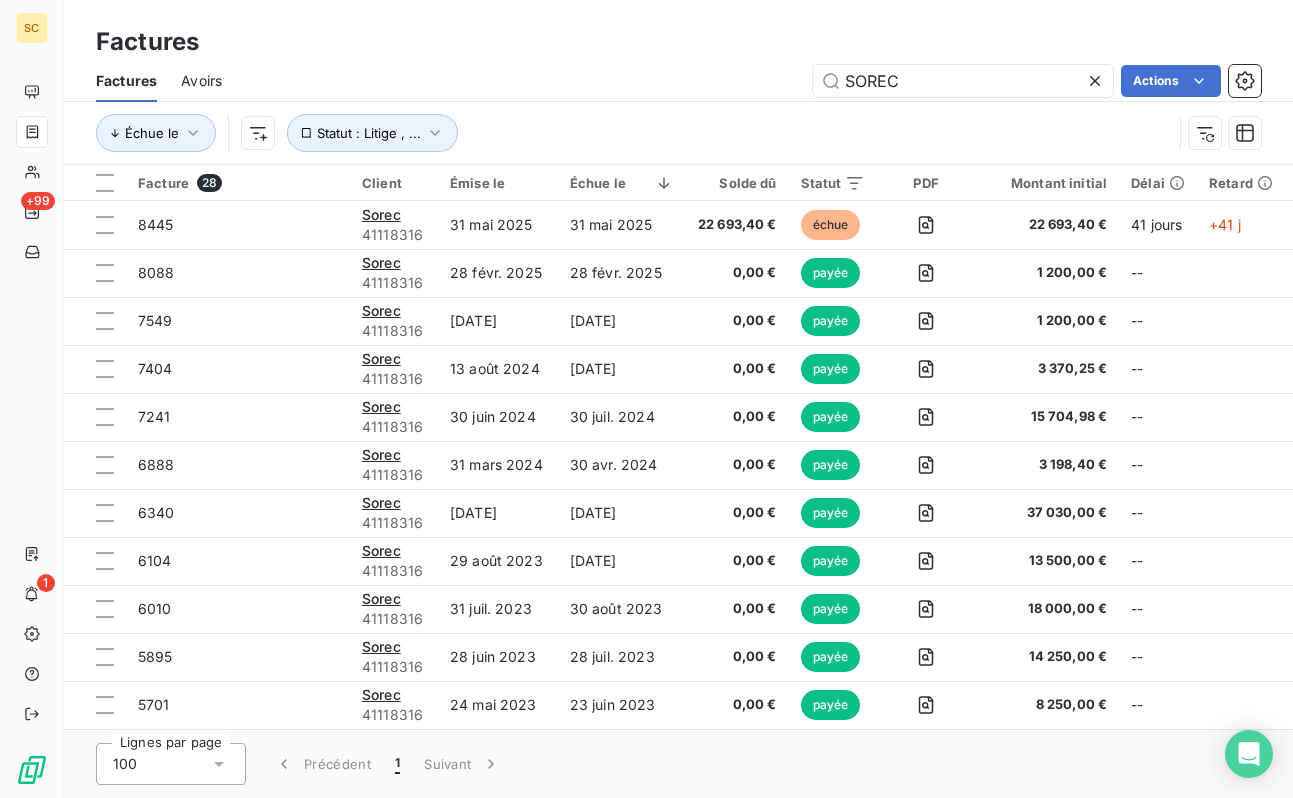 scroll, scrollTop: 0, scrollLeft: 0, axis: both 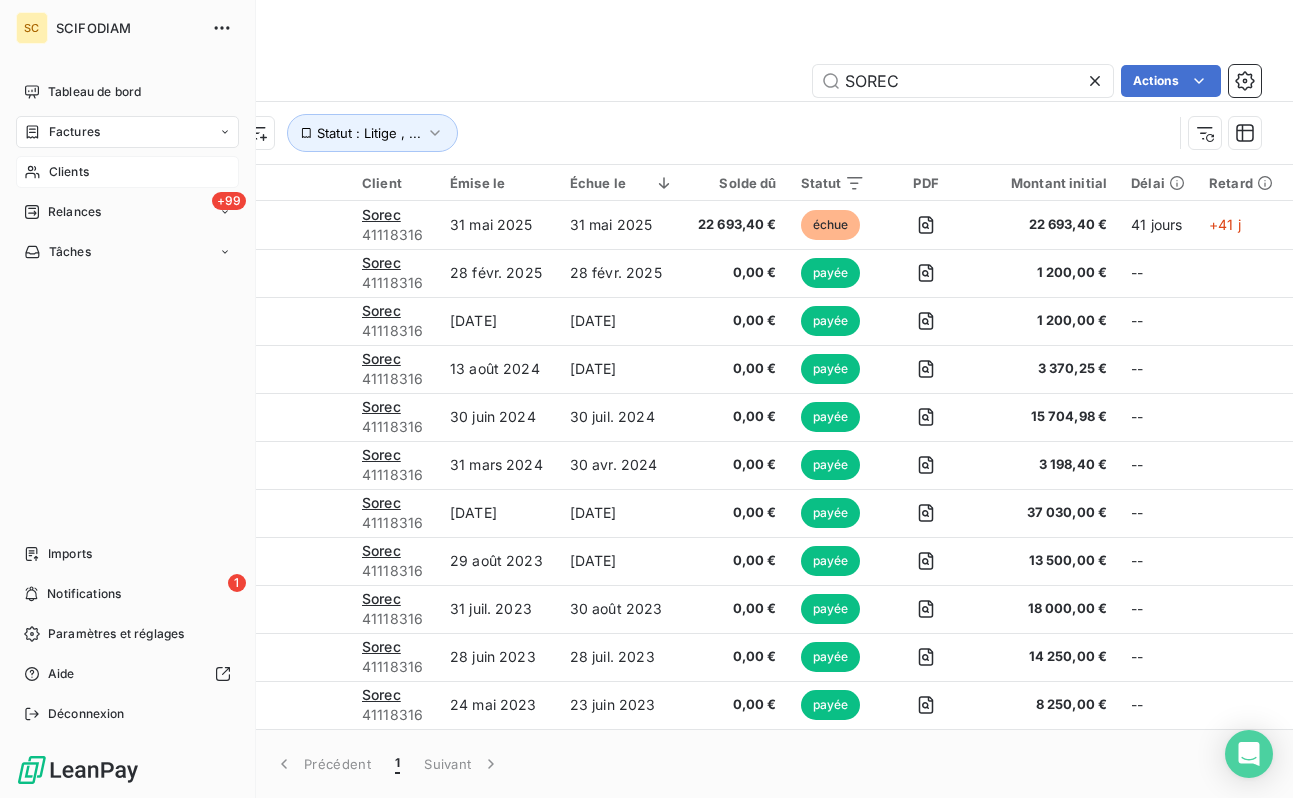 click on "Clients" at bounding box center [69, 172] 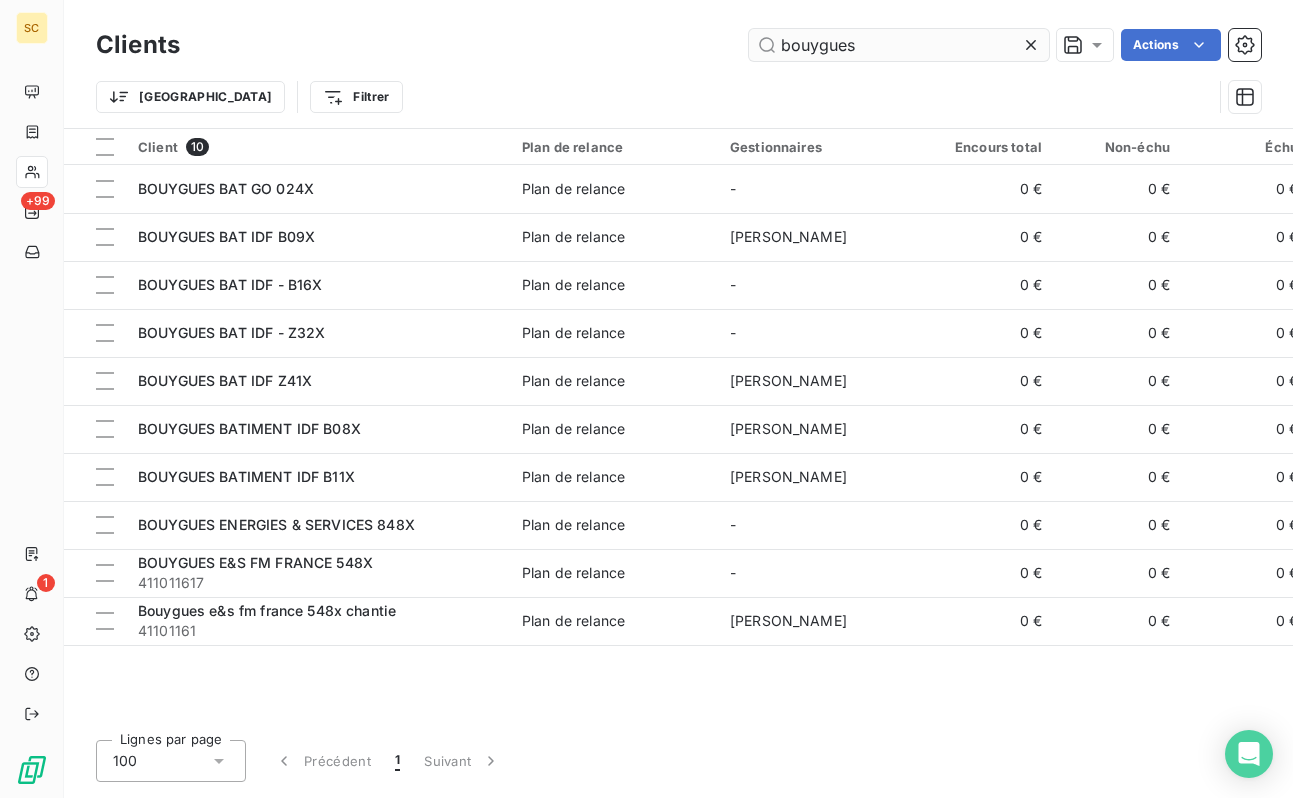 click on "bouygues" at bounding box center [899, 45] 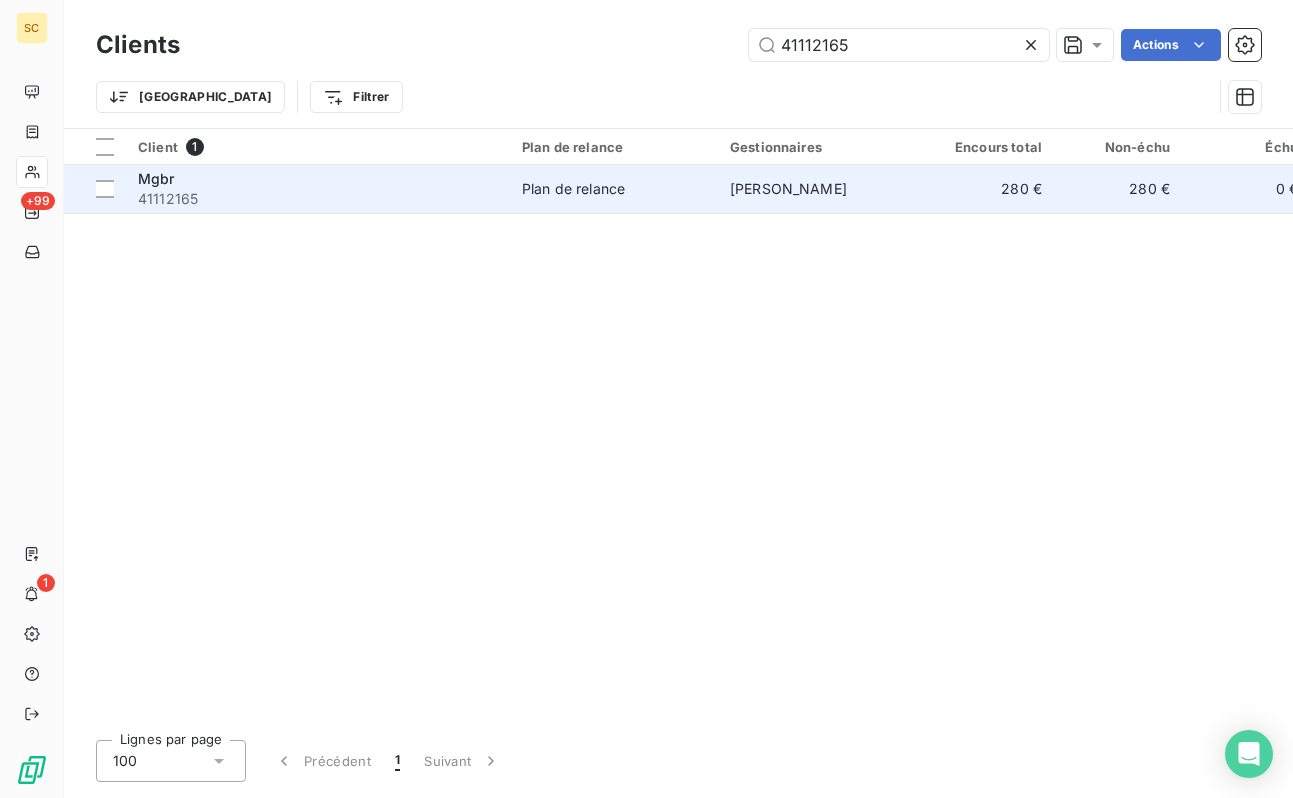 type on "41112165" 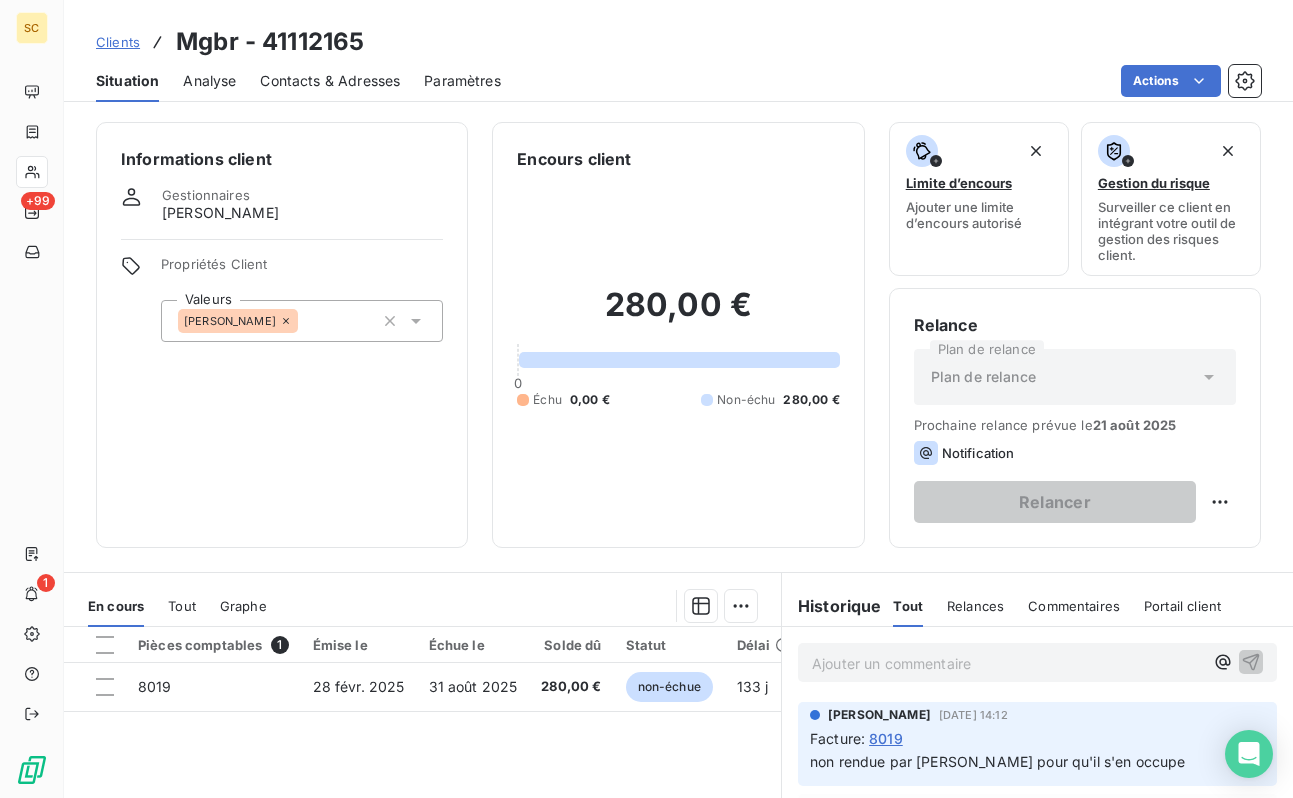 click on "[PERSON_NAME]" at bounding box center [302, 321] 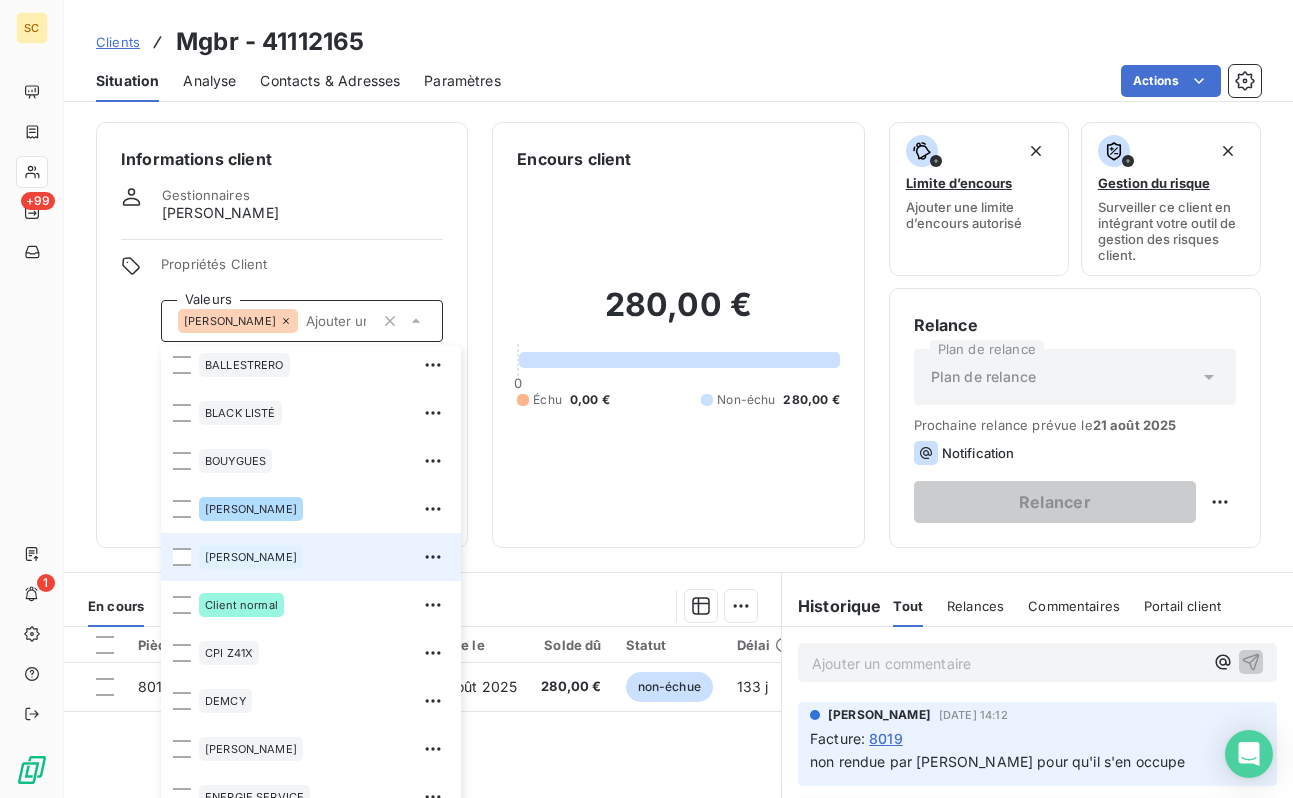 scroll, scrollTop: 393, scrollLeft: 0, axis: vertical 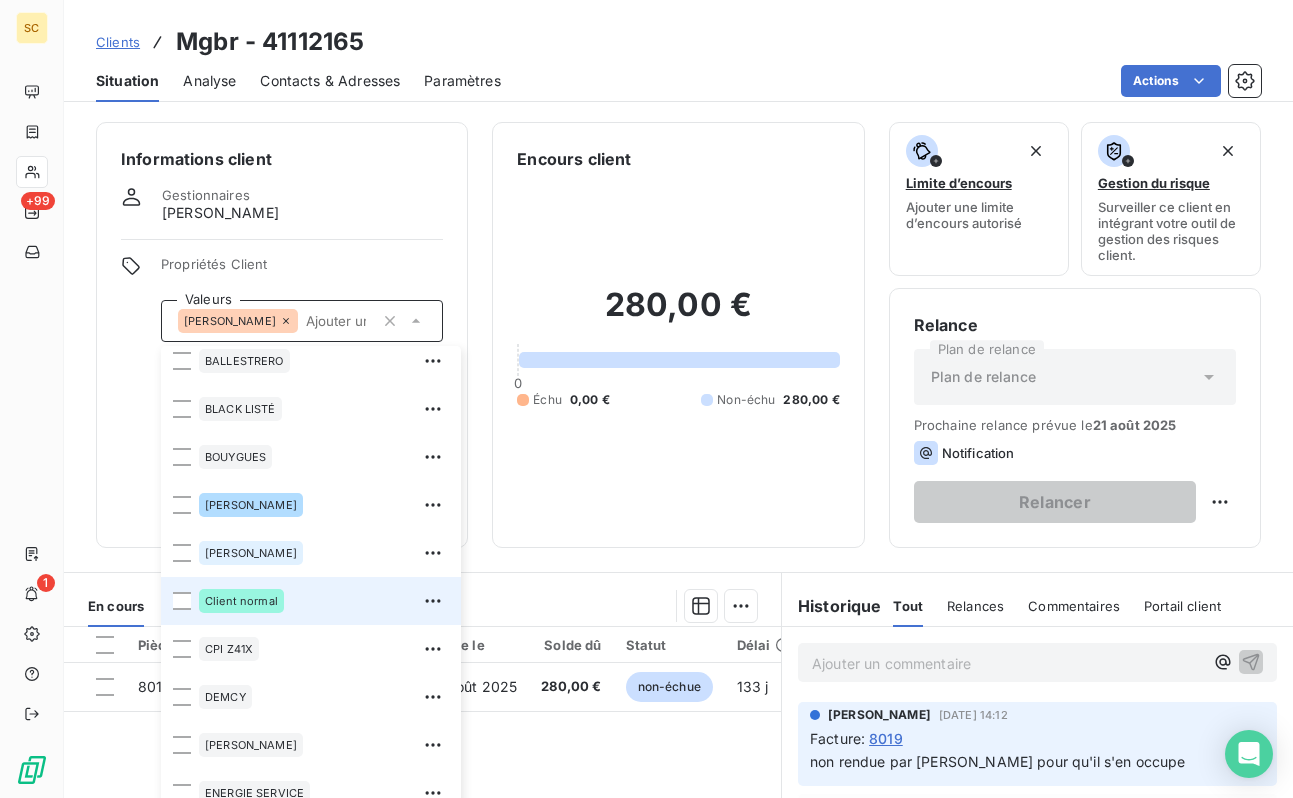 click on "Client normal" at bounding box center (324, 601) 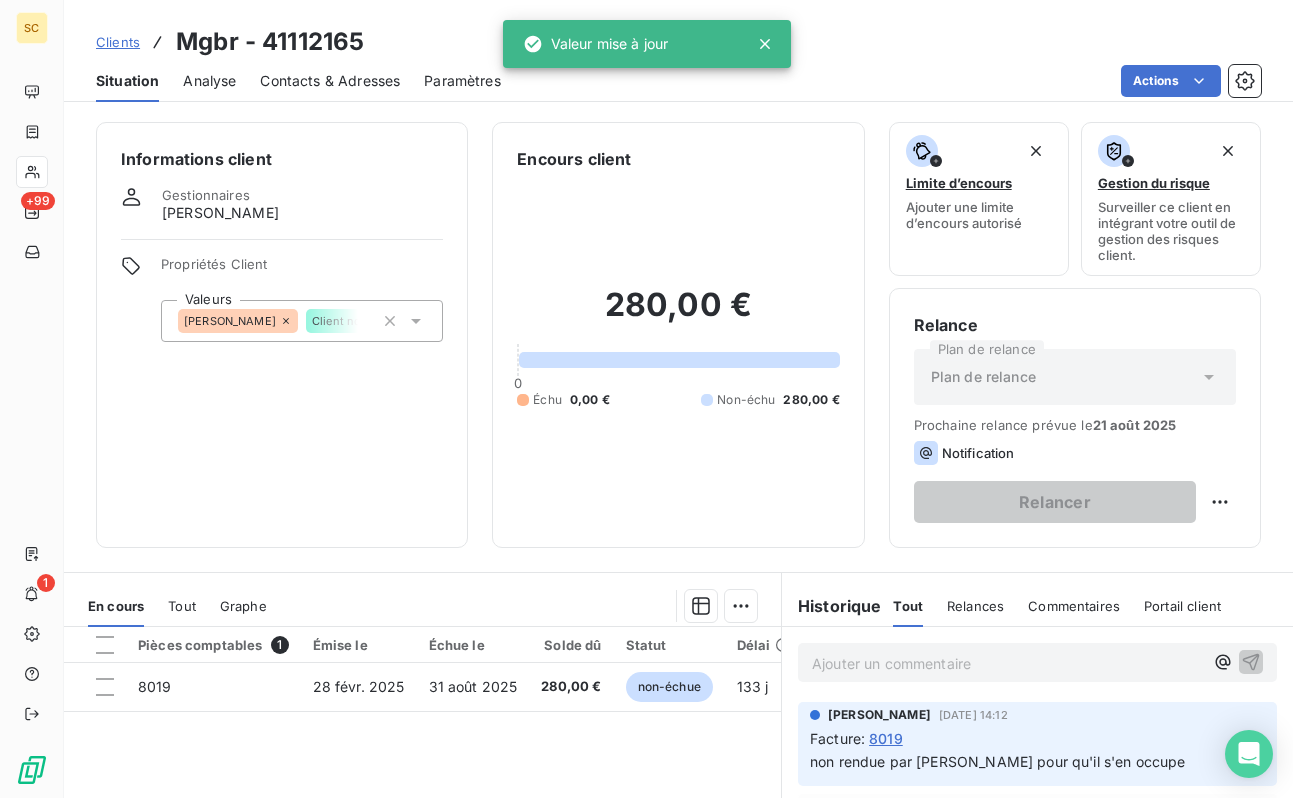 click on "Actions" at bounding box center [893, 81] 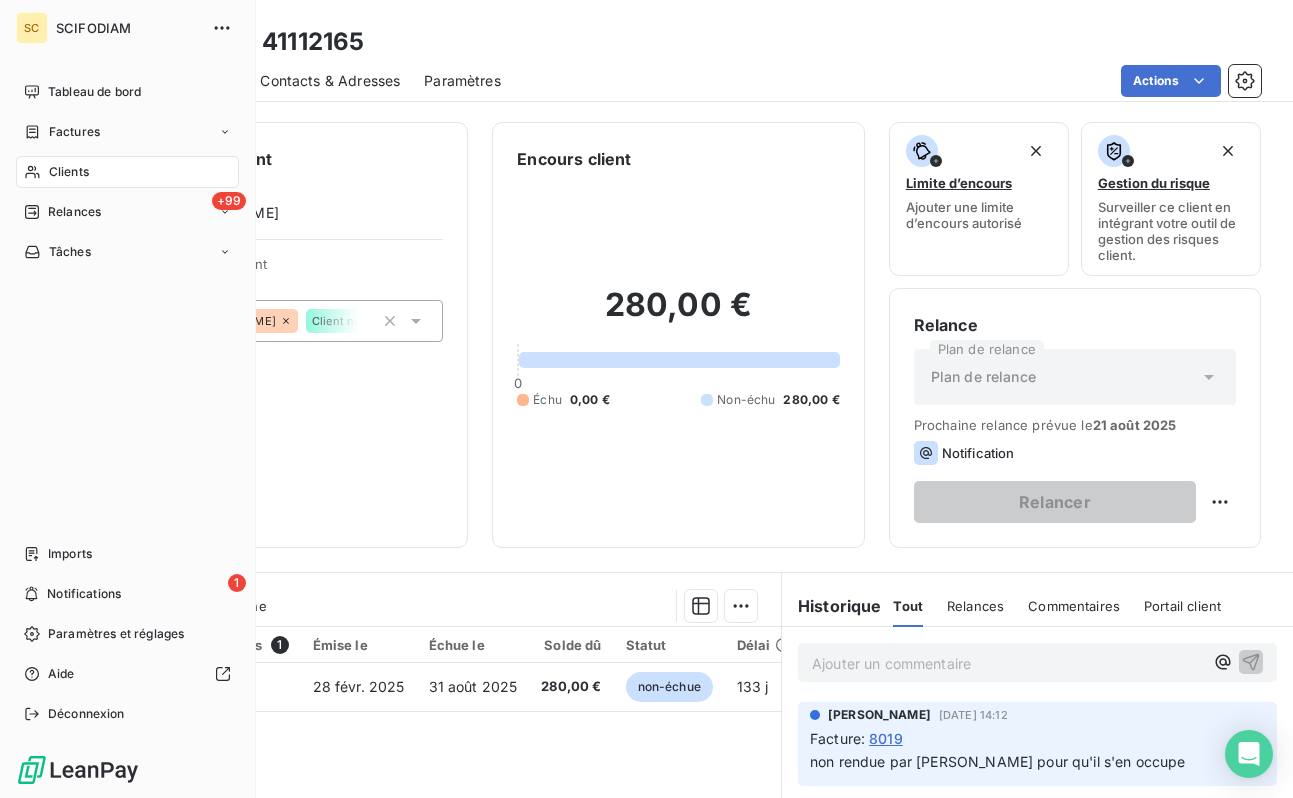 click on "Clients" at bounding box center (127, 172) 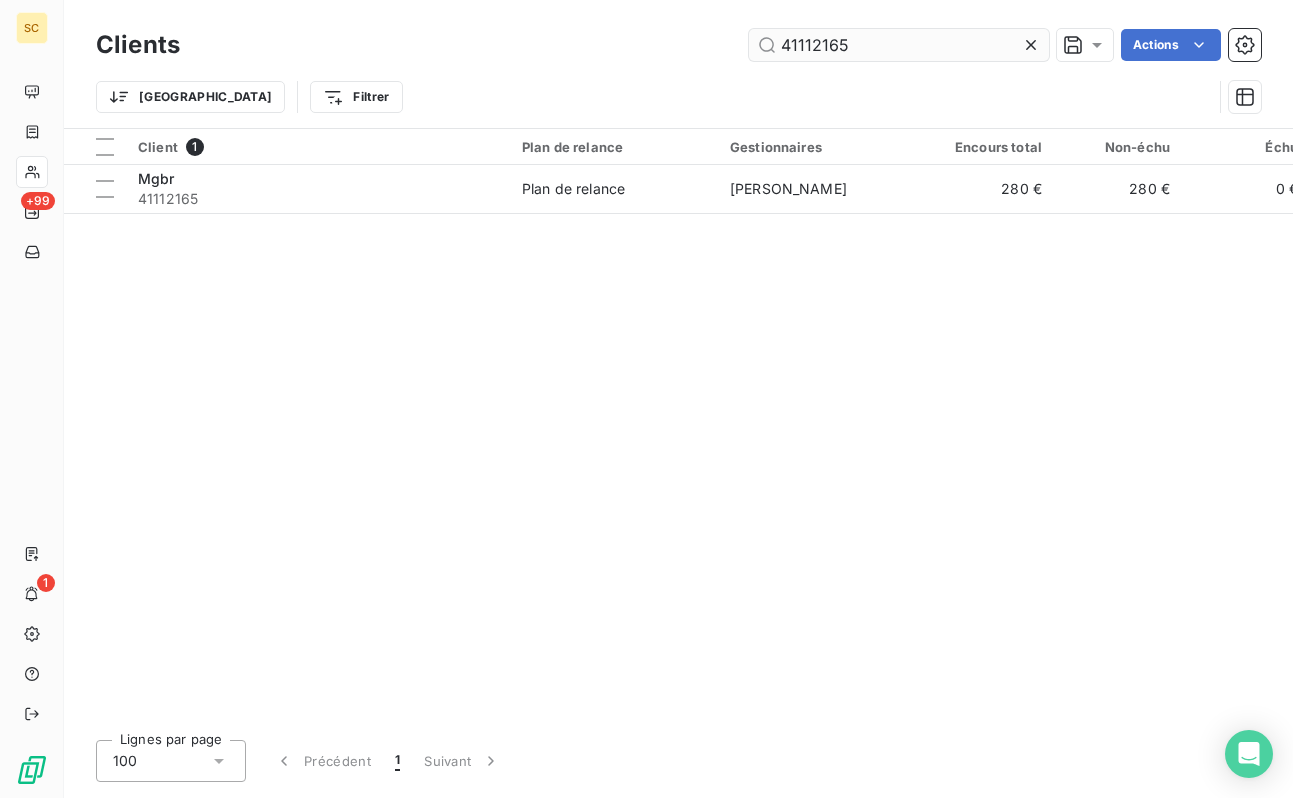 click on "41112165" at bounding box center (899, 45) 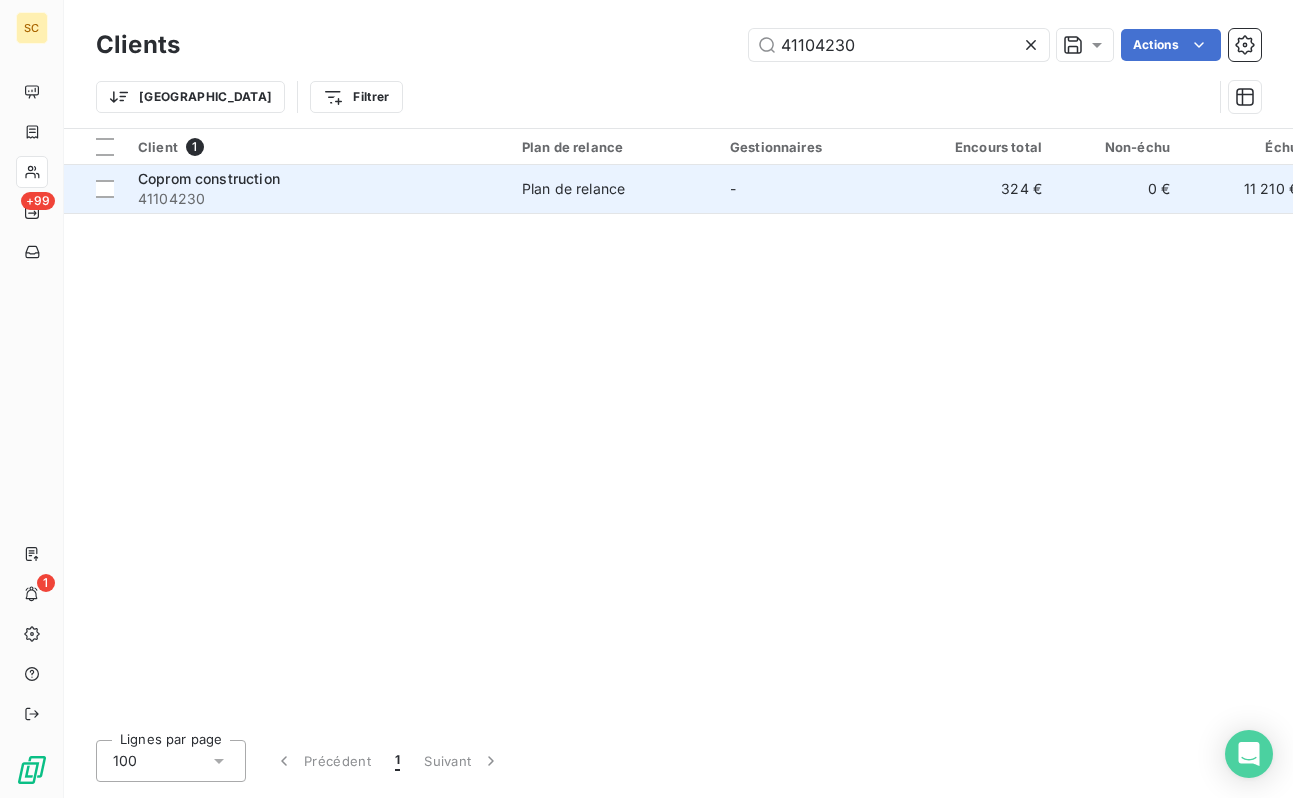 type on "41104230" 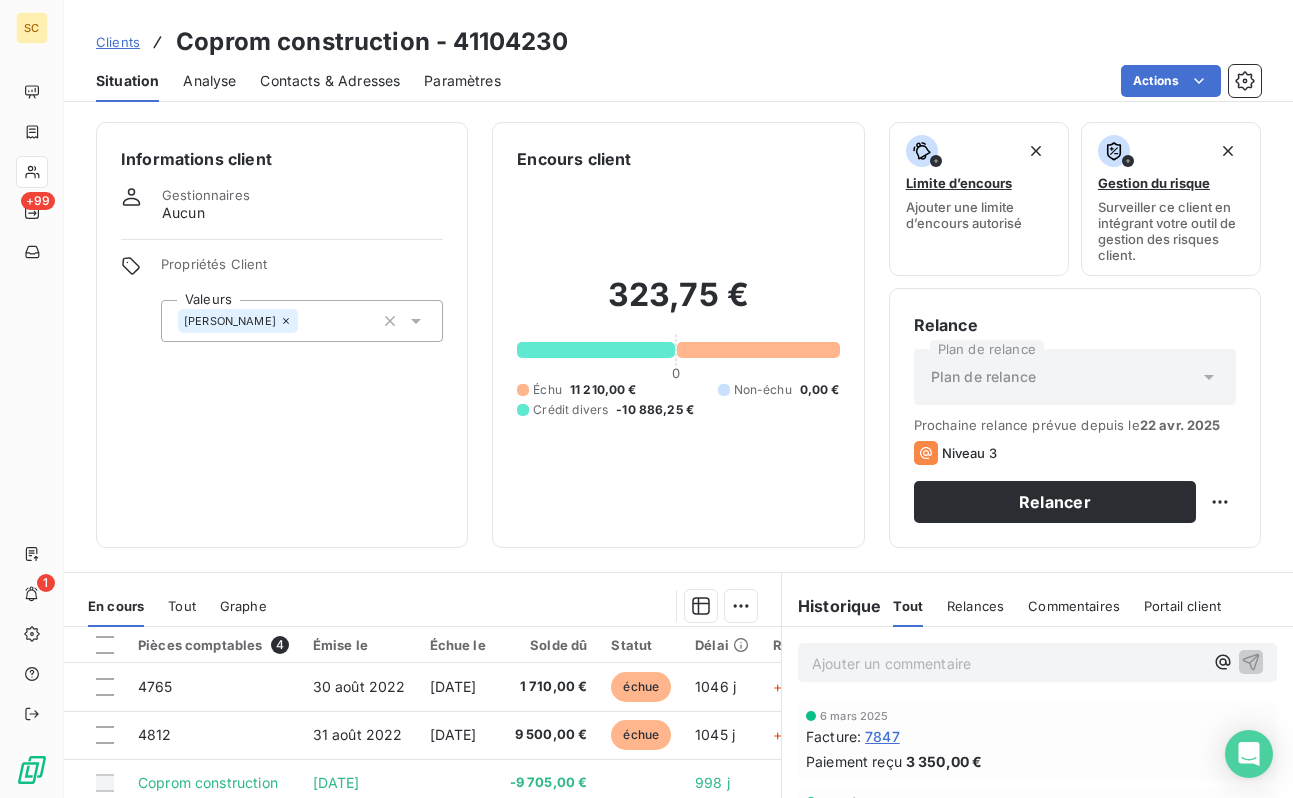 click on "[PERSON_NAME]" at bounding box center [302, 321] 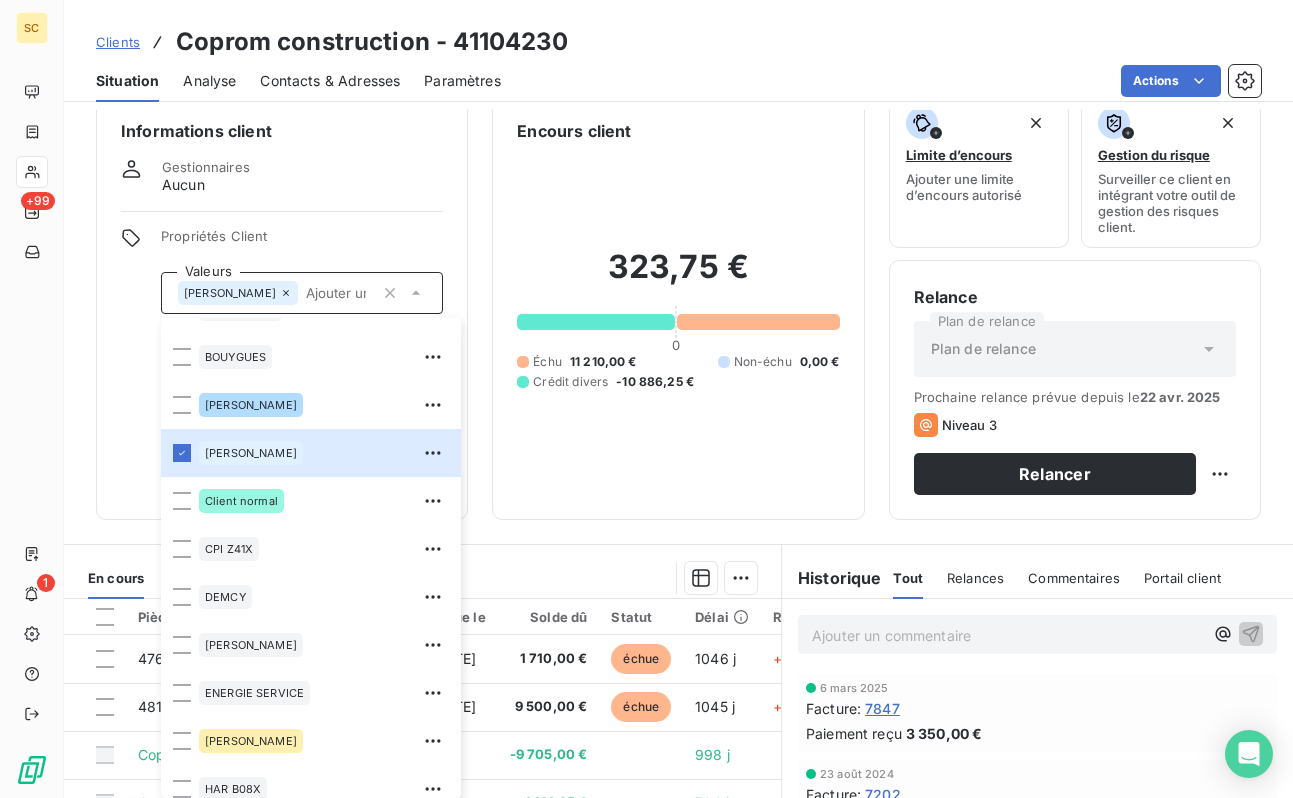 scroll, scrollTop: 528, scrollLeft: 0, axis: vertical 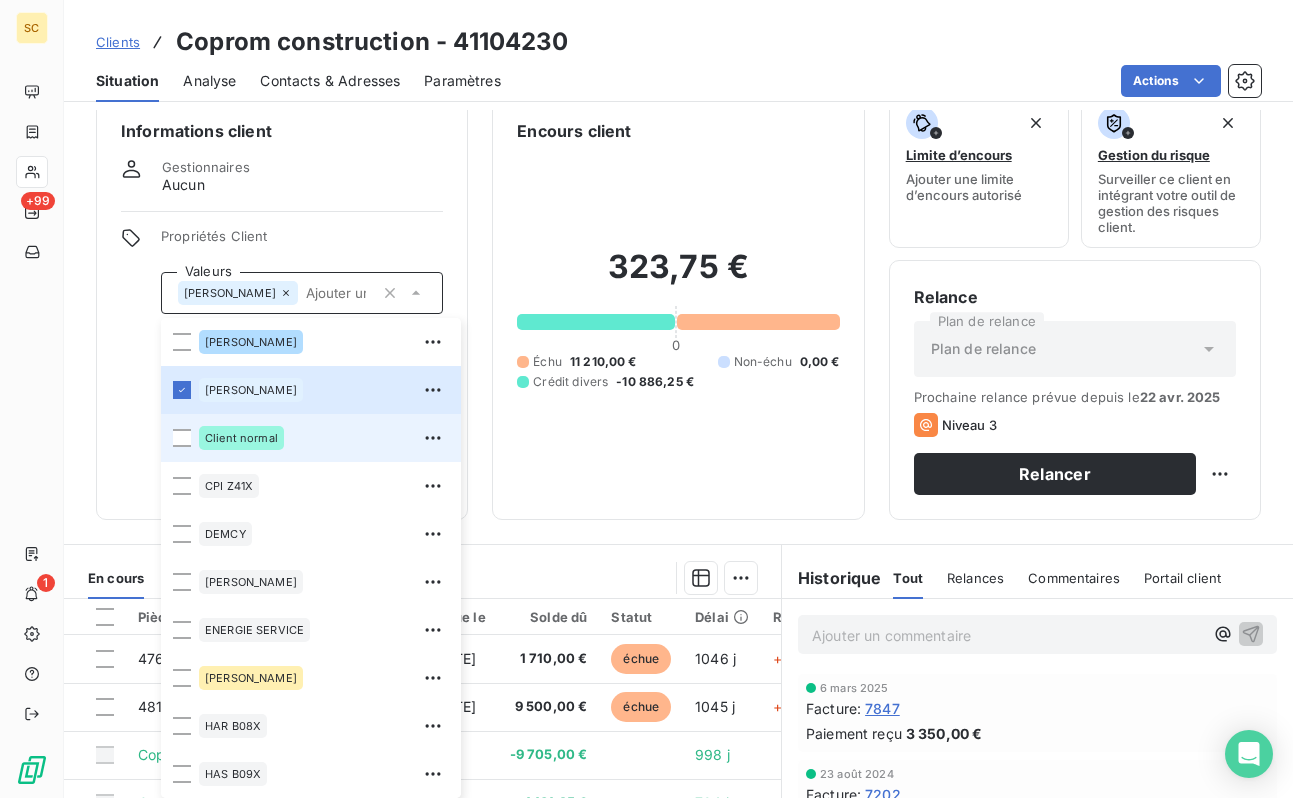 click on "Client normal" at bounding box center [241, 438] 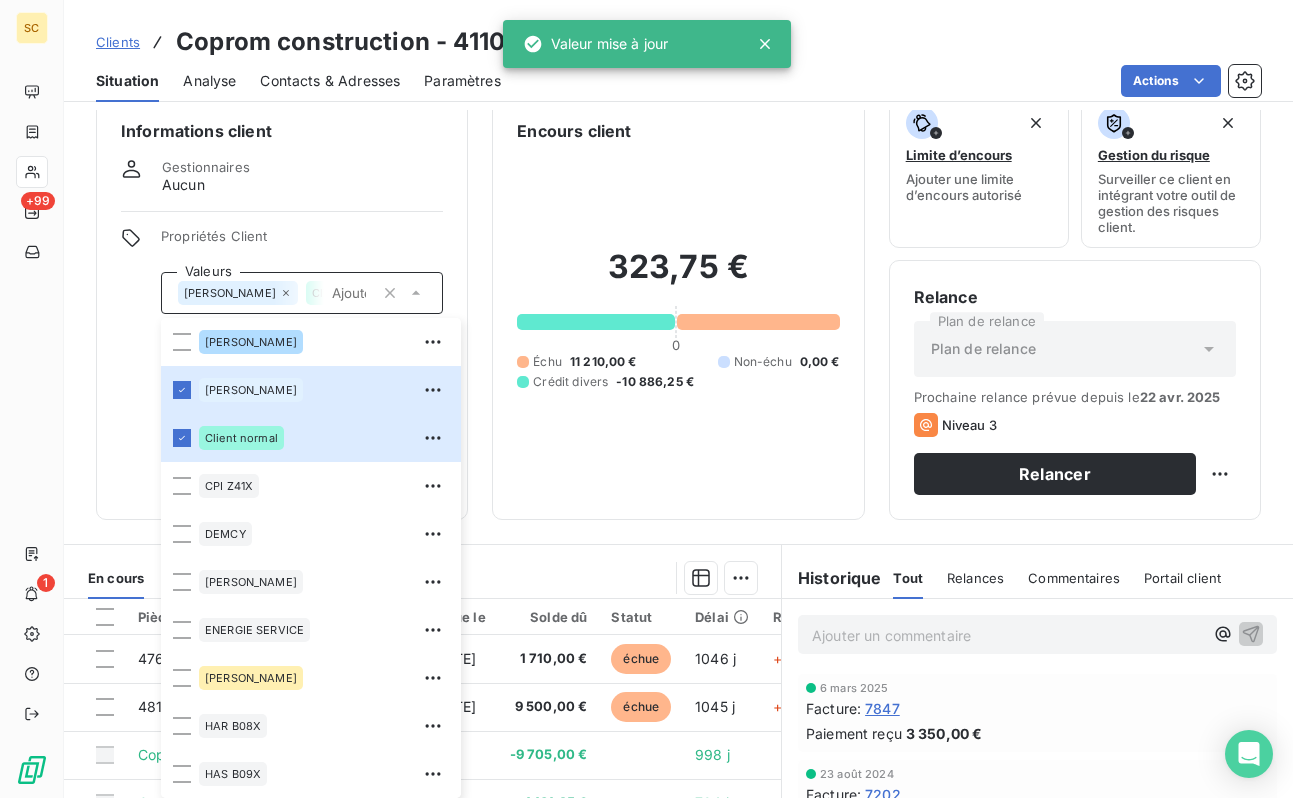 click on "Informations client Gestionnaires Aucun Propriétés Client Valeurs [PERSON_NAME] Client normal 01LITIGE 10% bonne fin 15% de rg et bonne fin 2% reteue 3% pro rata 9000918612 [PERSON_NAME] AVOCATE BALLESTRERO BLACK LISTÉ BOUYGUES [PERSON_NAME] Client normal CPI Z41X [PERSON_NAME] ENERGIE SERVICE [PERSON_NAME] HAR B08X HAS B09X IEP Z32X immo lucas paiement au 15 de chaque mois REP B11X RETENUE 12% rg 12% RG 5% rg10% [PERSON_NAME] situ differente chez client que les notr ufer Vinci TP" at bounding box center [282, 307] 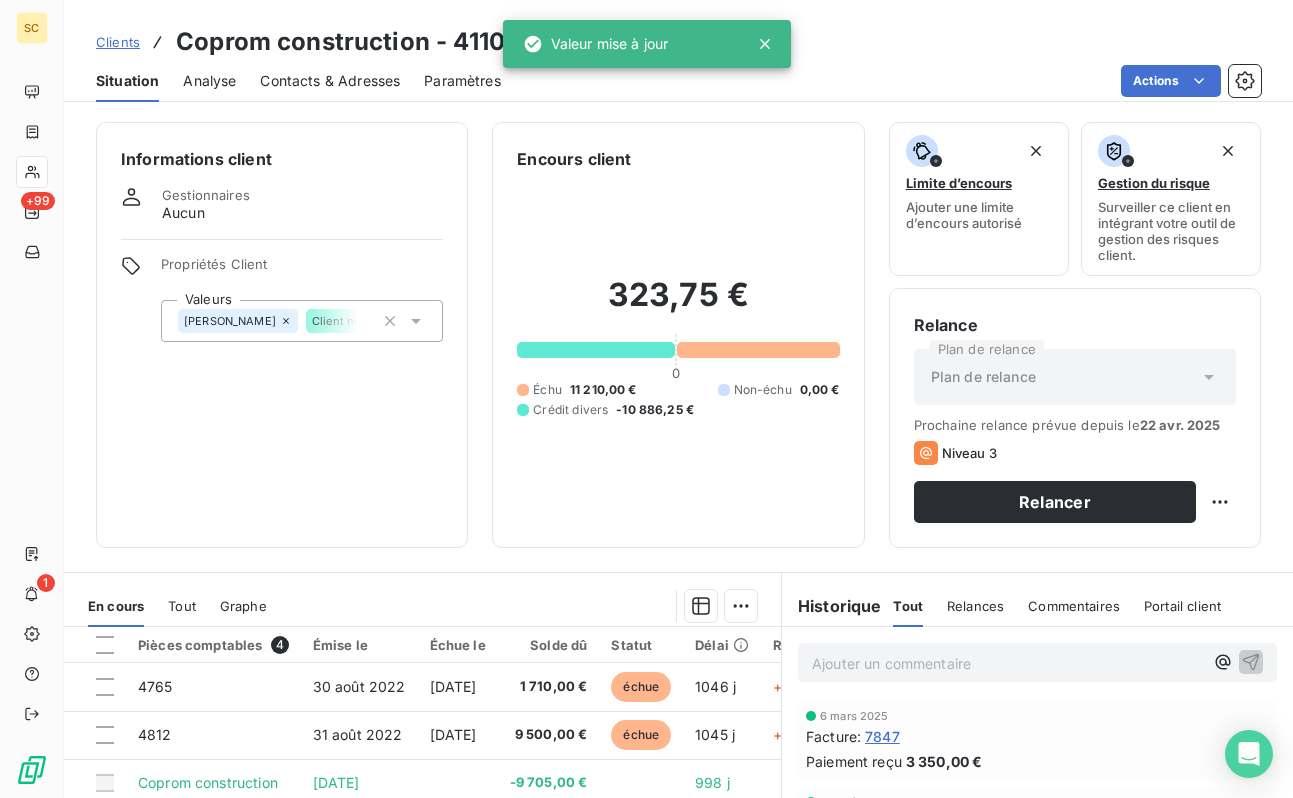 scroll, scrollTop: 3, scrollLeft: 0, axis: vertical 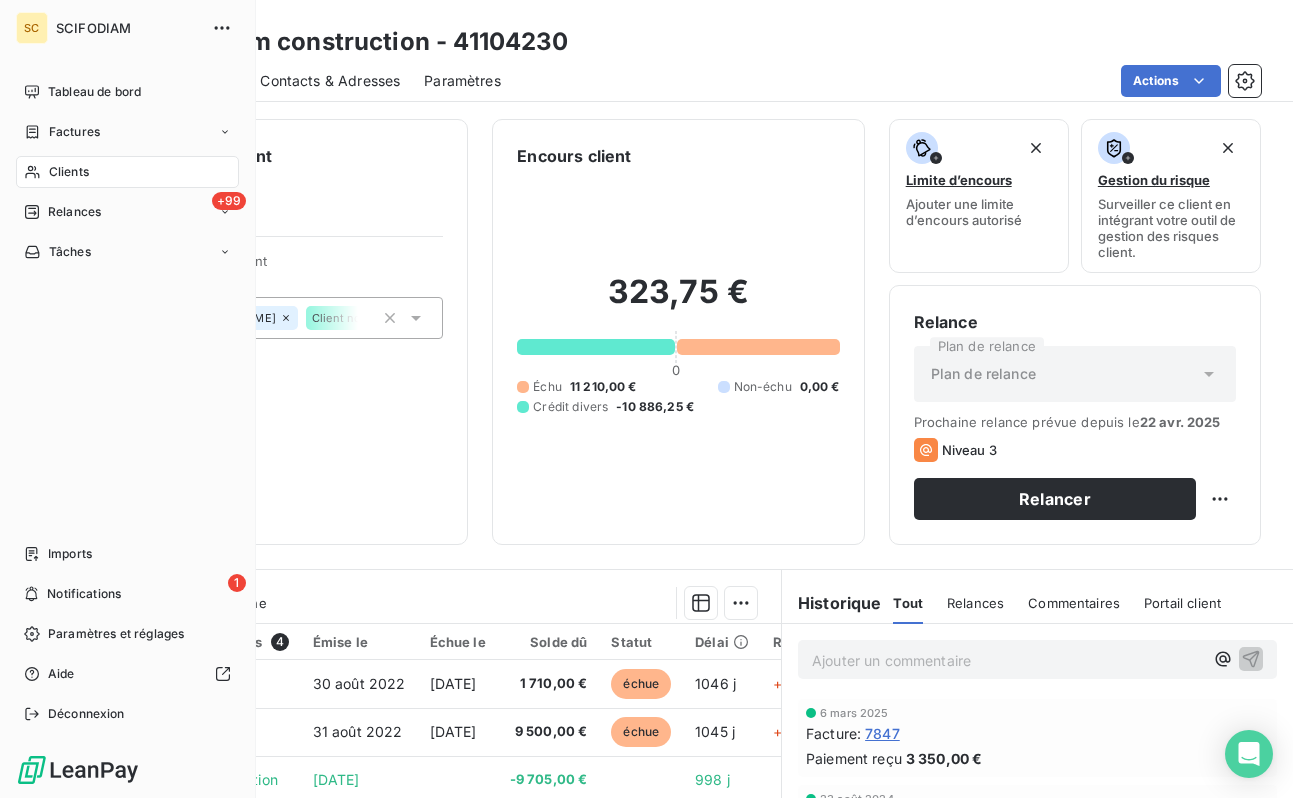 click on "Clients" at bounding box center [69, 172] 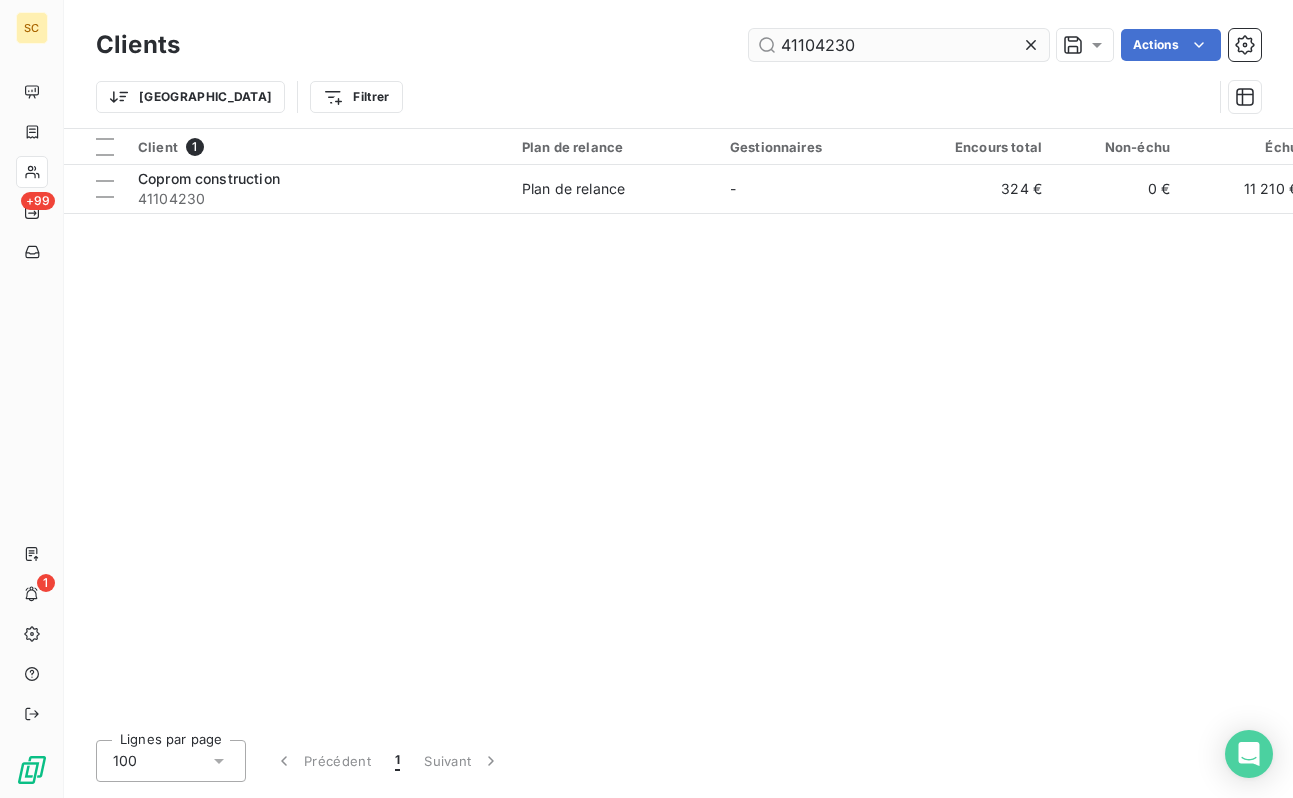 click on "41104230" at bounding box center (899, 45) 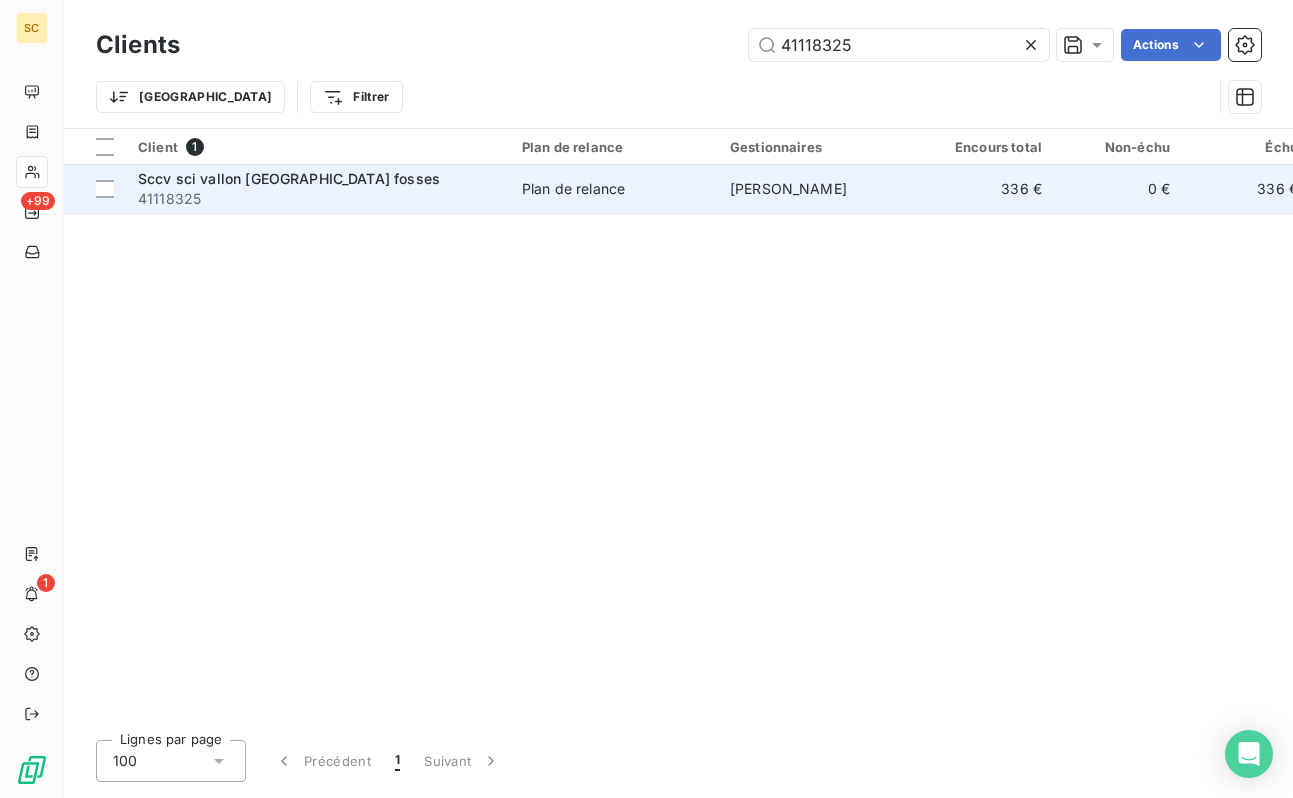 type on "41118325" 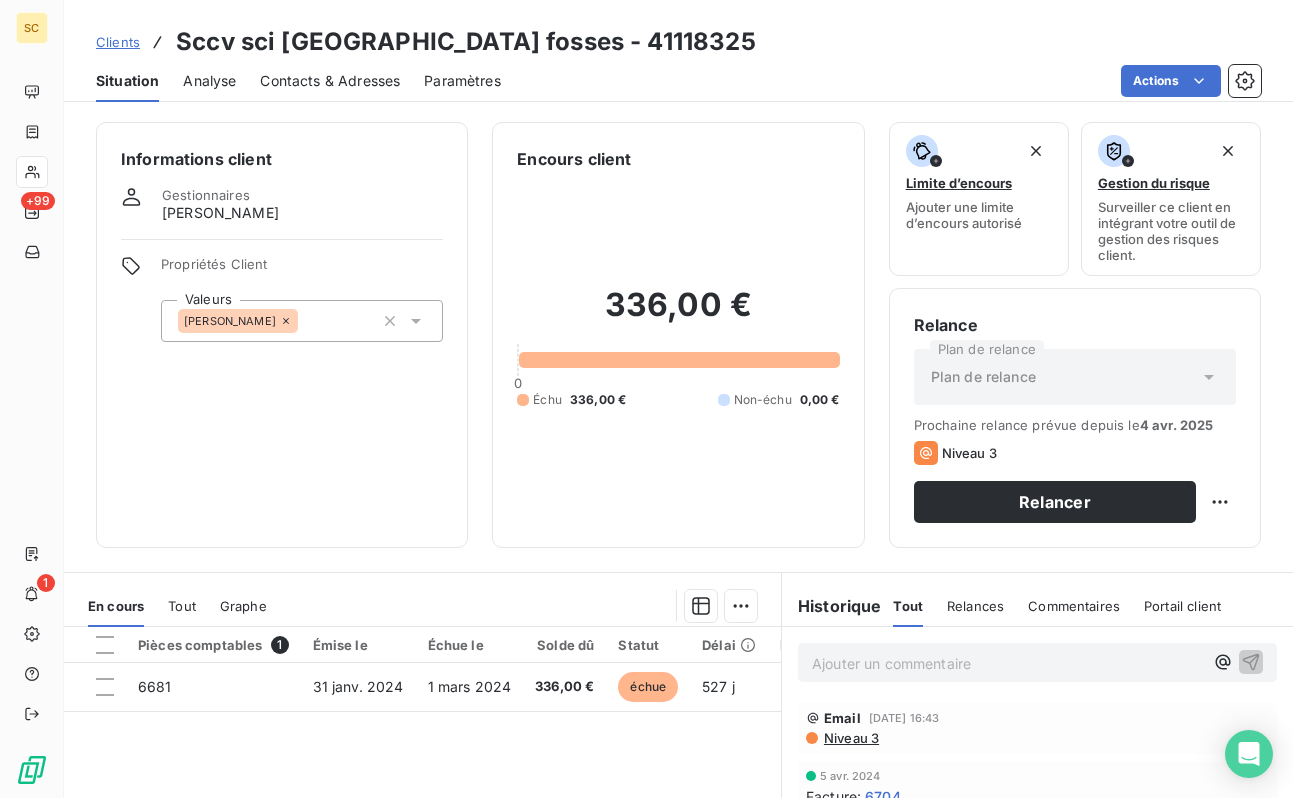 click on "[PERSON_NAME]" at bounding box center [302, 321] 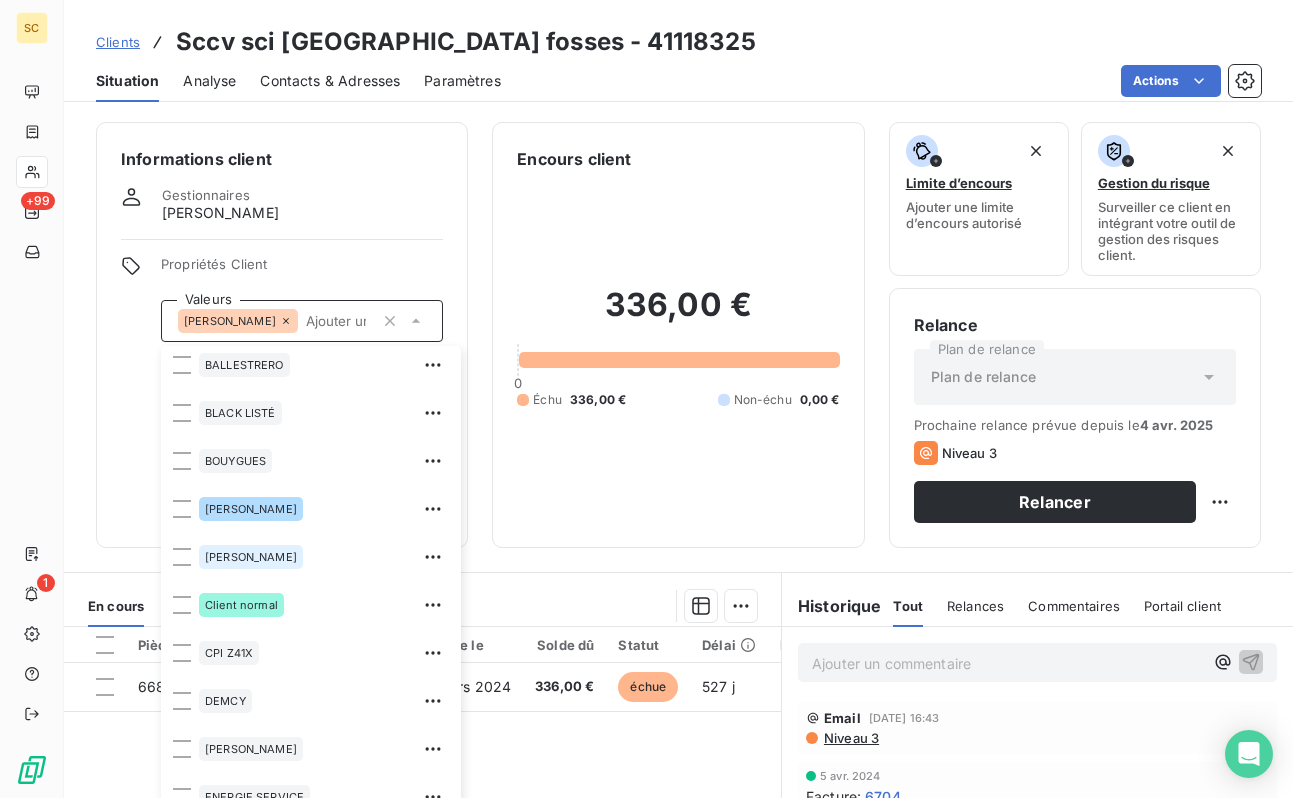 scroll, scrollTop: 401, scrollLeft: 0, axis: vertical 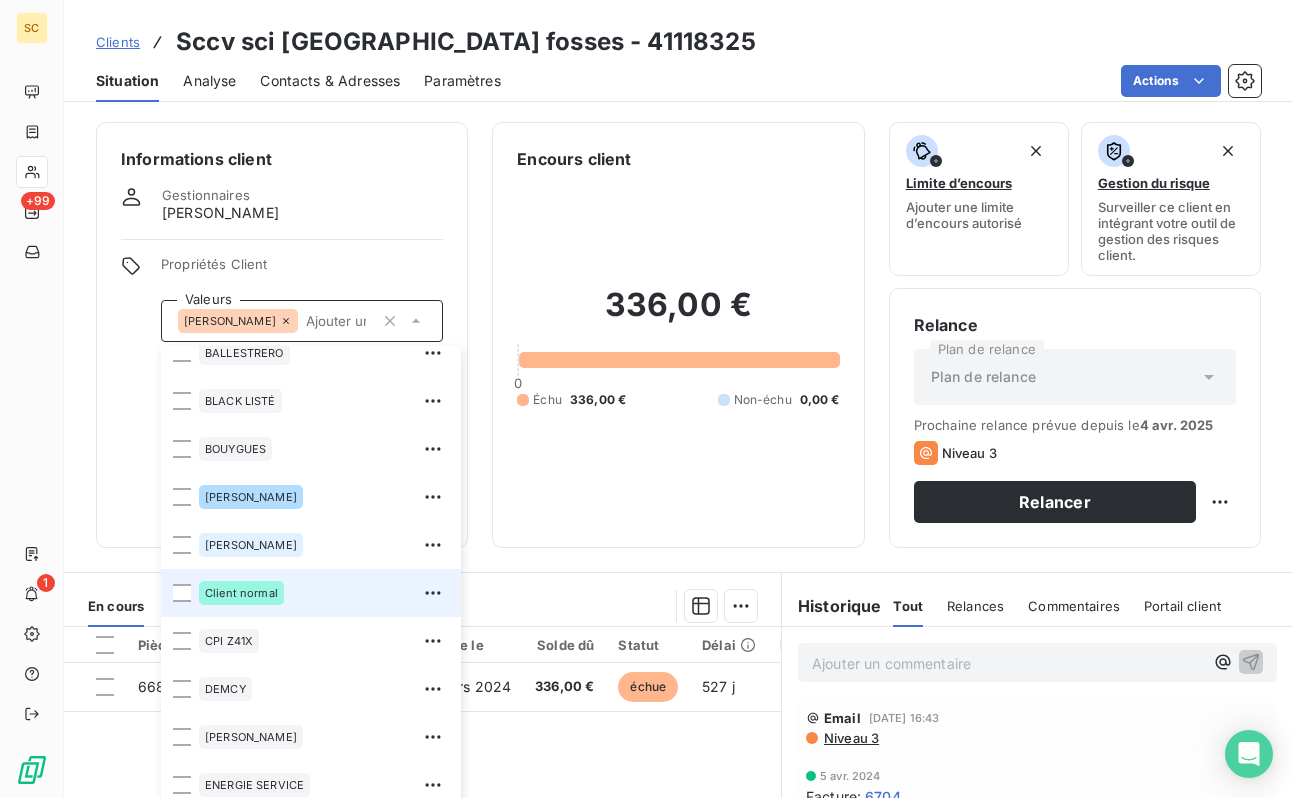 click on "Client normal" at bounding box center (241, 593) 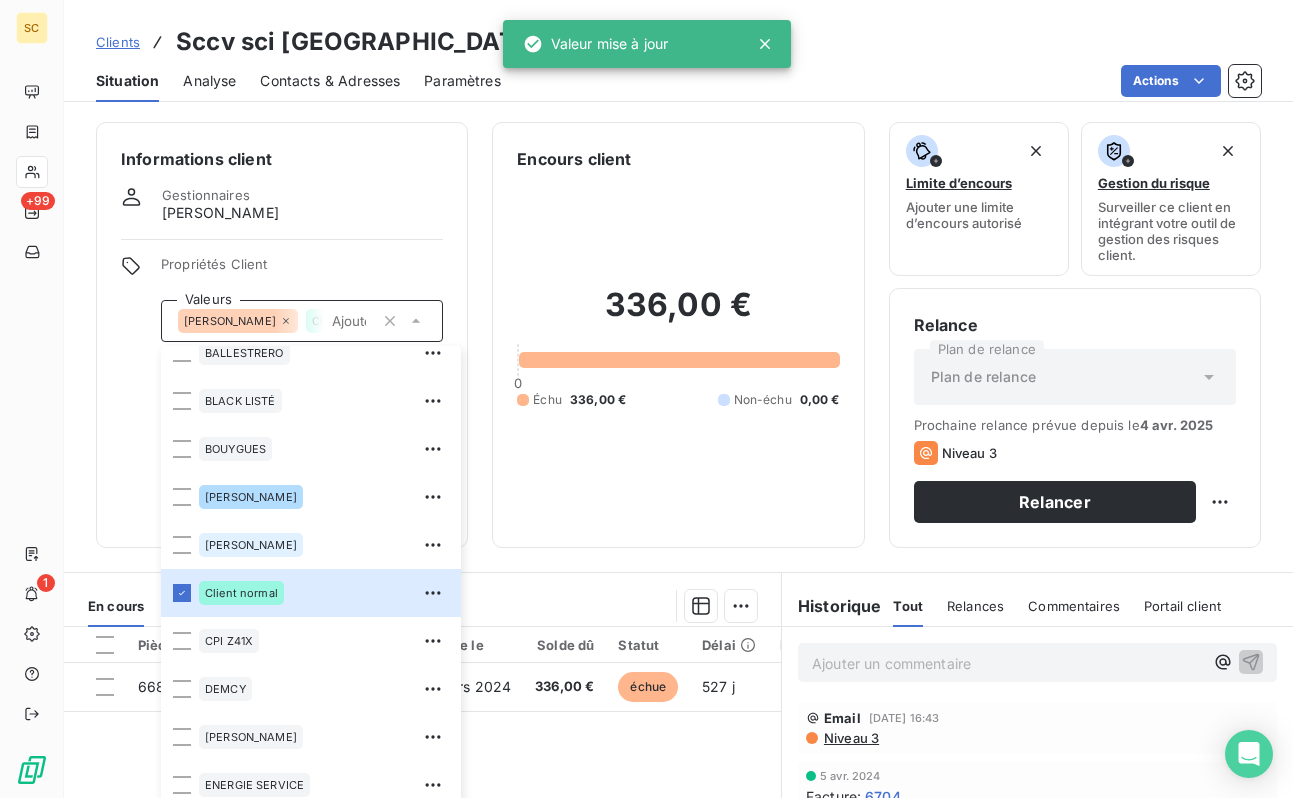 click on "Clients Sccv sci [GEOGRAPHIC_DATA] fosses - 41118325" at bounding box center [678, 42] 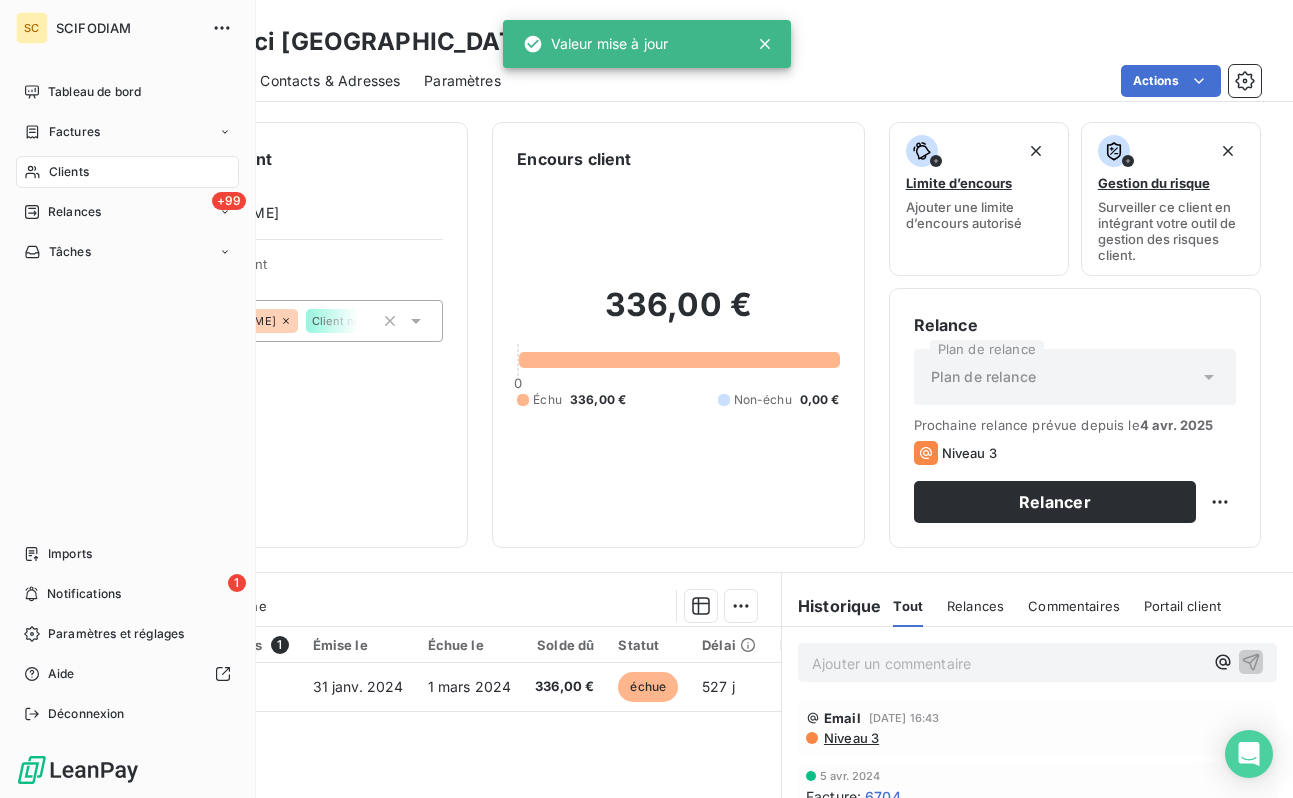 click on "Clients" at bounding box center (69, 172) 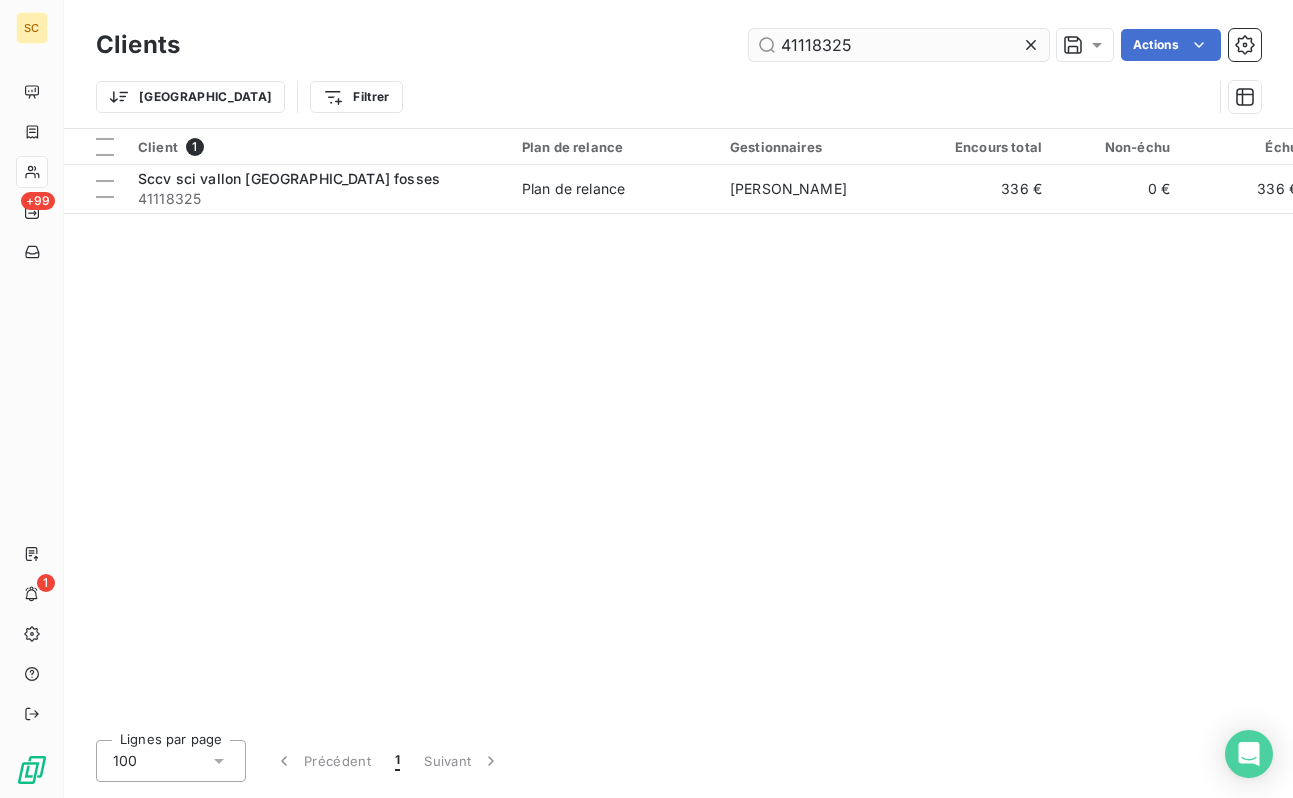 click on "41118325" at bounding box center [899, 45] 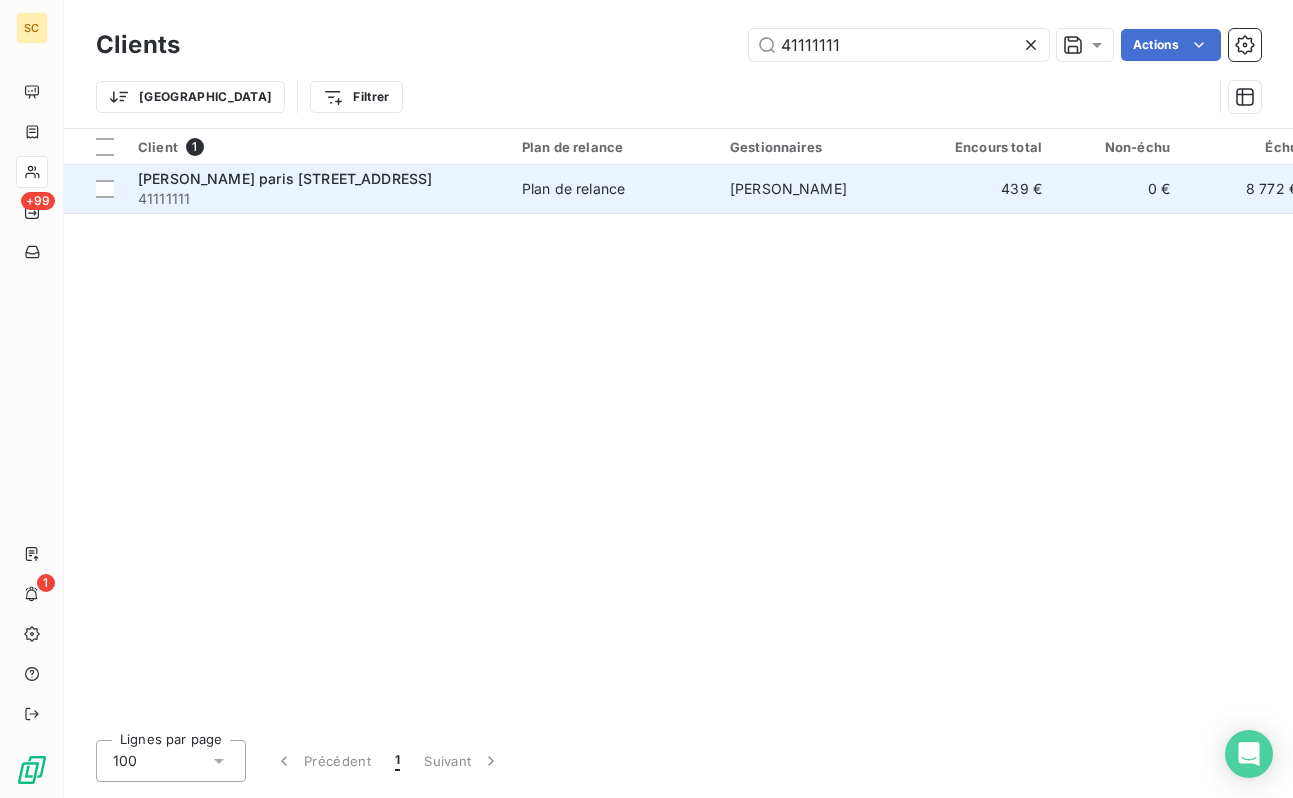 type on "41111111" 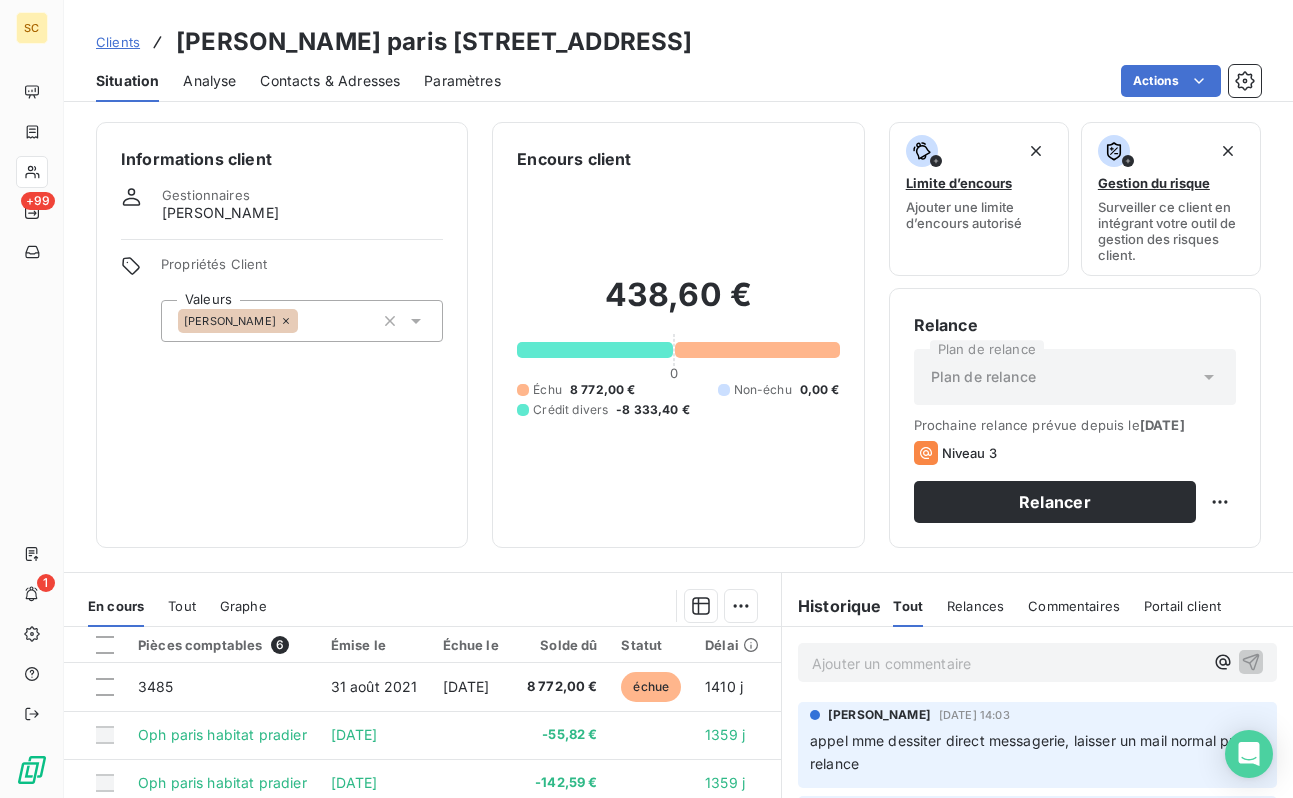click on "[PERSON_NAME]" at bounding box center (302, 321) 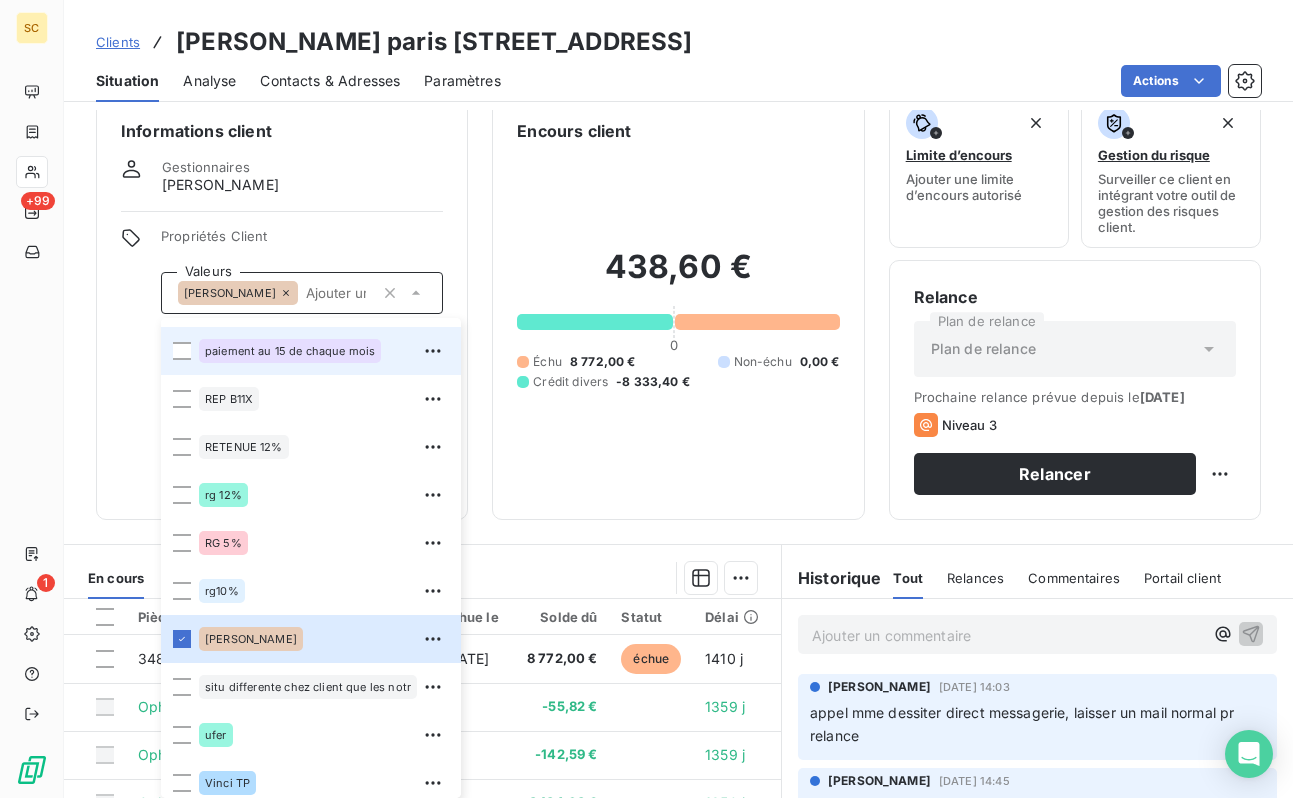 scroll, scrollTop: 1152, scrollLeft: 0, axis: vertical 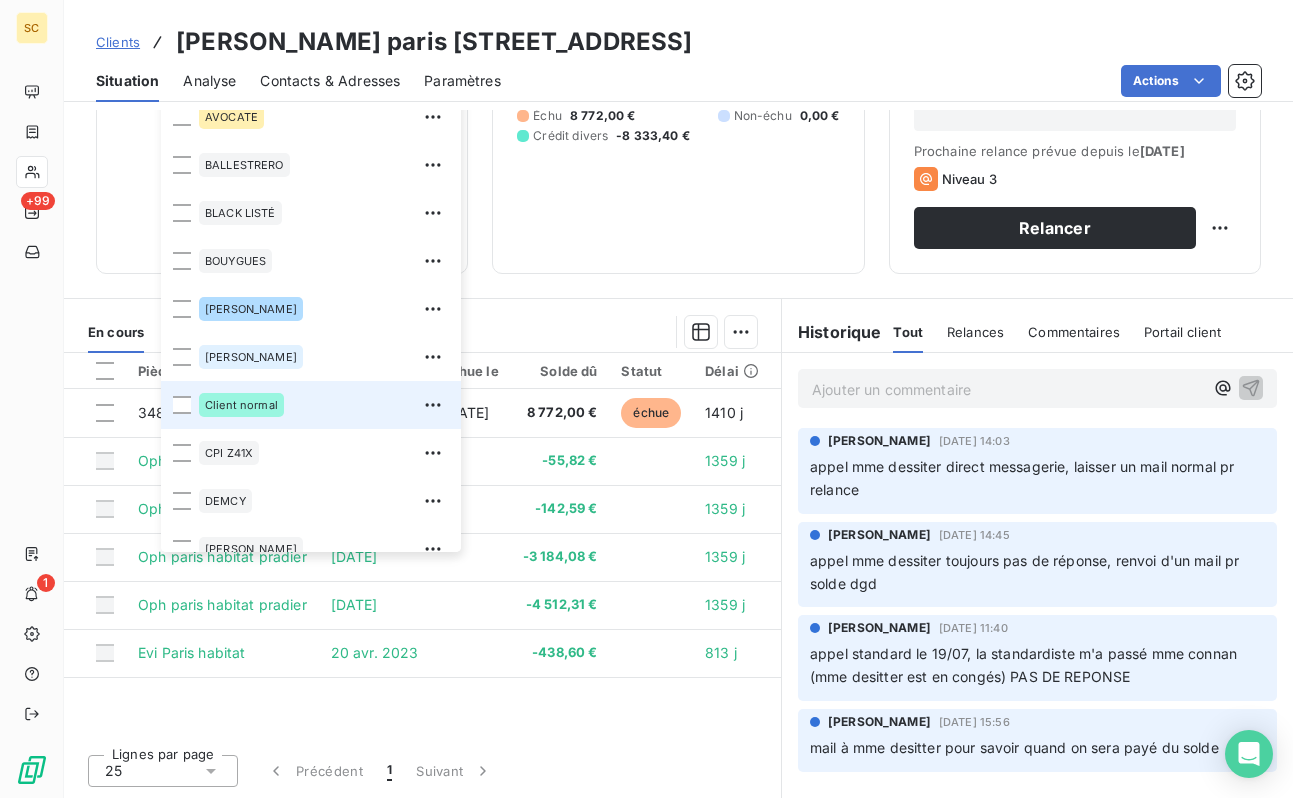 click on "Client normal" at bounding box center [241, 405] 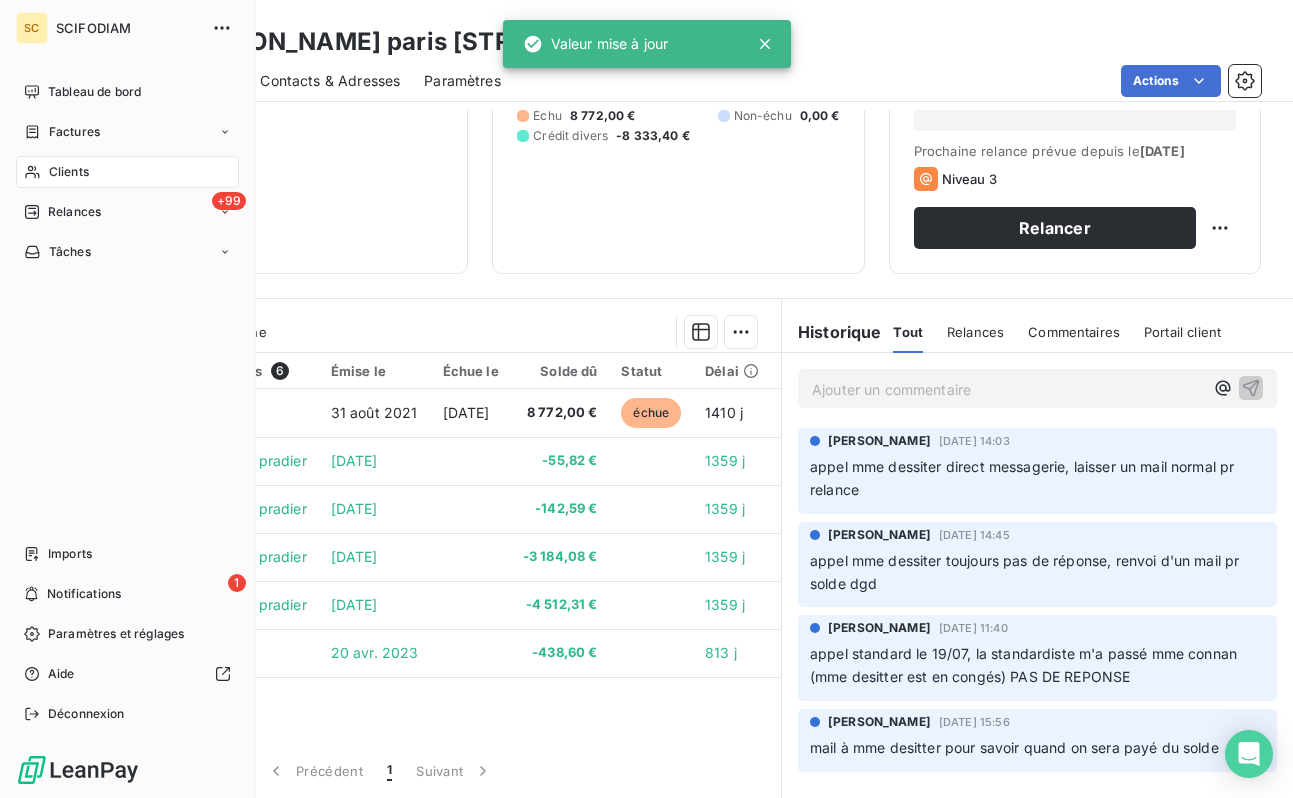 click on "Clients" at bounding box center [69, 172] 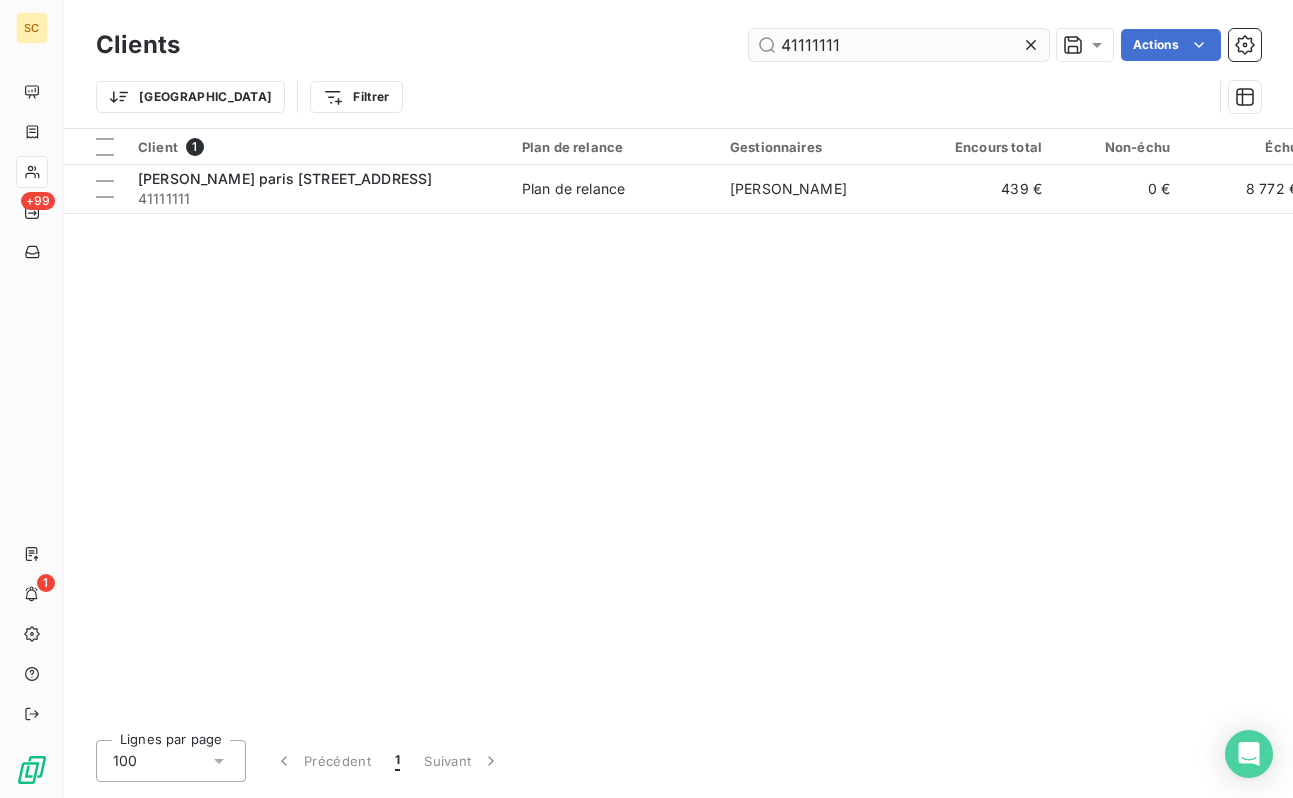 click on "41111111" at bounding box center (899, 45) 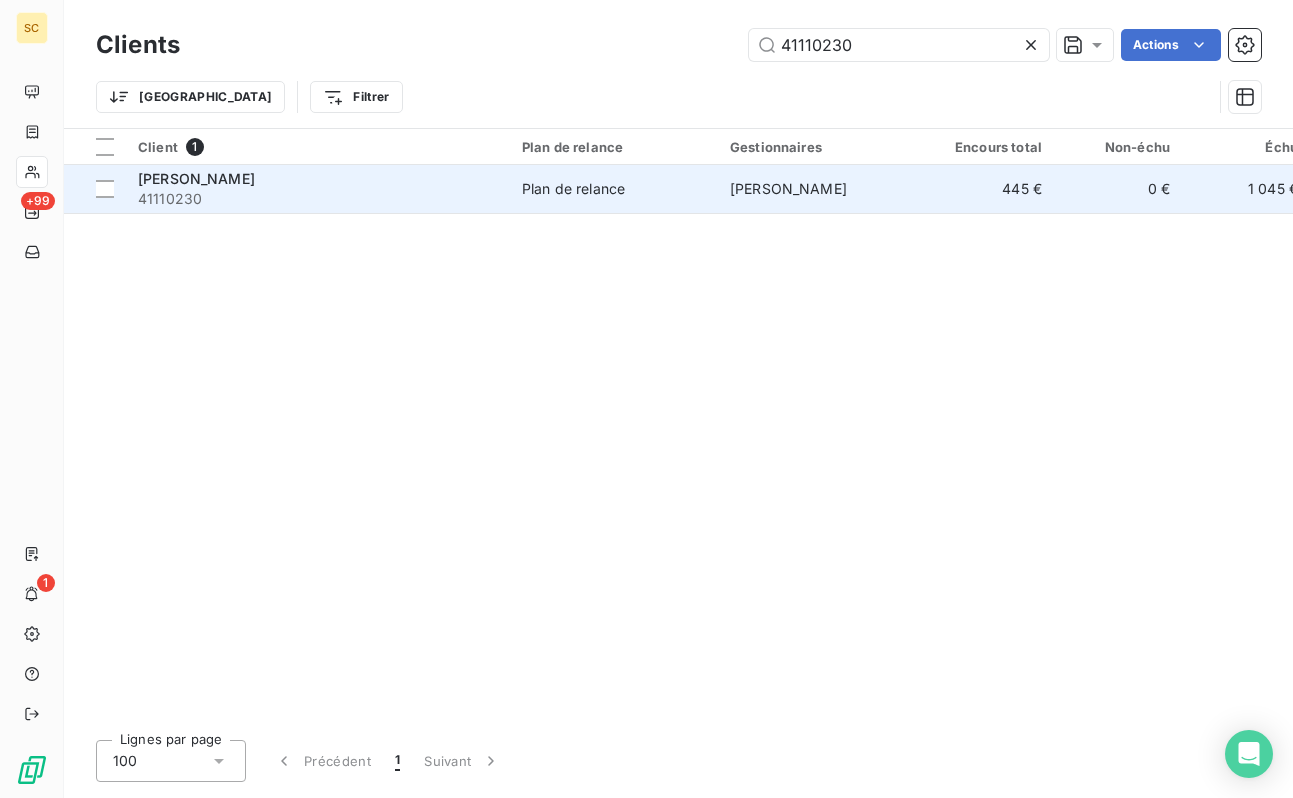type on "41110230" 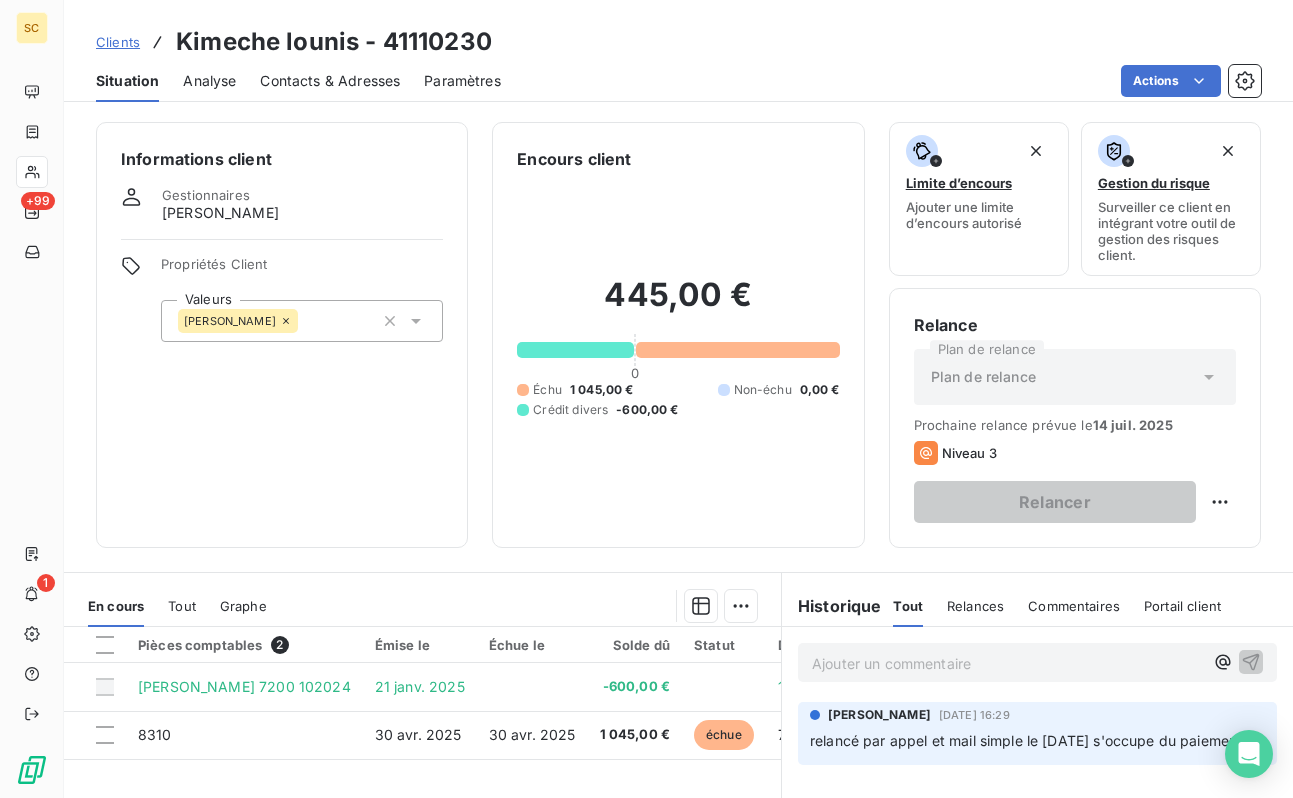 click on "[PERSON_NAME]" at bounding box center [302, 321] 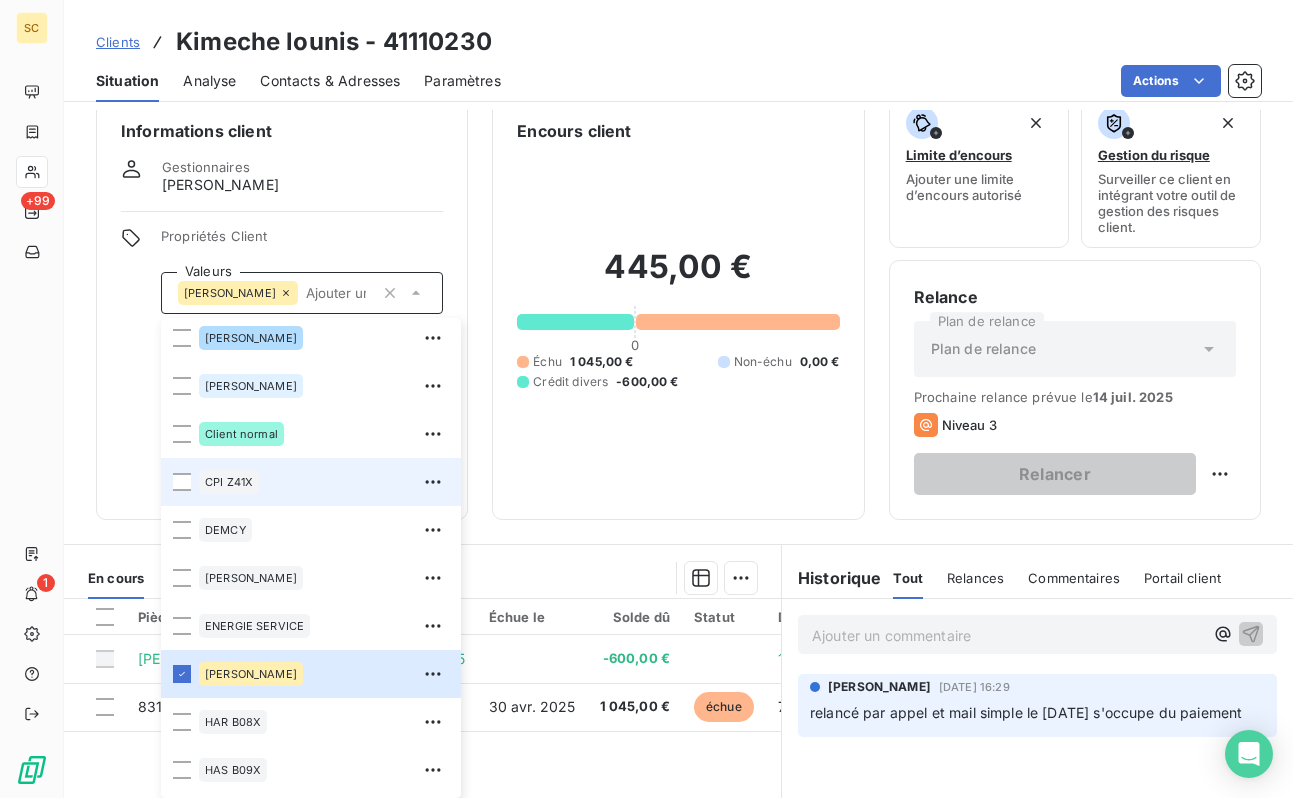 scroll, scrollTop: 518, scrollLeft: 0, axis: vertical 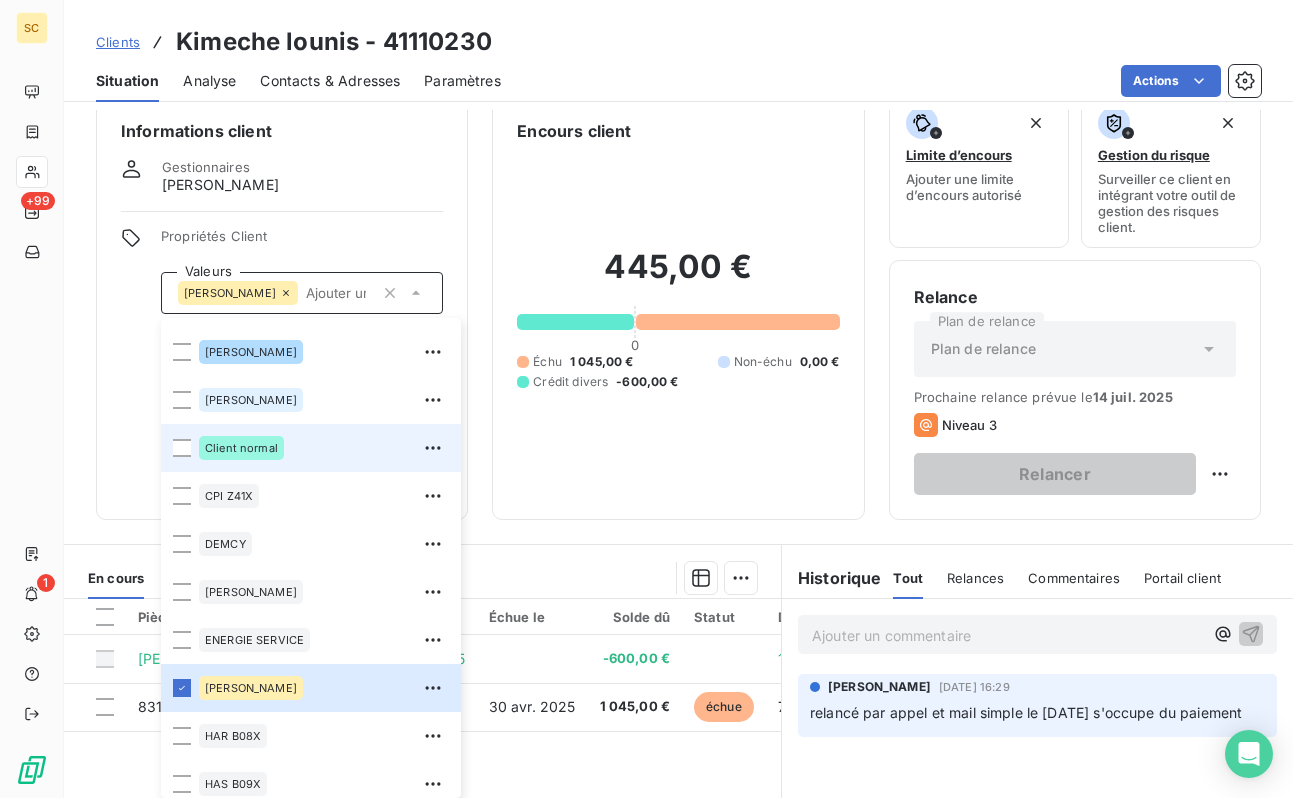 click on "Client normal" at bounding box center [241, 448] 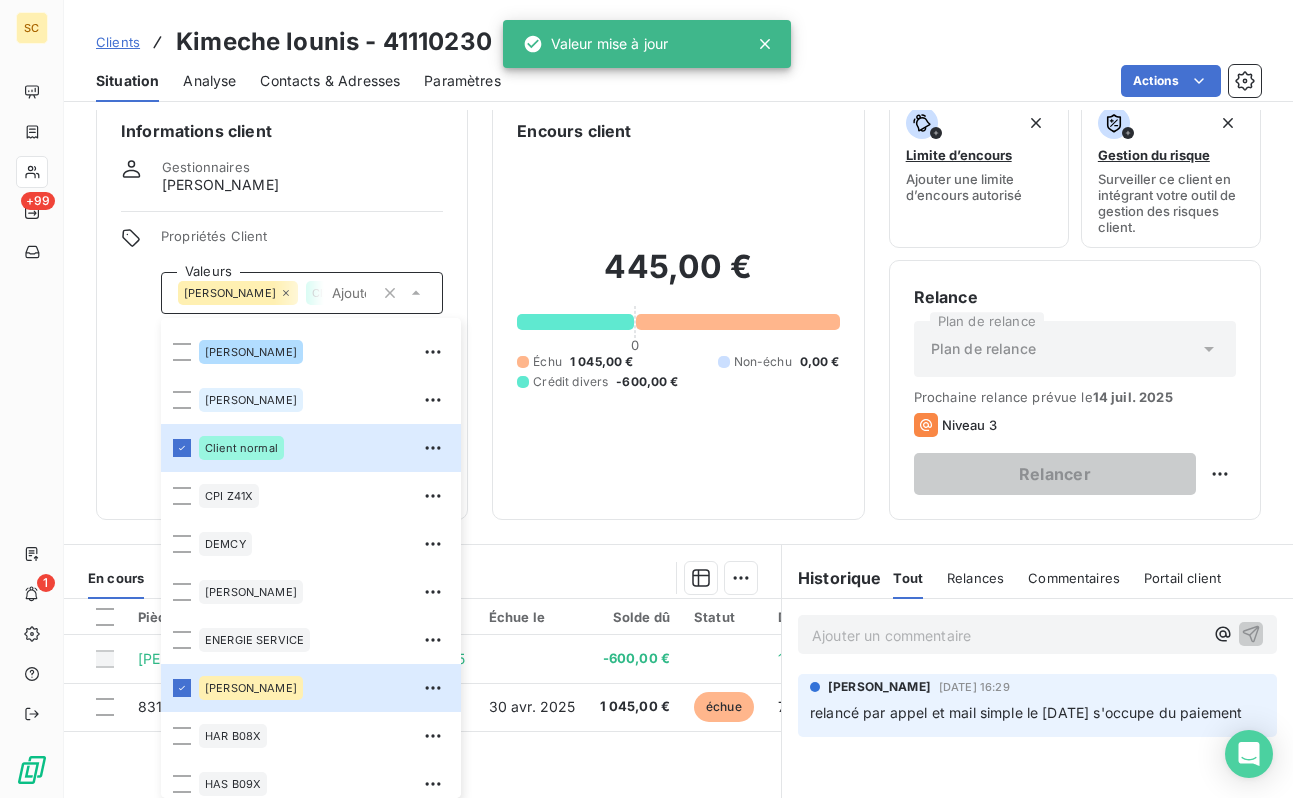 click on "Clients [PERSON_NAME] - 41110230" at bounding box center [678, 42] 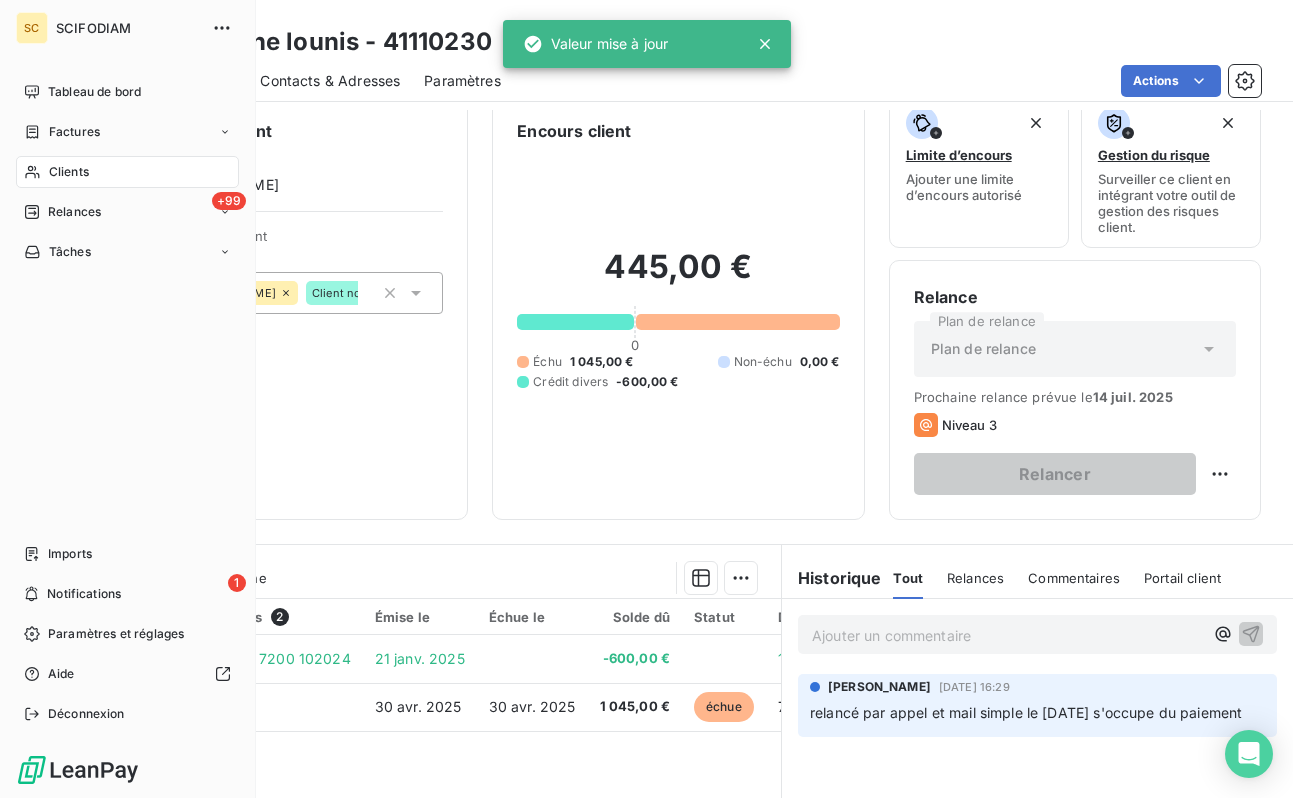 click on "Clients" at bounding box center [69, 172] 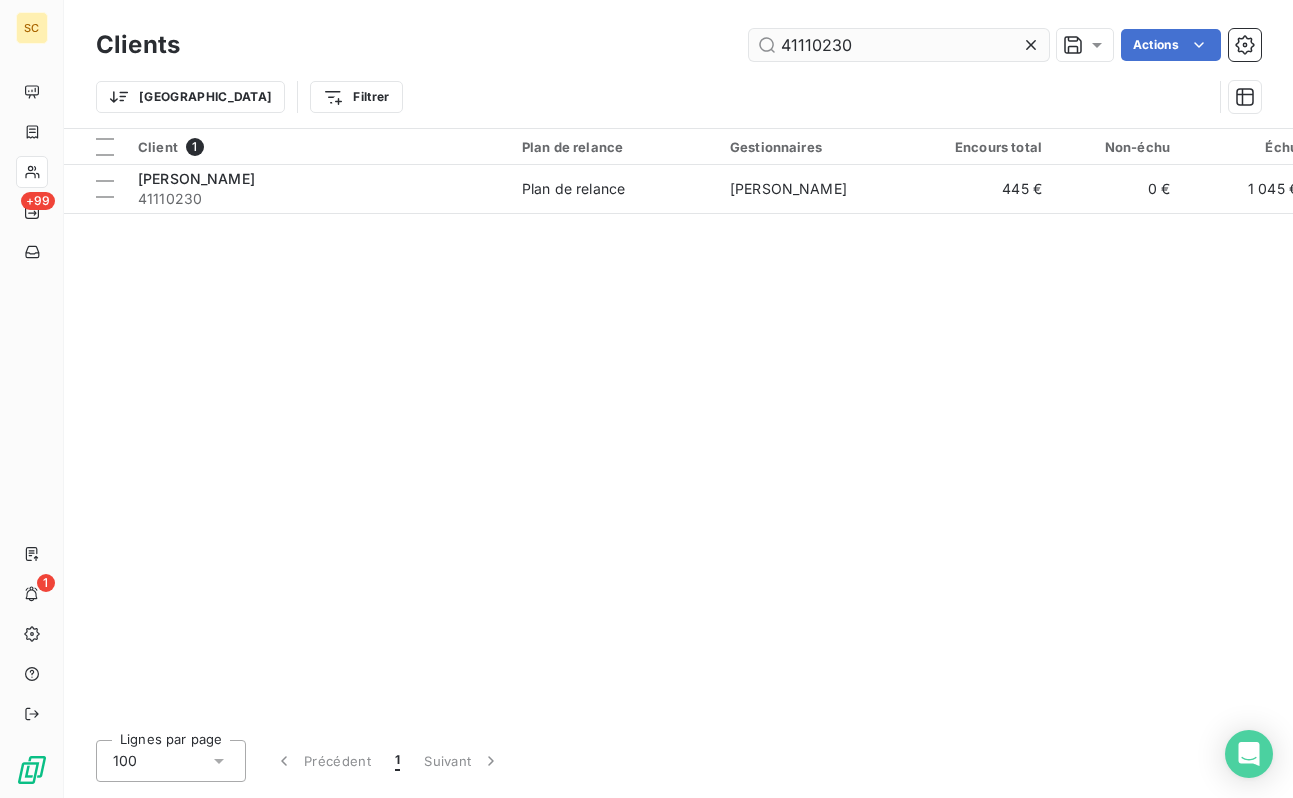 click on "41110230" at bounding box center (899, 45) 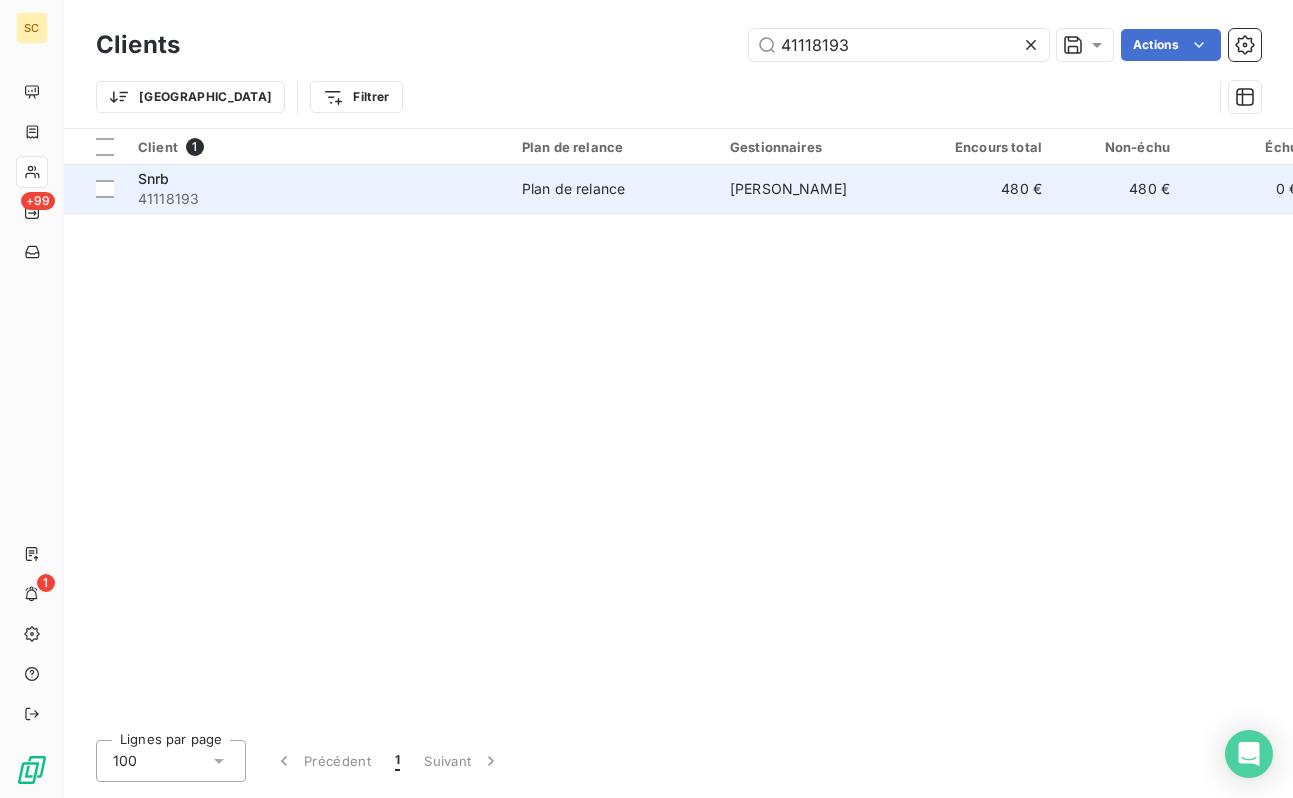 type on "41118193" 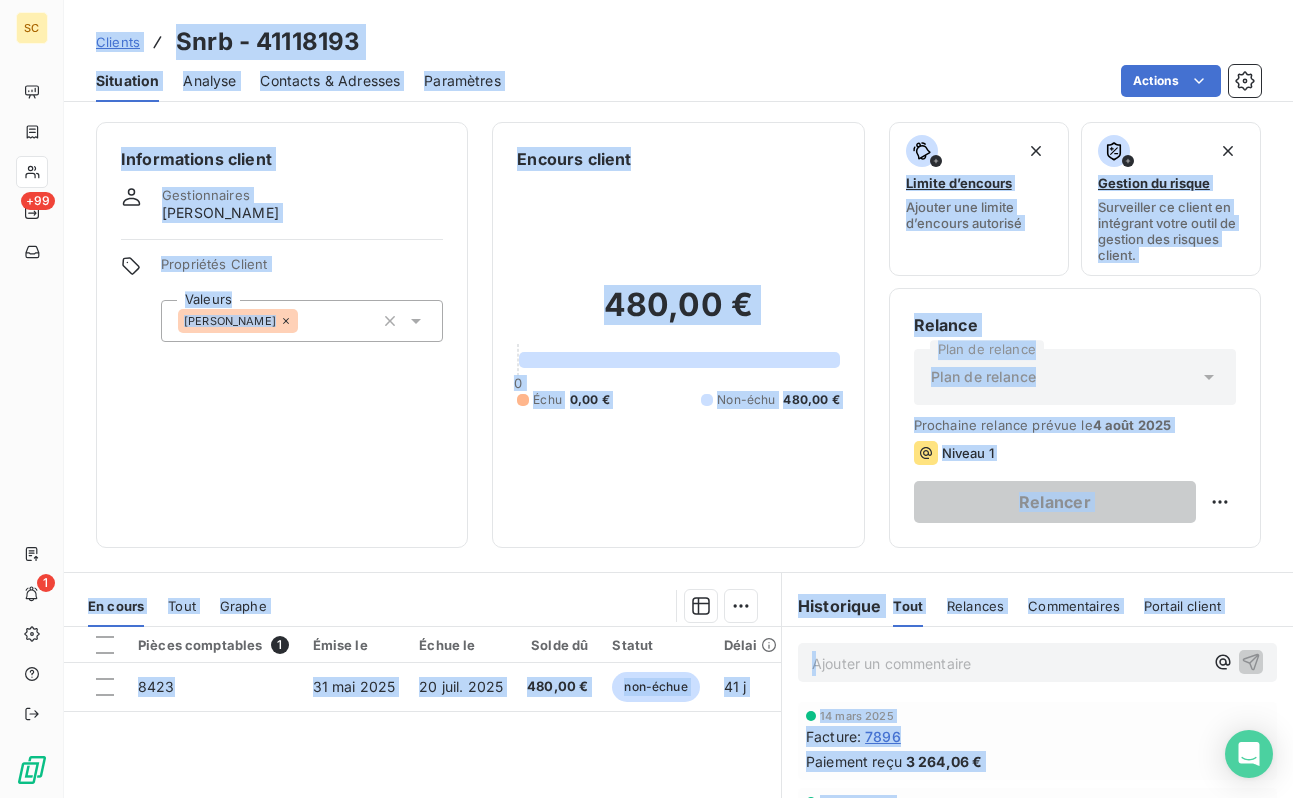 click on "[PERSON_NAME]" at bounding box center (302, 321) 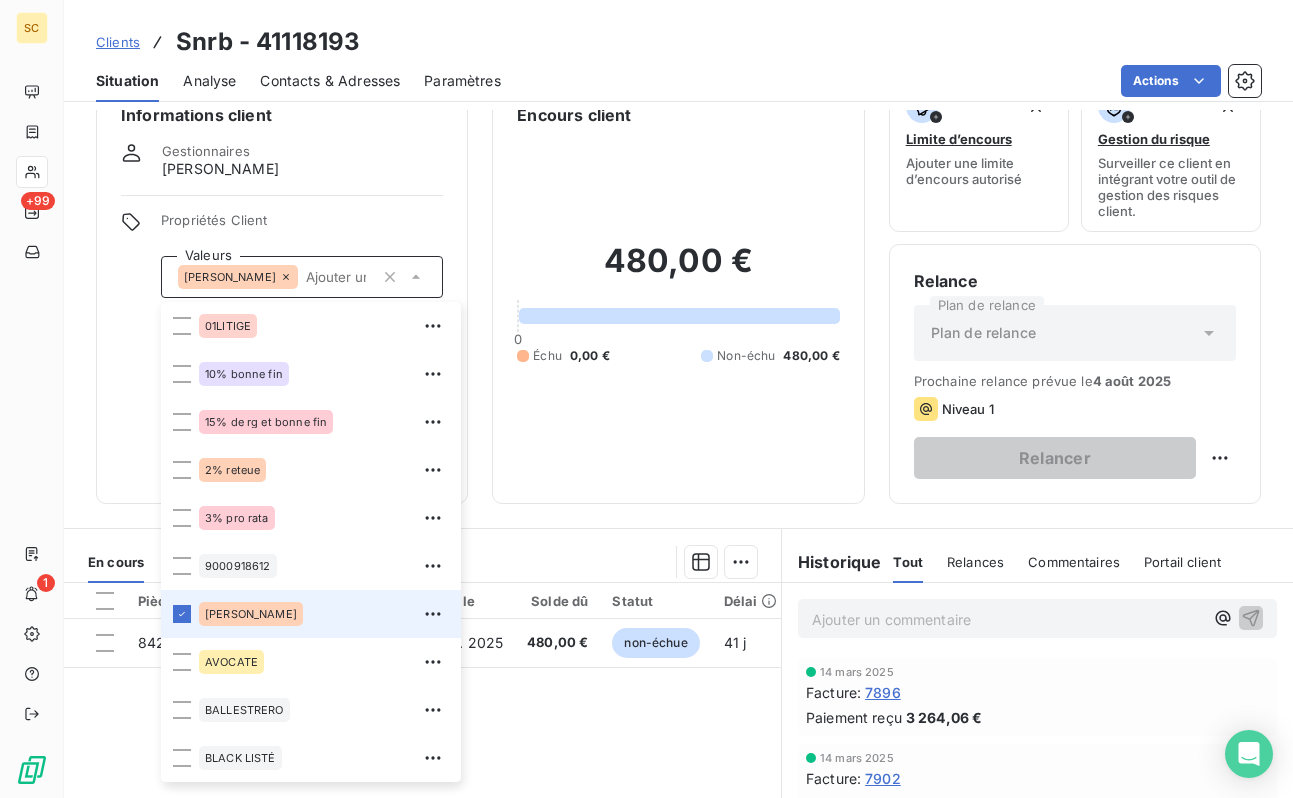 scroll, scrollTop: 50, scrollLeft: 0, axis: vertical 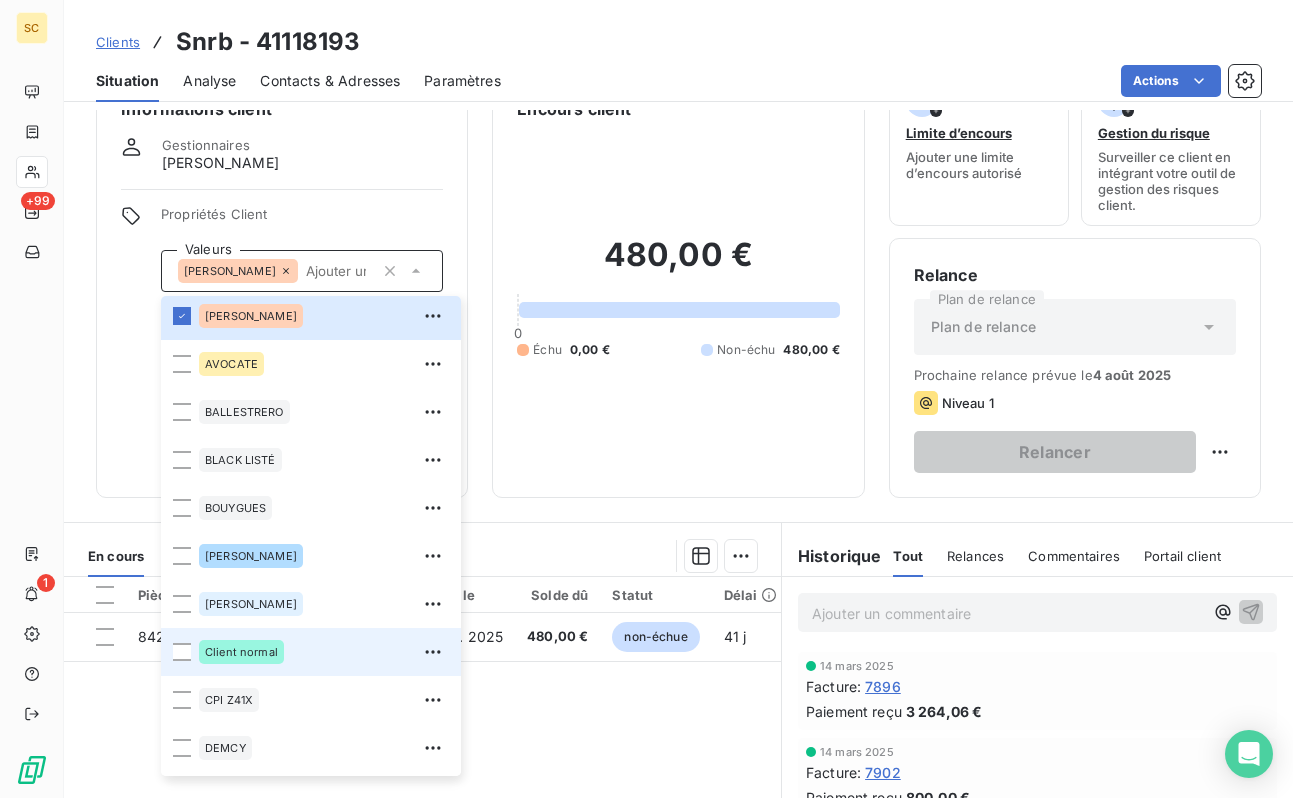 click on "Client normal" at bounding box center (241, 652) 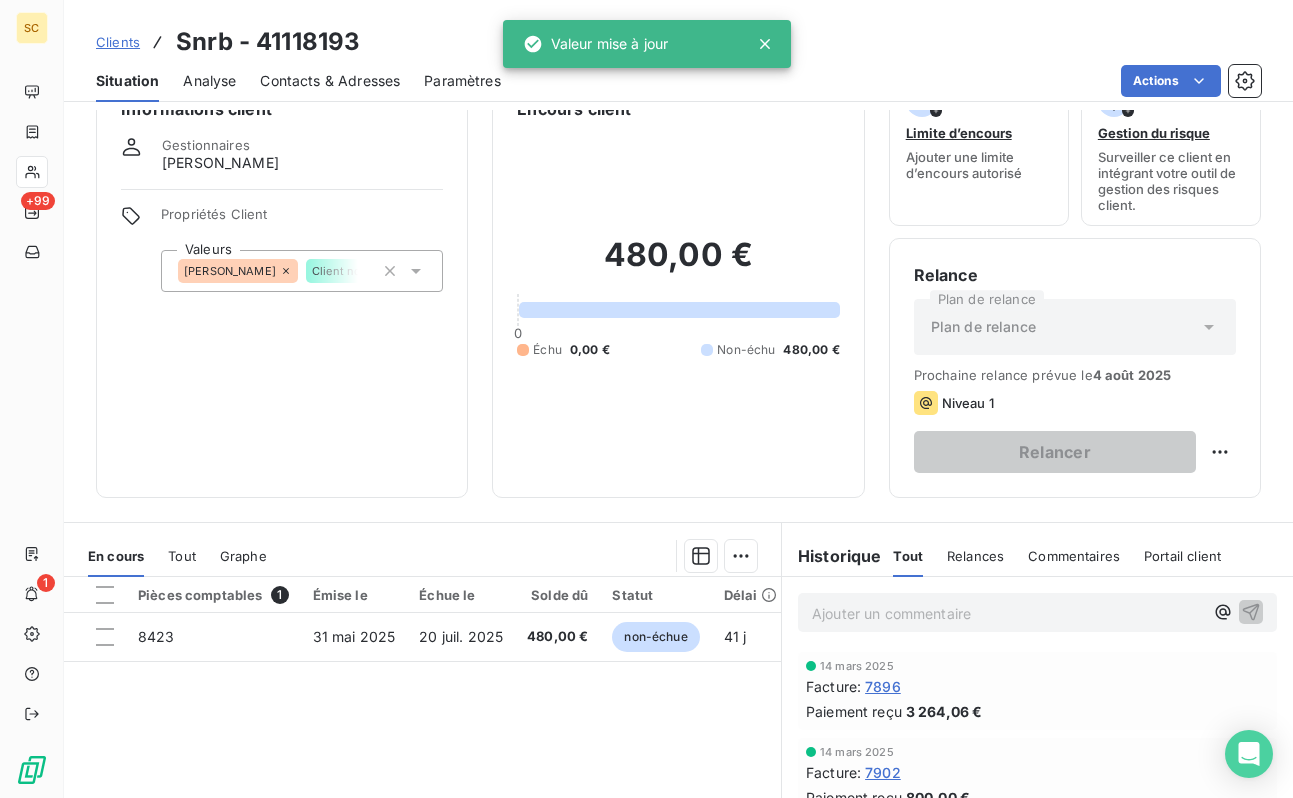 click on "Clients Snrb - 41118193" at bounding box center (678, 42) 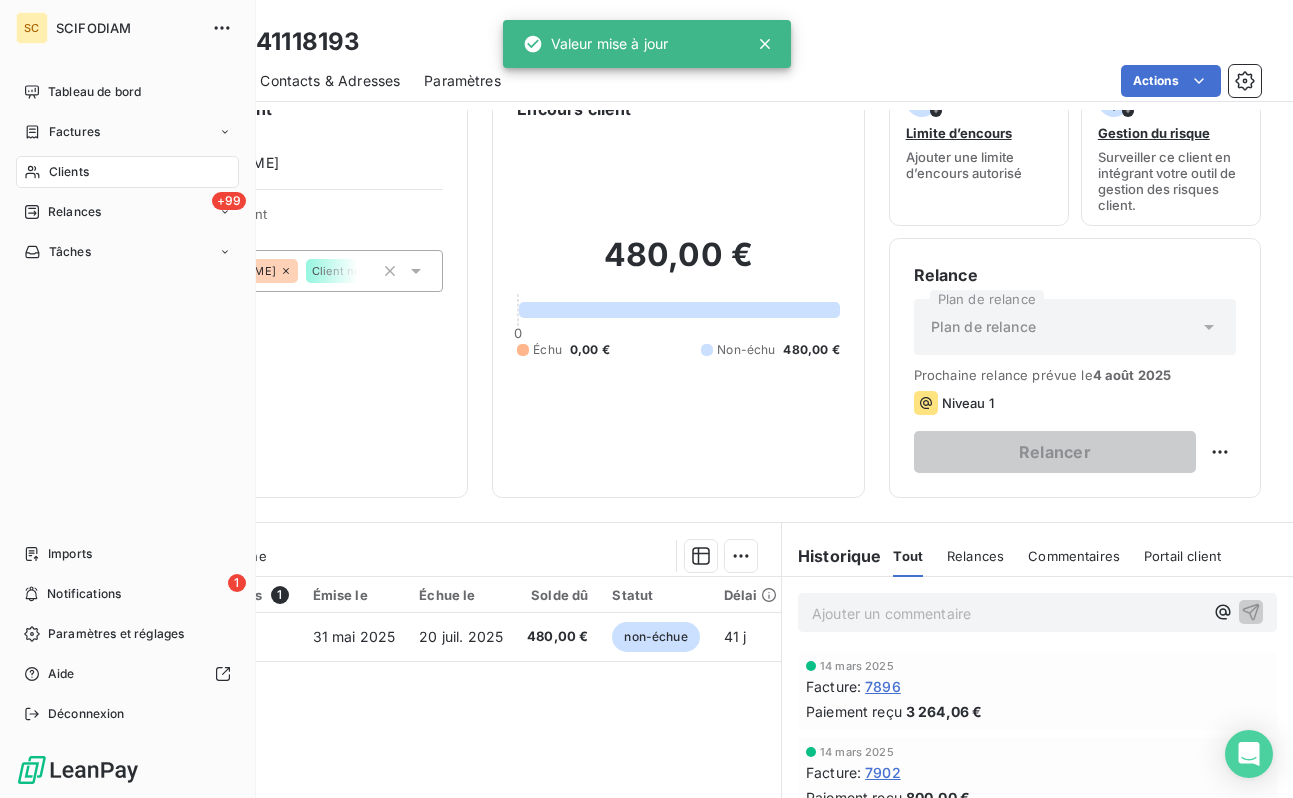 click on "Clients" at bounding box center (69, 172) 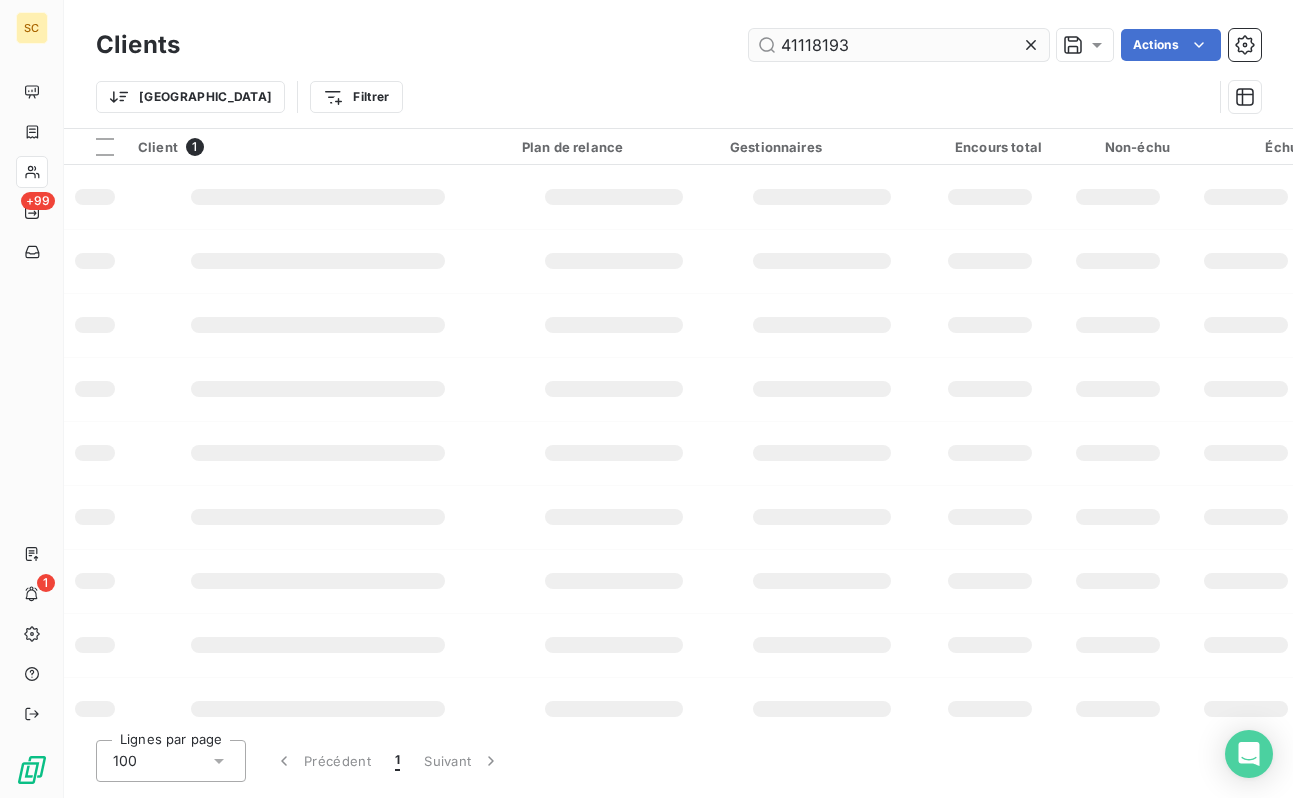 click on "41118193" at bounding box center (899, 45) 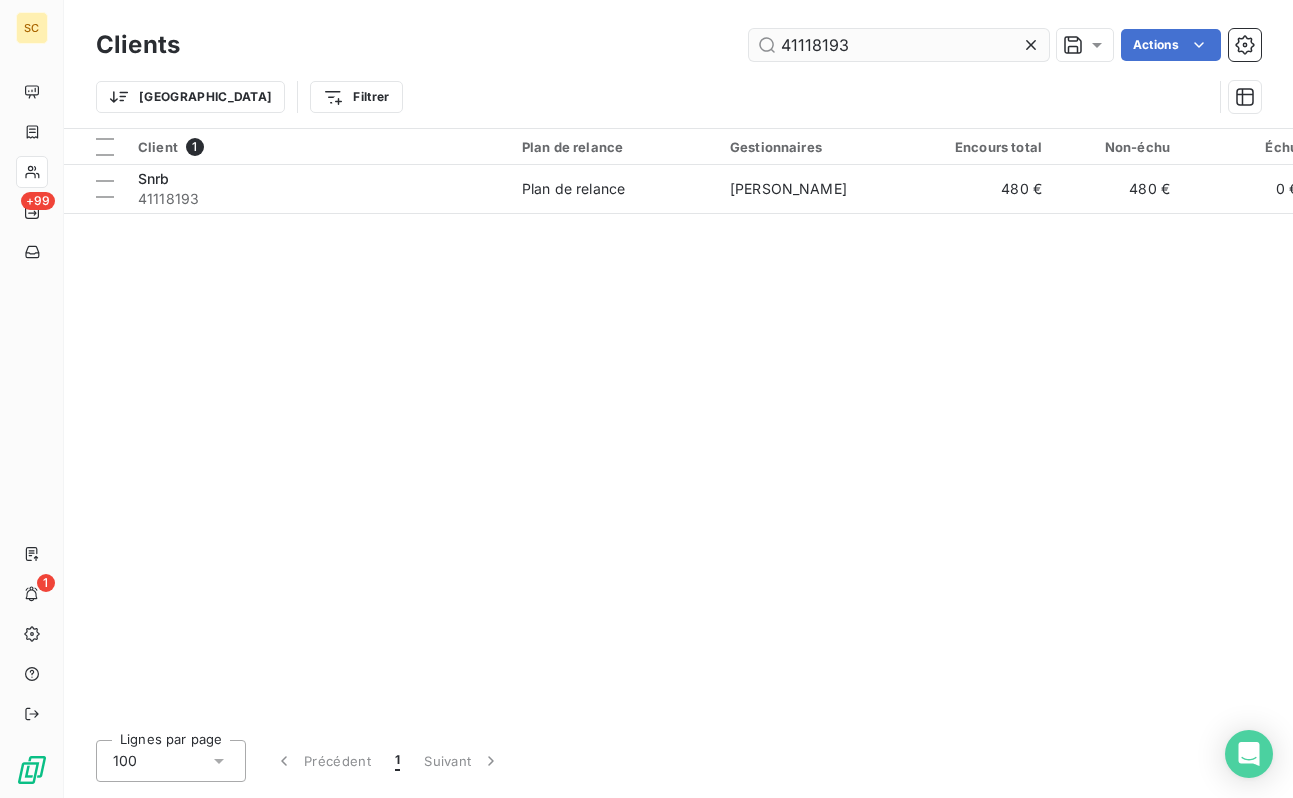 click on "41118193" at bounding box center [899, 45] 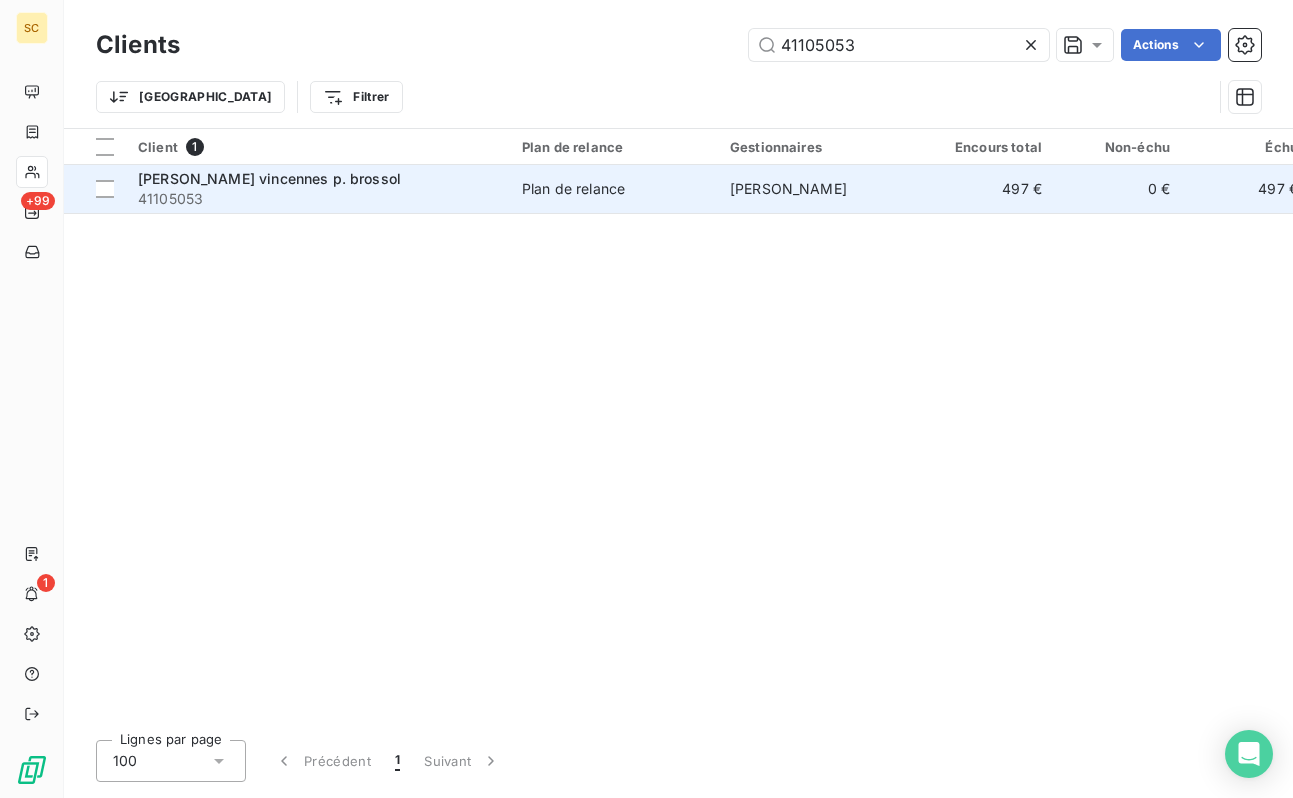 type on "41105053" 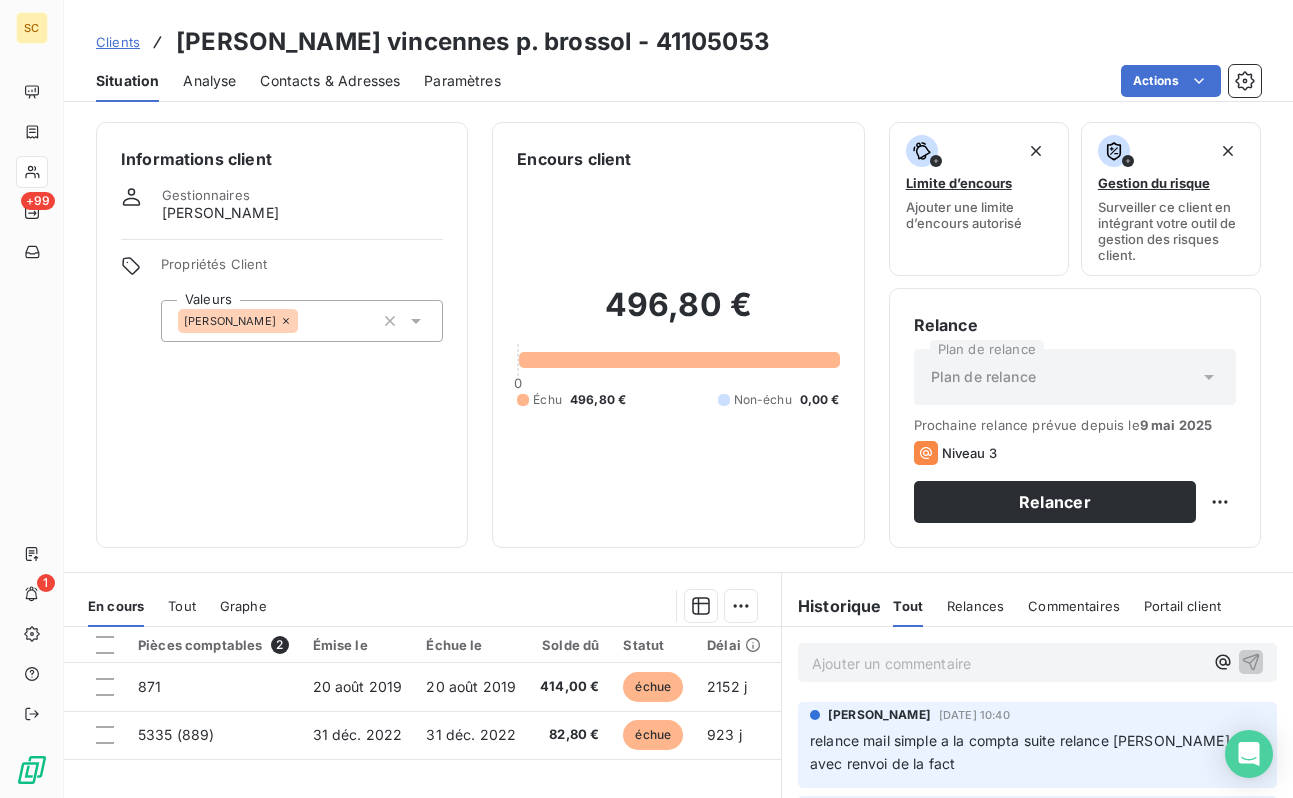 click on "[PERSON_NAME]" at bounding box center [302, 321] 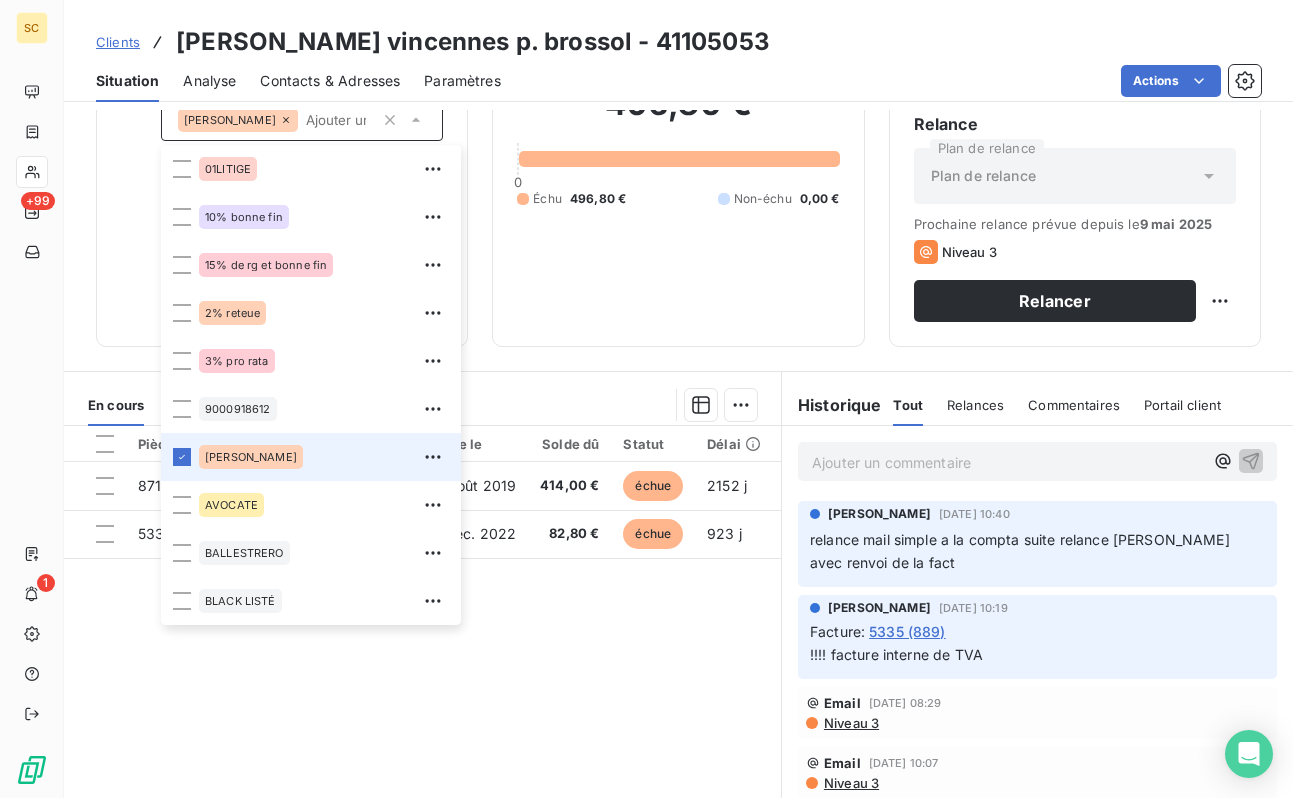 scroll, scrollTop: 237, scrollLeft: 0, axis: vertical 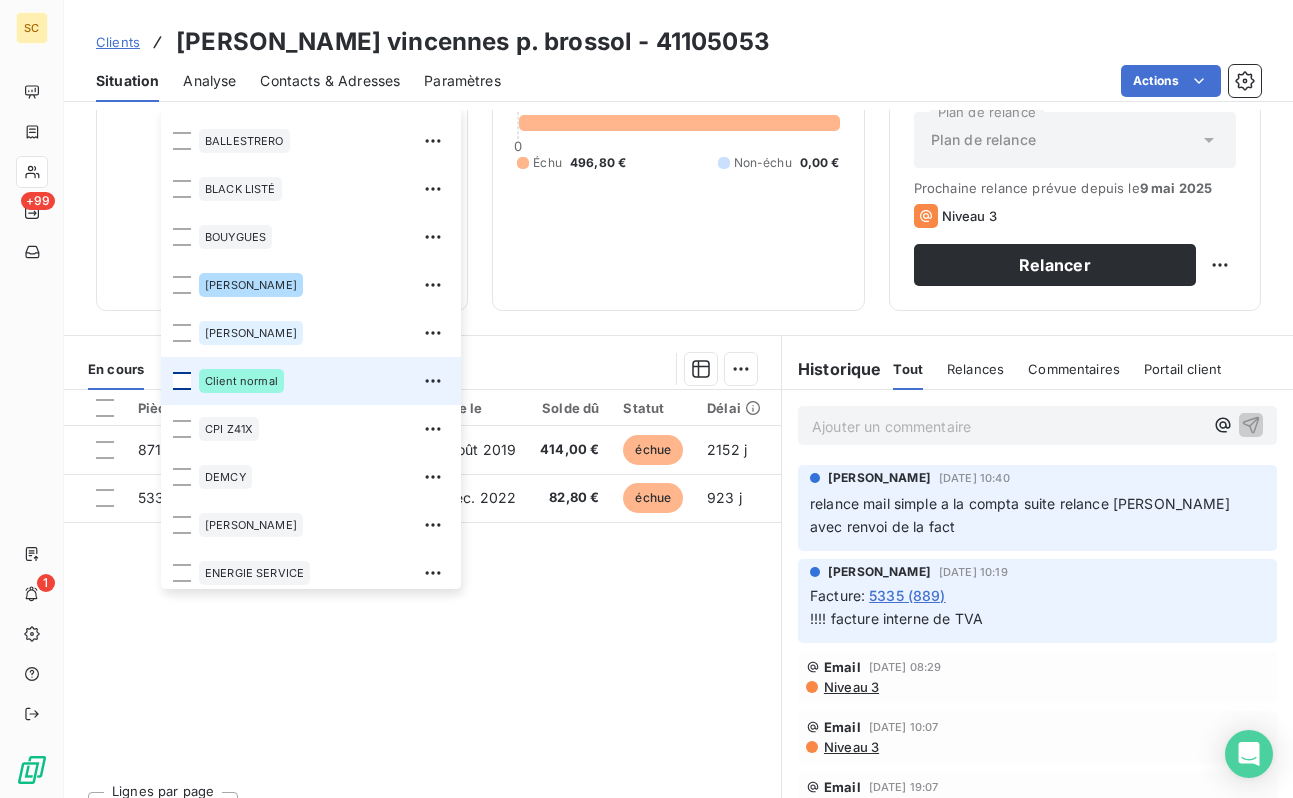 click at bounding box center [182, 381] 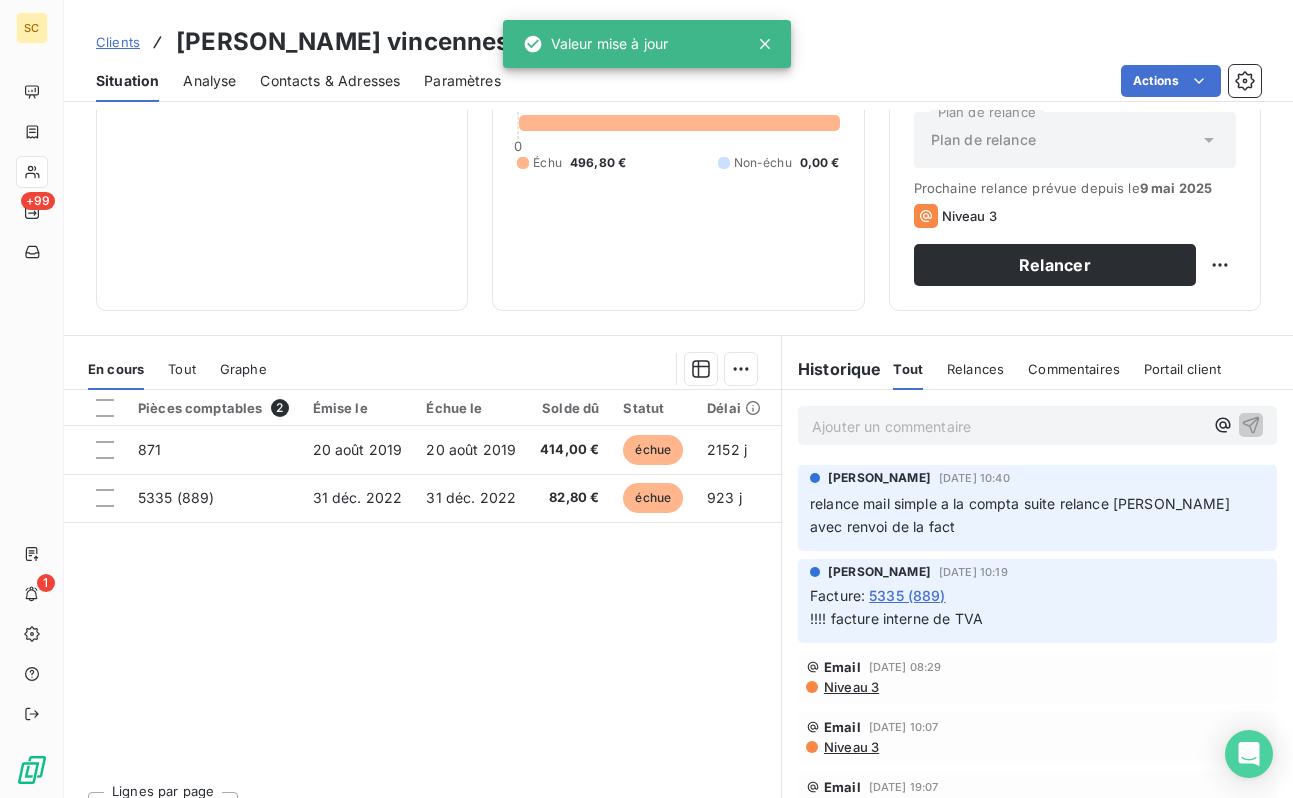 click on "Informations client Gestionnaires [PERSON_NAME] Propriétés Client Valeurs [PERSON_NAME] Client normal Encours client   496,80 € 0 Échu 496,80 € Non-échu 0,00 €     Limite d’encours Ajouter une limite d’encours autorisé Gestion du risque Surveiller ce client en intégrant votre outil de gestion des risques client. Relance Plan de relance Plan de relance Prochaine relance prévue depuis le  [DATE] Niveau 3 Relancer En cours Tout Graphe Pièces comptables 2 Émise le Échue le Solde dû Statut Délai   Retard   Tag relance   871 [DATE] [DATE] 414,00 € échue 2152 j +2152 j 5335 (889) [DATE] [DATE] 82,80 € échue 923 j +923 j Lignes par page 25 Précédent 1 Suivant Historique Tout Relances Commentaires Portail client Tout Relances Commentaires Portail client Ajouter un commentaire ﻿ [PERSON_NAME] [DATE] 10:40 relance mail simple a la compta suite relance [PERSON_NAME] avec renvoi de la fact [PERSON_NAME] [DATE] 10:19 Facture  : 5335 (889) Email" at bounding box center [678, 454] 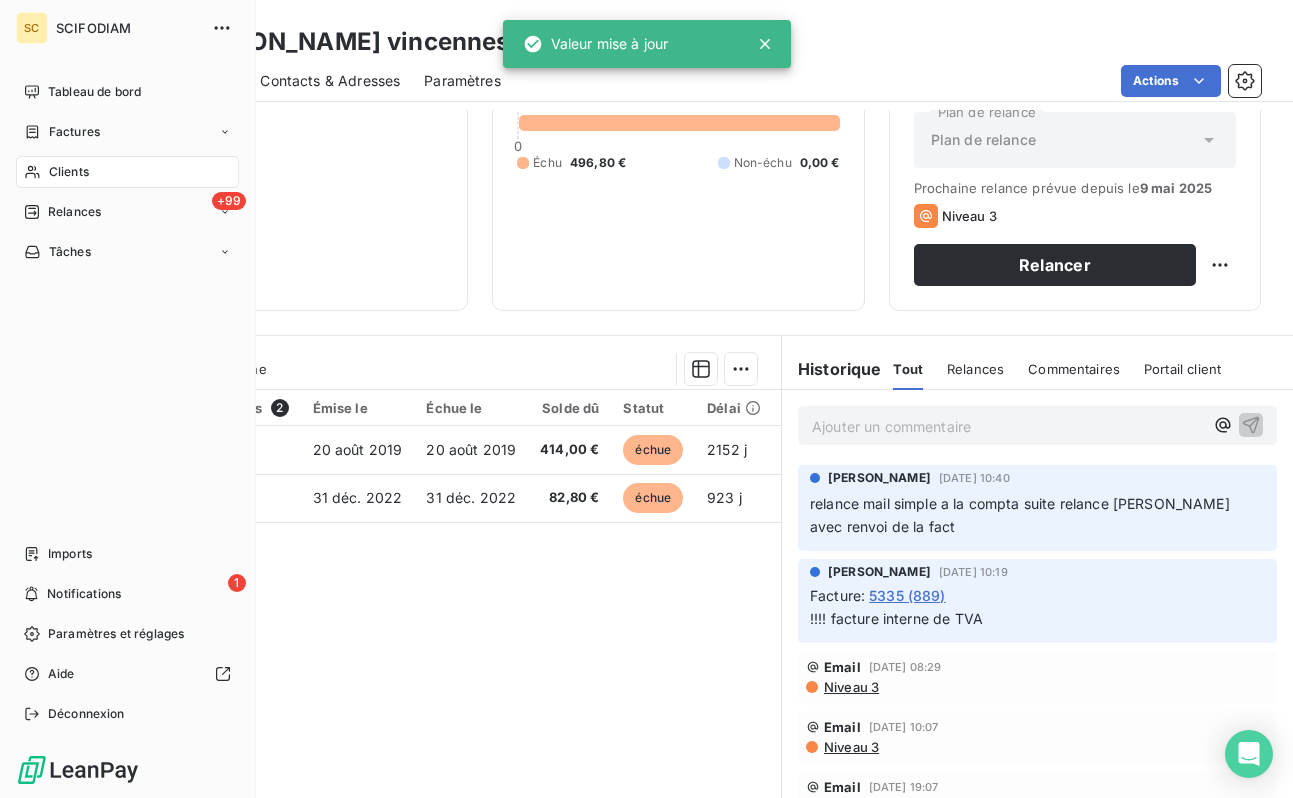 click on "Clients" at bounding box center [127, 172] 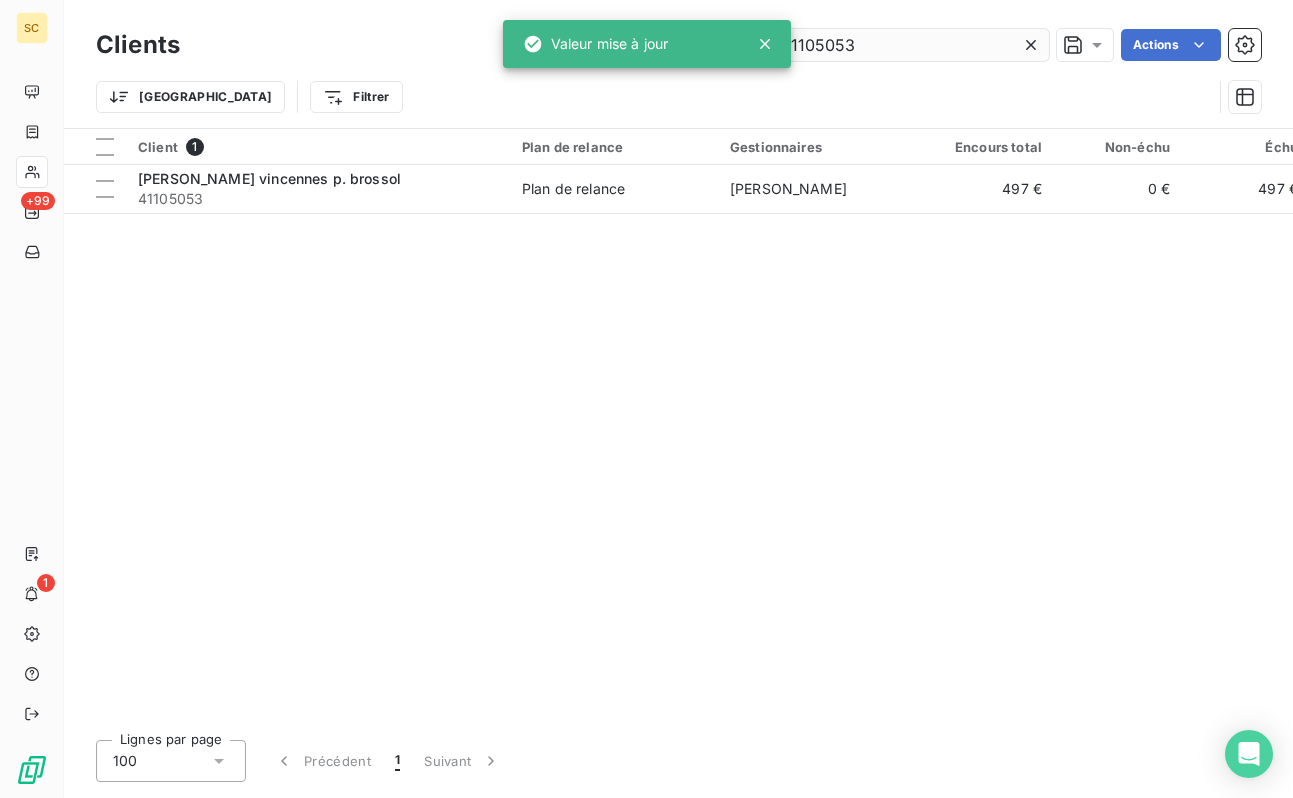 click on "41105053" at bounding box center [899, 45] 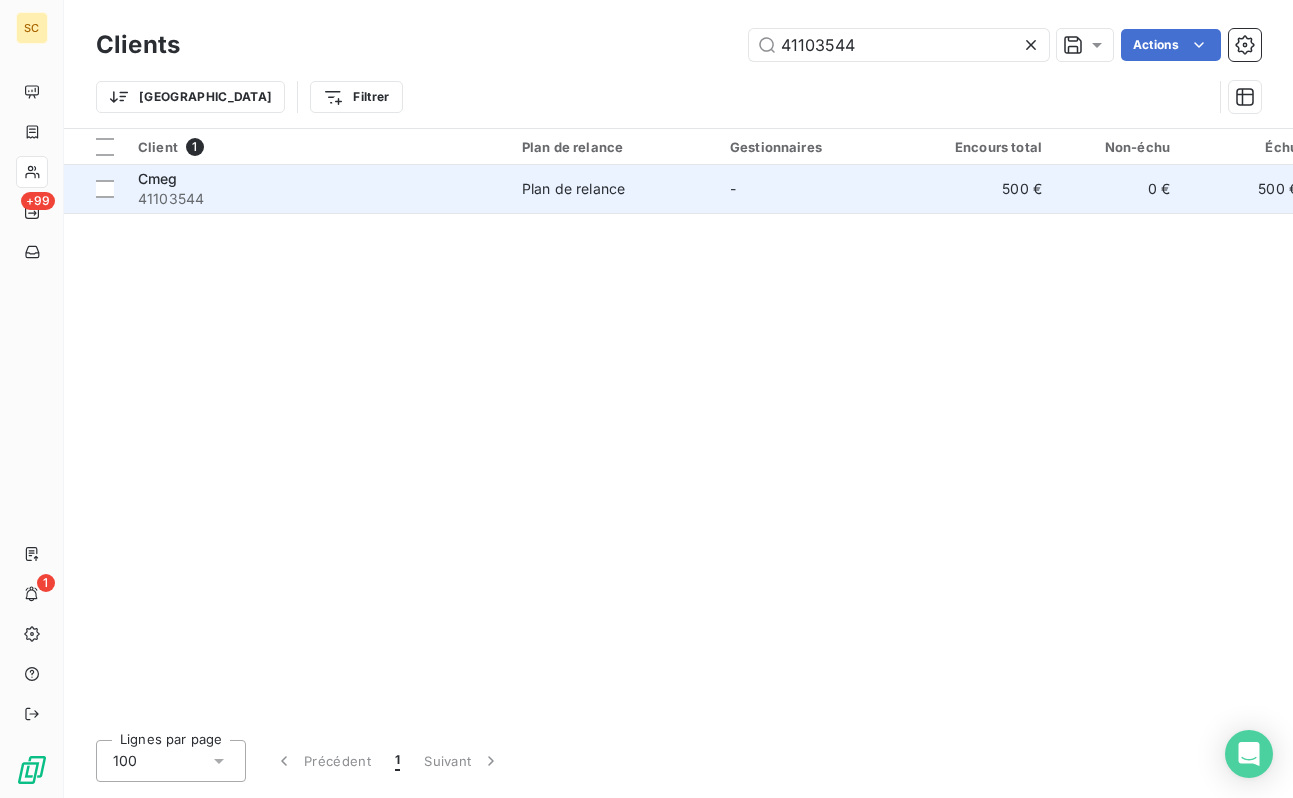 type on "41103544" 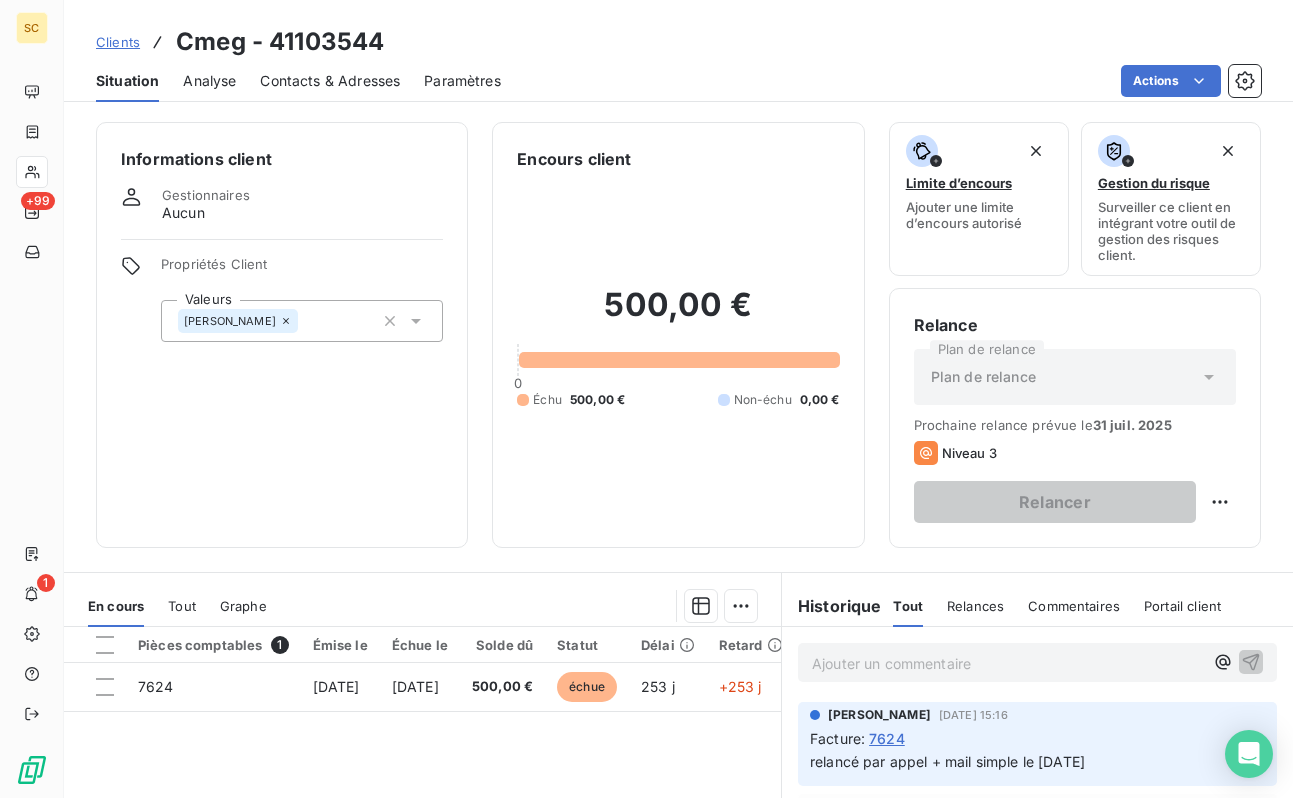 click on "[PERSON_NAME]" at bounding box center (302, 321) 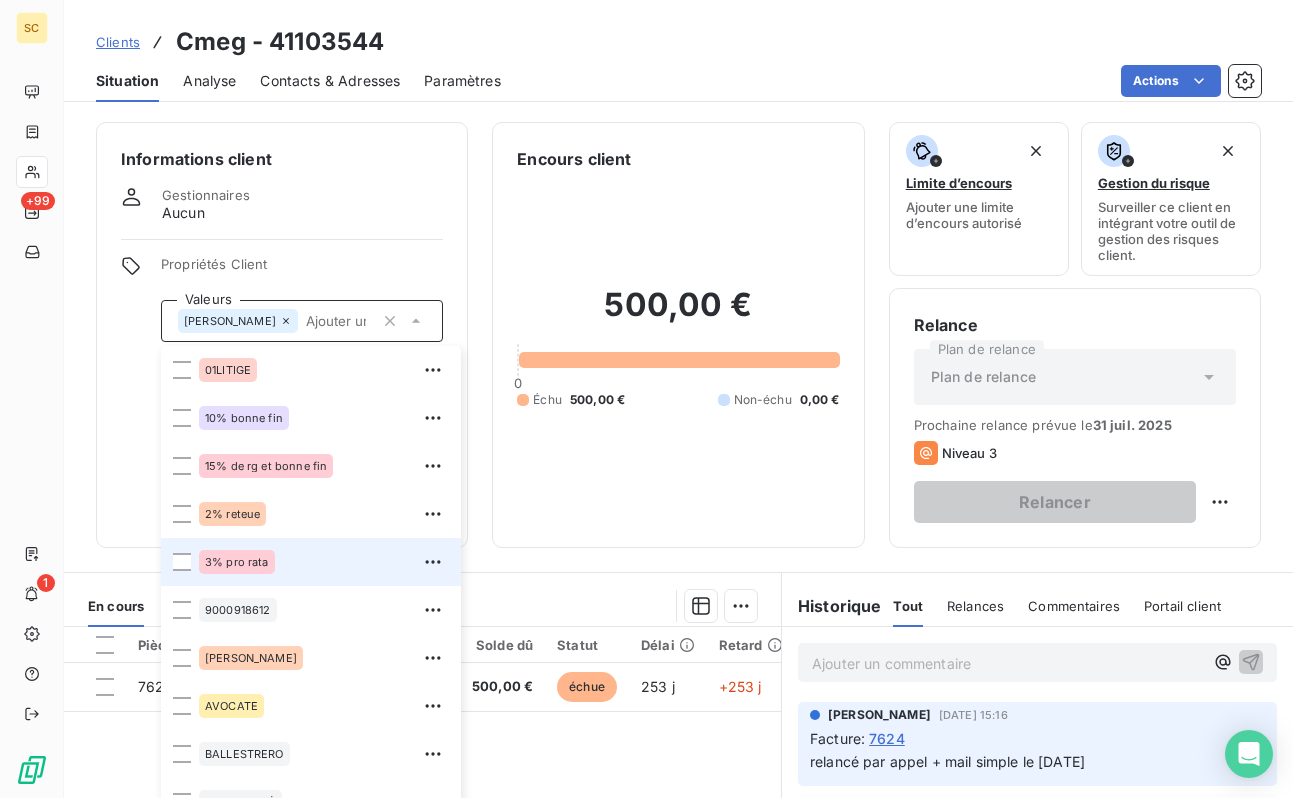 scroll, scrollTop: 28, scrollLeft: 0, axis: vertical 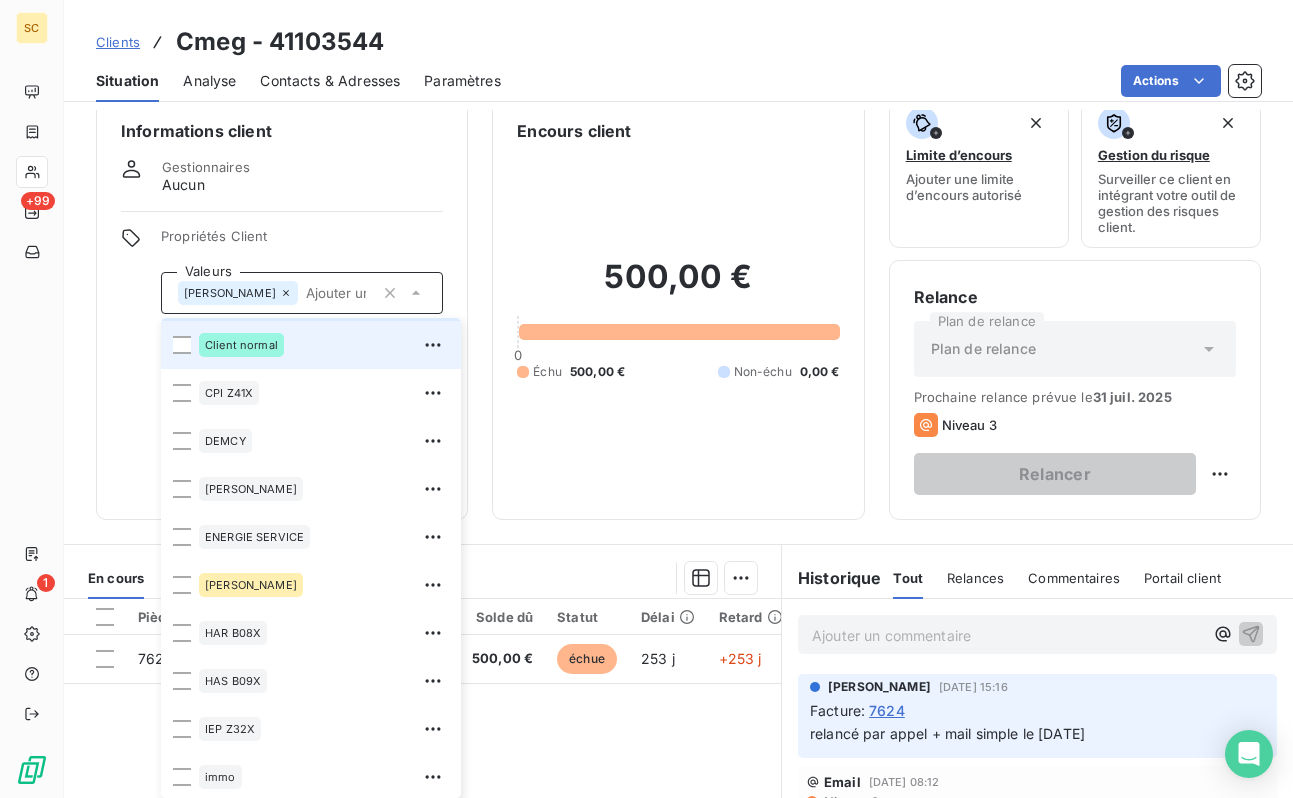click on "Client normal" at bounding box center [241, 345] 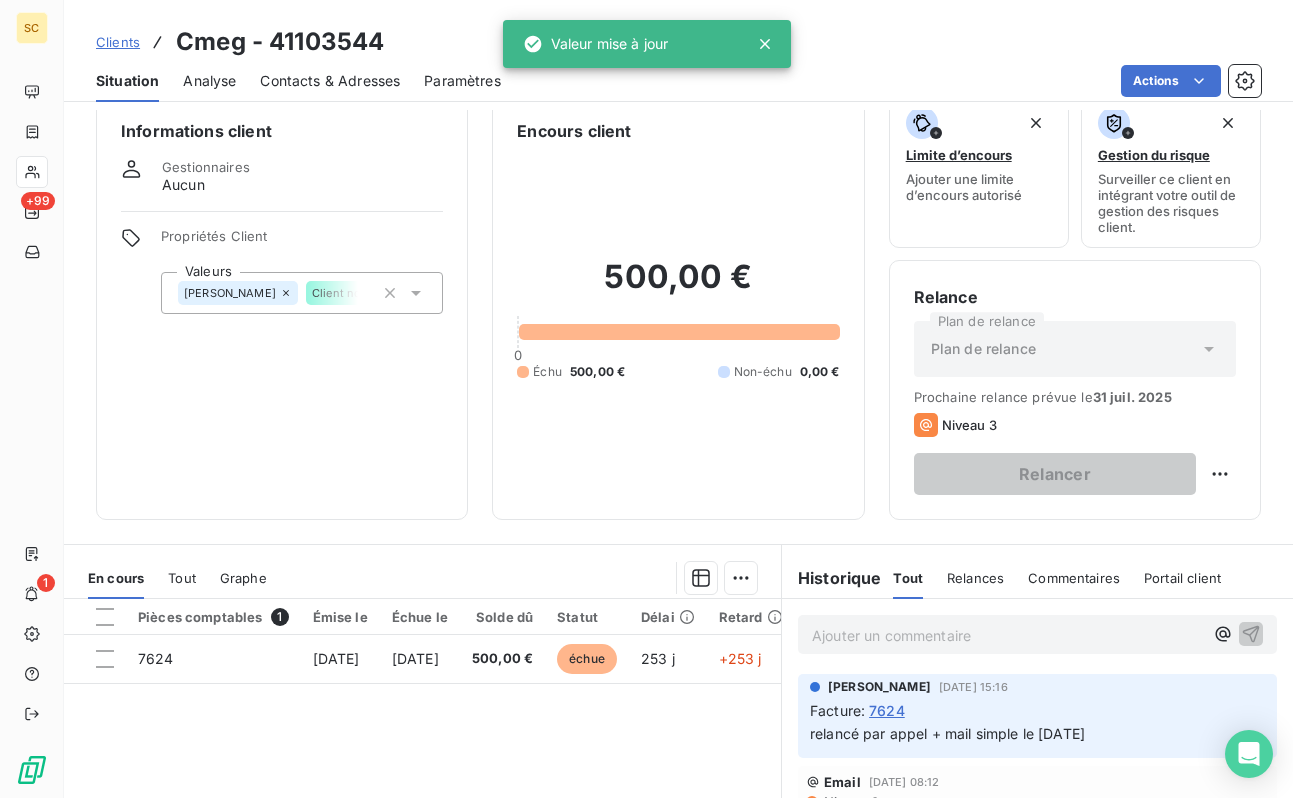 click on "Clients Cmeg - 41103544" at bounding box center [678, 42] 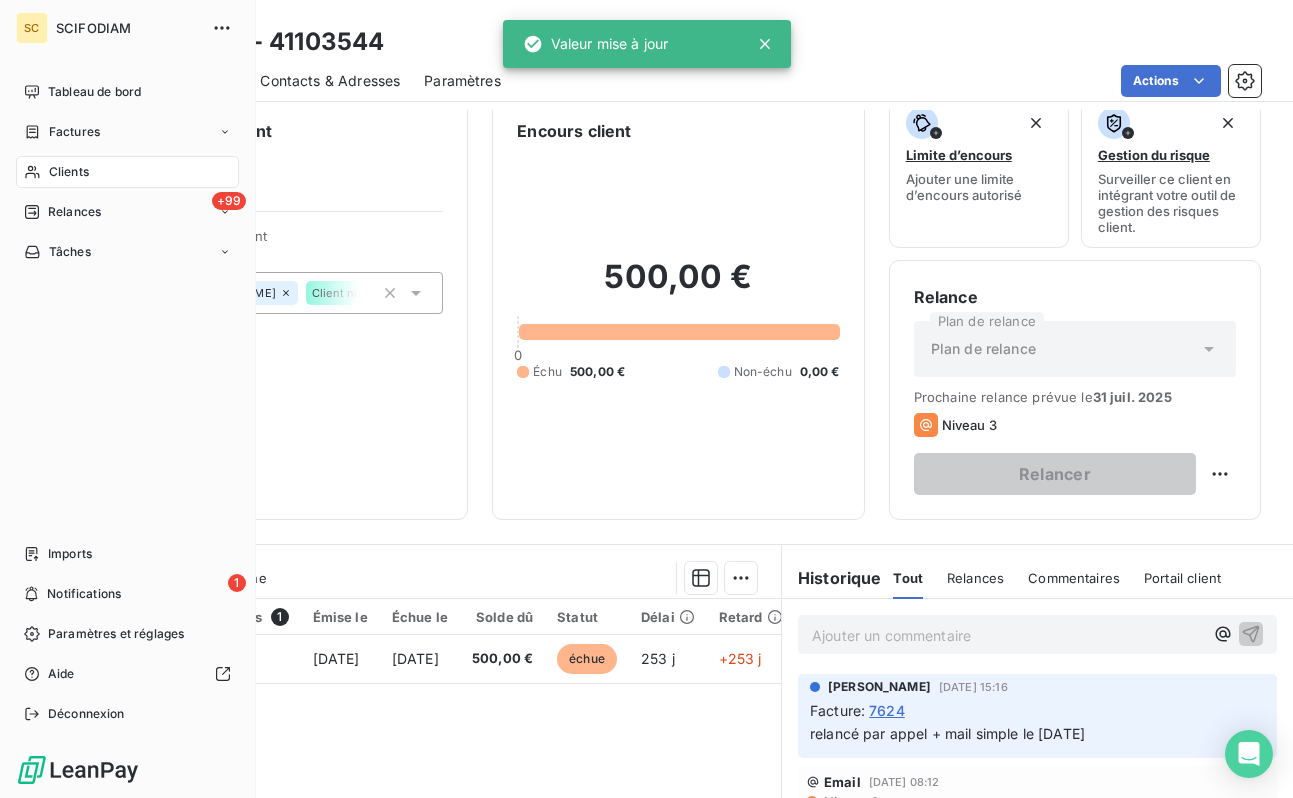 click on "Clients" at bounding box center (69, 172) 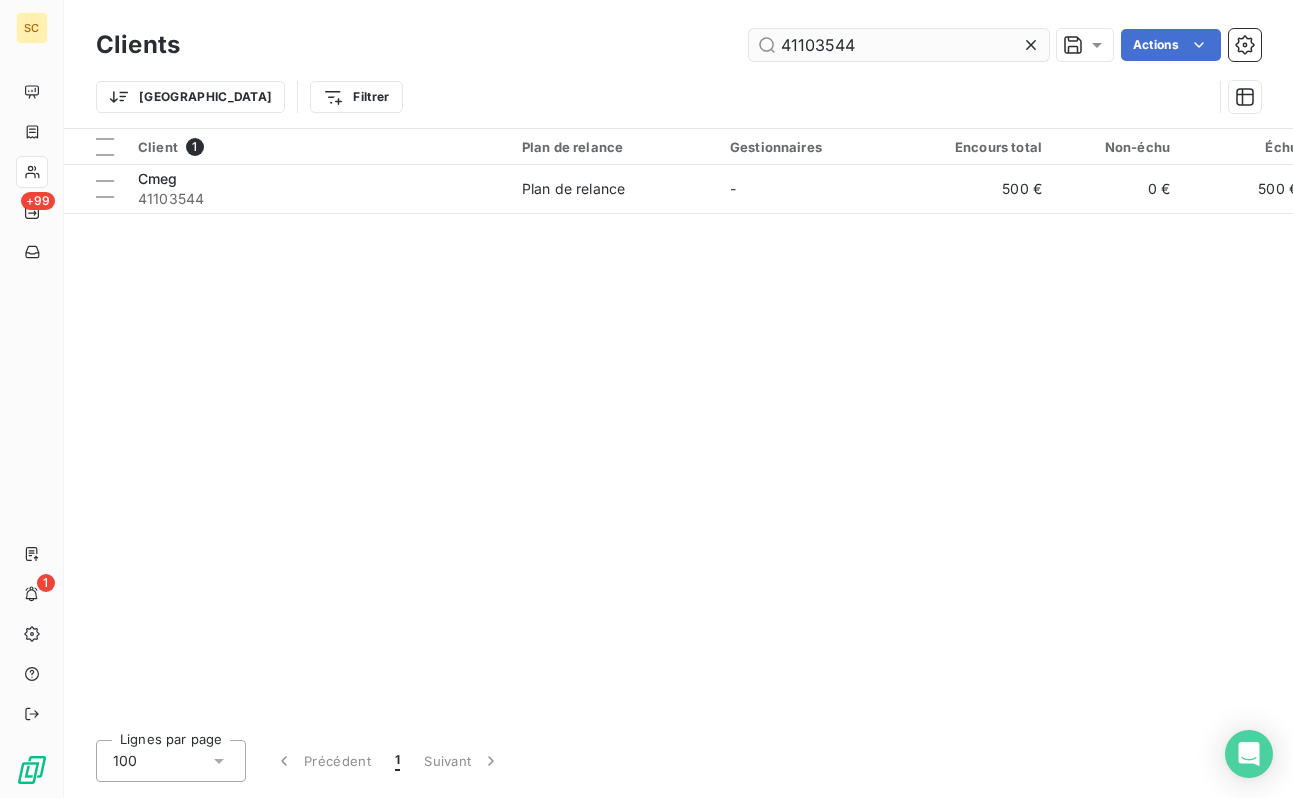 click on "41103544" at bounding box center [899, 45] 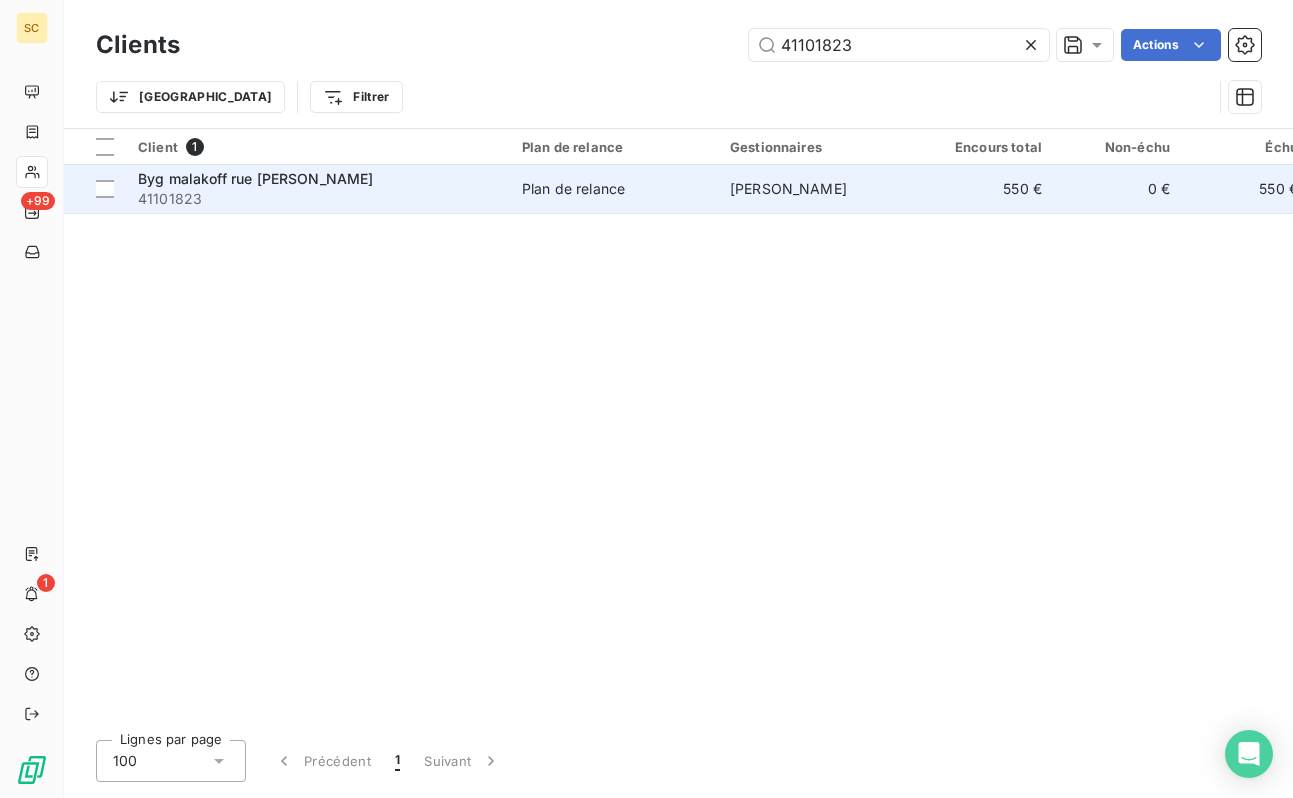 type on "41101823" 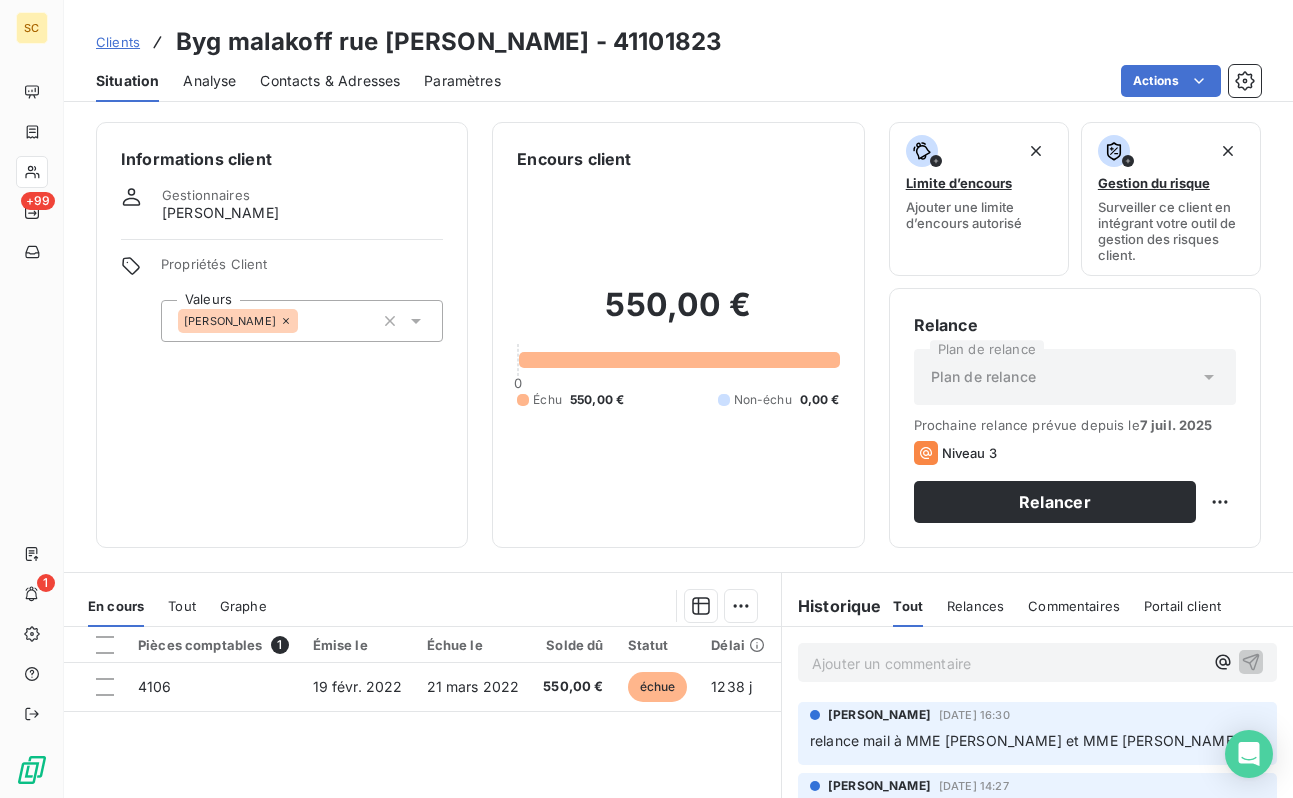 click on "[PERSON_NAME]" at bounding box center [302, 321] 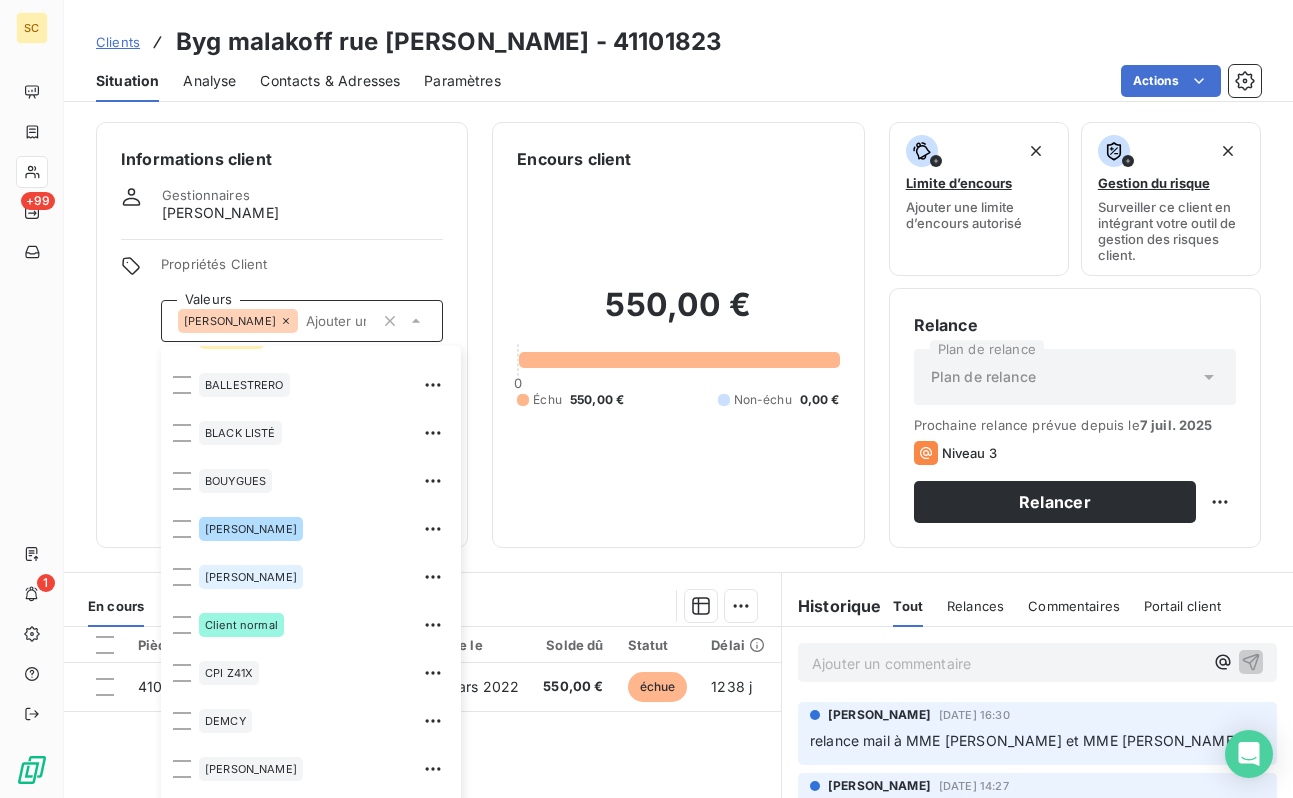 scroll, scrollTop: 512, scrollLeft: 0, axis: vertical 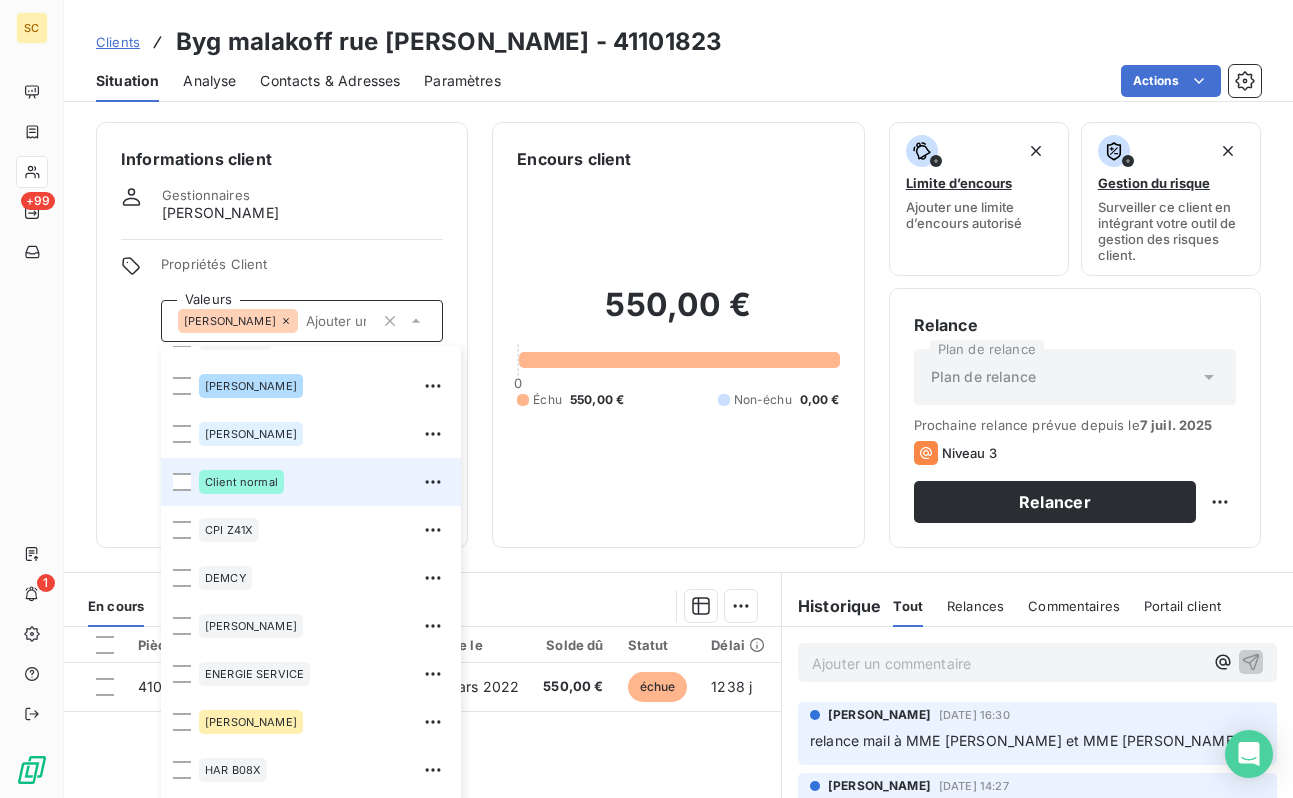 click on "Client normal" at bounding box center [324, 482] 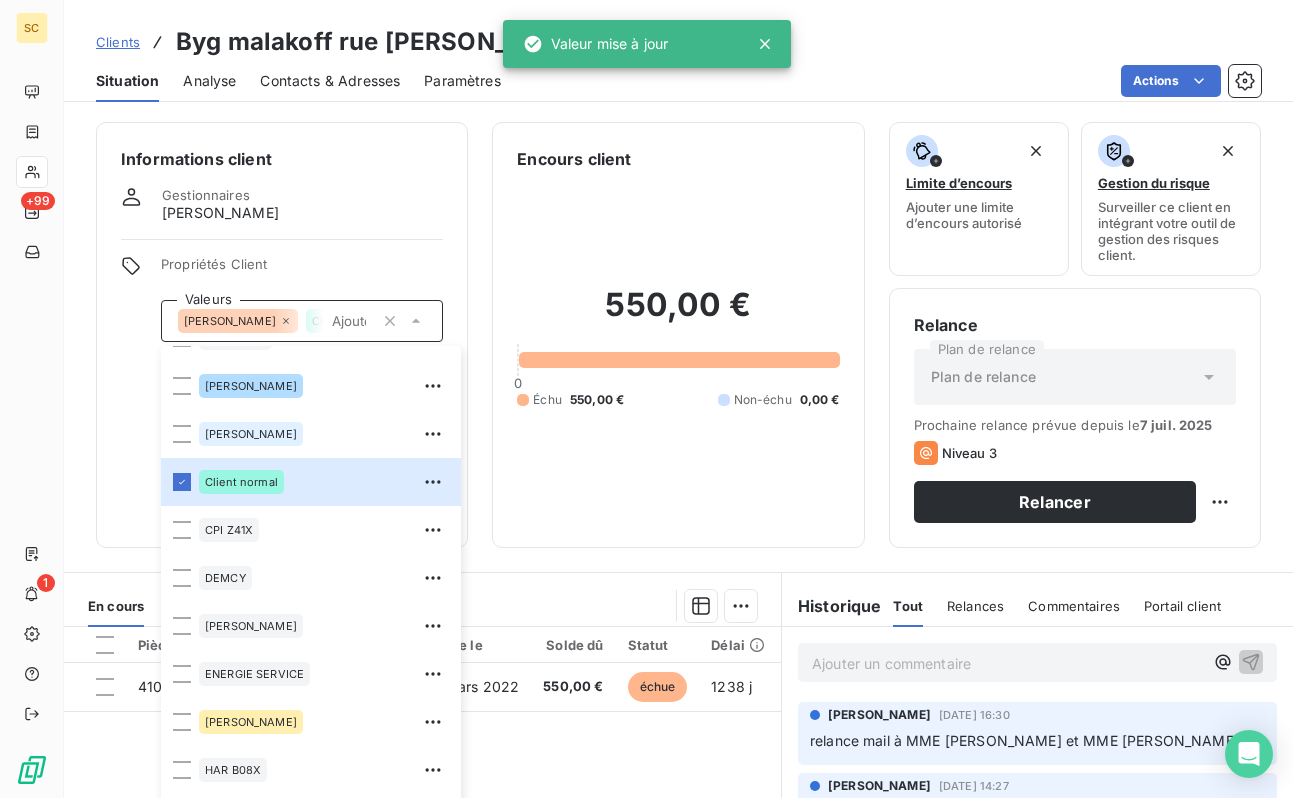 click on "Informations client Gestionnaires [PERSON_NAME] Propriétés Client Valeurs [PERSON_NAME] Client normal 01LITIGE 10% bonne fin 15% de rg et bonne fin 2% reteue 3% pro rata 9000918612 [PERSON_NAME] AVOCATE BALLESTRERO BLACK LISTÉ BOUYGUES [PERSON_NAME] Client normal CPI Z41X [PERSON_NAME] ENERGIE SERVICE [PERSON_NAME] B08X HAS B09X IEP Z32X immo lucas paiement au 15 de chaque mois REP B11X RETENUE 12% rg 12% RG 5% rg10% [PERSON_NAME] situ differente chez client que les notr ufer Vinci TP" at bounding box center (282, 335) 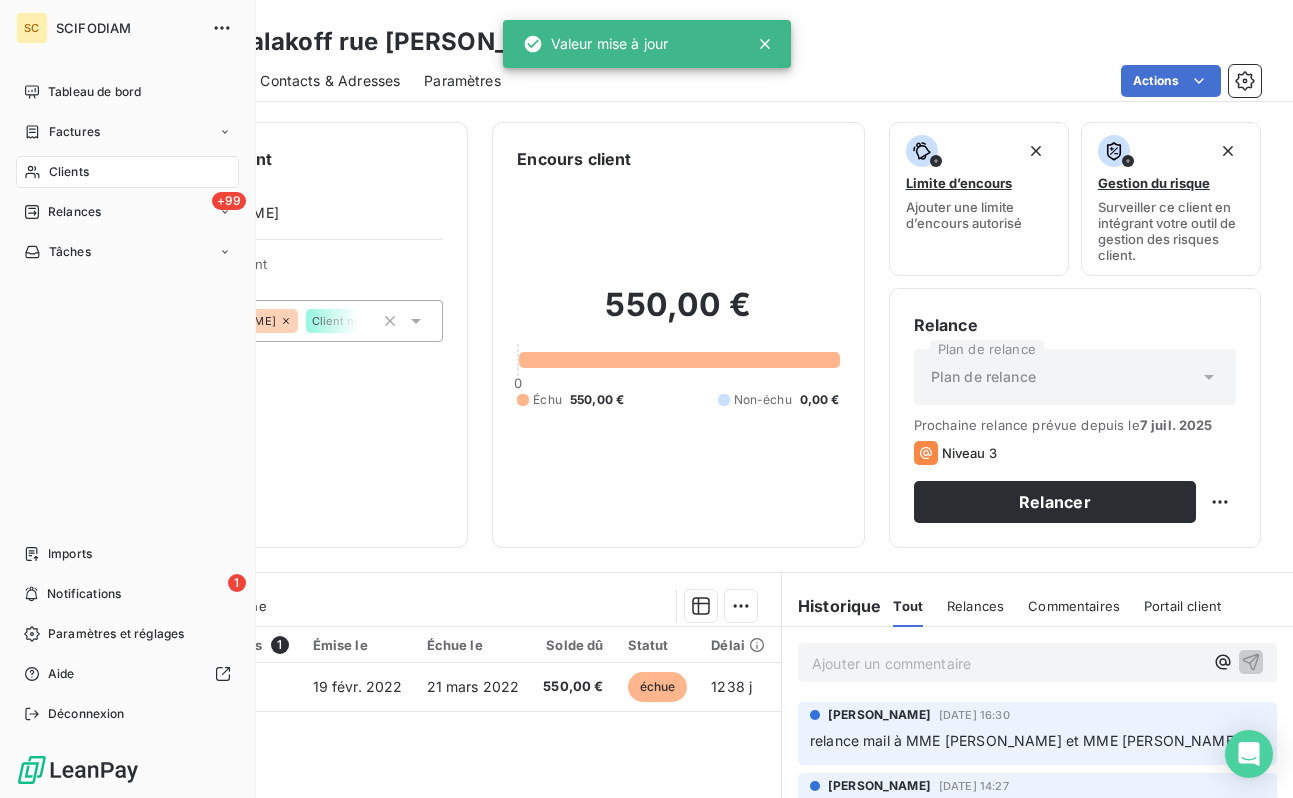 click on "Clients" at bounding box center [69, 172] 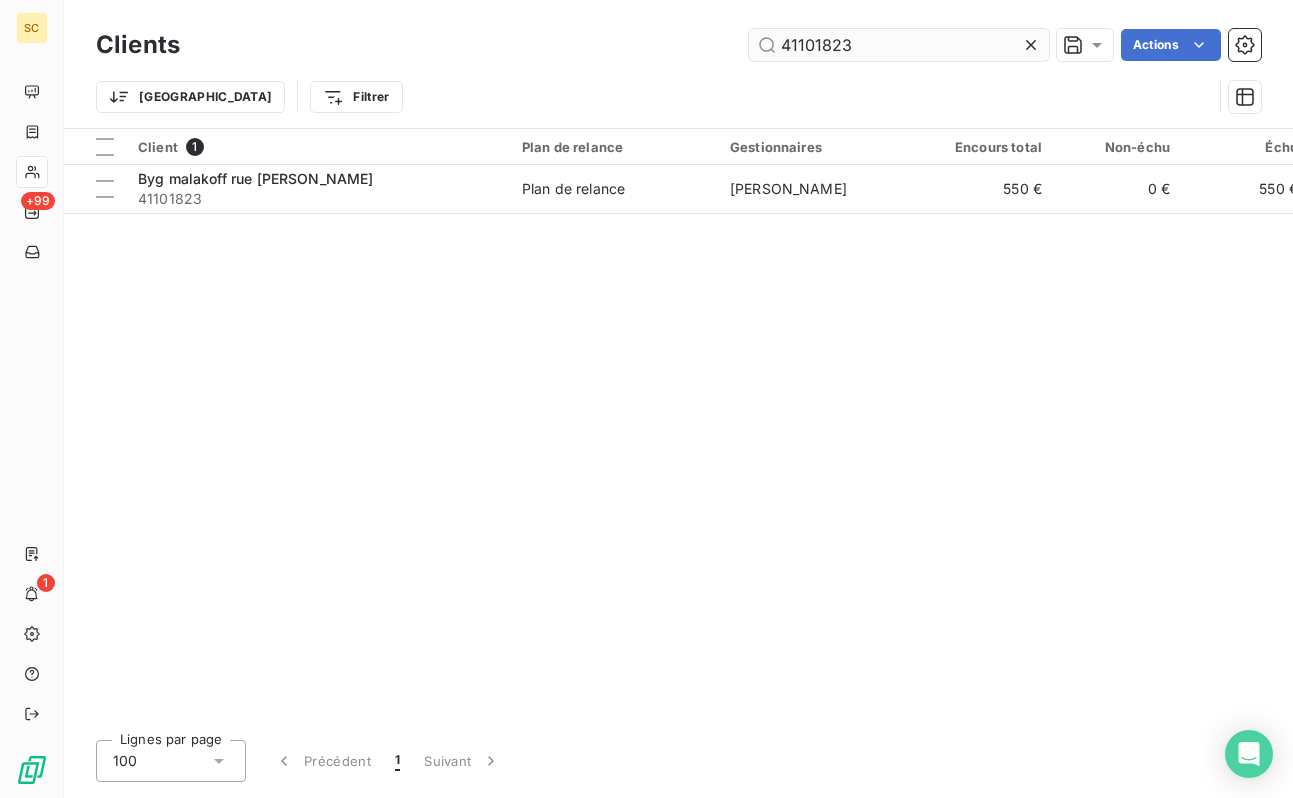 click on "41101823" at bounding box center (899, 45) 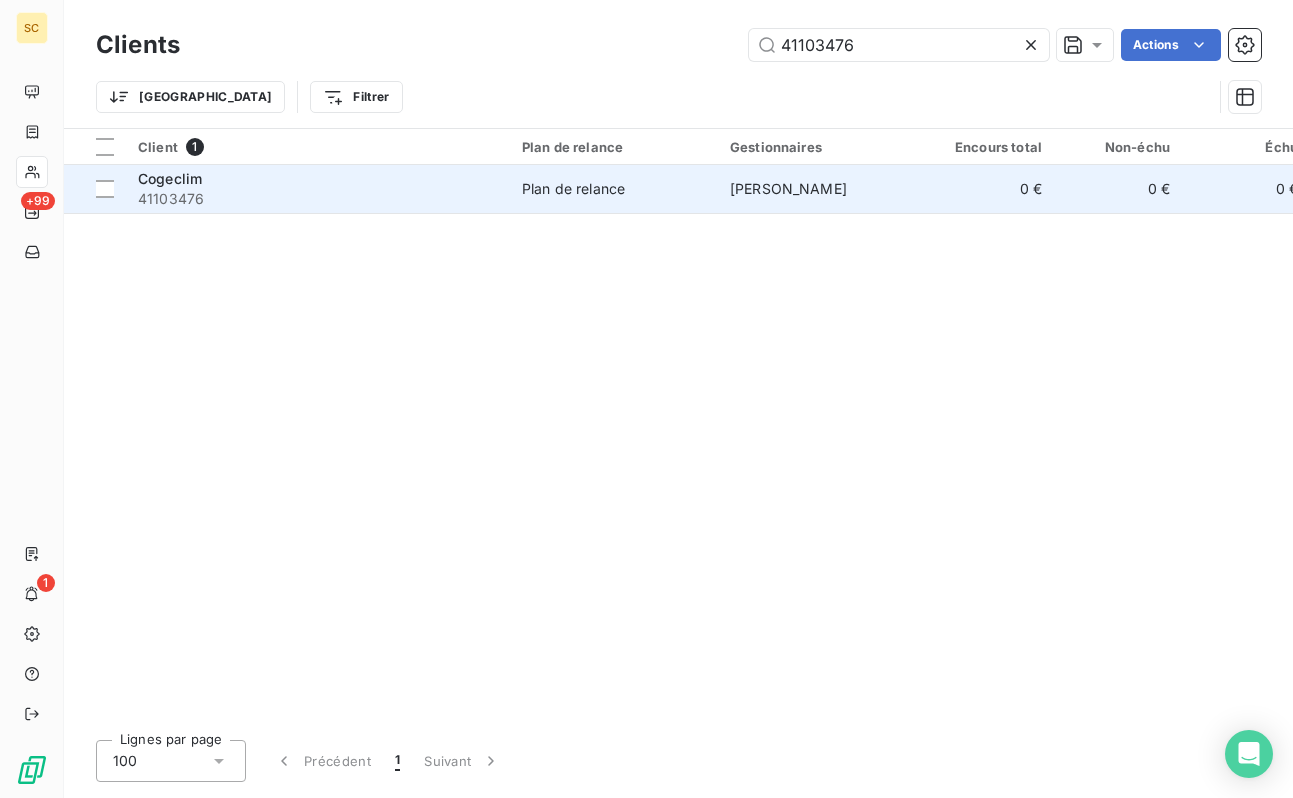 type on "41103476" 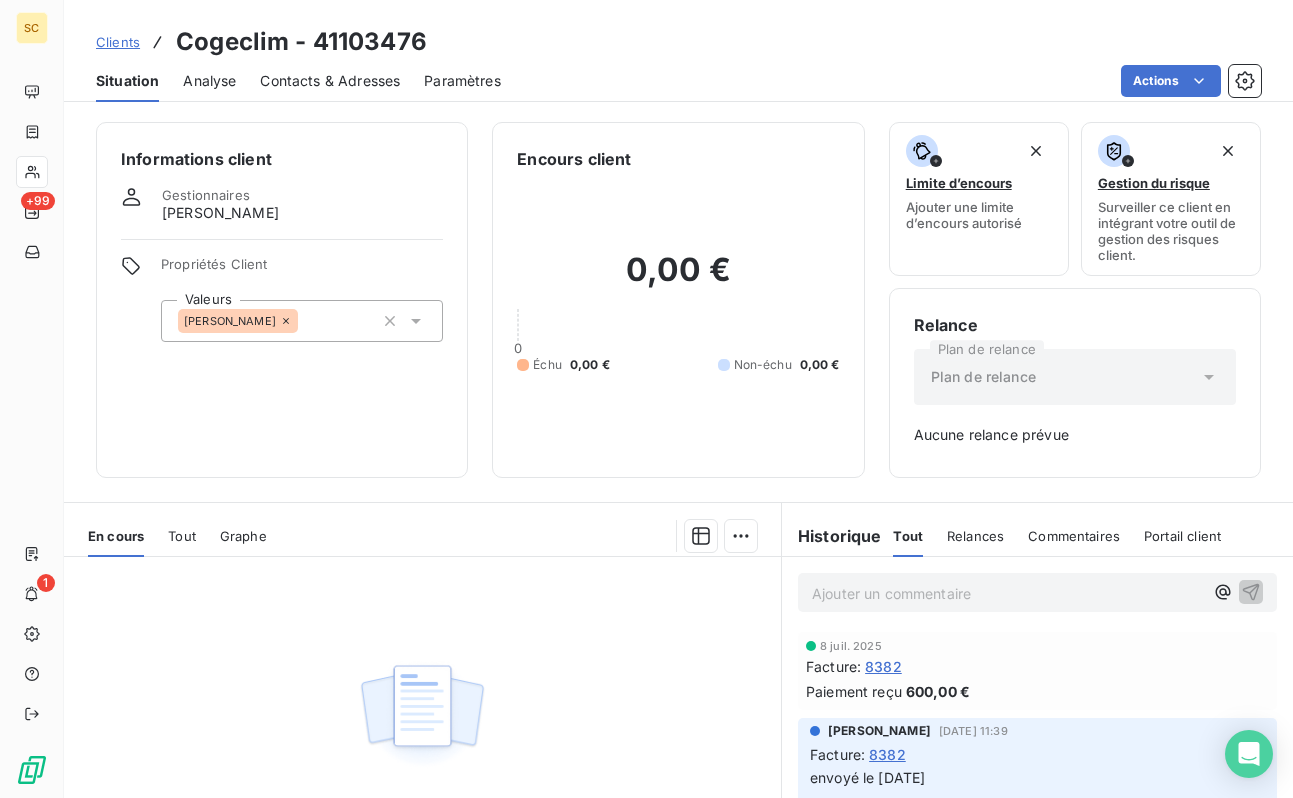 click on "[PERSON_NAME]" at bounding box center (302, 321) 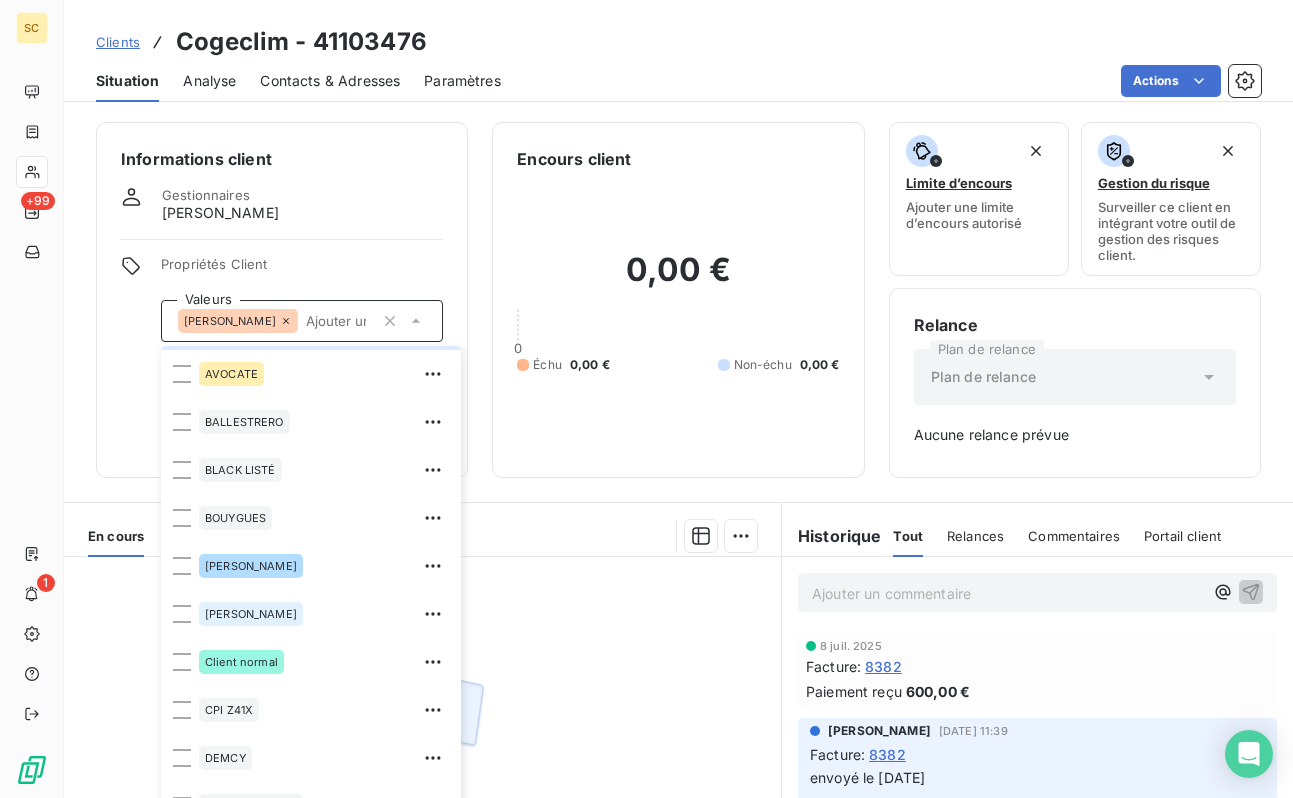 scroll, scrollTop: 331, scrollLeft: 0, axis: vertical 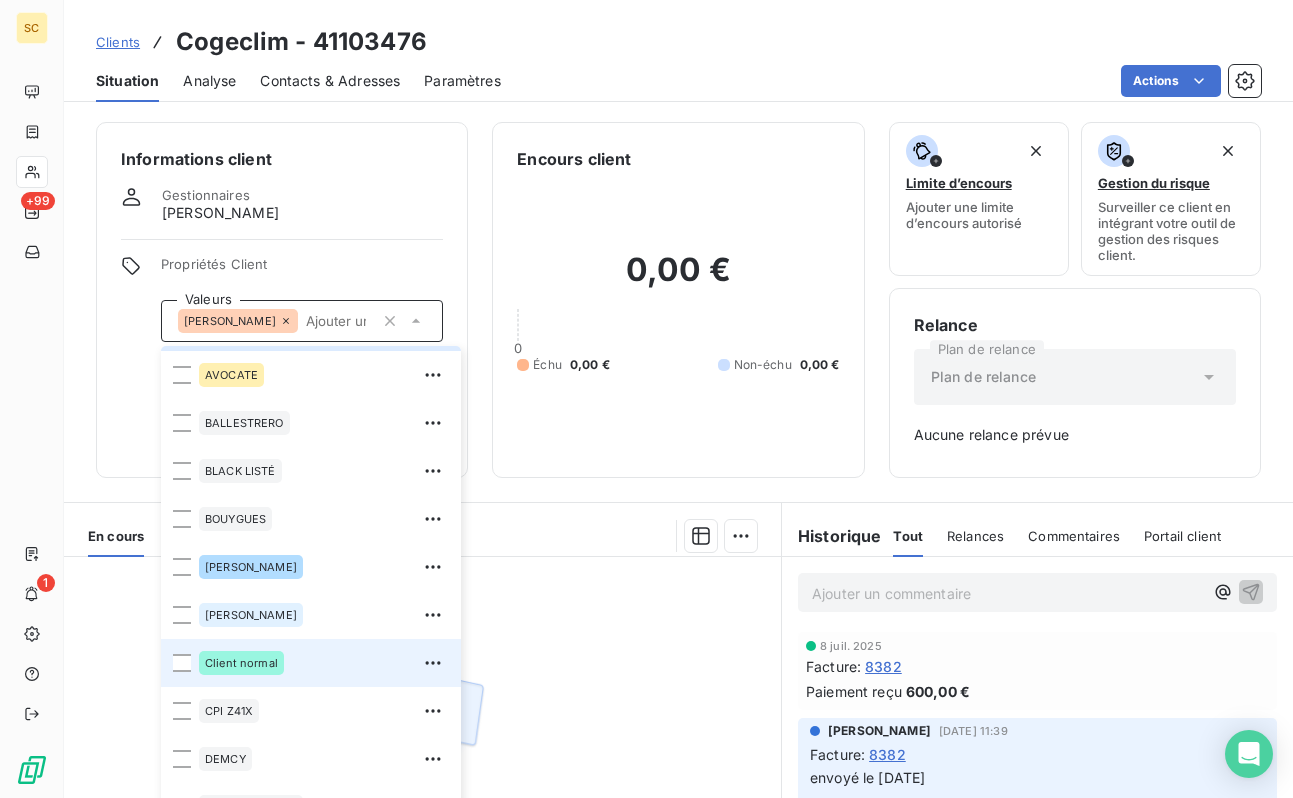 click on "Client normal" at bounding box center [241, 663] 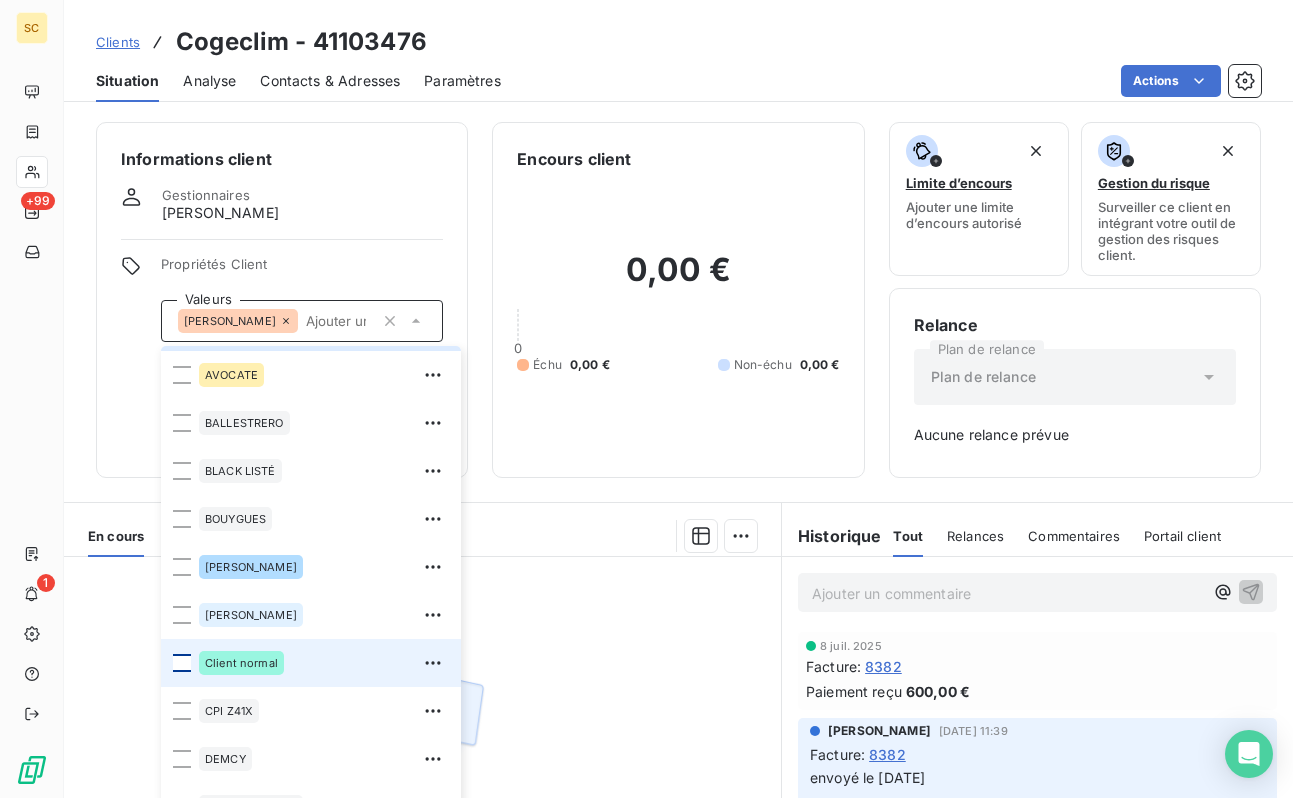 click at bounding box center [182, 663] 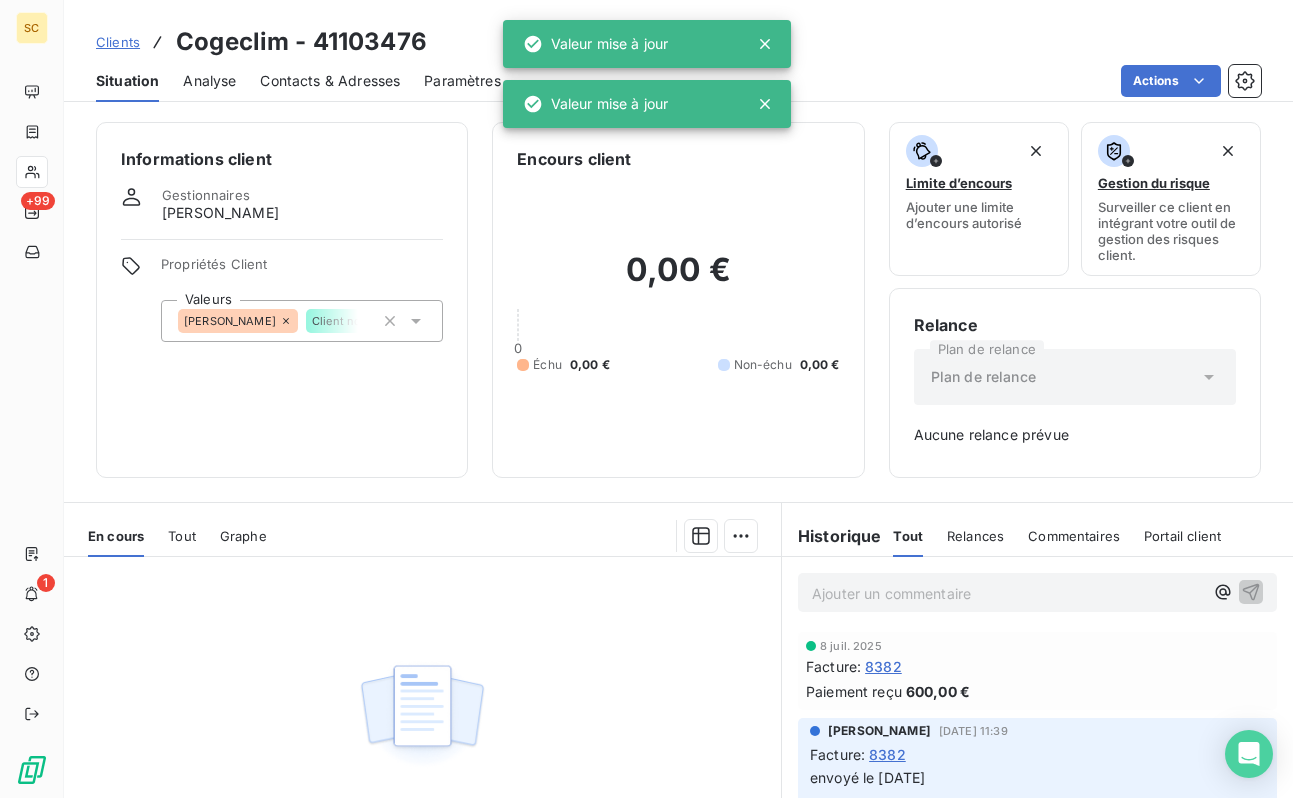 click on "Informations client Gestionnaires [PERSON_NAME] Propriétés Client Valeurs [PERSON_NAME] Client normal" at bounding box center (282, 300) 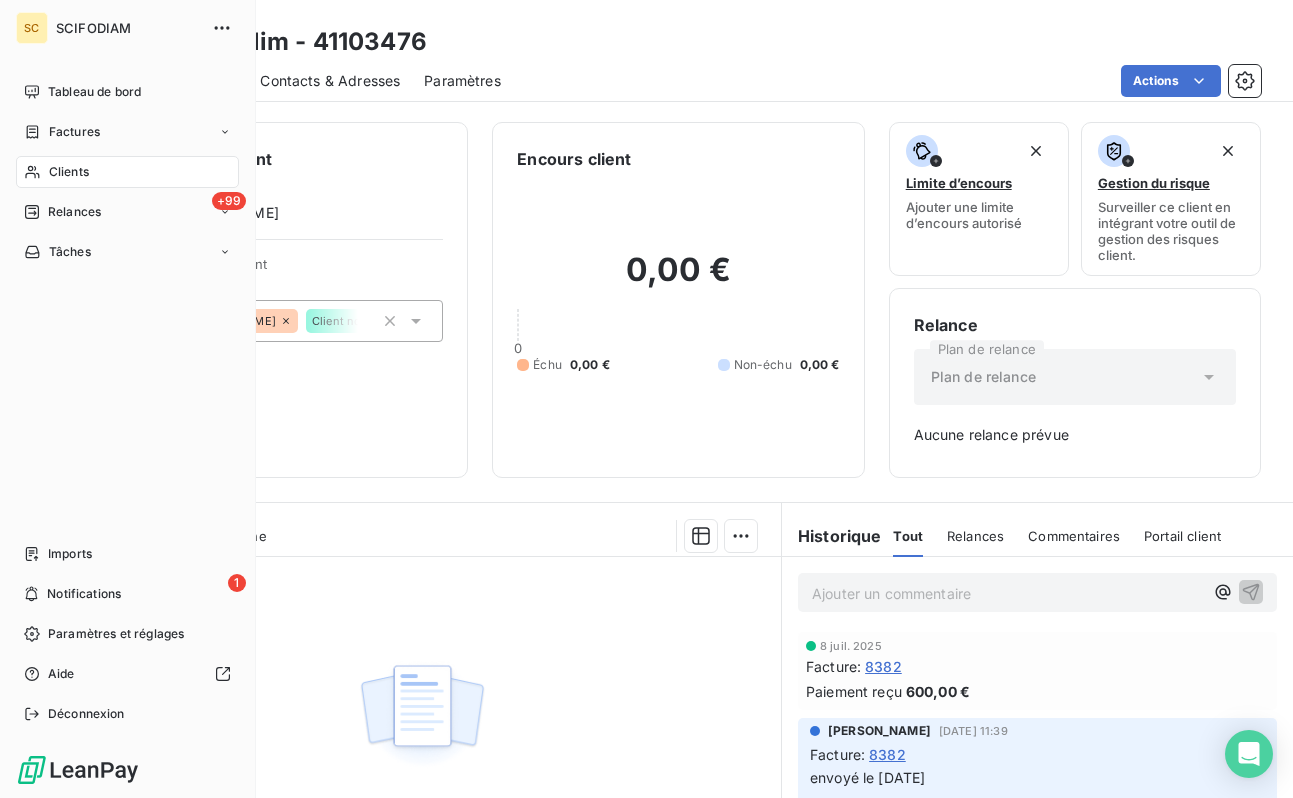 click on "Clients" at bounding box center (69, 172) 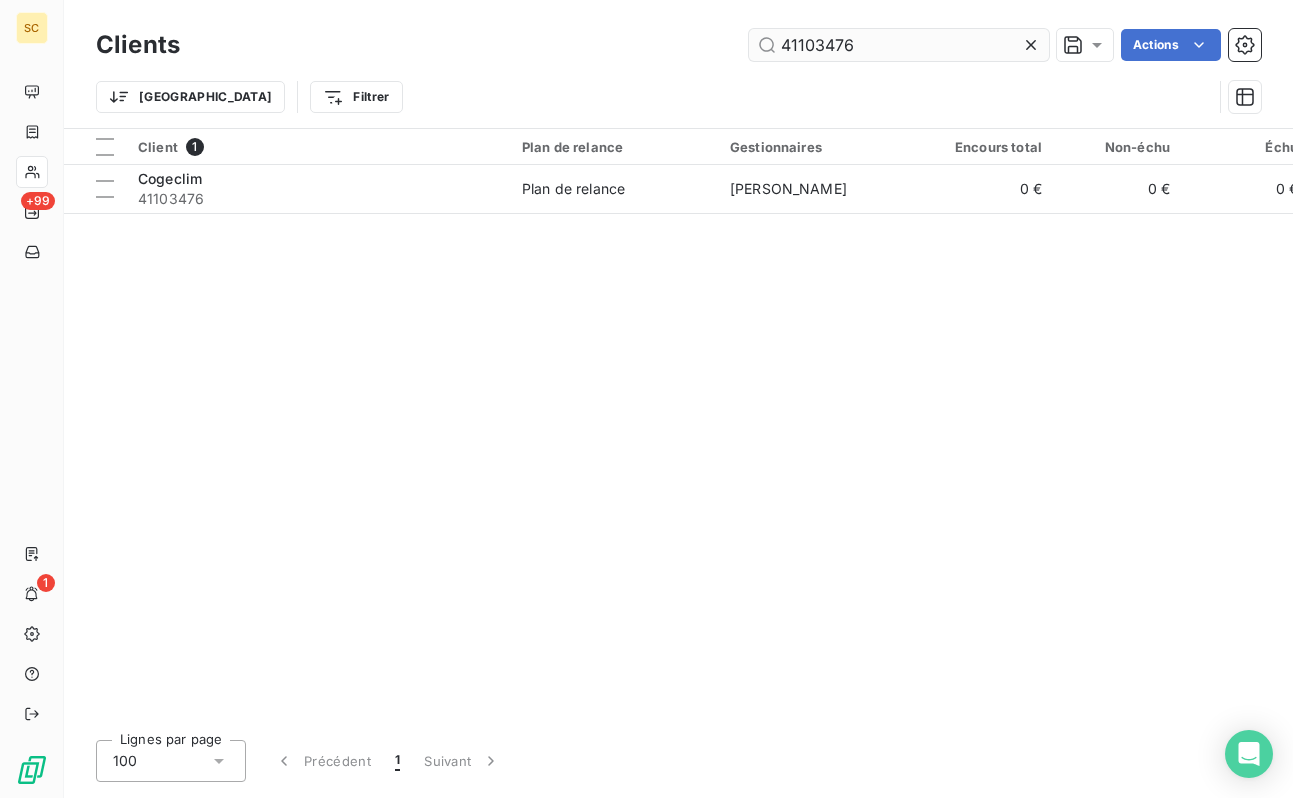 click on "41103476" at bounding box center [899, 45] 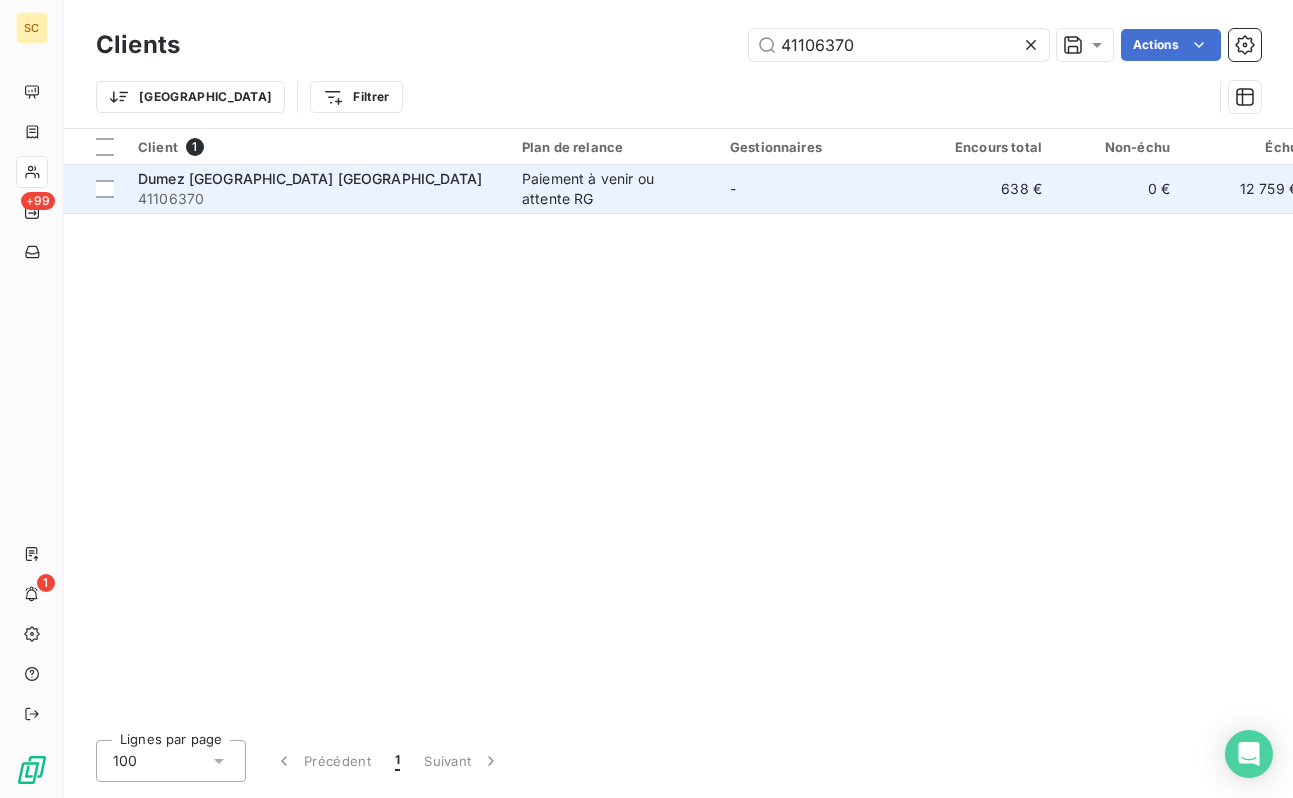type on "41106370" 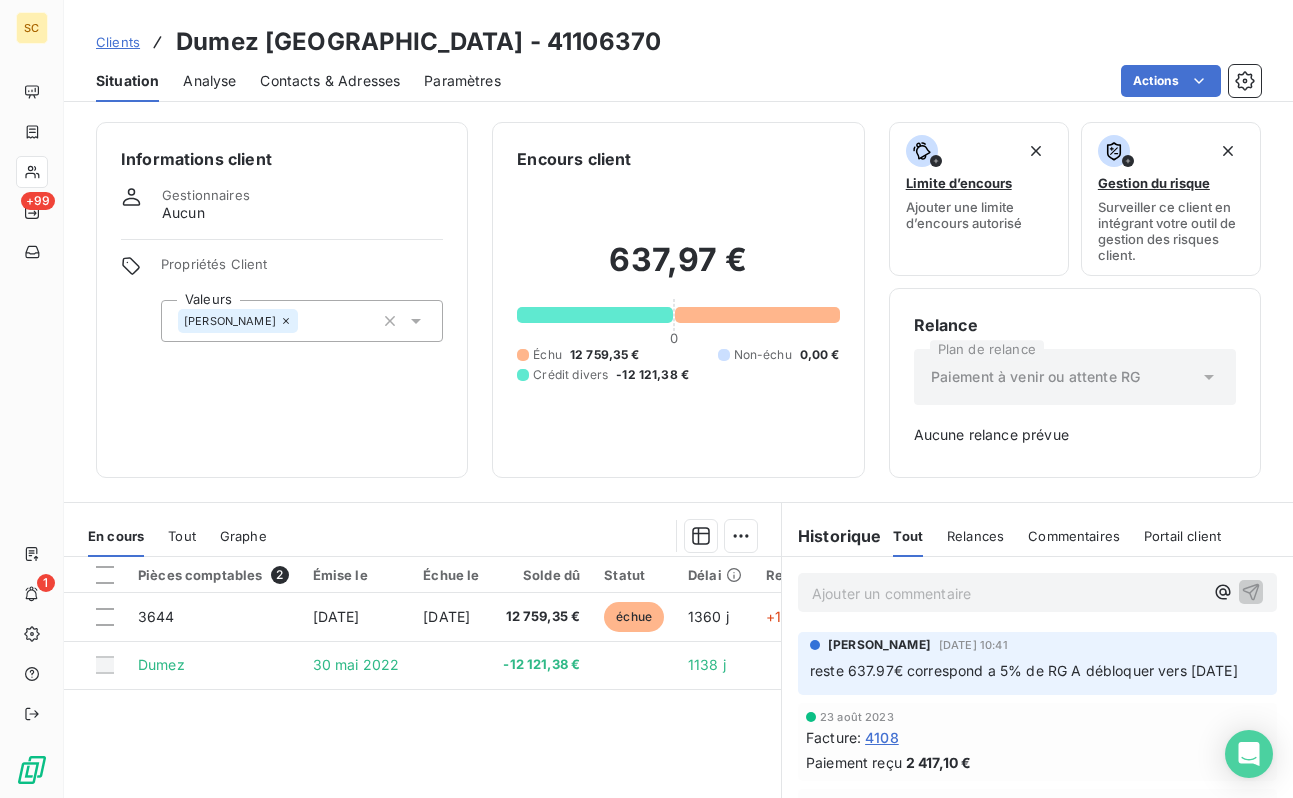click on "[PERSON_NAME]" at bounding box center (302, 321) 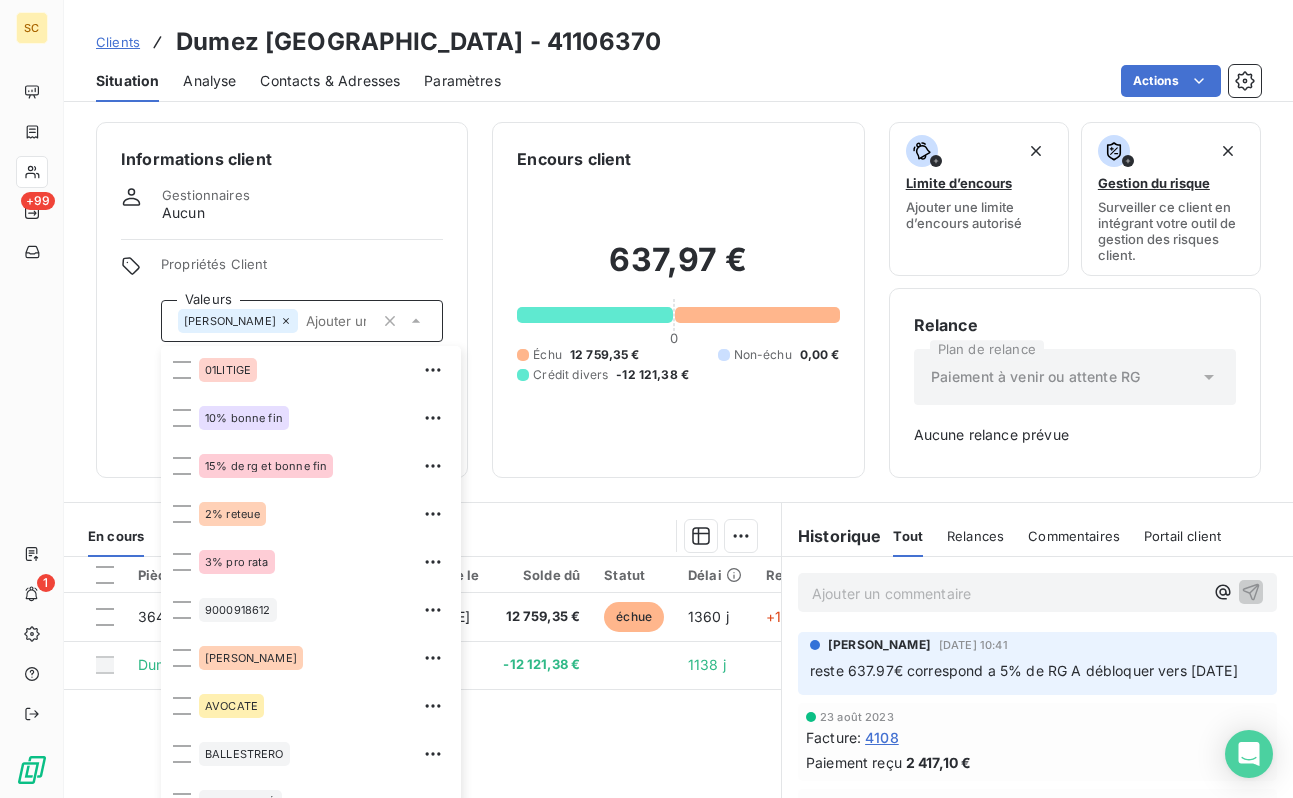 scroll, scrollTop: 28, scrollLeft: 0, axis: vertical 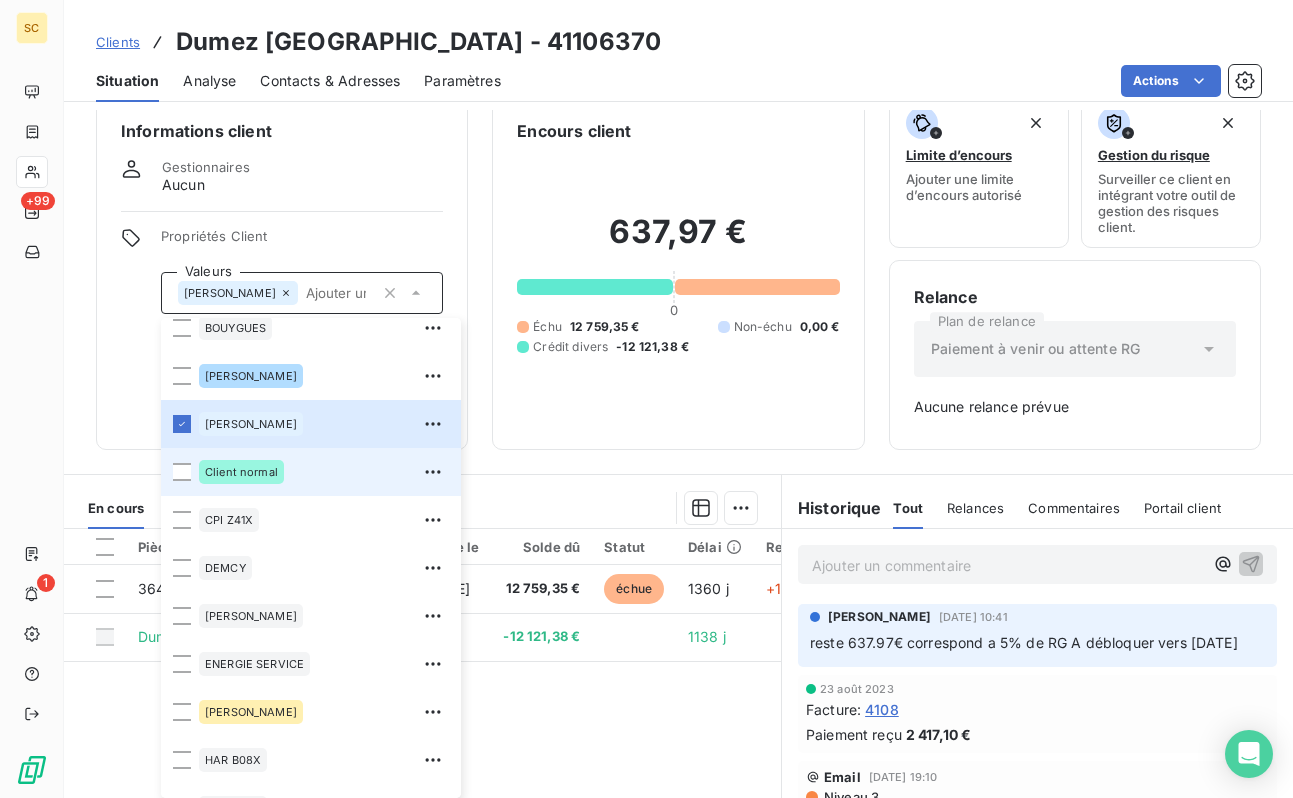 click on "Client normal" at bounding box center [324, 472] 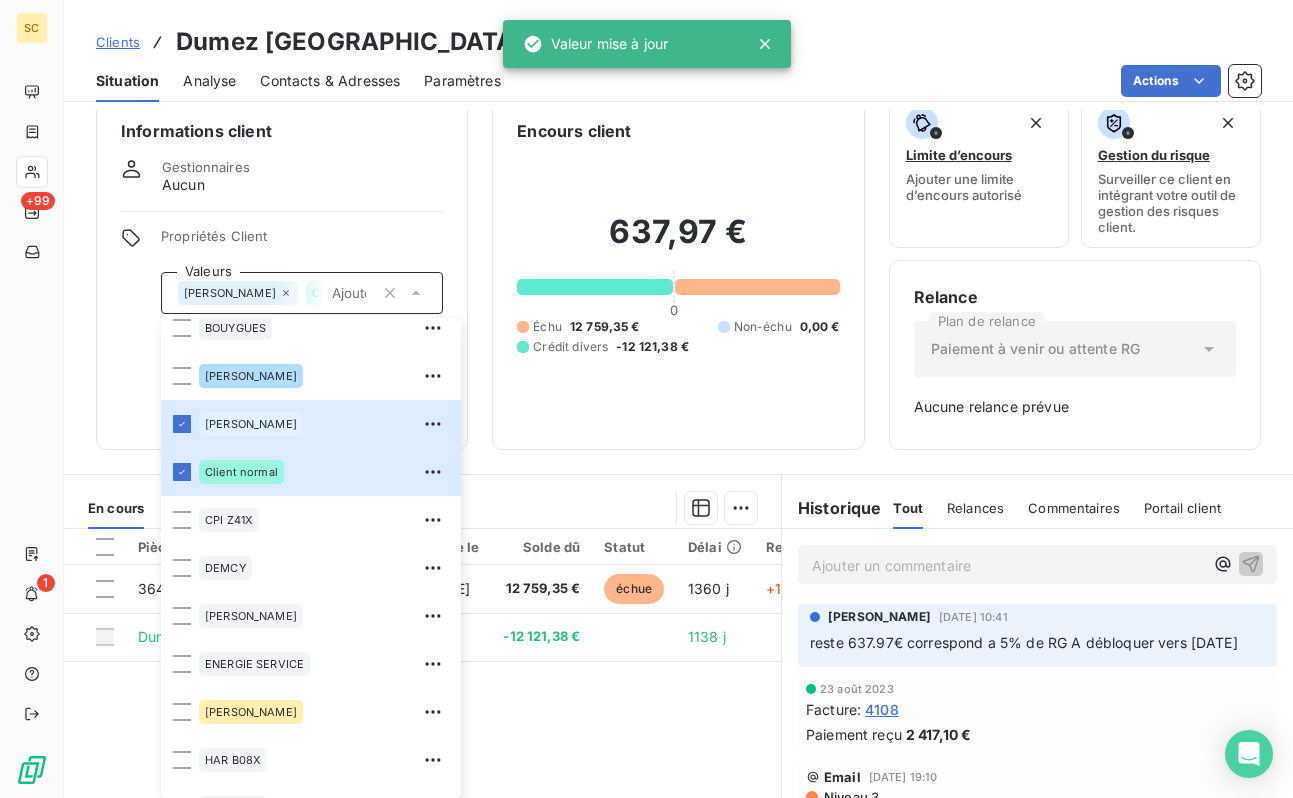 click on "Informations client Gestionnaires Aucun Propriétés Client Valeurs [PERSON_NAME] Client normal 01LITIGE 10% bonne fin 15% de rg et bonne fin 2% reteue 3% pro rata 9000918612 [PERSON_NAME] AVOCATE BALLESTRERO BLACK LISTÉ BOUYGUES [PERSON_NAME] Client normal CPI Z41X [PERSON_NAME] ENERGIE SERVICE [PERSON_NAME] HAR B08X HAS B09X IEP Z32X immo lucas paiement au 15 de chaque mois REP B11X RETENUE 12% rg 12% RG 5% rg10% [PERSON_NAME] situ differente chez client que les notr ufer Vinci TP" at bounding box center [282, 272] 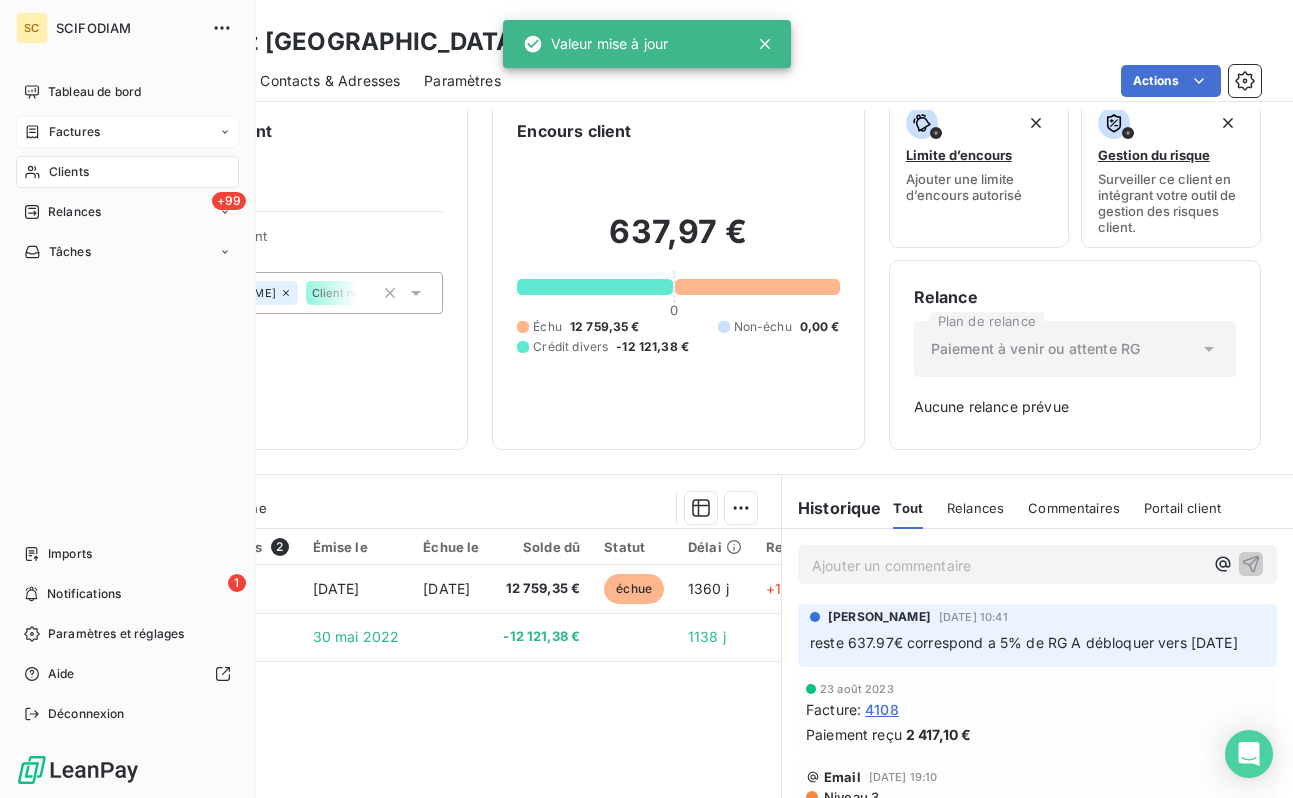 click on "Factures" at bounding box center (62, 132) 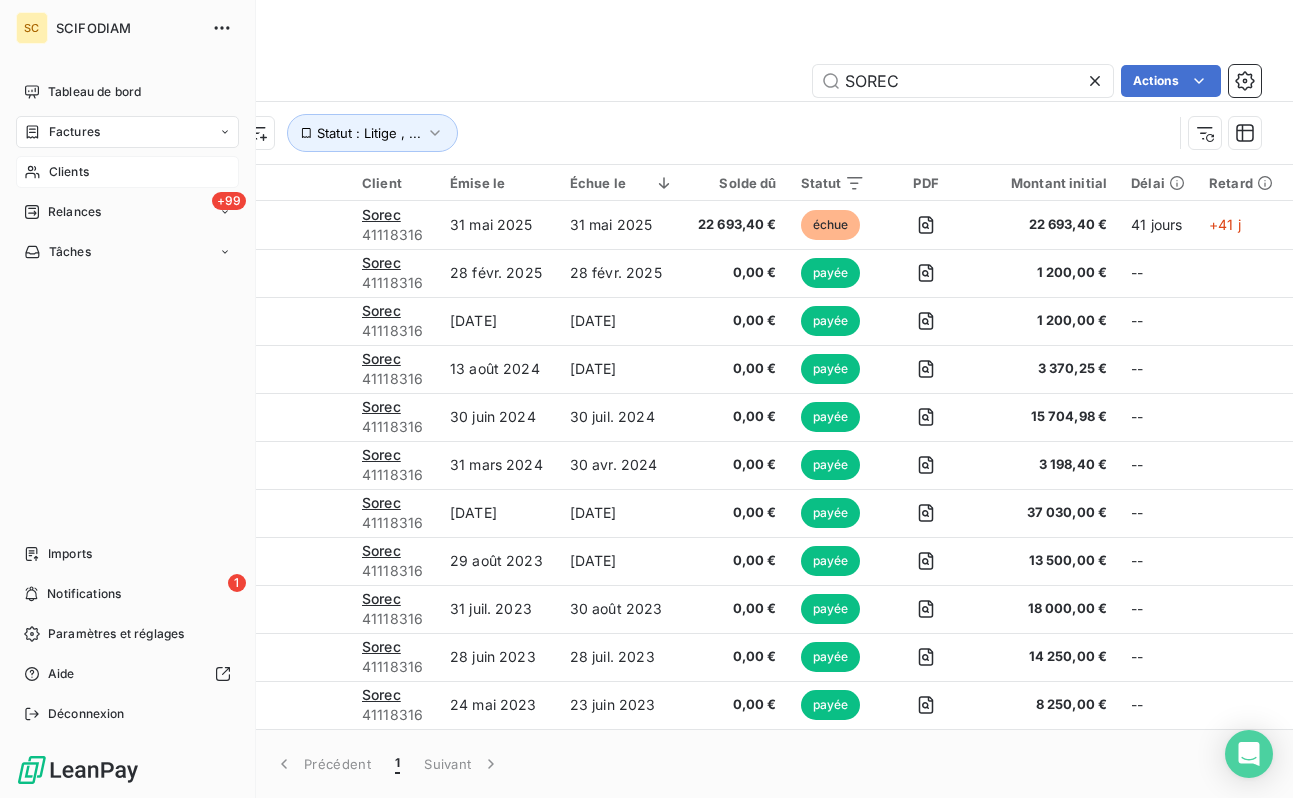 click on "Clients" at bounding box center [127, 172] 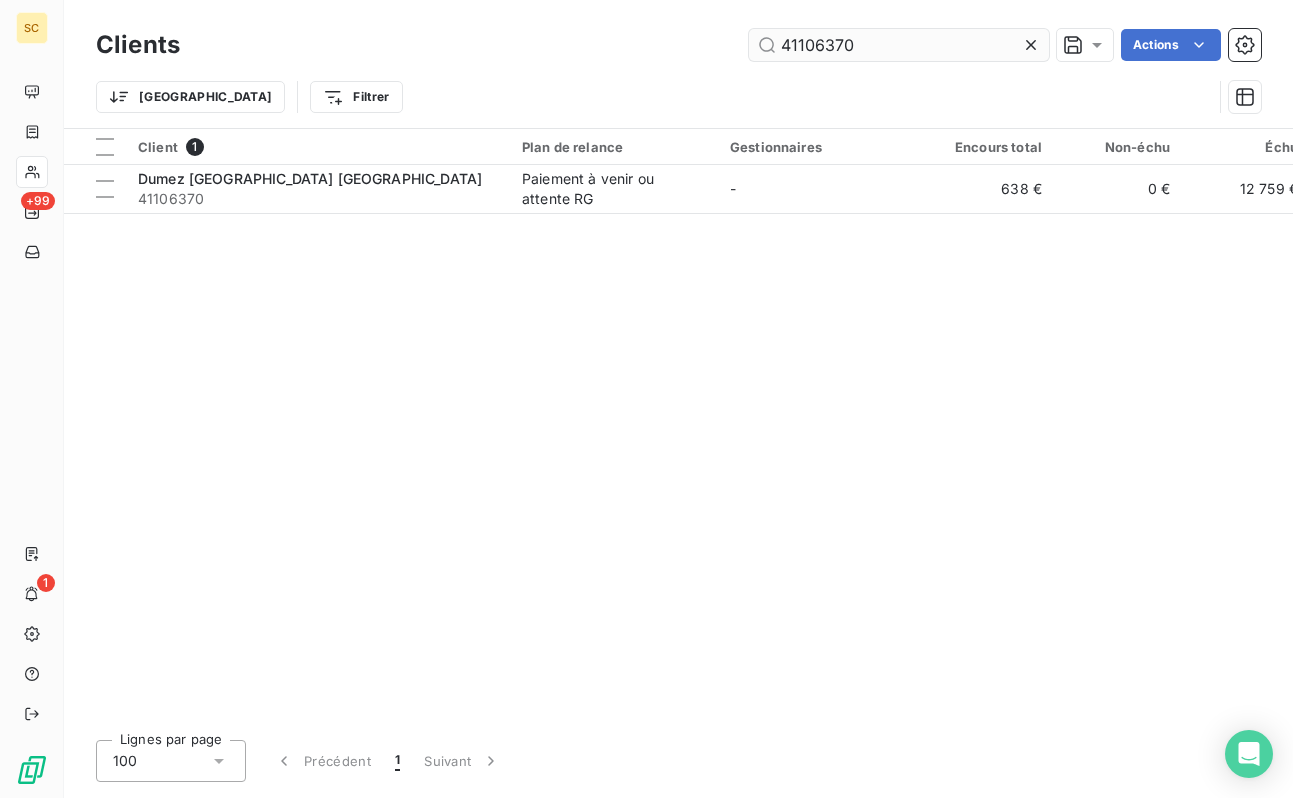 click on "41106370" at bounding box center [899, 45] 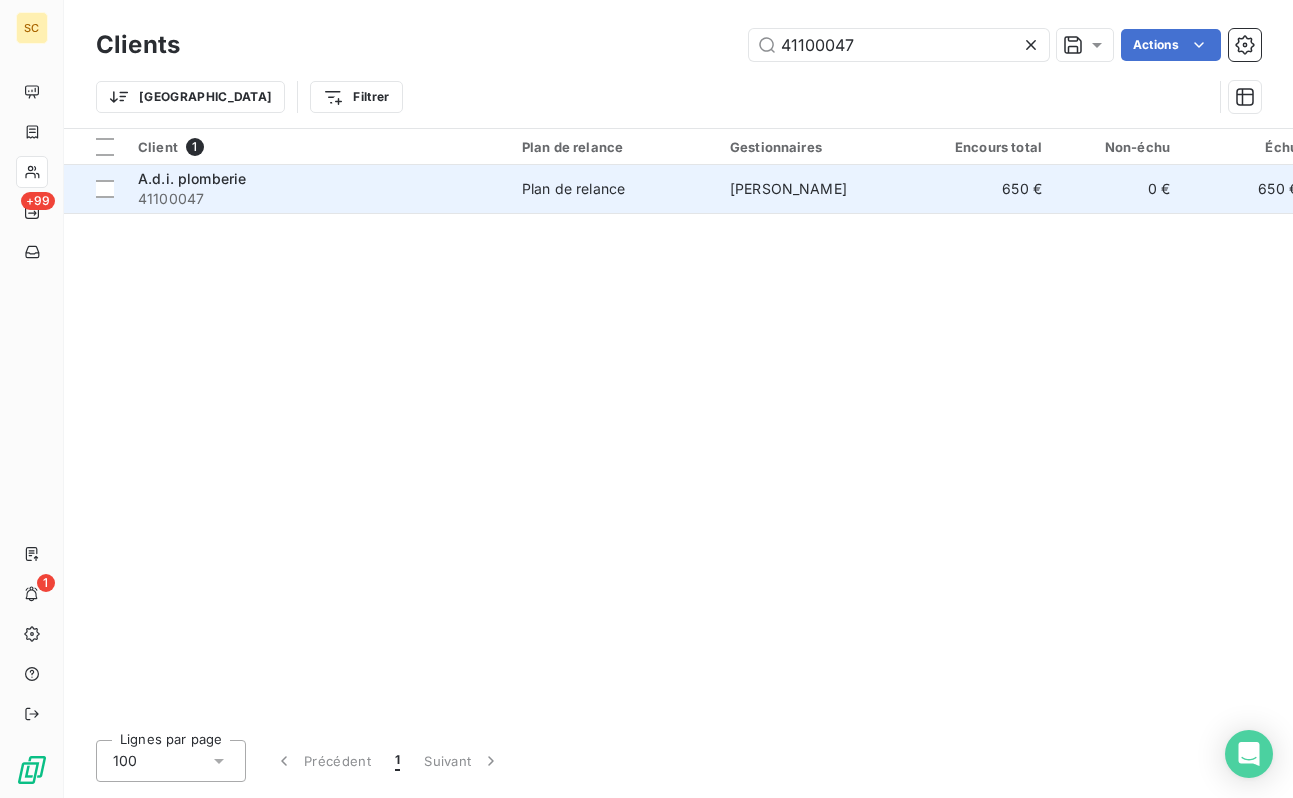 type on "41100047" 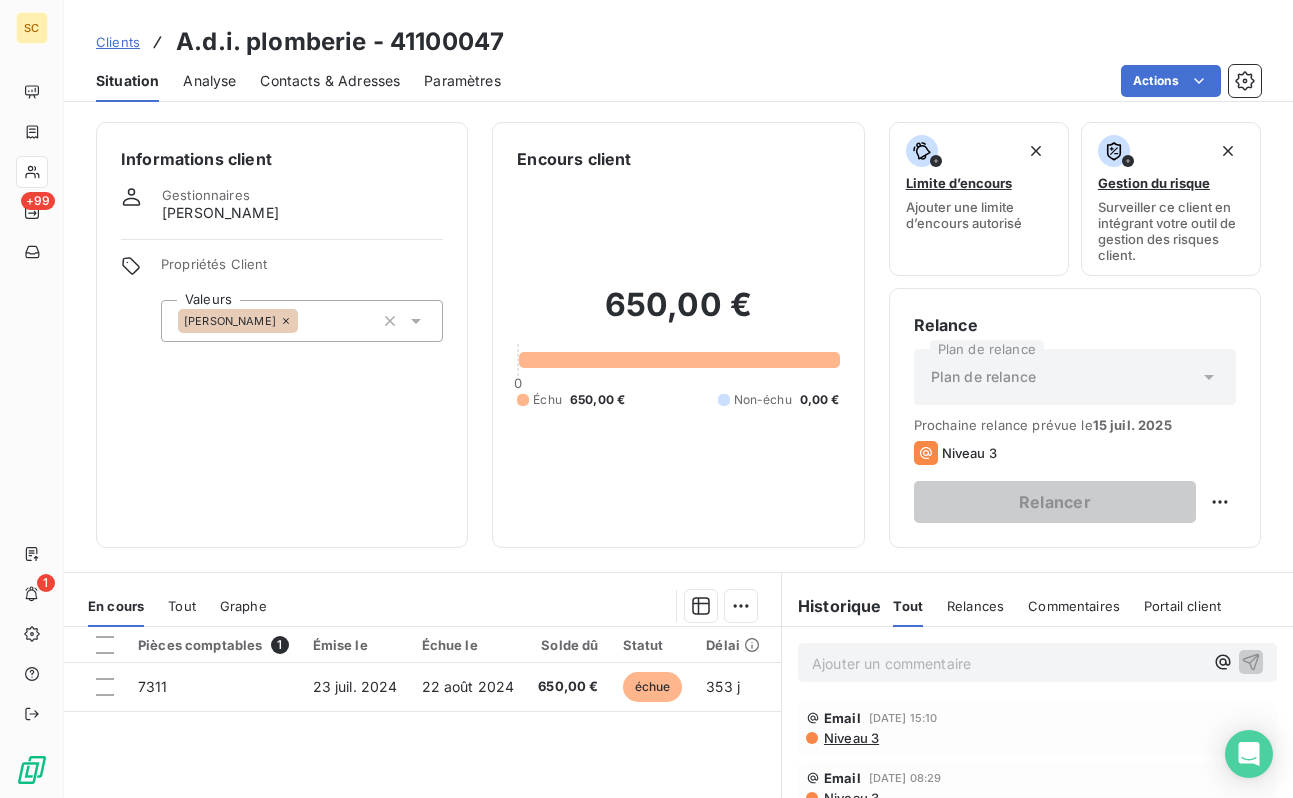 click on "[PERSON_NAME]" at bounding box center [302, 321] 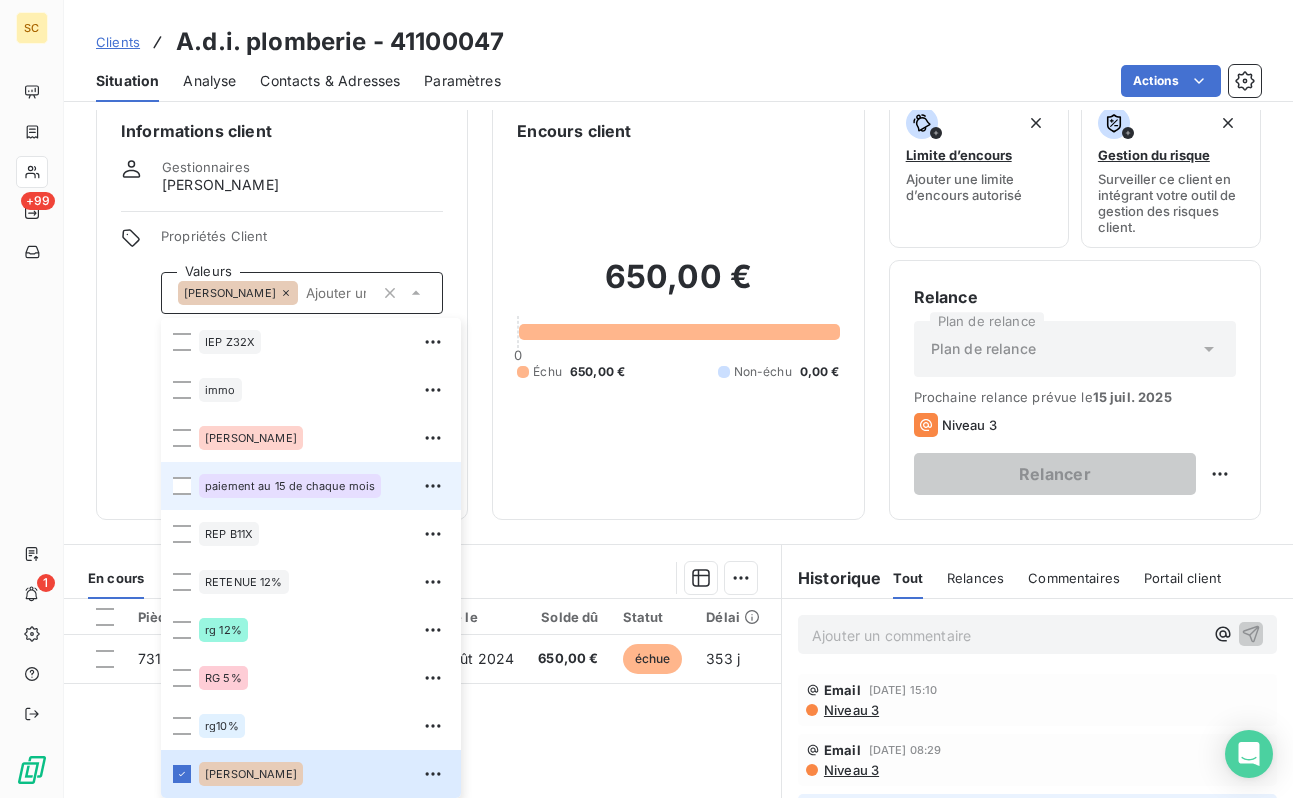 scroll, scrollTop: 1152, scrollLeft: 0, axis: vertical 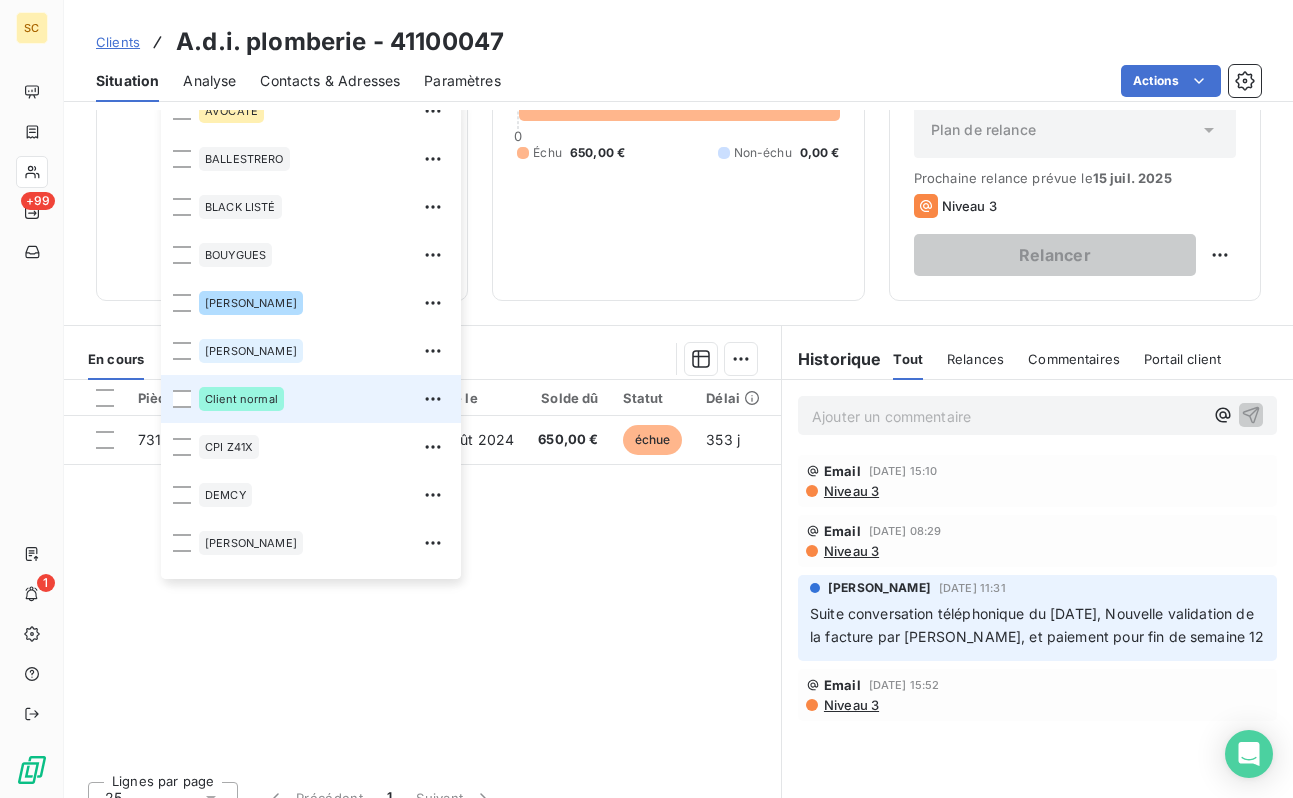 click on "Client normal" at bounding box center (241, 399) 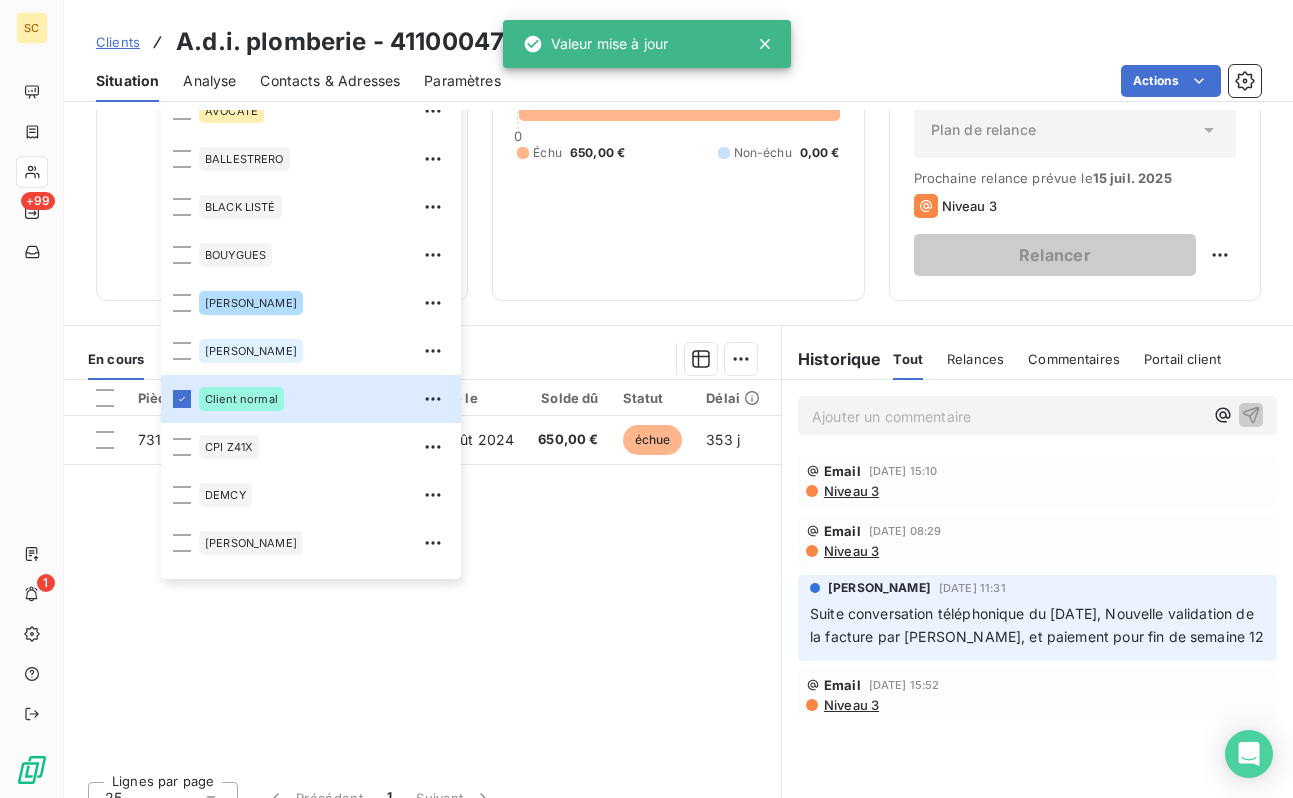 drag, startPoint x: 915, startPoint y: 57, endPoint x: 953, endPoint y: 100, distance: 57.384666 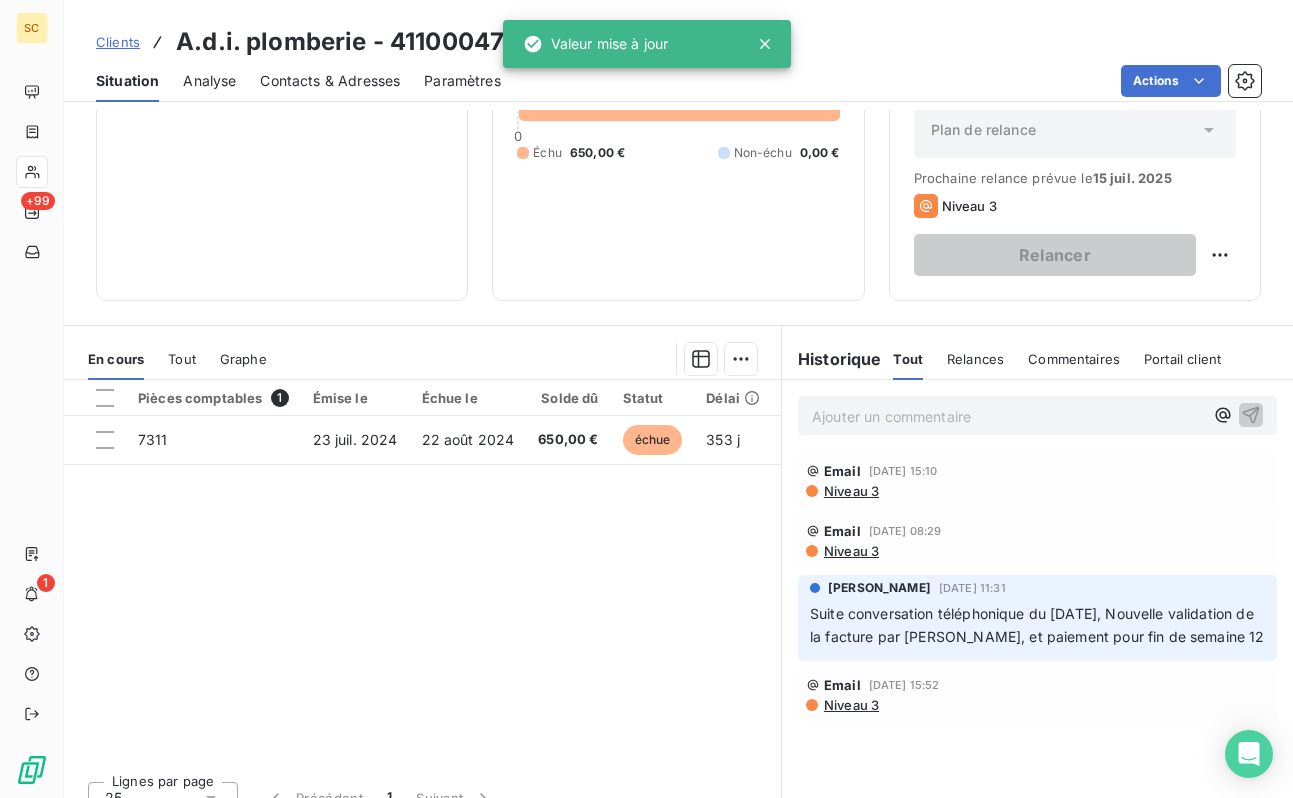 scroll, scrollTop: 0, scrollLeft: 0, axis: both 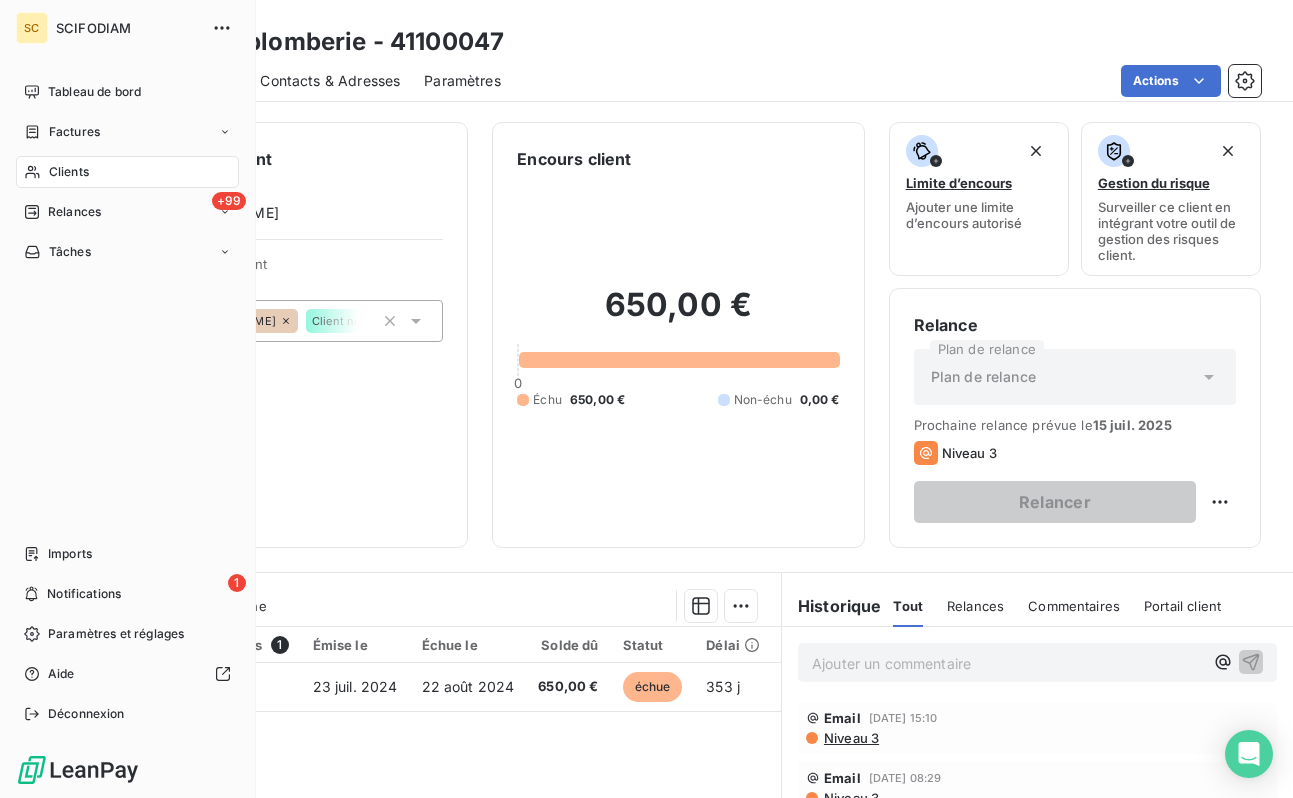 click on "Clients" at bounding box center (69, 172) 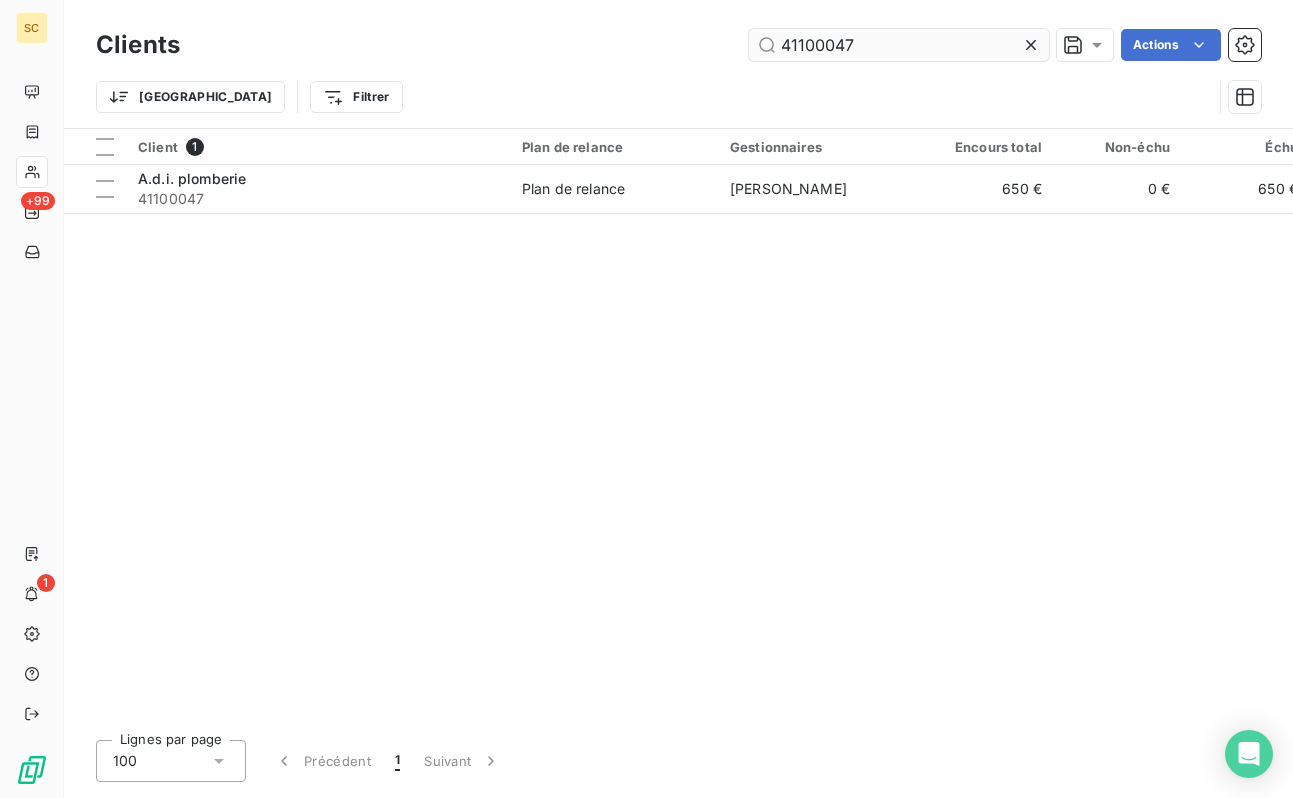 click on "41100047" at bounding box center [899, 45] 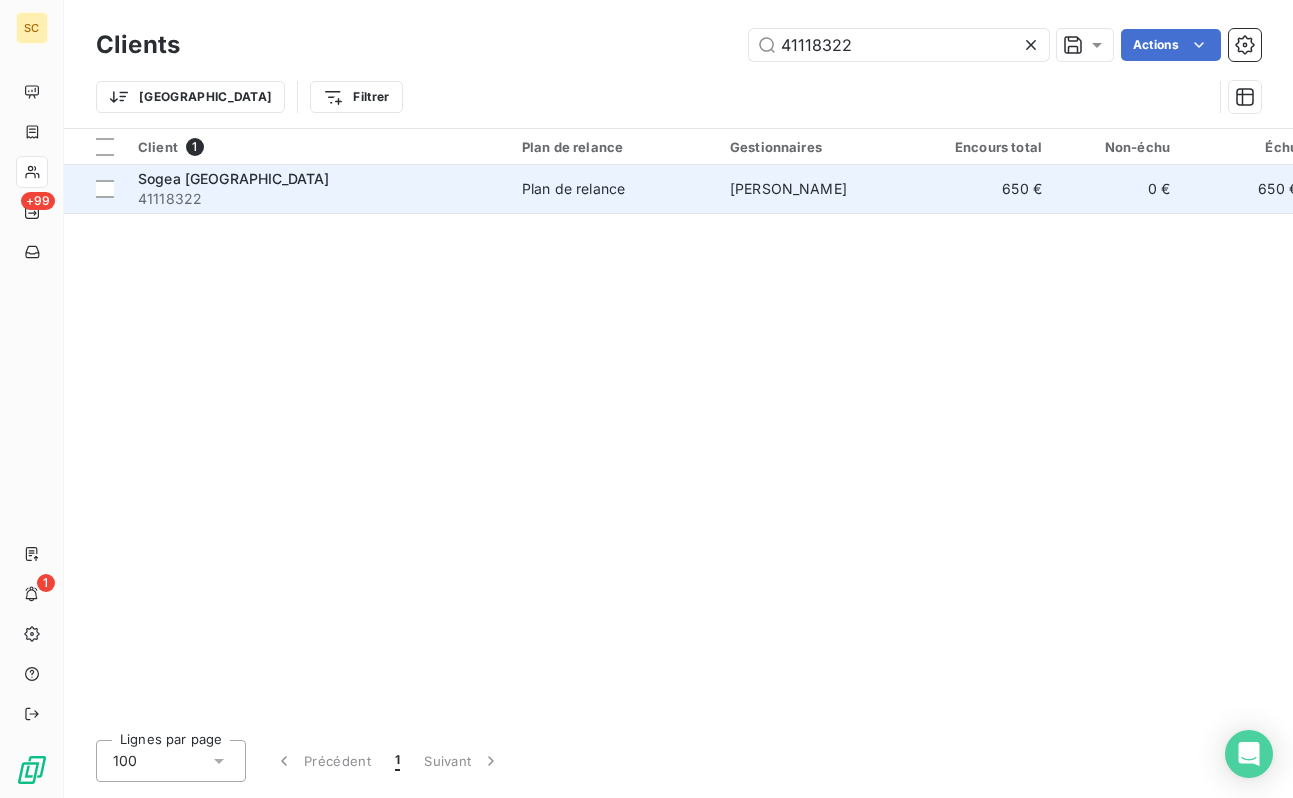 type on "41118322" 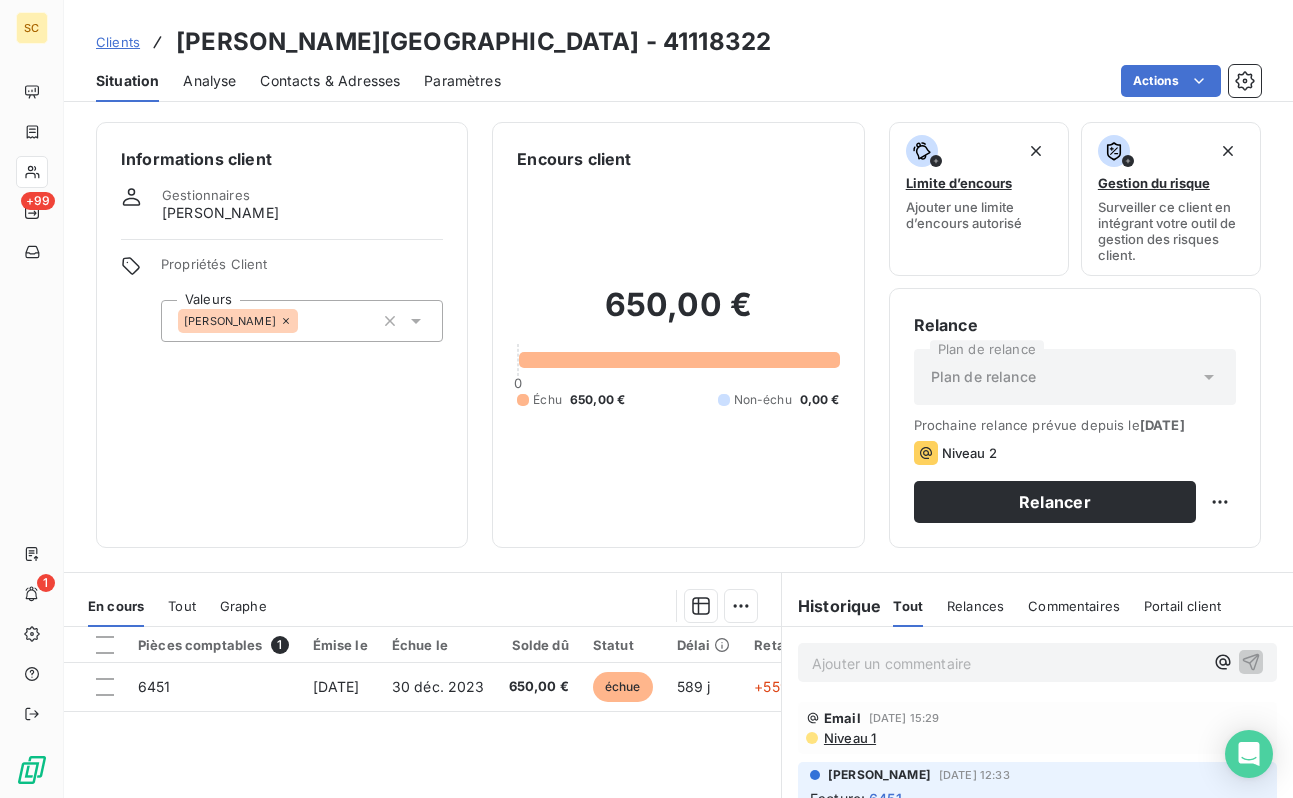 click on "[PERSON_NAME]" at bounding box center [302, 321] 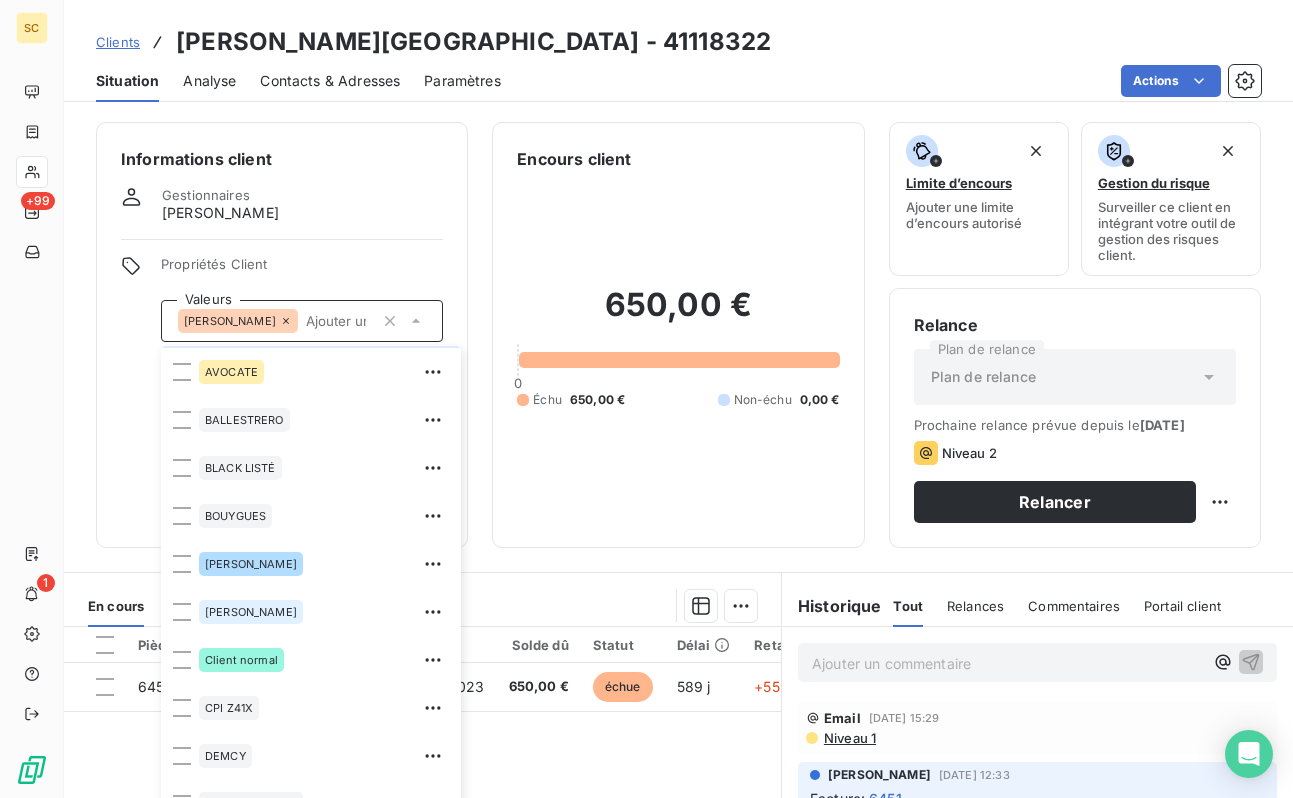 scroll, scrollTop: 600, scrollLeft: 0, axis: vertical 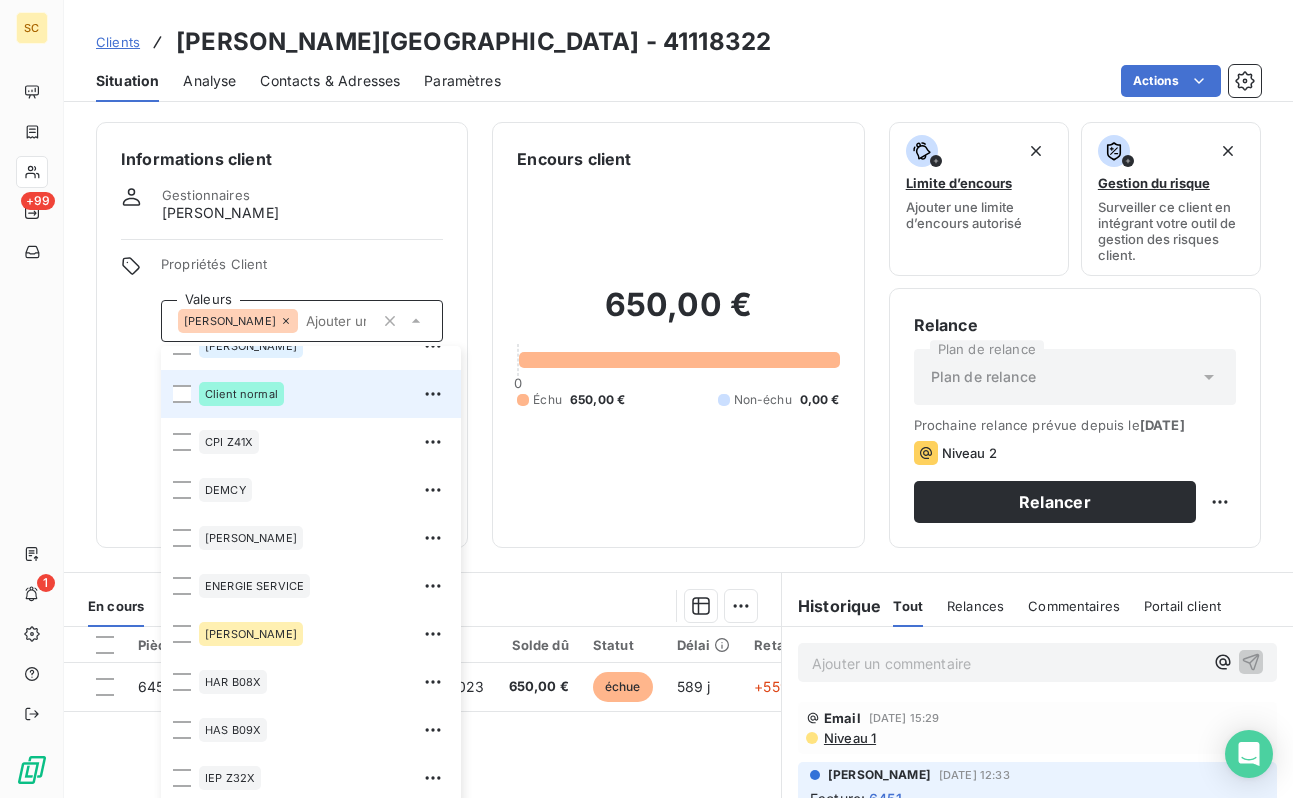 click on "Client normal" at bounding box center (241, 394) 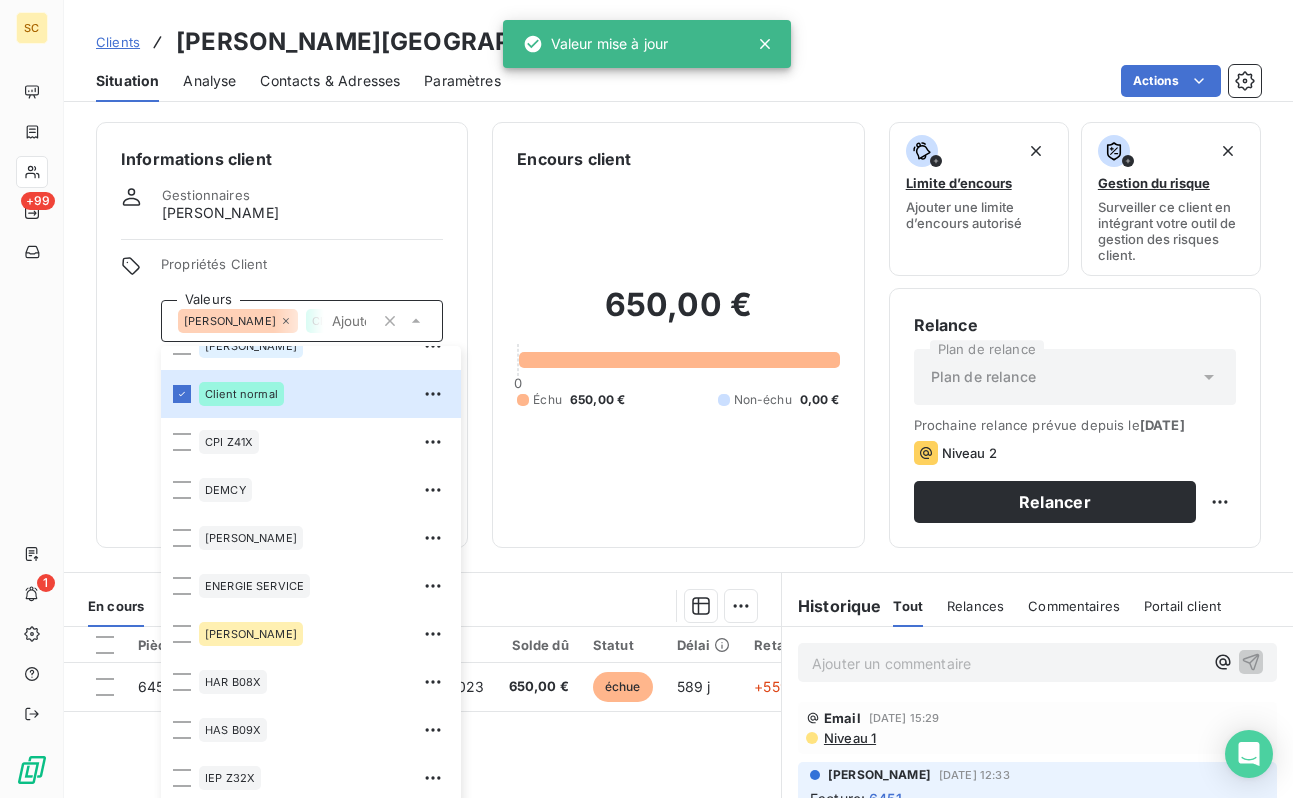 click on "Clients [PERSON_NAME][GEOGRAPHIC_DATA] - 41118322" at bounding box center [678, 42] 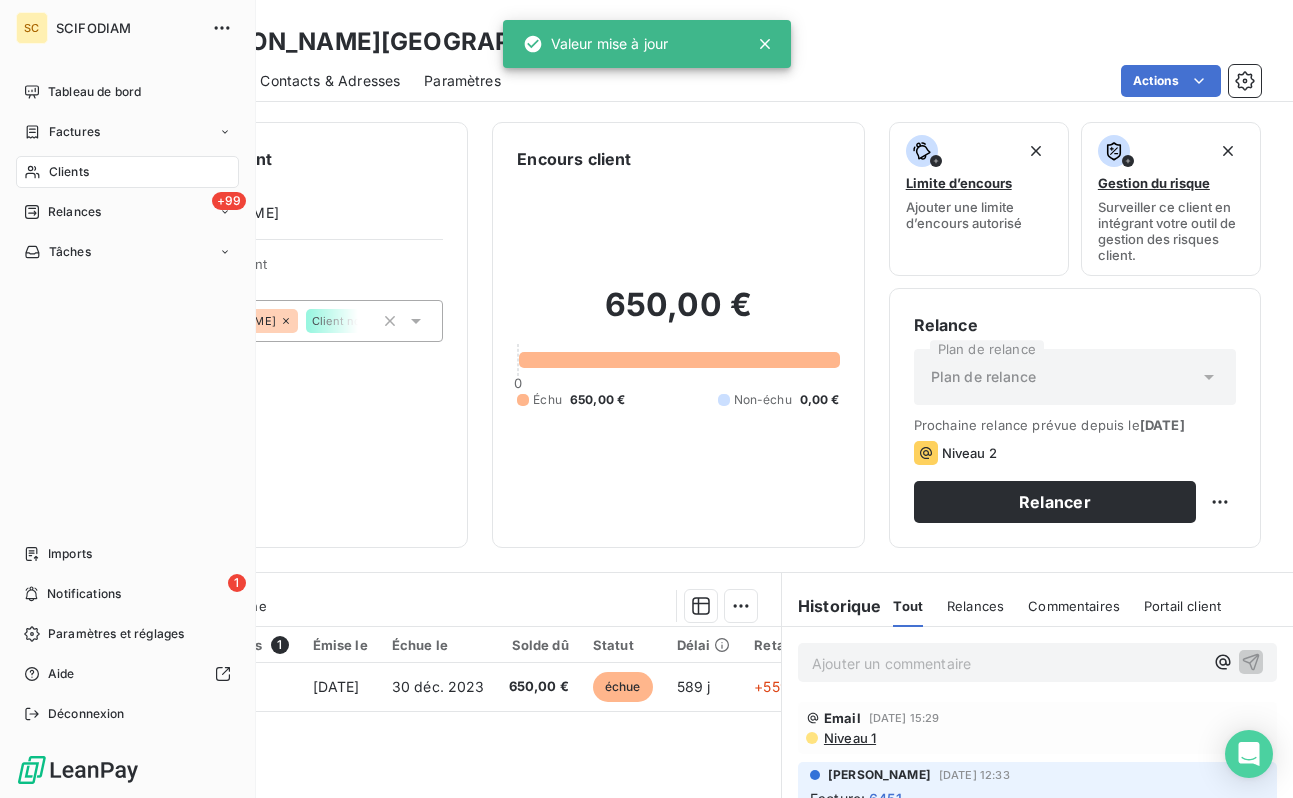 click on "Clients" at bounding box center [69, 172] 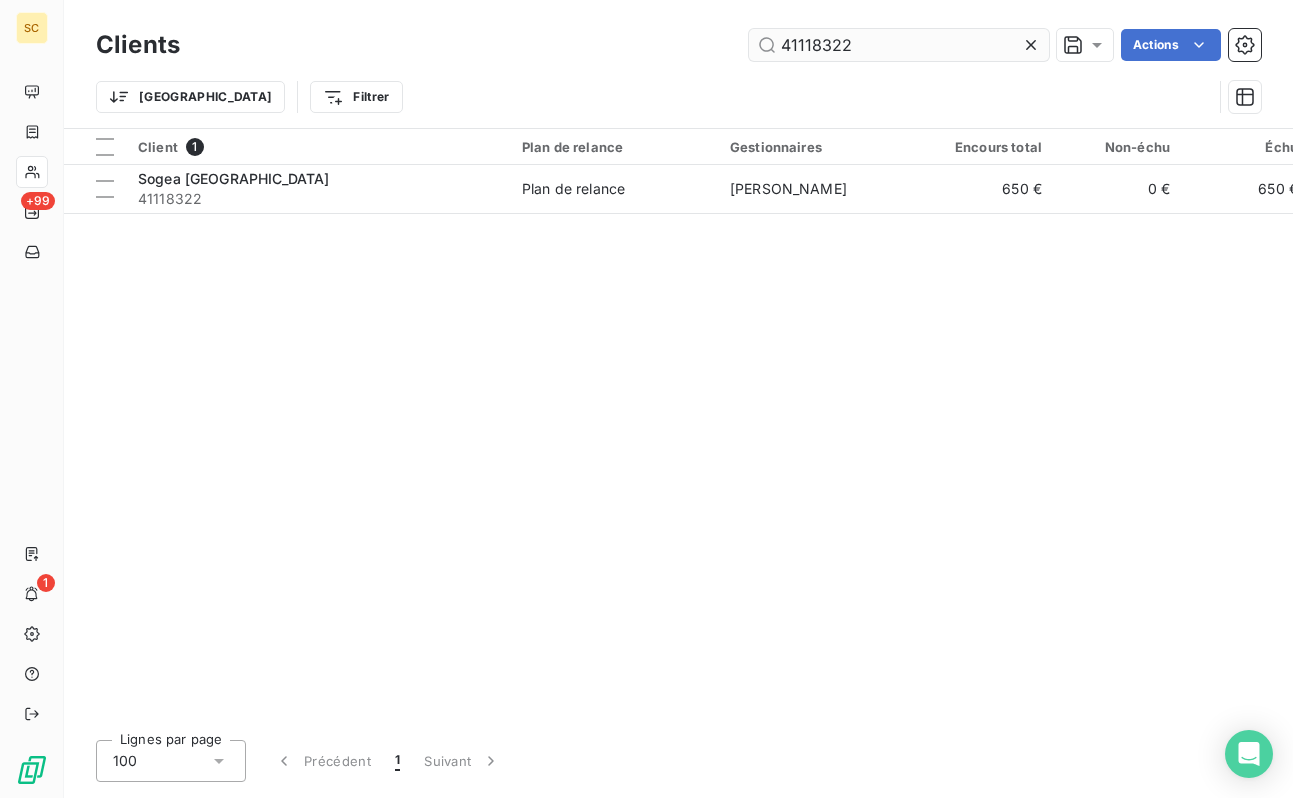 click on "41118322" at bounding box center [899, 45] 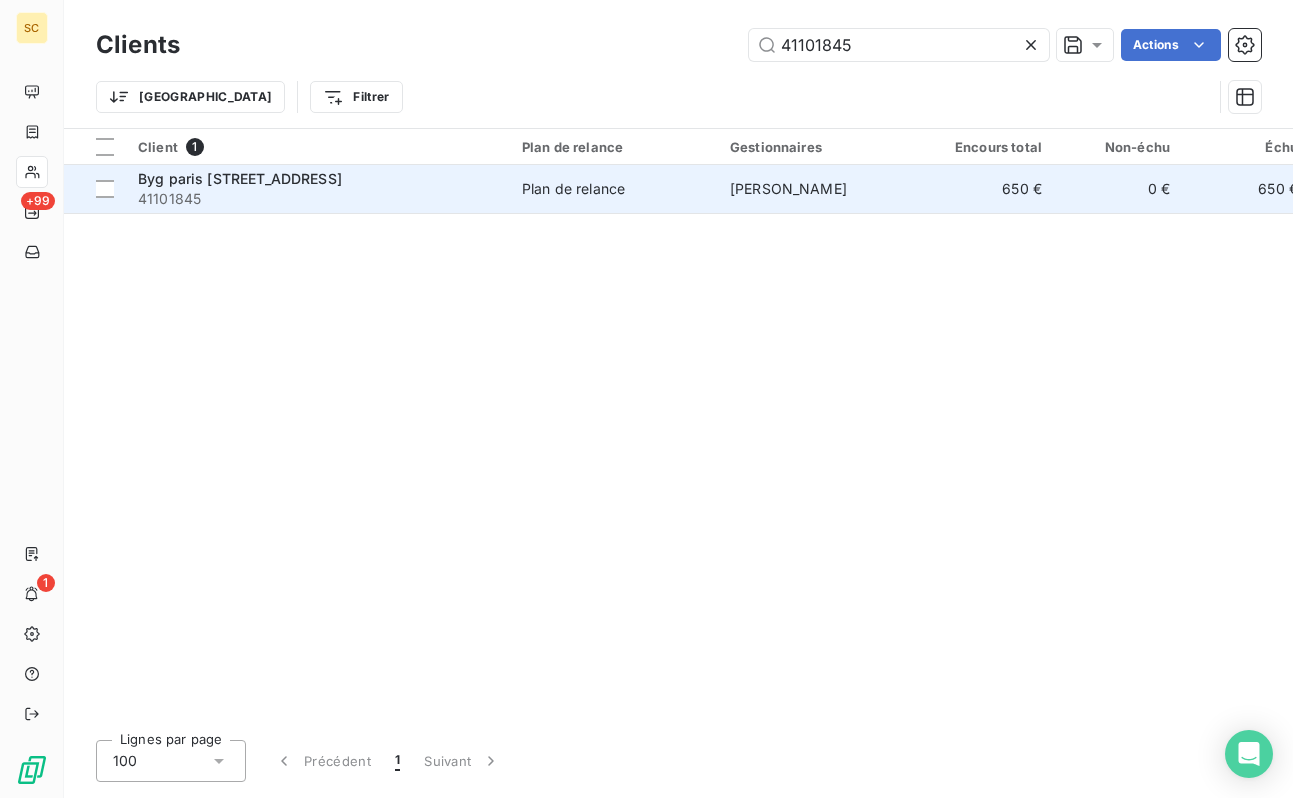 type on "41101845" 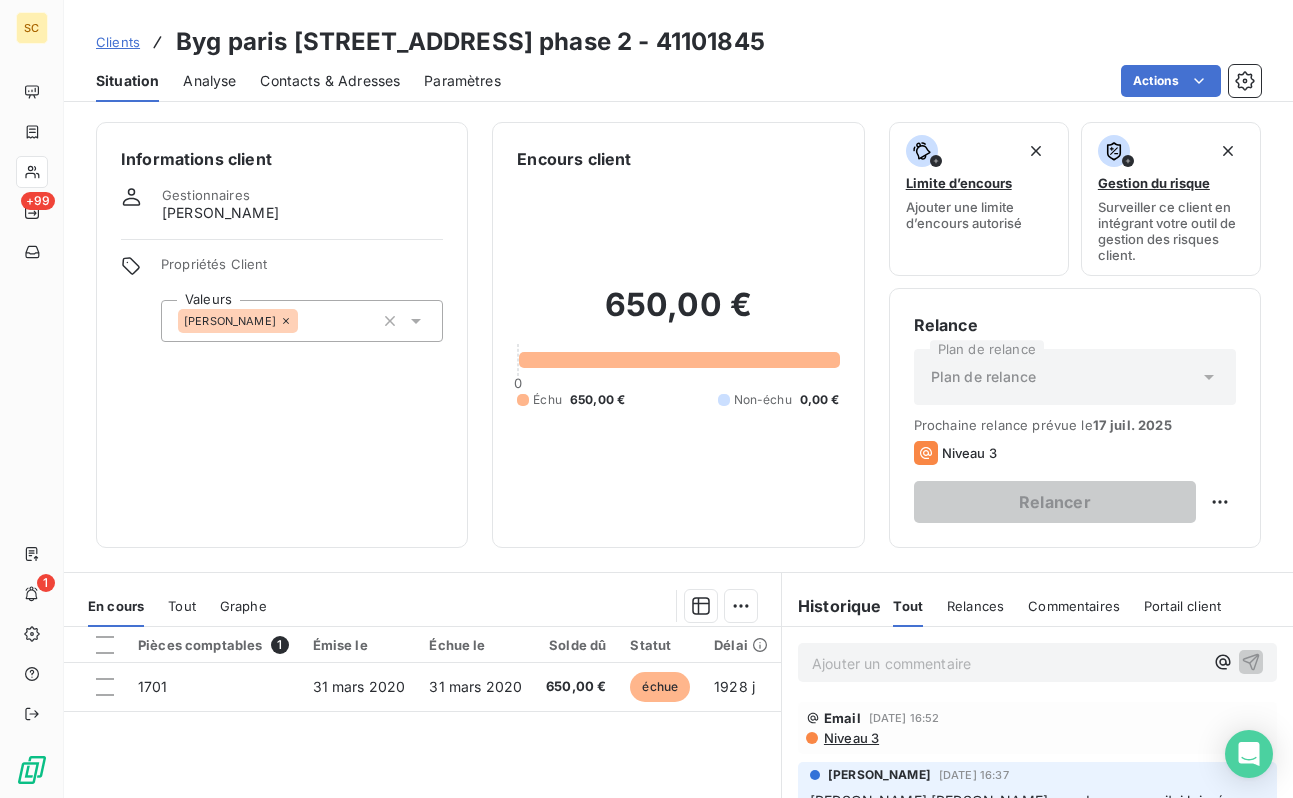 click on "[PERSON_NAME]" at bounding box center (302, 321) 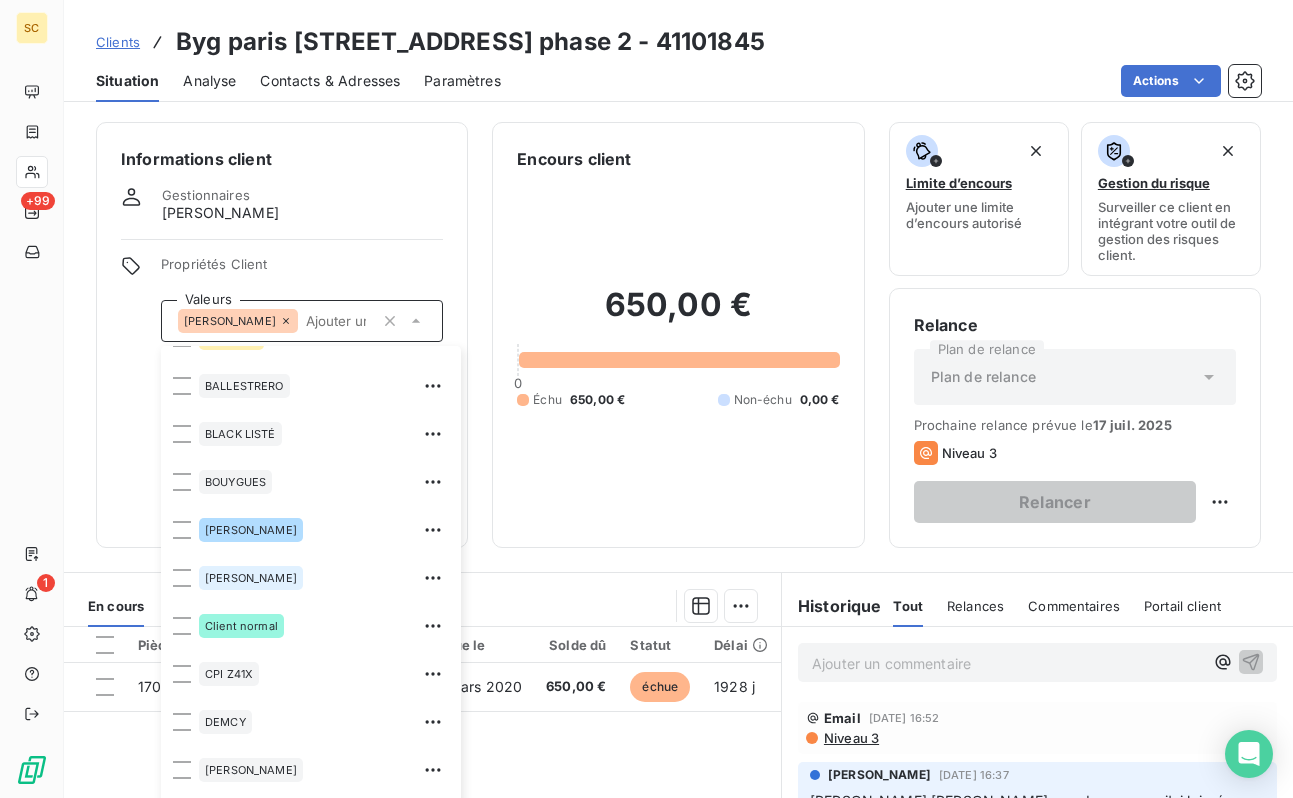 scroll, scrollTop: 383, scrollLeft: 0, axis: vertical 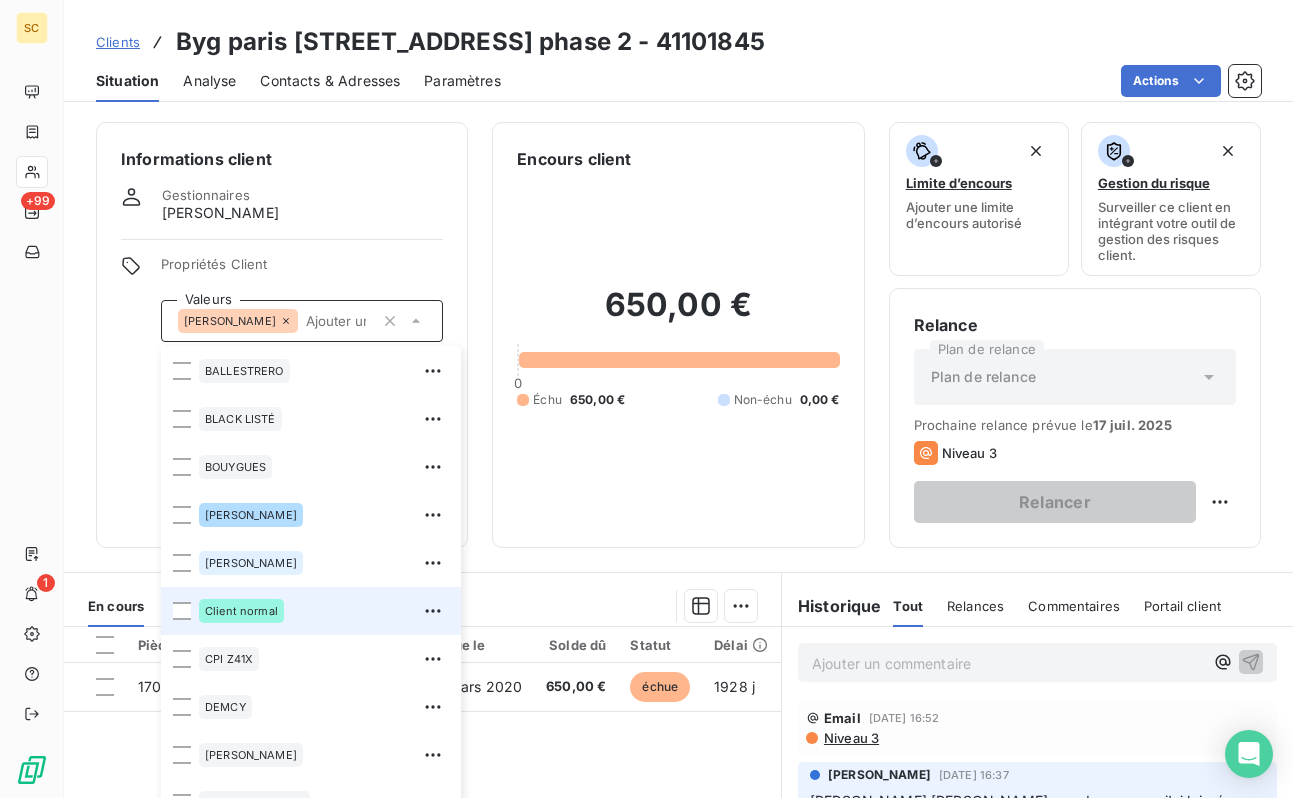 click on "Client normal" at bounding box center (324, 611) 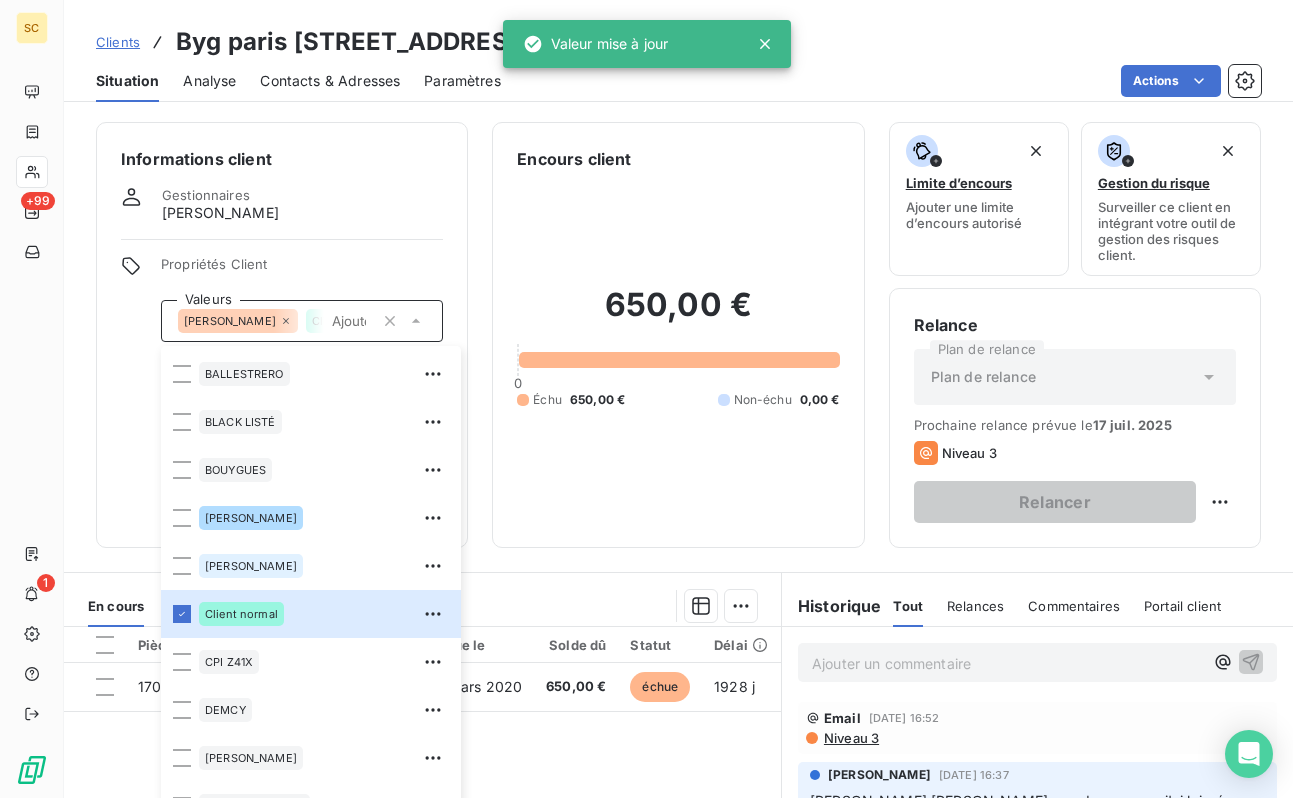 click on "Informations client Gestionnaires [PERSON_NAME] Propriétés Client Valeurs [PERSON_NAME] Client normal 01LITIGE 10% bonne fin 15% de rg et bonne fin 2% reteue 3% pro rata 9000918612 [PERSON_NAME] AVOCATE BALLESTRERO BLACK LISTÉ BOUYGUES [PERSON_NAME] Client normal CPI Z41X [PERSON_NAME] ENERGIE SERVICE [PERSON_NAME] B08X HAS B09X IEP Z32X immo lucas paiement au 15 de chaque mois REP B11X RETENUE 12% rg 12% RG 5% rg10% [PERSON_NAME] situ differente chez client que les notr ufer Vinci TP" at bounding box center (282, 335) 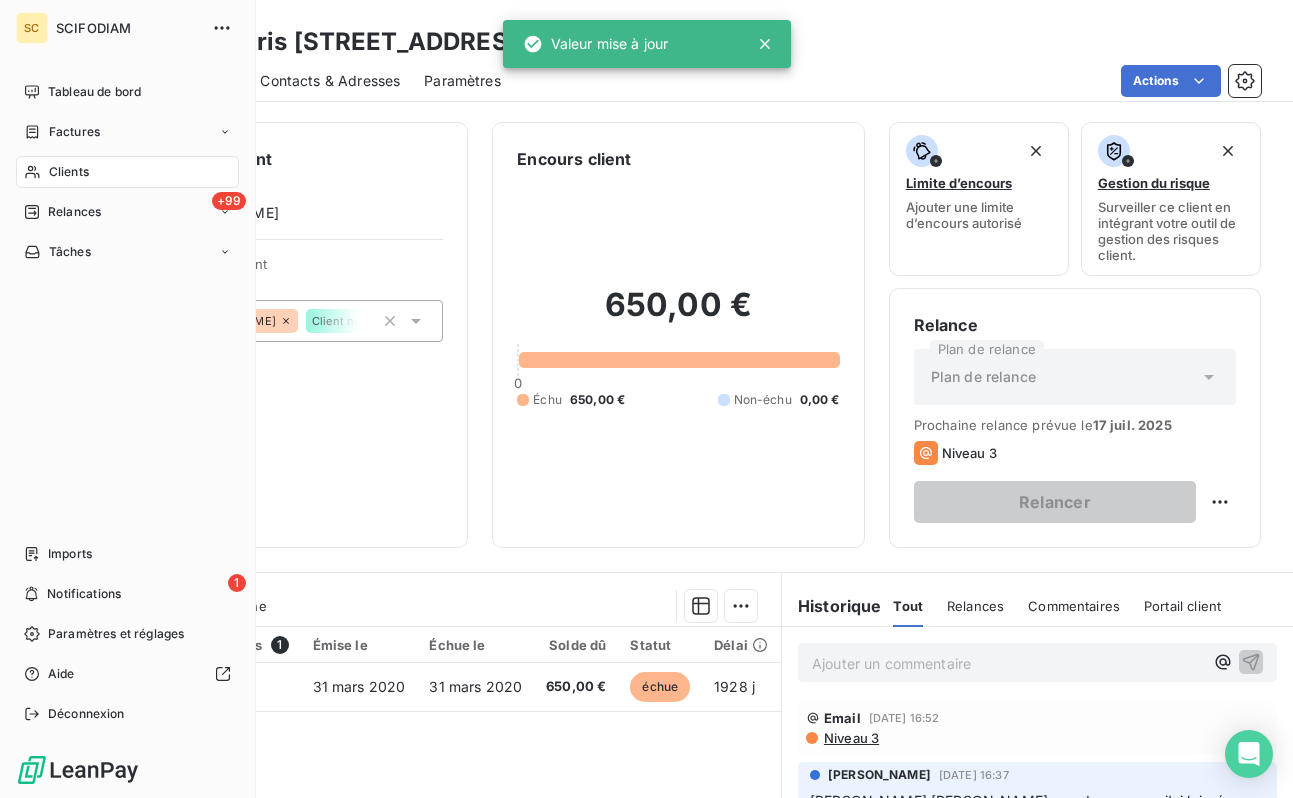 click on "Clients" at bounding box center [69, 172] 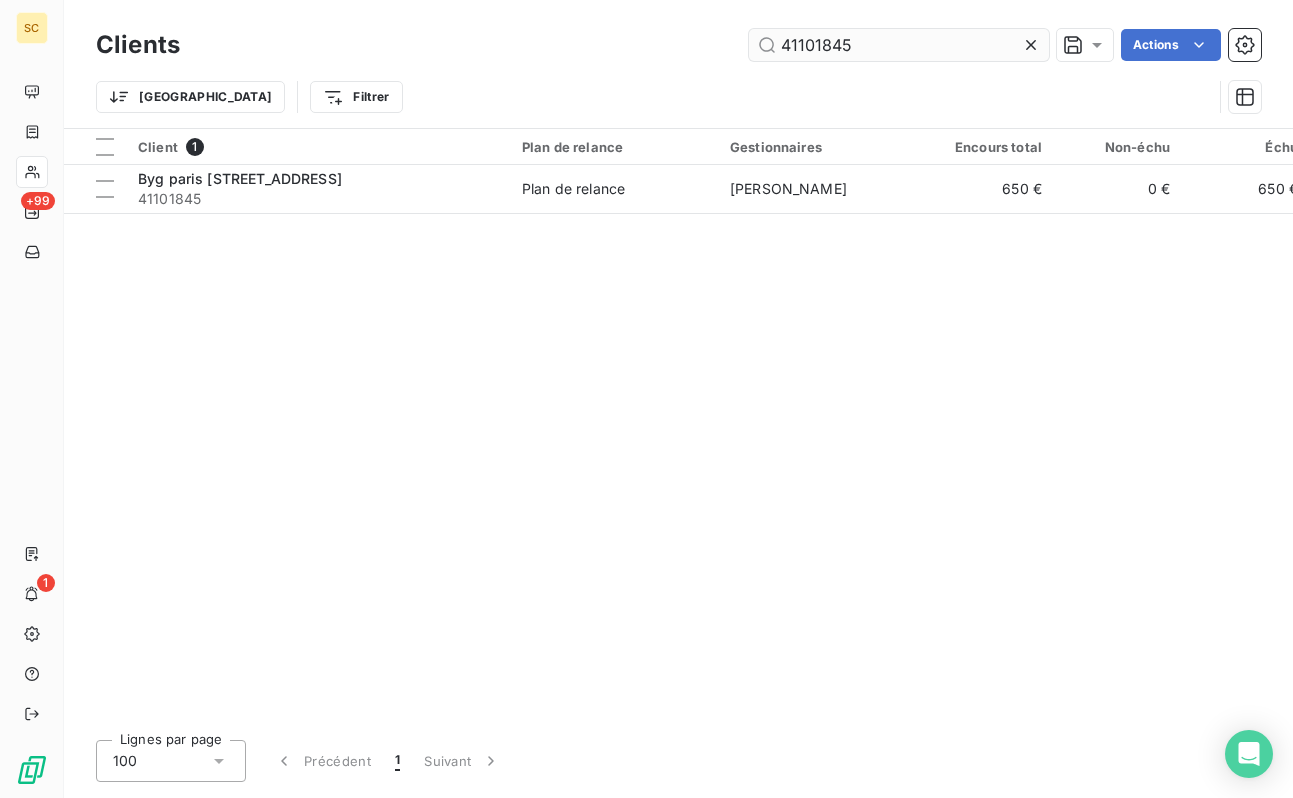 click on "41101845" at bounding box center (899, 45) 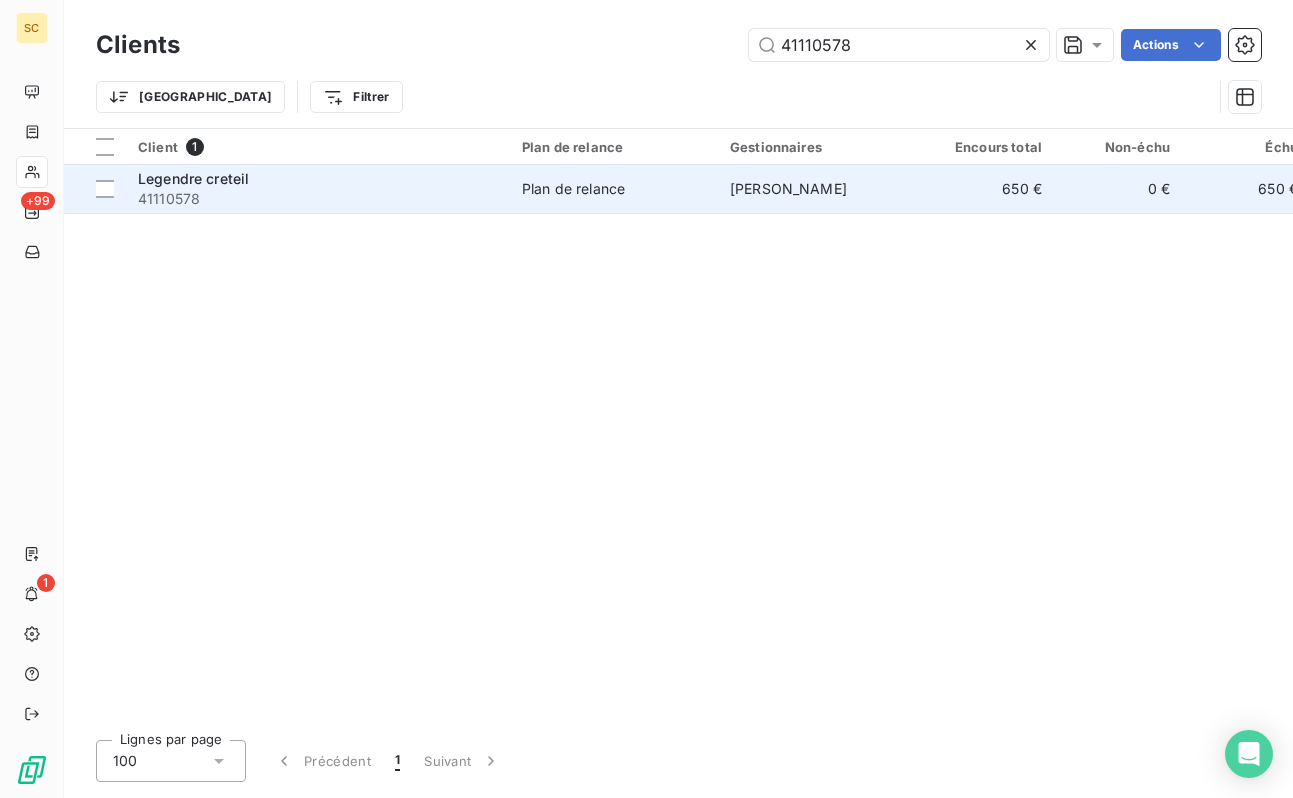 type on "41110578" 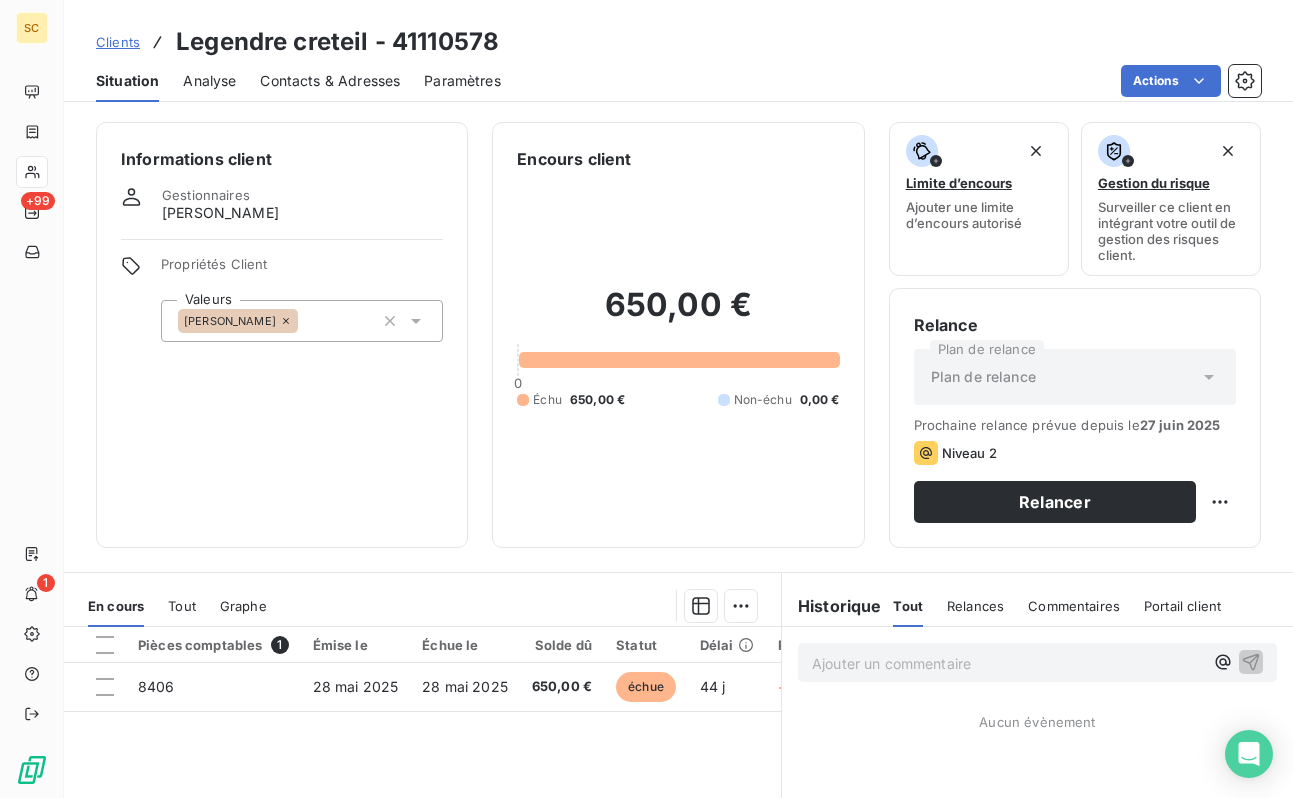 click on "[PERSON_NAME]" at bounding box center (302, 321) 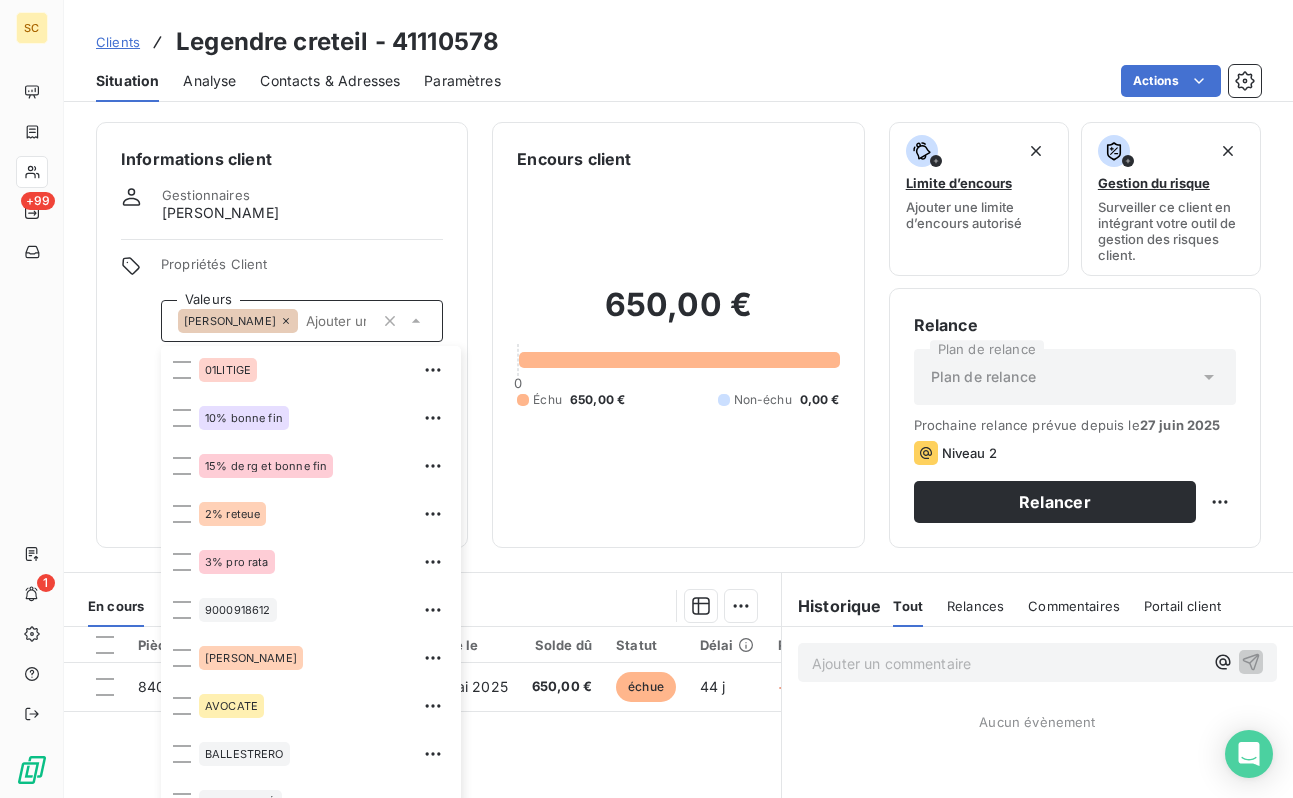 scroll, scrollTop: 28, scrollLeft: 0, axis: vertical 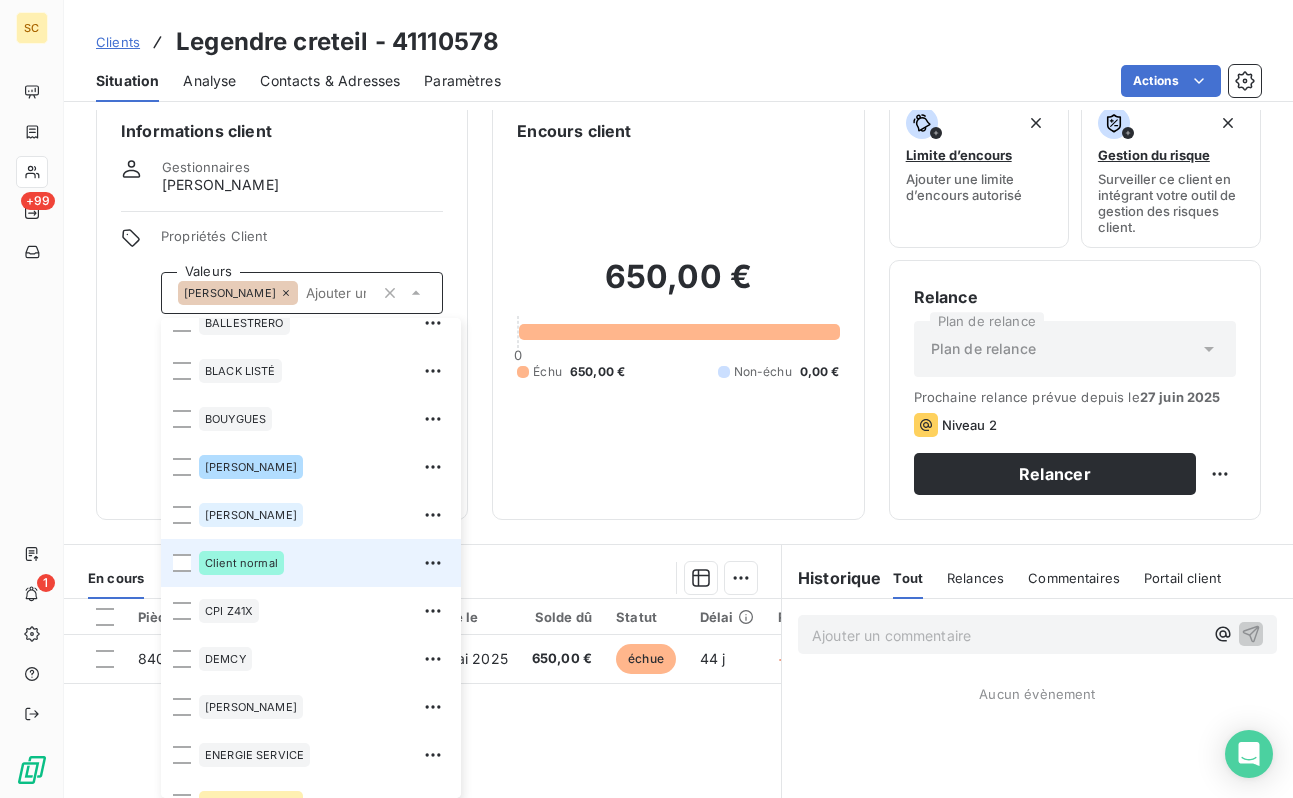 click on "Client normal" at bounding box center [241, 563] 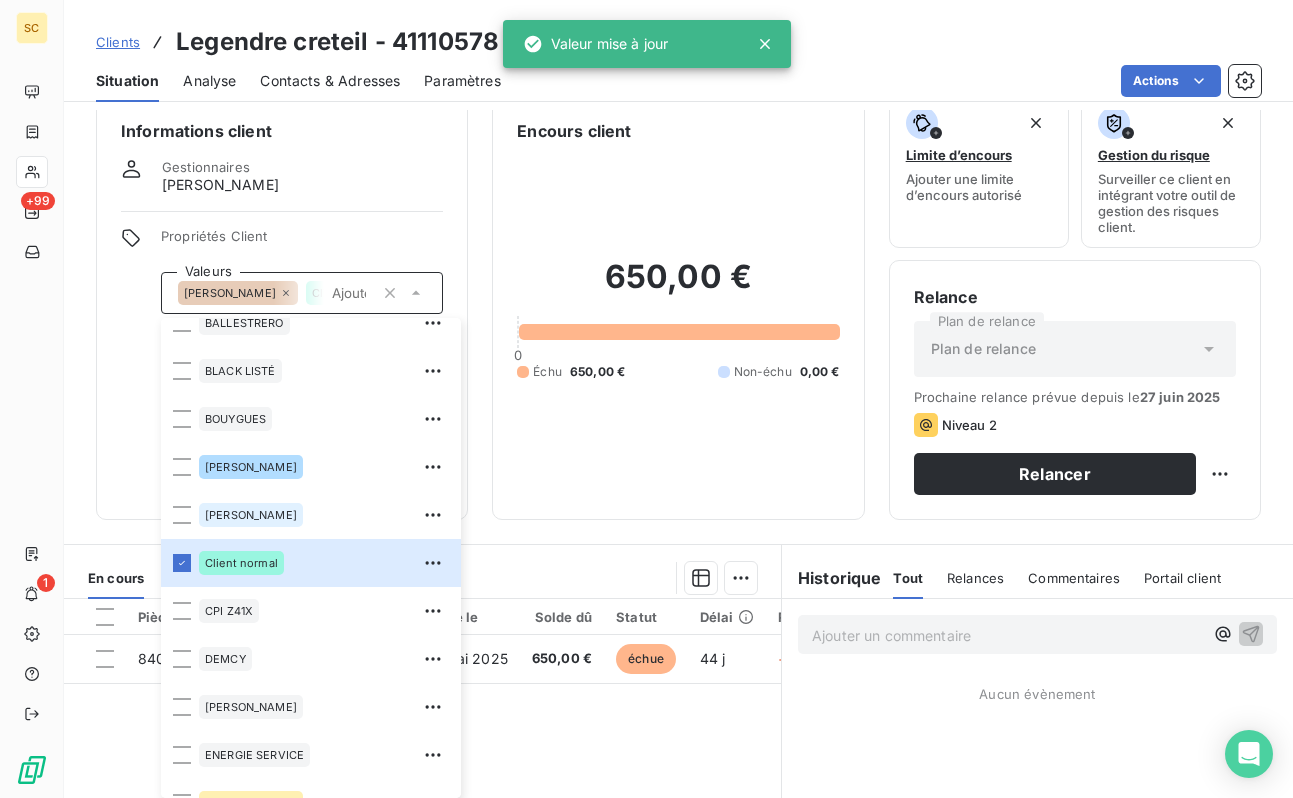 click on "Informations client Gestionnaires [PERSON_NAME] Propriétés Client Valeurs [PERSON_NAME] Client normal 01LITIGE 10% bonne fin 15% de rg et bonne fin 2% reteue 3% pro rata 9000918612 [PERSON_NAME] AVOCATE BALLESTRERO BLACK LISTÉ BOUYGUES [PERSON_NAME] Client normal CPI Z41X [PERSON_NAME] ENERGIE SERVICE [PERSON_NAME] B08X HAS B09X IEP Z32X immo lucas paiement au 15 de chaque mois REP B11X RETENUE 12% rg 12% RG 5% rg10% [PERSON_NAME] situ differente chez client que les notr ufer Vinci TP" at bounding box center (282, 307) 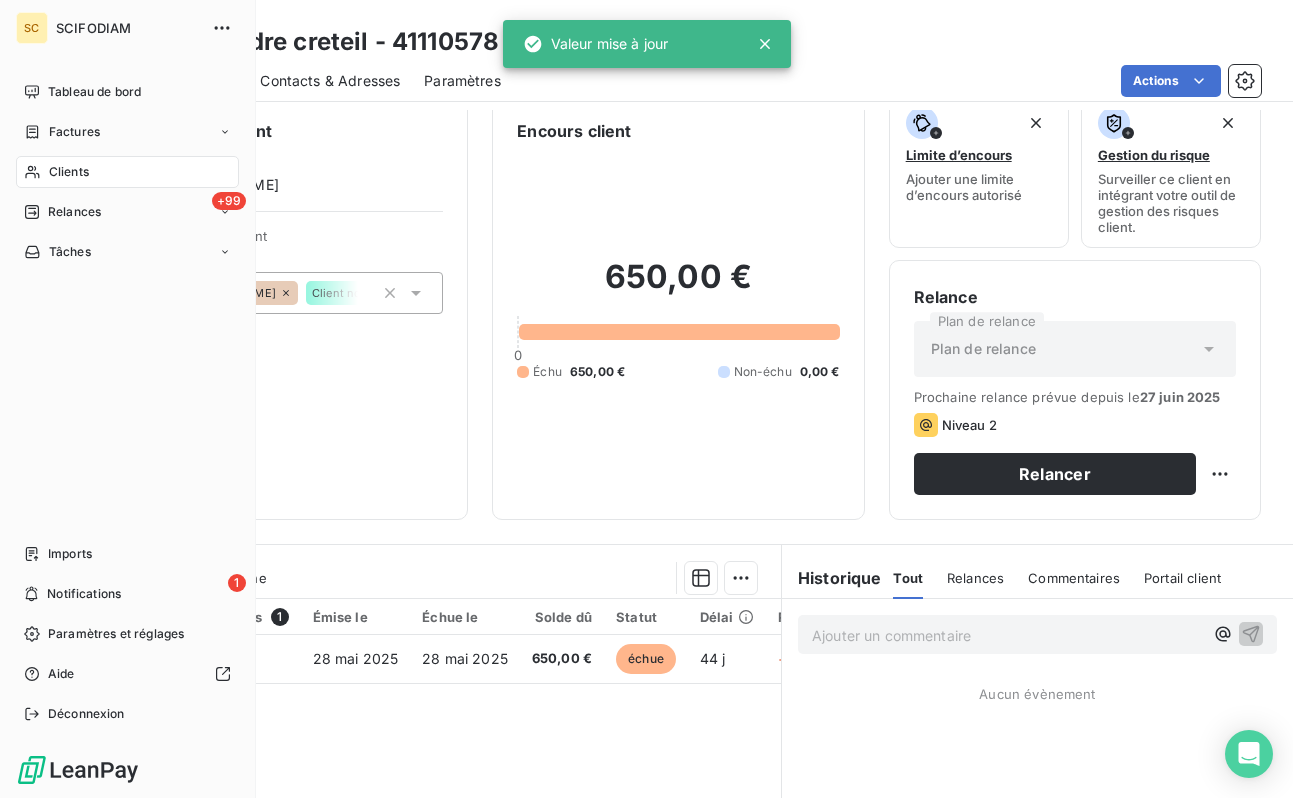 click on "Clients" at bounding box center [127, 172] 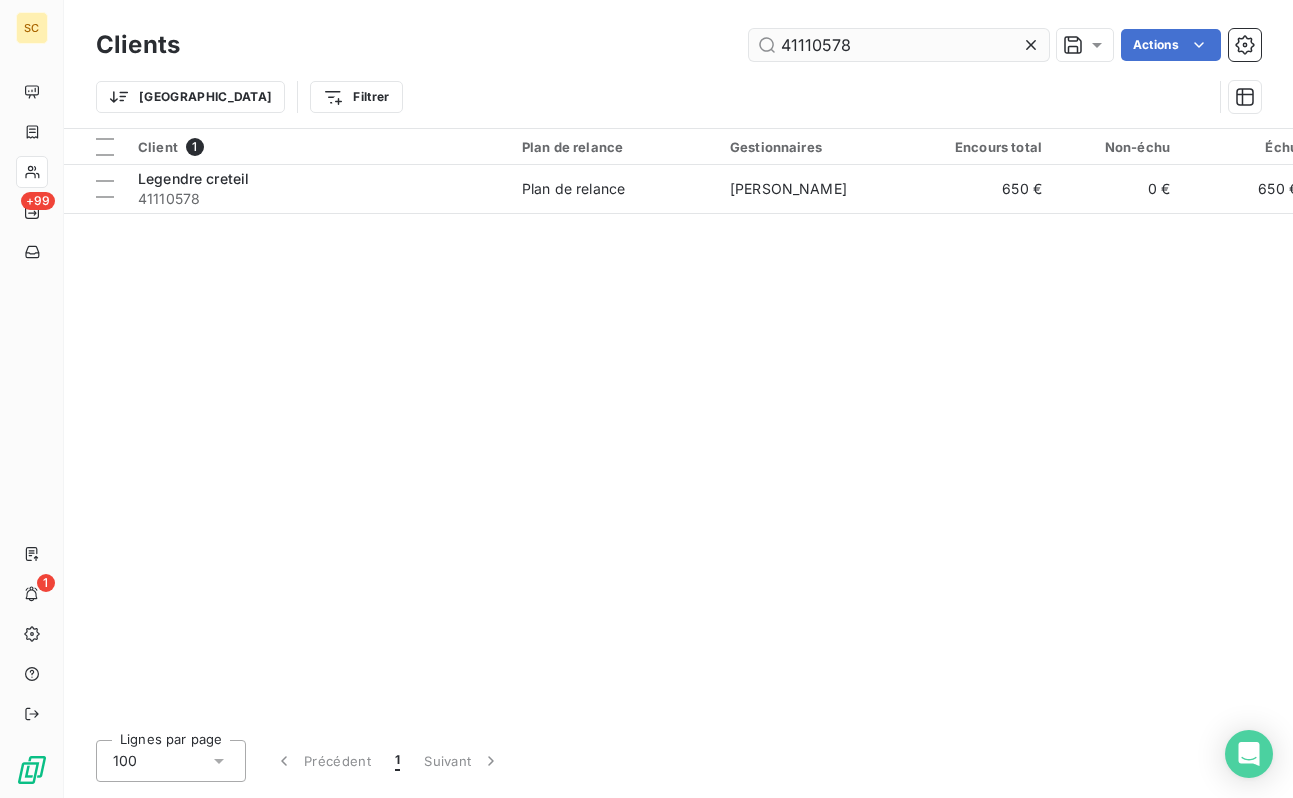 click on "41110578" at bounding box center [899, 45] 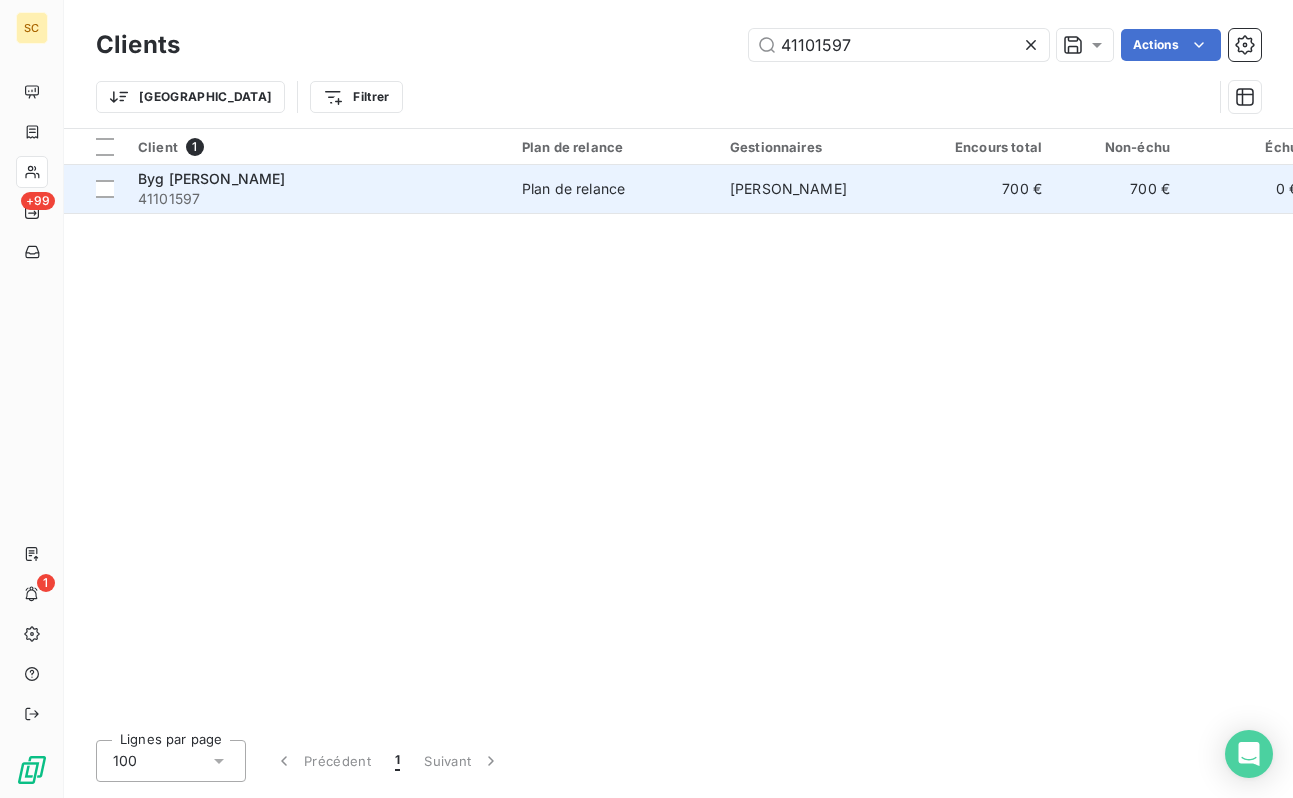 type on "41101597" 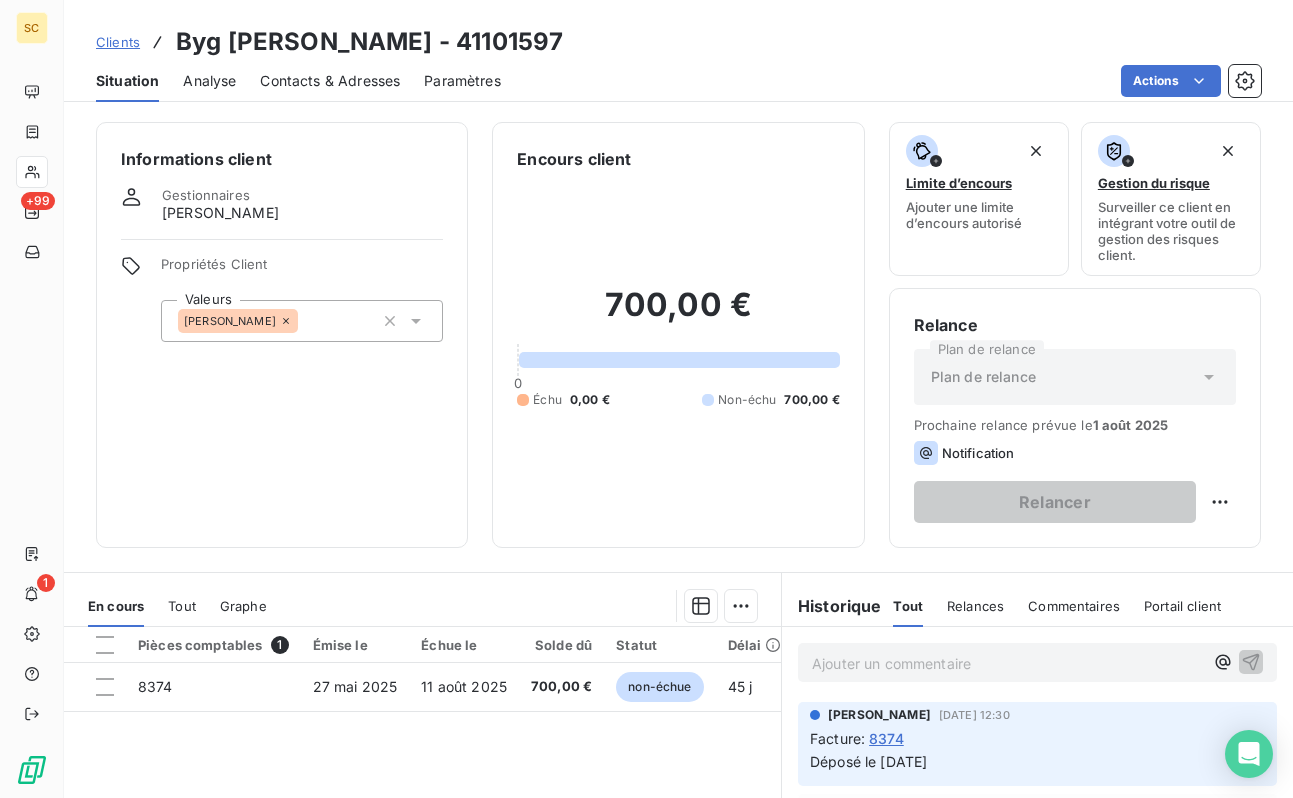 click on "[PERSON_NAME]" at bounding box center [302, 321] 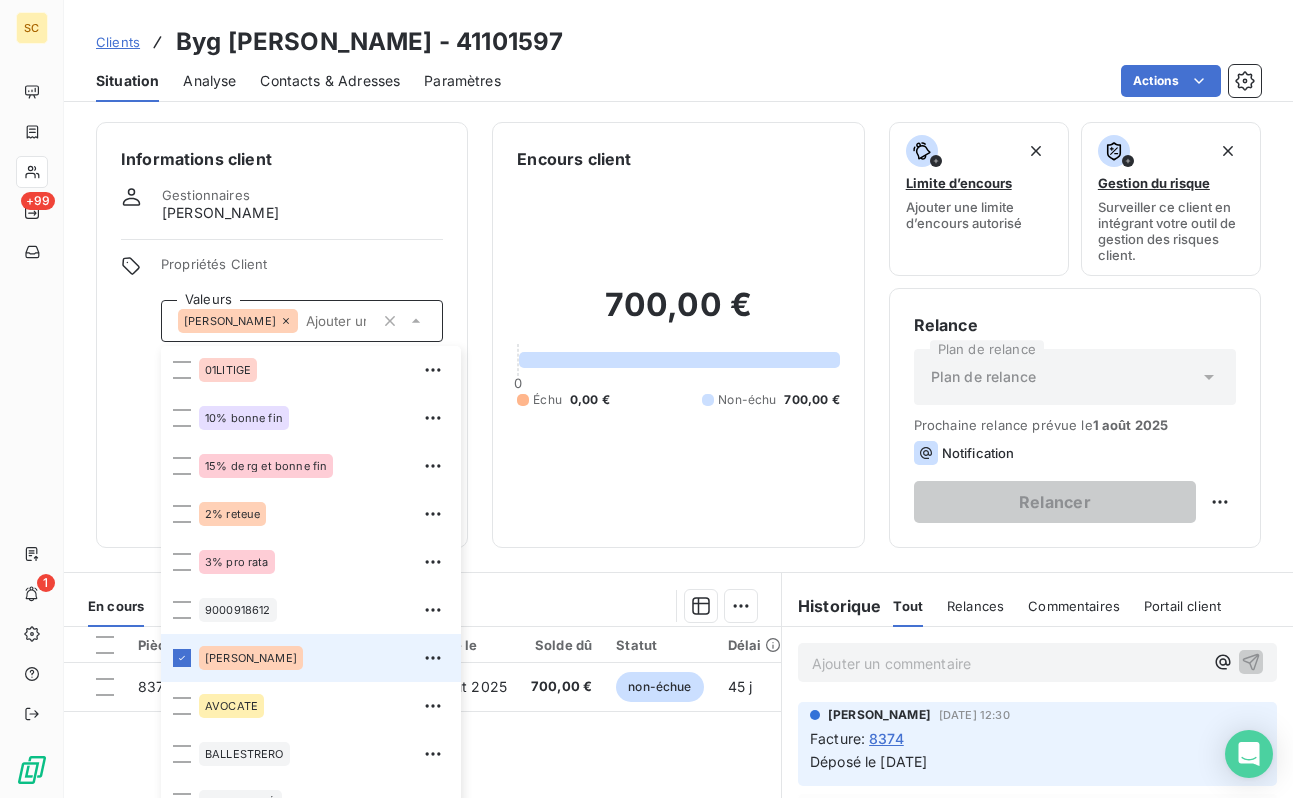 paste on "41101597" 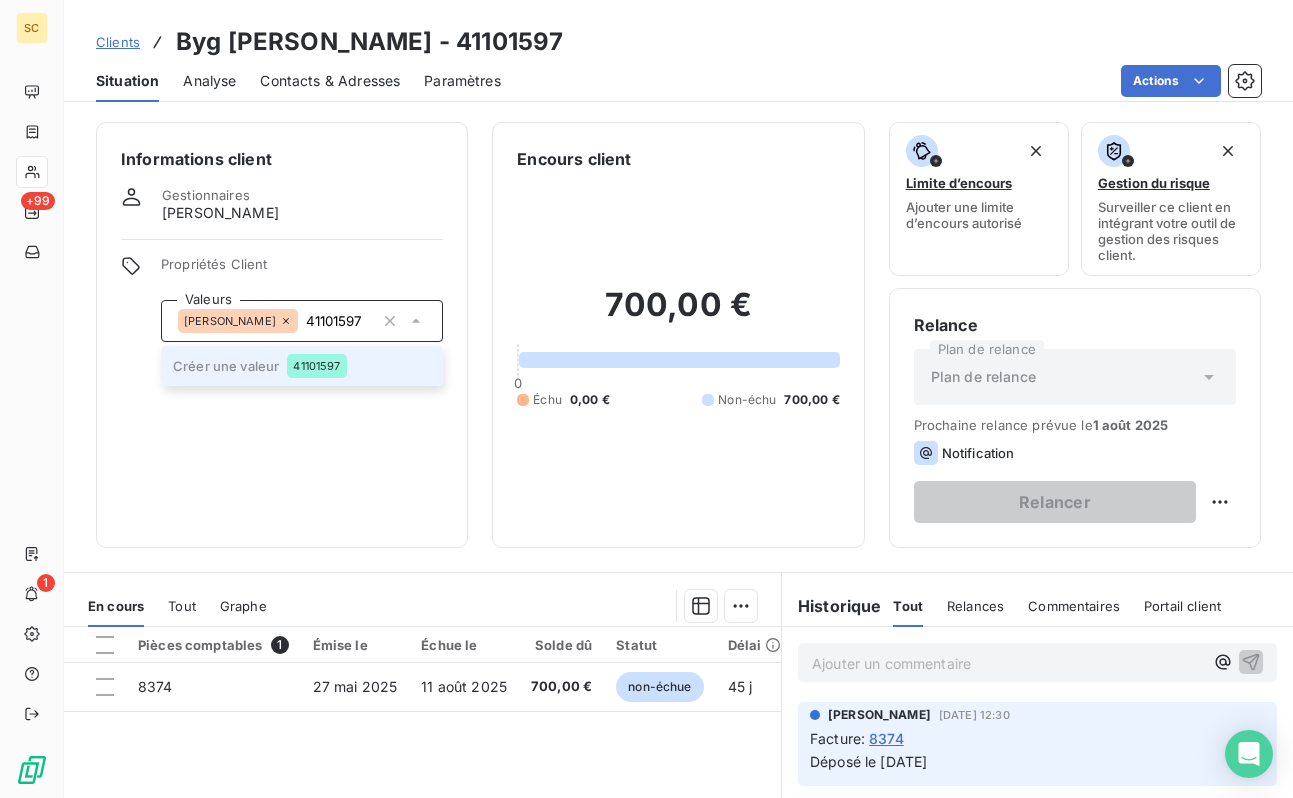 click on "41101597" at bounding box center (316, 366) 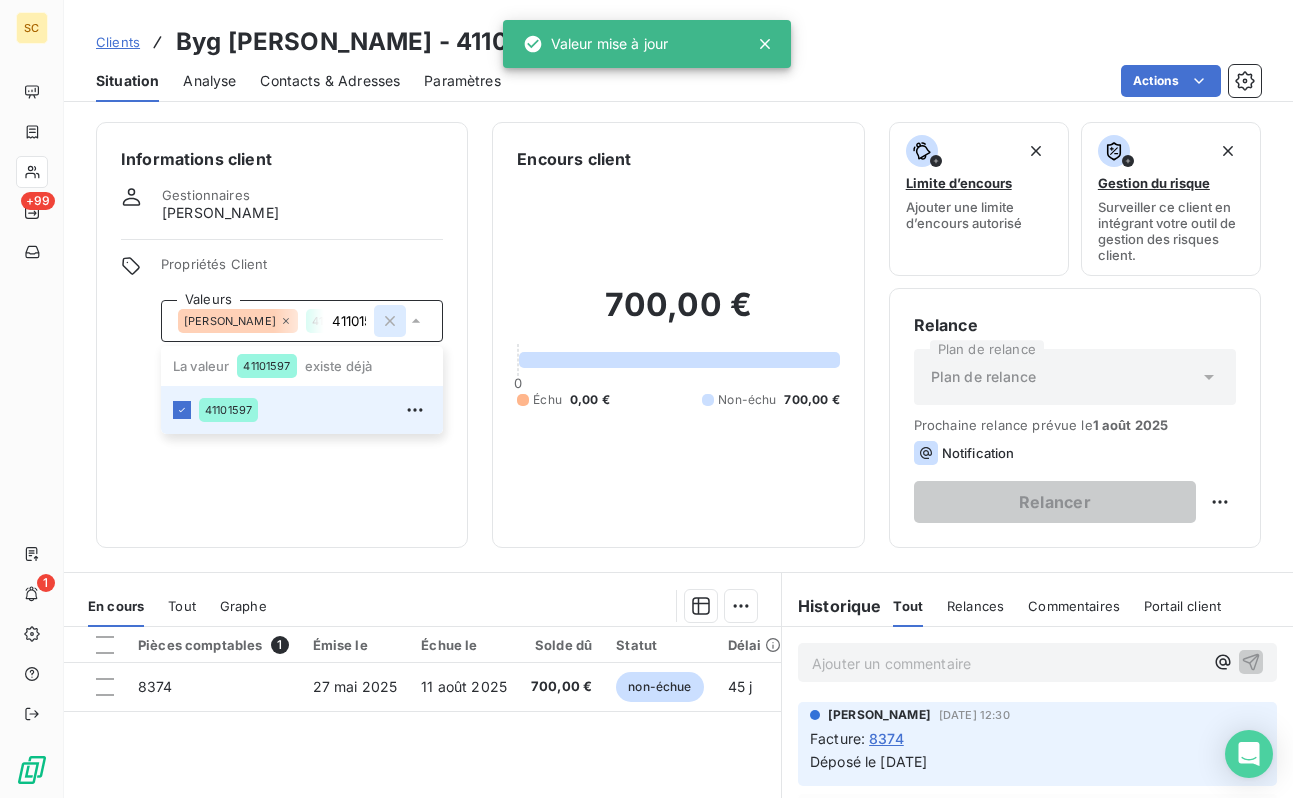 click 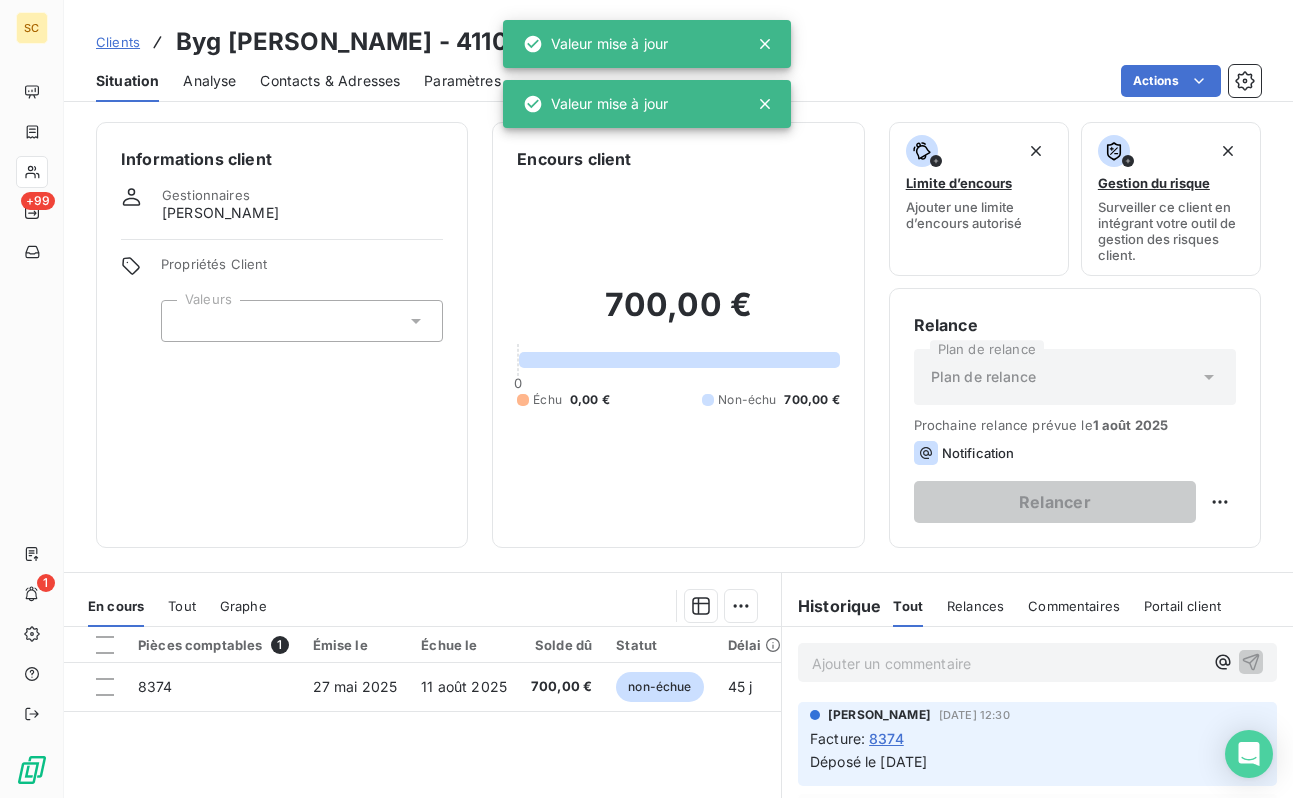 click on "41101597" at bounding box center [302, 321] 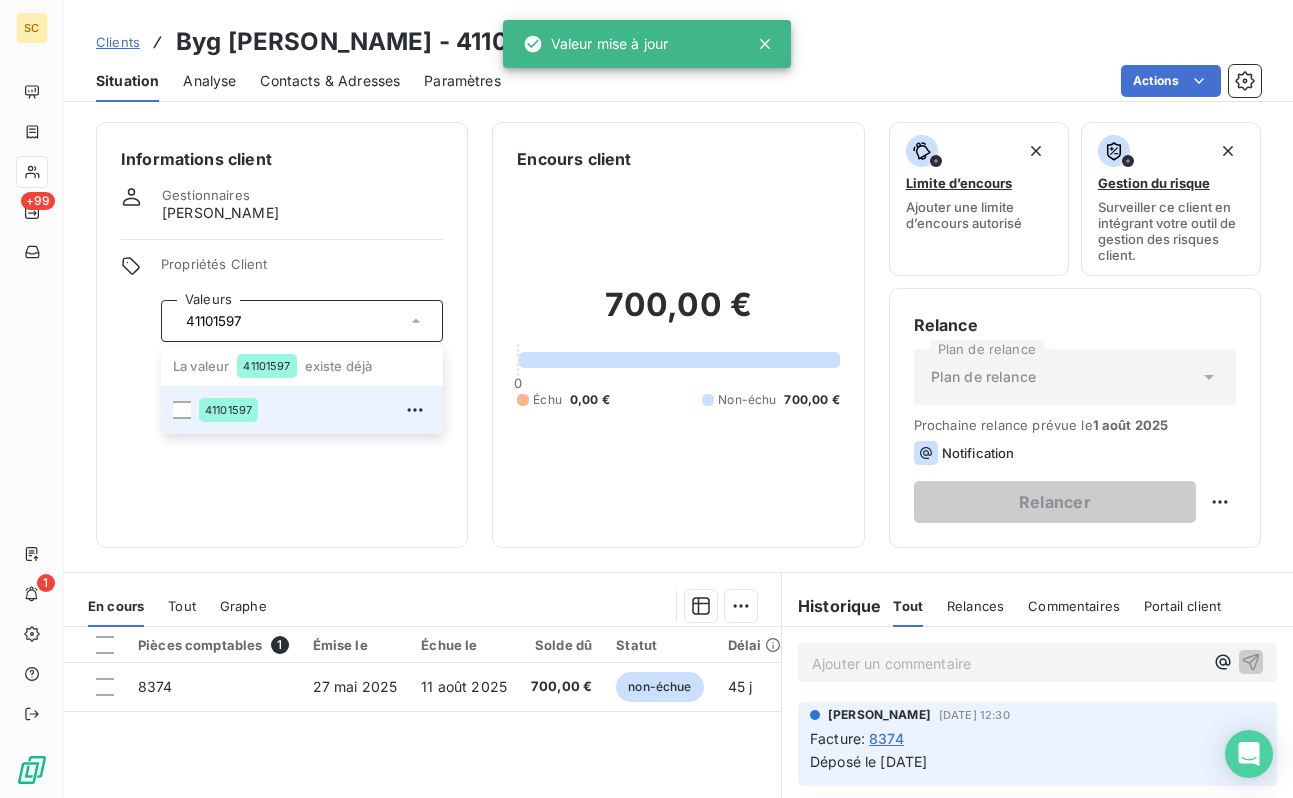 click on "41101597" at bounding box center (292, 321) 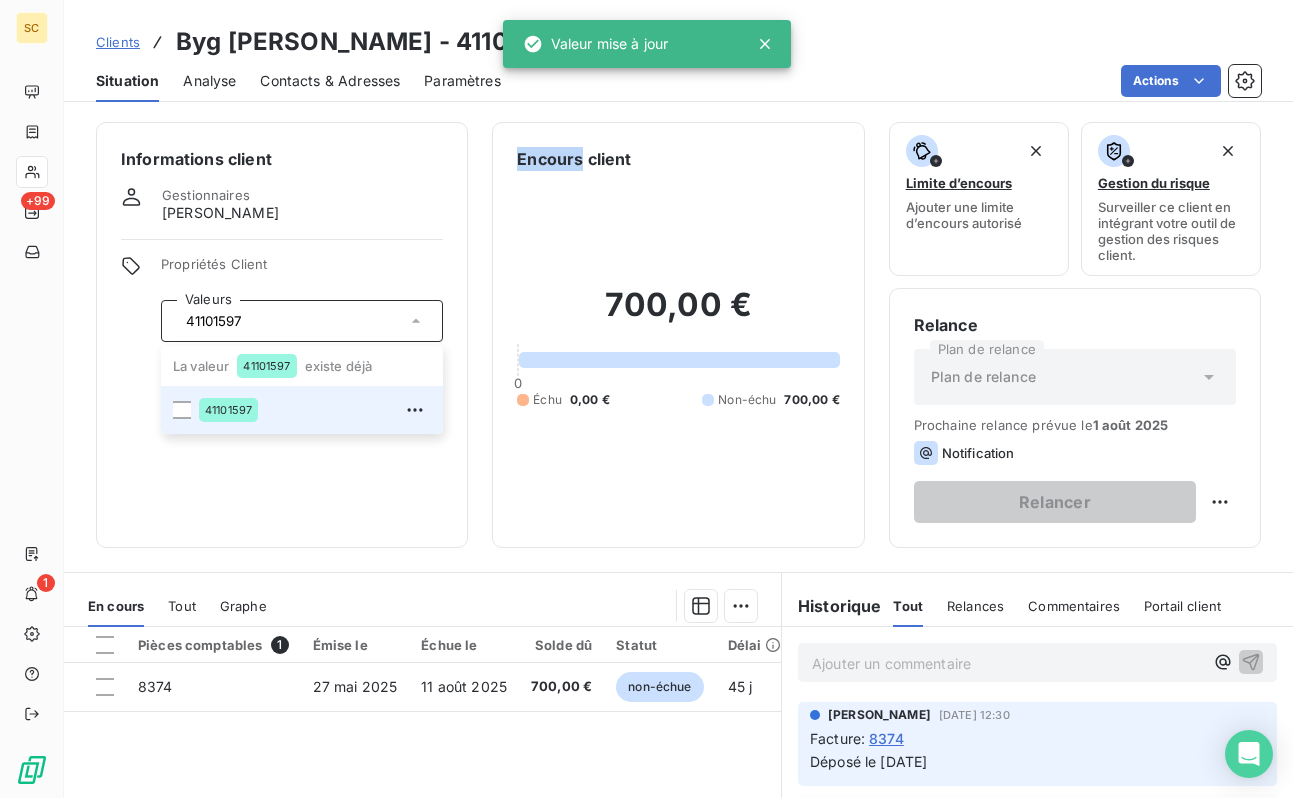 click on "41101597" at bounding box center [302, 321] 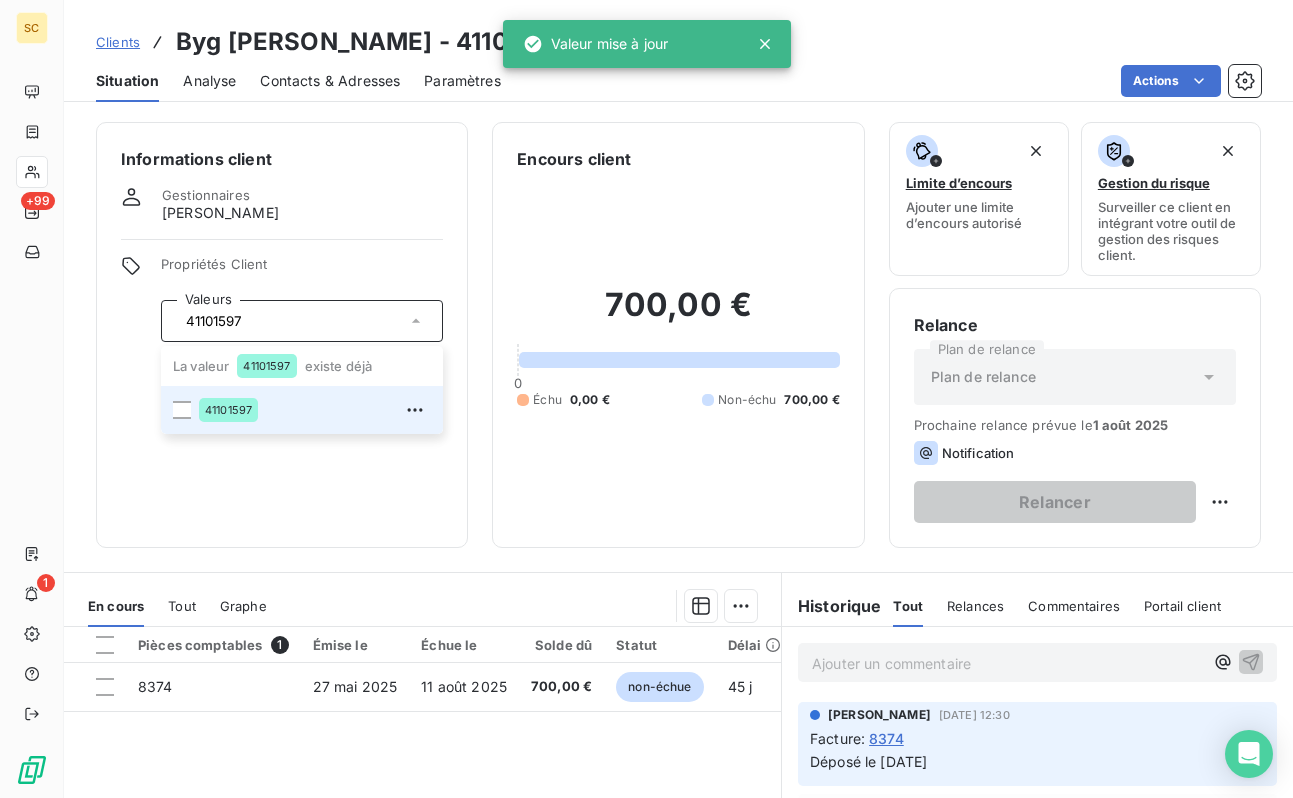 click on "41101597" at bounding box center (292, 321) 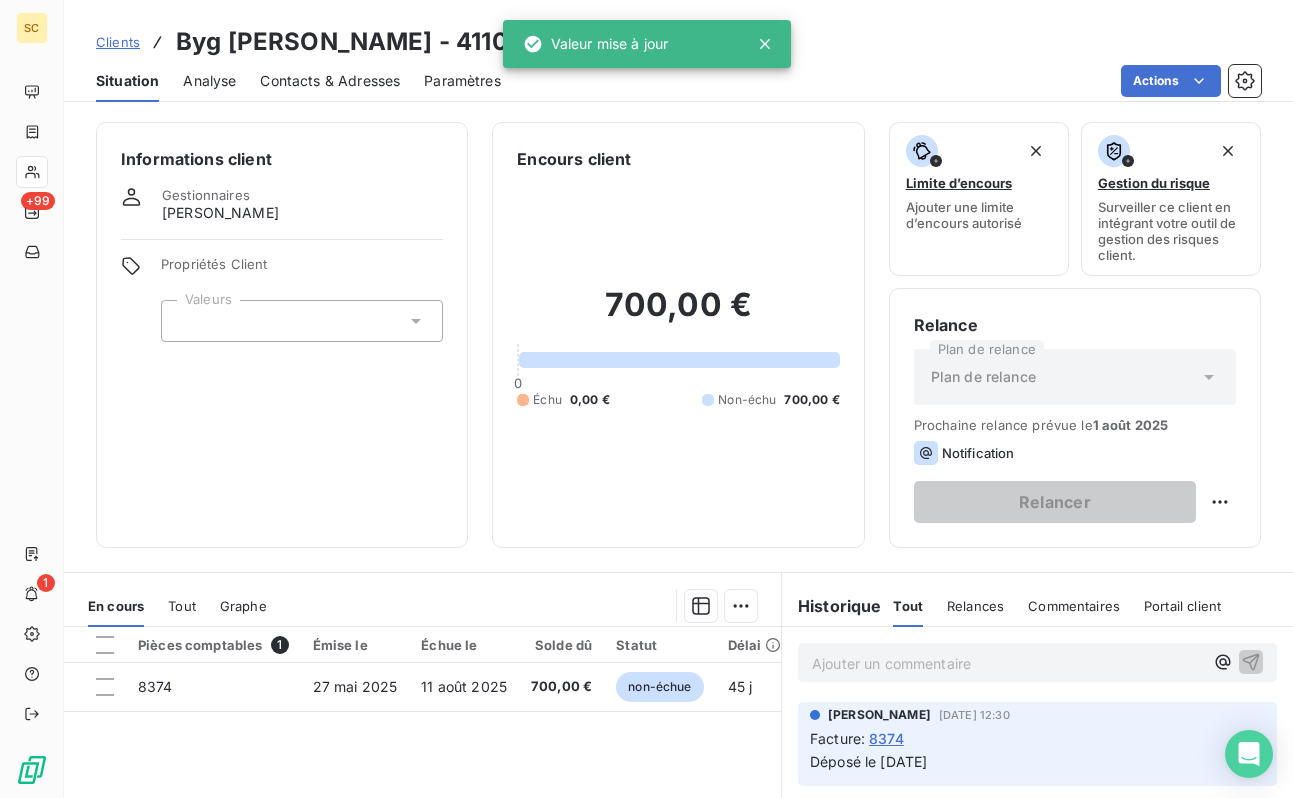 click on "Informations client Gestionnaires [PERSON_NAME] Propriétés Client Valeurs 41101597" at bounding box center (282, 335) 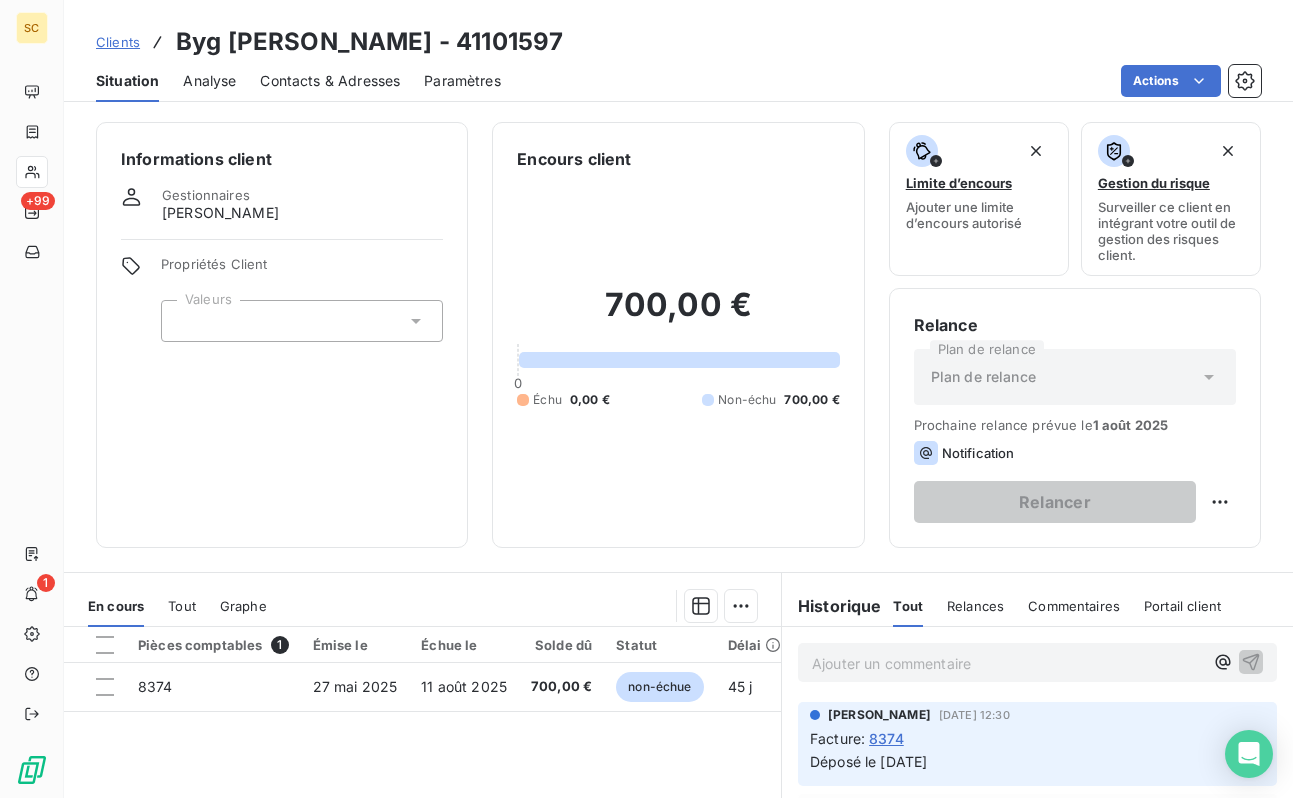 click 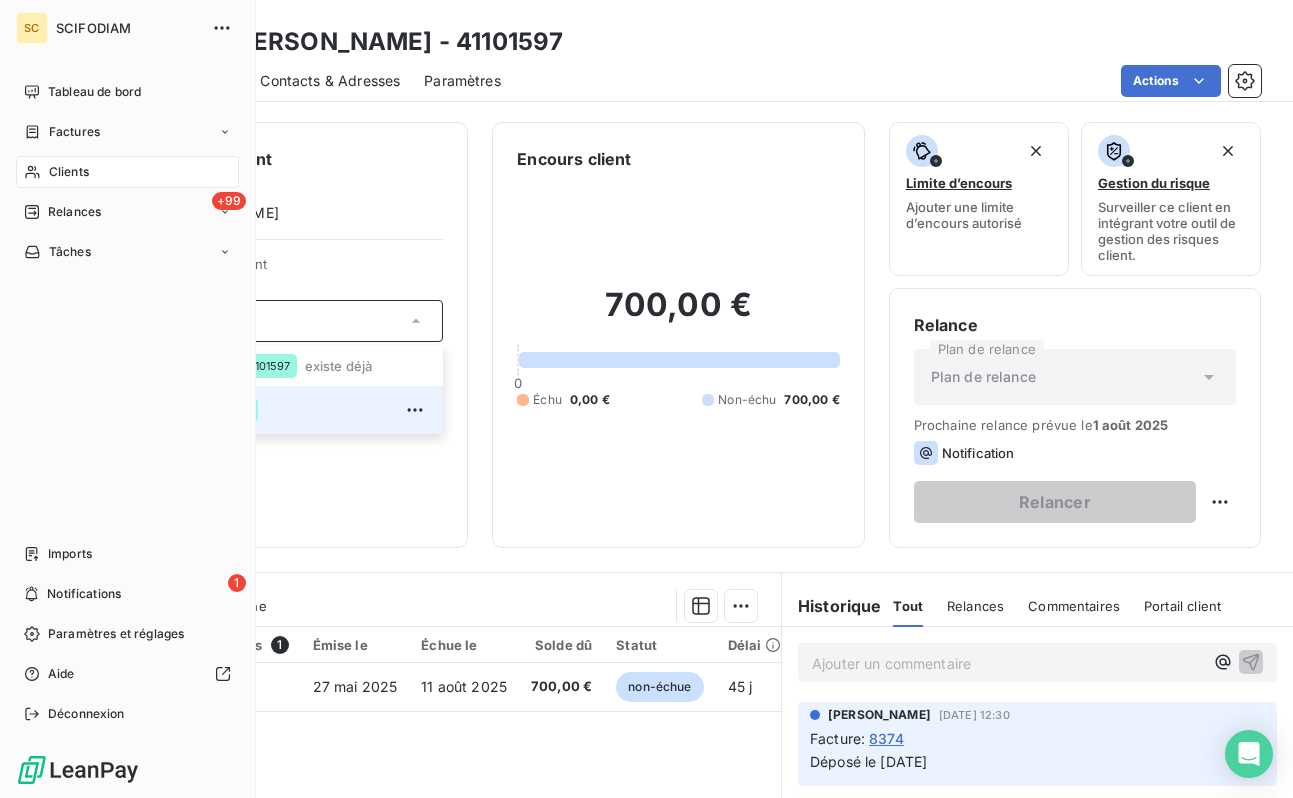 type on "41101597" 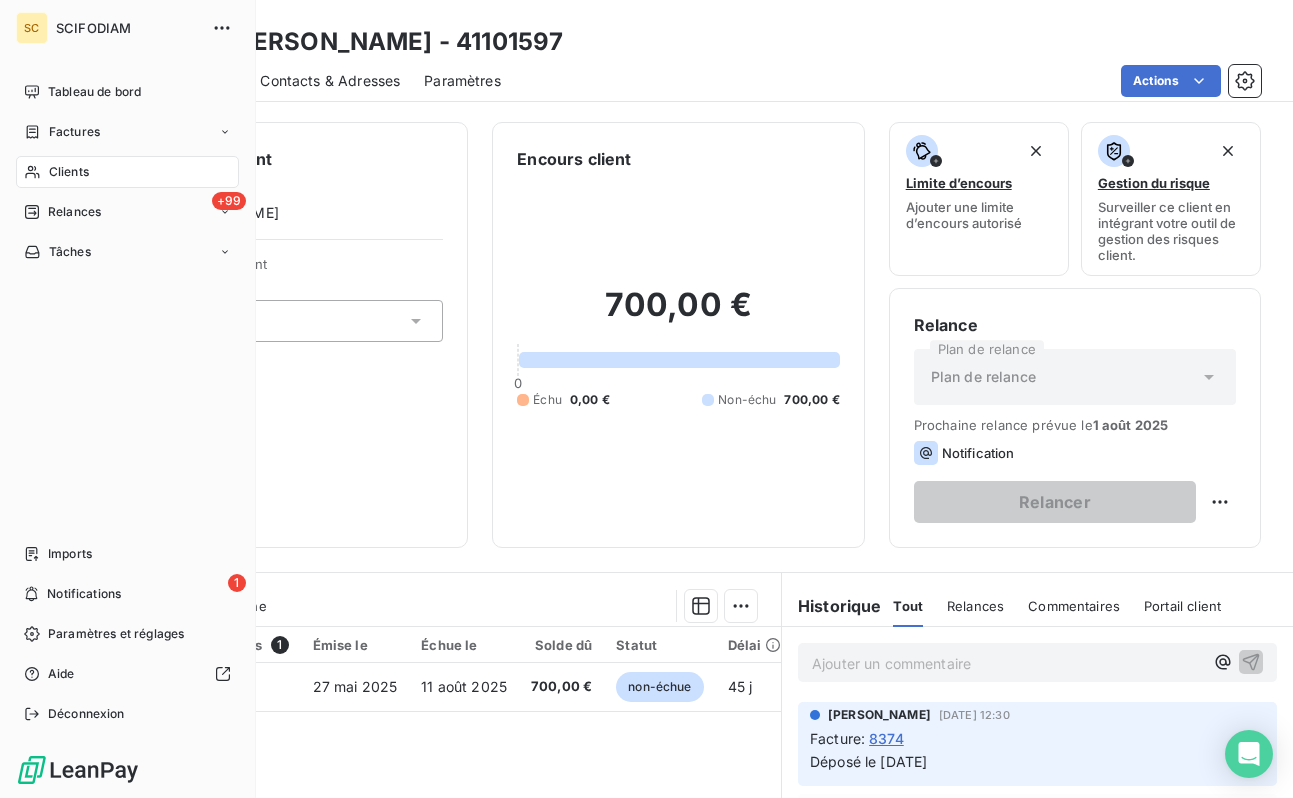 click on "Clients" at bounding box center (69, 172) 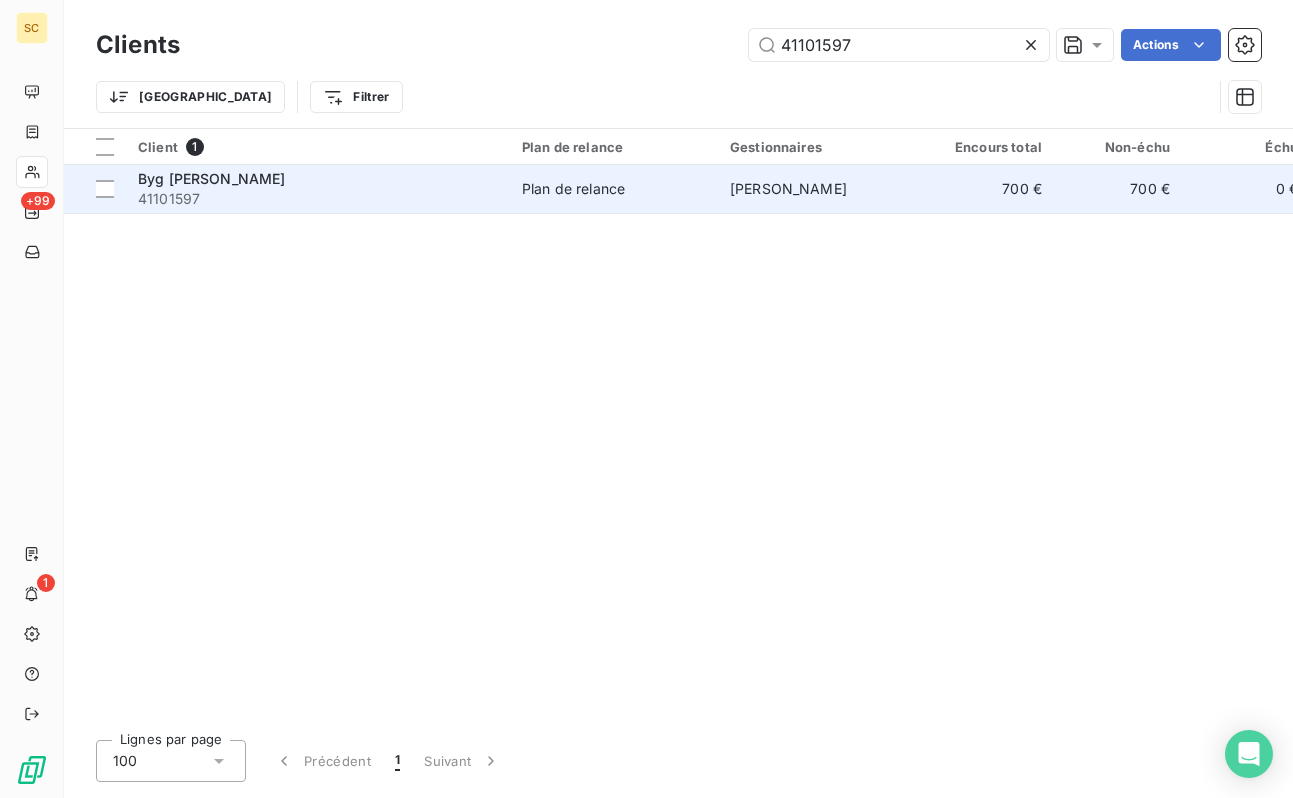 click on "41101597" at bounding box center [318, 199] 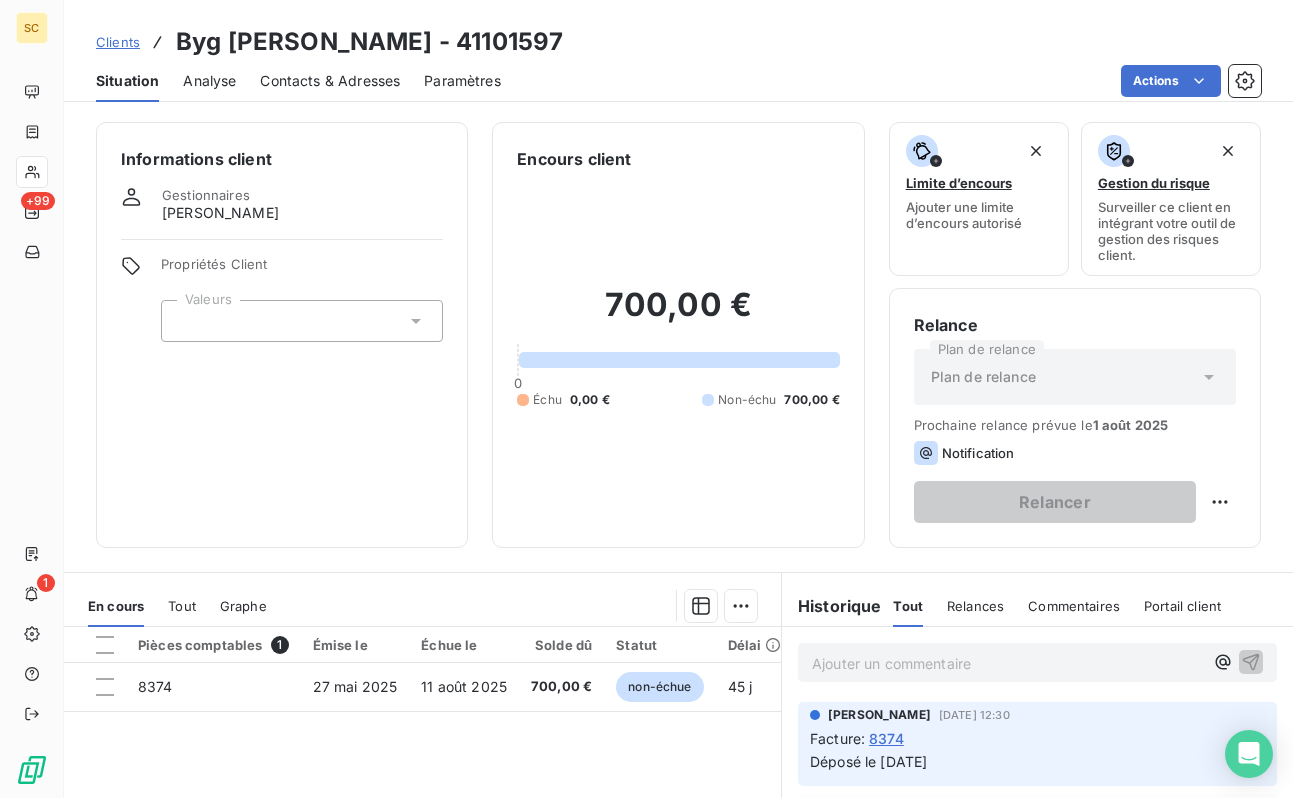 click at bounding box center (302, 321) 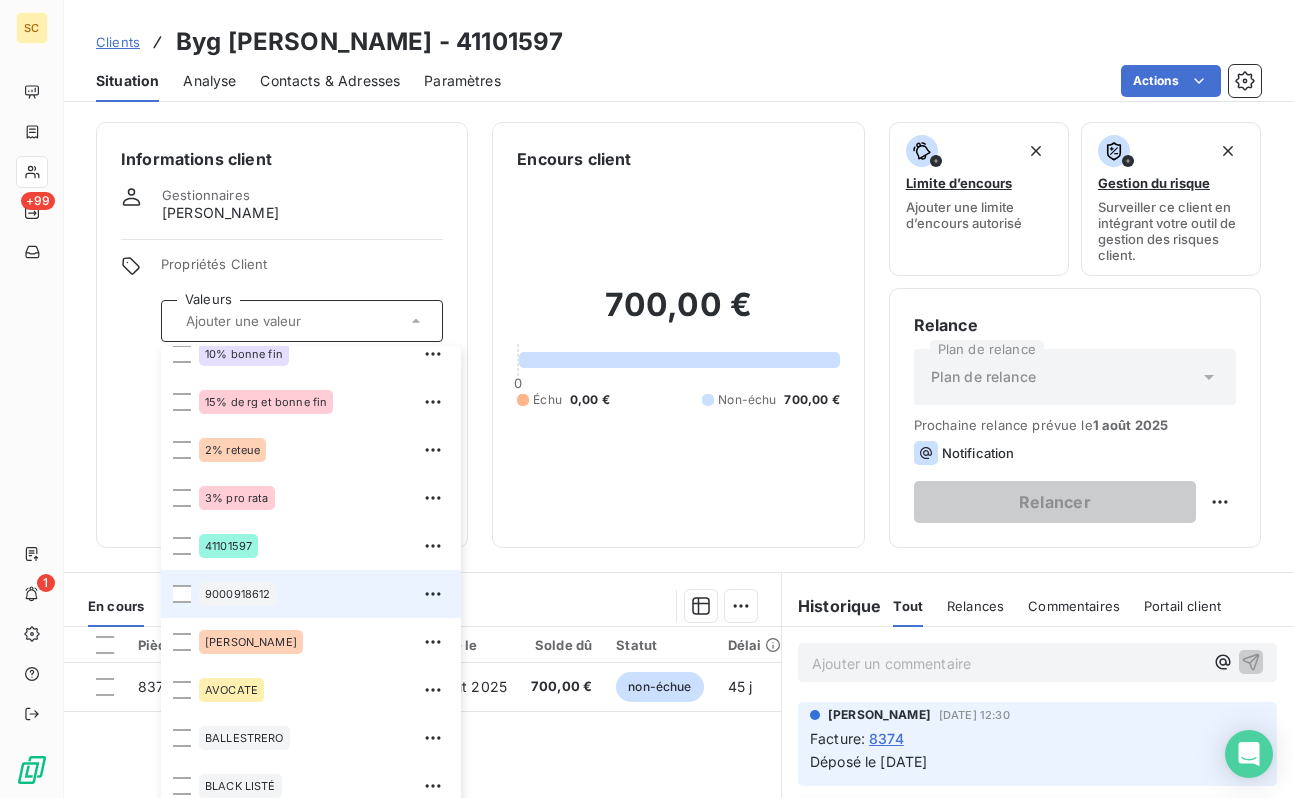 scroll, scrollTop: 68, scrollLeft: 0, axis: vertical 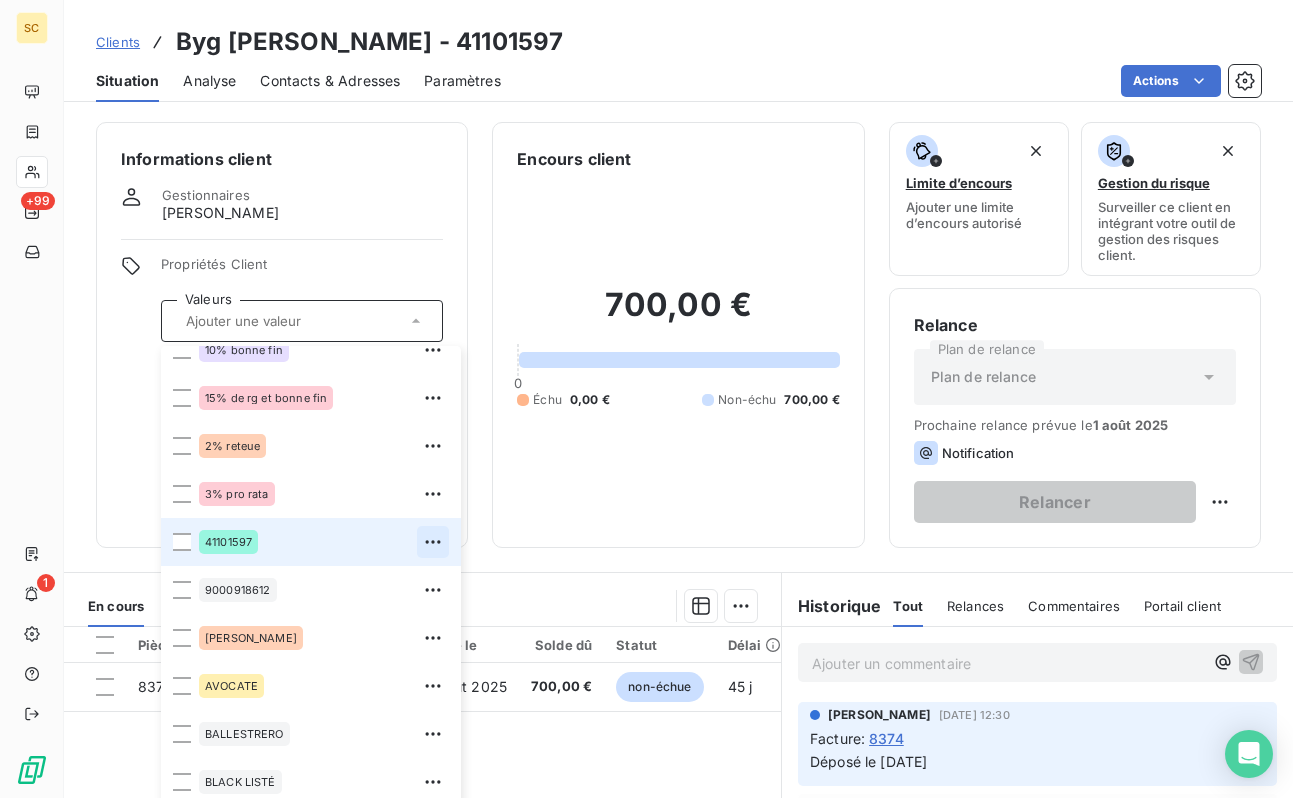 click 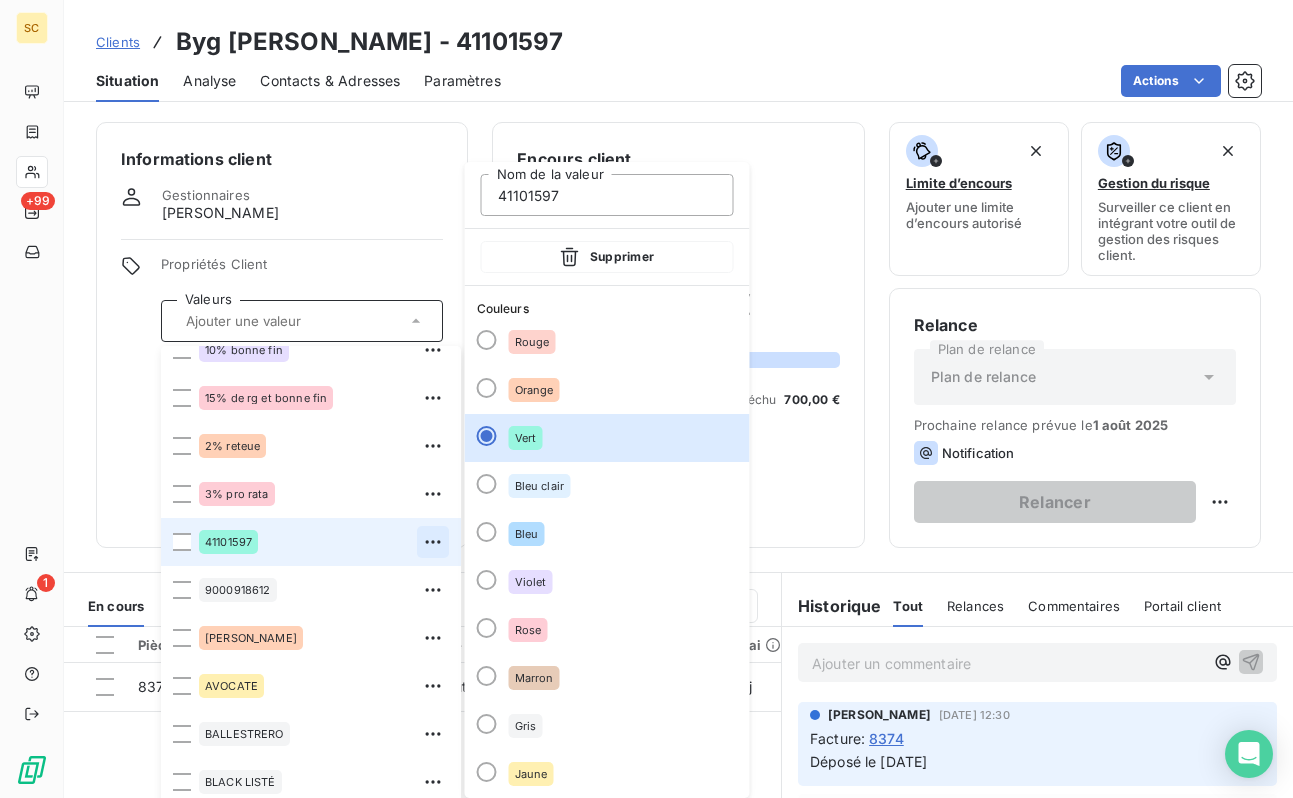 click 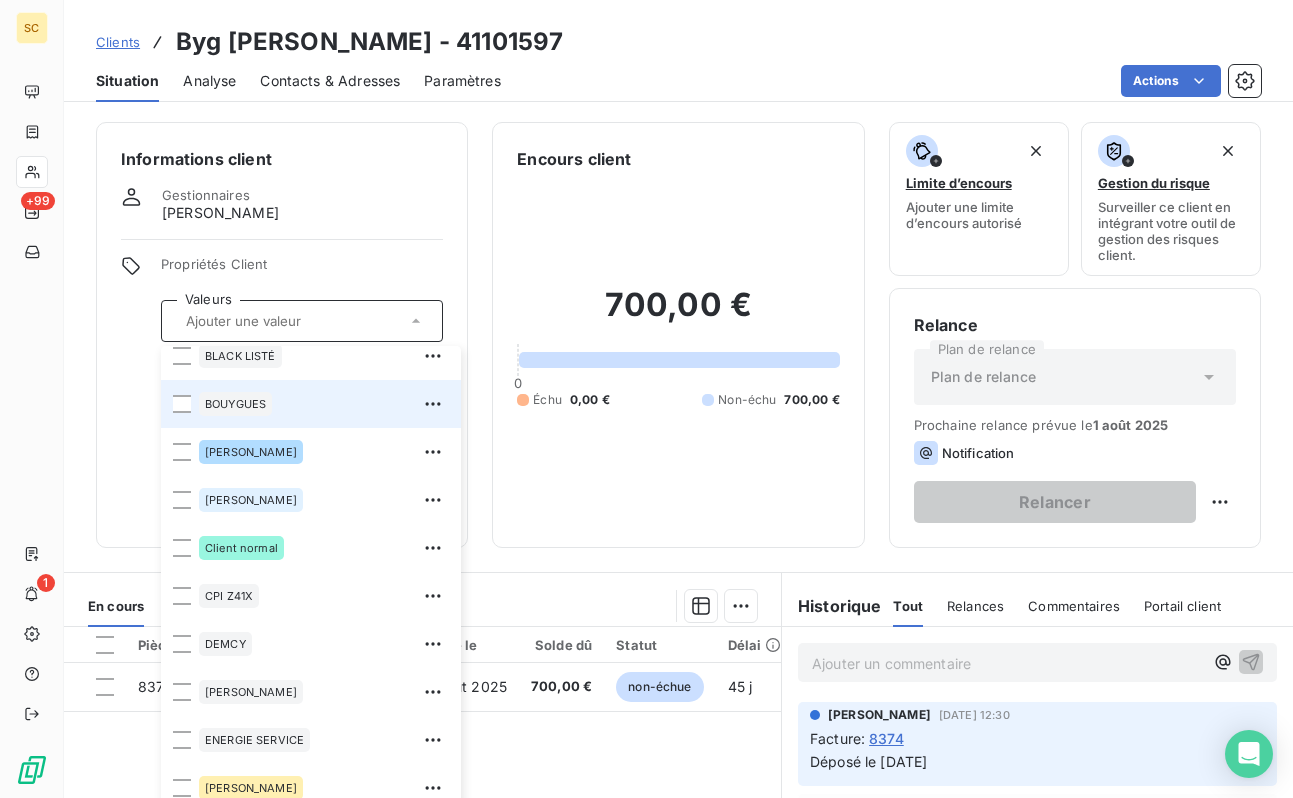 scroll, scrollTop: 572, scrollLeft: 0, axis: vertical 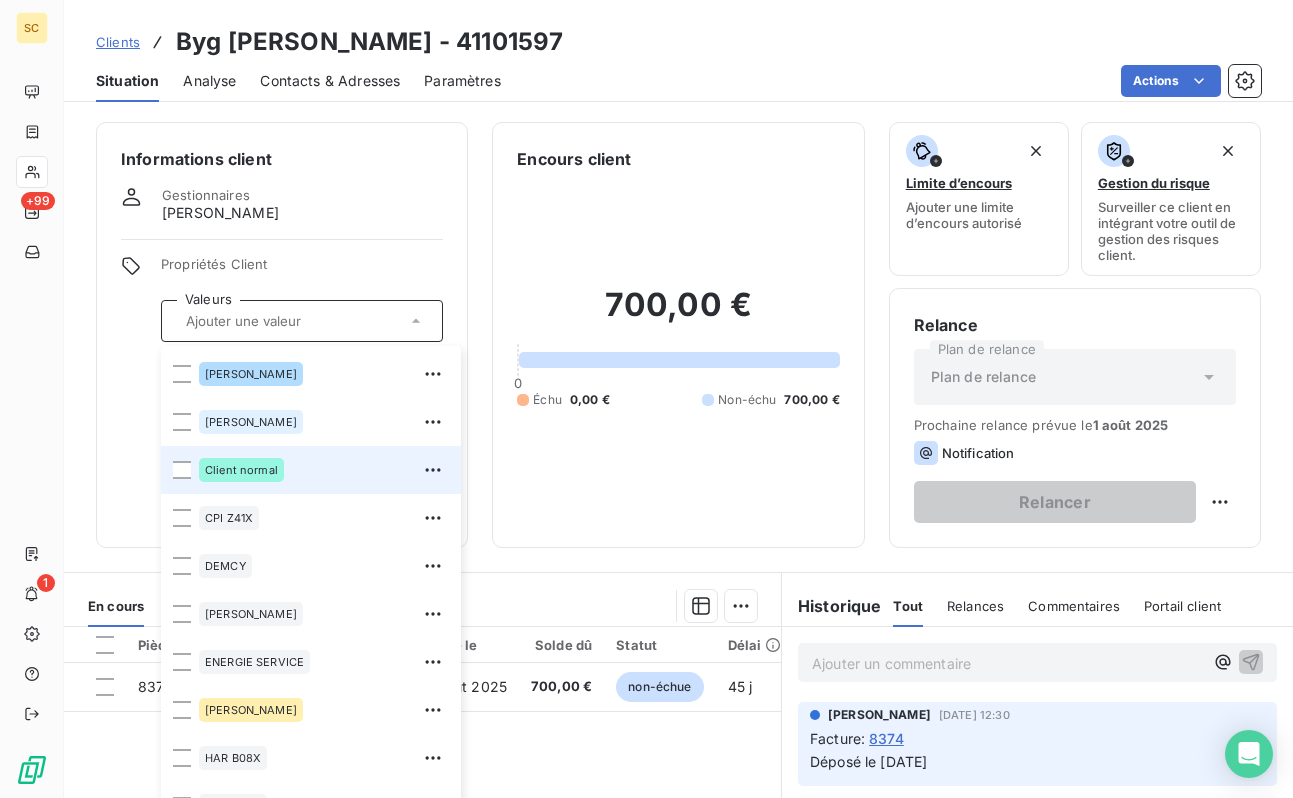 click on "Client normal" at bounding box center [241, 470] 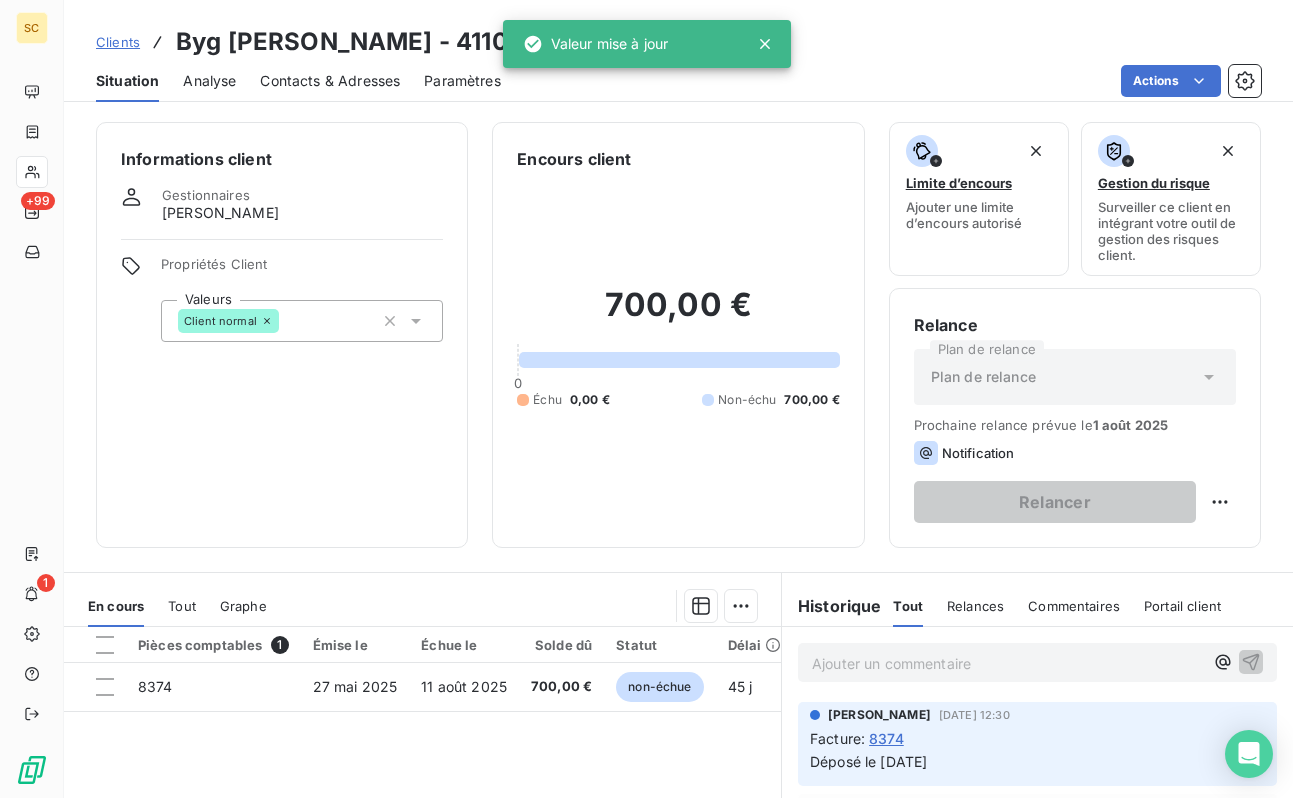 click on "Informations client Gestionnaires [PERSON_NAME] Propriétés Client Valeurs Client normal" at bounding box center (282, 335) 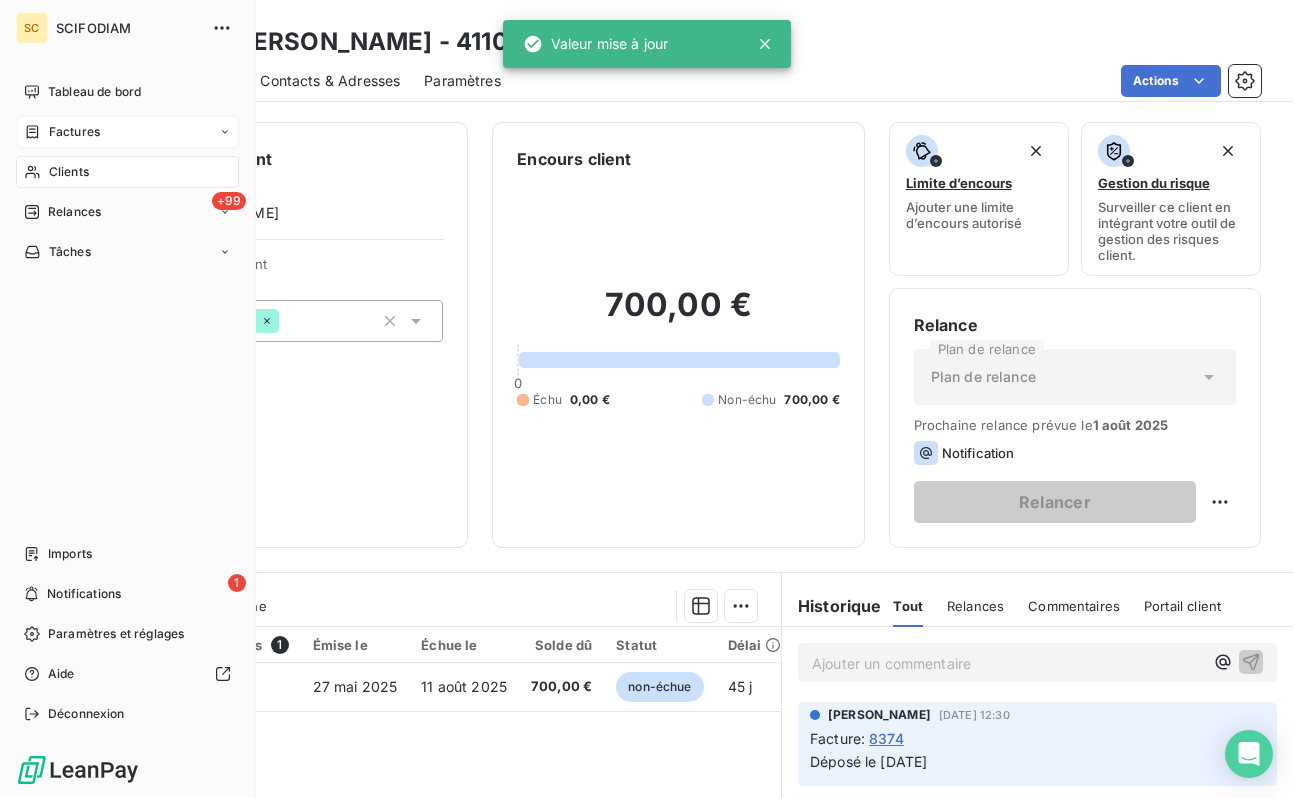 click on "Factures" at bounding box center (127, 132) 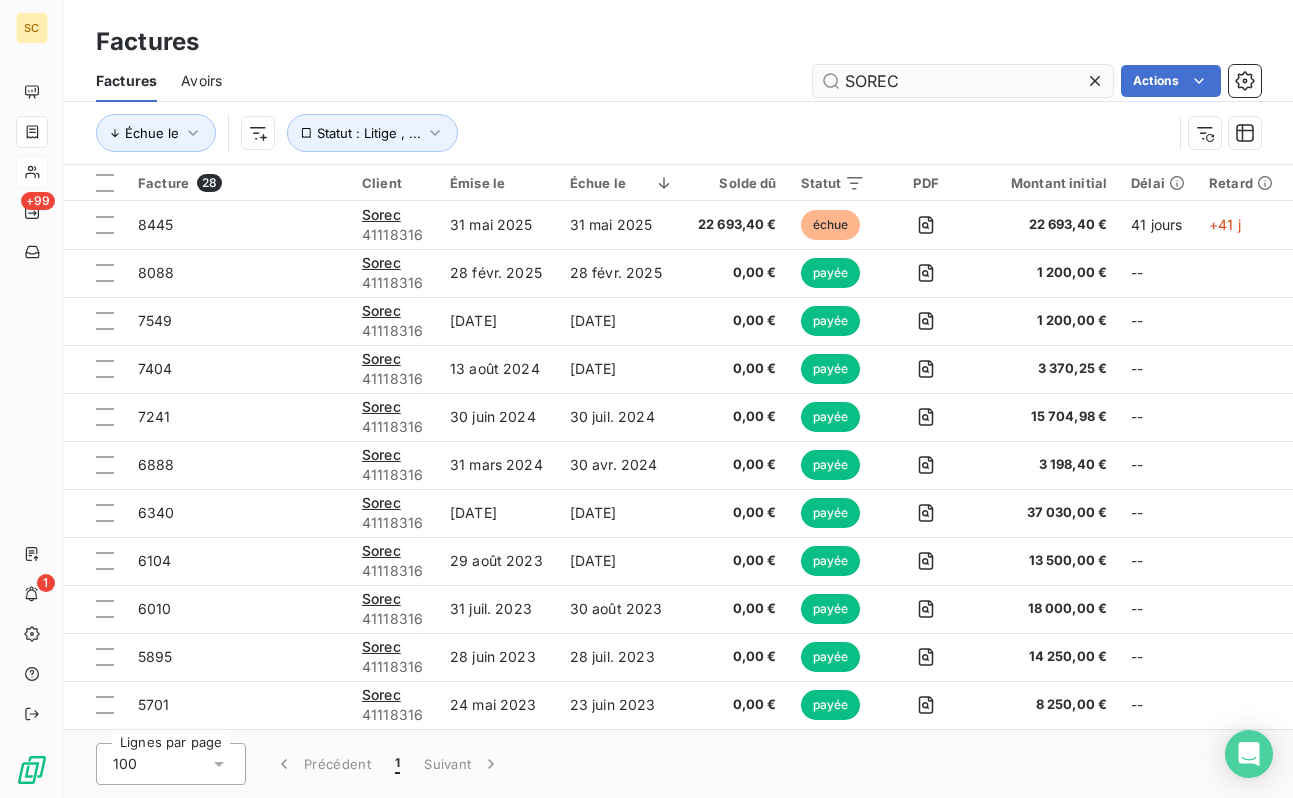 drag, startPoint x: 934, startPoint y: 75, endPoint x: 887, endPoint y: 84, distance: 47.853943 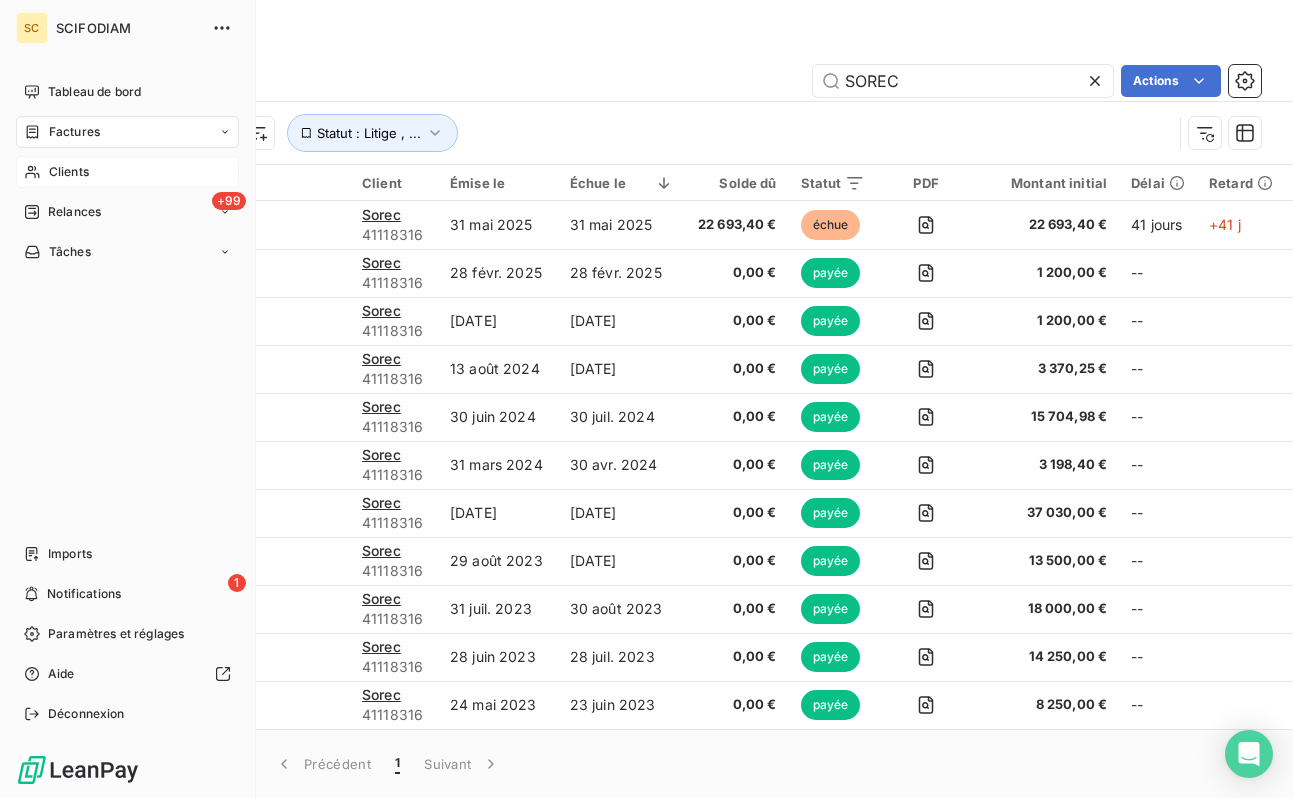 click 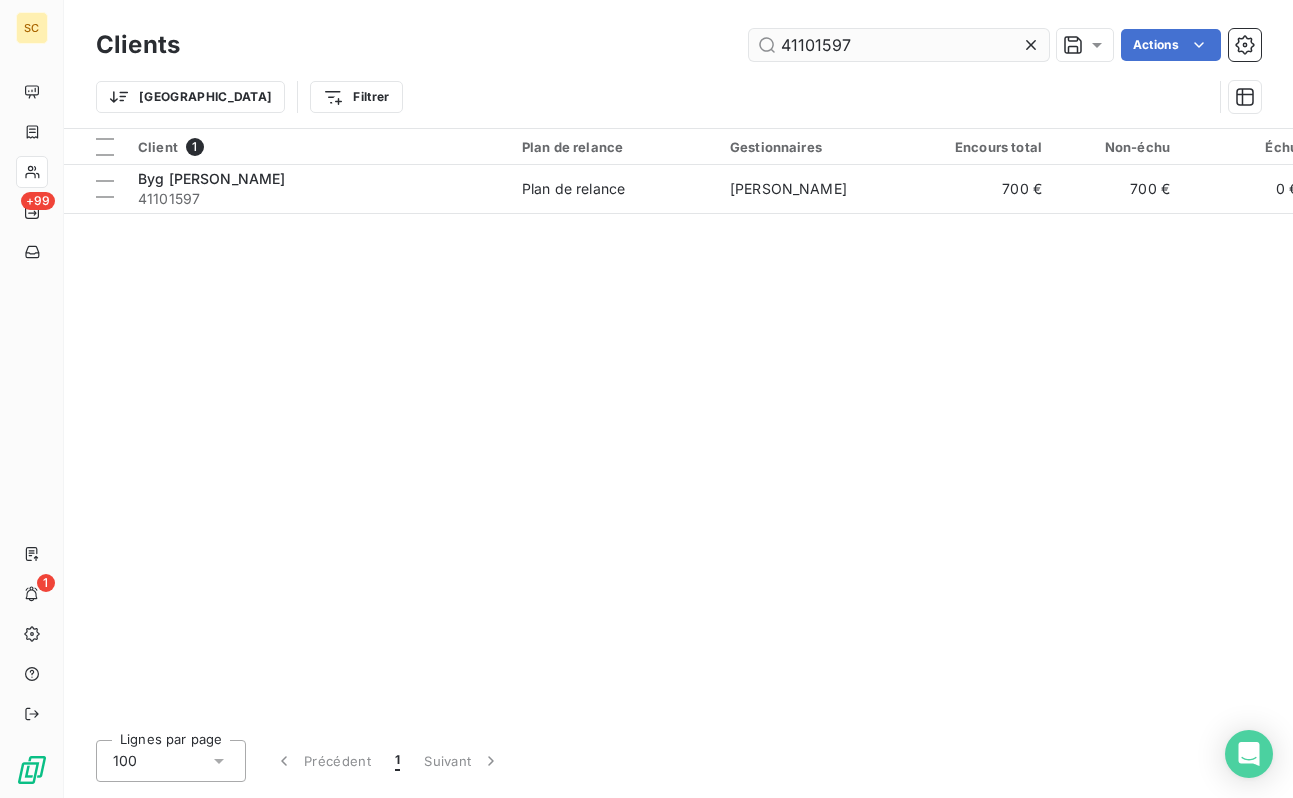 click on "41101597" at bounding box center [899, 45] 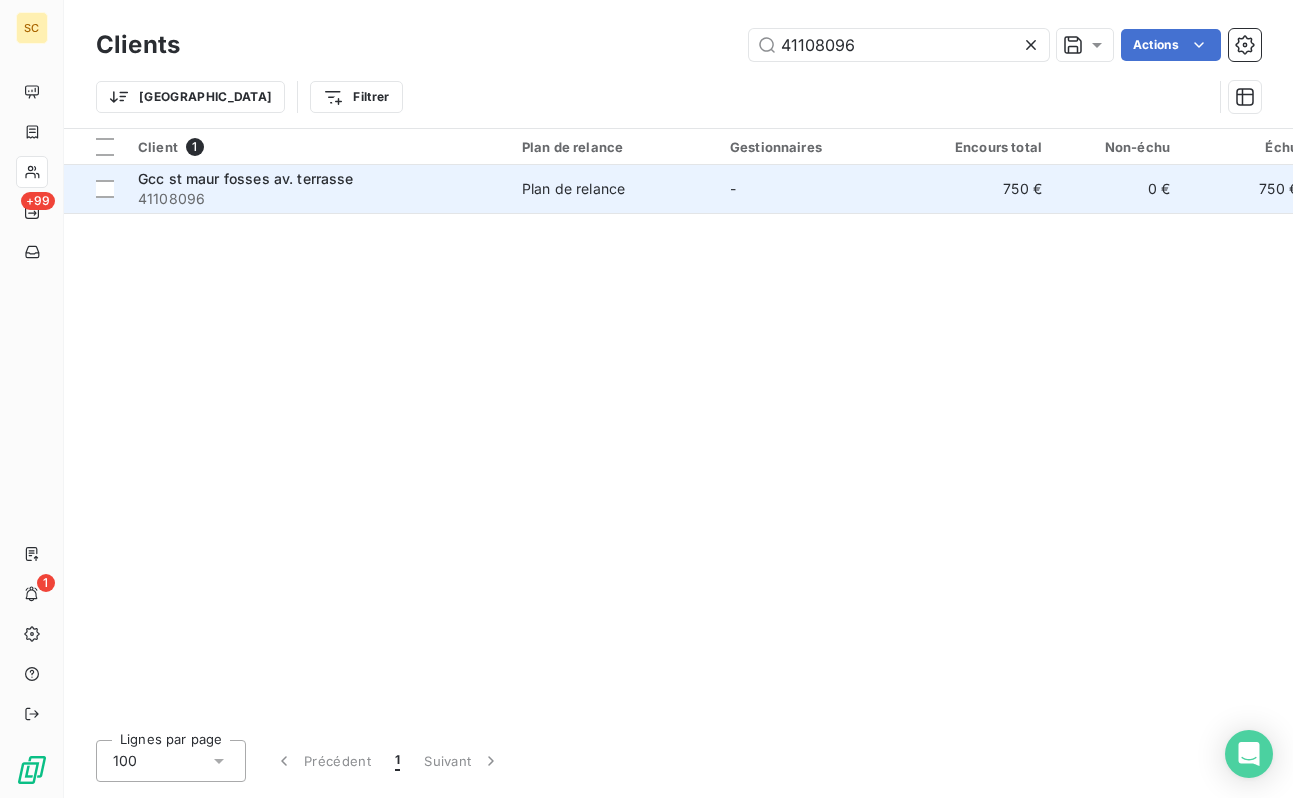 type on "41108096" 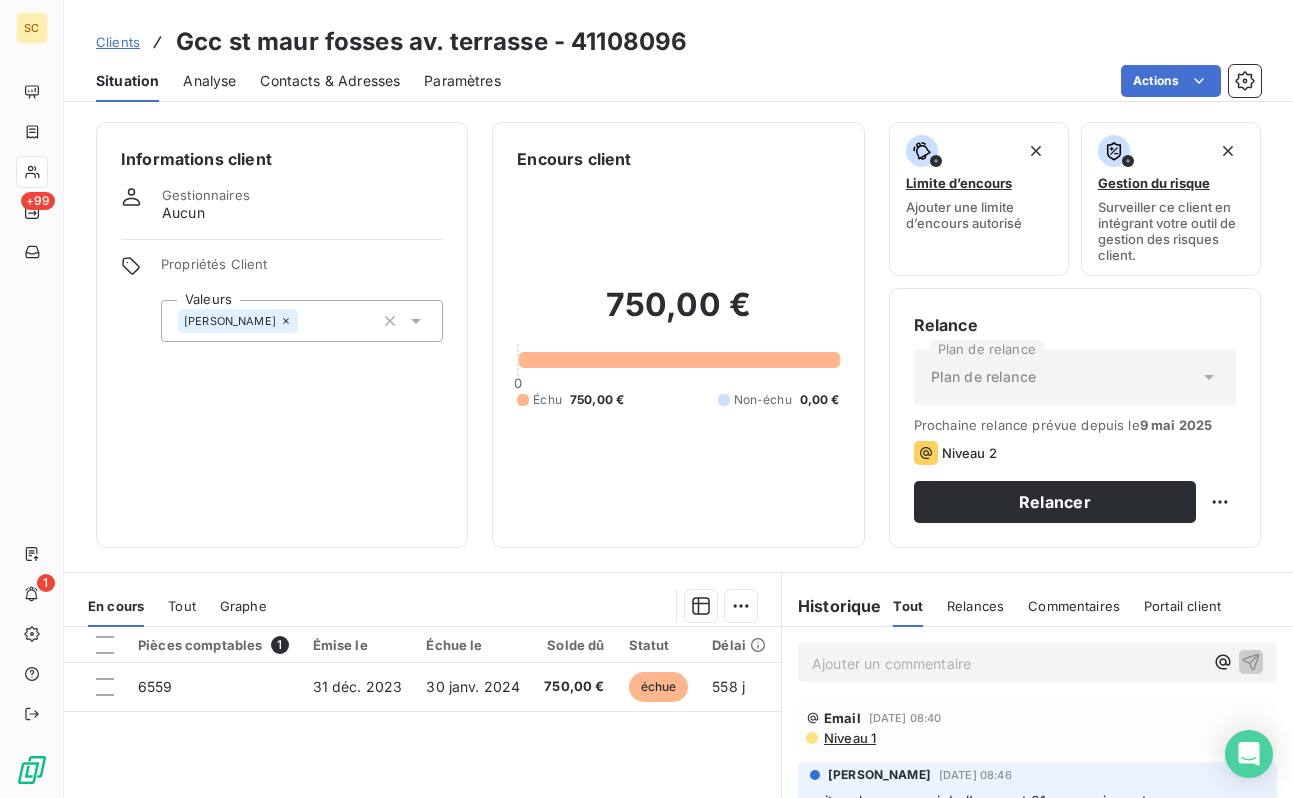 click on "[PERSON_NAME]" at bounding box center (302, 321) 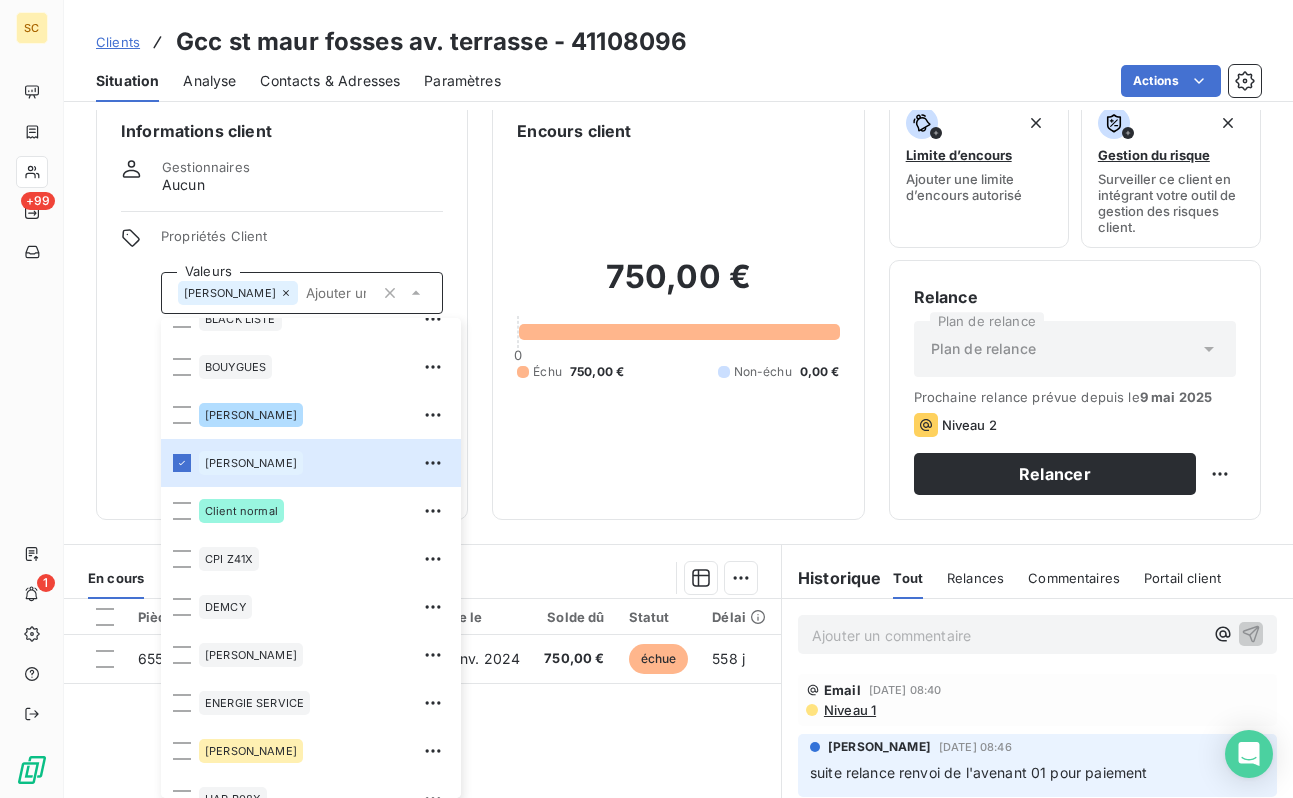 scroll, scrollTop: 563, scrollLeft: 0, axis: vertical 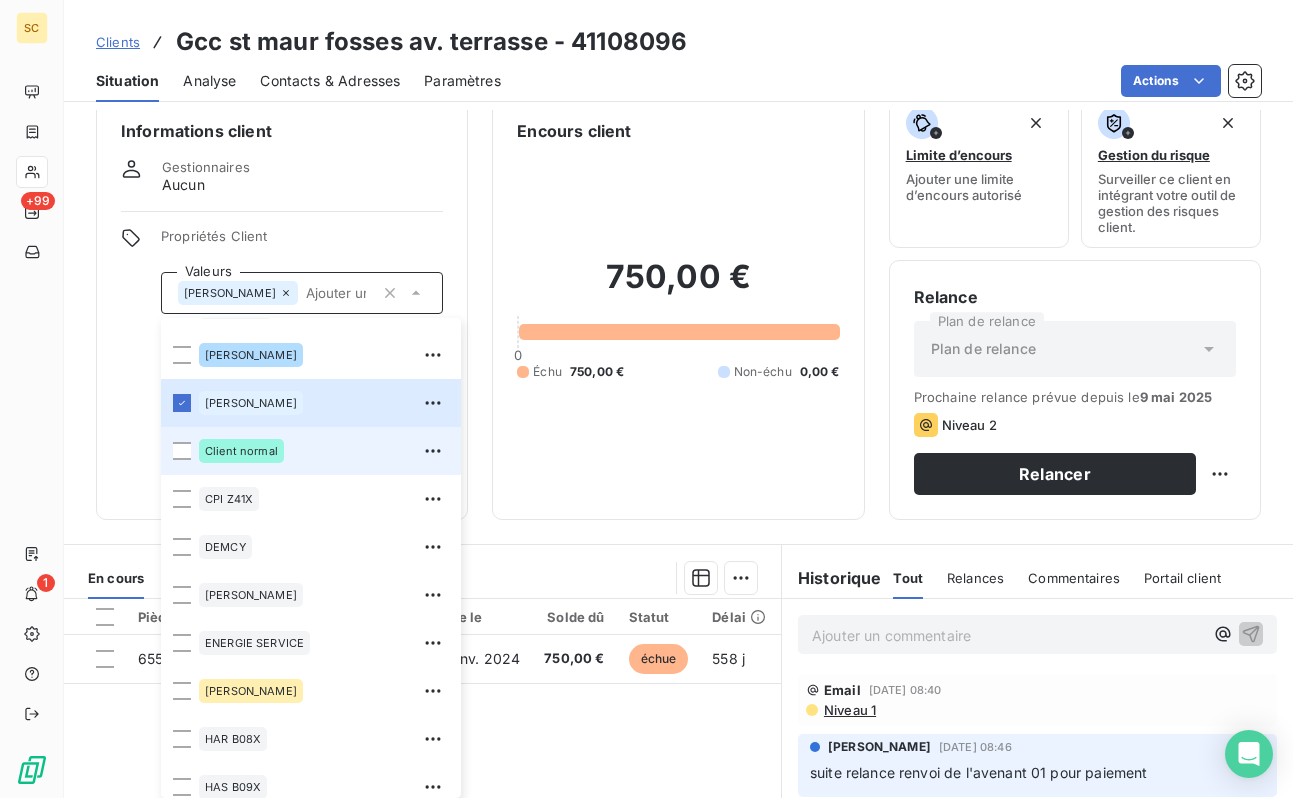 click on "Client normal" at bounding box center [241, 451] 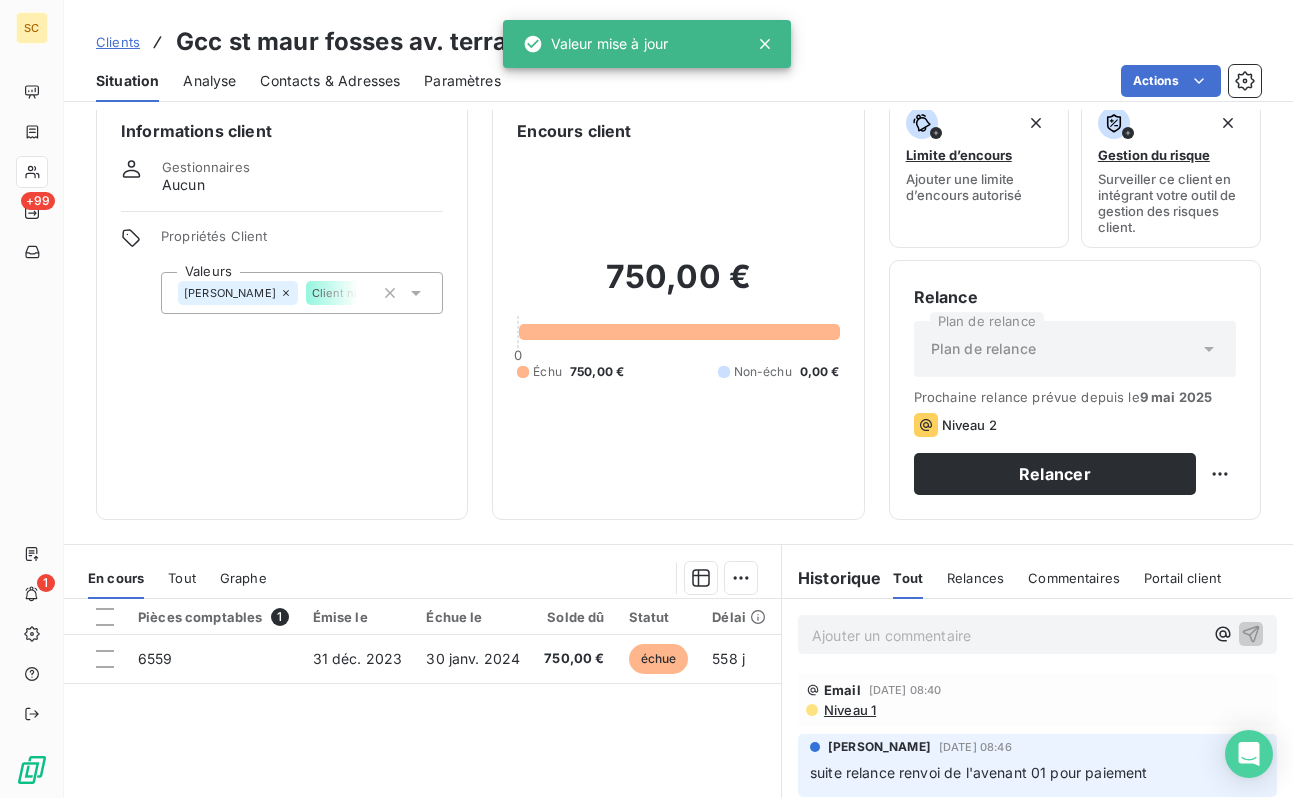 click on "Informations client Gestionnaires Aucun Propriétés Client Valeurs [PERSON_NAME] Client normal" at bounding box center [282, 307] 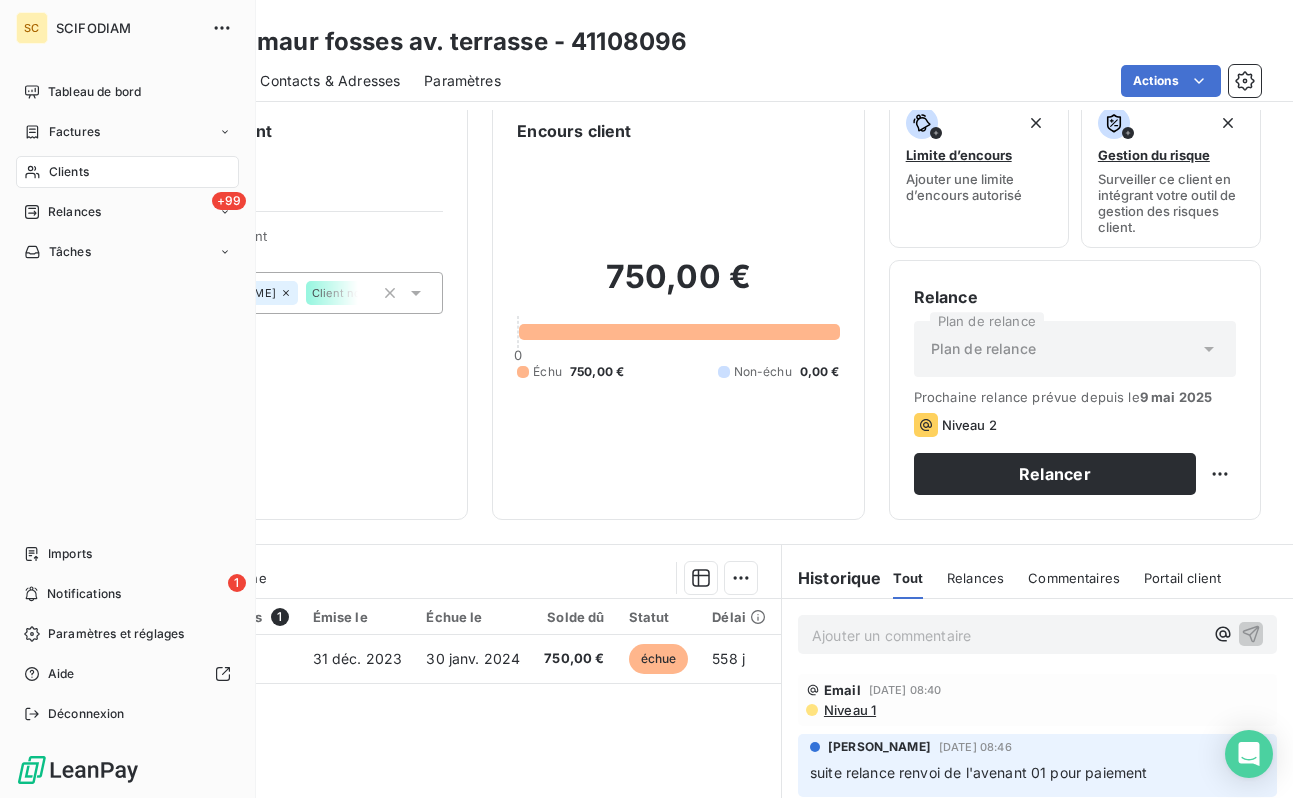 click on "Clients" at bounding box center (69, 172) 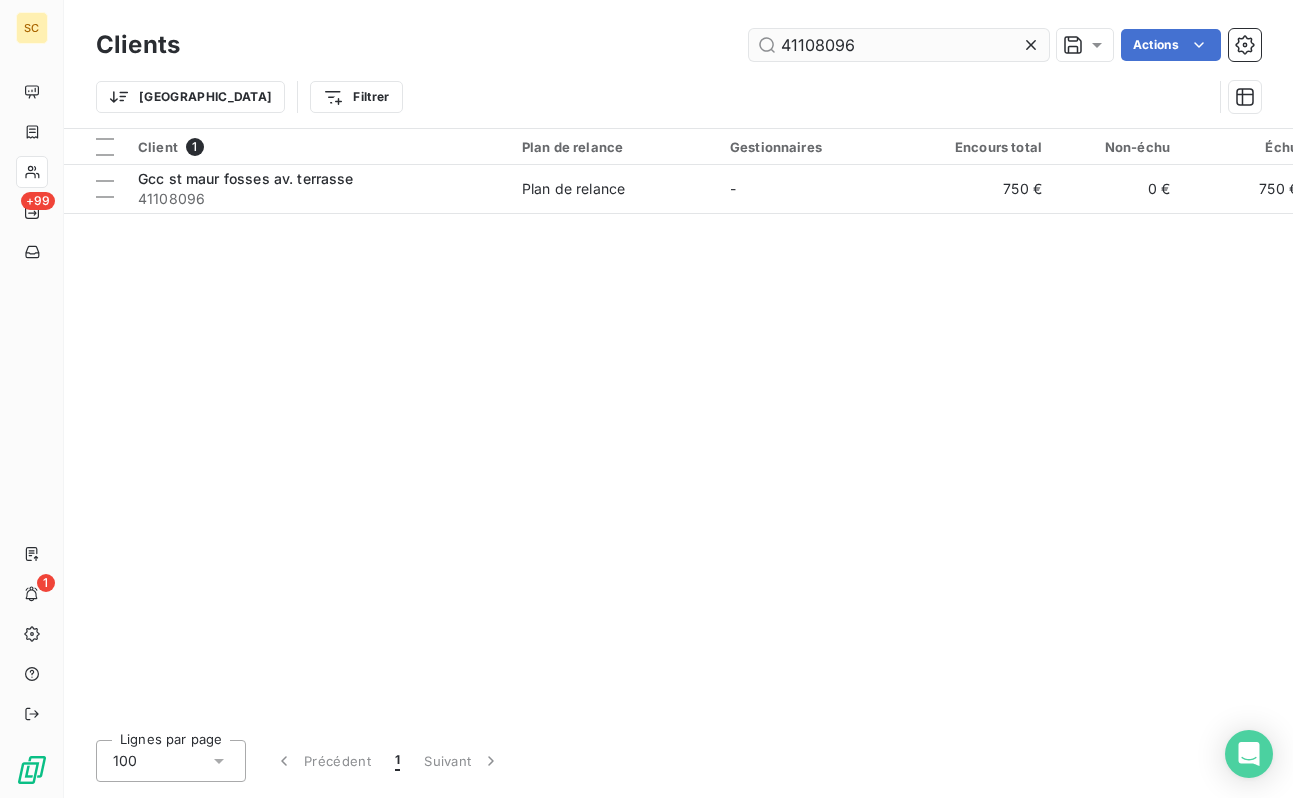 click on "41108096" at bounding box center (899, 45) 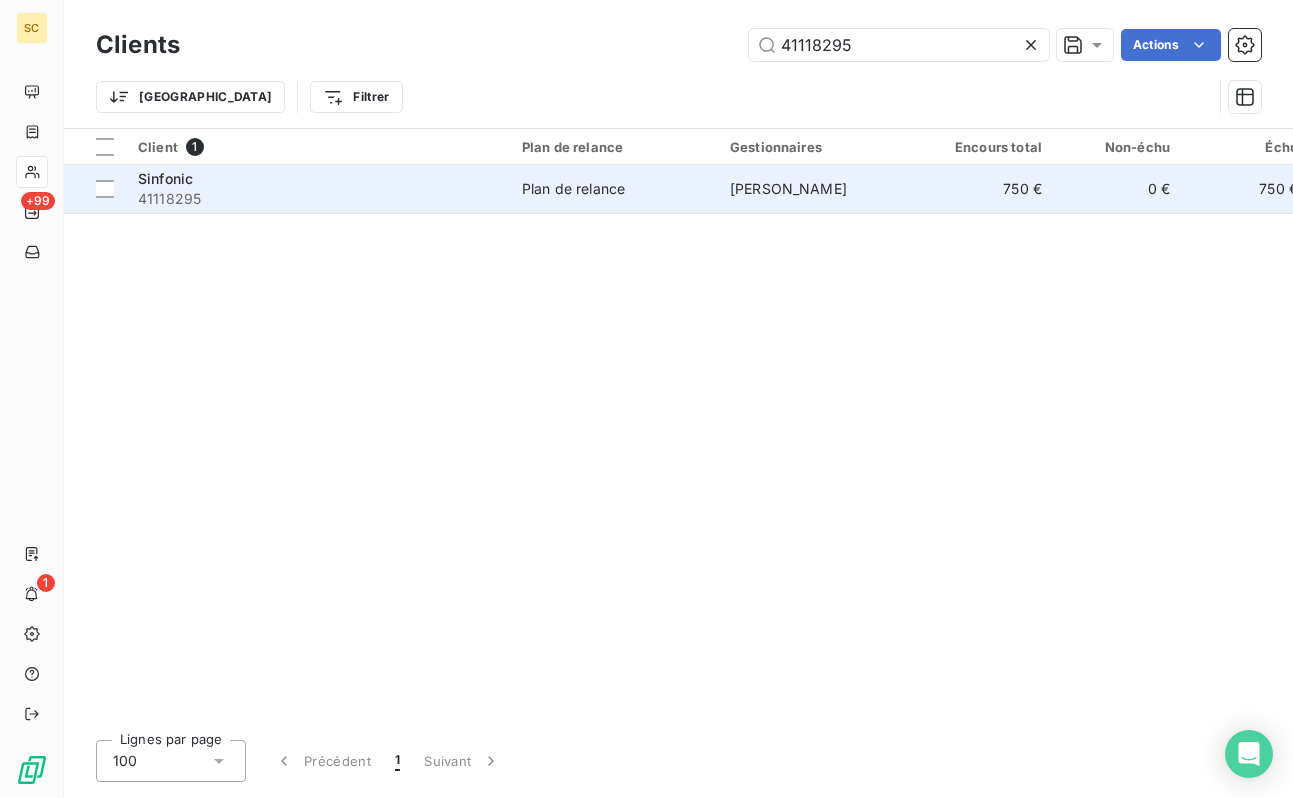 type on "41118295" 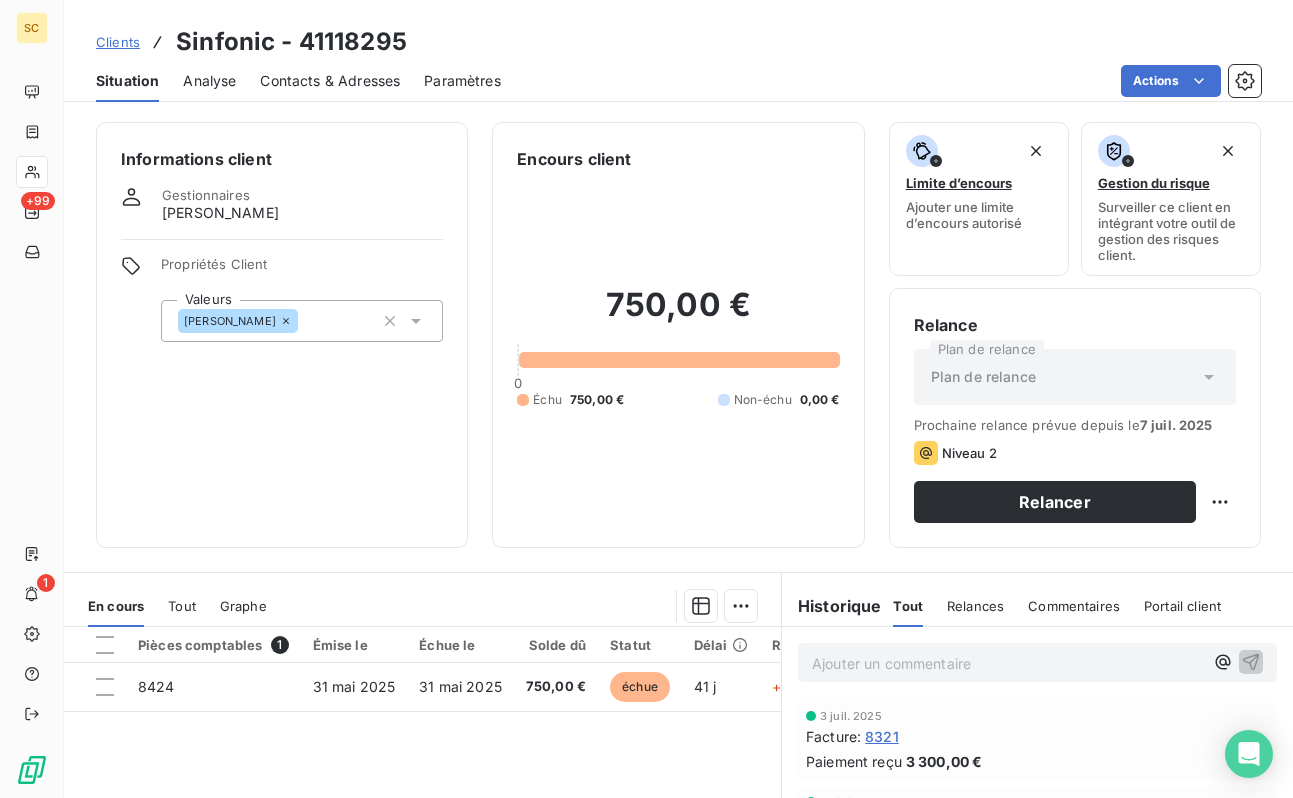 click on "[PERSON_NAME]" at bounding box center (302, 321) 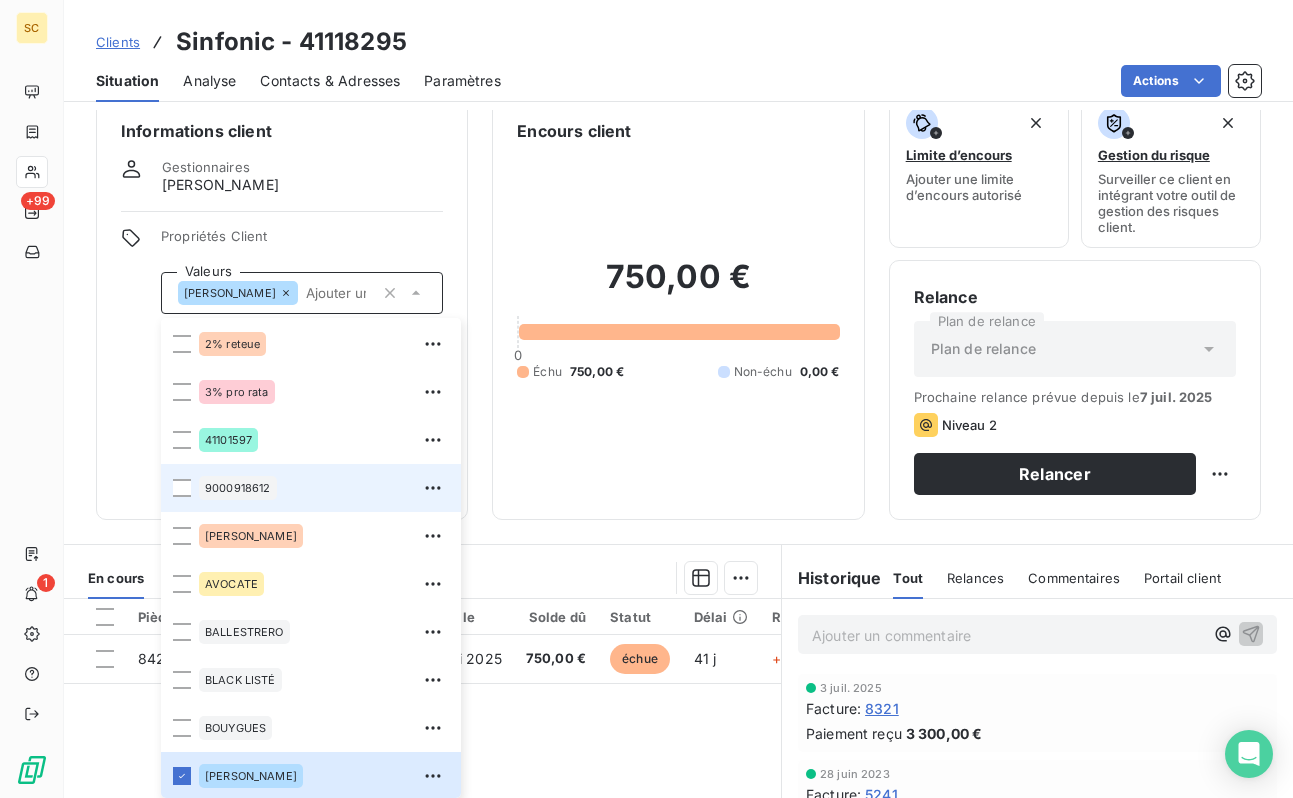 scroll, scrollTop: 0, scrollLeft: 0, axis: both 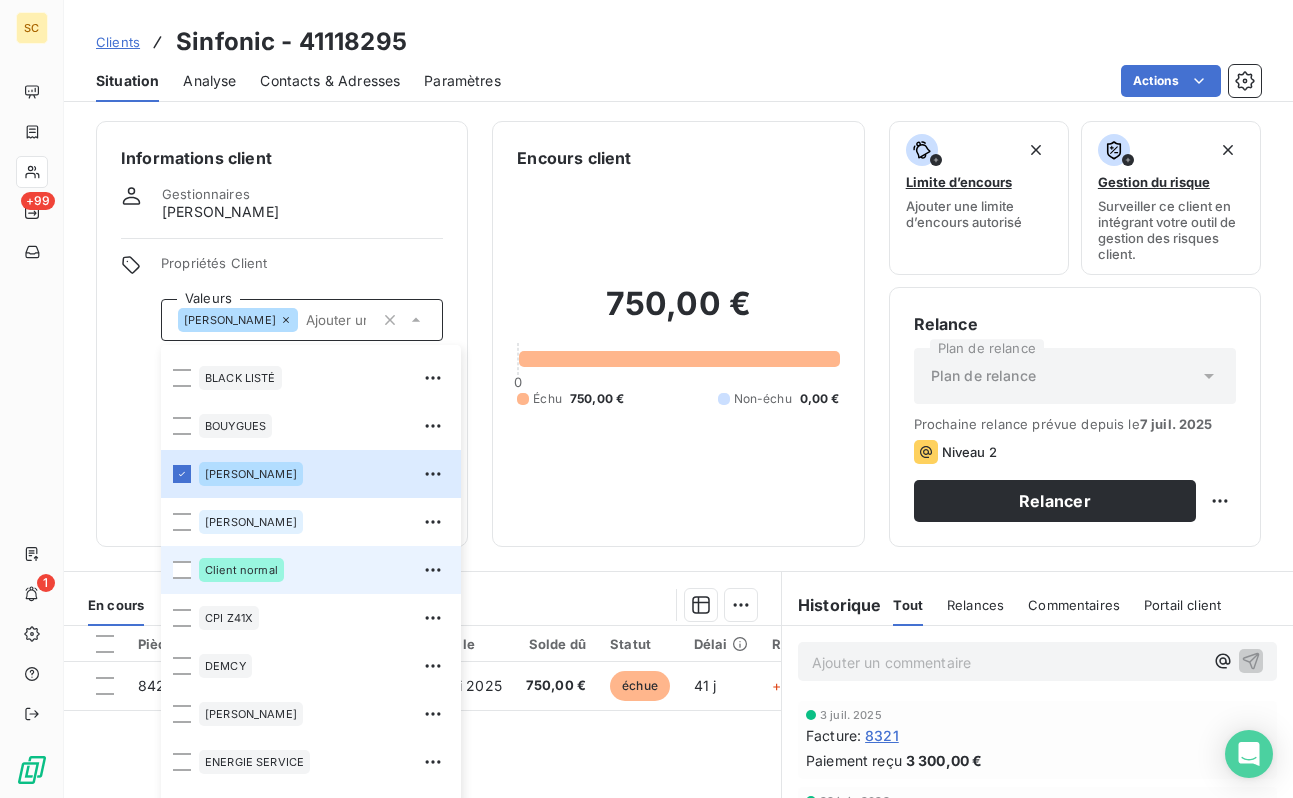 click on "Client normal" at bounding box center [241, 570] 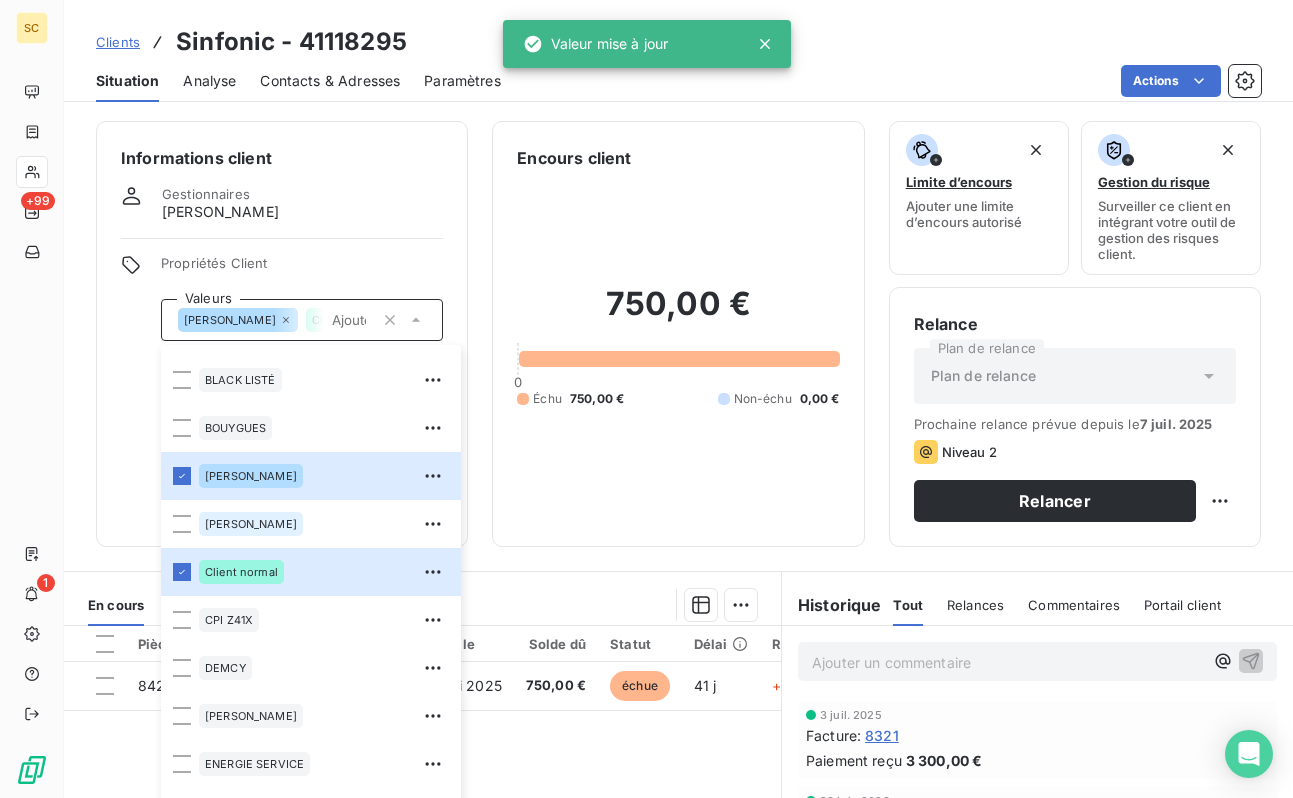 scroll, scrollTop: 0, scrollLeft: 0, axis: both 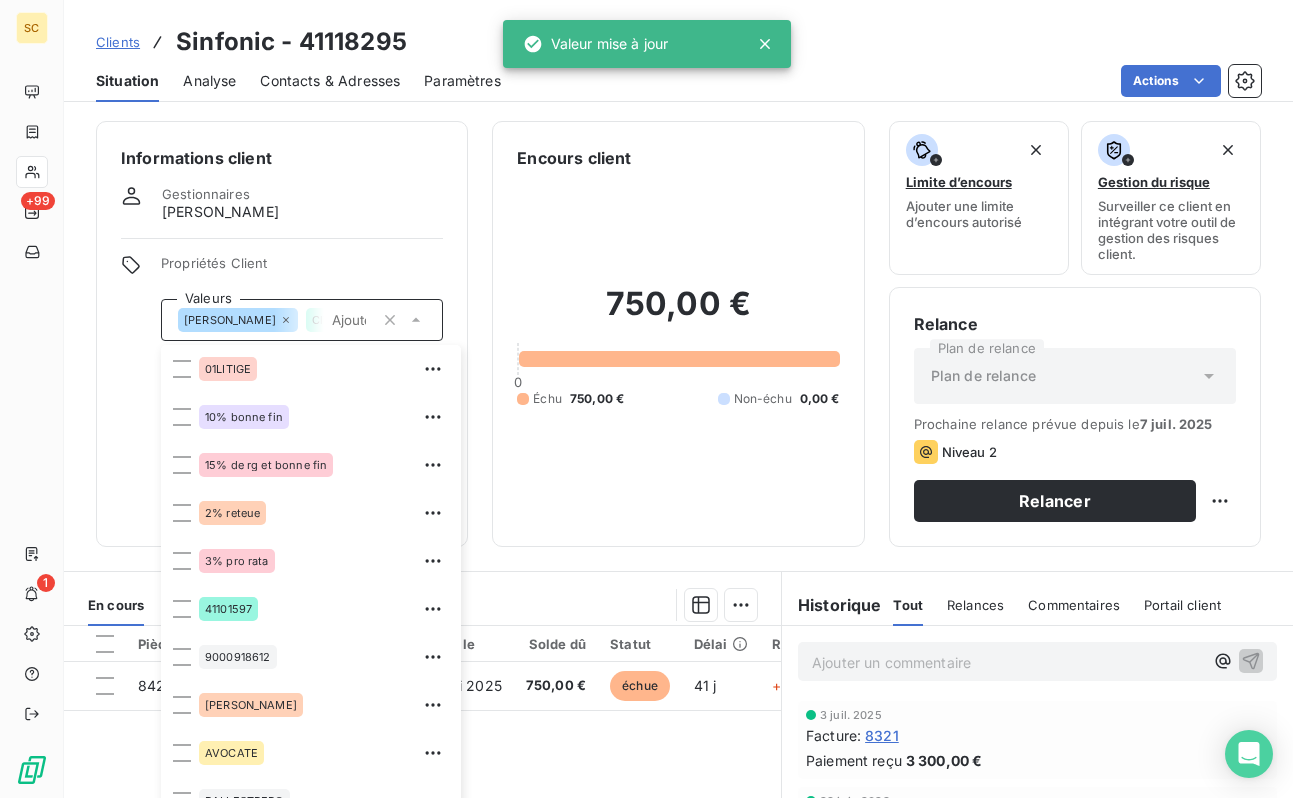 drag, startPoint x: 127, startPoint y: 435, endPoint x: 130, endPoint y: 473, distance: 38.118237 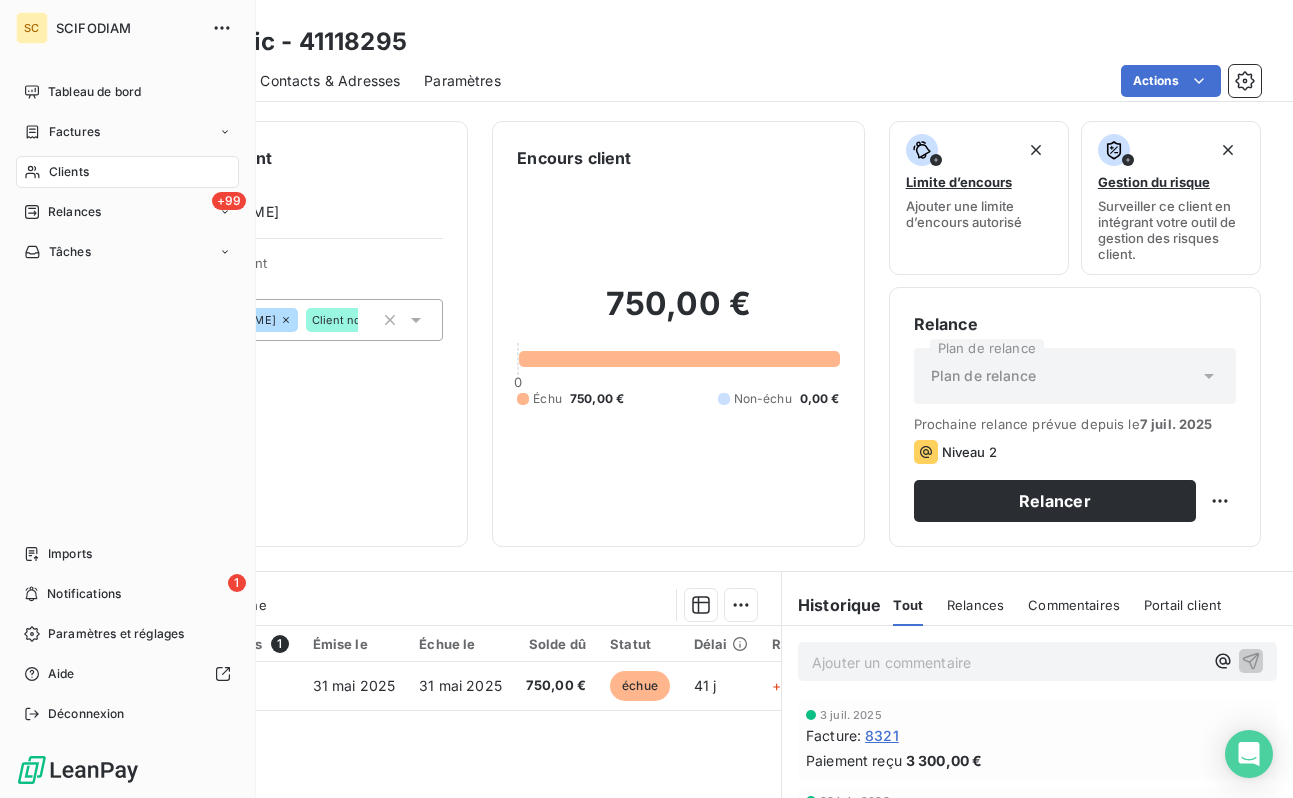 click on "Clients" at bounding box center [69, 172] 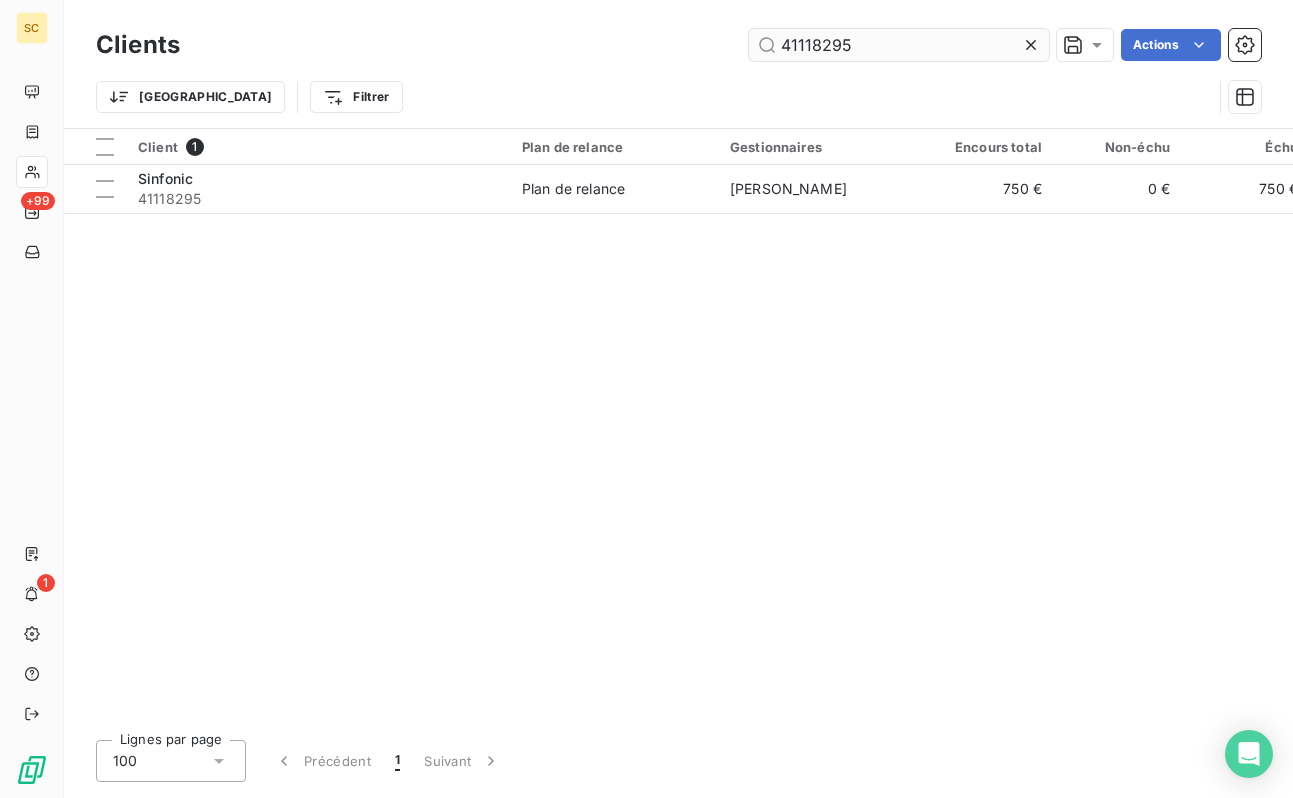 click on "41118295" at bounding box center (899, 45) 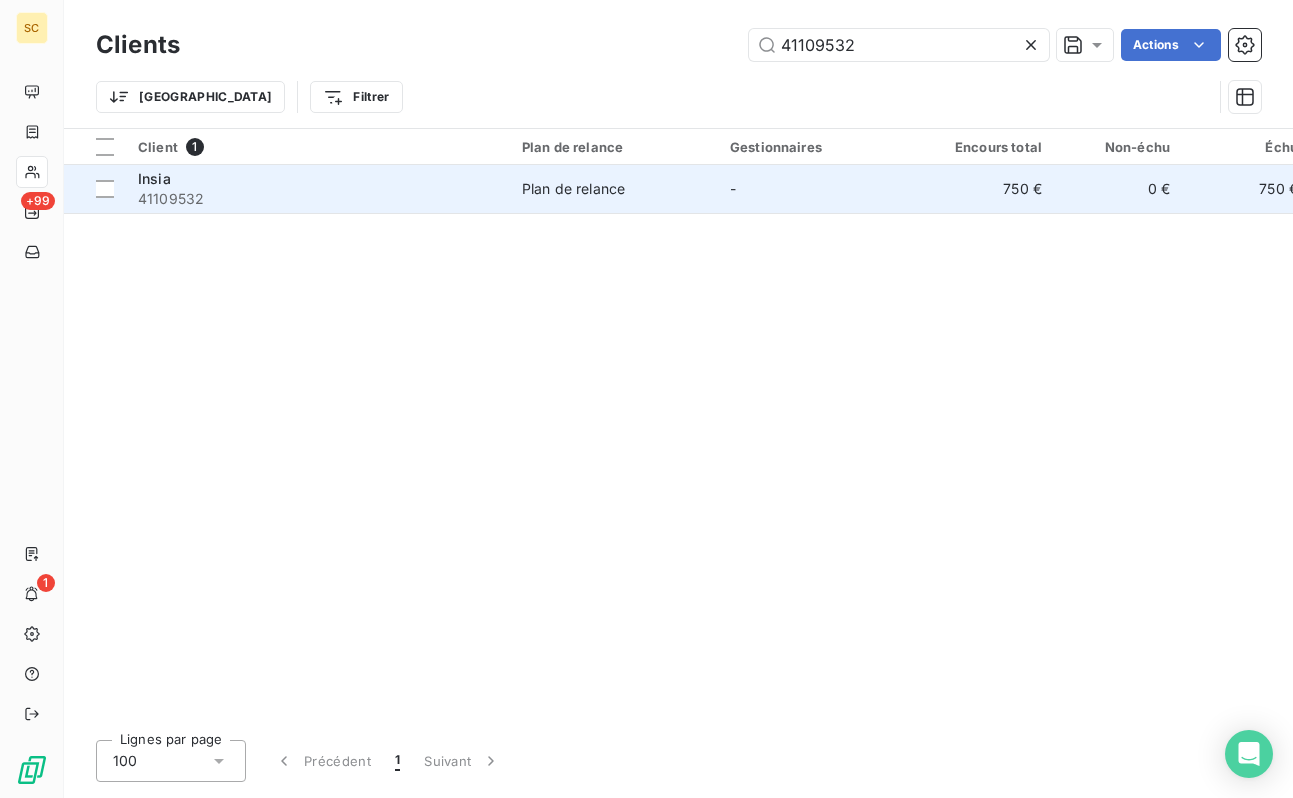 type on "41109532" 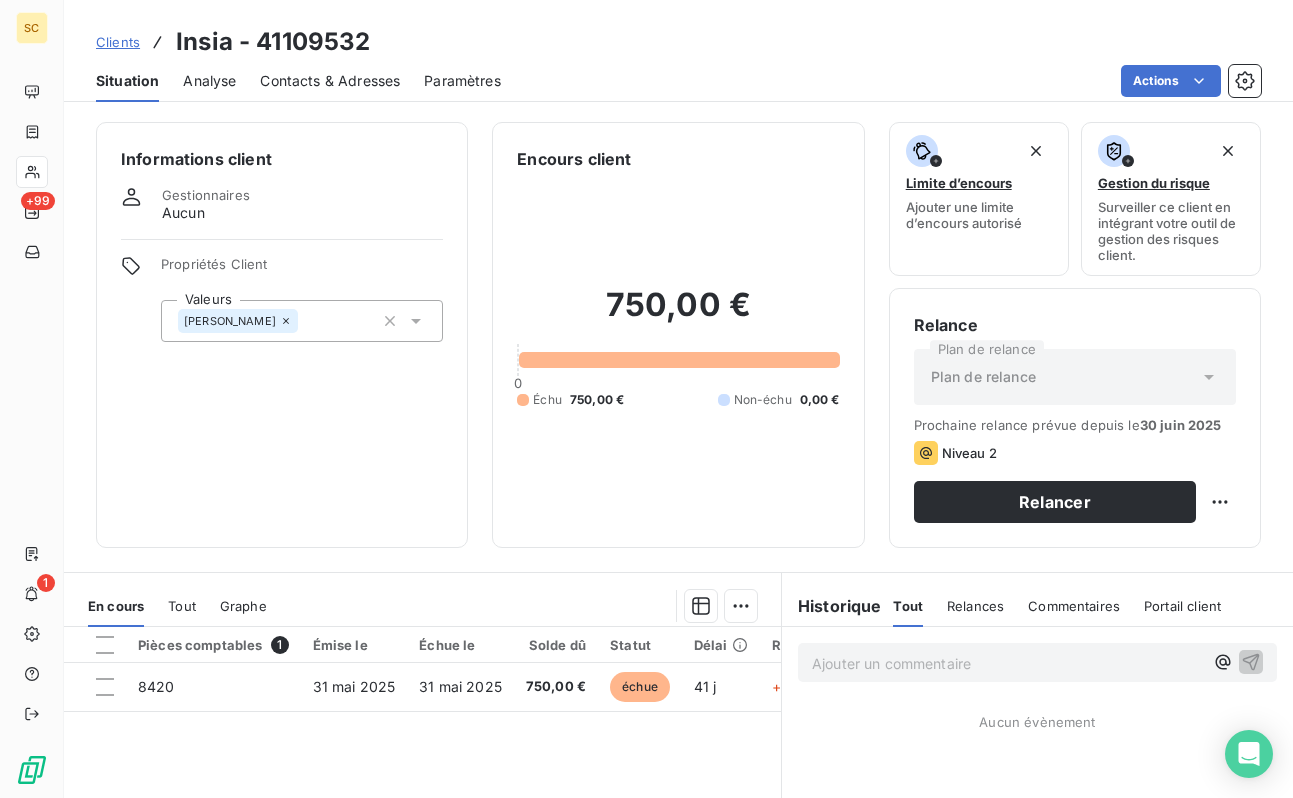 click on "[PERSON_NAME]" at bounding box center [302, 321] 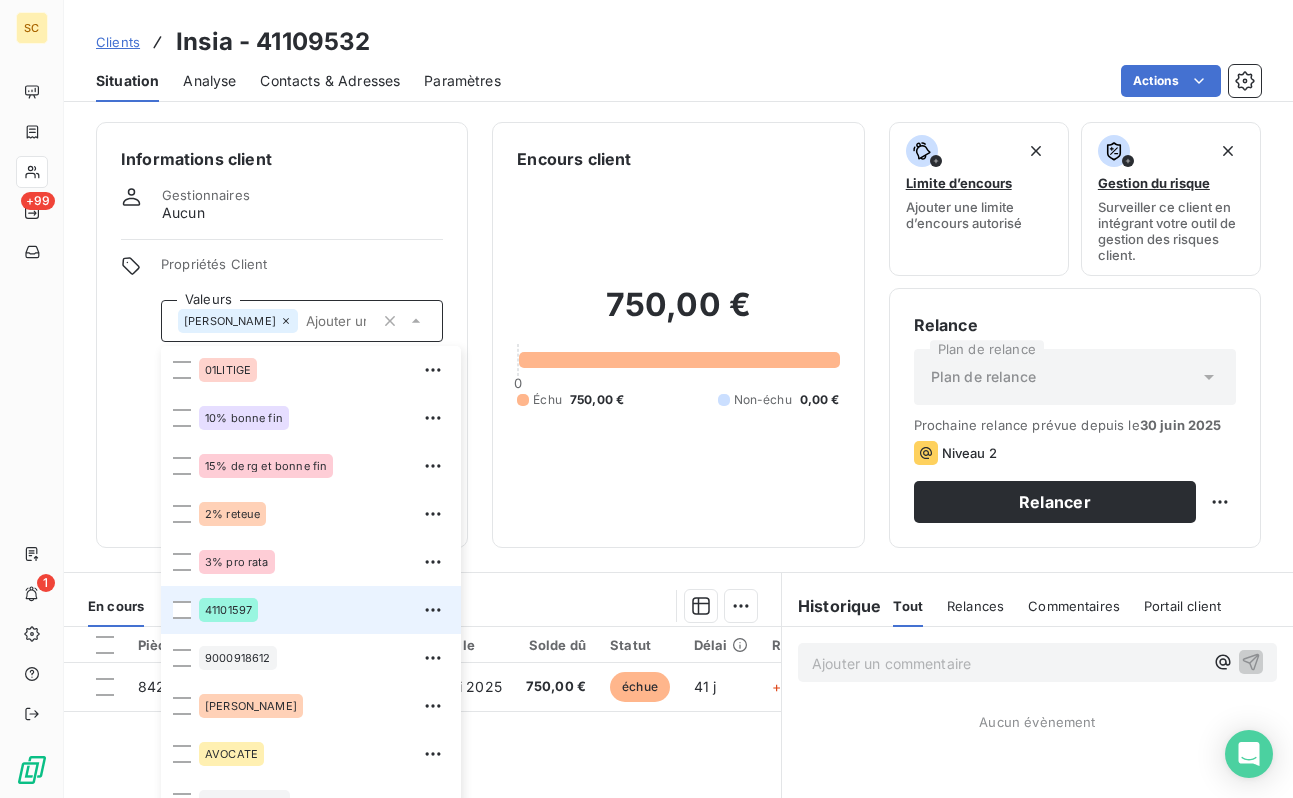 scroll, scrollTop: 28, scrollLeft: 0, axis: vertical 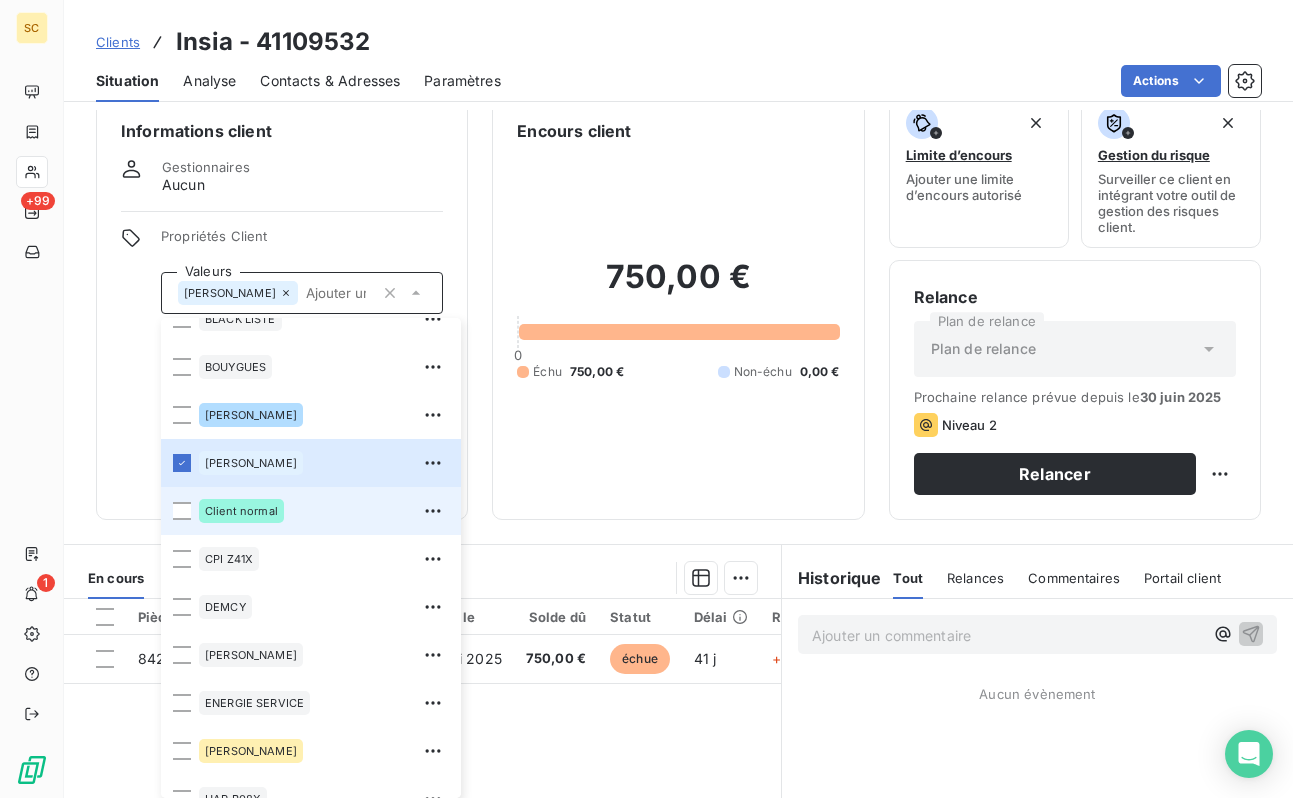 click on "Client normal" at bounding box center (241, 511) 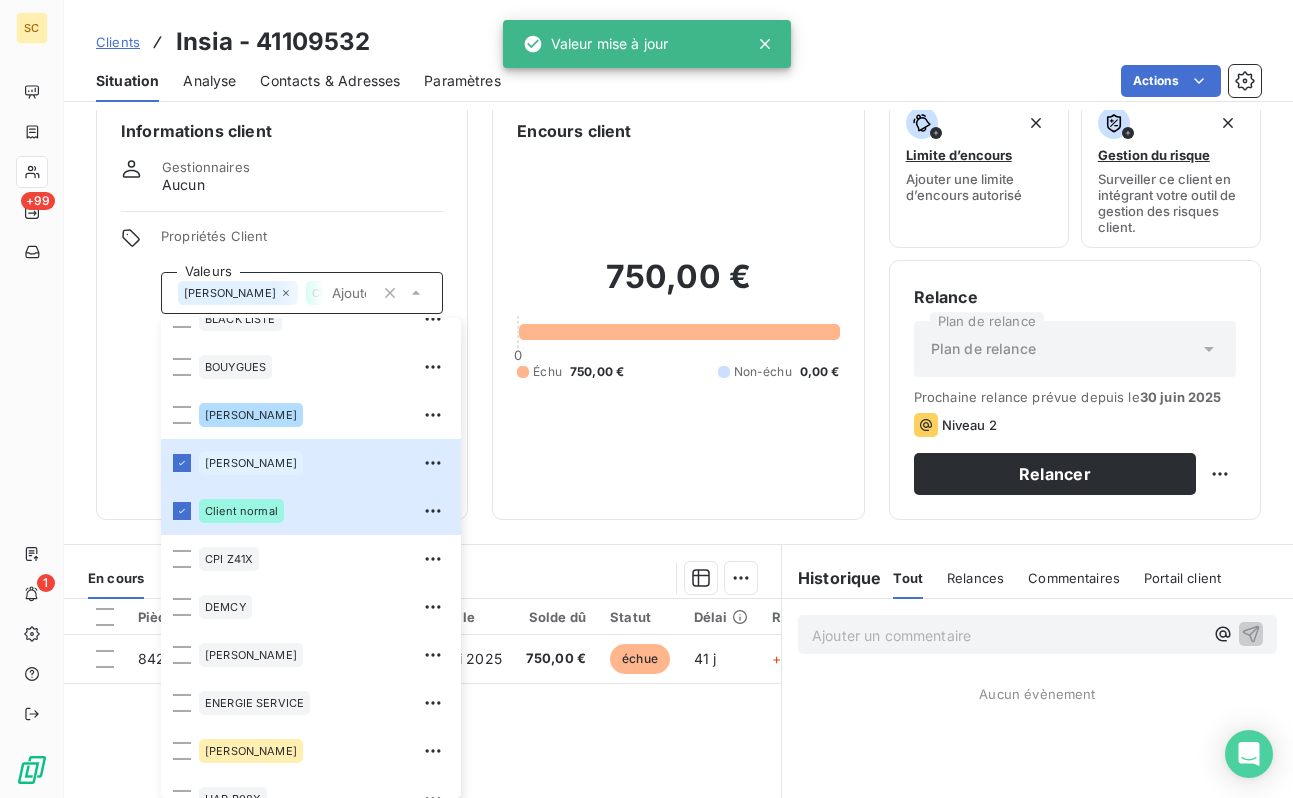 click on "Informations client Gestionnaires Aucun Propriétés Client Valeurs [PERSON_NAME] Client normal 01LITIGE 10% bonne fin 15% de rg et bonne fin 2% reteue 3% pro rata 41101597 9000918612 [PERSON_NAME] AVOCATE BALLESTRERO BLACK LISTÉ BOUYGUES [PERSON_NAME] Client normal CPI Z41X [PERSON_NAME] ENERGIE SERVICE [PERSON_NAME] B08X HAS B09X IEP Z32X immo lucas paiement au 15 de chaque mois REP B11X RETENUE 12% rg 12% RG 5% rg10% [PERSON_NAME] situ differente chez client que les notr ufer Vinci TP" at bounding box center [282, 307] 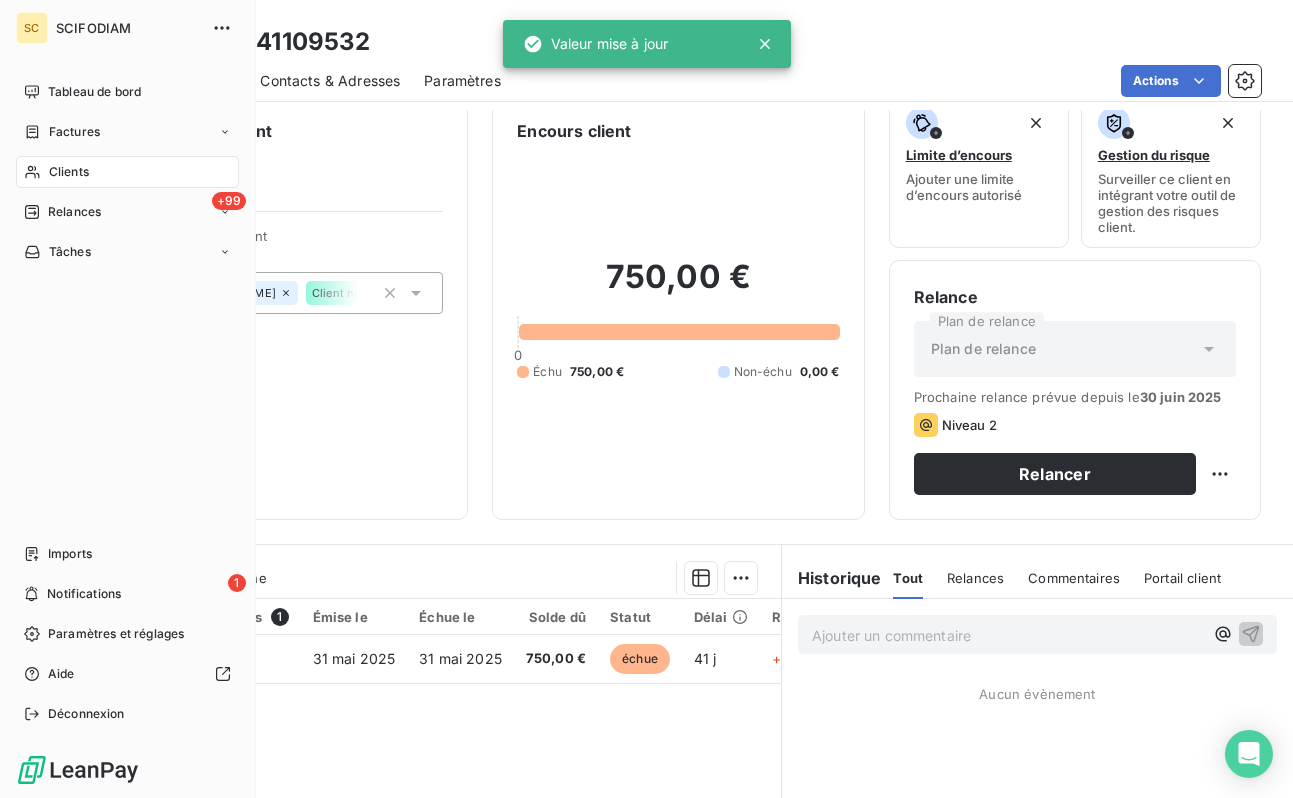click on "Clients" at bounding box center [127, 172] 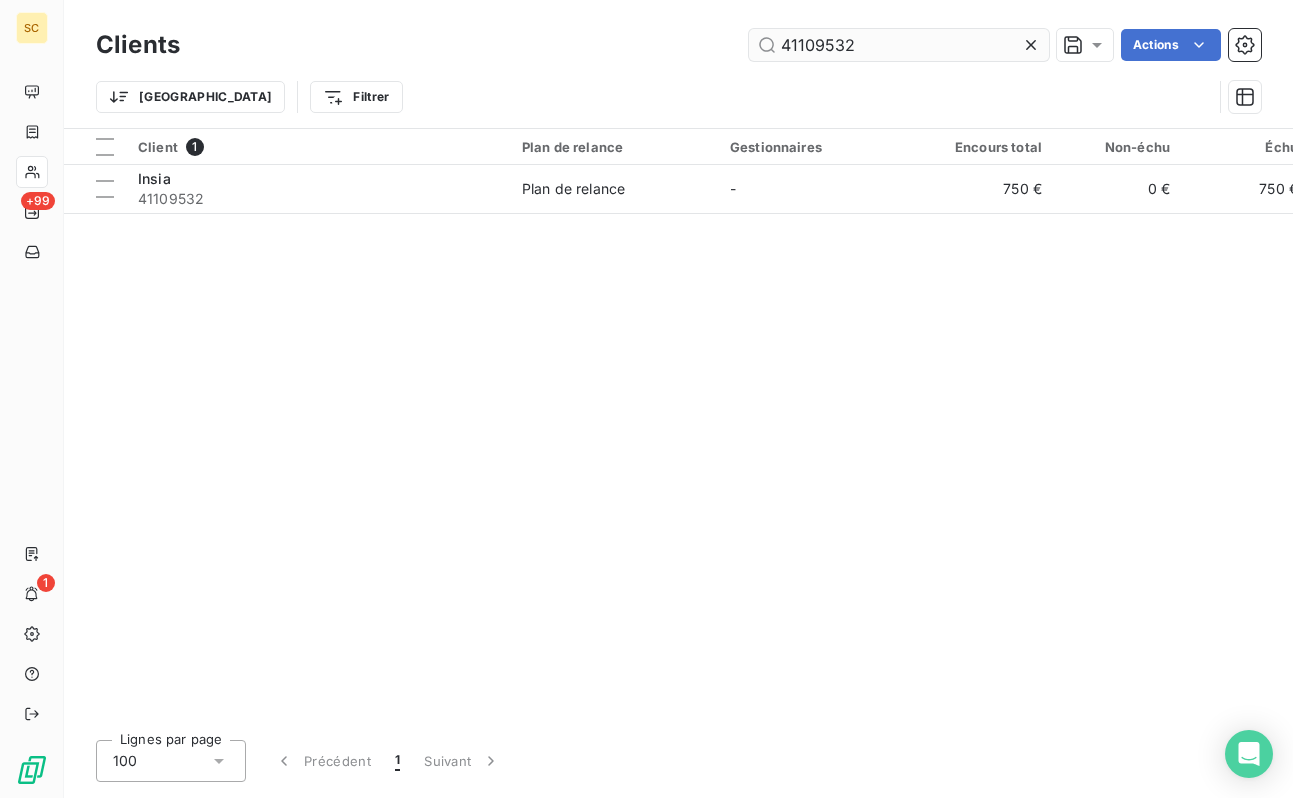 click on "41109532" at bounding box center [899, 45] 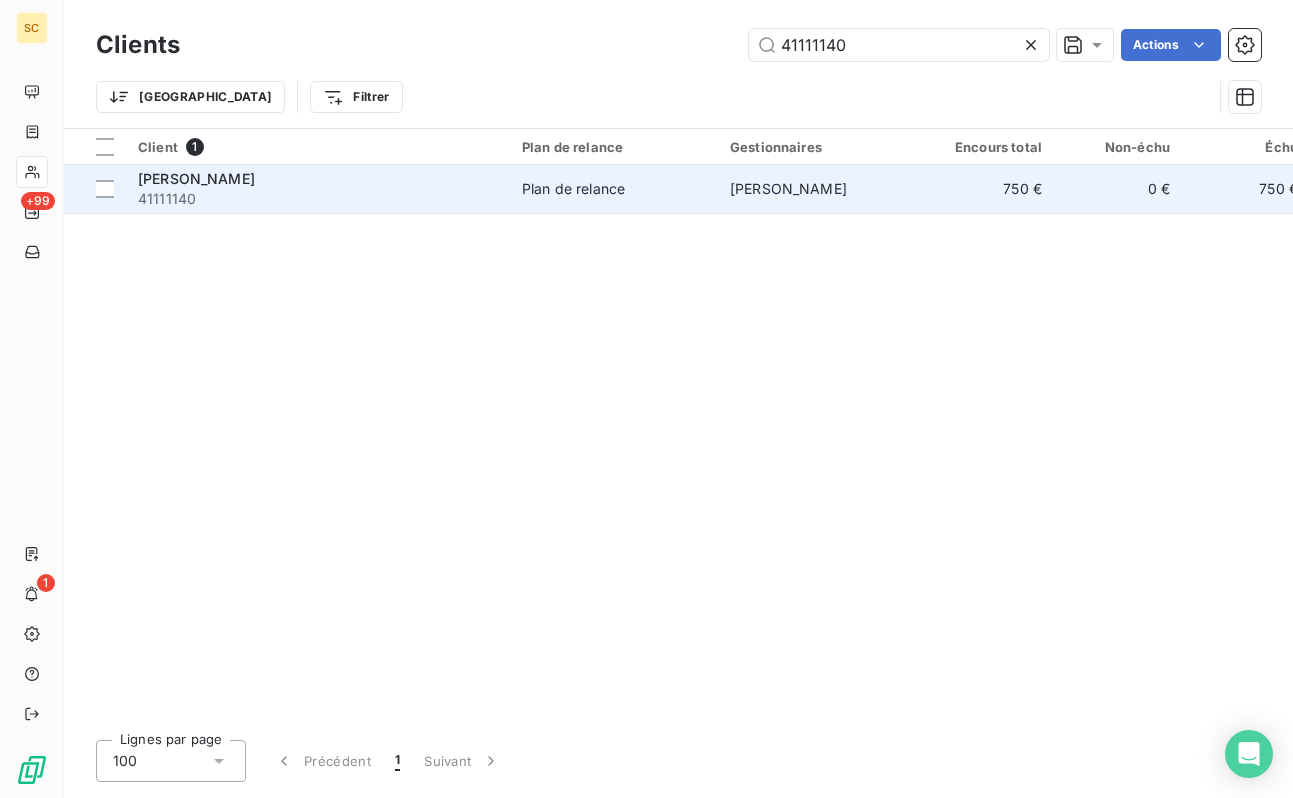 type on "41111140" 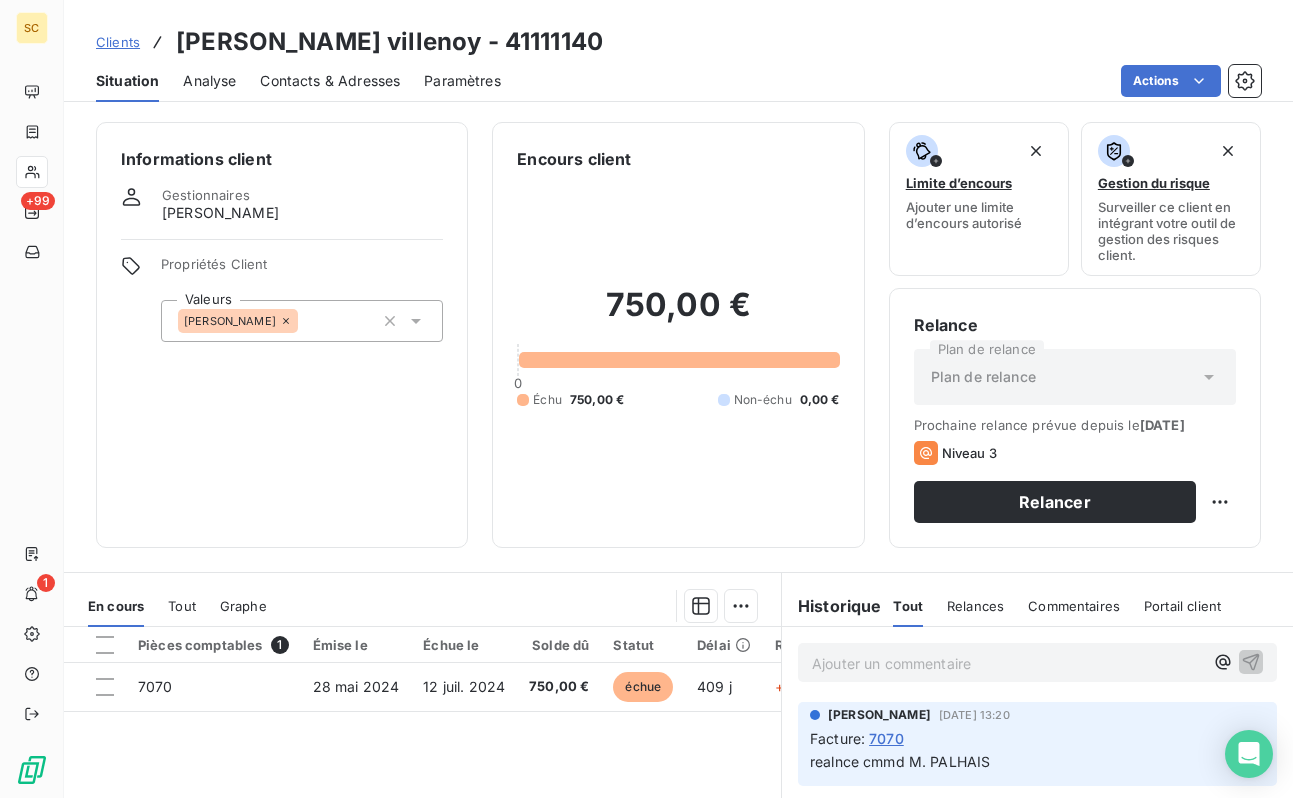 click on "[PERSON_NAME]" at bounding box center [302, 321] 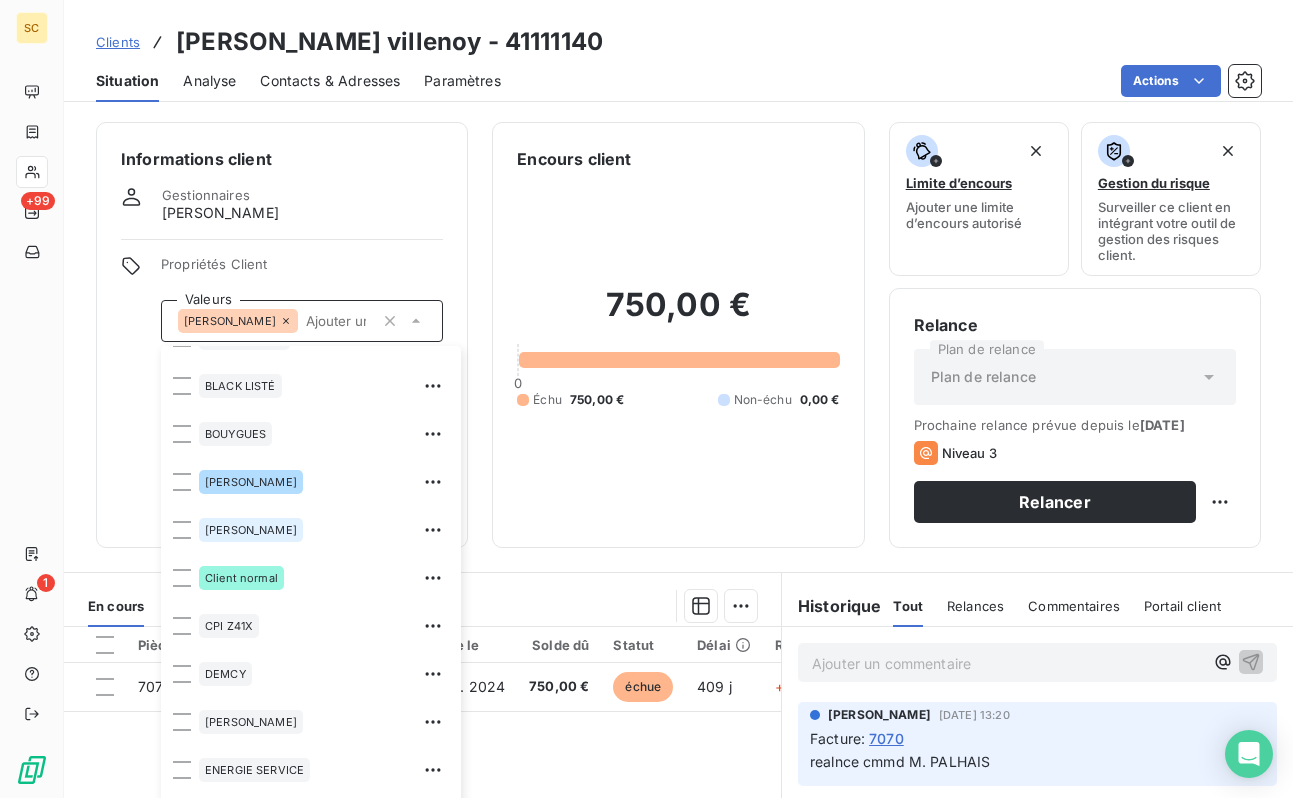 scroll, scrollTop: 477, scrollLeft: 0, axis: vertical 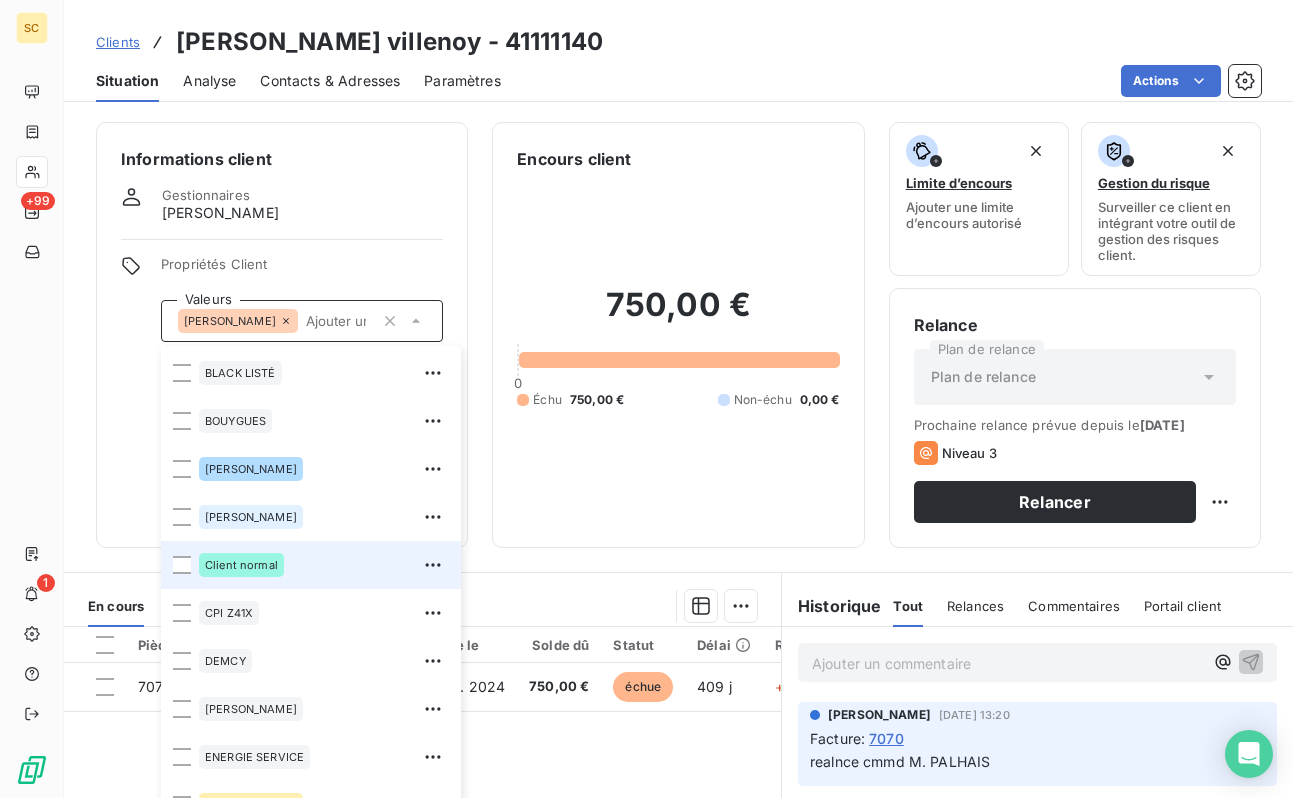click on "Client normal" at bounding box center [241, 565] 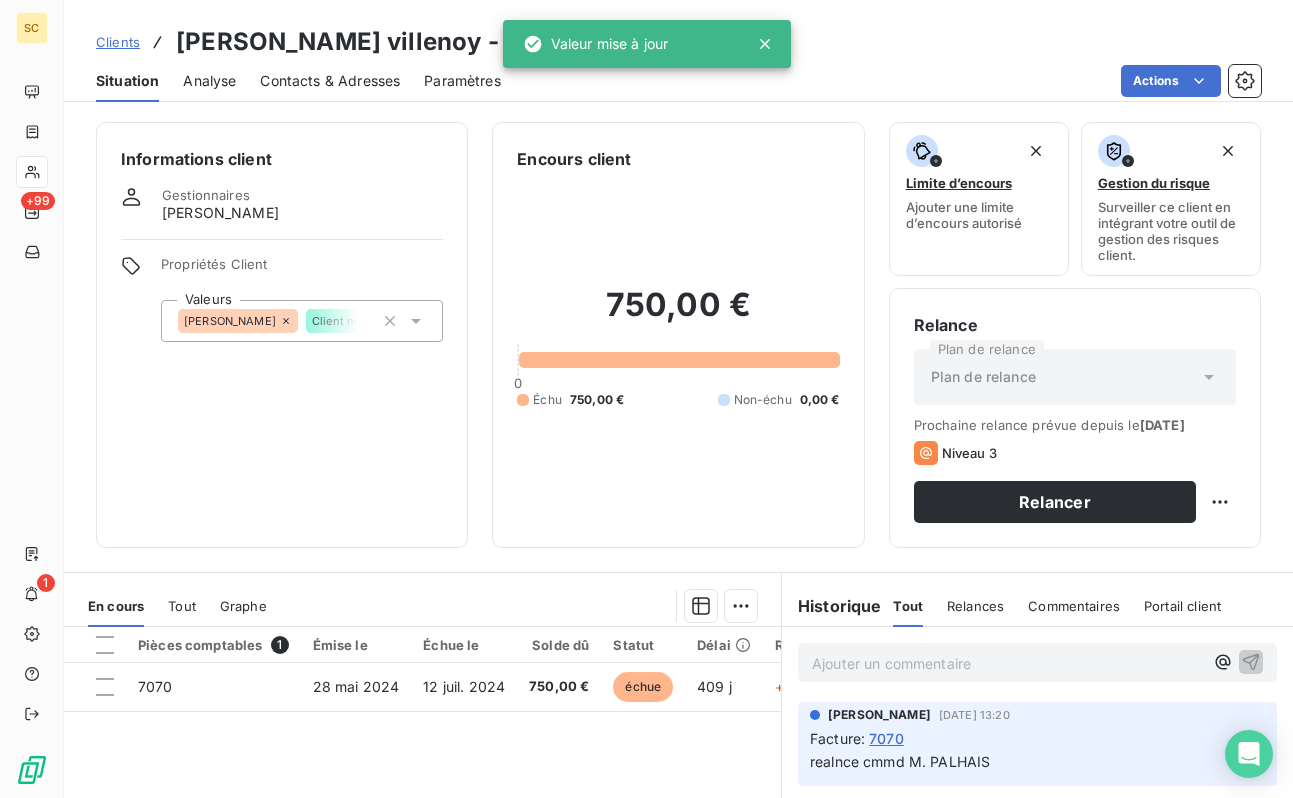 click on "Informations client Gestionnaires [PERSON_NAME] Propriétés Client Valeurs [PERSON_NAME] Client normal" at bounding box center [282, 335] 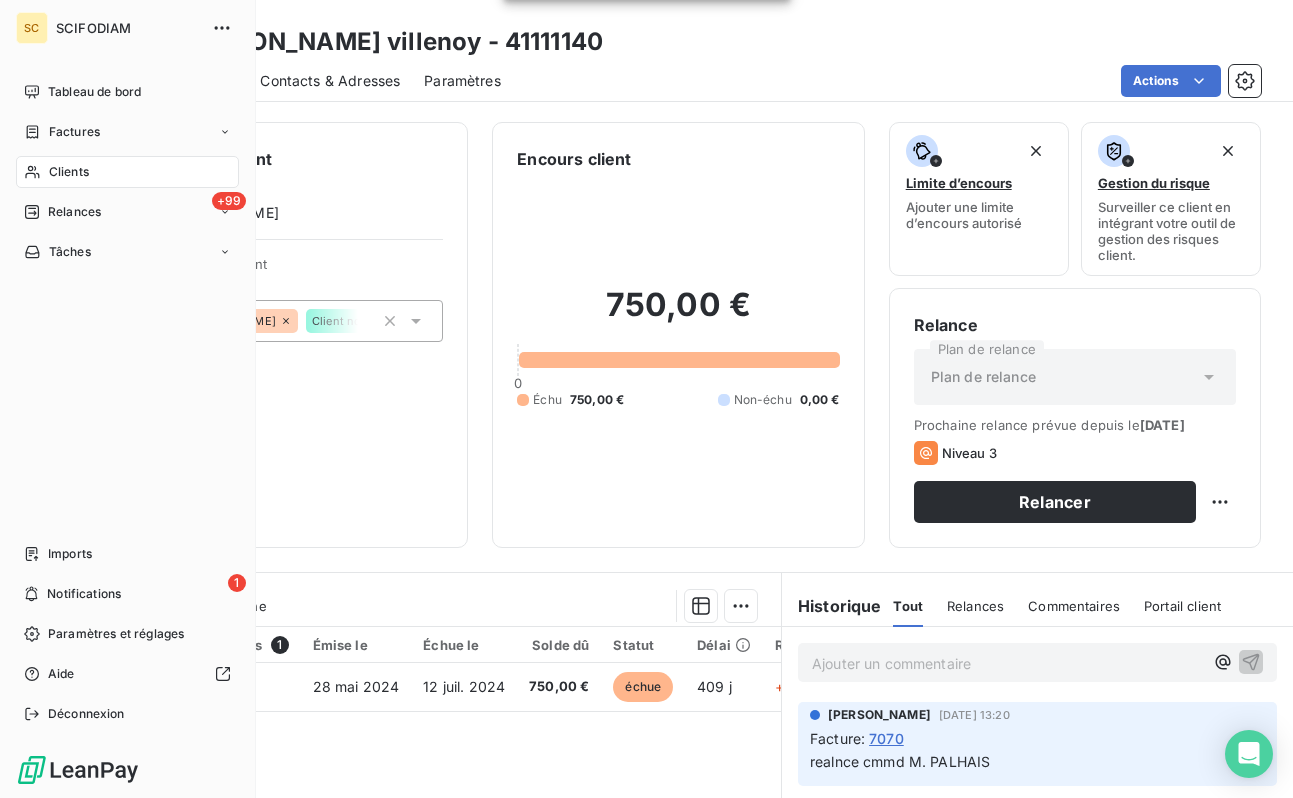 click on "Clients" at bounding box center (69, 172) 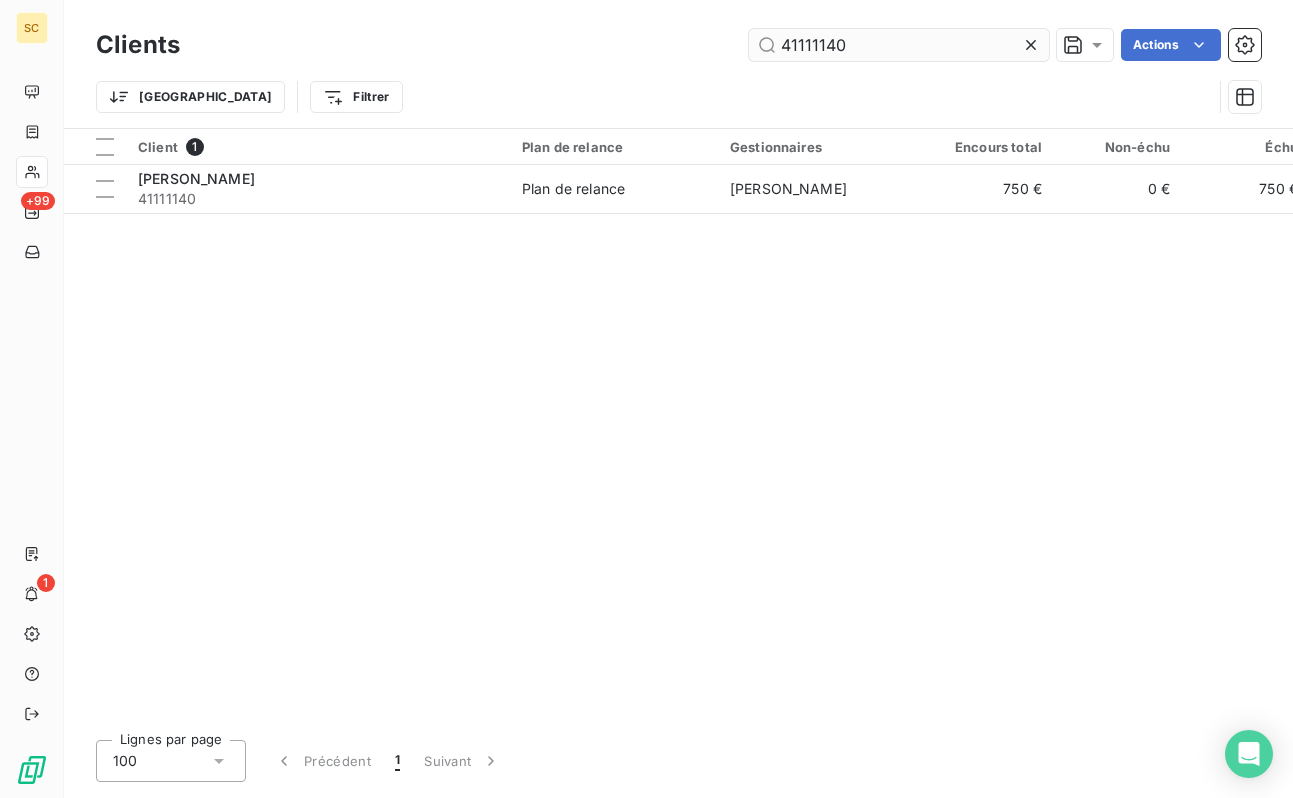 click on "41111140" at bounding box center (899, 45) 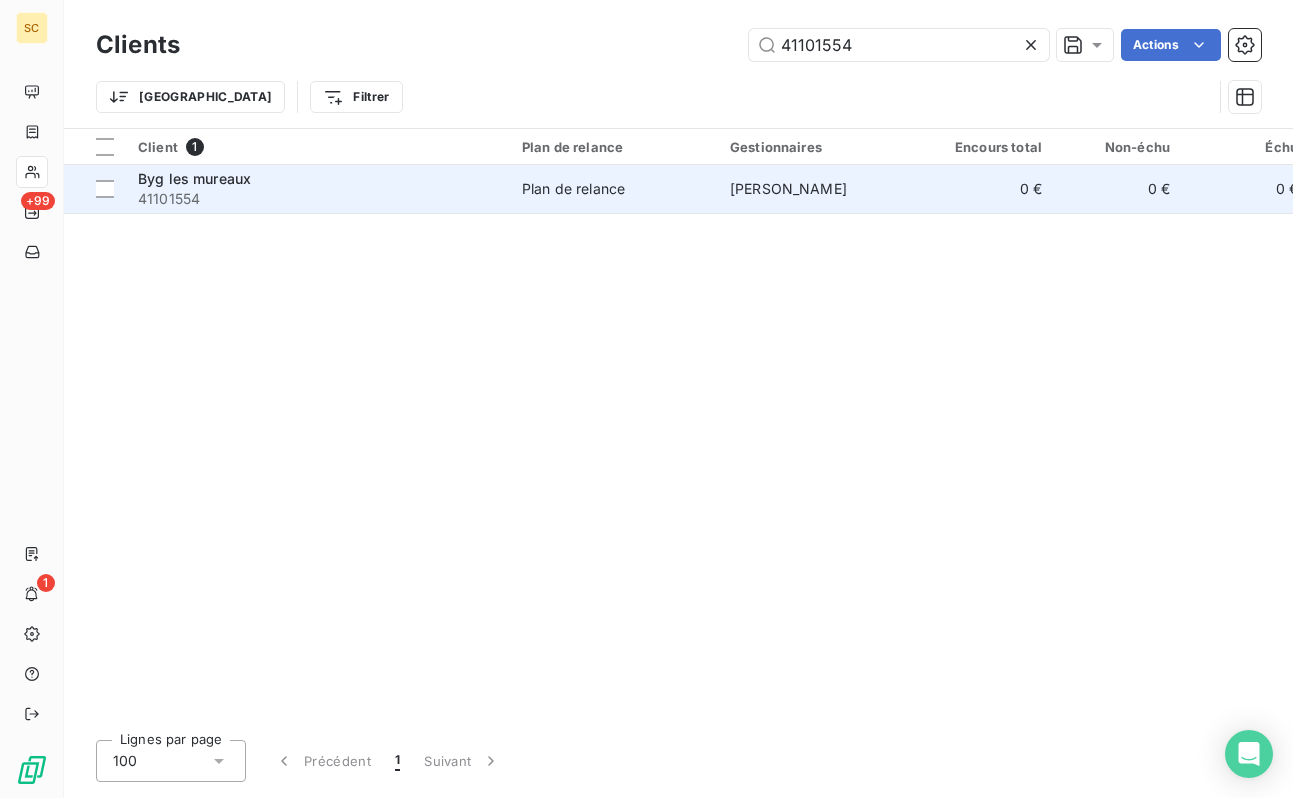 type on "41101554" 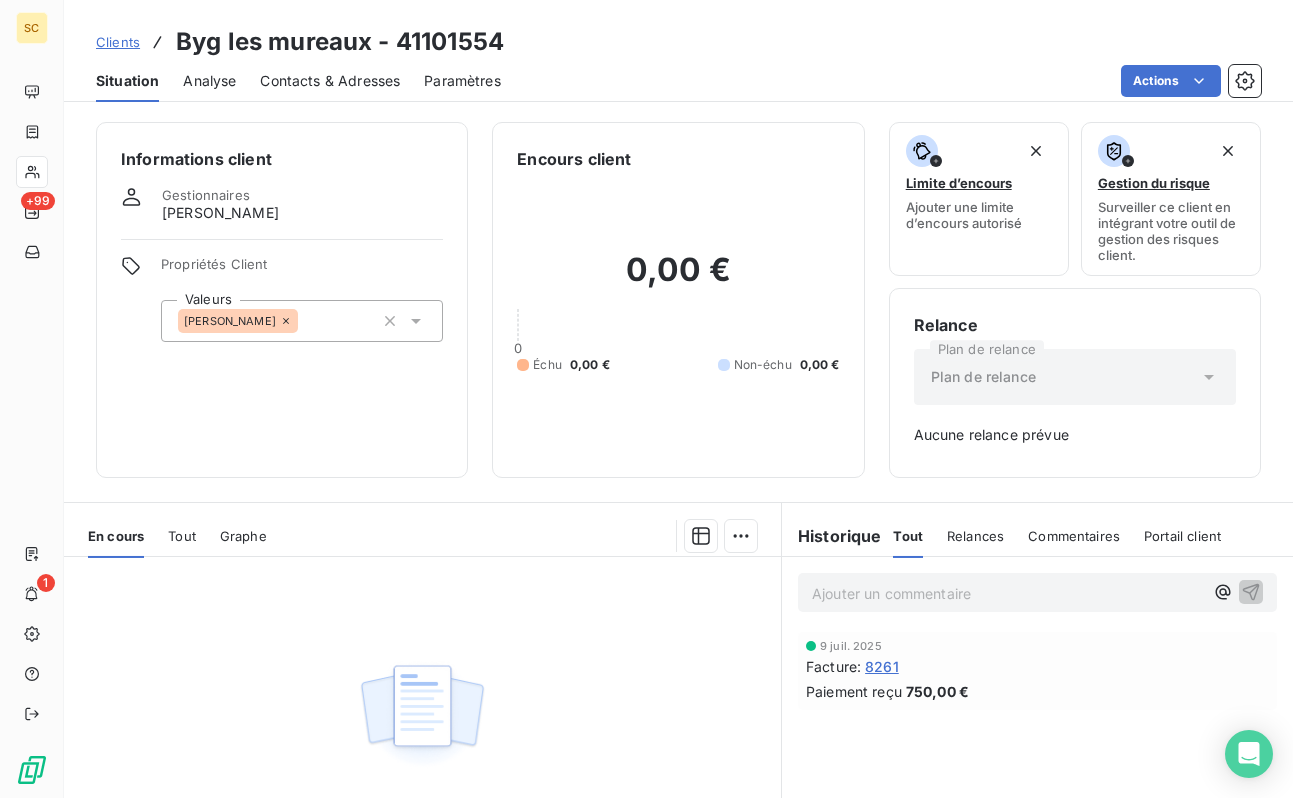 click on "[PERSON_NAME]" at bounding box center [302, 321] 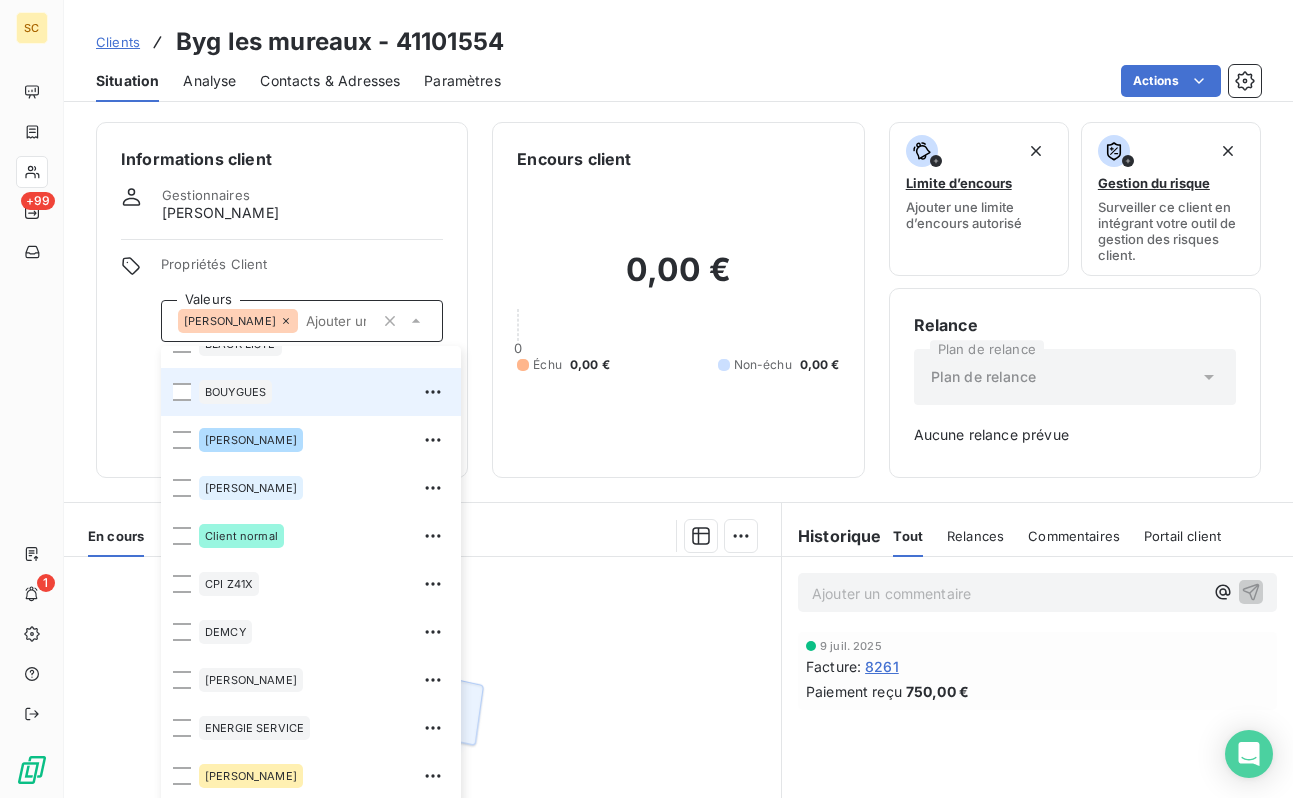 scroll, scrollTop: 545, scrollLeft: 0, axis: vertical 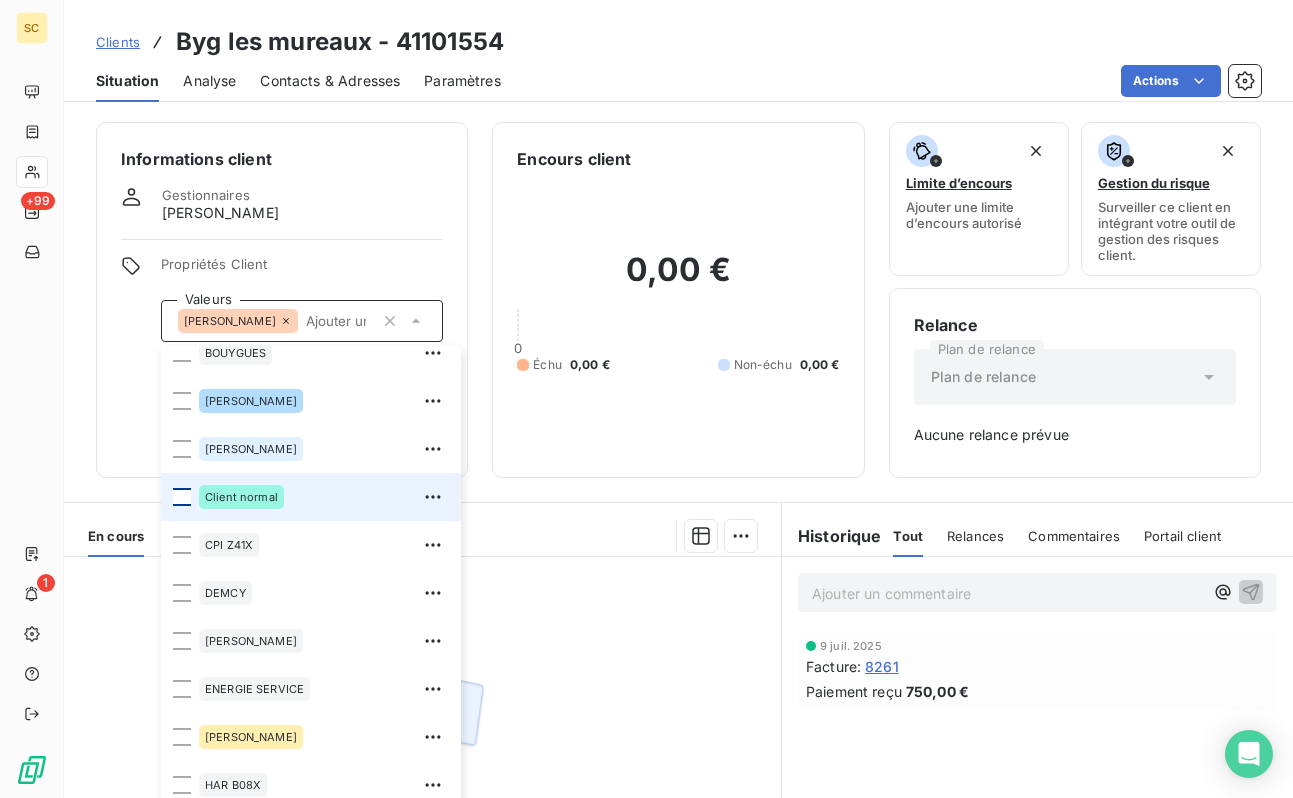 click at bounding box center [182, 497] 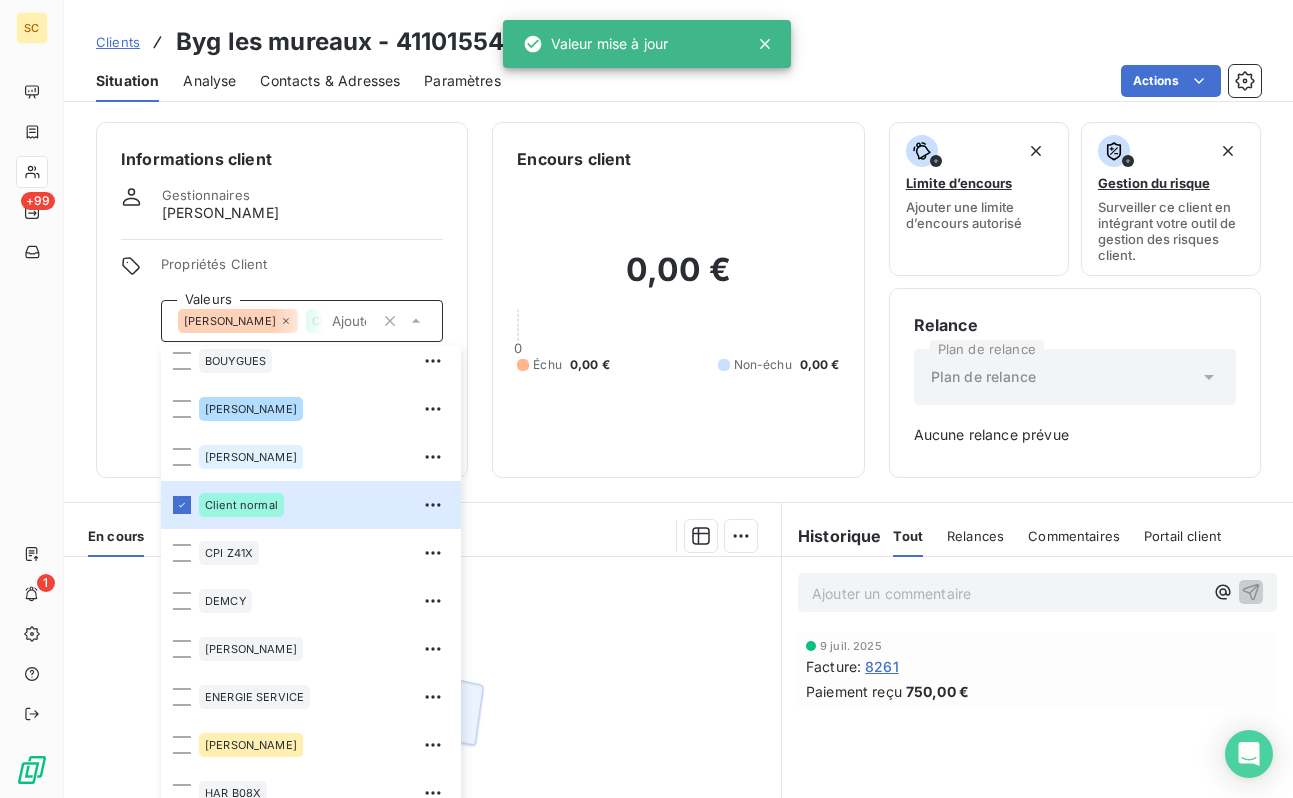 click on "Informations client Gestionnaires [PERSON_NAME] Propriétés Client Valeurs [PERSON_NAME] Client normal 01LITIGE 10% bonne fin 15% de rg et bonne fin 2% reteue 3% pro rata 41101597 9000918612 [PERSON_NAME] AVOCATE BALLESTRERO BLACK LISTÉ BOUYGUES [PERSON_NAME] Client normal CPI Z41X [PERSON_NAME] ENERGIE SERVICE [PERSON_NAME] B08X HAS B09X IEP Z32X immo lucas paiement au 15 de chaque mois REP B11X RETENUE 12% rg 12% RG 5% rg10% [PERSON_NAME] situ differente chez client que les notr ufer Vinci TP" at bounding box center [282, 300] 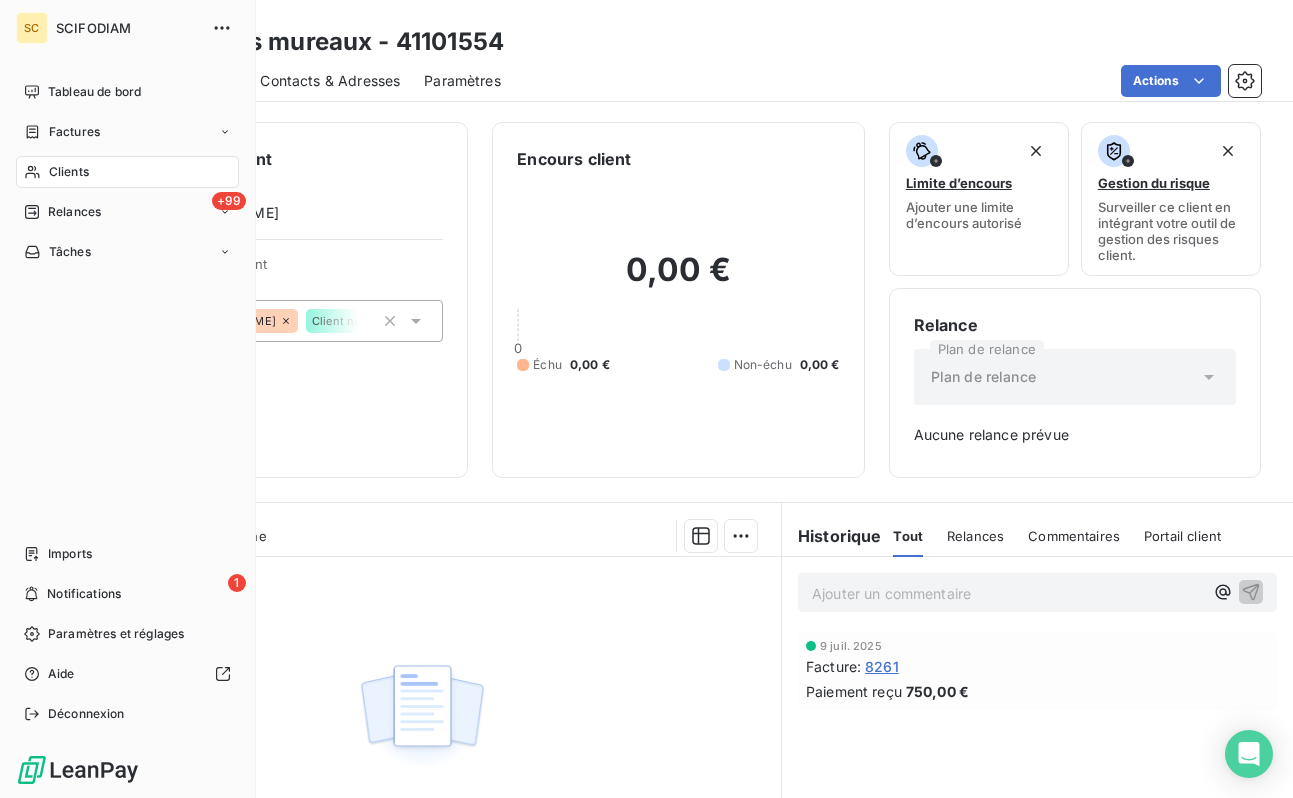click on "Clients" at bounding box center [127, 172] 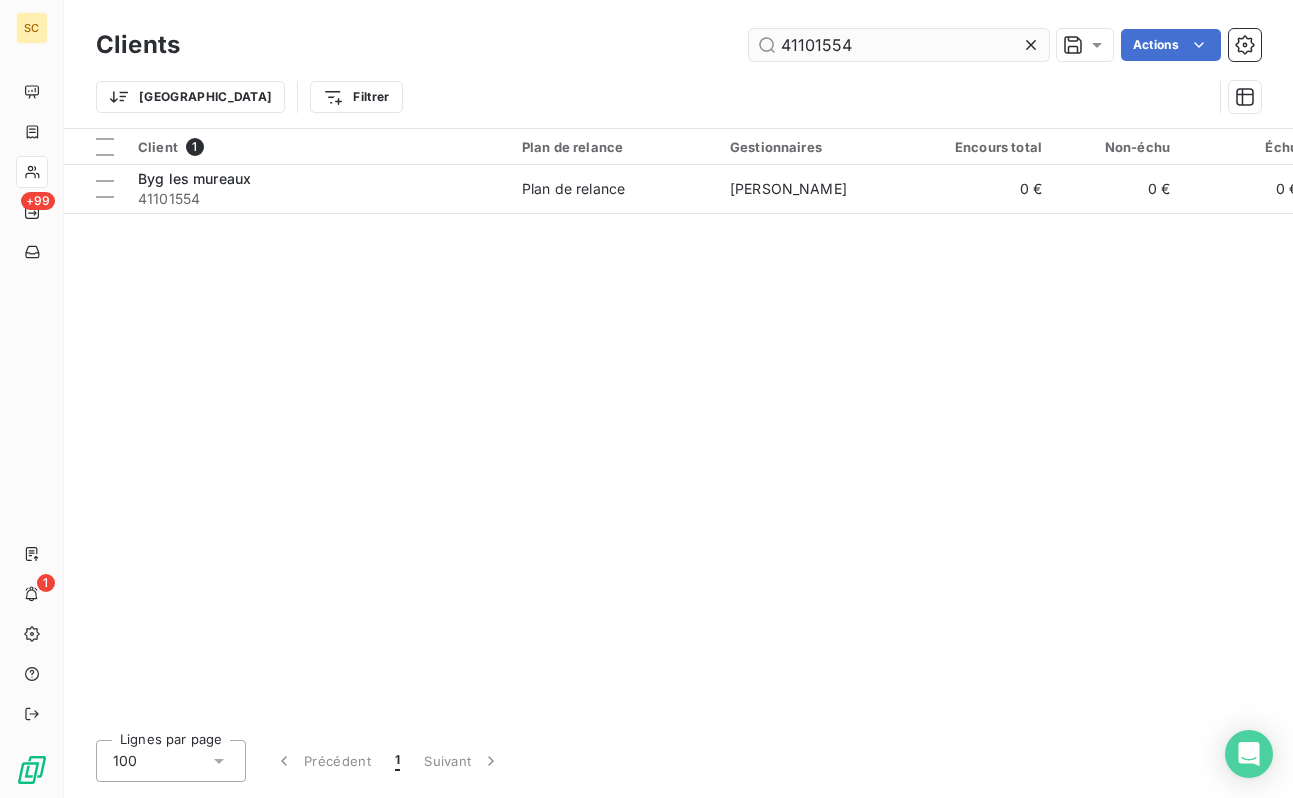 click on "41101554" at bounding box center (899, 45) 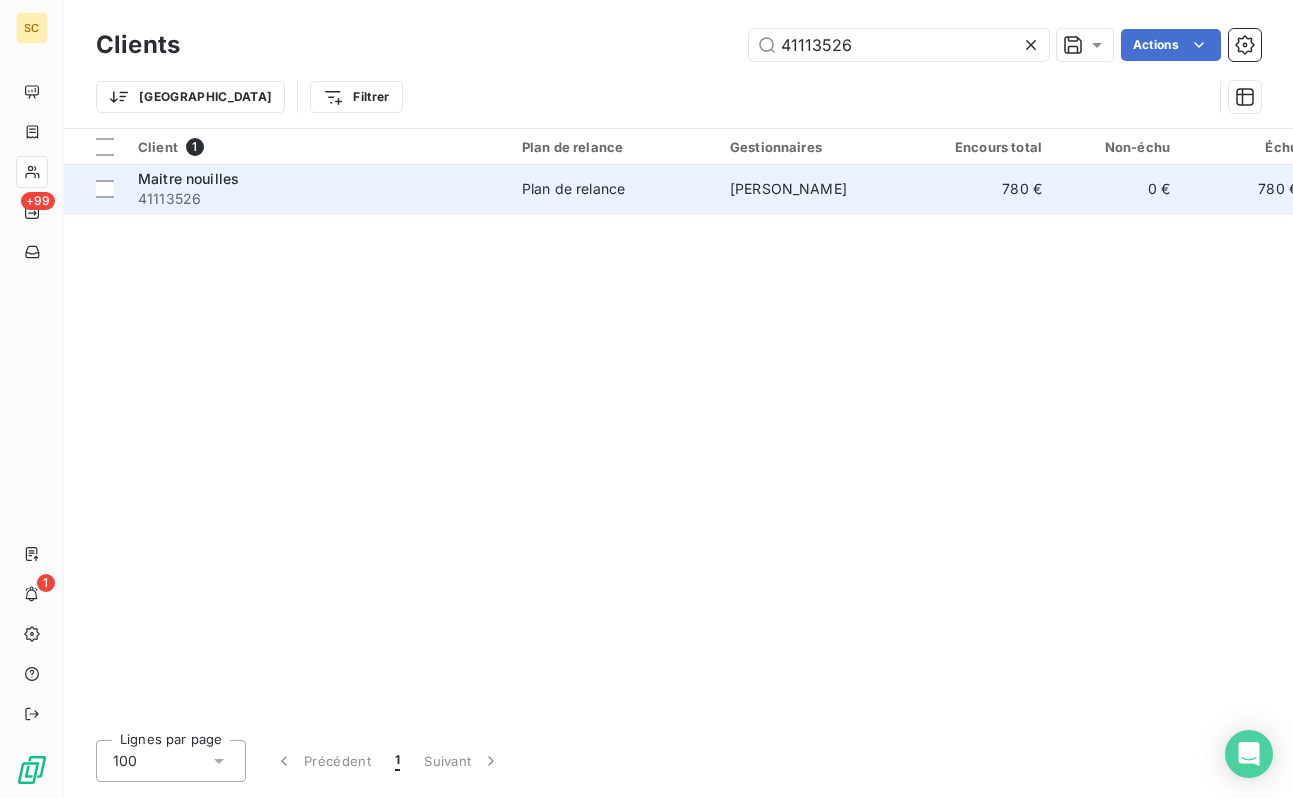 type on "41113526" 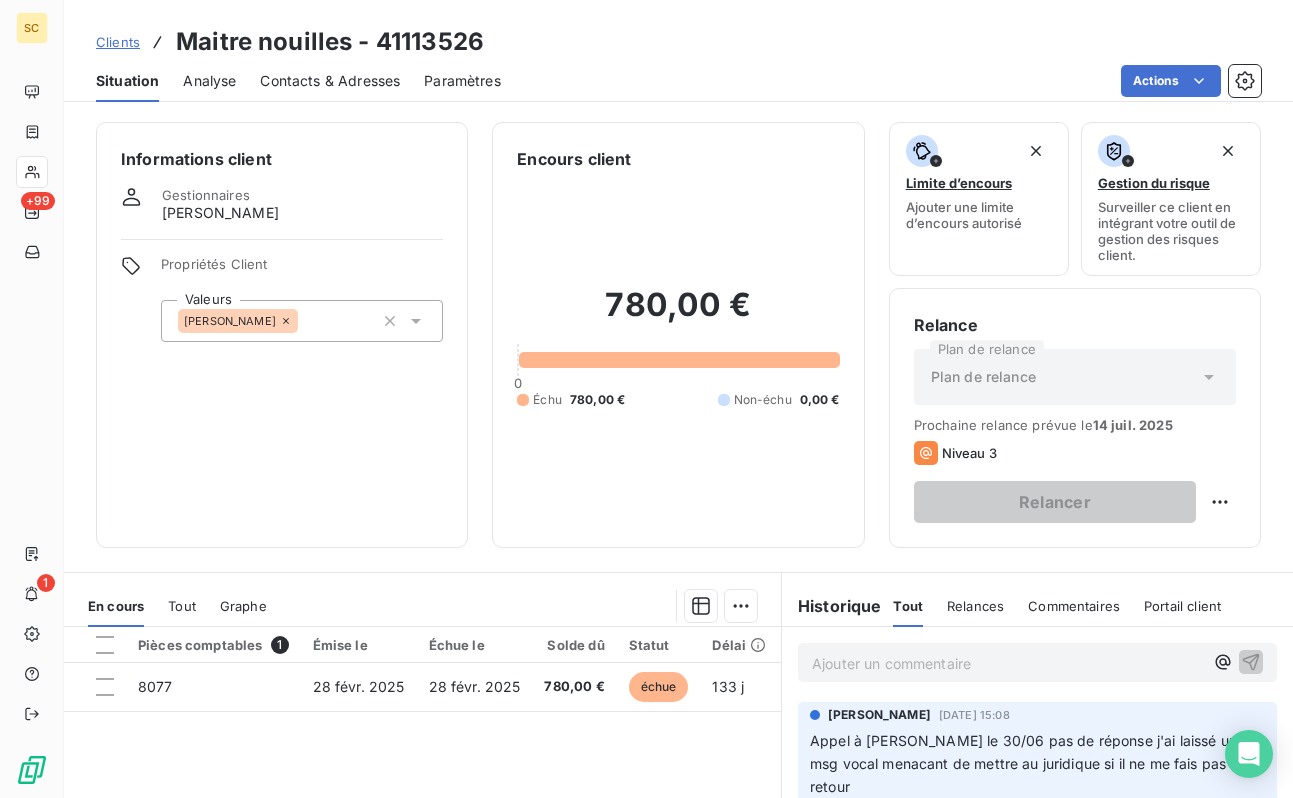 click on "[PERSON_NAME]" at bounding box center [302, 321] 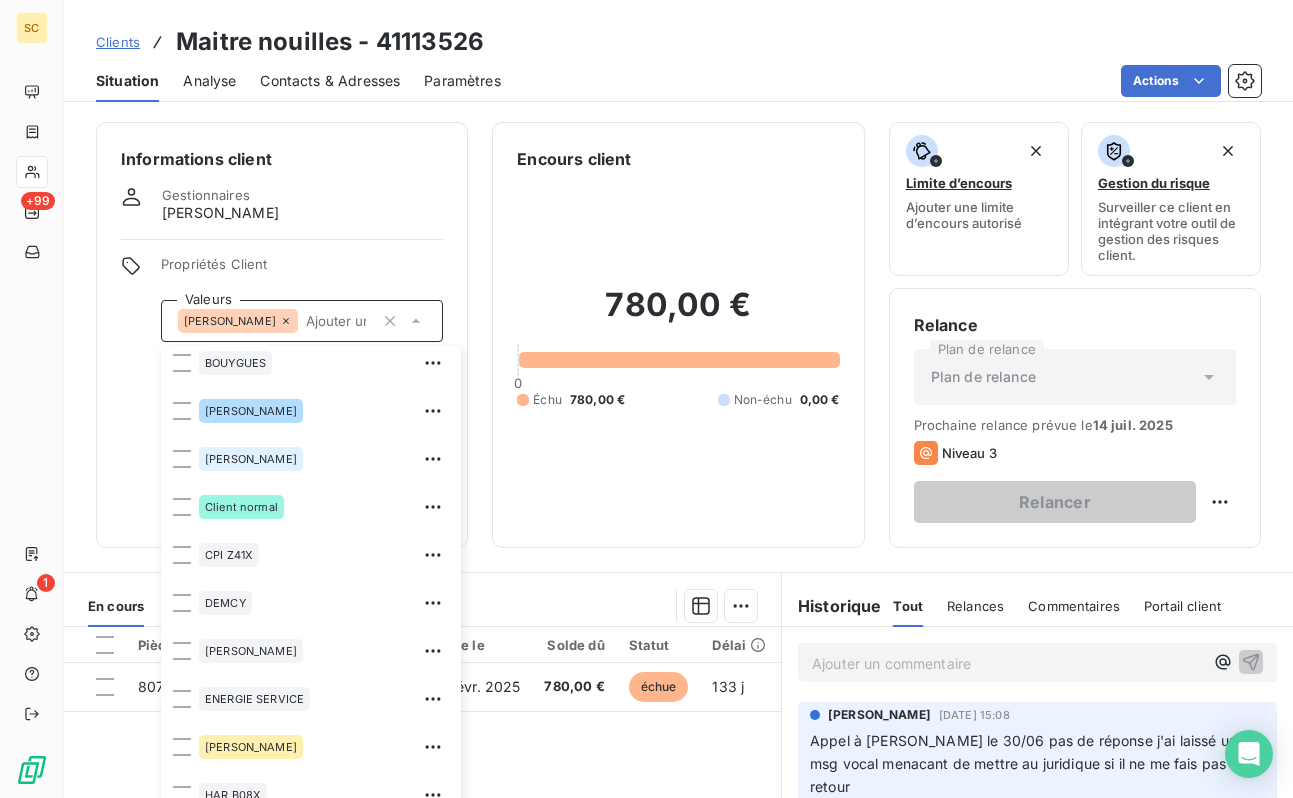 scroll, scrollTop: 560, scrollLeft: 0, axis: vertical 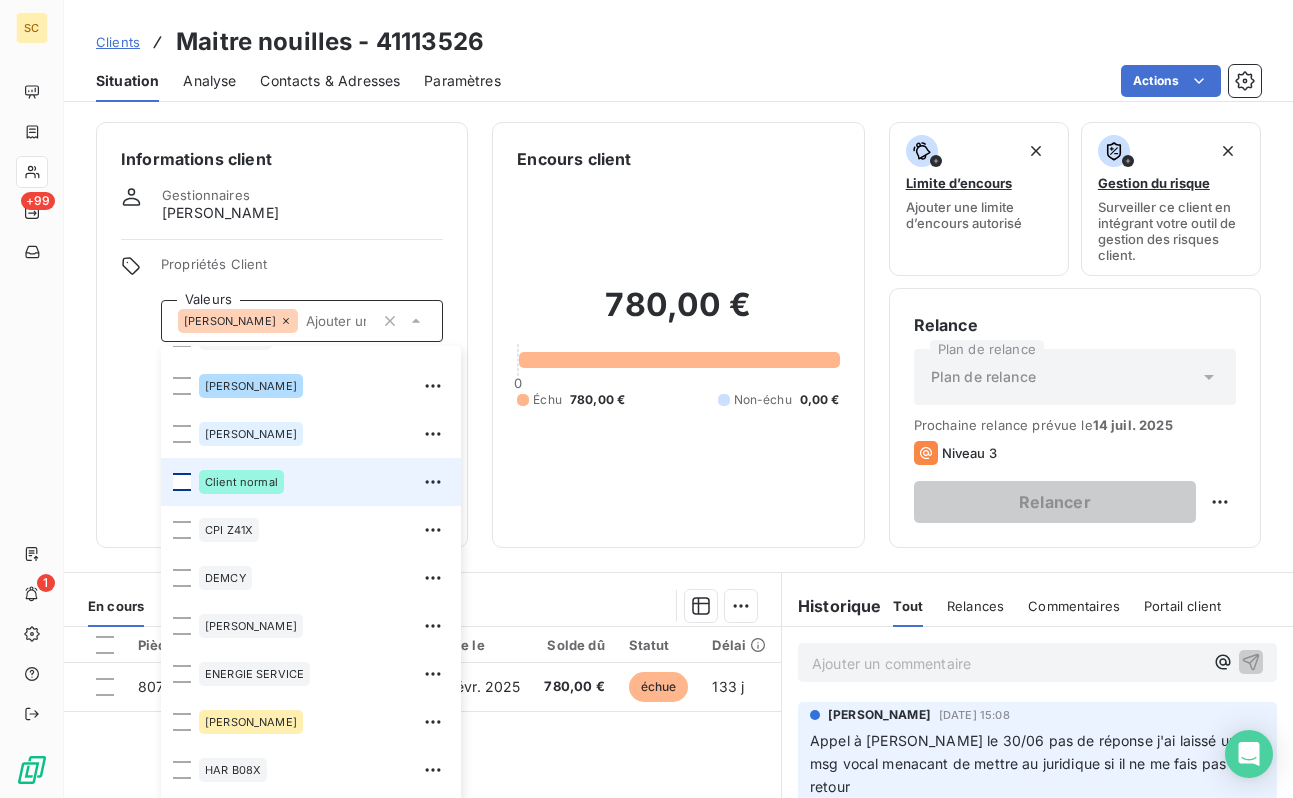 click at bounding box center [182, 482] 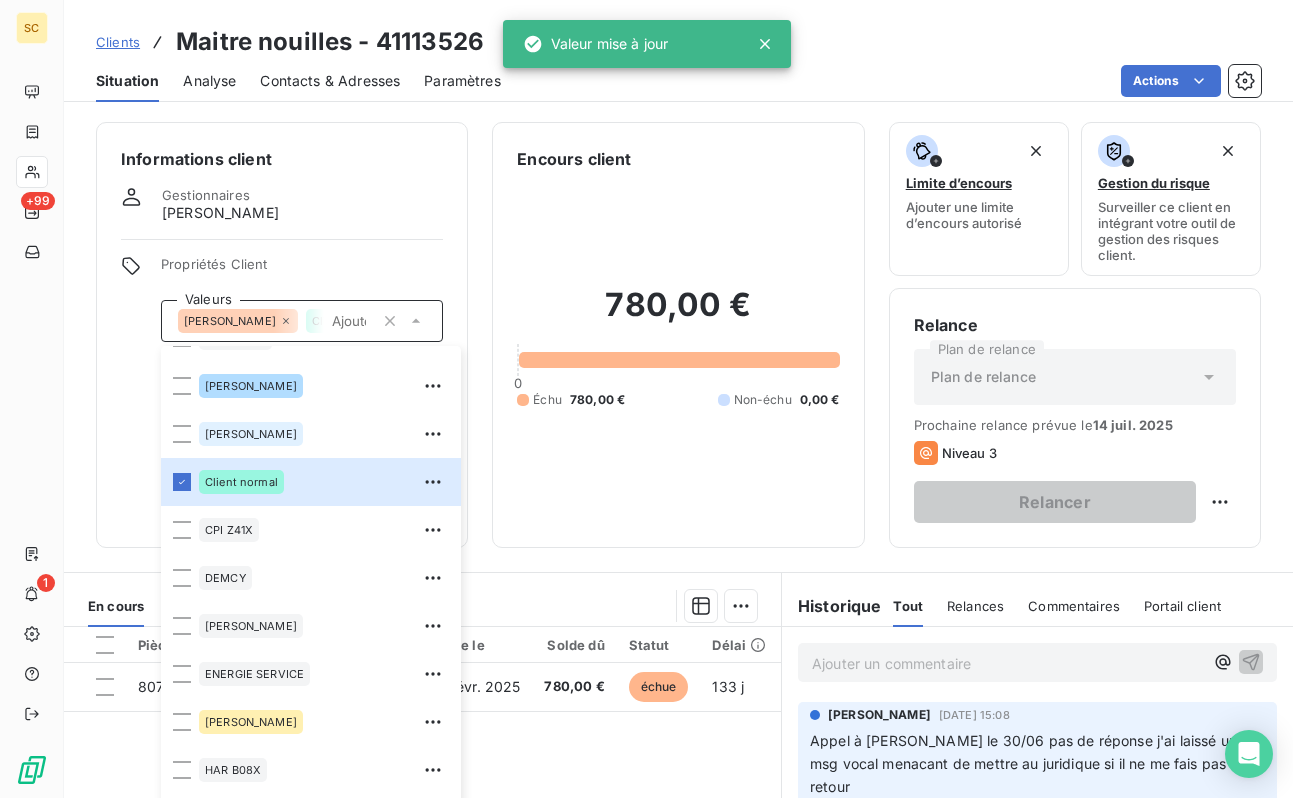 click on "Informations client Gestionnaires [PERSON_NAME] Propriétés Client Valeurs [PERSON_NAME] Client normal 01LITIGE 10% bonne fin 15% de rg et bonne fin 2% reteue 3% pro rata 41101597 9000918612 [PERSON_NAME] AVOCATE BALLESTRERO BLACK LISTÉ BOUYGUES [PERSON_NAME] Client normal CPI Z41X [PERSON_NAME] ENERGIE SERVICE [PERSON_NAME] B08X HAS B09X IEP Z32X immo lucas paiement au 15 de chaque mois REP B11X RETENUE 12% rg 12% RG 5% rg10% [PERSON_NAME] situ differente chez client que les notr ufer Vinci TP" at bounding box center [282, 335] 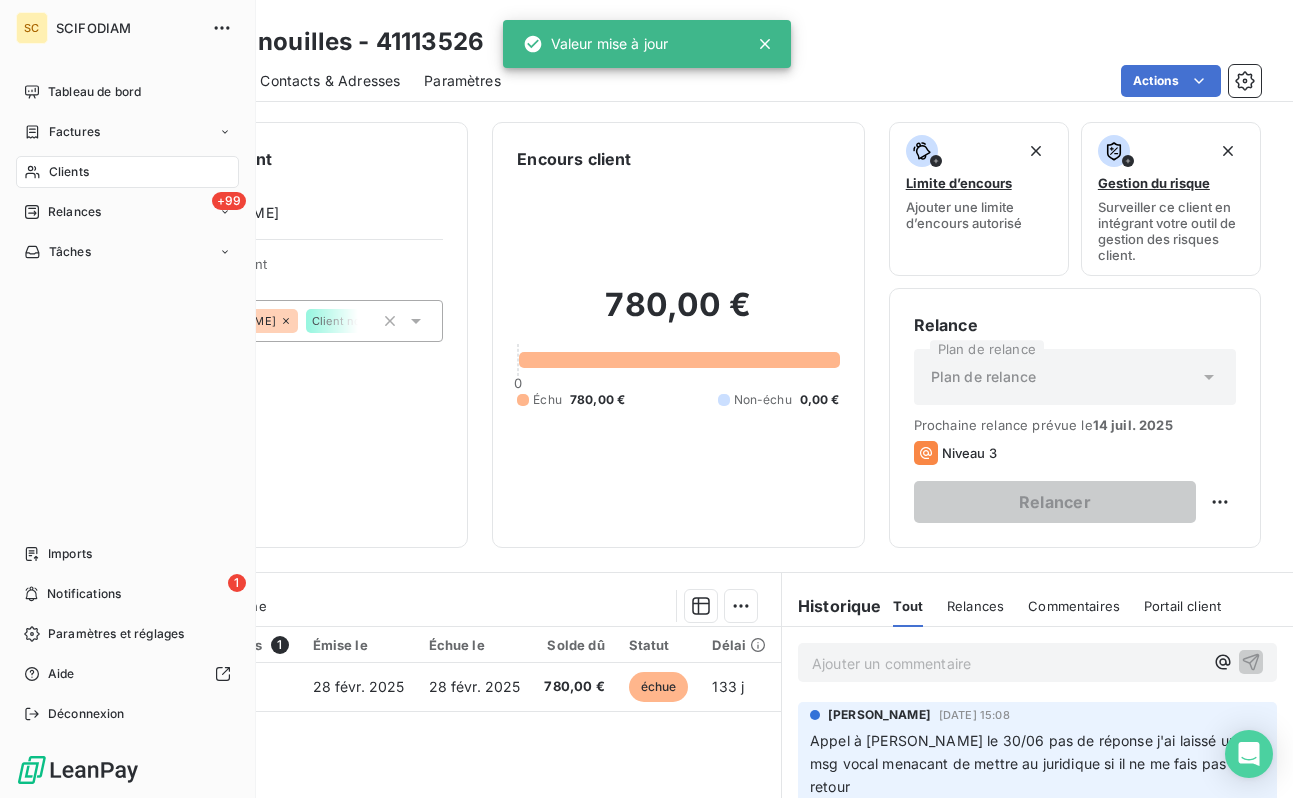 click on "Clients" at bounding box center [69, 172] 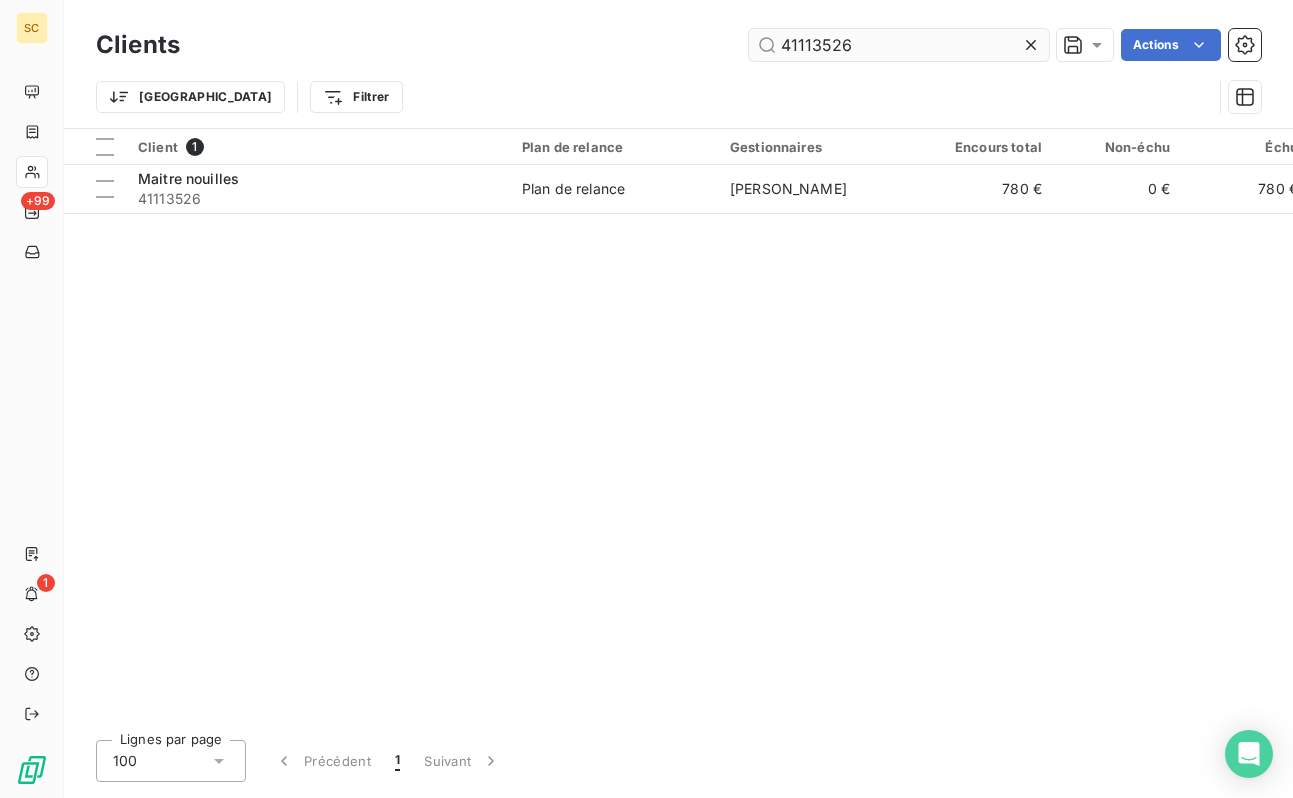 click on "41113526" at bounding box center (899, 45) 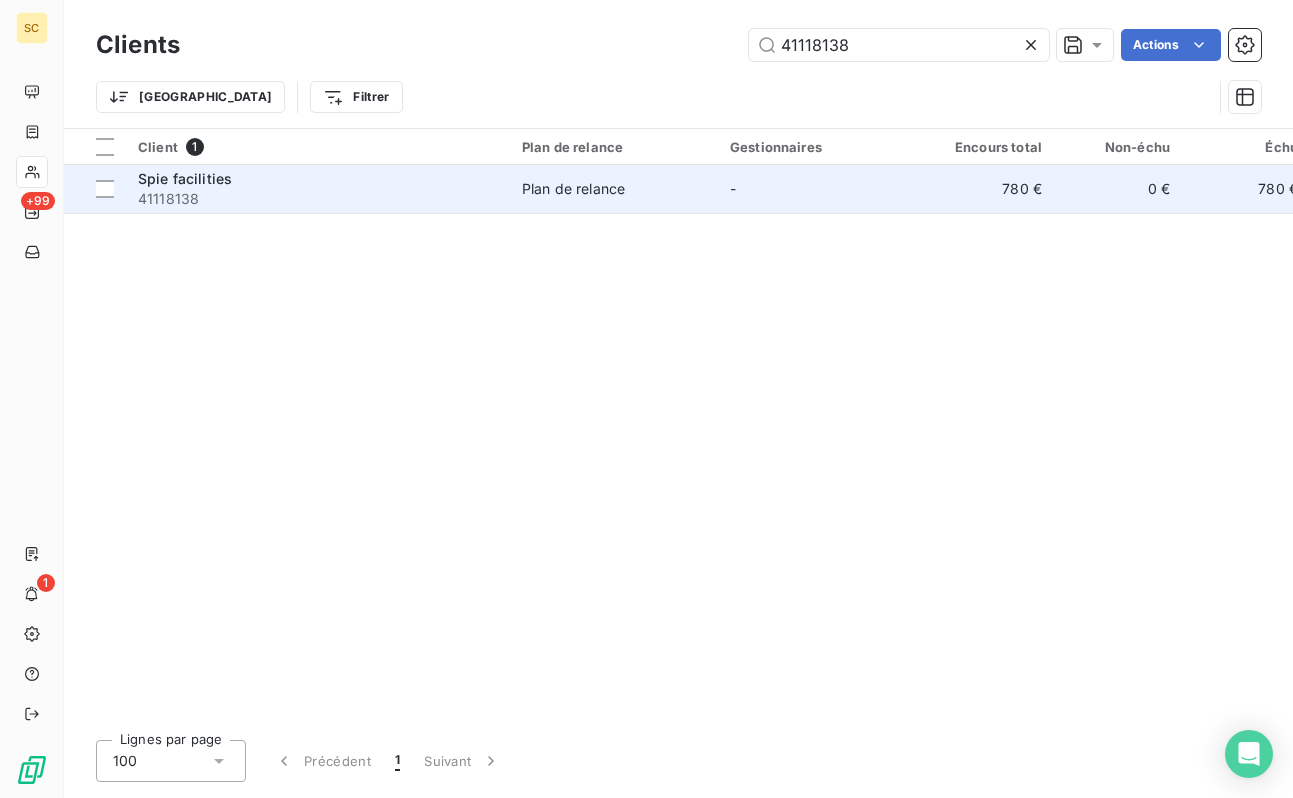 type on "41118138" 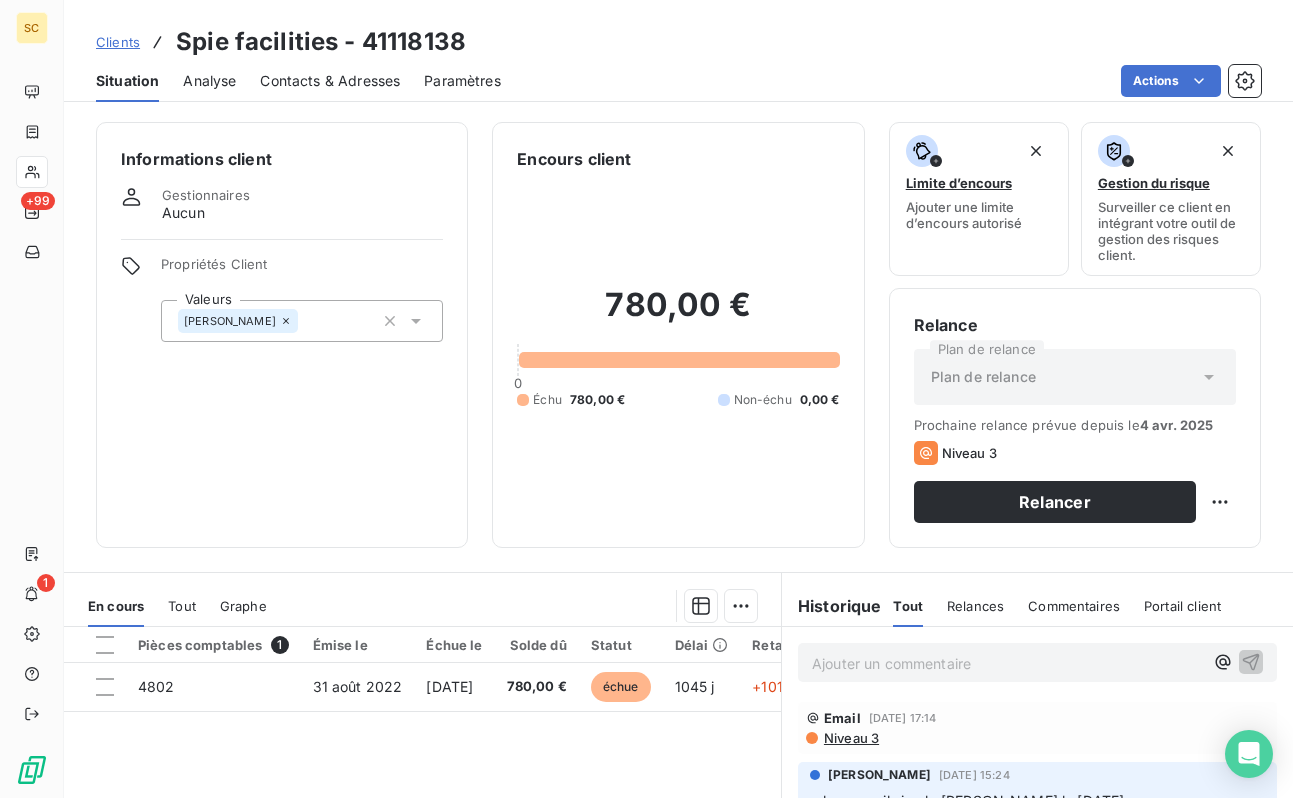 click on "[PERSON_NAME]" at bounding box center [302, 321] 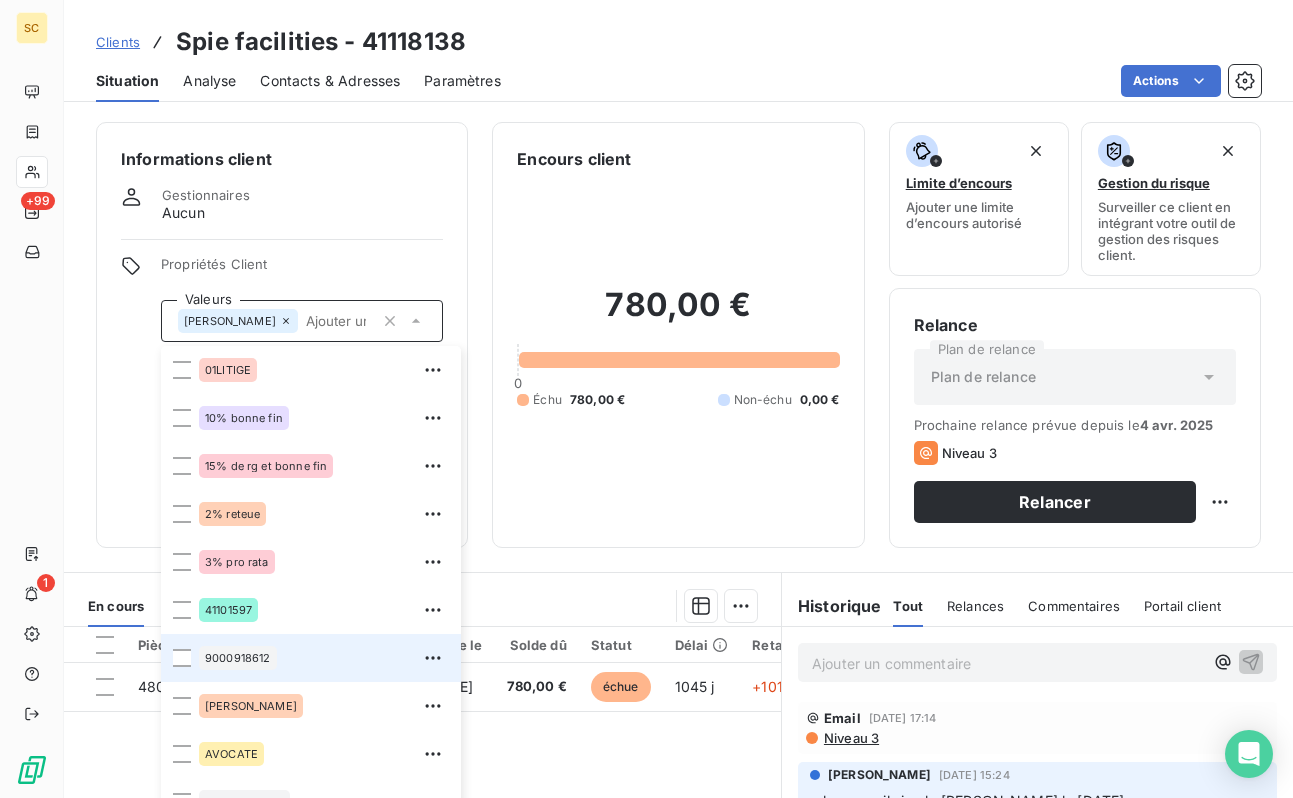 scroll, scrollTop: 28, scrollLeft: 0, axis: vertical 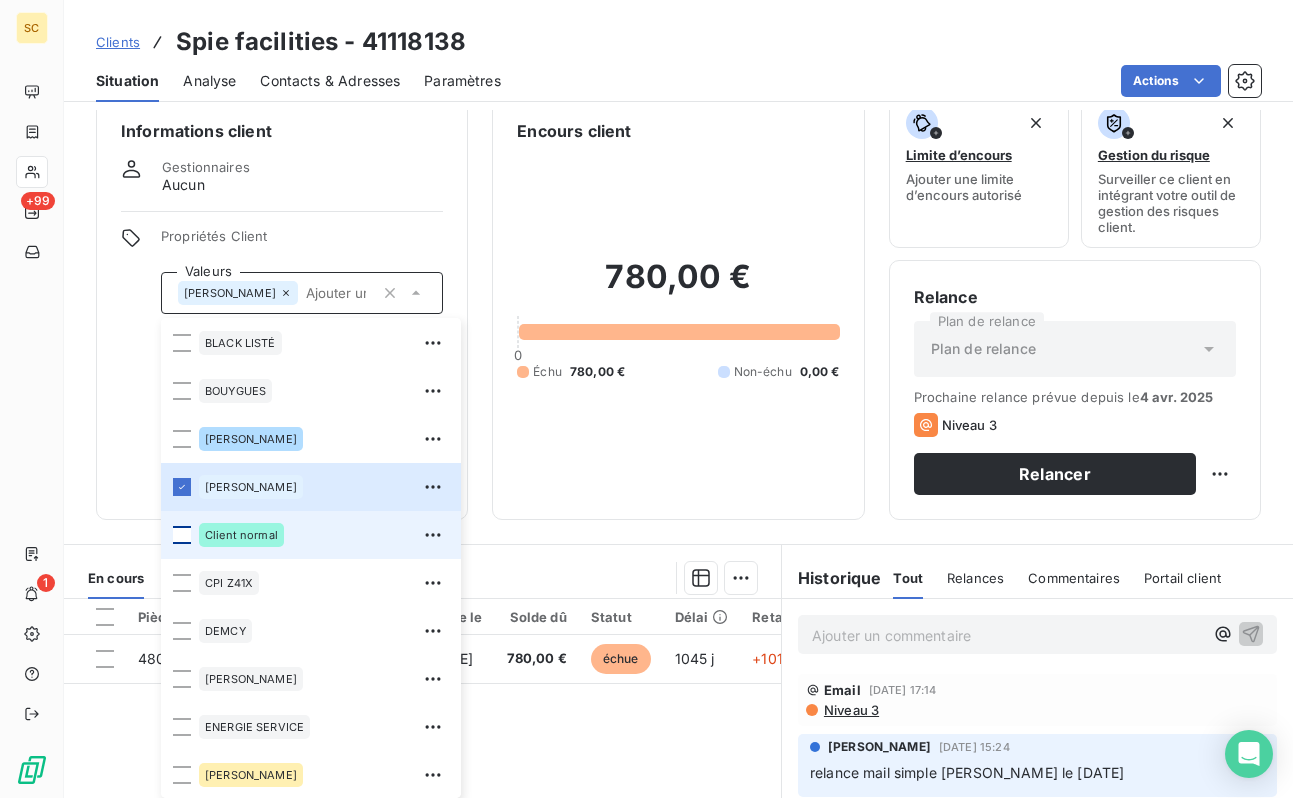 click at bounding box center (182, 535) 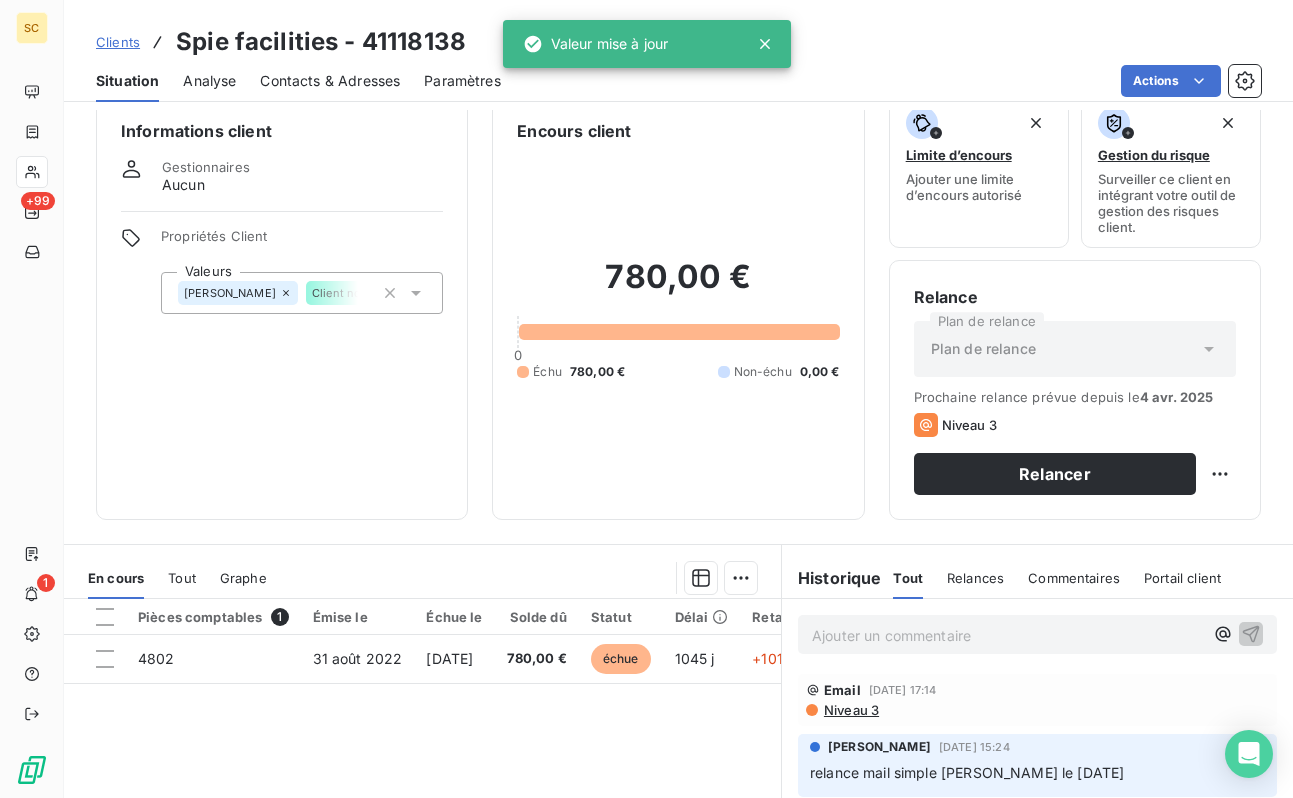 click on "Informations client Gestionnaires Aucun Propriétés Client Valeurs [PERSON_NAME] Client normal Encours client   780,00 € 0 Échu 780,00 € Non-échu 0,00 €     Limite d’encours Ajouter une limite d’encours autorisé Gestion du risque Surveiller ce client en intégrant votre outil de gestion des risques client. Relance Plan de relance Plan de relance Prochaine relance prévue depuis le  [DATE] Niveau 3 Relancer" at bounding box center (678, 307) 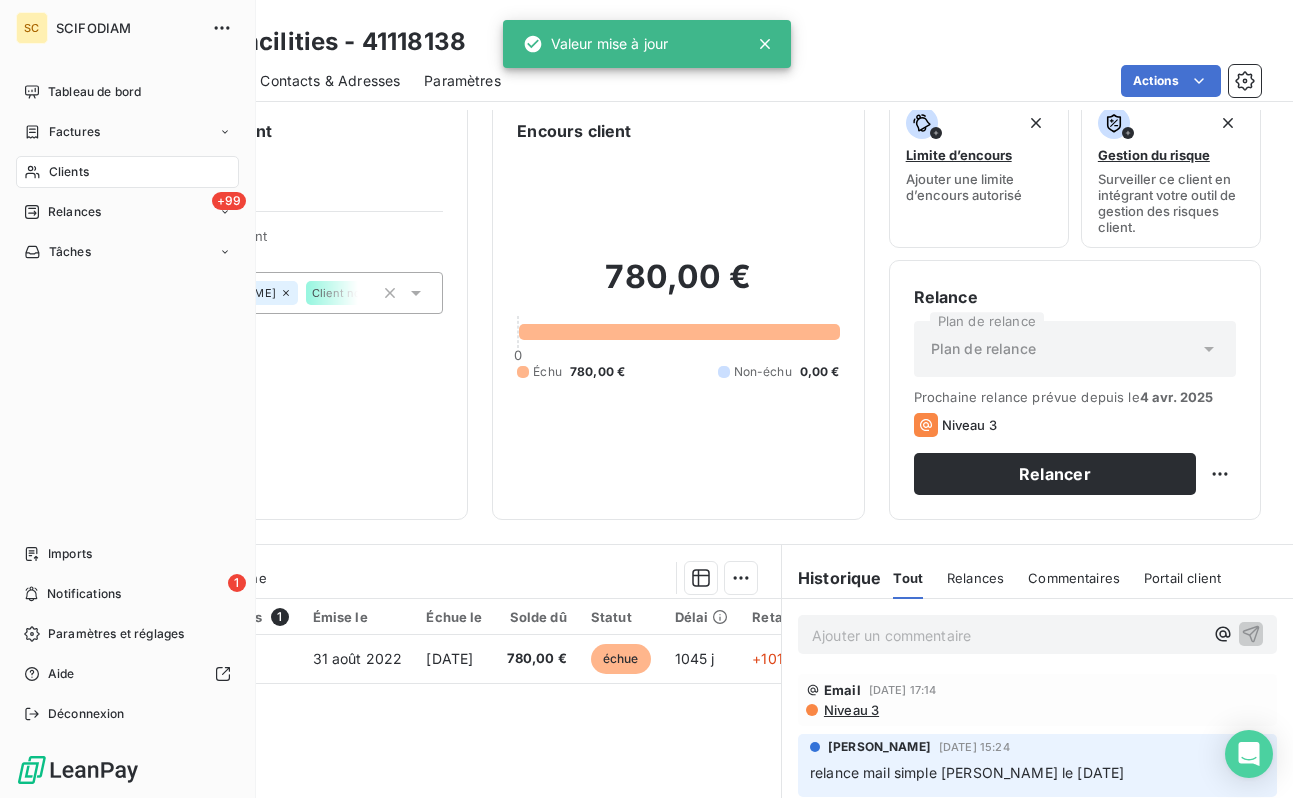 click 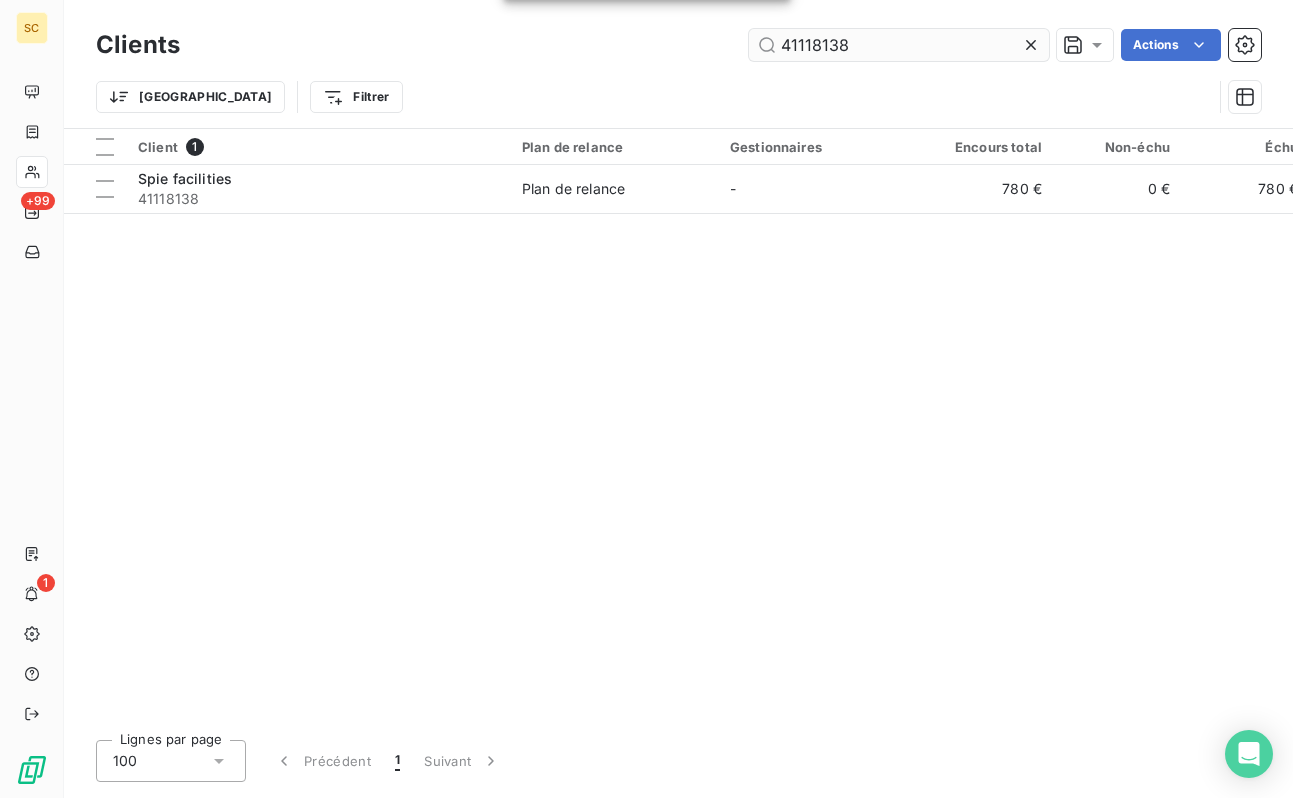 click on "41118138" at bounding box center (899, 45) 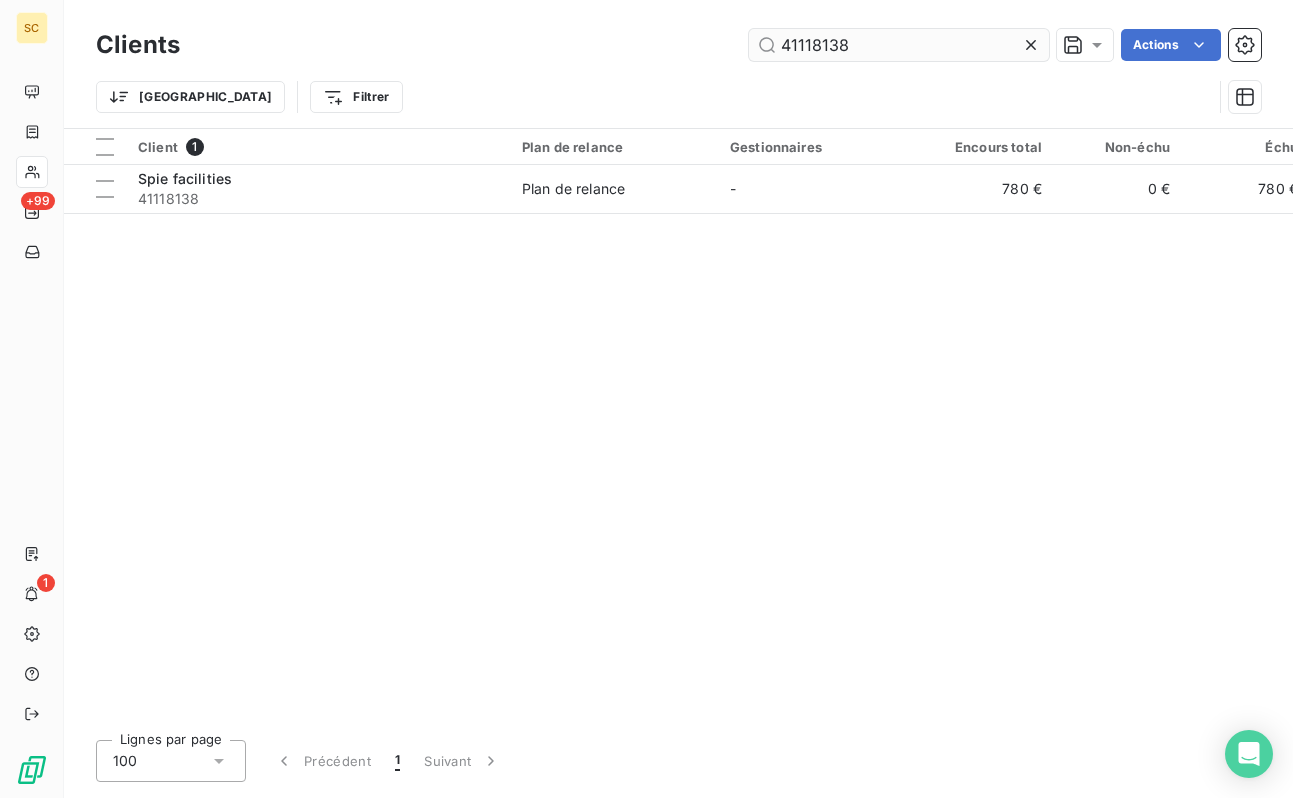 click on "41118138" at bounding box center [899, 45] 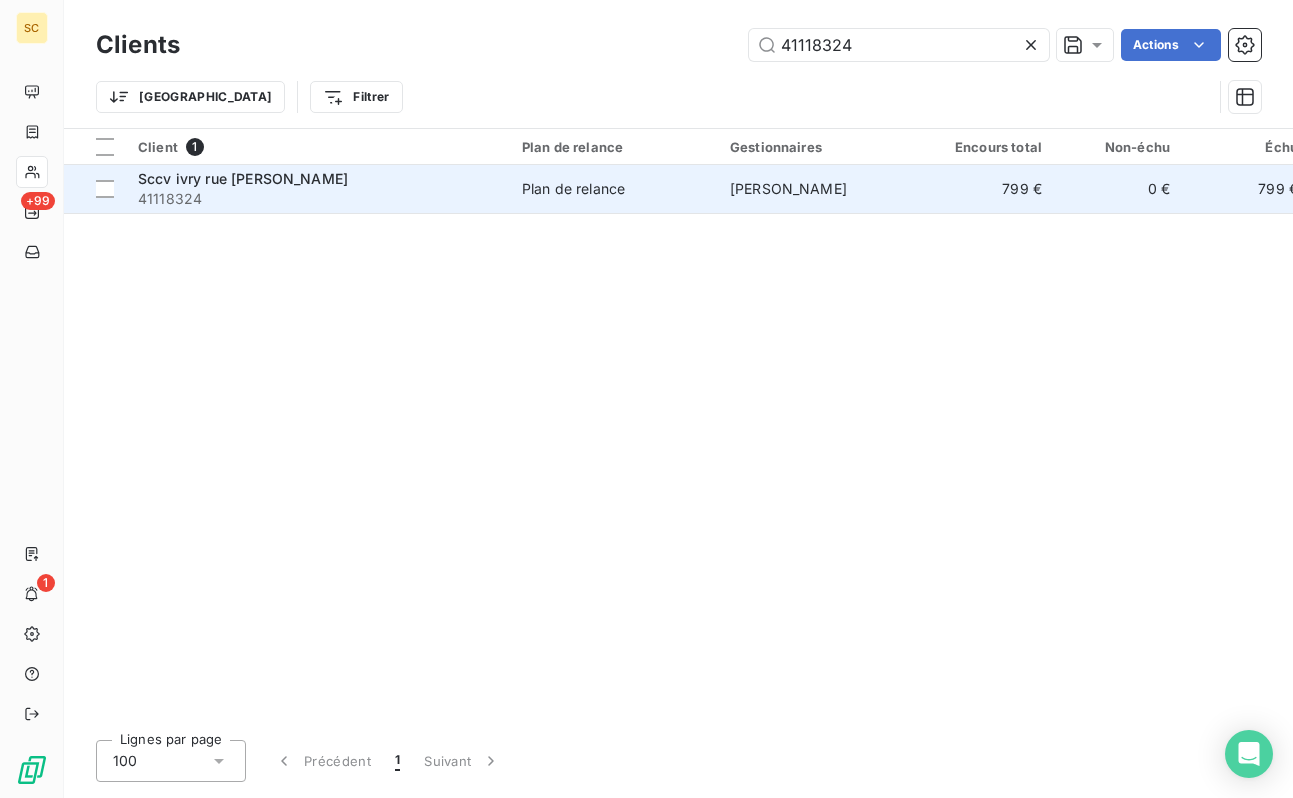 type on "41118324" 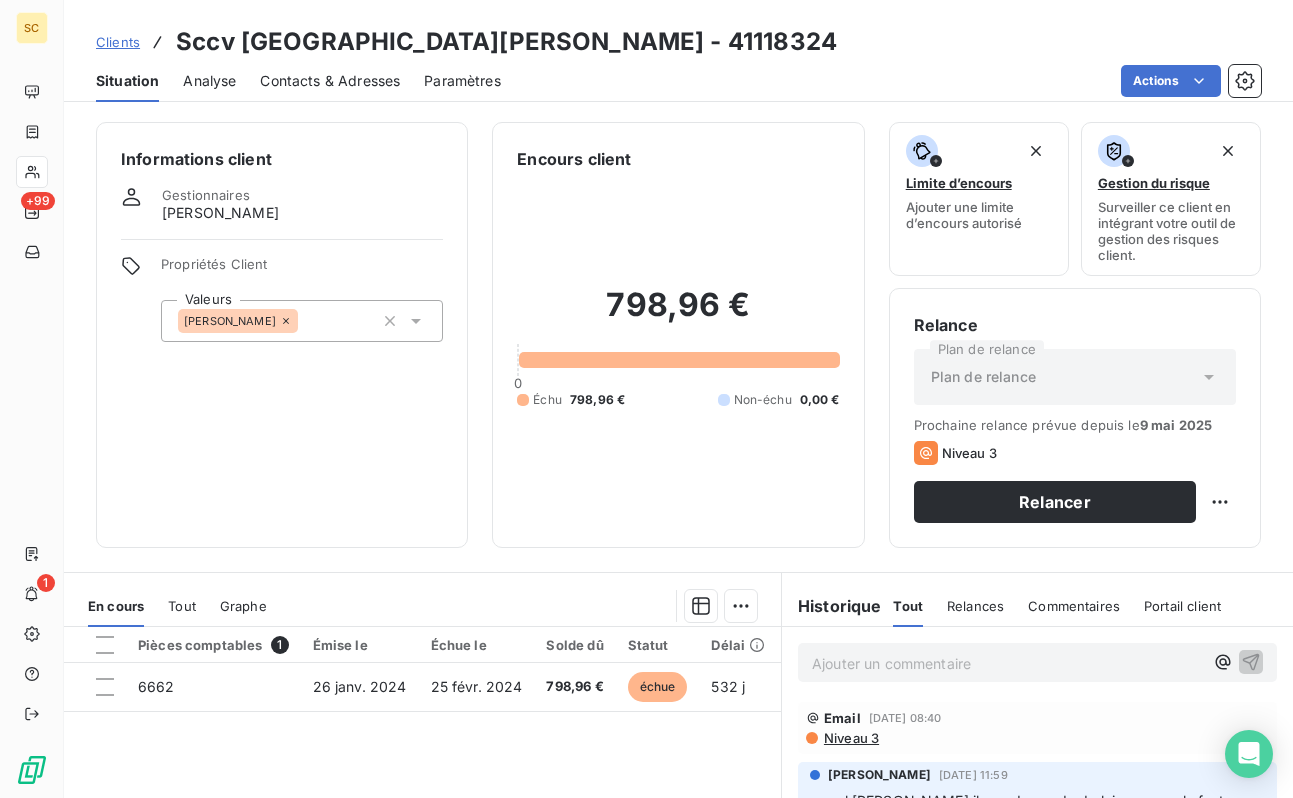 click on "[PERSON_NAME]" at bounding box center (302, 321) 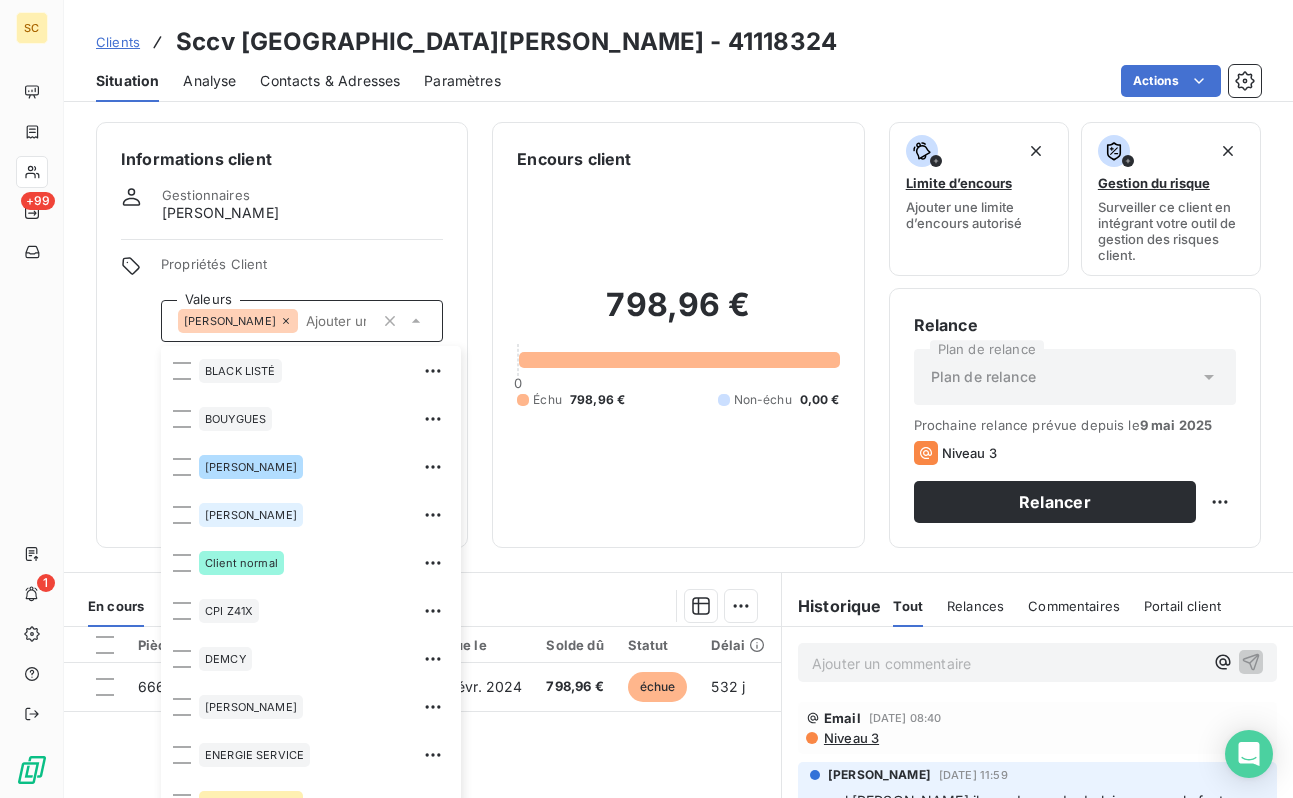 scroll, scrollTop: 573, scrollLeft: 0, axis: vertical 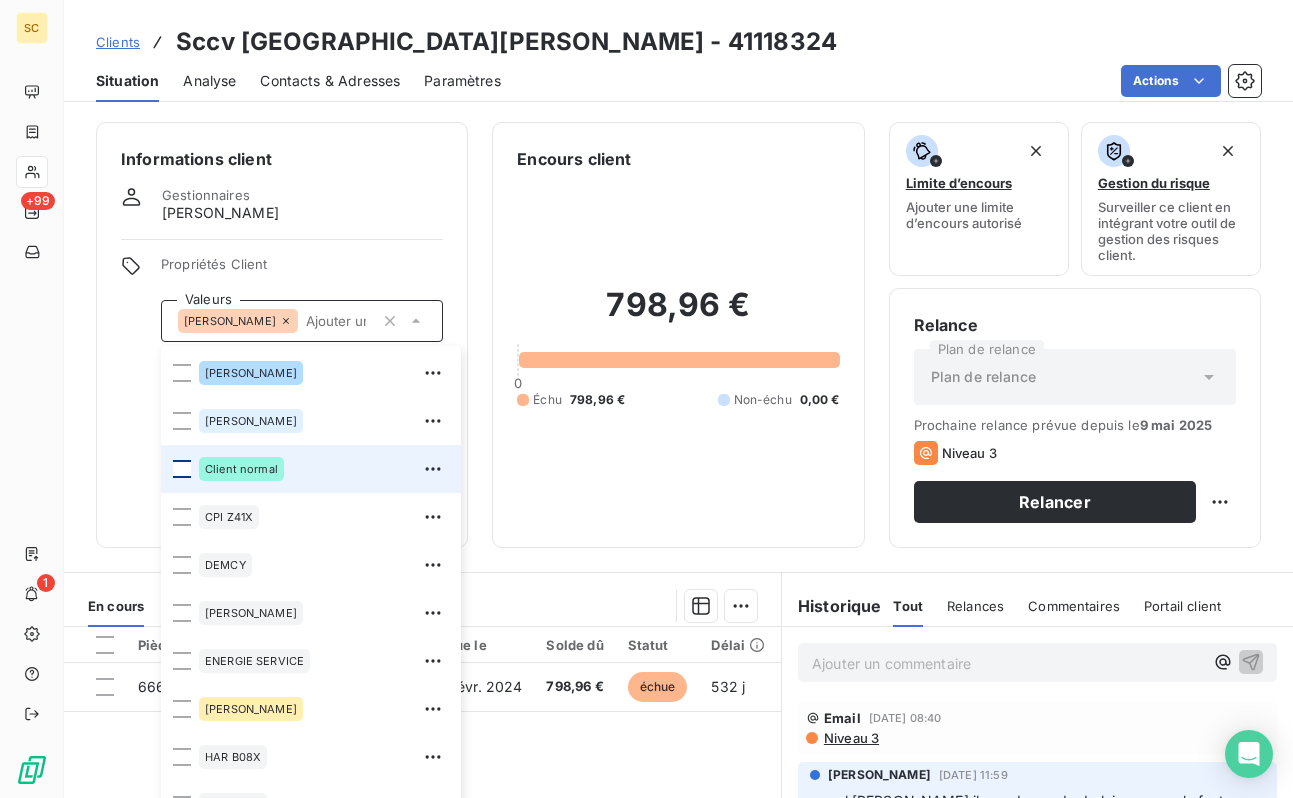 click at bounding box center [182, 469] 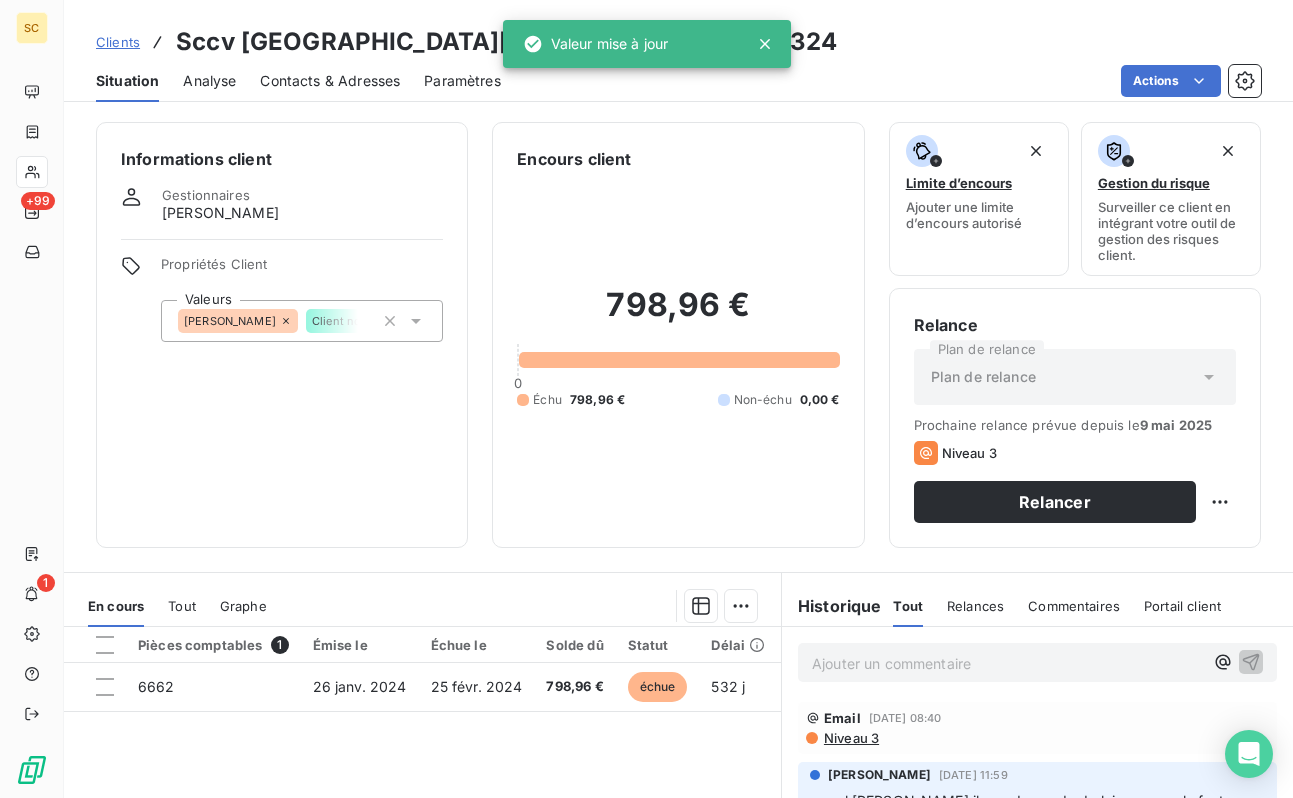 click on "Informations client Gestionnaires [PERSON_NAME] Propriétés Client Valeurs [PERSON_NAME] Client normal Encours client   798,96 € 0 Échu 798,96 € Non-échu 0,00 €     Limite d’encours Ajouter une limite d’encours autorisé Gestion du risque Surveiller ce client en intégrant votre outil de gestion des risques client. Relance Plan de relance Plan de relance Prochaine relance prévue depuis le  [DATE] Niveau 3 Relancer" at bounding box center (678, 335) 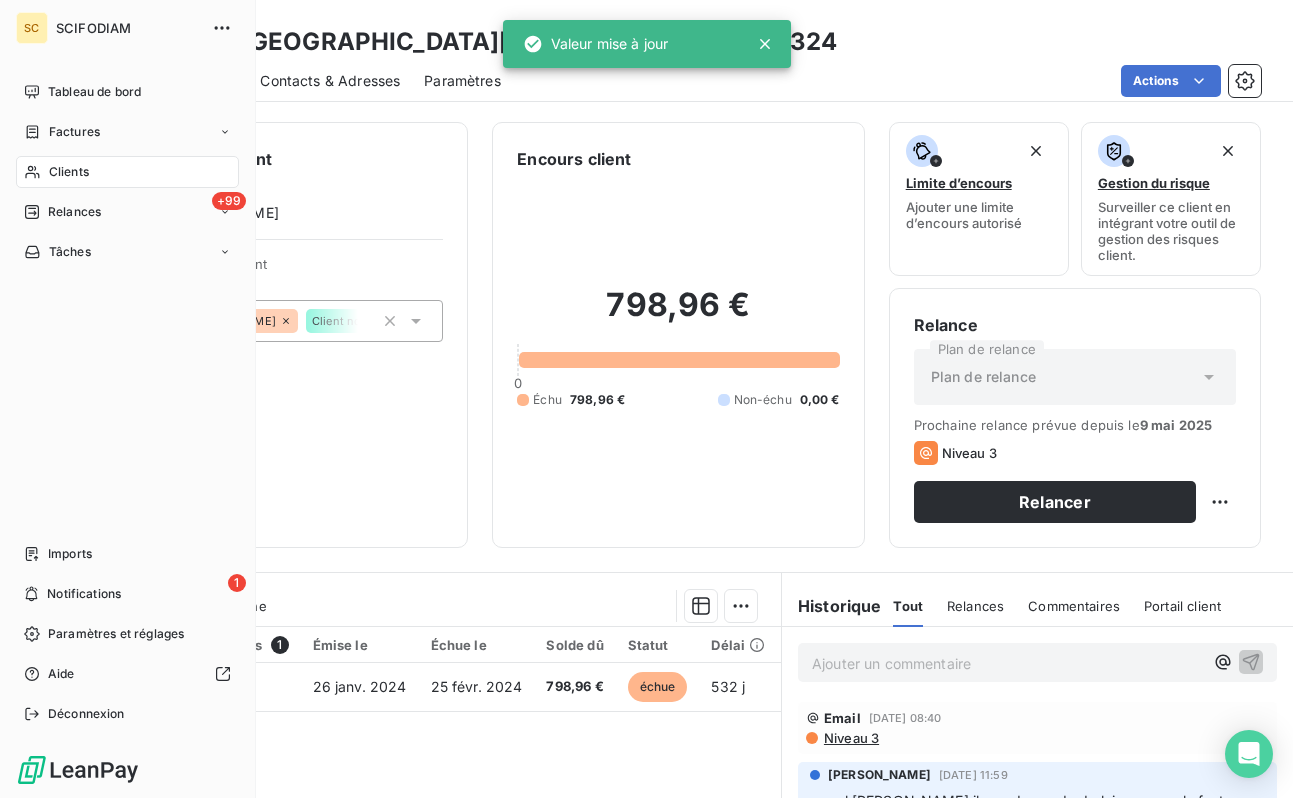click on "Clients" at bounding box center (127, 172) 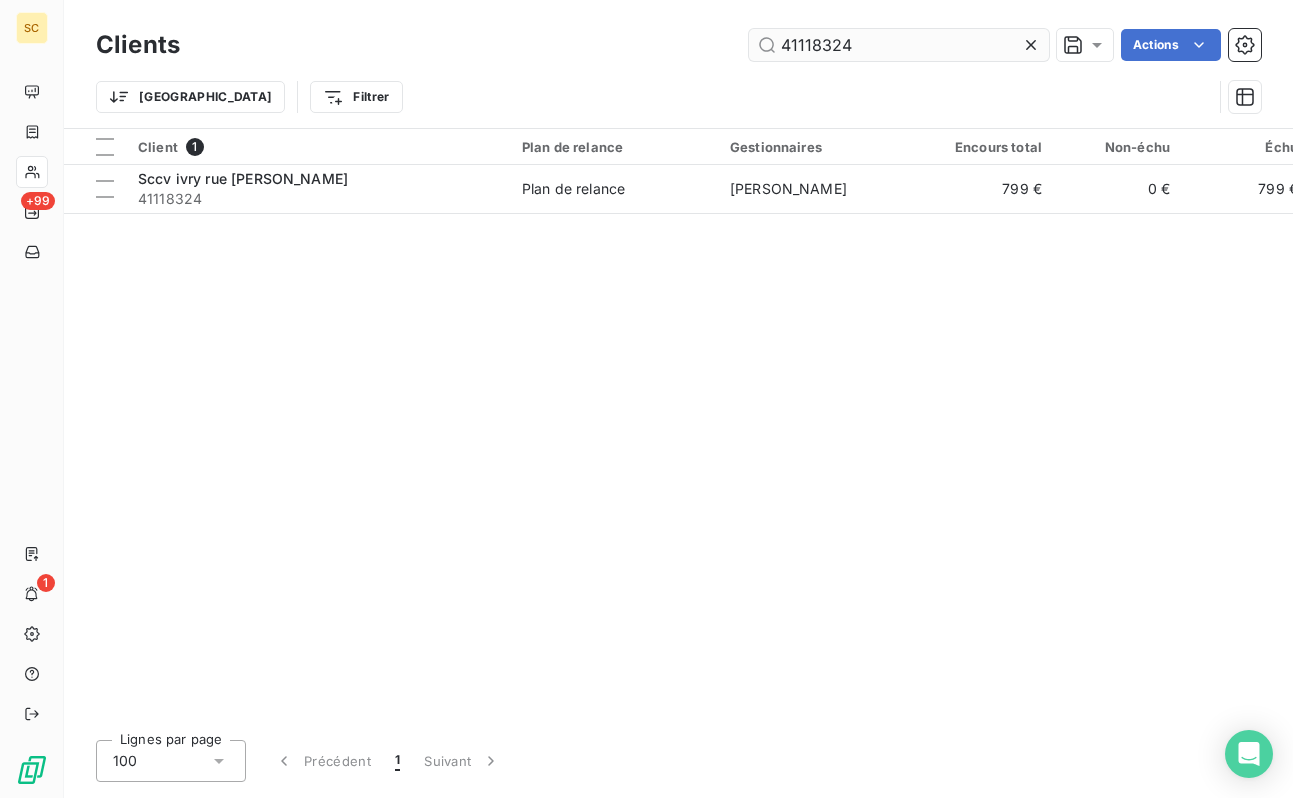 click on "41118324" at bounding box center [899, 45] 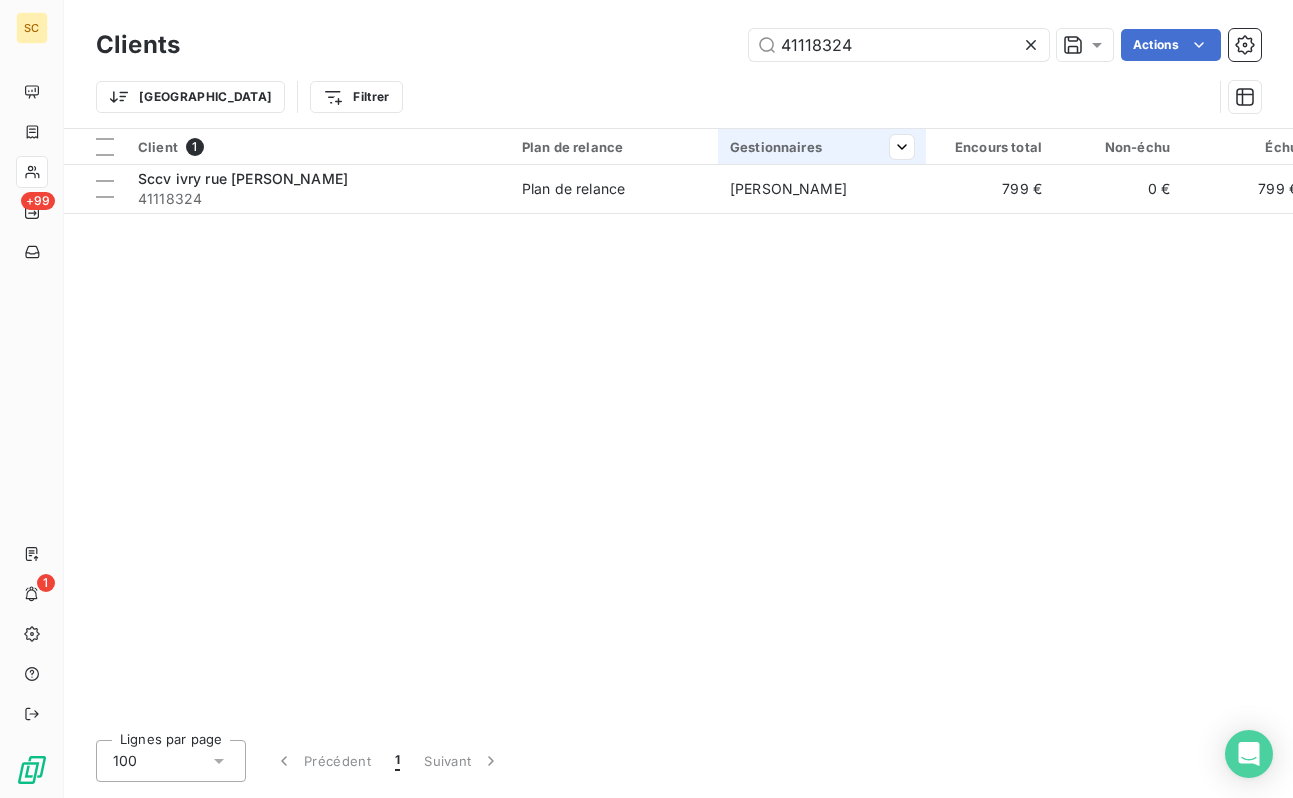 drag, startPoint x: 807, startPoint y: 46, endPoint x: 722, endPoint y: 163, distance: 144.61673 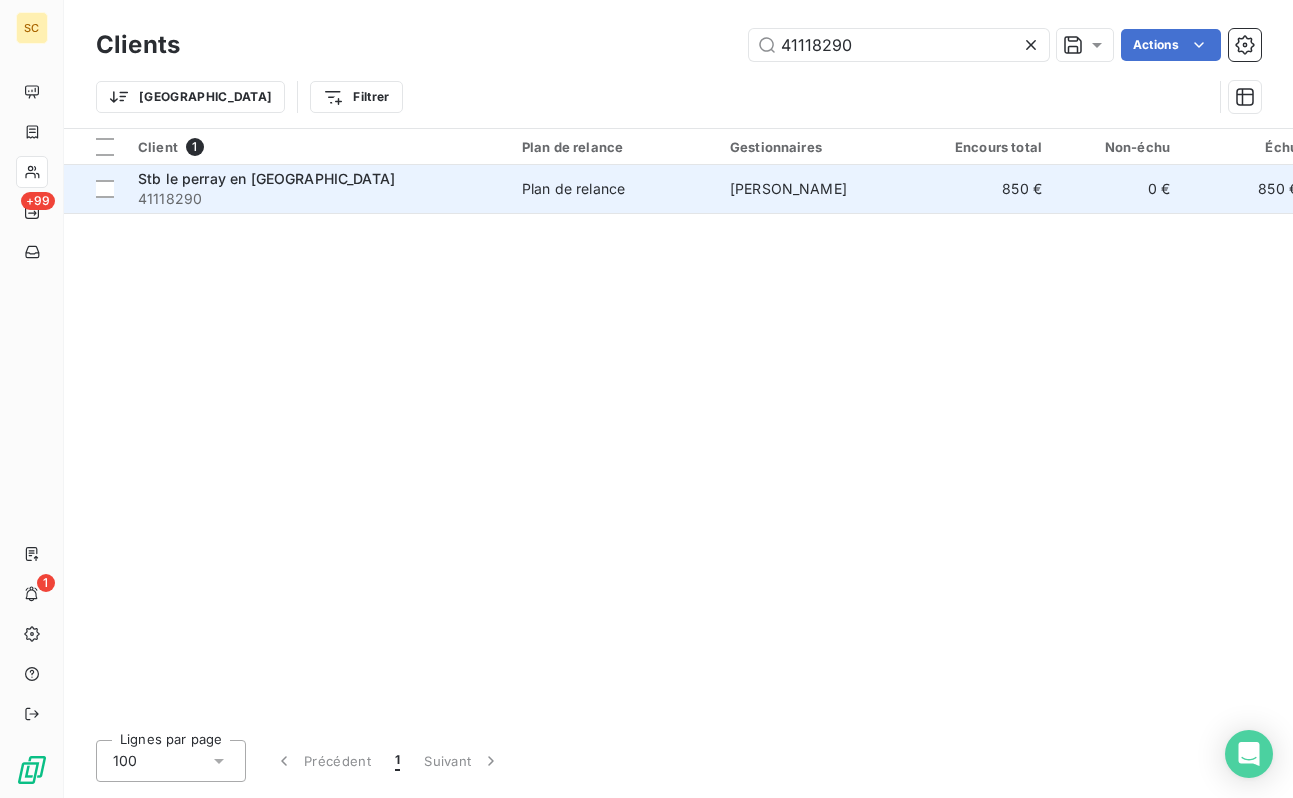 type on "41118290" 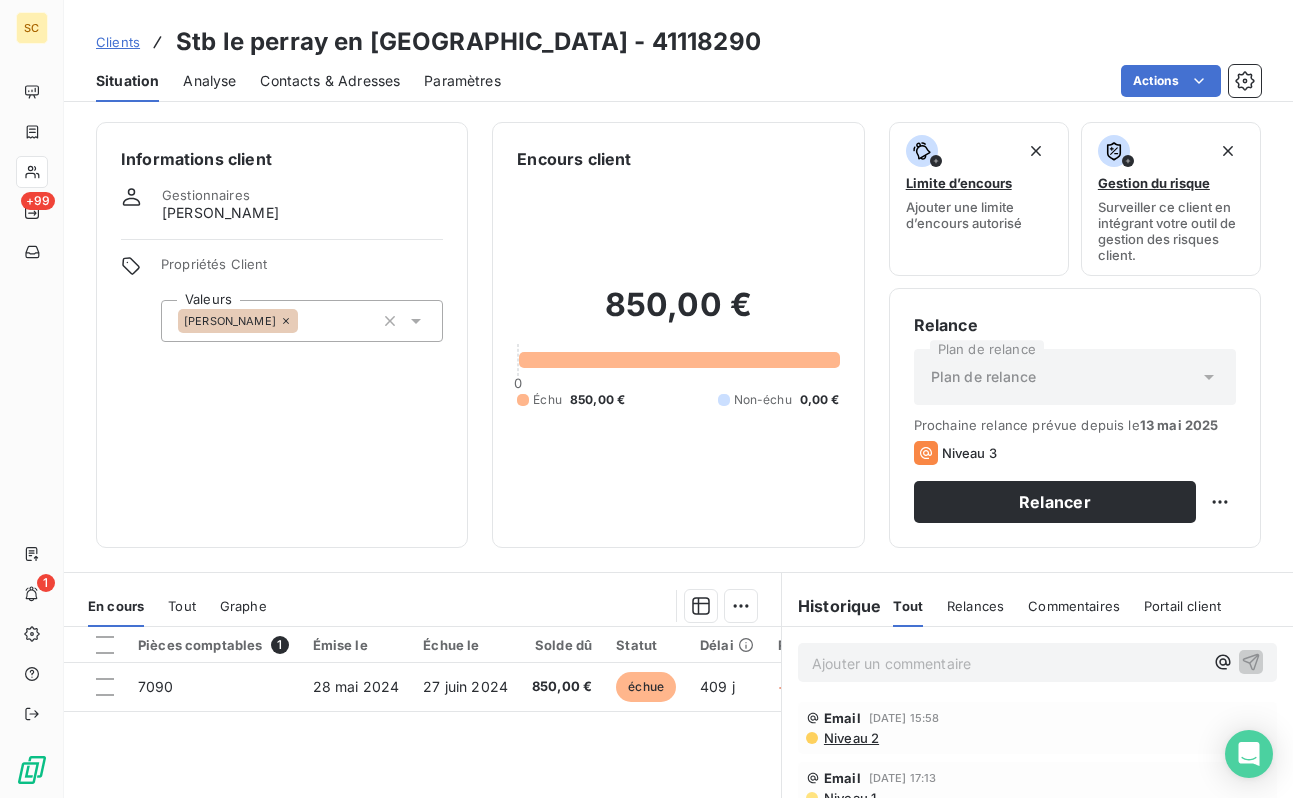 click on "[PERSON_NAME]" at bounding box center (302, 321) 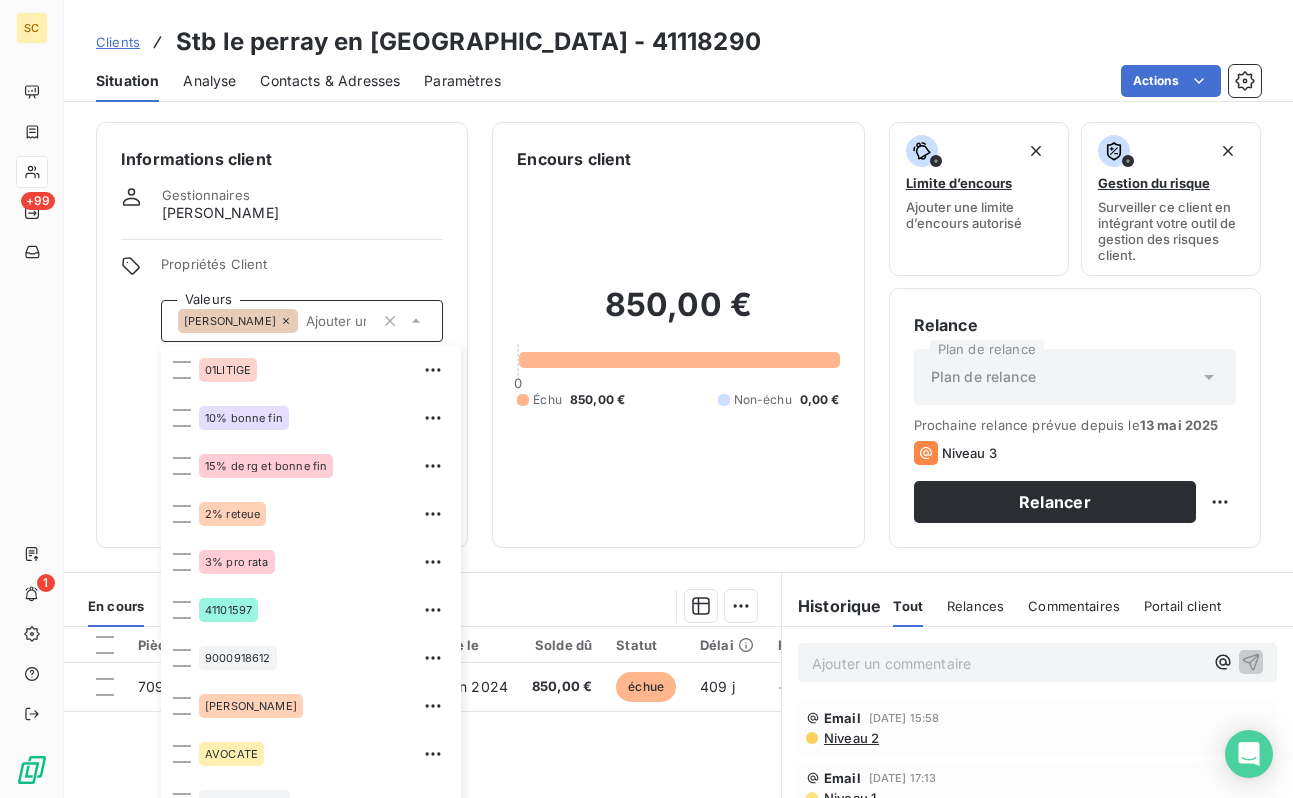 scroll, scrollTop: 28, scrollLeft: 0, axis: vertical 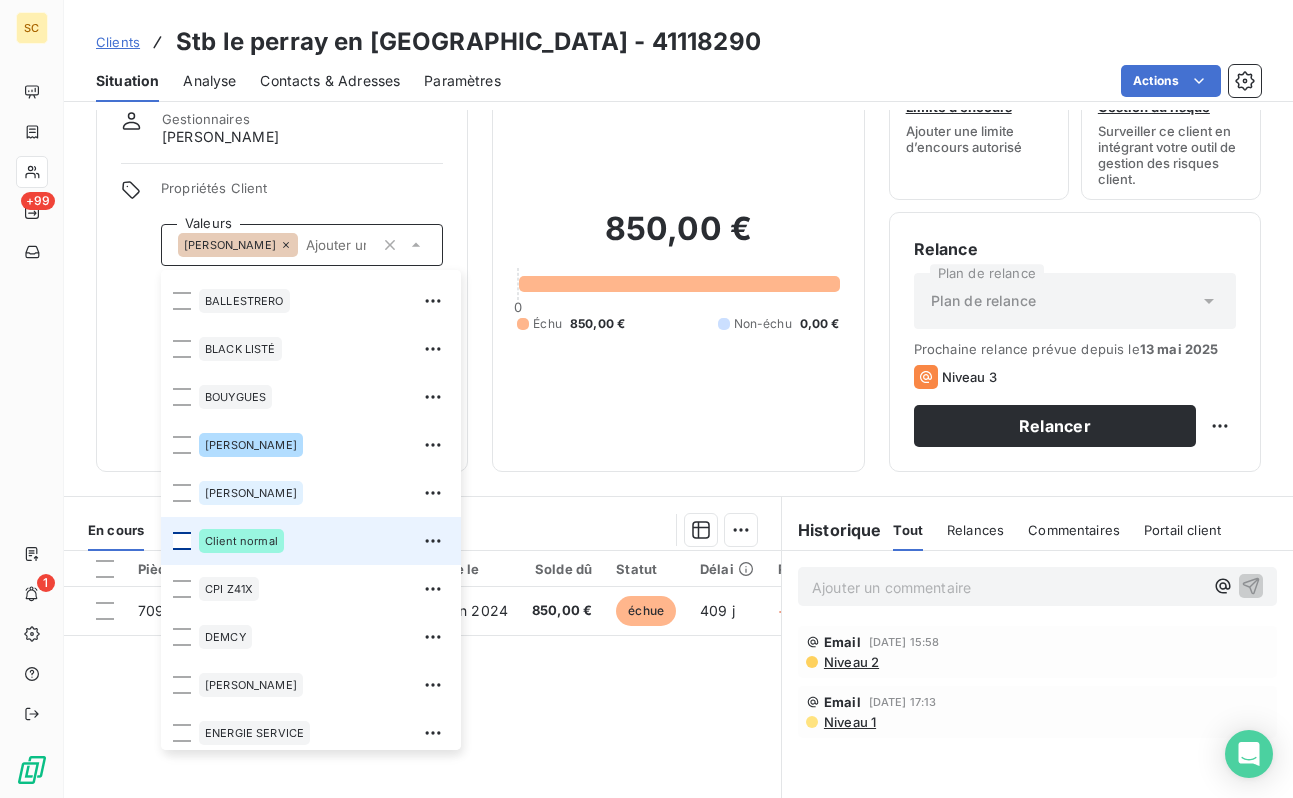 click at bounding box center [182, 541] 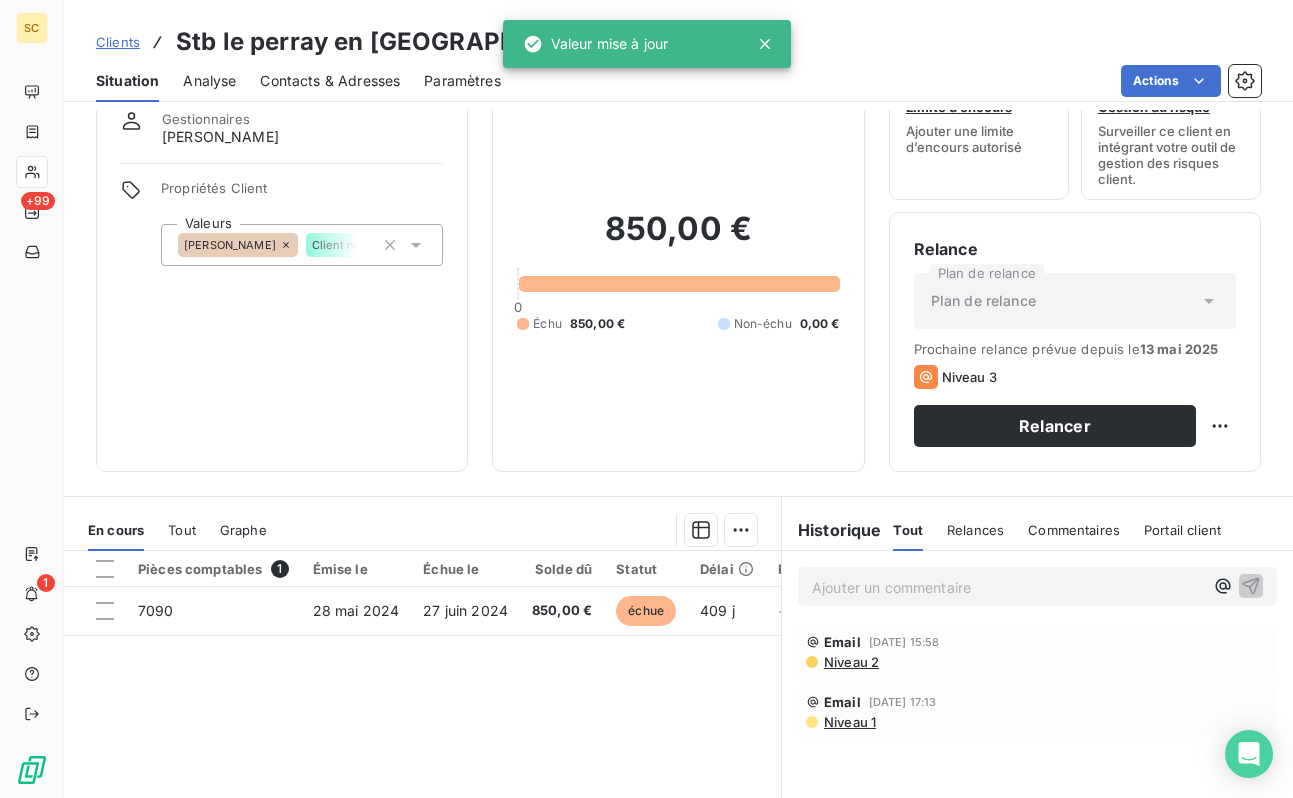 click on "Informations client Gestionnaires [PERSON_NAME] Propriétés Client Valeurs [PERSON_NAME] Client normal" at bounding box center (282, 259) 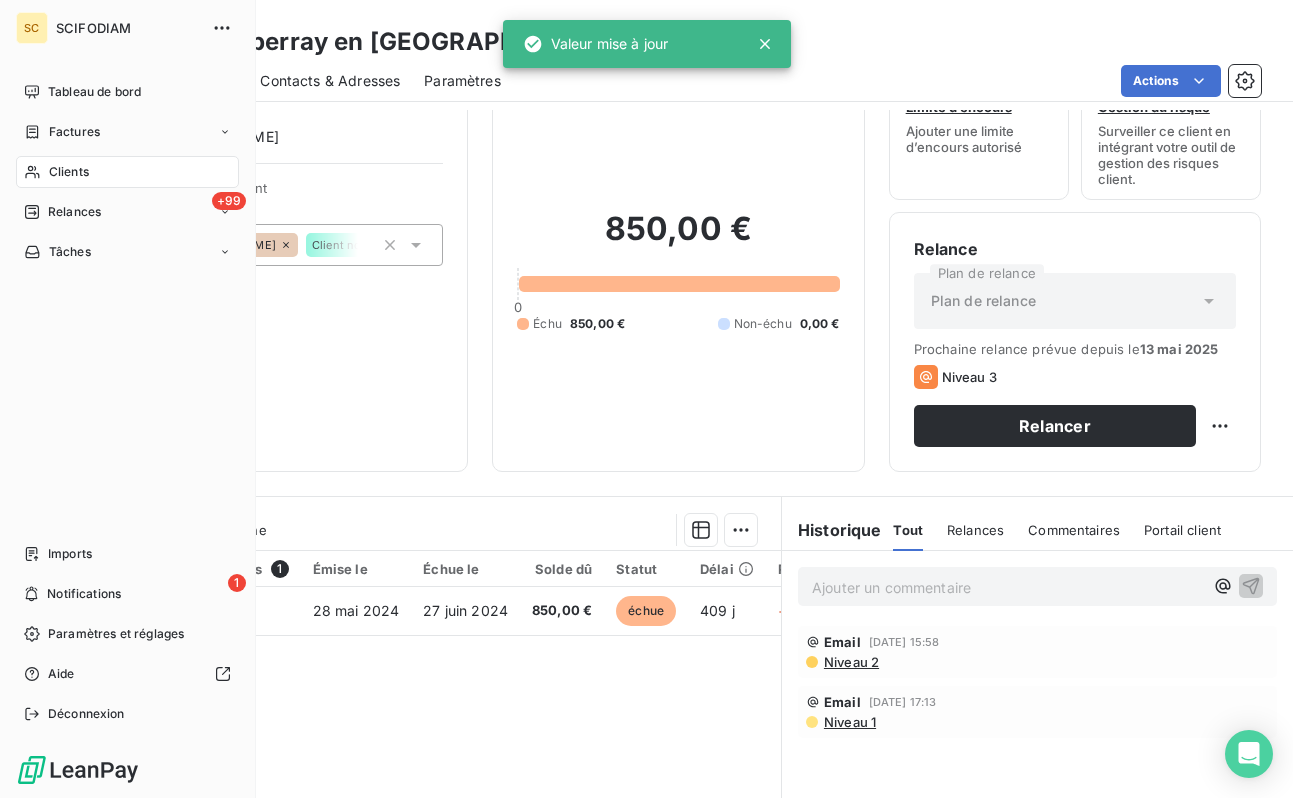 click on "Clients" at bounding box center (127, 172) 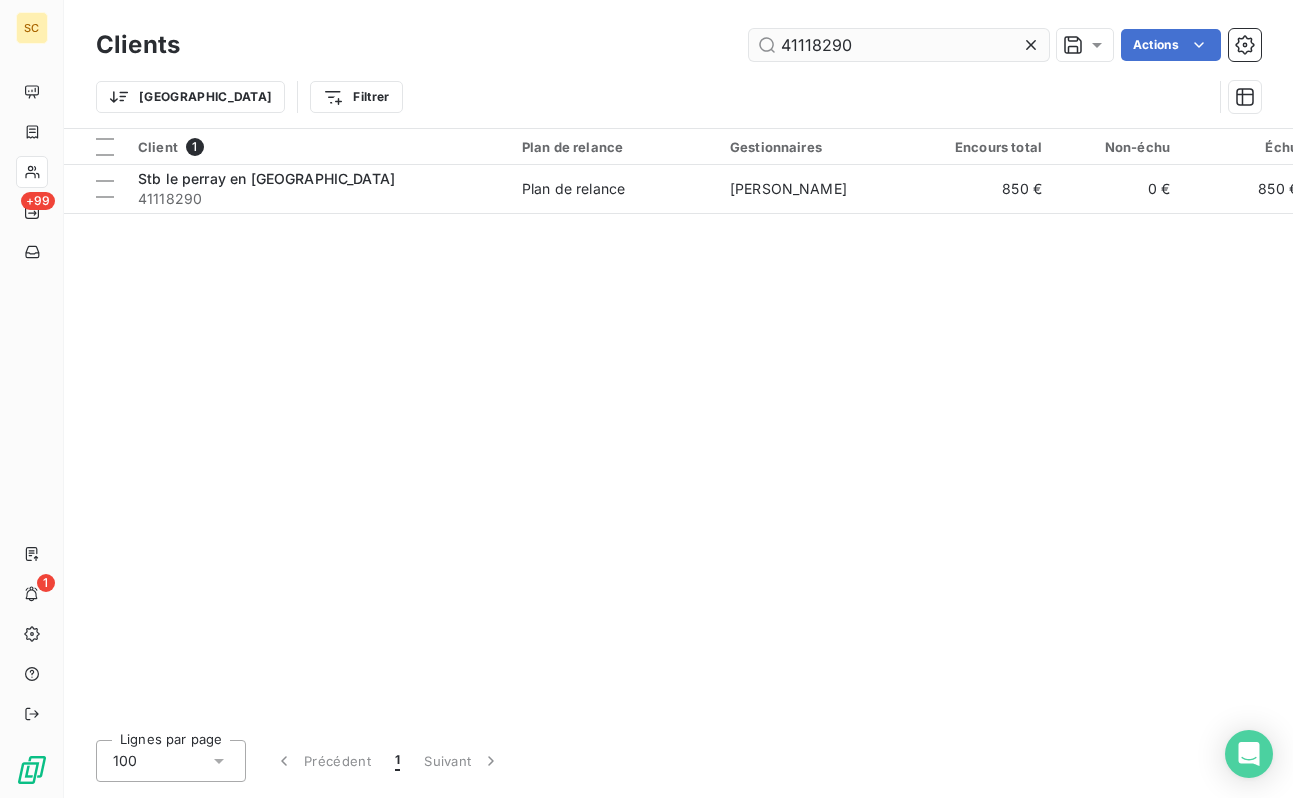 click on "41118290" at bounding box center (899, 45) 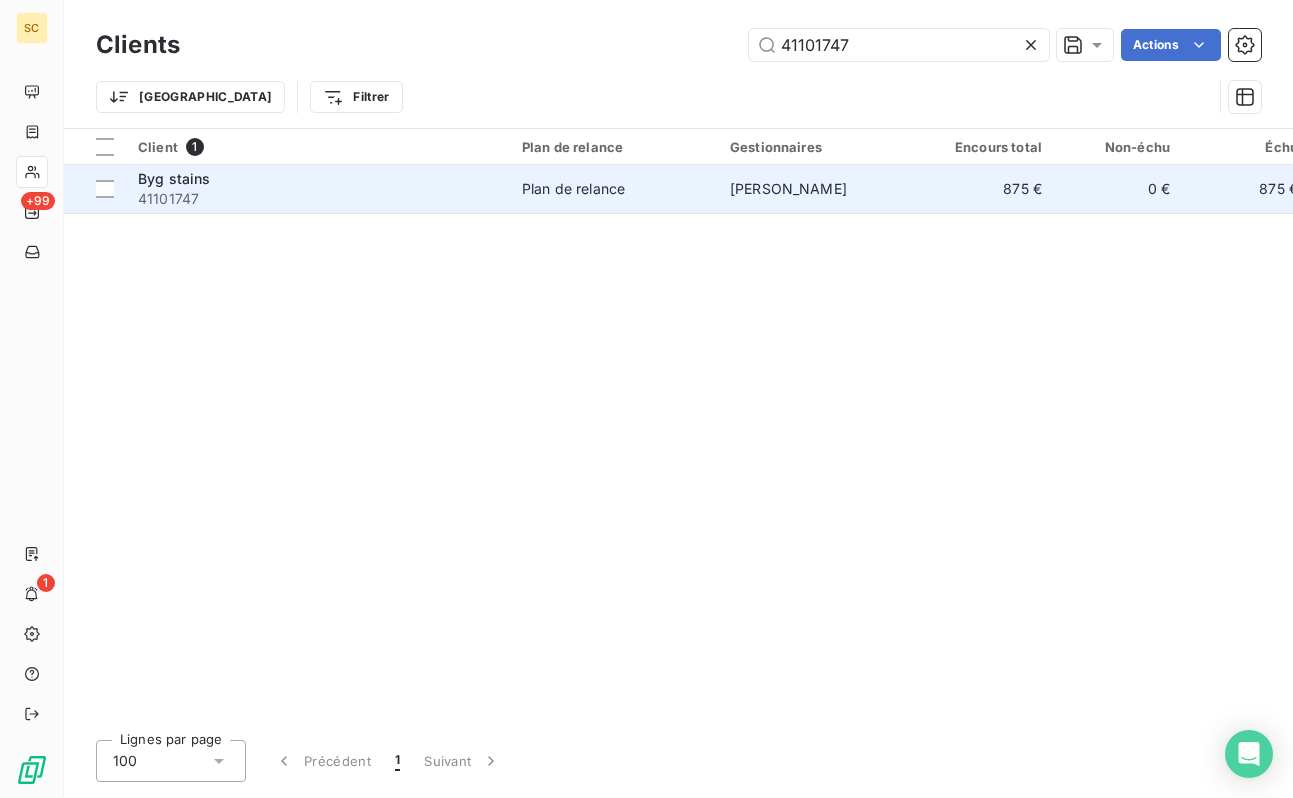 type on "41101747" 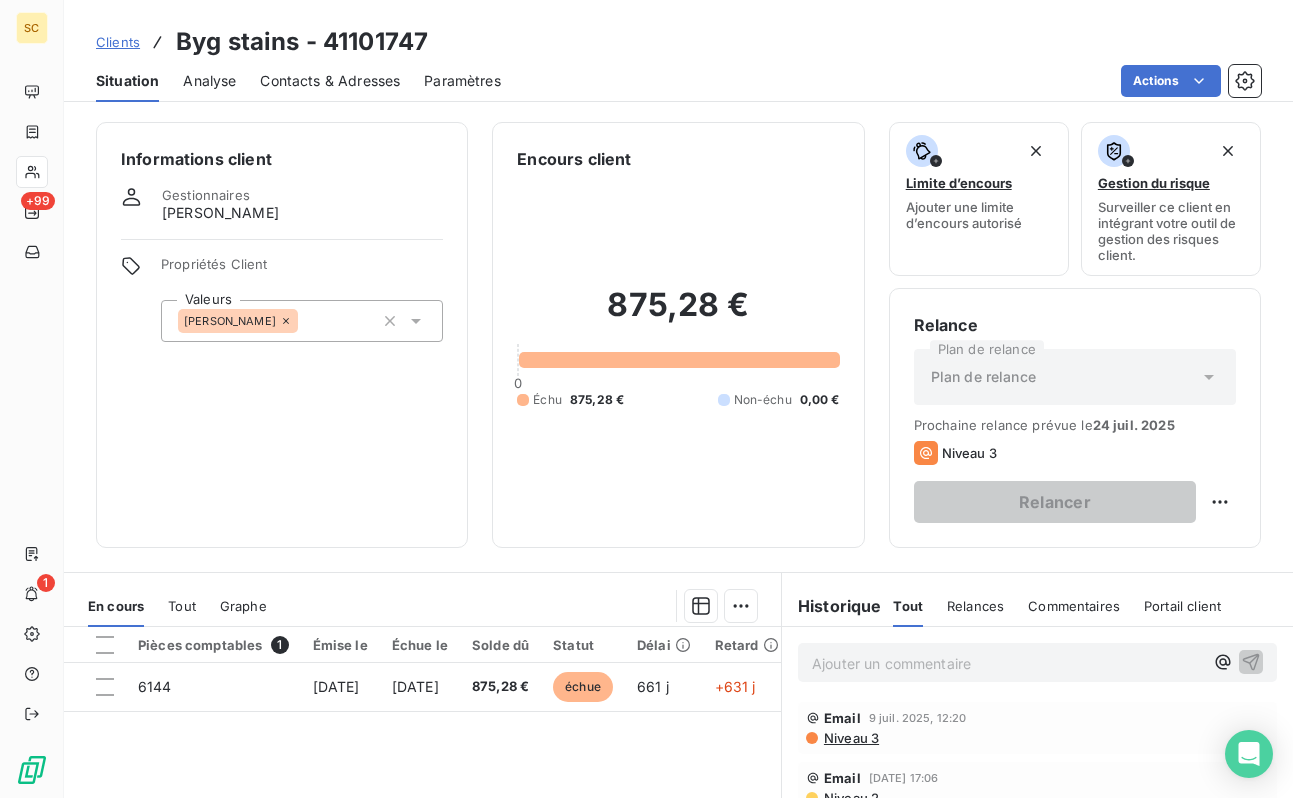 click on "[PERSON_NAME]" at bounding box center [302, 321] 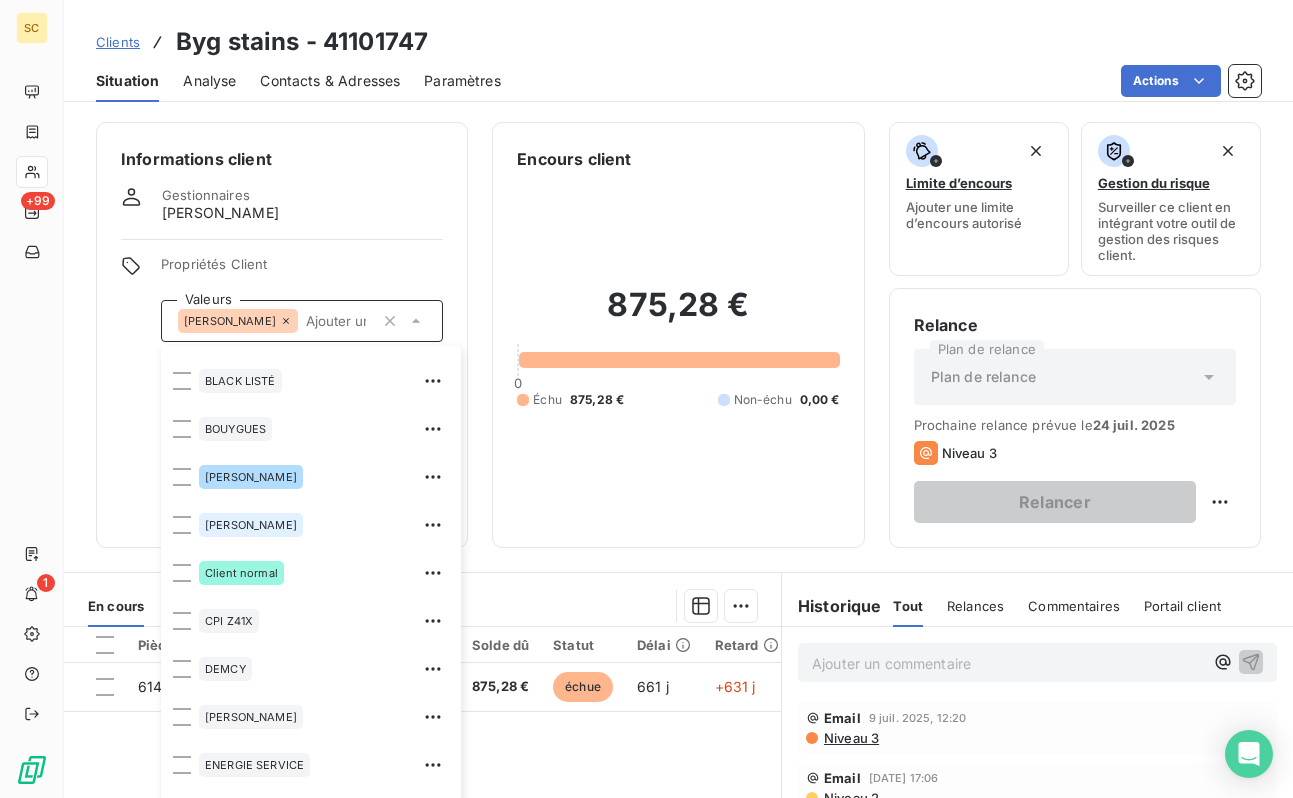 scroll, scrollTop: 541, scrollLeft: 0, axis: vertical 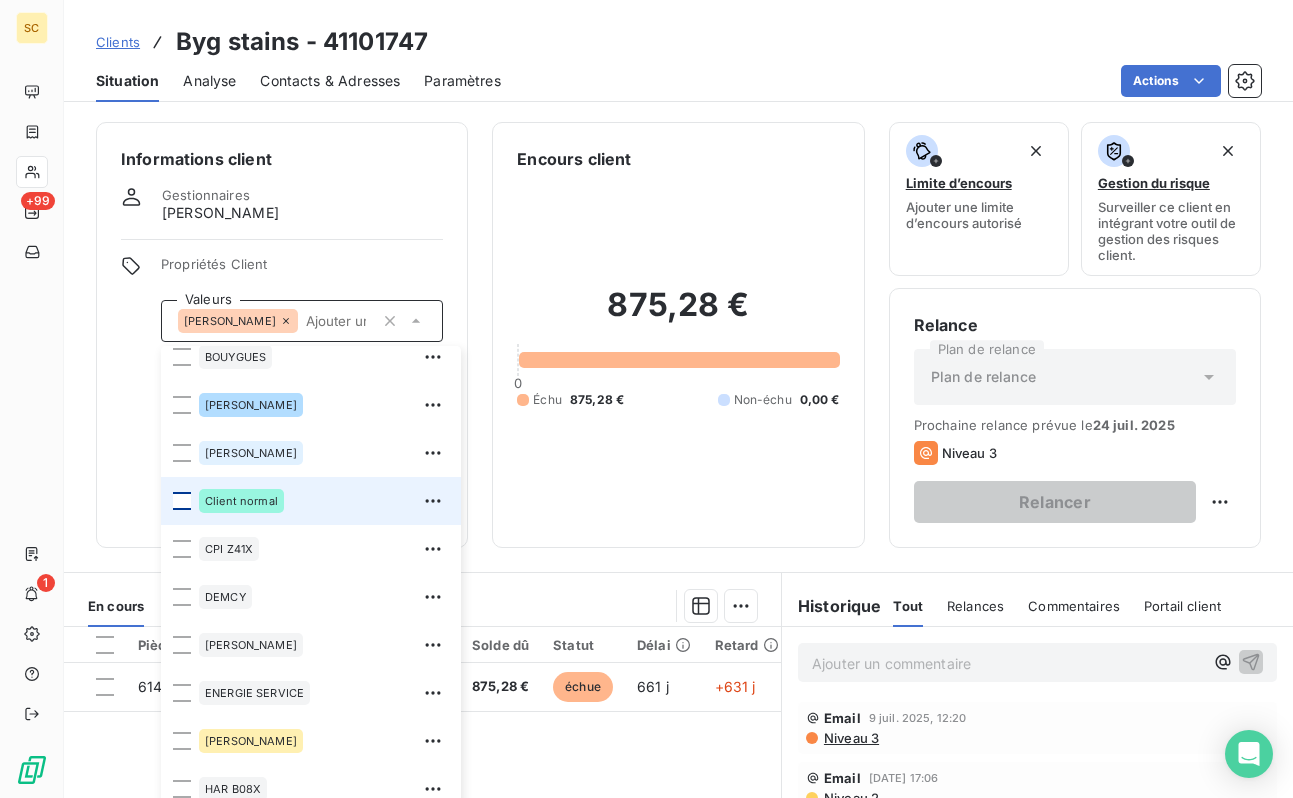 click at bounding box center (182, 501) 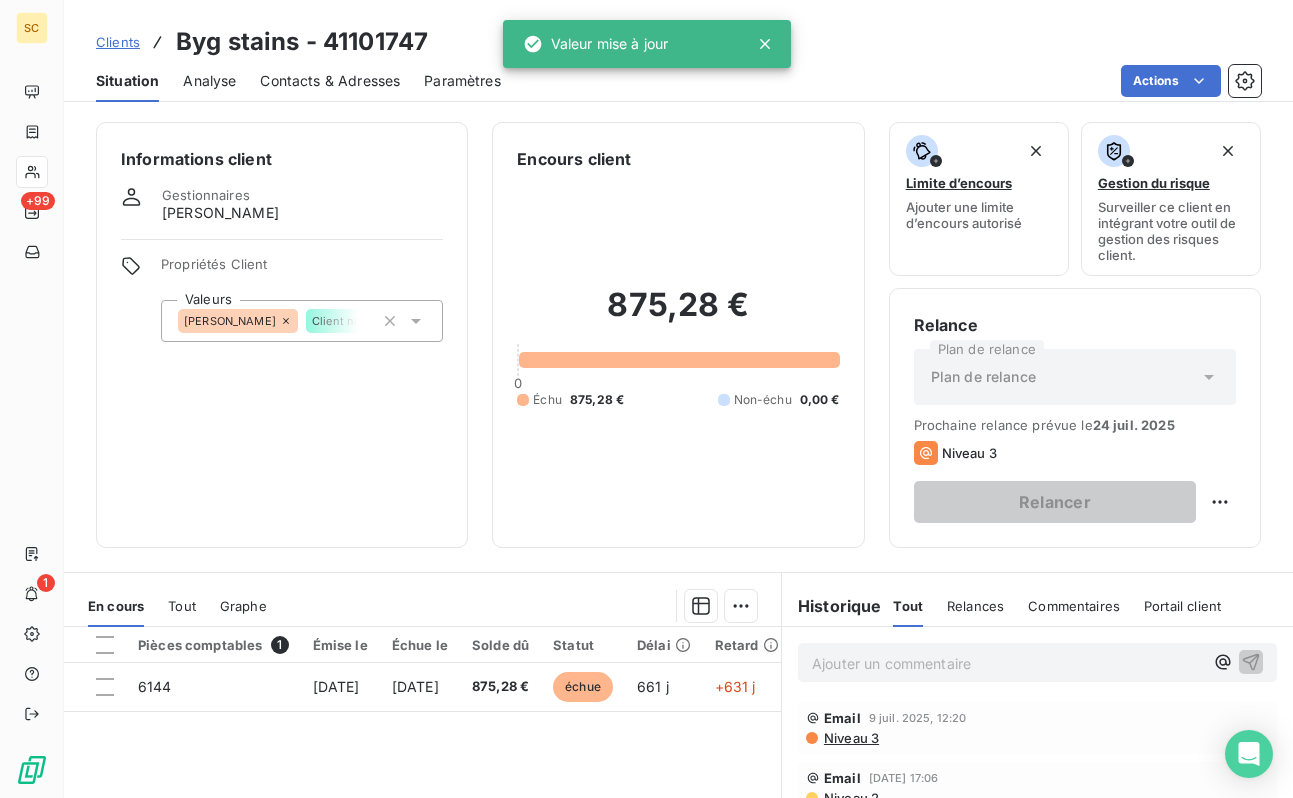 click on "Informations client Gestionnaires [PERSON_NAME] Propriétés Client Valeurs [PERSON_NAME] Client normal" at bounding box center (282, 335) 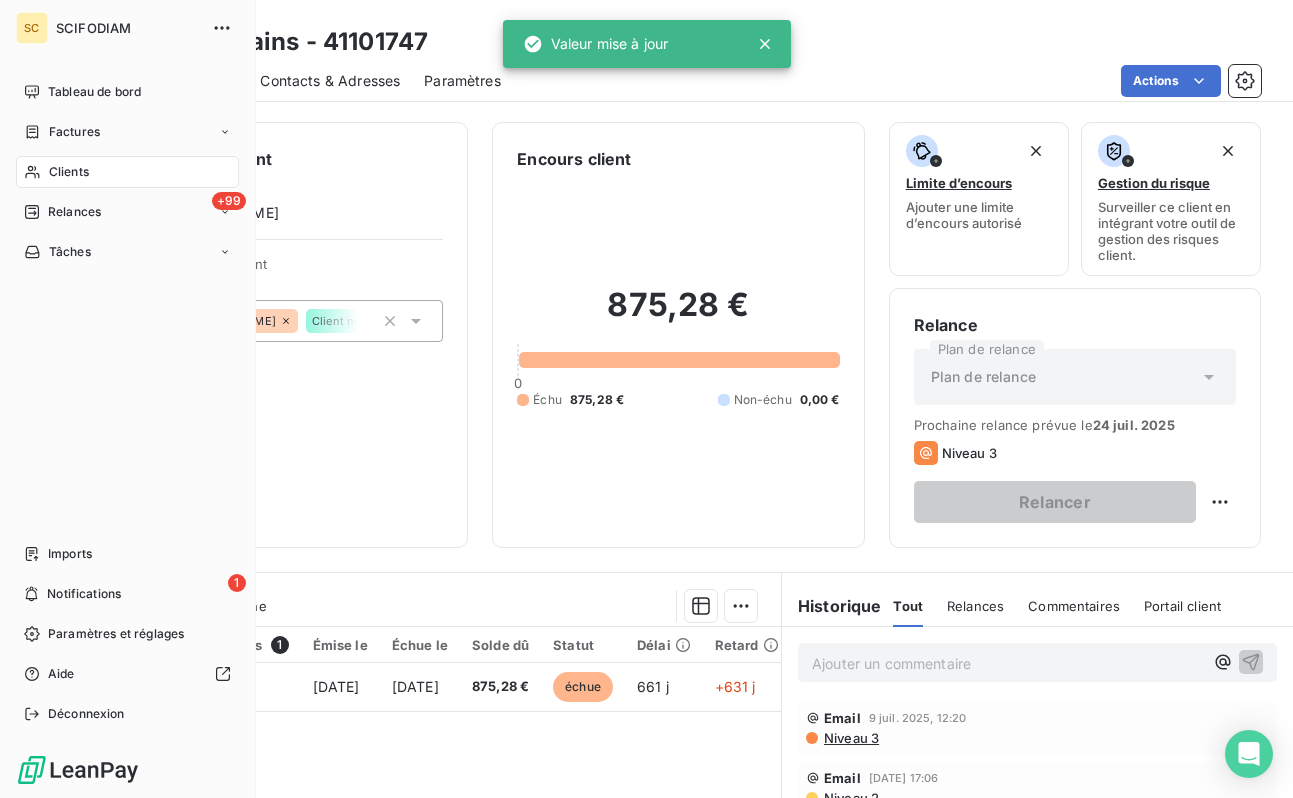 click on "Clients" at bounding box center (127, 172) 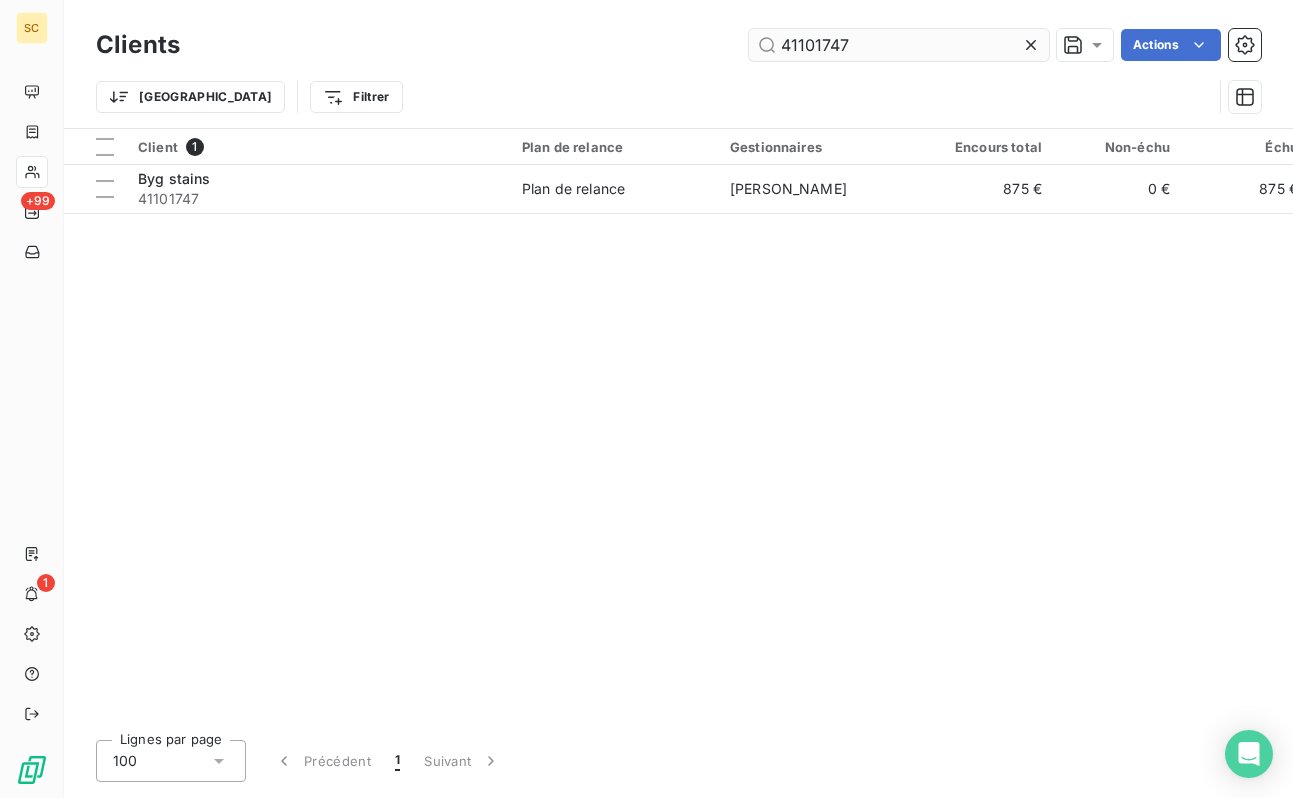 click on "41101747" at bounding box center (899, 45) 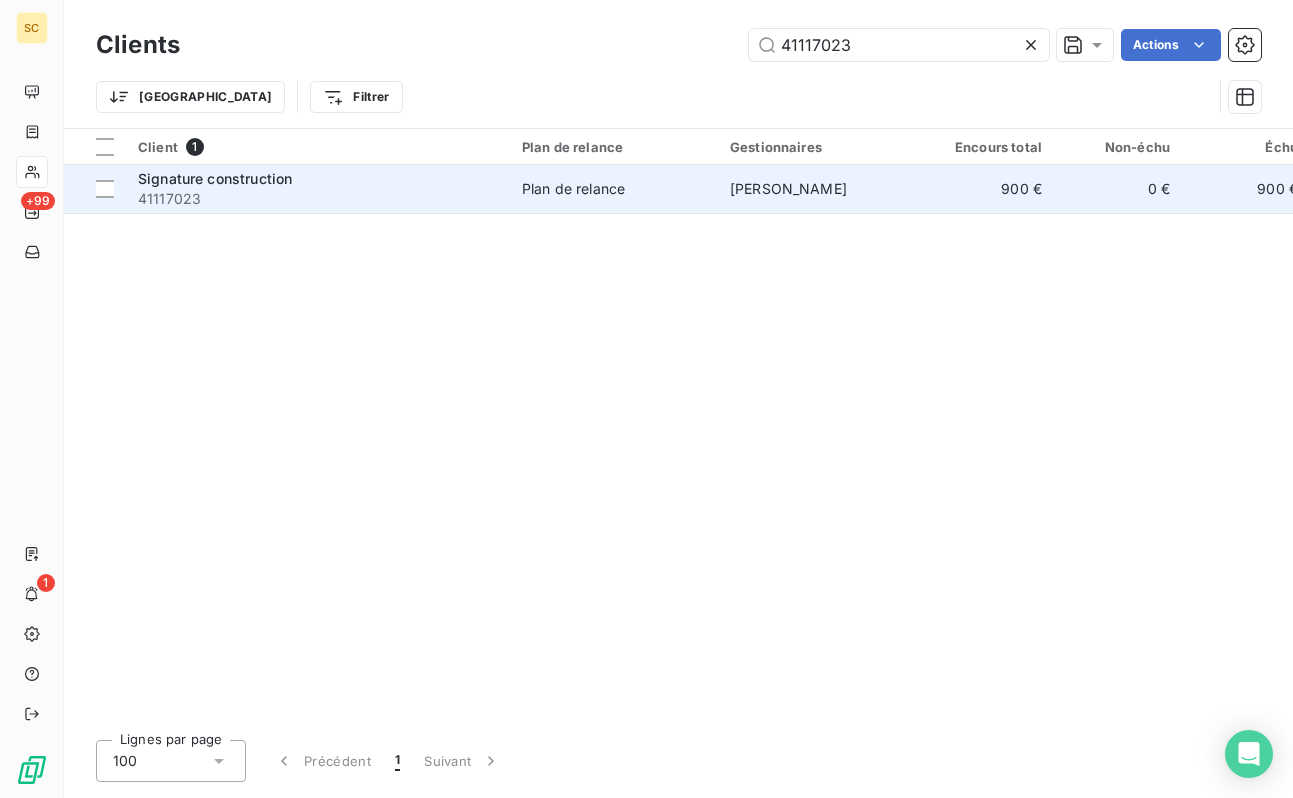type on "41117023" 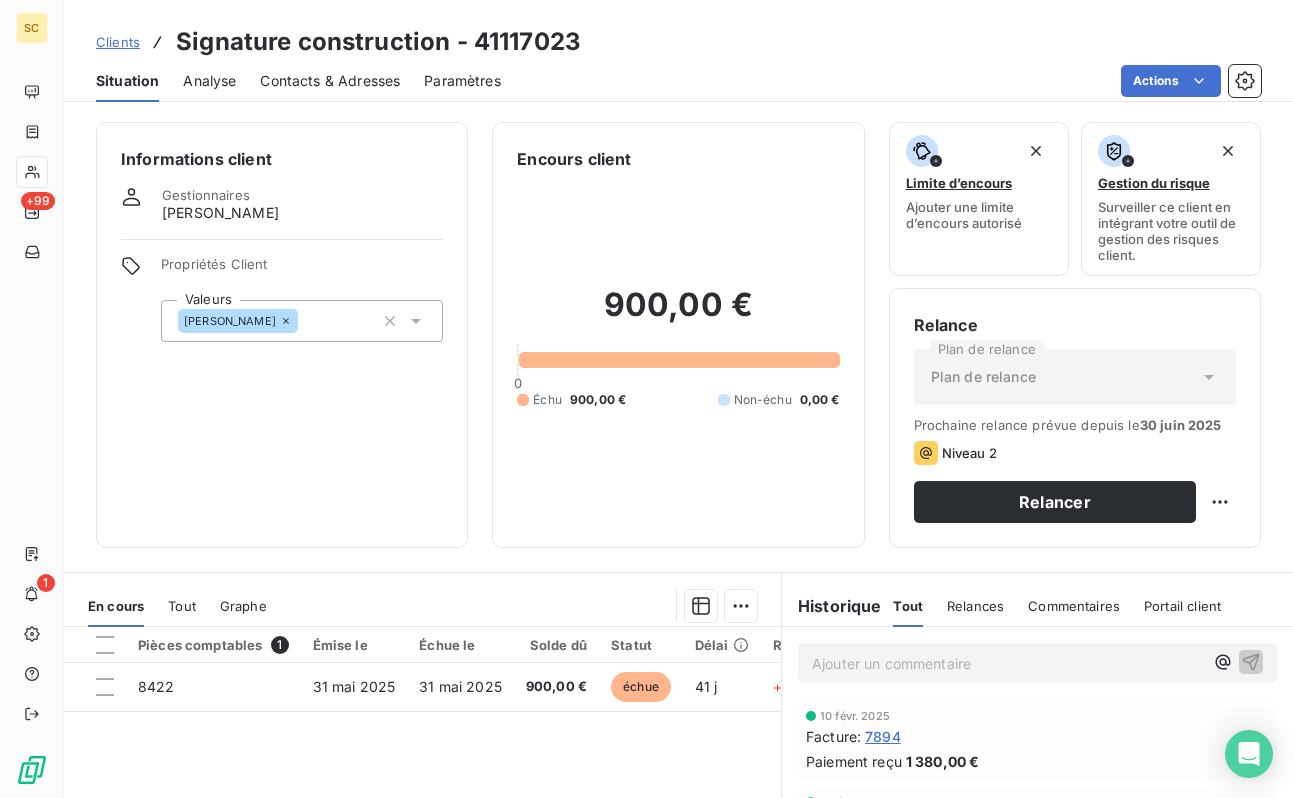 click on "[PERSON_NAME]" at bounding box center [302, 321] 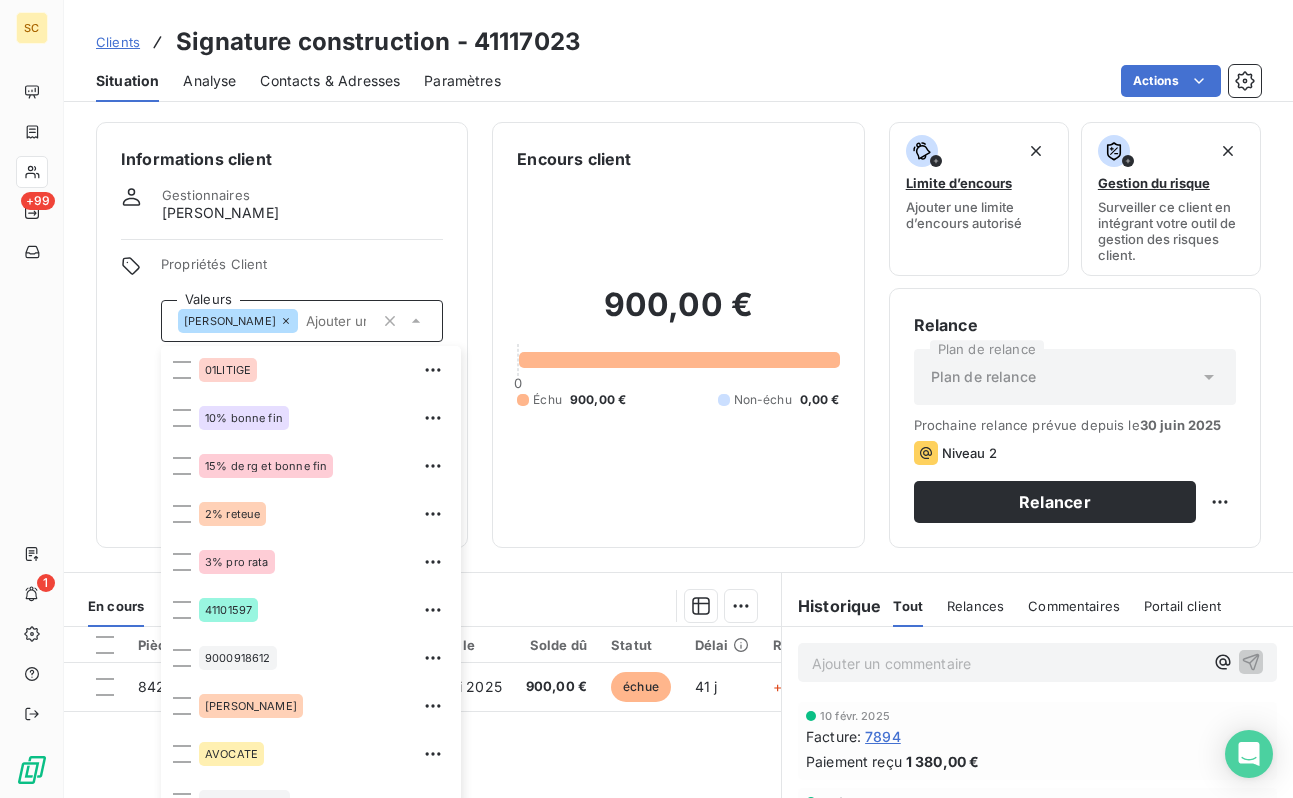 scroll, scrollTop: 28, scrollLeft: 0, axis: vertical 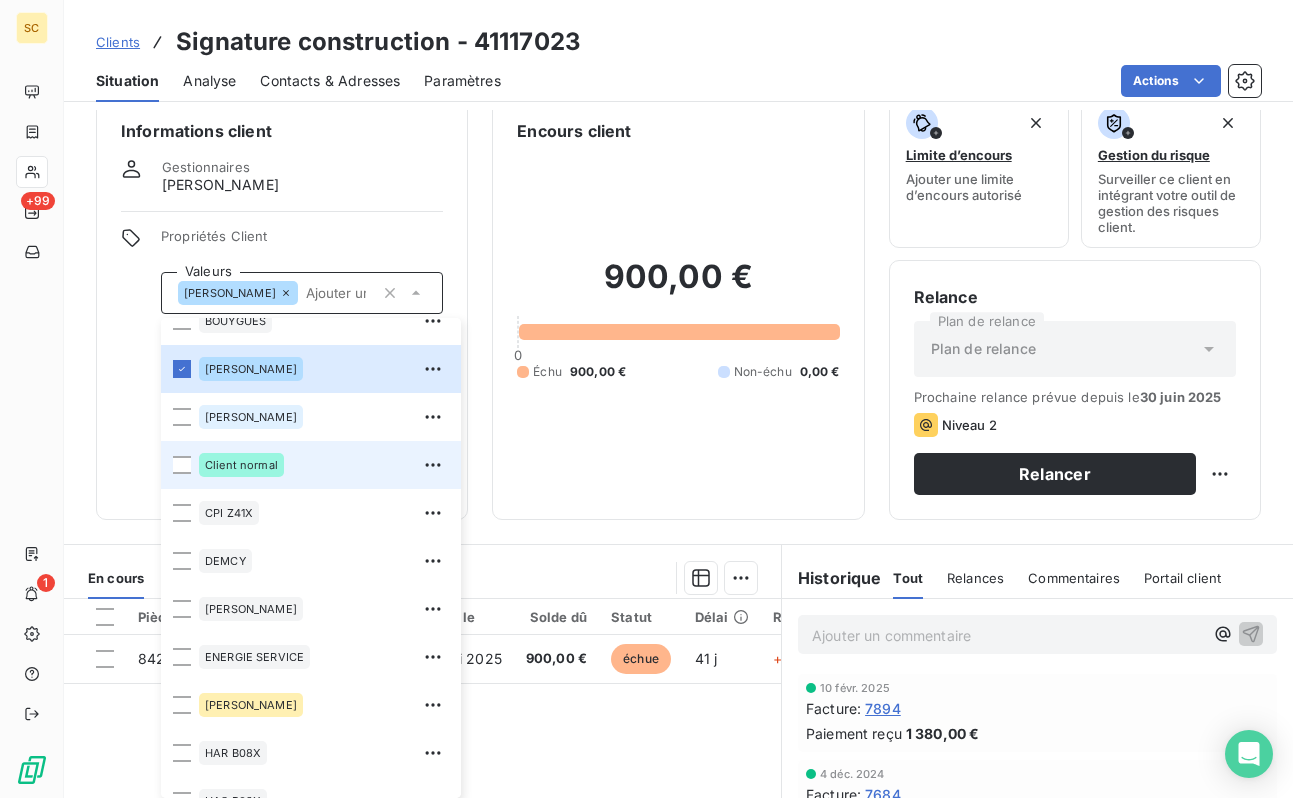 click on "Client normal" at bounding box center [241, 465] 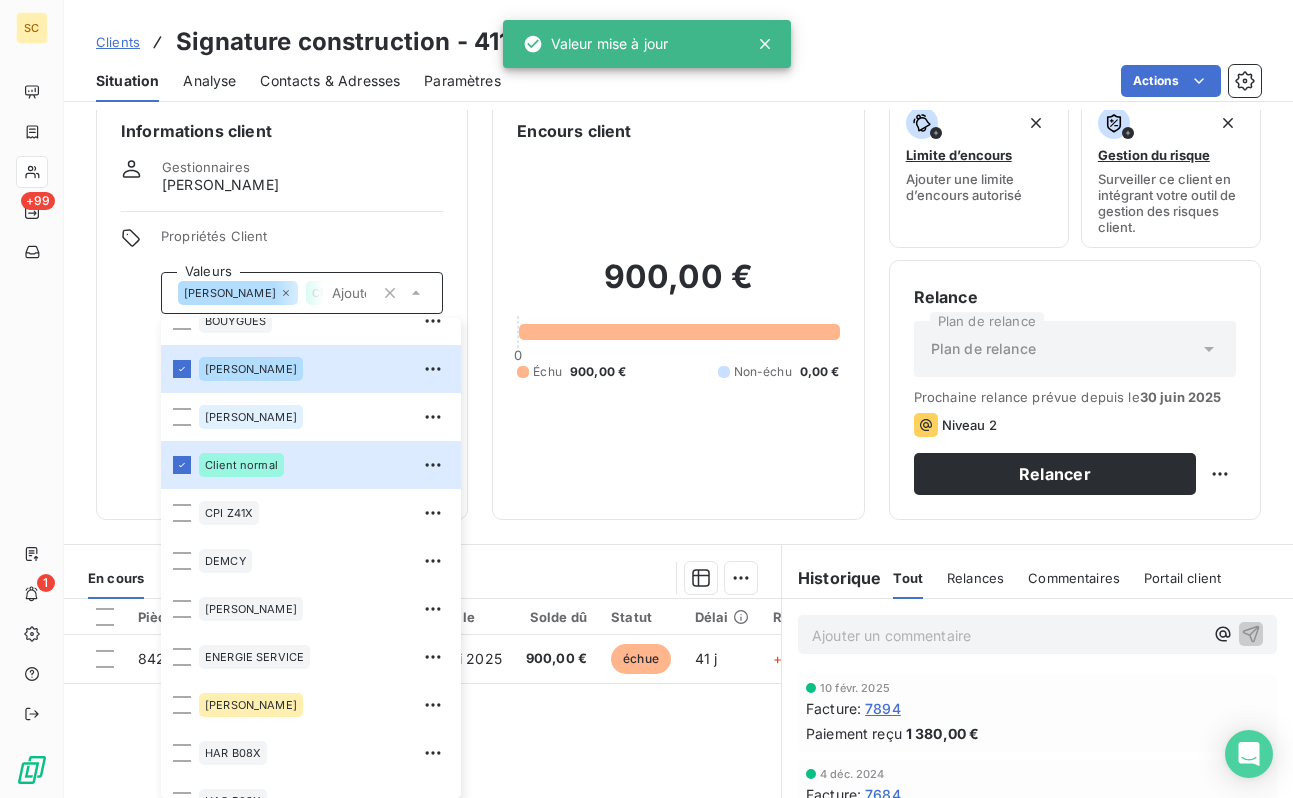 click on "Informations client Gestionnaires [PERSON_NAME] Propriétés Client Valeurs [PERSON_NAME] Client normal 01LITIGE 10% bonne fin 15% de rg et bonne fin 2% reteue 3% pro rata 41101597 9000918612 [PERSON_NAME] AVOCATE BALLESTRERO BLACK LISTÉ BOUYGUES [PERSON_NAME] Client normal CPI Z41X [PERSON_NAME] ENERGIE SERVICE [PERSON_NAME] B08X HAS B09X IEP Z32X immo lucas paiement au 15 de chaque mois REP B11X RETENUE 12% rg 12% RG 5% rg10% [PERSON_NAME] situ differente chez client que les notr ufer Vinci TP" at bounding box center [282, 307] 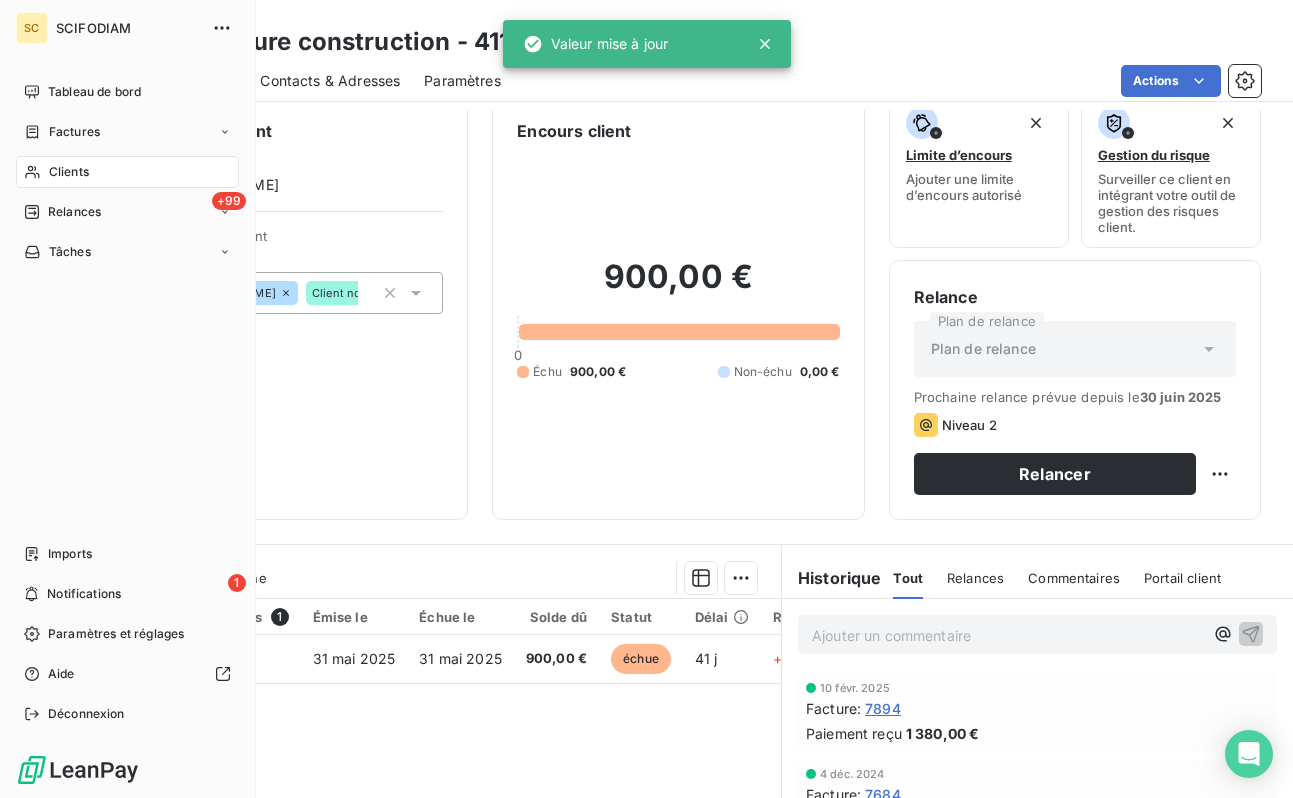 click on "Clients" at bounding box center [69, 172] 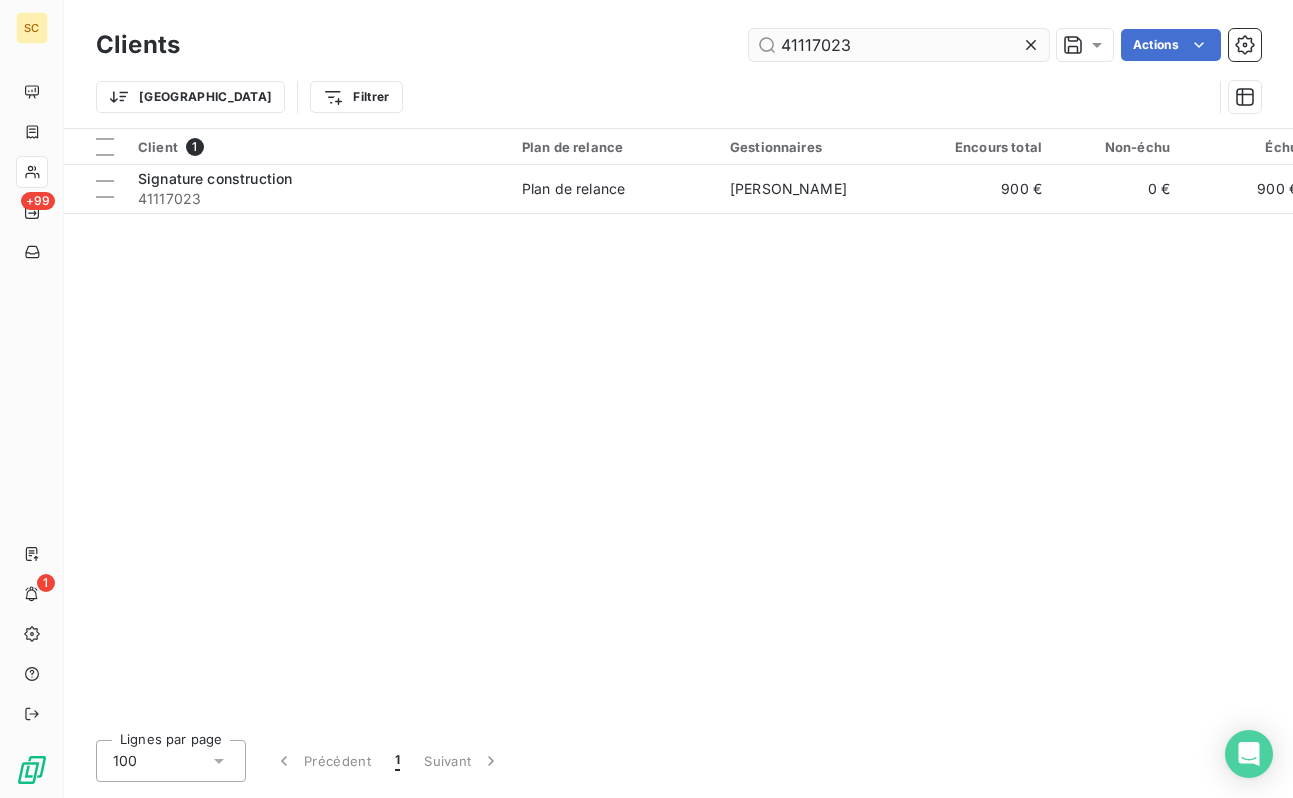 click on "41117023" at bounding box center (899, 45) 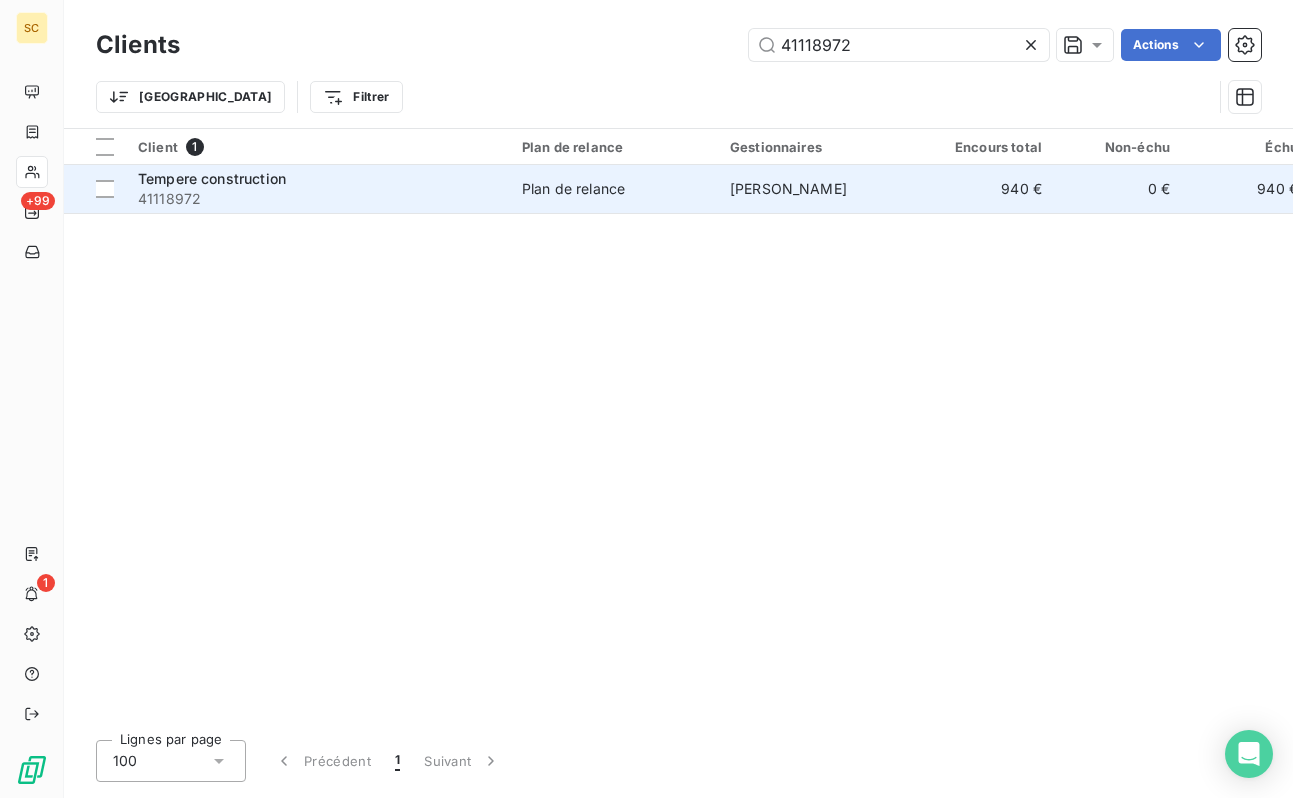type on "41118972" 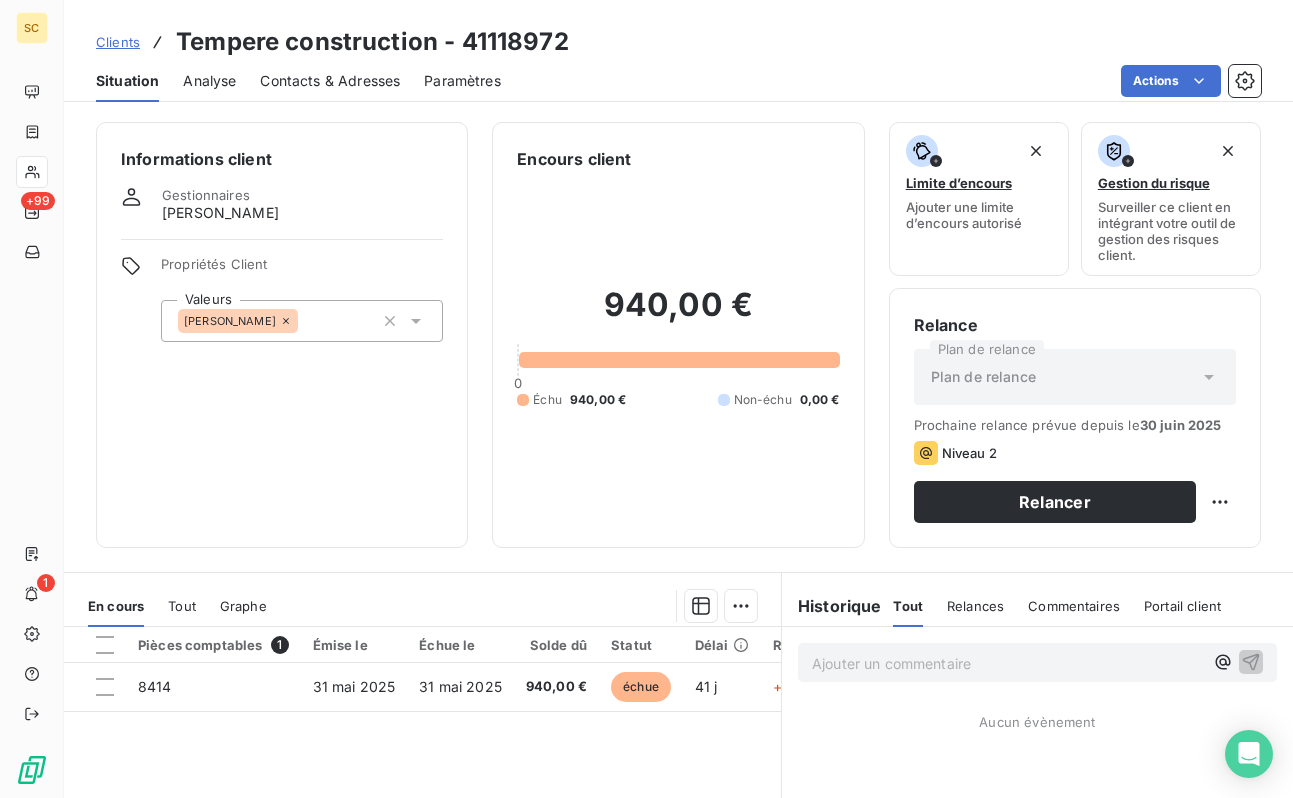 click on "[PERSON_NAME]" at bounding box center (302, 321) 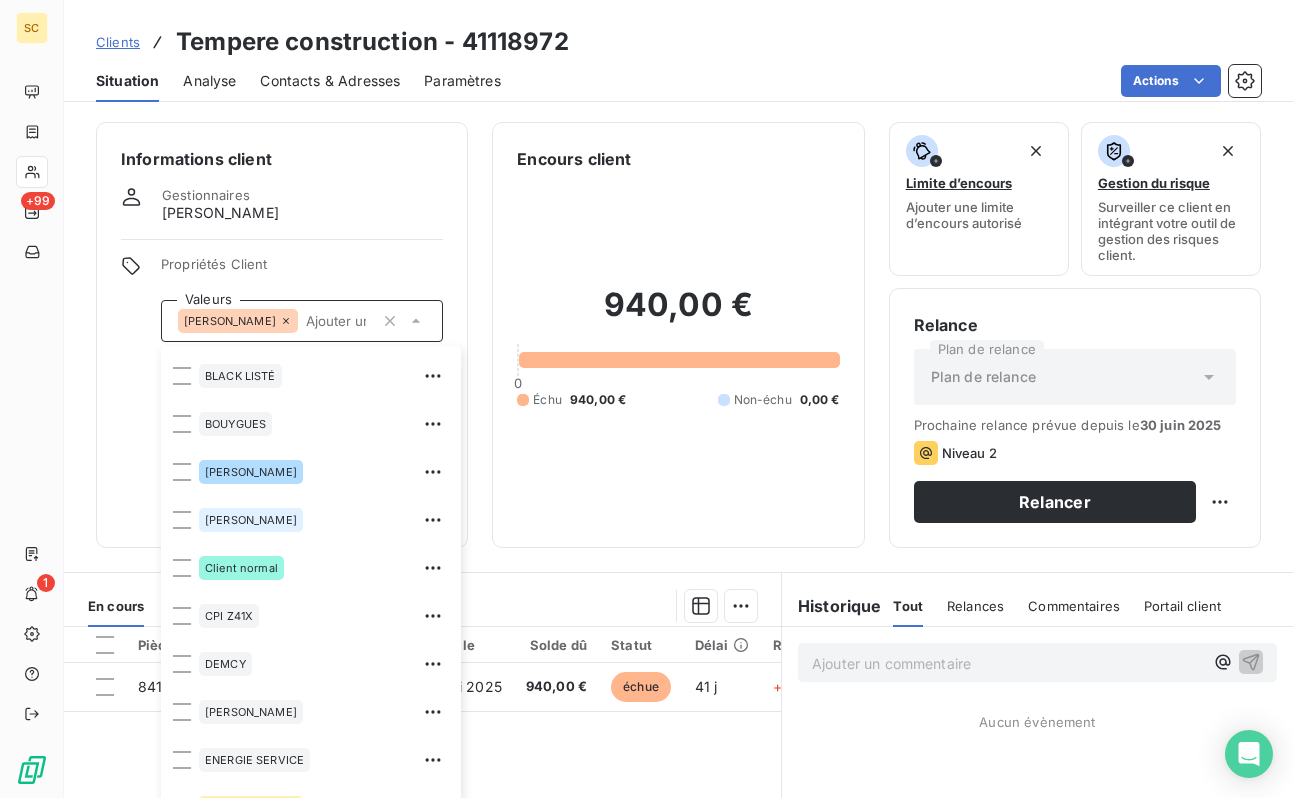 scroll, scrollTop: 505, scrollLeft: 0, axis: vertical 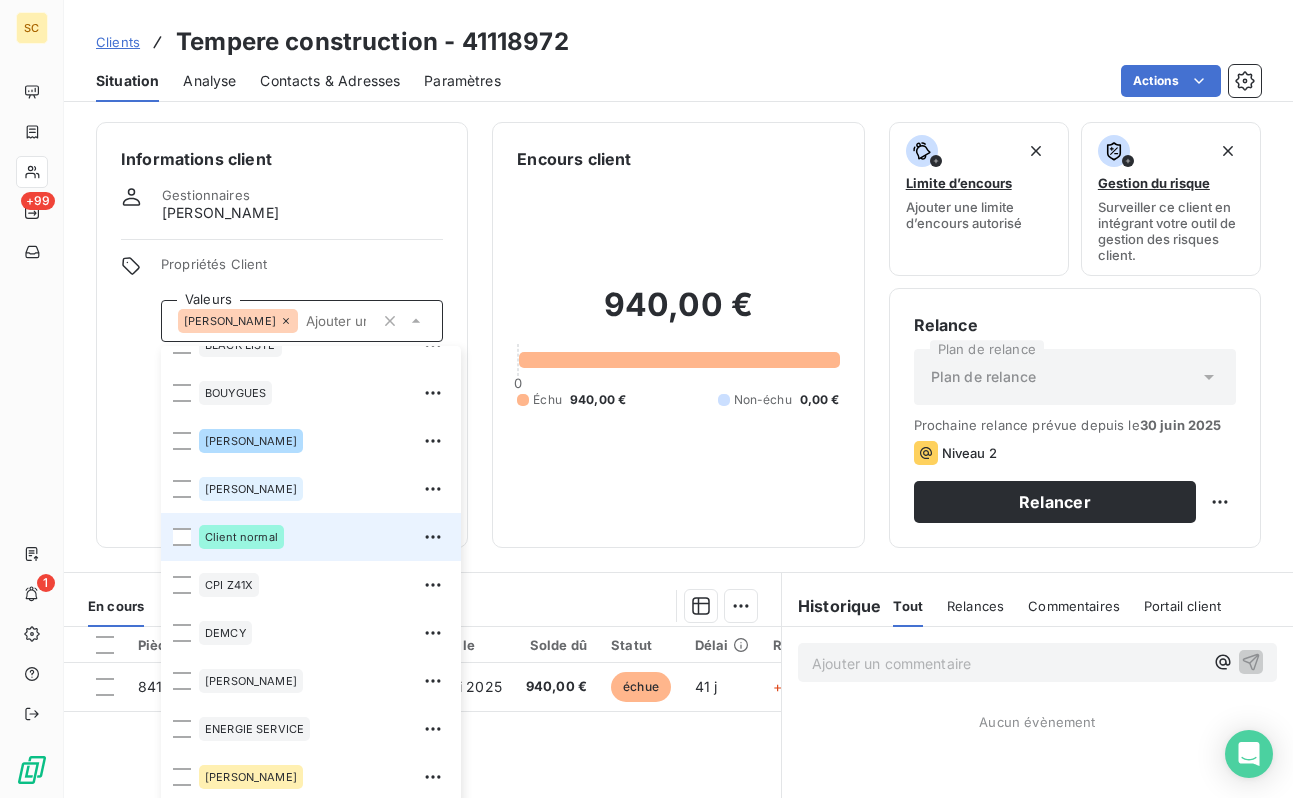 click on "Client normal" at bounding box center [241, 537] 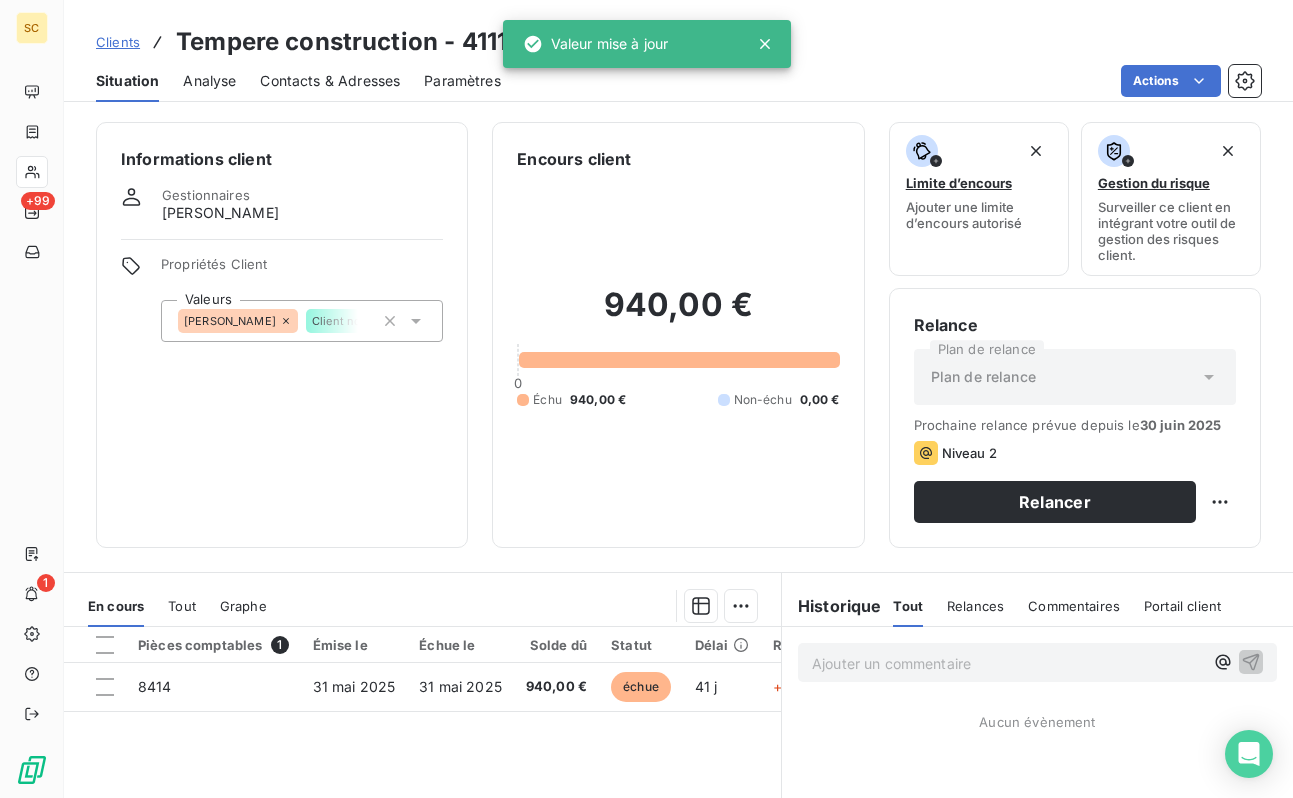 click on "Informations client Gestionnaires [PERSON_NAME] Propriétés Client Valeurs [PERSON_NAME] Client normal" at bounding box center (282, 335) 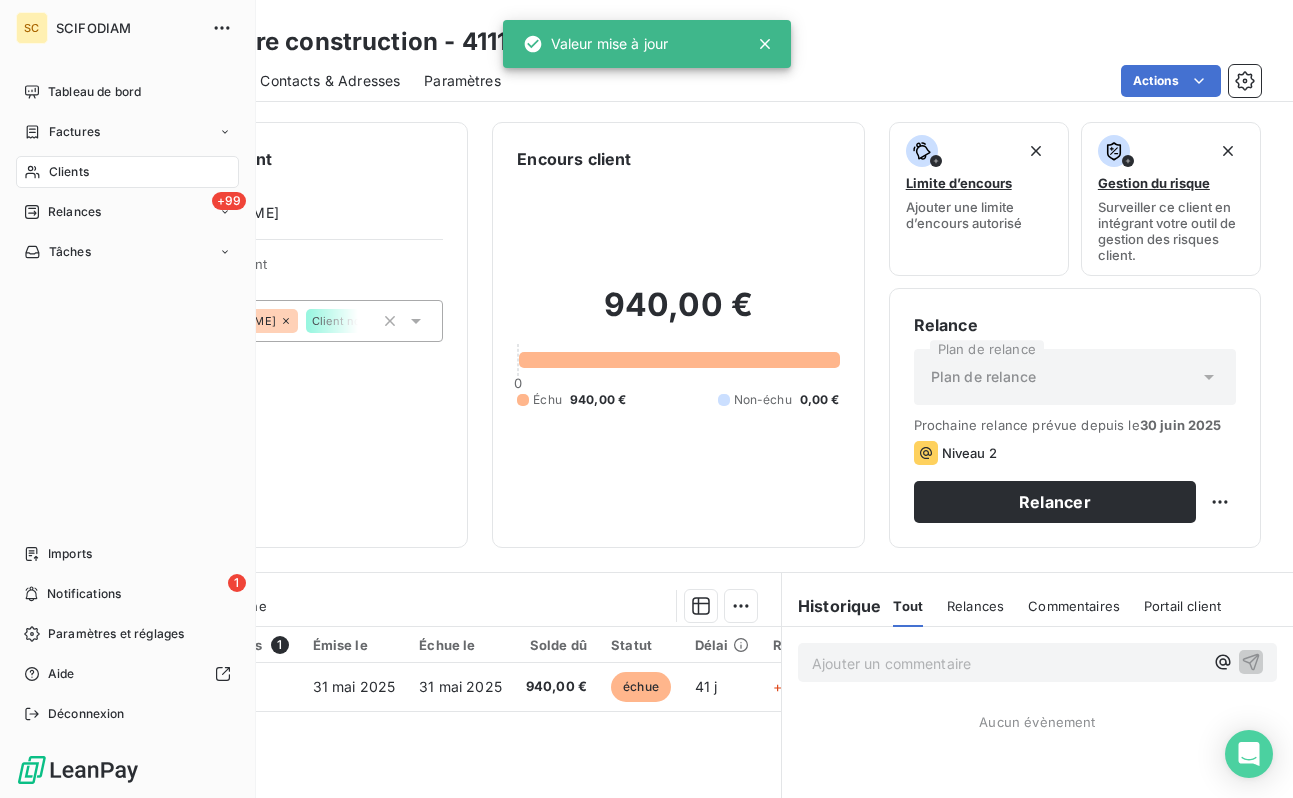 click 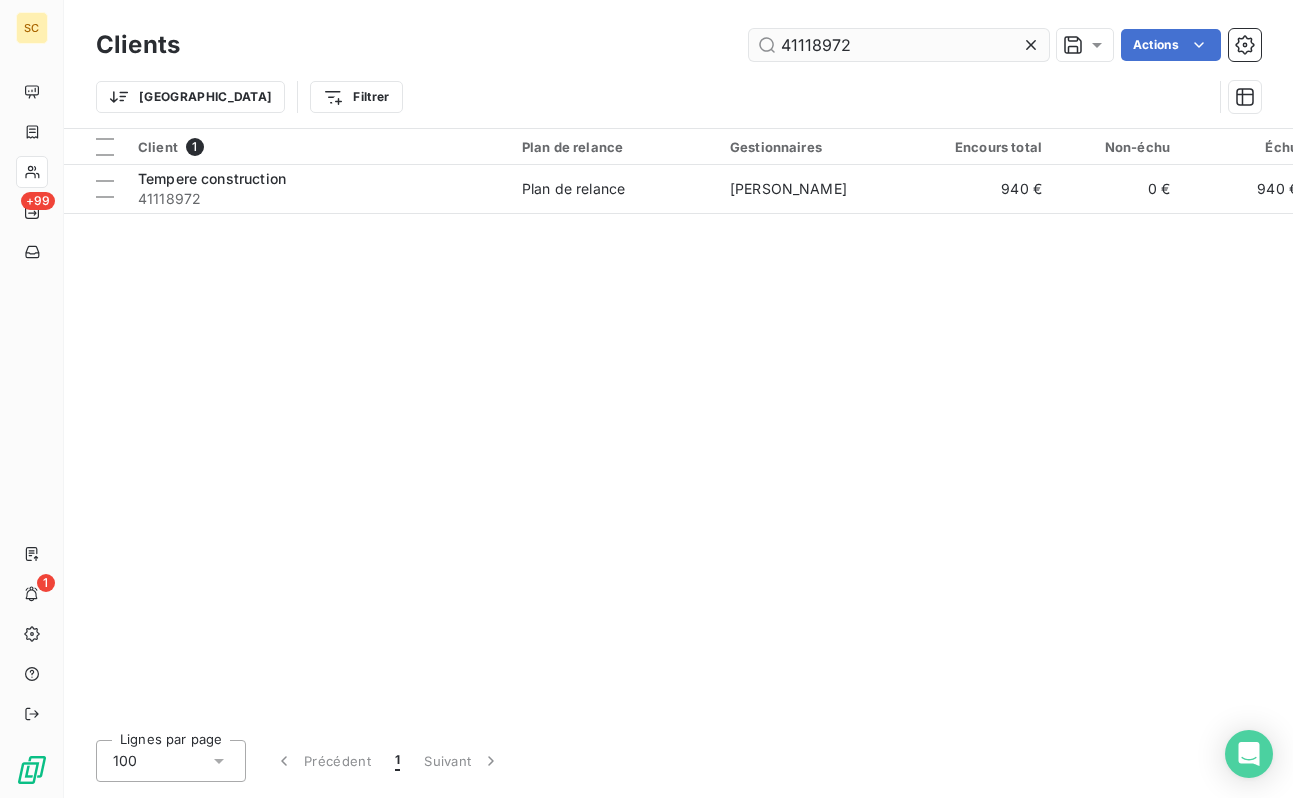 click on "41118972" at bounding box center [899, 45] 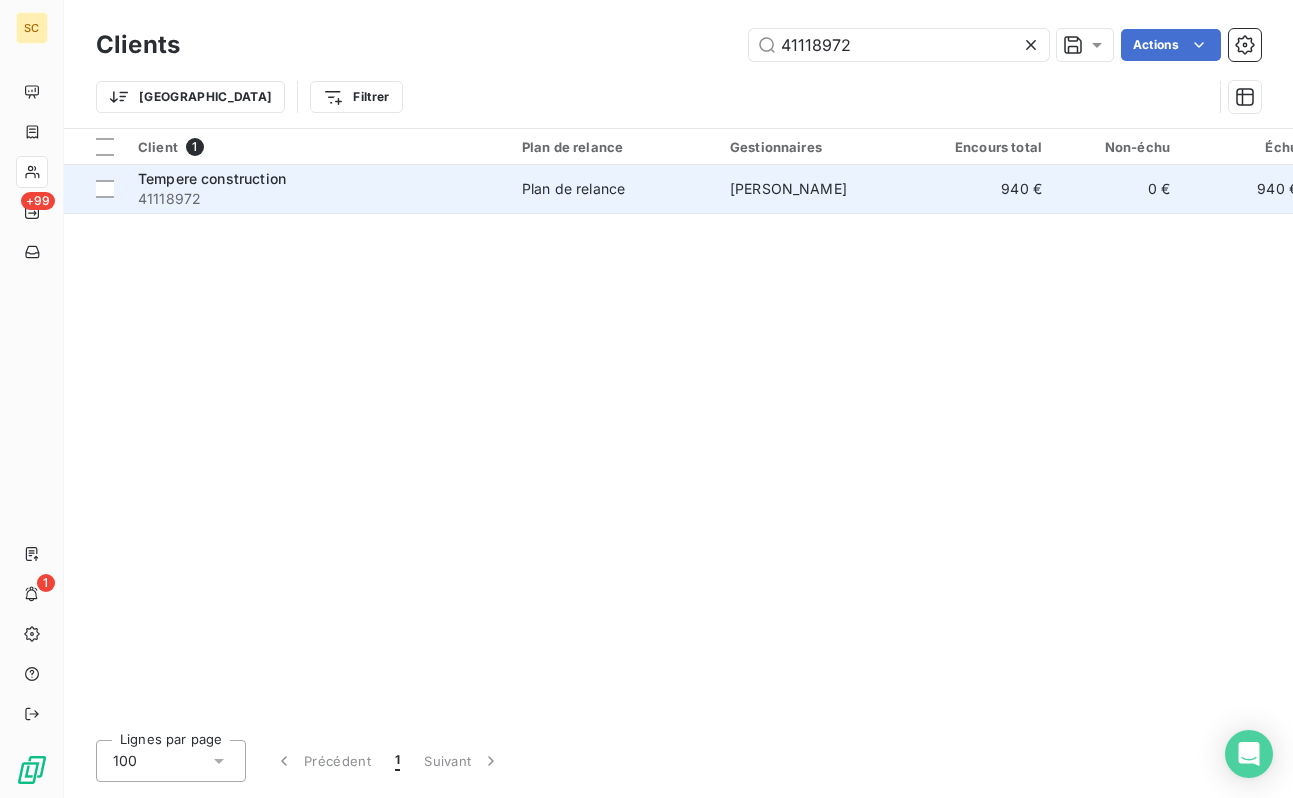 click on "41118972" at bounding box center [318, 199] 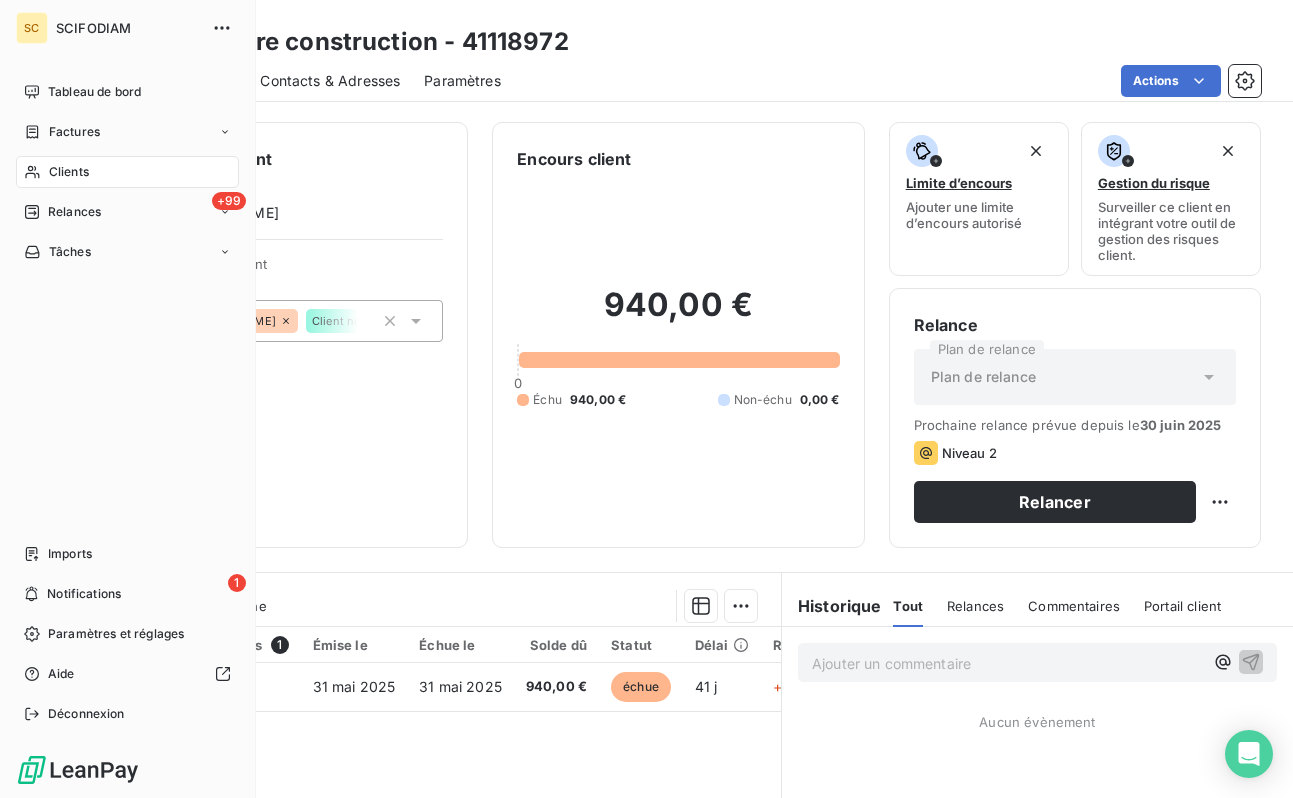 click 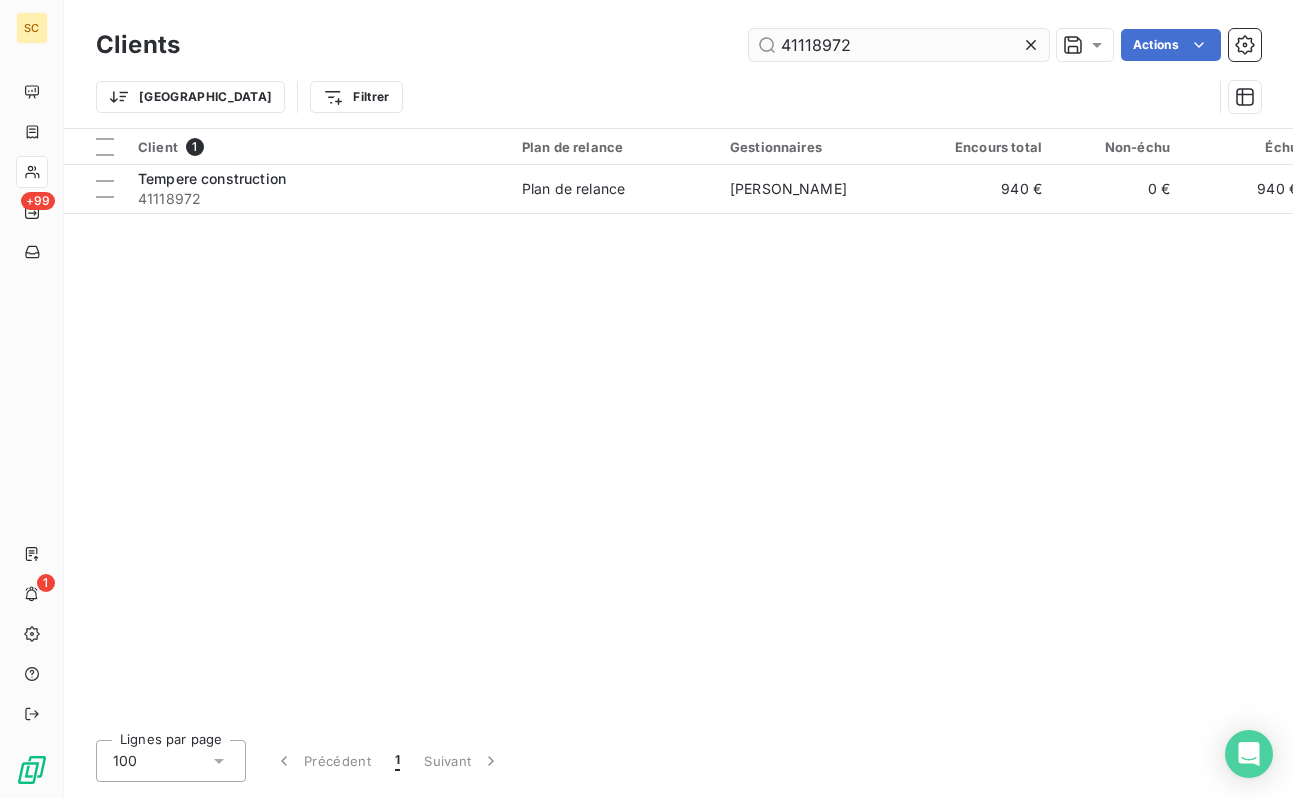 click on "41118972" at bounding box center (899, 45) 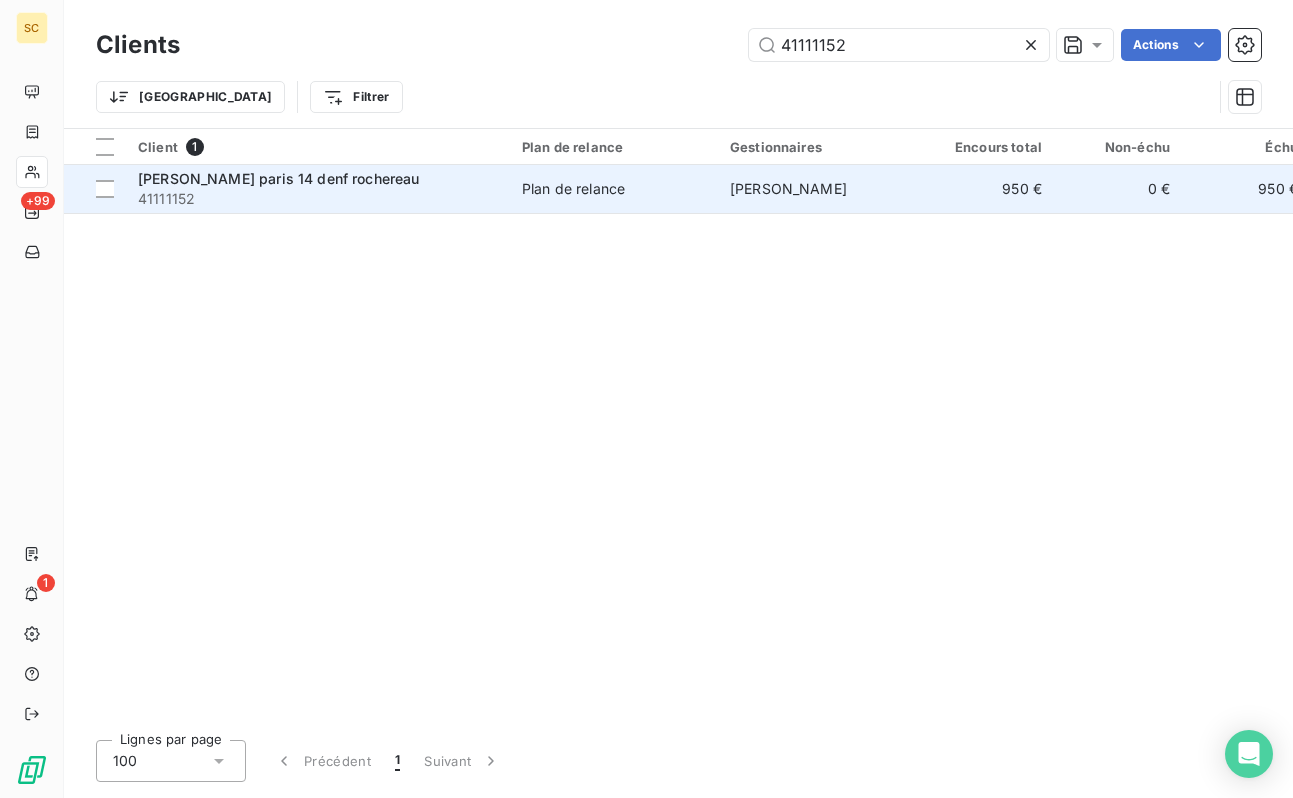 type on "41111152" 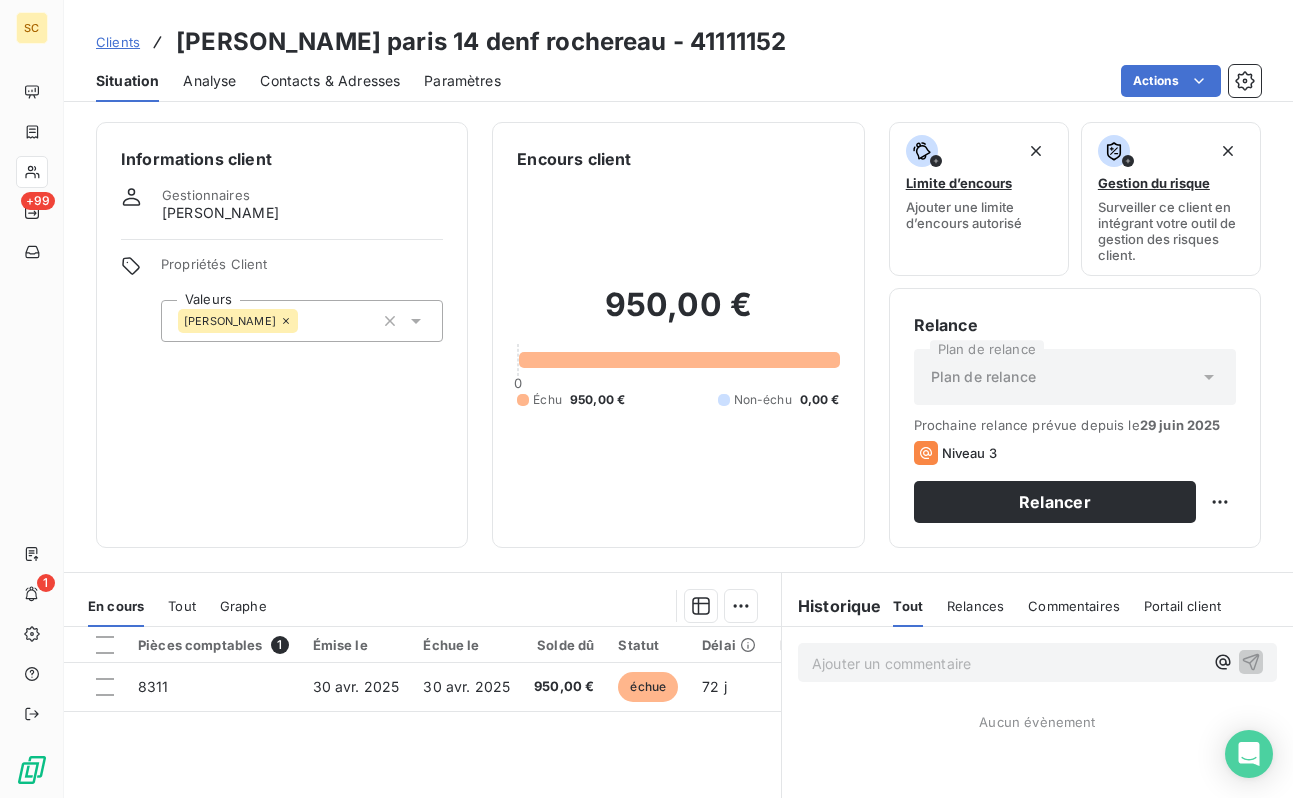 click on "[PERSON_NAME]" at bounding box center [302, 321] 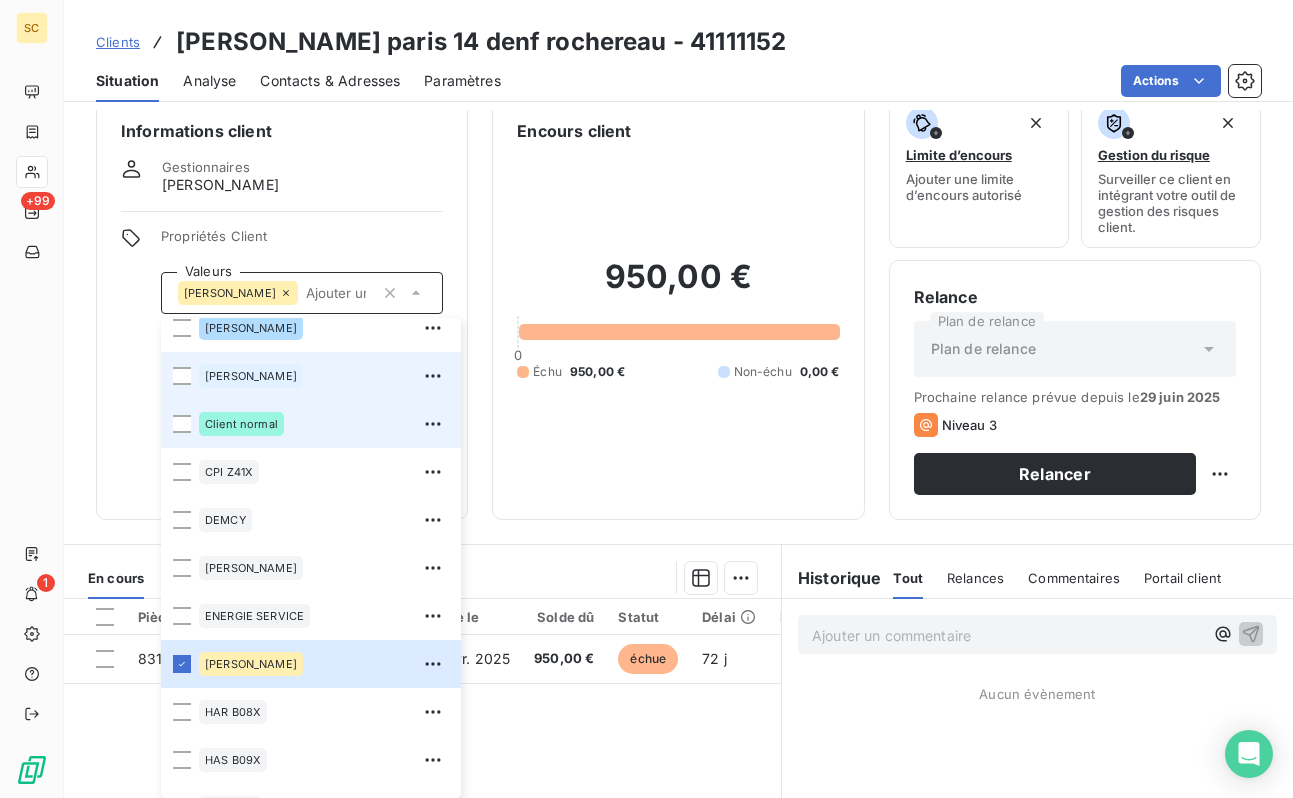 scroll, scrollTop: 634, scrollLeft: 0, axis: vertical 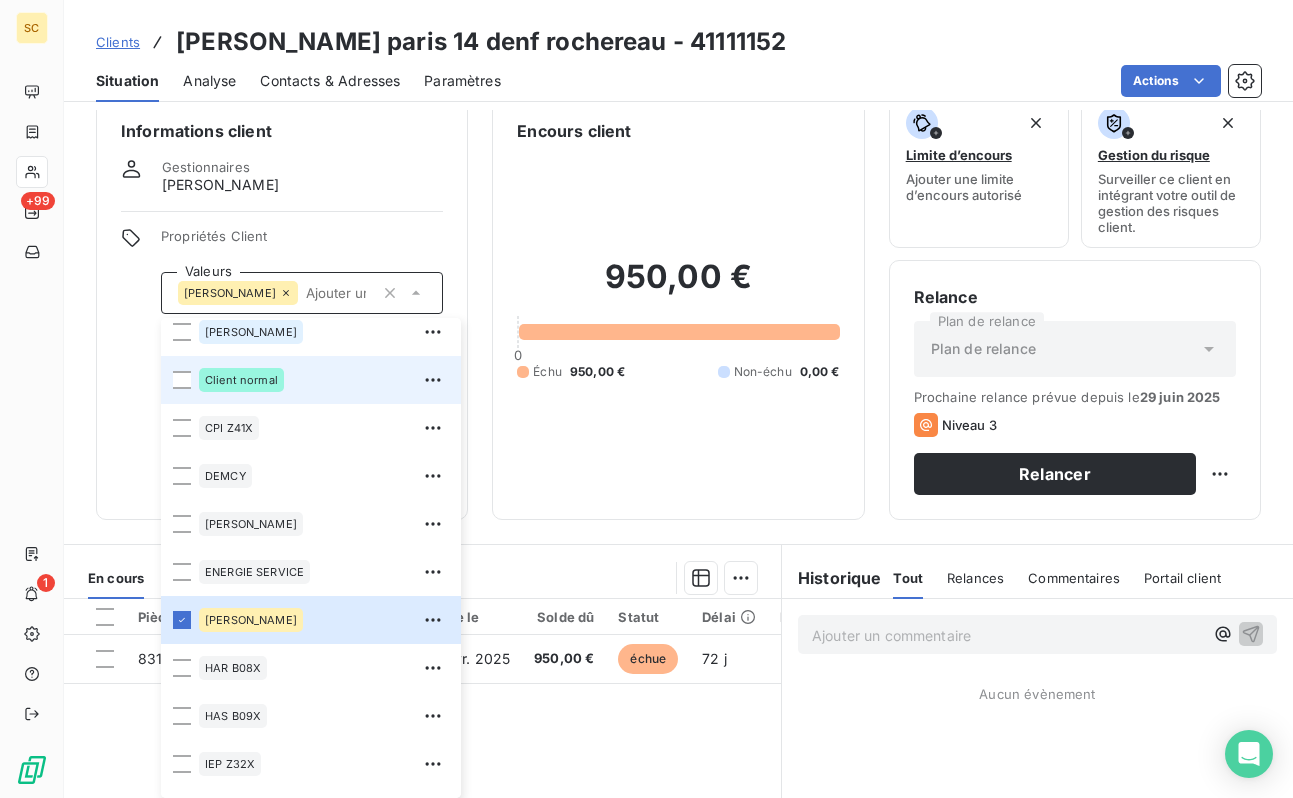 click on "Client normal" at bounding box center [324, 380] 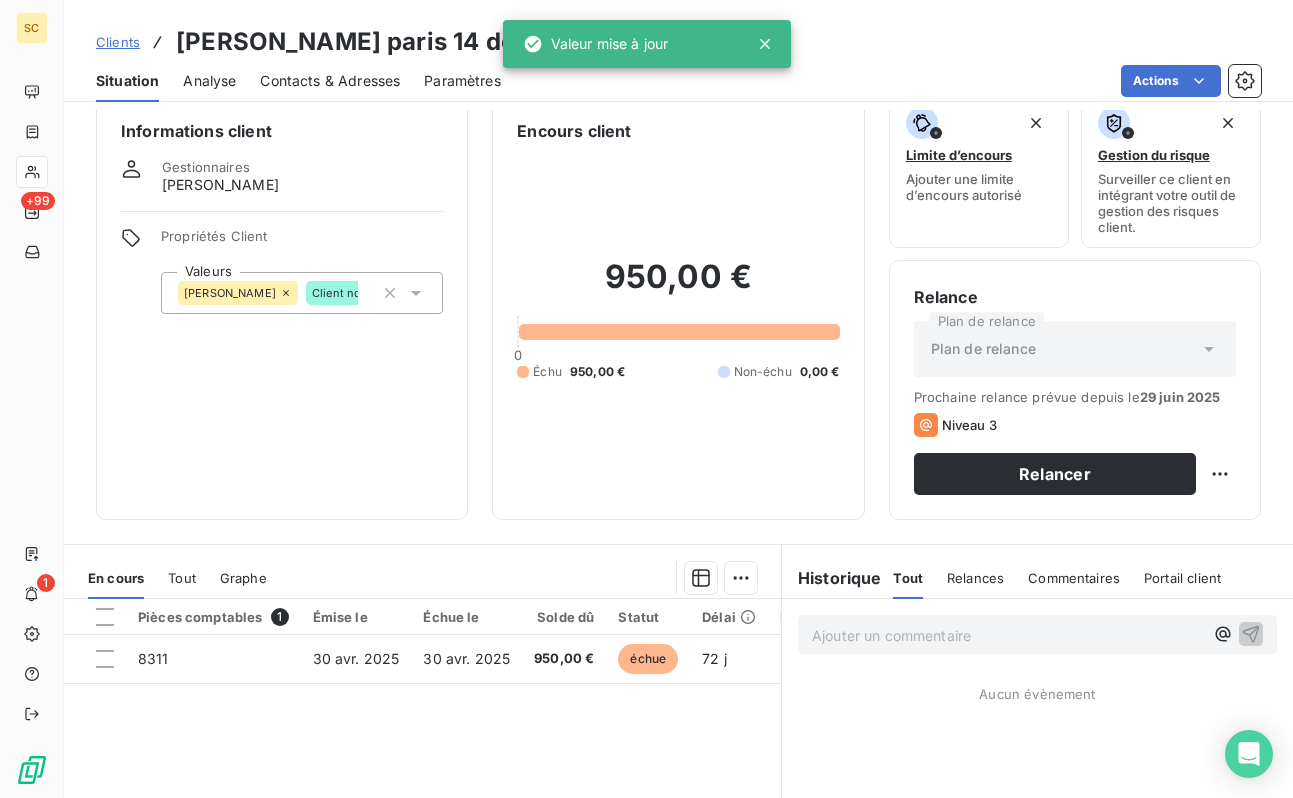 click on "Informations client Gestionnaires [PERSON_NAME] Propriétés Client Valeurs [PERSON_NAME] Client normal" at bounding box center [282, 307] 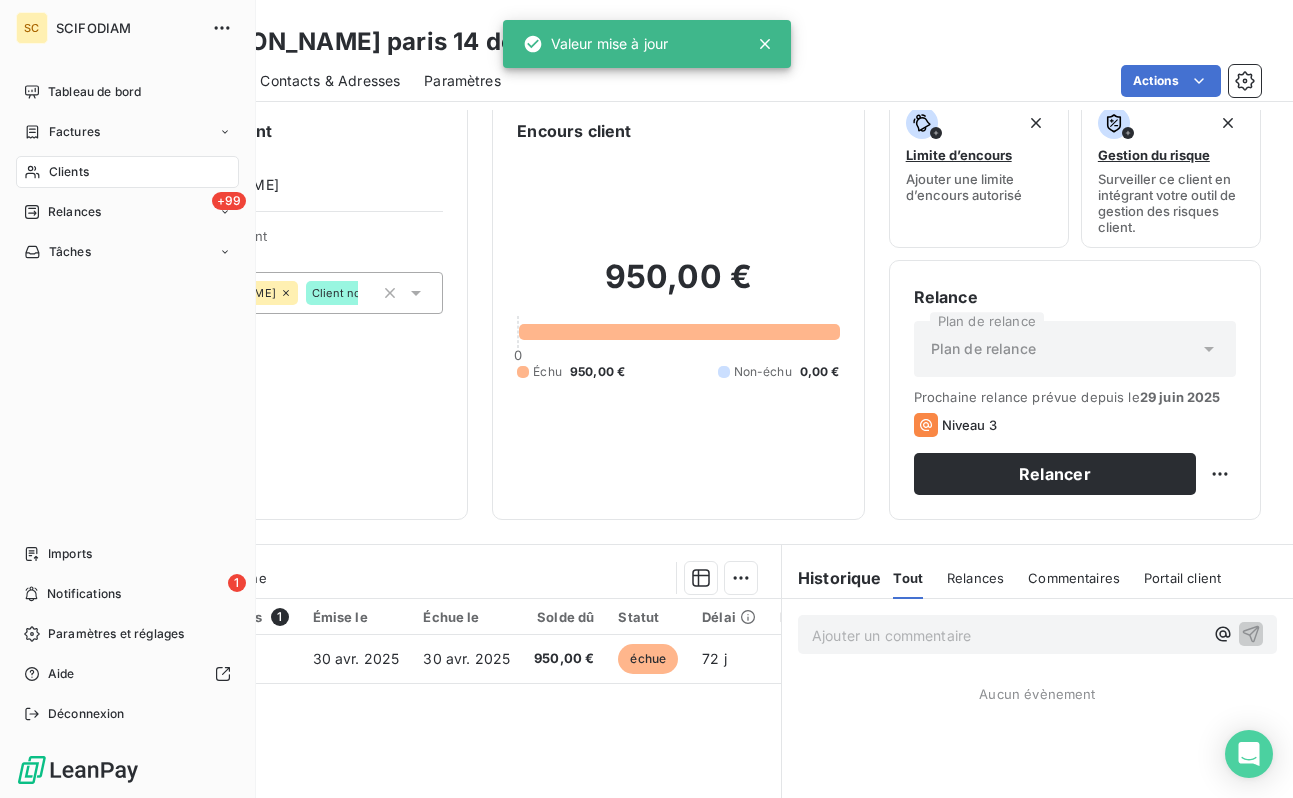 click on "Clients" at bounding box center [127, 172] 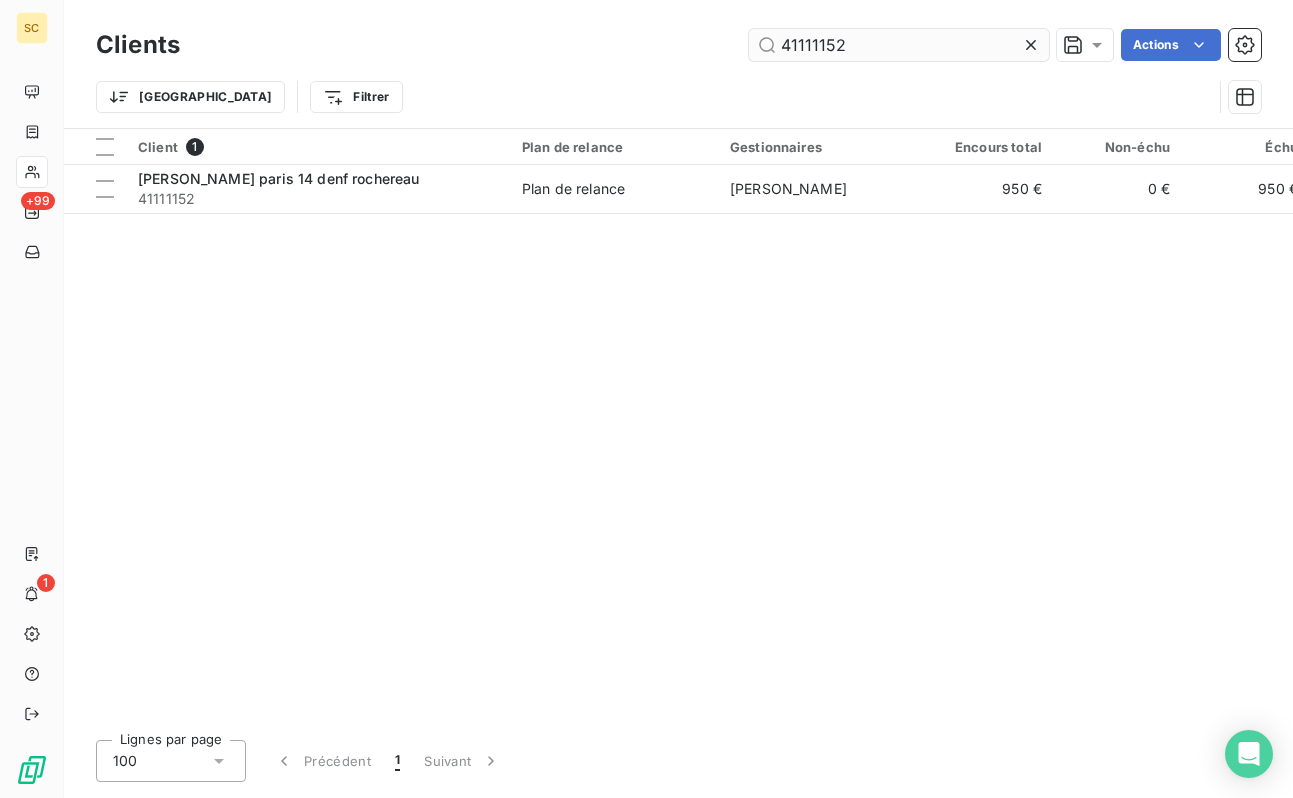 click on "41111152" at bounding box center (899, 45) 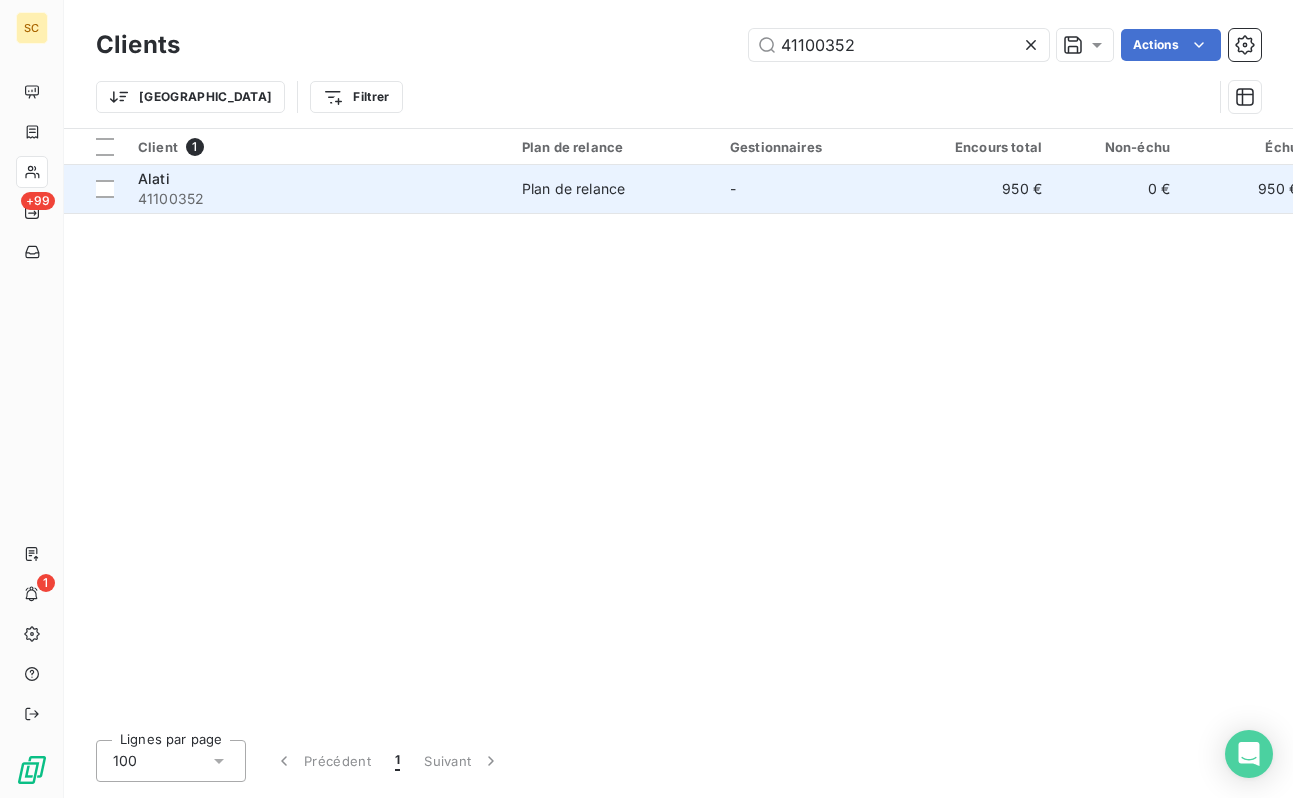 type on "41100352" 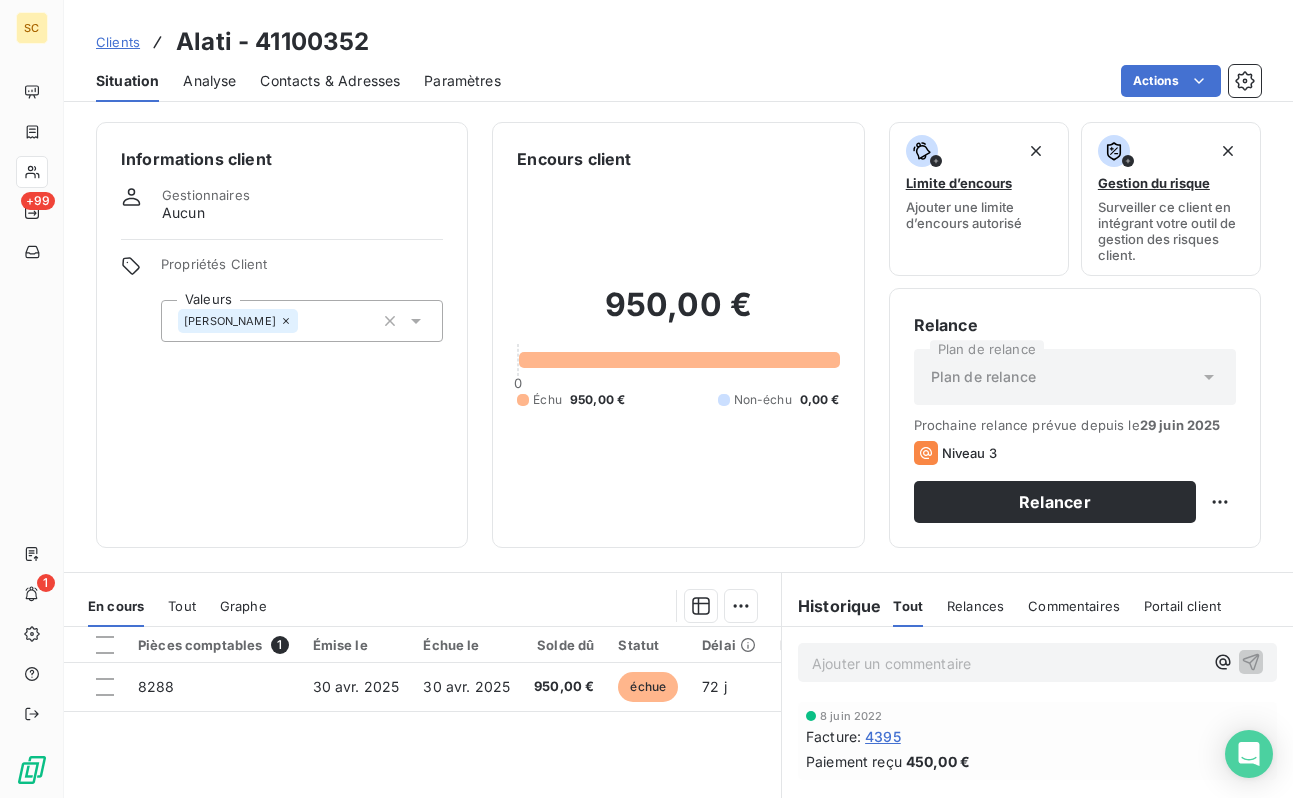 click on "[PERSON_NAME]" at bounding box center [302, 321] 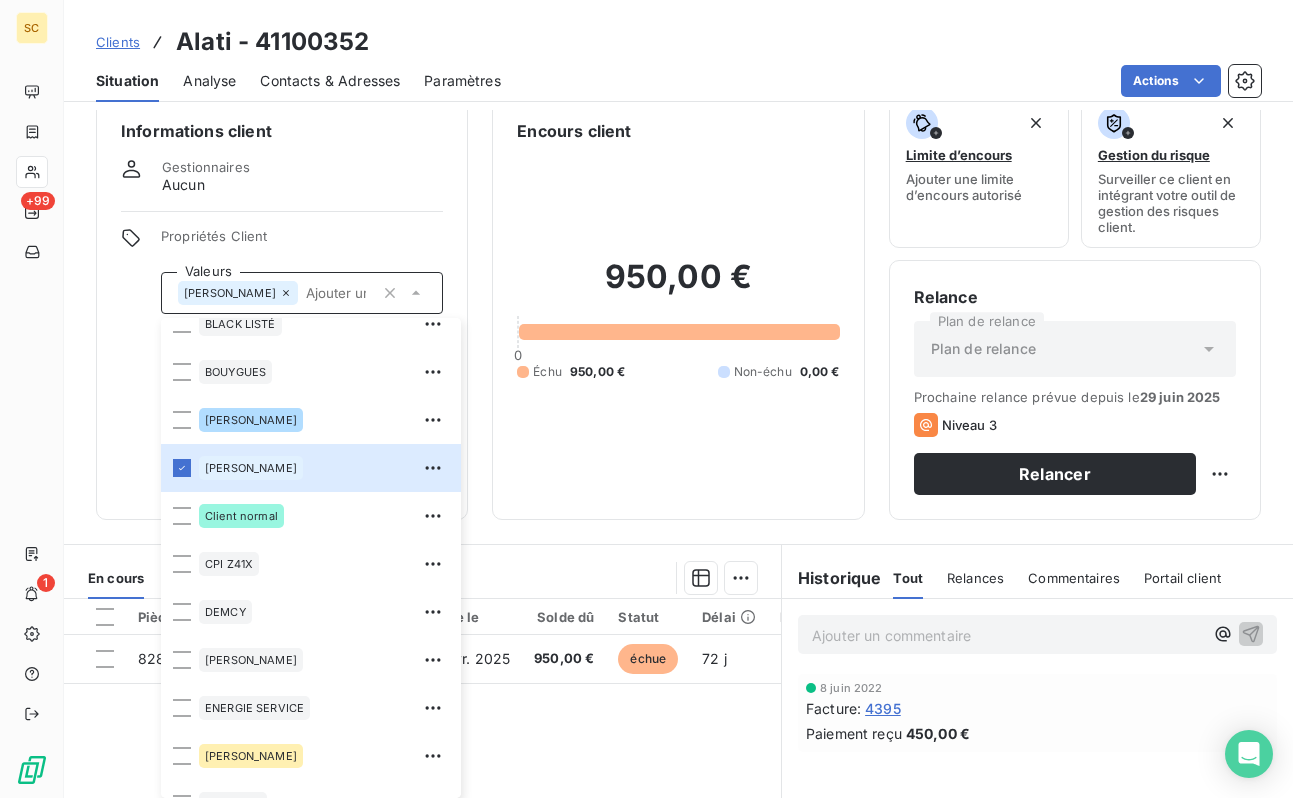 scroll, scrollTop: 525, scrollLeft: 0, axis: vertical 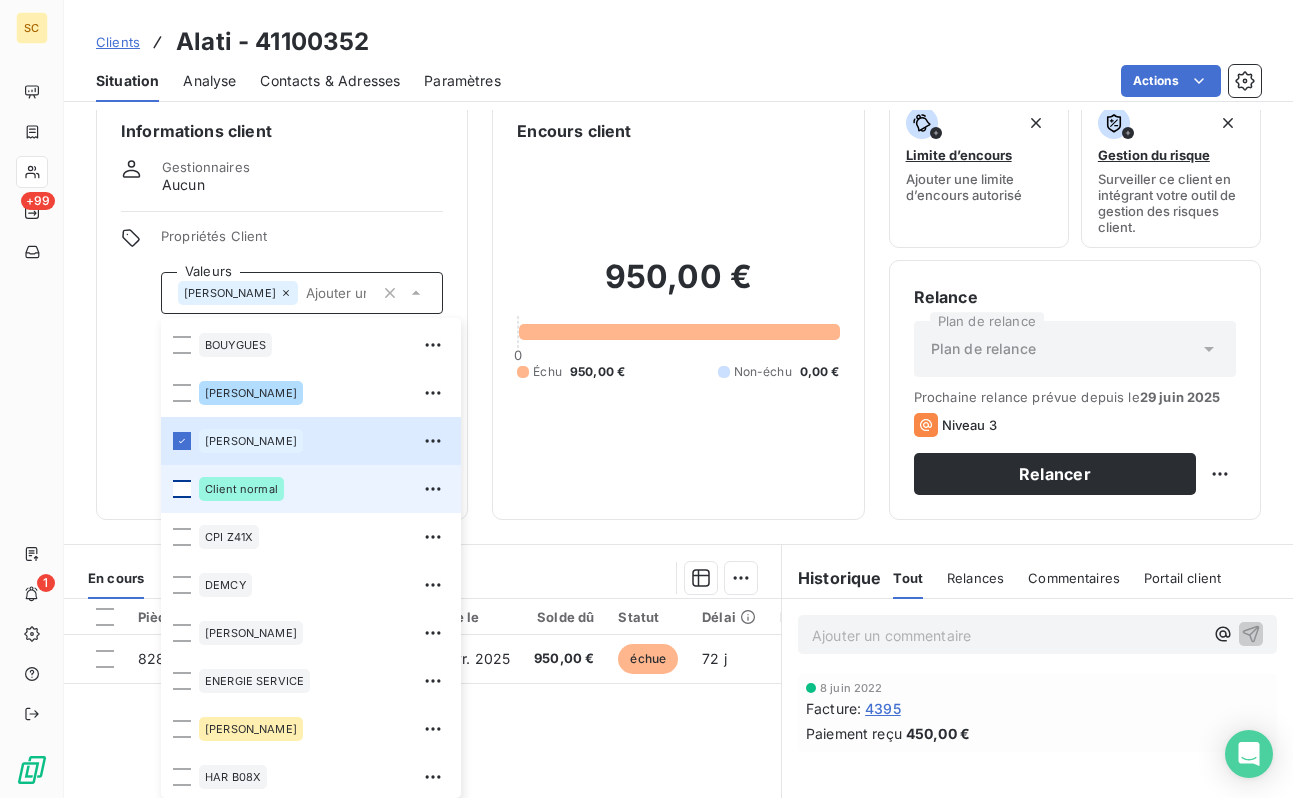 click at bounding box center [182, 489] 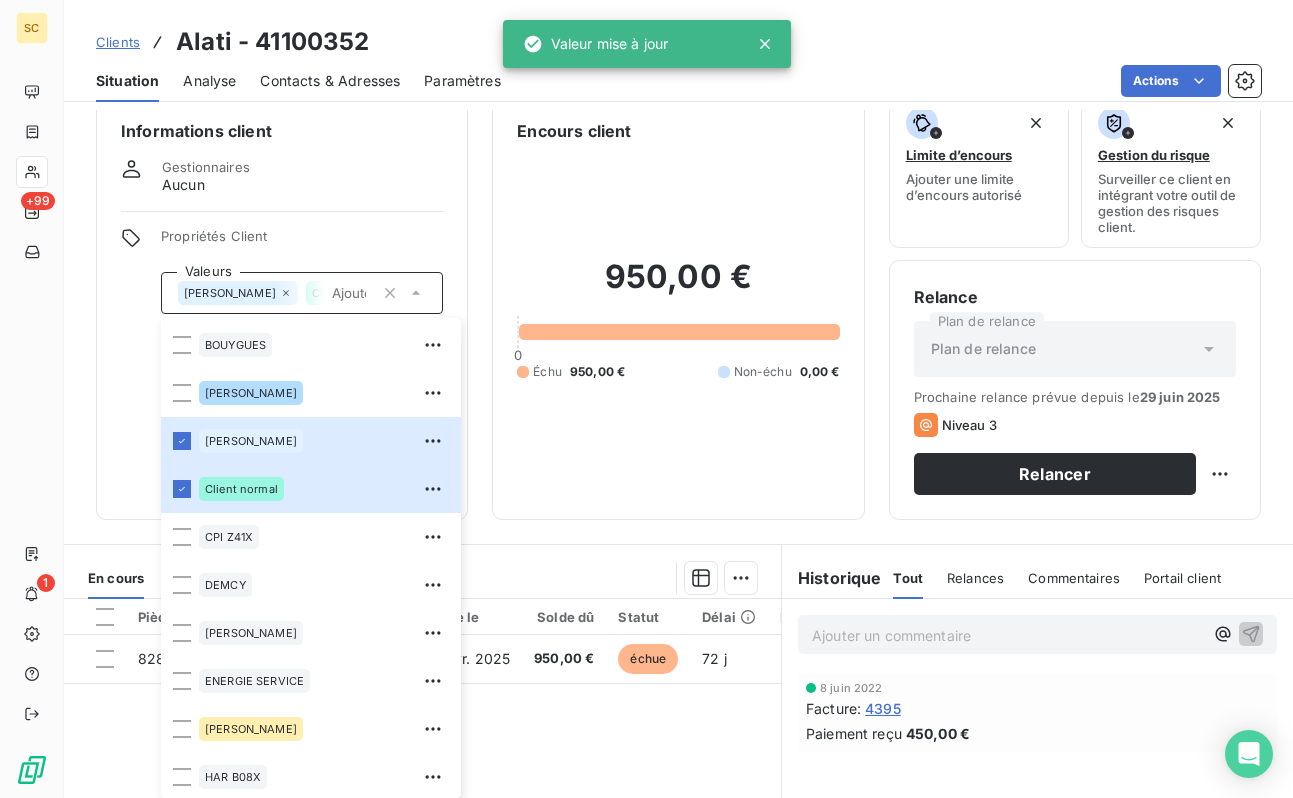 click on "Informations client Gestionnaires Aucun Propriétés Client Valeurs [PERSON_NAME] Client normal 01LITIGE 10% bonne fin 15% de rg et bonne fin 2% reteue 3% pro rata 41101597 9000918612 [PERSON_NAME] AVOCATE BALLESTRERO BLACK LISTÉ BOUYGUES [PERSON_NAME] Client normal CPI Z41X [PERSON_NAME] ENERGIE SERVICE [PERSON_NAME] B08X HAS B09X IEP Z32X immo lucas paiement au 15 de chaque mois REP B11X RETENUE 12% rg 12% RG 5% rg10% [PERSON_NAME] situ differente chez client que les notr ufer Vinci TP Encours client   950,00 € 0 Échu 950,00 € Non-échu 0,00 €     Limite d’encours Ajouter une limite d’encours autorisé Gestion du risque Surveiller ce client en intégrant votre outil de gestion des risques client. Relance Plan de relance Plan de relance Prochaine relance prévue depuis le  [DATE] Niveau 3 Relancer" at bounding box center (678, 307) 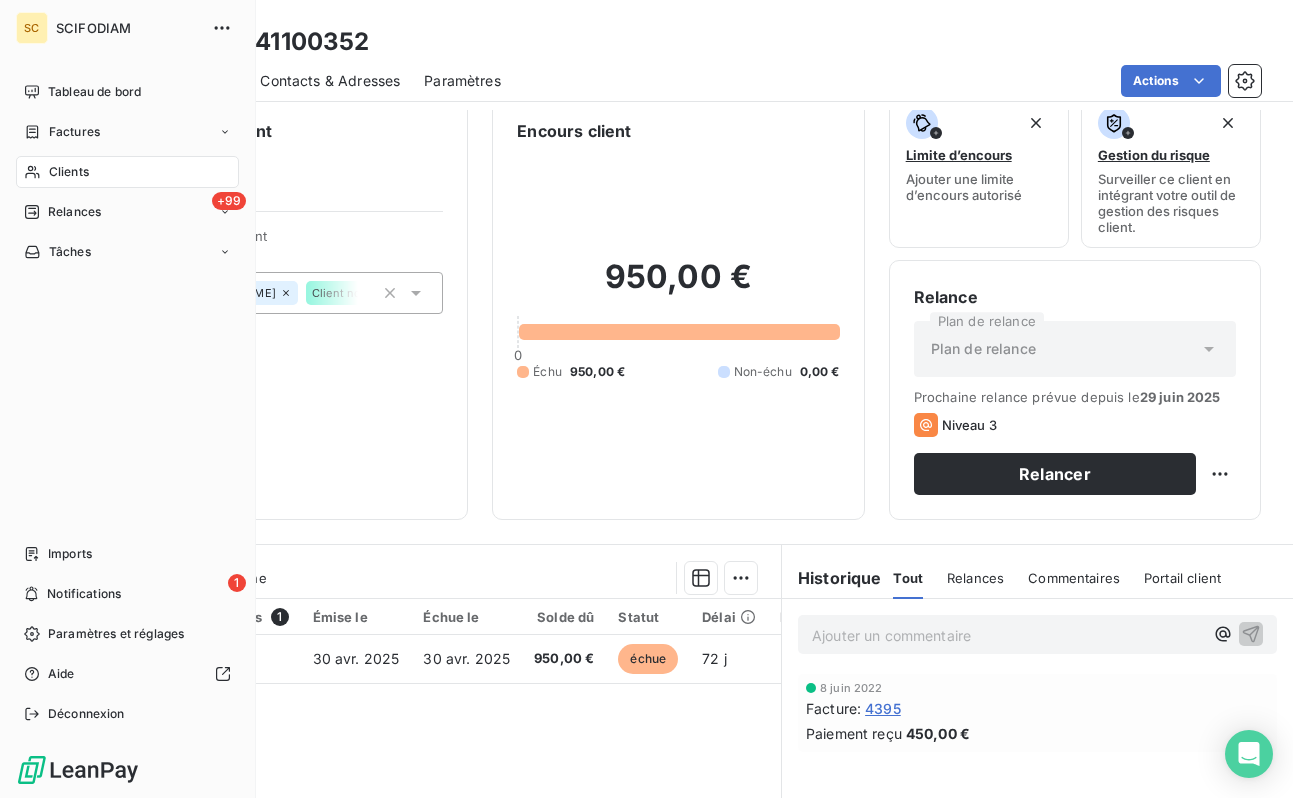 click on "Clients" at bounding box center [69, 172] 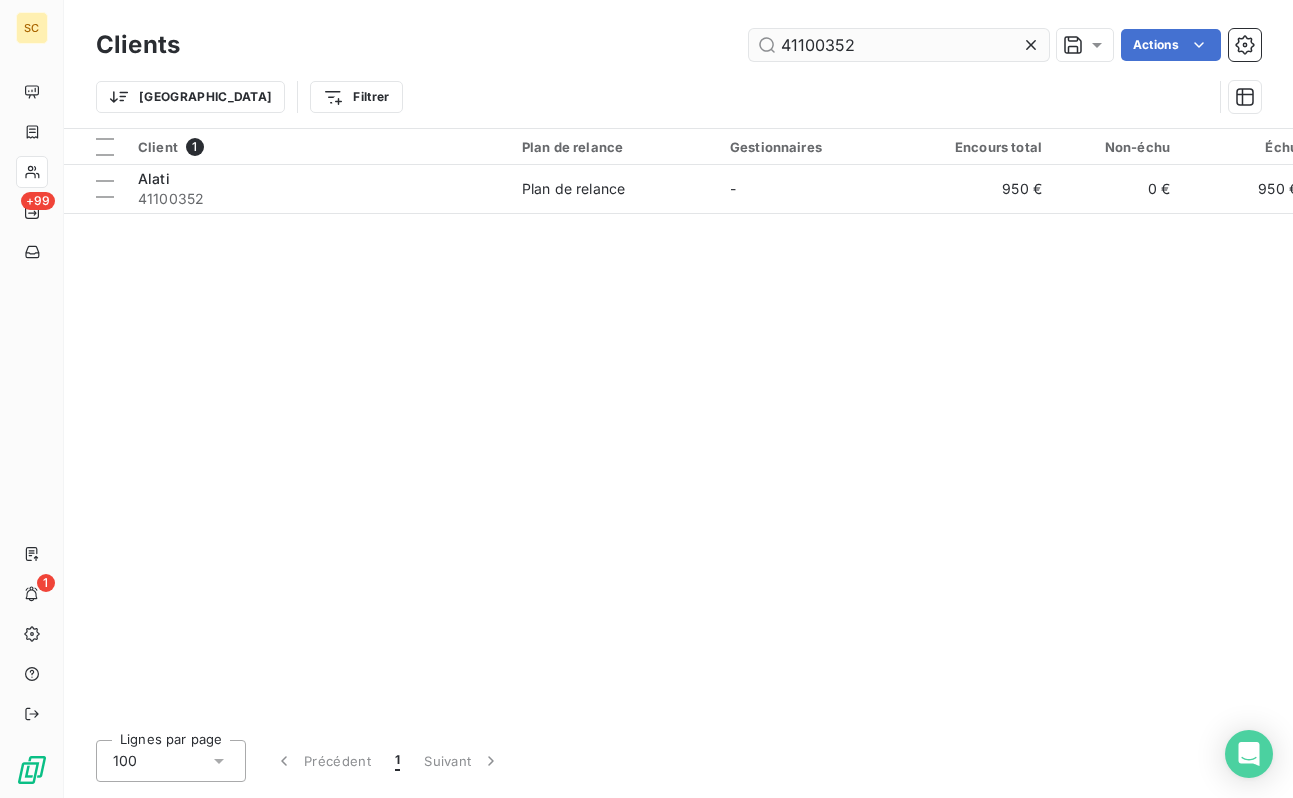 click on "41100352" at bounding box center [899, 45] 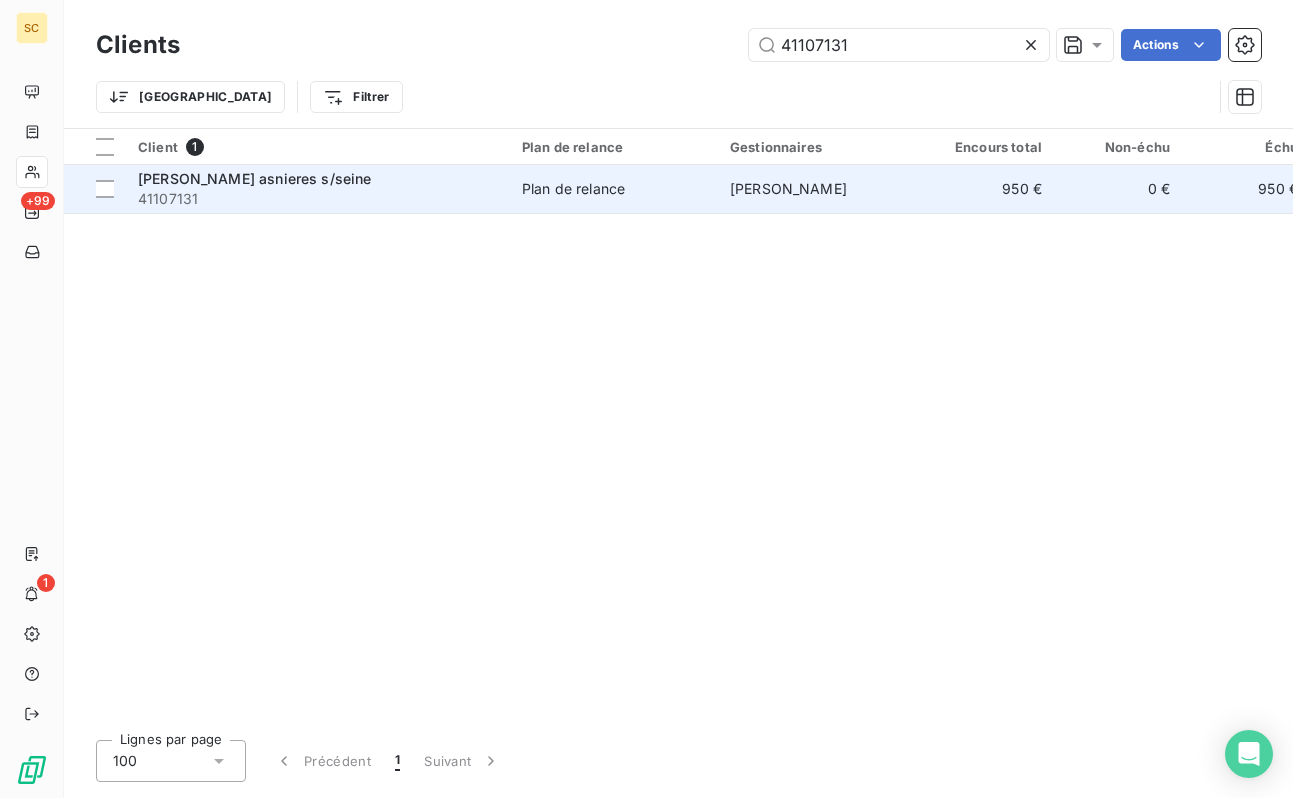 type on "41107131" 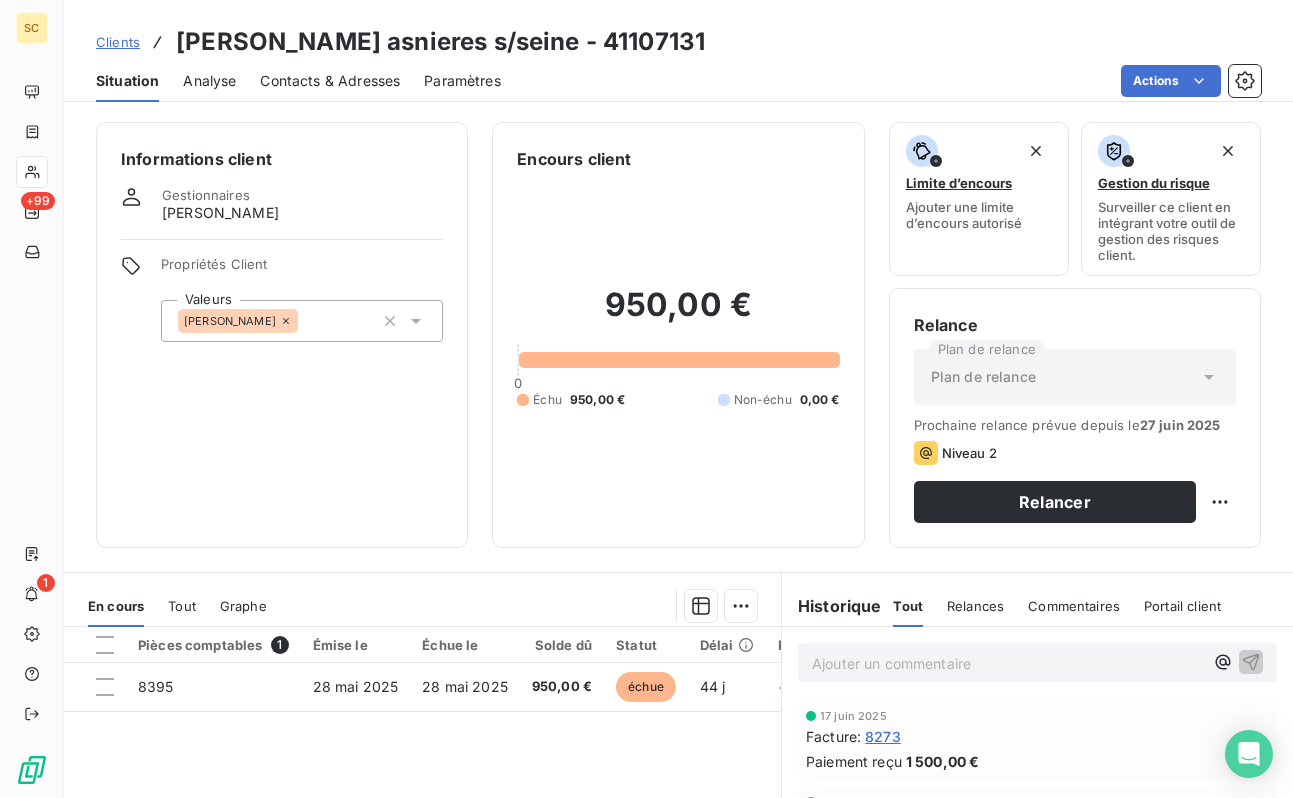click on "[PERSON_NAME]" at bounding box center [302, 321] 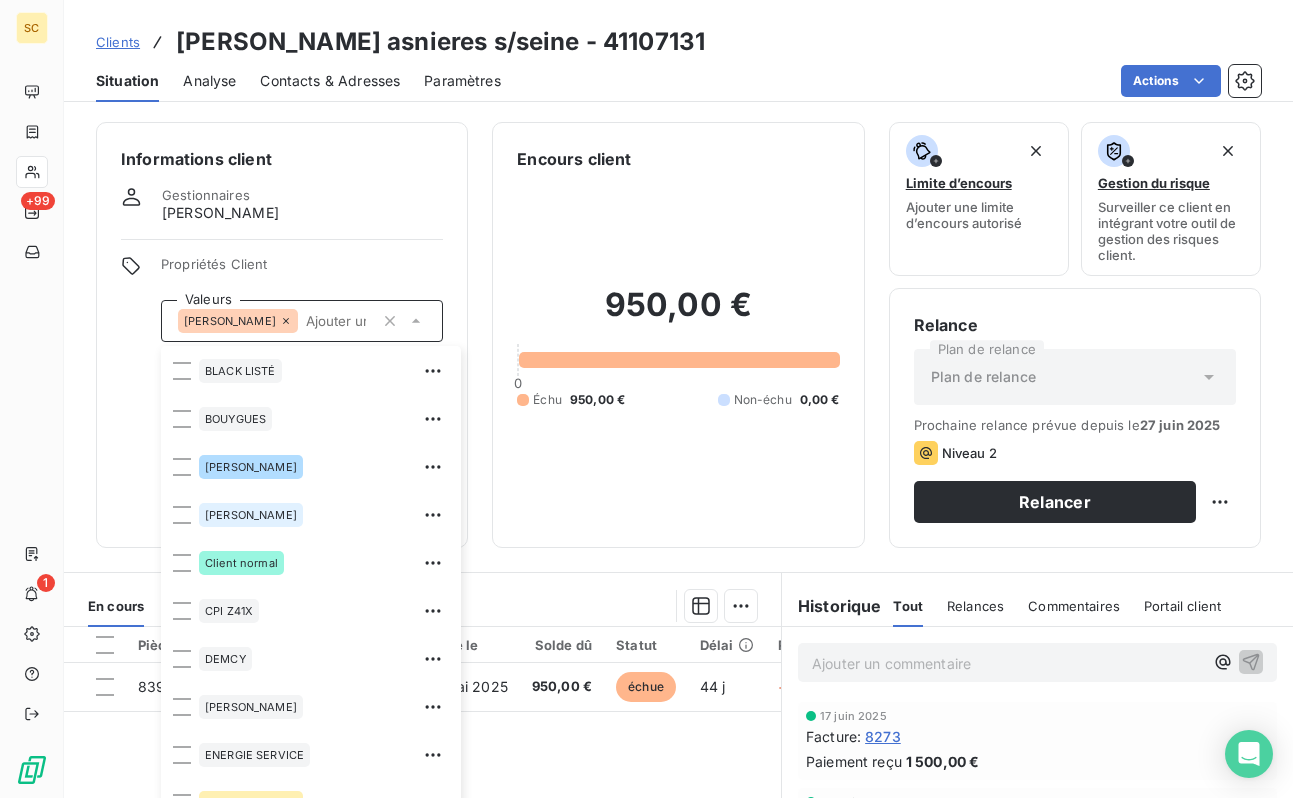 scroll, scrollTop: 476, scrollLeft: 0, axis: vertical 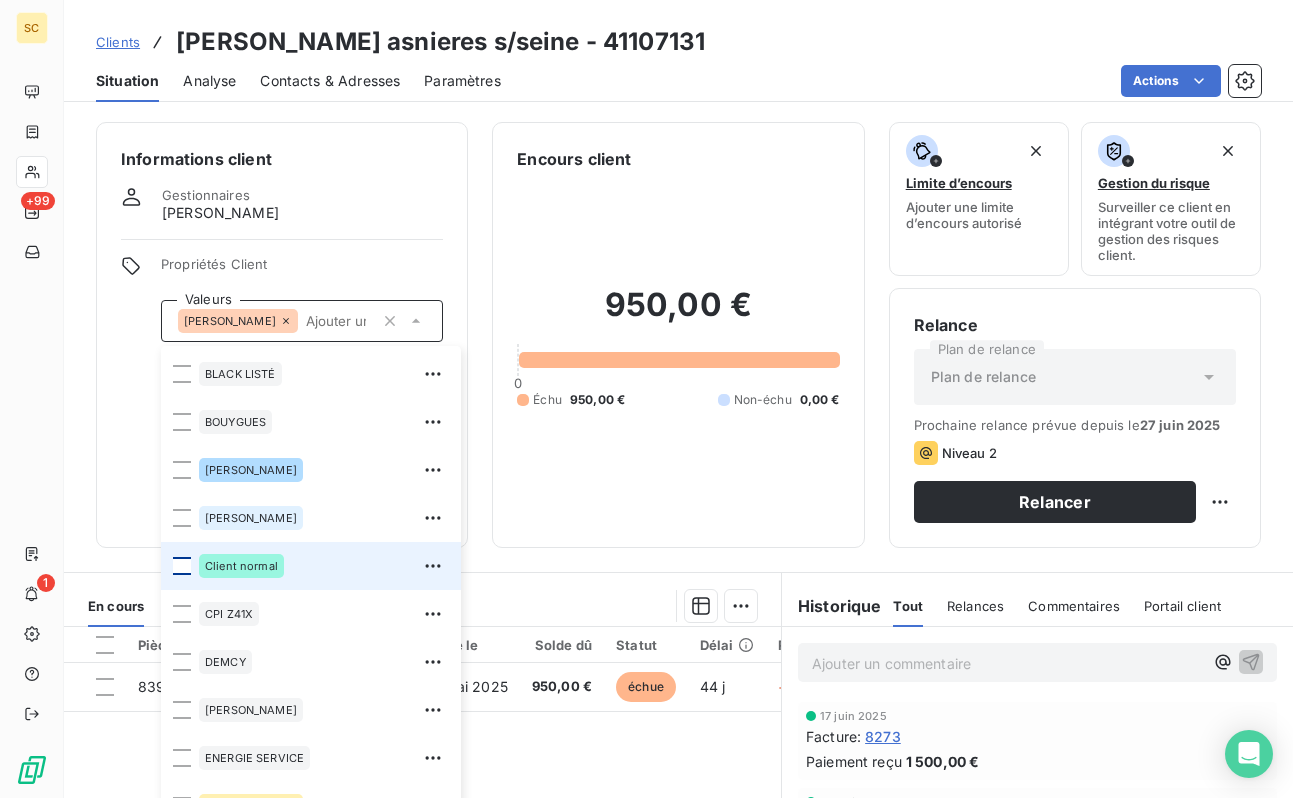 click at bounding box center (182, 566) 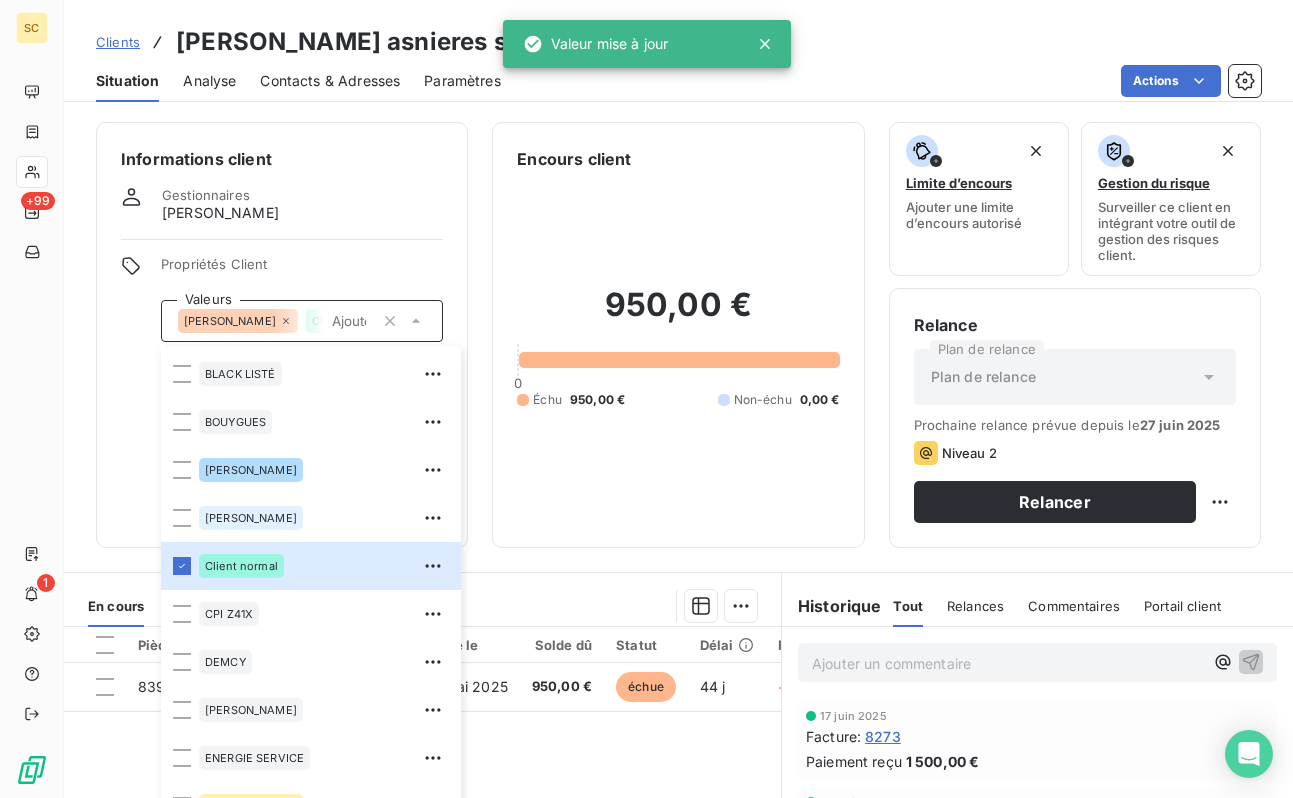 click on "Informations client Gestionnaires [PERSON_NAME] Propriétés Client Valeurs [PERSON_NAME] Client normal 01LITIGE 10% bonne fin 15% de rg et bonne fin 2% reteue 3% pro rata 41101597 9000918612 [PERSON_NAME] AVOCATE BALLESTRERO BLACK LISTÉ BOUYGUES [PERSON_NAME] Client normal CPI Z41X [PERSON_NAME] ENERGIE SERVICE [PERSON_NAME] B08X HAS B09X IEP Z32X immo lucas paiement au 15 de chaque mois REP B11X RETENUE 12% rg 12% RG 5% rg10% [PERSON_NAME] situ differente chez client que les notr ufer Vinci TP" at bounding box center (282, 335) 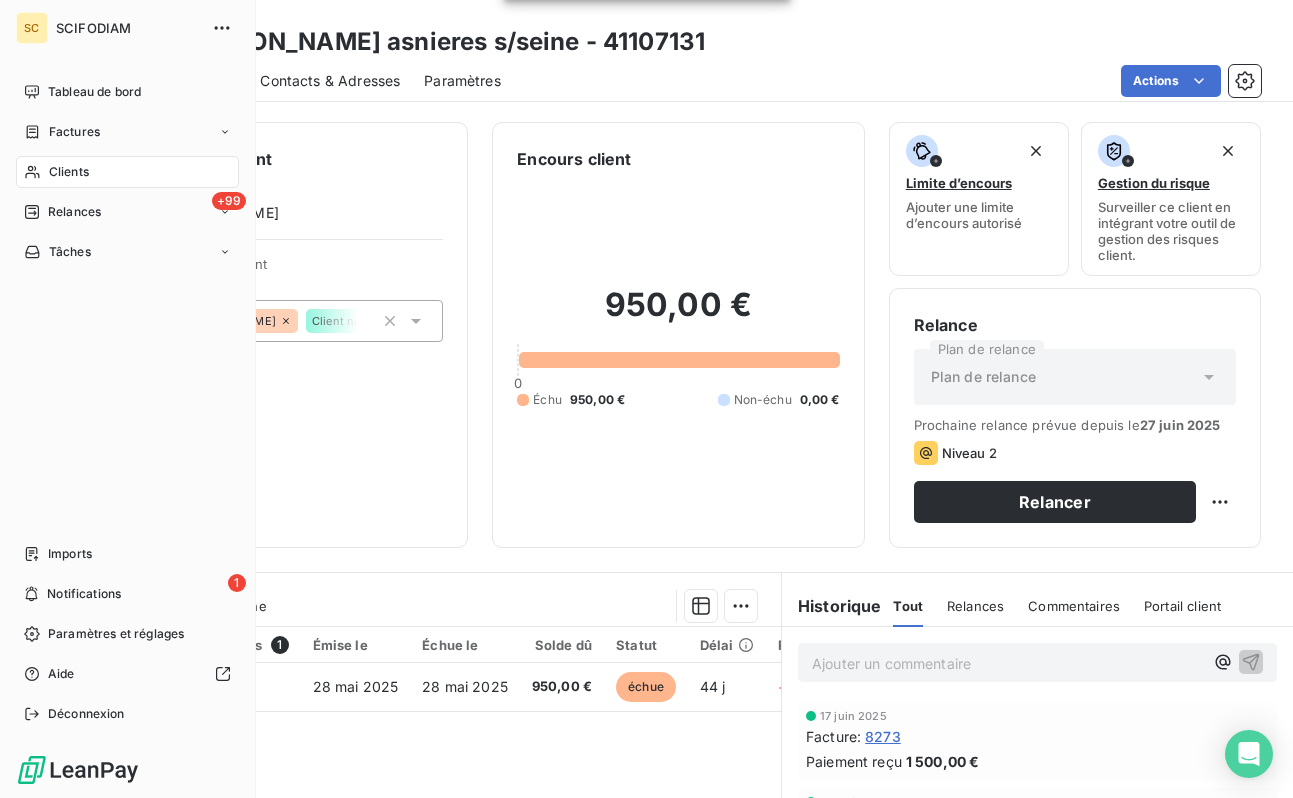click on "Clients" at bounding box center [69, 172] 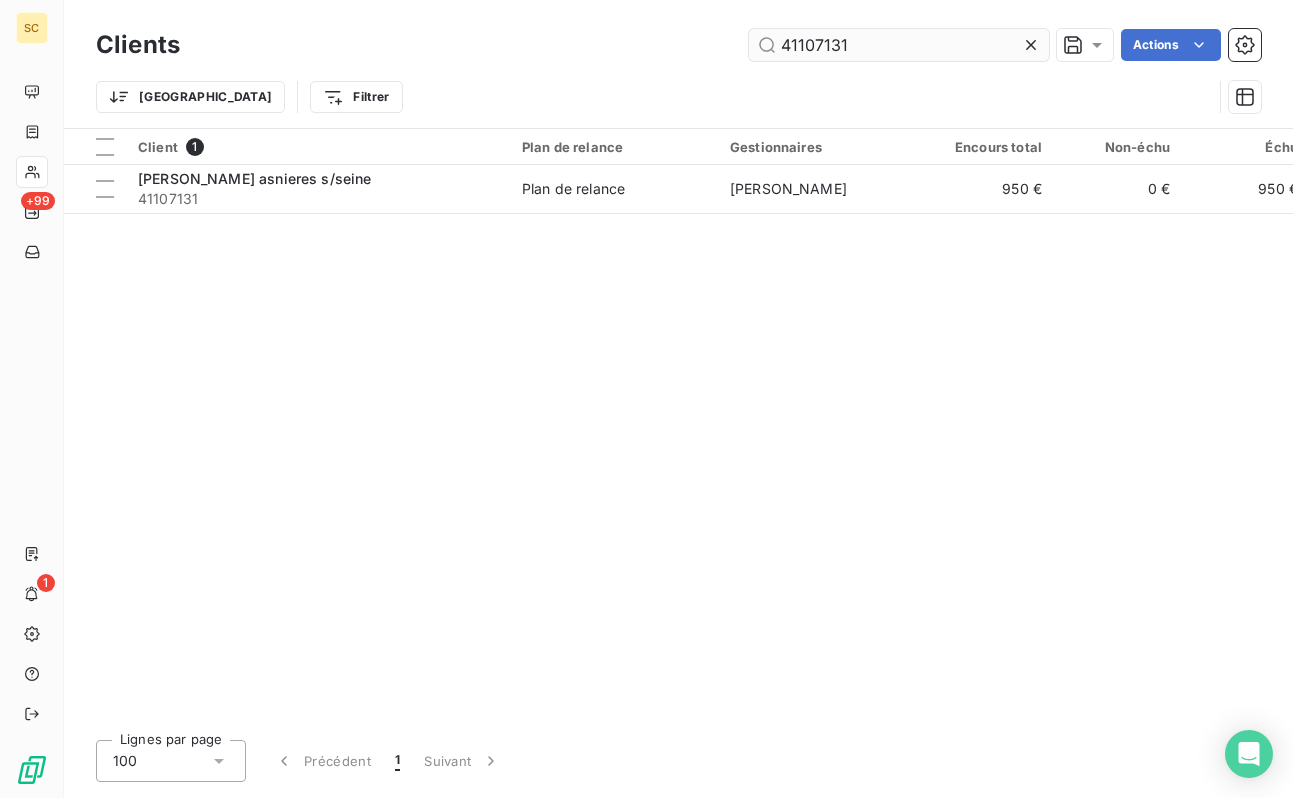 click on "41107131" at bounding box center (899, 45) 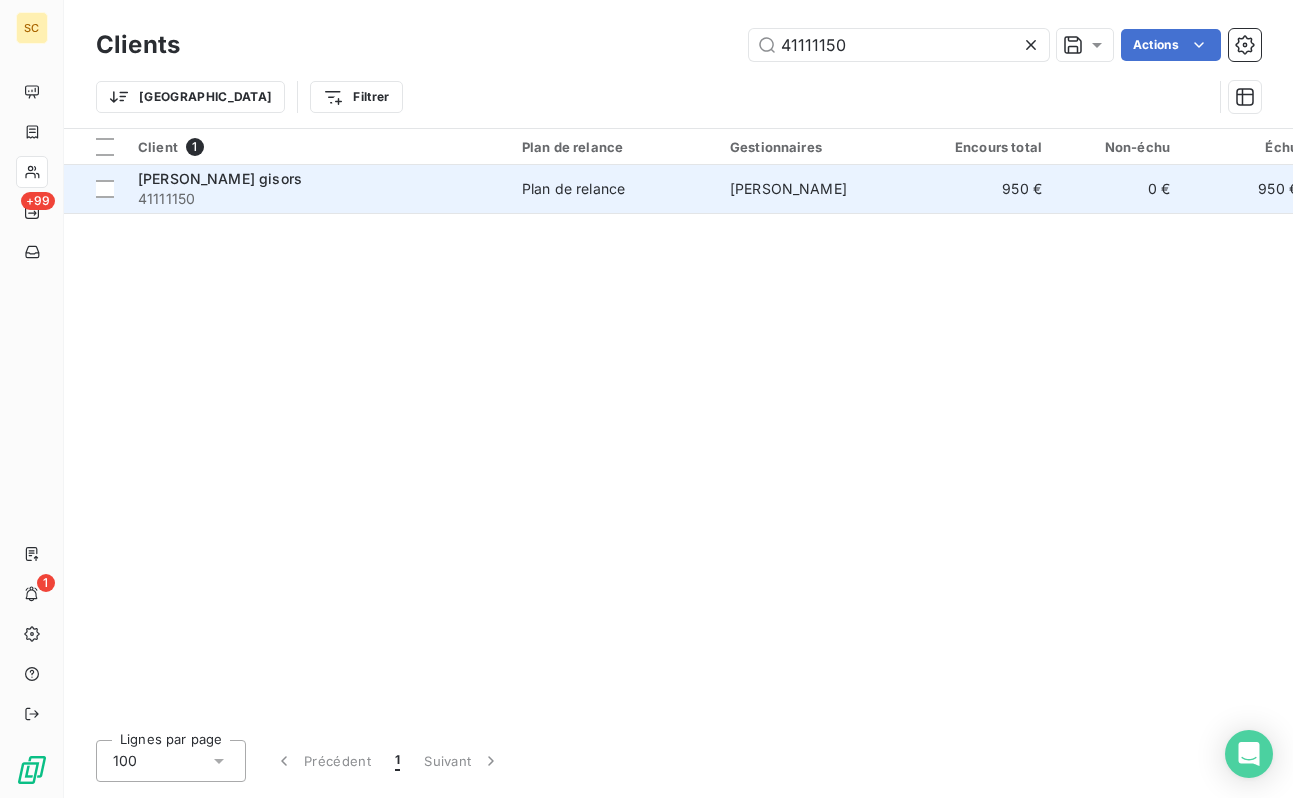 type on "41111150" 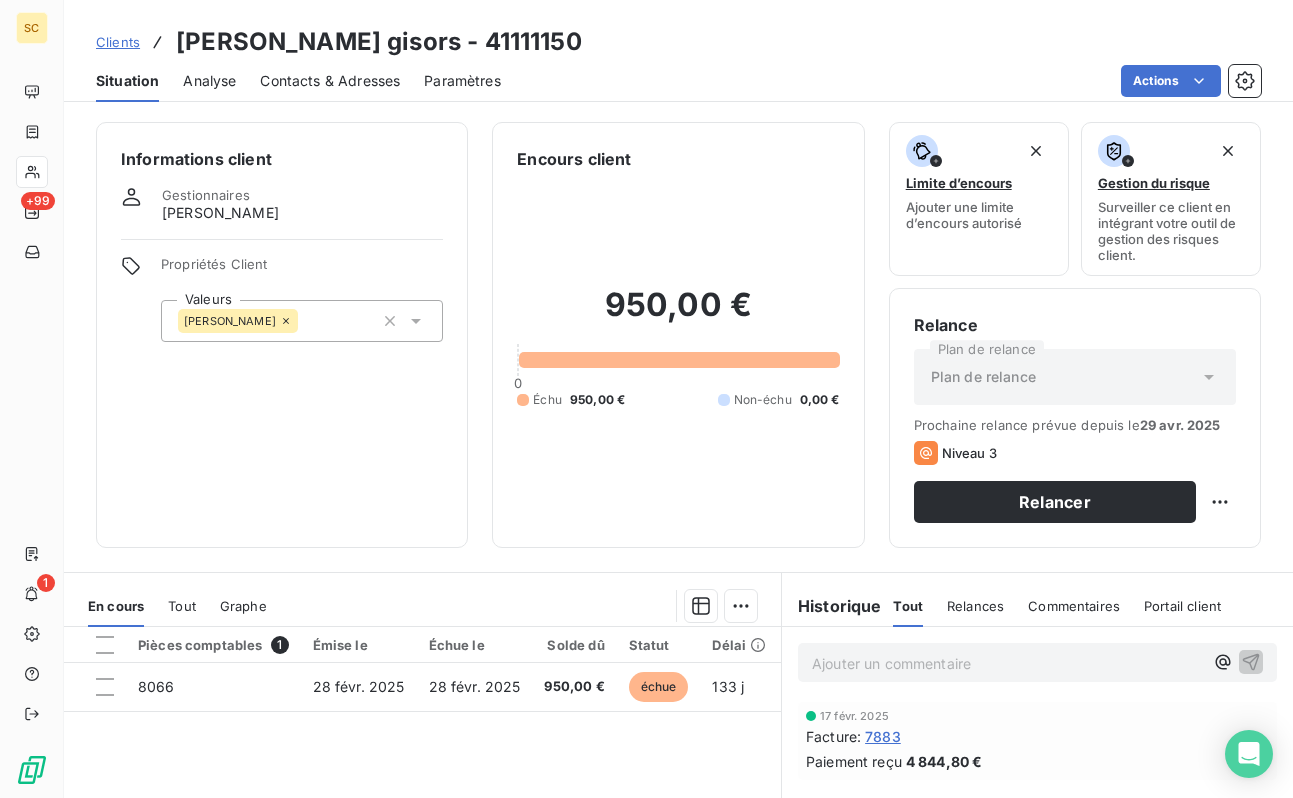 click on "[PERSON_NAME]" at bounding box center (302, 321) 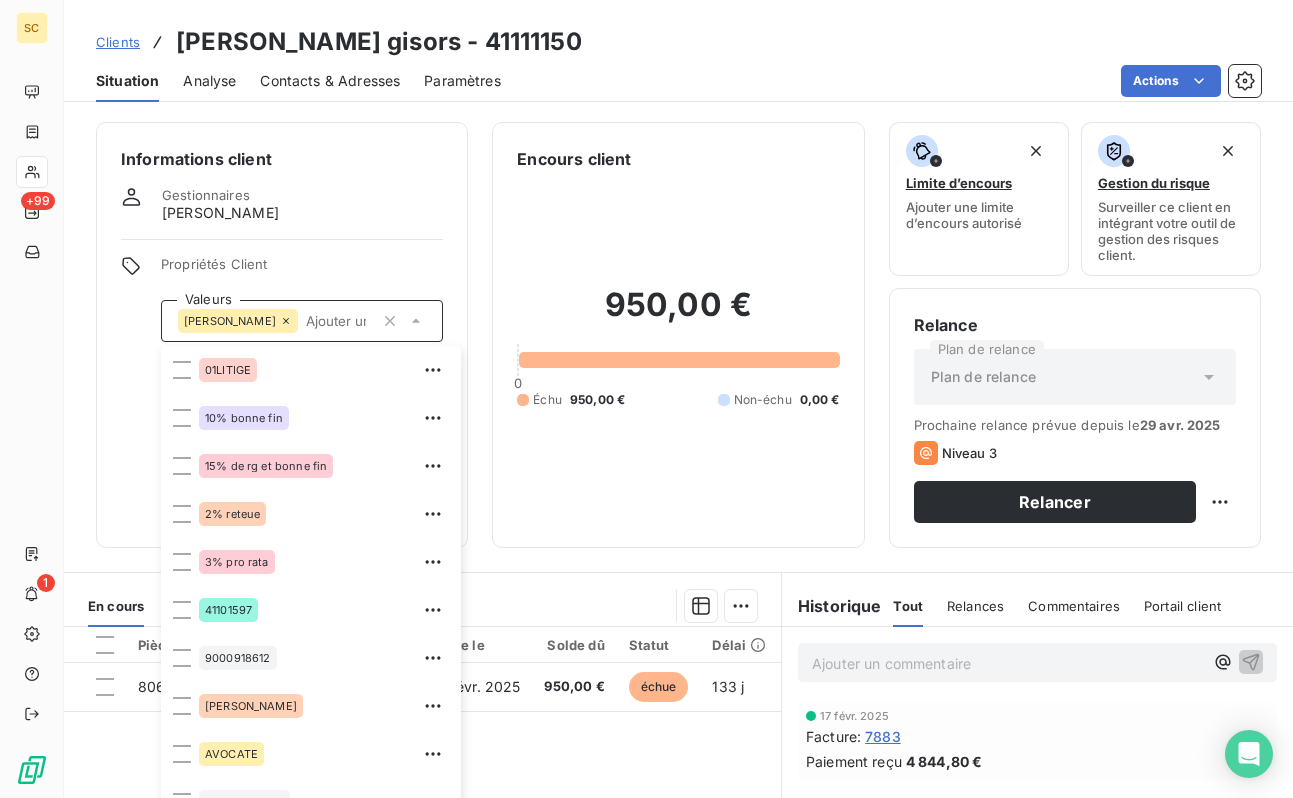 scroll, scrollTop: 28, scrollLeft: 0, axis: vertical 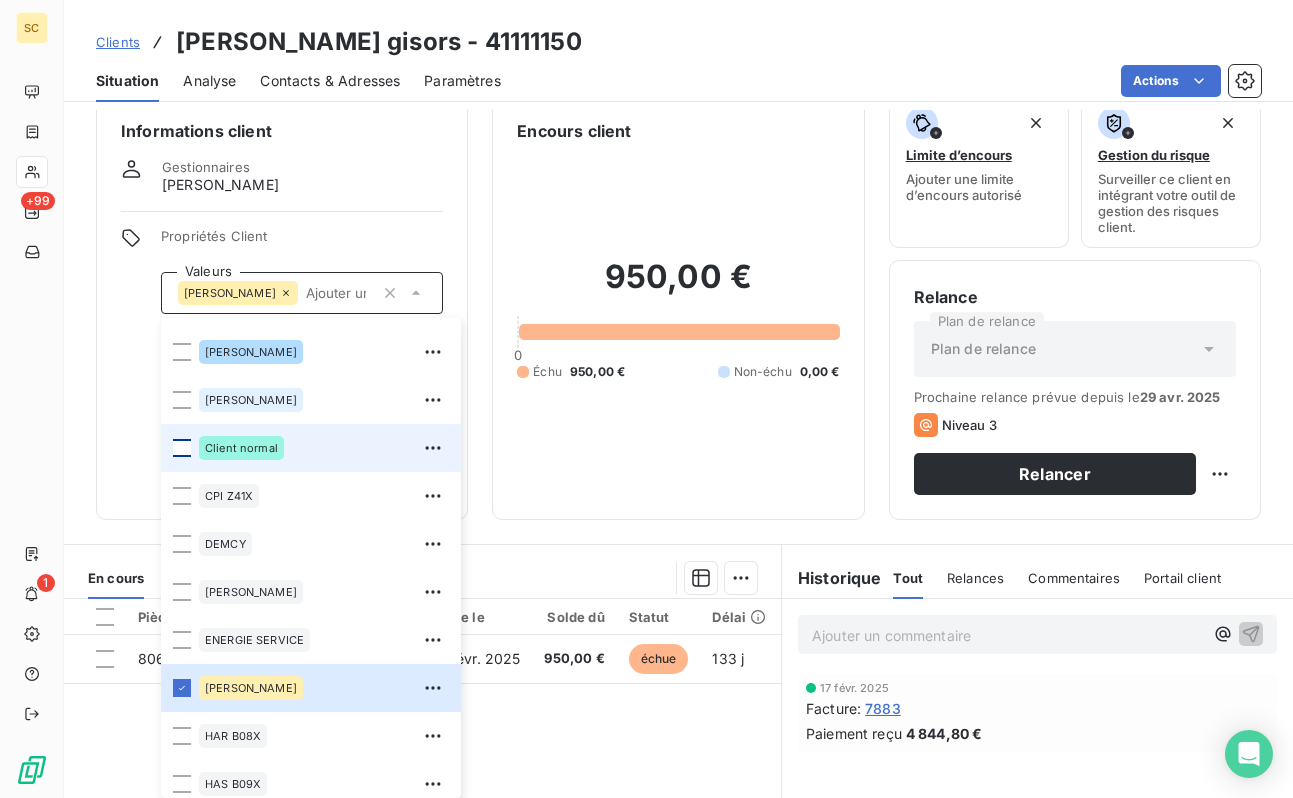 click at bounding box center (182, 448) 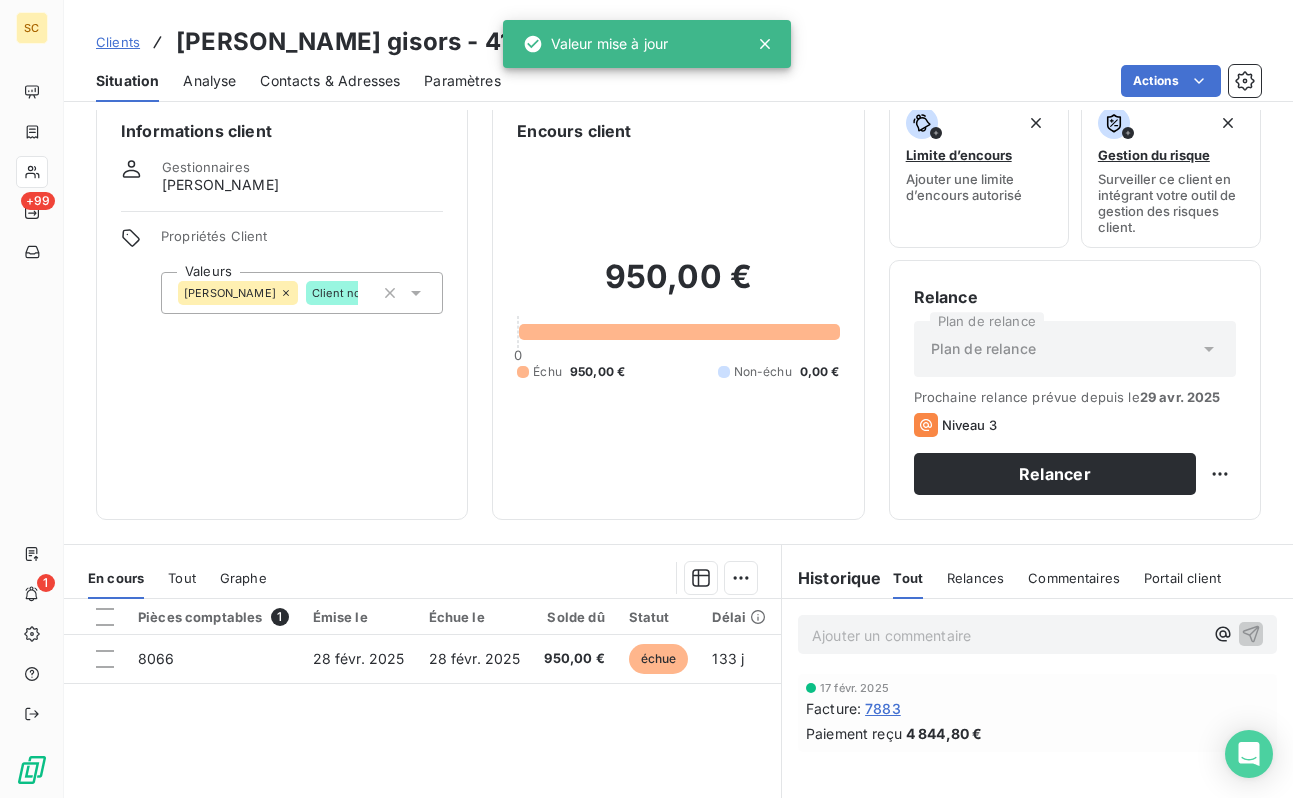 click on "Informations client Gestionnaires [PERSON_NAME] Propriétés Client Valeurs [PERSON_NAME] Client normal" at bounding box center (282, 307) 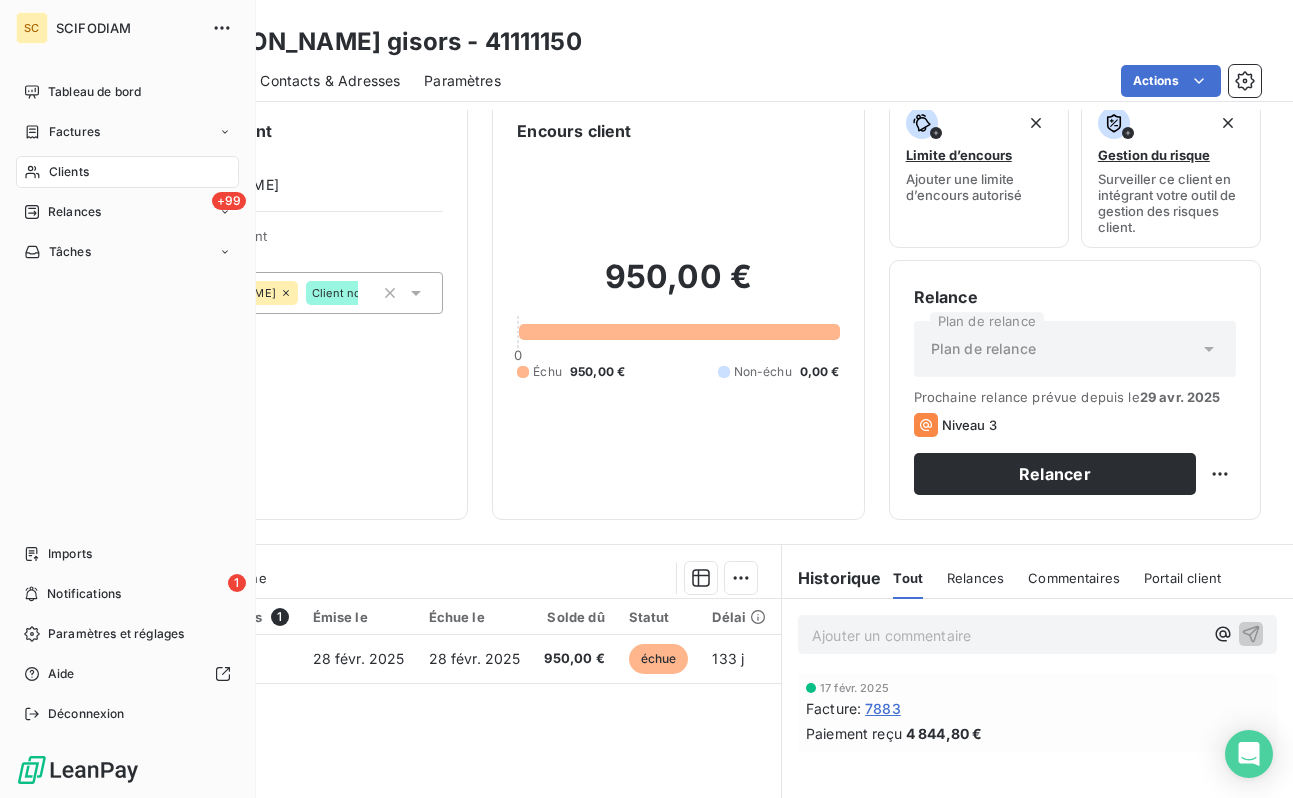 click on "Clients" at bounding box center (127, 172) 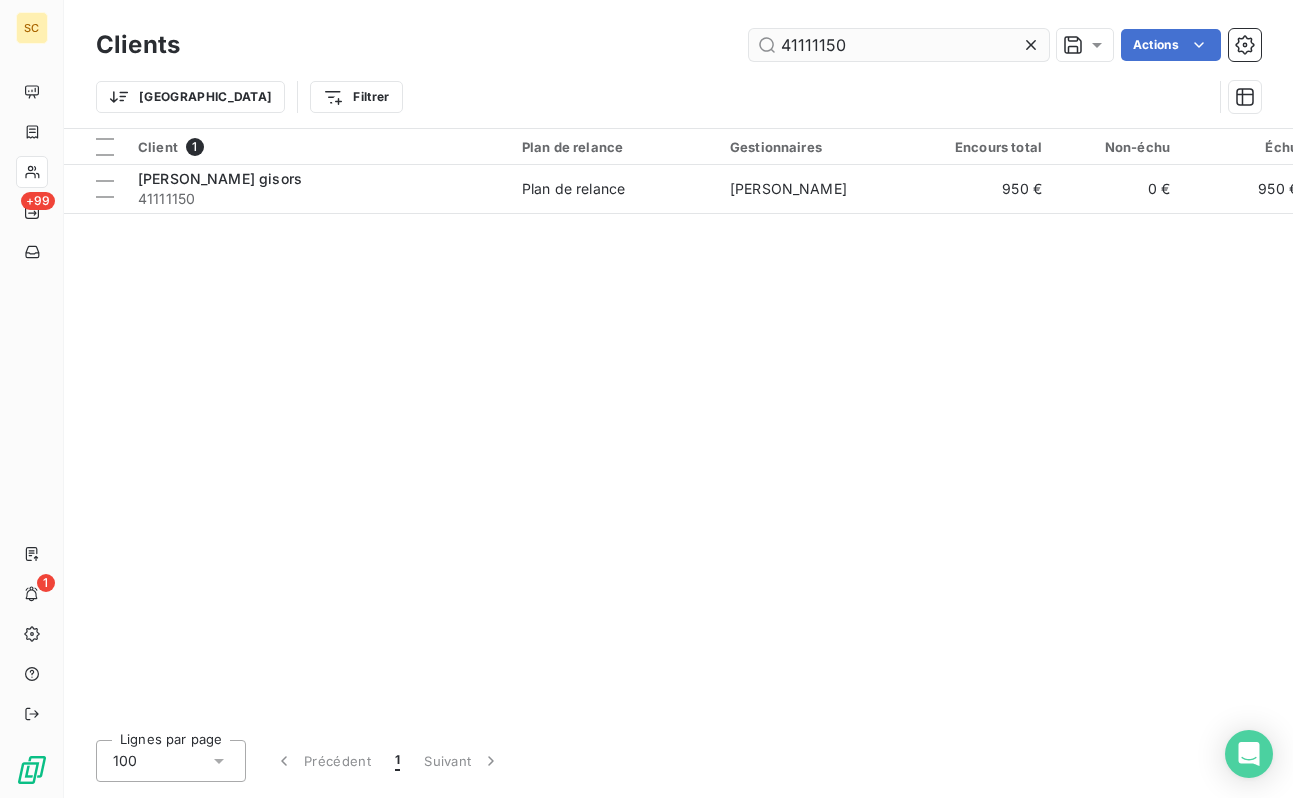 click on "41111150" at bounding box center (899, 45) 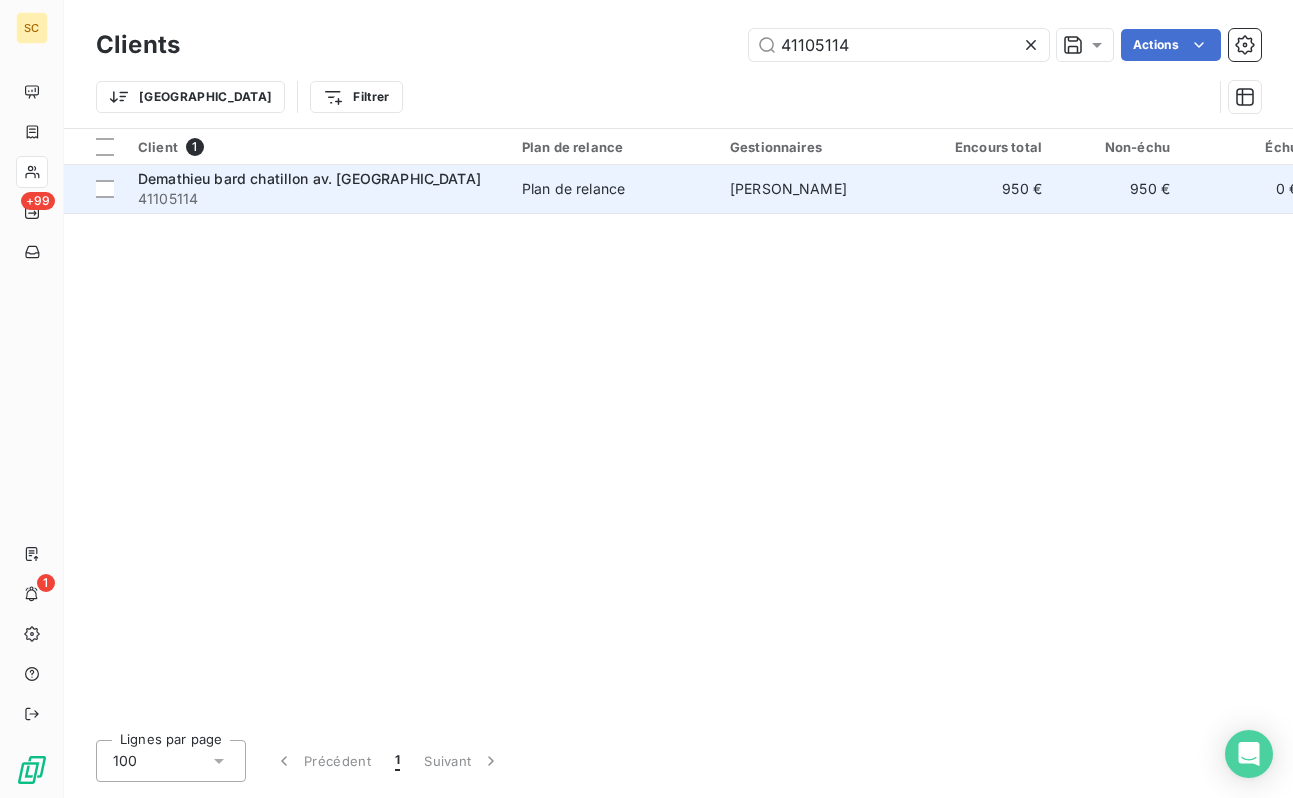 type on "41105114" 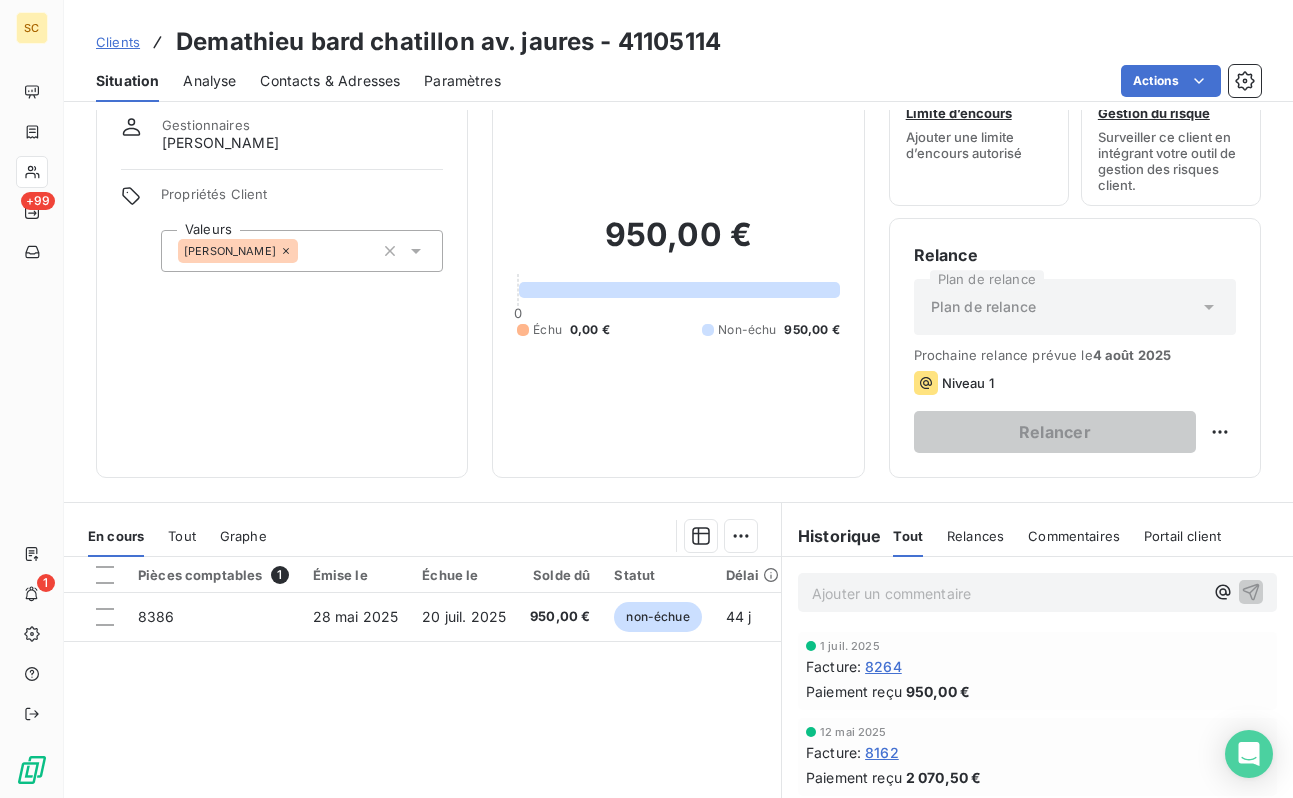 scroll, scrollTop: 55, scrollLeft: 0, axis: vertical 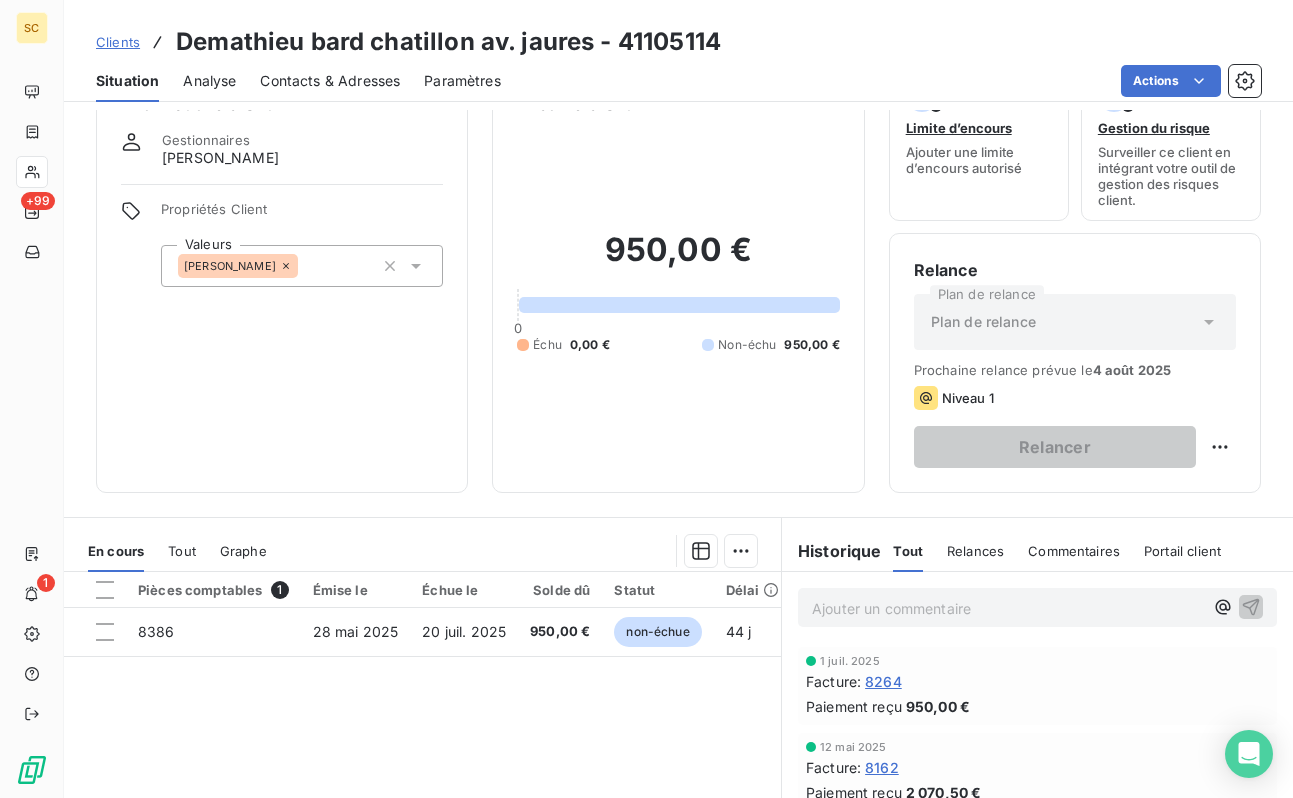 click on "[PERSON_NAME]" at bounding box center [302, 266] 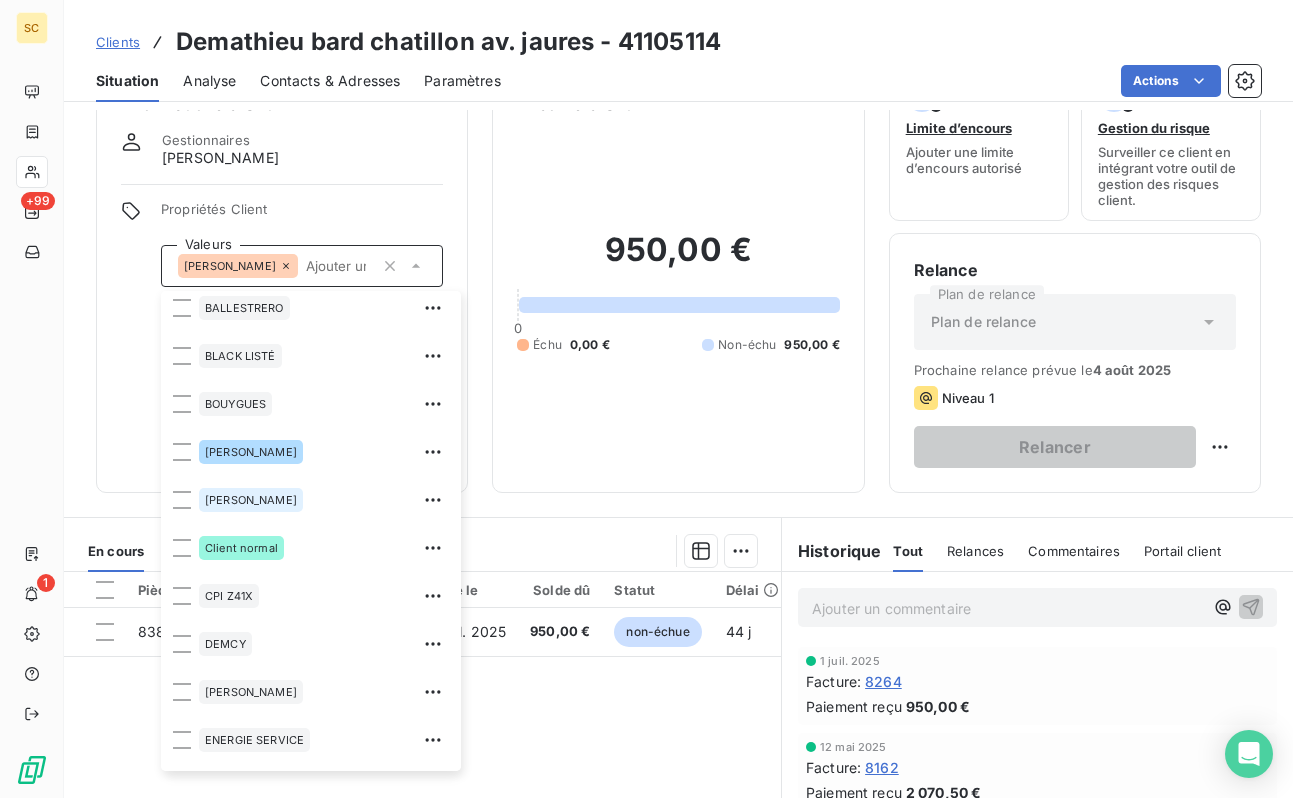 scroll, scrollTop: 509, scrollLeft: 0, axis: vertical 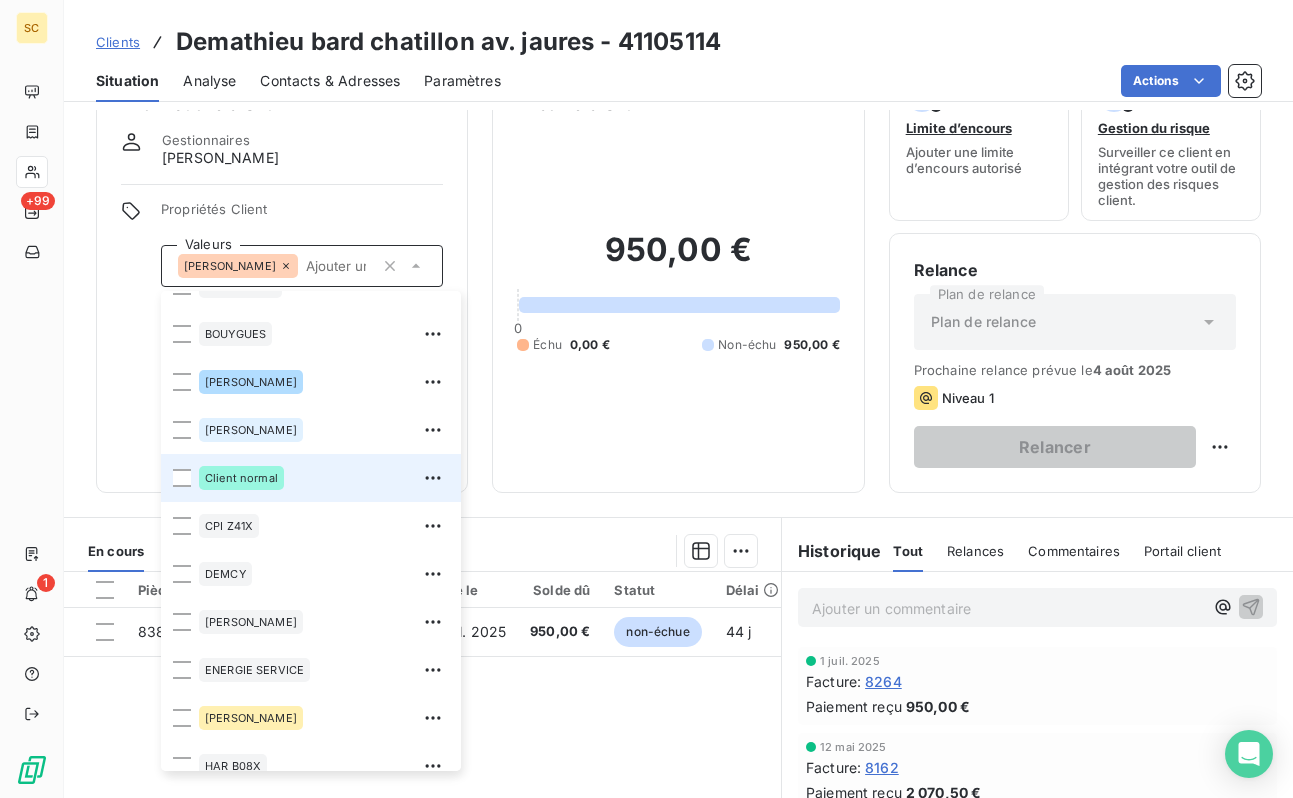 click on "Client normal" at bounding box center [241, 478] 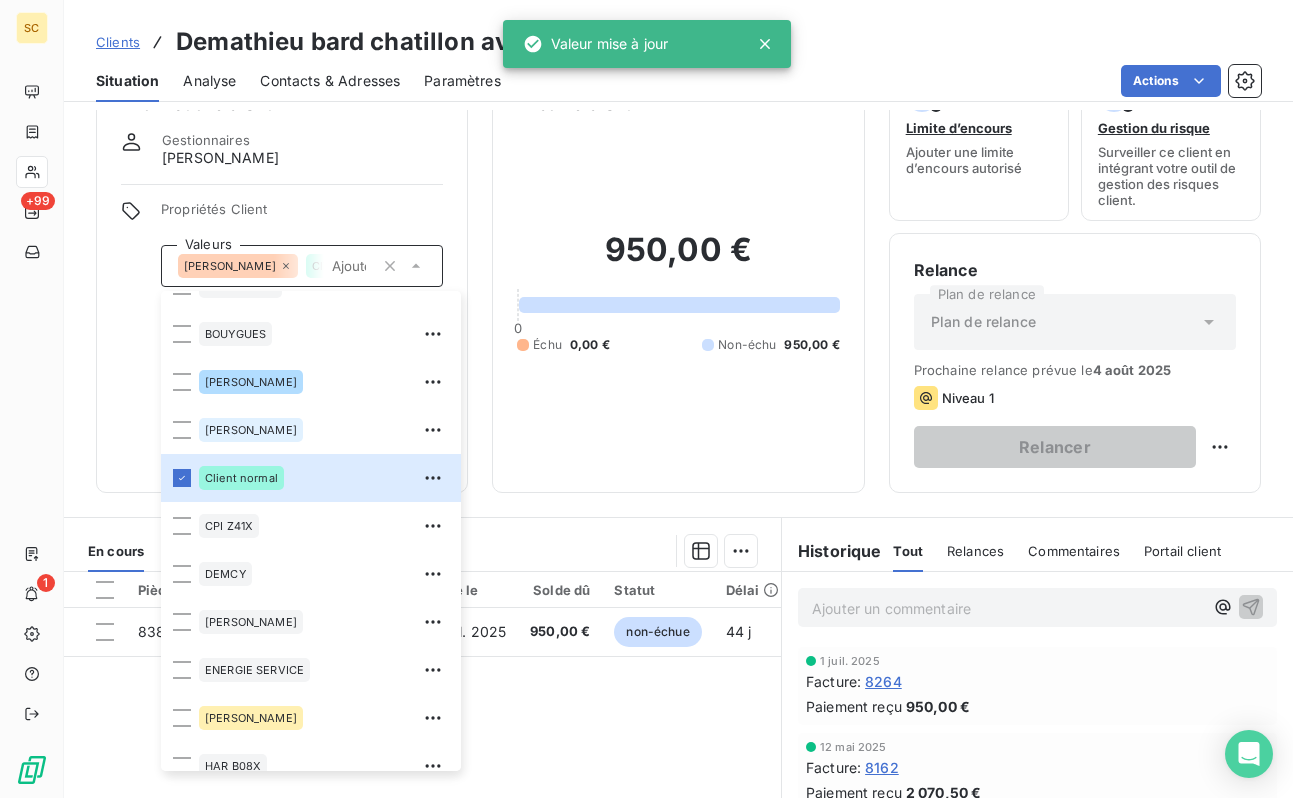 drag, startPoint x: 121, startPoint y: 376, endPoint x: 137, endPoint y: 370, distance: 17.088007 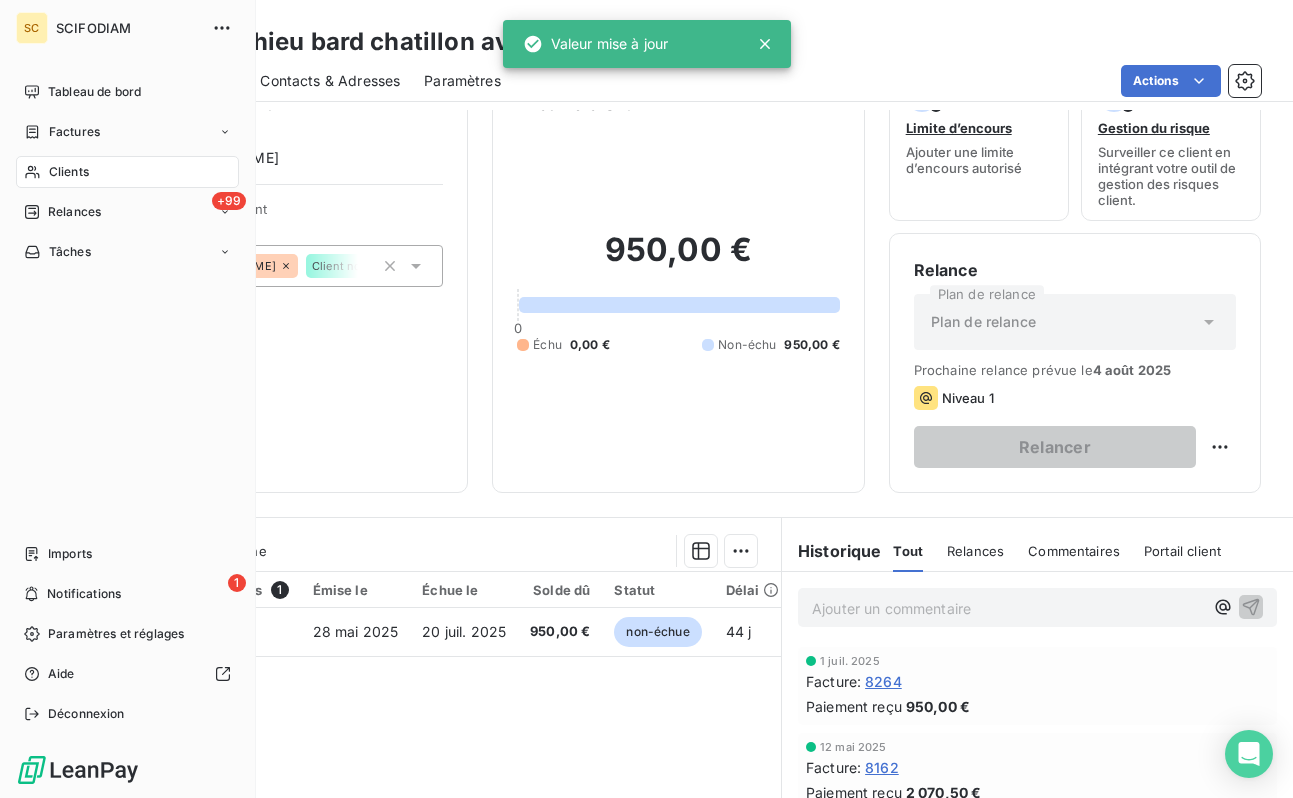 drag, startPoint x: 46, startPoint y: 168, endPoint x: 127, endPoint y: 164, distance: 81.09871 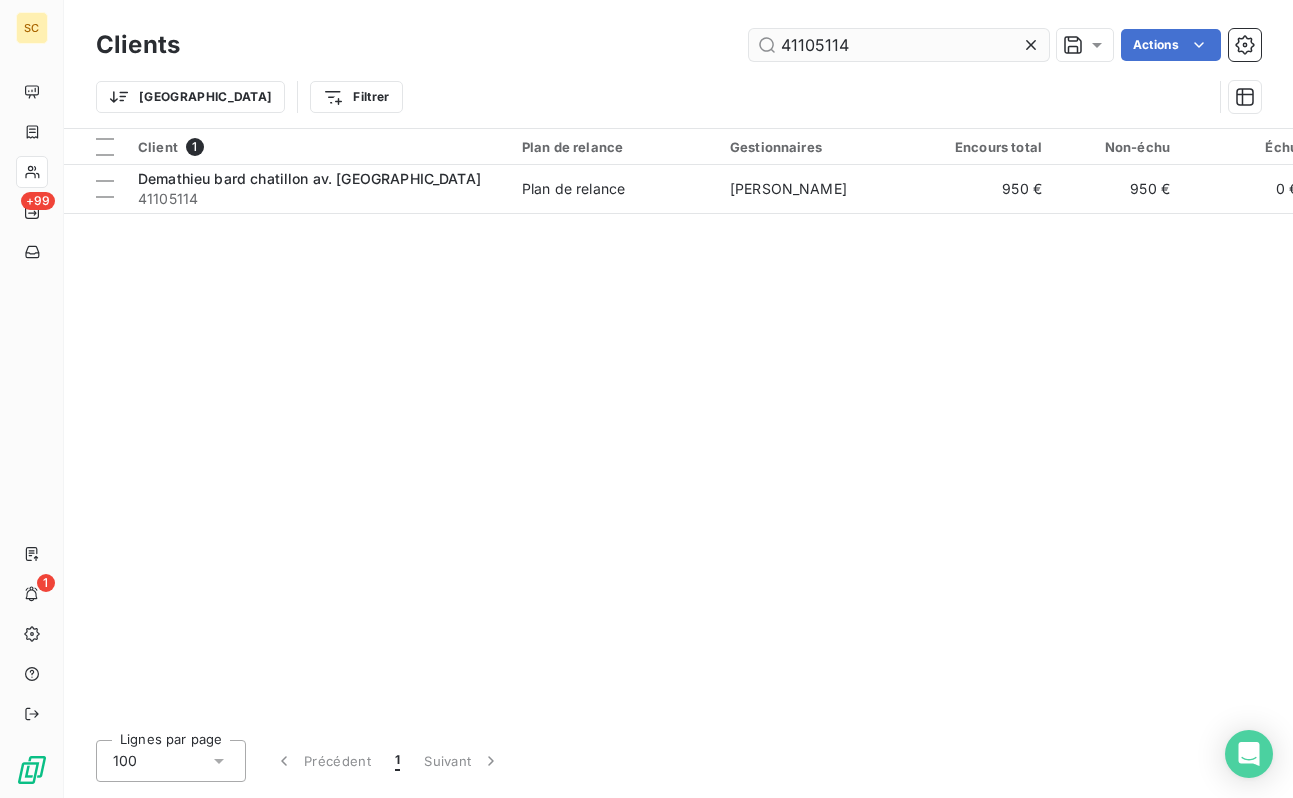 click on "41105114" at bounding box center (899, 45) 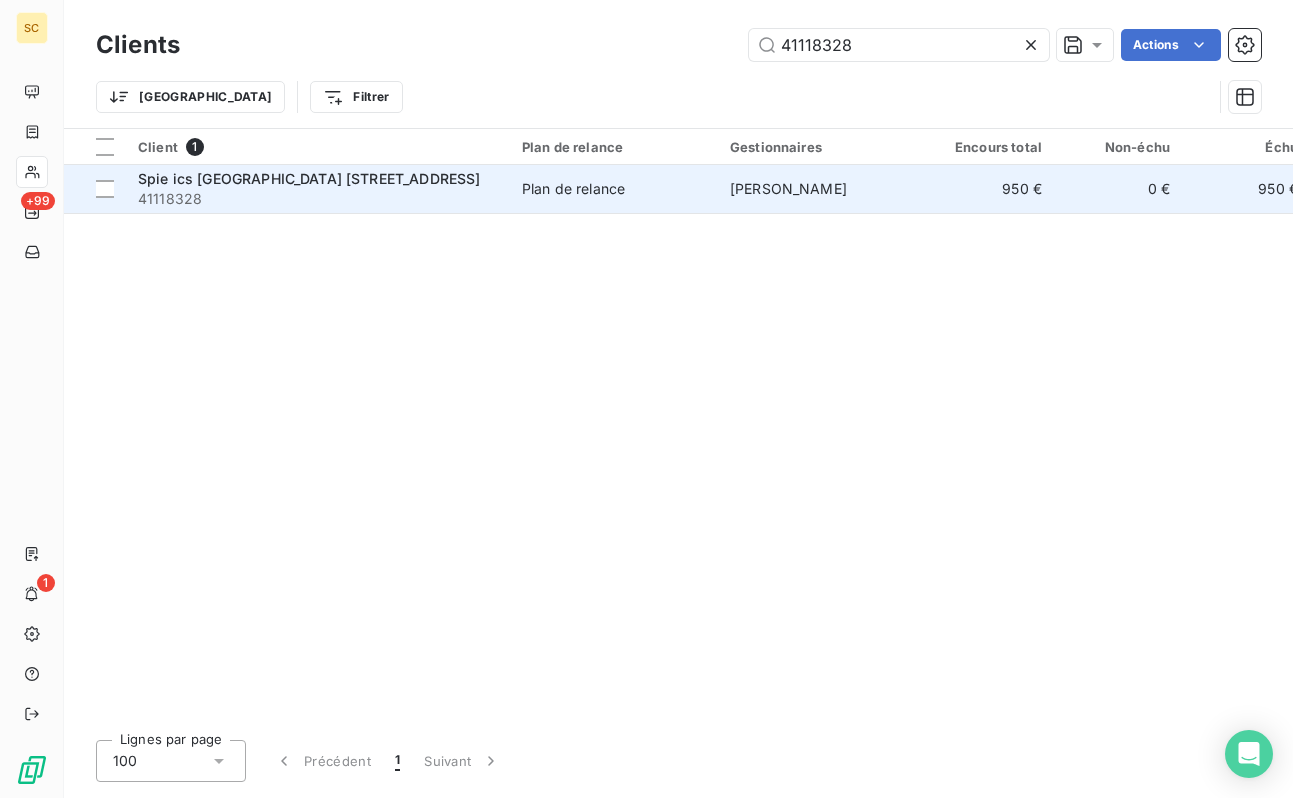 type on "41118328" 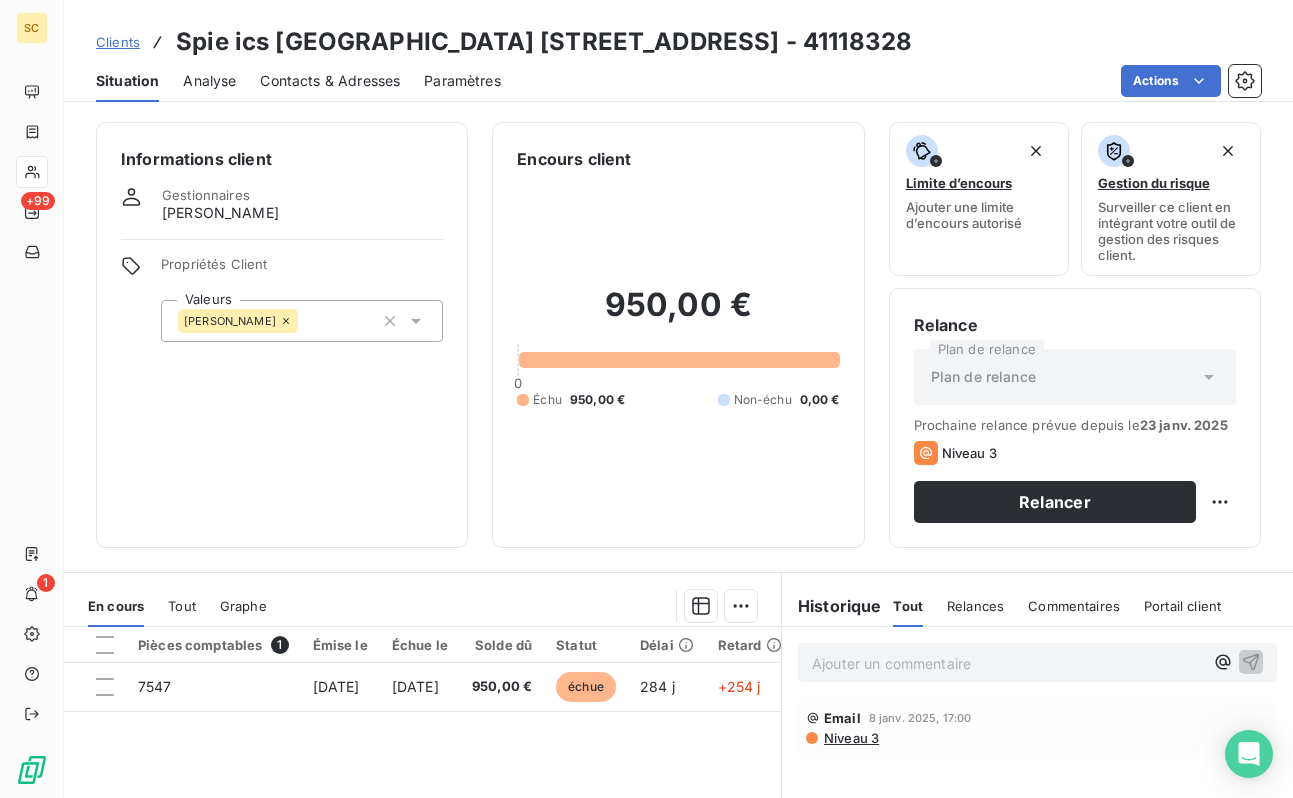 click on "[PERSON_NAME]" at bounding box center (302, 321) 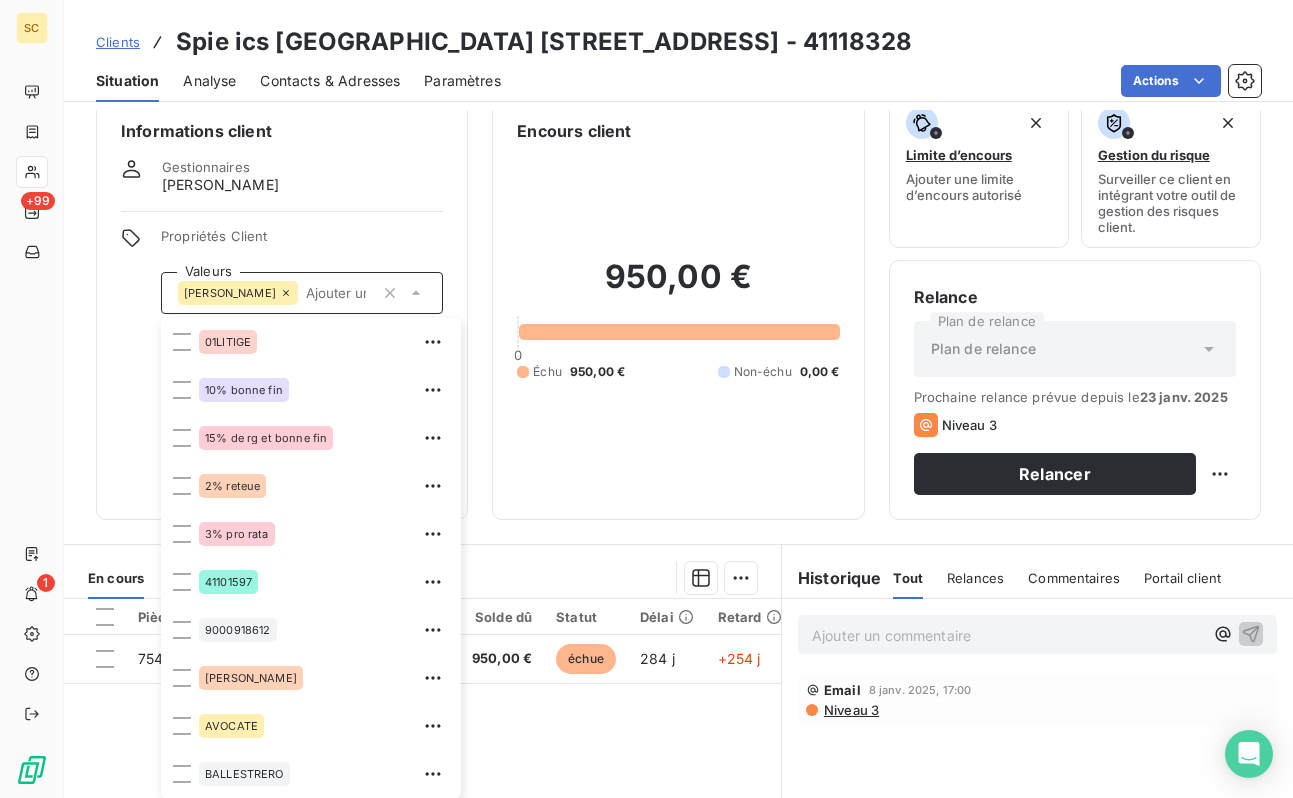 scroll, scrollTop: 480, scrollLeft: 0, axis: vertical 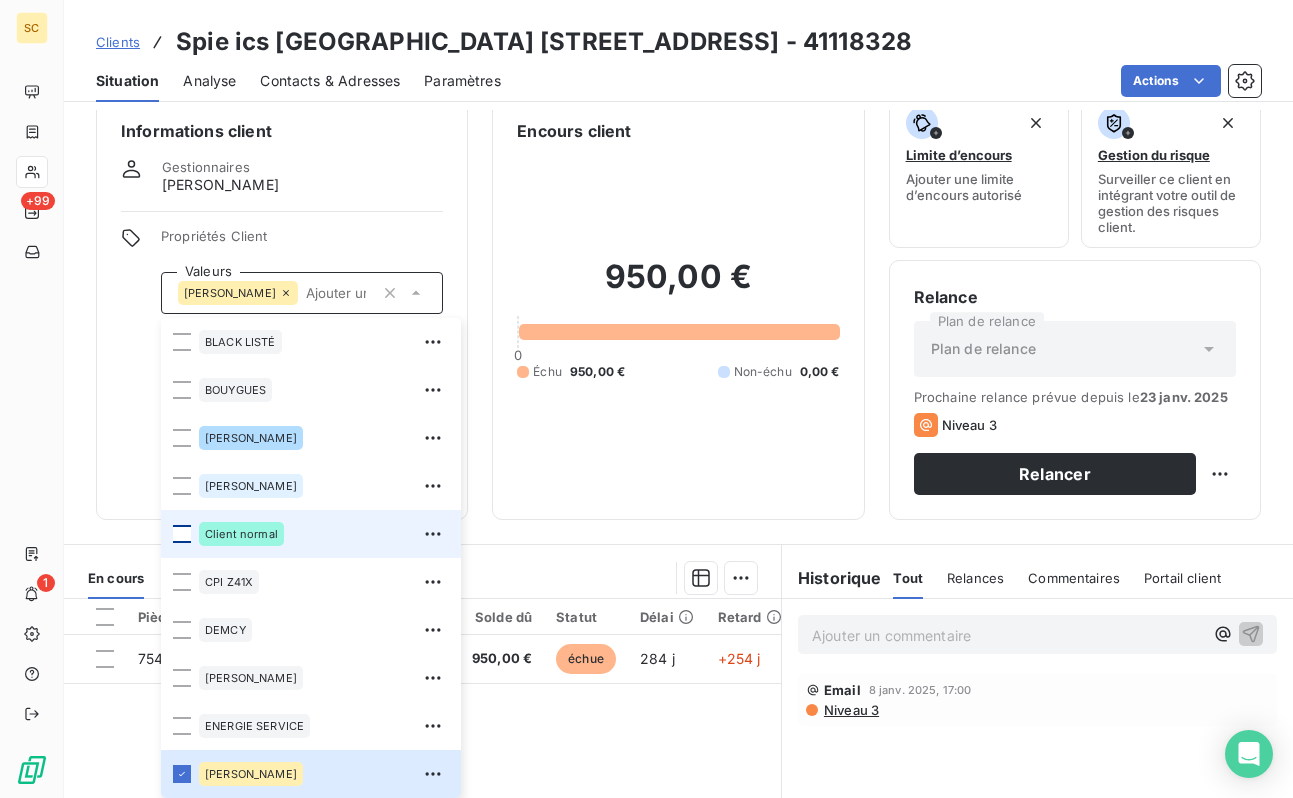 click at bounding box center [182, 534] 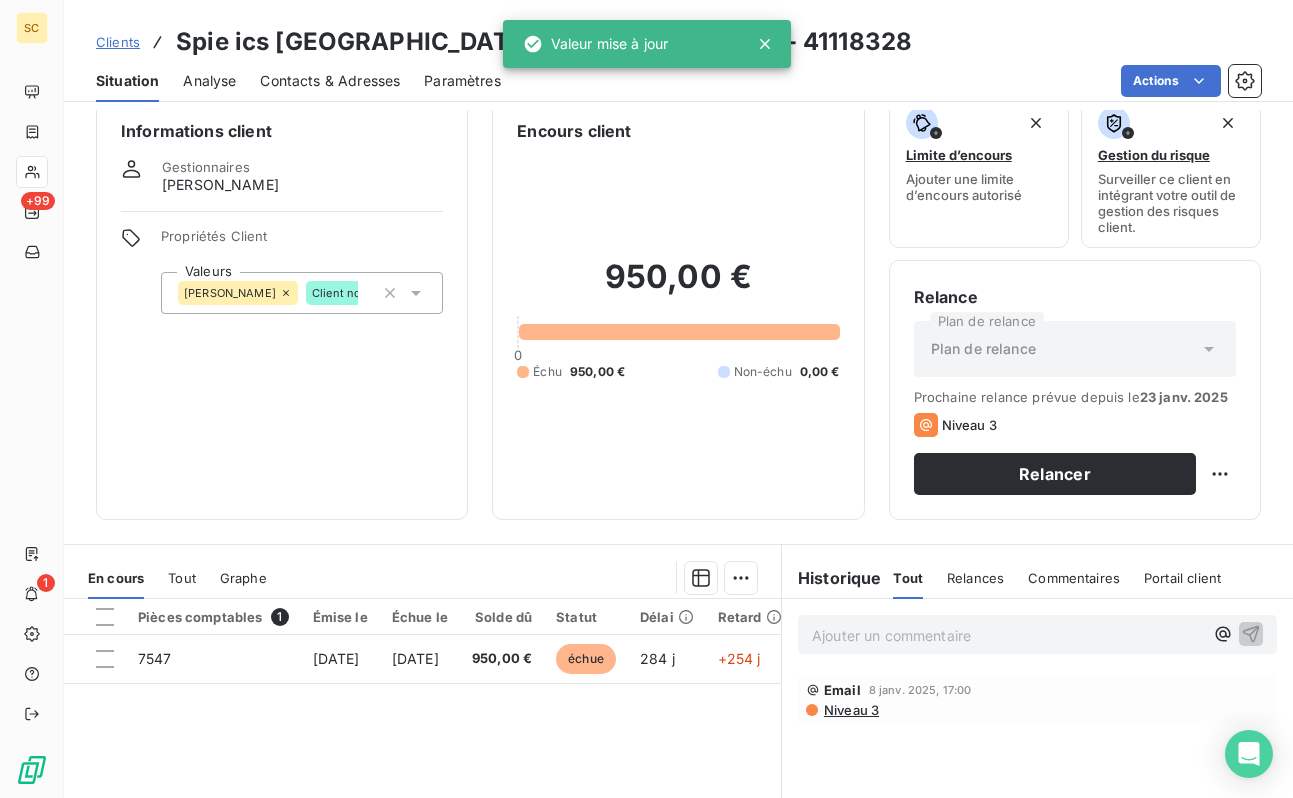 click on "Informations client Gestionnaires [PERSON_NAME] Propriétés Client Valeurs [PERSON_NAME] Client normal Encours client   950,00 € 0 Échu 950,00 € Non-échu 0,00 €     Limite d’encours Ajouter une limite d’encours autorisé Gestion du risque Surveiller ce client en intégrant votre outil de gestion des risques client. Relance Plan de relance Plan de relance Prochaine relance prévue depuis le  [DATE] Niveau 3 Relancer" at bounding box center (678, 307) 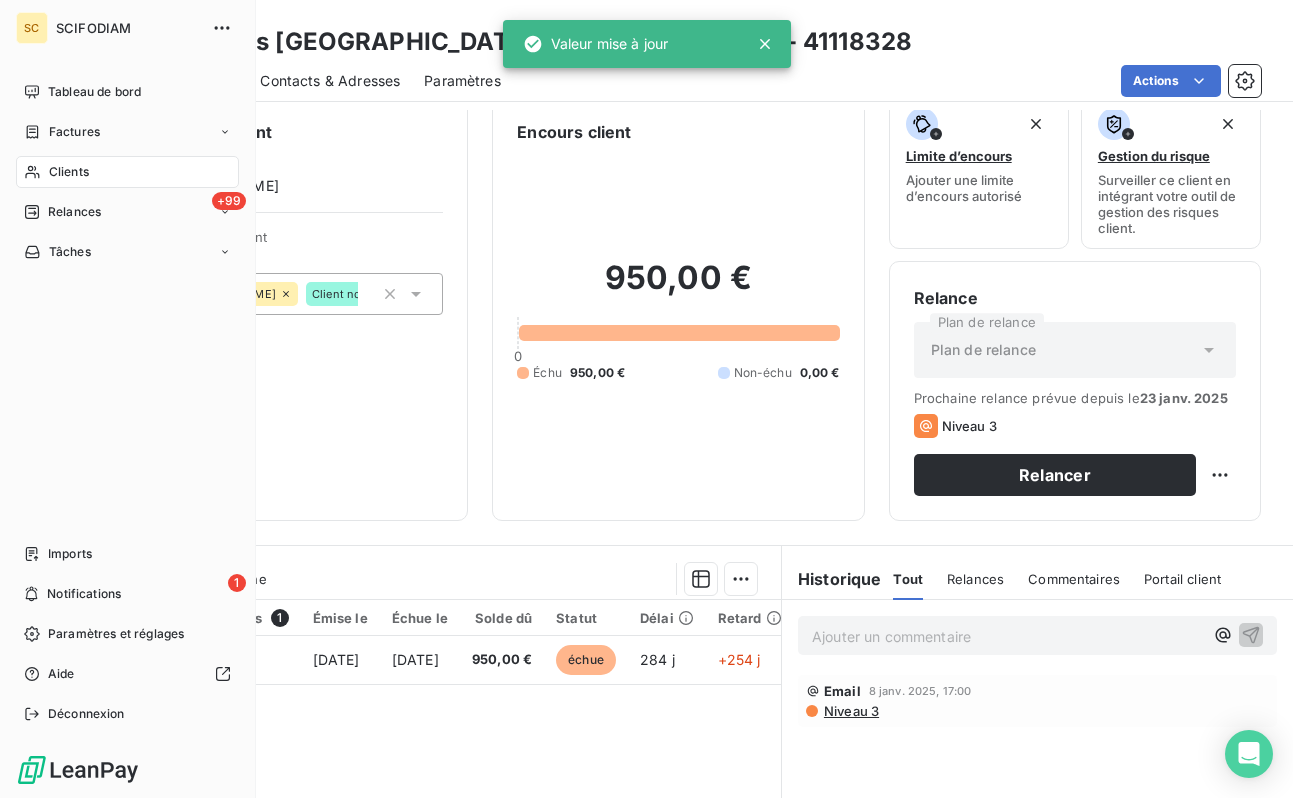 click on "Clients" at bounding box center (69, 172) 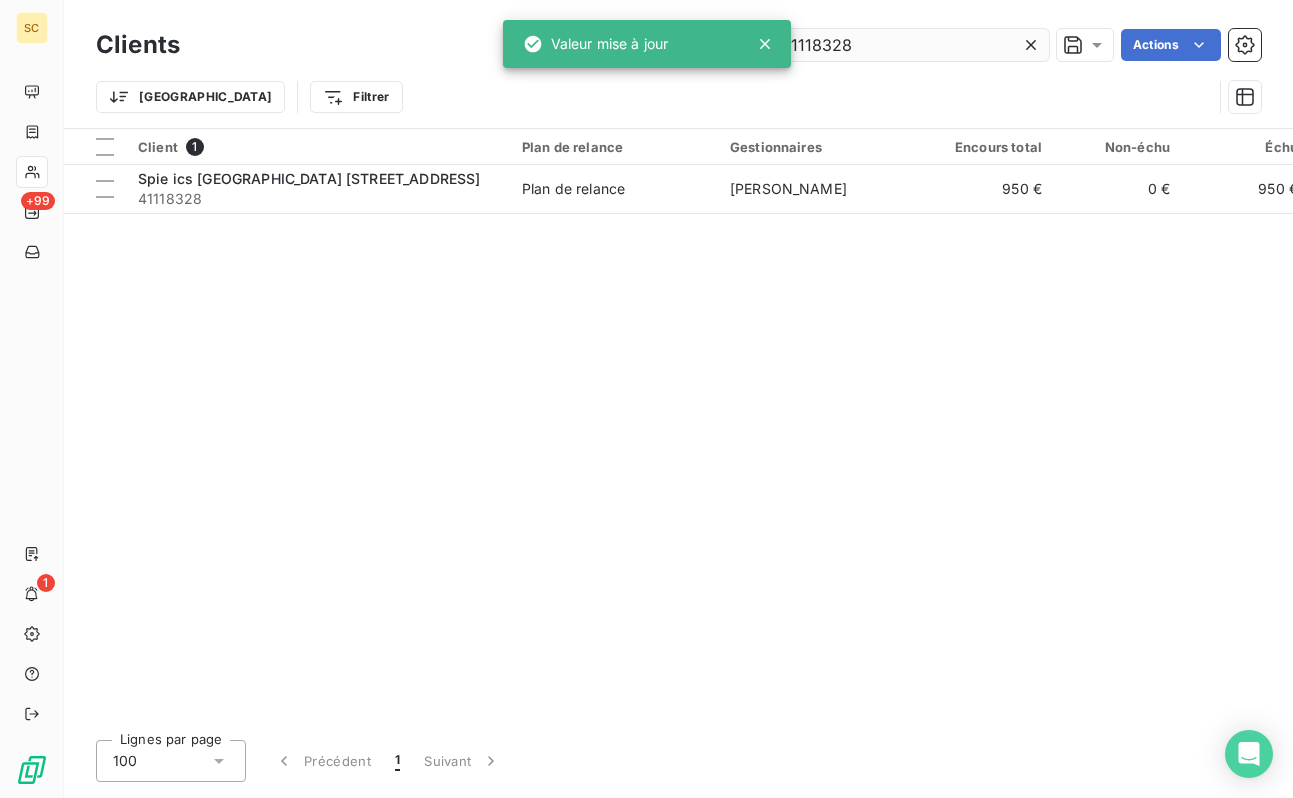 click on "41118328" at bounding box center (899, 45) 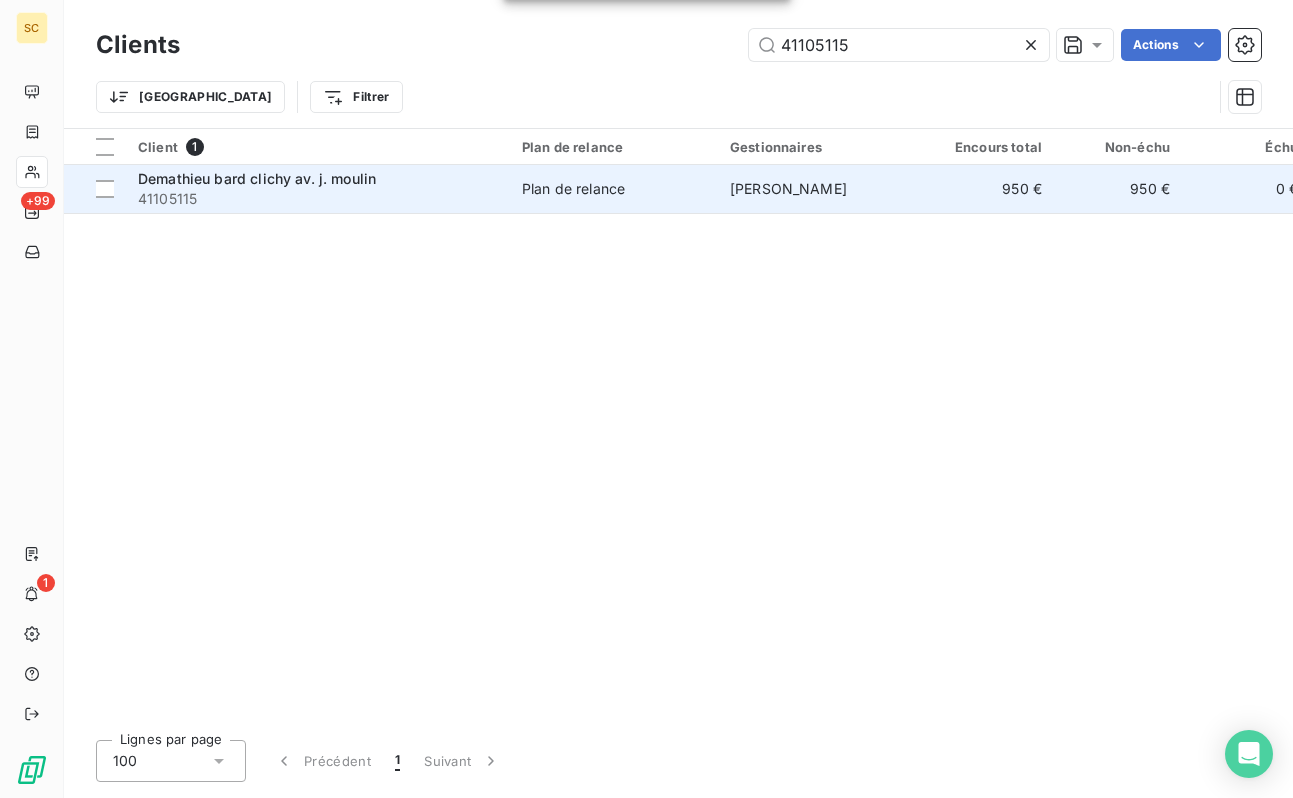 type on "41105115" 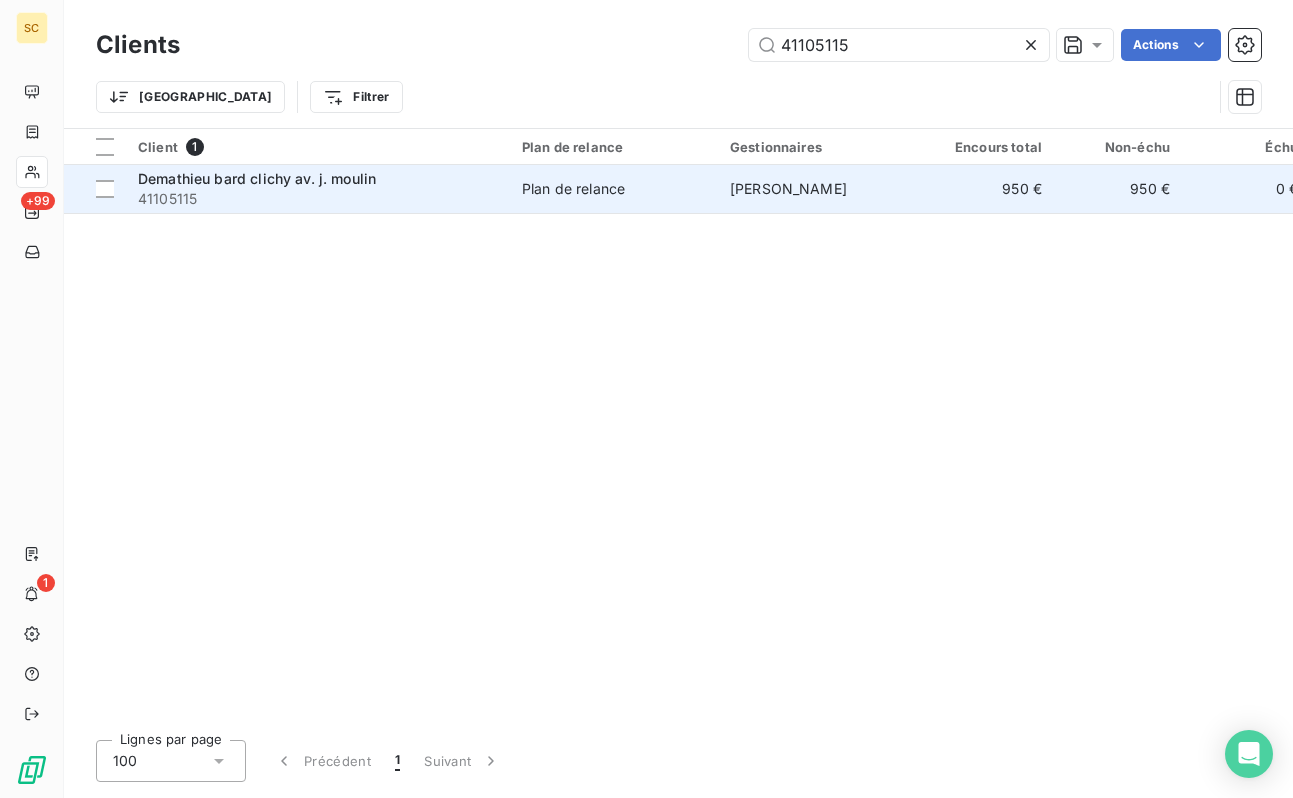 click on "41105115" at bounding box center (318, 199) 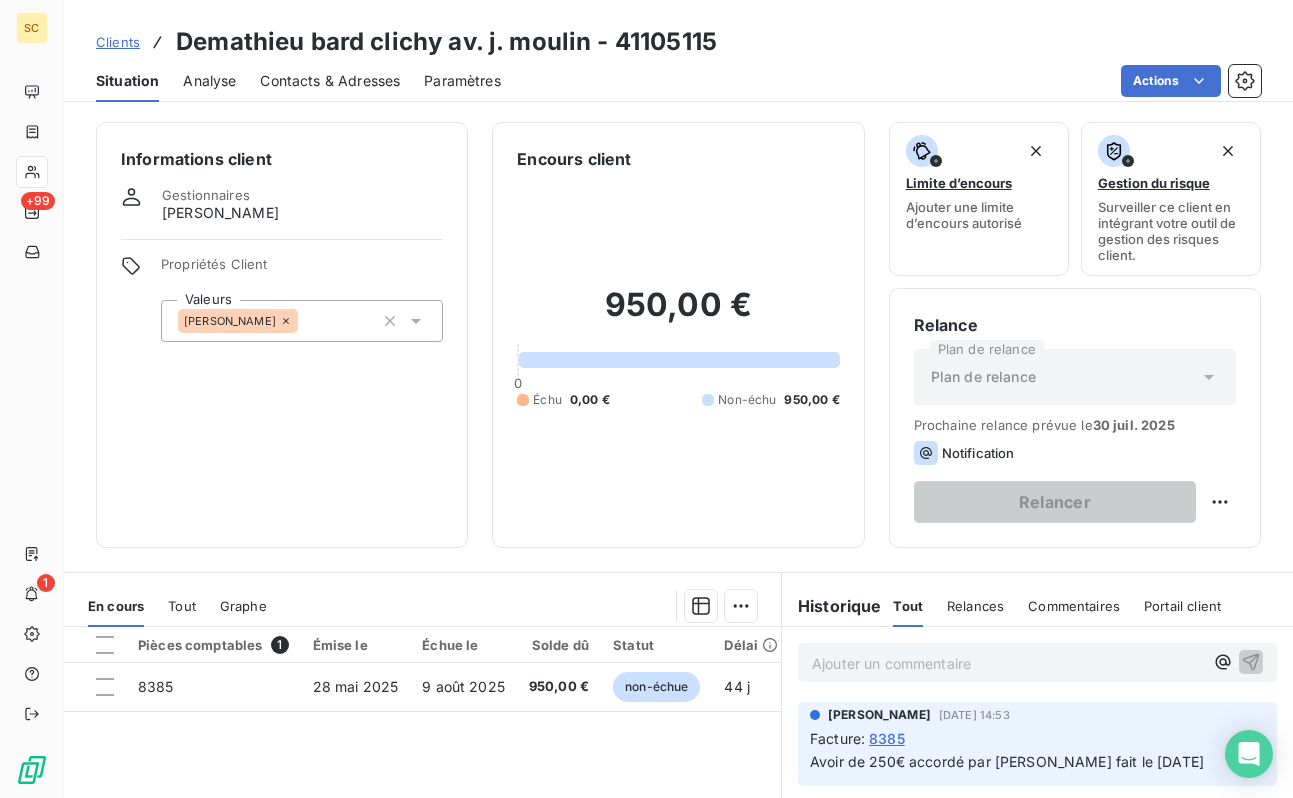 click at bounding box center [306, 321] 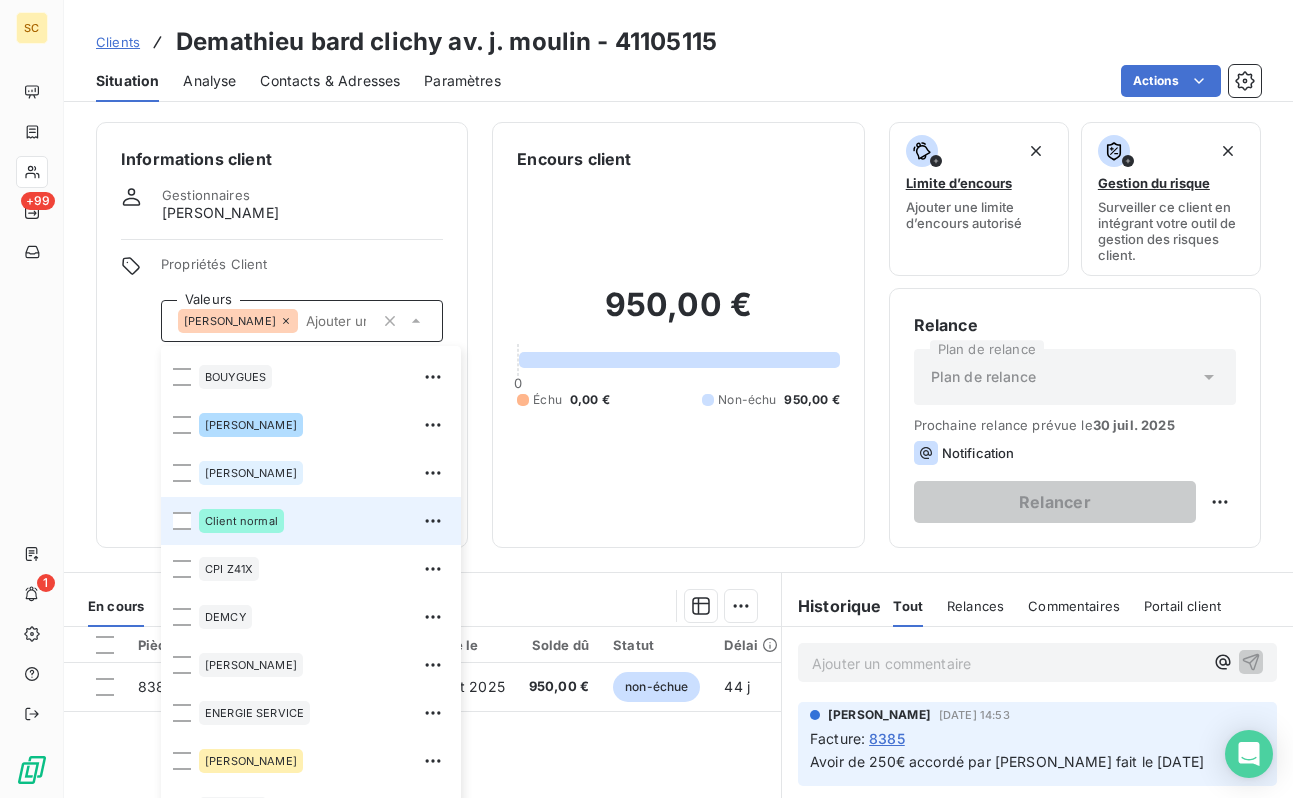 scroll, scrollTop: 527, scrollLeft: 0, axis: vertical 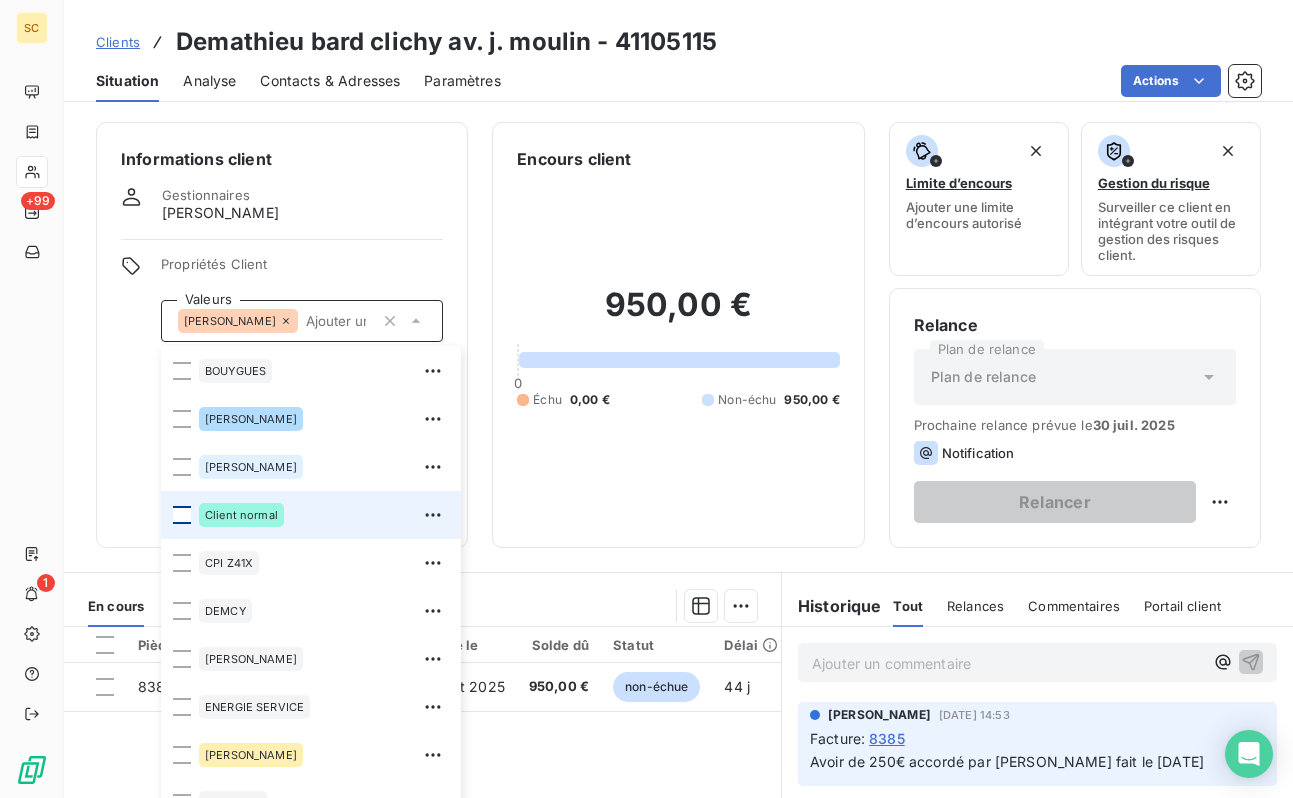 click at bounding box center [182, 515] 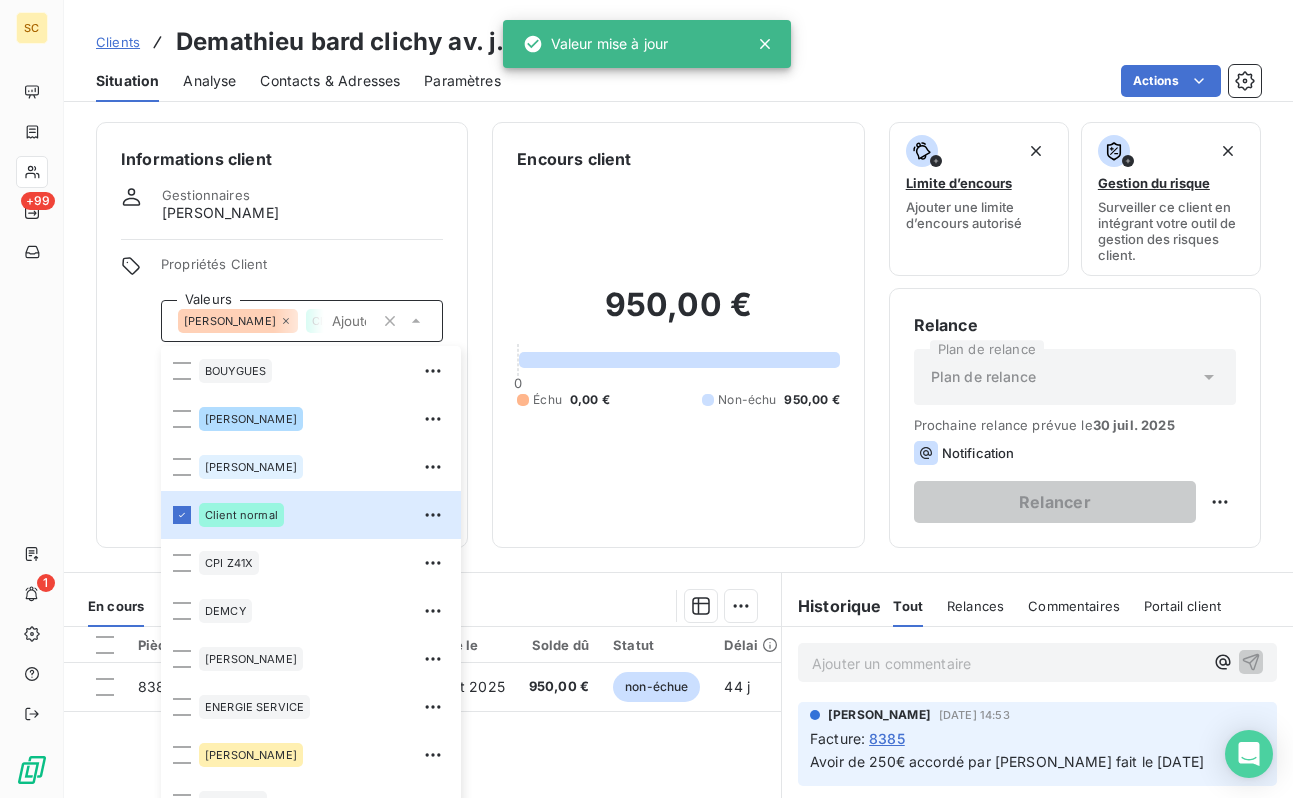 click on "Informations client Gestionnaires [PERSON_NAME] Propriétés Client Valeurs [PERSON_NAME] Client normal 01LITIGE 10% bonne fin 15% de rg et bonne fin 2% reteue 3% pro rata 41101597 9000918612 [PERSON_NAME] AVOCATE BALLESTRERO BLACK LISTÉ BOUYGUES [PERSON_NAME] Client normal CPI Z41X [PERSON_NAME] ENERGIE SERVICE [PERSON_NAME] B08X HAS B09X IEP Z32X immo lucas paiement au 15 de chaque mois REP B11X RETENUE 12% rg 12% RG 5% rg10% [PERSON_NAME] situ differente chez client que les notr ufer Vinci TP" at bounding box center (282, 335) 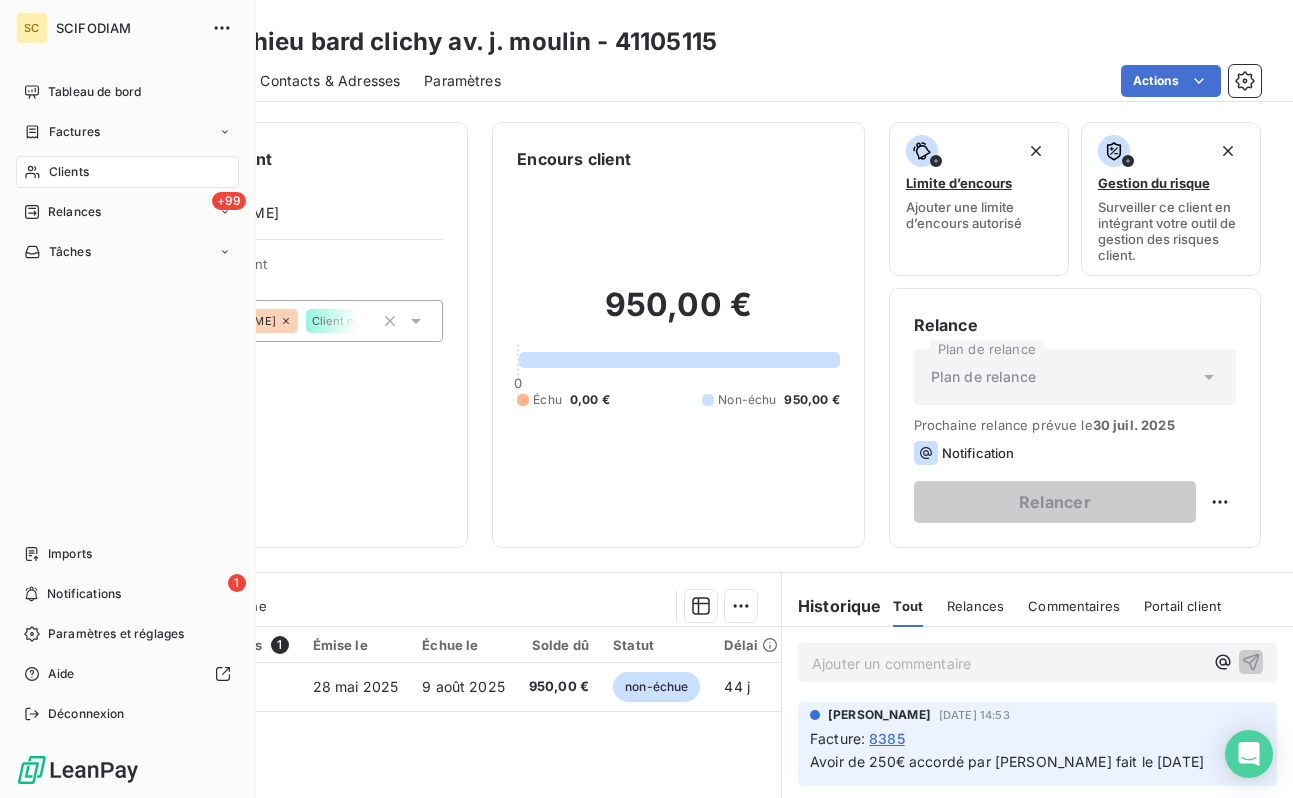 click on "Clients" at bounding box center (127, 172) 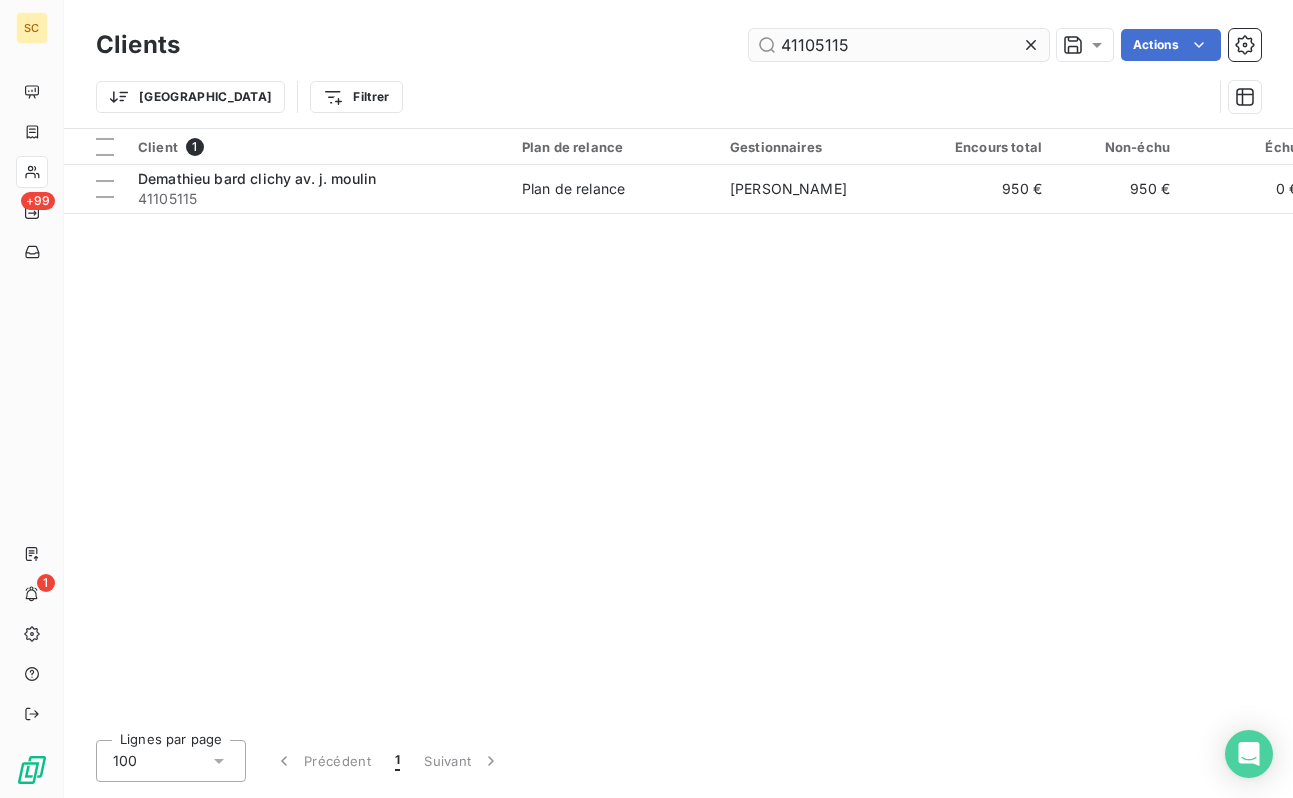 click on "41105115" at bounding box center (899, 45) 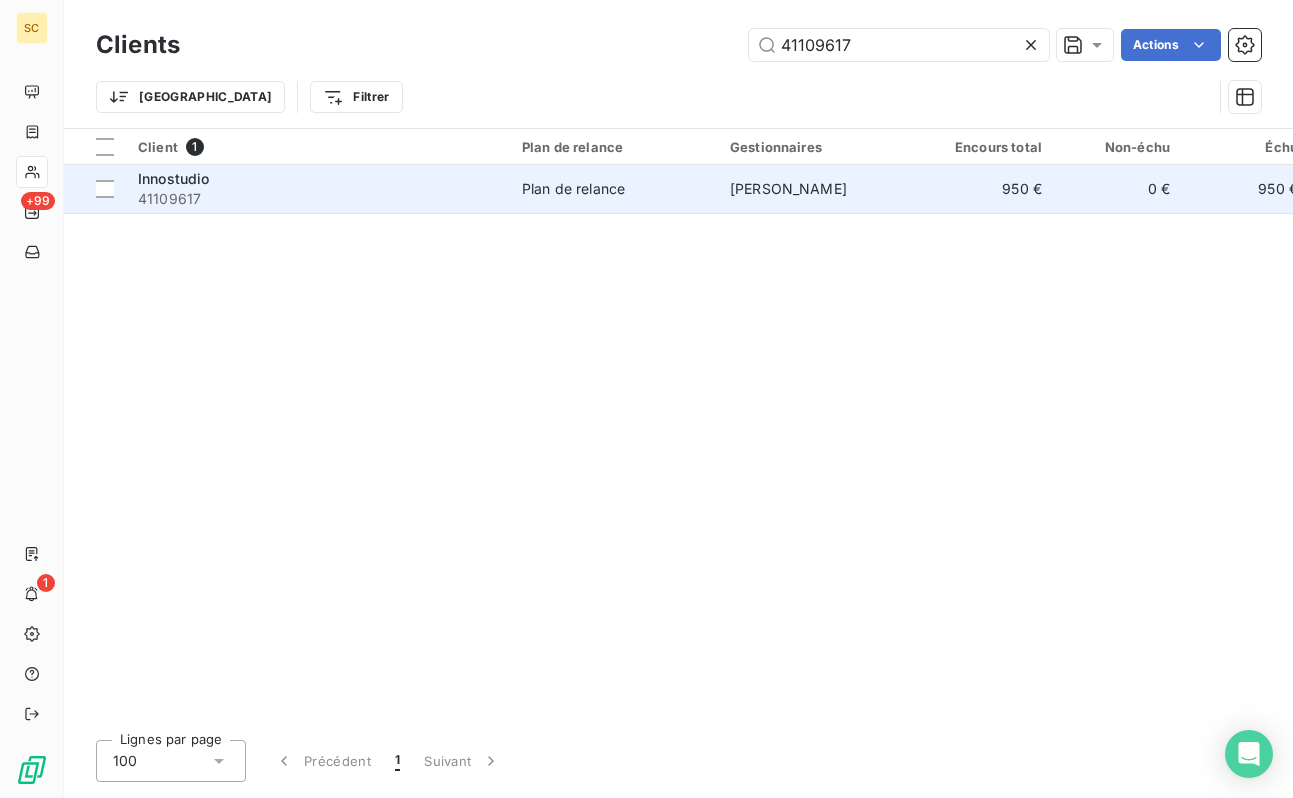 type on "41109617" 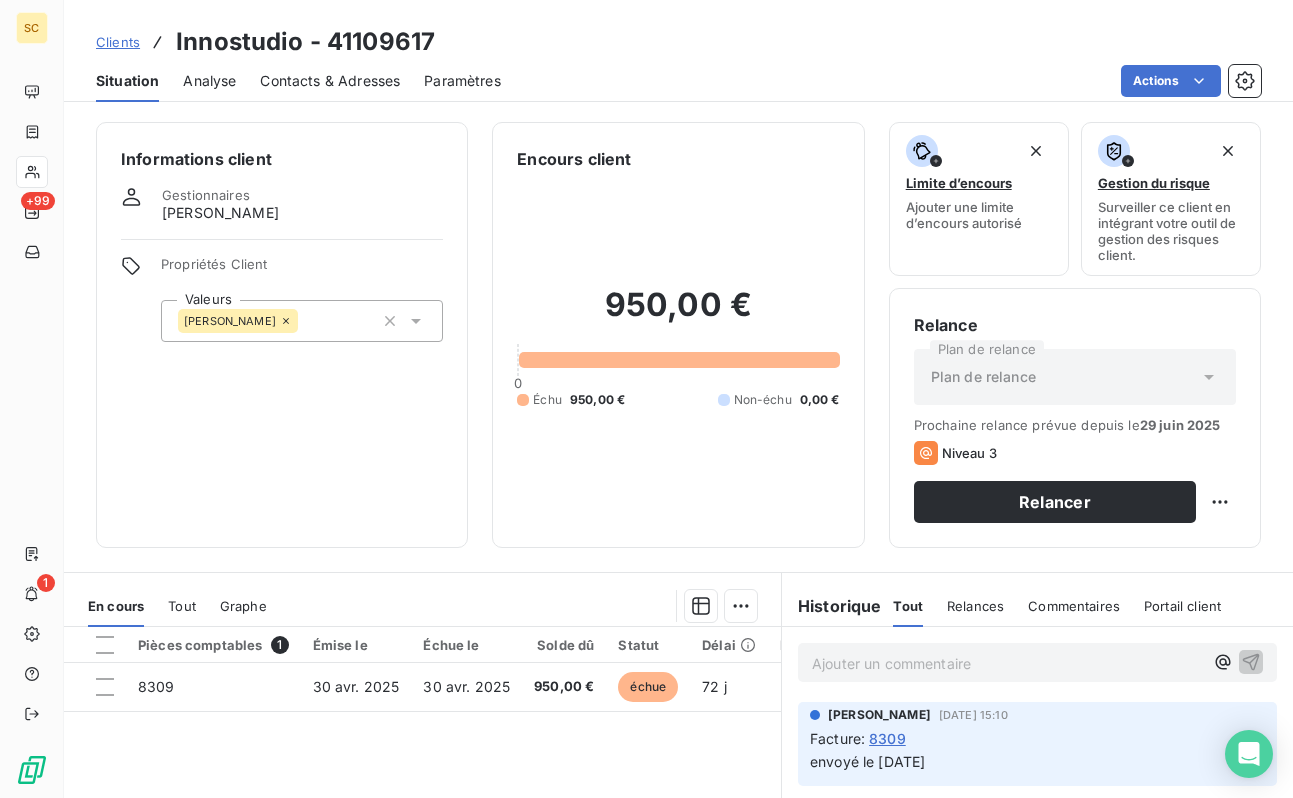 click on "[PERSON_NAME]" at bounding box center (302, 321) 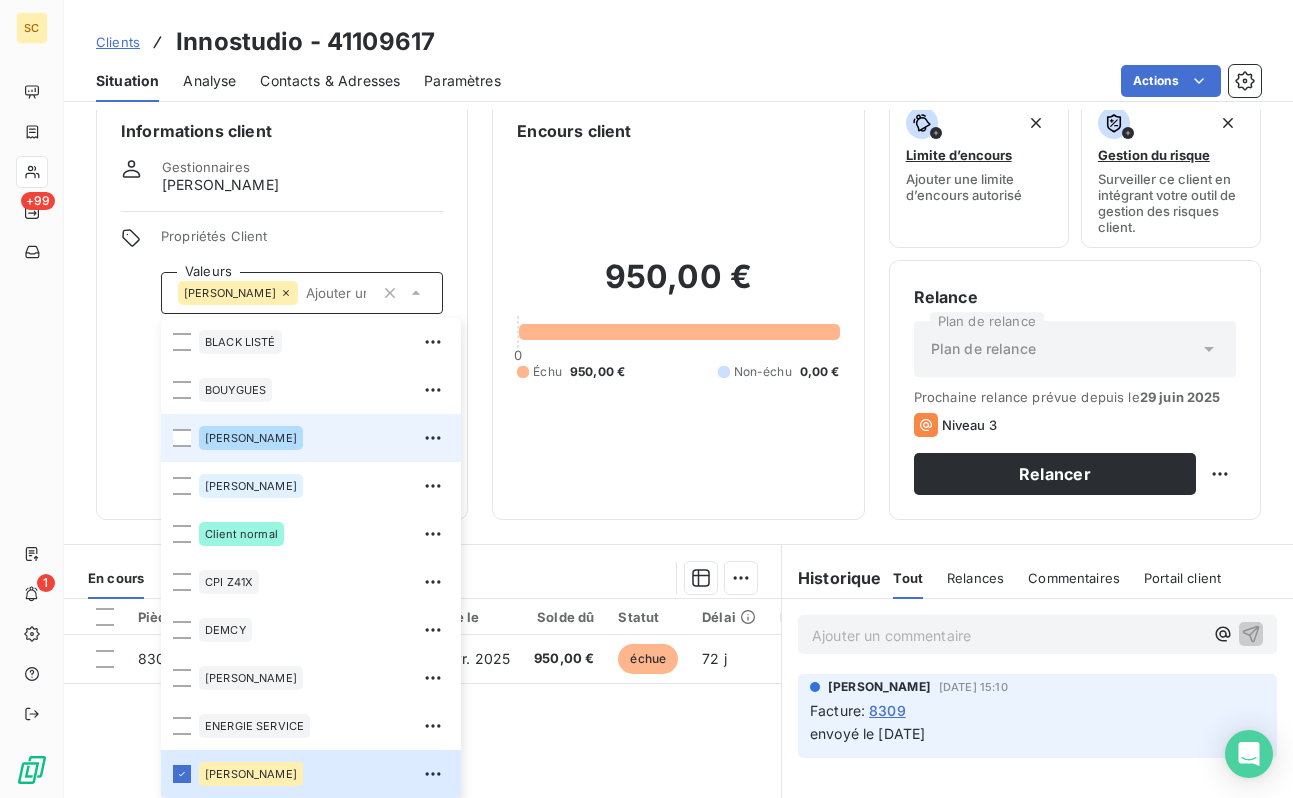 scroll, scrollTop: 556, scrollLeft: 0, axis: vertical 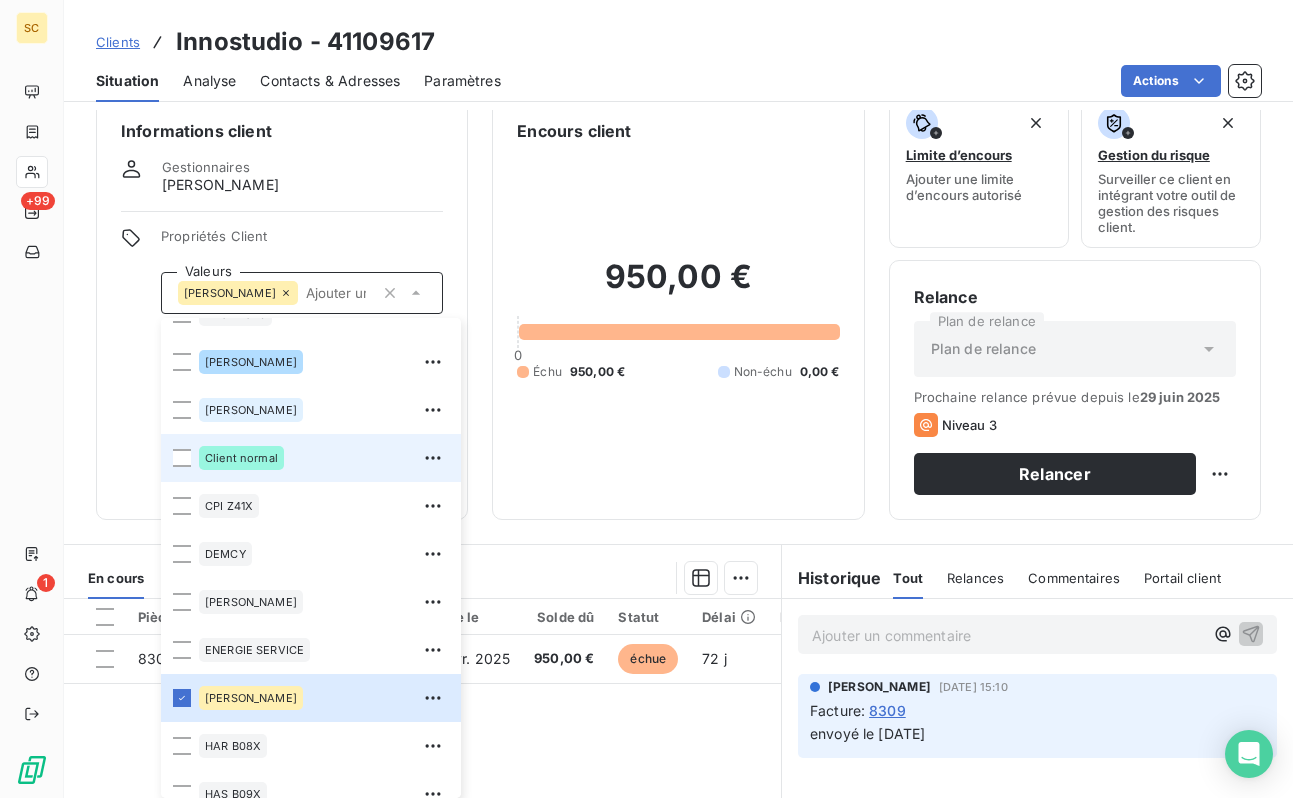 click on "Client normal" at bounding box center (241, 458) 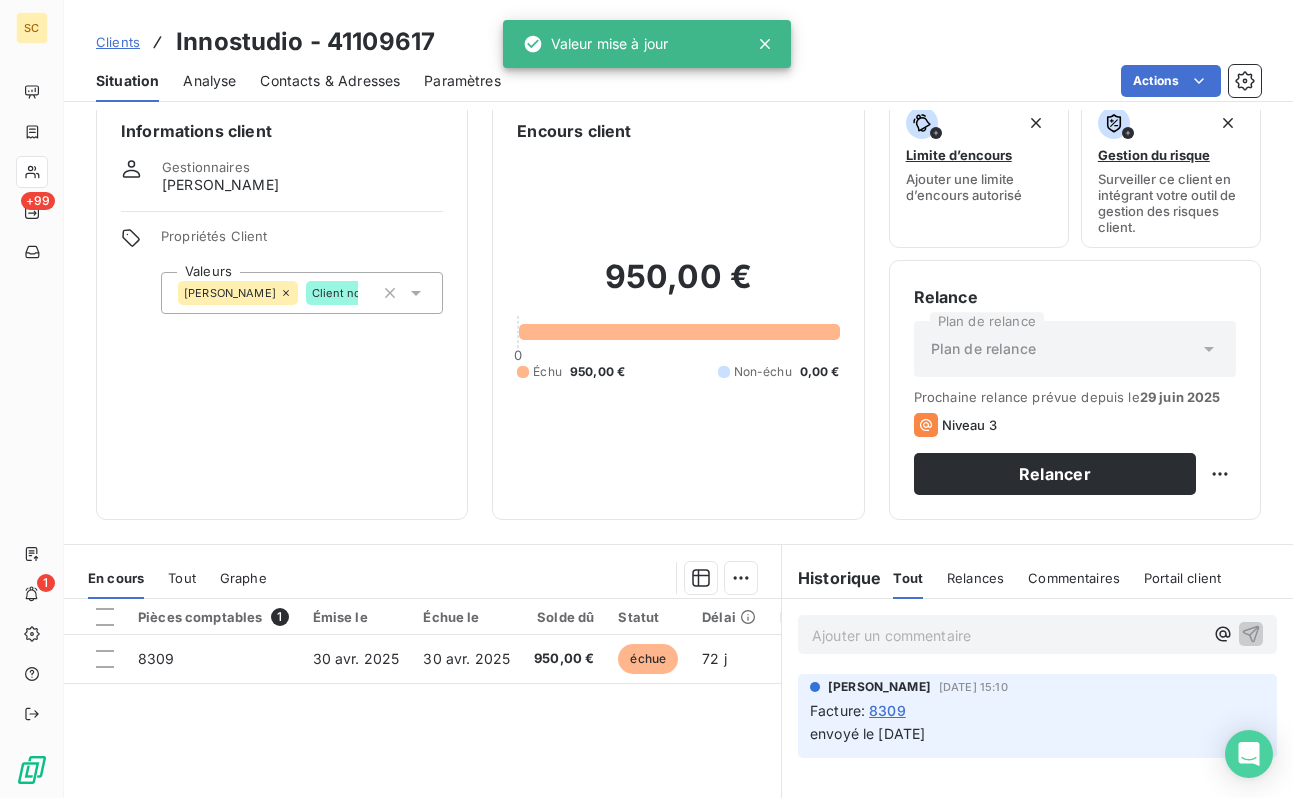 click on "Informations client Gestionnaires [PERSON_NAME] Propriétés Client Valeurs [PERSON_NAME] Client normal" at bounding box center [282, 307] 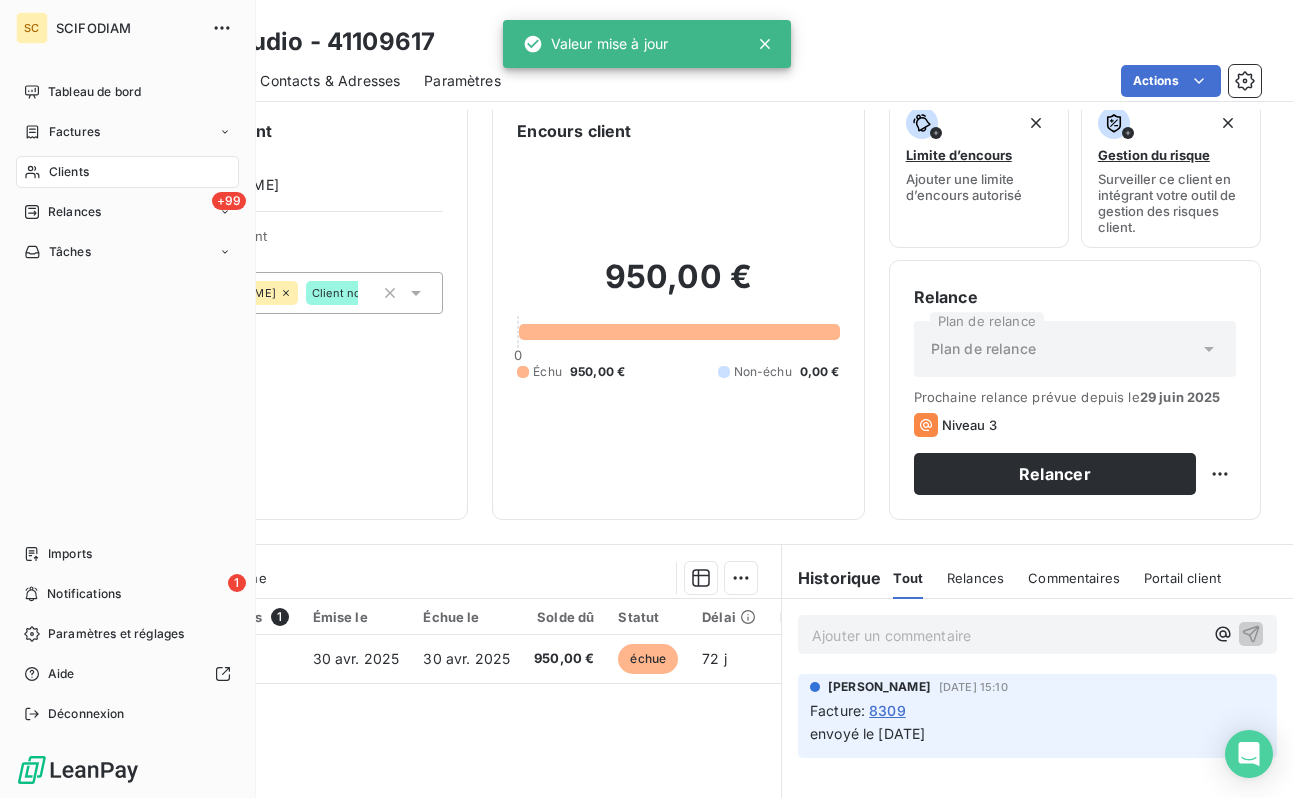 click on "Clients" at bounding box center [69, 172] 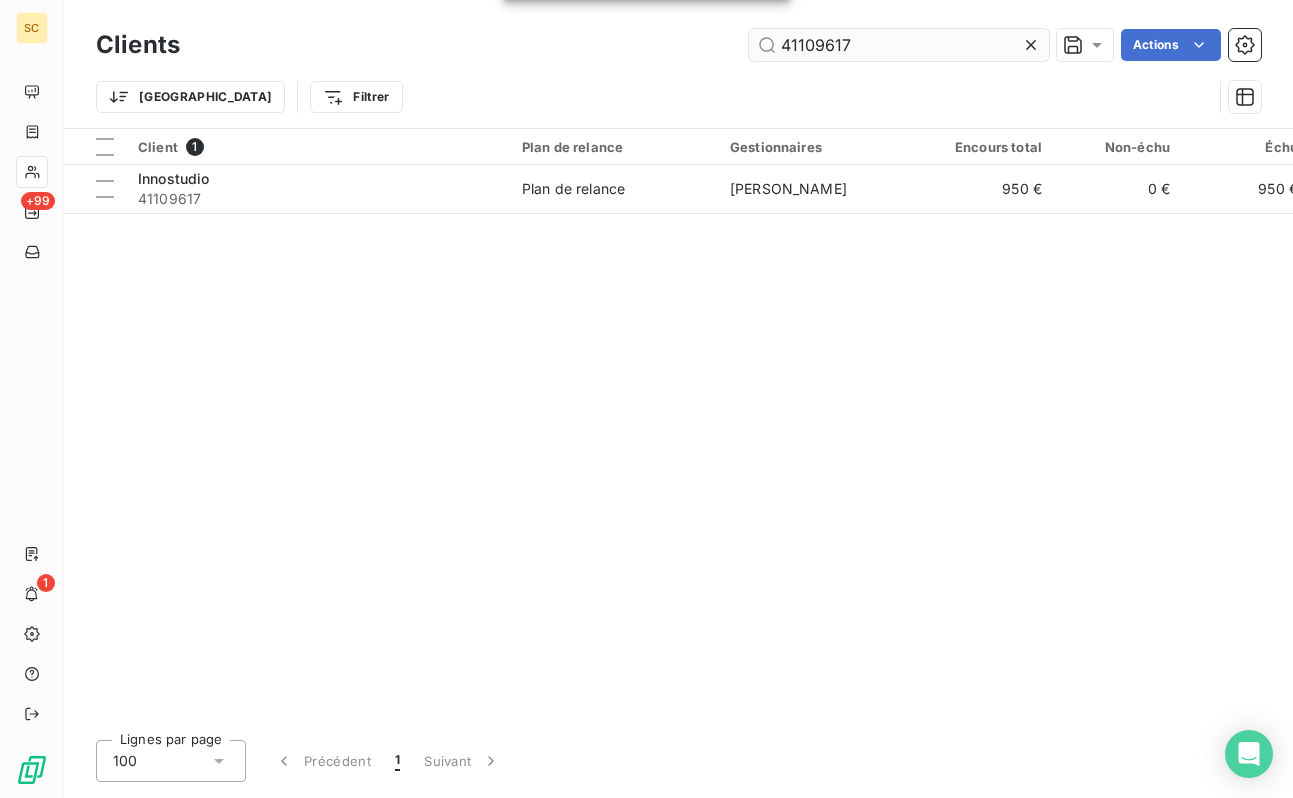 click on "41109617" at bounding box center (899, 45) 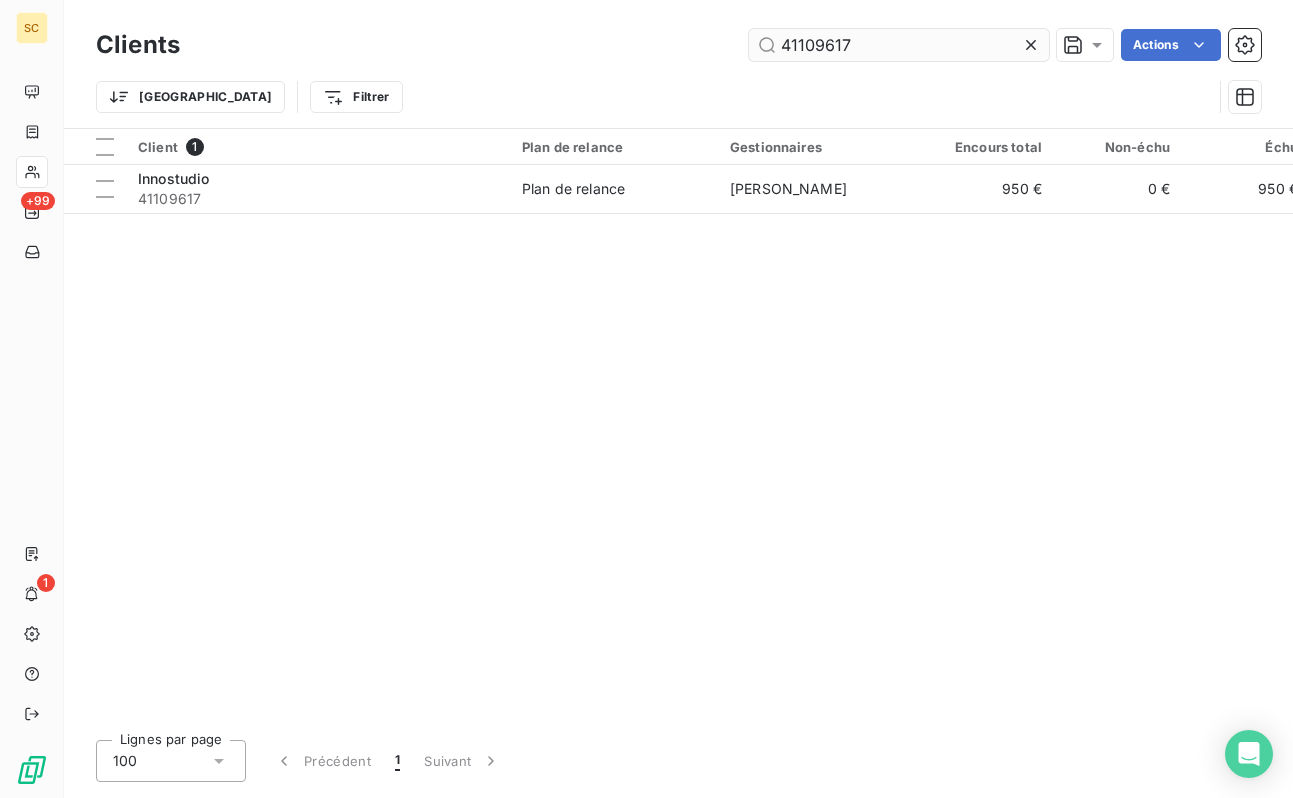 click on "41109617" at bounding box center (899, 45) 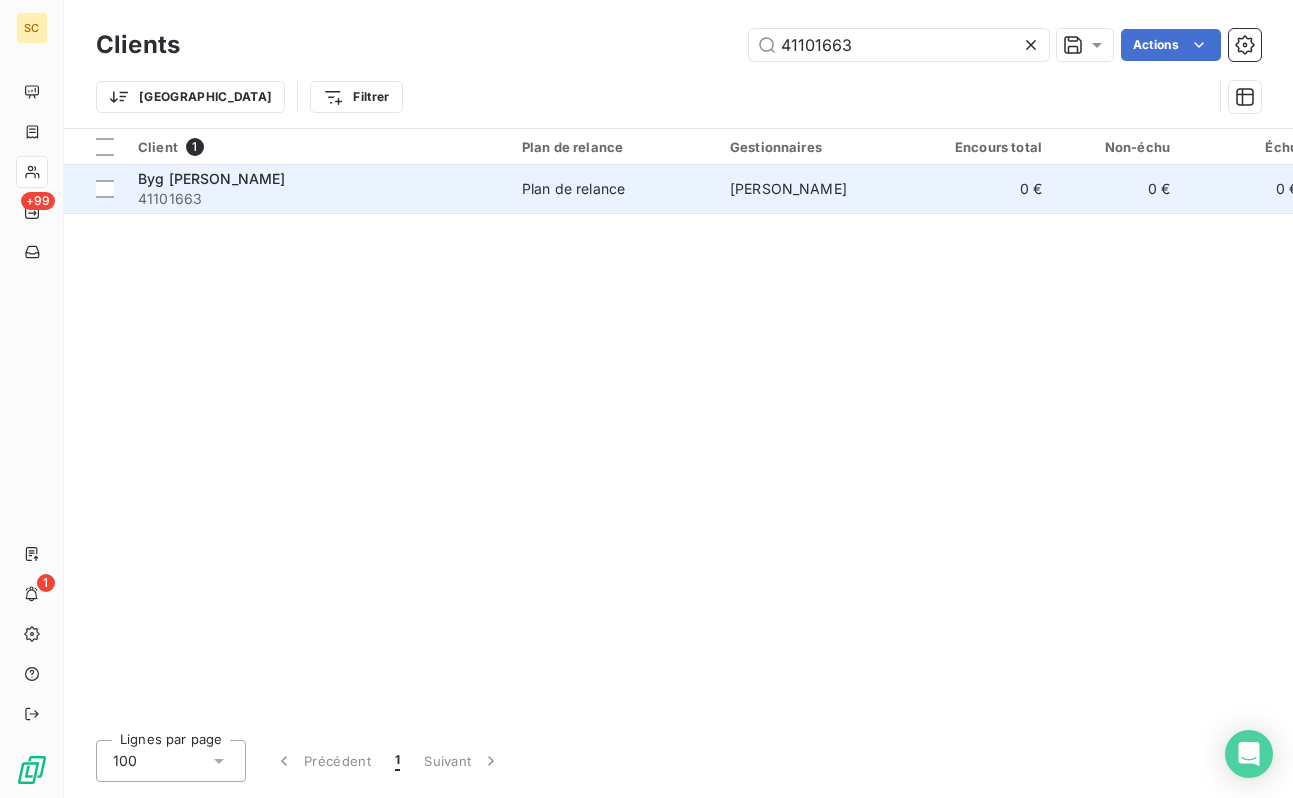type on "41101663" 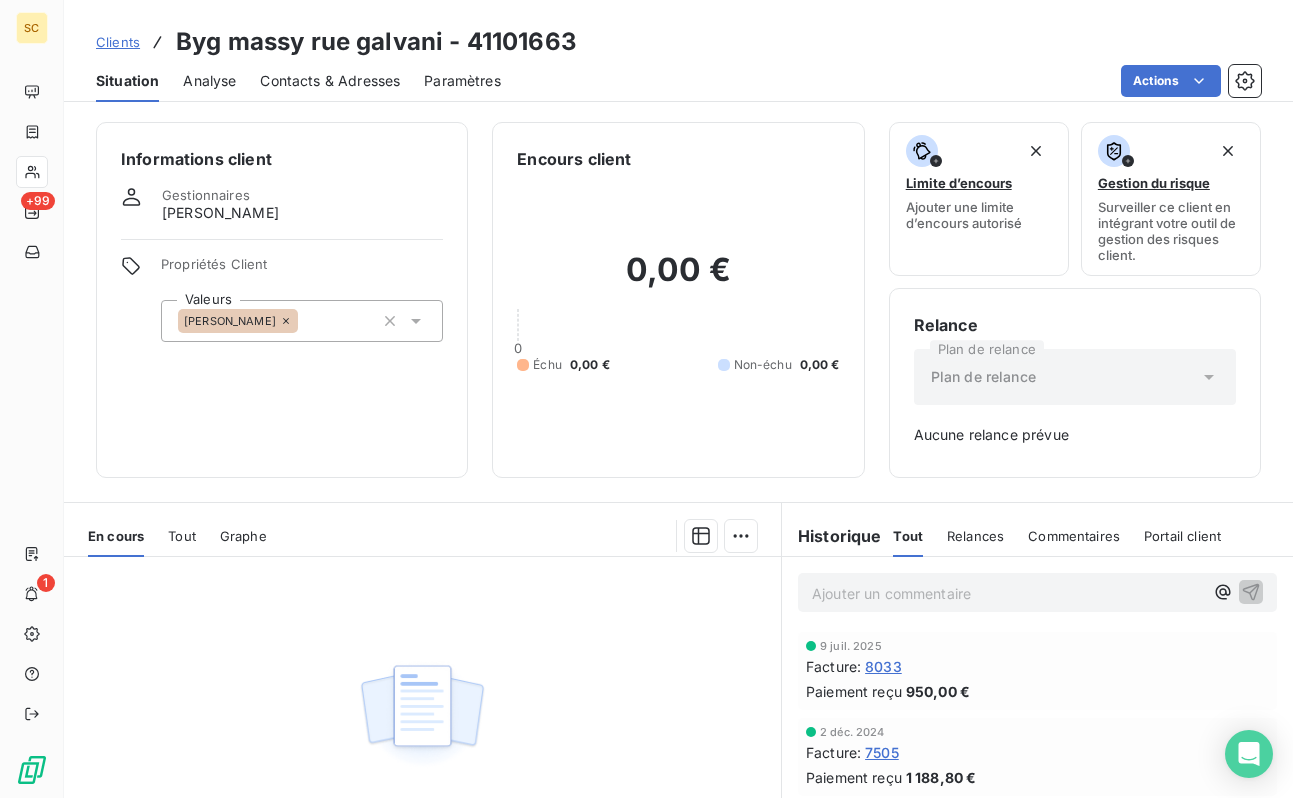 click at bounding box center (306, 321) 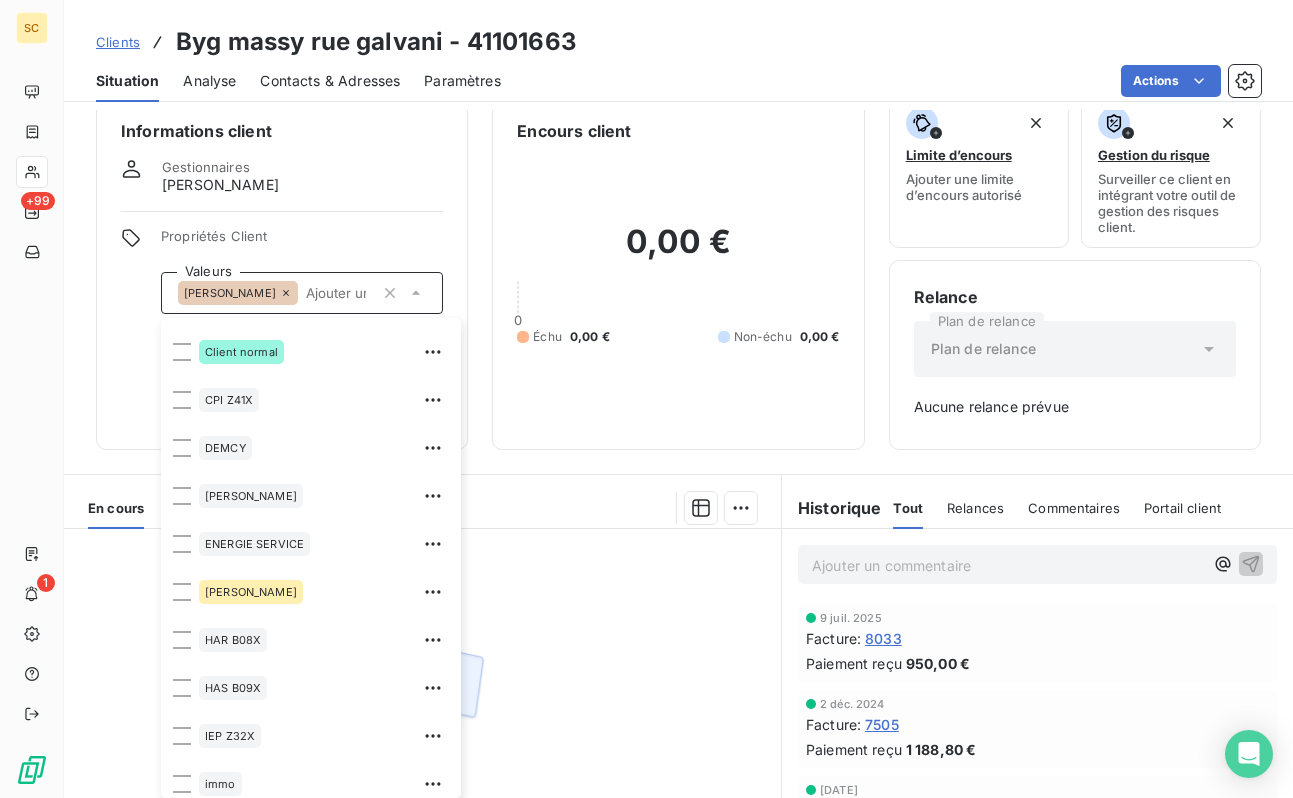 scroll, scrollTop: 654, scrollLeft: 0, axis: vertical 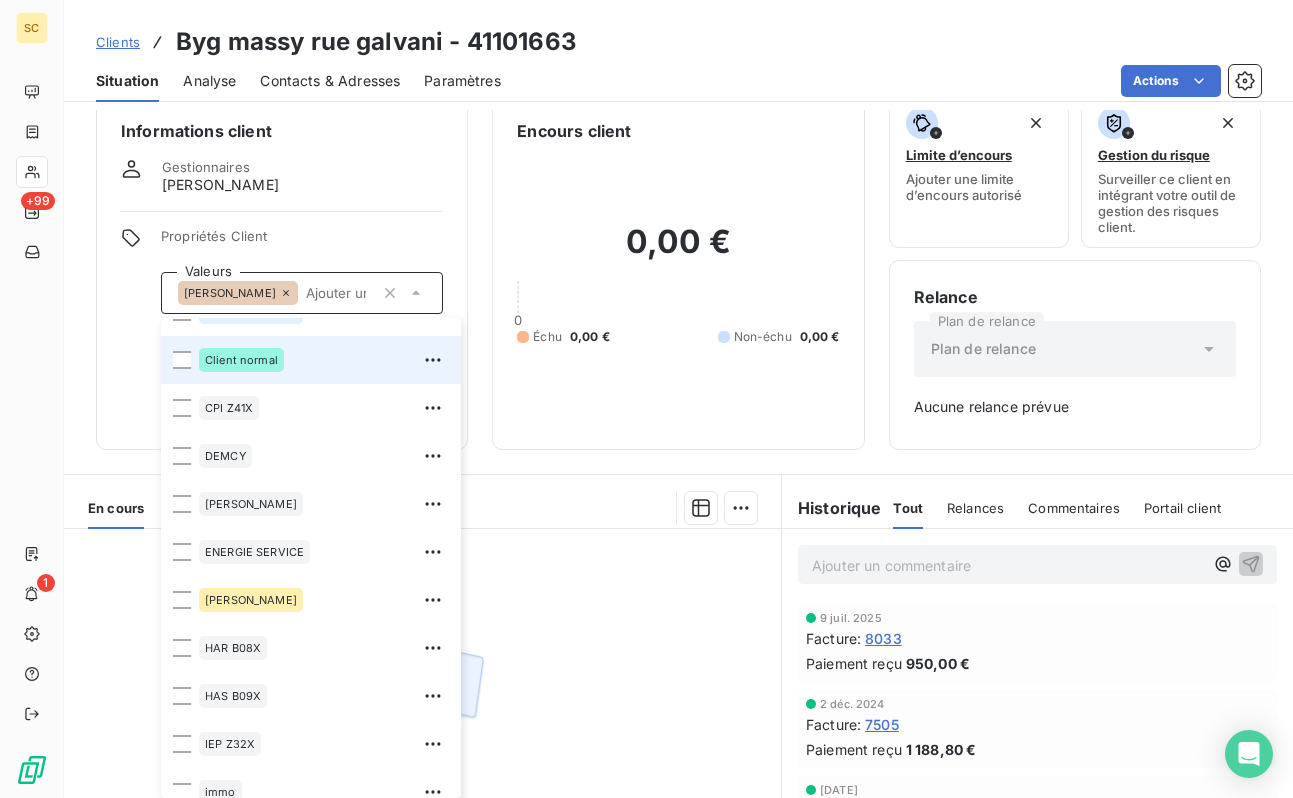 click on "Client normal" at bounding box center (241, 360) 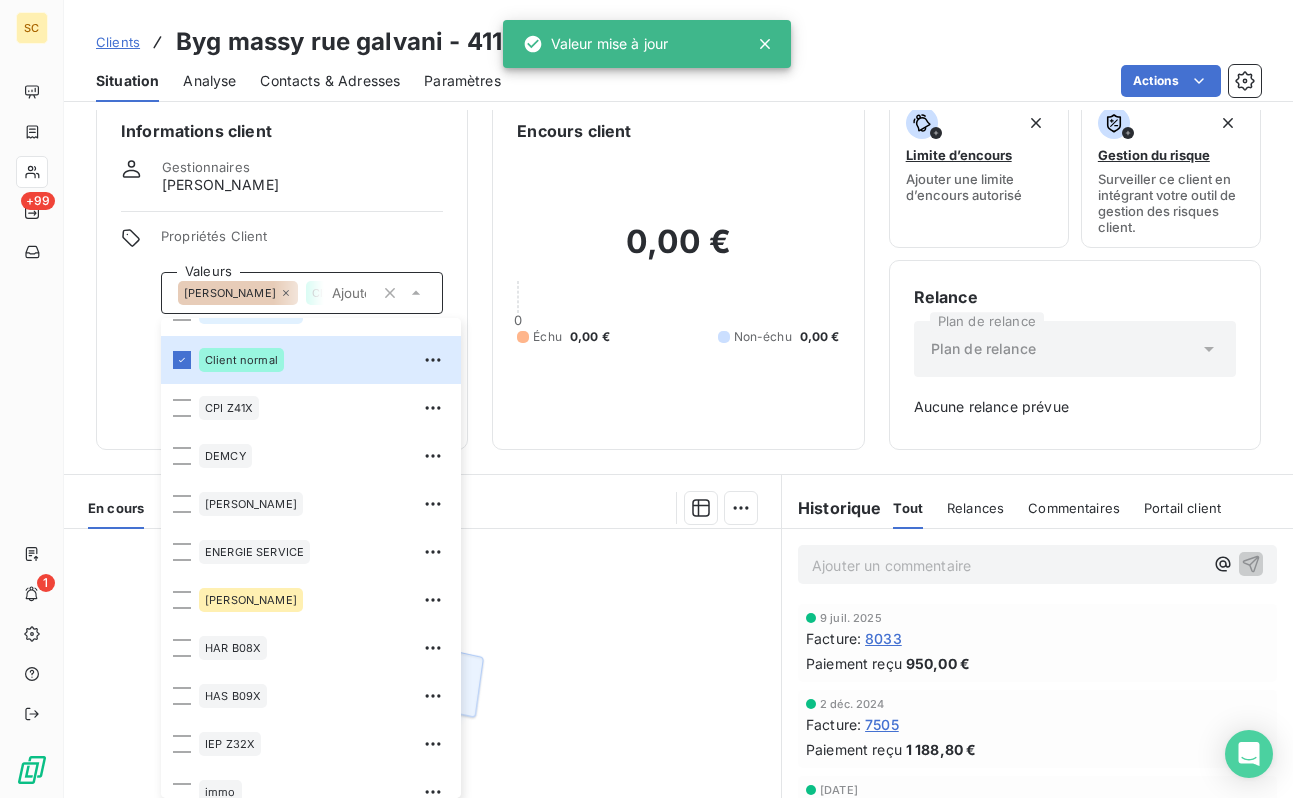 click on "Informations client Gestionnaires [PERSON_NAME] Propriétés Client Valeurs [PERSON_NAME] Client normal 01LITIGE 10% bonne fin 15% de rg et bonne fin 2% reteue 3% pro rata 41101597 9000918612 [PERSON_NAME] AVOCATE BALLESTRERO BLACK LISTÉ BOUYGUES [PERSON_NAME] Client normal CPI Z41X [PERSON_NAME] ENERGIE SERVICE [PERSON_NAME] B08X HAS B09X IEP Z32X immo lucas paiement au 15 de chaque mois REP B11X RETENUE 12% rg 12% RG 5% rg10% [PERSON_NAME] situ differente chez client que les notr ufer Vinci TP" at bounding box center [282, 272] 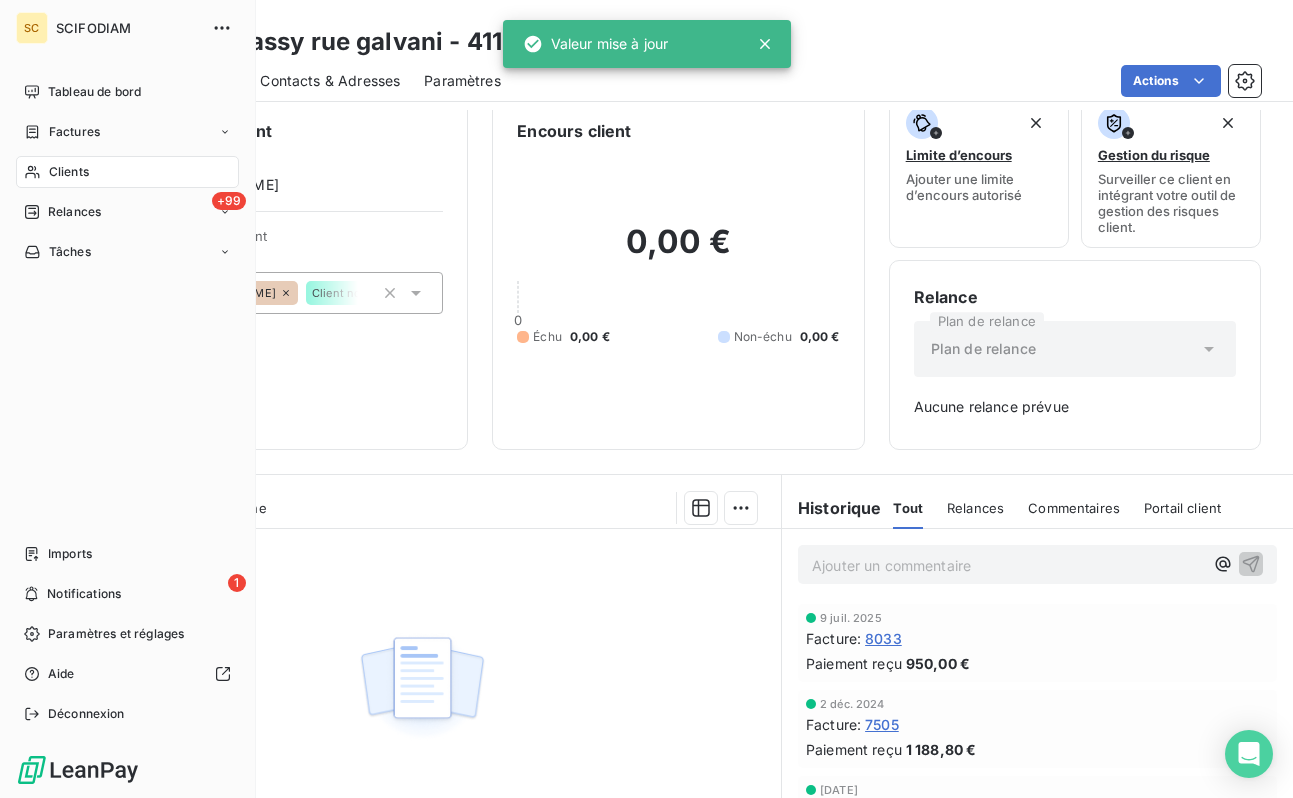 click on "Clients" at bounding box center (69, 172) 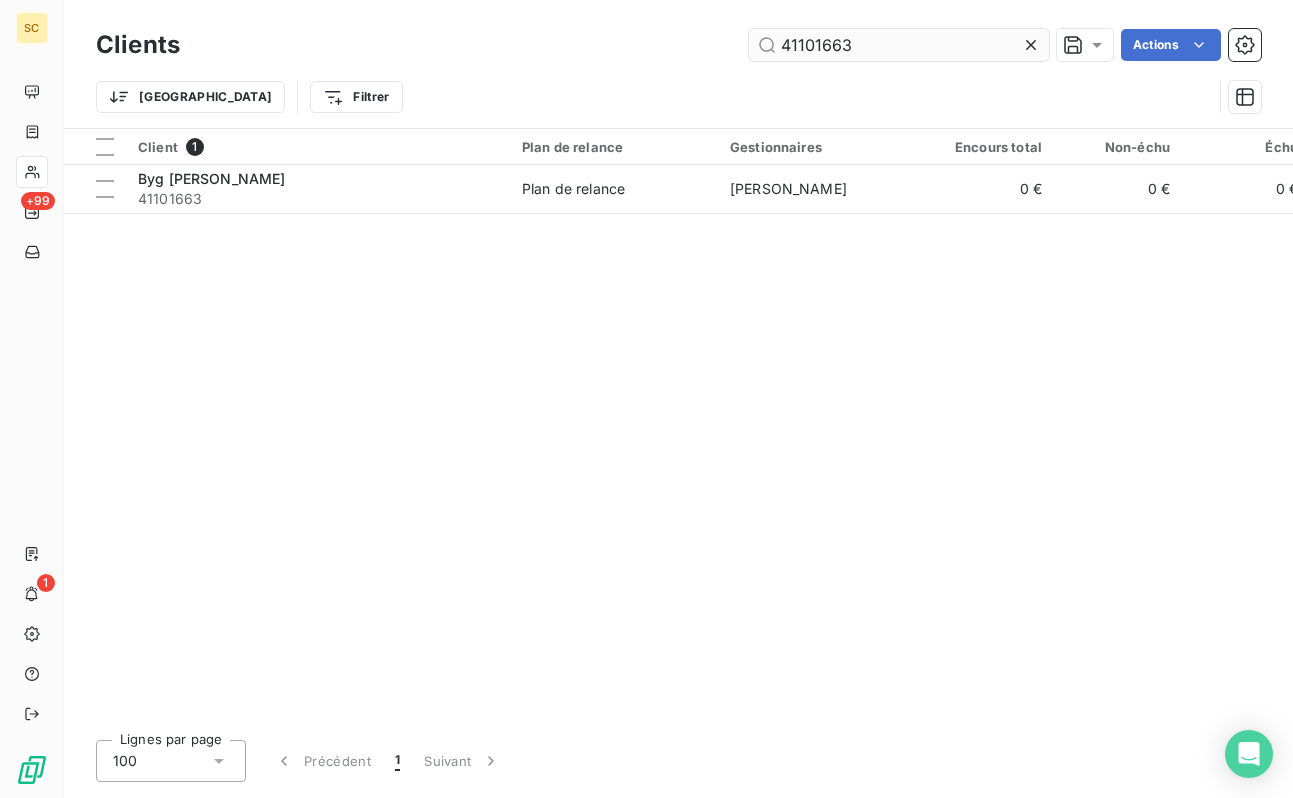 click on "41101663" at bounding box center (899, 45) 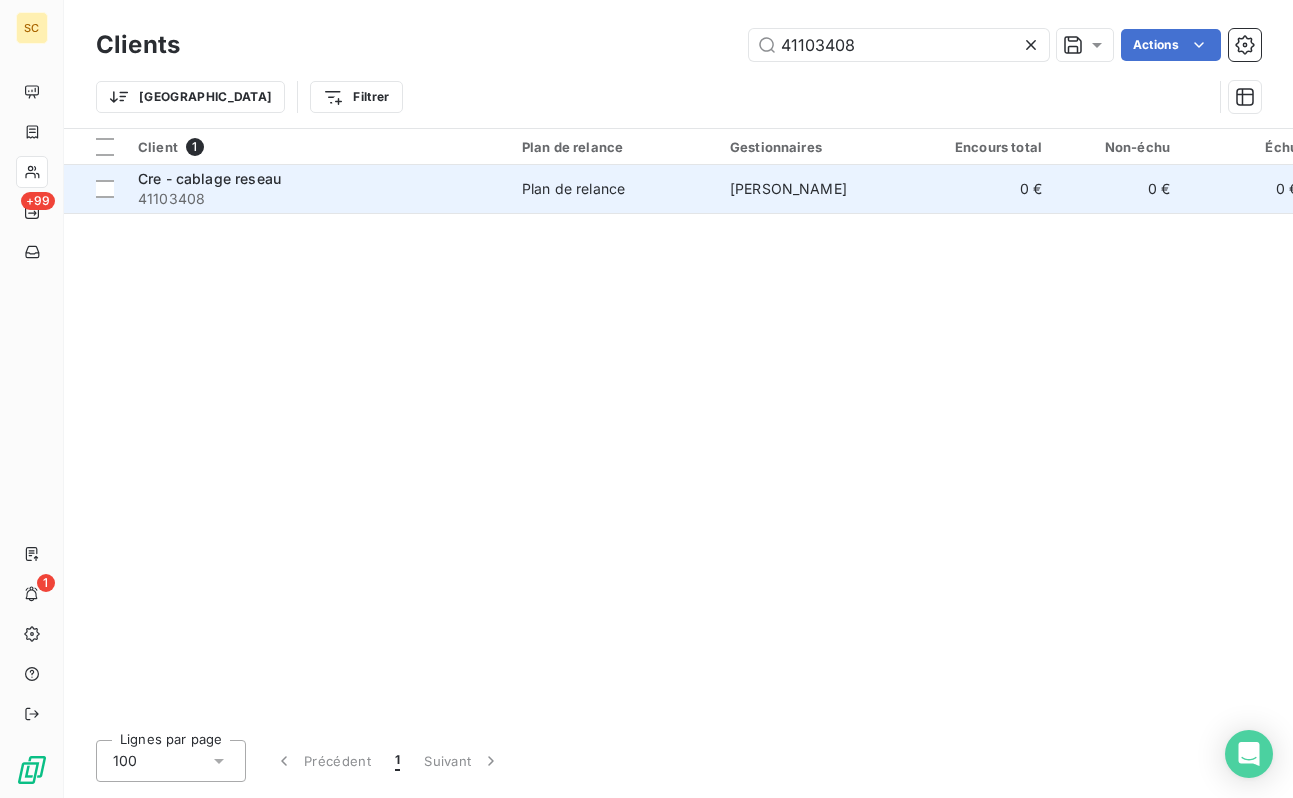 type on "41103408" 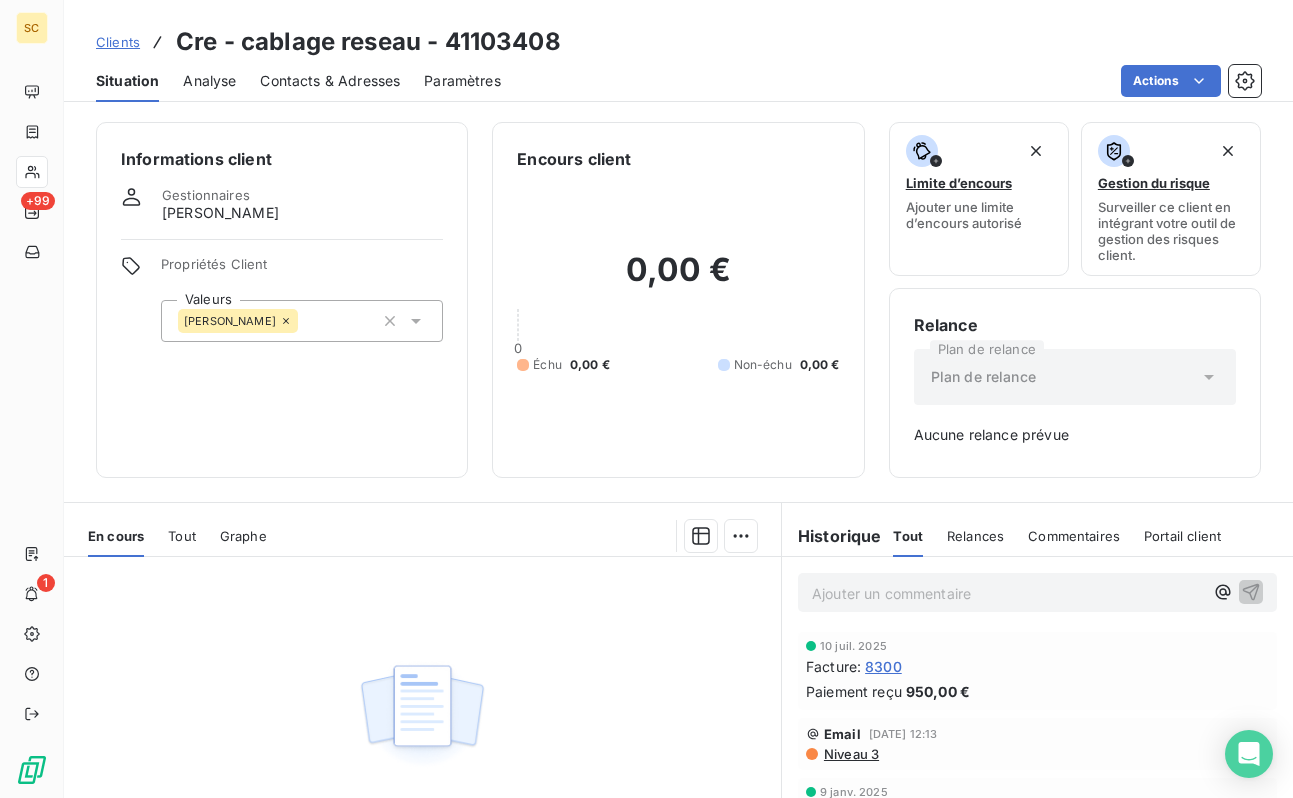 click on "[PERSON_NAME]" at bounding box center [302, 321] 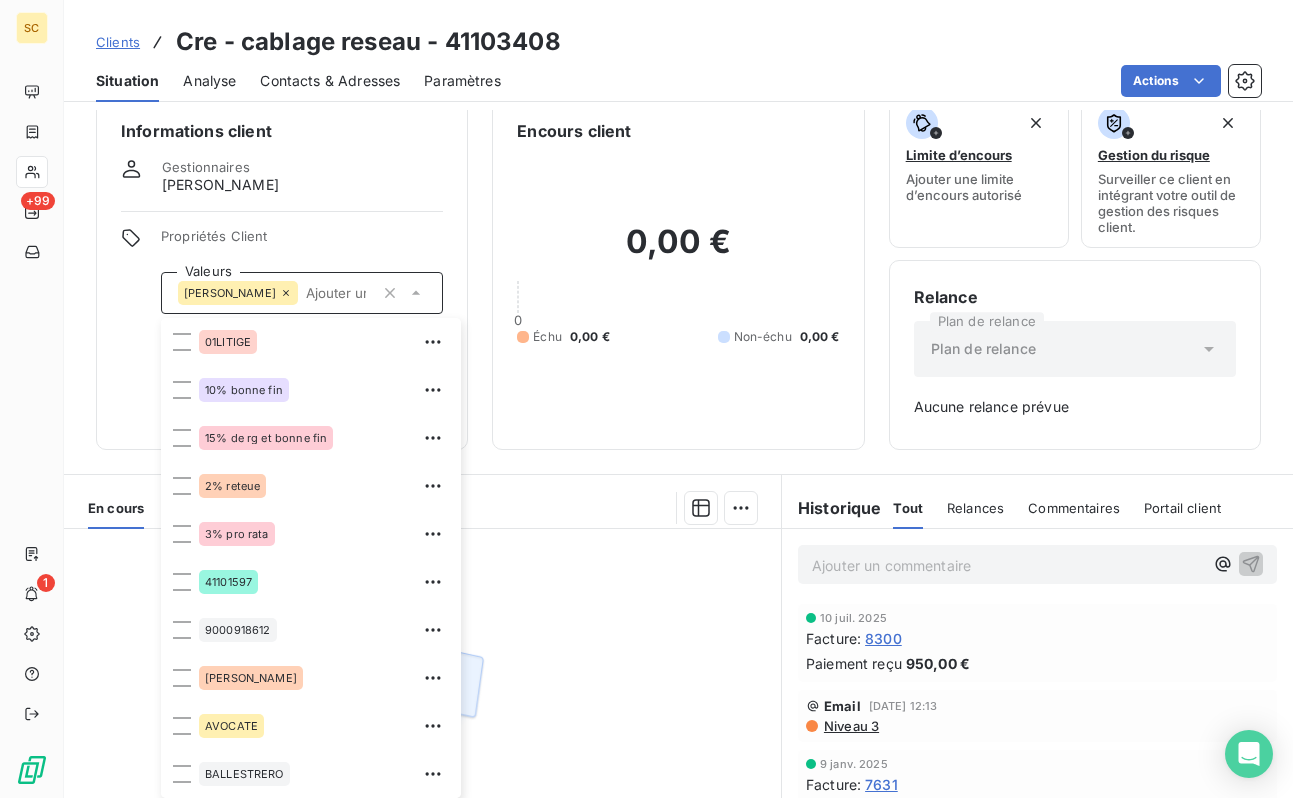 scroll, scrollTop: 480, scrollLeft: 0, axis: vertical 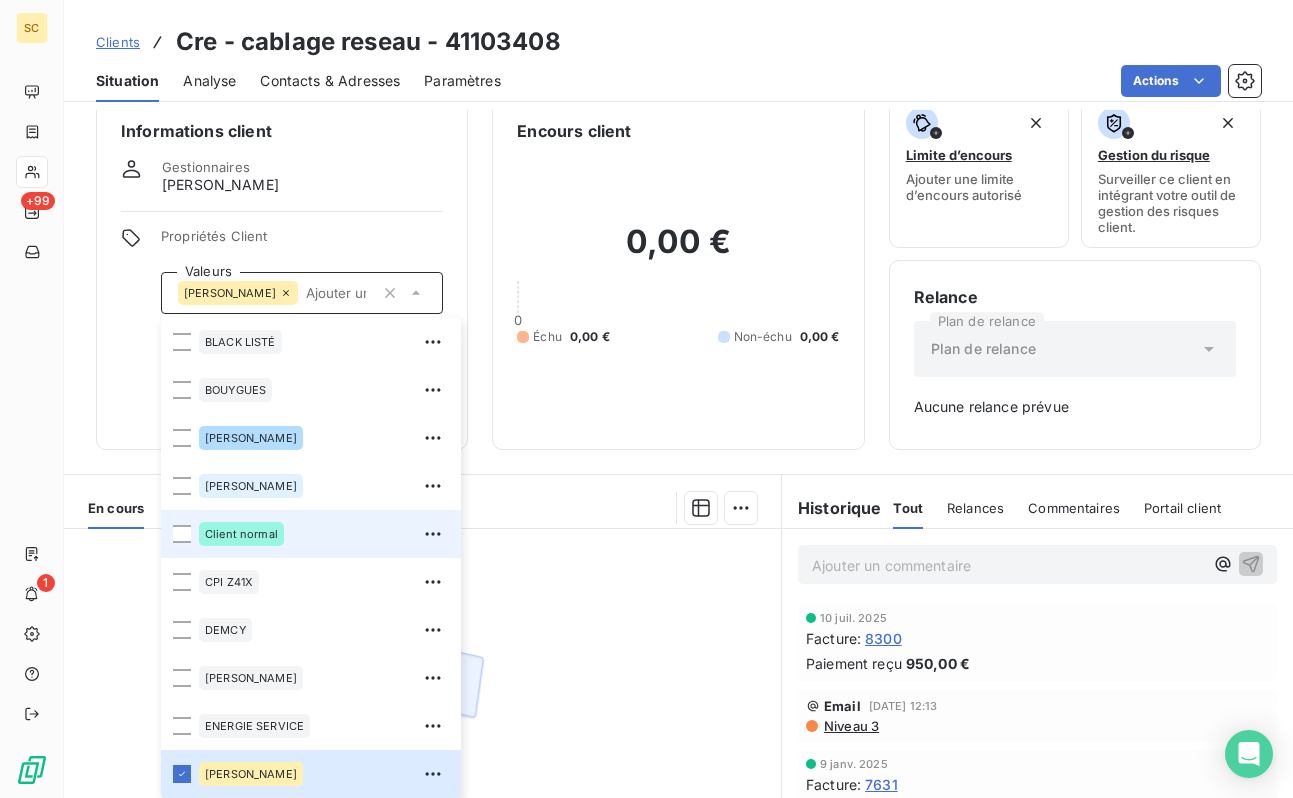 click on "Client normal" at bounding box center [241, 534] 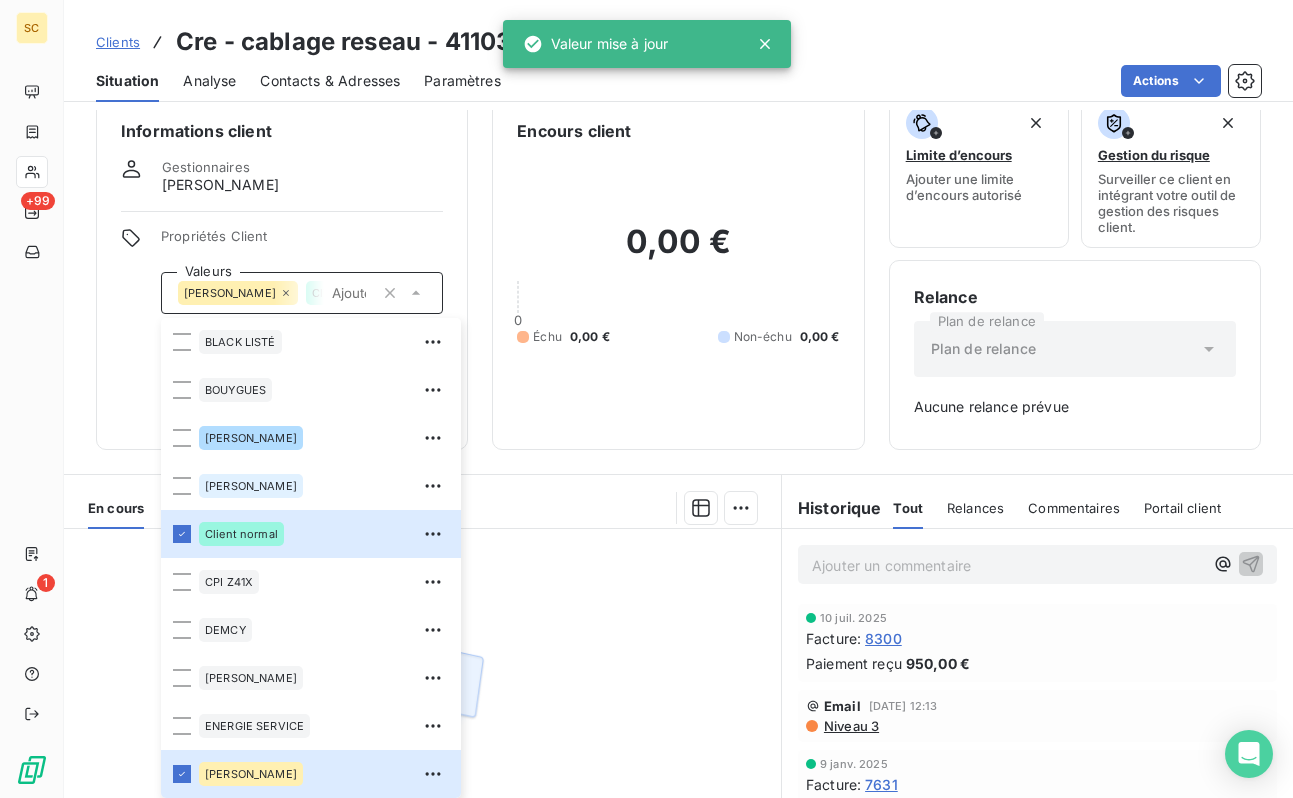 click on "Informations client Gestionnaires [PERSON_NAME] Propriétés Client Valeurs [PERSON_NAME] Client normal 01LITIGE 10% bonne fin 15% de rg et bonne fin 2% reteue 3% pro rata 41101597 9000918612 [PERSON_NAME] AVOCATE BALLESTRERO BLACK LISTÉ BOUYGUES [PERSON_NAME] Client normal CPI Z41X [PERSON_NAME] ENERGIE SERVICE [PERSON_NAME] B08X HAS B09X IEP Z32X immo lucas paiement au 15 de chaque mois REP B11X RETENUE 12% rg 12% RG 5% rg10% [PERSON_NAME] situ differente chez client que les notr ufer Vinci TP" at bounding box center (282, 272) 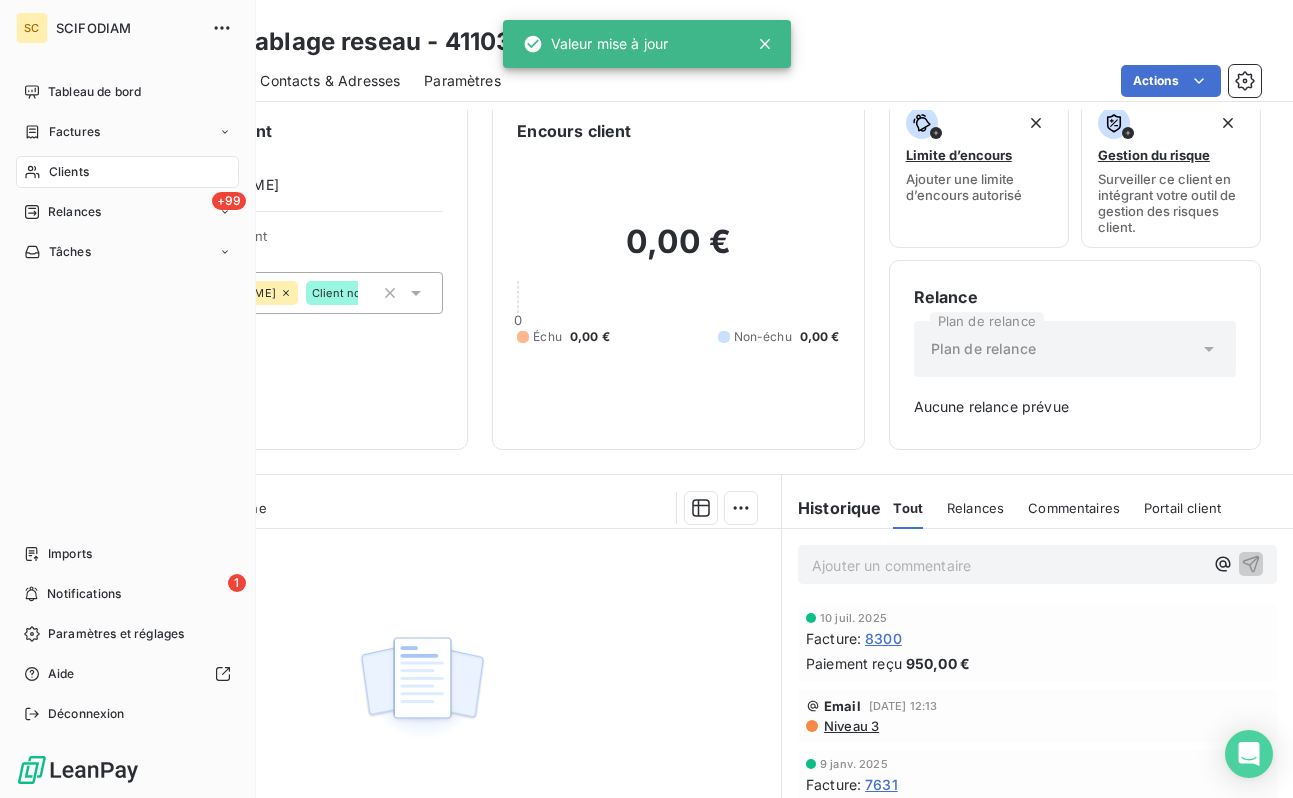 click on "Clients" at bounding box center [69, 172] 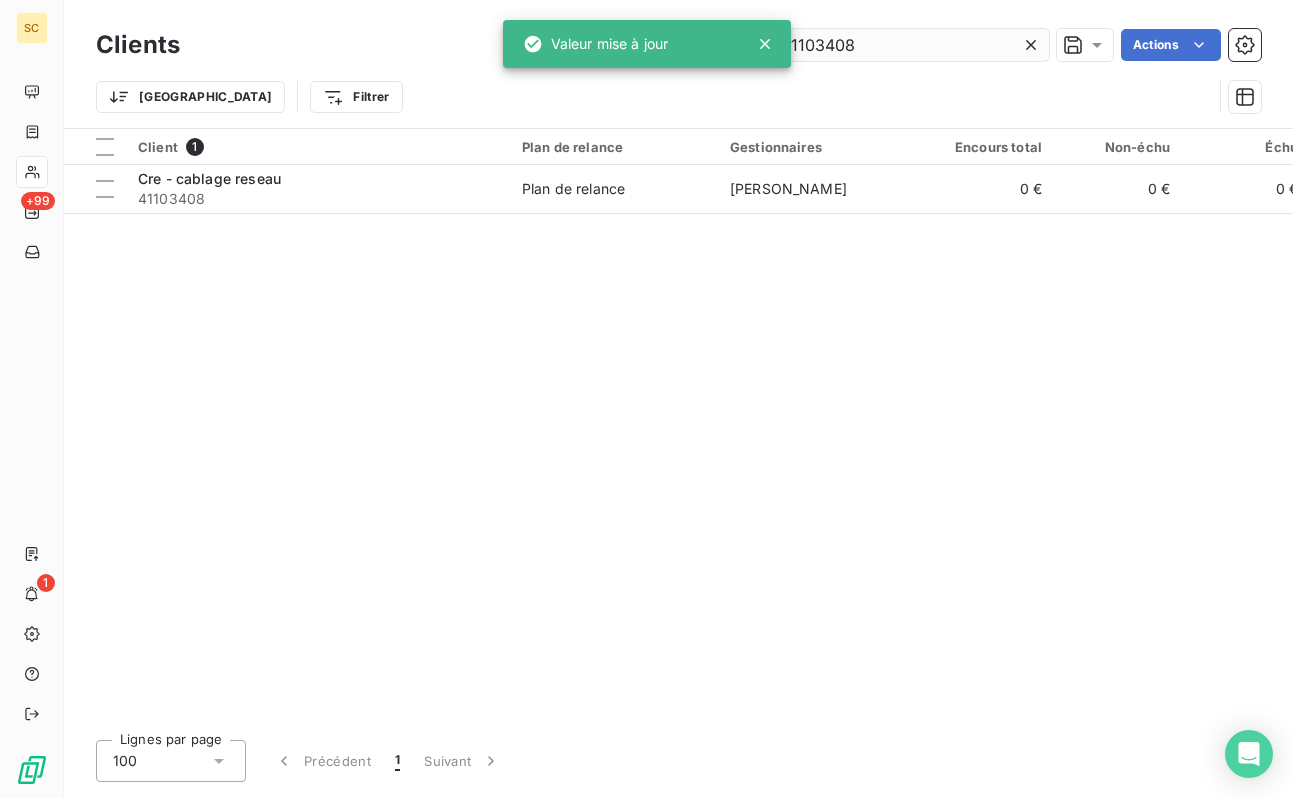 click on "41103408" at bounding box center (899, 45) 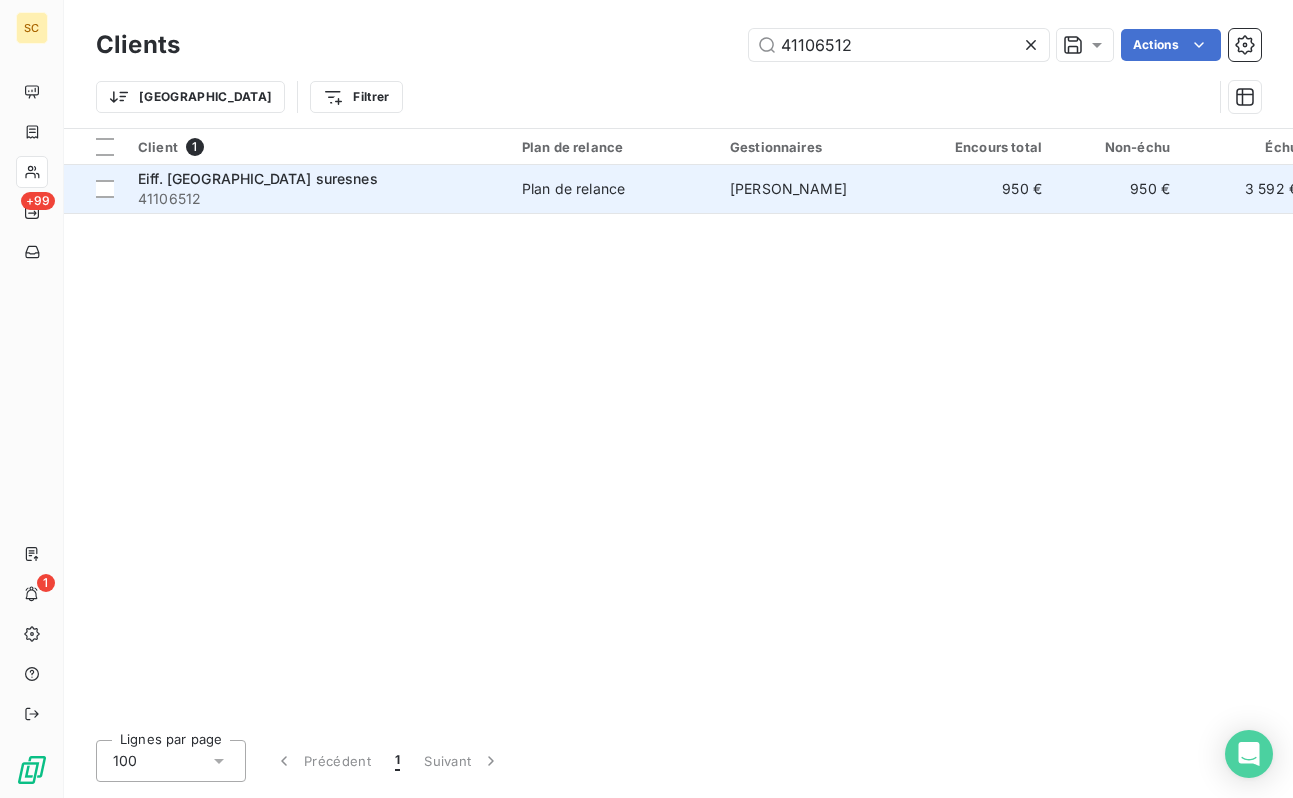 type on "41106512" 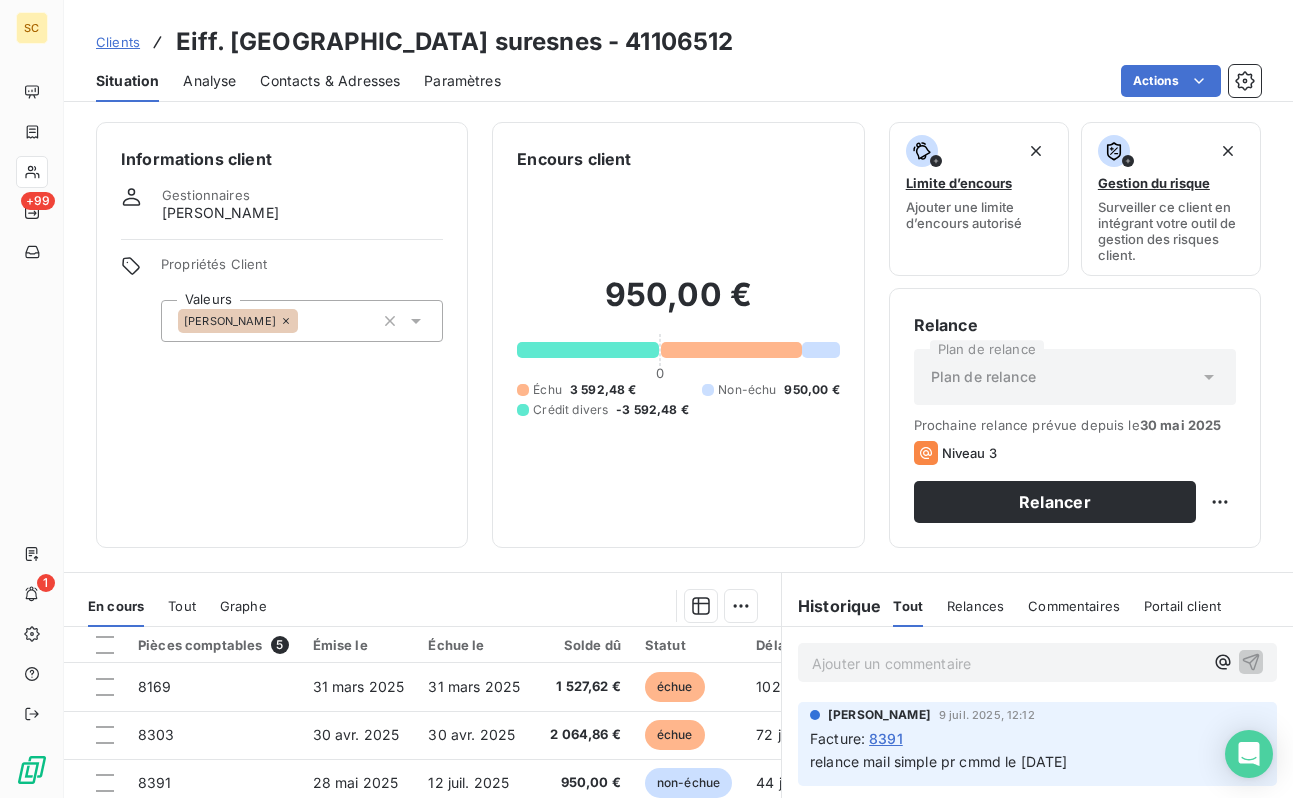 click on "[PERSON_NAME]" at bounding box center [302, 321] 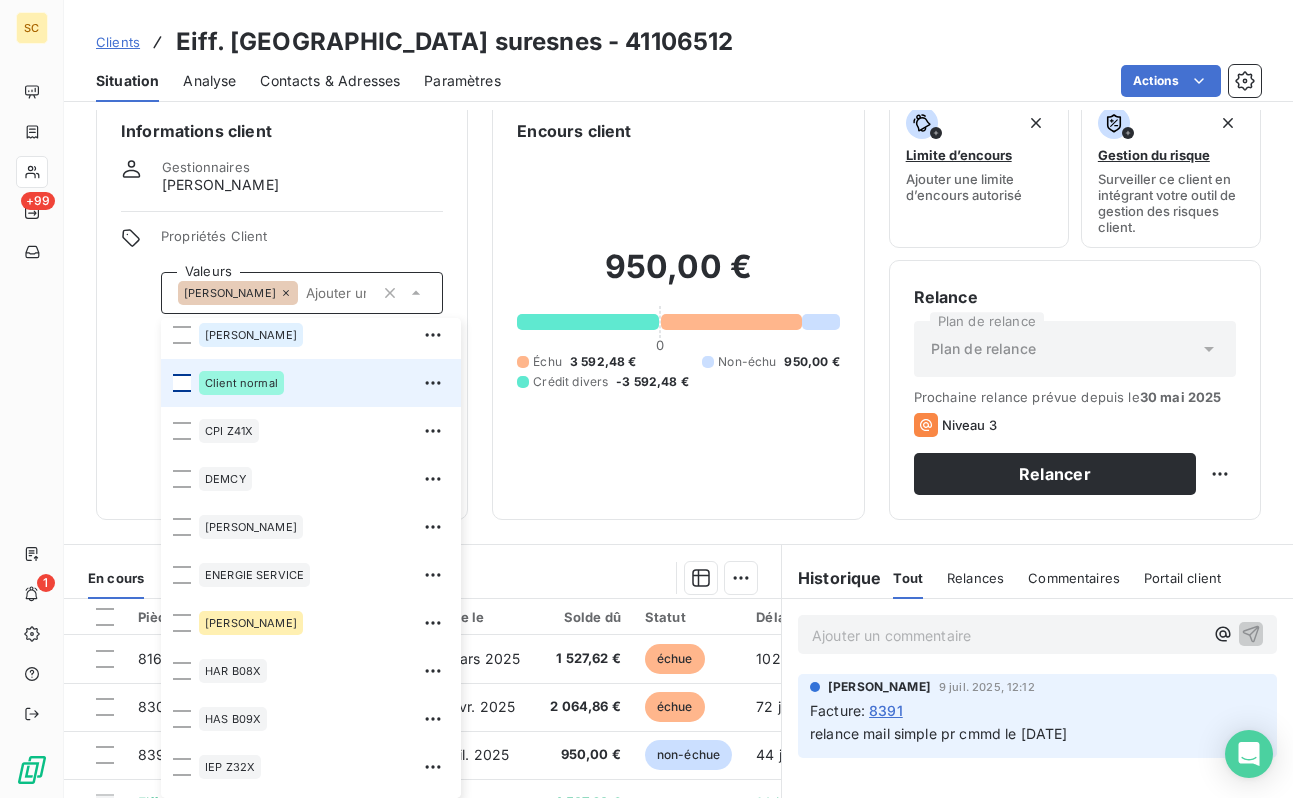 click at bounding box center (182, 383) 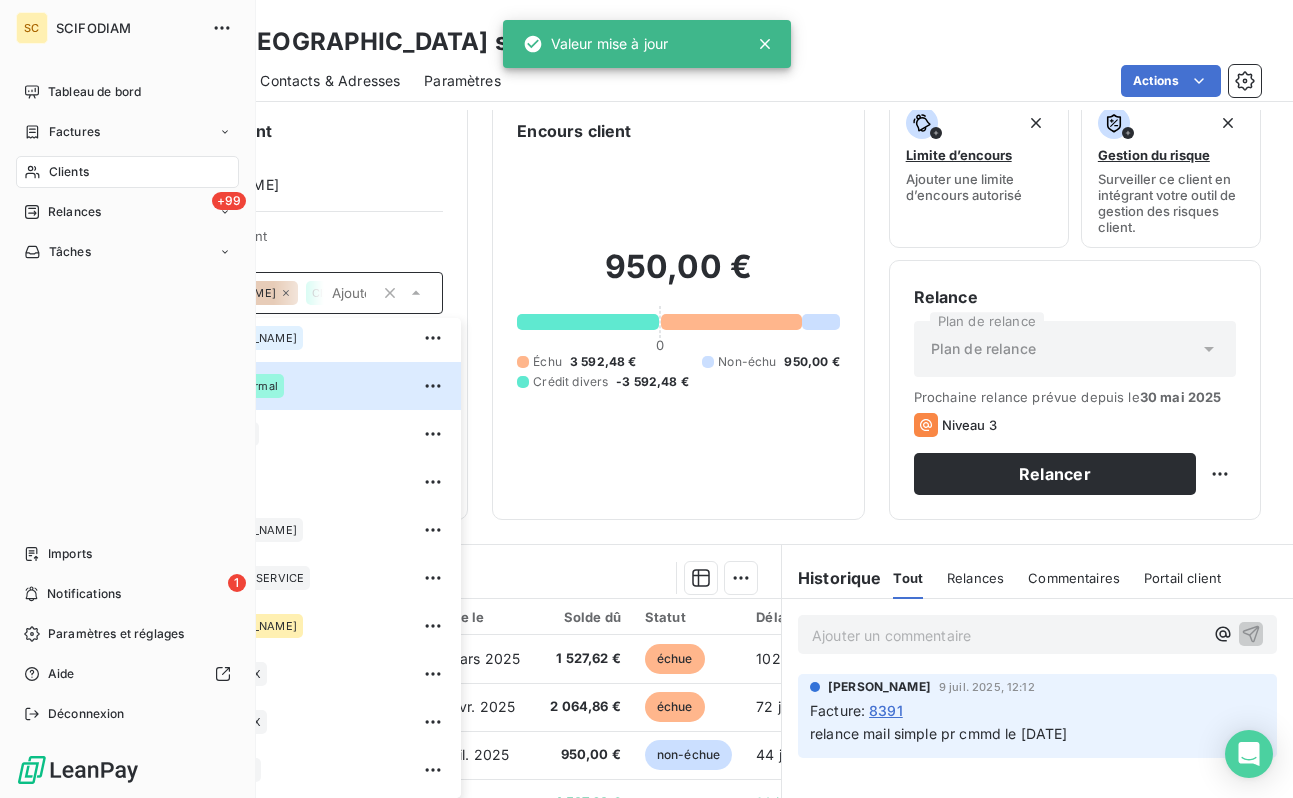 scroll, scrollTop: 630, scrollLeft: 0, axis: vertical 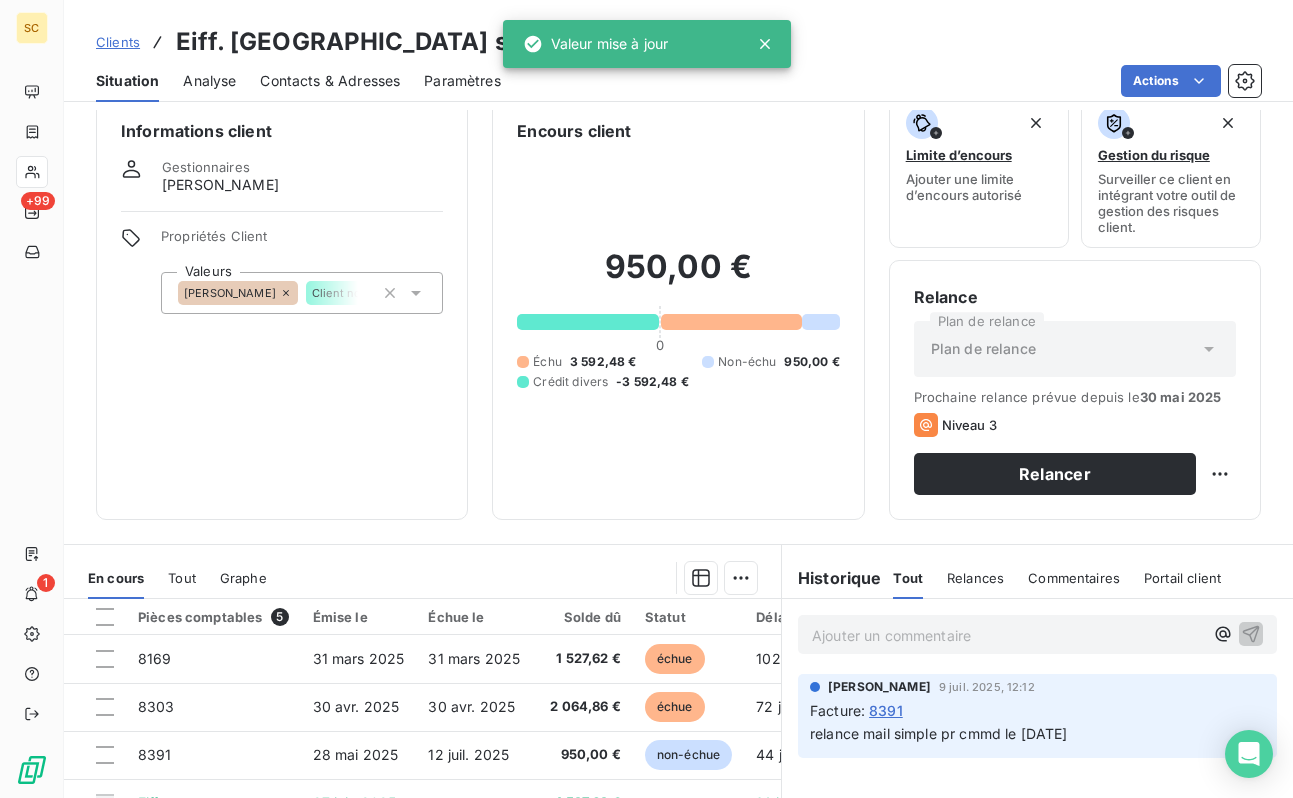 click on "Gestionnaires [PERSON_NAME]" at bounding box center (282, 177) 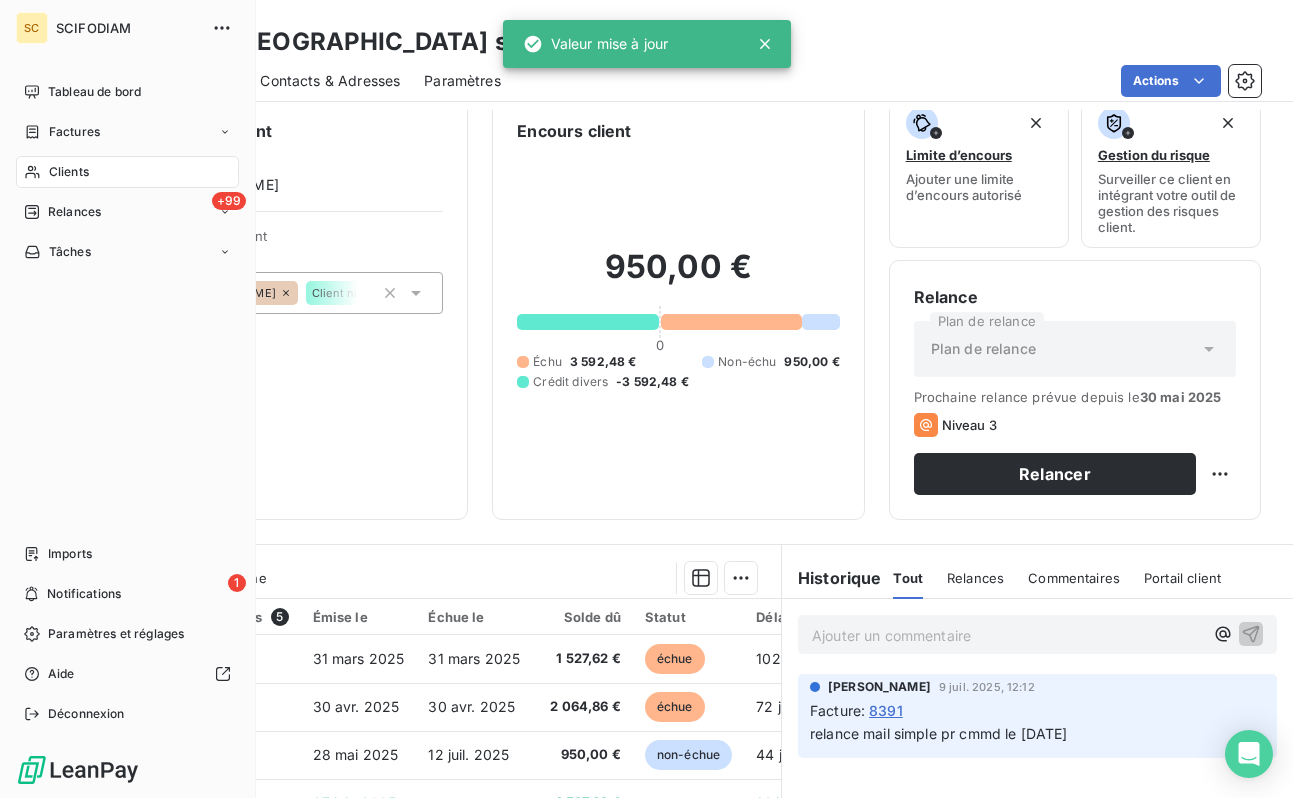 click on "Clients" at bounding box center [69, 172] 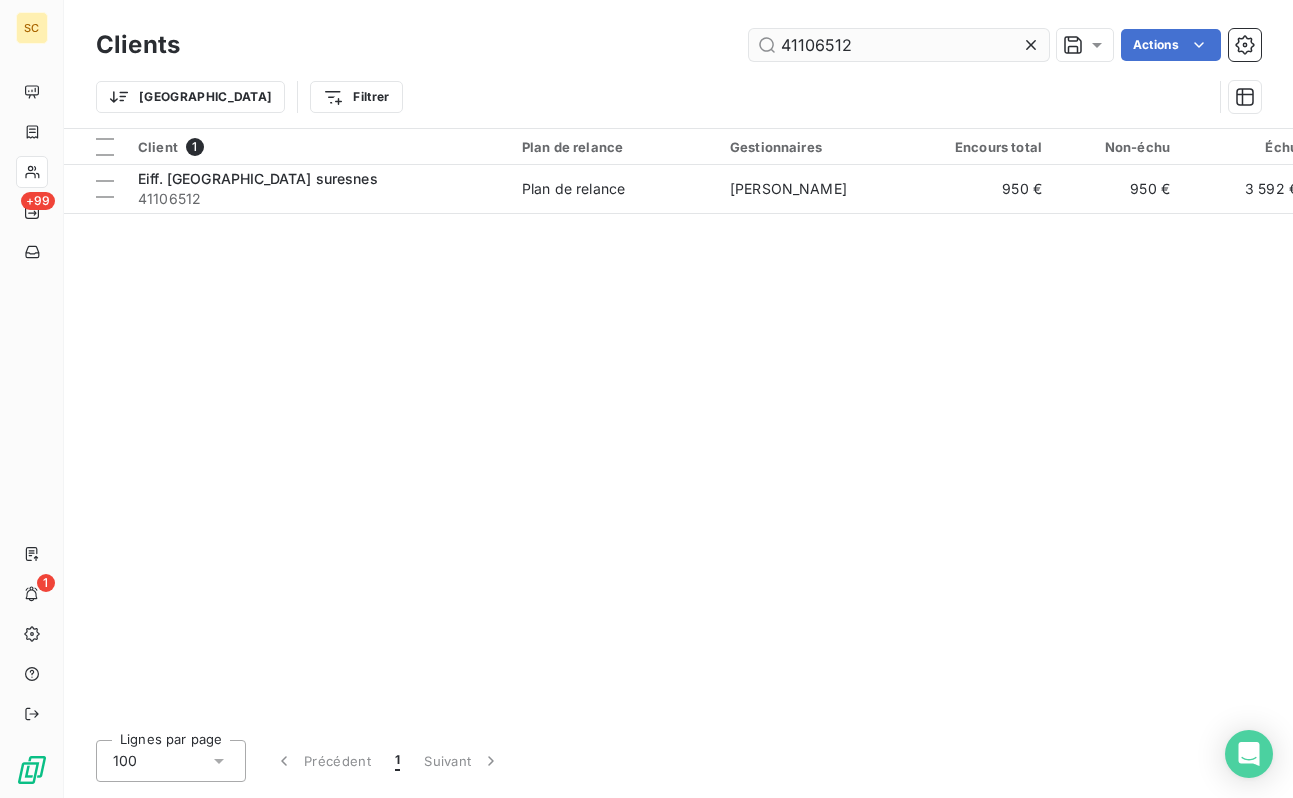 click on "41106512" at bounding box center [899, 45] 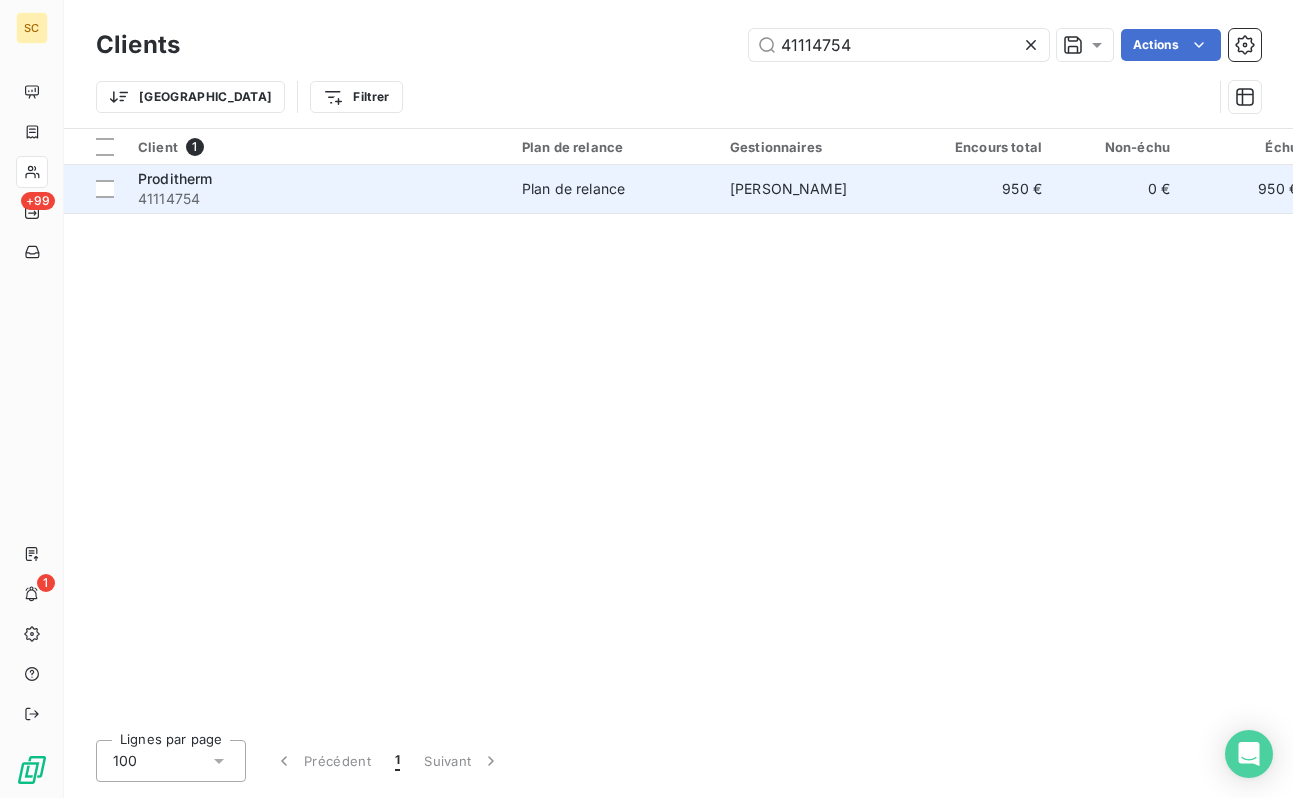 type on "41114754" 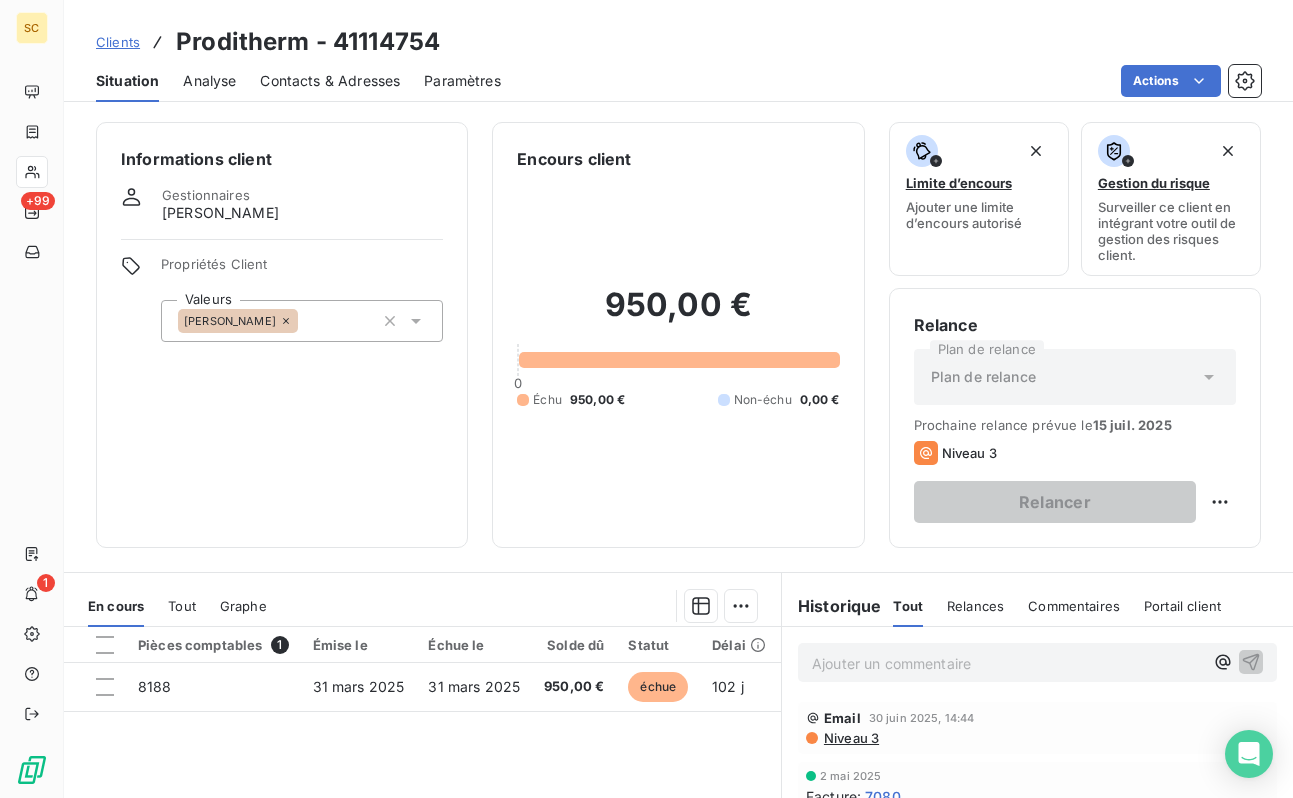 click on "[PERSON_NAME]" at bounding box center (302, 321) 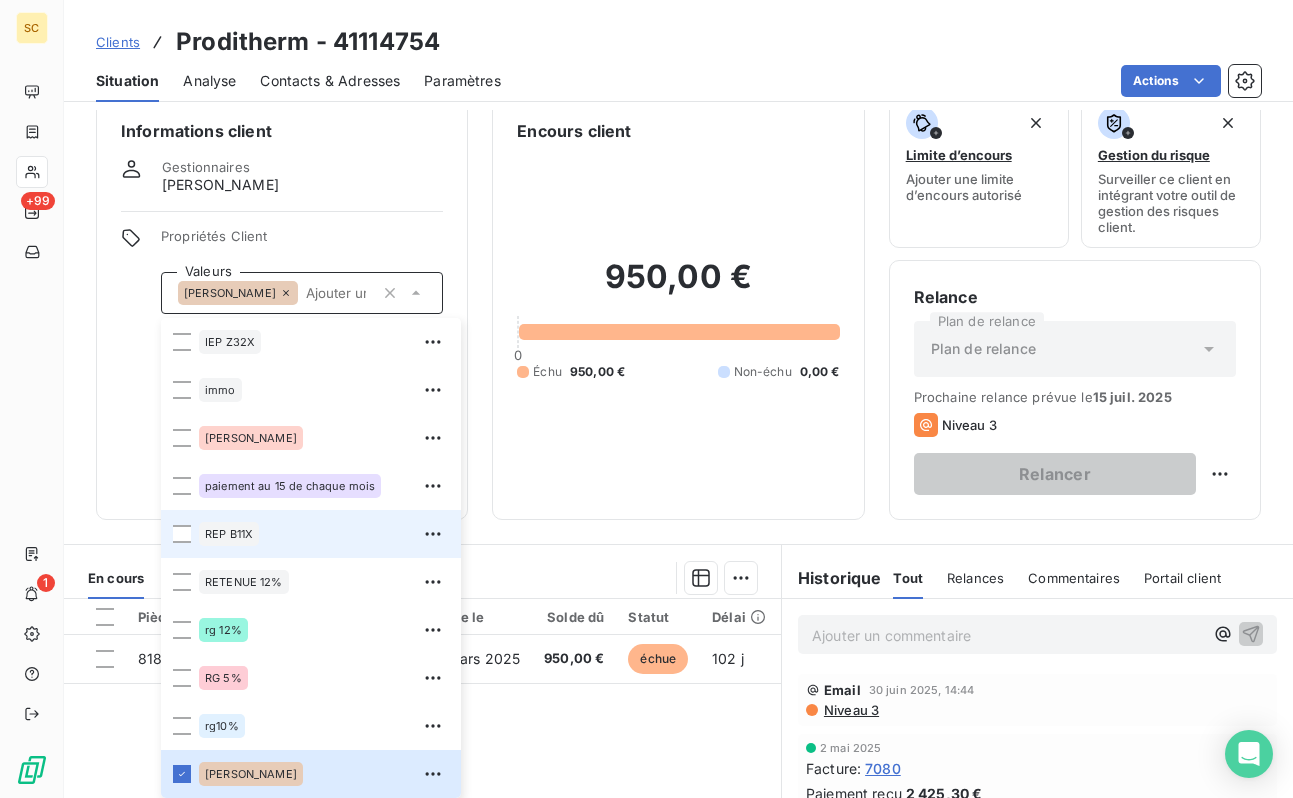 scroll, scrollTop: 1200, scrollLeft: 0, axis: vertical 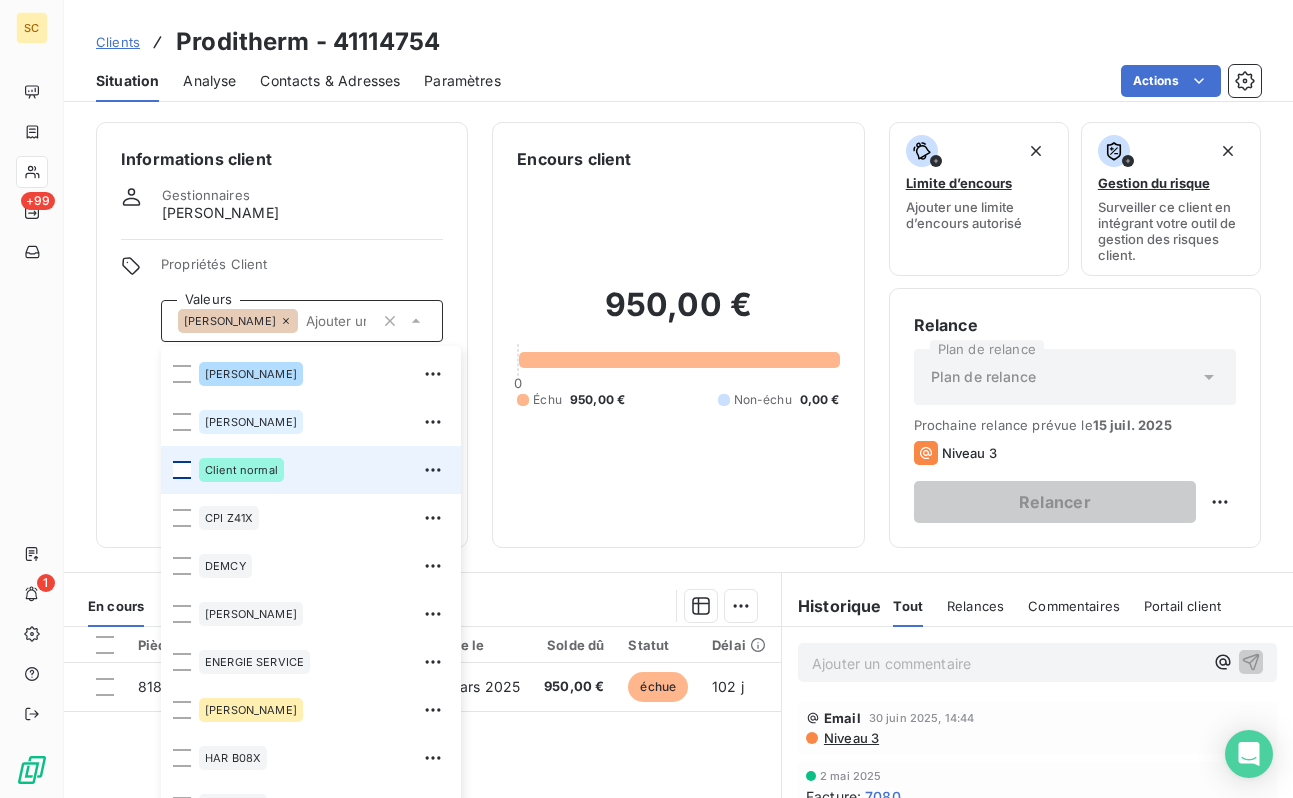click at bounding box center (182, 470) 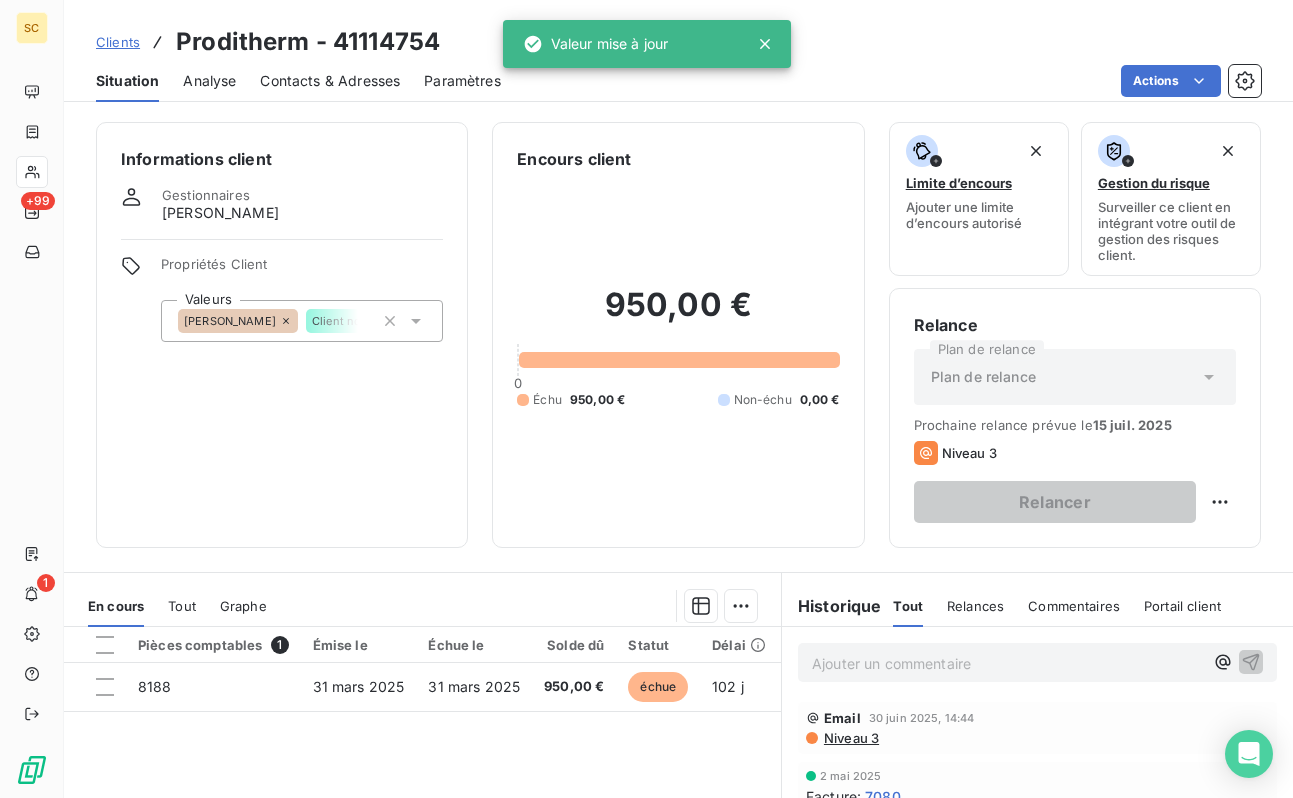 click on "Actions" at bounding box center (893, 81) 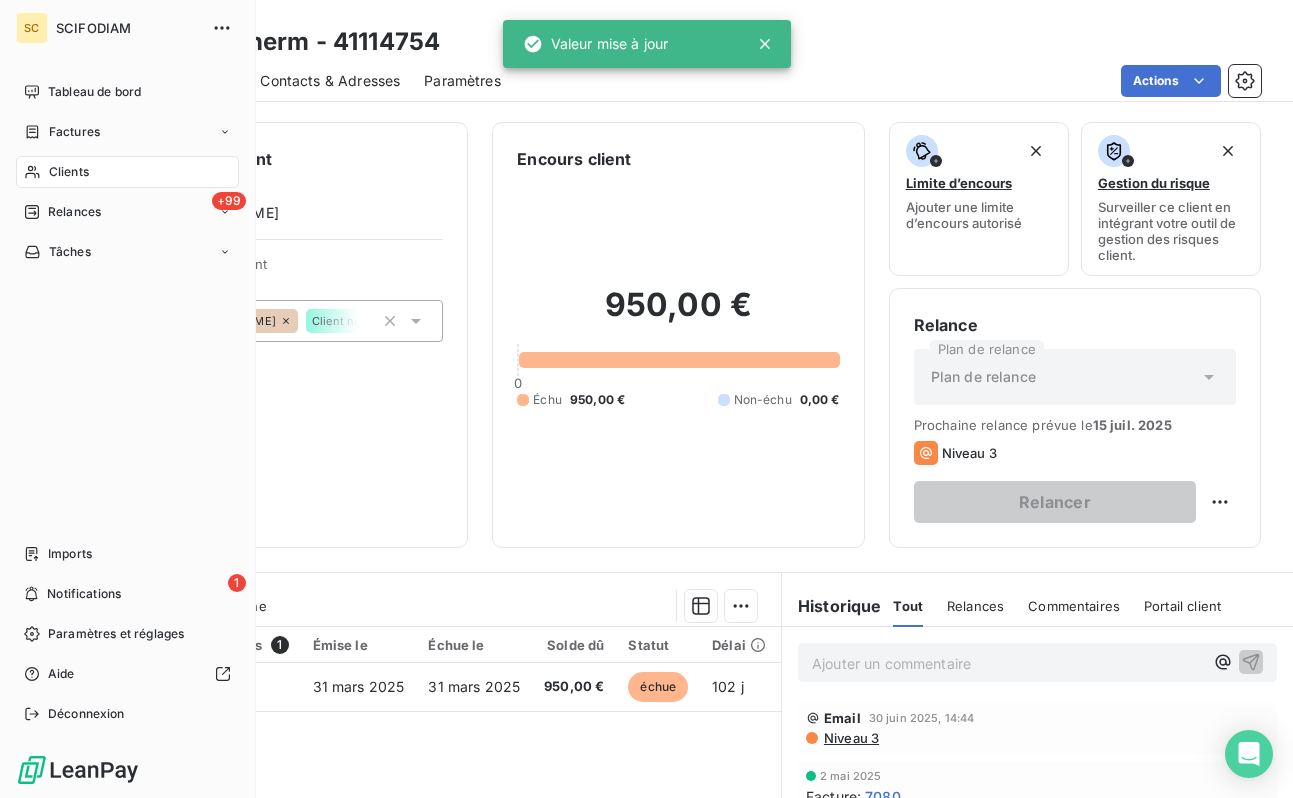 click on "Clients" at bounding box center [69, 172] 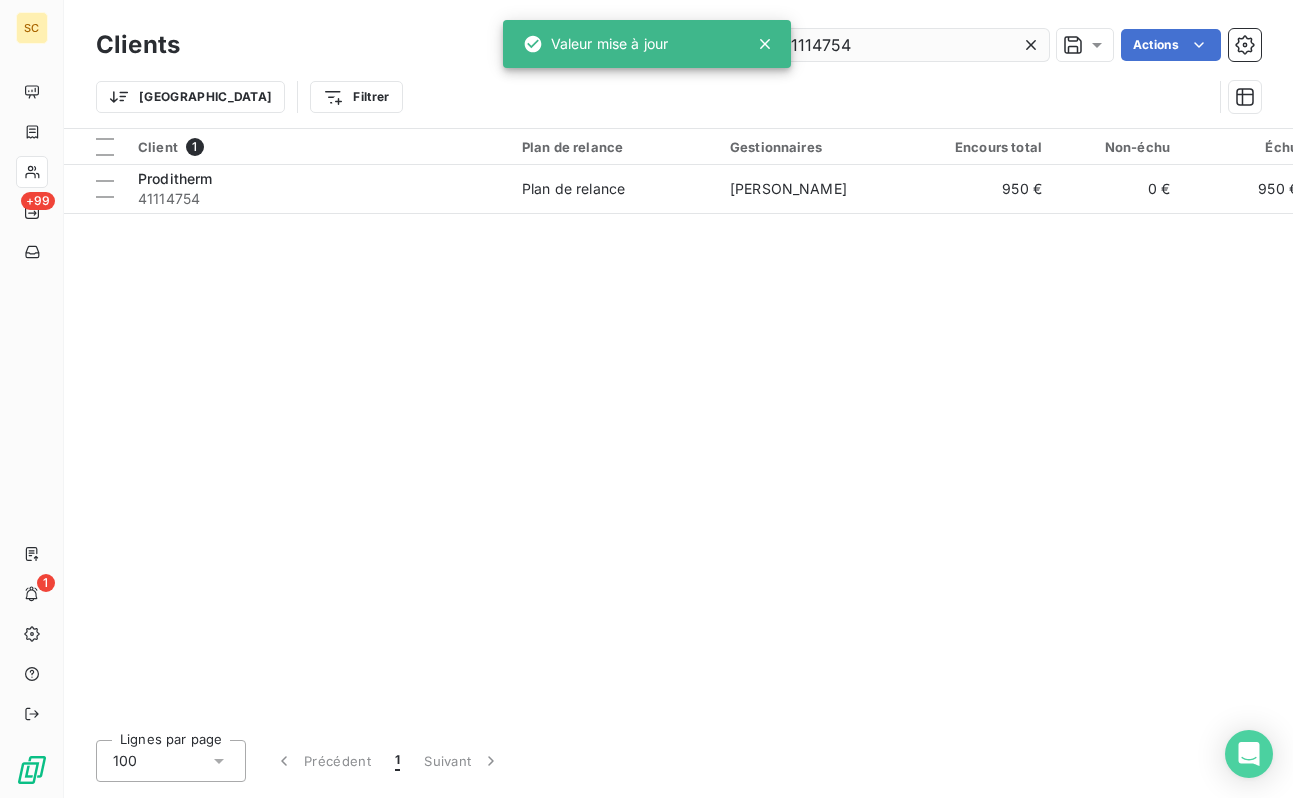 click on "41114754" at bounding box center [899, 45] 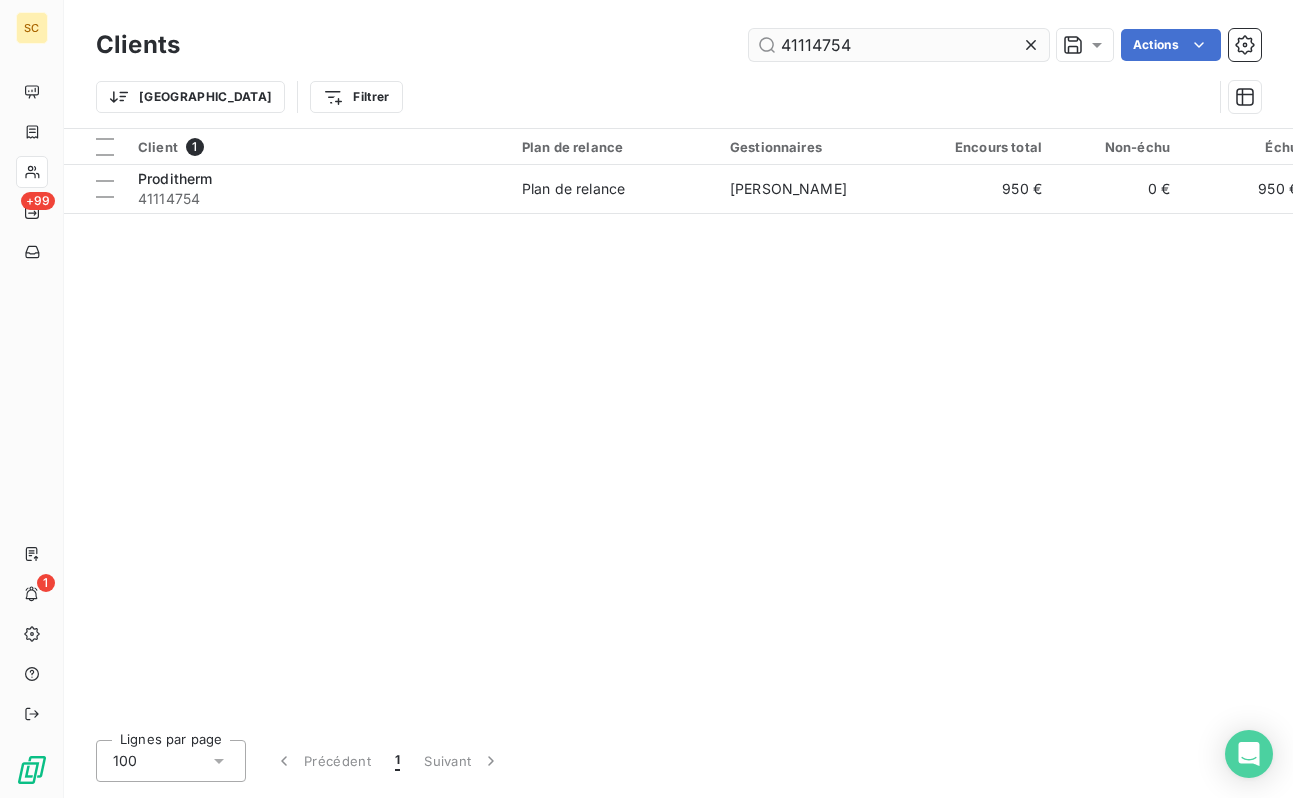 click on "41114754" at bounding box center (899, 45) 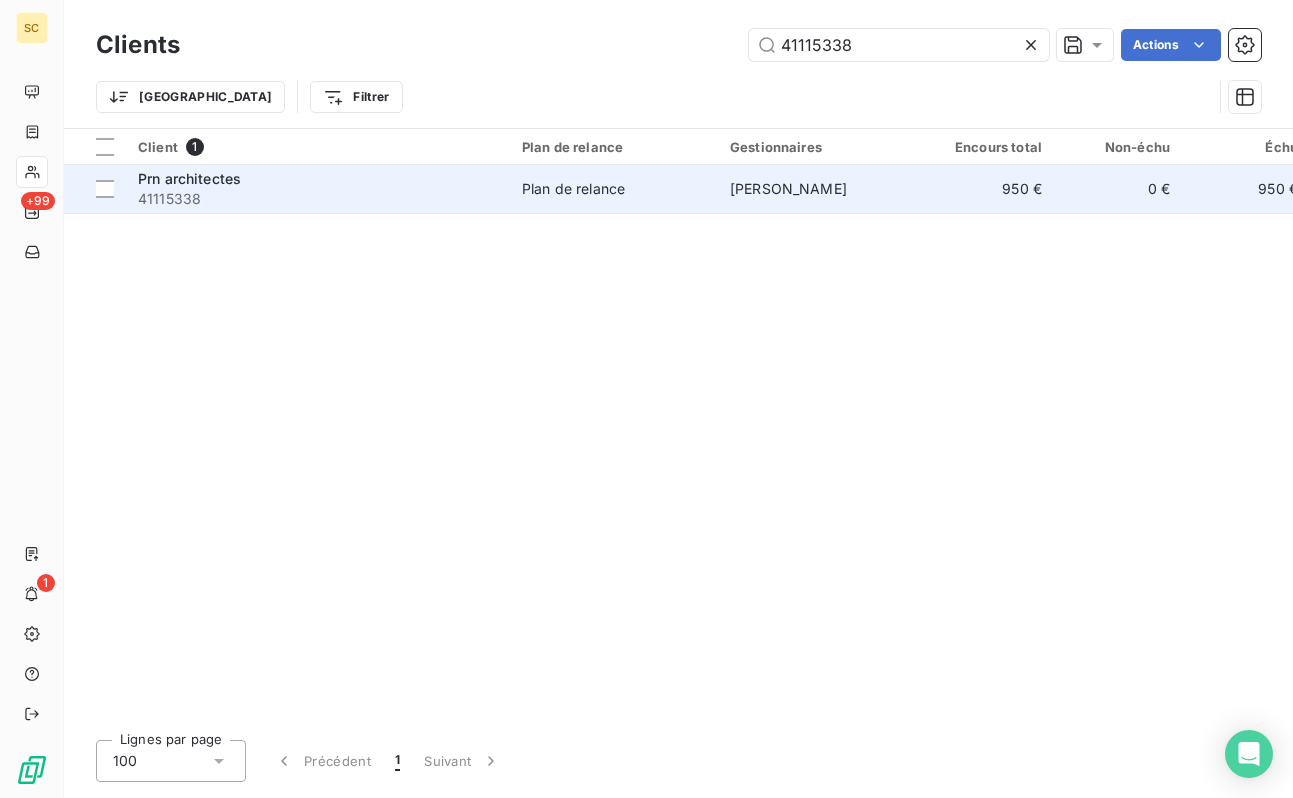 type on "41115338" 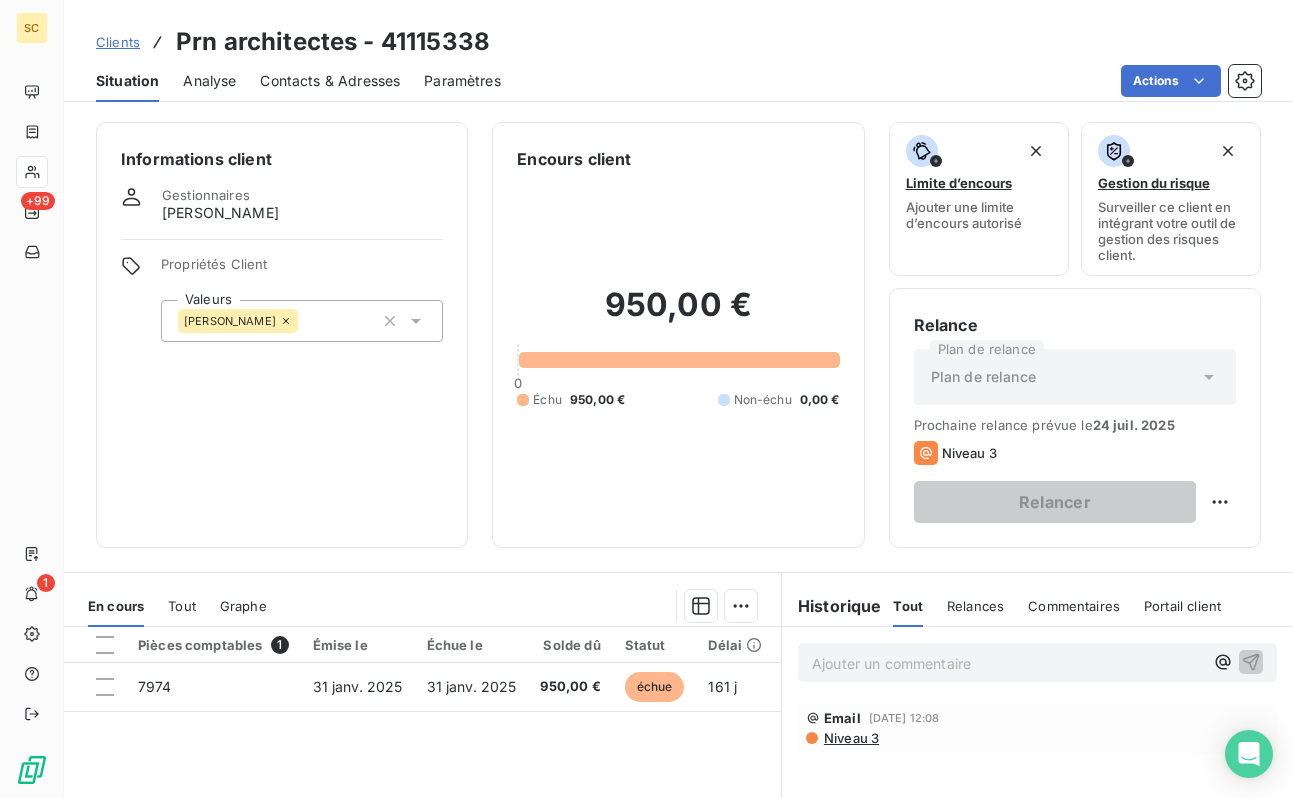 click on "[PERSON_NAME]" at bounding box center (302, 321) 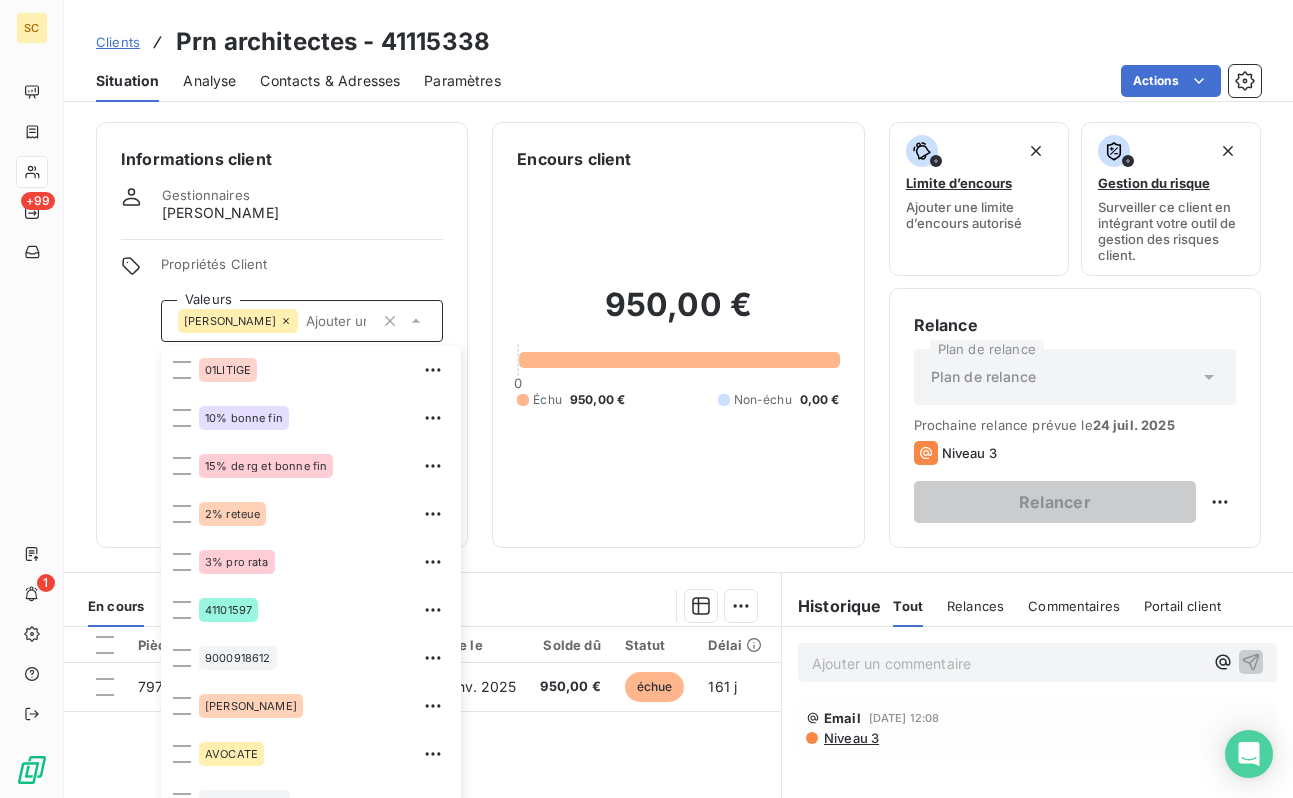 scroll, scrollTop: 28, scrollLeft: 0, axis: vertical 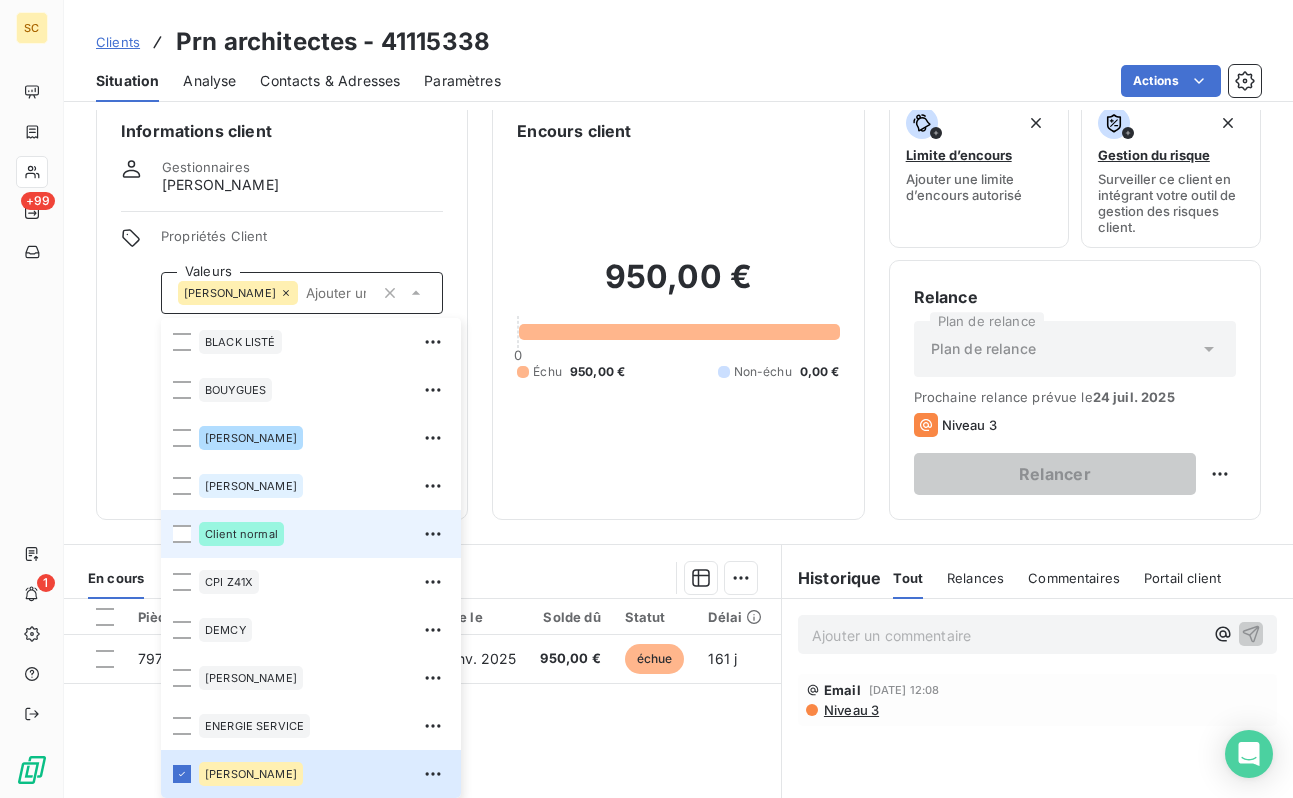 click on "Client normal" at bounding box center (241, 534) 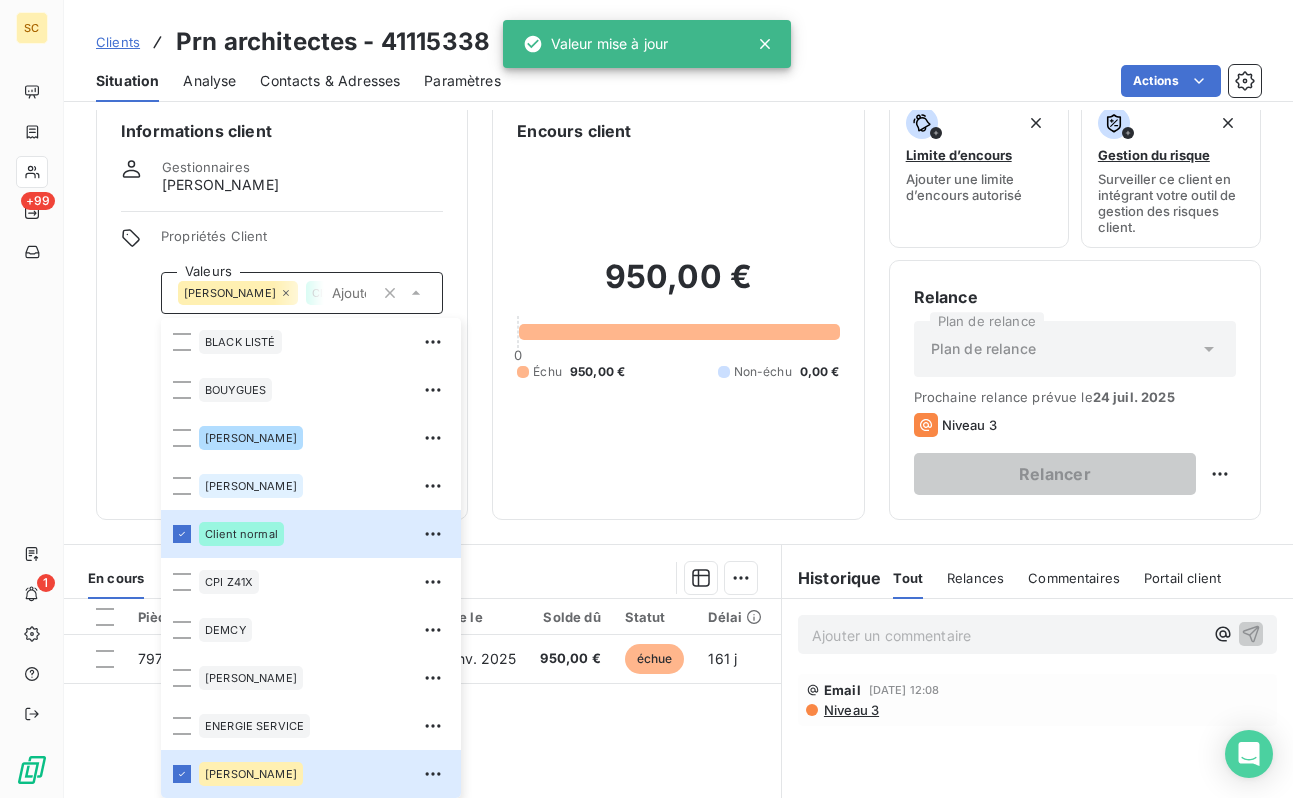 drag, startPoint x: 894, startPoint y: 50, endPoint x: 1199, endPoint y: 0, distance: 309.0712 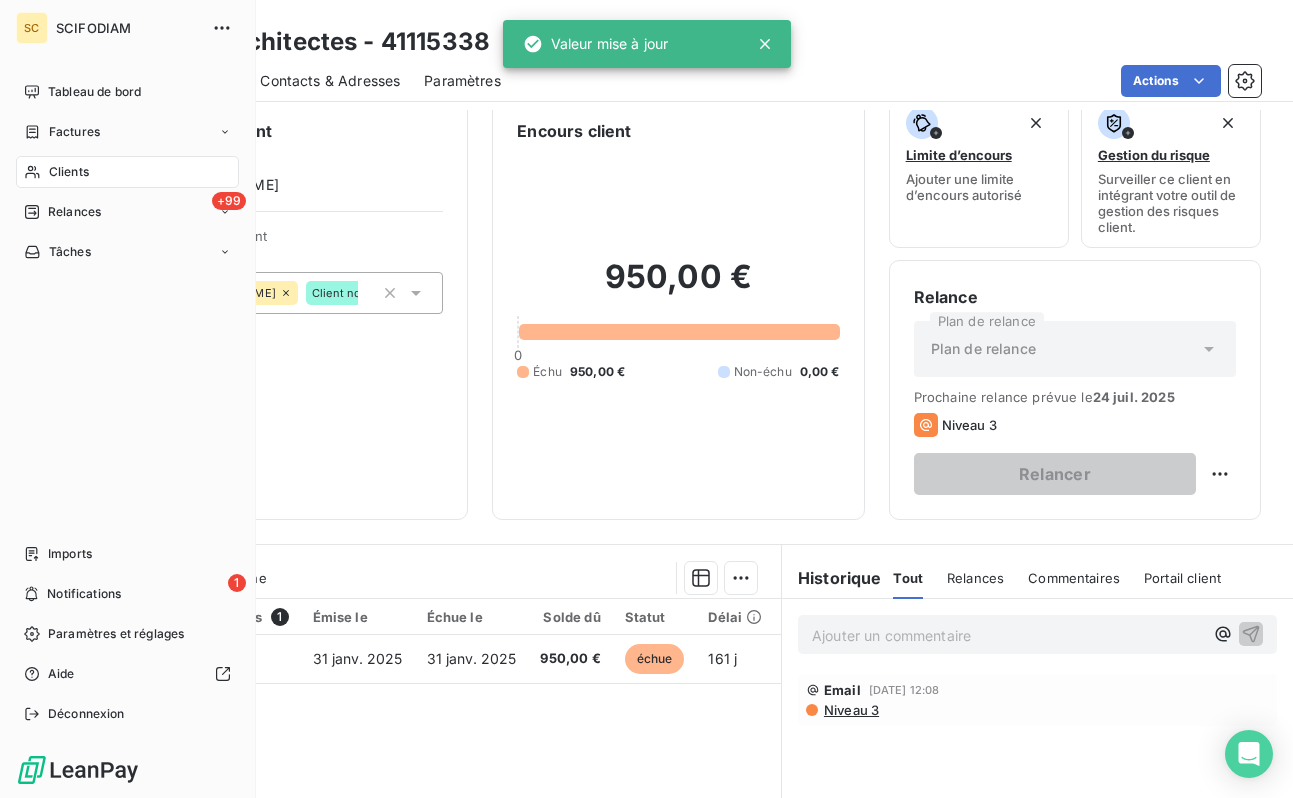 drag, startPoint x: 73, startPoint y: 176, endPoint x: 133, endPoint y: 169, distance: 60.40695 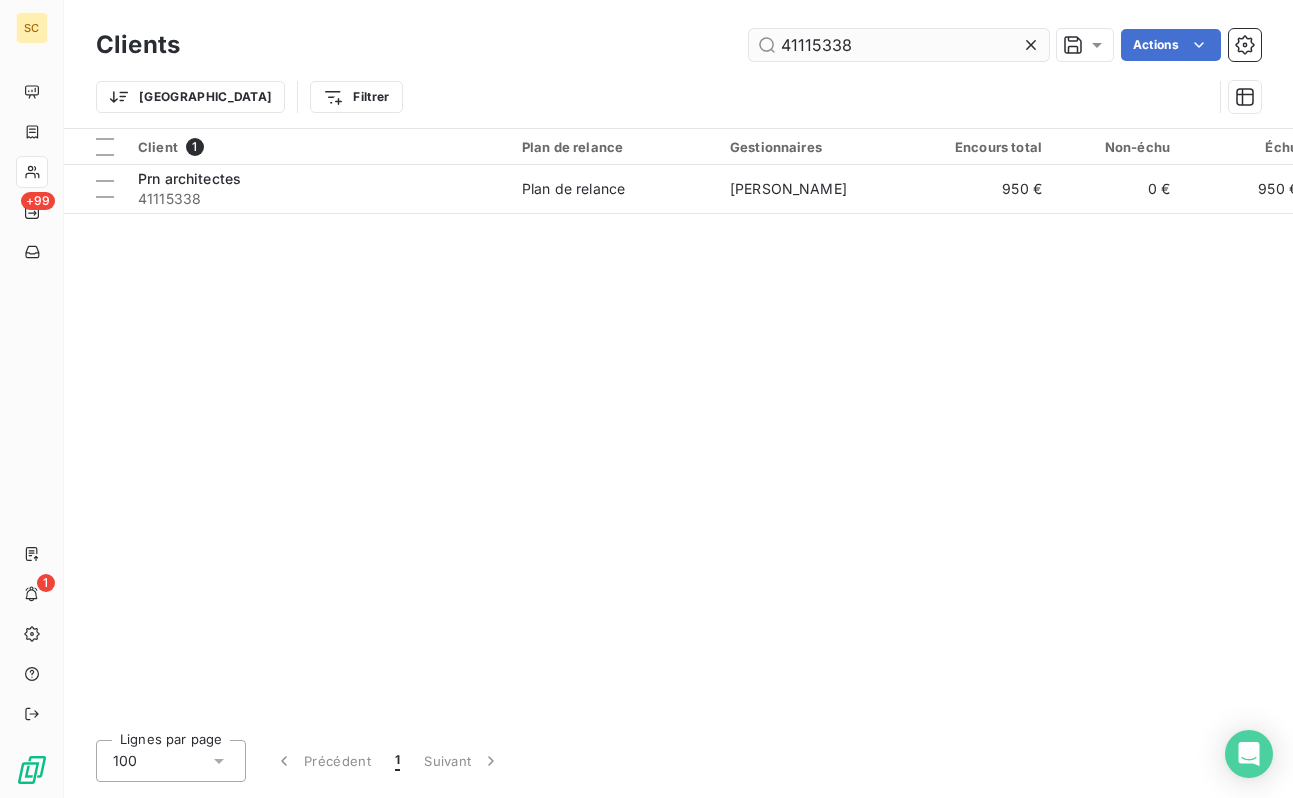 click on "41115338" at bounding box center [899, 45] 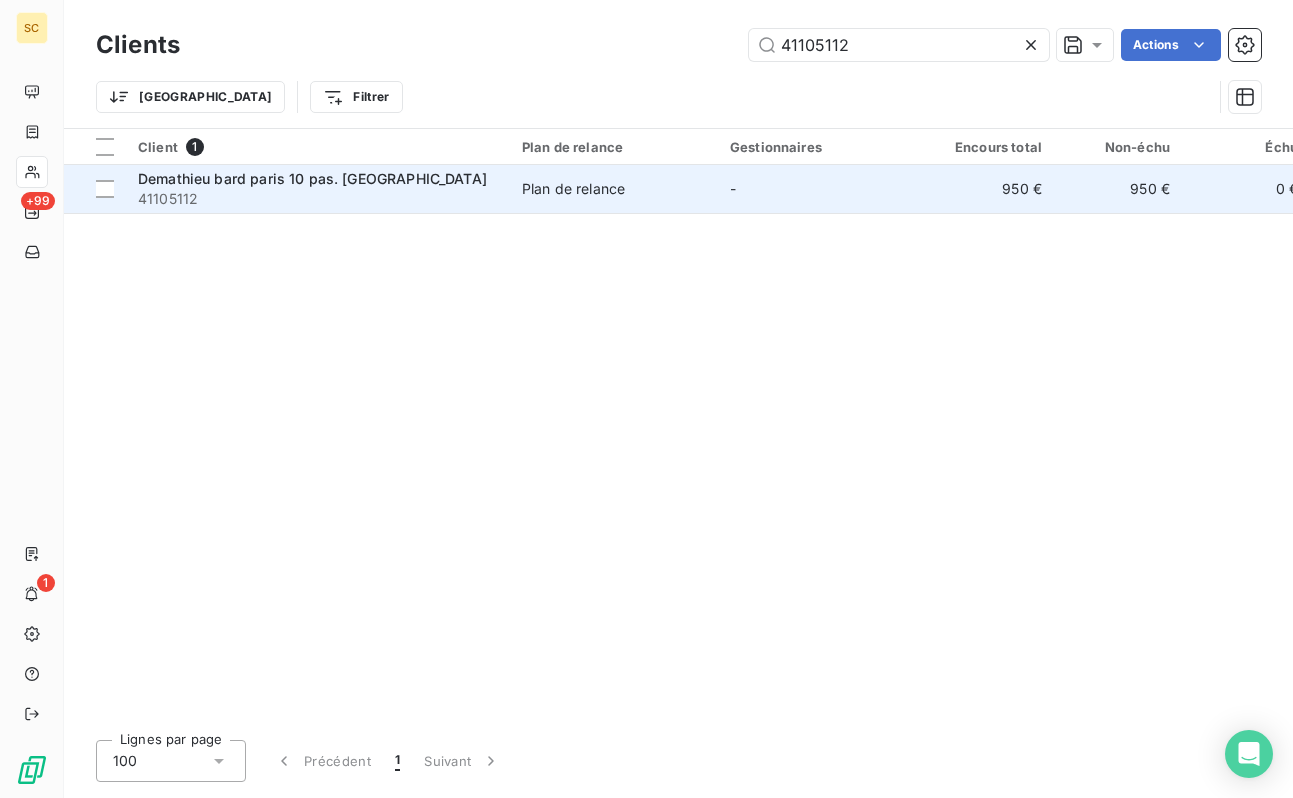 type on "41105112" 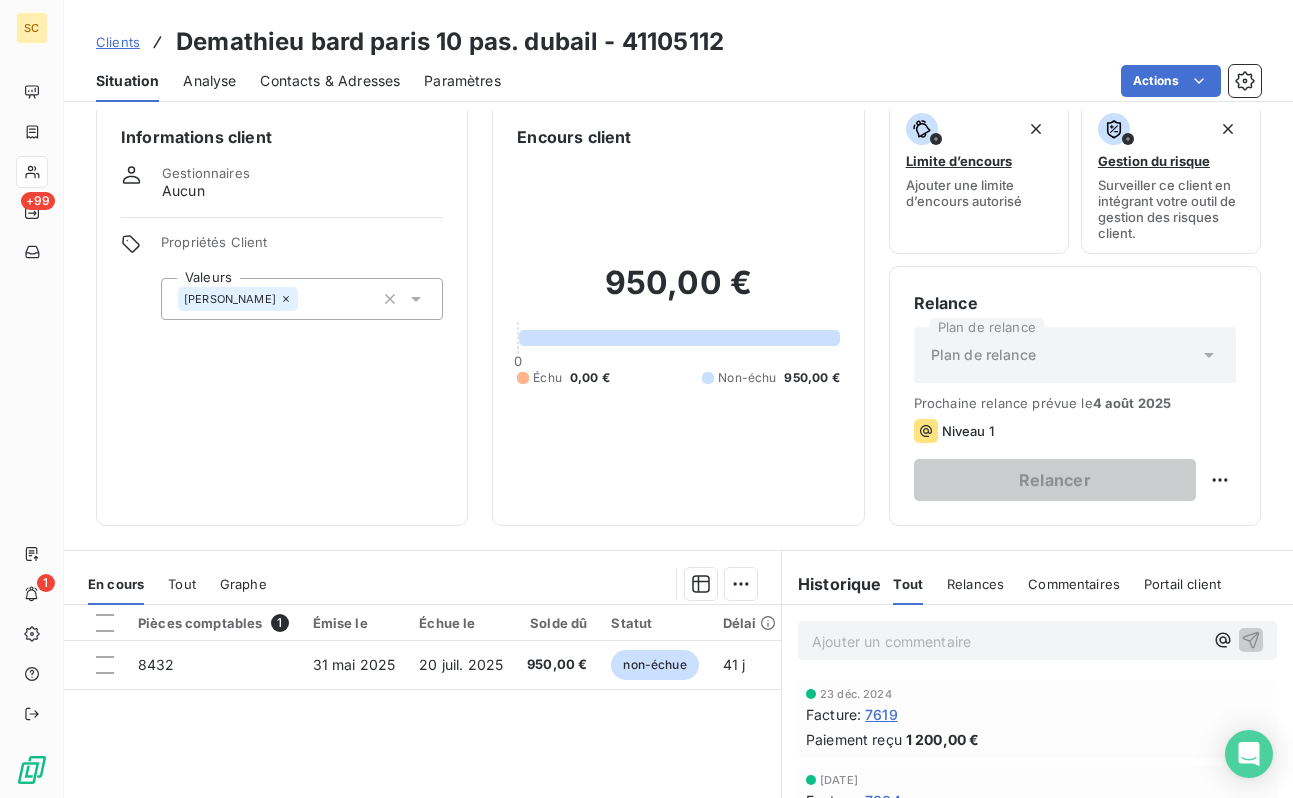 click on "[PERSON_NAME]" at bounding box center (302, 299) 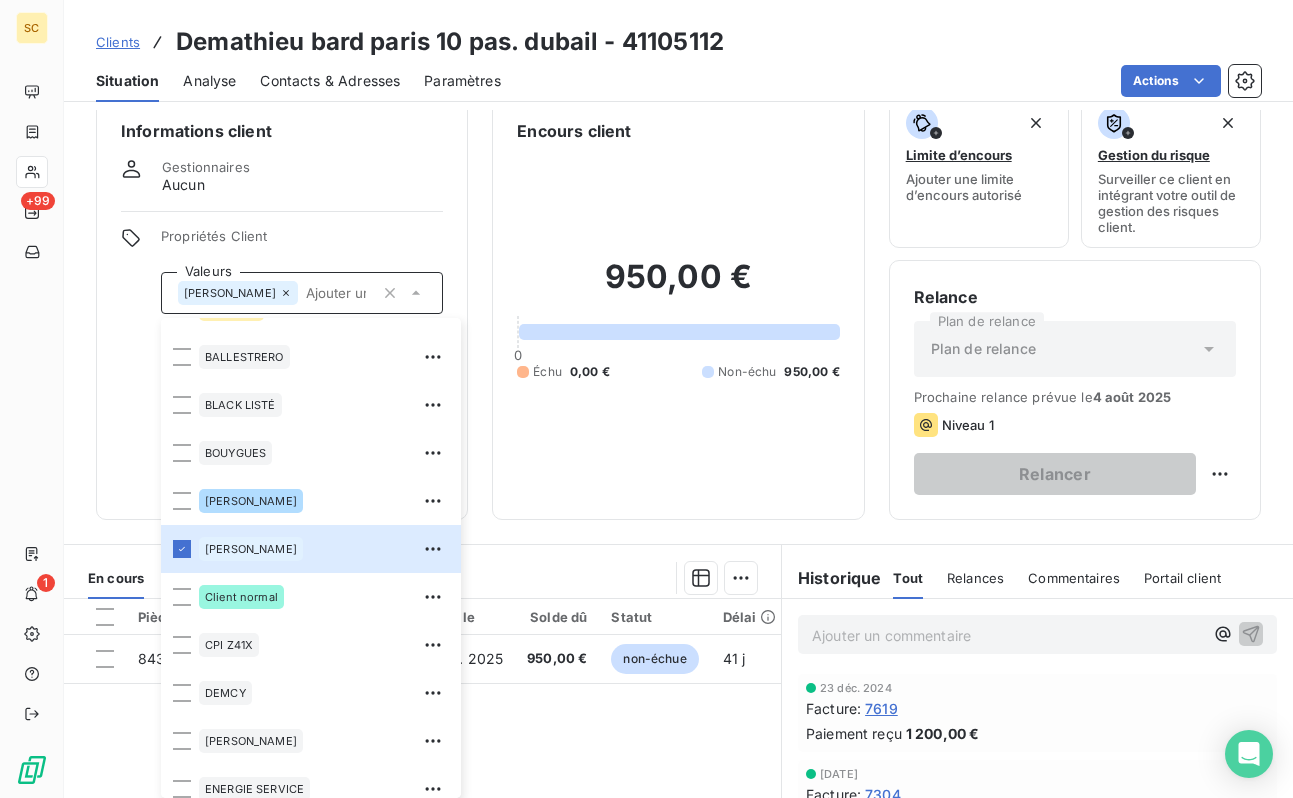 scroll, scrollTop: 450, scrollLeft: 0, axis: vertical 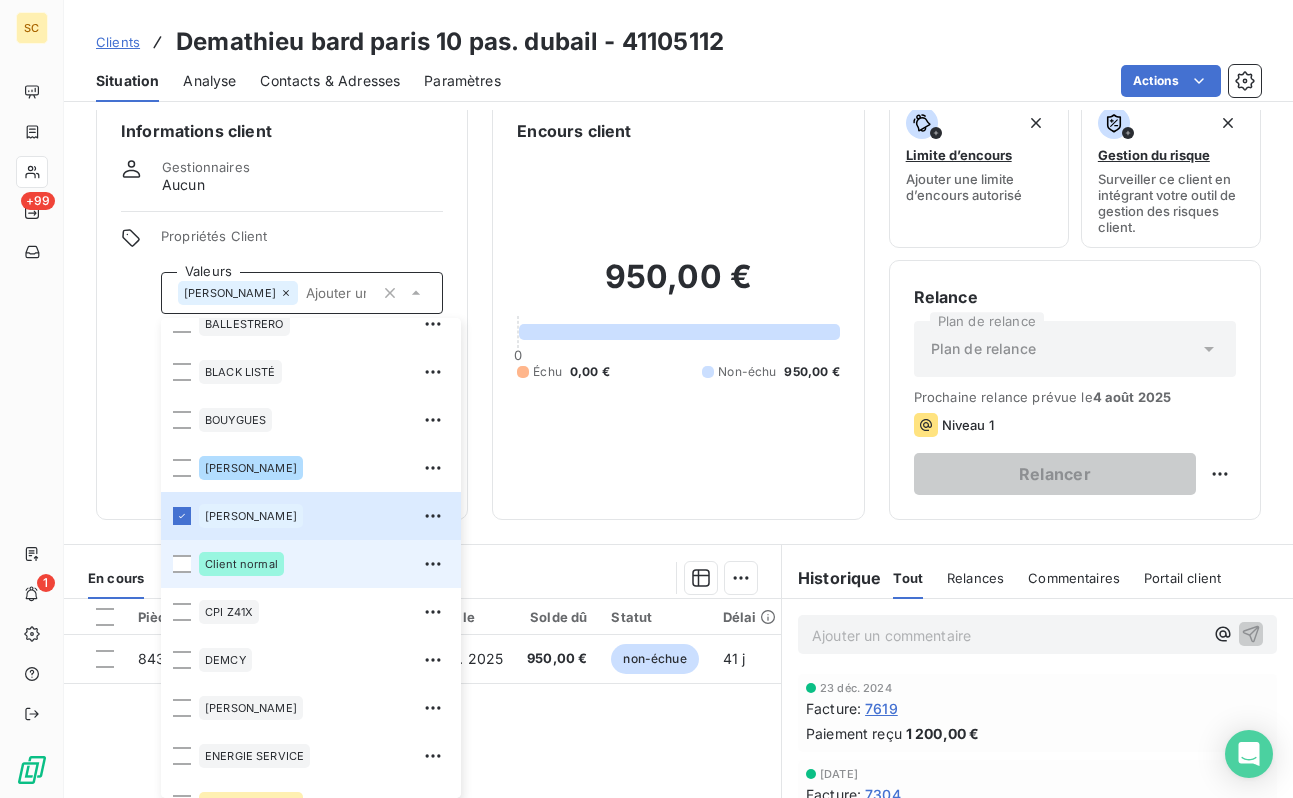 click on "Client normal" at bounding box center (241, 564) 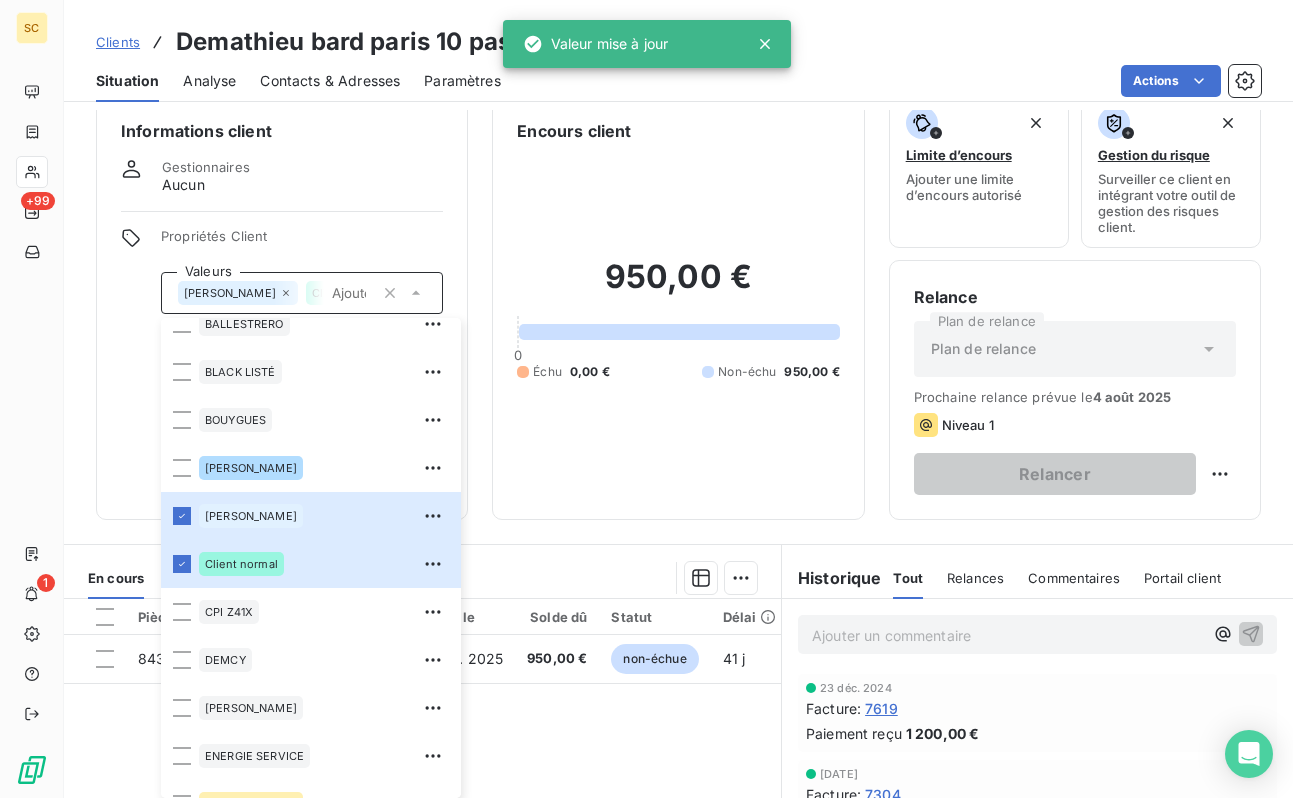 click on "Informations client Gestionnaires Aucun Propriétés Client Valeurs [PERSON_NAME] Client normal 01LITIGE 10% bonne fin 15% de rg et bonne fin 2% reteue 3% pro rata 41101597 9000918612 [PERSON_NAME] AVOCATE BALLESTRERO BLACK LISTÉ BOUYGUES [PERSON_NAME] Client normal CPI Z41X [PERSON_NAME] ENERGIE SERVICE [PERSON_NAME] B08X HAS B09X IEP Z32X immo lucas paiement au 15 de chaque mois REP B11X RETENUE 12% rg 12% RG 5% rg10% [PERSON_NAME] situ differente chez client que les notr ufer Vinci TP Encours client   950,00 € 0 Échu 0,00 € Non-échu 950,00 €     Limite d’encours Ajouter une limite d’encours autorisé Gestion du risque Surveiller ce client en intégrant votre outil de gestion des risques client. Relance Plan de relance Plan de relance Prochaine relance prévue le  [DATE] Niveau 1 Relancer" at bounding box center (678, 307) 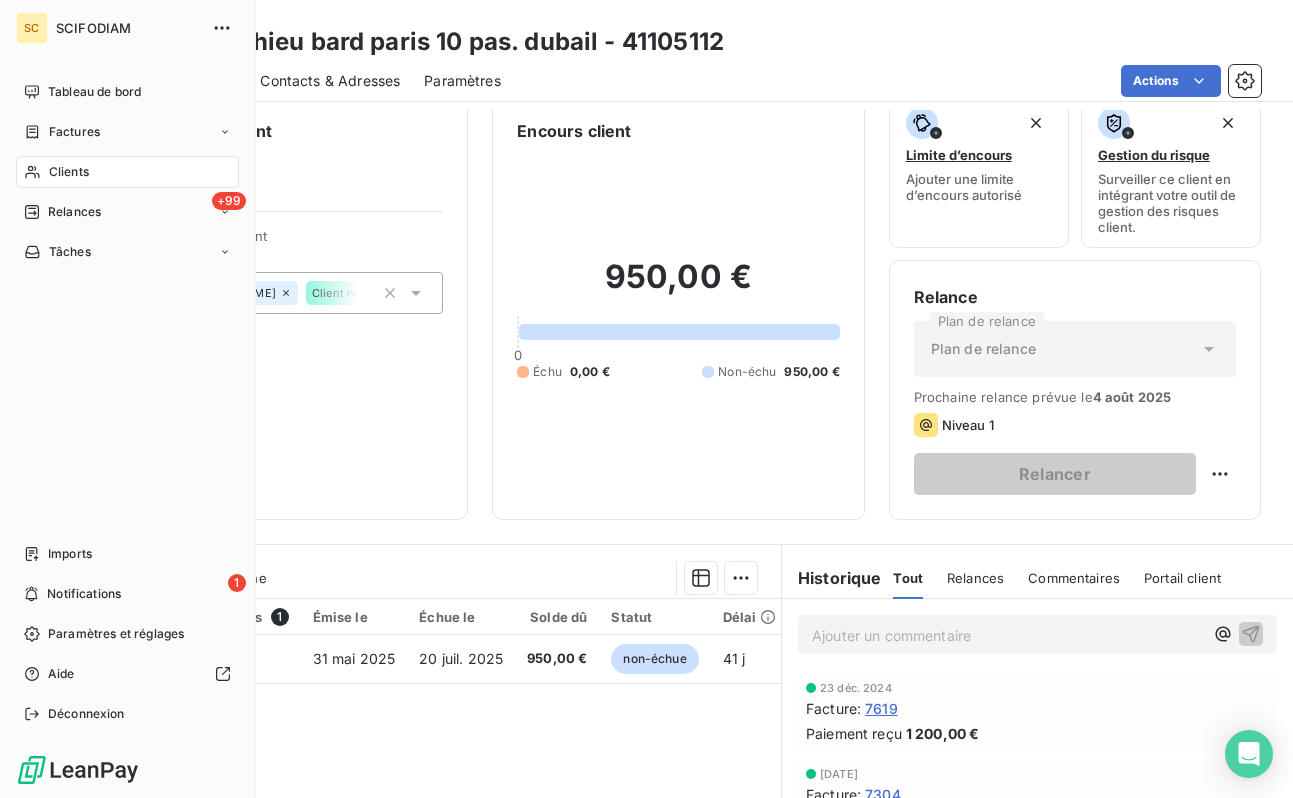 click on "Clients" at bounding box center (69, 172) 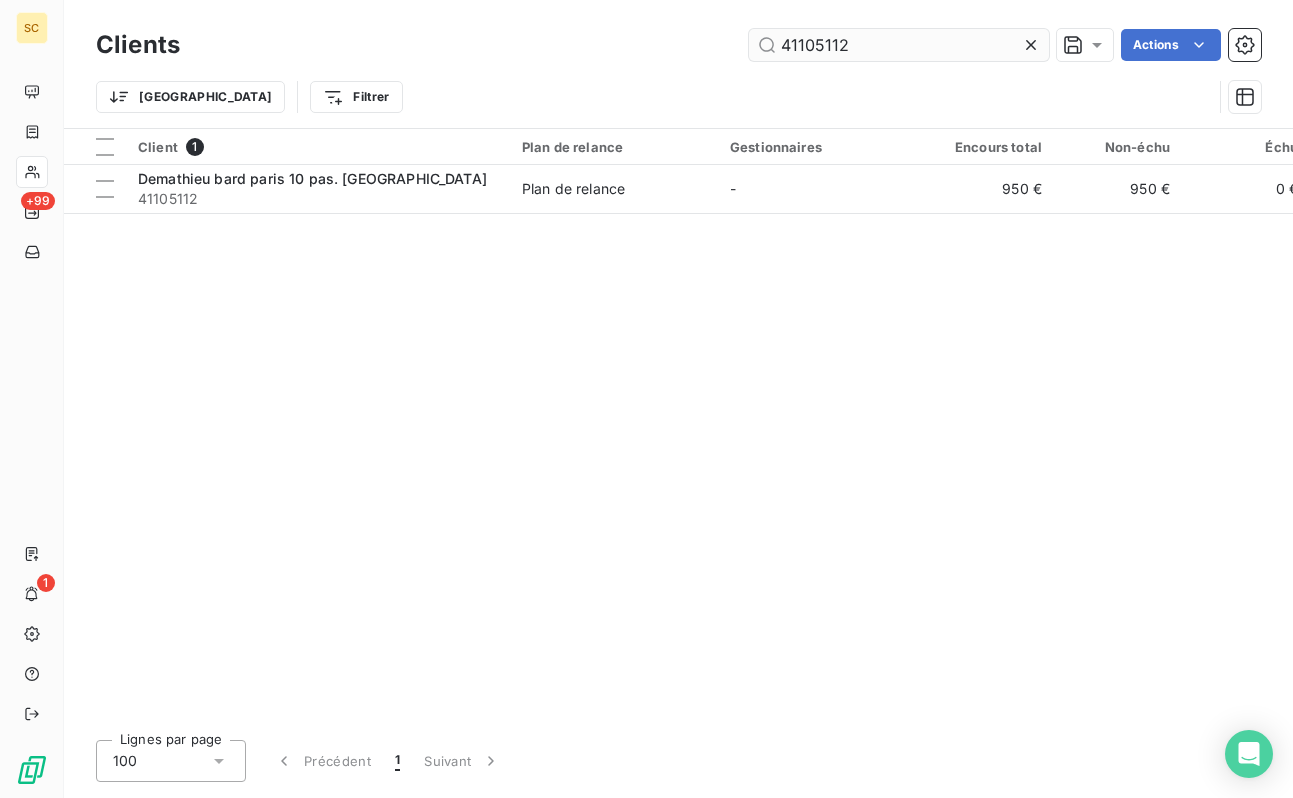 click on "41105112" at bounding box center (899, 45) 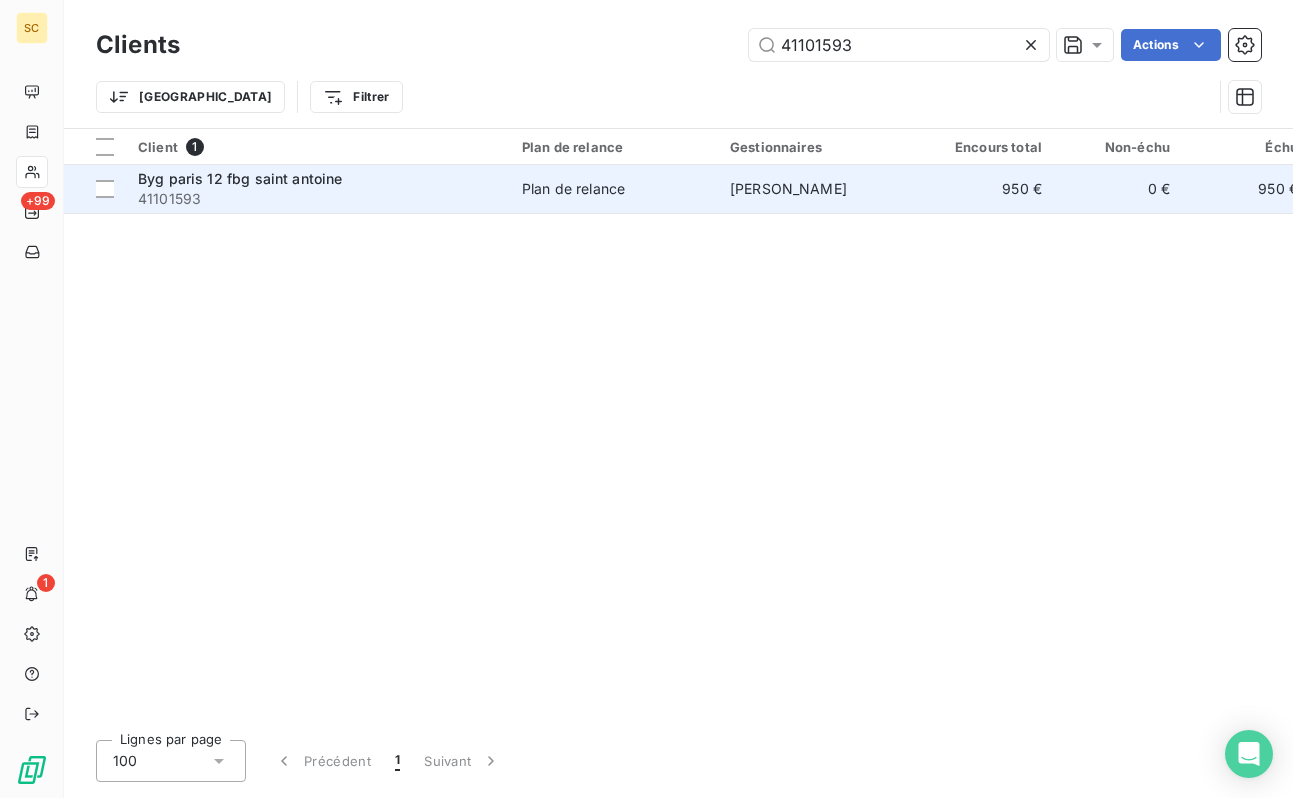 type on "41101593" 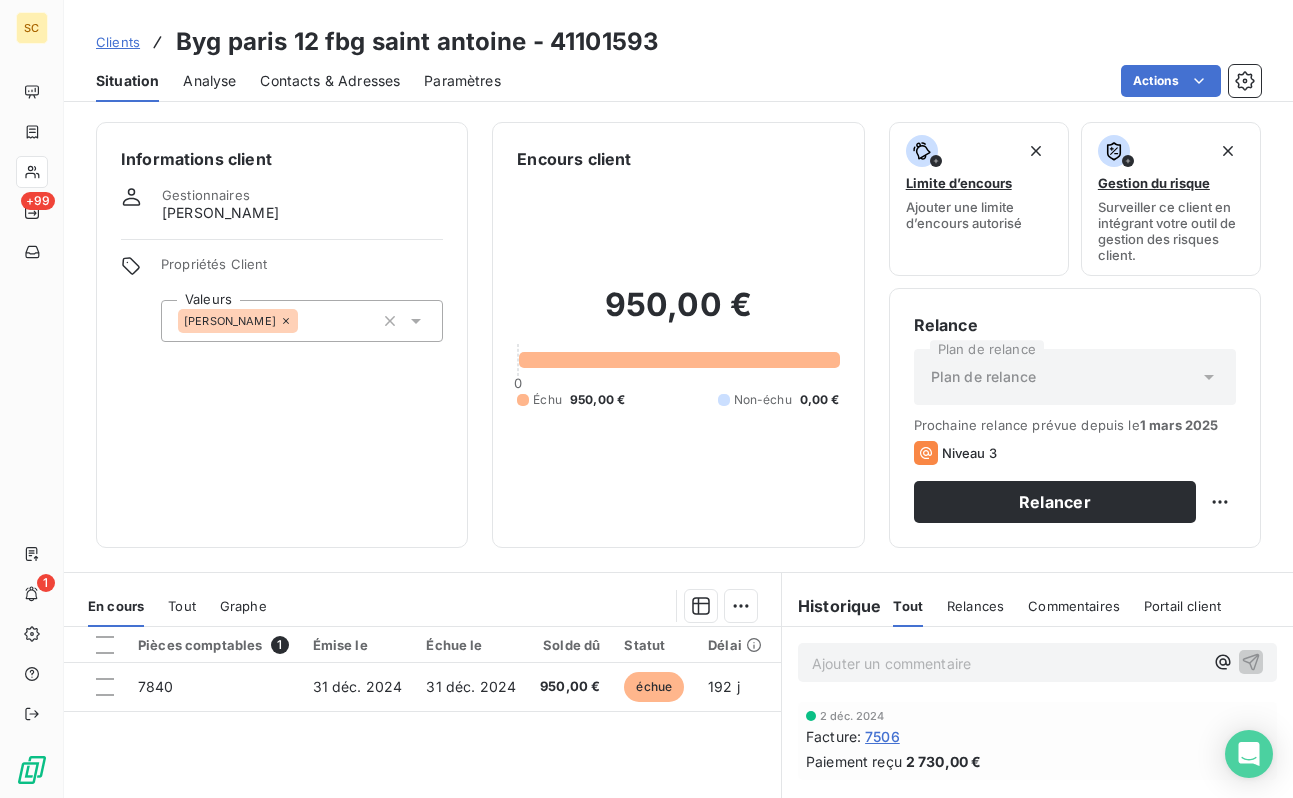 click on "[PERSON_NAME]" at bounding box center (302, 321) 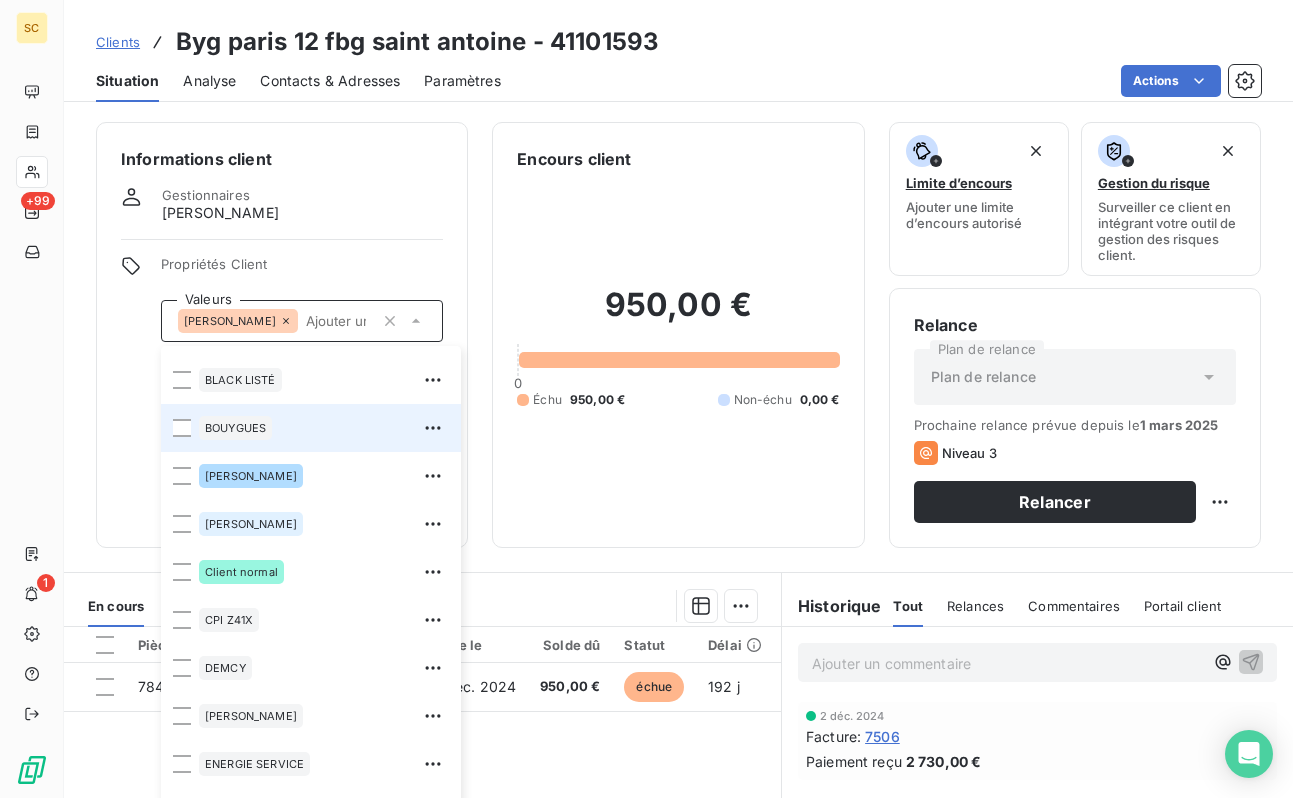 scroll, scrollTop: 485, scrollLeft: 0, axis: vertical 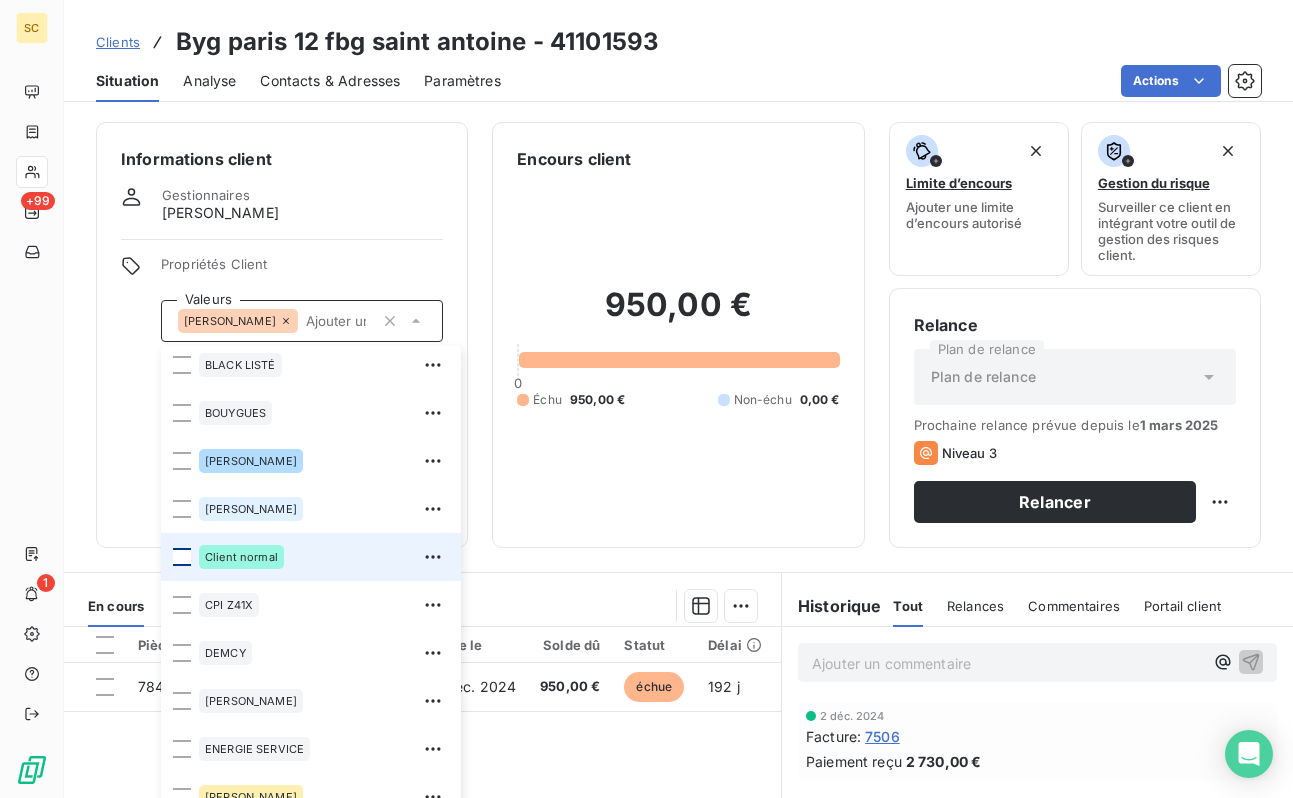 click at bounding box center [182, 557] 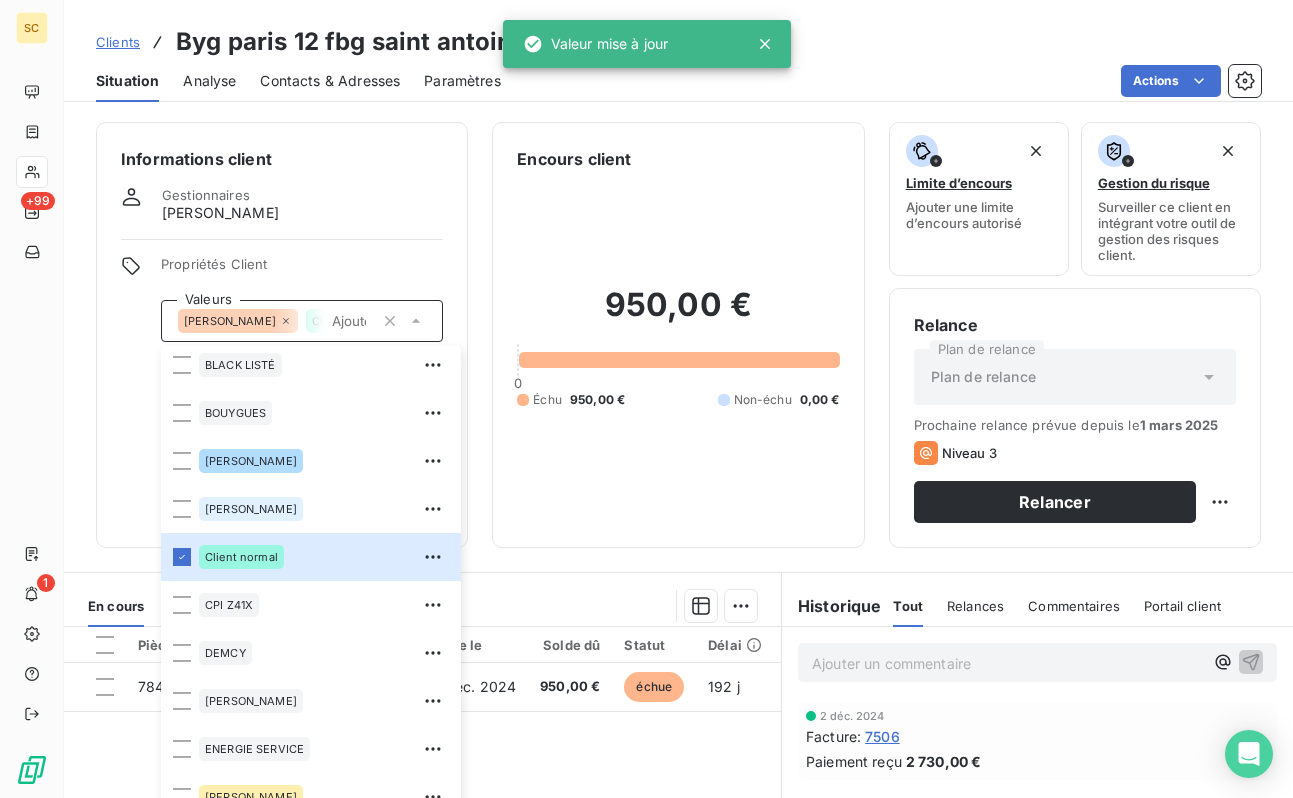 click on "Informations client Gestionnaires [PERSON_NAME] Propriétés Client Valeurs [PERSON_NAME] Client normal 01LITIGE 10% bonne fin 15% de rg et bonne fin 2% reteue 3% pro rata 41101597 9000918612 [PERSON_NAME] AVOCATE BALLESTRERO BLACK LISTÉ BOUYGUES [PERSON_NAME] Client normal CPI Z41X [PERSON_NAME] ENERGIE SERVICE [PERSON_NAME] B08X HAS B09X IEP Z32X immo lucas paiement au 15 de chaque mois REP B11X RETENUE 12% rg 12% RG 5% rg10% [PERSON_NAME] situ differente chez client que les notr ufer Vinci TP" at bounding box center [282, 335] 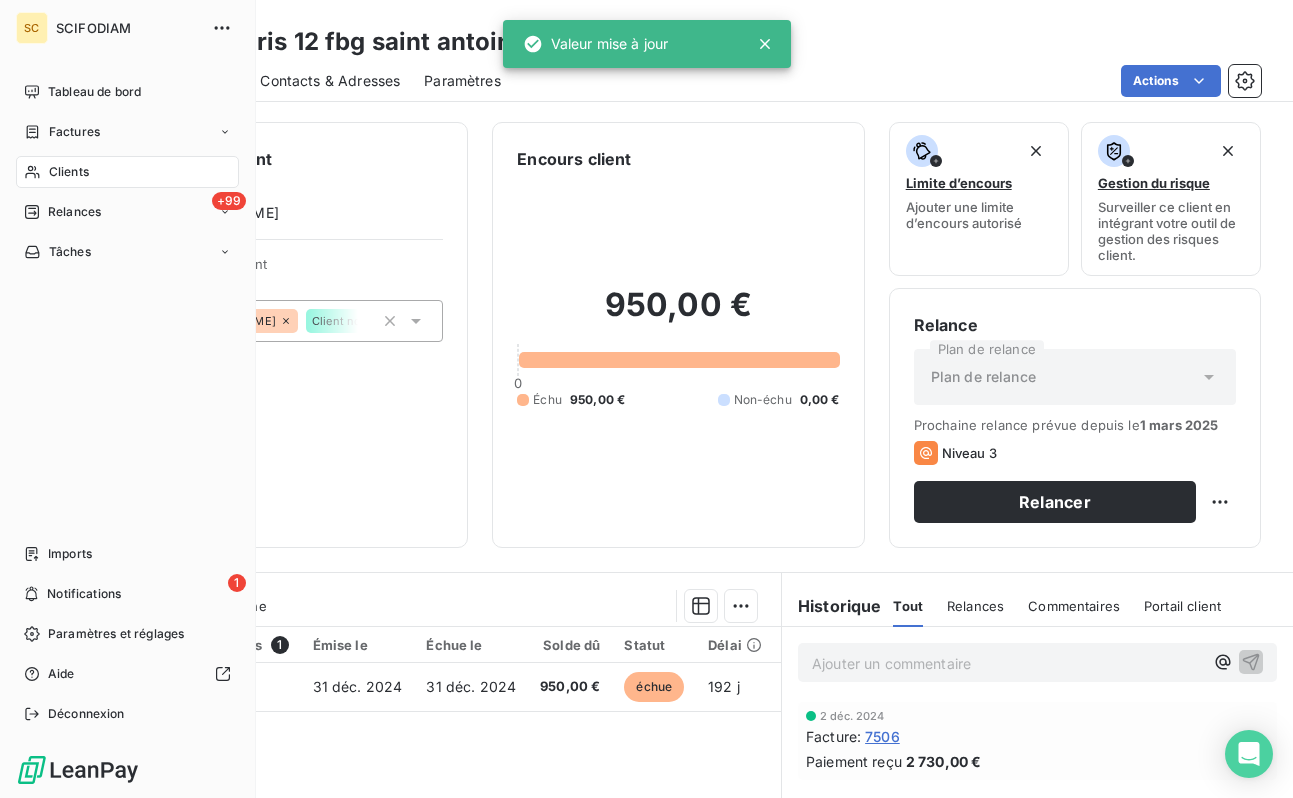 click on "Clients" at bounding box center [69, 172] 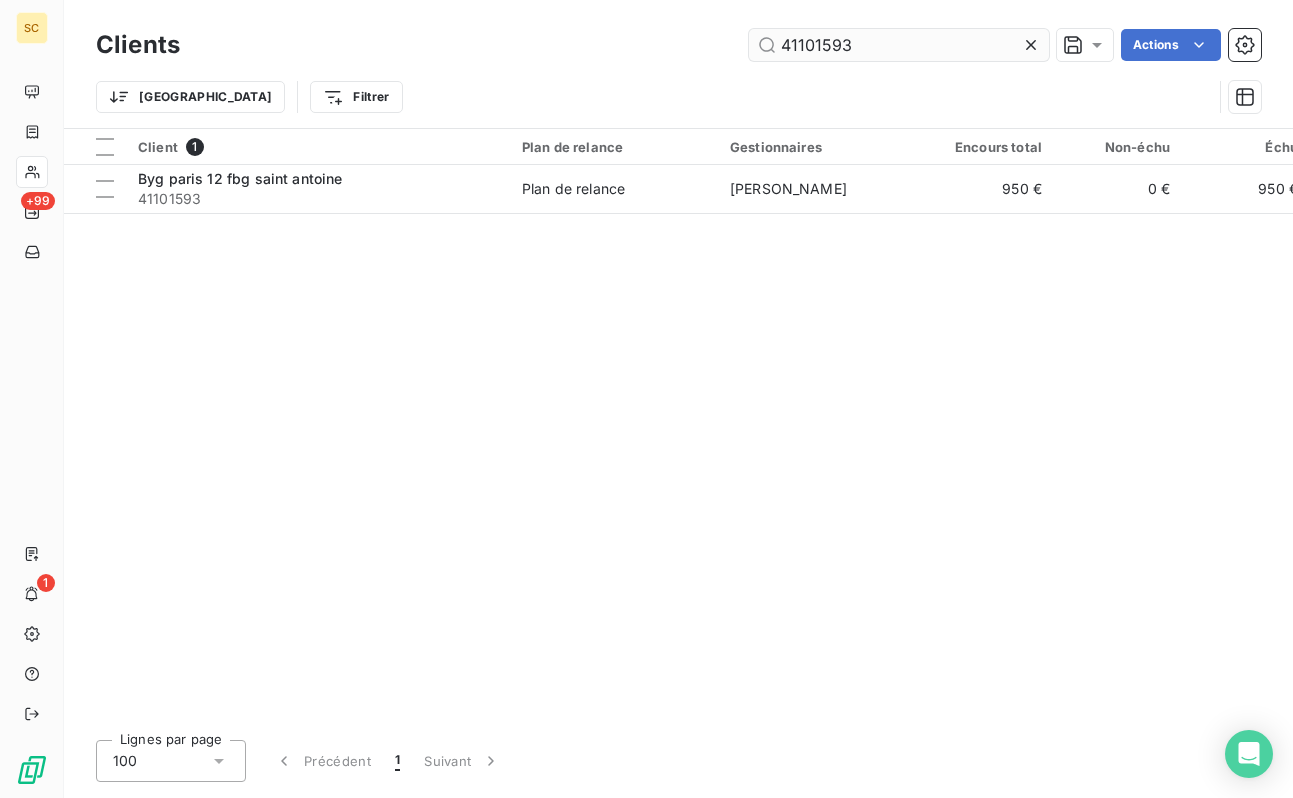 click on "41101593" at bounding box center [899, 45] 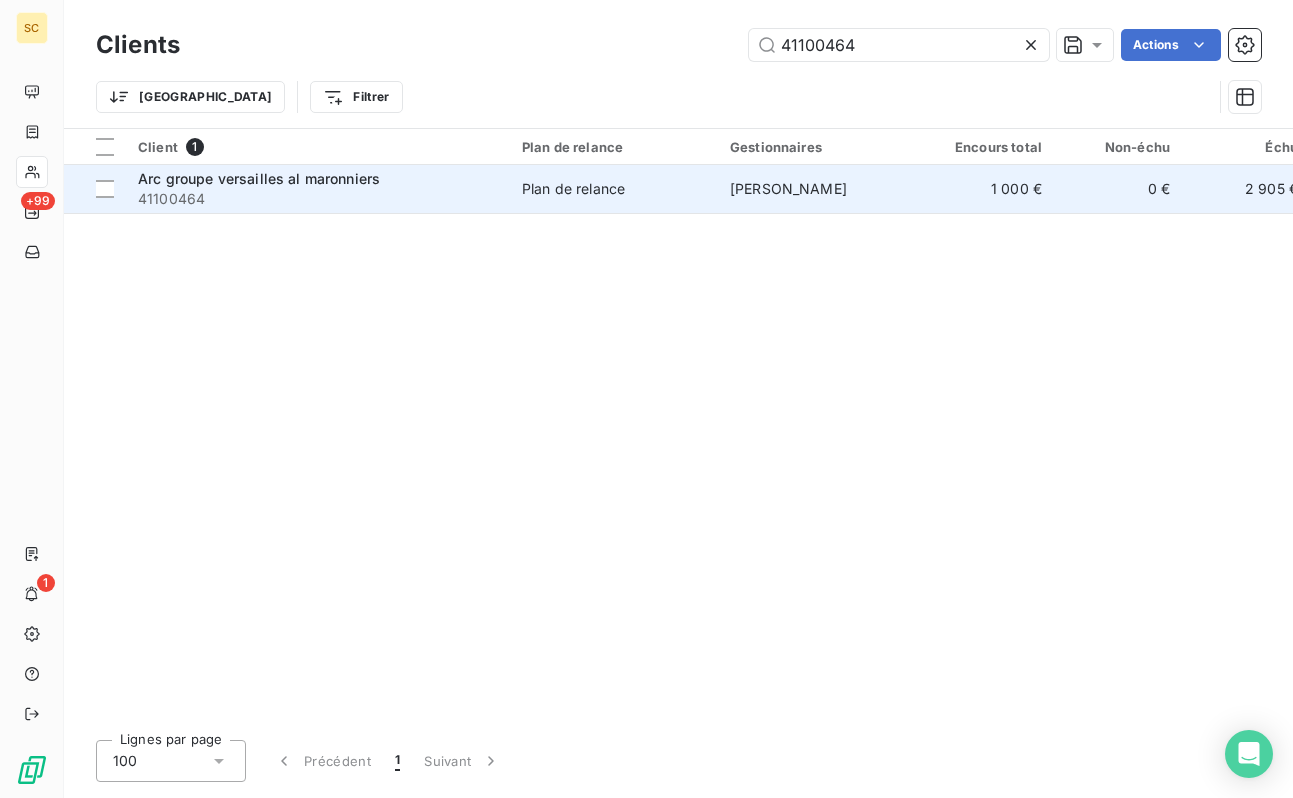 type on "41100464" 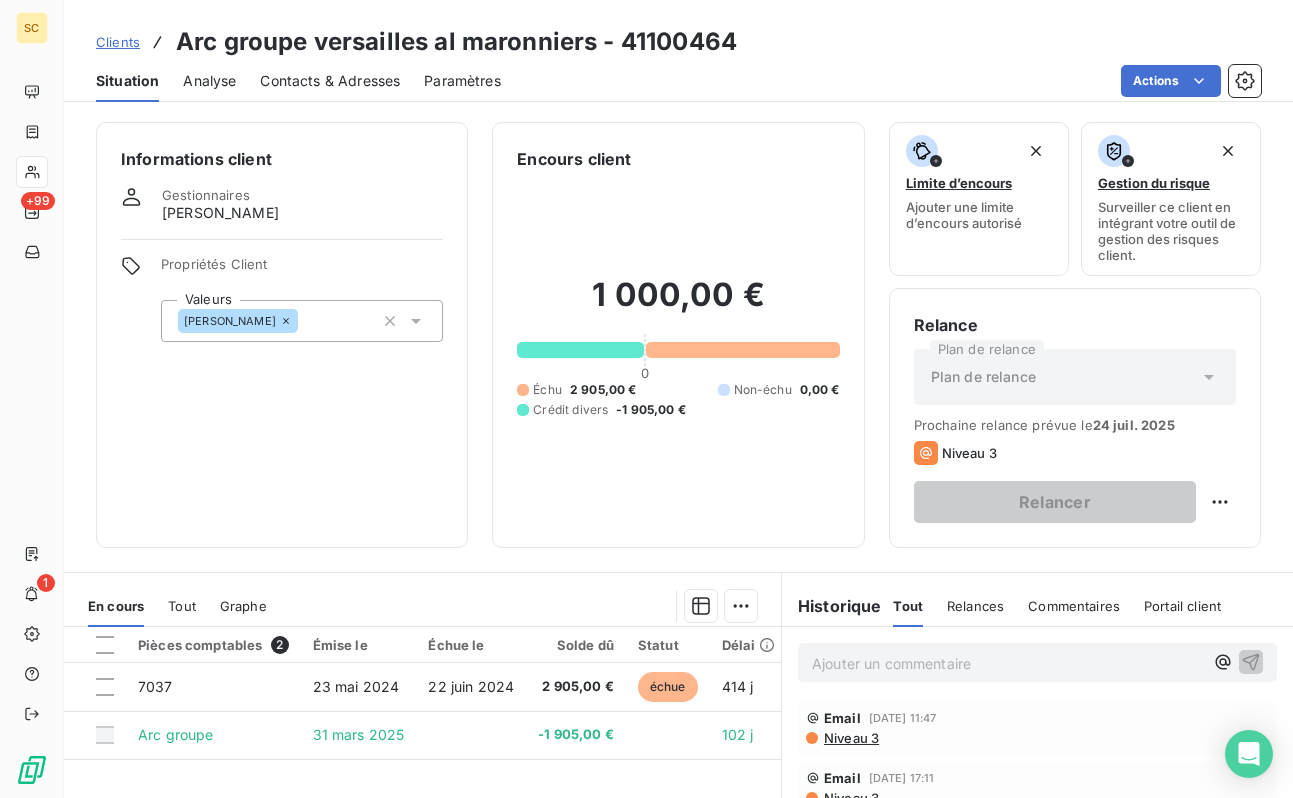 click on "[PERSON_NAME]" at bounding box center (302, 321) 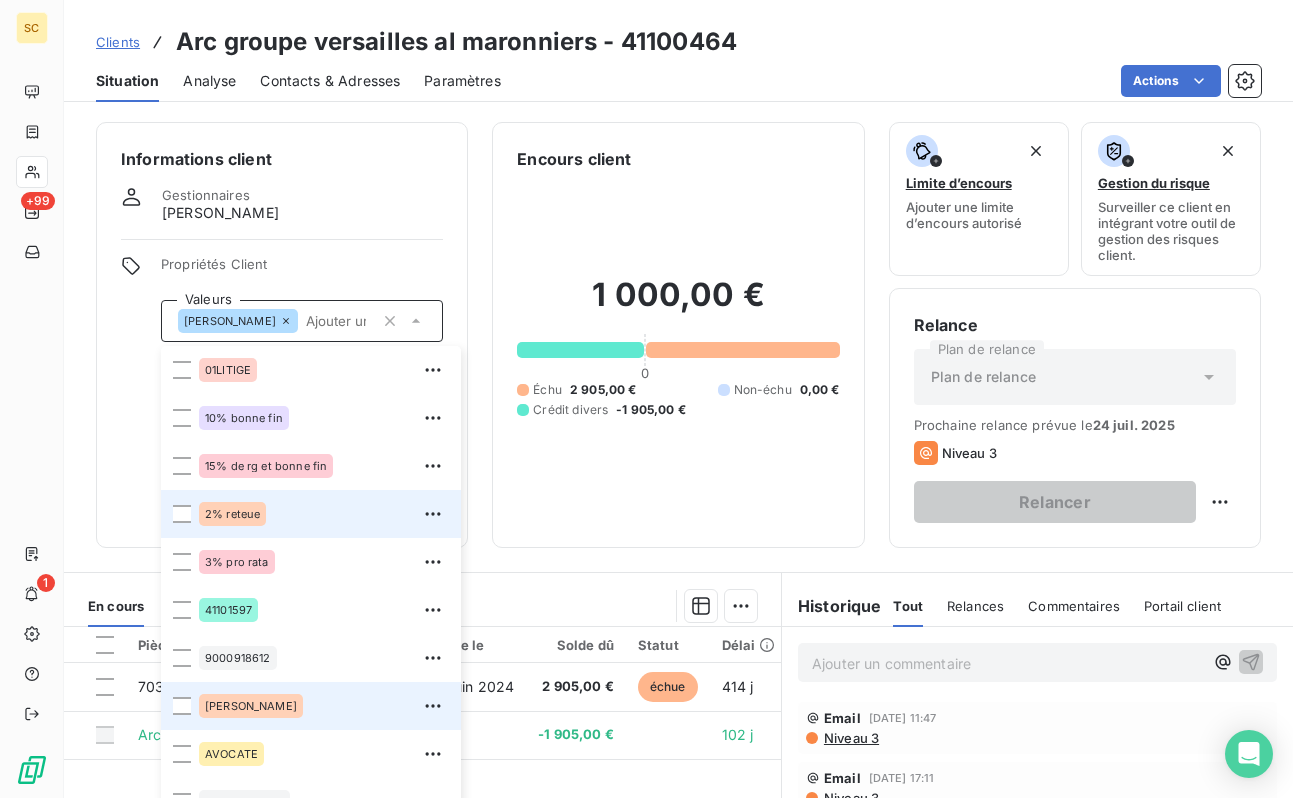 scroll, scrollTop: 28, scrollLeft: 0, axis: vertical 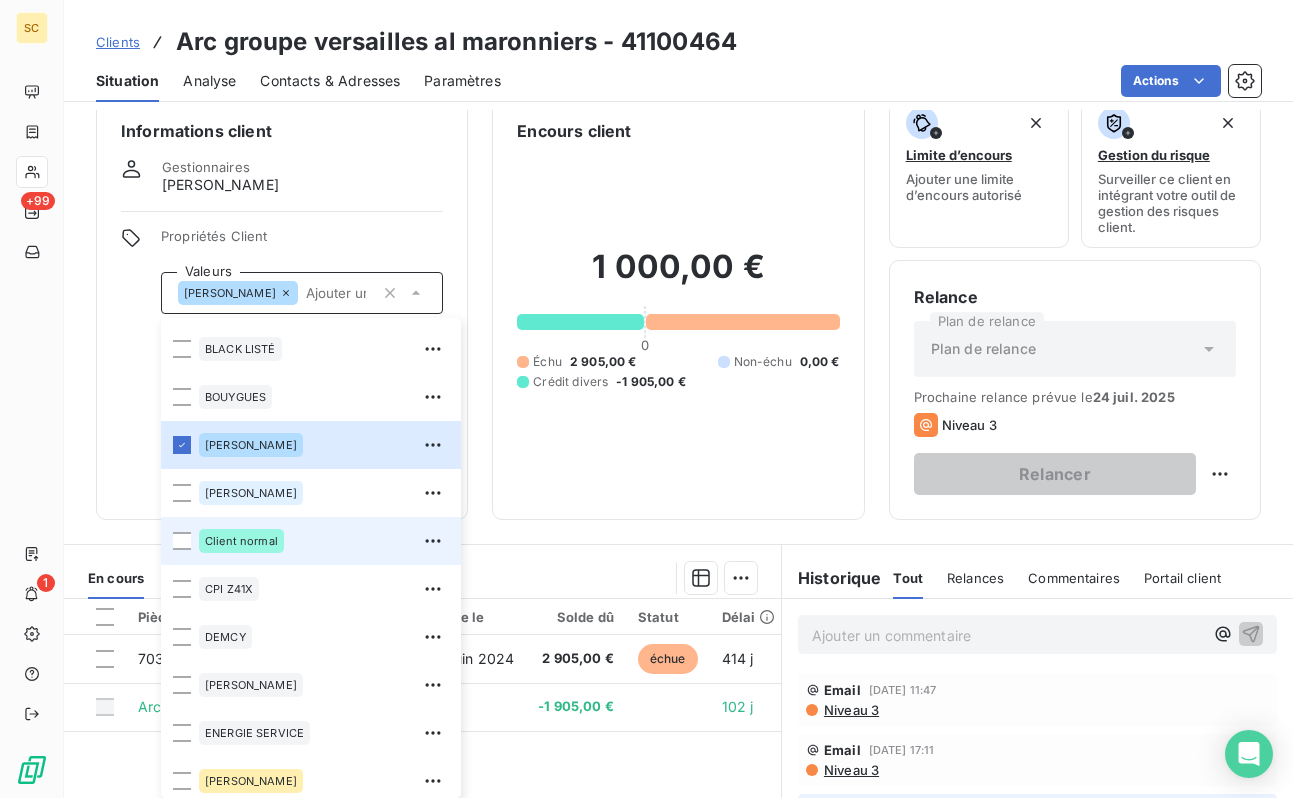 click on "Client normal" at bounding box center (311, 541) 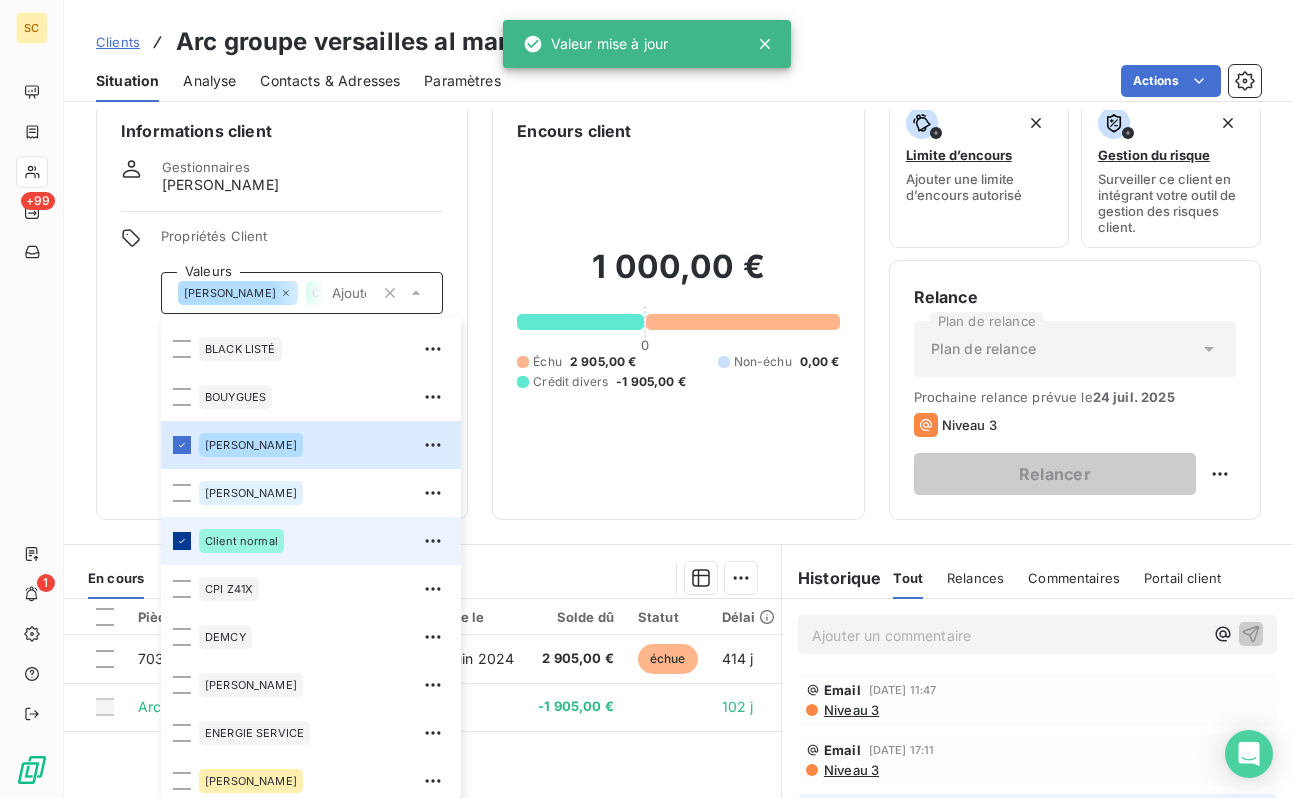 click at bounding box center (182, 541) 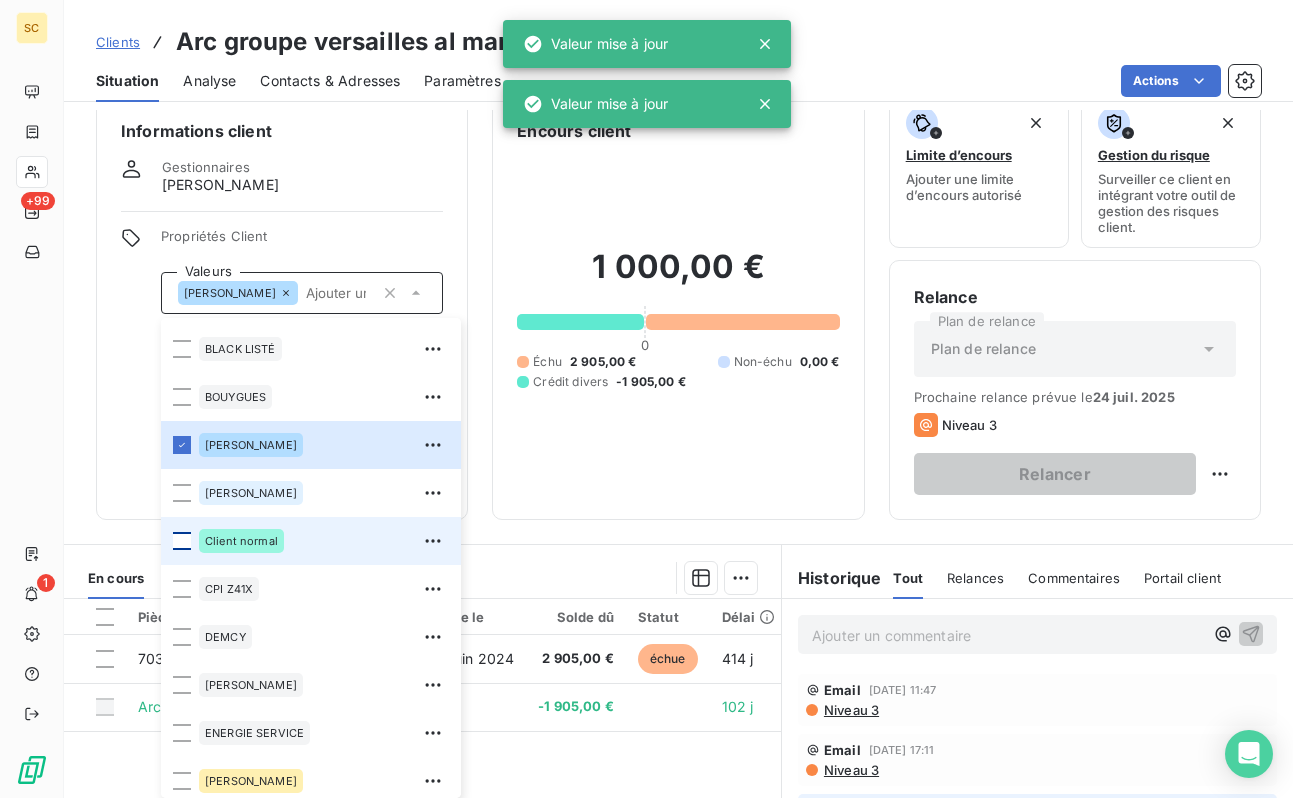 click at bounding box center (182, 541) 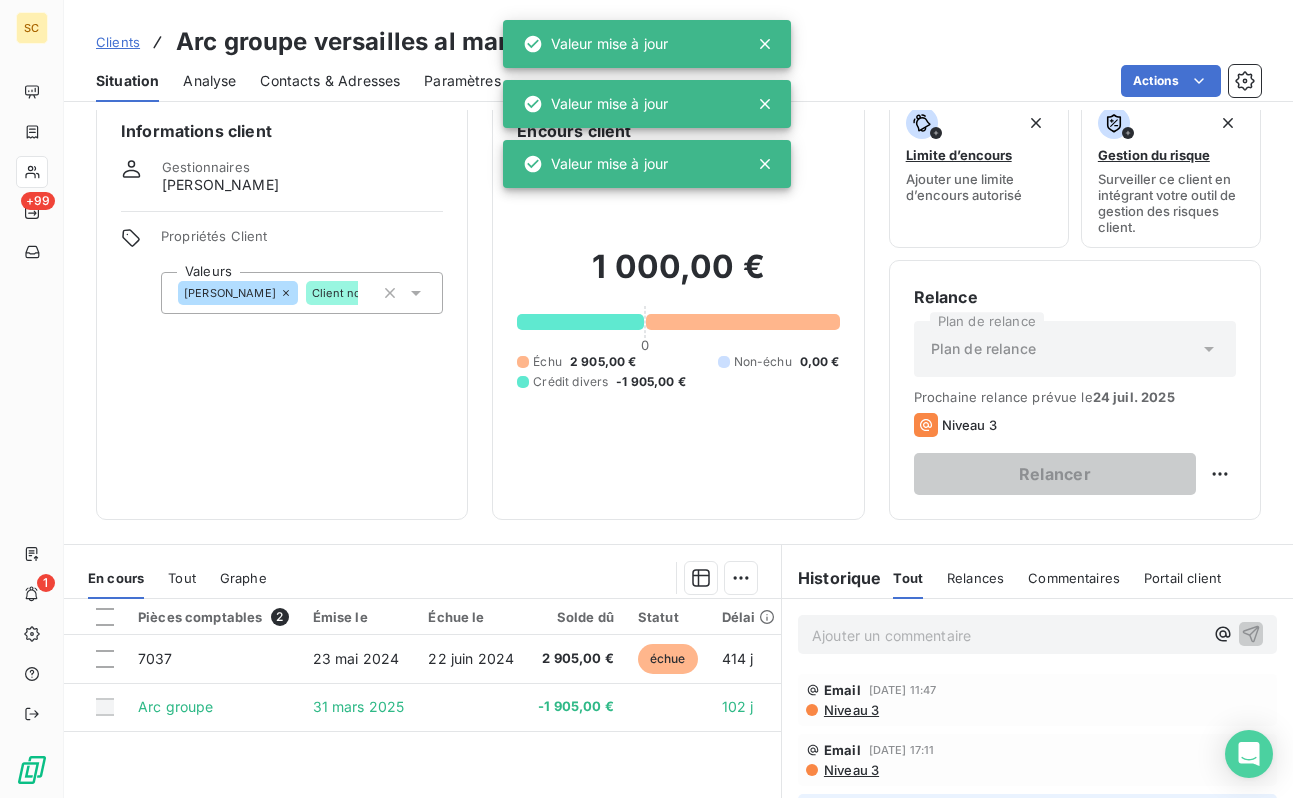 click on "Informations client Gestionnaires [PERSON_NAME] Propriétés Client Valeurs [PERSON_NAME] Client normal" at bounding box center [282, 307] 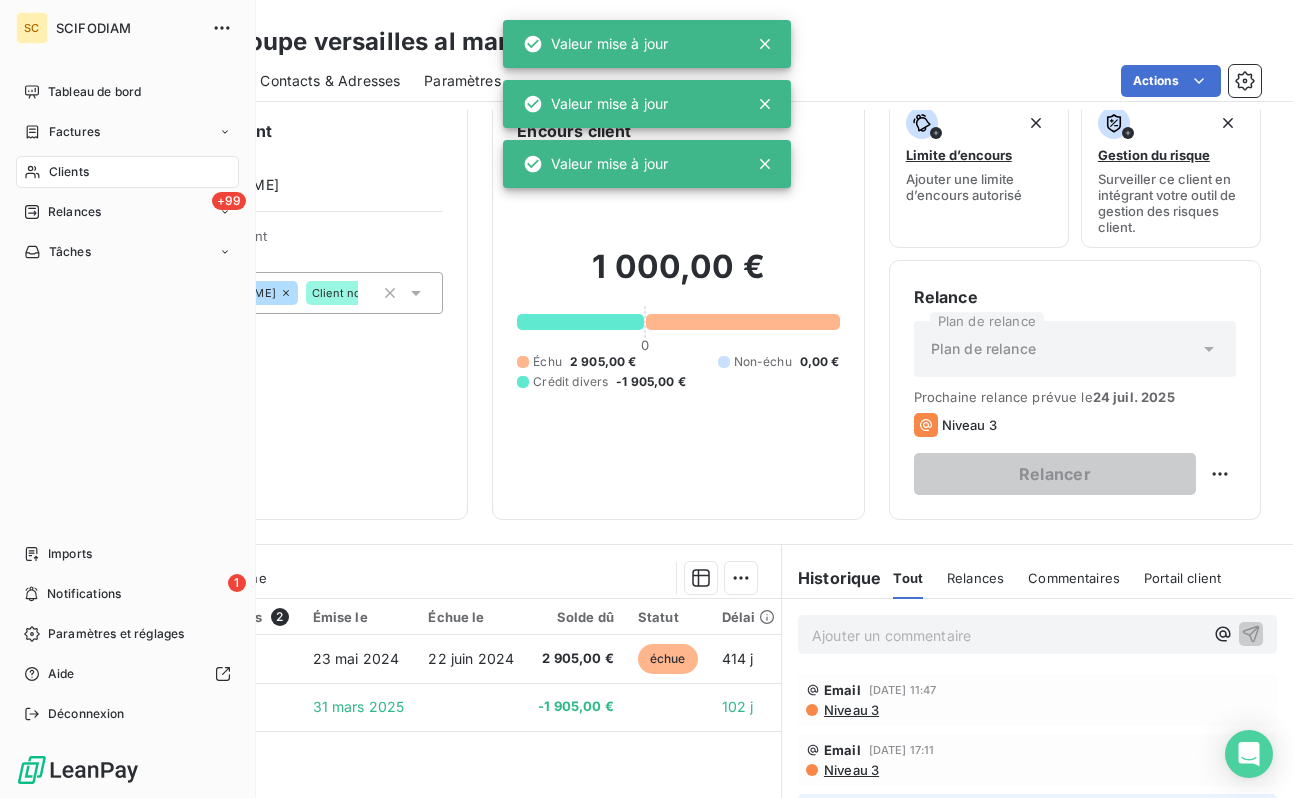 click on "Clients" at bounding box center [69, 172] 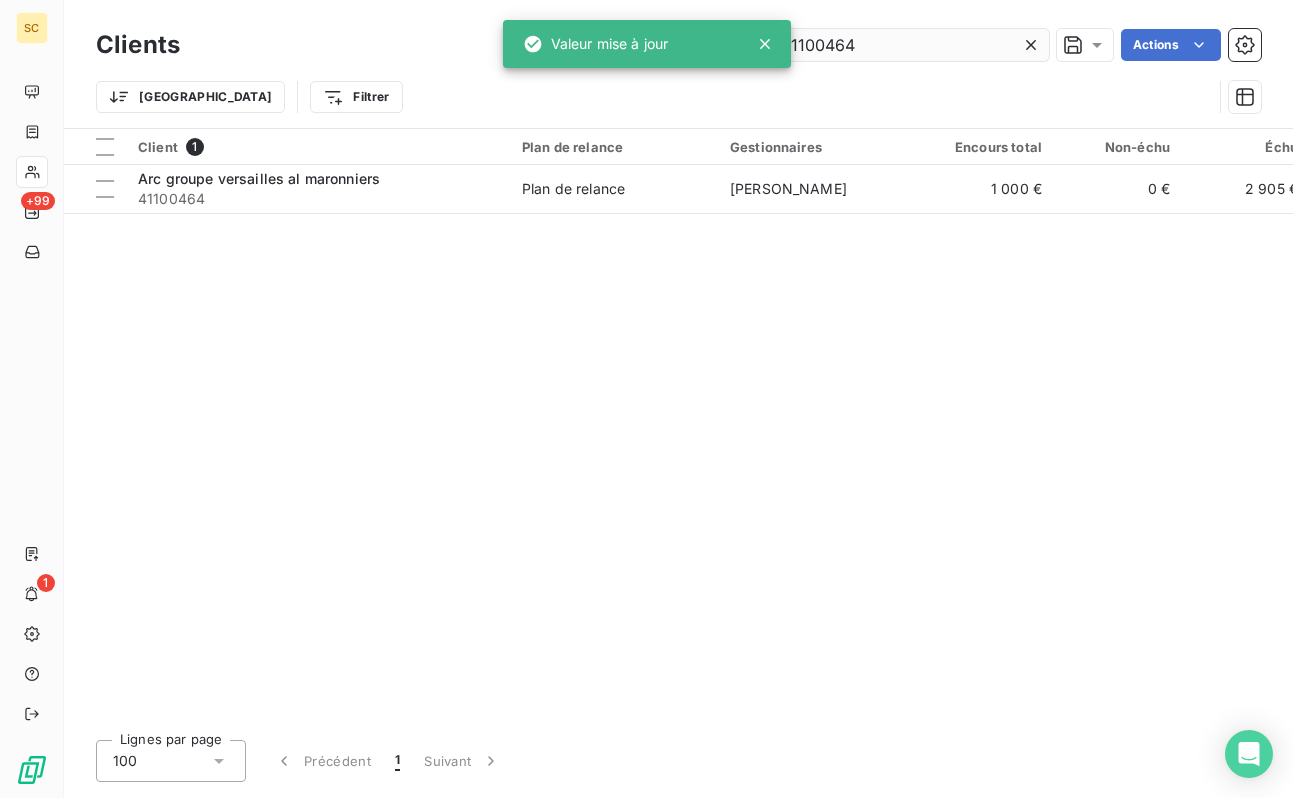 click on "41100464" at bounding box center [899, 45] 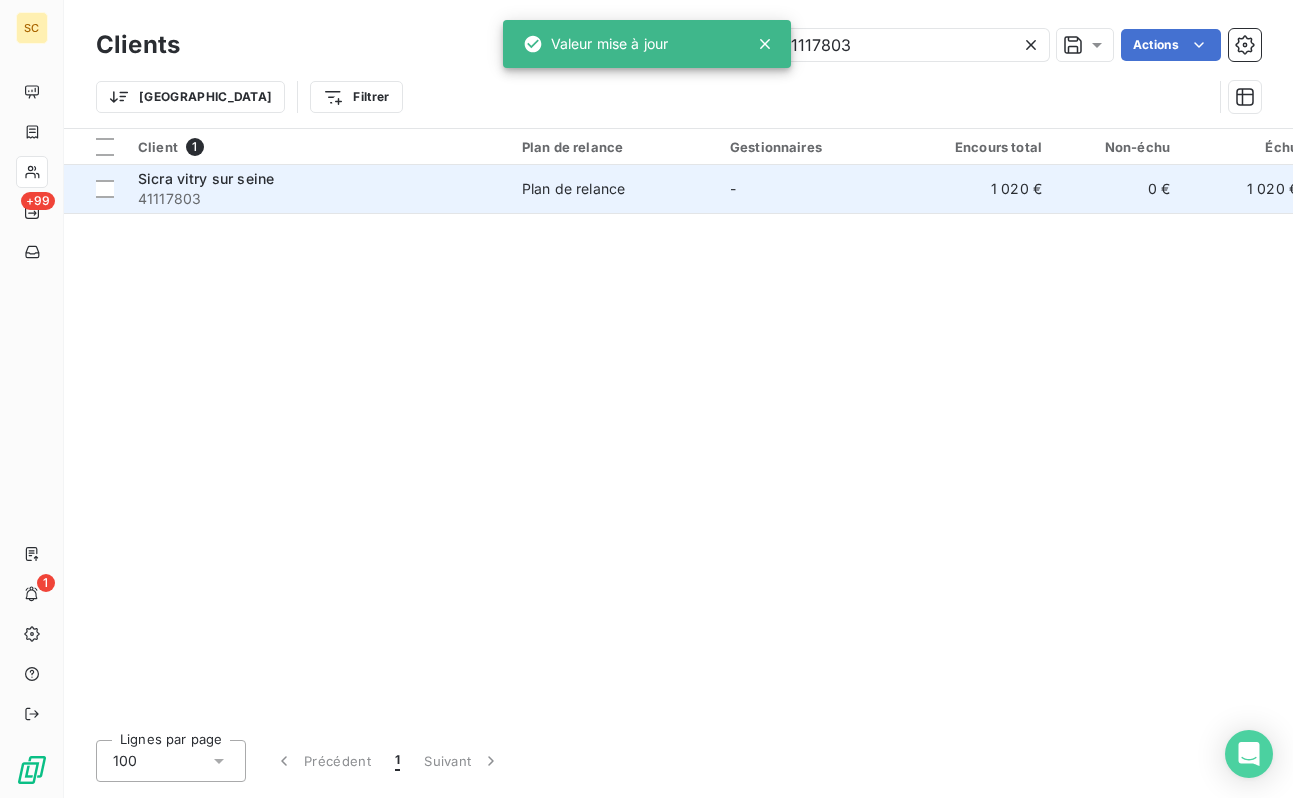 type on "41117803" 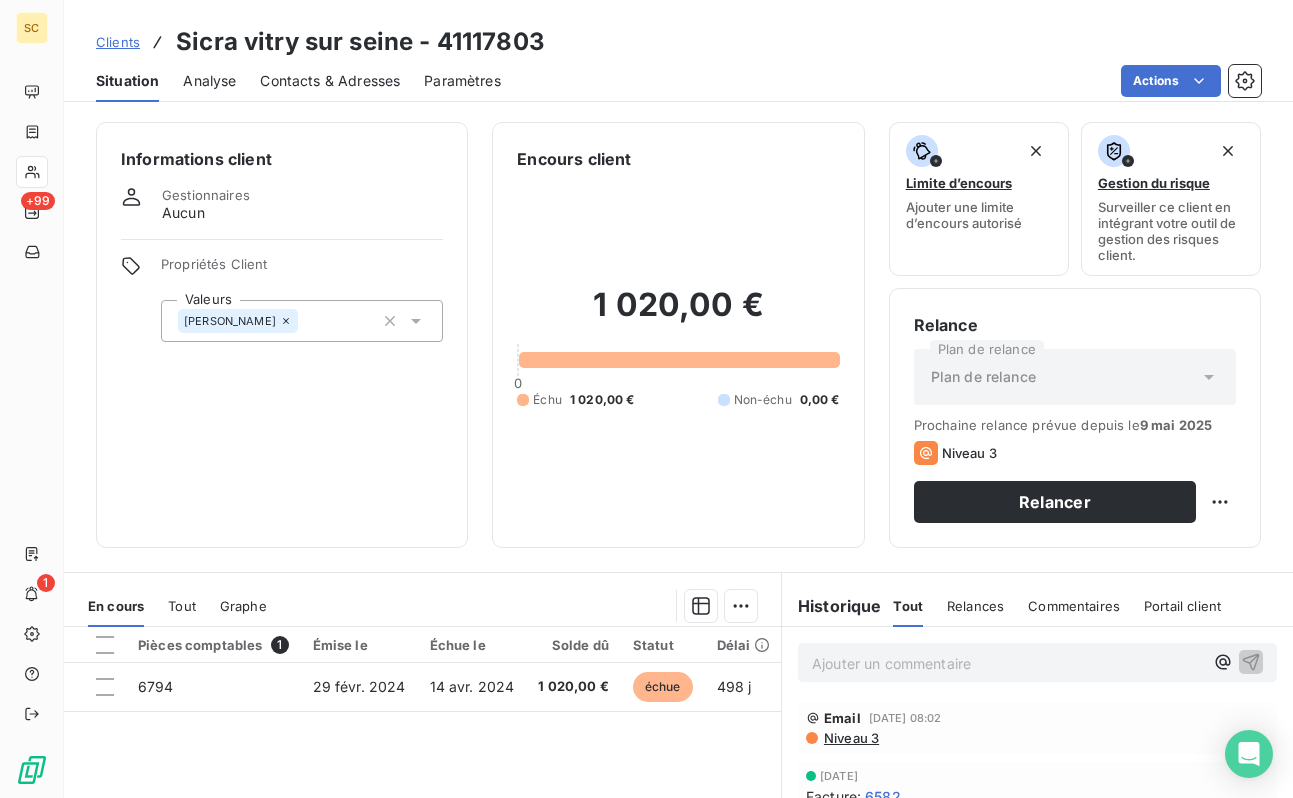 click on "Informations client Gestionnaires Aucun Propriétés Client [PERSON_NAME]" at bounding box center (282, 335) 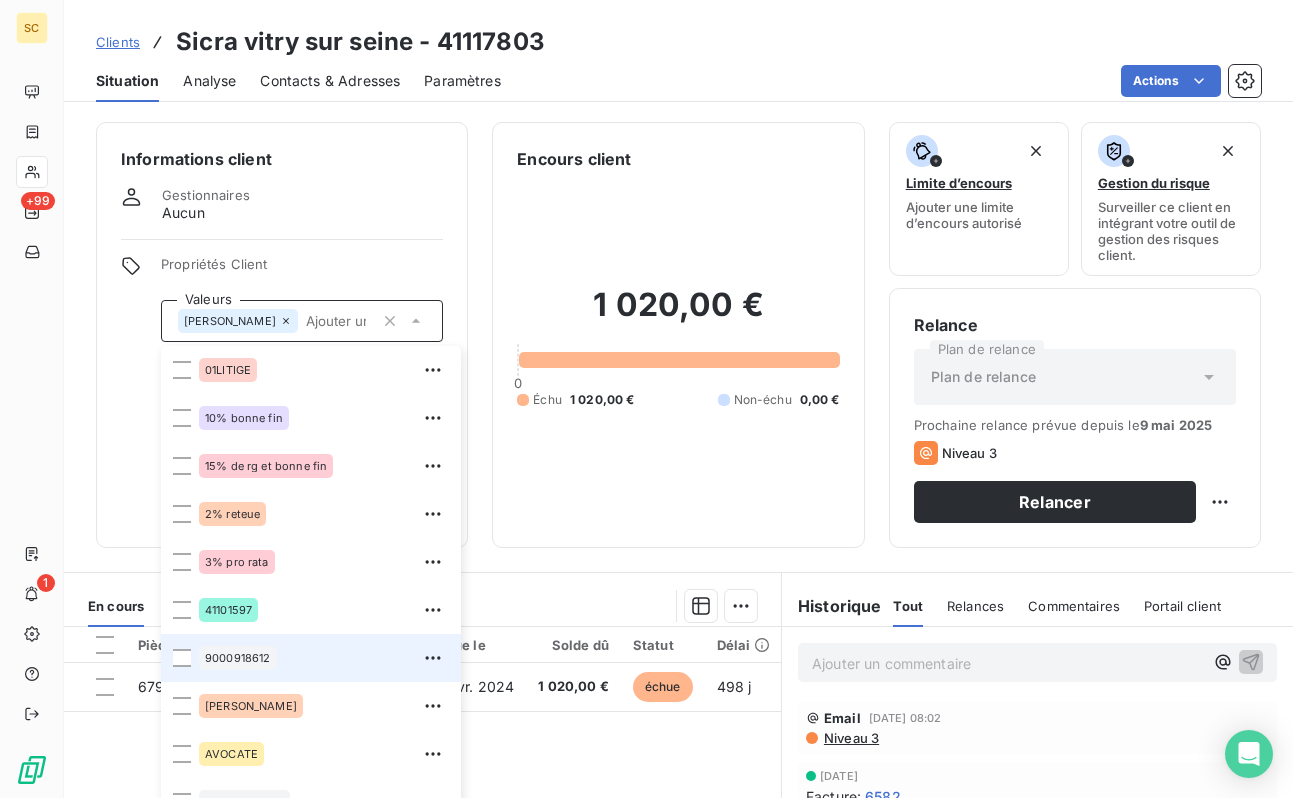scroll, scrollTop: 28, scrollLeft: 0, axis: vertical 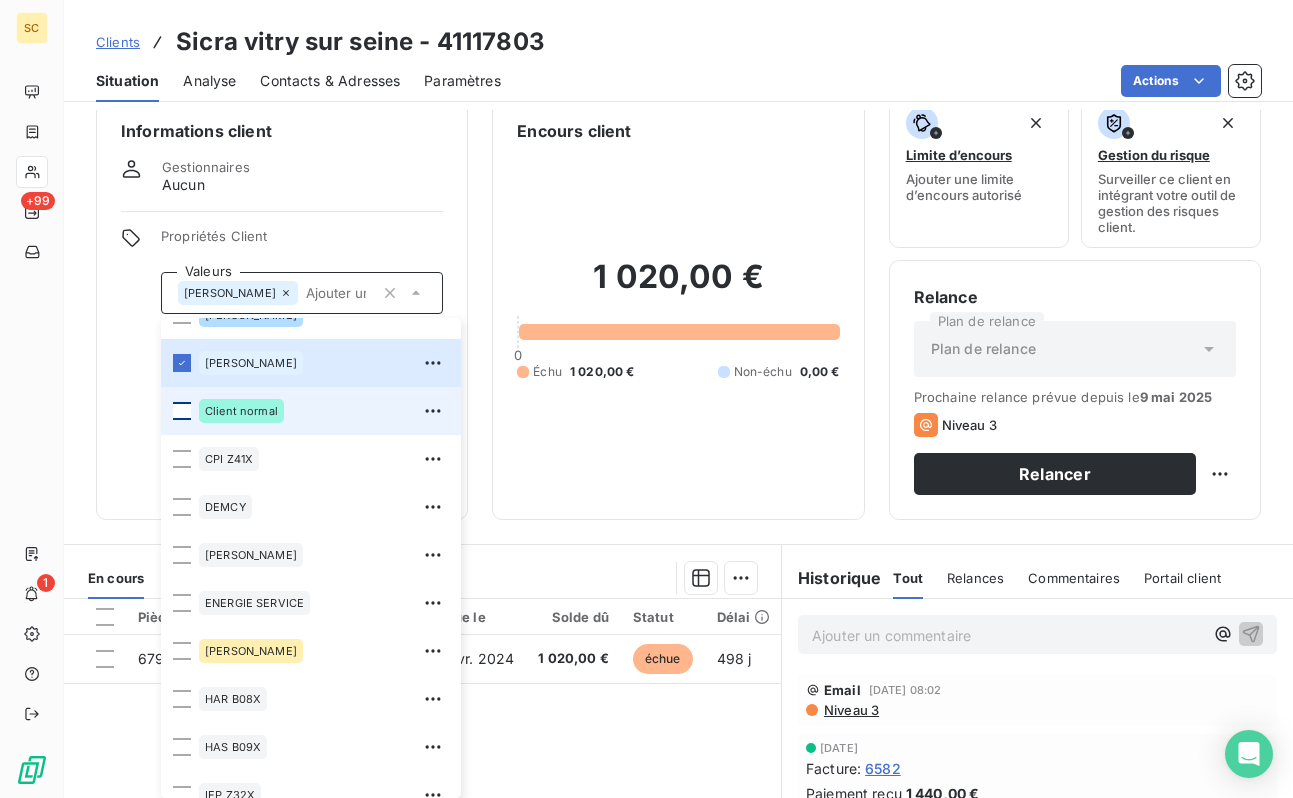 click at bounding box center [182, 411] 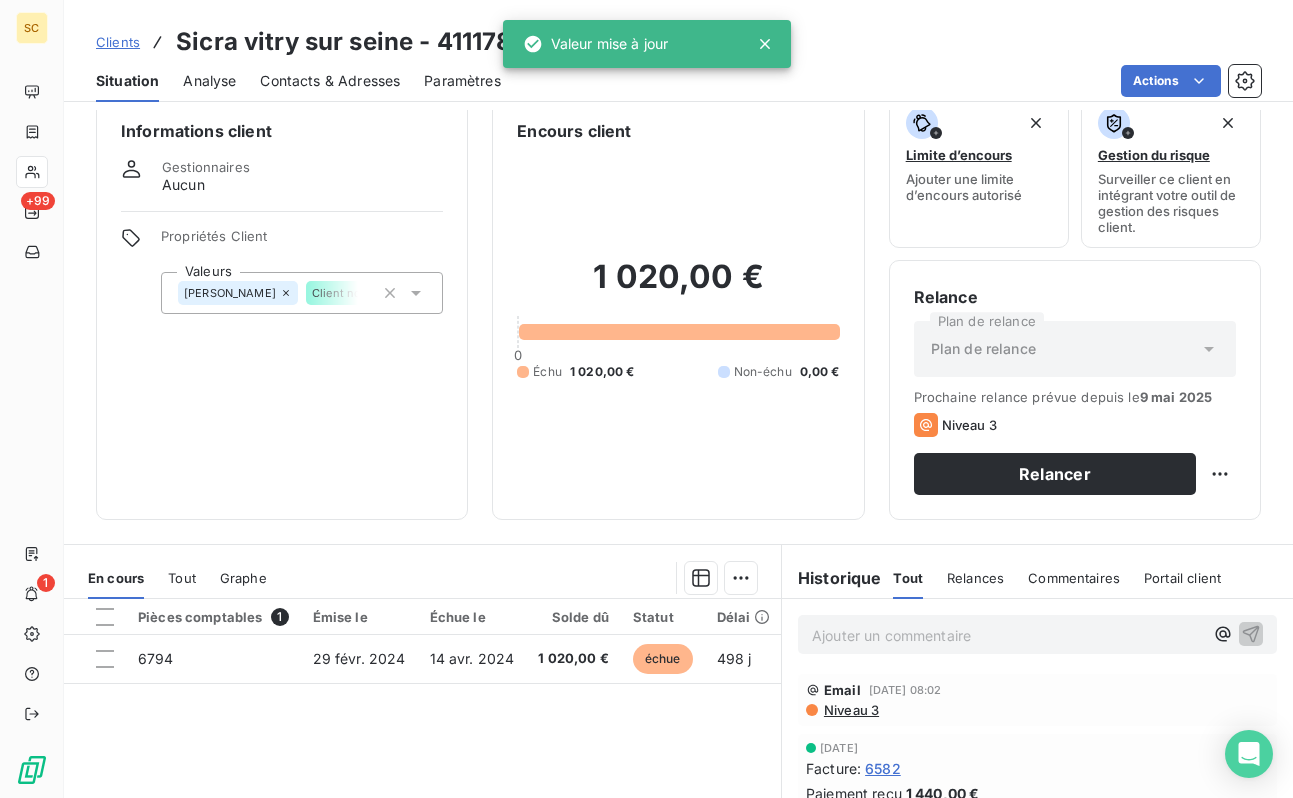 click on "Informations client Gestionnaires Aucun Propriétés Client Valeurs [PERSON_NAME] Client normal Encours client   1 020,00 € 0 Échu 1 020,00 € Non-échu 0,00 €     Limite d’encours Ajouter une limite d’encours autorisé Gestion du risque Surveiller ce client en intégrant votre outil de gestion des risques client. Relance Plan de relance Plan de relance Prochaine relance prévue depuis le  [DATE] Niveau 3 Relancer" at bounding box center (678, 307) 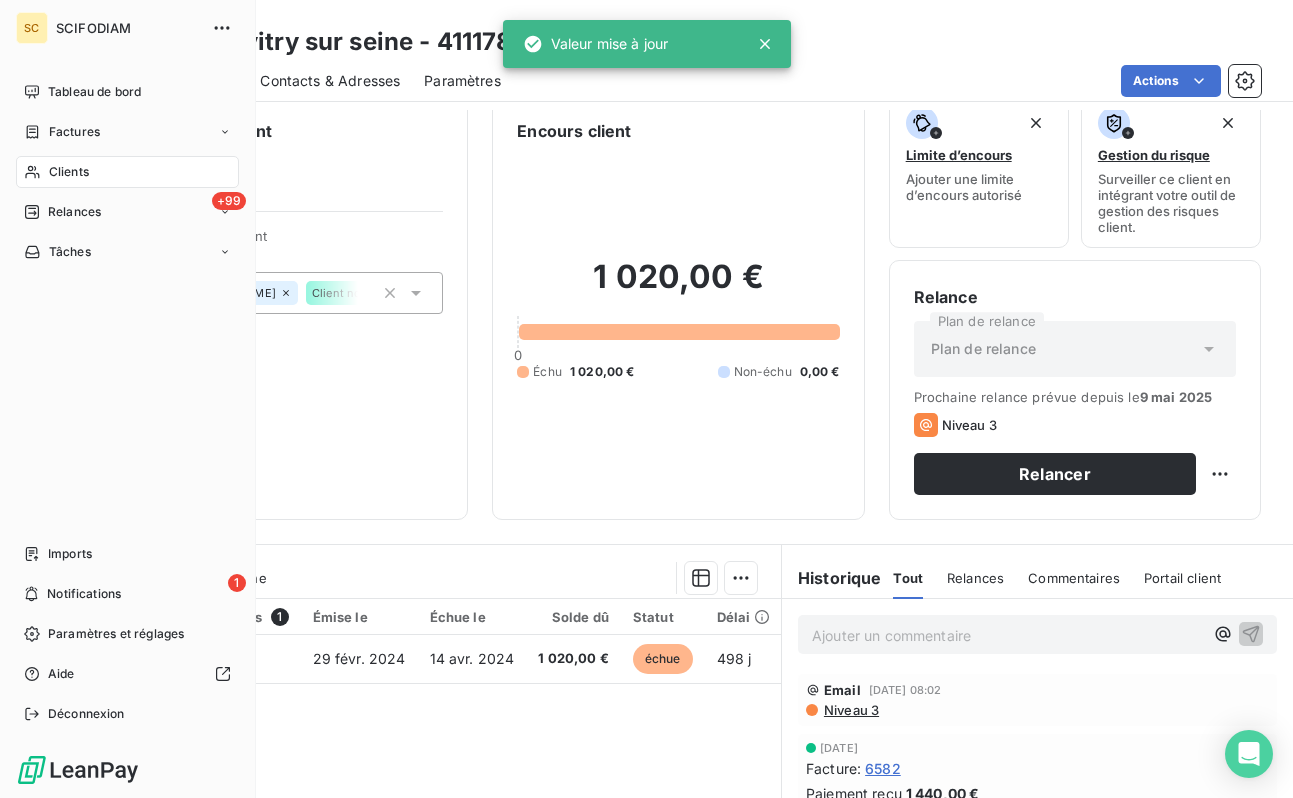 drag, startPoint x: 89, startPoint y: 175, endPoint x: 136, endPoint y: 166, distance: 47.853943 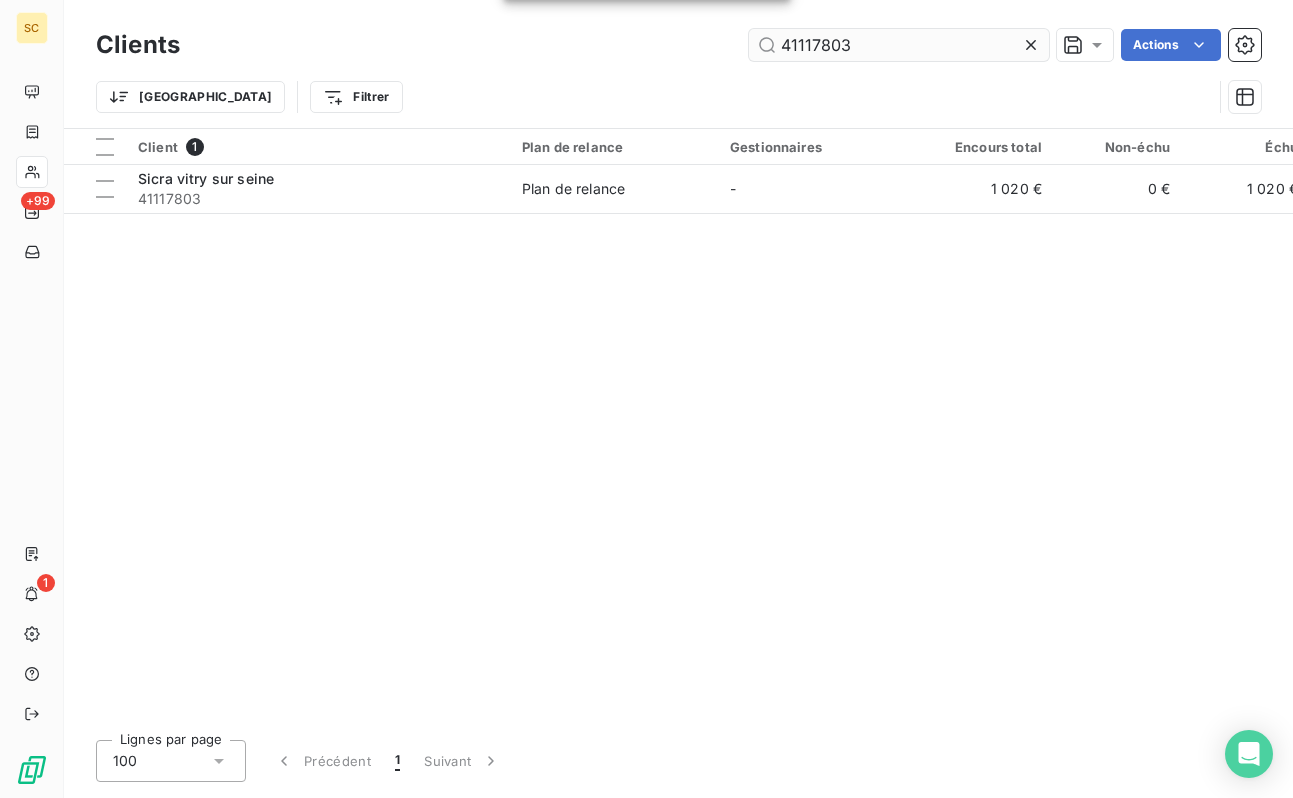 click on "41117803" at bounding box center (899, 45) 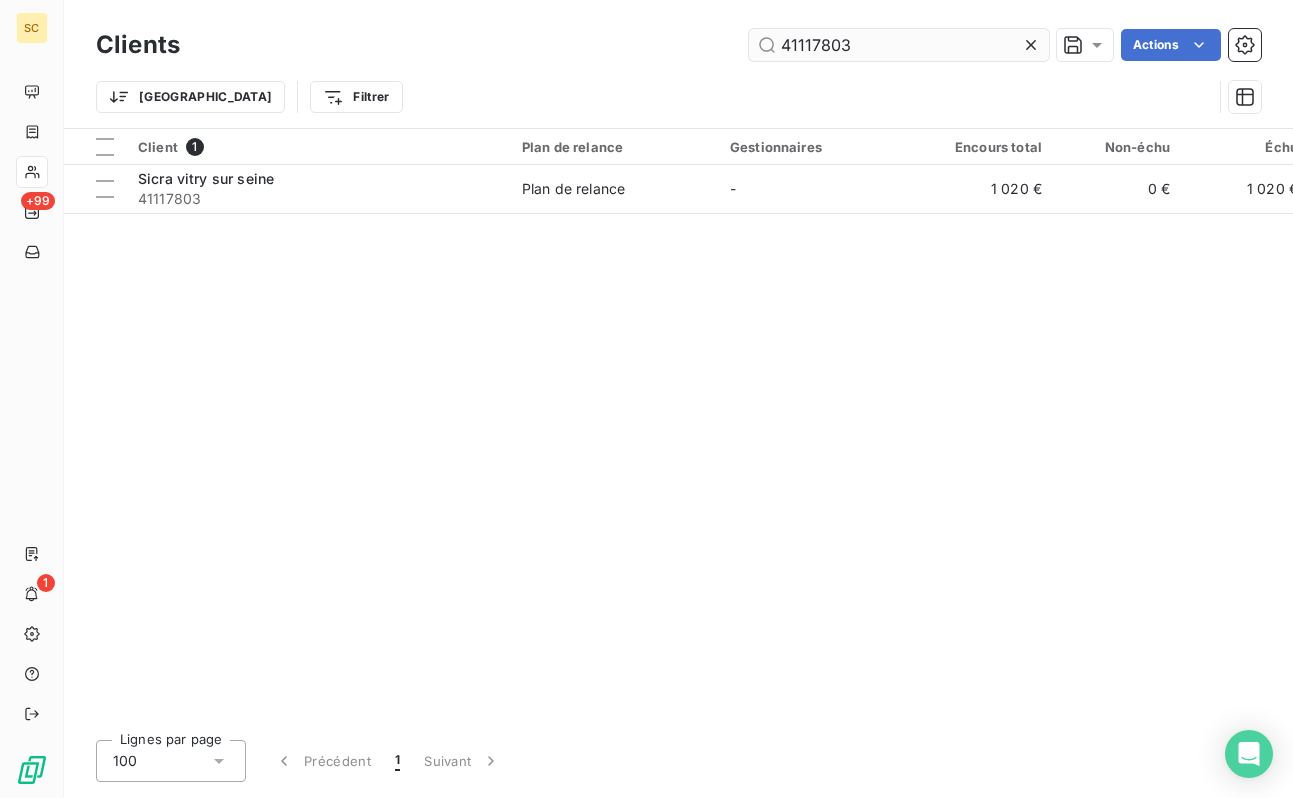 click on "41117803" at bounding box center [899, 45] 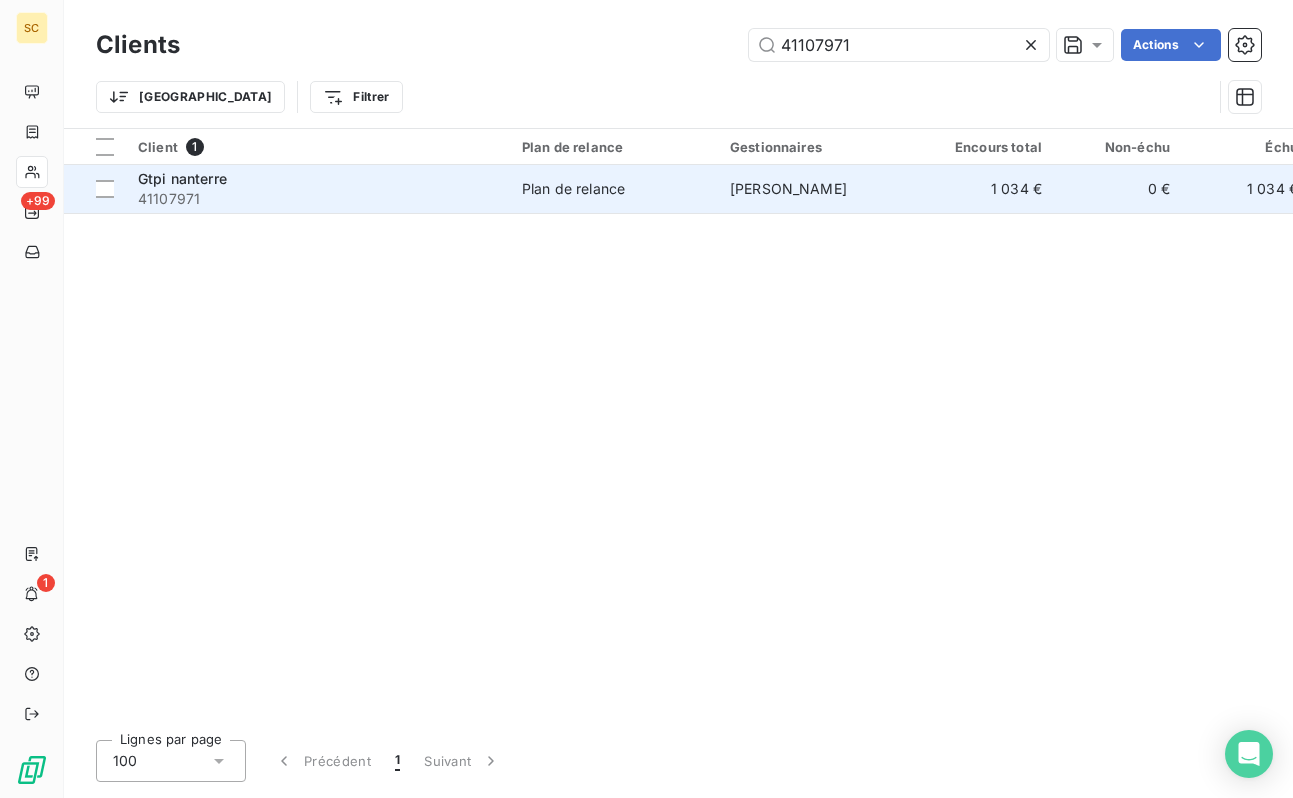type on "41107971" 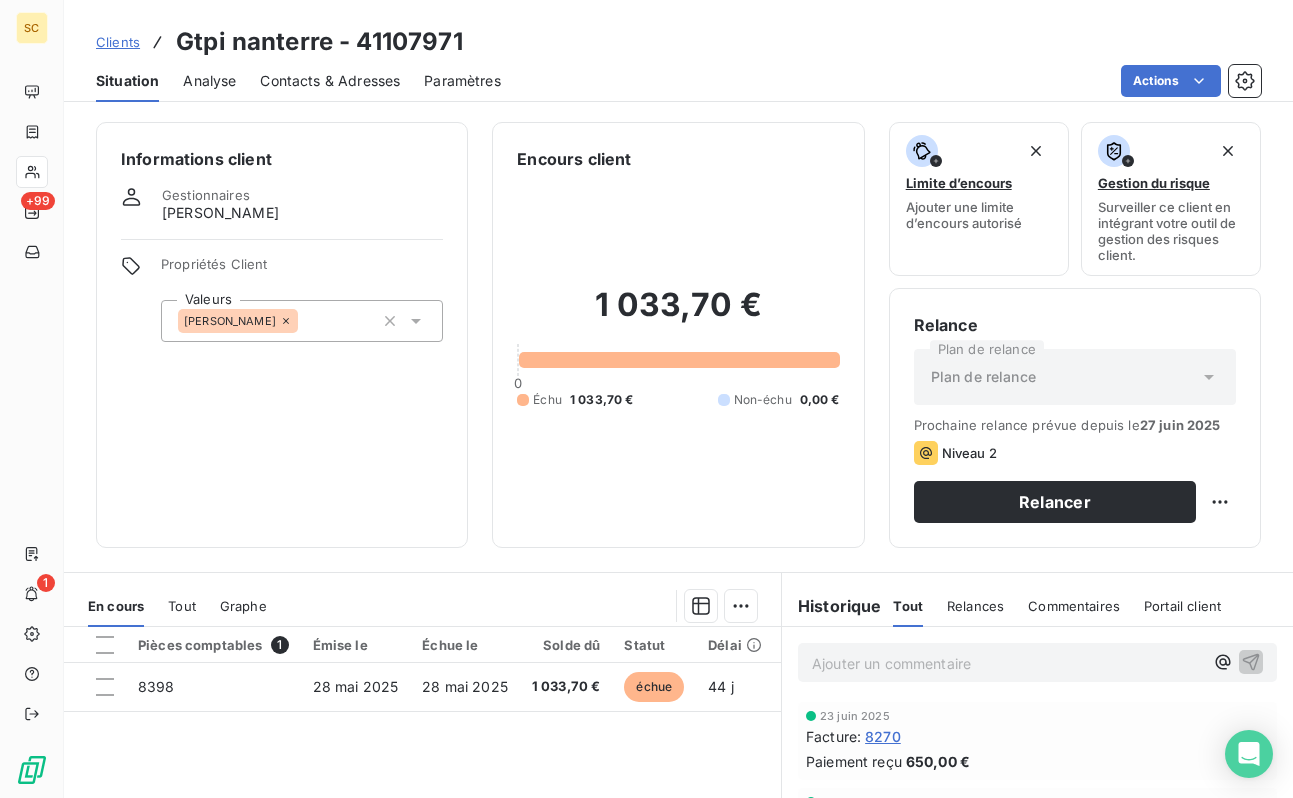 click on "[PERSON_NAME]" at bounding box center [302, 321] 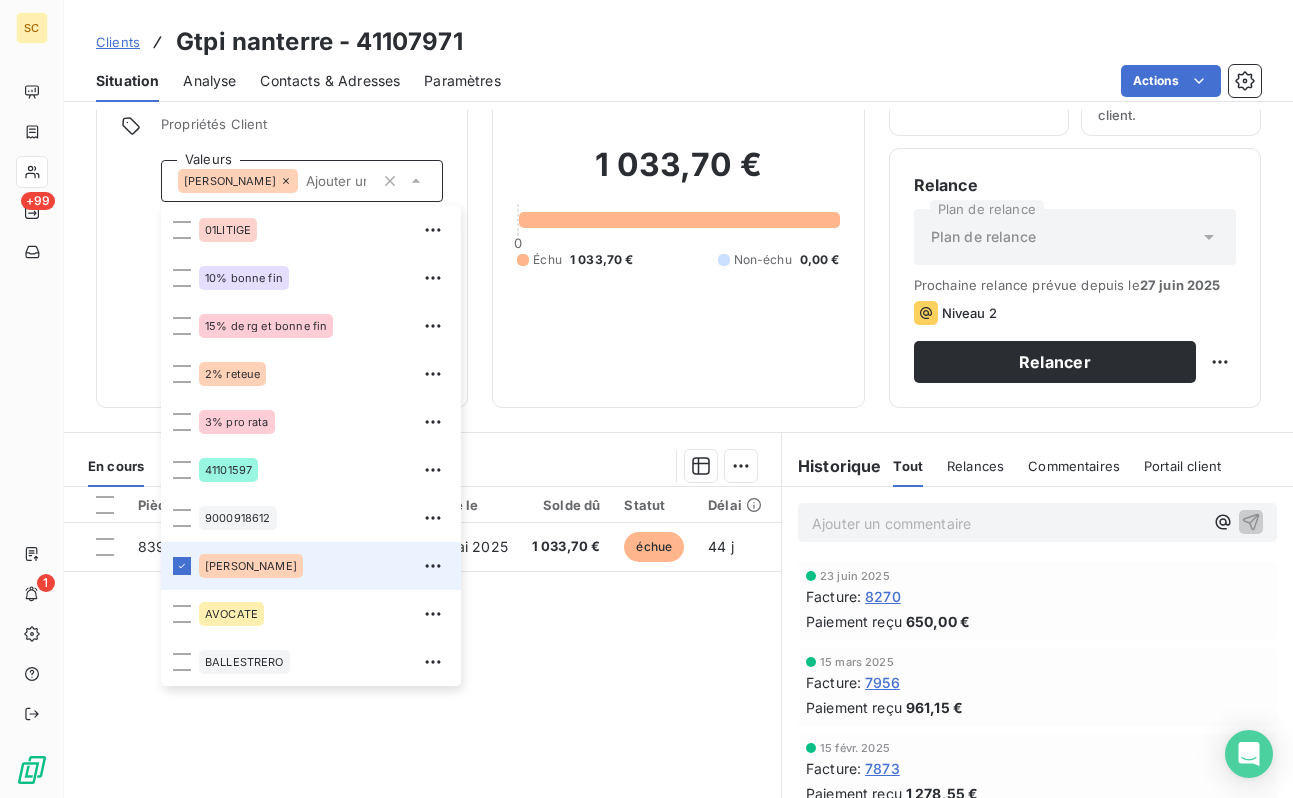 scroll, scrollTop: 198, scrollLeft: 0, axis: vertical 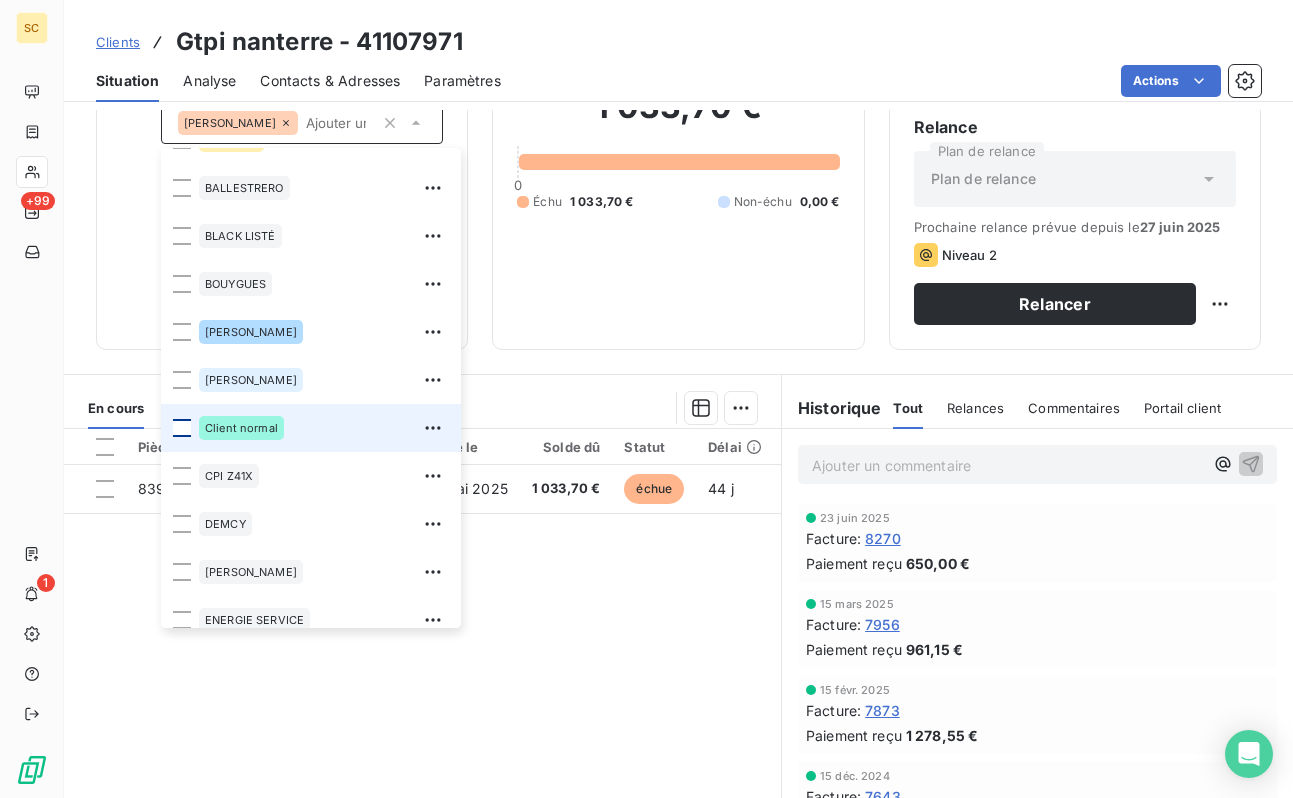 click at bounding box center (182, 428) 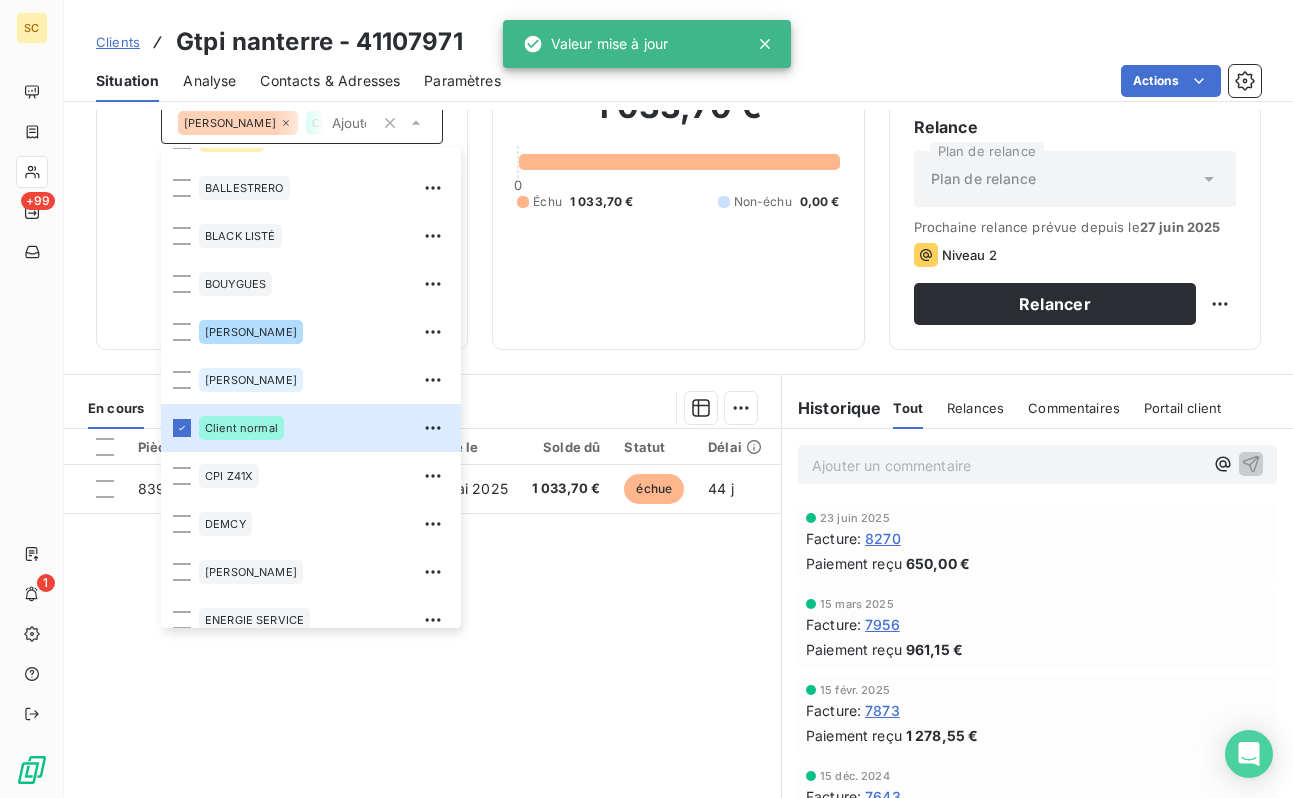 click on "Informations client Gestionnaires [PERSON_NAME] Propriétés Client Valeurs [PERSON_NAME] Client normal 01LITIGE 10% bonne fin 15% de rg et bonne fin 2% reteue 3% pro rata 41101597 9000918612 [PERSON_NAME] AVOCATE BALLESTRERO BLACK LISTÉ BOUYGUES [PERSON_NAME] Client normal CPI Z41X [PERSON_NAME] ENERGIE SERVICE [PERSON_NAME] B08X HAS B09X IEP Z32X immo lucas paiement au 15 de chaque mois REP B11X RETENUE 12% rg 12% RG 5% rg10% [PERSON_NAME] situ differente chez client que les notr ufer Vinci TP" at bounding box center (282, 137) 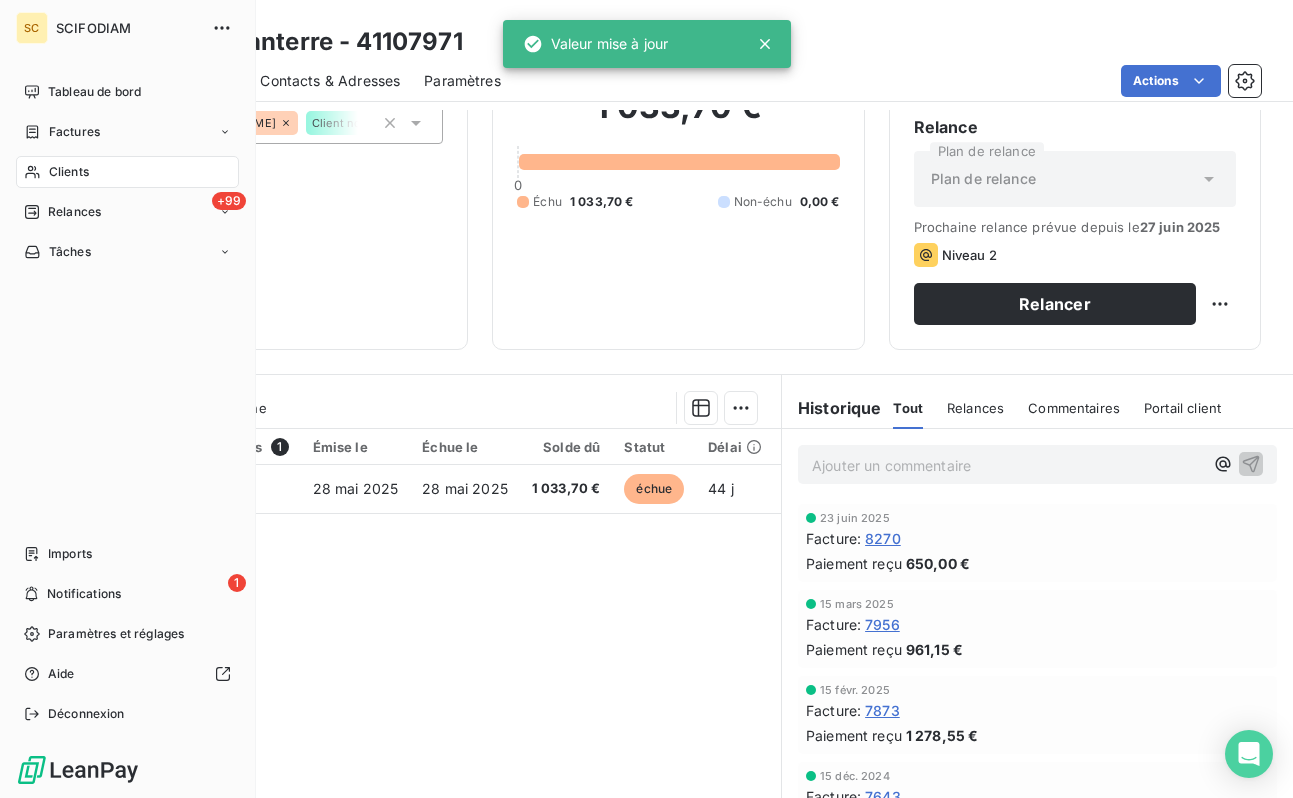 click on "Clients" at bounding box center (127, 172) 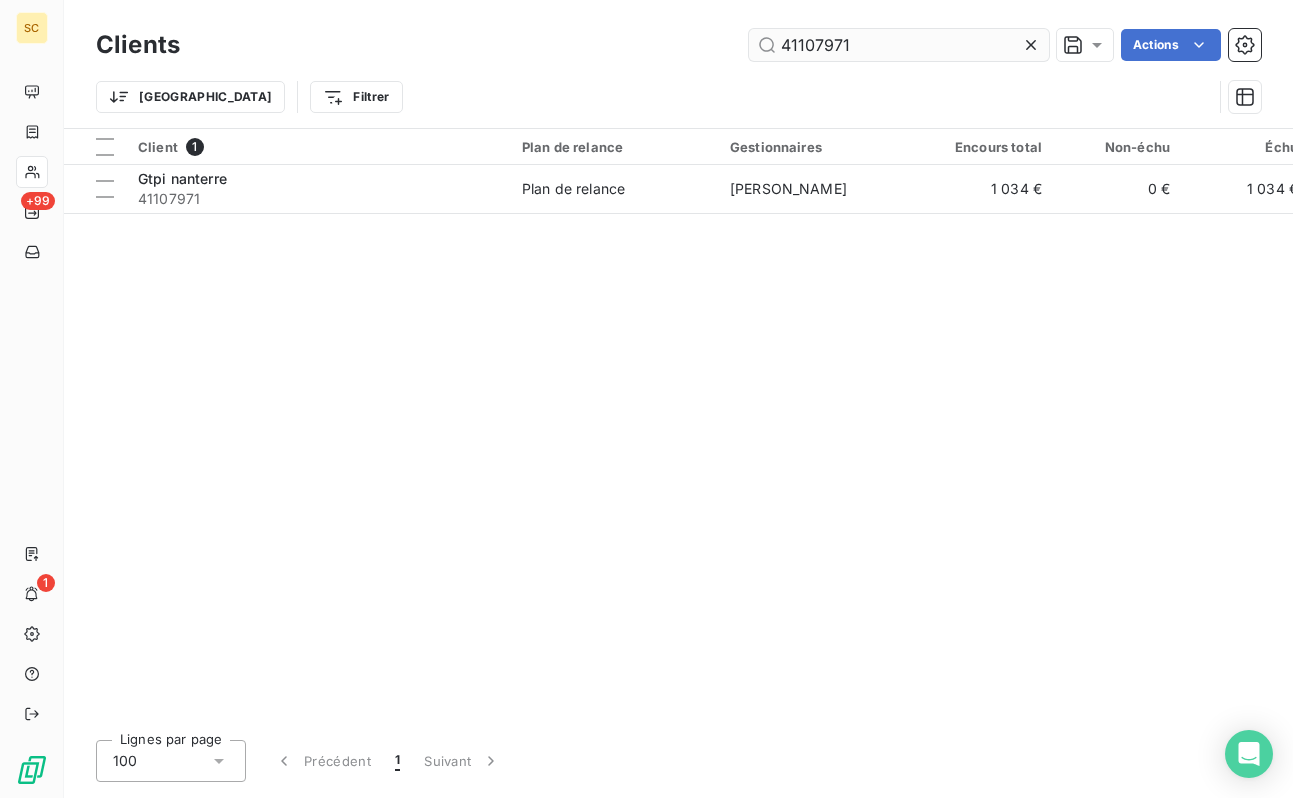 click on "41107971" at bounding box center (899, 45) 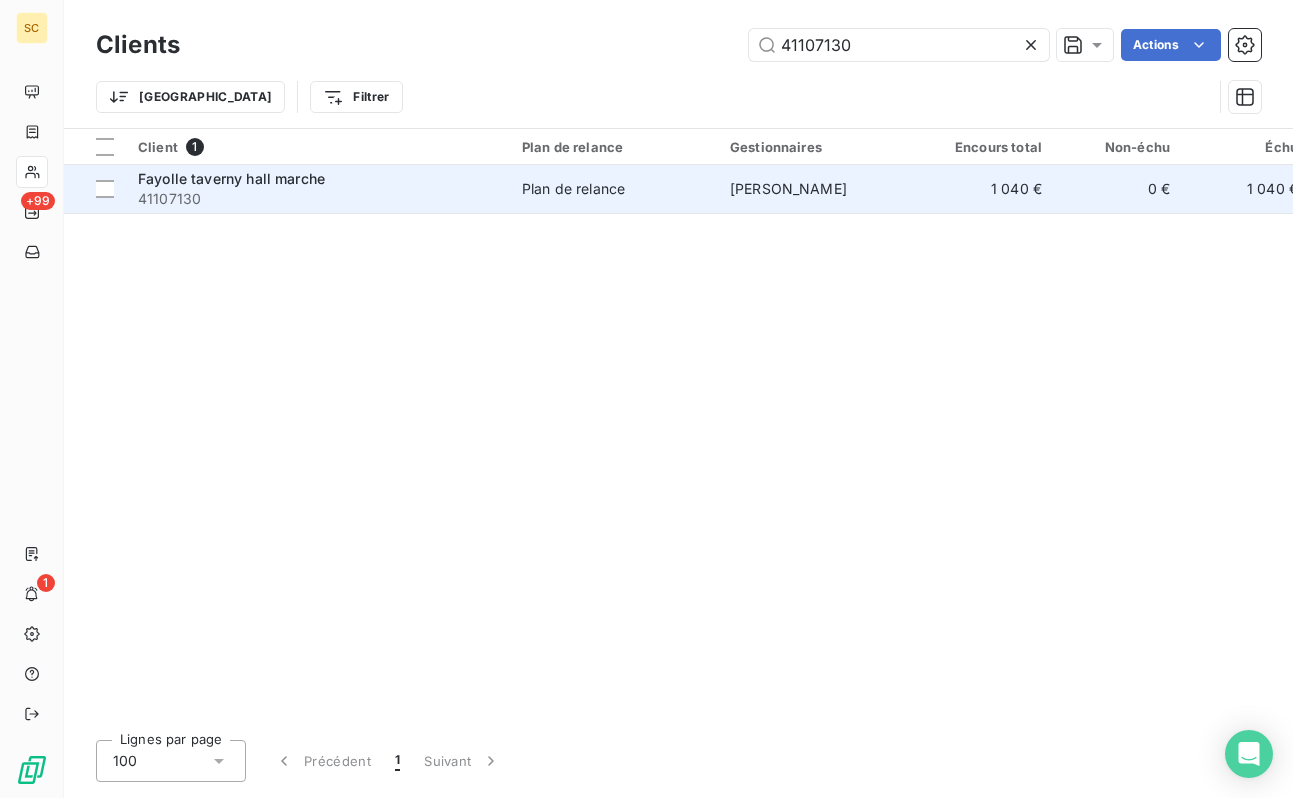 type on "41107130" 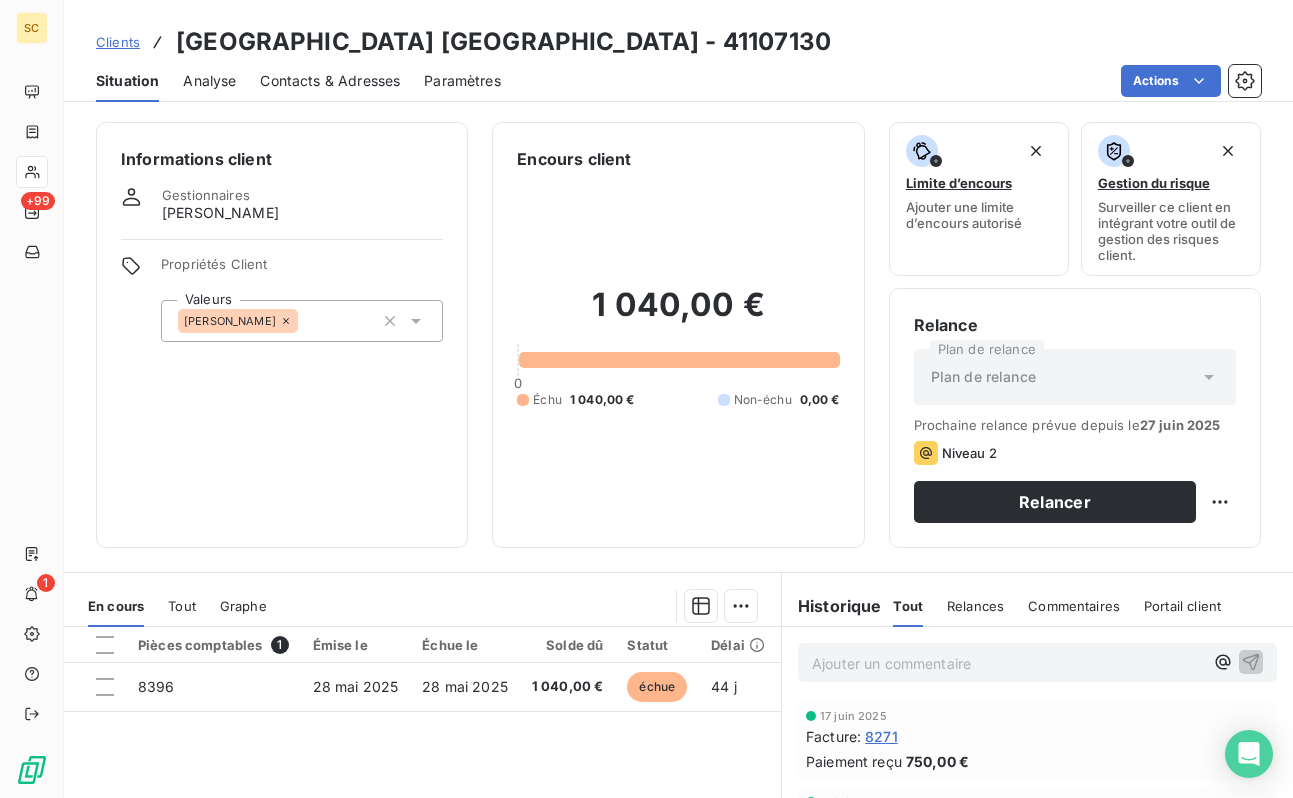 click on "[PERSON_NAME]" at bounding box center (302, 321) 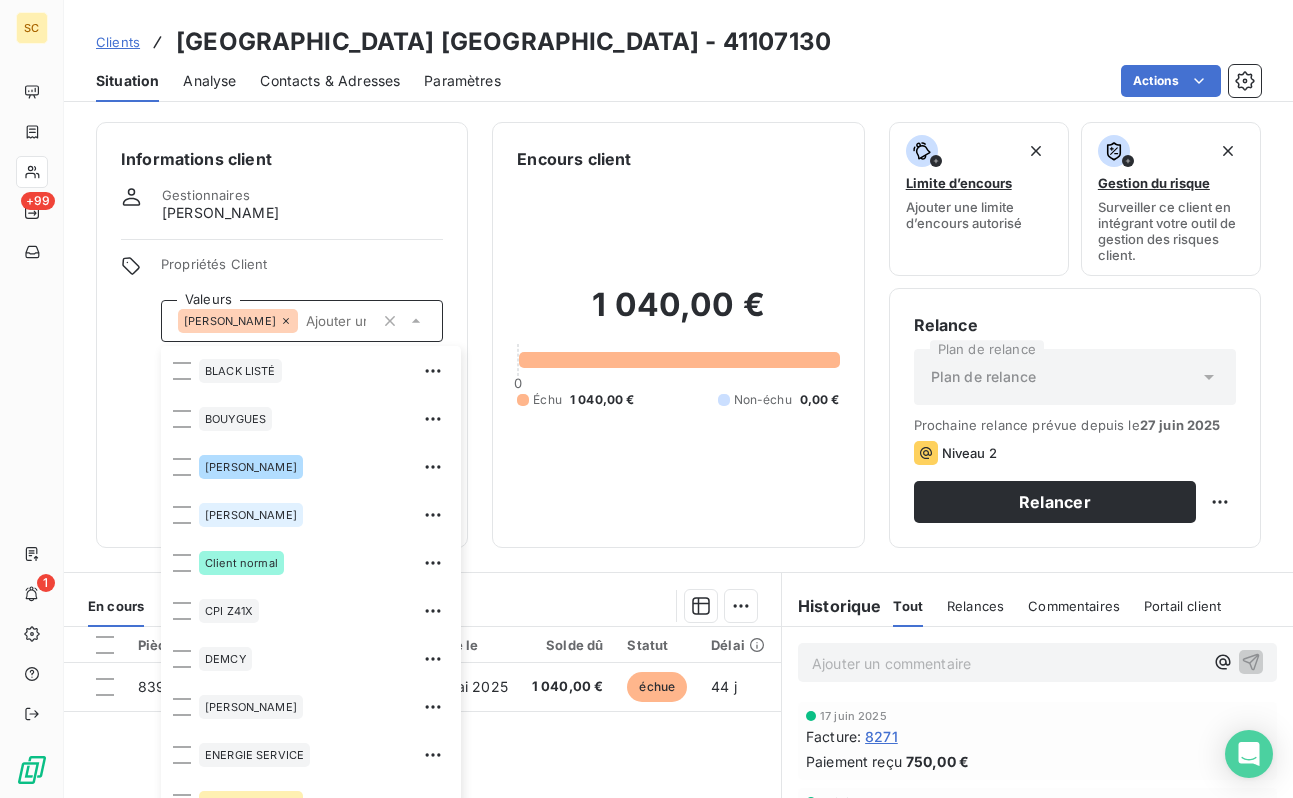 scroll, scrollTop: 482, scrollLeft: 0, axis: vertical 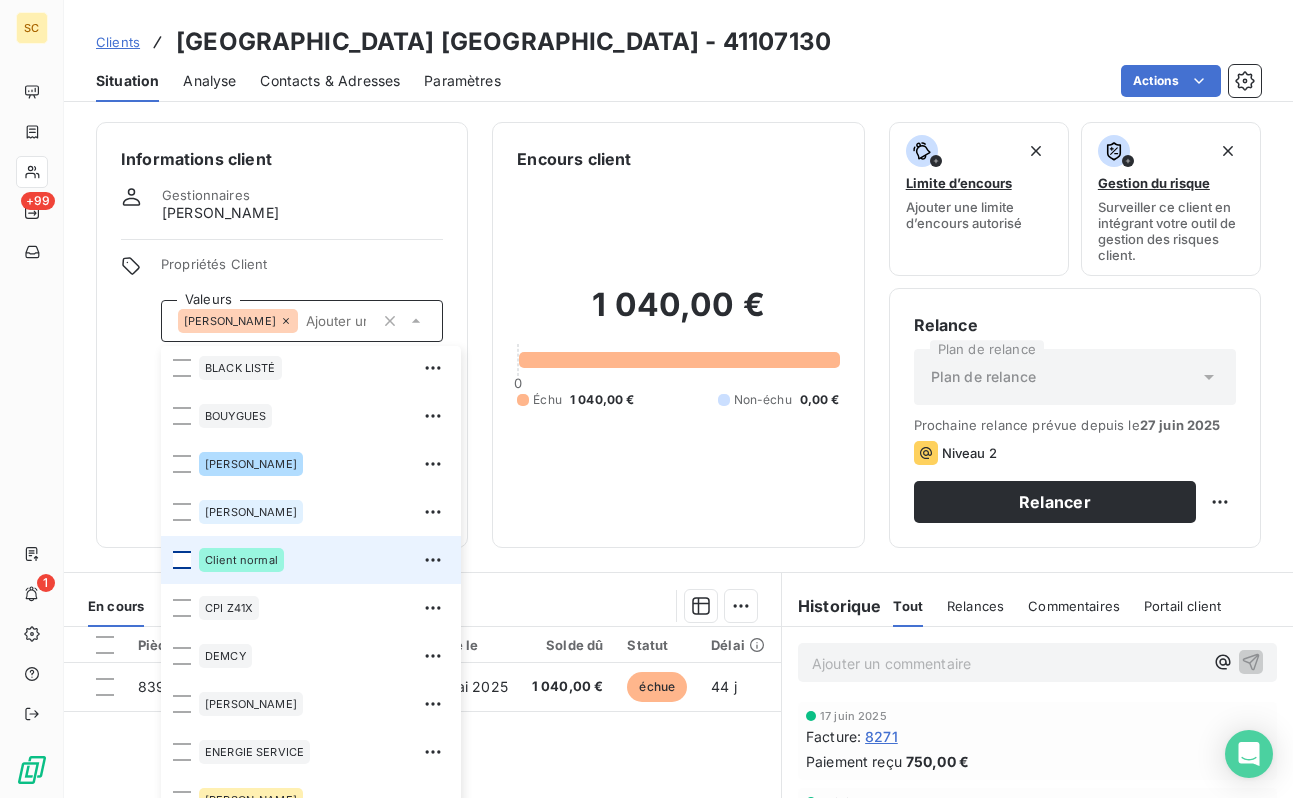 click at bounding box center [182, 560] 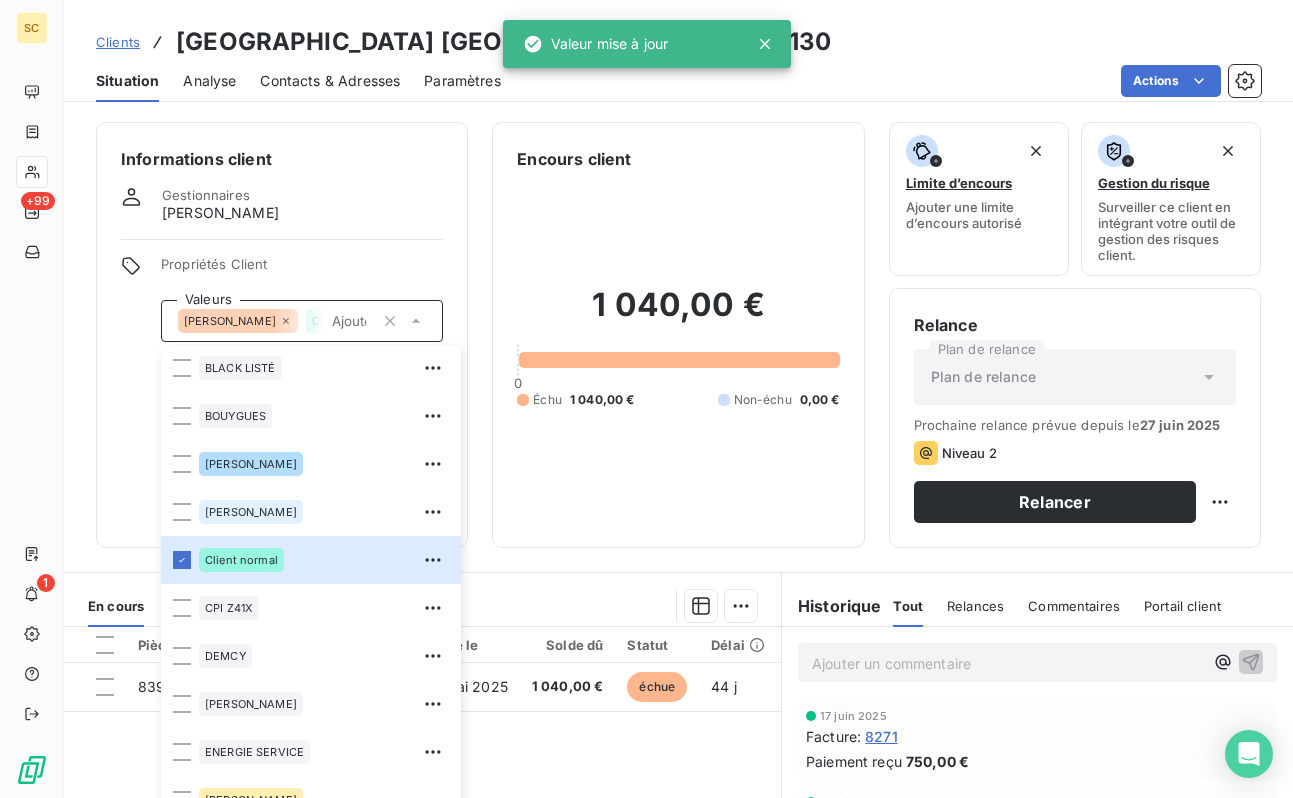 click on "Informations client Gestionnaires [PERSON_NAME] Propriétés Client Valeurs [PERSON_NAME] Client normal 01LITIGE 10% bonne fin 15% de rg et bonne fin 2% reteue 3% pro rata 41101597 9000918612 [PERSON_NAME] AVOCATE BALLESTRERO BLACK LISTÉ BOUYGUES [PERSON_NAME] Client normal CPI Z41X [PERSON_NAME] ENERGIE SERVICE [PERSON_NAME] B08X HAS B09X IEP Z32X immo lucas paiement au 15 de chaque mois REP B11X RETENUE 12% rg 12% RG 5% rg10% [PERSON_NAME] situ differente chez client que les notr ufer Vinci TP" at bounding box center [282, 335] 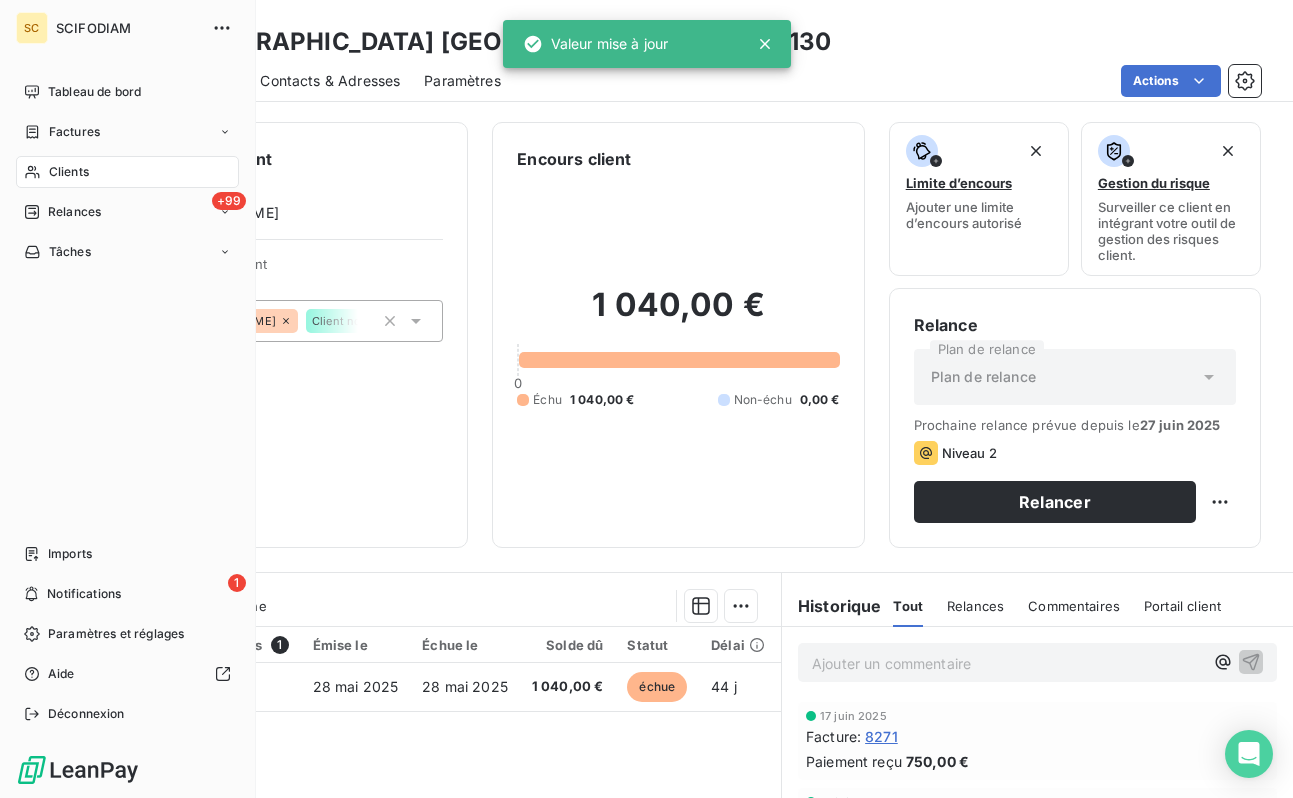 click on "Clients" at bounding box center [69, 172] 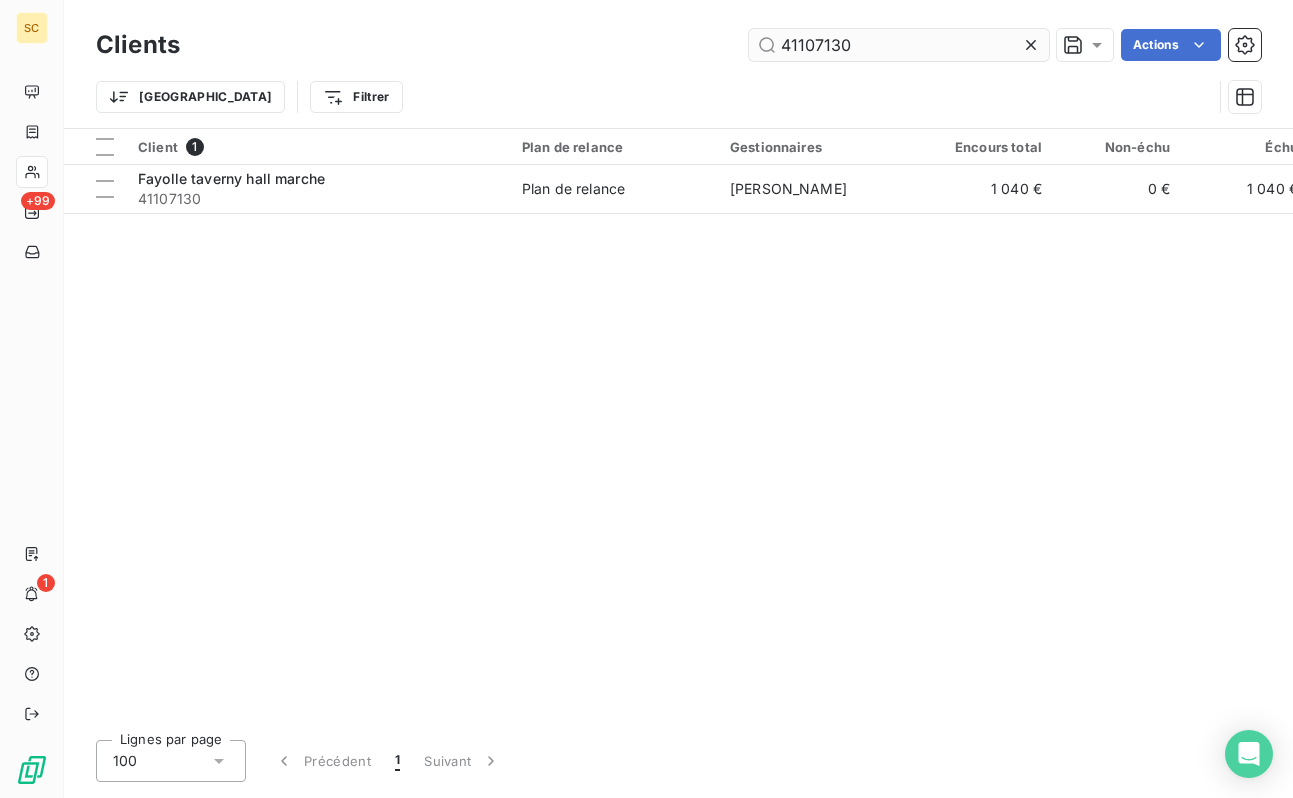 click on "41107130" at bounding box center [899, 45] 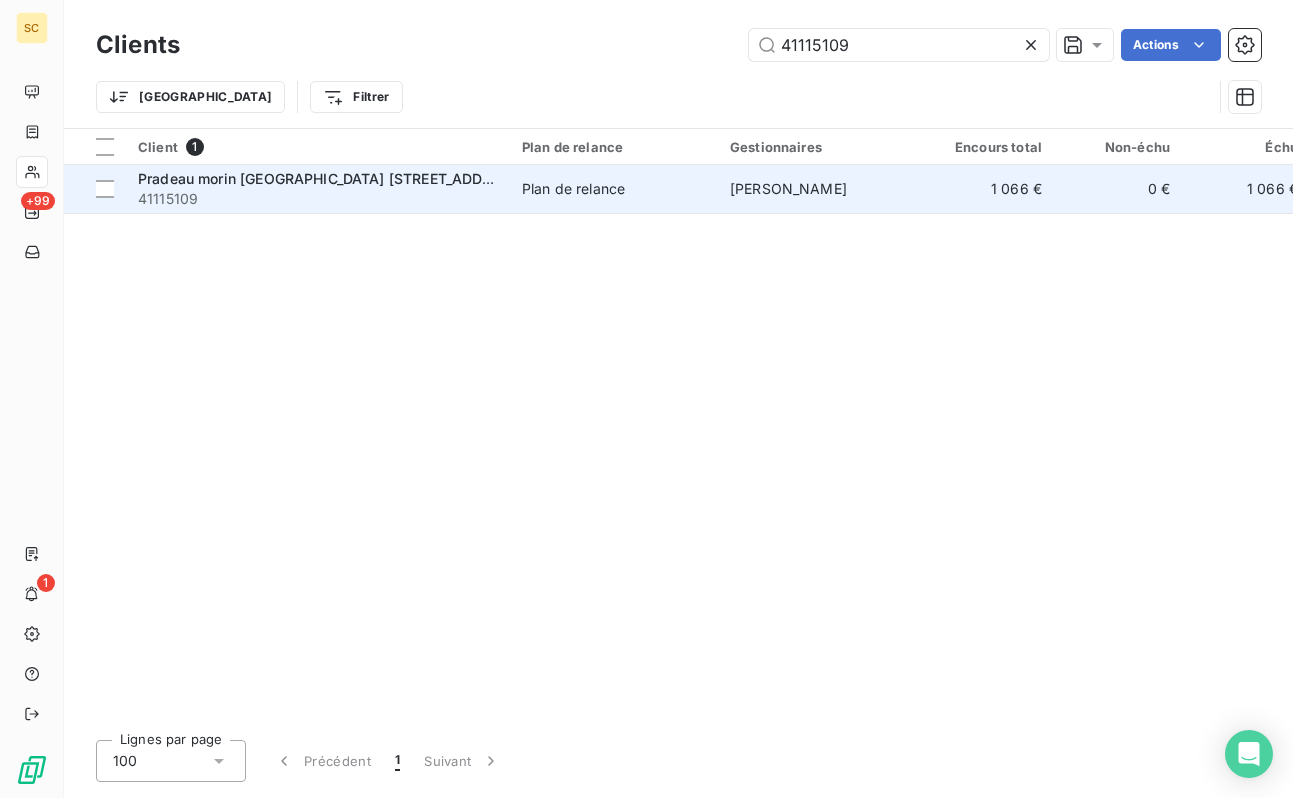 type on "41115109" 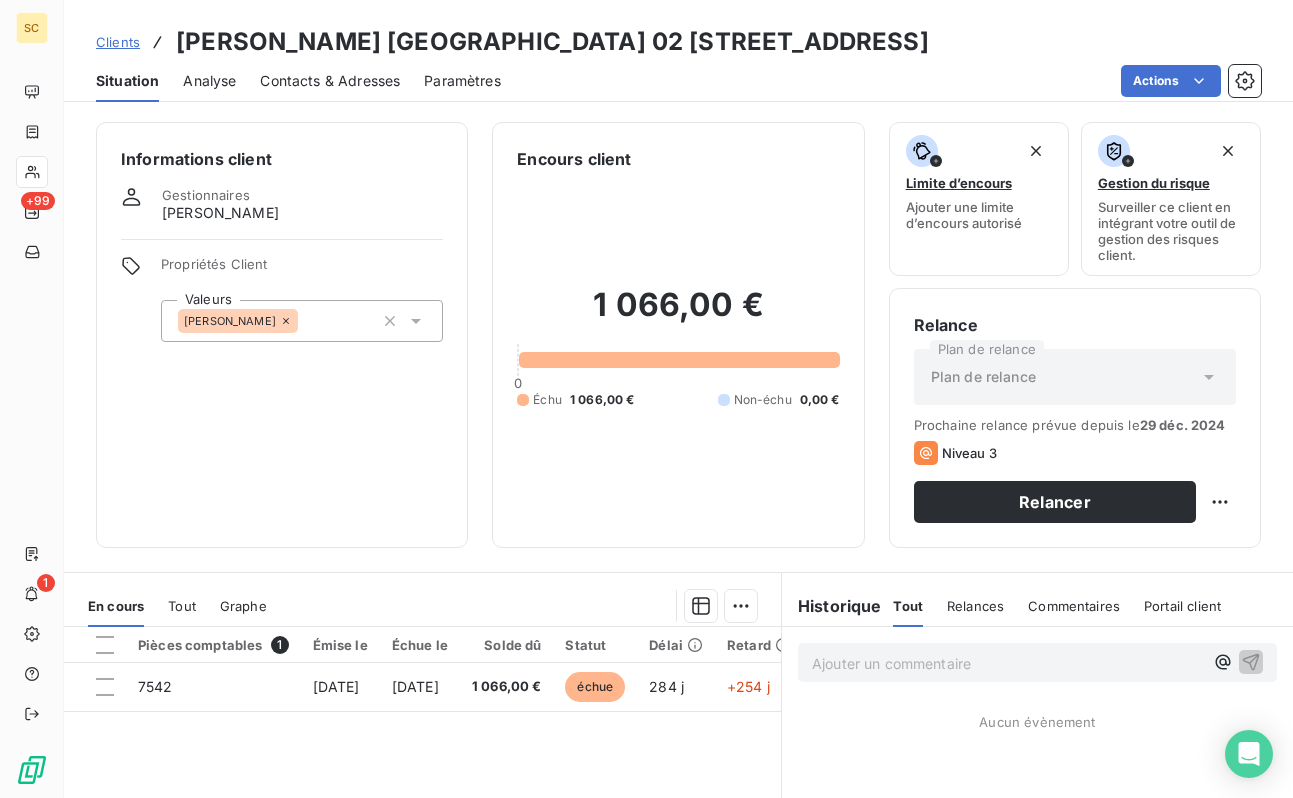 click on "[PERSON_NAME]" at bounding box center [302, 321] 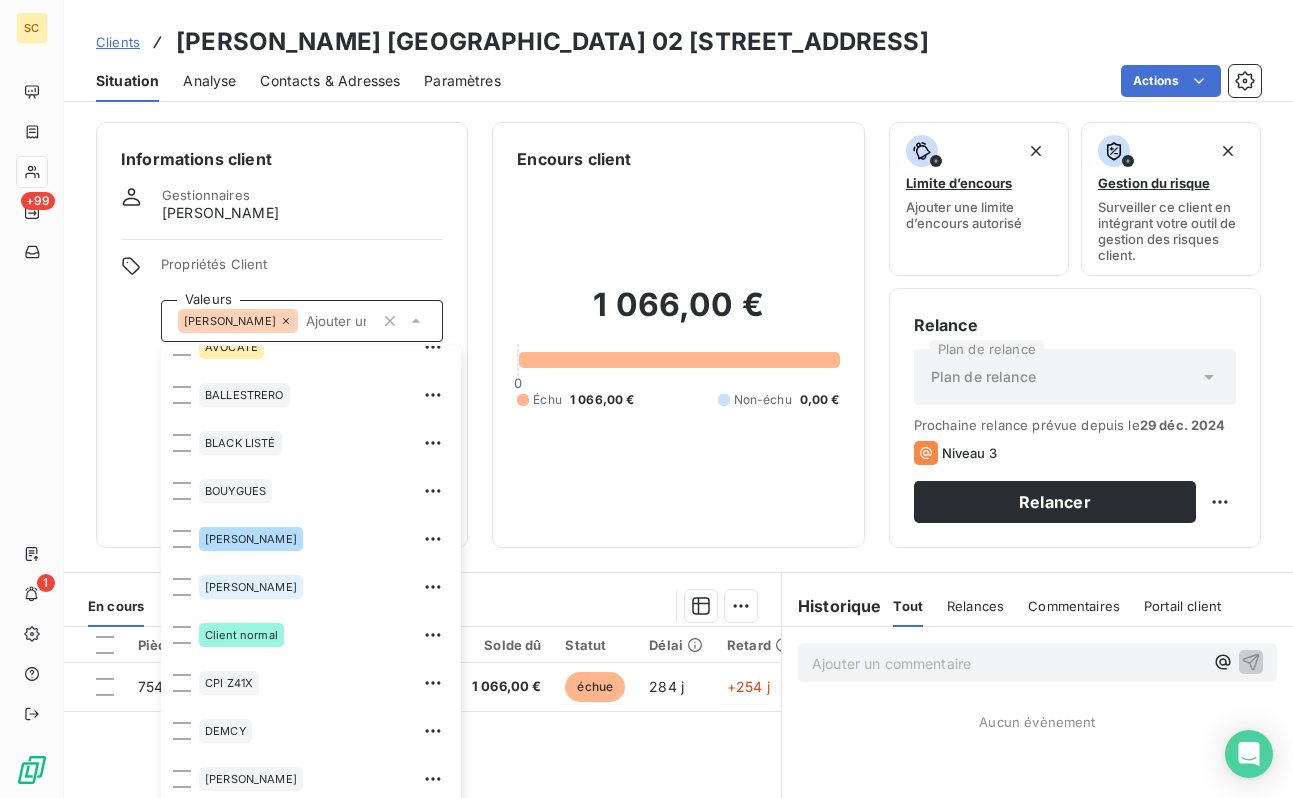 scroll, scrollTop: 432, scrollLeft: 0, axis: vertical 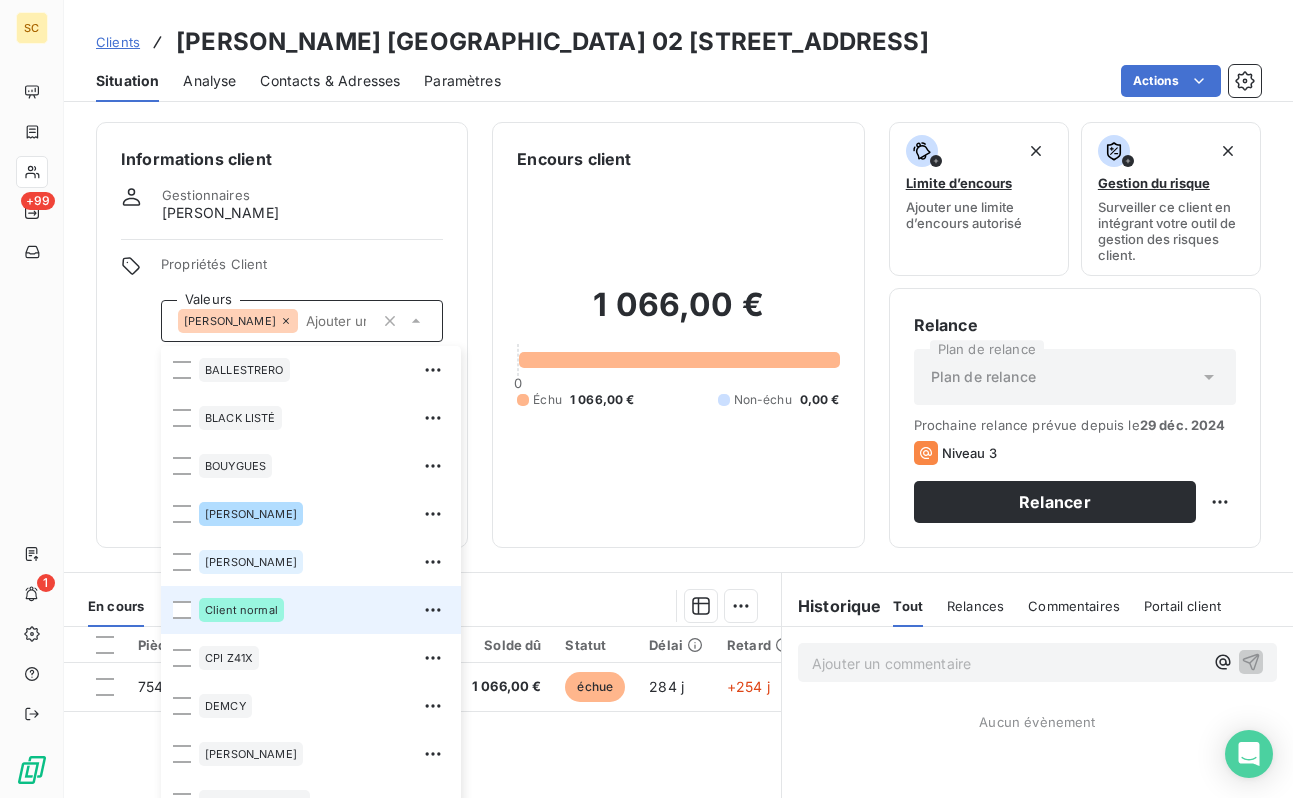 click on "Client normal" at bounding box center [241, 610] 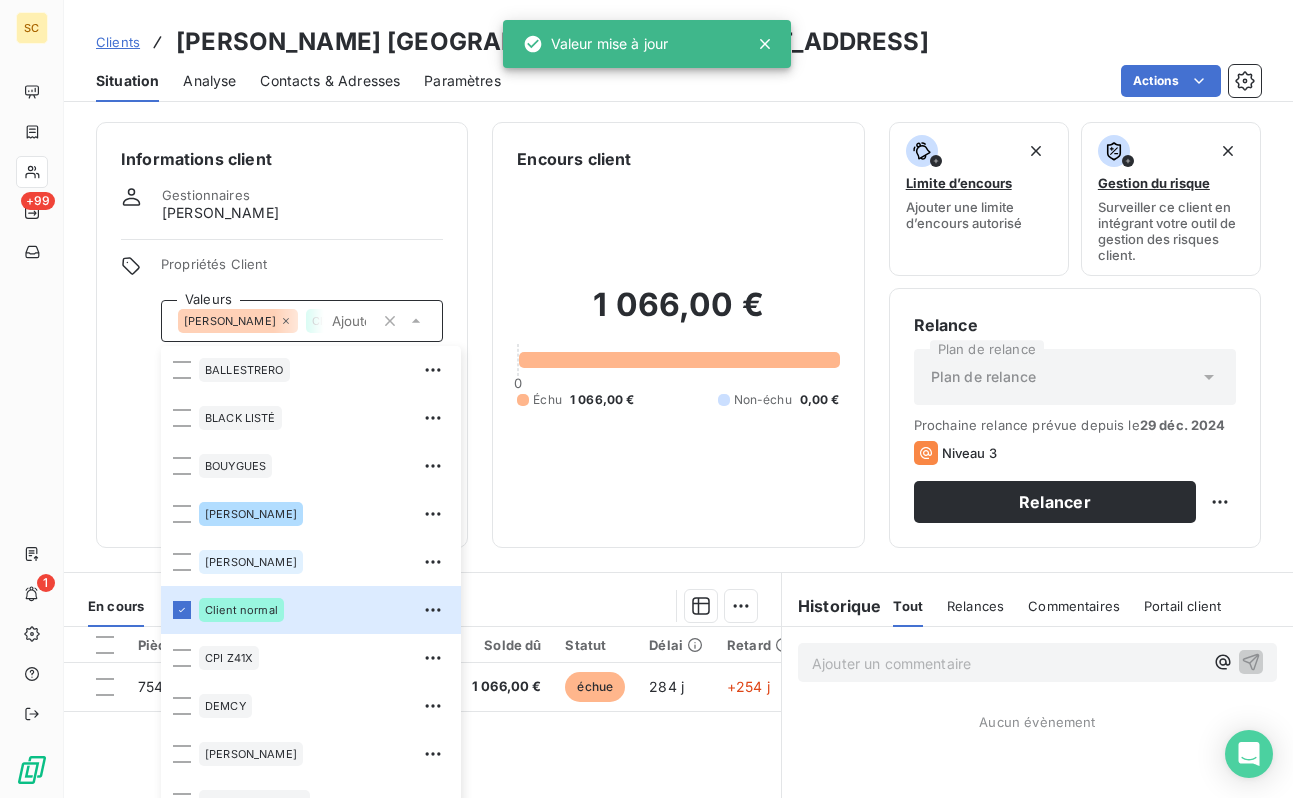 click on "1 066,00 € 0 Échu 1 066,00 € Non-échu 0,00 €" at bounding box center (678, 347) 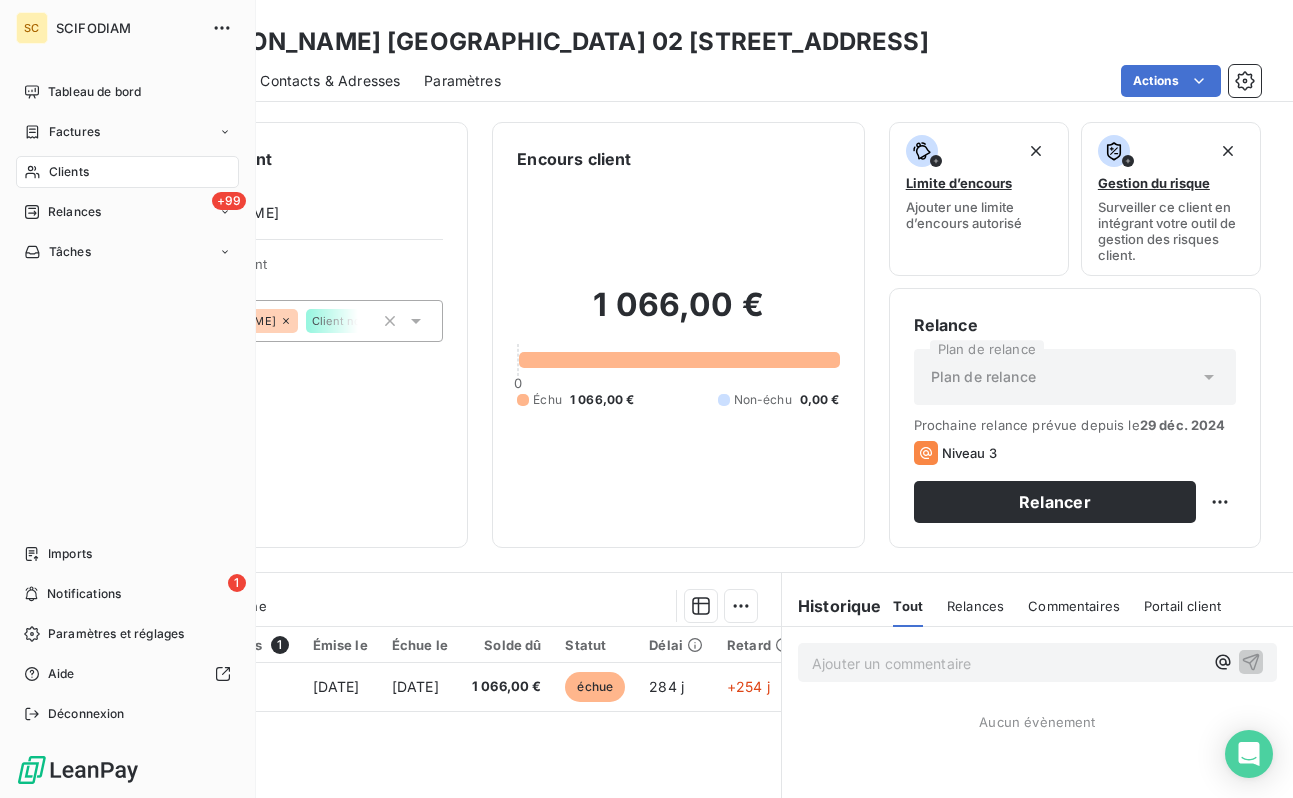 click on "Clients" at bounding box center (69, 172) 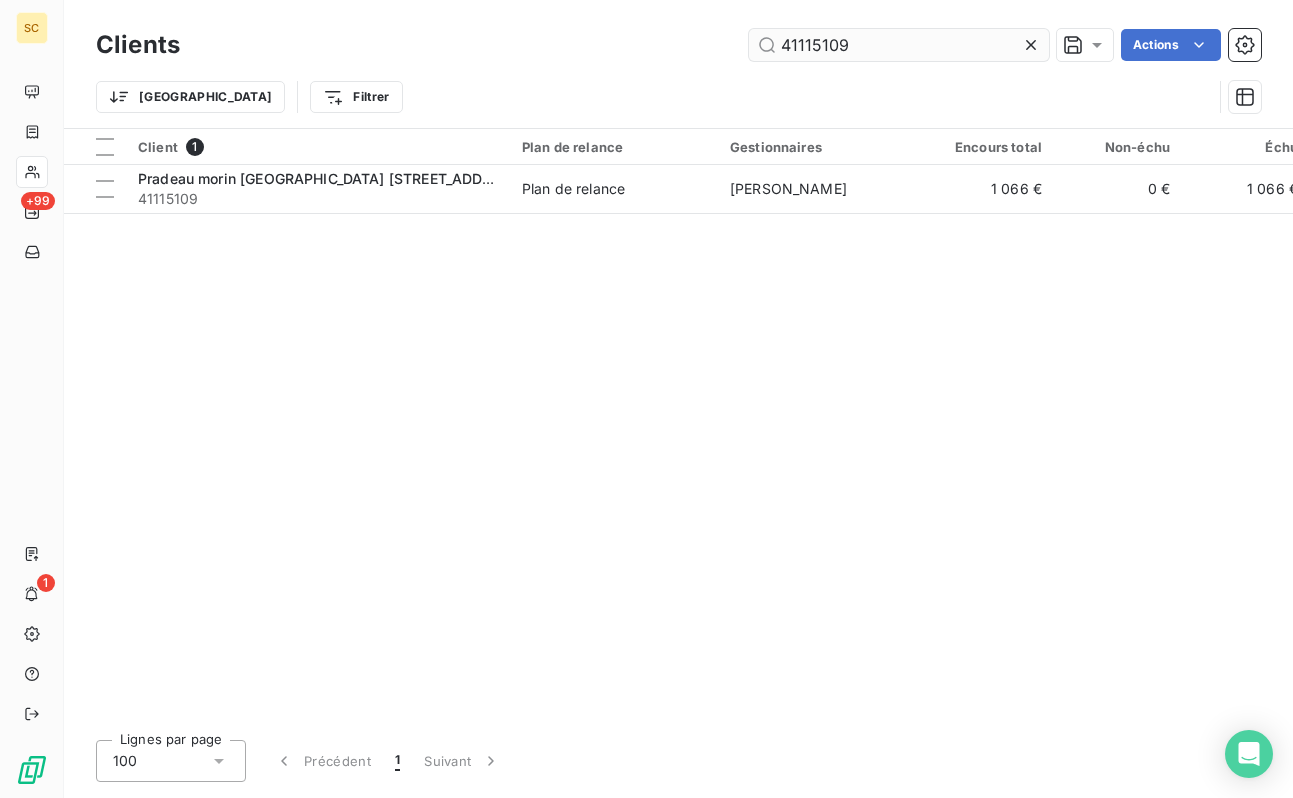 click on "41115109" at bounding box center [899, 45] 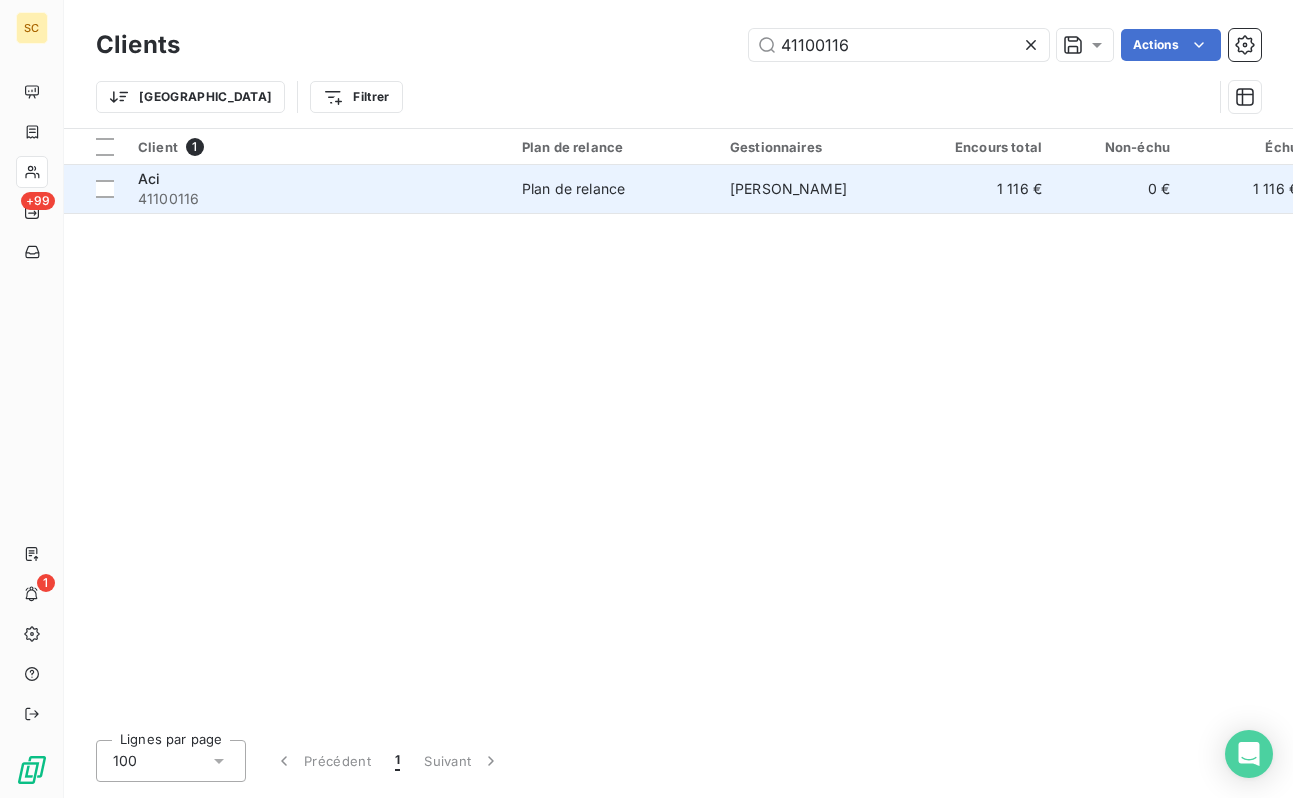 type on "41100116" 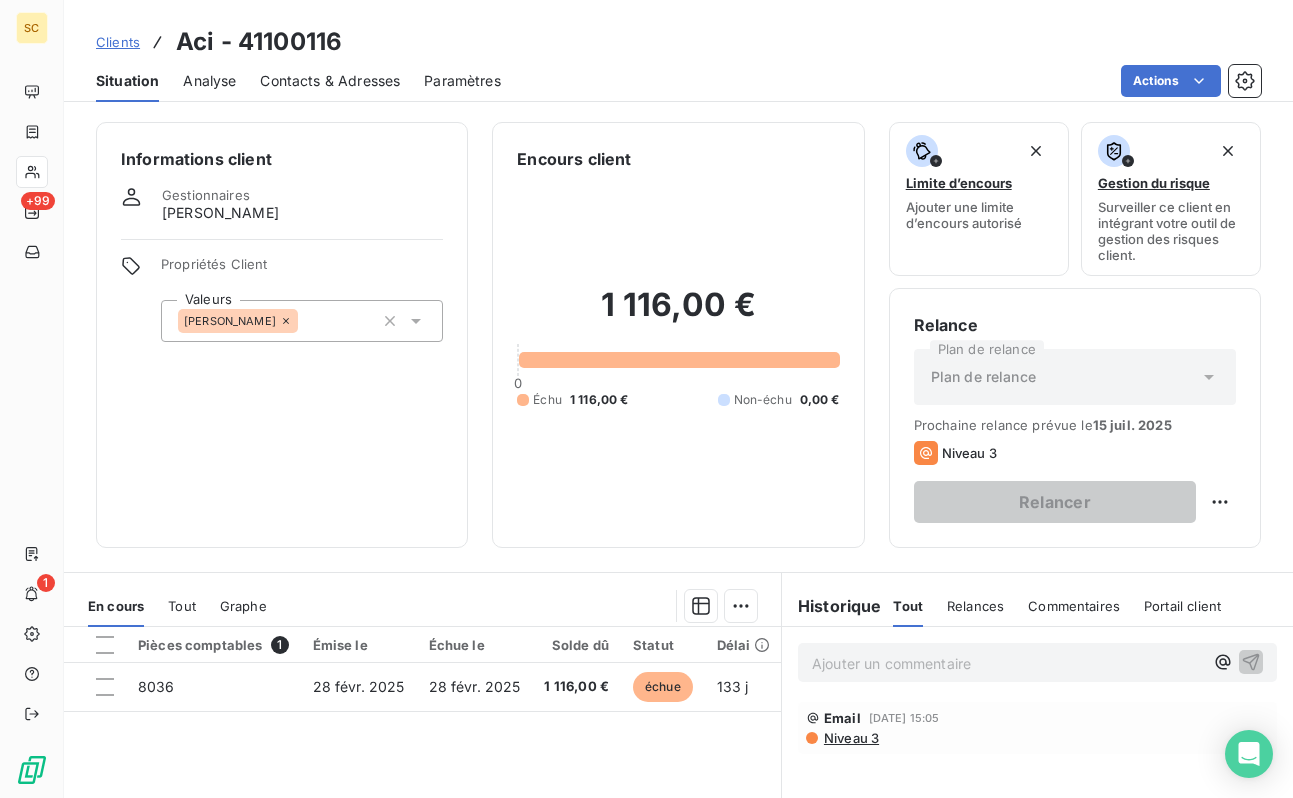 click on "[PERSON_NAME]" at bounding box center (302, 321) 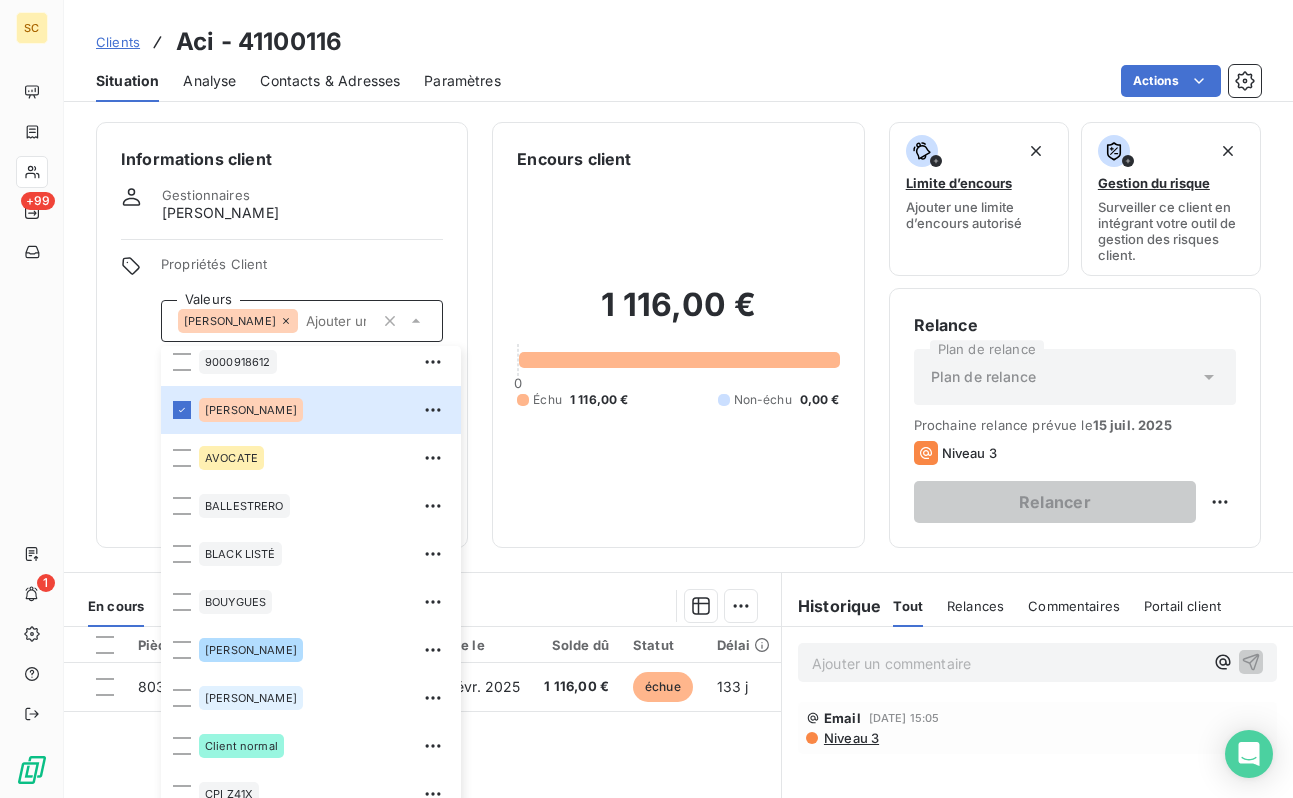 scroll, scrollTop: 383, scrollLeft: 0, axis: vertical 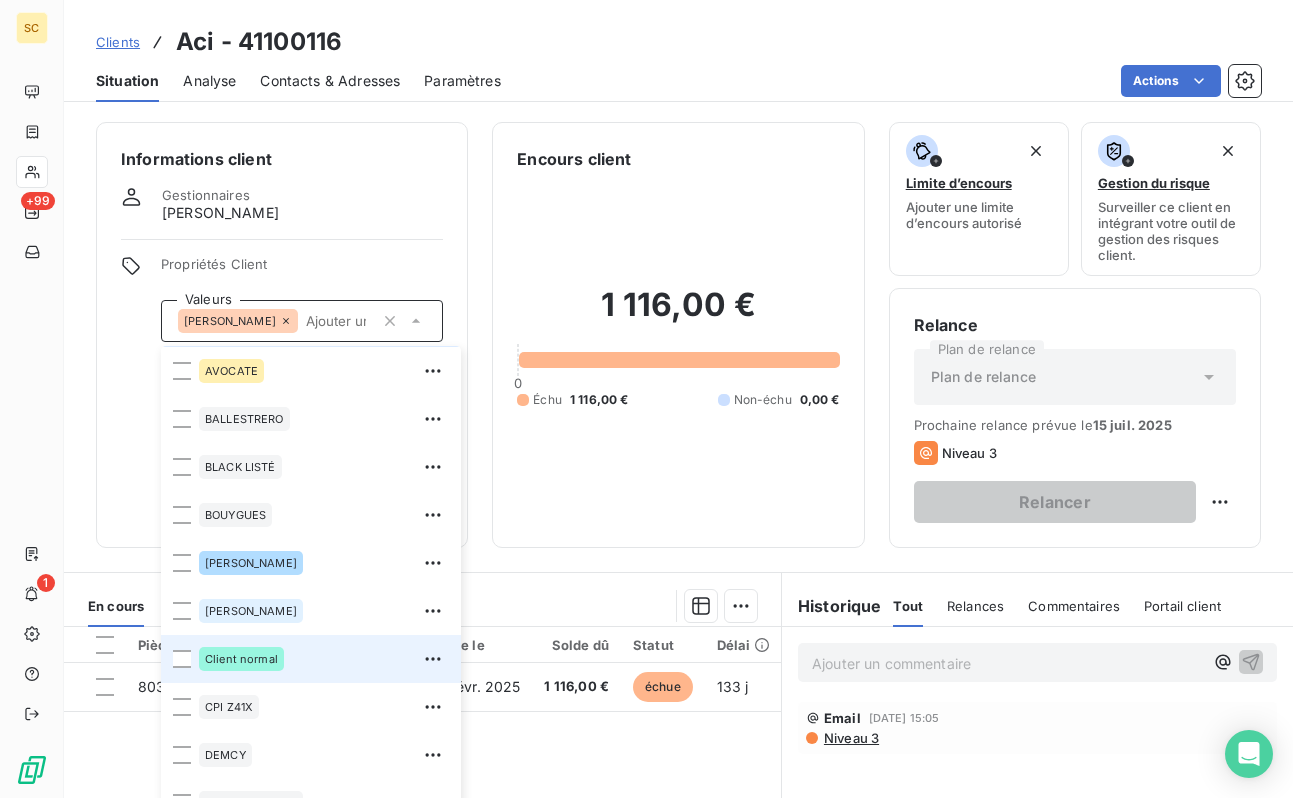 click on "Client normal" at bounding box center (241, 659) 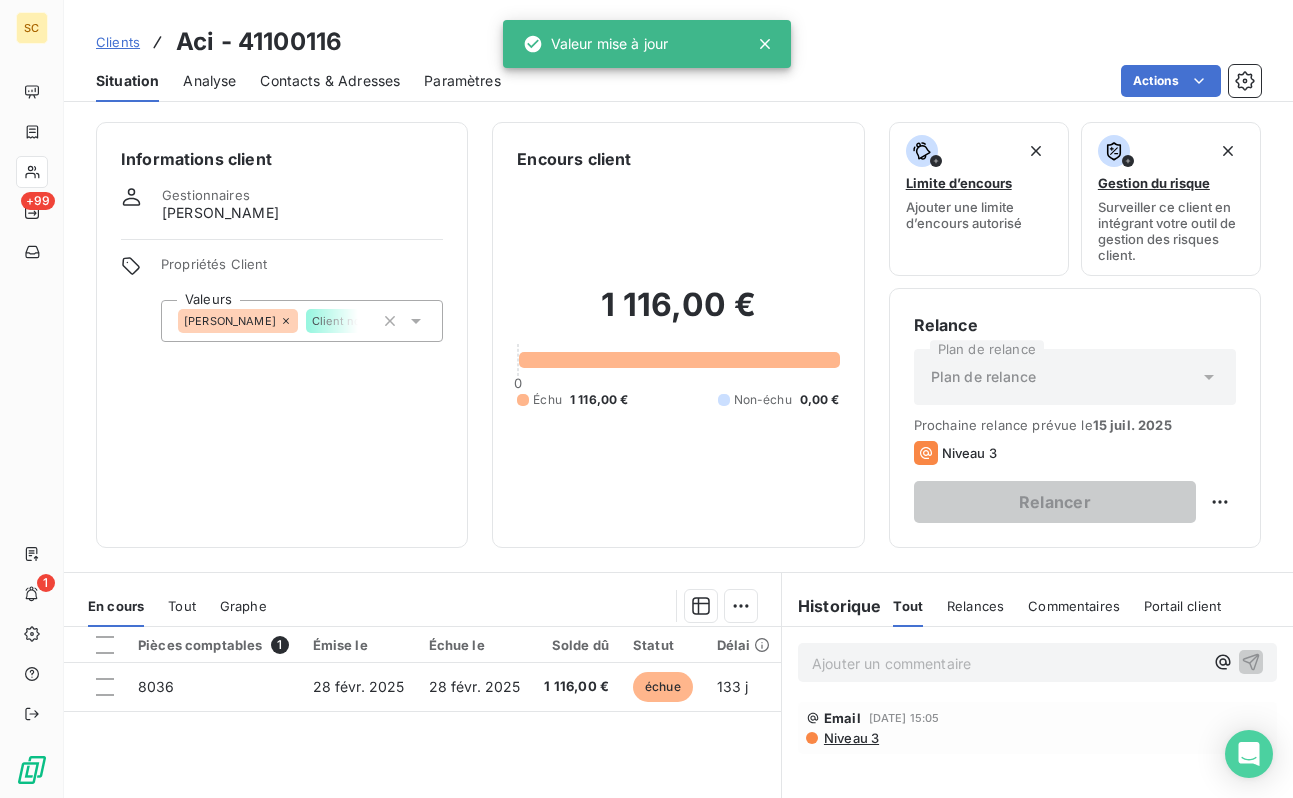 click on "Informations client Gestionnaires [PERSON_NAME] Propriétés Client Valeurs [PERSON_NAME] Client normal" at bounding box center [282, 335] 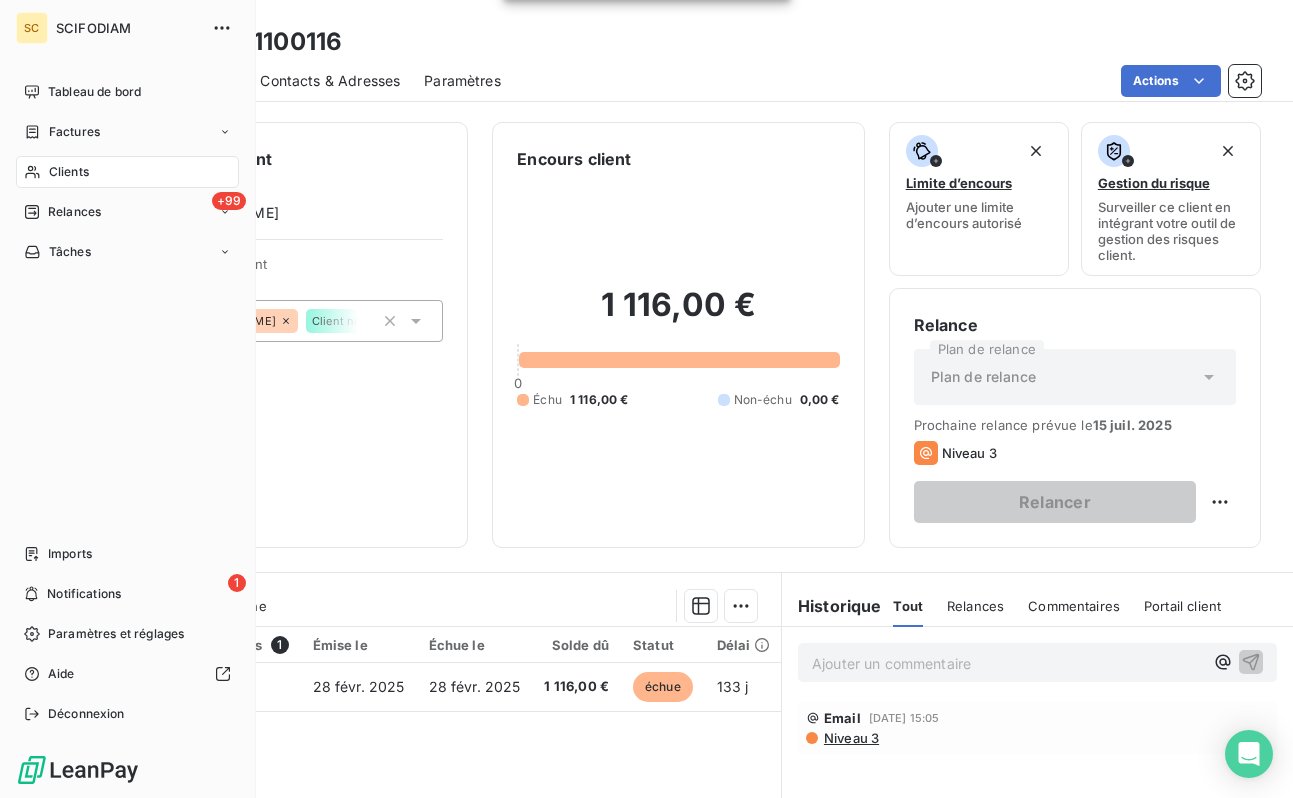 click on "Clients" at bounding box center [127, 172] 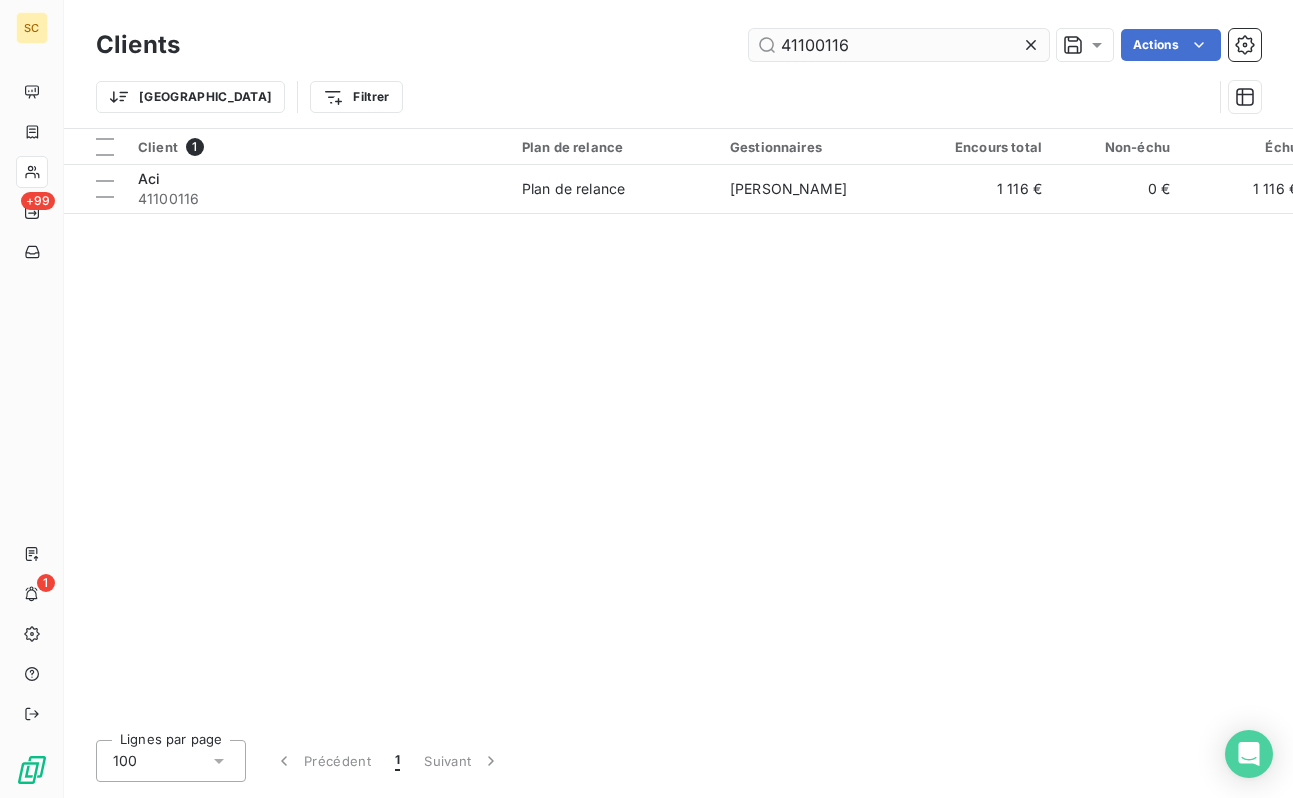 click on "41100116" at bounding box center [899, 45] 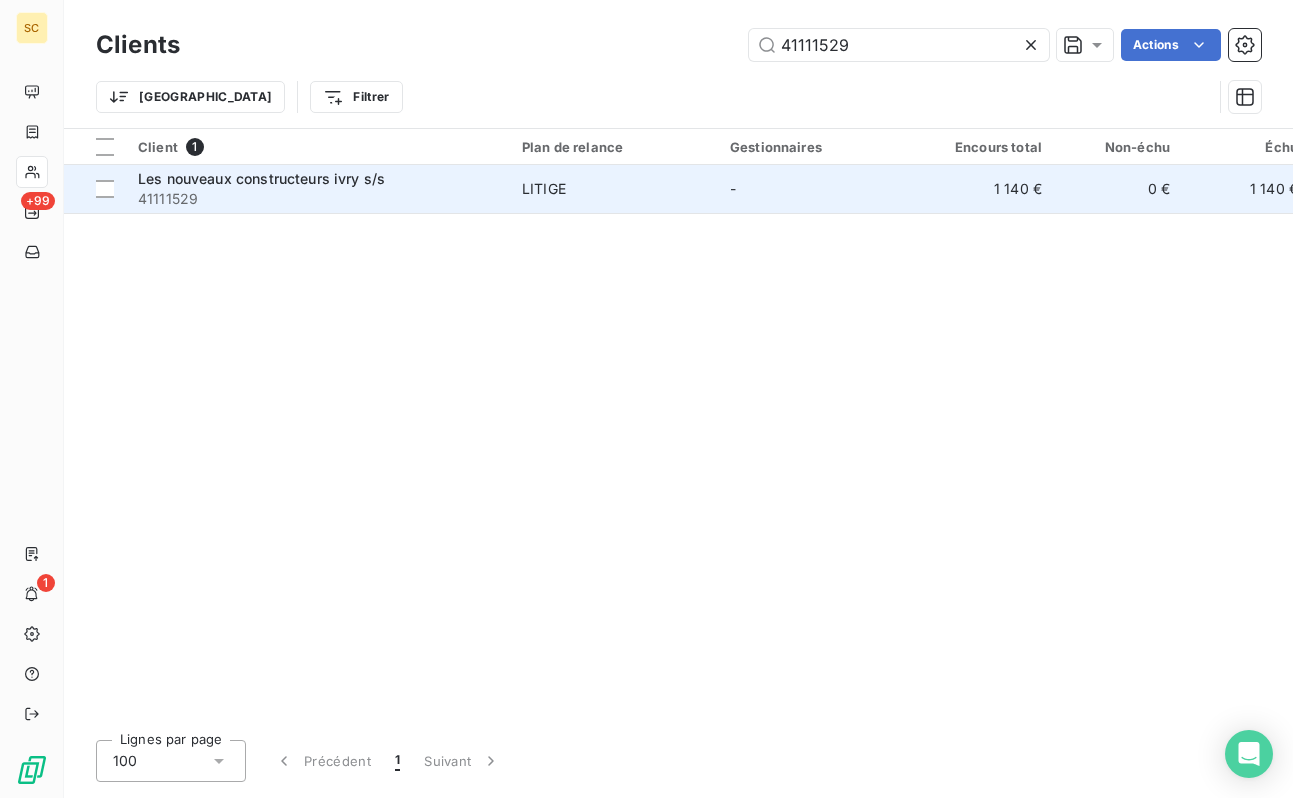 type on "41111529" 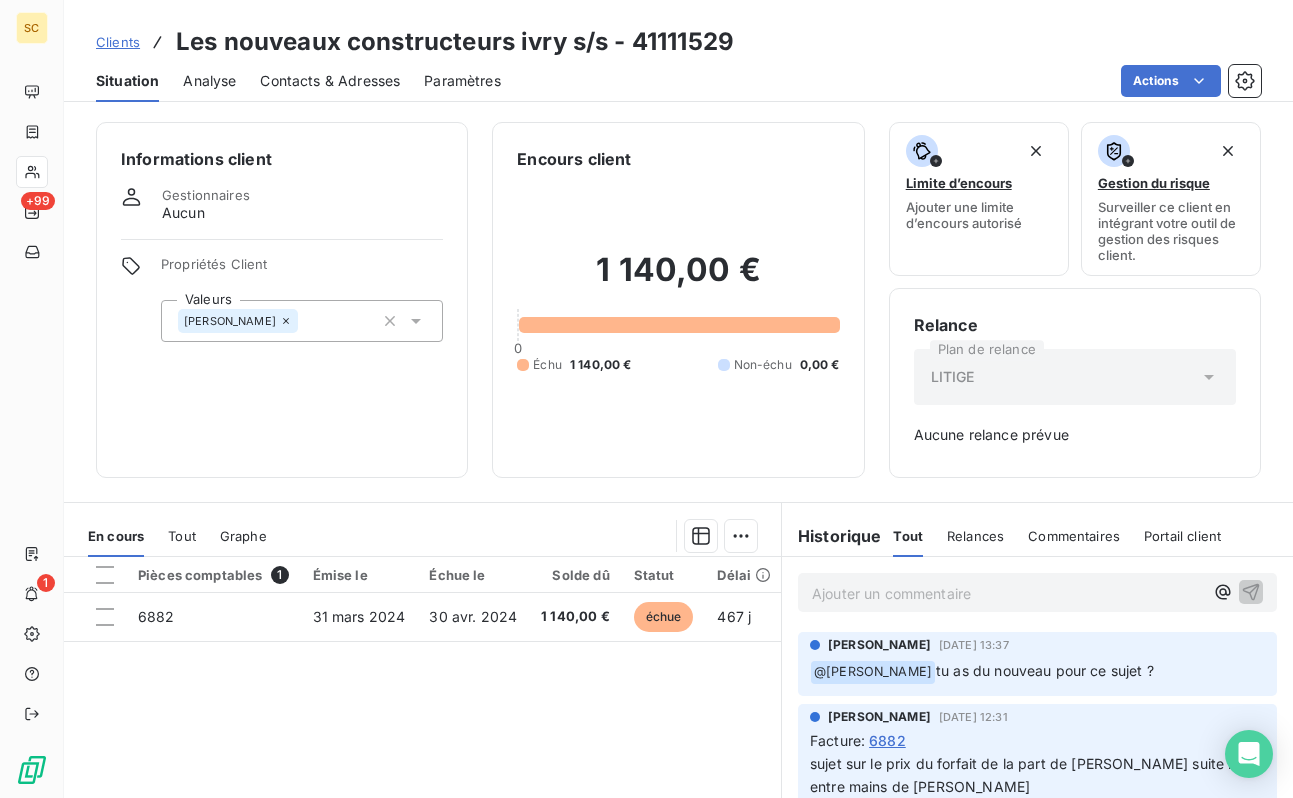 click at bounding box center (306, 321) 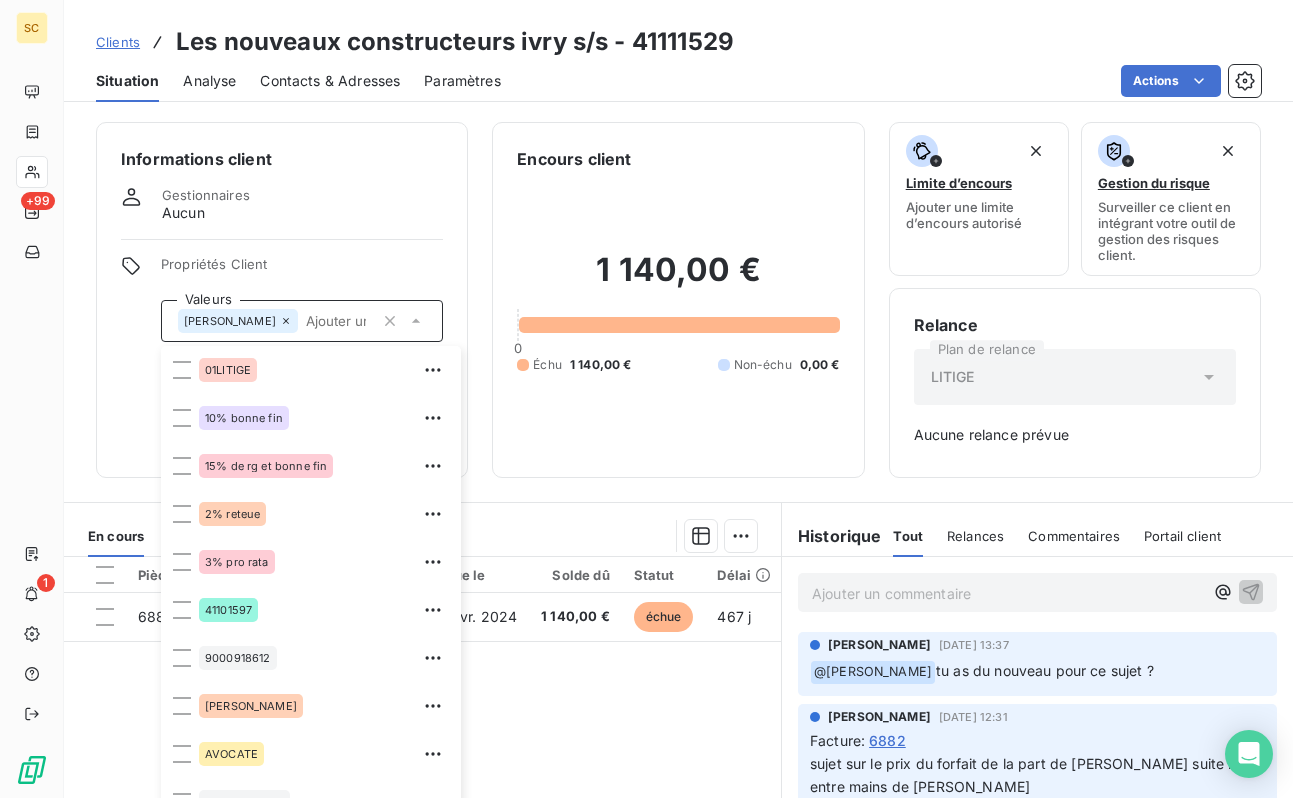 scroll, scrollTop: 28, scrollLeft: 0, axis: vertical 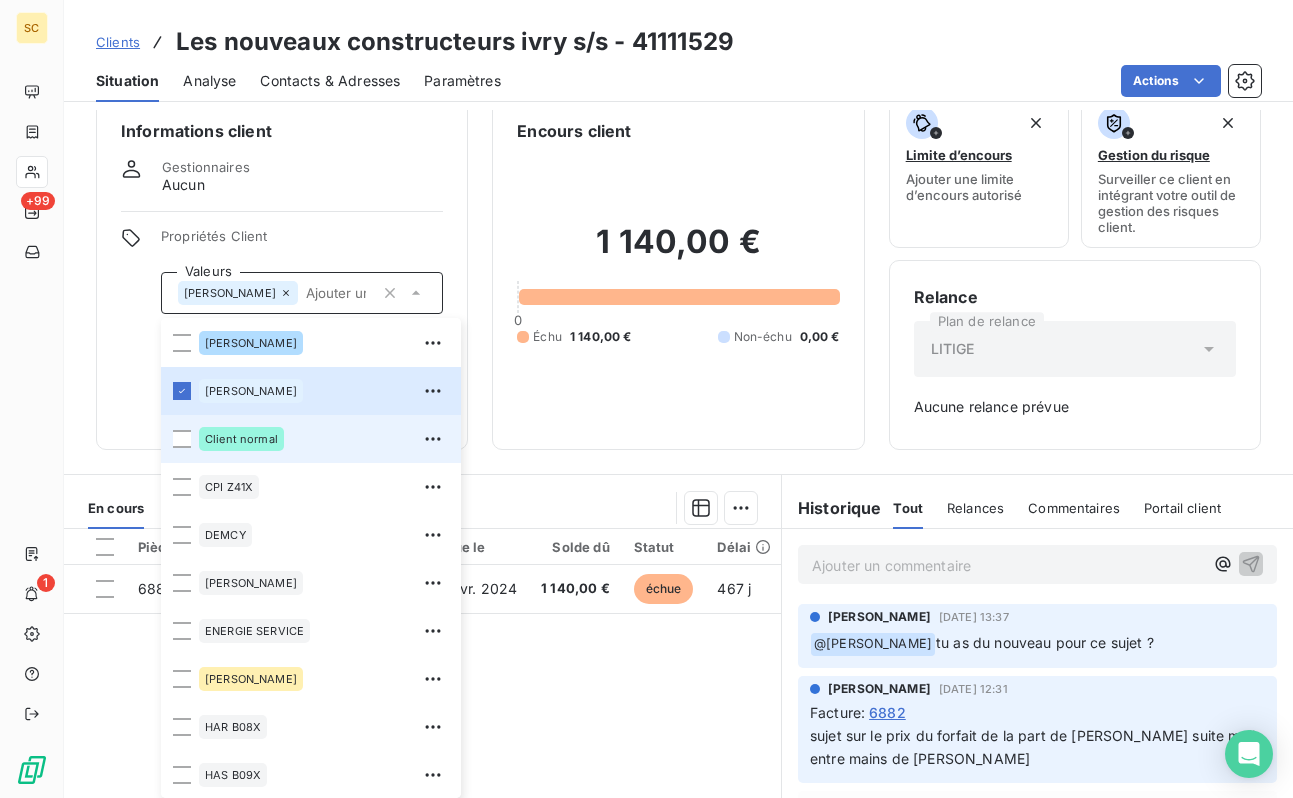 click on "Client normal" at bounding box center (241, 439) 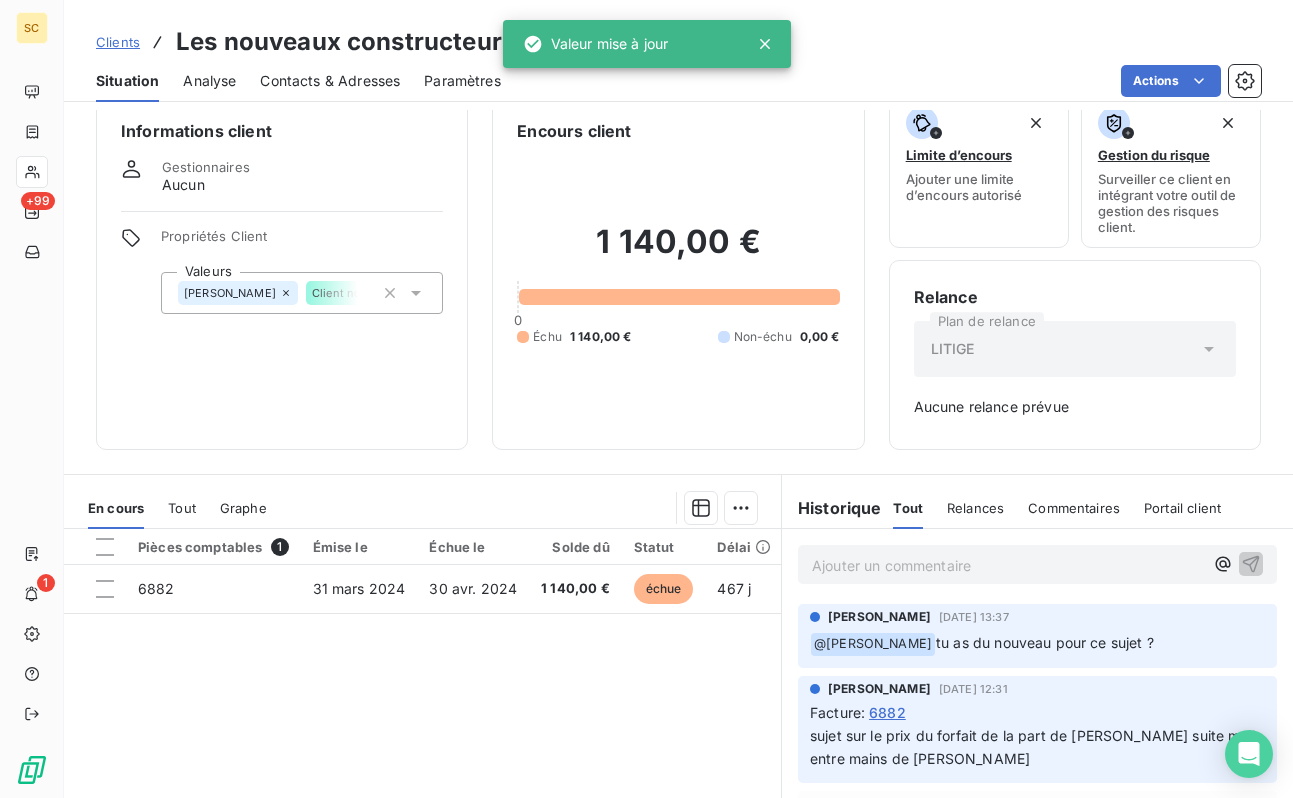 click on "Informations client Gestionnaires Aucun Propriétés Client Valeurs [PERSON_NAME] Client normal" at bounding box center (282, 272) 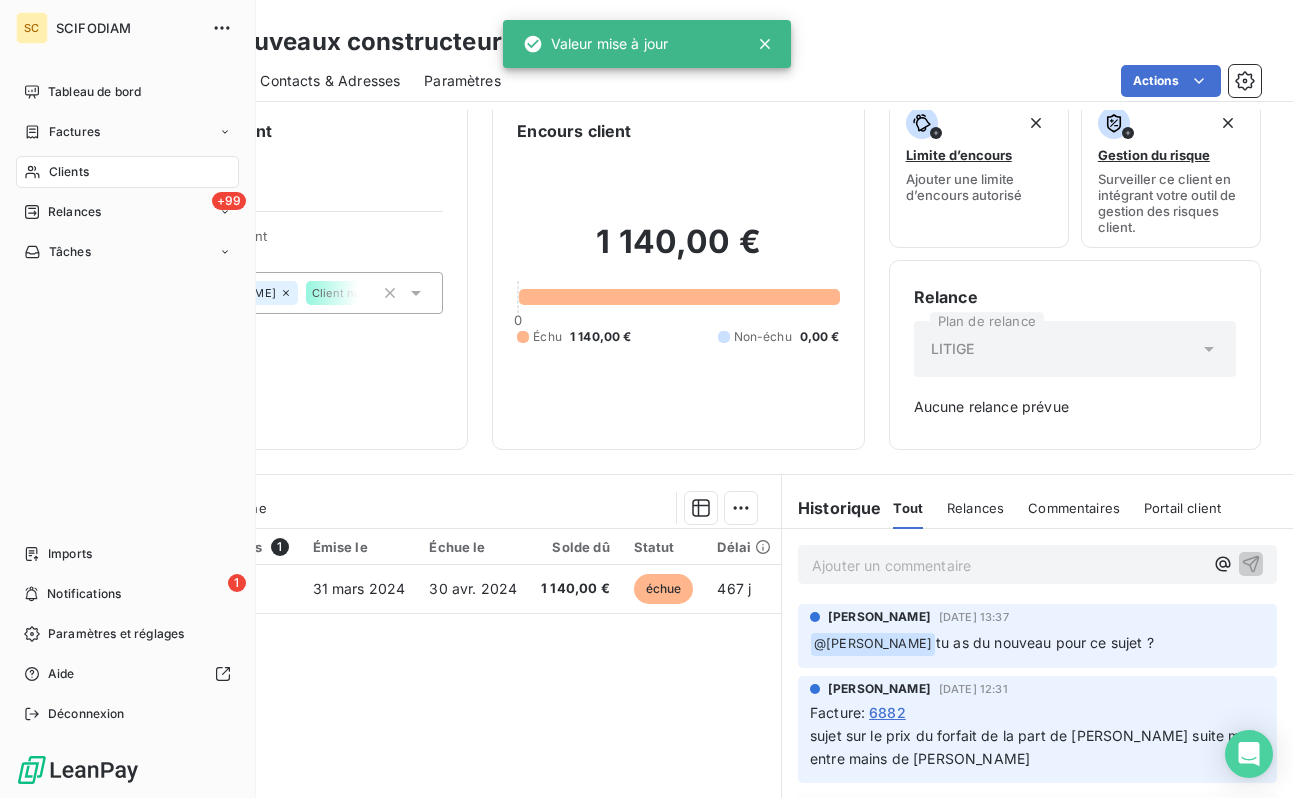click on "Clients" at bounding box center [127, 172] 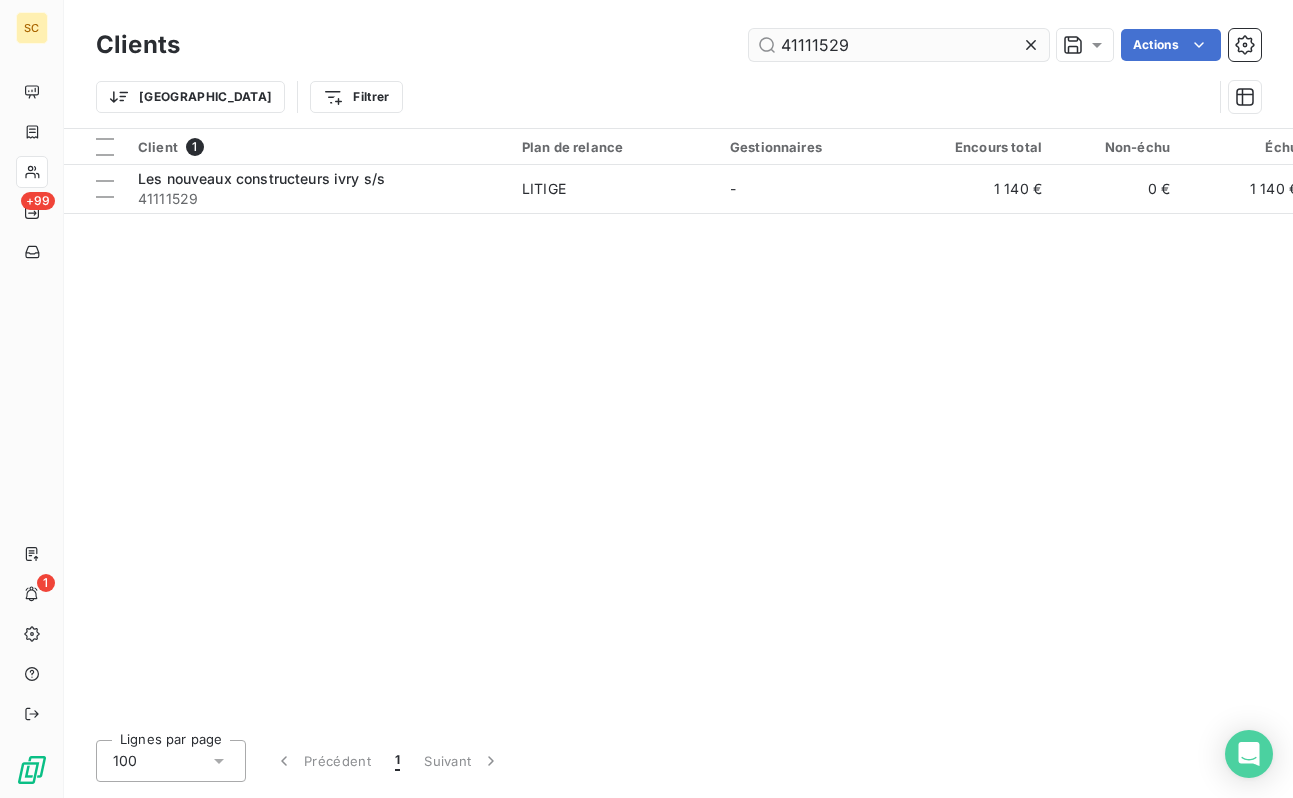 click on "41111529" at bounding box center (899, 45) 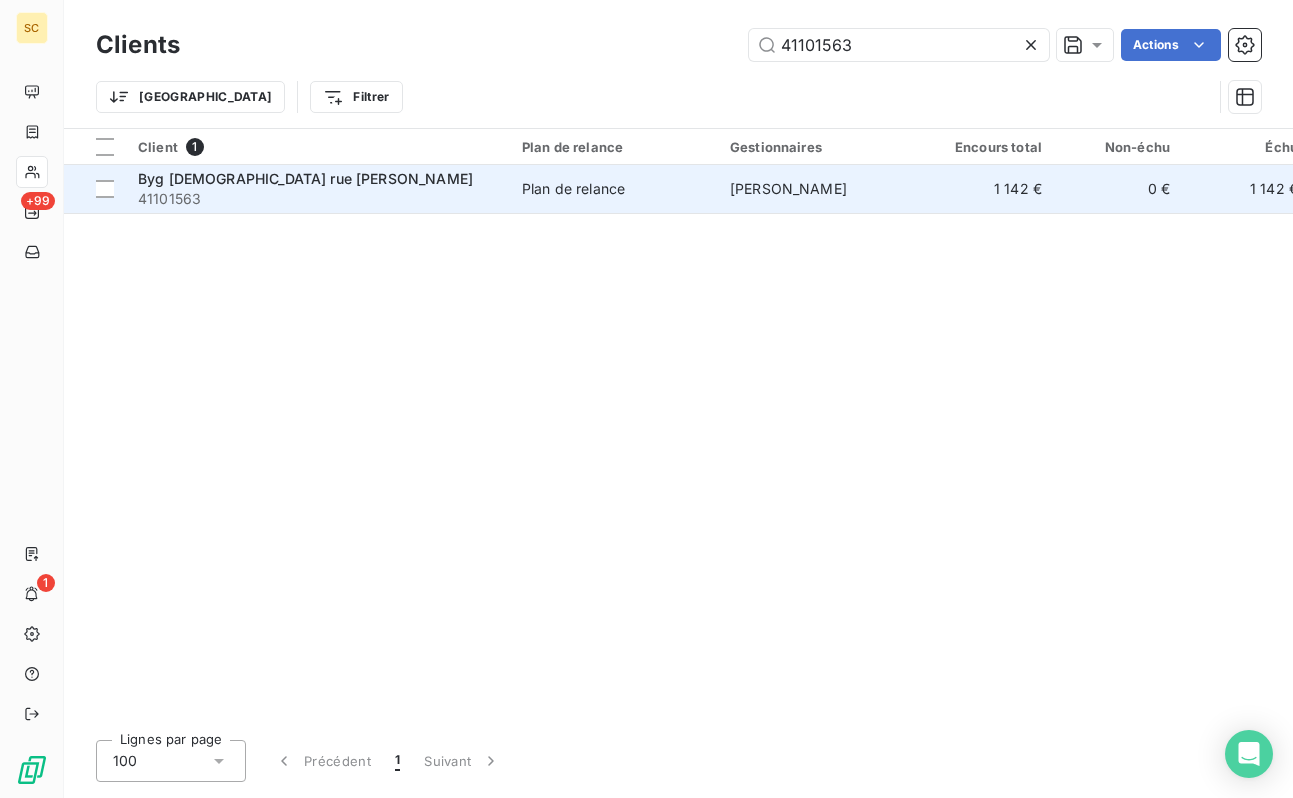 type on "41101563" 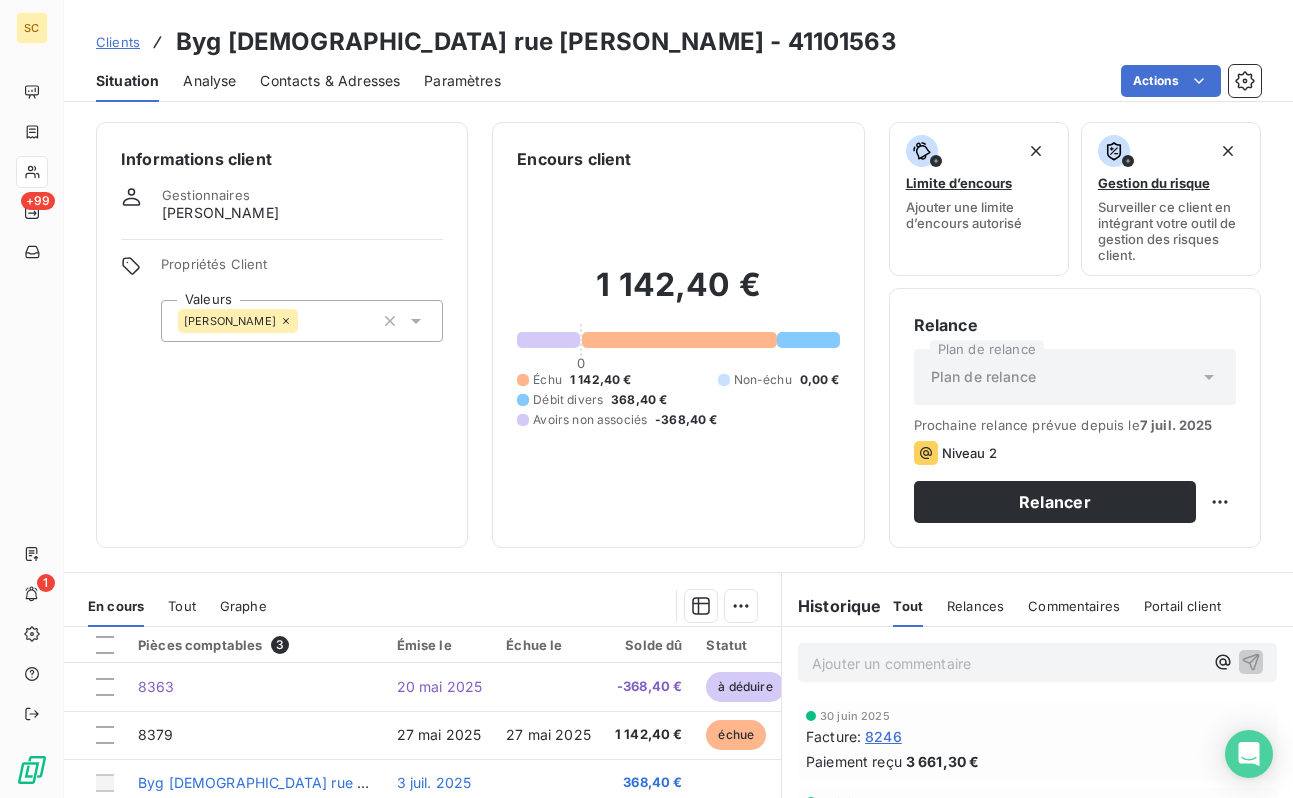 click on "[PERSON_NAME]" at bounding box center [302, 321] 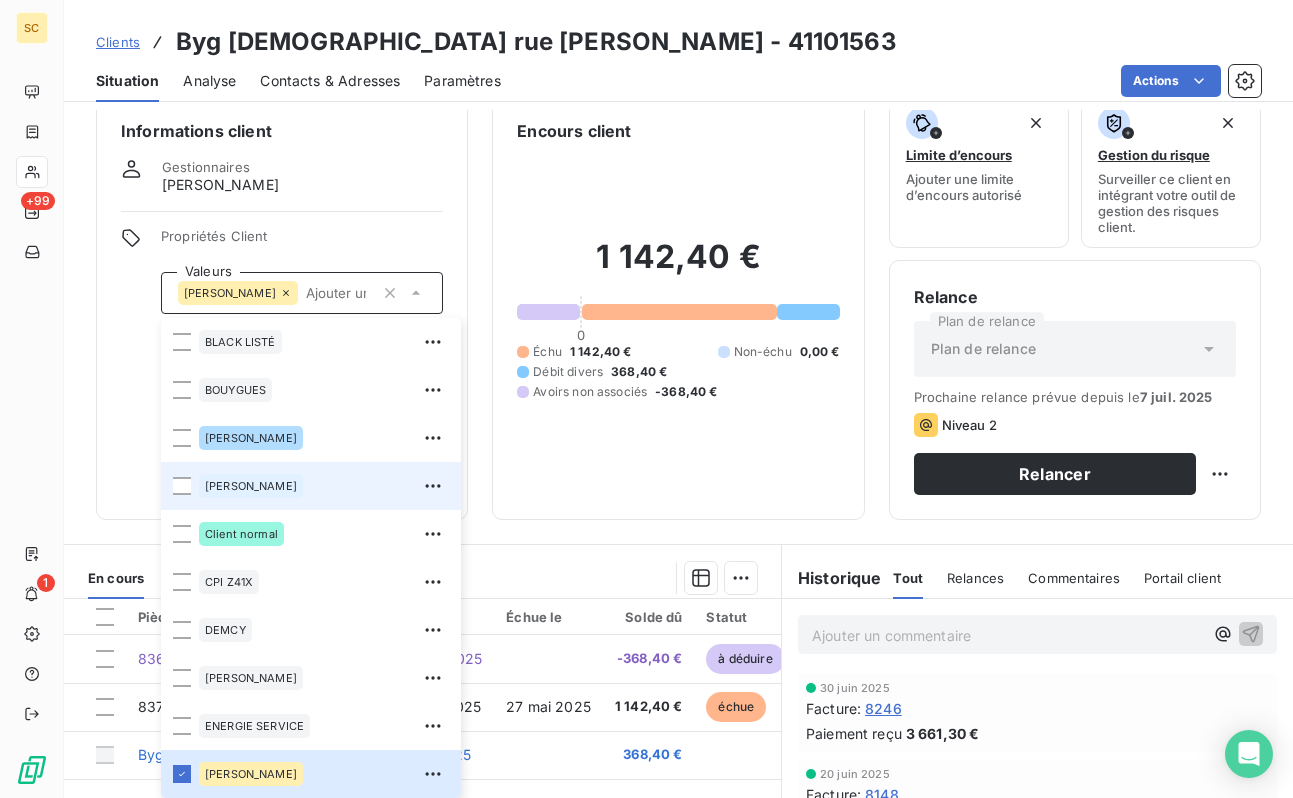 scroll, scrollTop: 532, scrollLeft: 0, axis: vertical 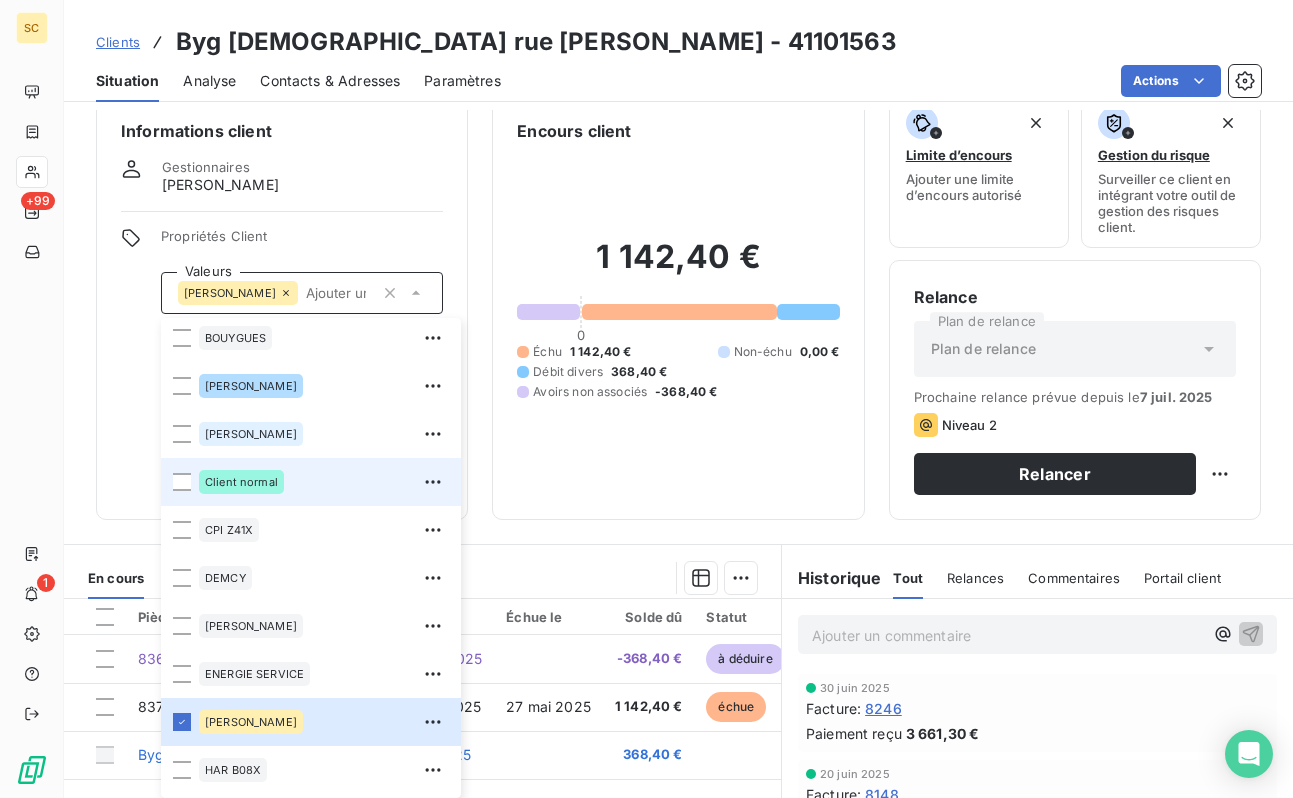 click on "Client normal" at bounding box center [241, 482] 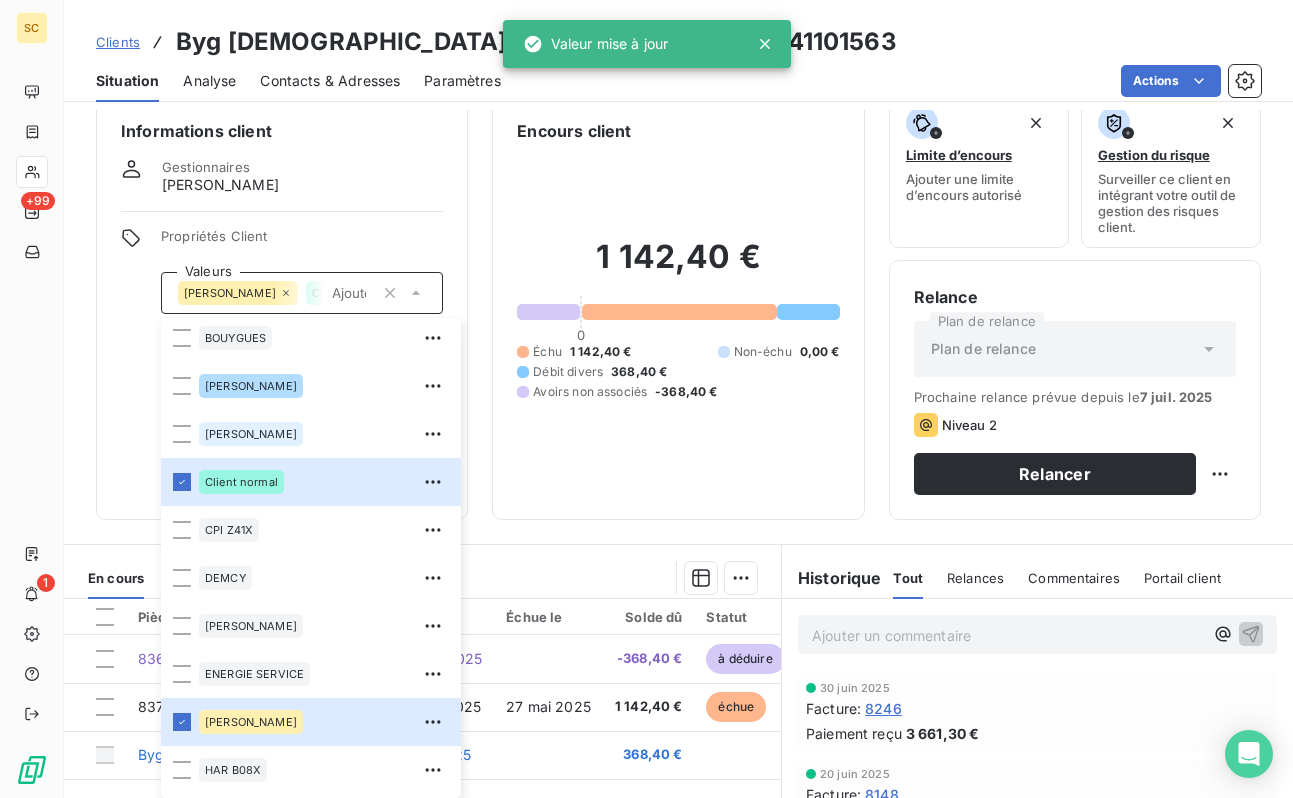 click on "Informations client Gestionnaires [PERSON_NAME] Propriétés Client Valeurs [PERSON_NAME] Client normal 01LITIGE 10% bonne fin 15% de rg et bonne fin 2% reteue 3% pro rata 41101597 9000918612 [PERSON_NAME] AVOCATE BALLESTRERO BLACK LISTÉ BOUYGUES [PERSON_NAME] Client normal CPI Z41X [PERSON_NAME] ENERGIE SERVICE [PERSON_NAME] B08X HAS B09X IEP Z32X immo lucas paiement au 15 de chaque mois REP B11X RETENUE 12% rg 12% RG 5% rg10% [PERSON_NAME] situ differente chez client que les notr ufer Vinci TP Encours client   1 142,40 € 0 Échu 1 142,40 € Non-échu 0,00 €   Débit divers 368,40 € Avoirs non associés -368,40 €   Limite d’encours Ajouter une limite d’encours autorisé Gestion du risque Surveiller ce client en intégrant votre outil de gestion des risques client. Relance Plan de relance Plan de relance Prochaine relance prévue depuis le  [DATE] Niveau 2 Relancer" at bounding box center [678, 307] 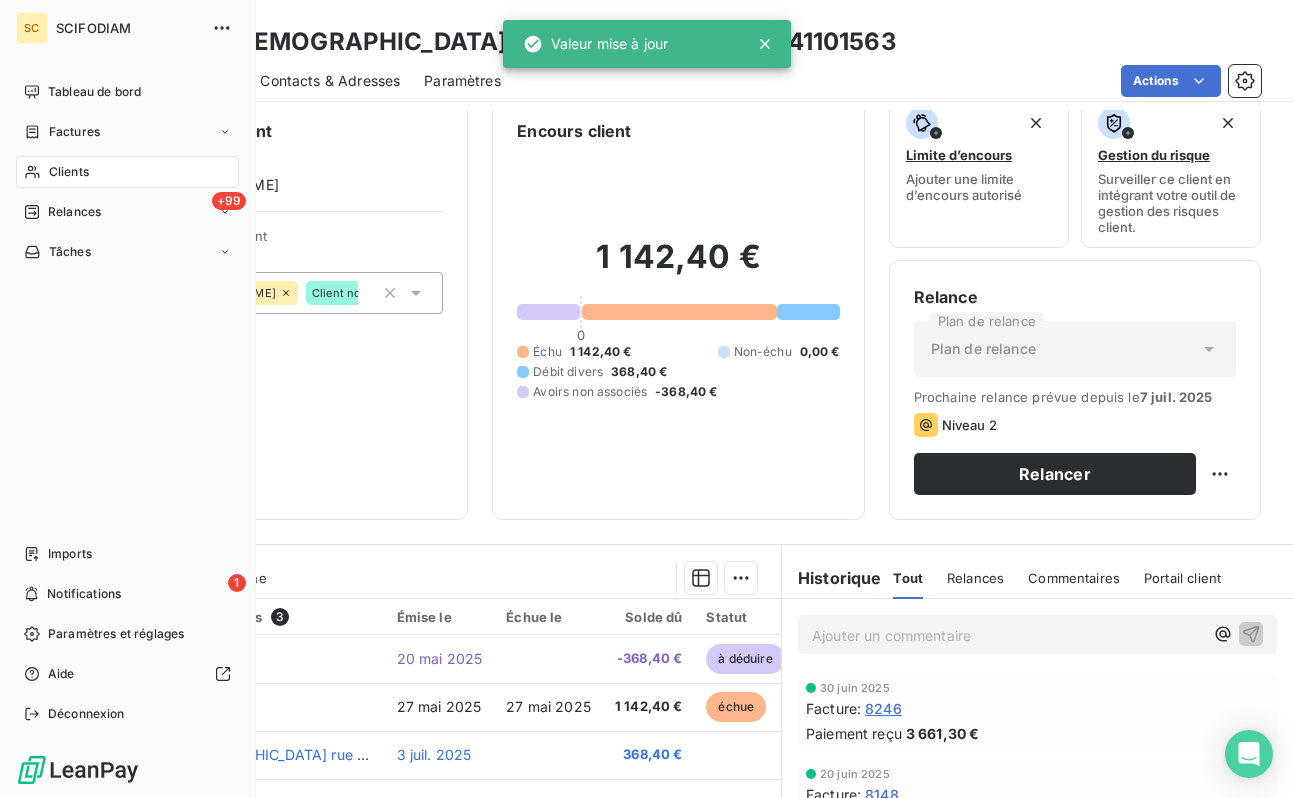 click on "Clients" at bounding box center [69, 172] 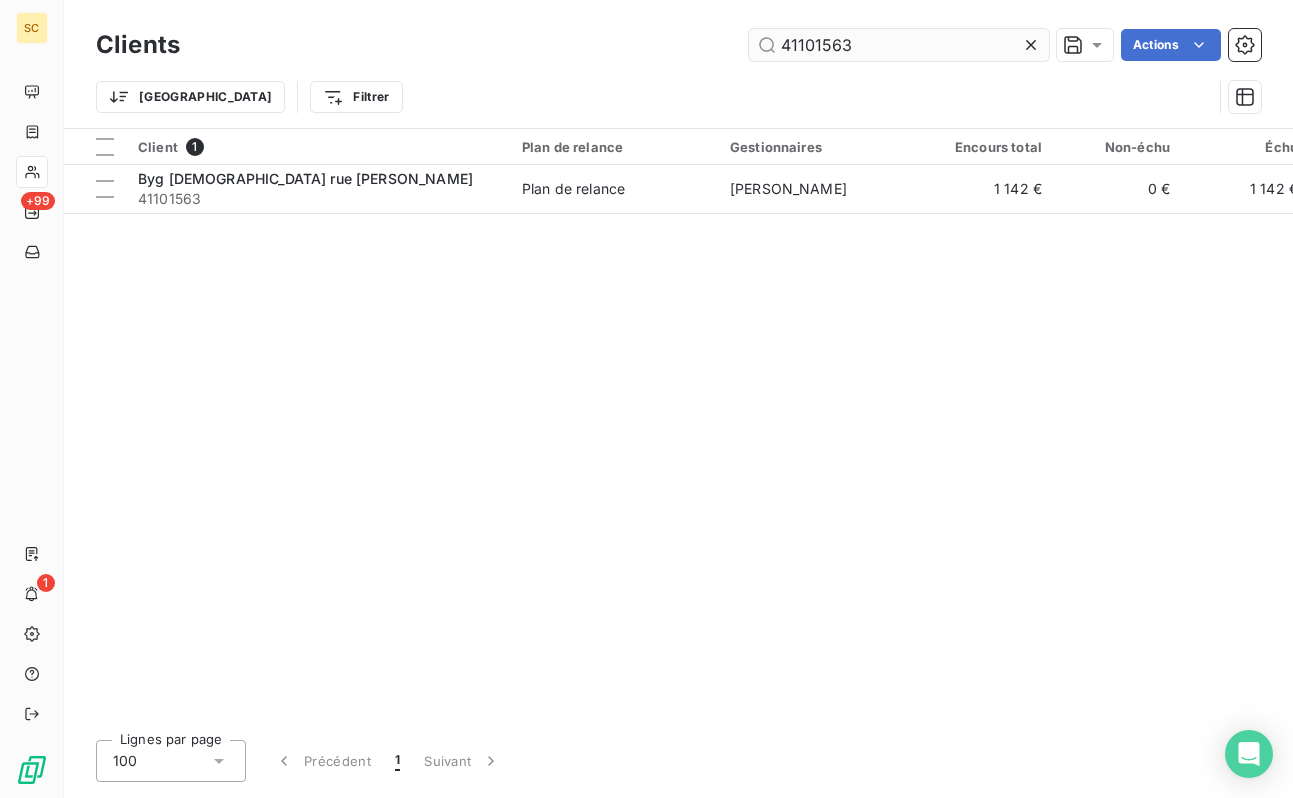 click on "41101563" at bounding box center [899, 45] 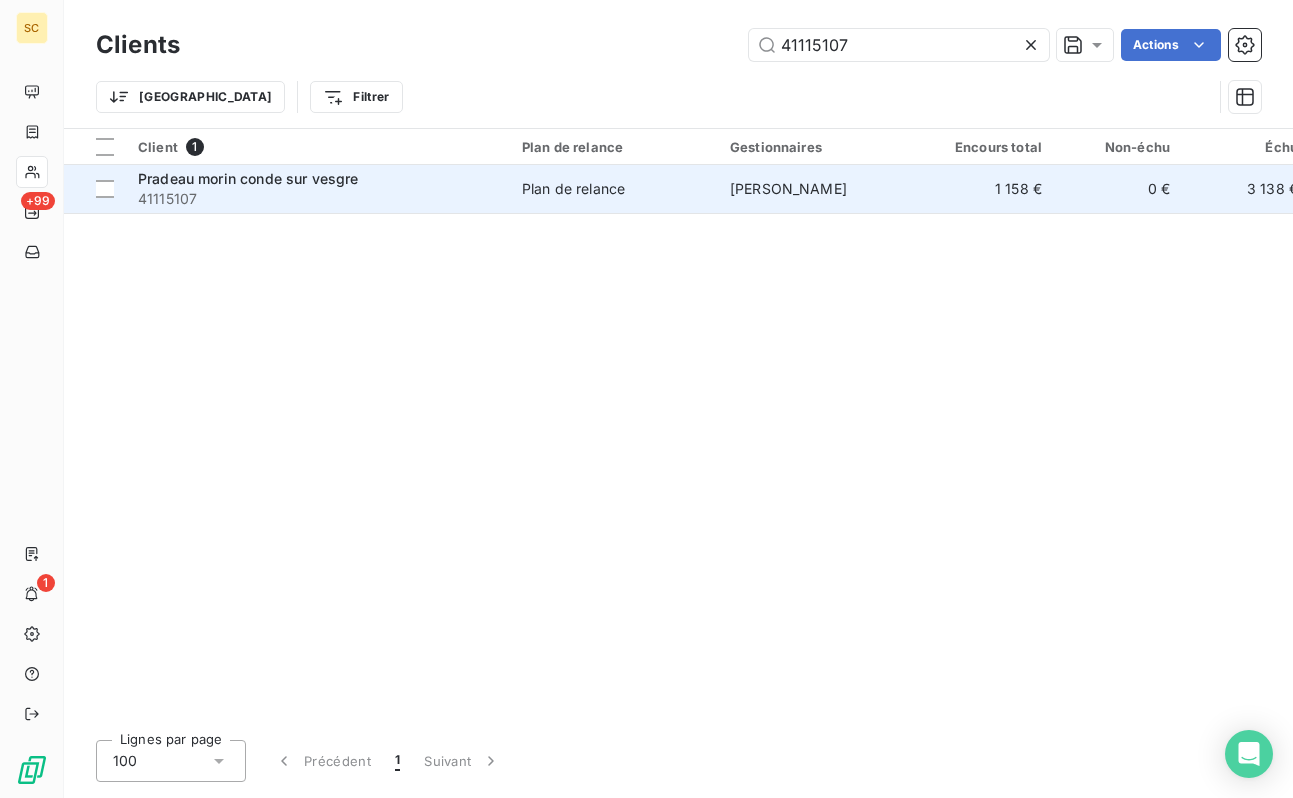 type on "41115107" 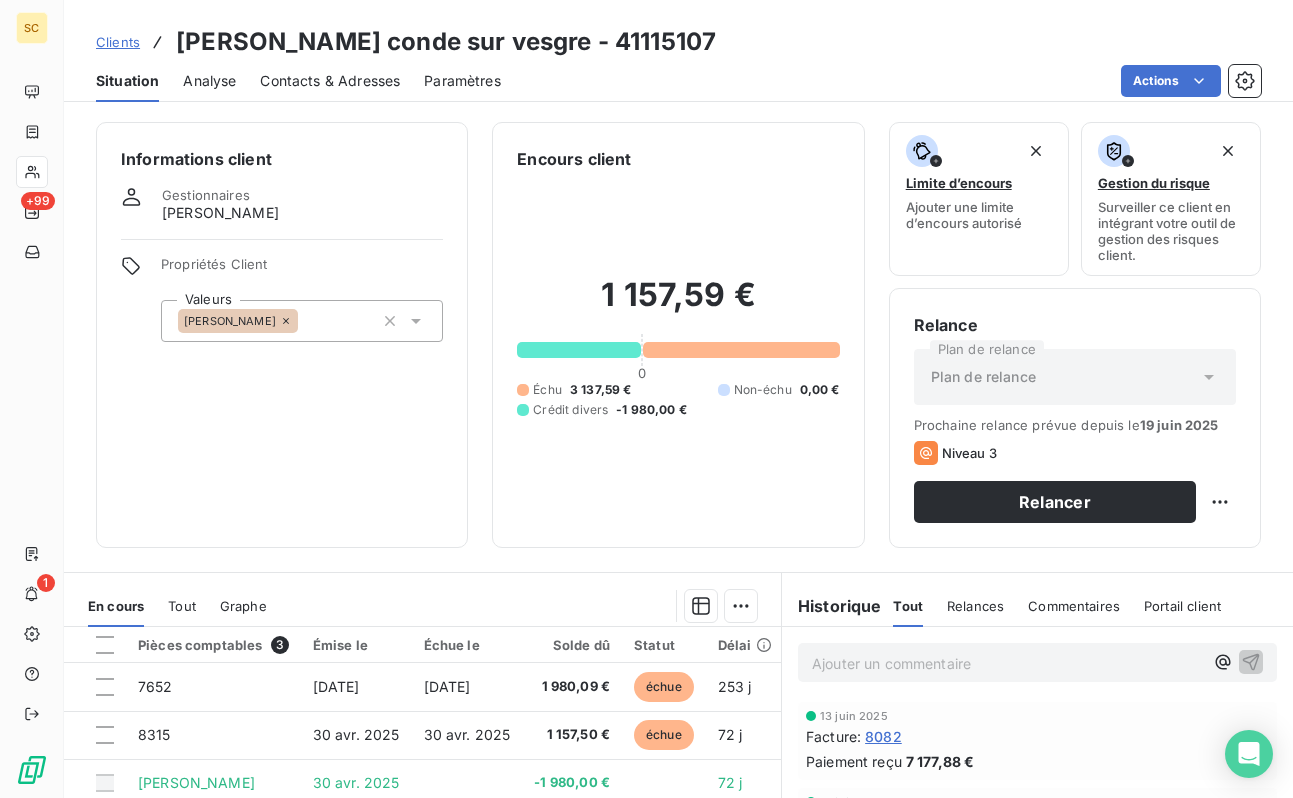 click on "[PERSON_NAME]" at bounding box center [302, 321] 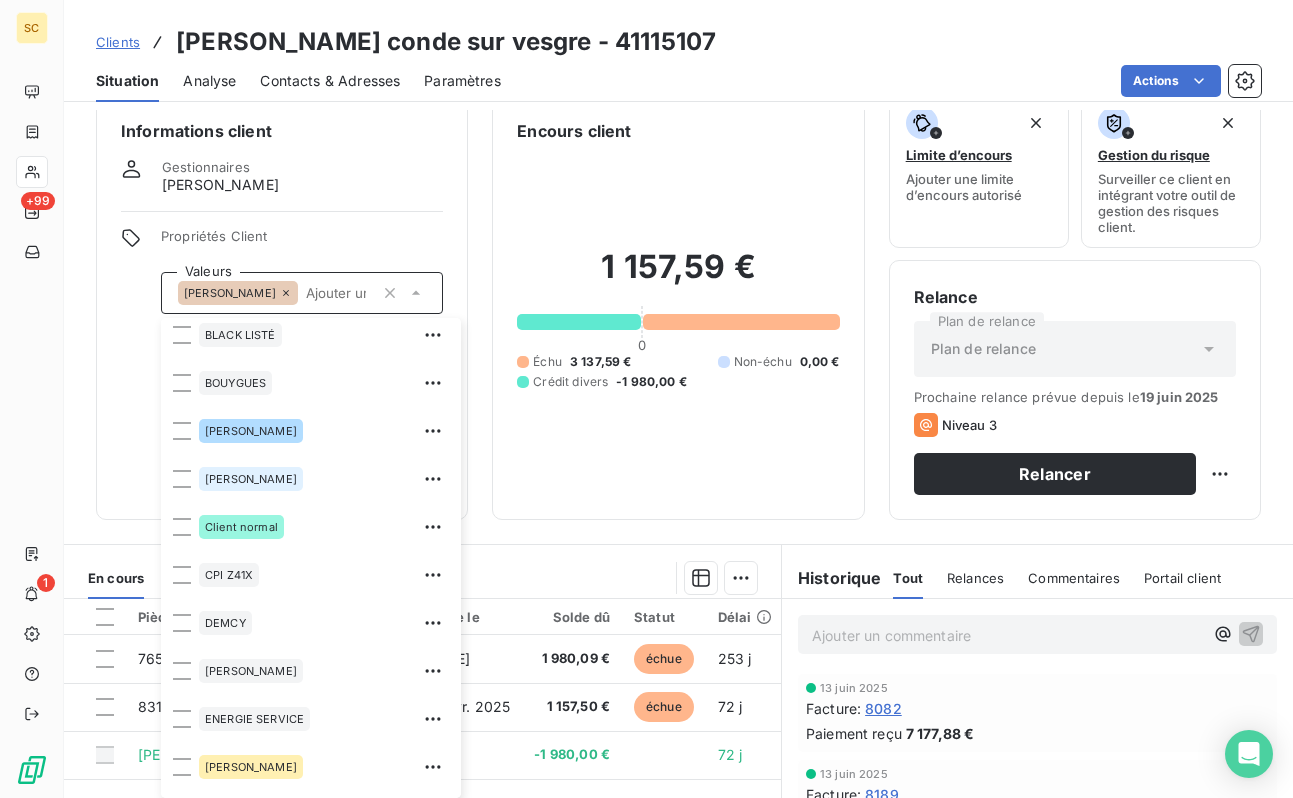 scroll, scrollTop: 446, scrollLeft: 0, axis: vertical 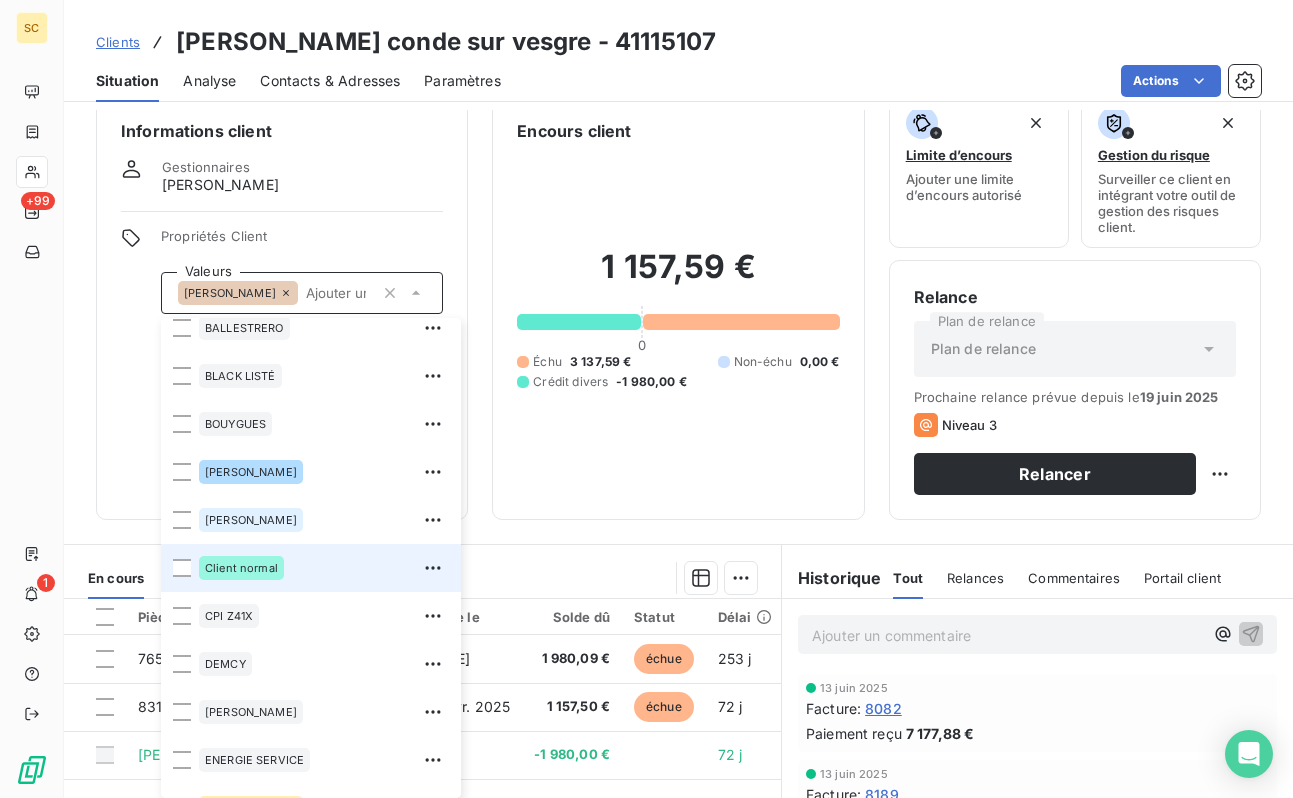 click on "Client normal" at bounding box center (241, 568) 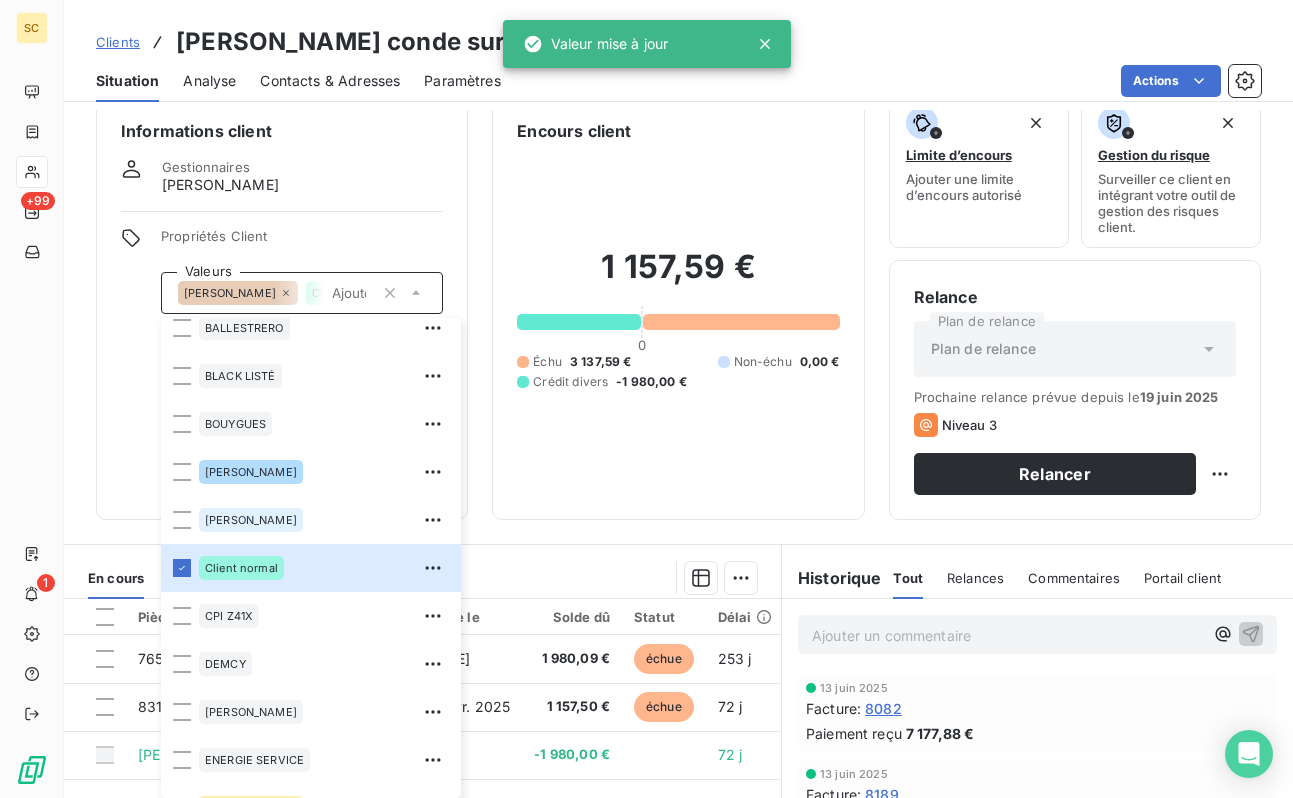 click on "Informations client Gestionnaires [PERSON_NAME] Propriétés Client Valeurs [PERSON_NAME] Client normal 01LITIGE 10% bonne fin 15% de rg et bonne fin 2% reteue 3% pro rata 41101597 9000918612 [PERSON_NAME] AVOCATE BALLESTRERO BLACK LISTÉ BOUYGUES [PERSON_NAME] Client normal CPI Z41X [PERSON_NAME] ENERGIE SERVICE [PERSON_NAME] B08X HAS B09X IEP Z32X immo lucas paiement au 15 de chaque mois REP B11X RETENUE 12% rg 12% RG 5% rg10% [PERSON_NAME] situ differente chez client que les notr ufer Vinci TP" at bounding box center [282, 307] 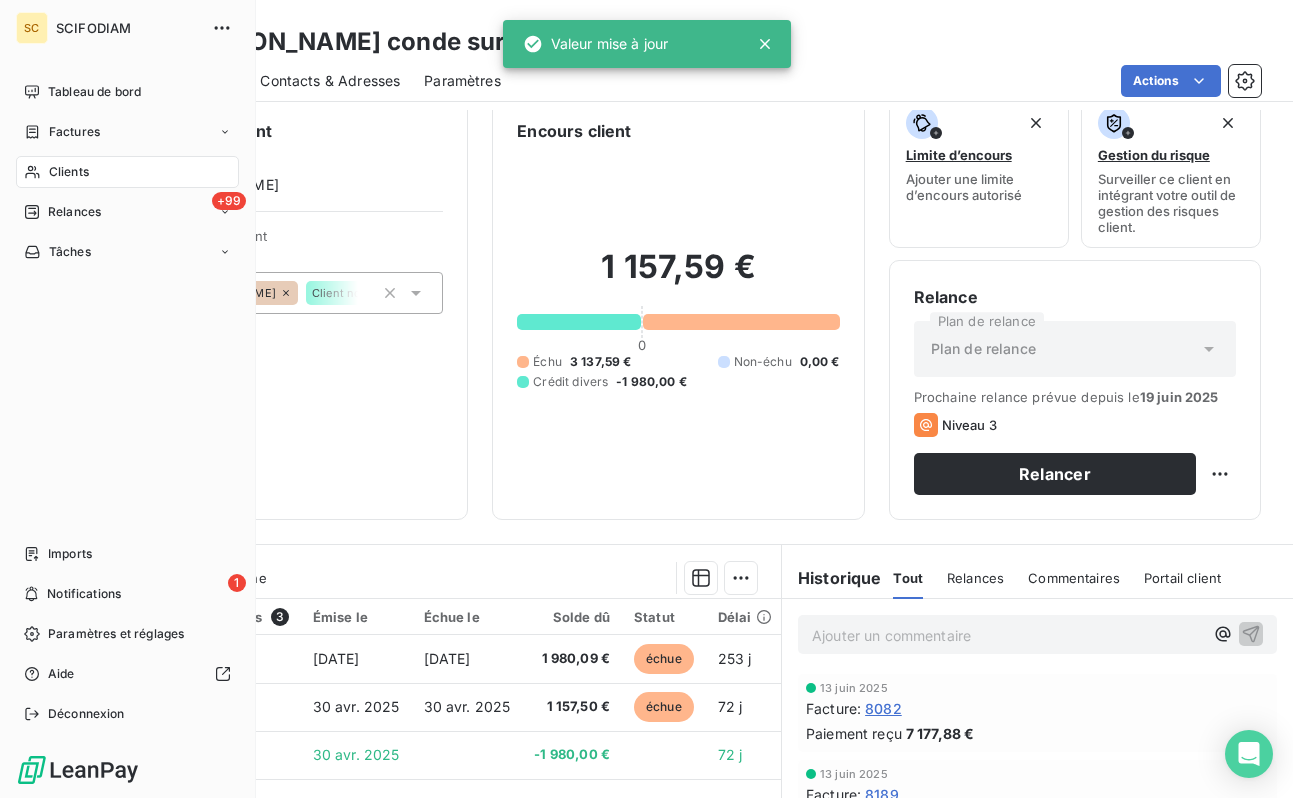 click on "Clients" at bounding box center (127, 172) 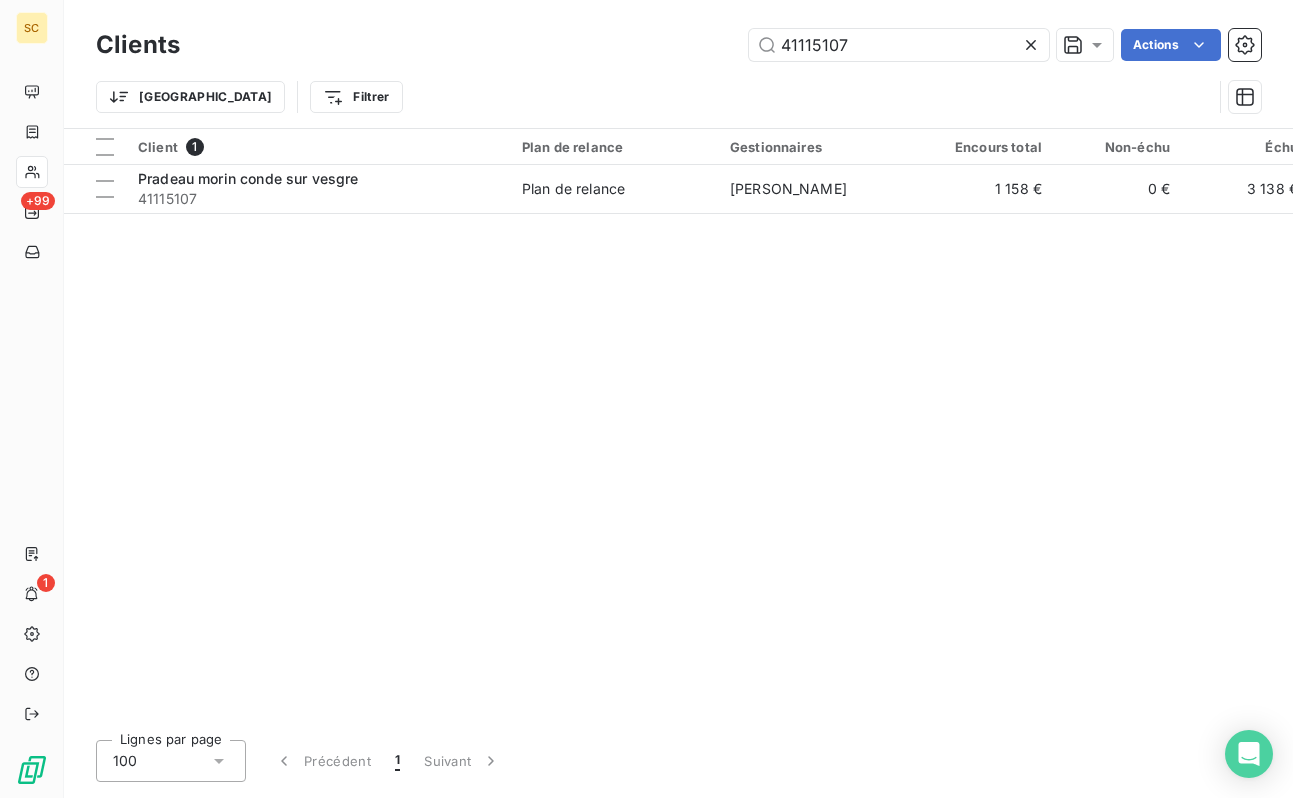 click on "Clients 41115107 Actions Trier Filtrer" at bounding box center (678, 64) 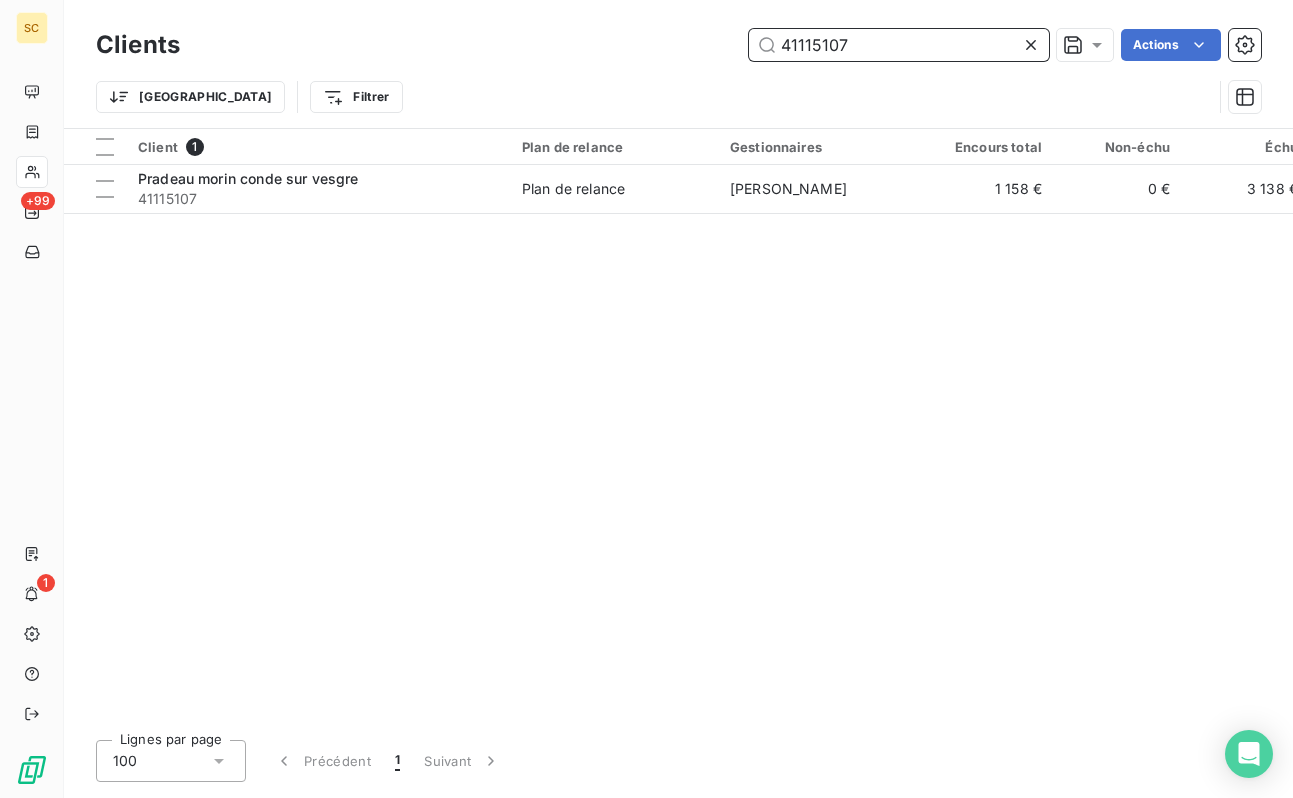 click on "41115107" at bounding box center [899, 45] 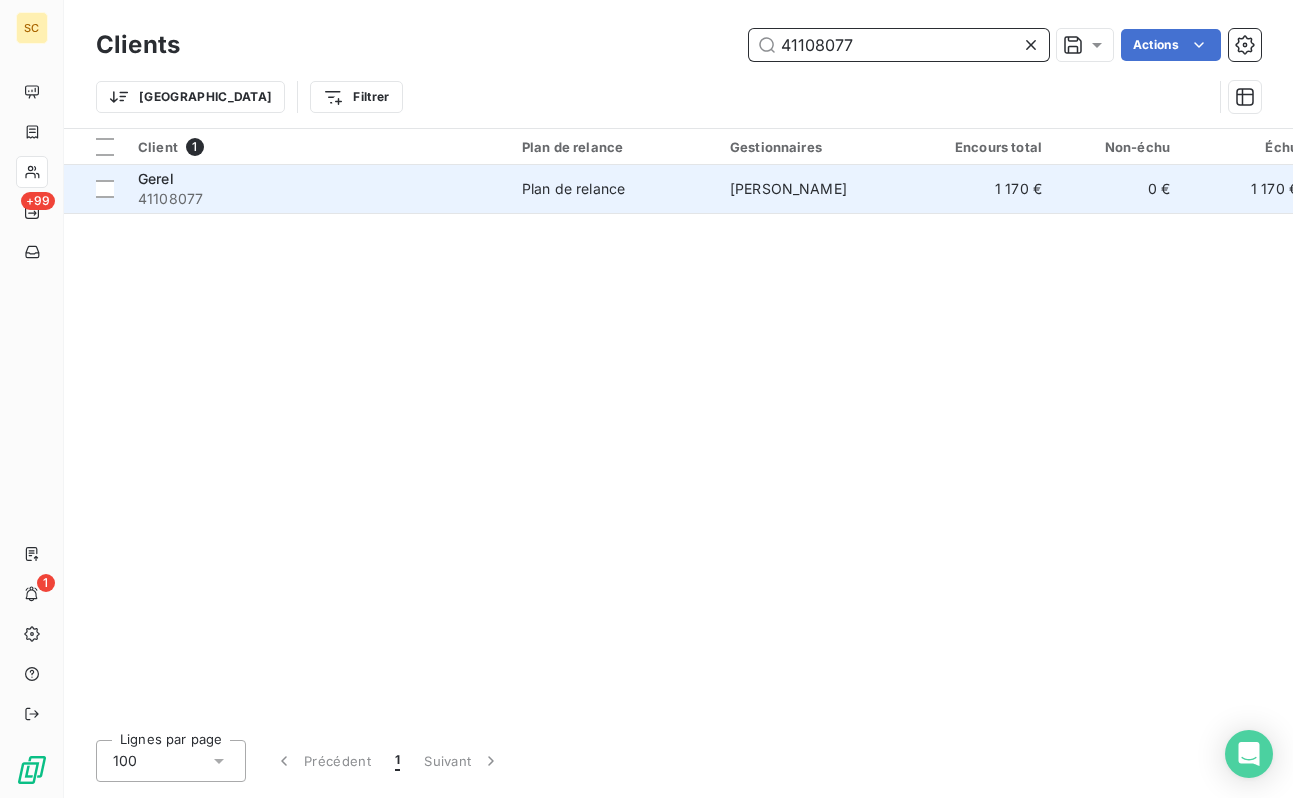 type on "41108077" 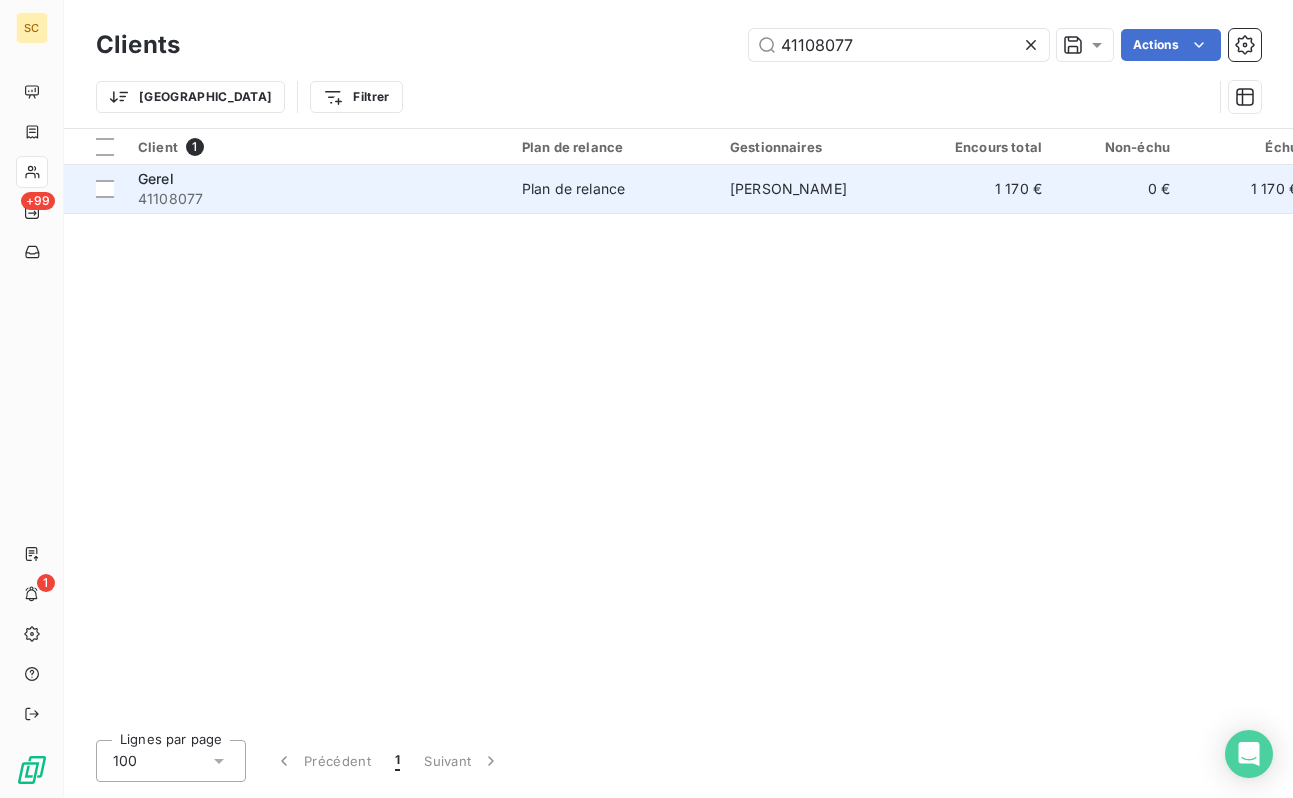 click on "41108077" at bounding box center (318, 199) 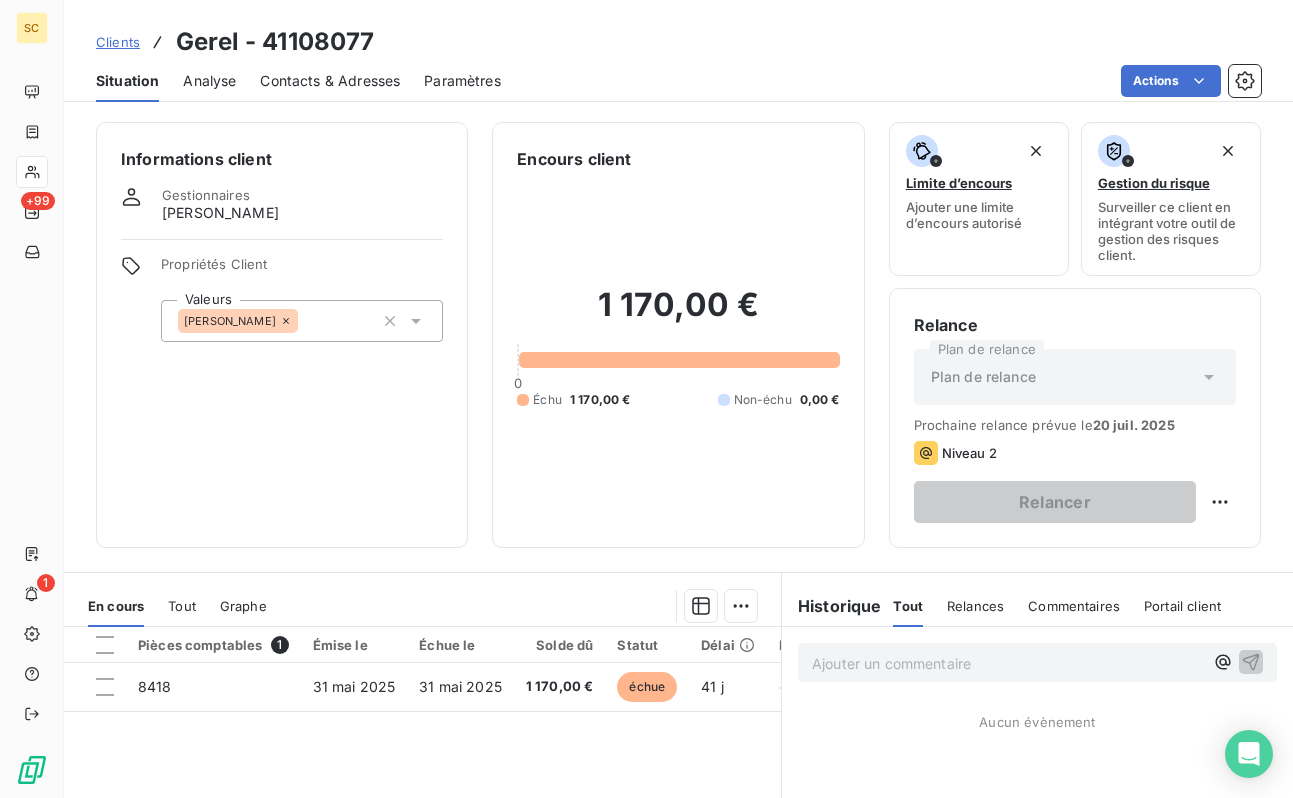 click on "[PERSON_NAME]" at bounding box center [302, 321] 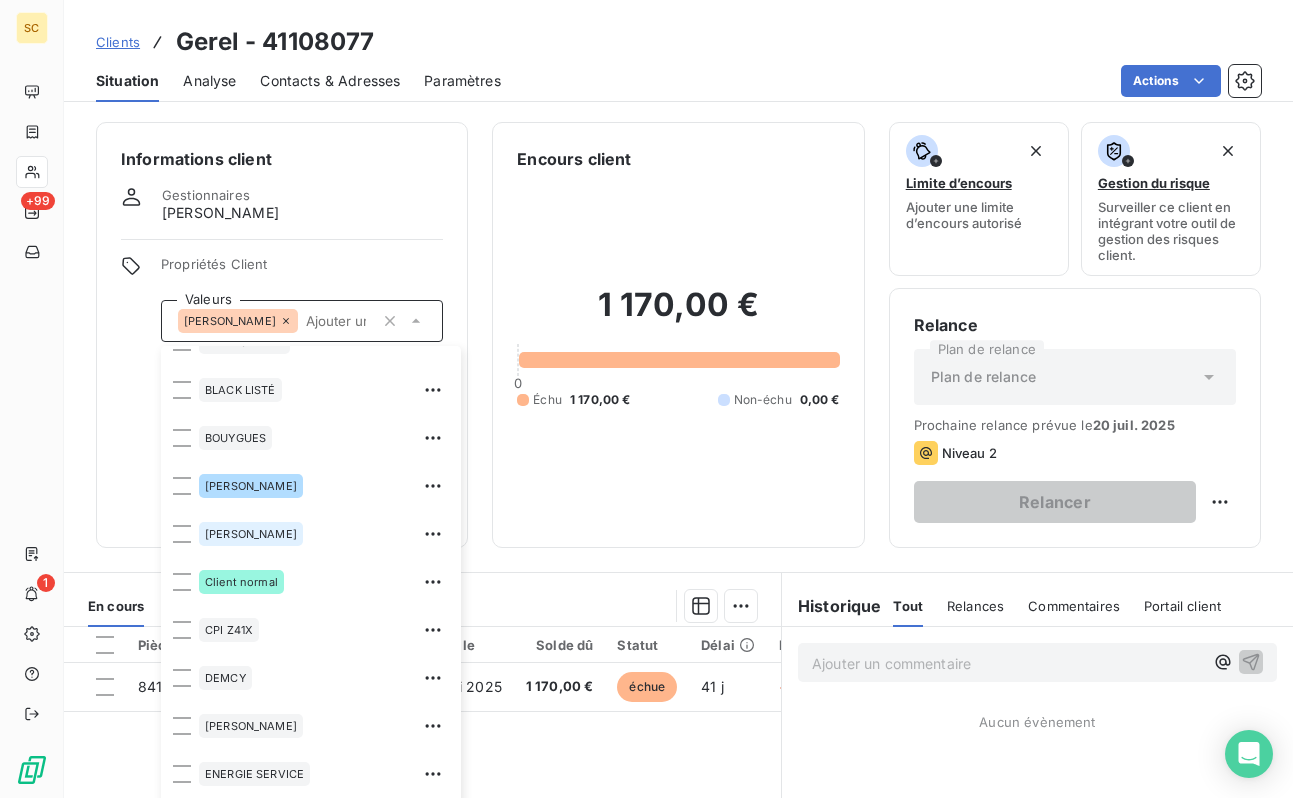 scroll, scrollTop: 522, scrollLeft: 0, axis: vertical 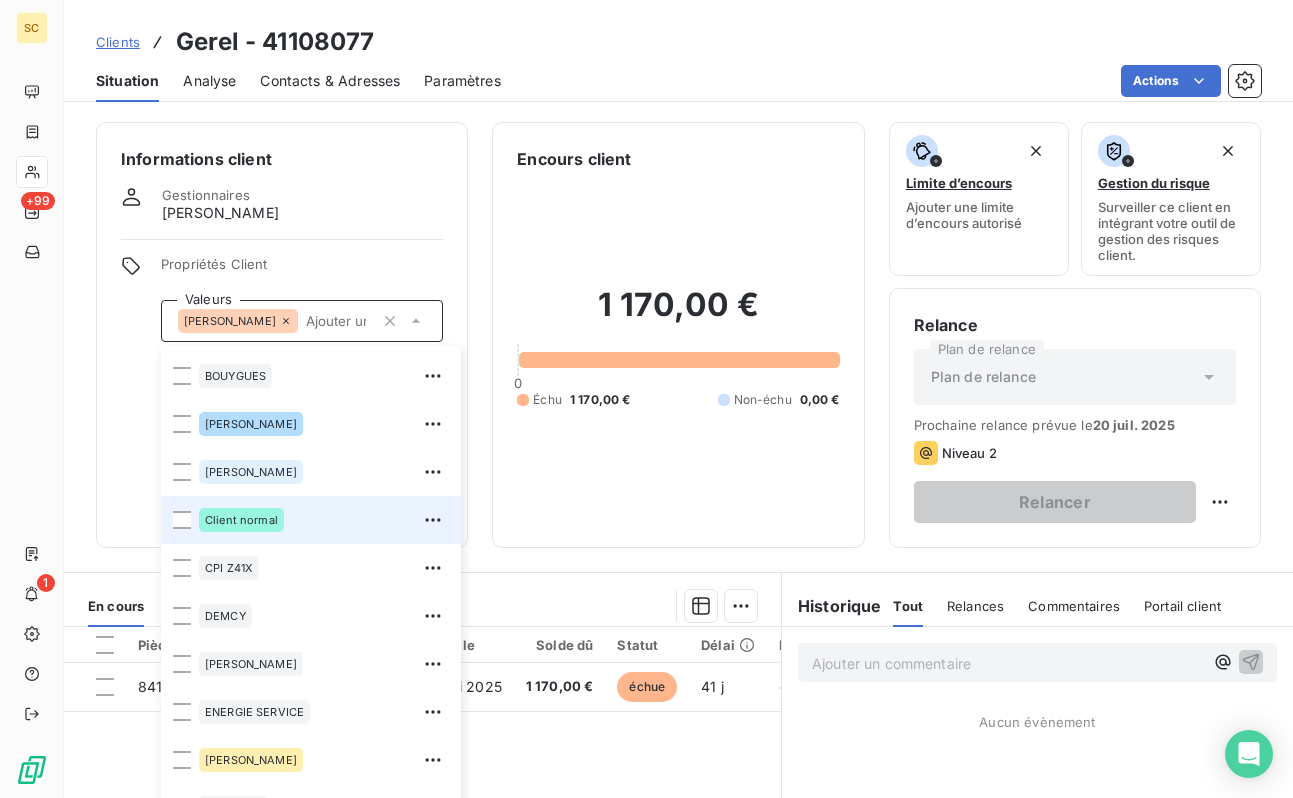 click on "Client normal" at bounding box center (241, 520) 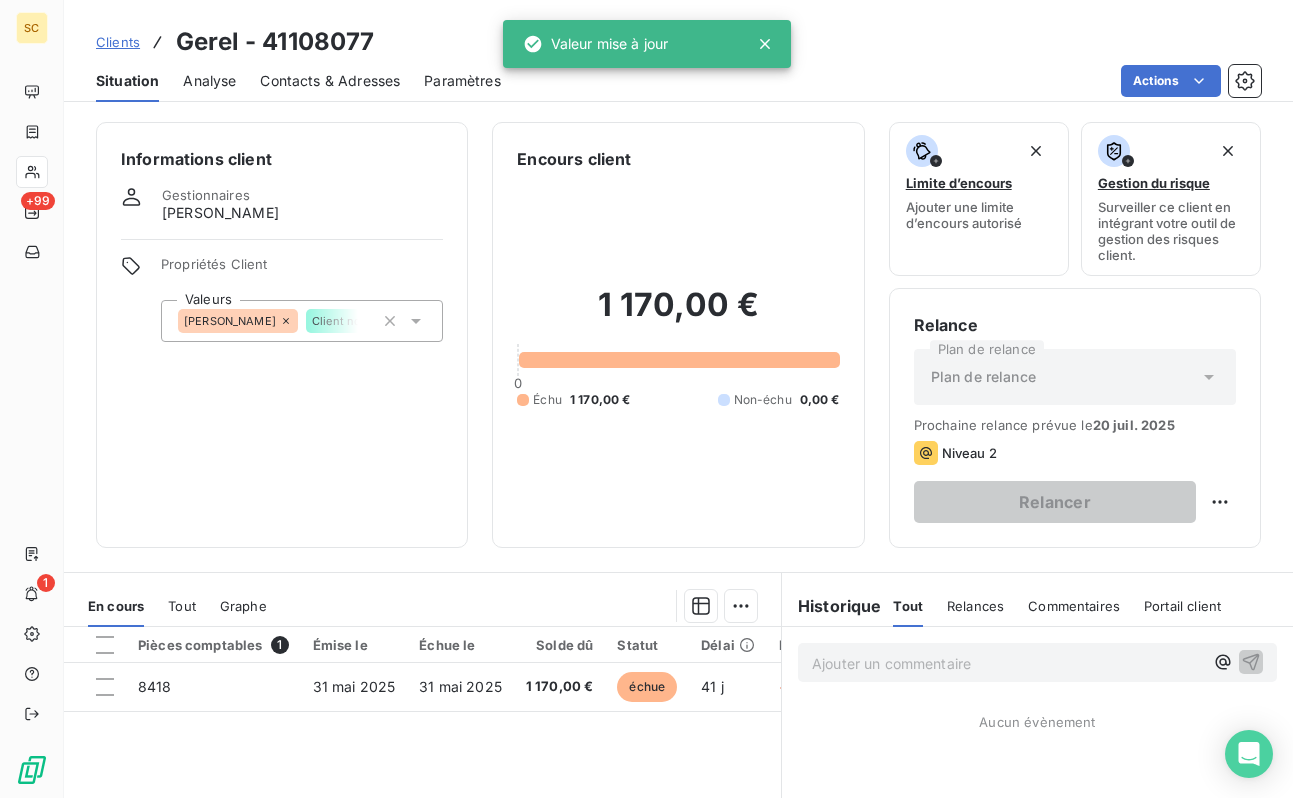 click on "Informations client Gestionnaires [PERSON_NAME] Propriétés Client Valeurs [PERSON_NAME] Client normal" at bounding box center [282, 335] 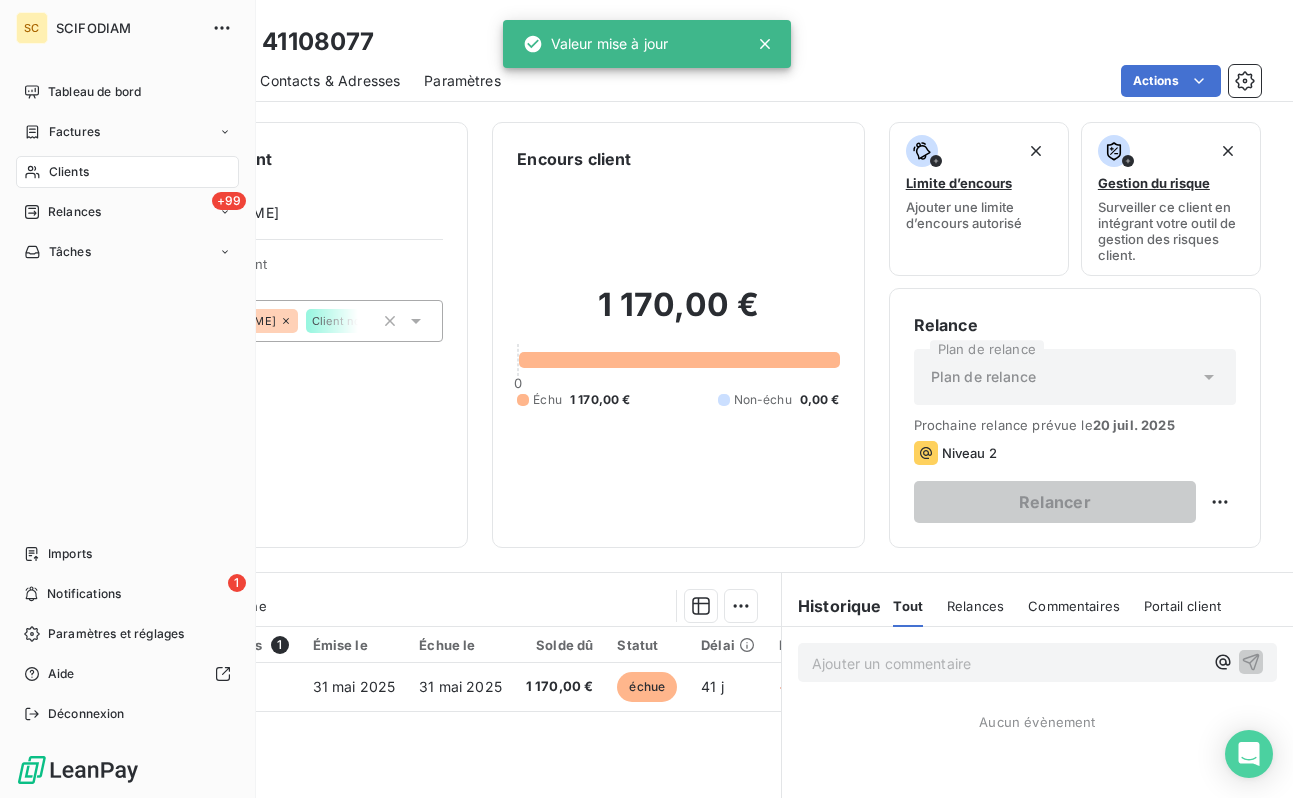 click on "Clients" at bounding box center [127, 172] 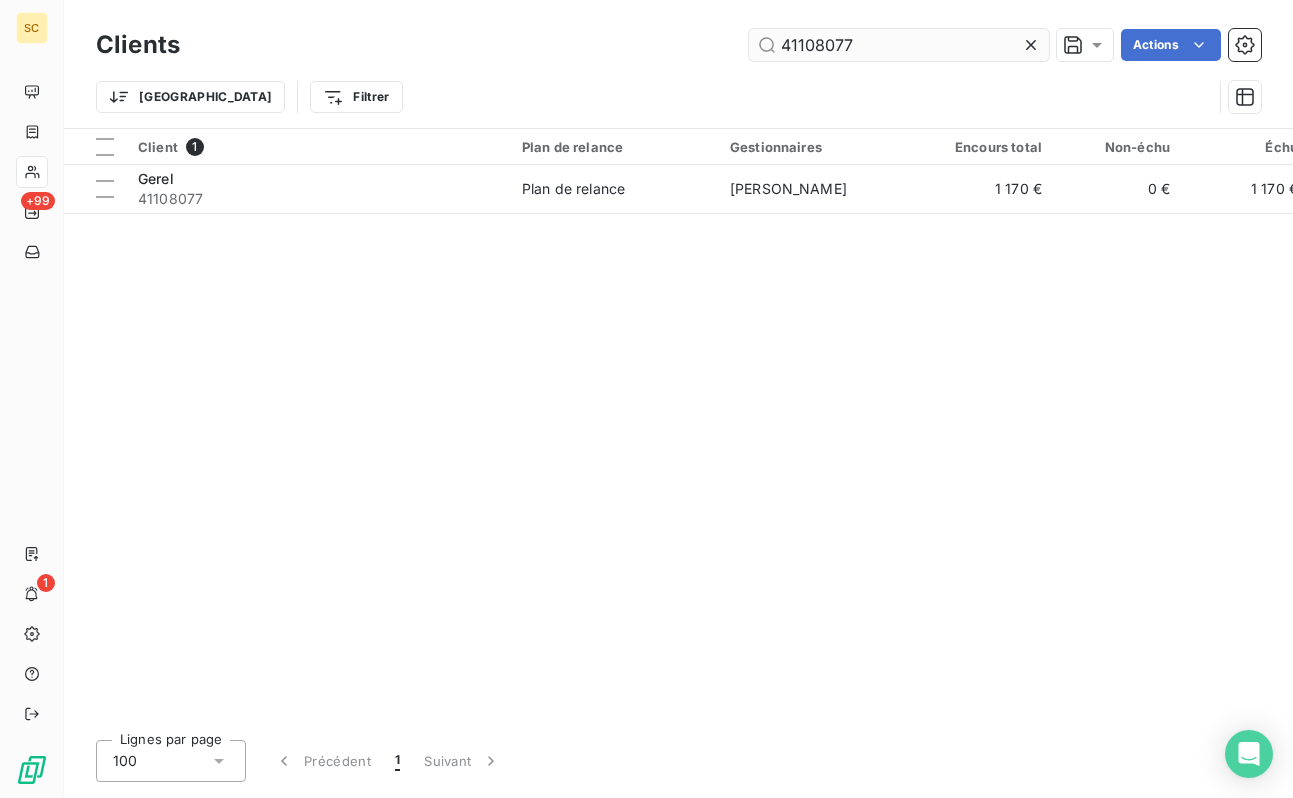click on "41108077" at bounding box center (899, 45) 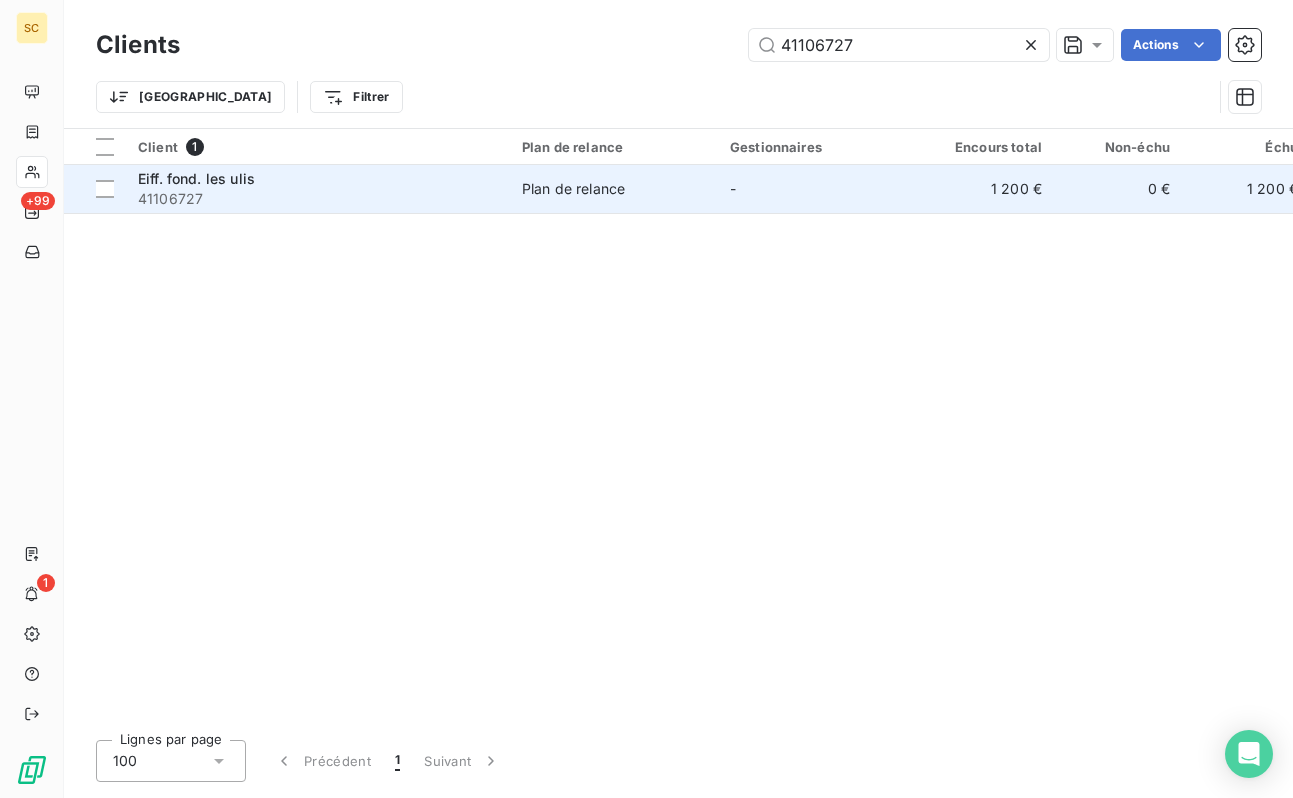 type on "41106727" 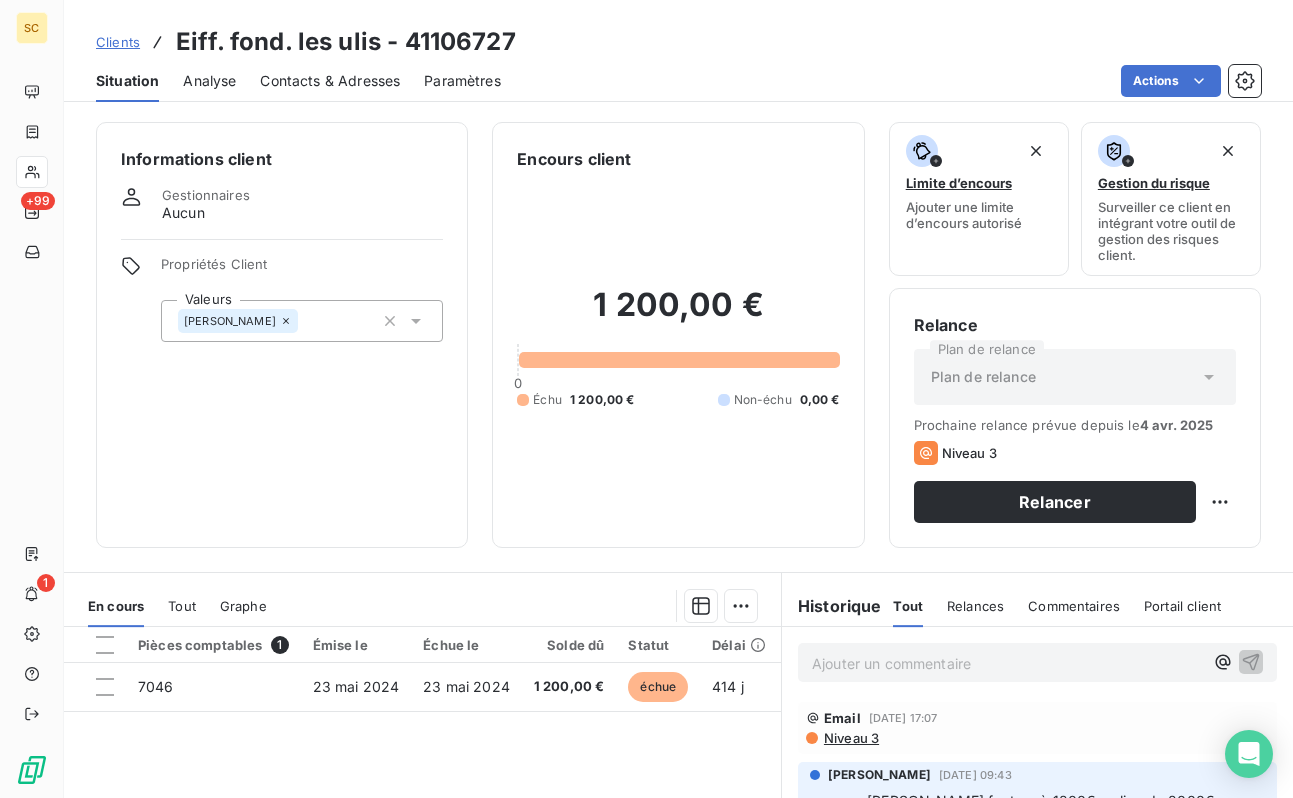 click on "[PERSON_NAME]" at bounding box center (302, 321) 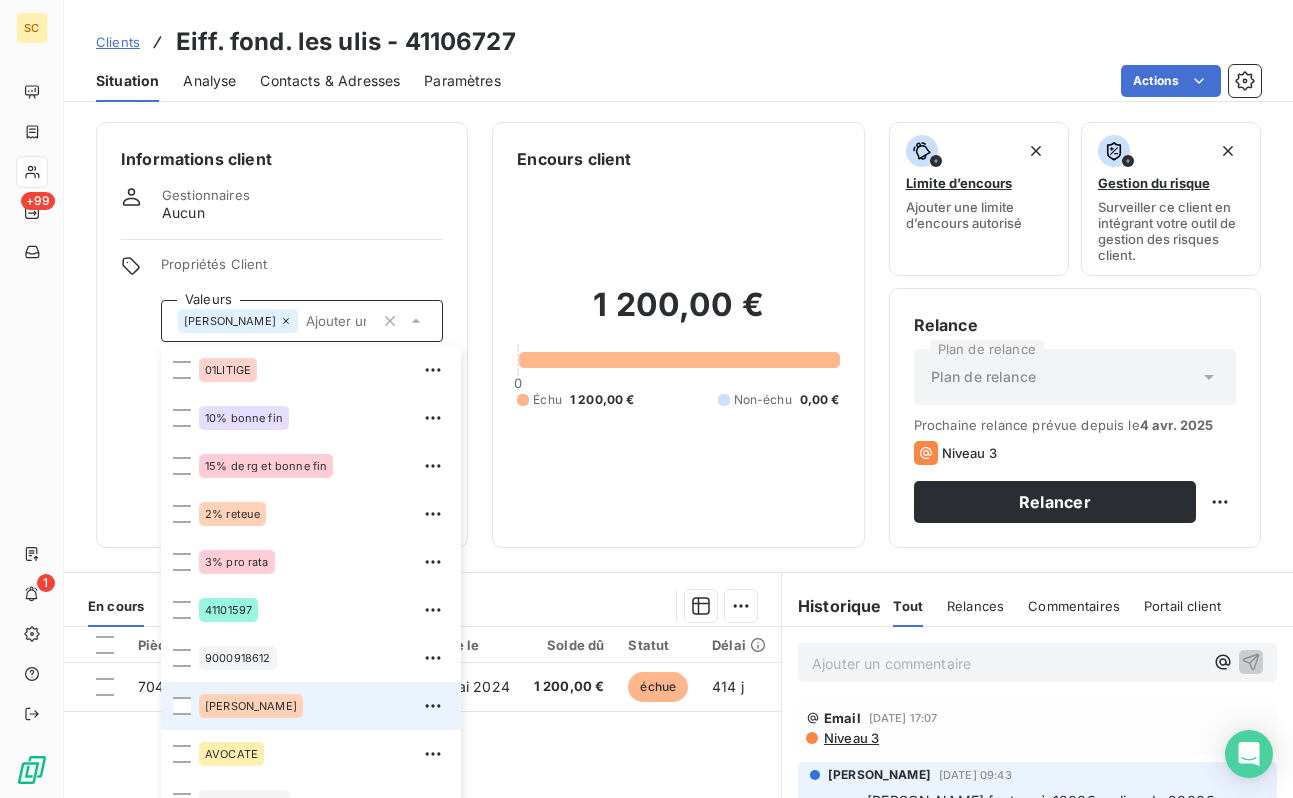 scroll, scrollTop: 28, scrollLeft: 0, axis: vertical 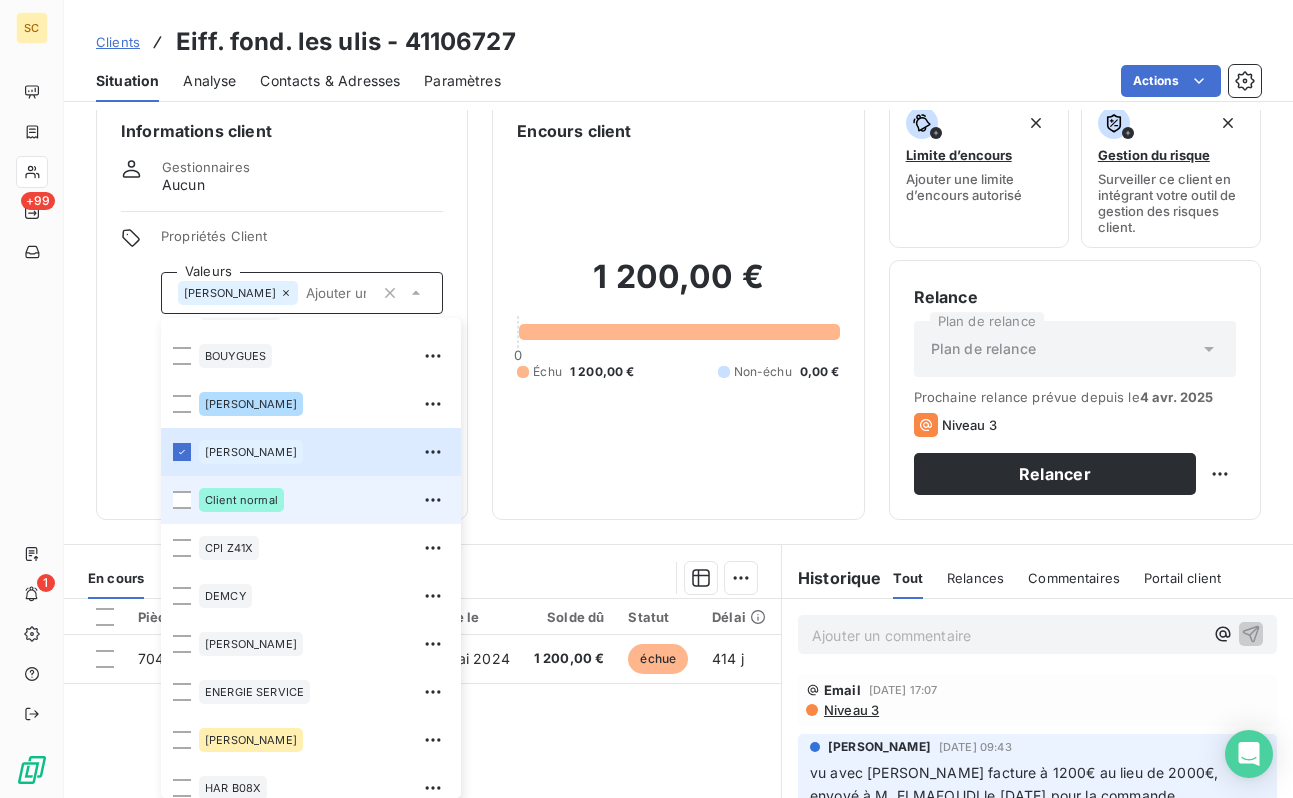 click on "Client normal" at bounding box center (241, 500) 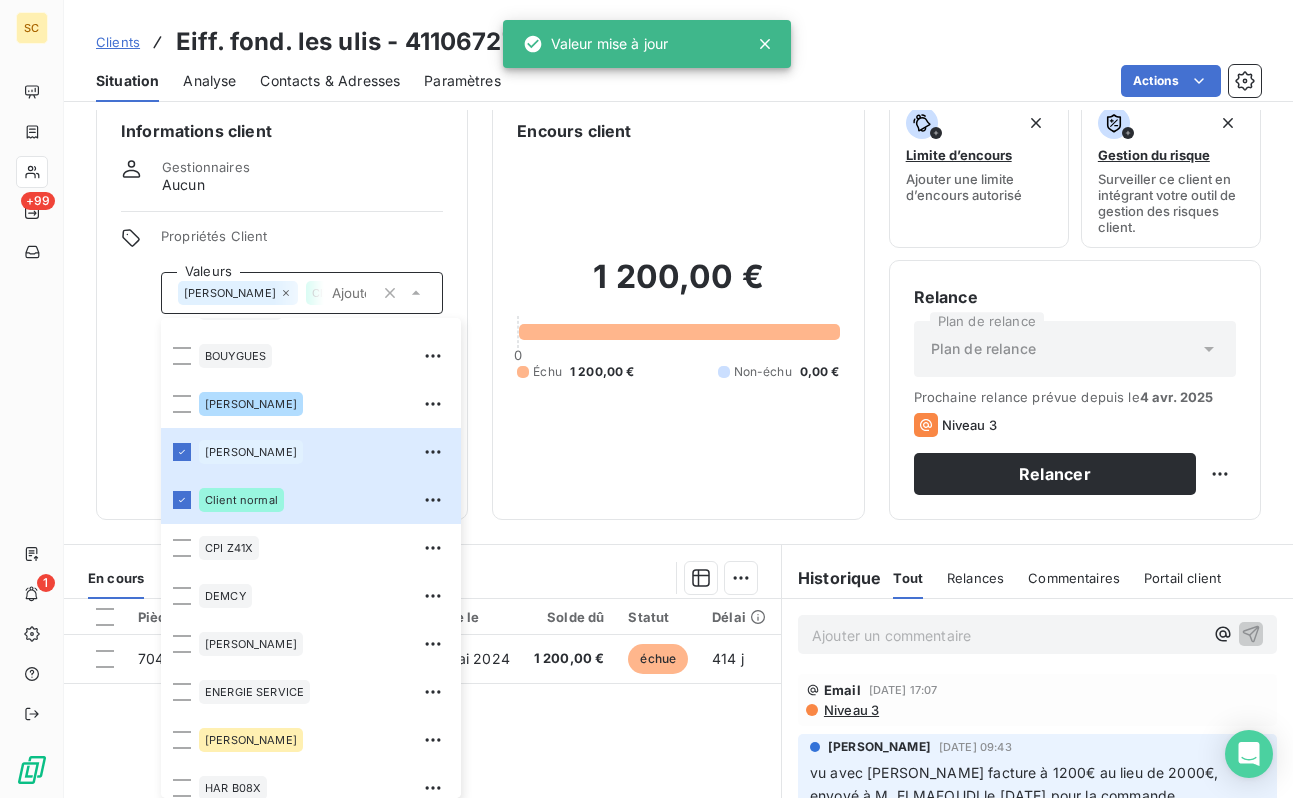 click on "+99 1" at bounding box center [31, 403] 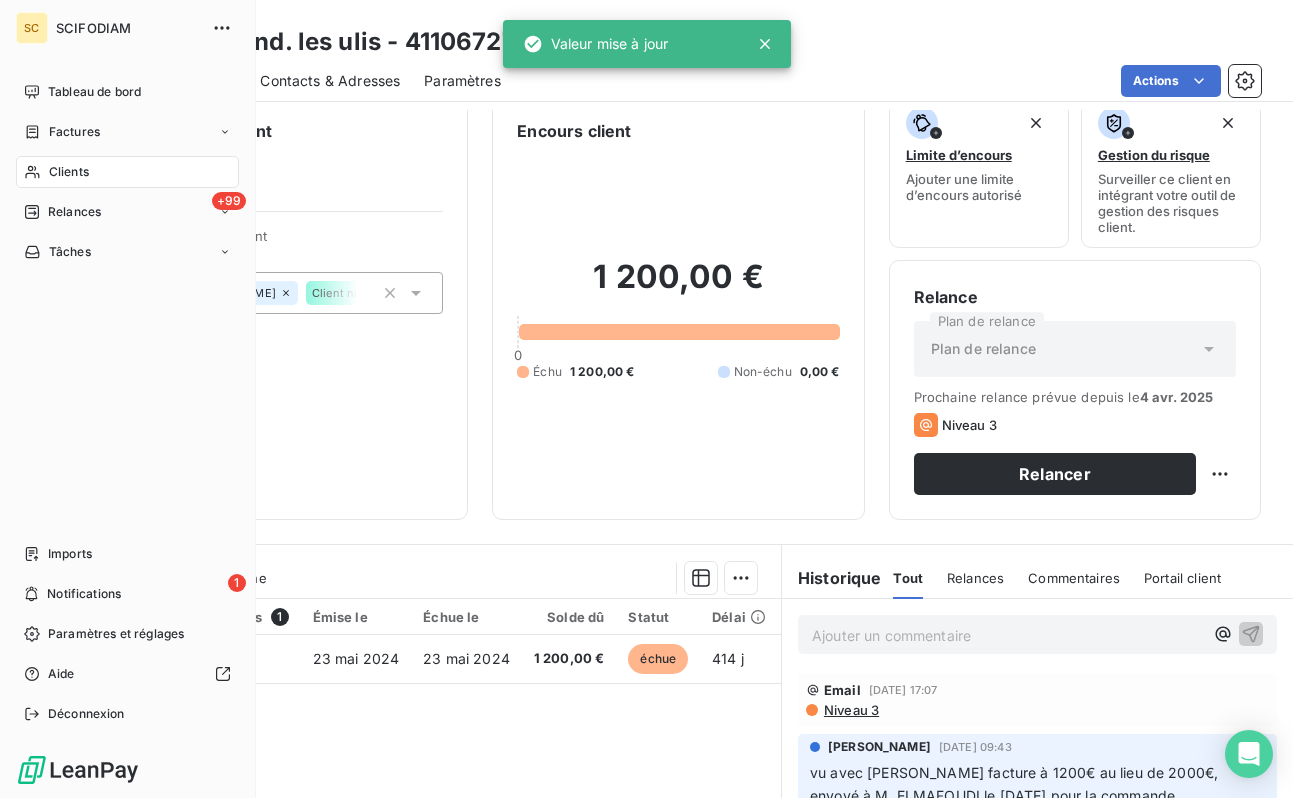 click on "Clients" at bounding box center (69, 172) 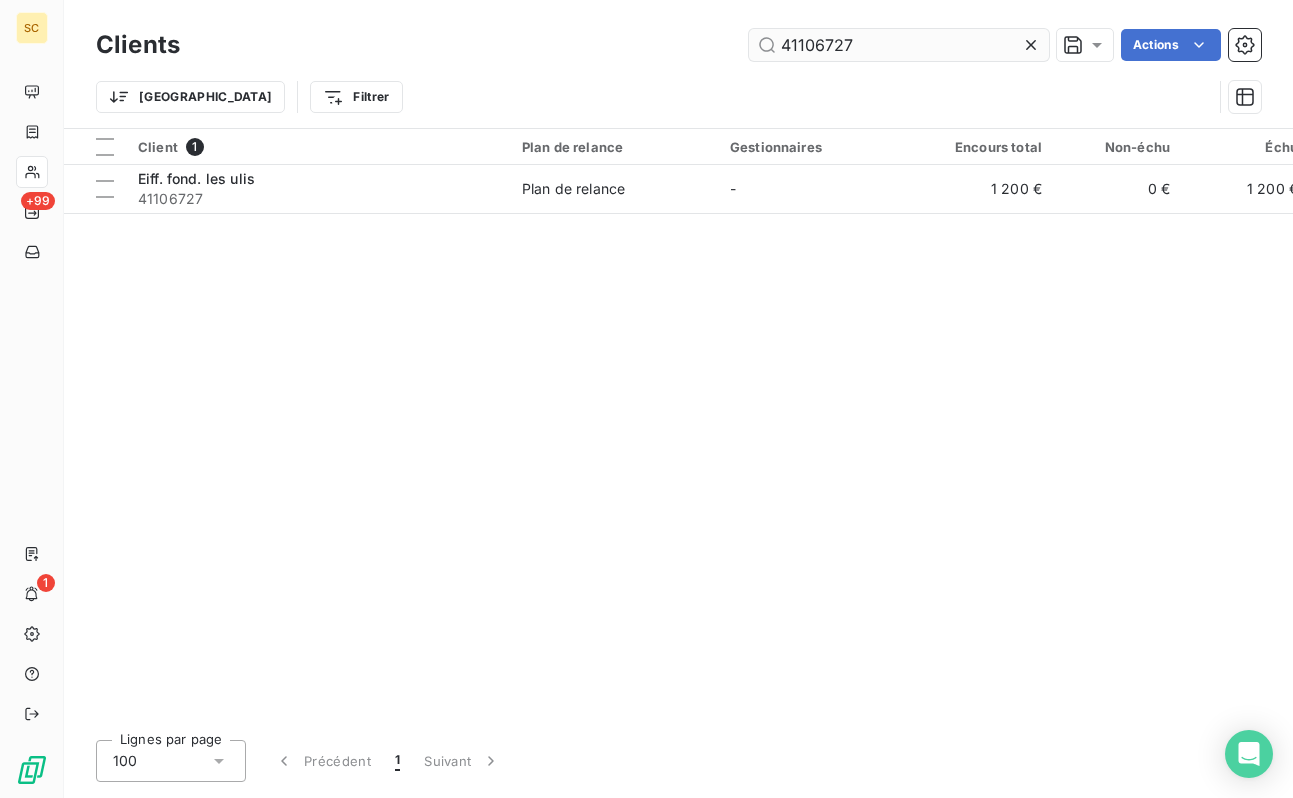 click on "41106727" at bounding box center (899, 45) 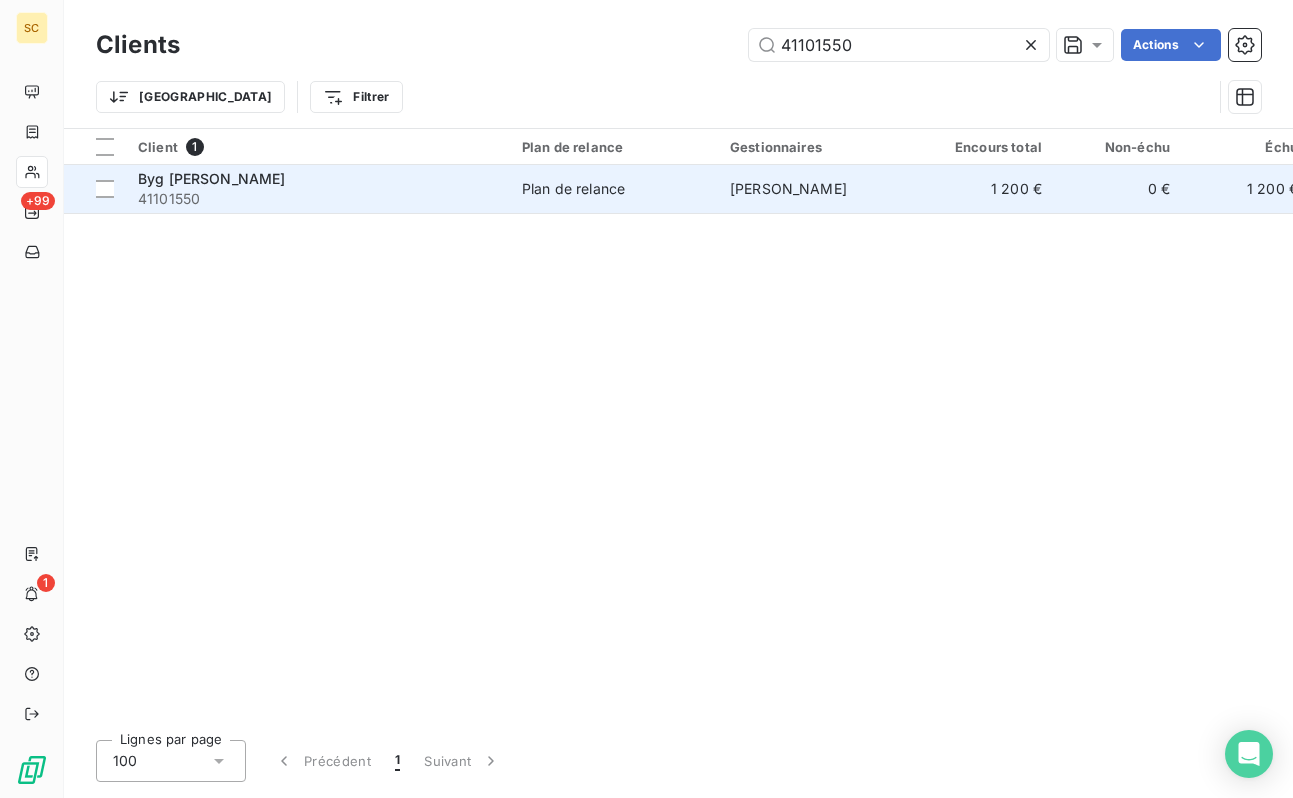 type on "41101550" 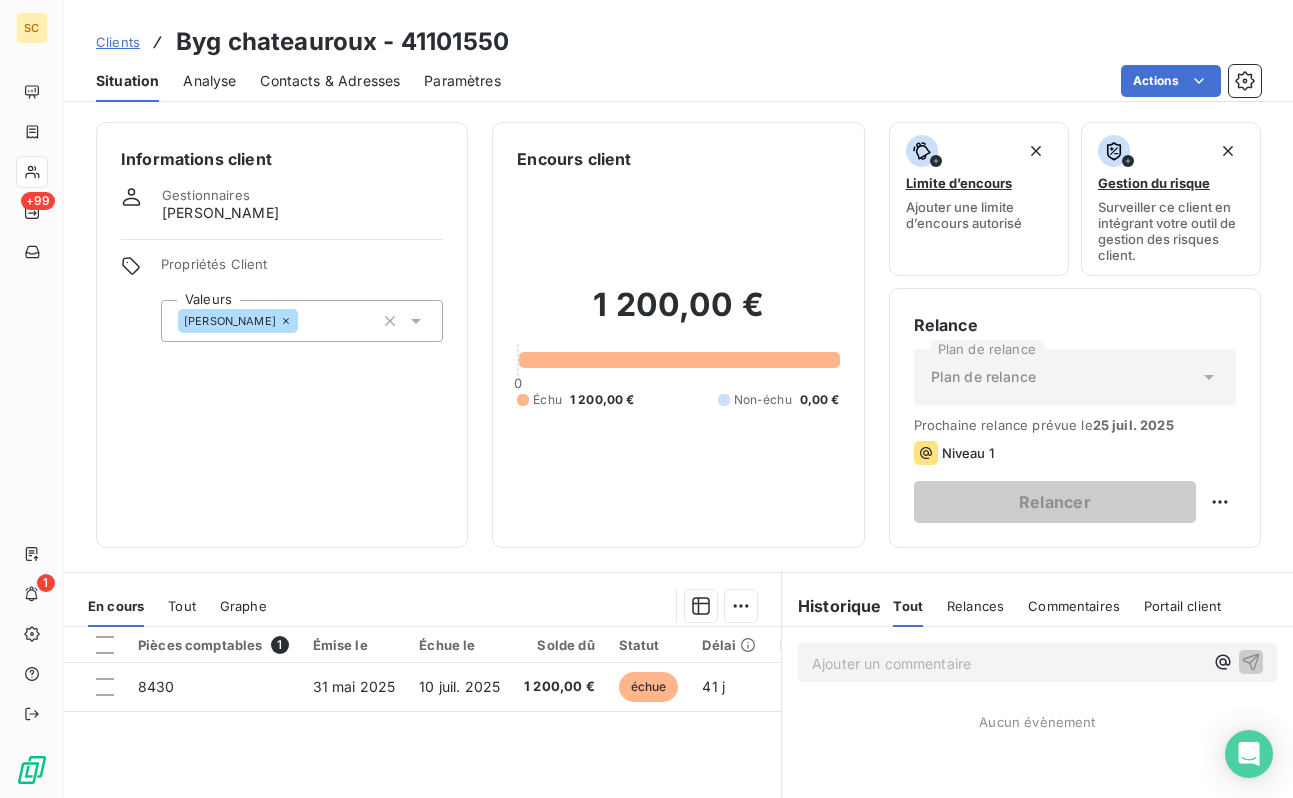 click on "[PERSON_NAME]" at bounding box center (302, 321) 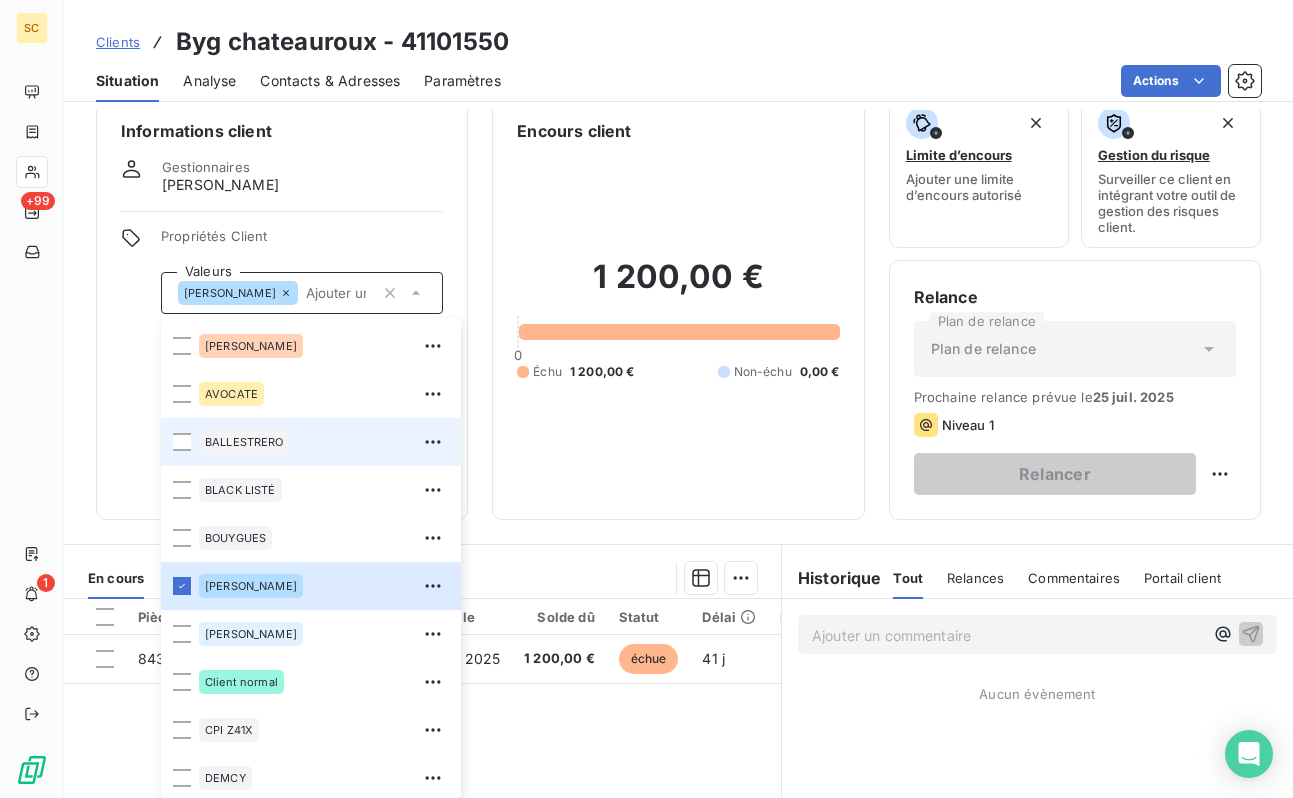 scroll, scrollTop: 351, scrollLeft: 0, axis: vertical 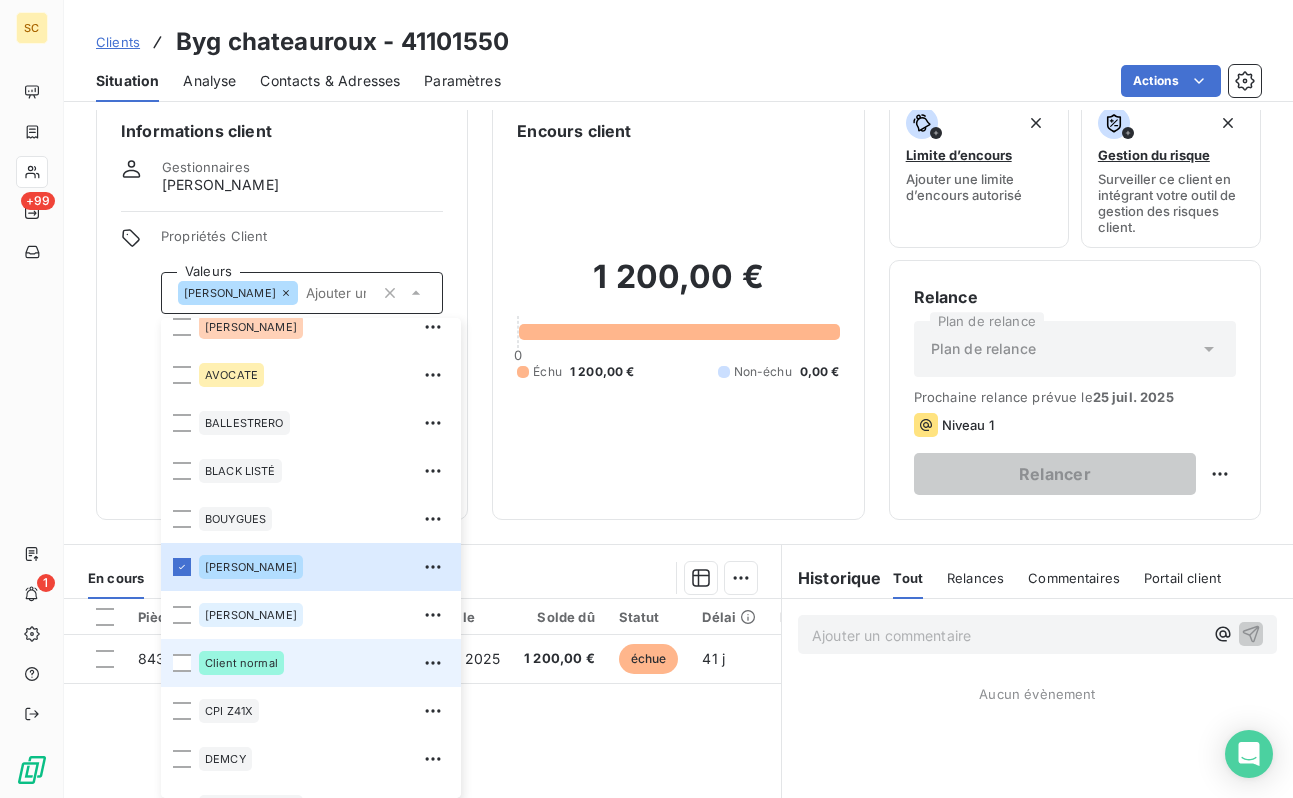 click on "Client normal" at bounding box center (241, 663) 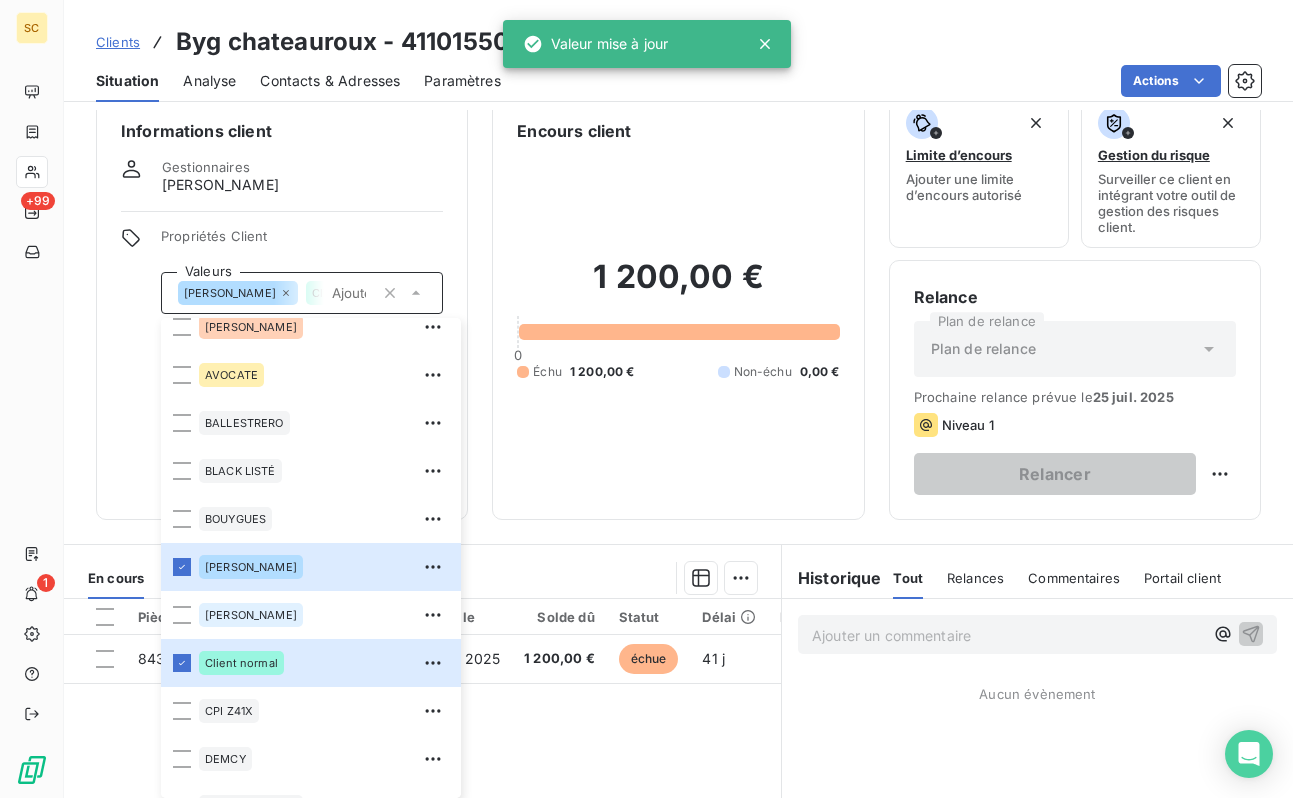 click on "Informations client Gestionnaires [PERSON_NAME] Propriétés Client Valeurs [PERSON_NAME] Client normal 01LITIGE 10% bonne fin 15% de rg et bonne fin 2% reteue 3% pro rata 41101597 9000918612 [PERSON_NAME] AVOCATE BALLESTRERO BLACK LISTÉ BOUYGUES [PERSON_NAME] Client normal CPI Z41X [PERSON_NAME] ENERGIE SERVICE [PERSON_NAME] B08X HAS B09X IEP Z32X immo lucas paiement au 15 de chaque mois REP B11X RETENUE 12% rg 12% RG 5% rg10% [PERSON_NAME] situ differente chez client que les notr ufer Vinci TP" at bounding box center [282, 307] 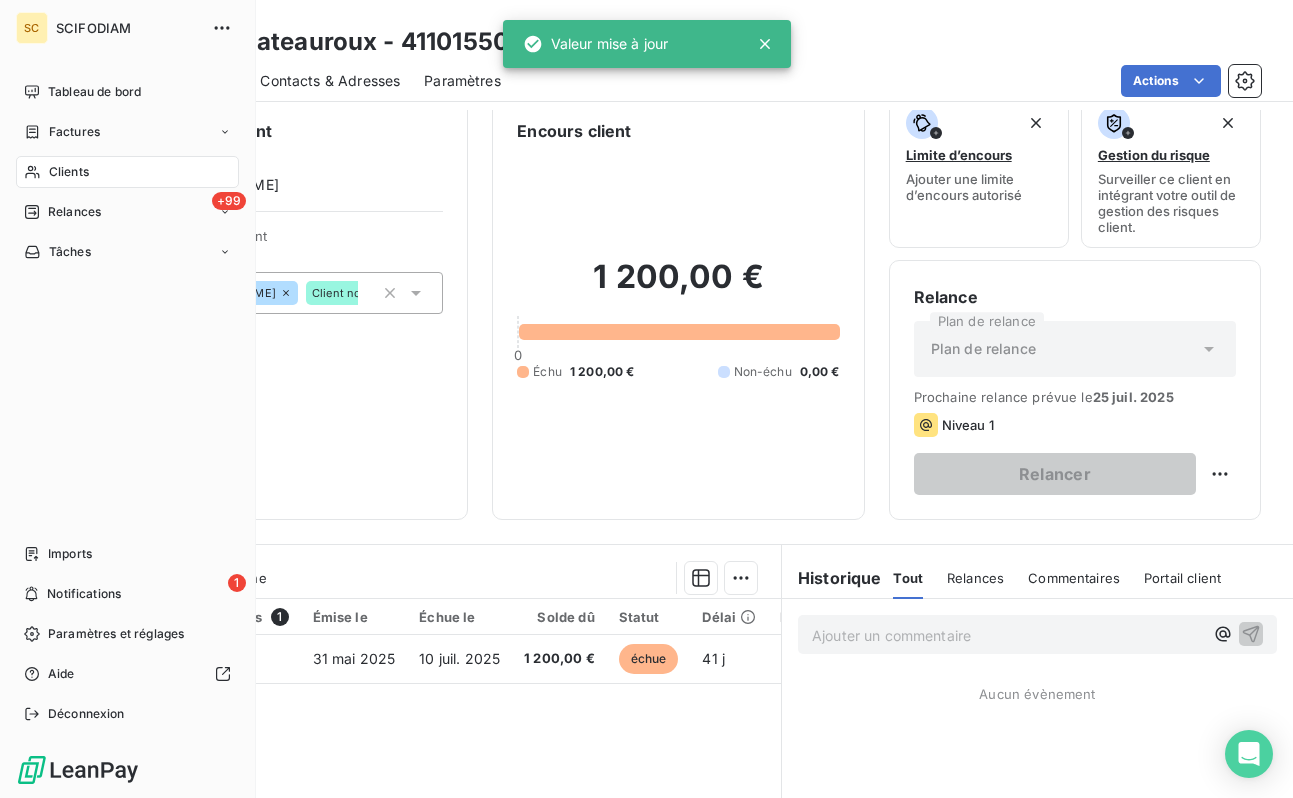click on "Clients" at bounding box center (127, 172) 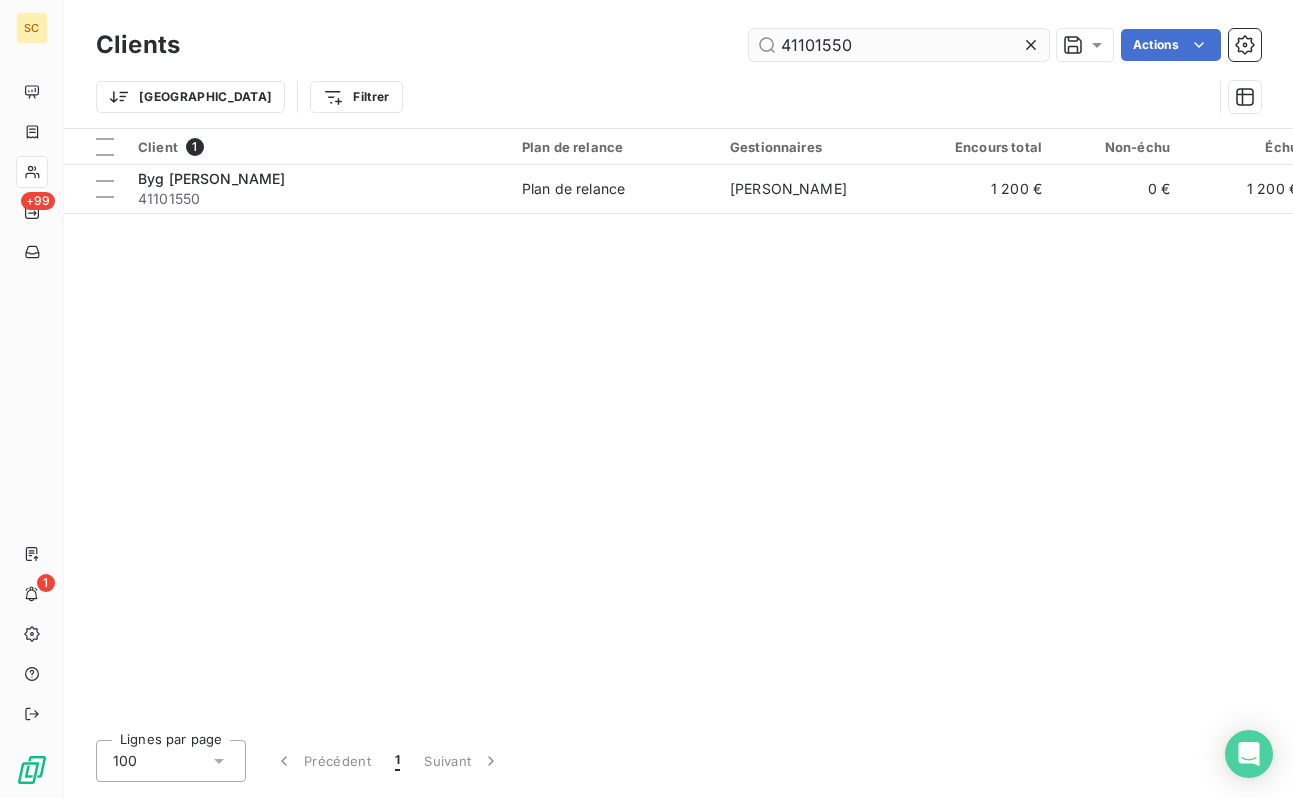 click on "41101550" at bounding box center [899, 45] 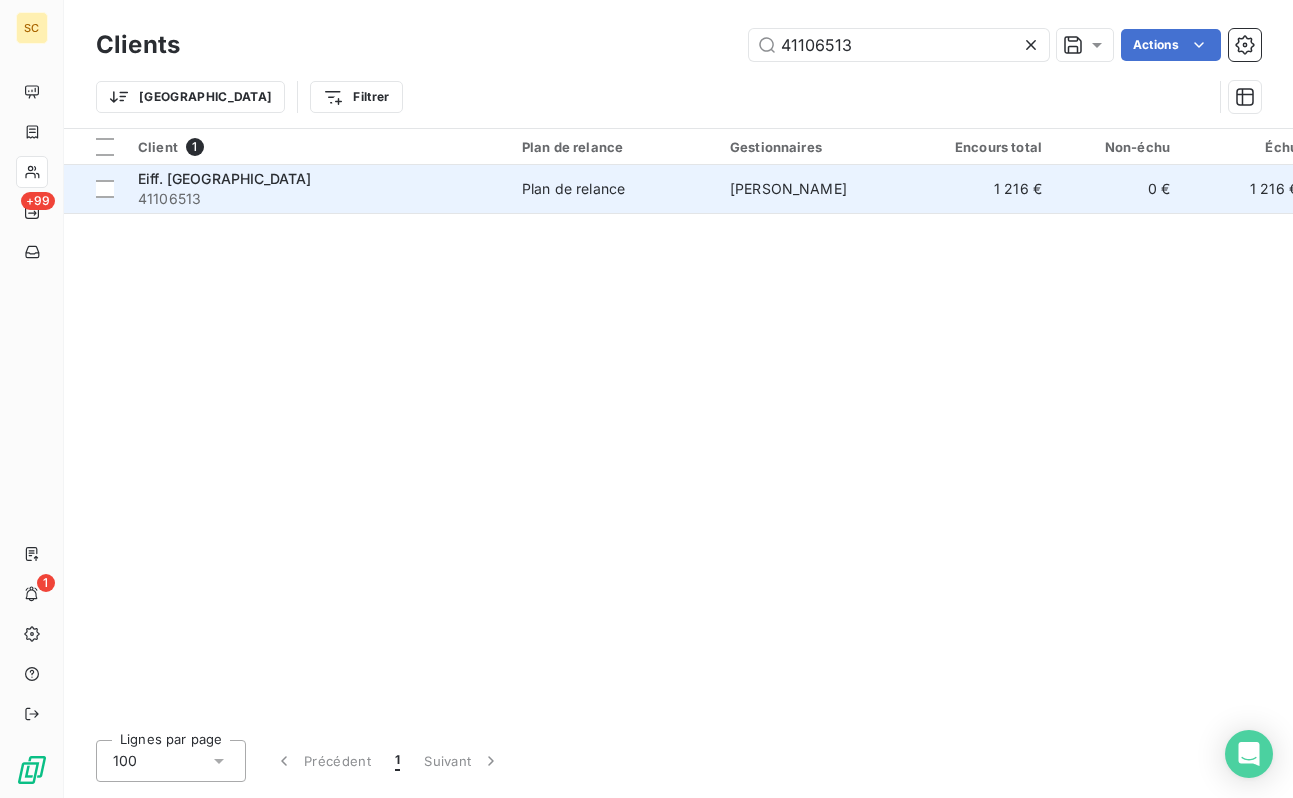 type on "41106513" 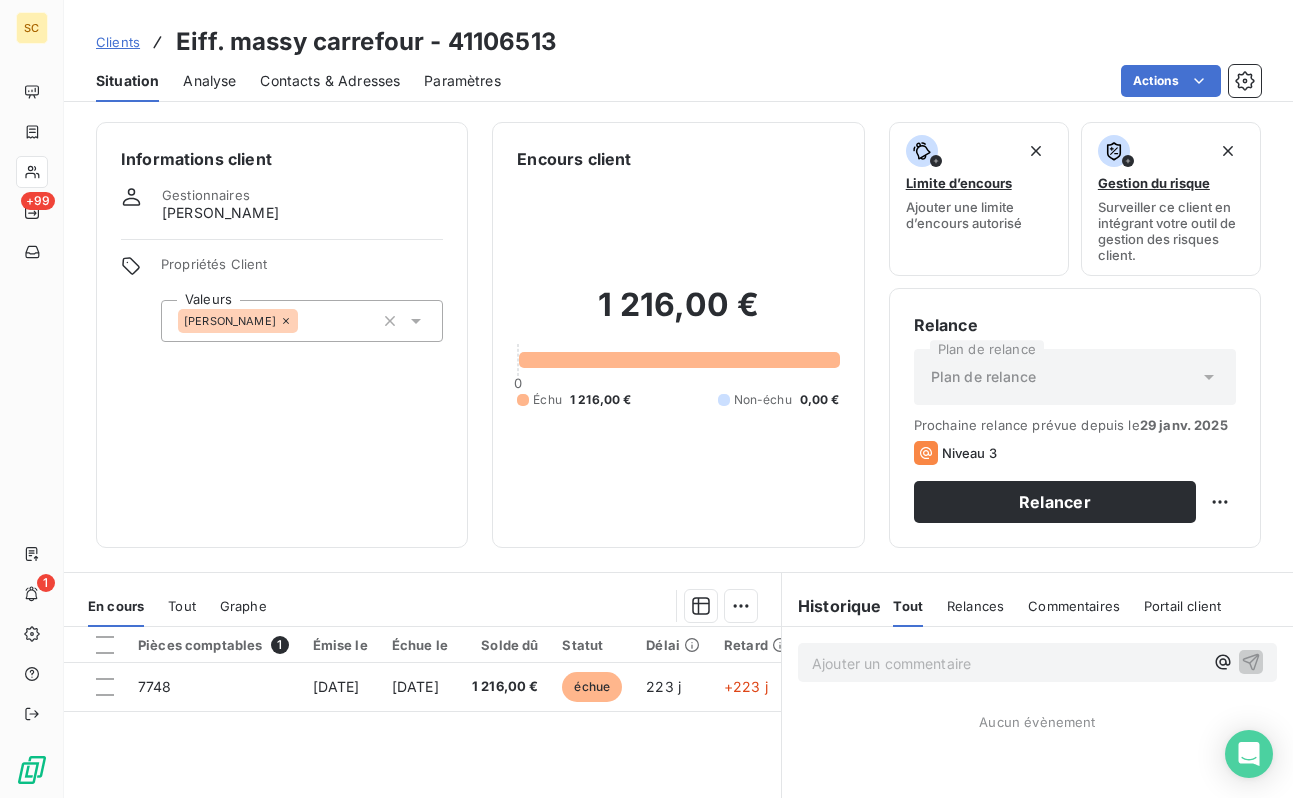 drag, startPoint x: 303, startPoint y: 329, endPoint x: 302, endPoint y: 343, distance: 14.035668 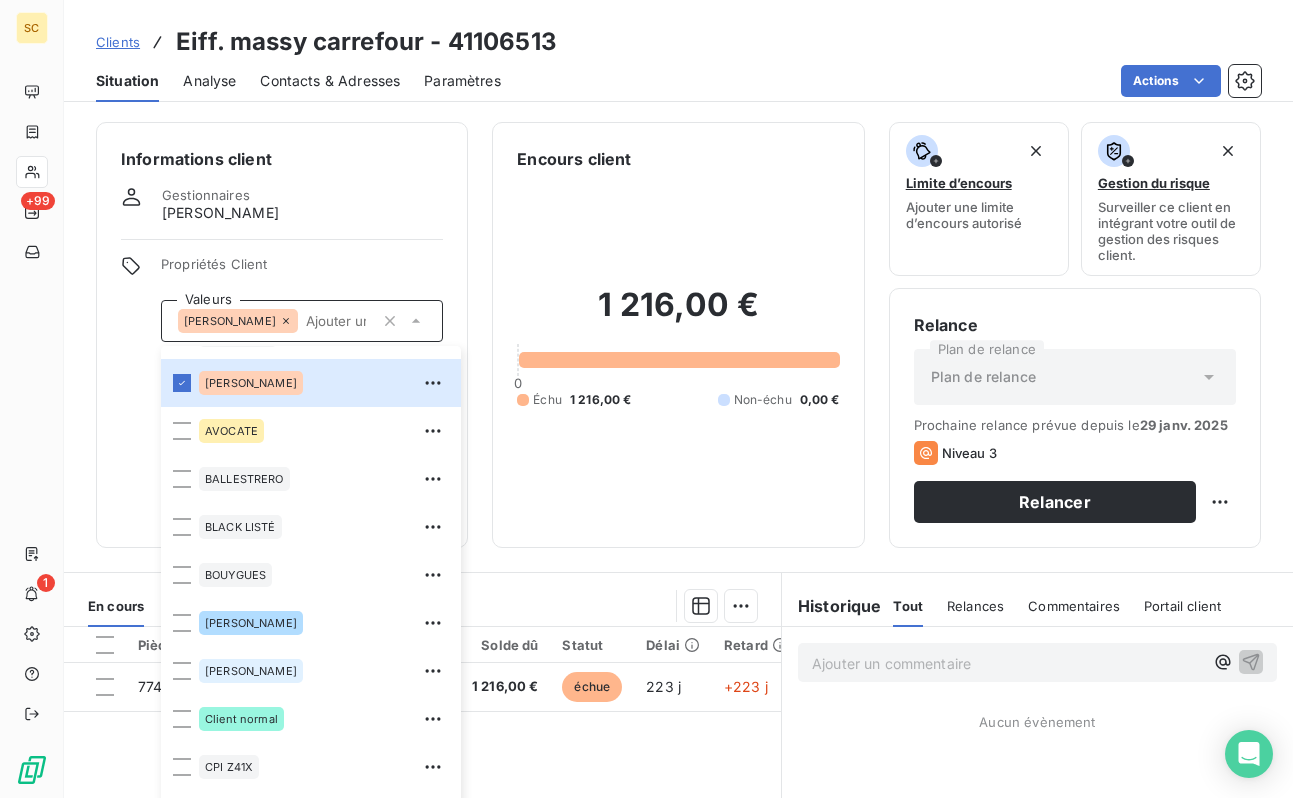 scroll, scrollTop: 430, scrollLeft: 0, axis: vertical 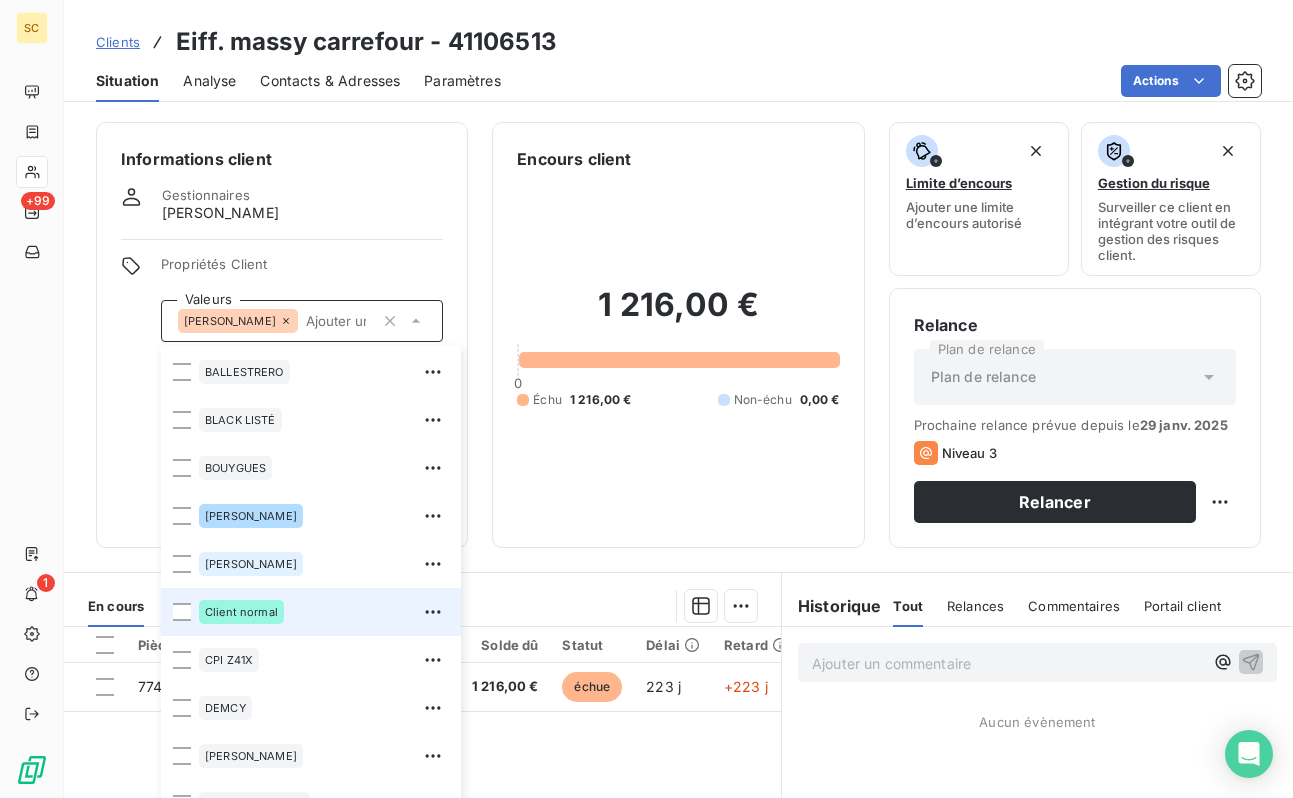 click on "Client normal" at bounding box center [241, 612] 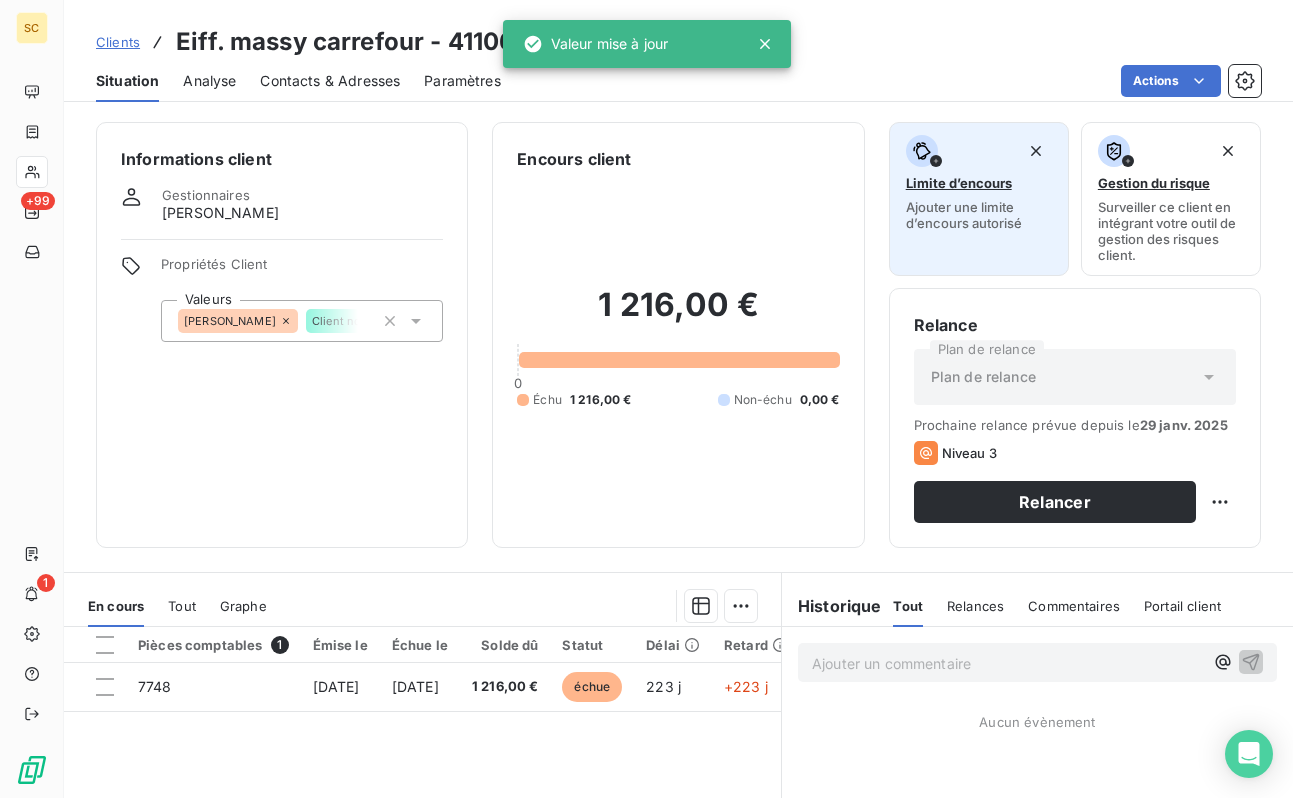 drag, startPoint x: 92, startPoint y: 482, endPoint x: 925, endPoint y: 129, distance: 904.7088 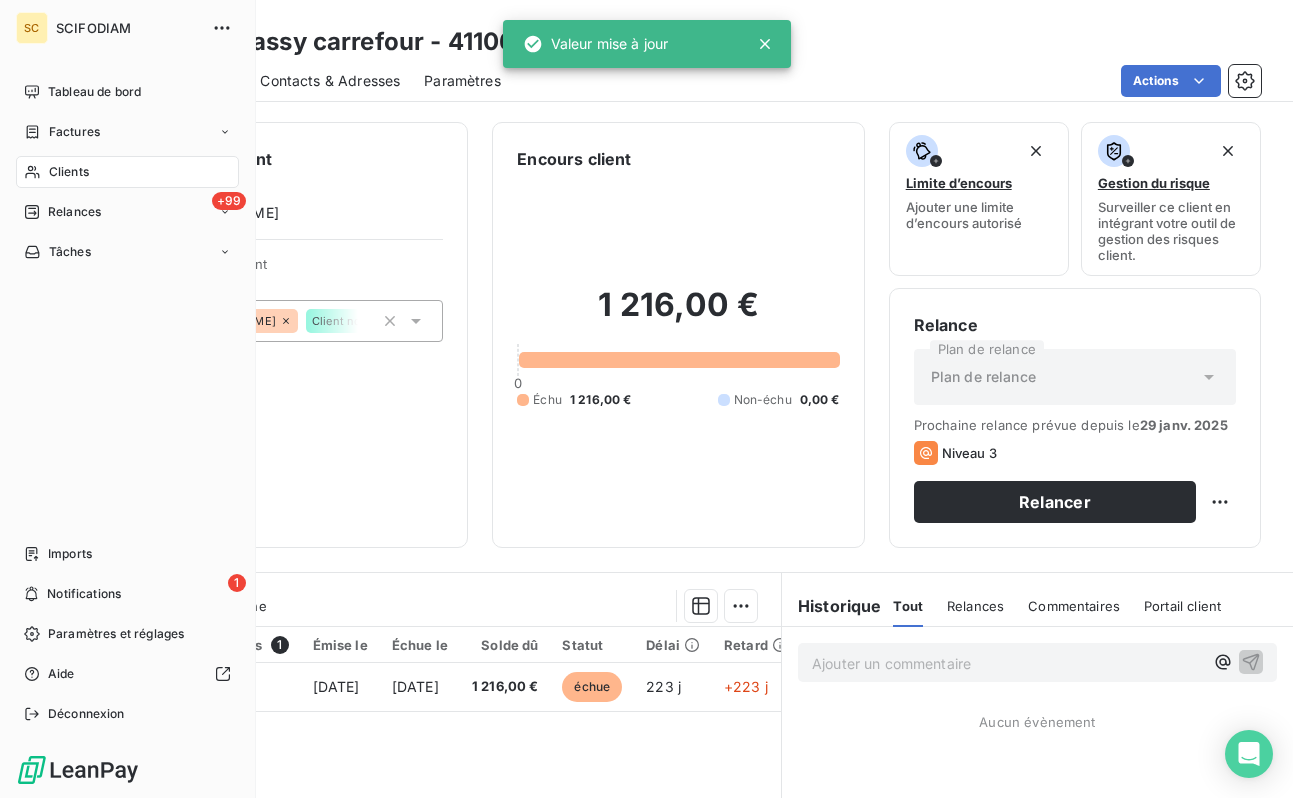 click on "Clients" at bounding box center (69, 172) 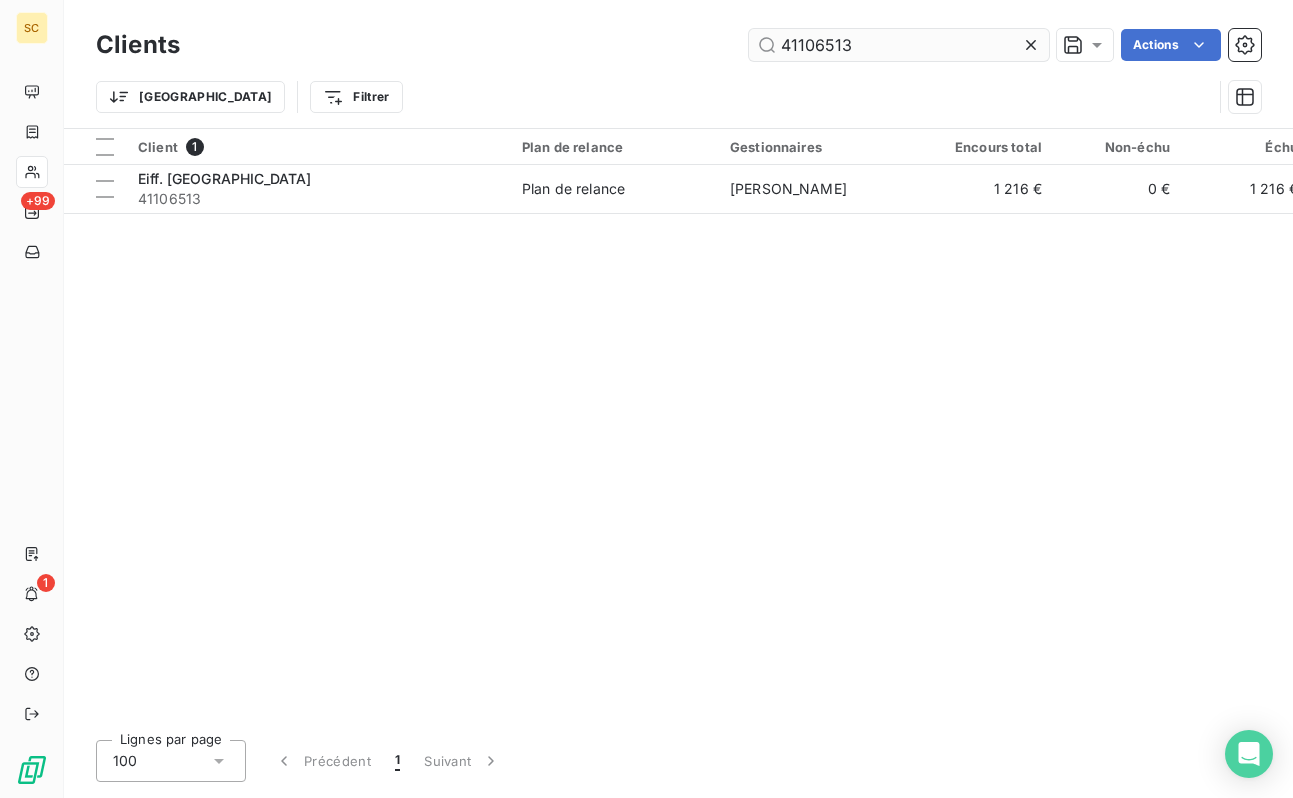 click on "41106513" at bounding box center [899, 45] 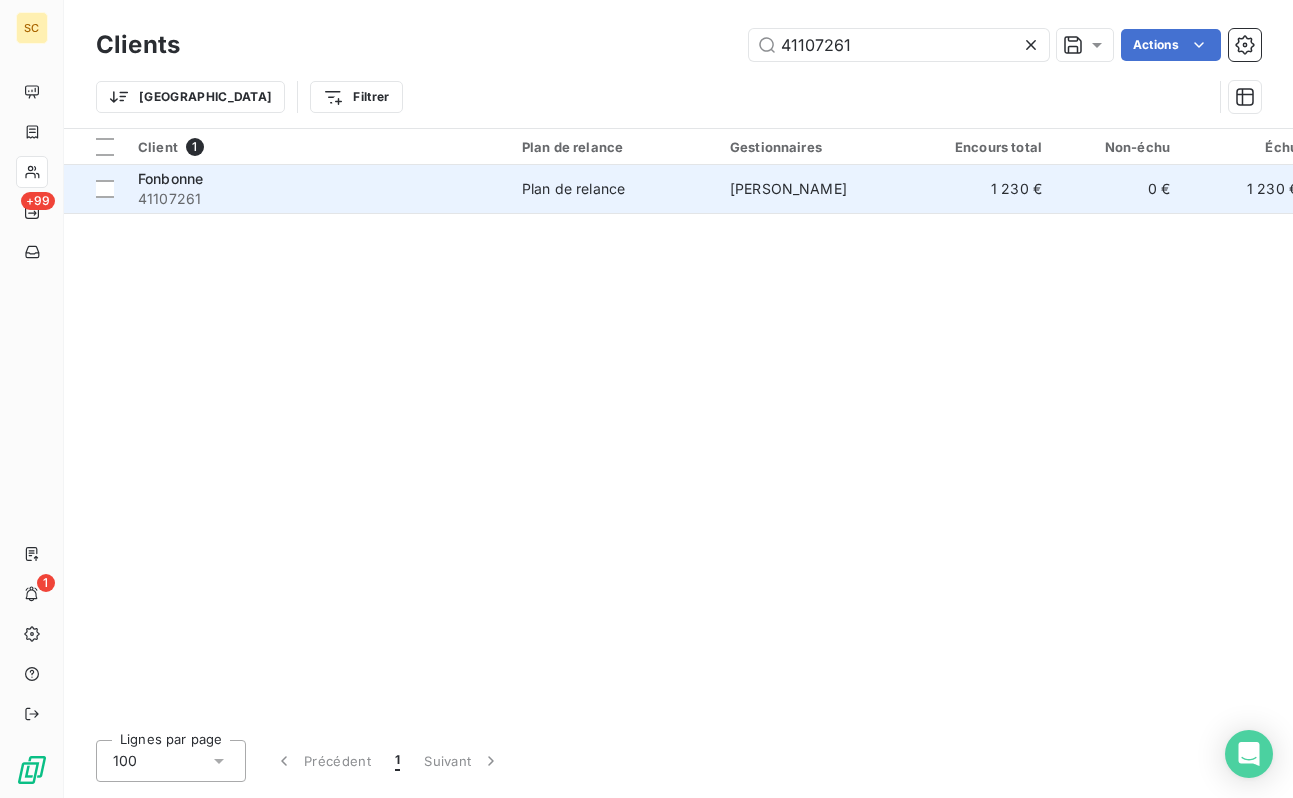type on "41107261" 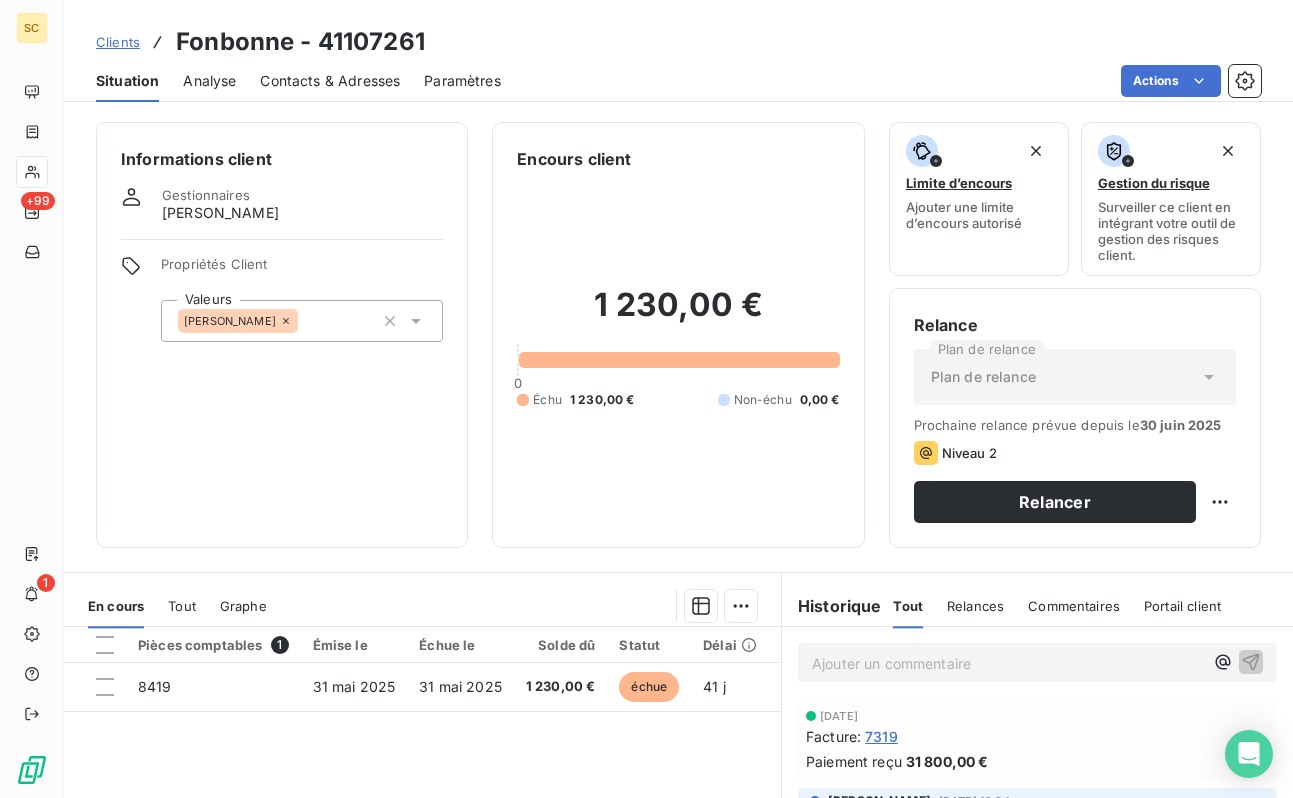 click on "[PERSON_NAME]" at bounding box center (302, 321) 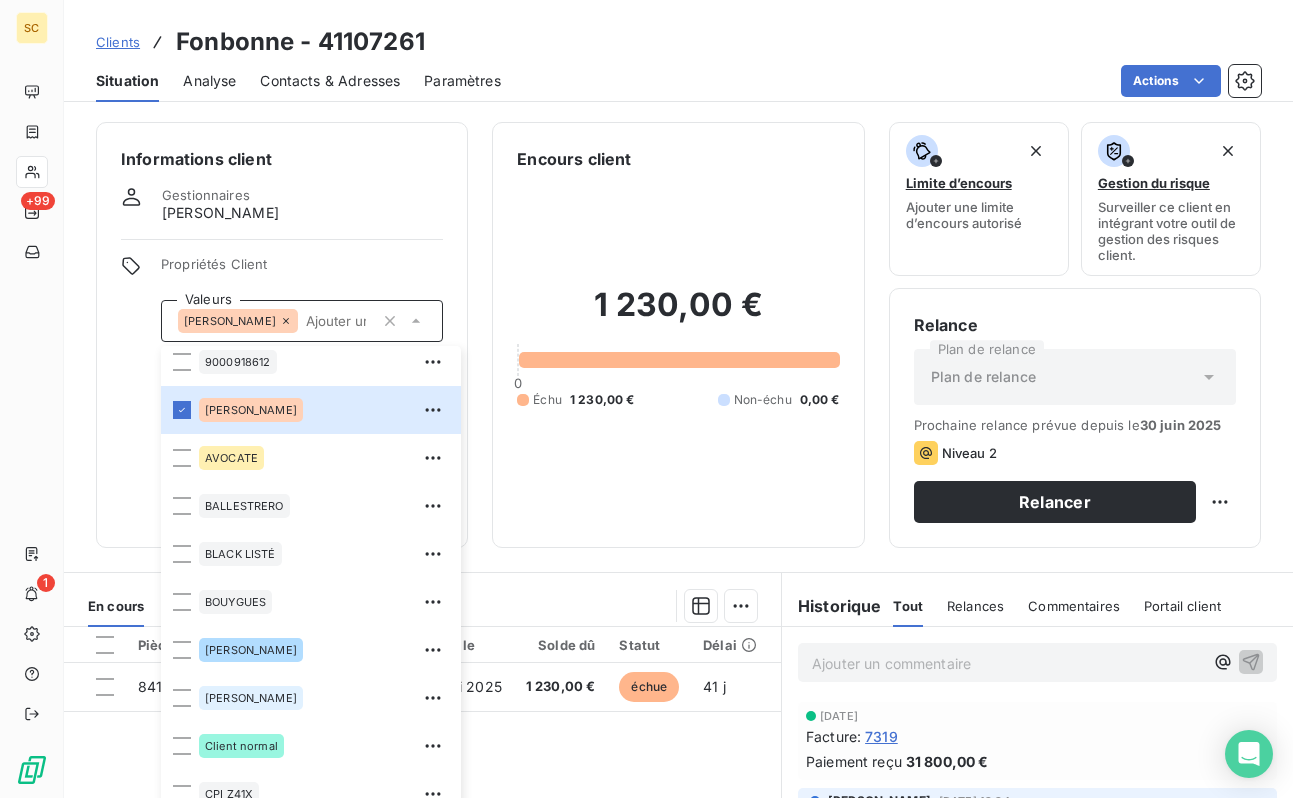 scroll, scrollTop: 367, scrollLeft: 0, axis: vertical 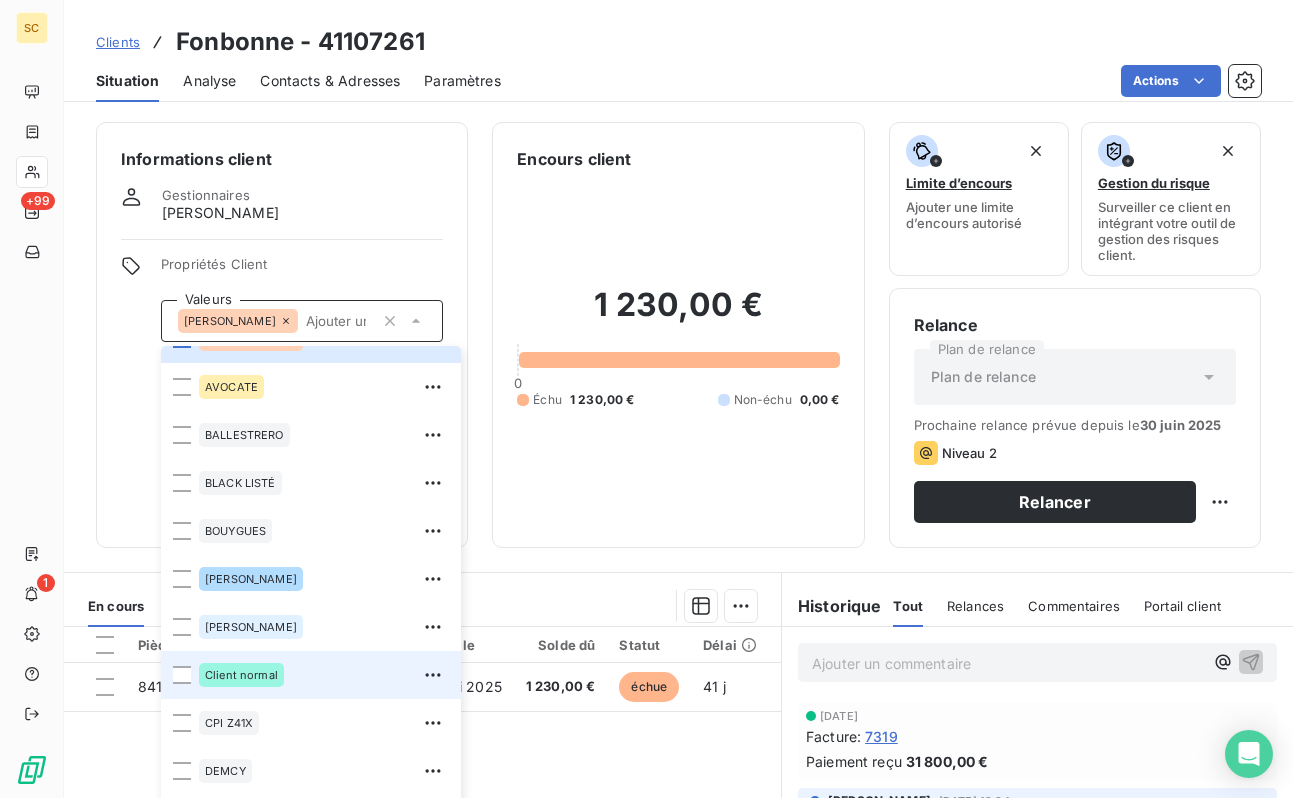 click on "Client normal" at bounding box center [241, 675] 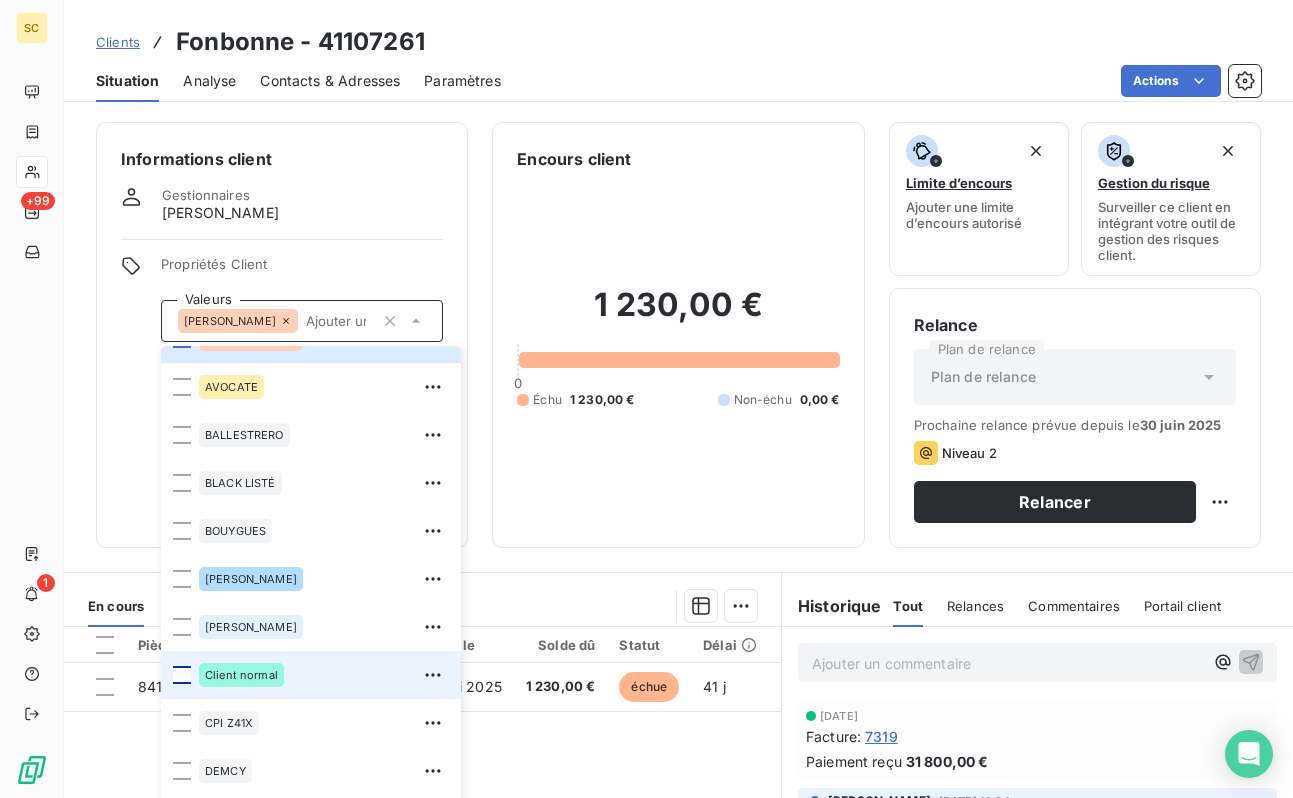 click at bounding box center [182, 675] 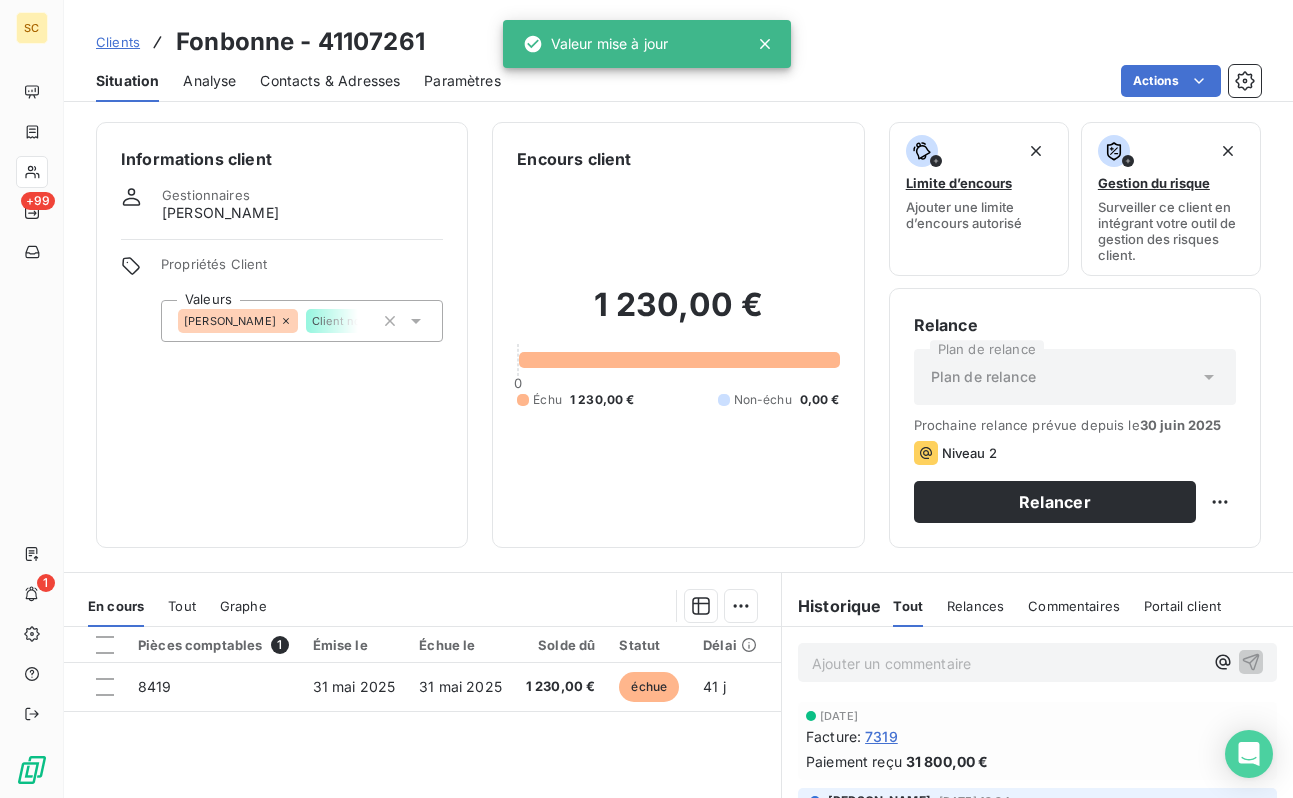 click on "Informations client Gestionnaires [PERSON_NAME] Propriétés Client Valeurs [PERSON_NAME] Client normal" at bounding box center (282, 335) 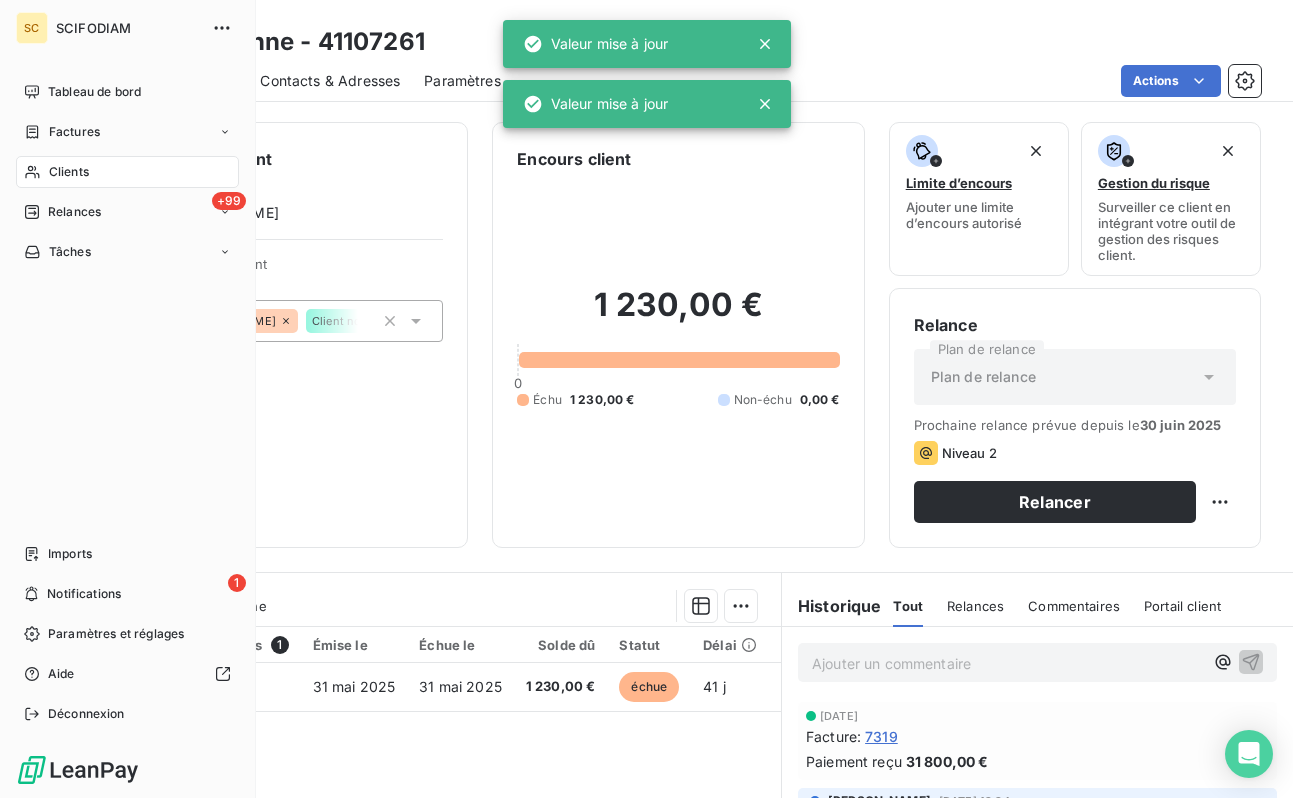 click on "Clients" at bounding box center (127, 172) 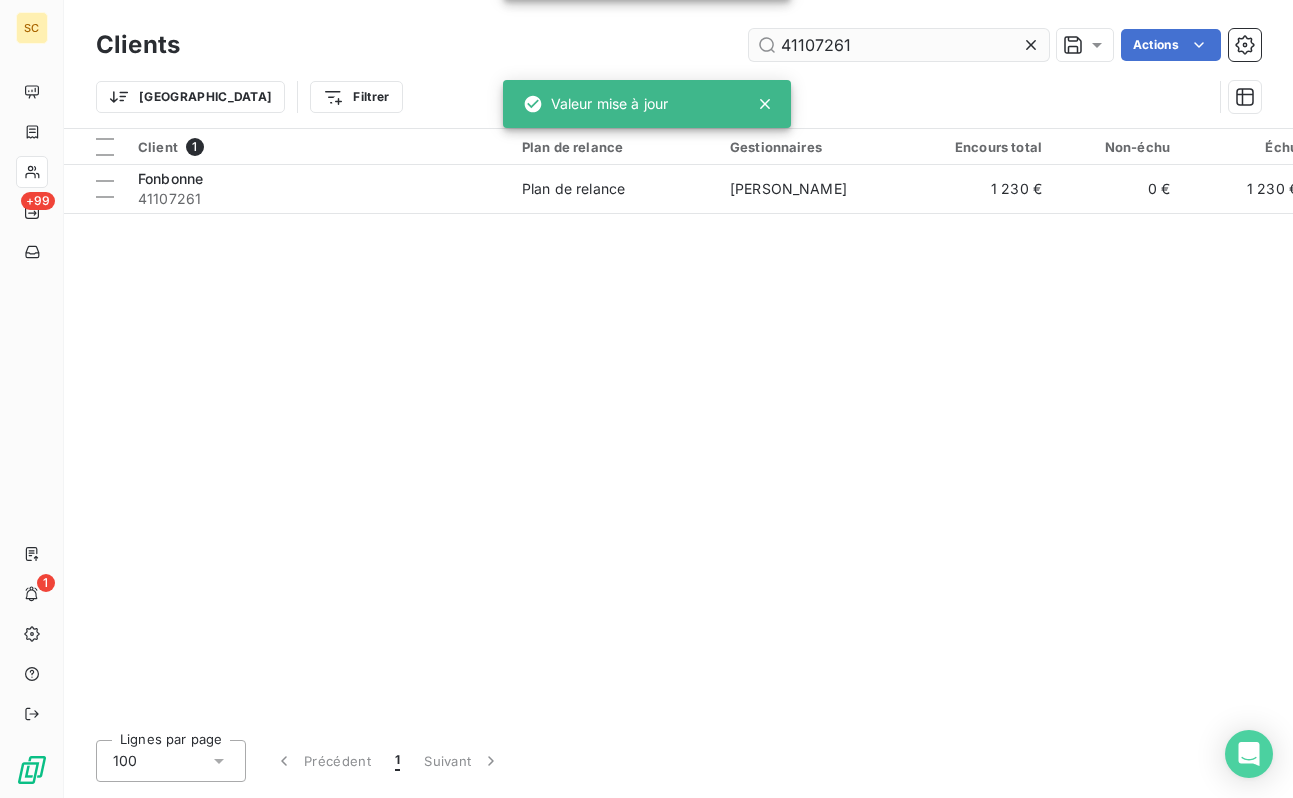 click on "41107261" at bounding box center (899, 45) 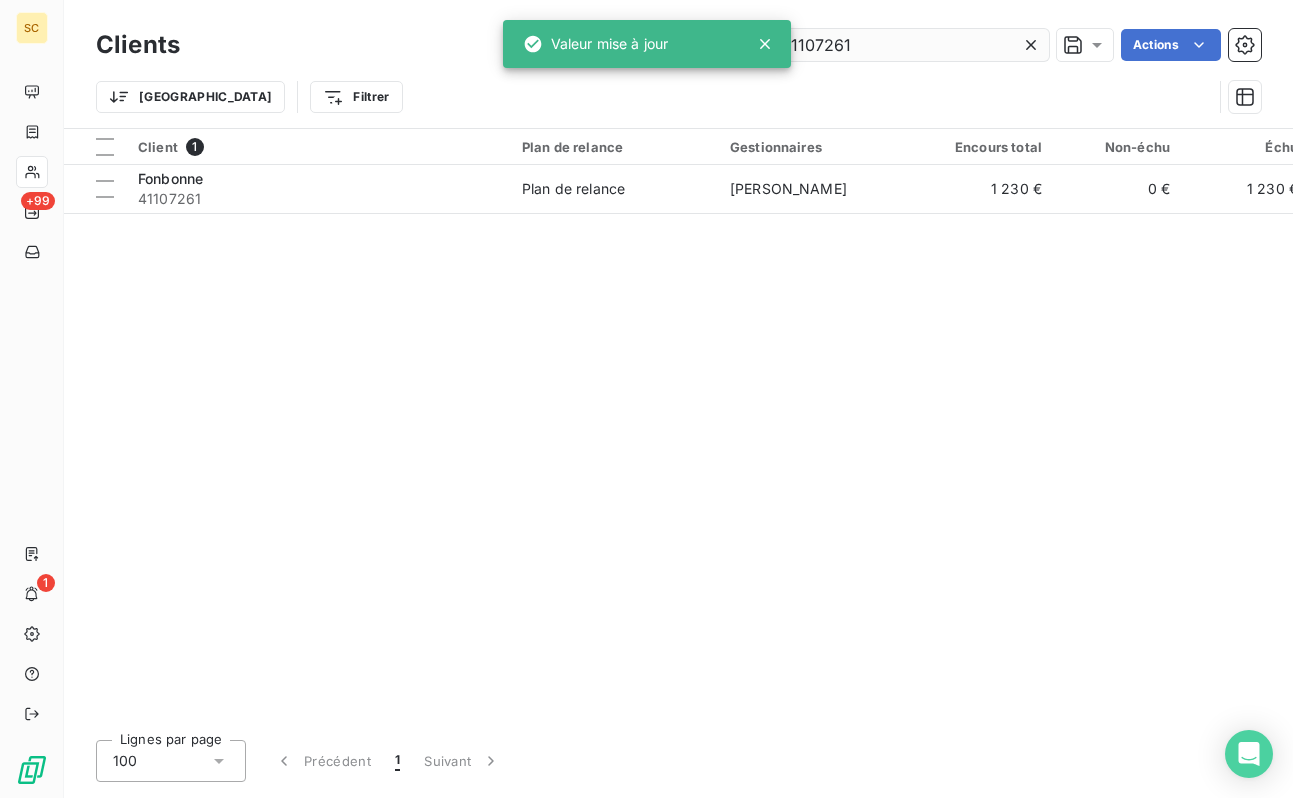 click on "41107261" at bounding box center [899, 45] 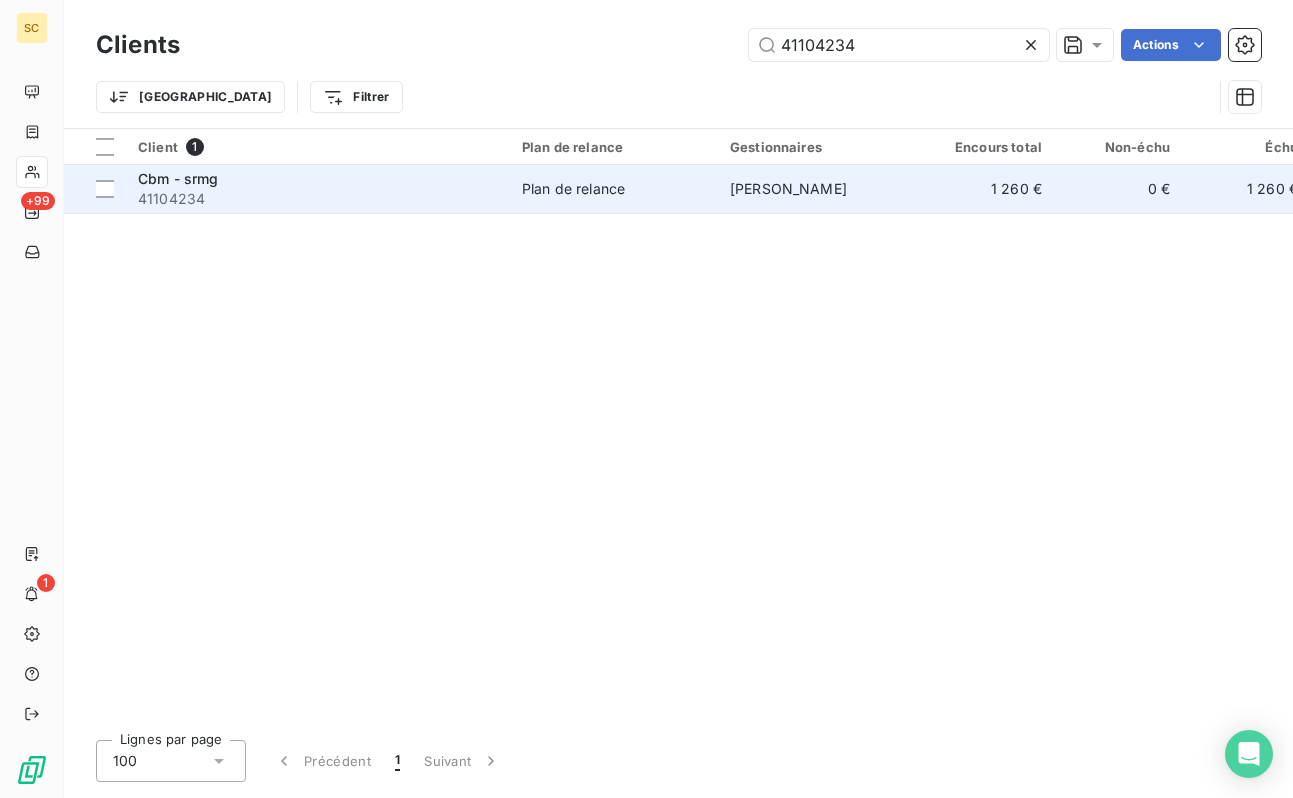 type on "41104234" 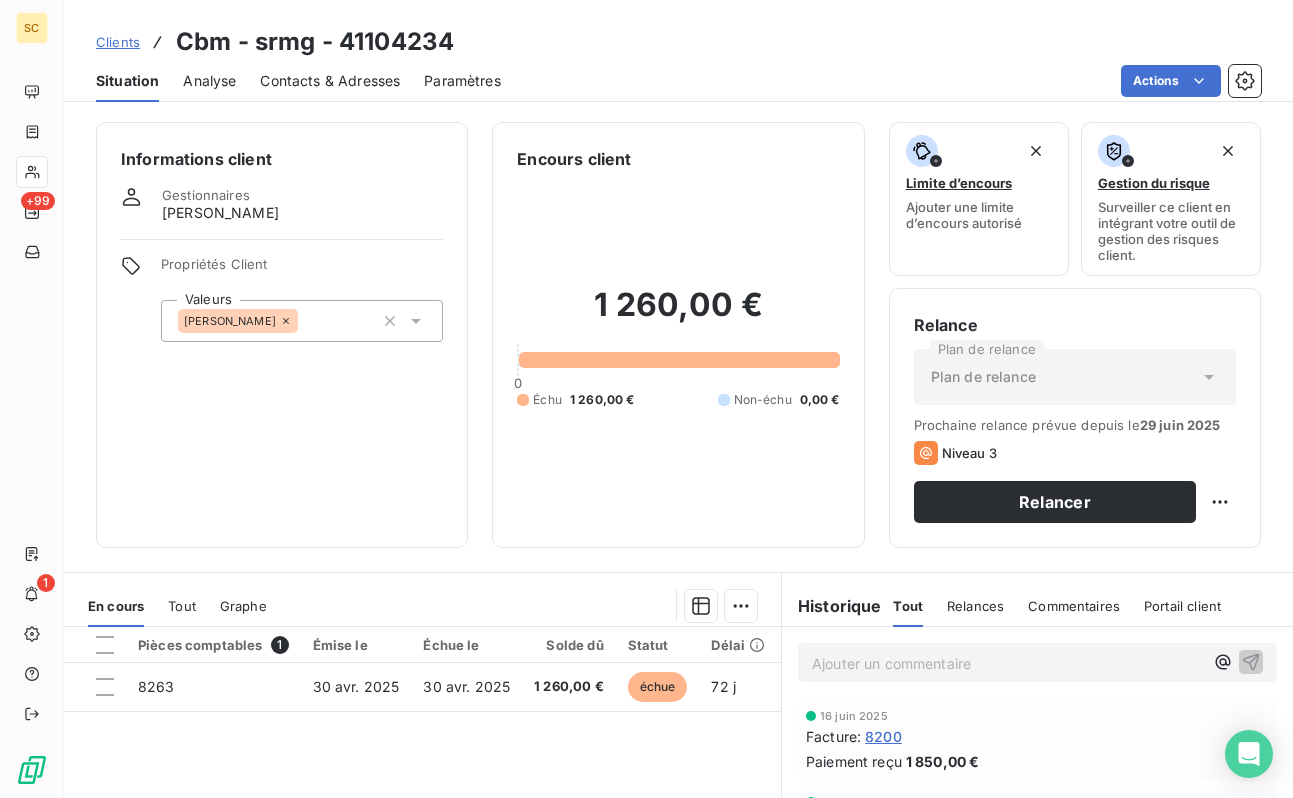 click at bounding box center (306, 321) 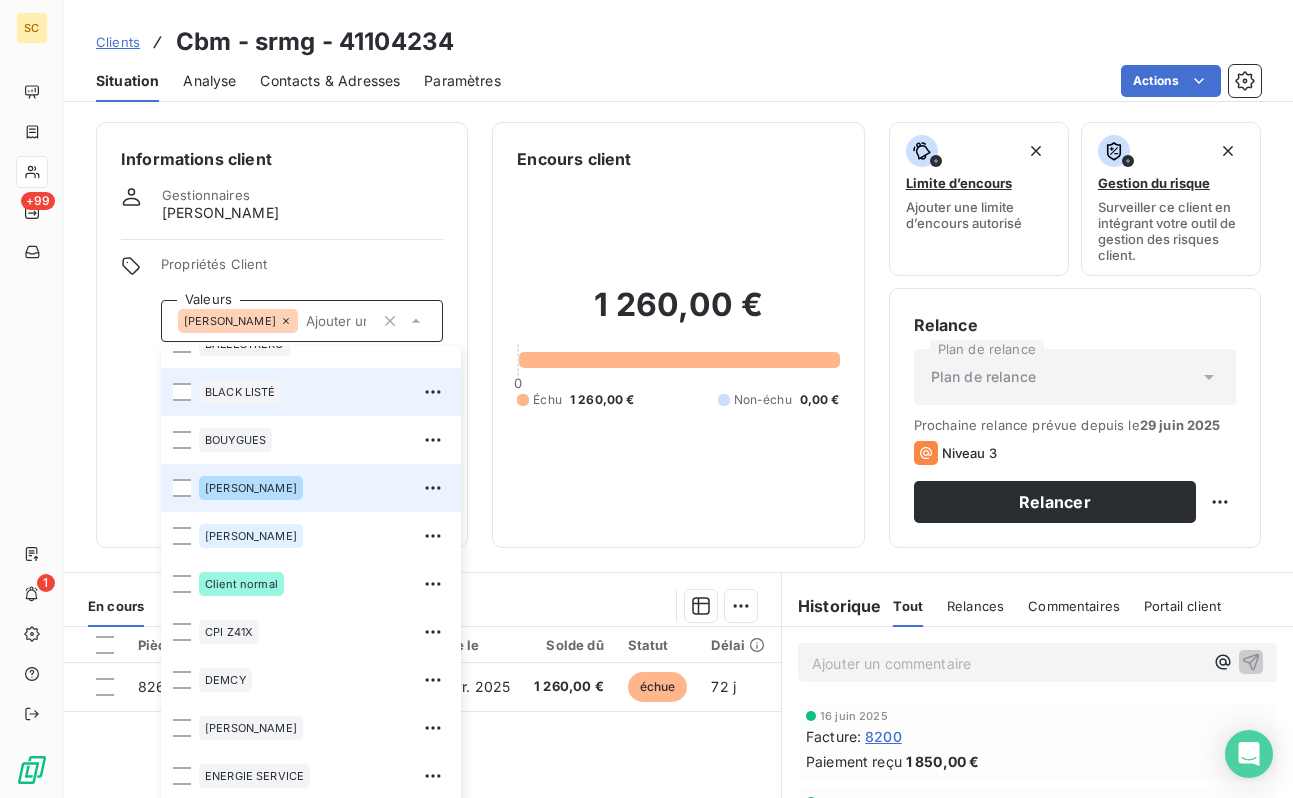 scroll, scrollTop: 464, scrollLeft: 0, axis: vertical 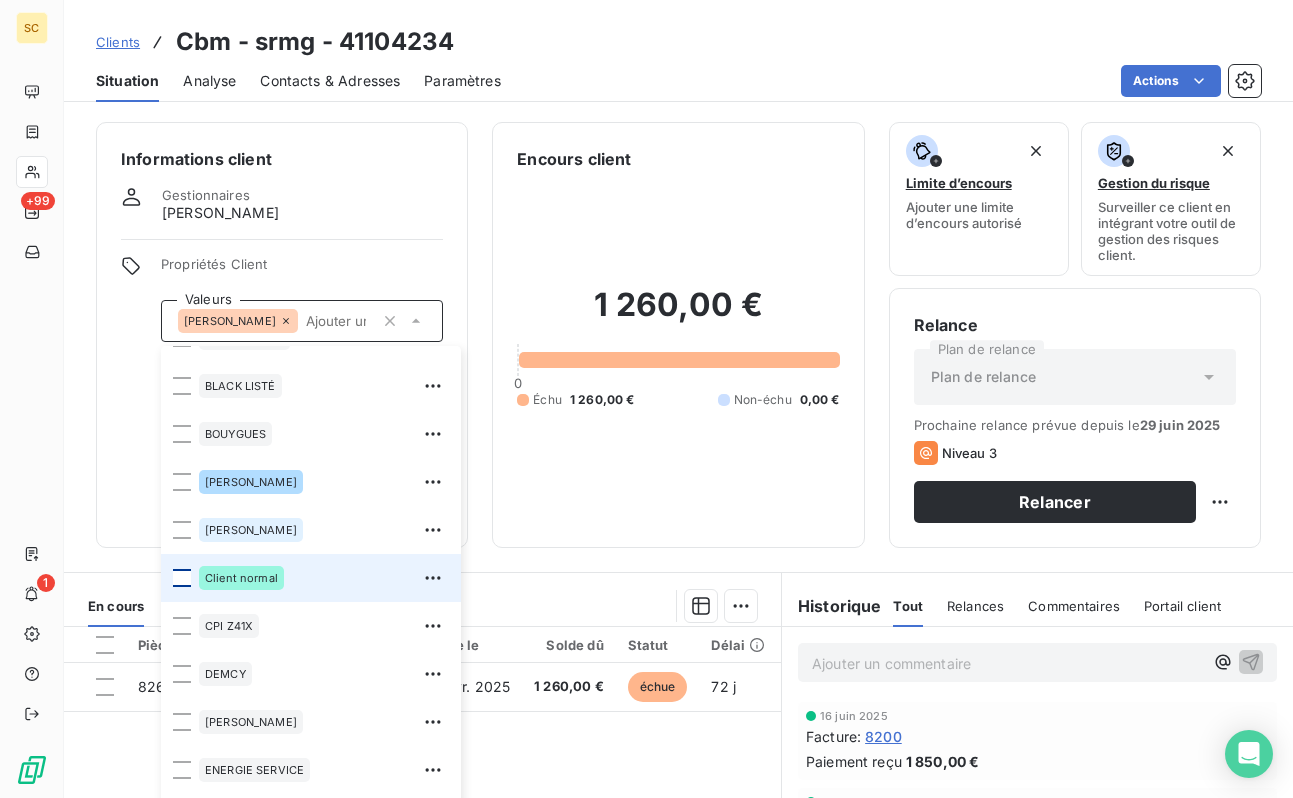 click at bounding box center [182, 578] 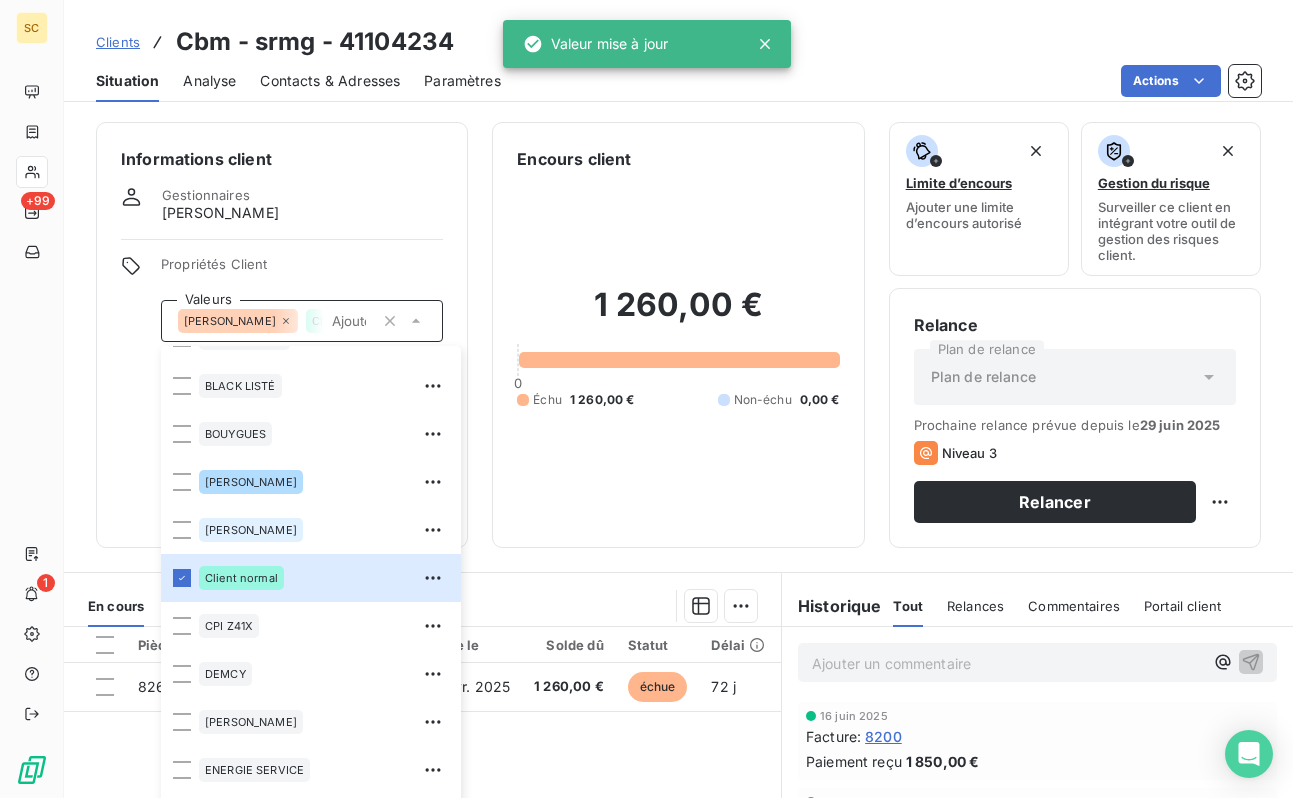 click on "Informations client Gestionnaires [PERSON_NAME] Propriétés Client Valeurs [PERSON_NAME] Client normal 01LITIGE 10% bonne fin 15% de rg et bonne fin 2% reteue 3% pro rata 41101597 9000918612 [PERSON_NAME] AVOCATE BALLESTRERO BLACK LISTÉ BOUYGUES [PERSON_NAME] Client normal CPI Z41X [PERSON_NAME] ENERGIE SERVICE [PERSON_NAME] B08X HAS B09X IEP Z32X immo lucas paiement au 15 de chaque mois REP B11X RETENUE 12% rg 12% RG 5% rg10% [PERSON_NAME] situ differente chez client que les notr ufer Vinci TP" at bounding box center [282, 335] 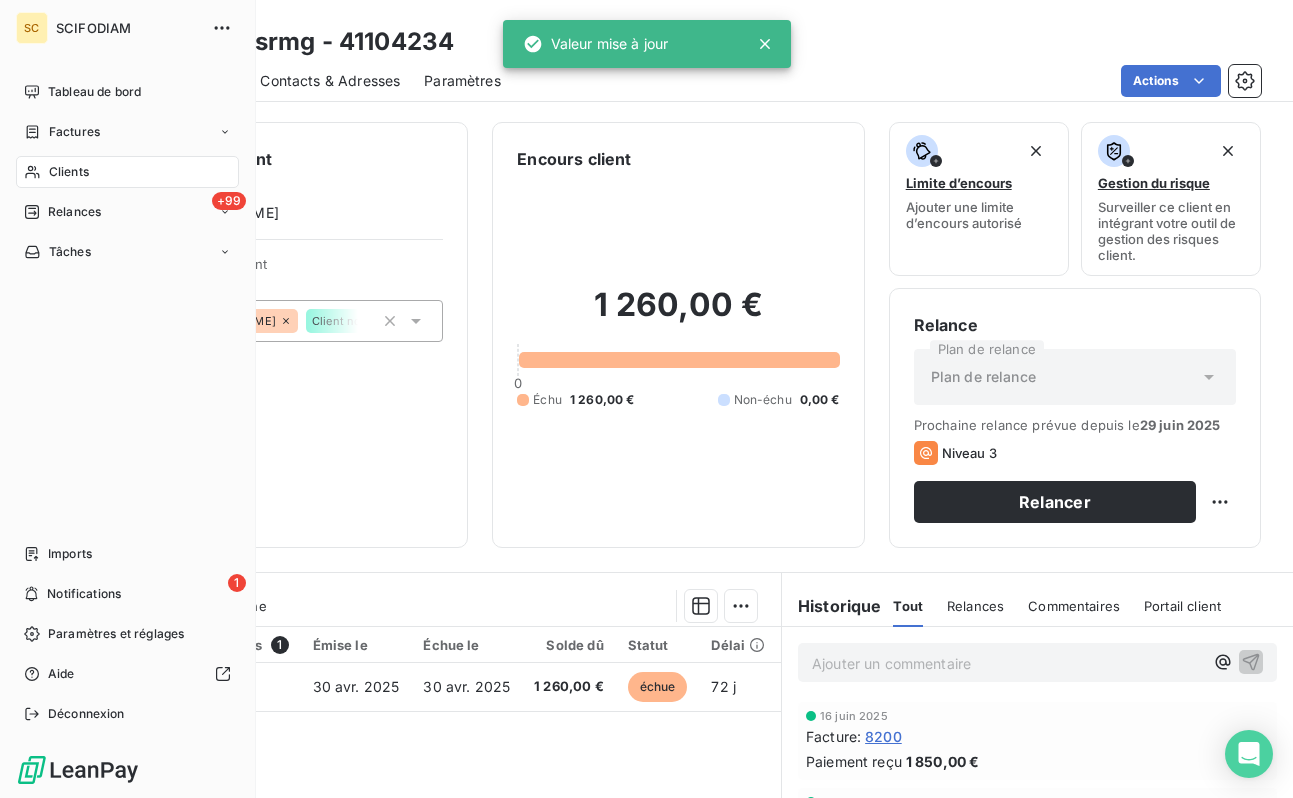 click on "Clients" at bounding box center [127, 172] 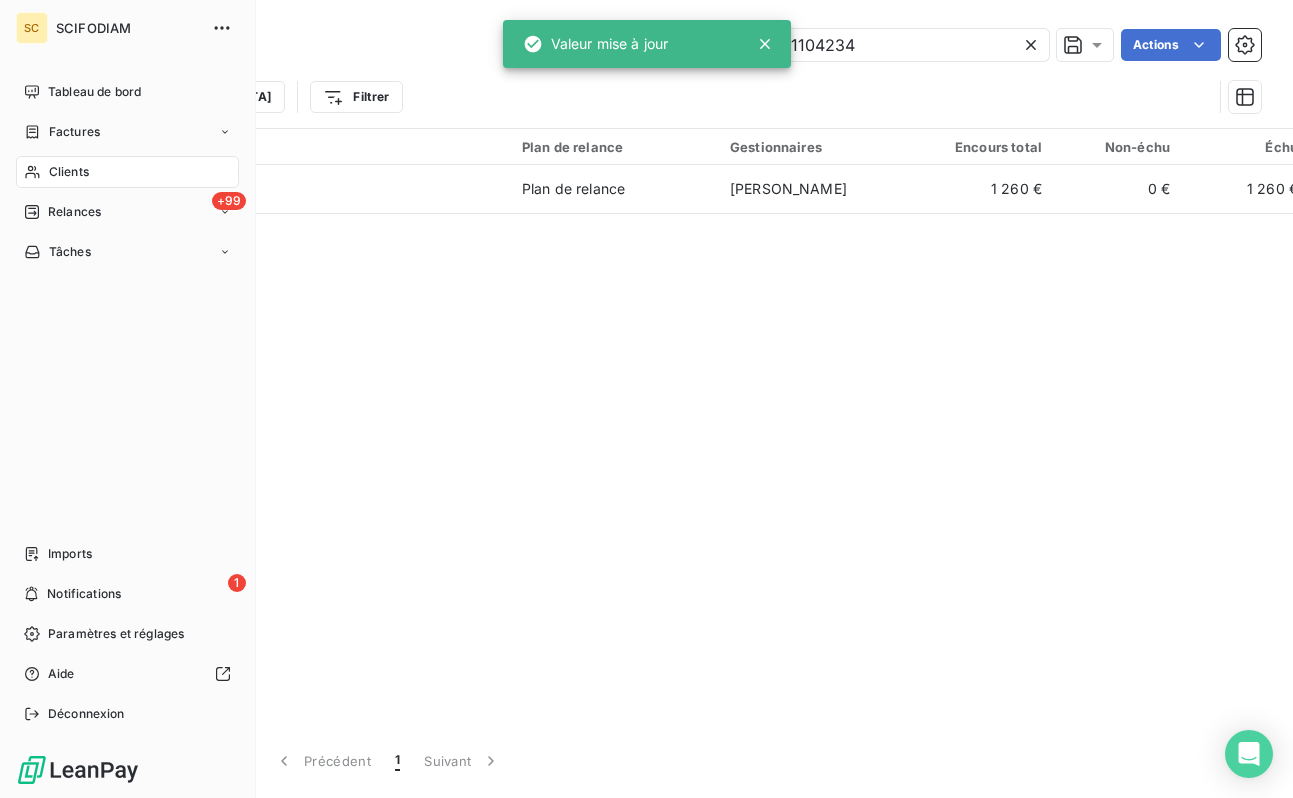click on "Clients" at bounding box center [69, 172] 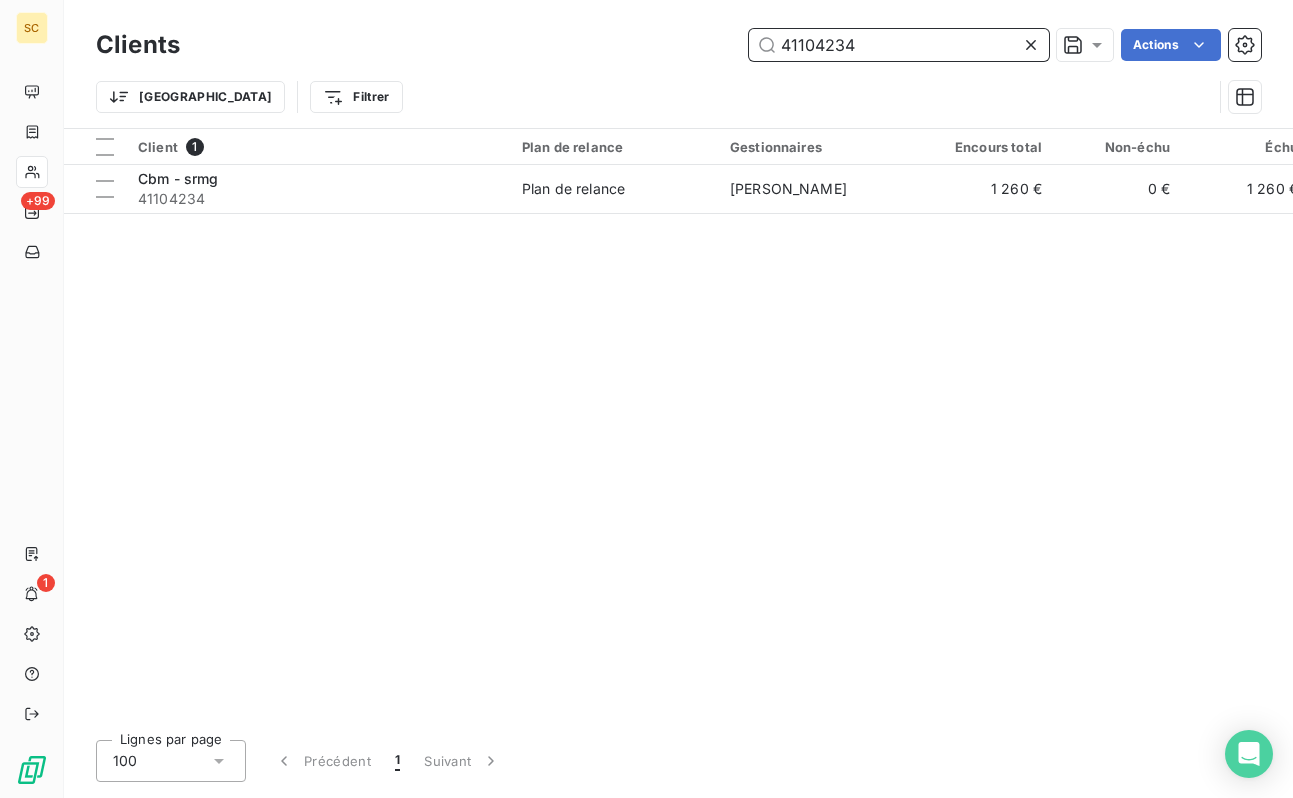 click on "41104234" at bounding box center [899, 45] 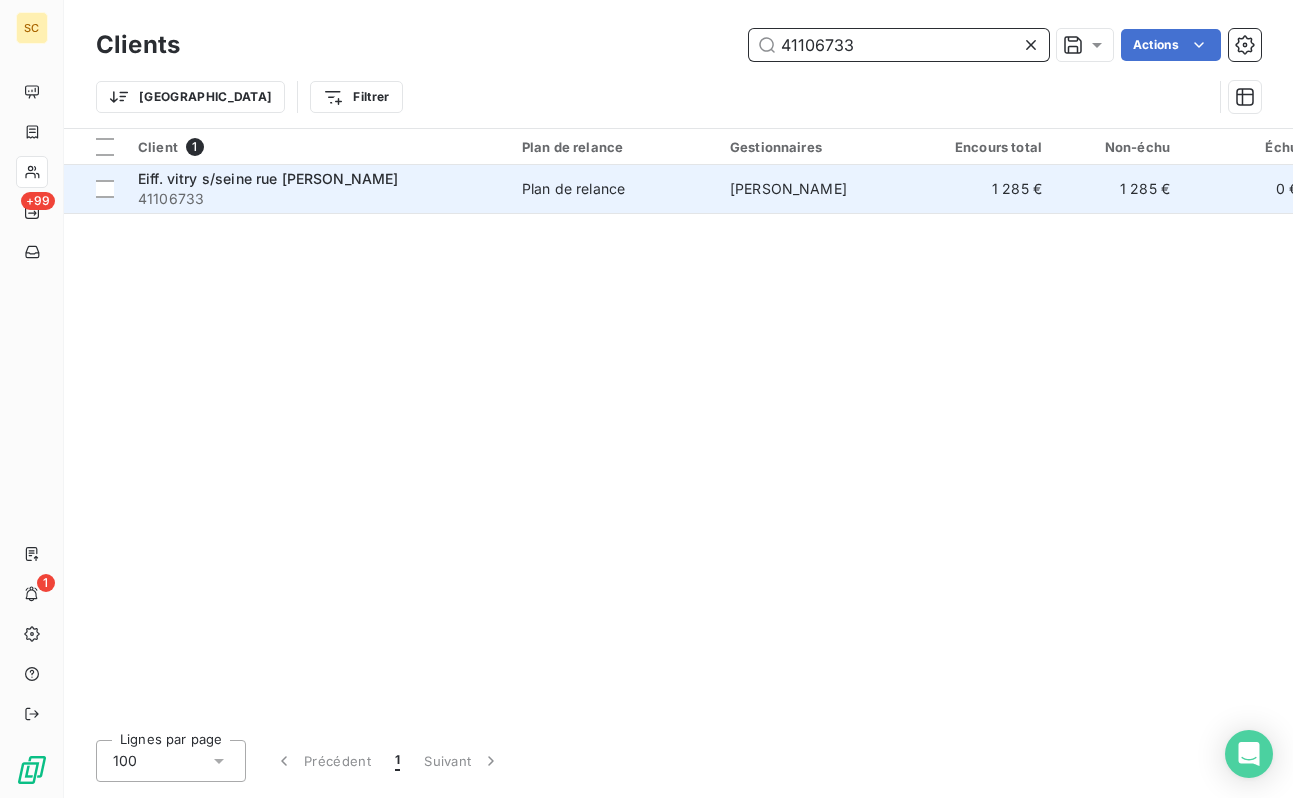 type on "41106733" 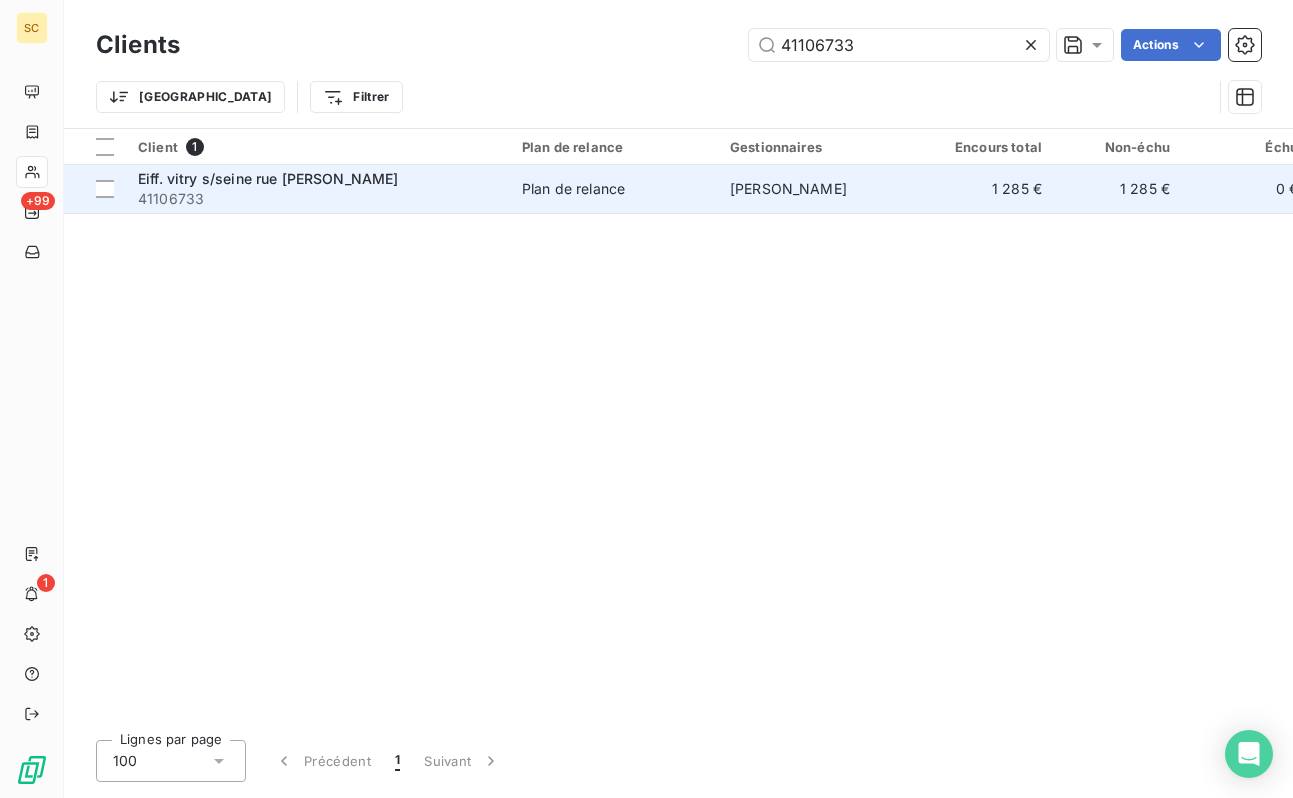 click on "41106733" at bounding box center (318, 199) 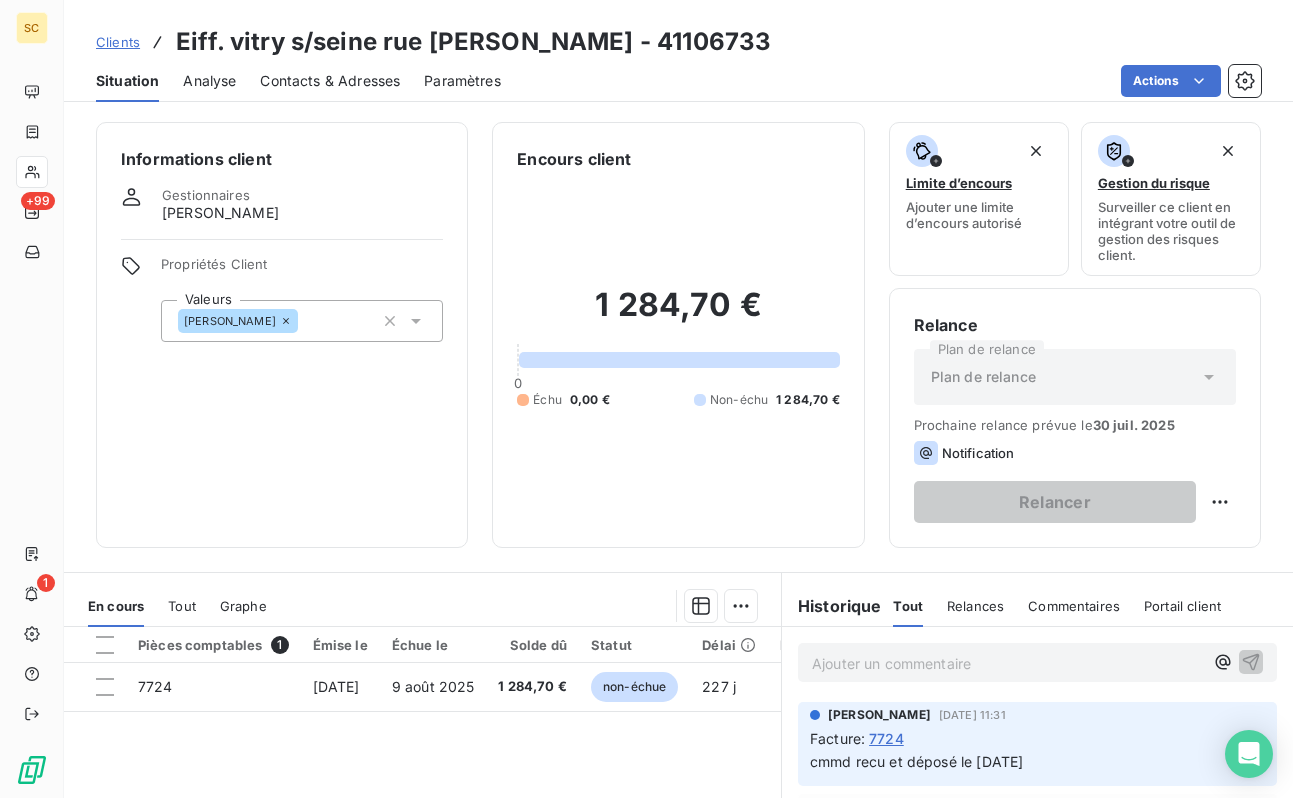 click on "[PERSON_NAME]" at bounding box center (302, 321) 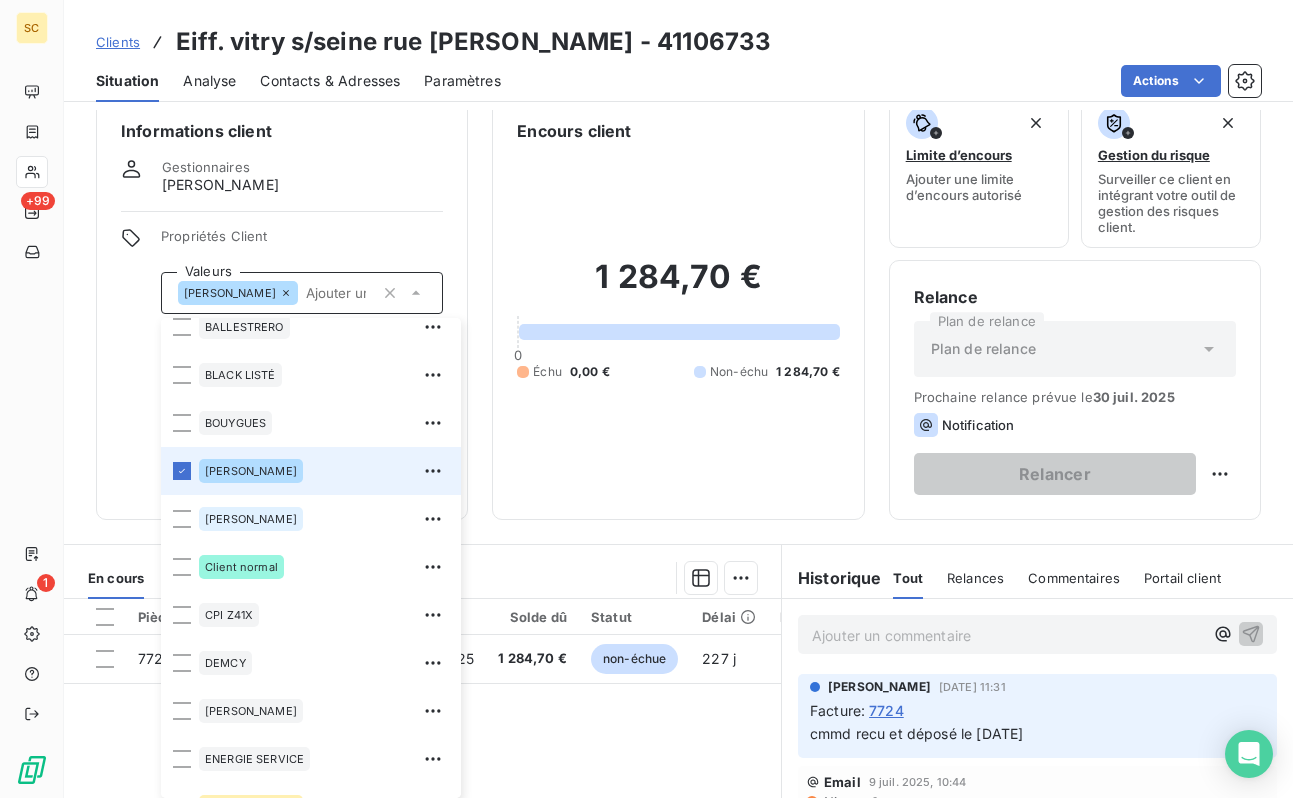 scroll, scrollTop: 594, scrollLeft: 0, axis: vertical 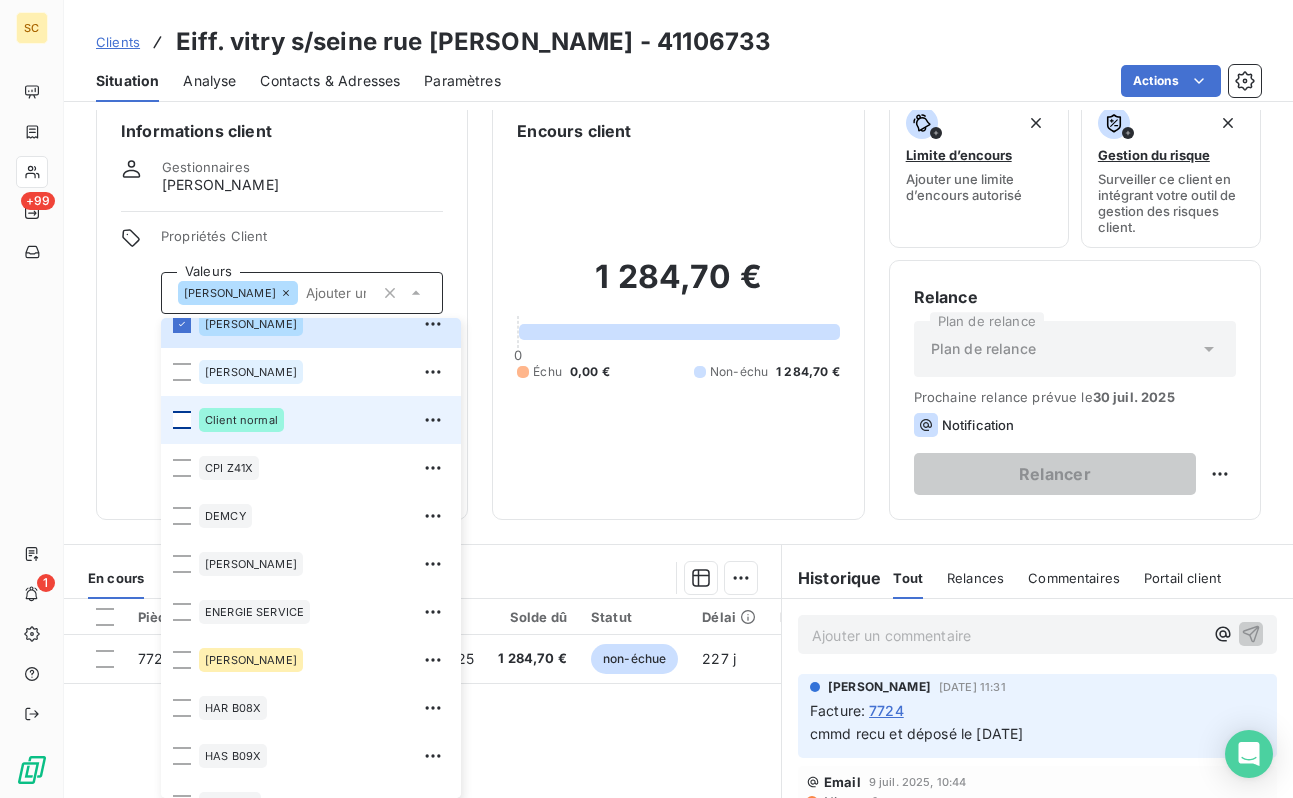 click at bounding box center (182, 420) 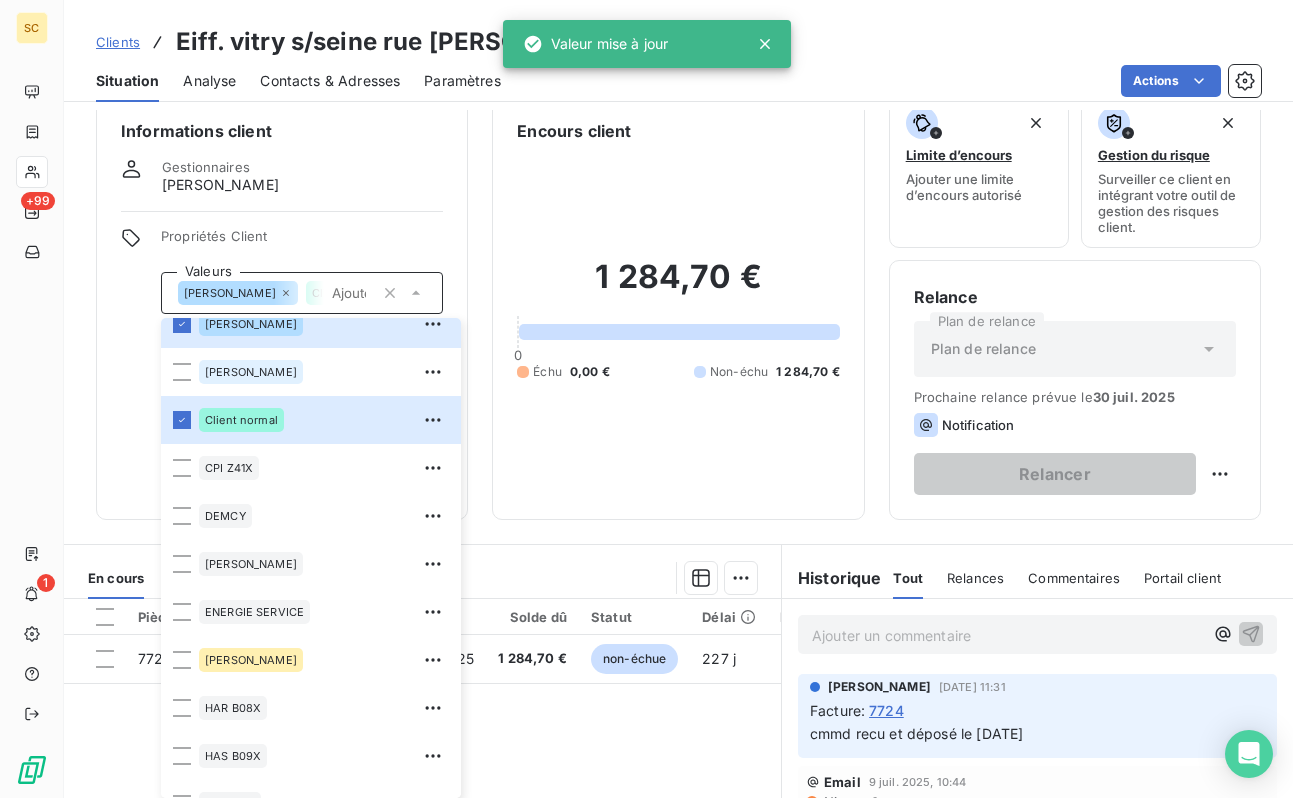 click on "Informations client Gestionnaires [PERSON_NAME] Propriétés Client Valeurs [PERSON_NAME] Client normal 01LITIGE 10% bonne fin 15% de rg et bonne fin 2% reteue 3% pro rata 41101597 9000918612 [PERSON_NAME] AVOCATE BALLESTRERO BLACK LISTÉ BOUYGUES [PERSON_NAME] Client normal CPI Z41X [PERSON_NAME] ENERGIE SERVICE [PERSON_NAME] B08X HAS B09X IEP Z32X immo lucas paiement au 15 de chaque mois REP B11X RETENUE 12% rg 12% RG 5% rg10% [PERSON_NAME] situ differente chez client que les notr ufer Vinci TP" at bounding box center [282, 307] 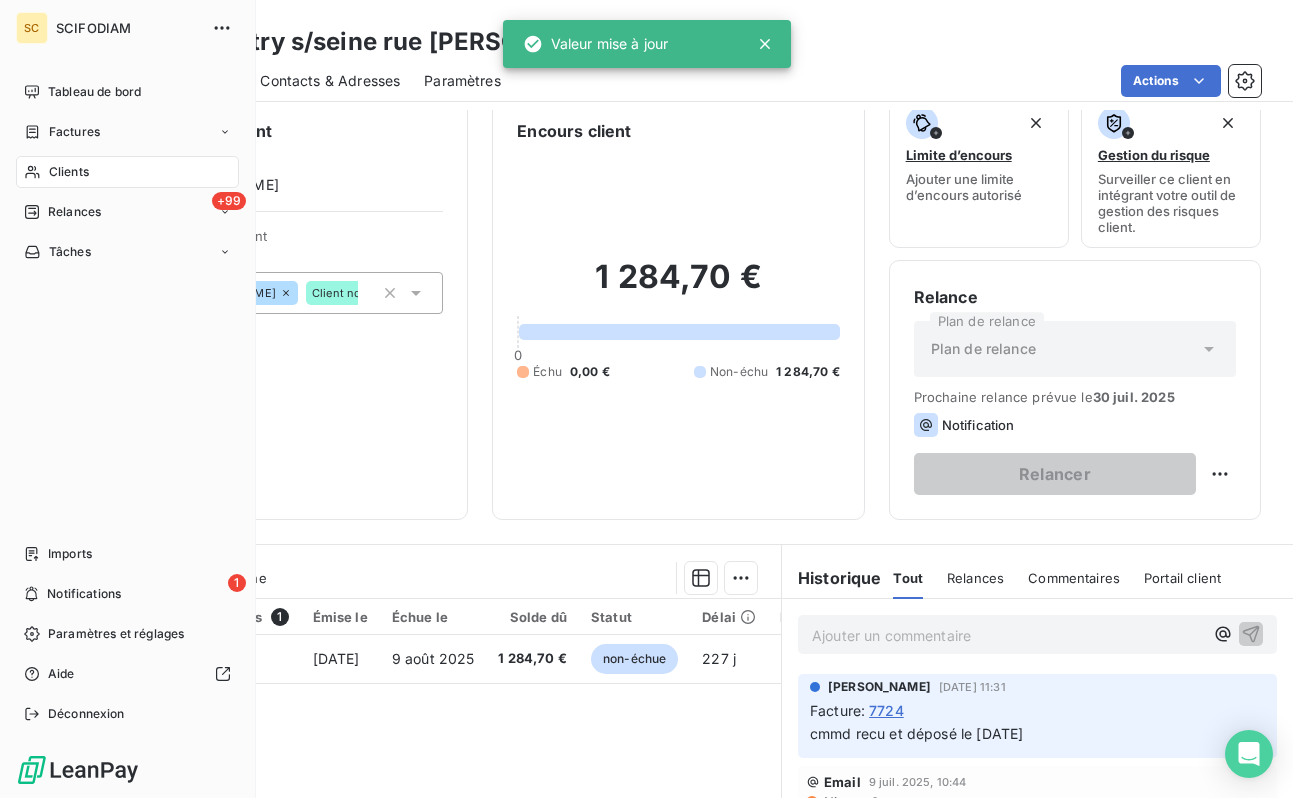 click on "Clients" at bounding box center [127, 172] 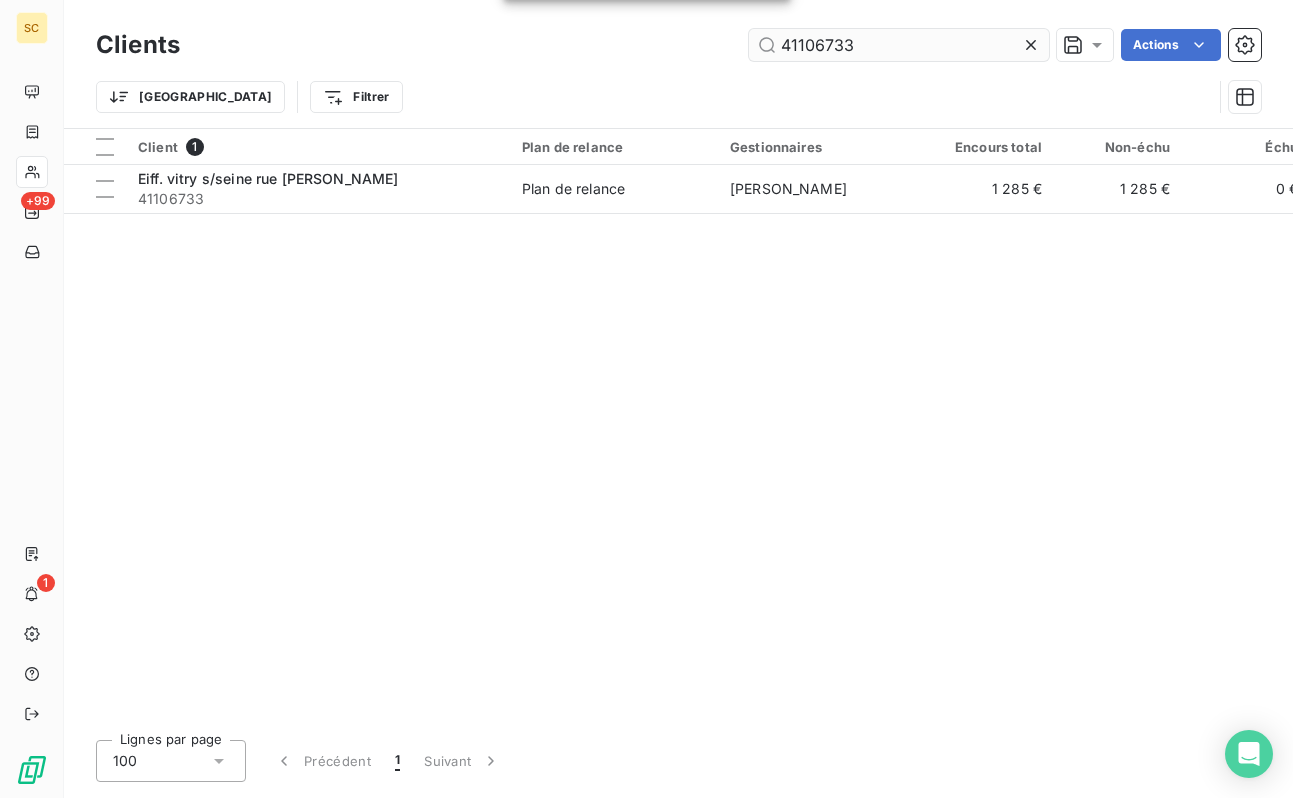 click on "41106733" at bounding box center [899, 45] 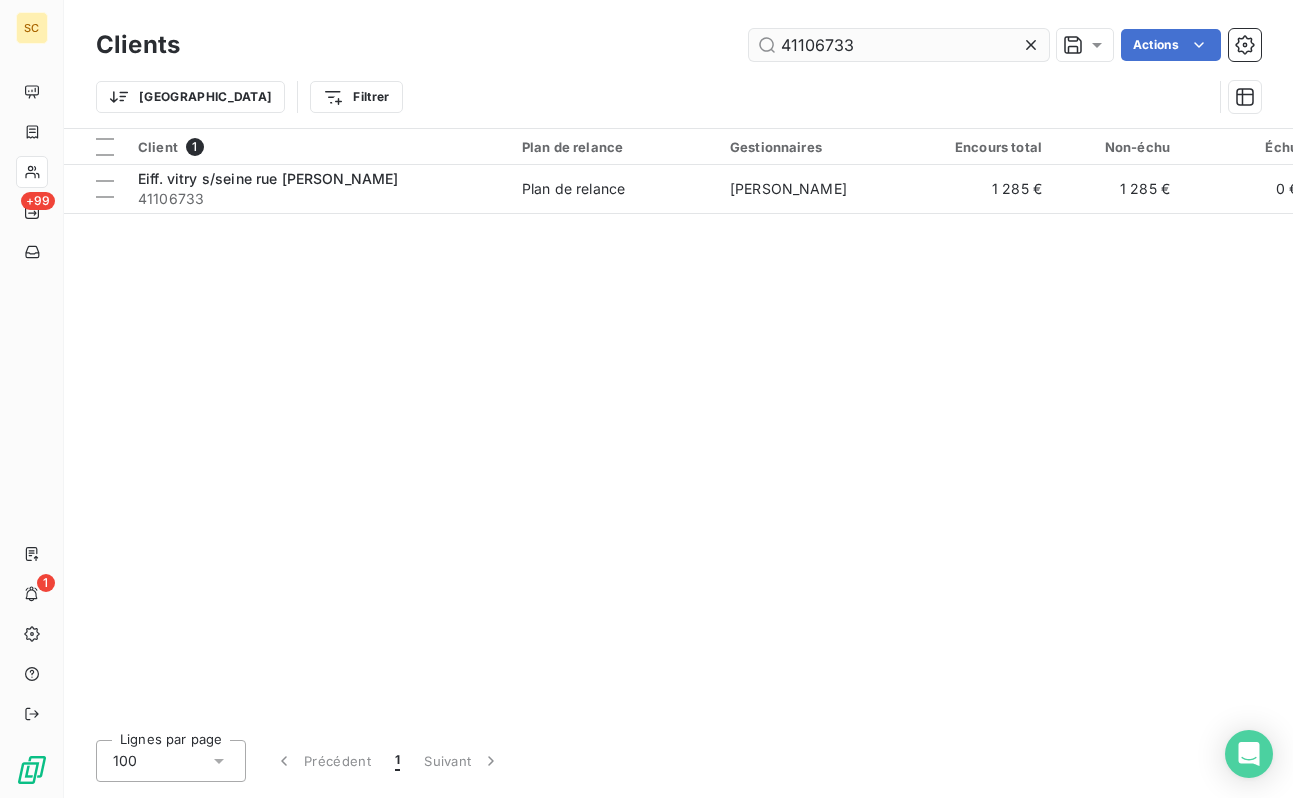click on "41106733" at bounding box center (899, 45) 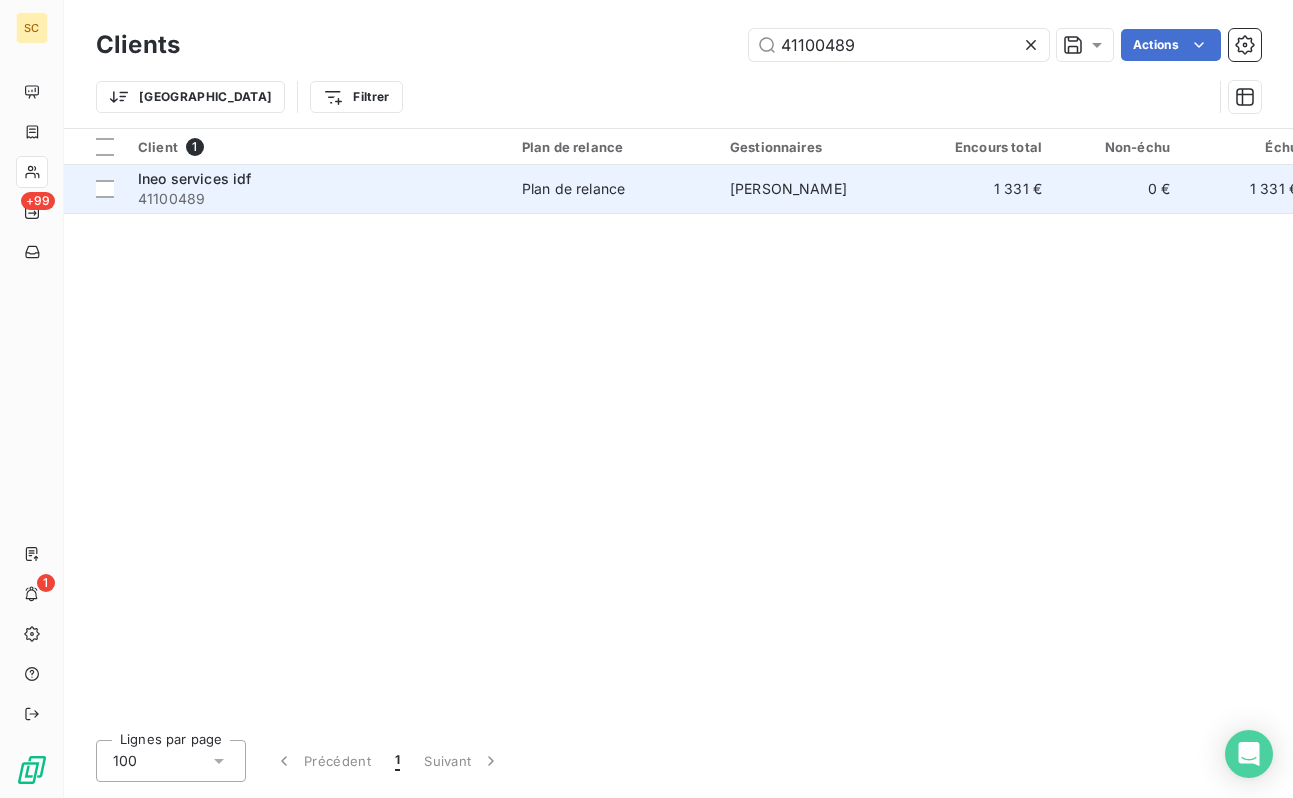 type on "41100489" 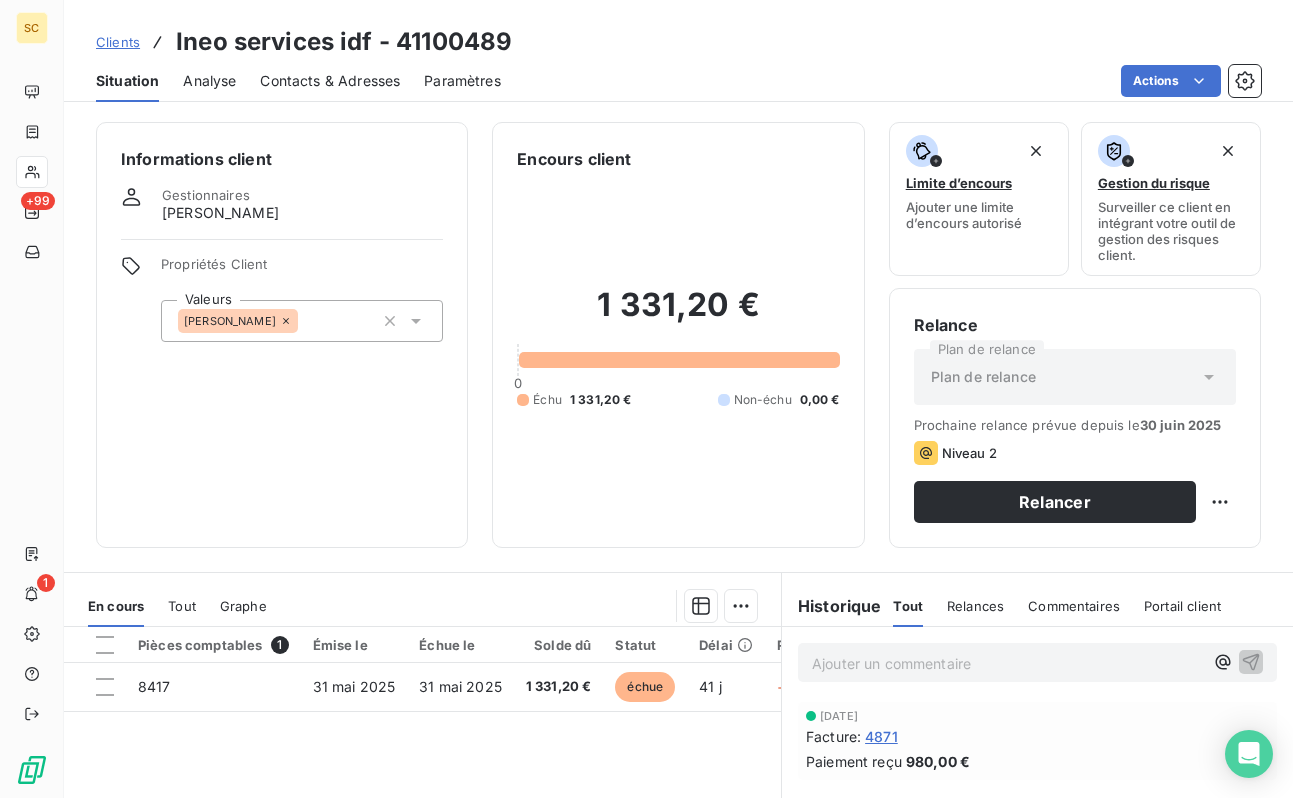 click on "[PERSON_NAME]" at bounding box center (302, 321) 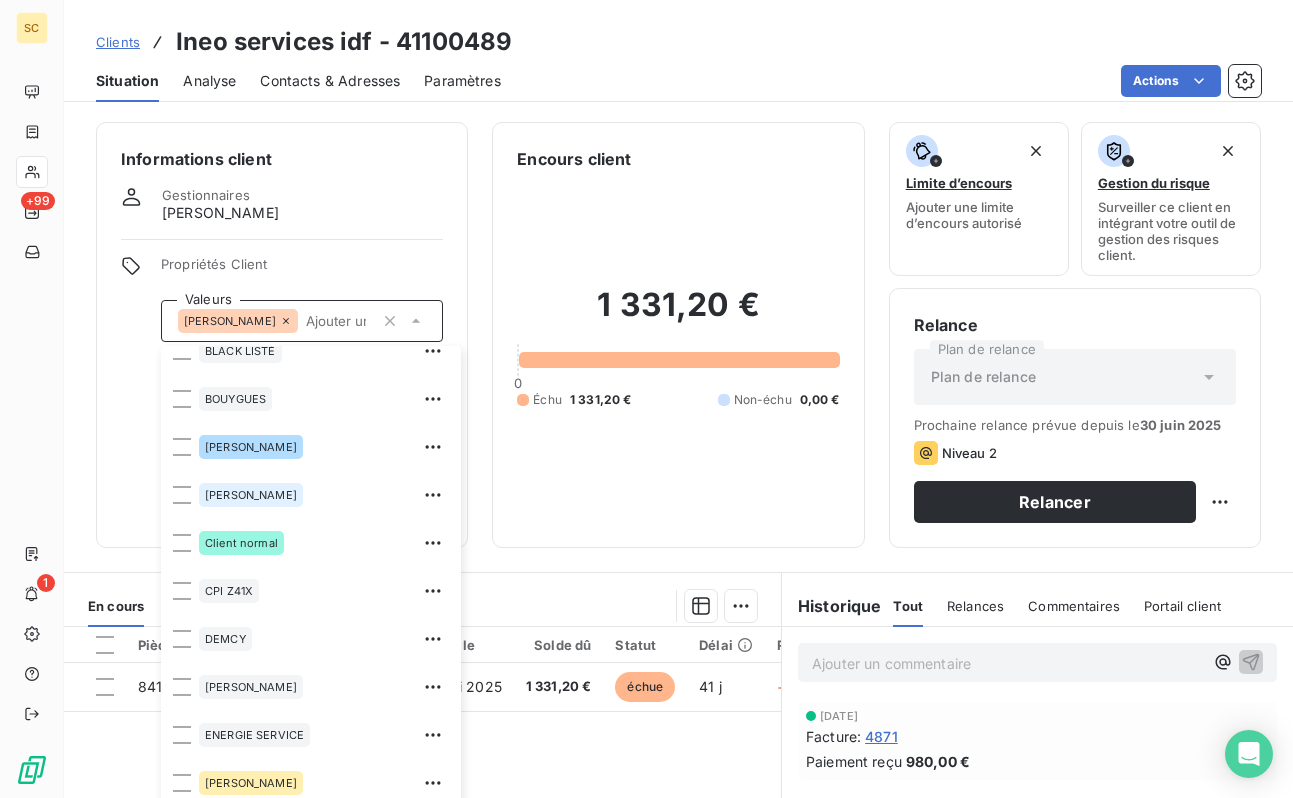 scroll, scrollTop: 507, scrollLeft: 0, axis: vertical 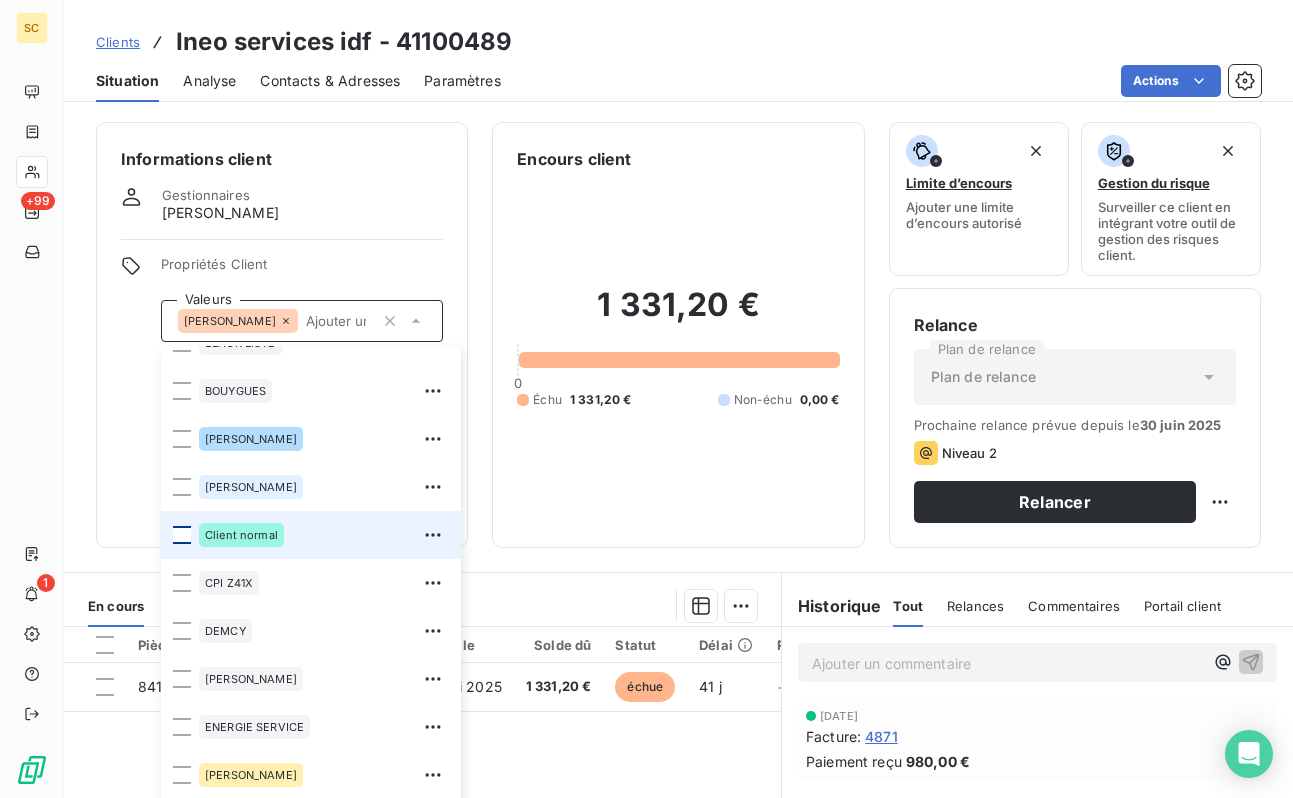 click at bounding box center [182, 535] 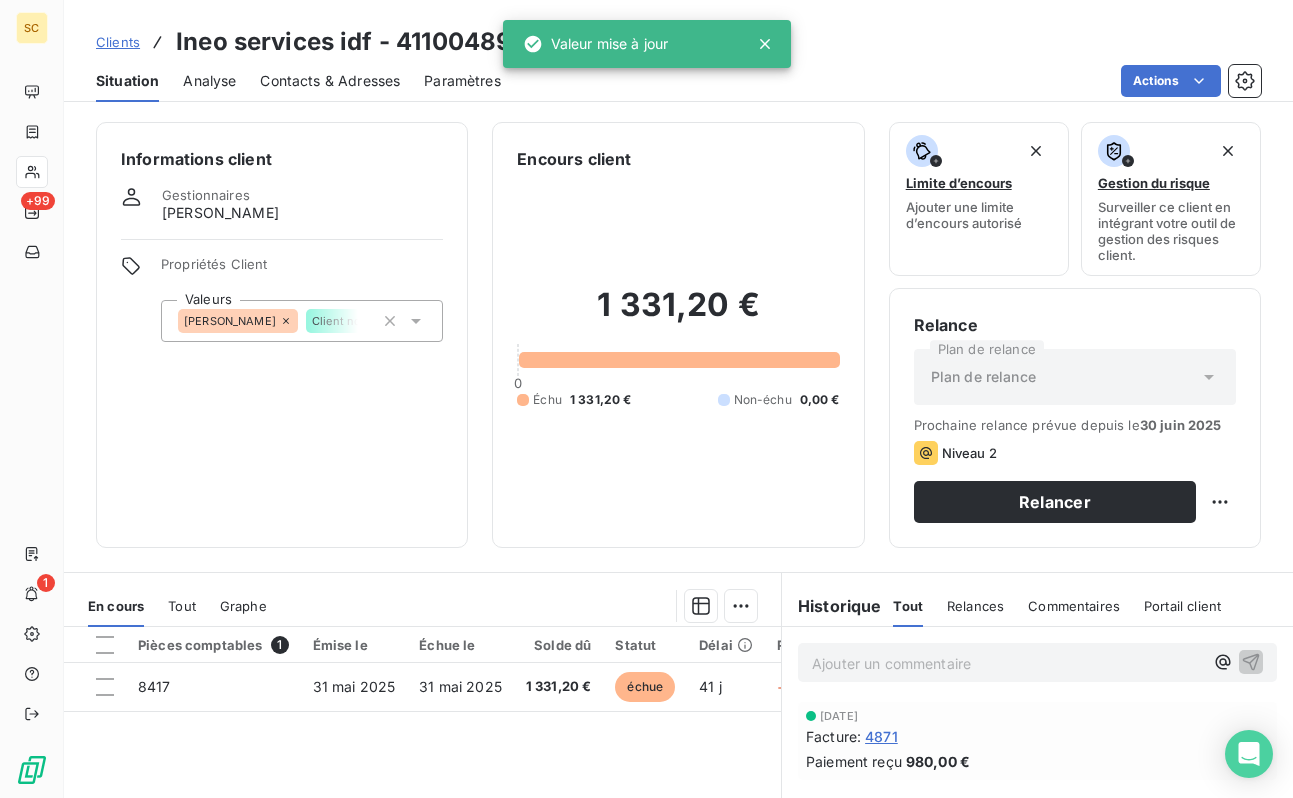 click on "Informations client Gestionnaires [PERSON_NAME] Propriétés Client Valeurs [PERSON_NAME] Client normal" at bounding box center [282, 335] 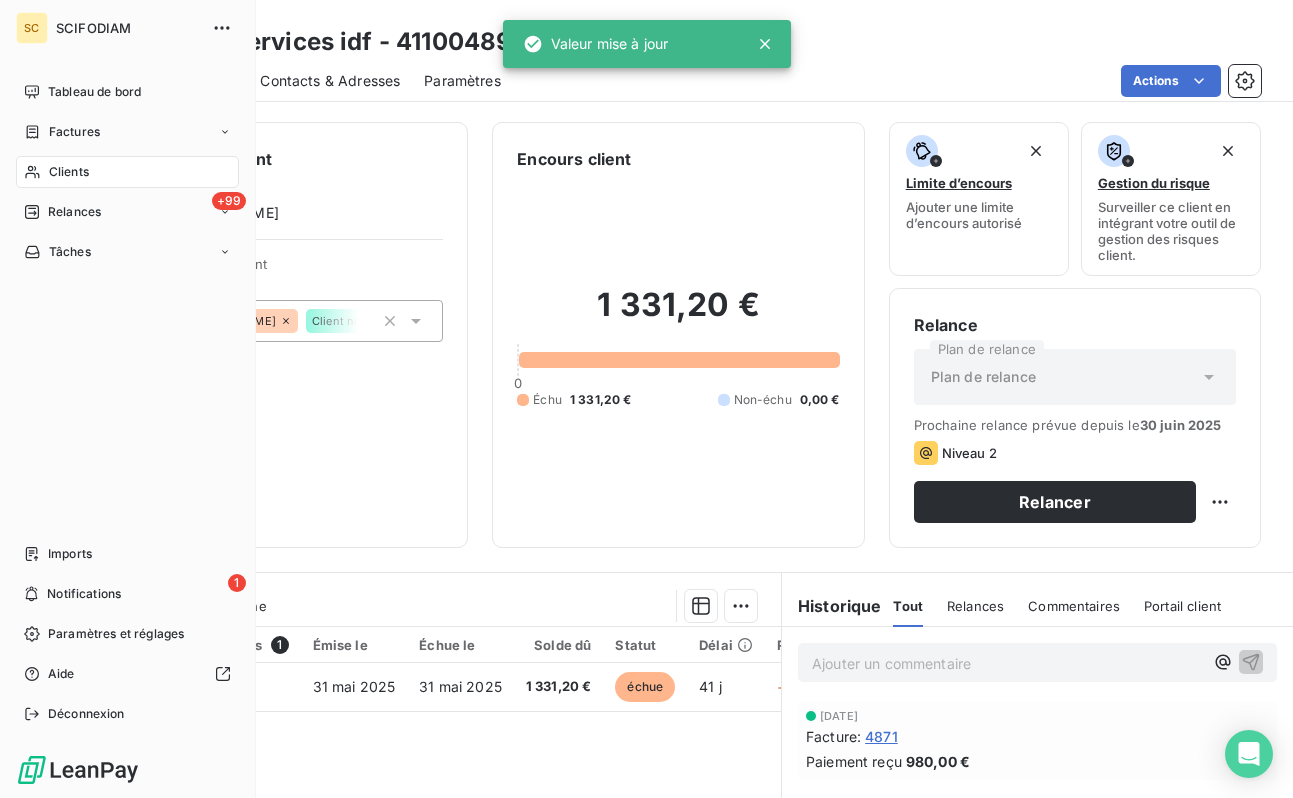 click on "Clients" at bounding box center (127, 172) 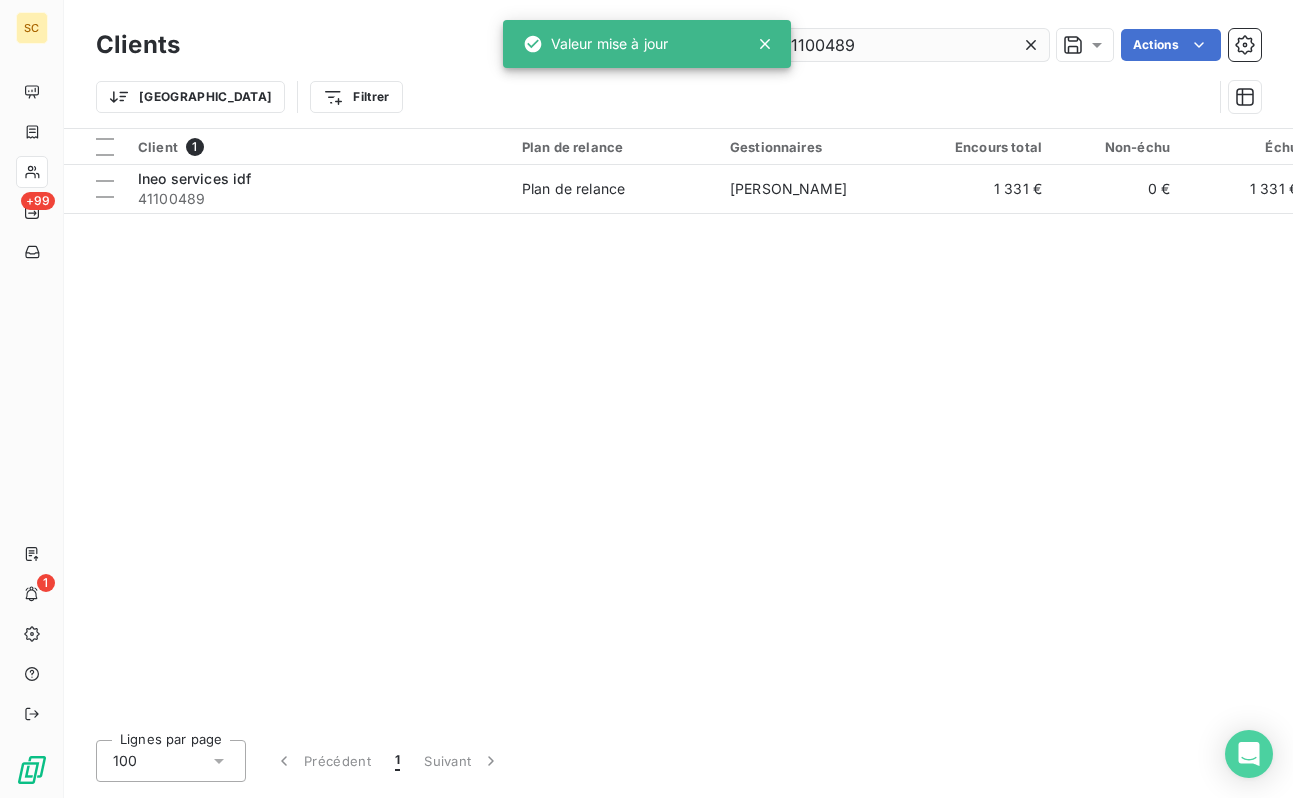 click on "41100489" at bounding box center (899, 45) 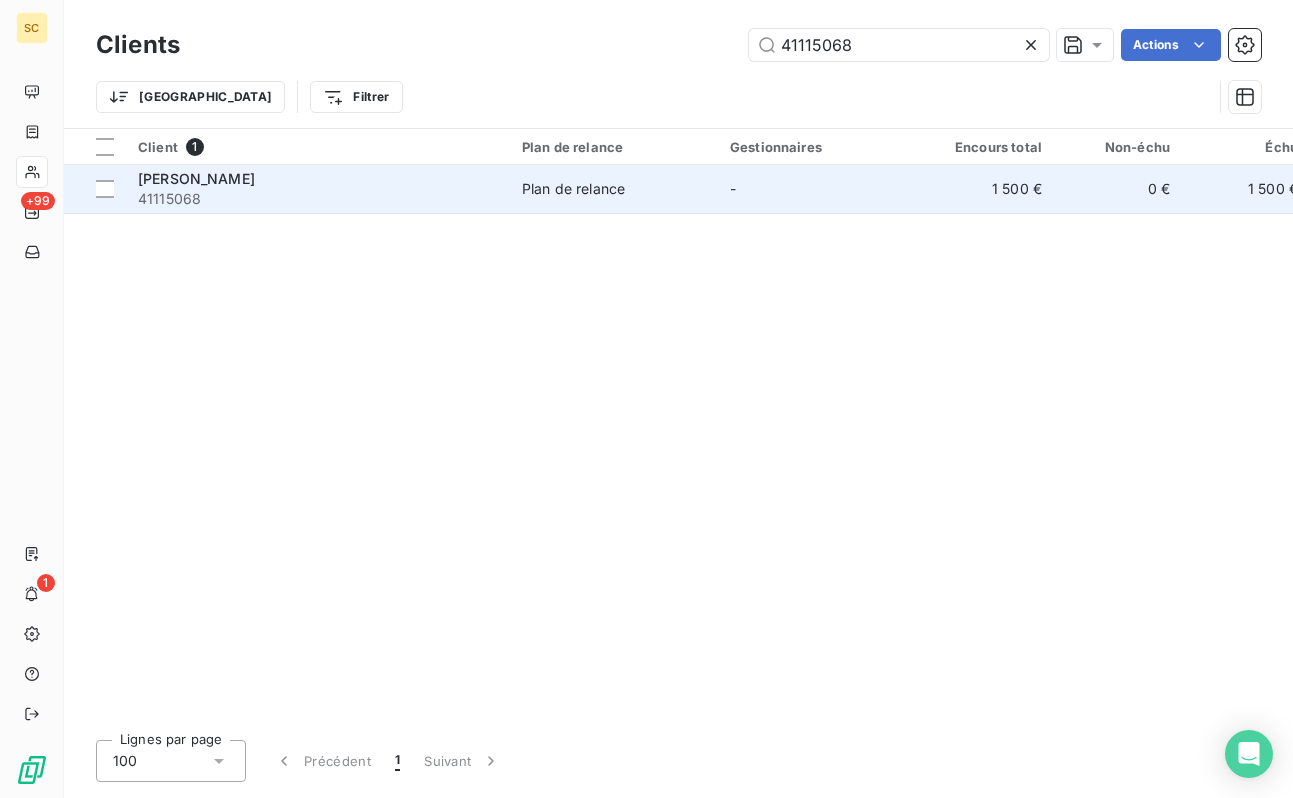 type on "41115068" 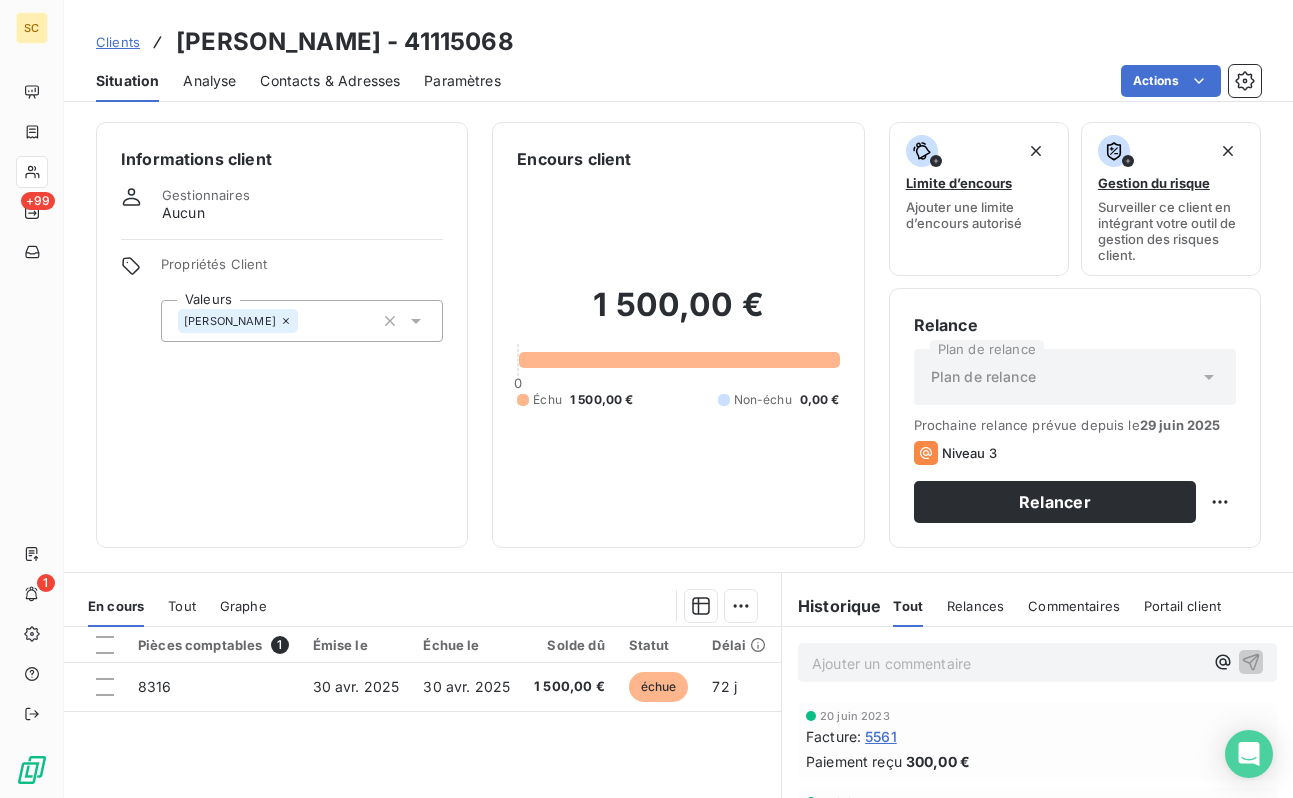 click on "[PERSON_NAME]" at bounding box center (302, 321) 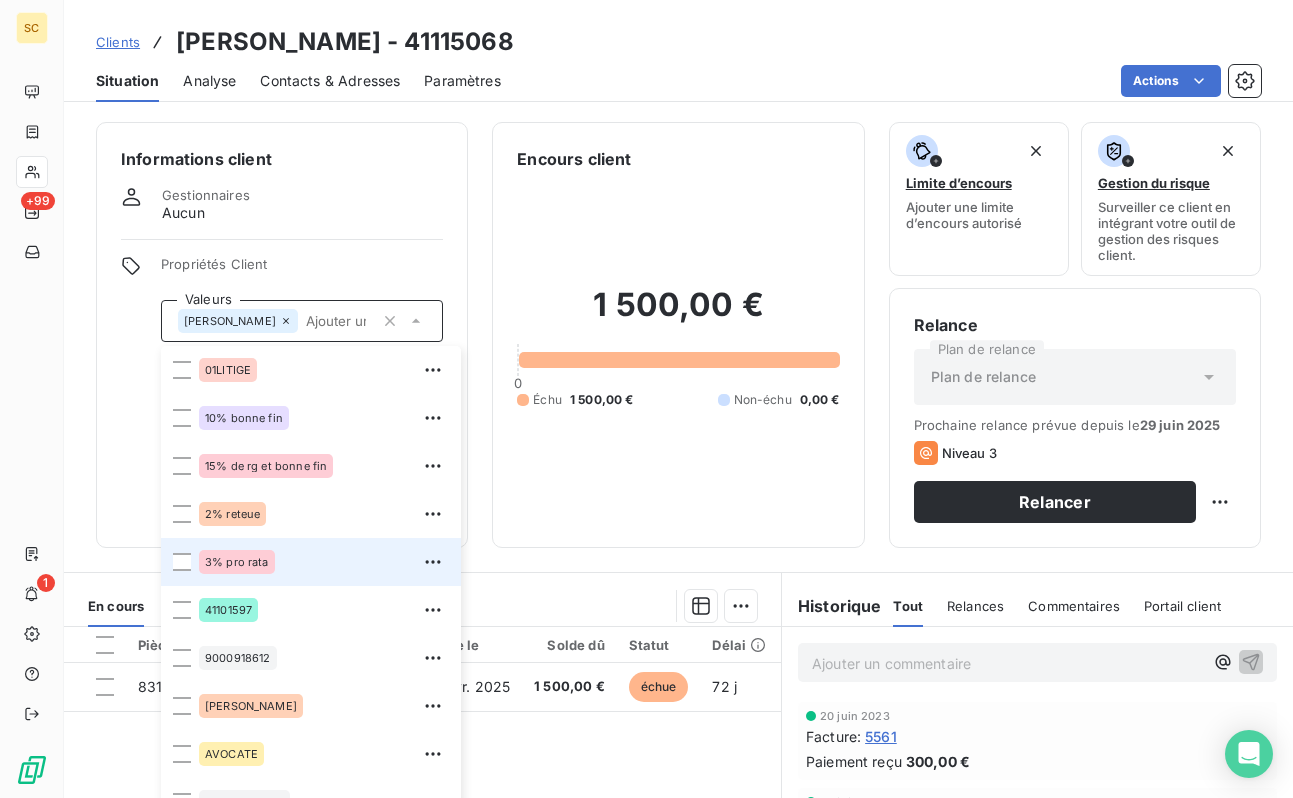 scroll, scrollTop: 28, scrollLeft: 0, axis: vertical 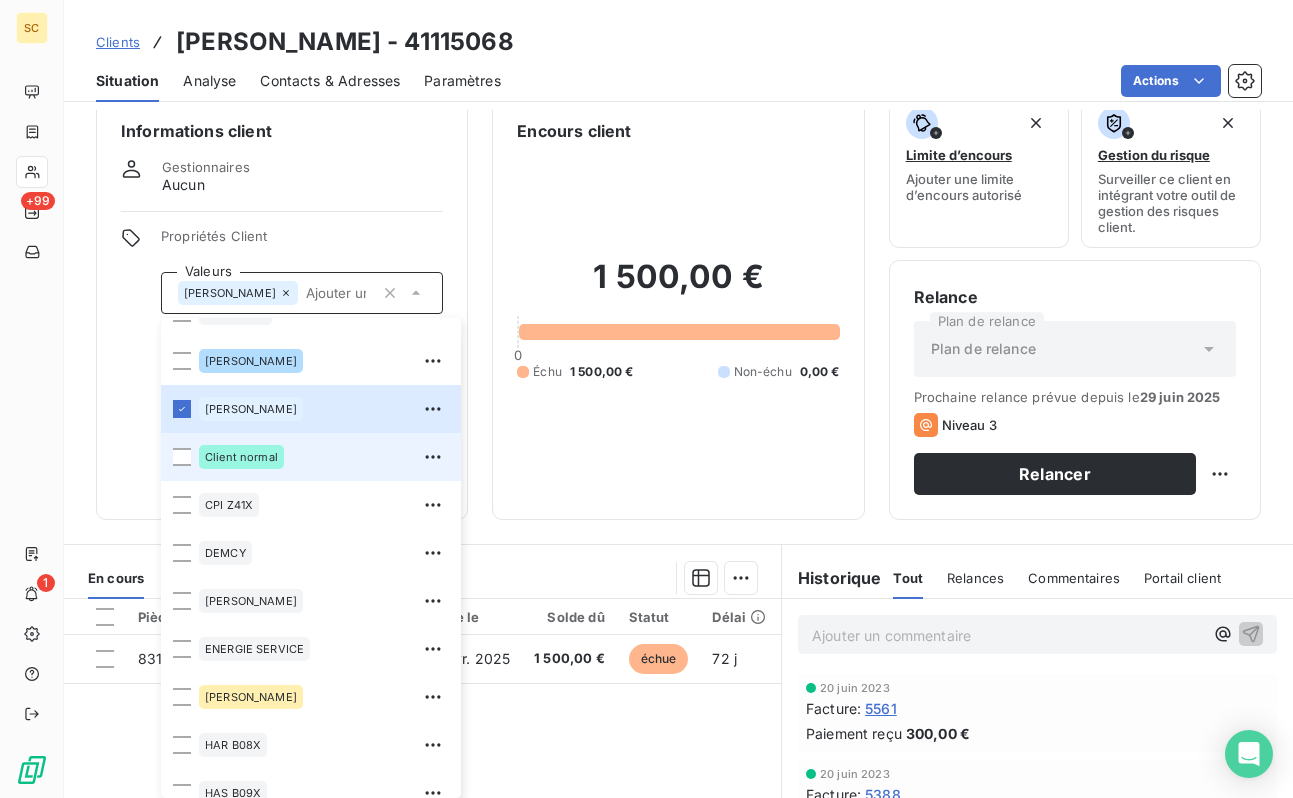 click on "Client normal" at bounding box center [241, 457] 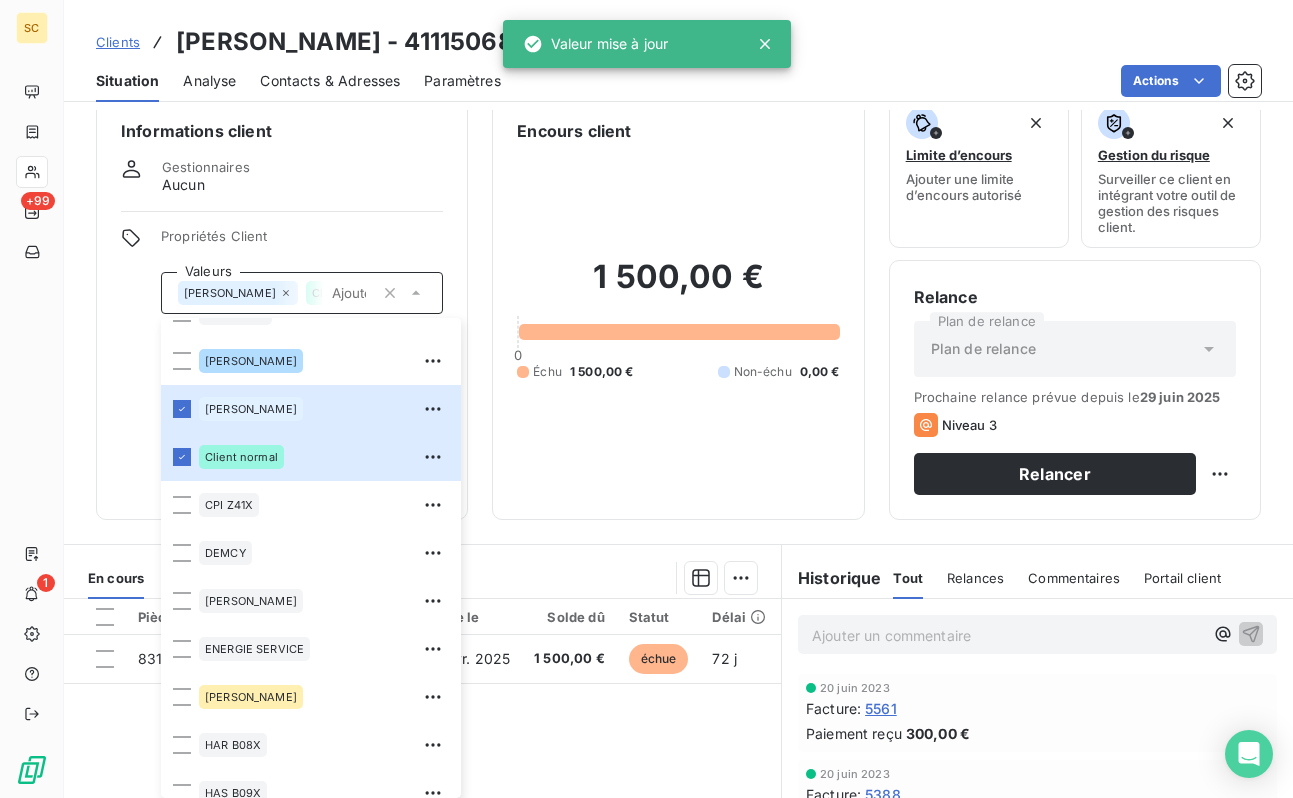click on "Informations client Gestionnaires Aucun Propriétés Client Valeurs [PERSON_NAME] Client normal 01LITIGE 10% bonne fin 15% de rg et bonne fin 2% reteue 3% pro rata 41101597 9000918612 [PERSON_NAME] AVOCATE BALLESTRERO BLACK LISTÉ BOUYGUES [PERSON_NAME] Client normal CPI Z41X [PERSON_NAME] ENERGIE SERVICE [PERSON_NAME] B08X HAS B09X IEP Z32X immo lucas paiement au 15 de chaque mois REP B11X RETENUE 12% rg 12% RG 5% rg10% [PERSON_NAME] situ differente chez client que les notr ufer Vinci TP" at bounding box center (282, 307) 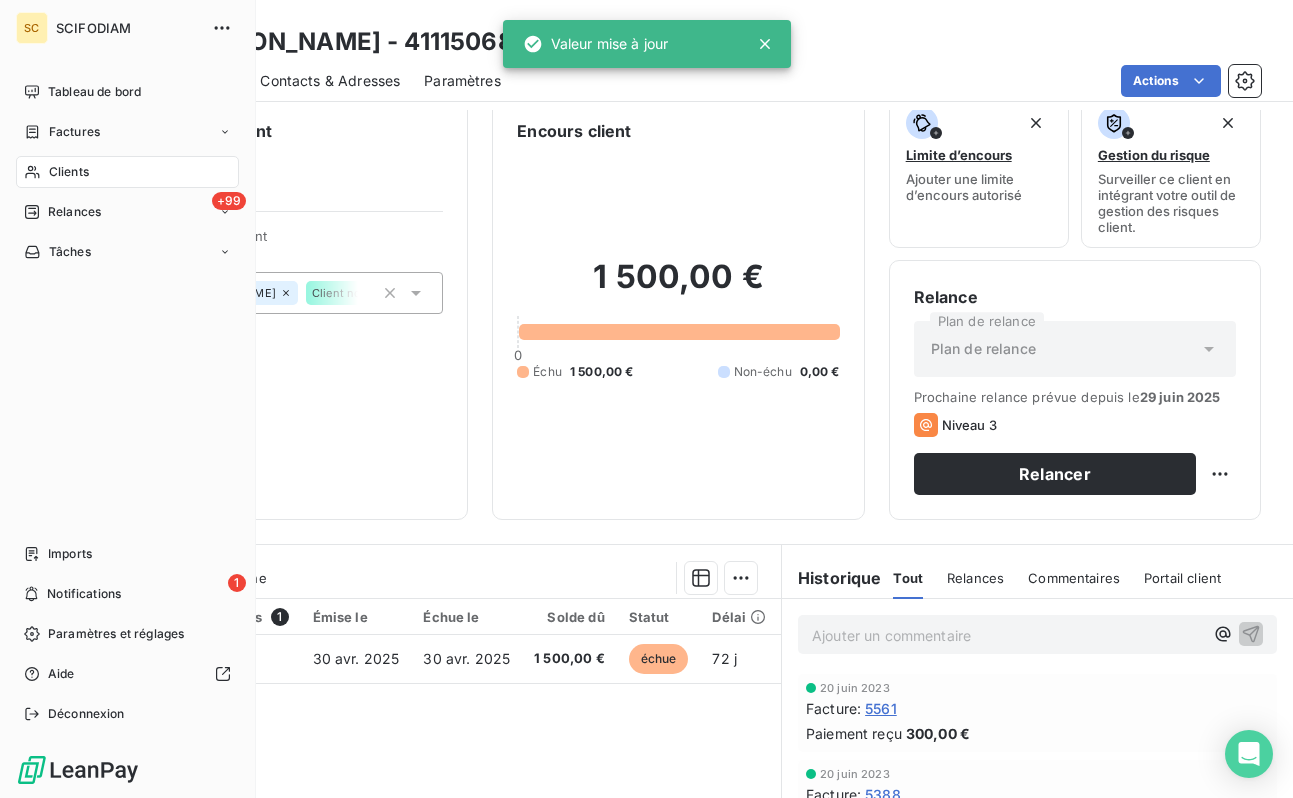 click on "Clients" at bounding box center [69, 172] 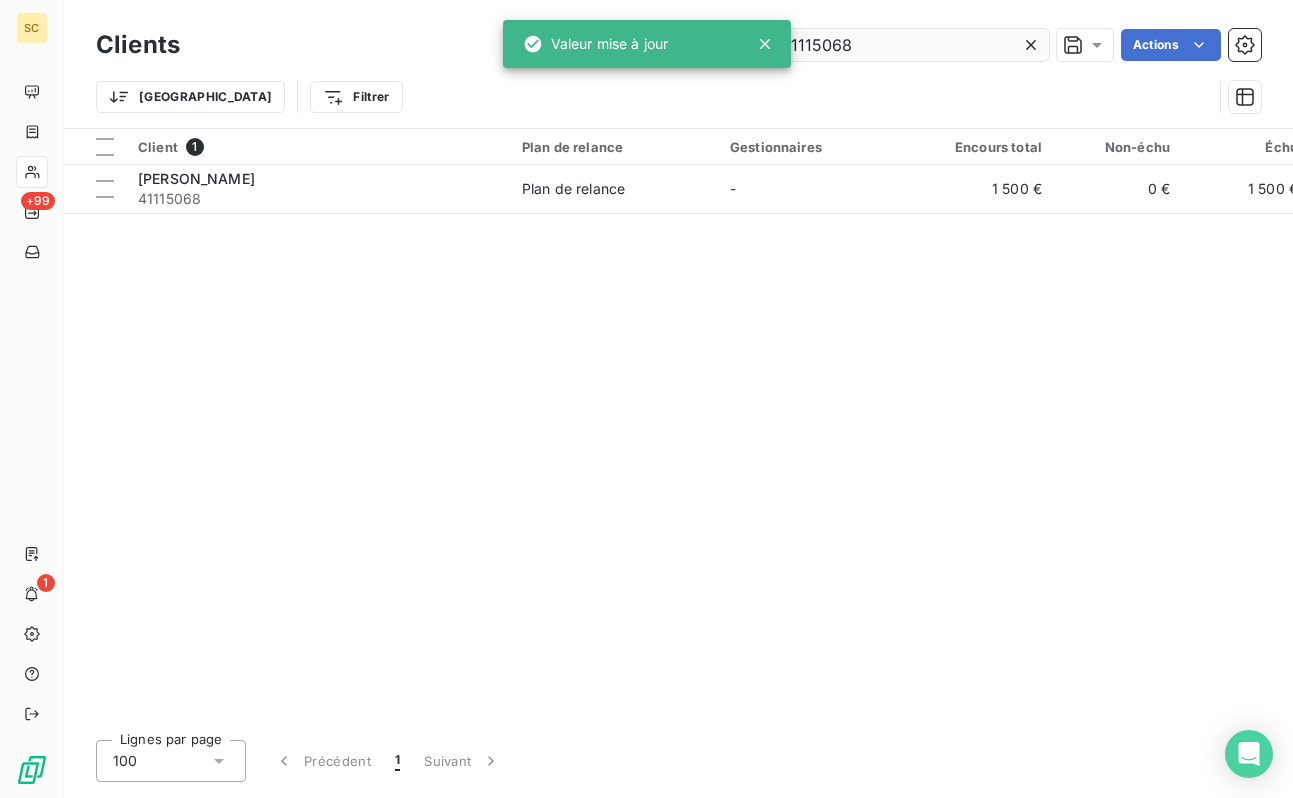 click on "41115068" at bounding box center [899, 45] 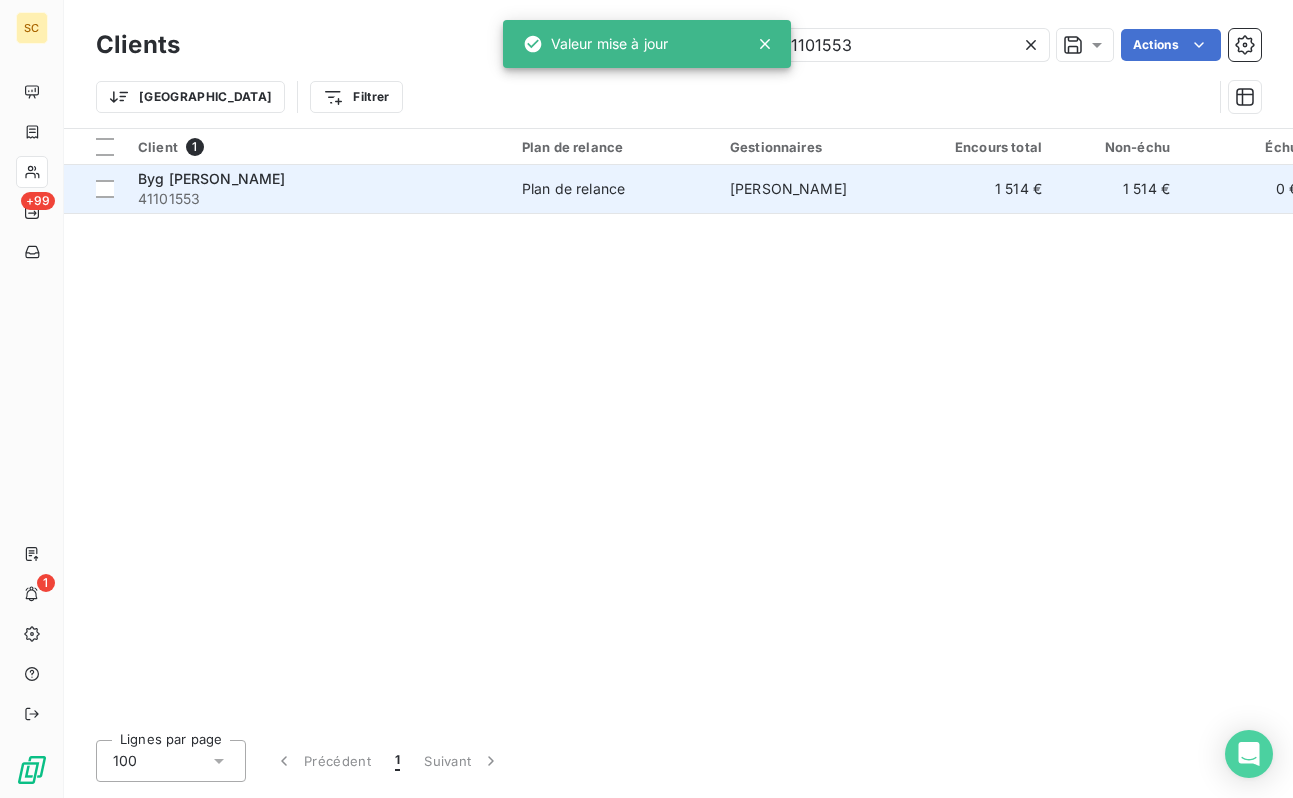 type on "41101553" 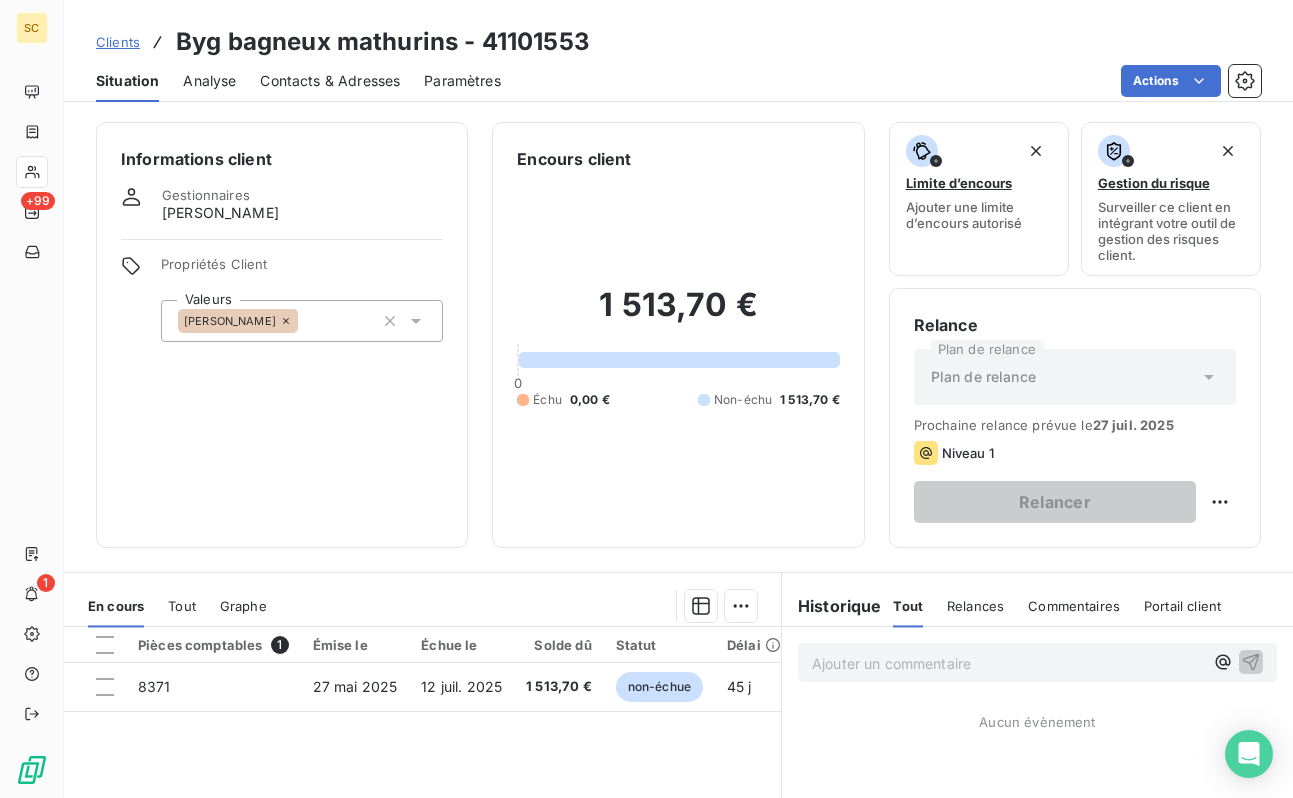 click on "[PERSON_NAME]" at bounding box center (302, 321) 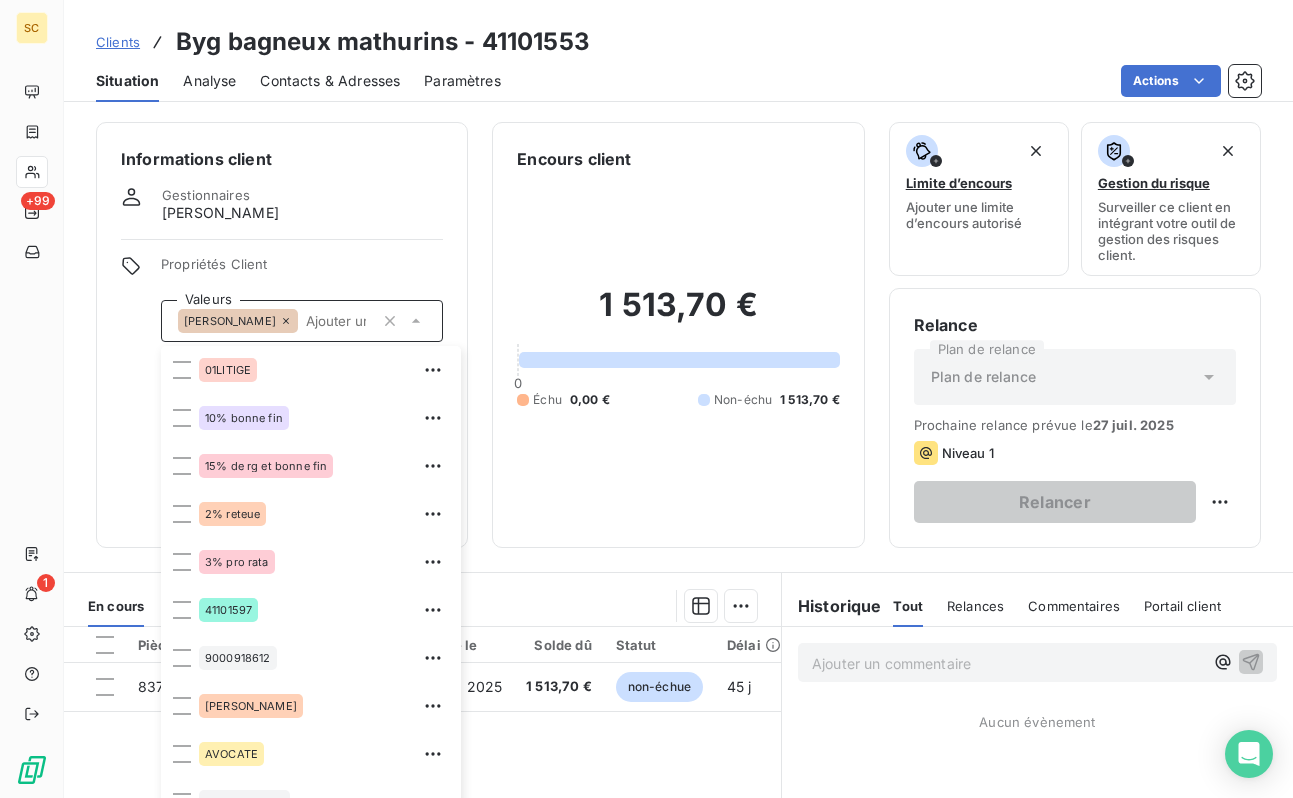 scroll, scrollTop: 28, scrollLeft: 0, axis: vertical 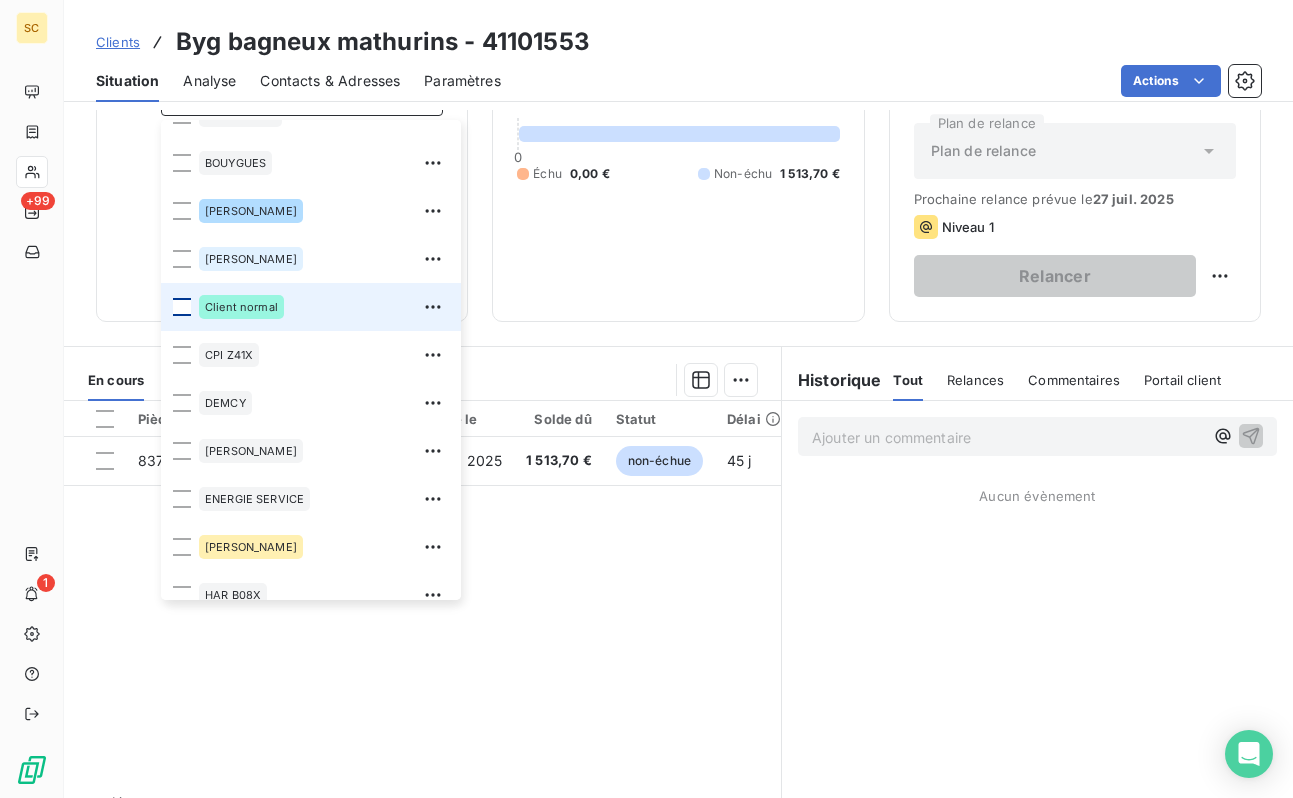 click at bounding box center [182, 307] 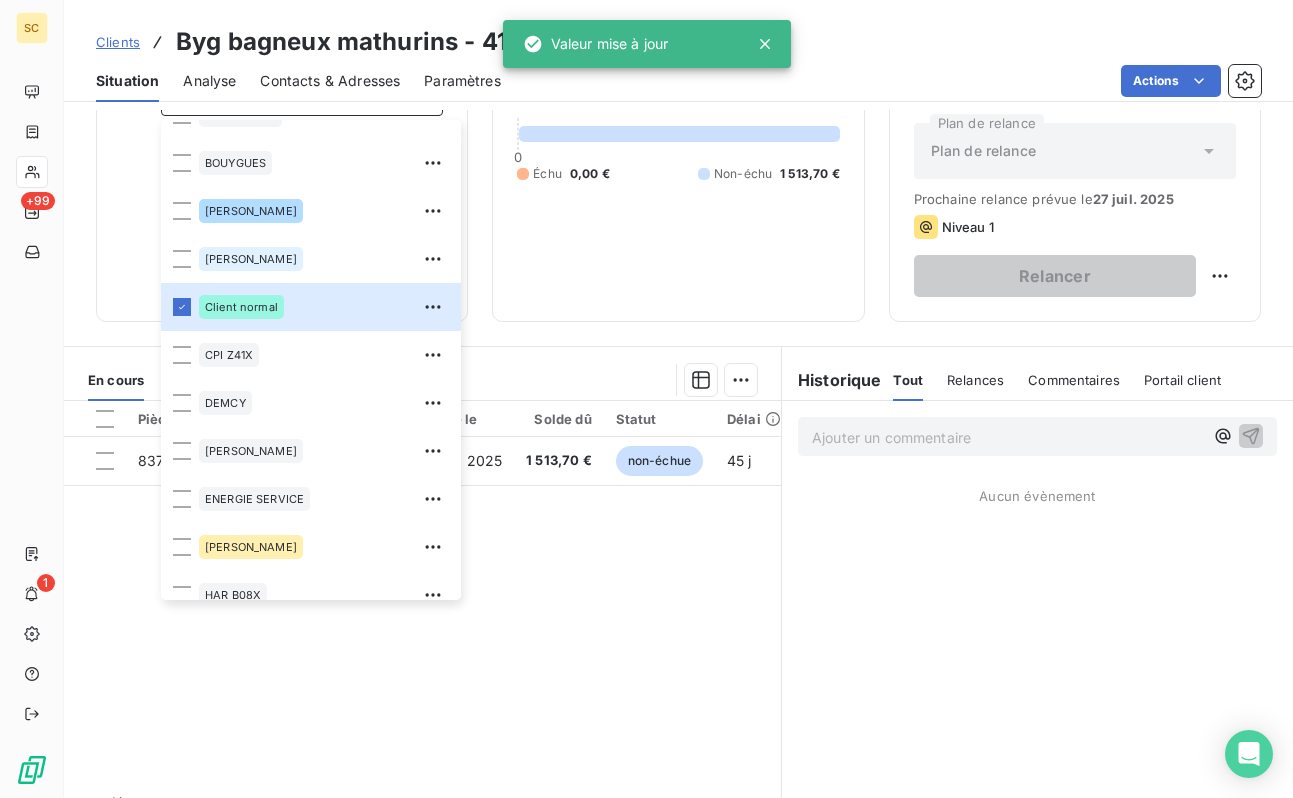 click on "Informations client Gestionnaires [PERSON_NAME] Propriétés Client Valeurs [PERSON_NAME] Client normal 01LITIGE 10% bonne fin 15% de rg et bonne fin 2% reteue 3% pro rata 41101597 9000918612 [PERSON_NAME] AVOCATE BALLESTRERO BLACK LISTÉ BOUYGUES [PERSON_NAME] Client normal CPI Z41X [PERSON_NAME] ENERGIE SERVICE [PERSON_NAME] B08X HAS B09X IEP Z32X immo lucas paiement au 15 de chaque mois REP B11X RETENUE 12% rg 12% RG 5% rg10% [PERSON_NAME] situ differente chez client que les notr ufer Vinci TP" at bounding box center (282, 109) 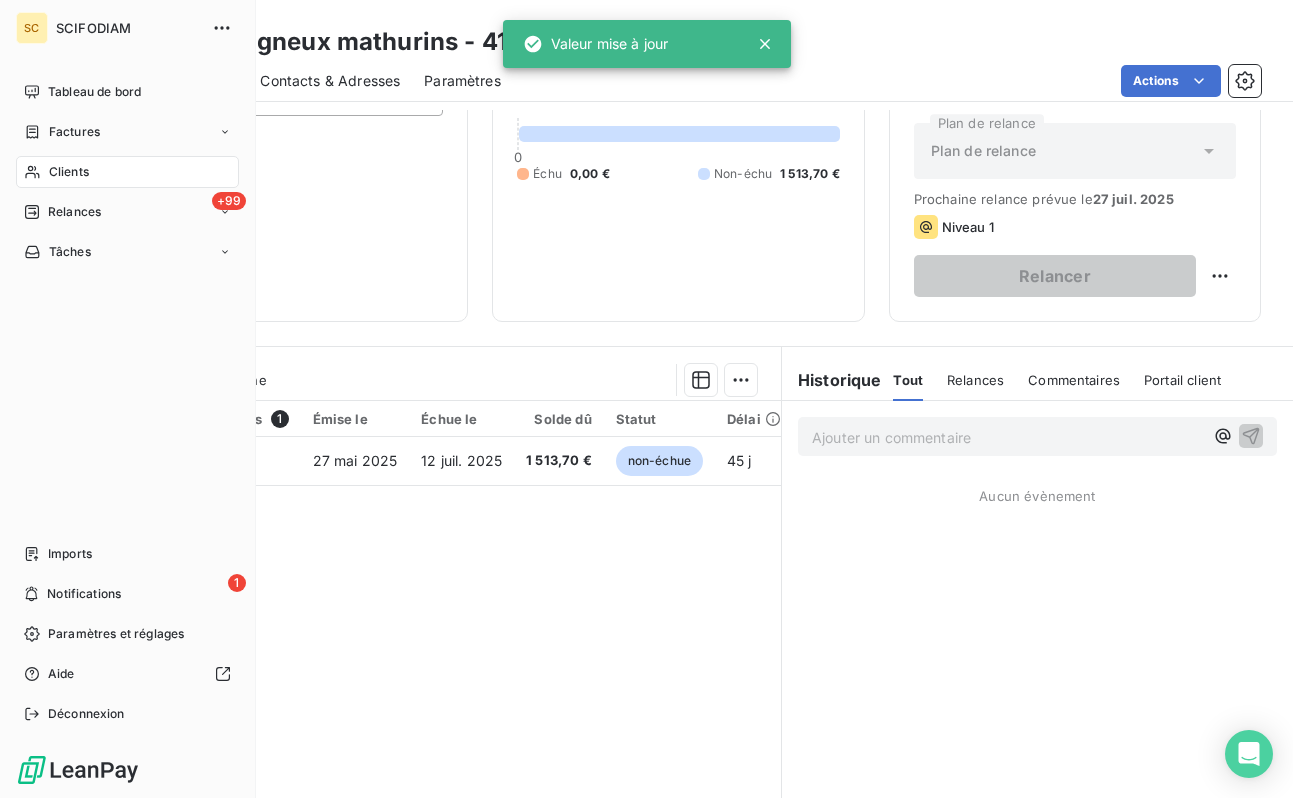 click on "Clients" at bounding box center (127, 172) 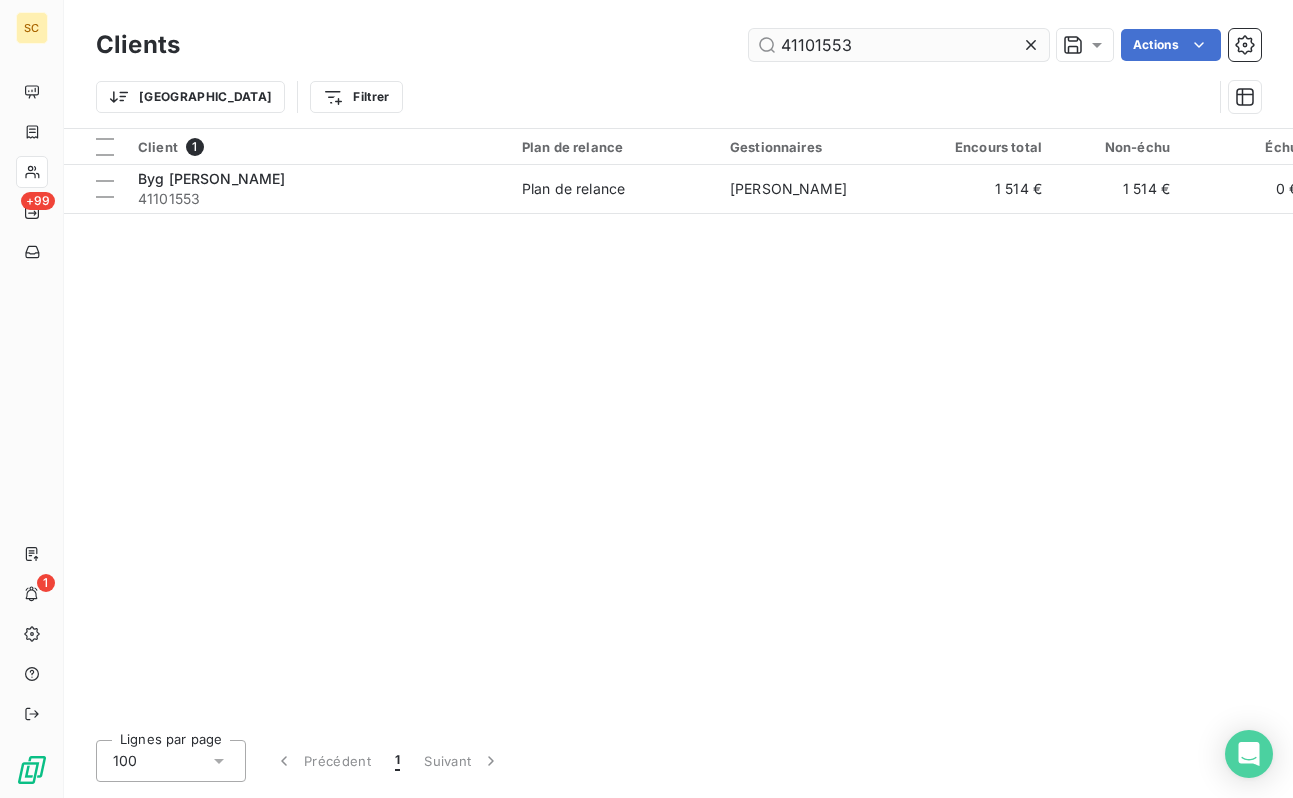 click on "41101553" at bounding box center (899, 45) 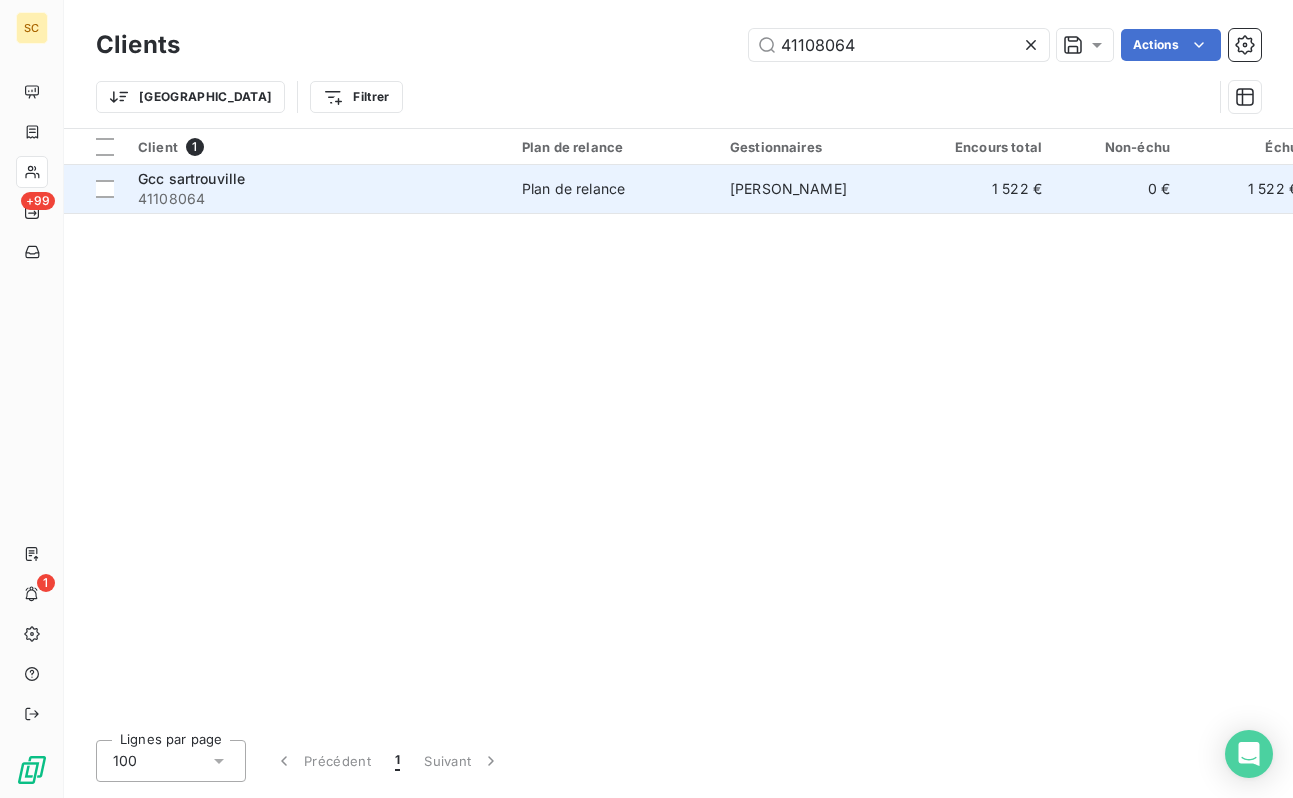 type on "41108064" 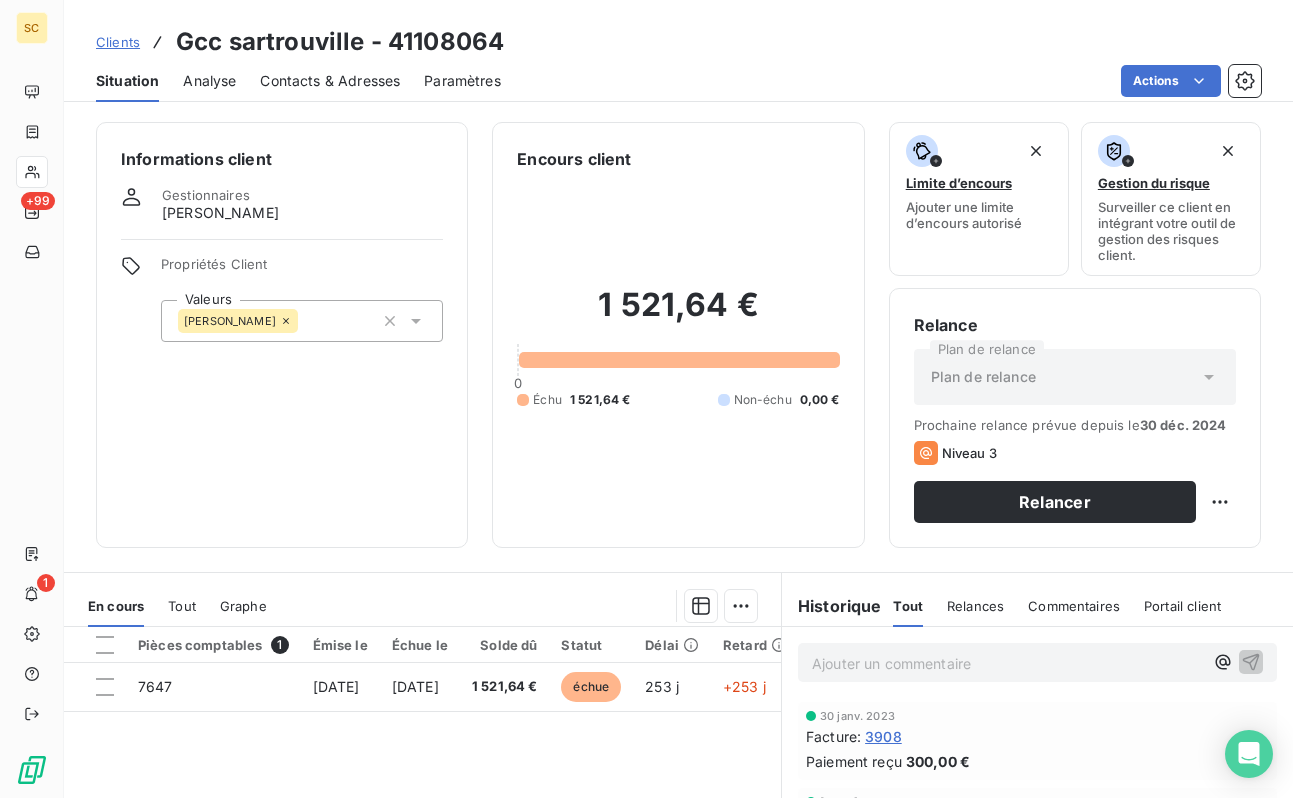 click on "[PERSON_NAME]" at bounding box center [302, 321] 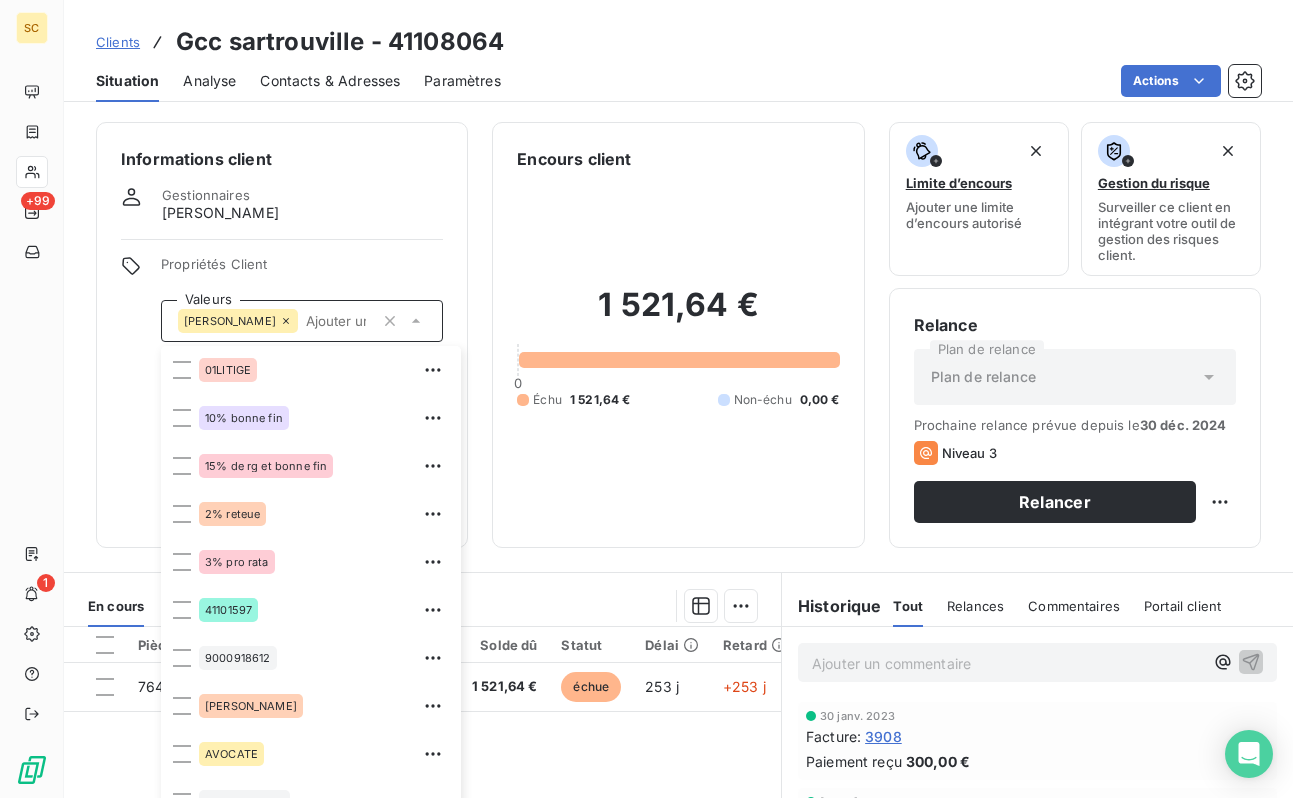 scroll, scrollTop: 28, scrollLeft: 0, axis: vertical 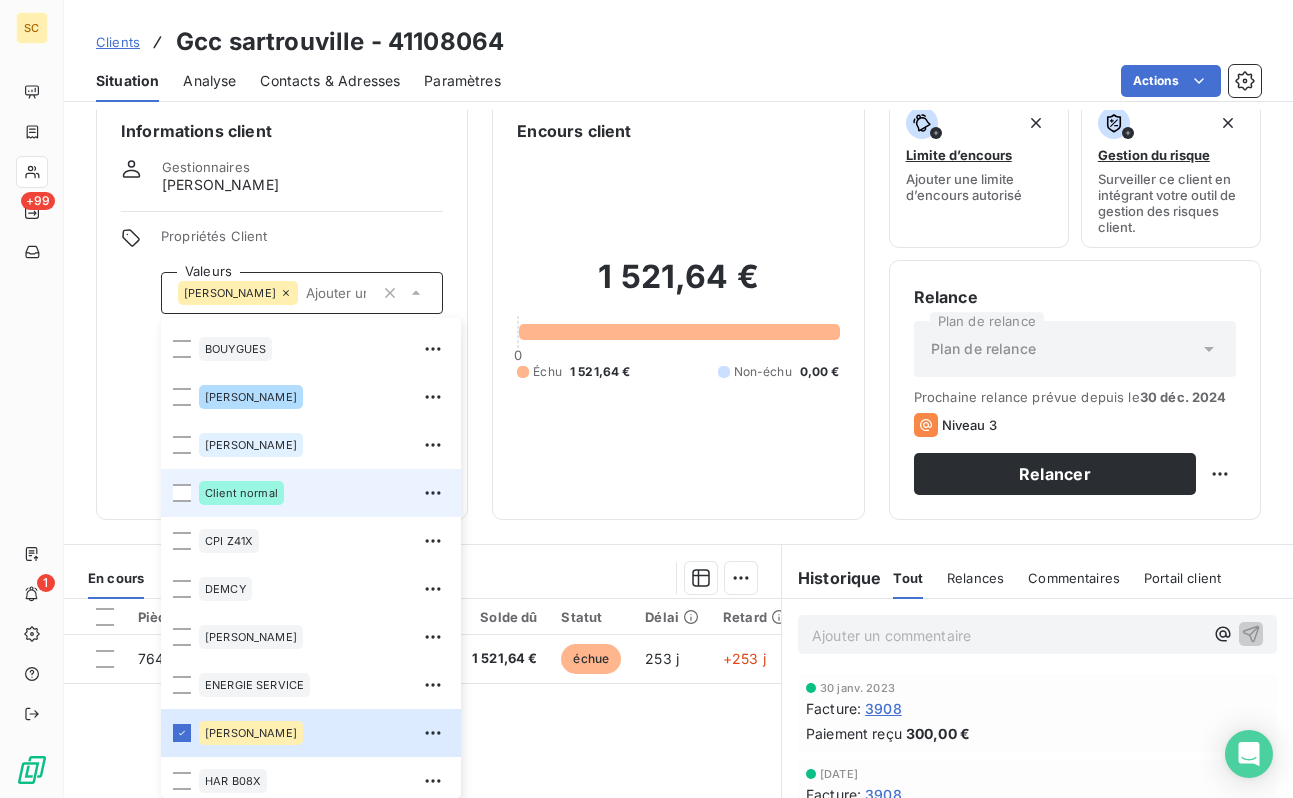 click on "Client normal" at bounding box center [241, 493] 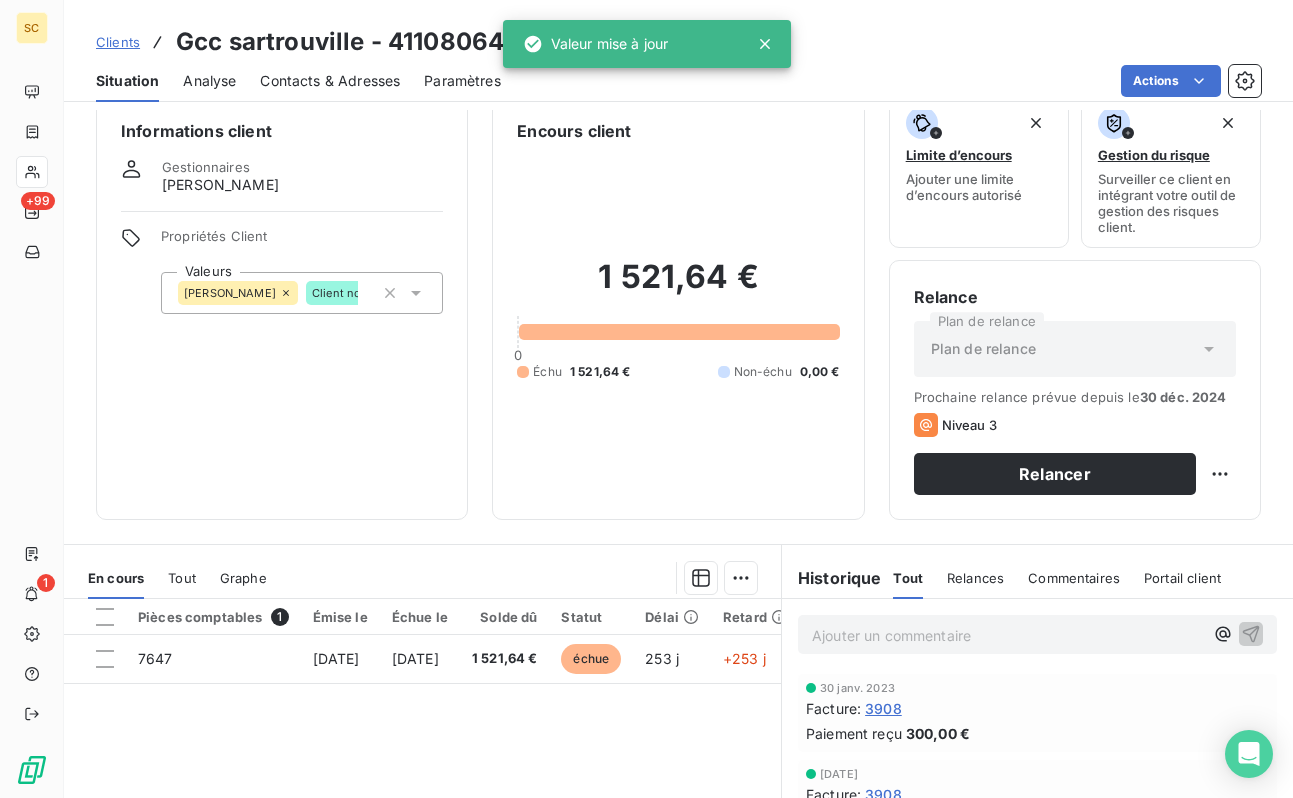 click on "Informations client Gestionnaires [PERSON_NAME] Propriétés Client Valeurs [PERSON_NAME] Client normal Encours client   1 521,64 € 0 Échu 1 521,64 € Non-échu 0,00 €     Limite d’encours Ajouter une limite d’encours autorisé Gestion du risque Surveiller ce client en intégrant votre outil de gestion des risques client. Relance Plan de relance Plan de relance Prochaine relance prévue depuis le  [DATE] Niveau 3 Relancer" at bounding box center (678, 307) 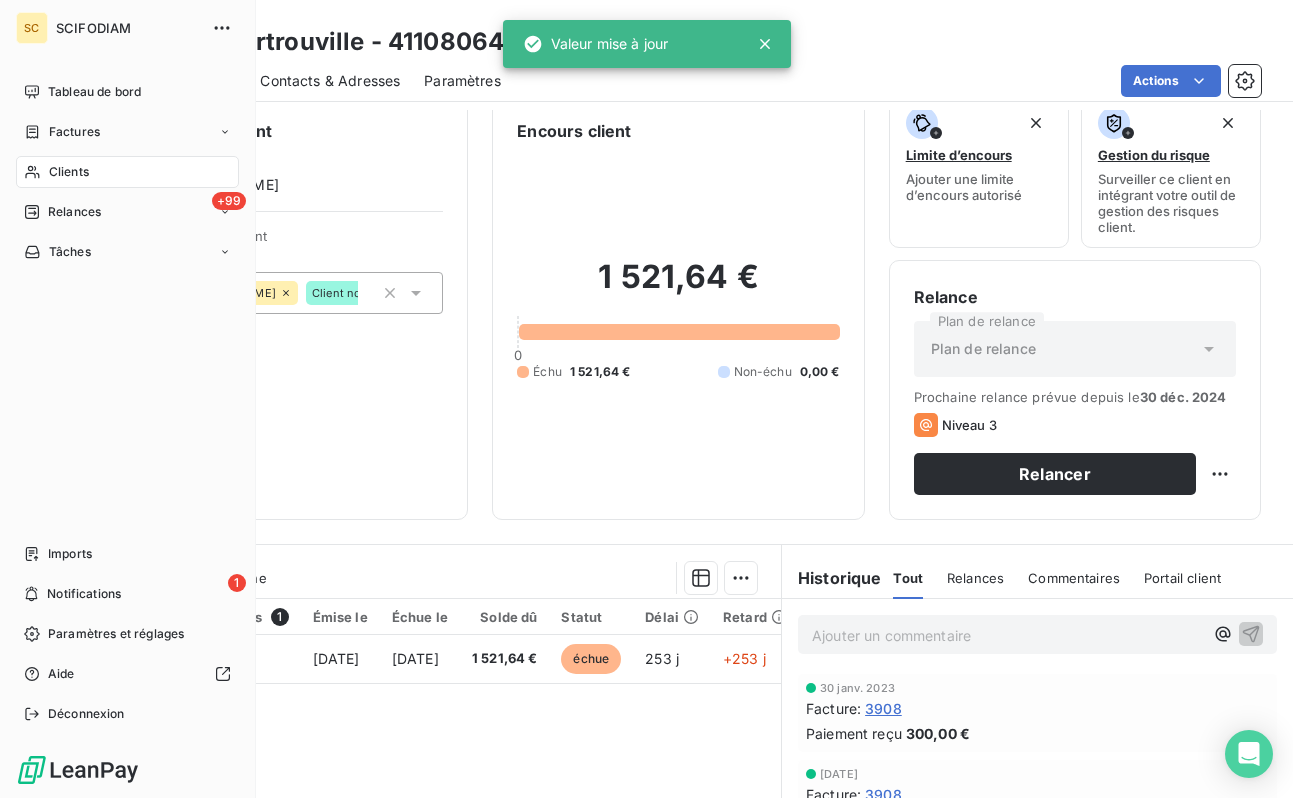 click on "Clients" at bounding box center (127, 172) 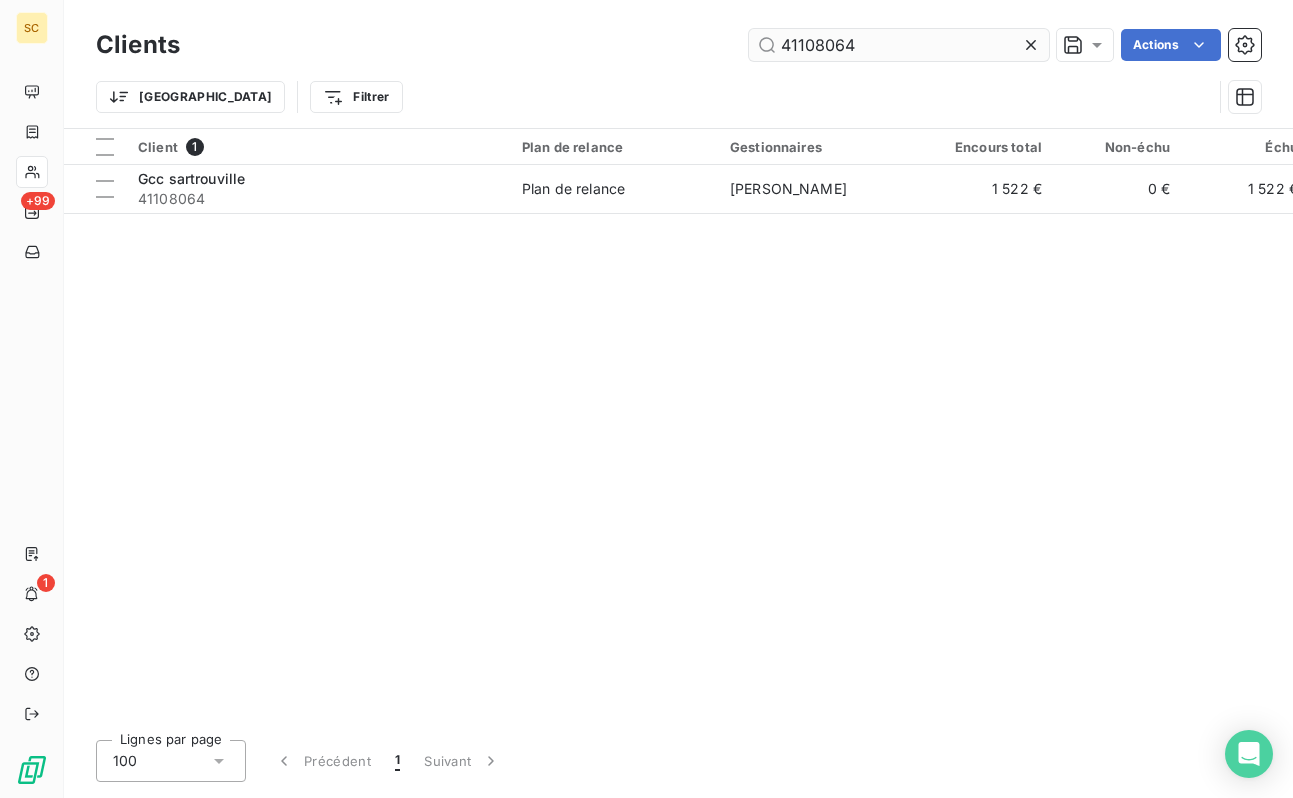 click on "41108064" at bounding box center (899, 45) 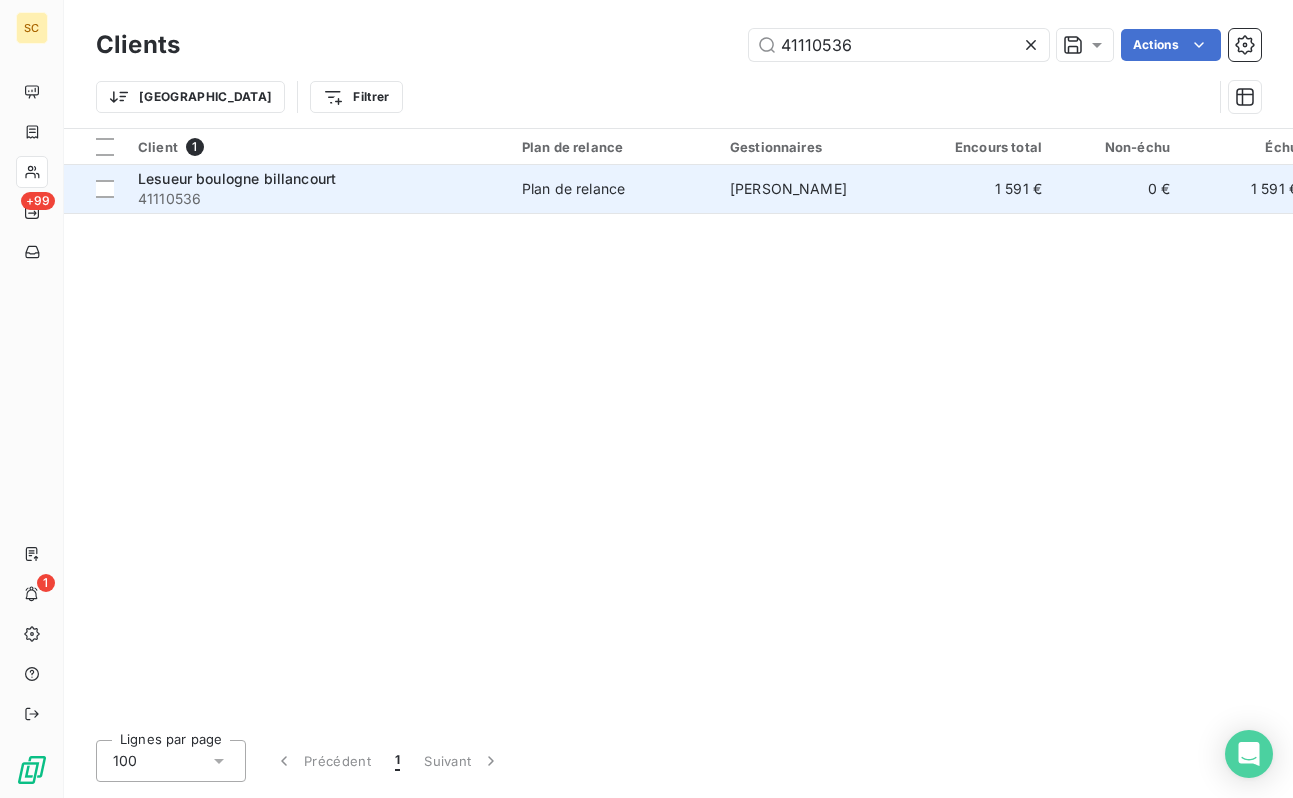 type on "41110536" 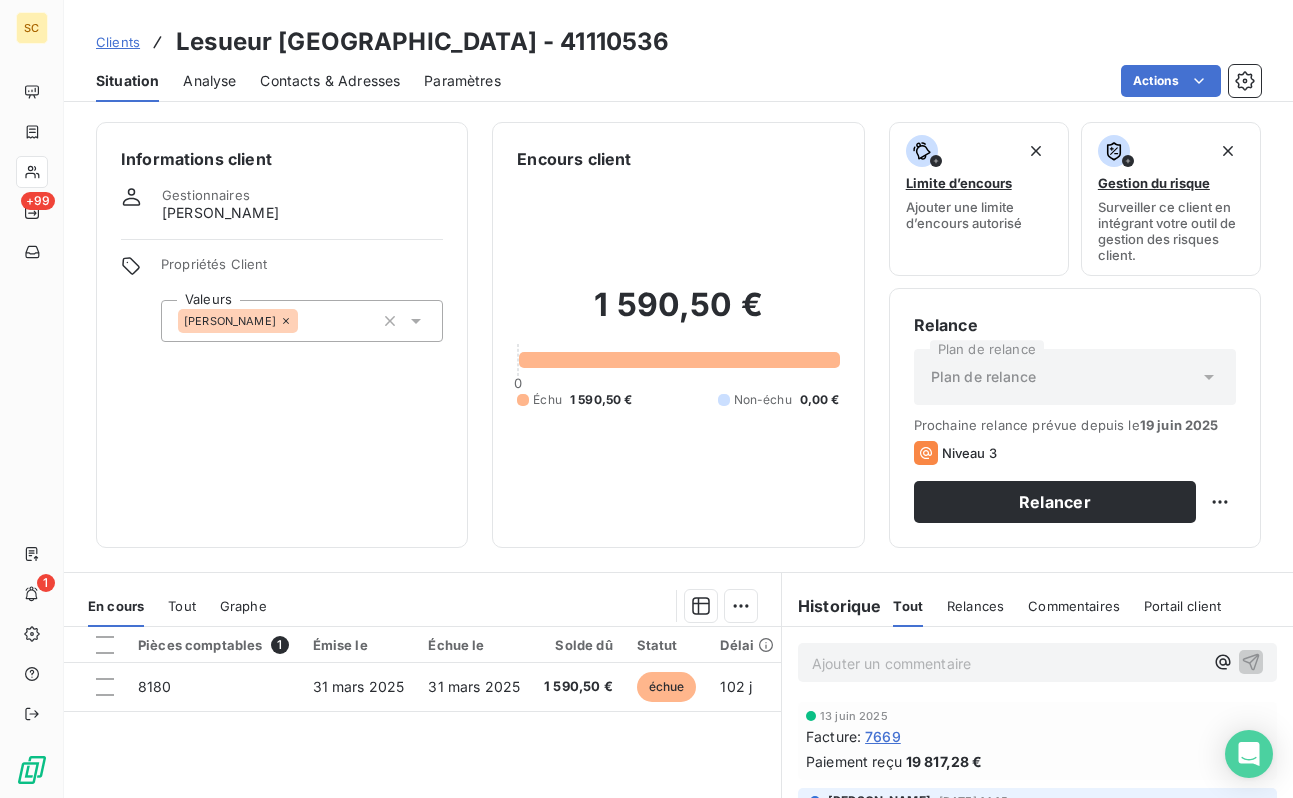 click on "[PERSON_NAME]" at bounding box center [302, 321] 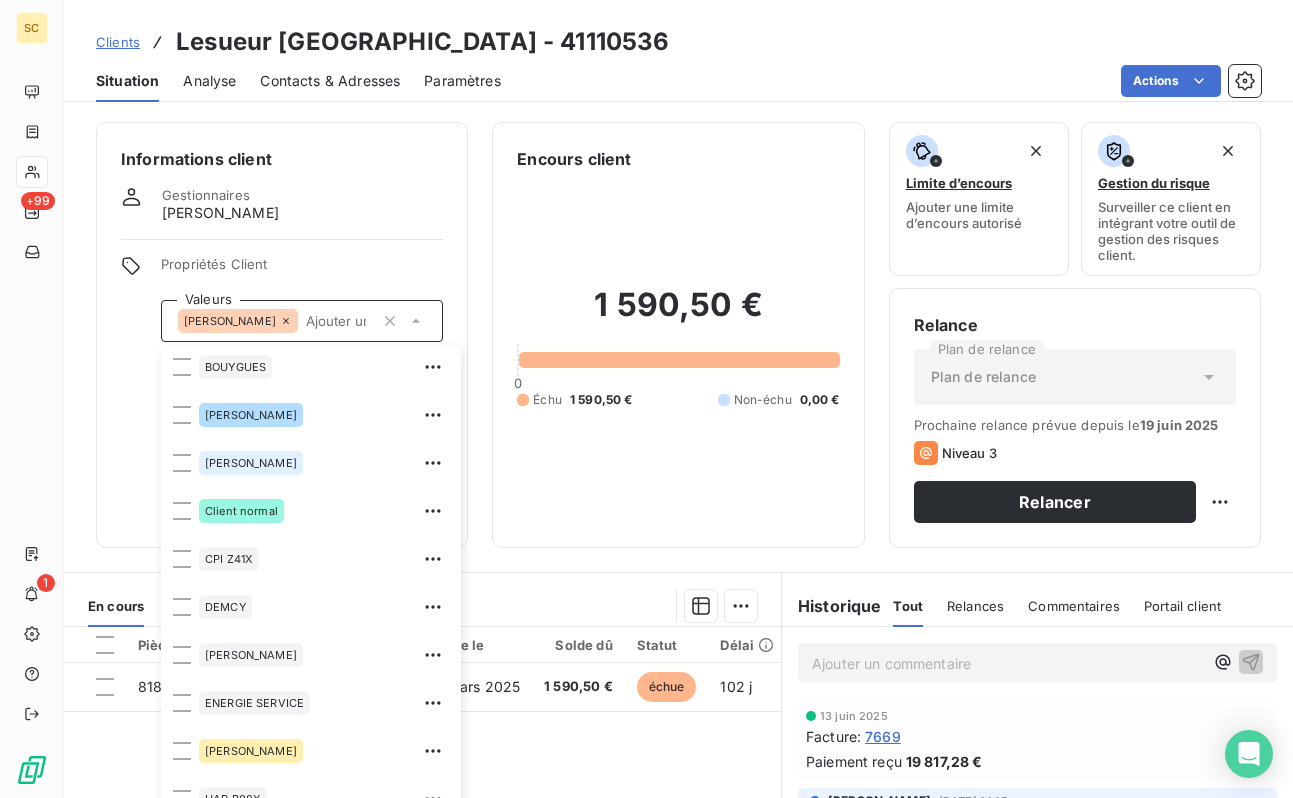 scroll, scrollTop: 545, scrollLeft: 0, axis: vertical 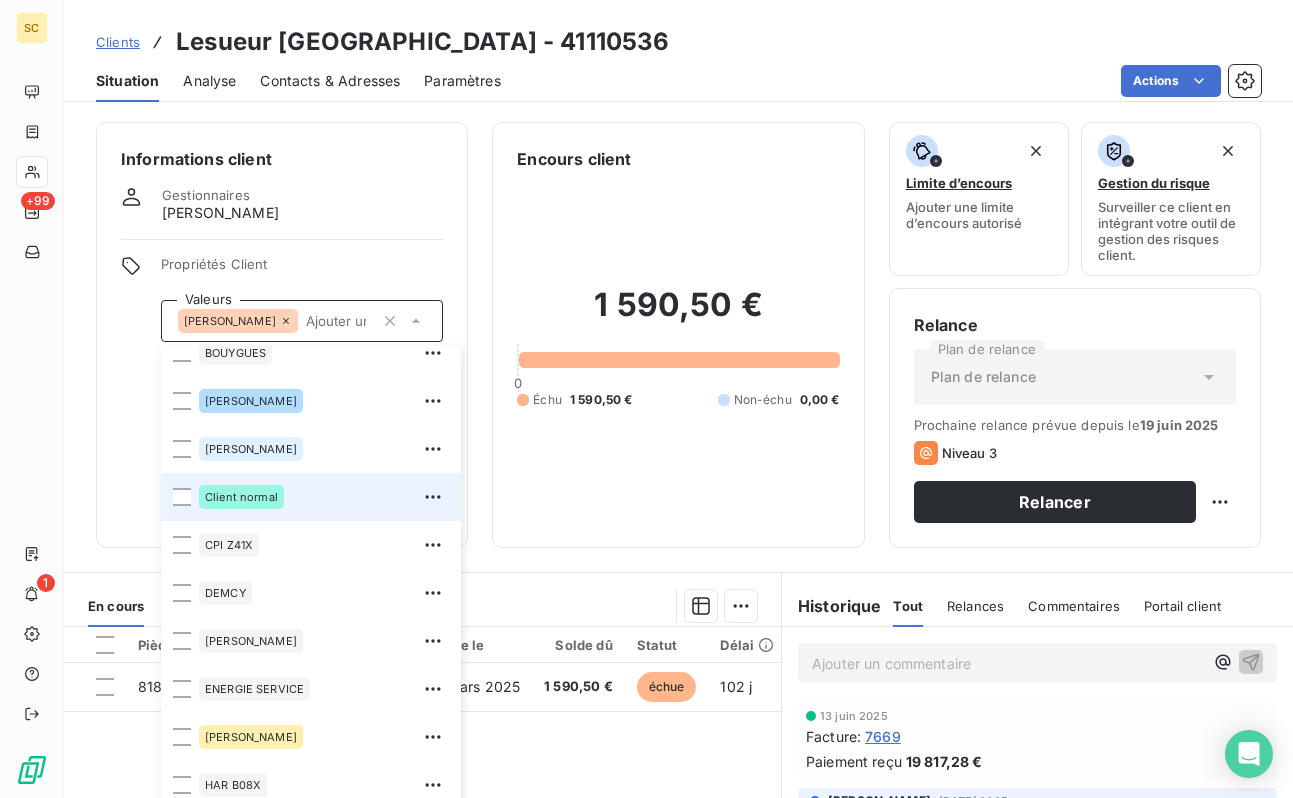 click on "Client normal" at bounding box center (241, 497) 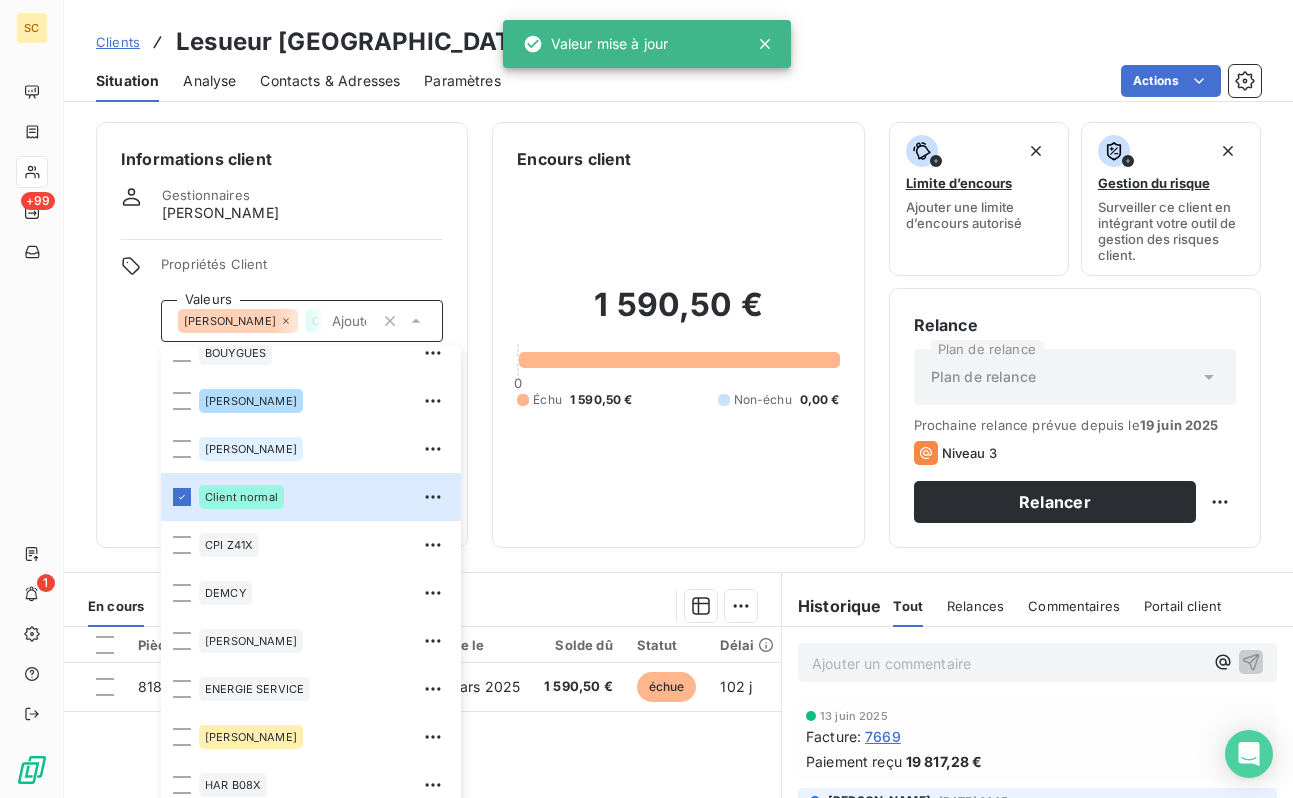 click on "Informations client Gestionnaires [PERSON_NAME] Propriétés Client Valeurs [PERSON_NAME] Client normal 01LITIGE 10% bonne fin 15% de rg et bonne fin 2% reteue 3% pro rata 41101597 9000918612 [PERSON_NAME] AVOCATE BALLESTRERO BLACK LISTÉ BOUYGUES [PERSON_NAME] Client normal CPI Z41X [PERSON_NAME] ENERGIE SERVICE [PERSON_NAME] B08X HAS B09X IEP Z32X immo lucas paiement au 15 de chaque mois REP B11X RETENUE 12% rg 12% RG 5% rg10% [PERSON_NAME] situ differente chez client que les notr ufer Vinci TP" at bounding box center (282, 335) 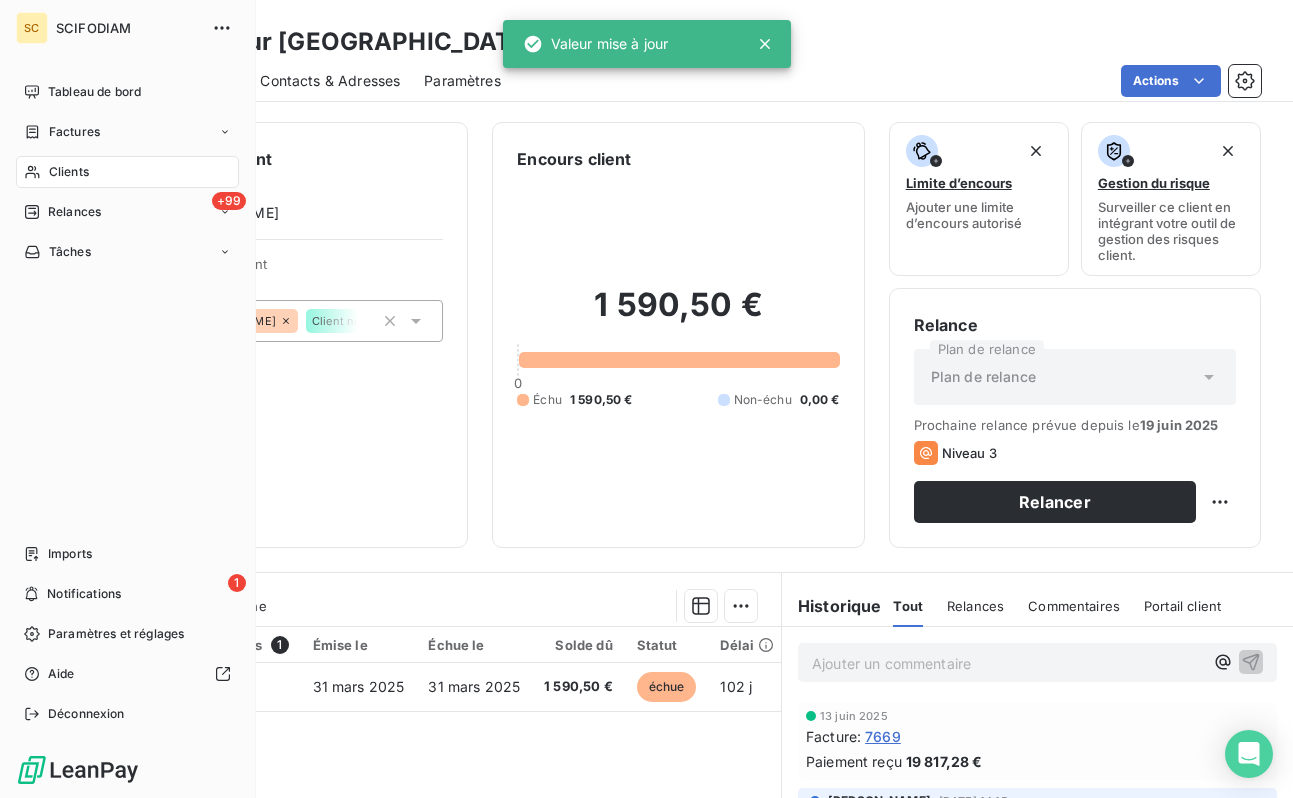 click on "Clients" at bounding box center [127, 172] 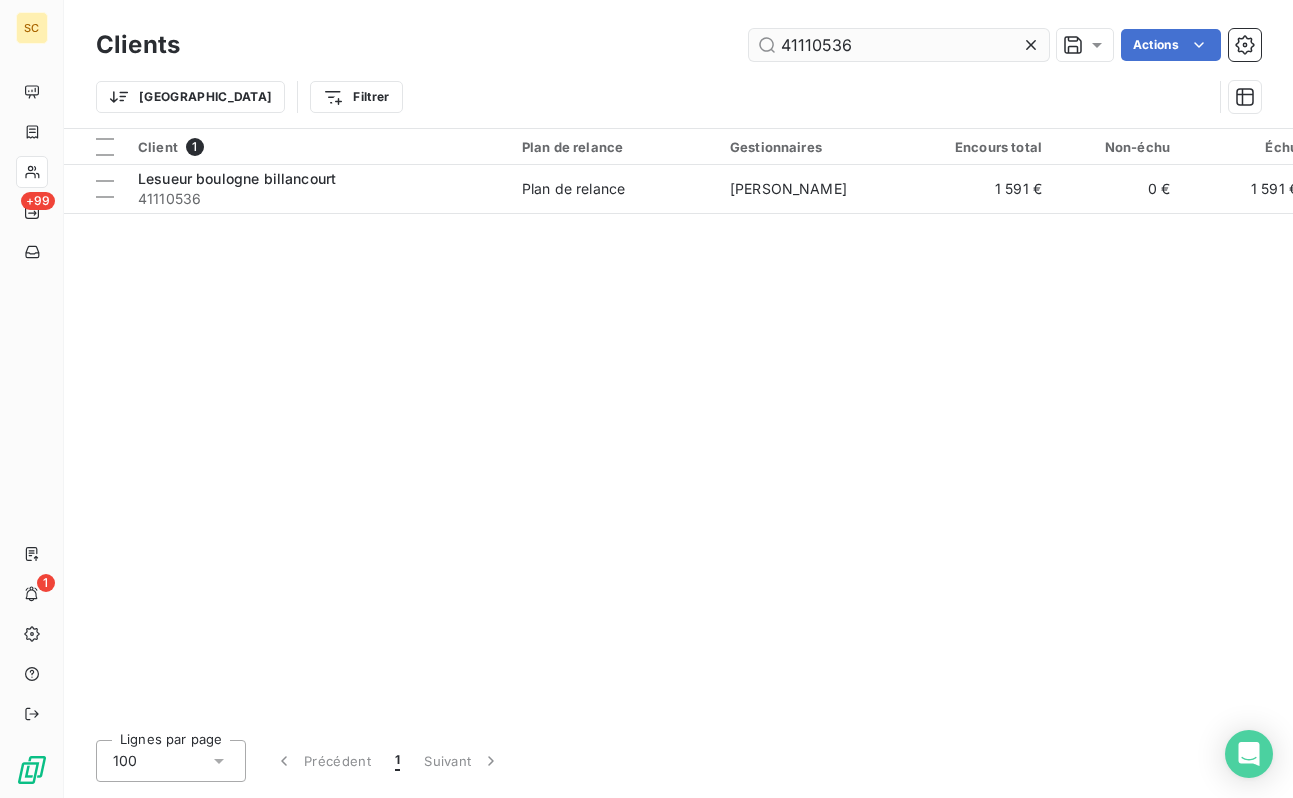 click on "41110536" at bounding box center [899, 45] 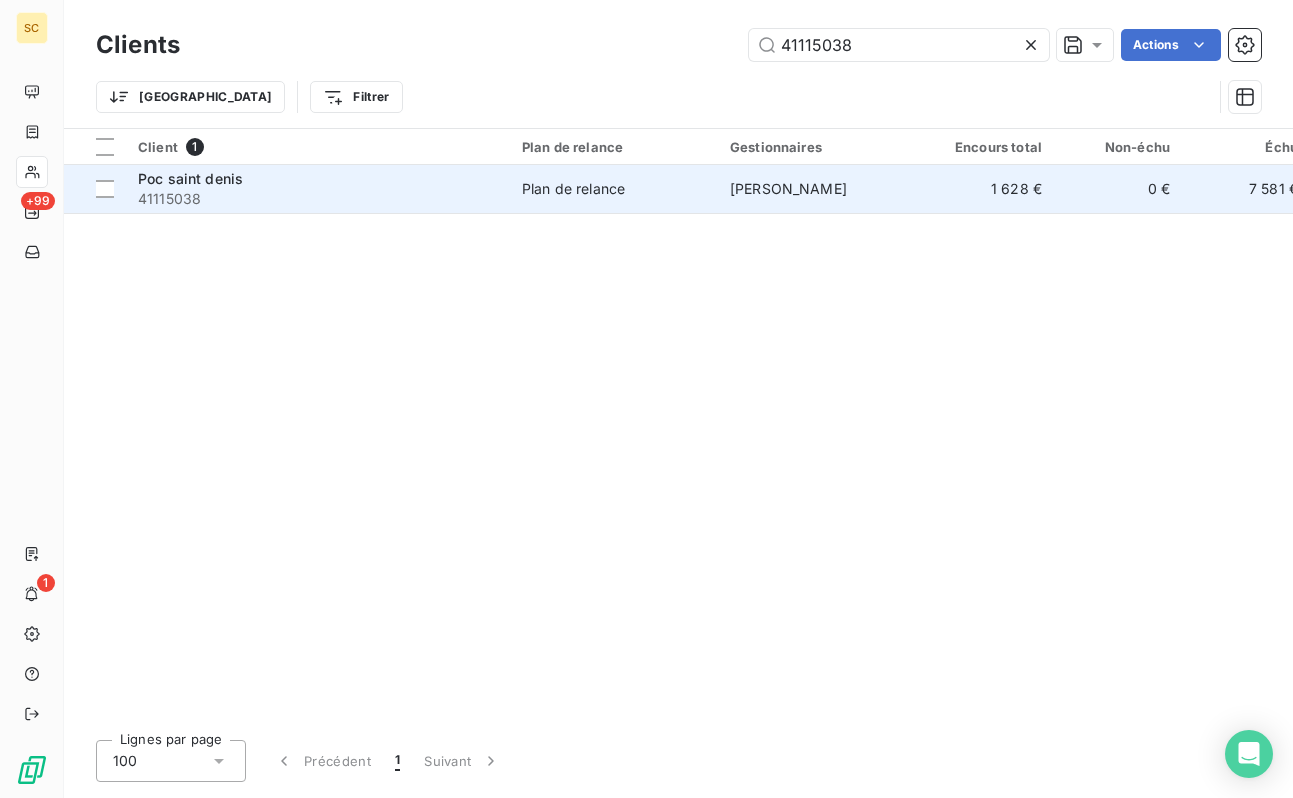 type on "41115038" 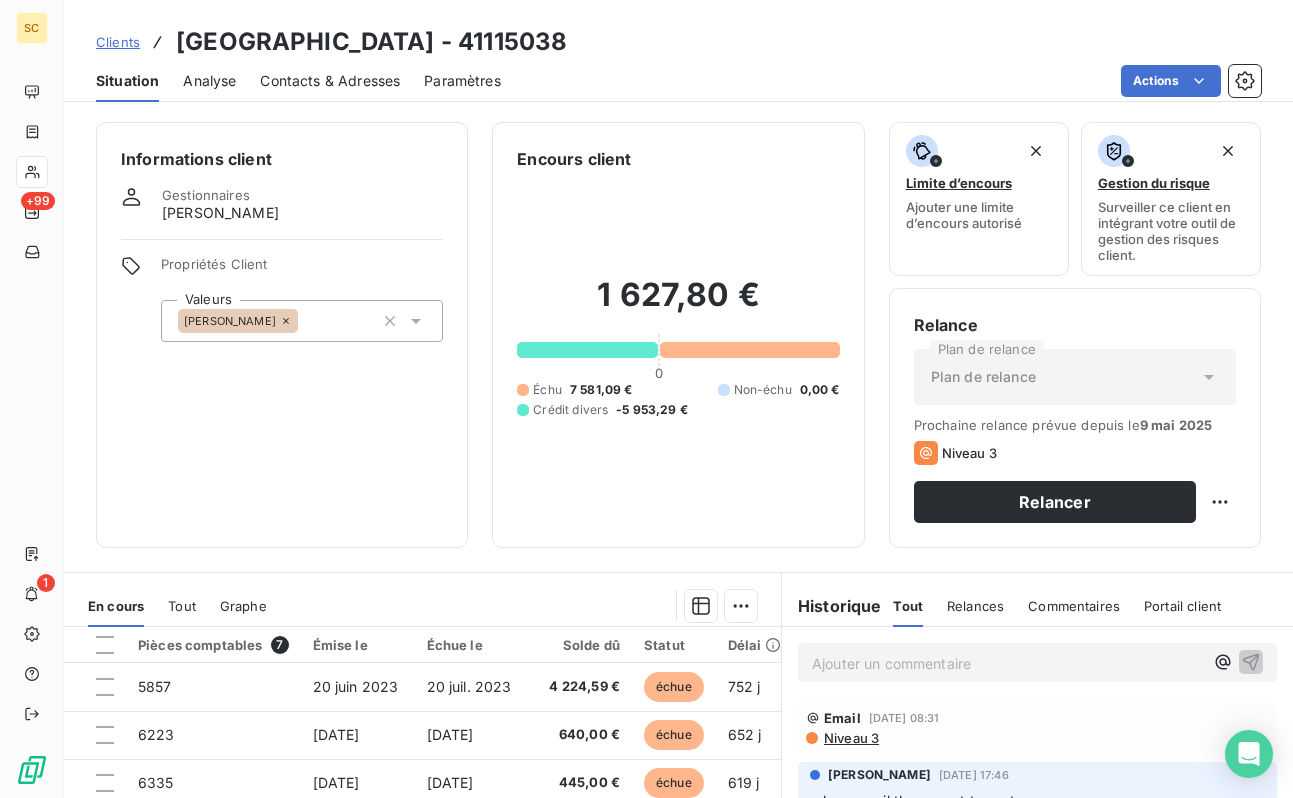 click on "[PERSON_NAME]" at bounding box center (302, 321) 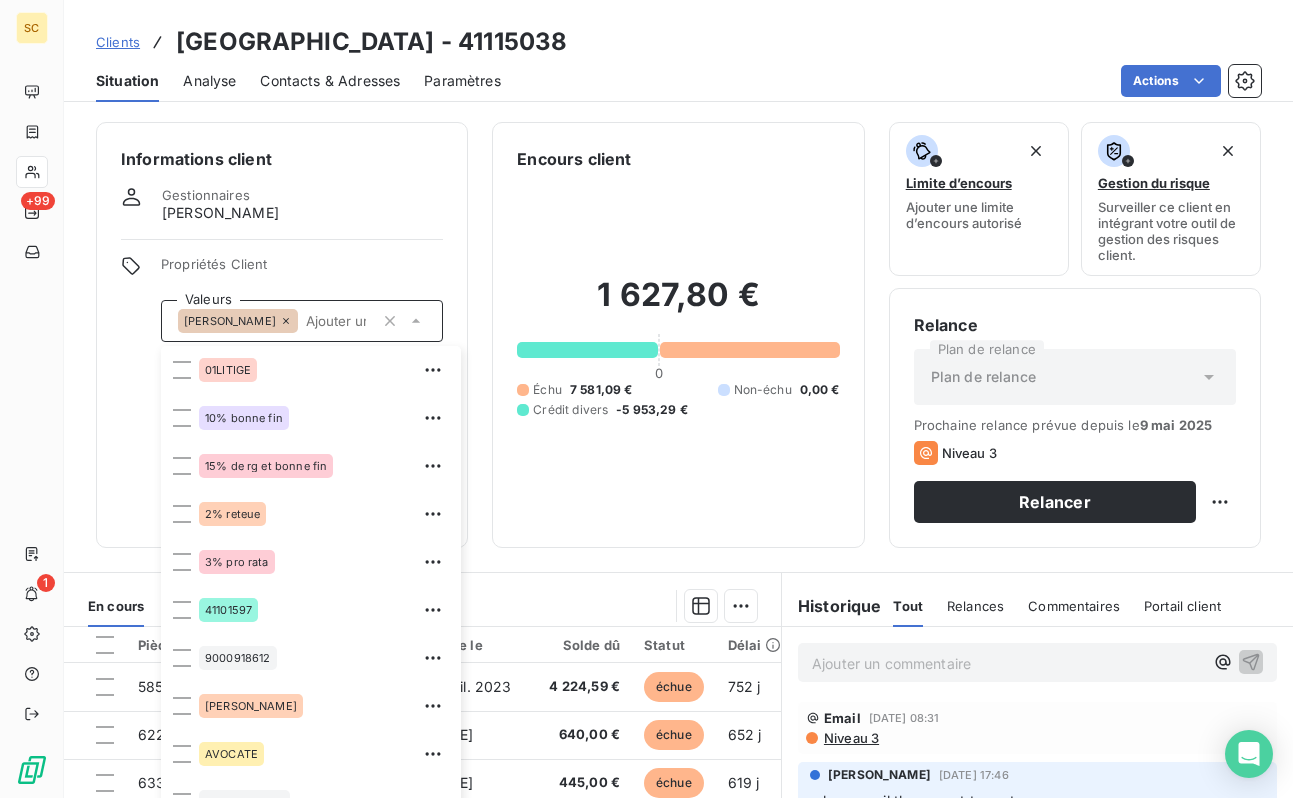 scroll, scrollTop: 28, scrollLeft: 0, axis: vertical 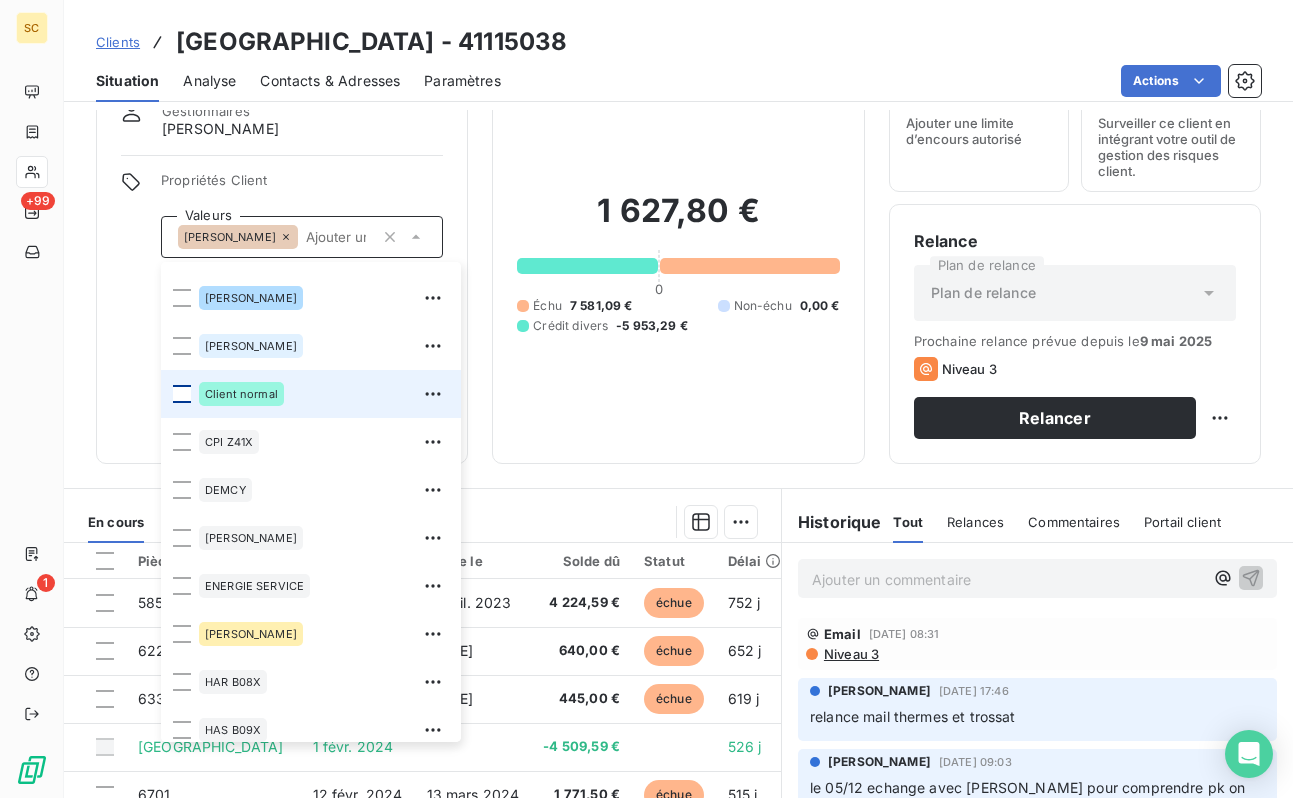 click at bounding box center [182, 394] 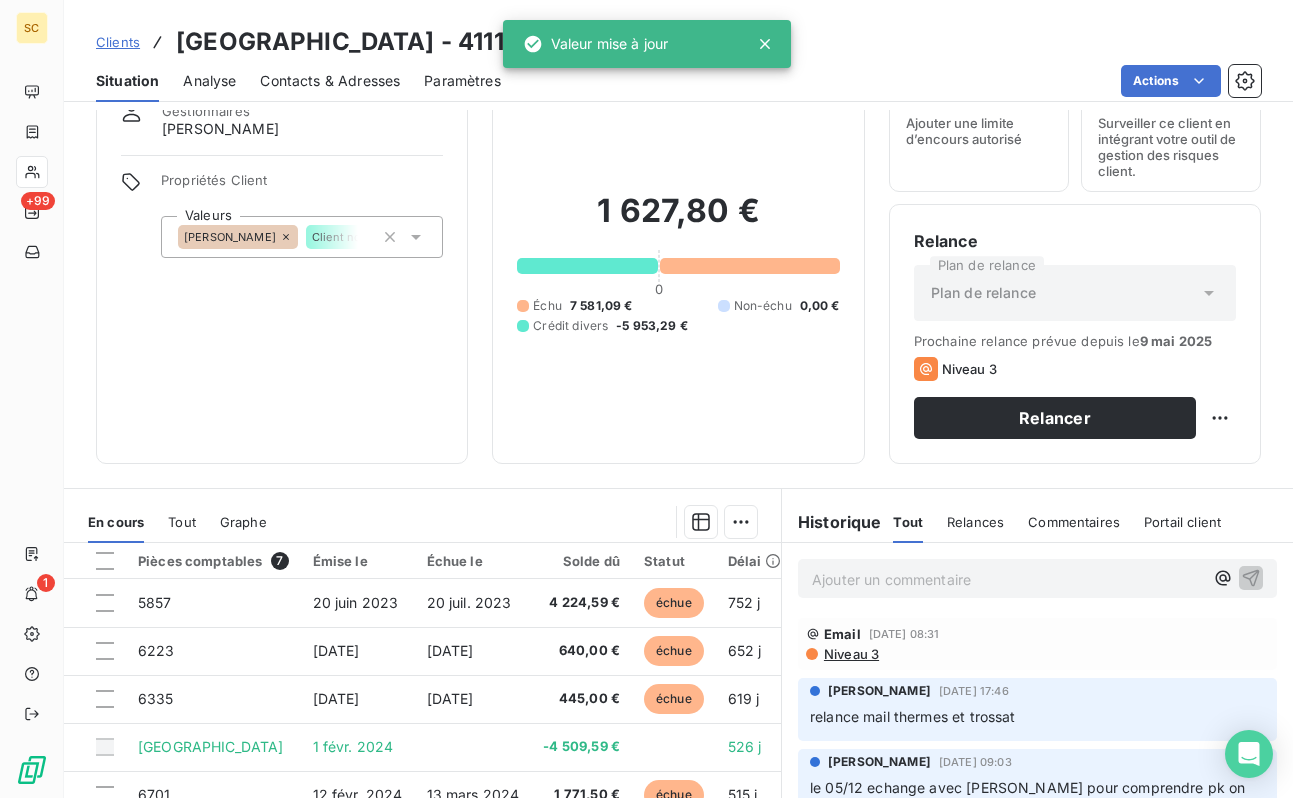 click on "Informations client Gestionnaires [PERSON_NAME] Propriétés Client Valeurs [PERSON_NAME] Client normal" at bounding box center (282, 251) 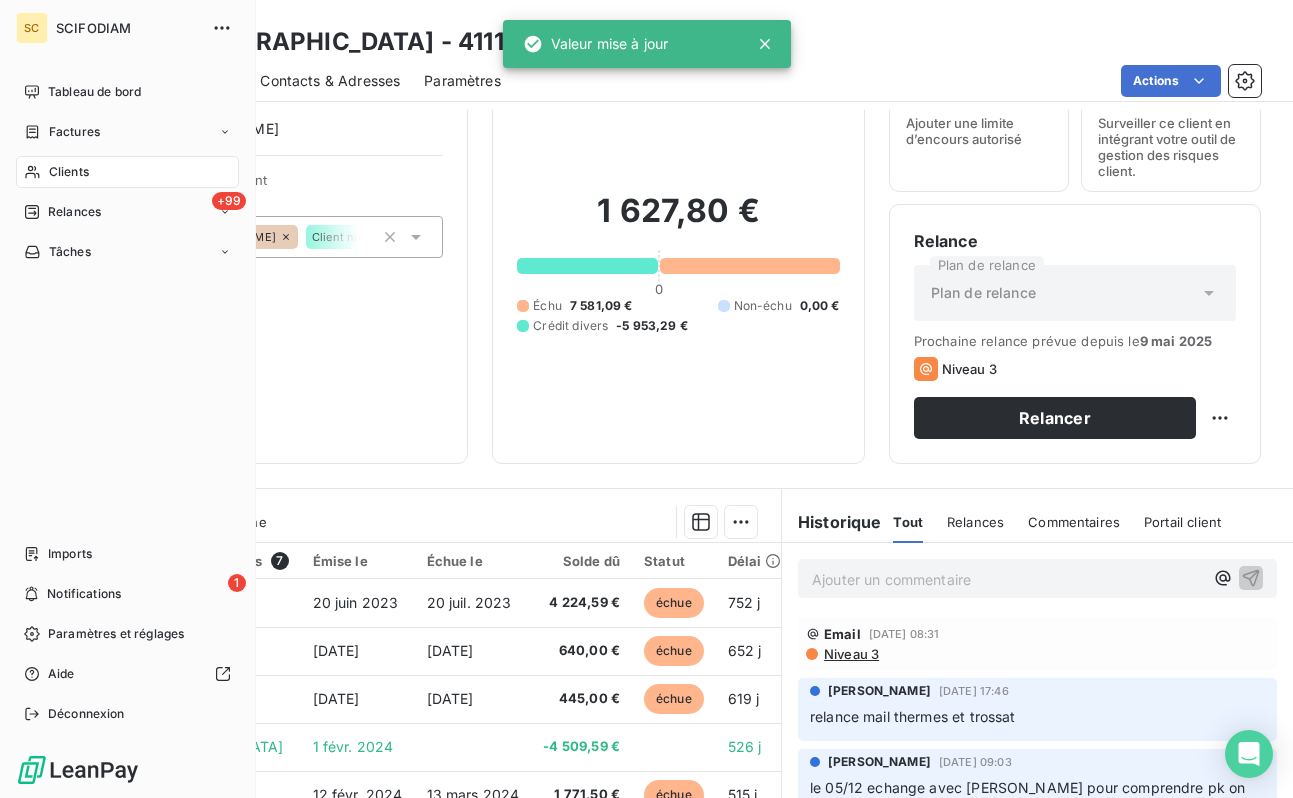 click on "Clients" at bounding box center (69, 172) 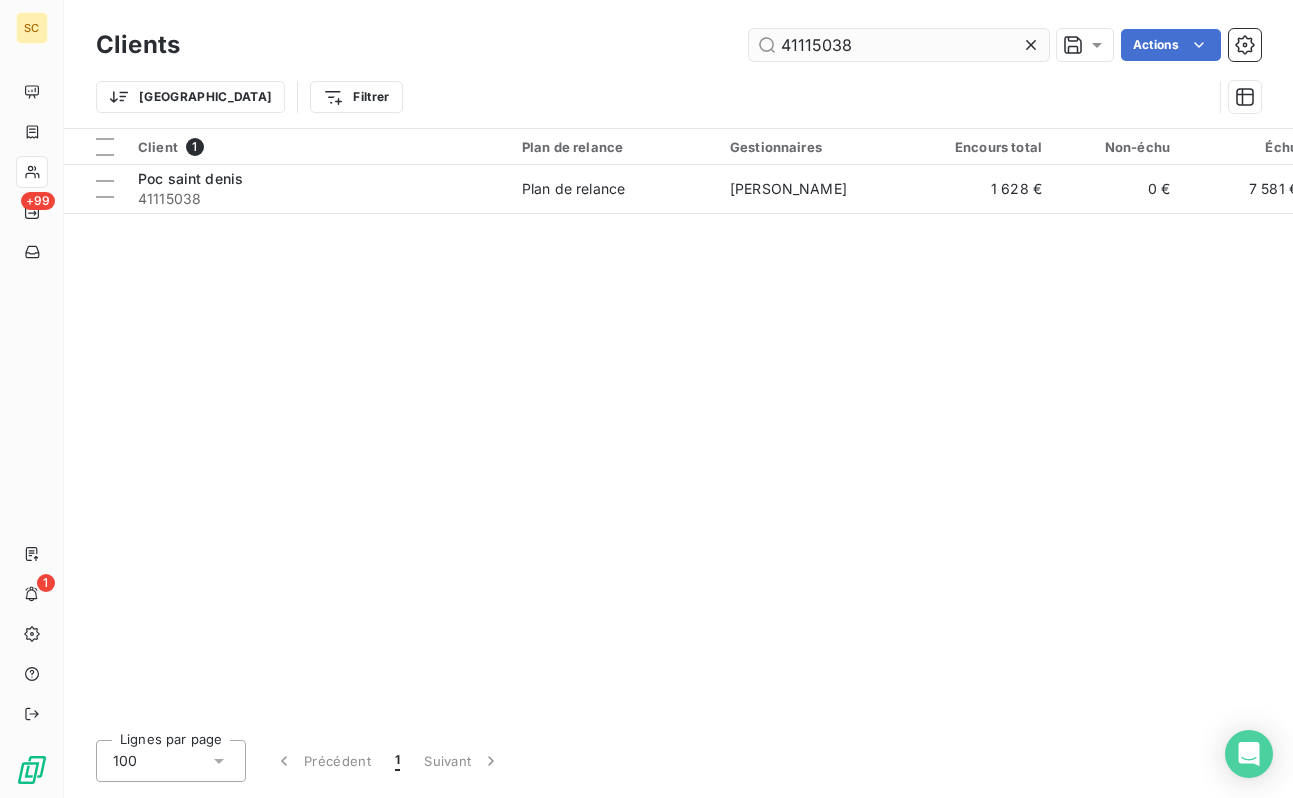 click on "41115038" at bounding box center [899, 45] 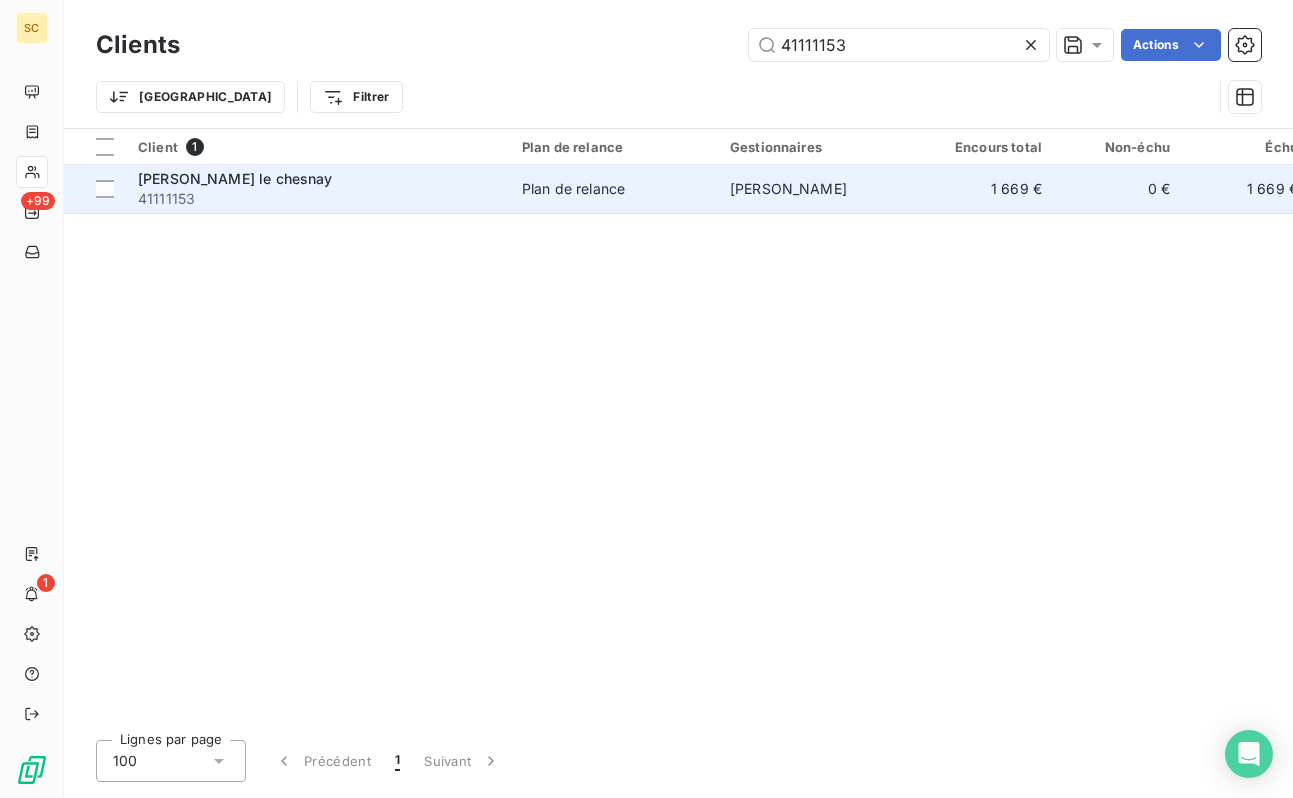type on "41111153" 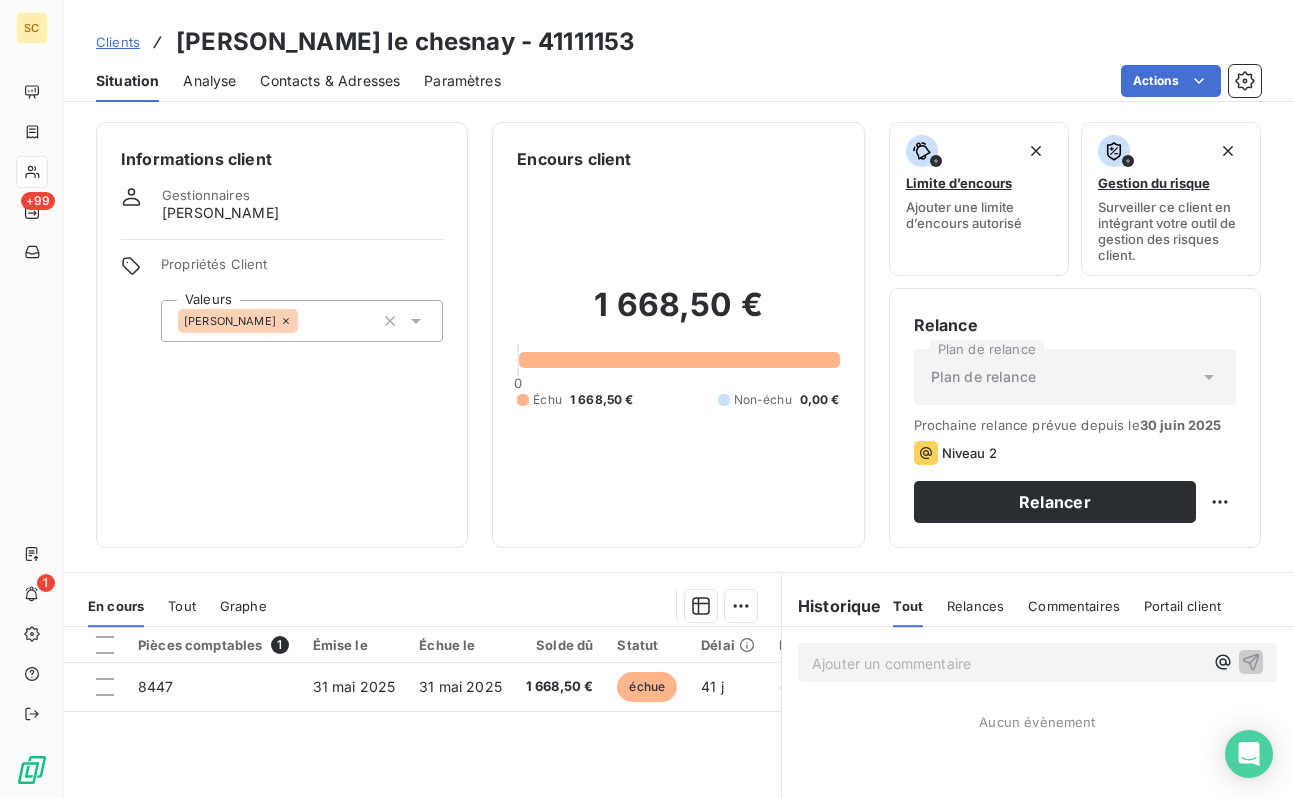 click on "[PERSON_NAME]" at bounding box center [302, 321] 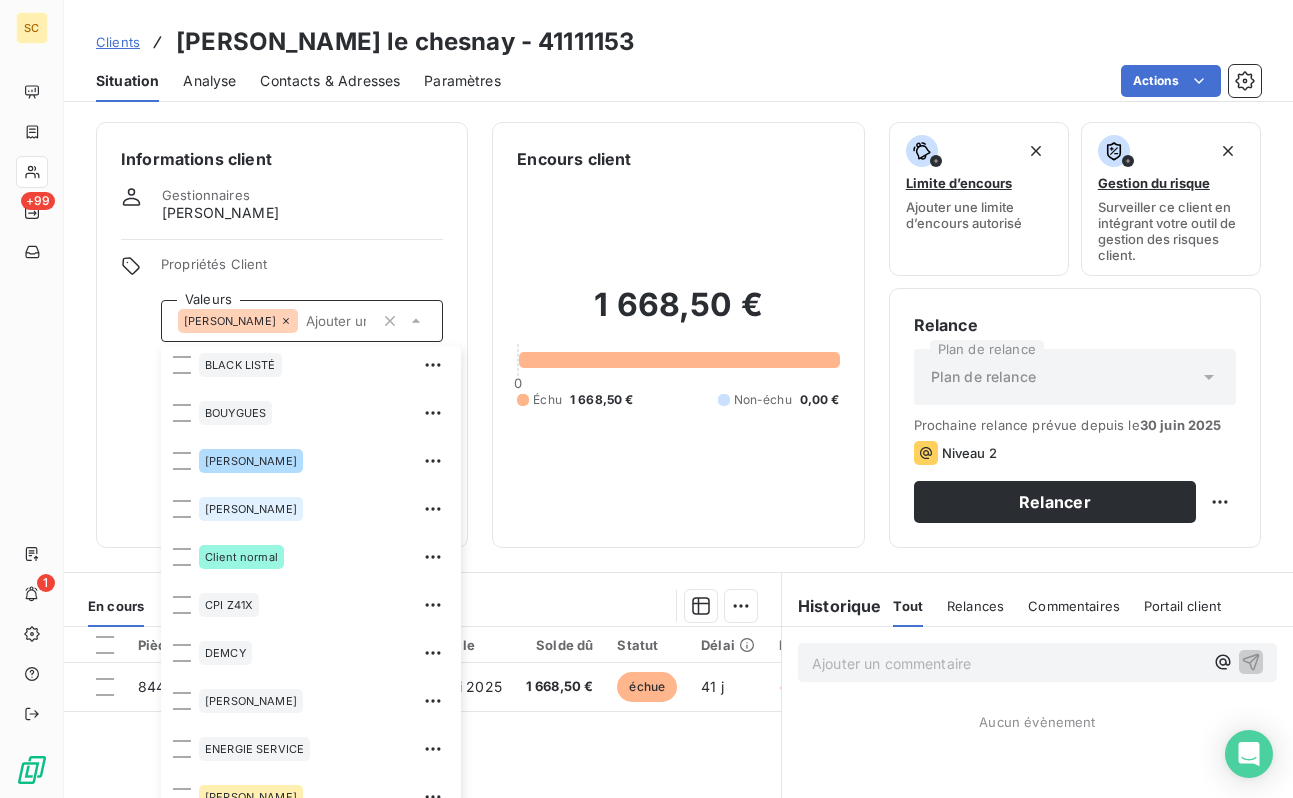 scroll, scrollTop: 571, scrollLeft: 0, axis: vertical 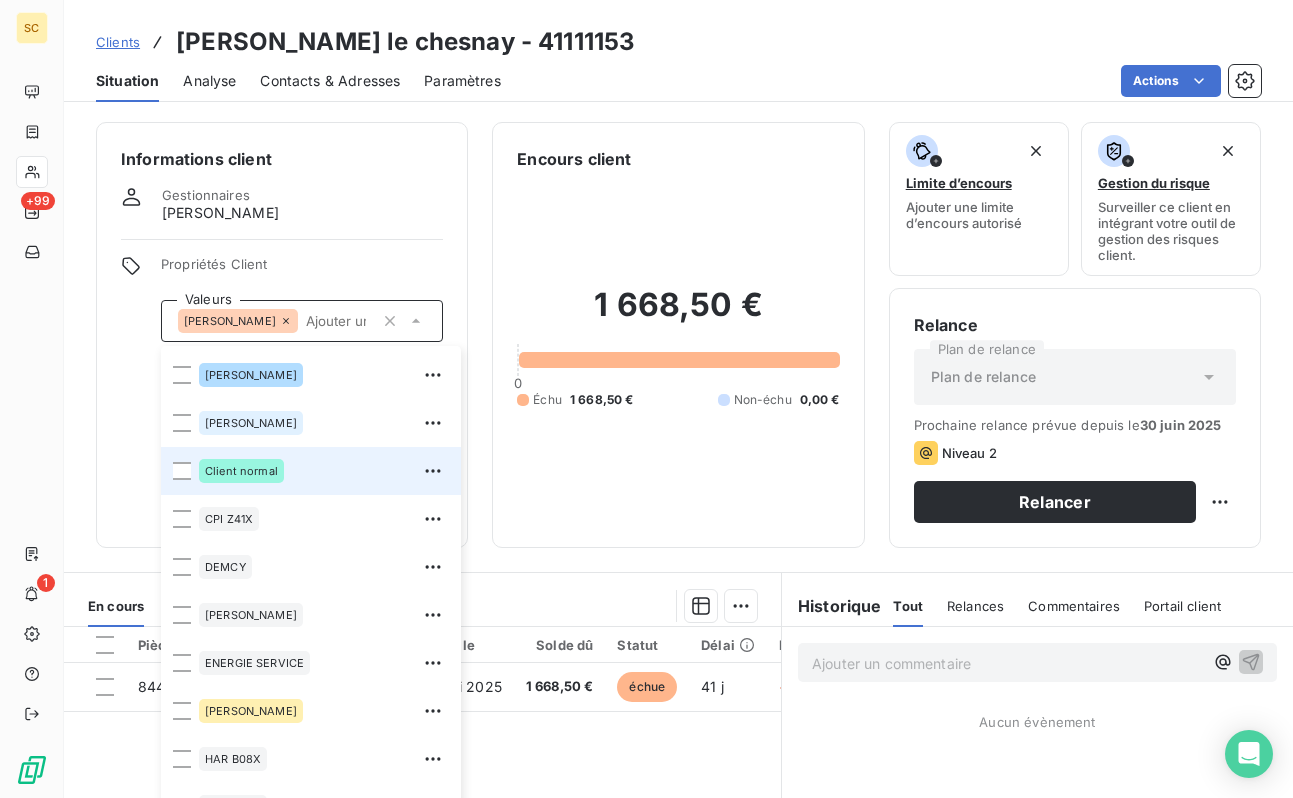 click on "Client normal" at bounding box center [324, 471] 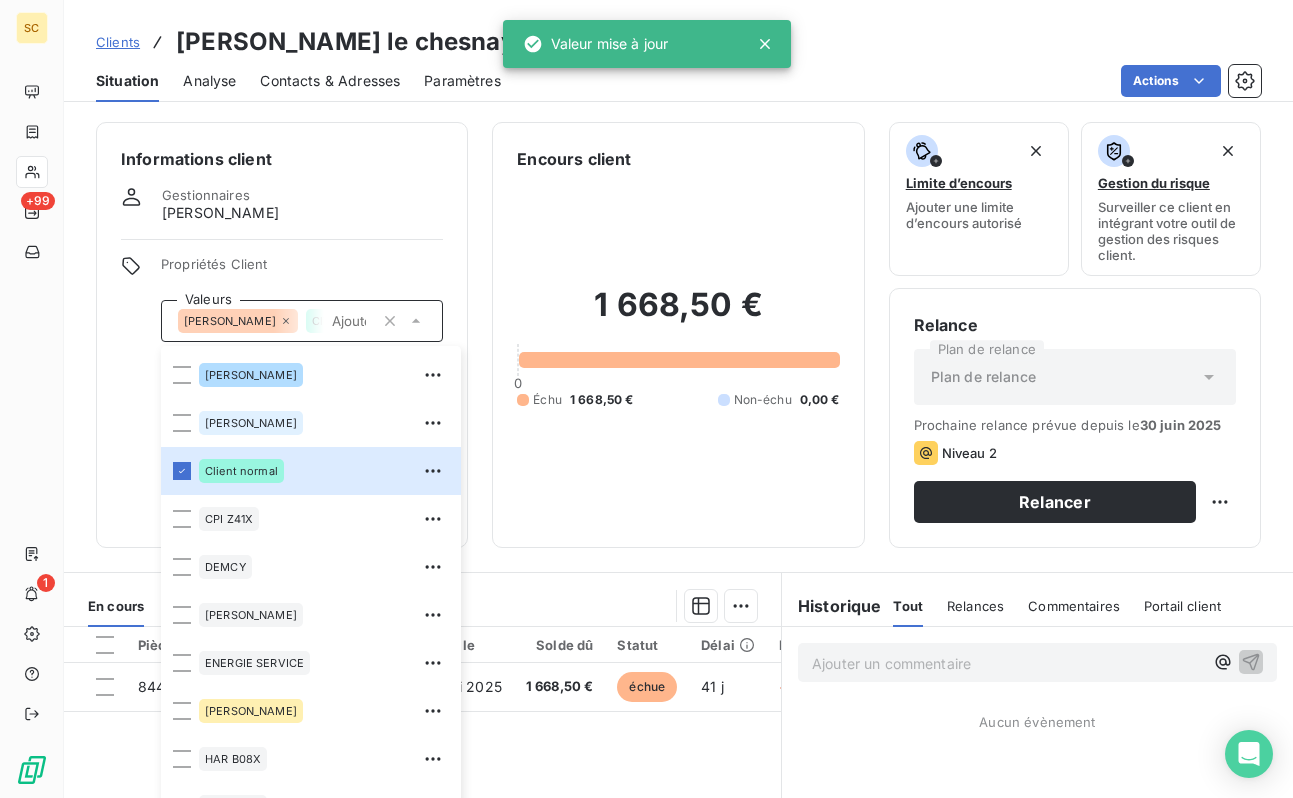 drag, startPoint x: 81, startPoint y: 428, endPoint x: 876, endPoint y: 230, distance: 819.28564 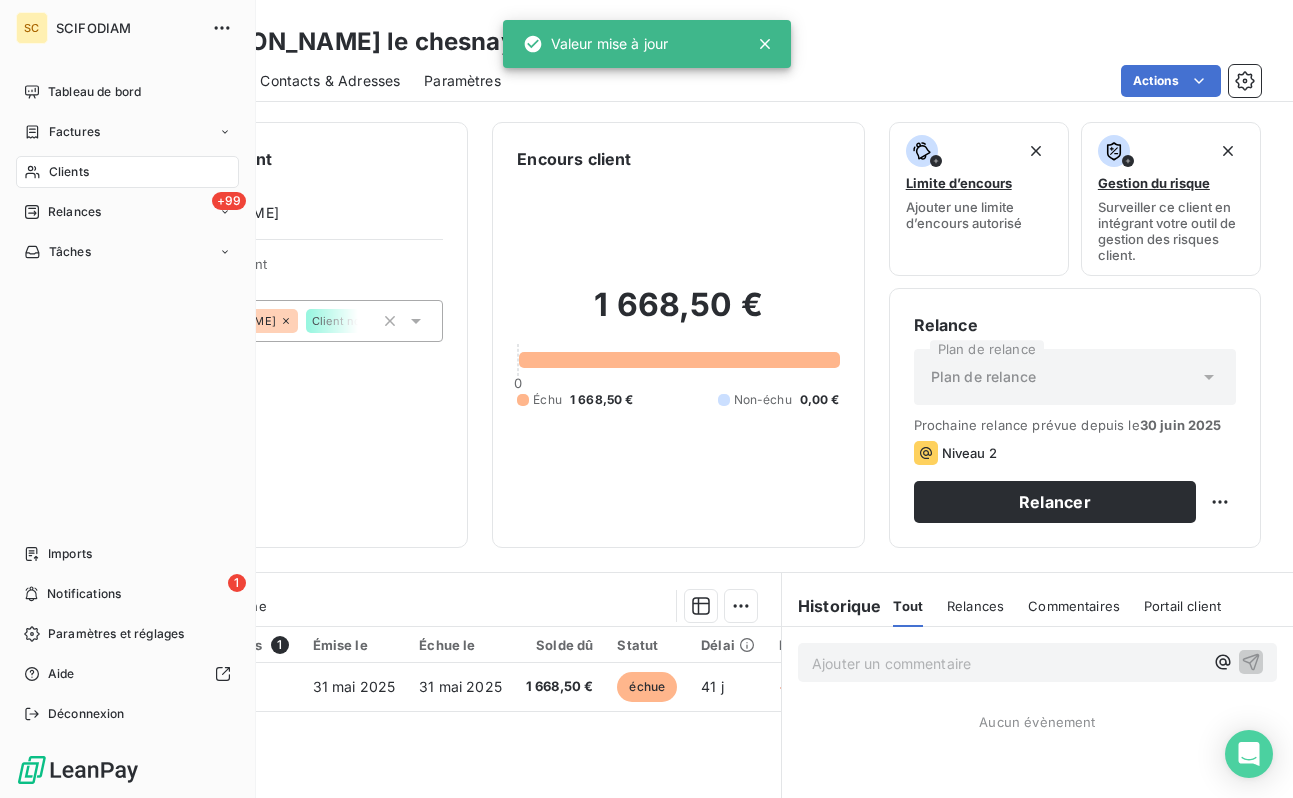 click on "Clients" at bounding box center (127, 172) 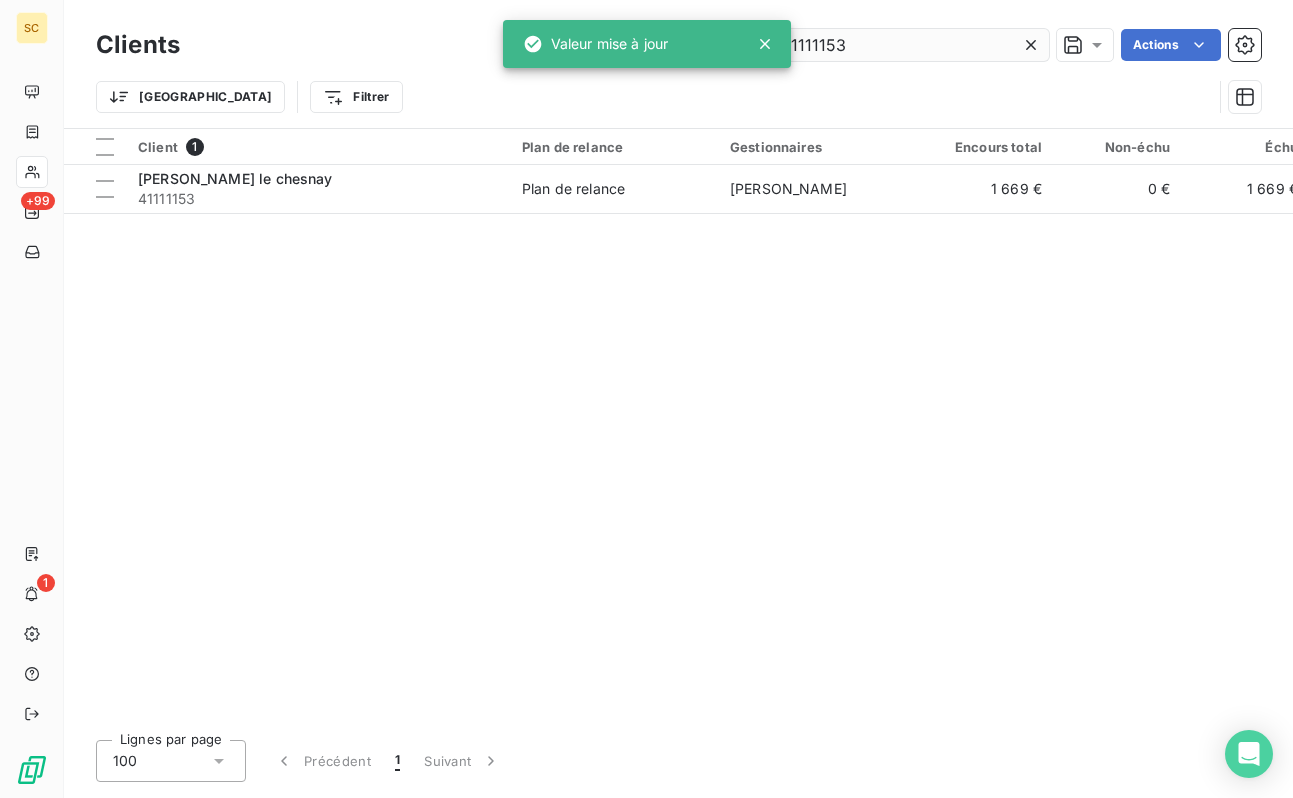 click on "41111153" at bounding box center (899, 45) 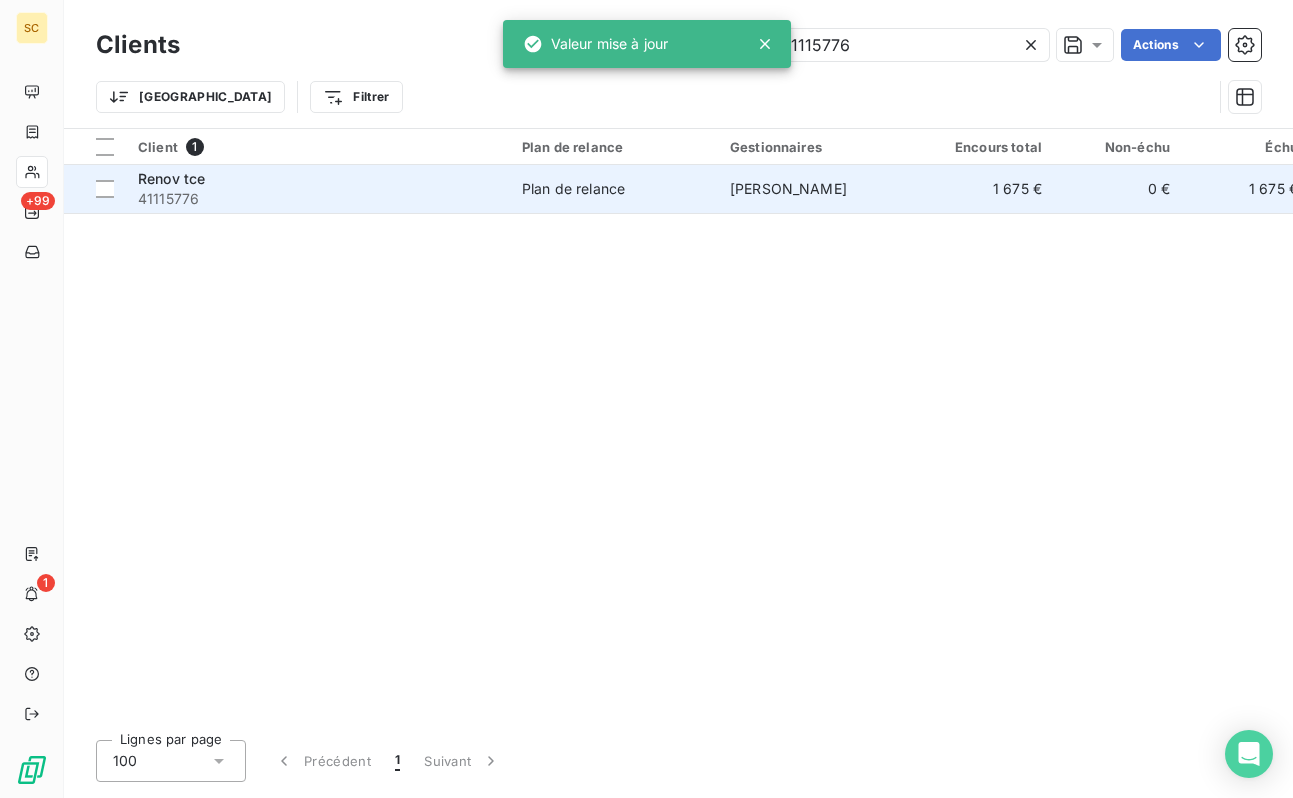 type on "41115776" 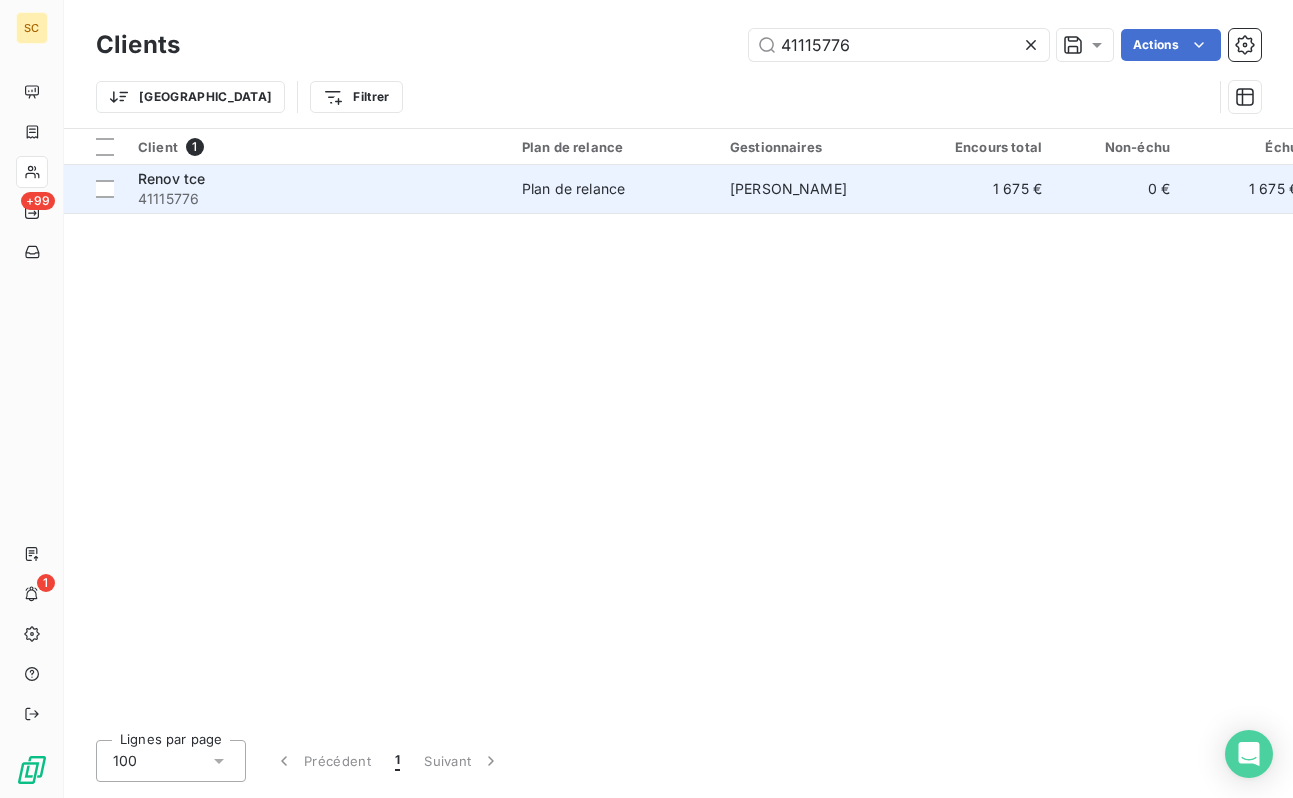 click on "41115776" at bounding box center [318, 199] 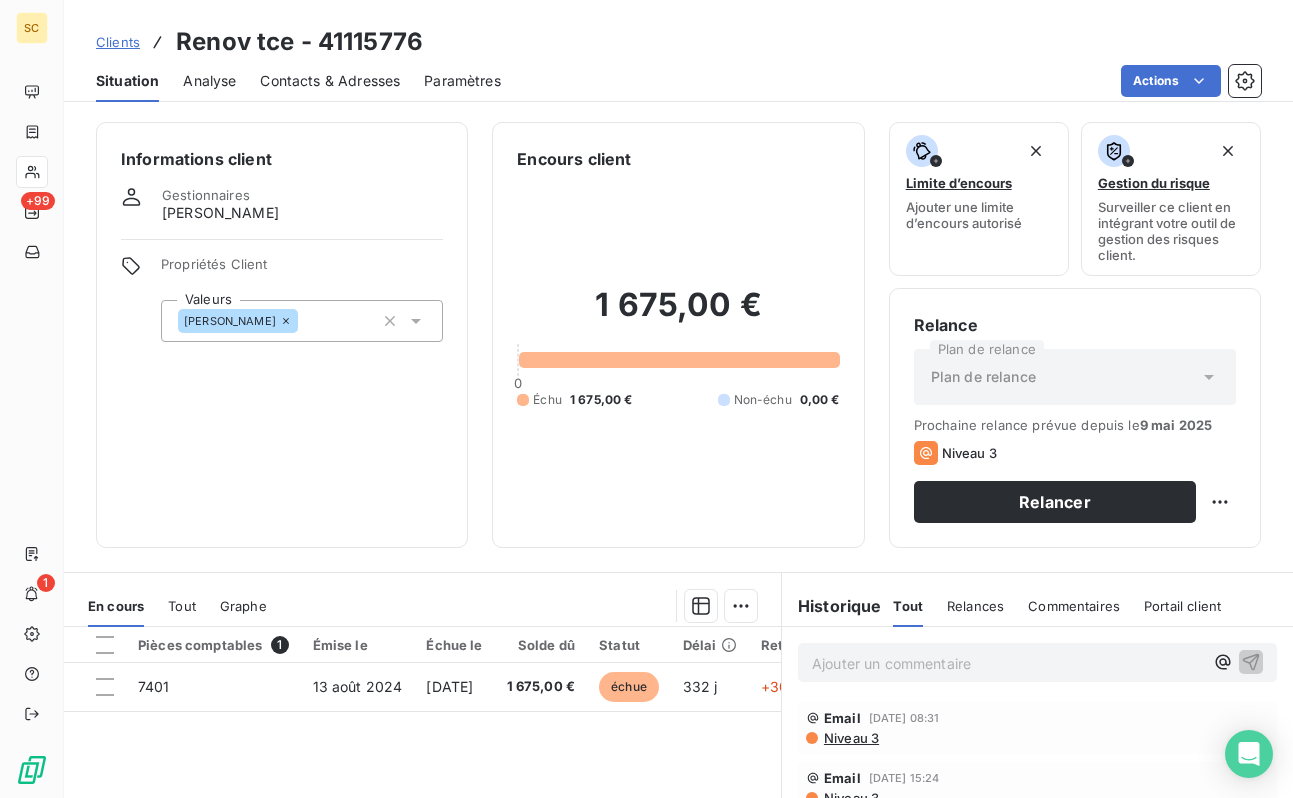 drag, startPoint x: 293, startPoint y: 315, endPoint x: 299, endPoint y: 330, distance: 16.155495 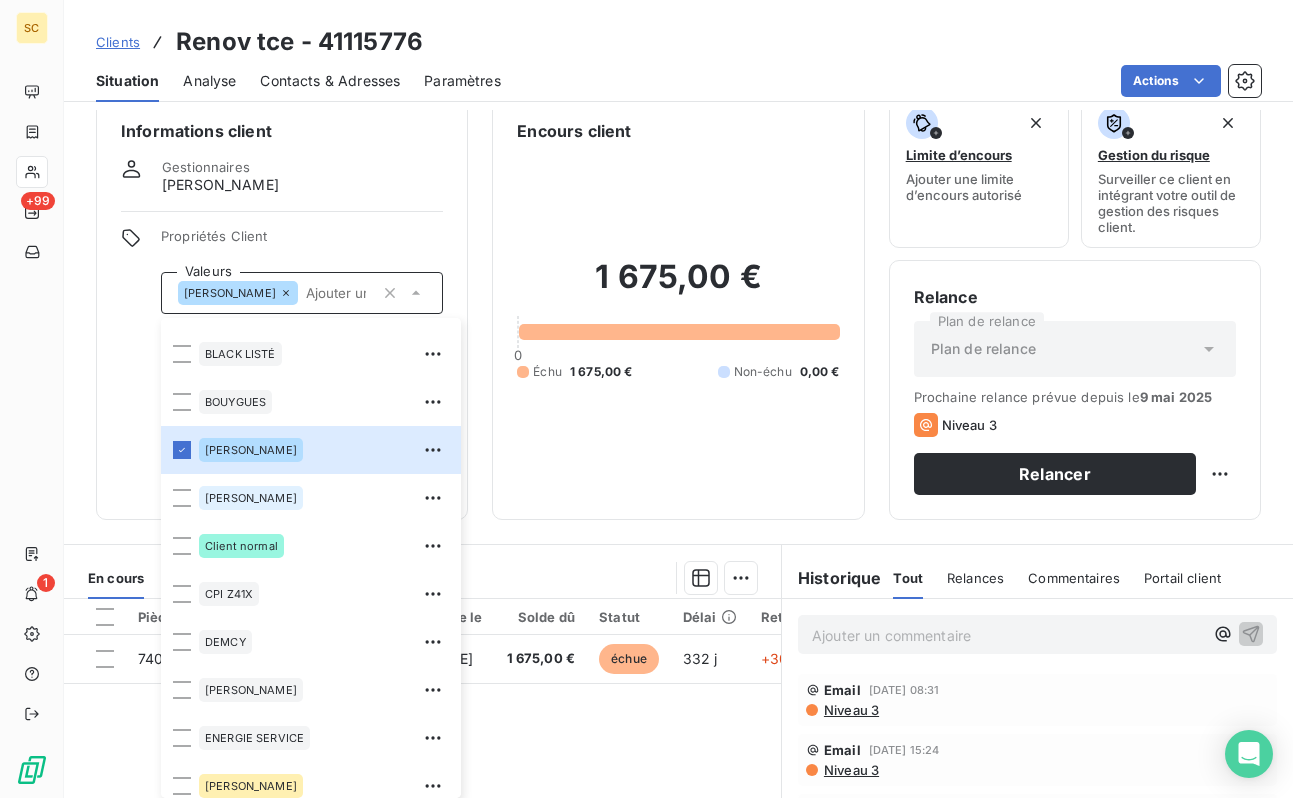 scroll, scrollTop: 480, scrollLeft: 0, axis: vertical 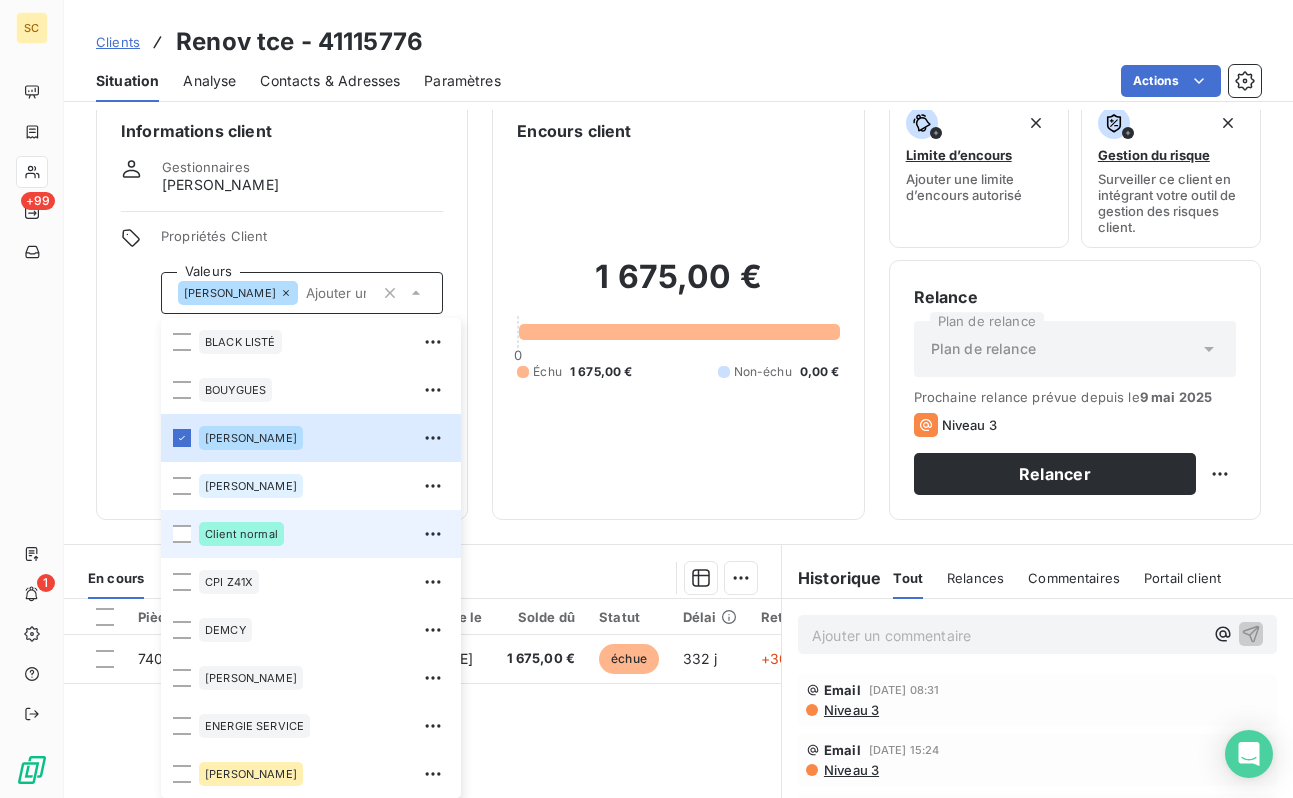 click on "Client normal" at bounding box center (241, 534) 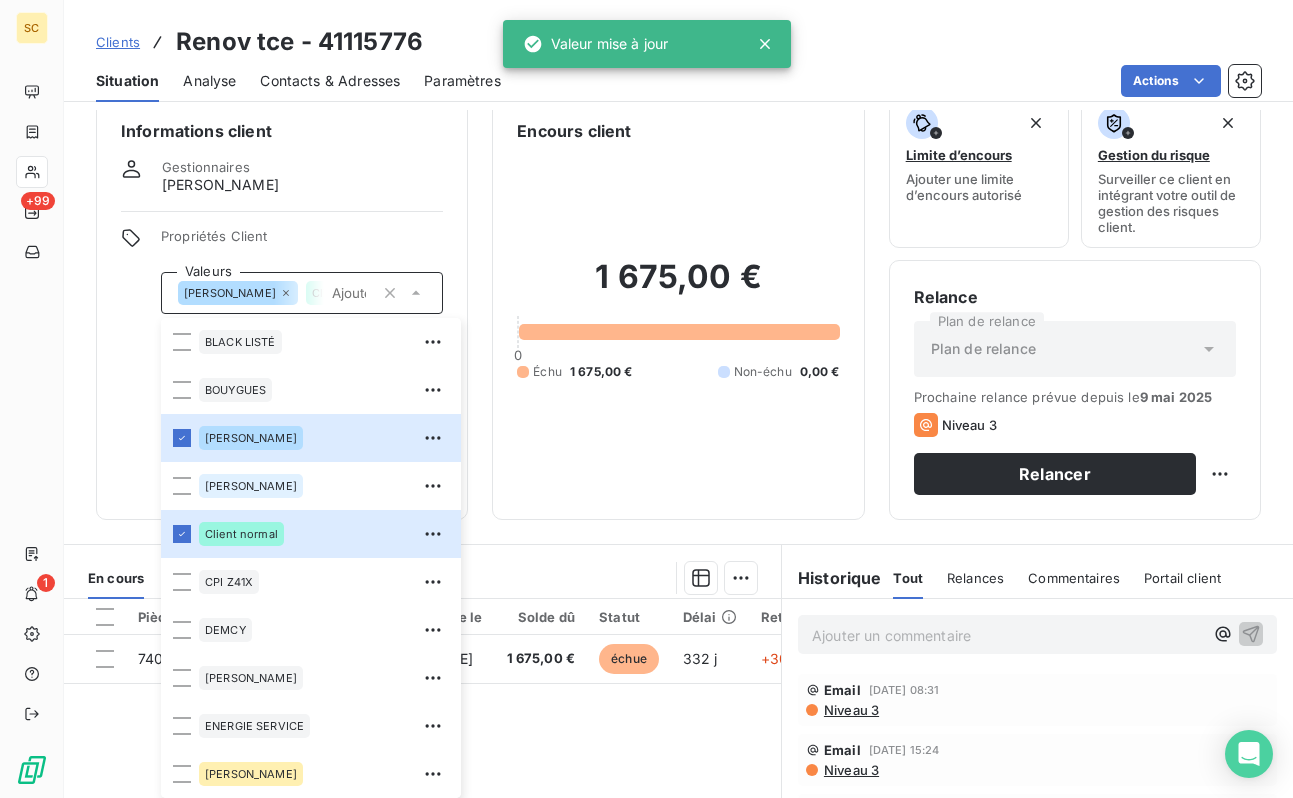 click on "Informations client Gestionnaires [PERSON_NAME] Propriétés Client Valeurs [PERSON_NAME] Client normal 01LITIGE 10% bonne fin 15% de rg et bonne fin 2% reteue 3% pro rata 41101597 9000918612 [PERSON_NAME] AVOCATE BALLESTRERO BLACK LISTÉ BOUYGUES [PERSON_NAME] Client normal CPI Z41X [PERSON_NAME] ENERGIE SERVICE [PERSON_NAME] B08X HAS B09X IEP Z32X immo lucas paiement au 15 de chaque mois REP B11X RETENUE 12% rg 12% RG 5% rg10% [PERSON_NAME] situ differente chez client que les notr ufer Vinci TP Encours client   1 675,00 € 0 Échu 1 675,00 € Non-échu 0,00 €     Limite d’encours Ajouter une limite d’encours autorisé Gestion du risque Surveiller ce client en intégrant votre outil de gestion des risques client. Relance Plan de relance Plan de relance Prochaine relance prévue depuis le  [DATE] Niveau 3 Relancer" at bounding box center (678, 307) 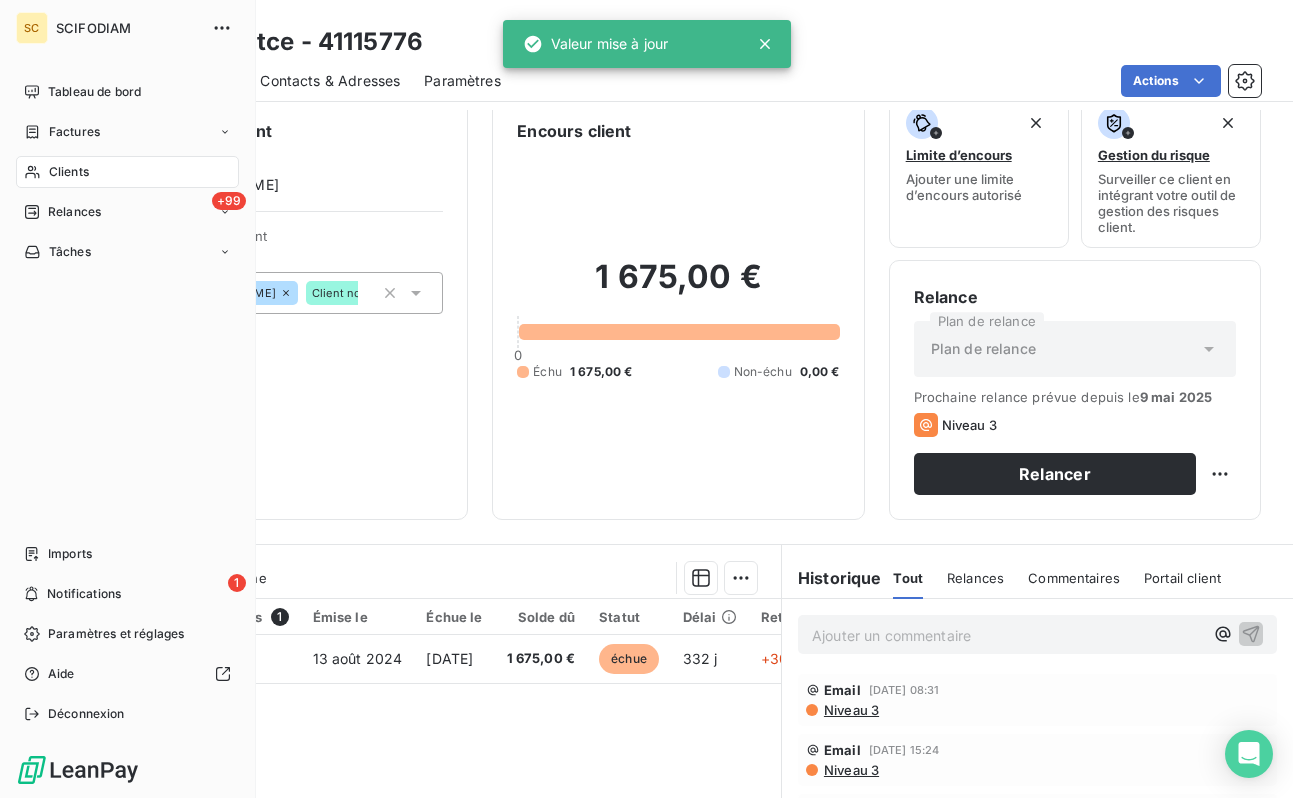 click on "Clients" at bounding box center [127, 172] 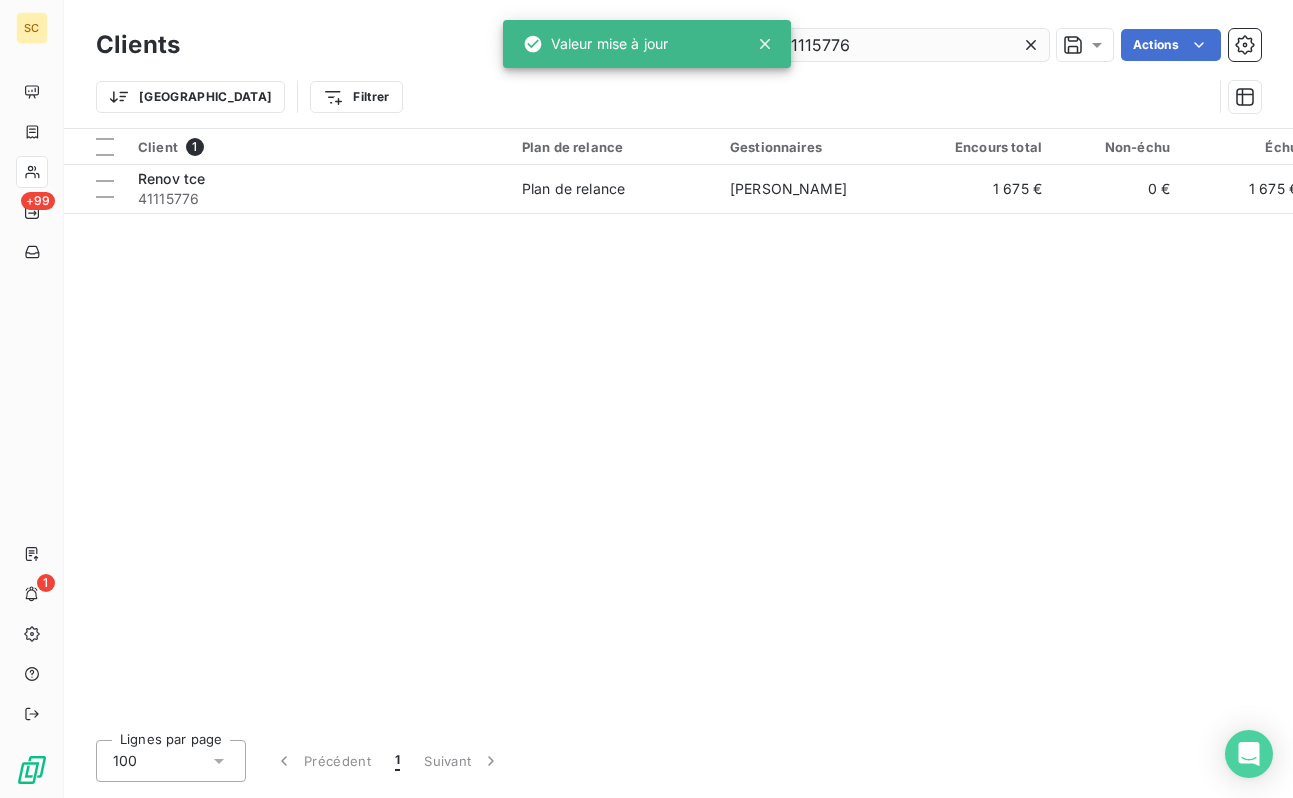 click on "41115776" at bounding box center [899, 45] 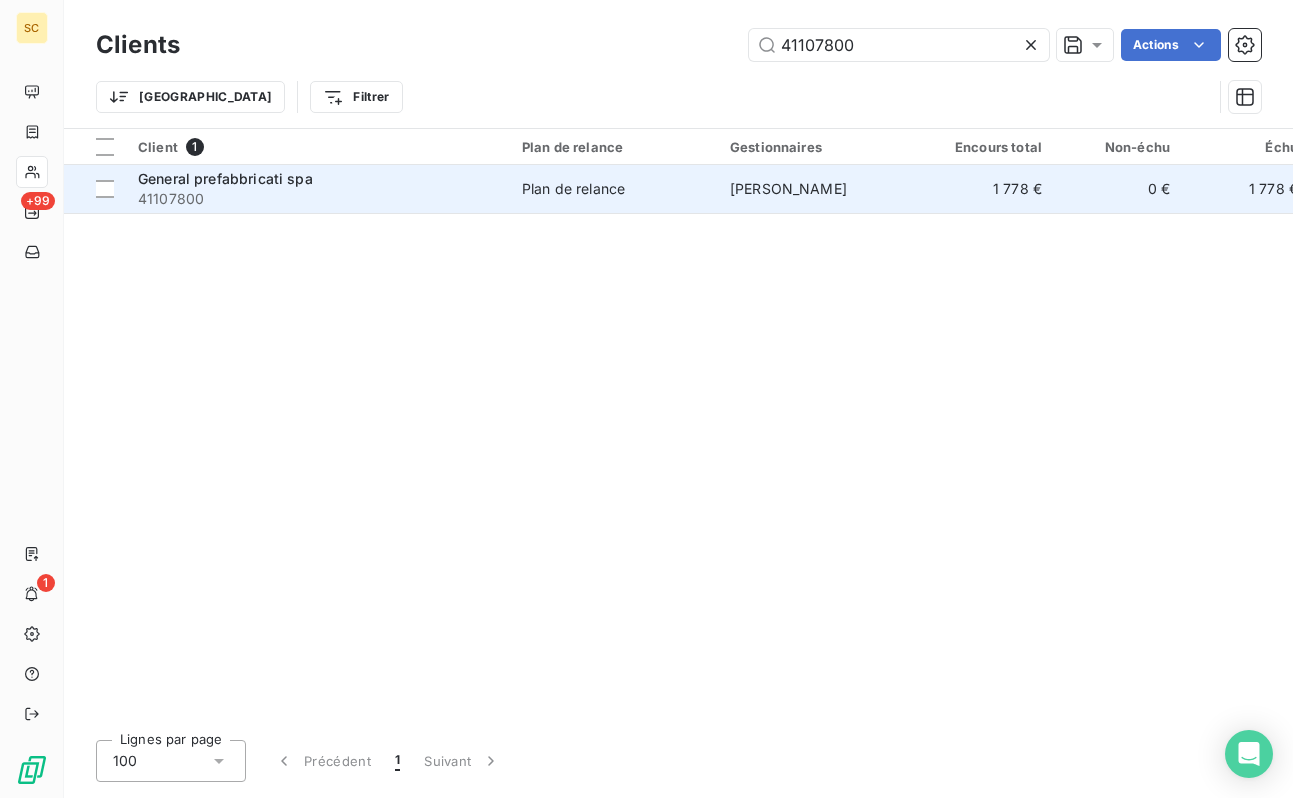 type on "41107800" 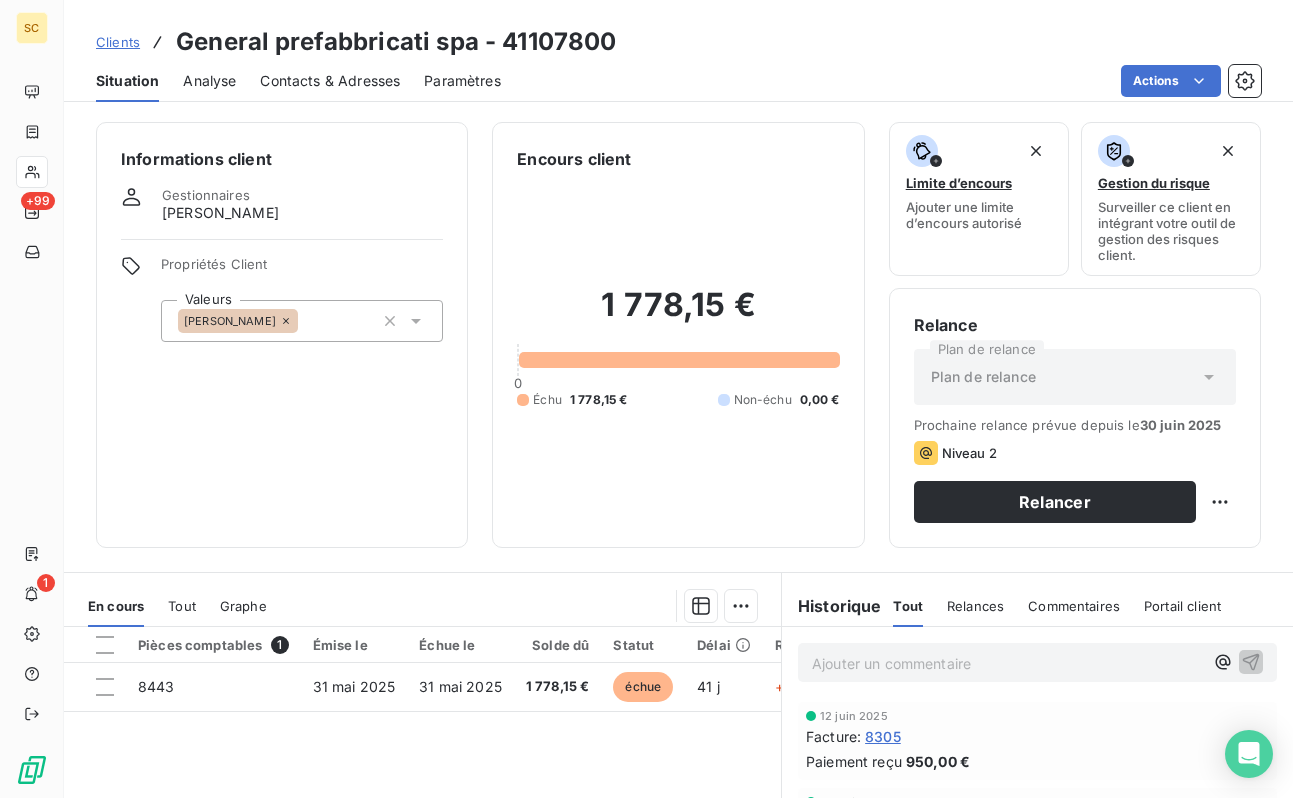 click on "[PERSON_NAME]" at bounding box center (302, 321) 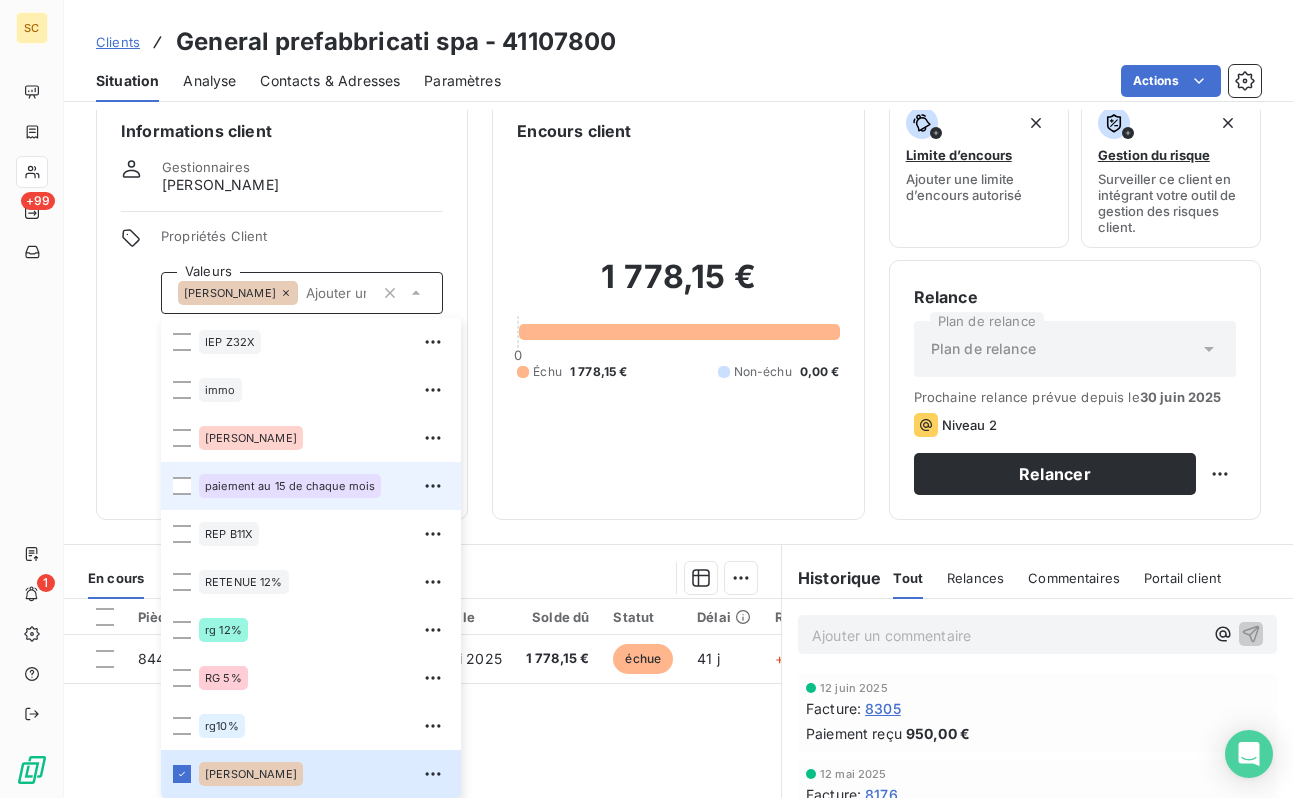 scroll, scrollTop: 1200, scrollLeft: 0, axis: vertical 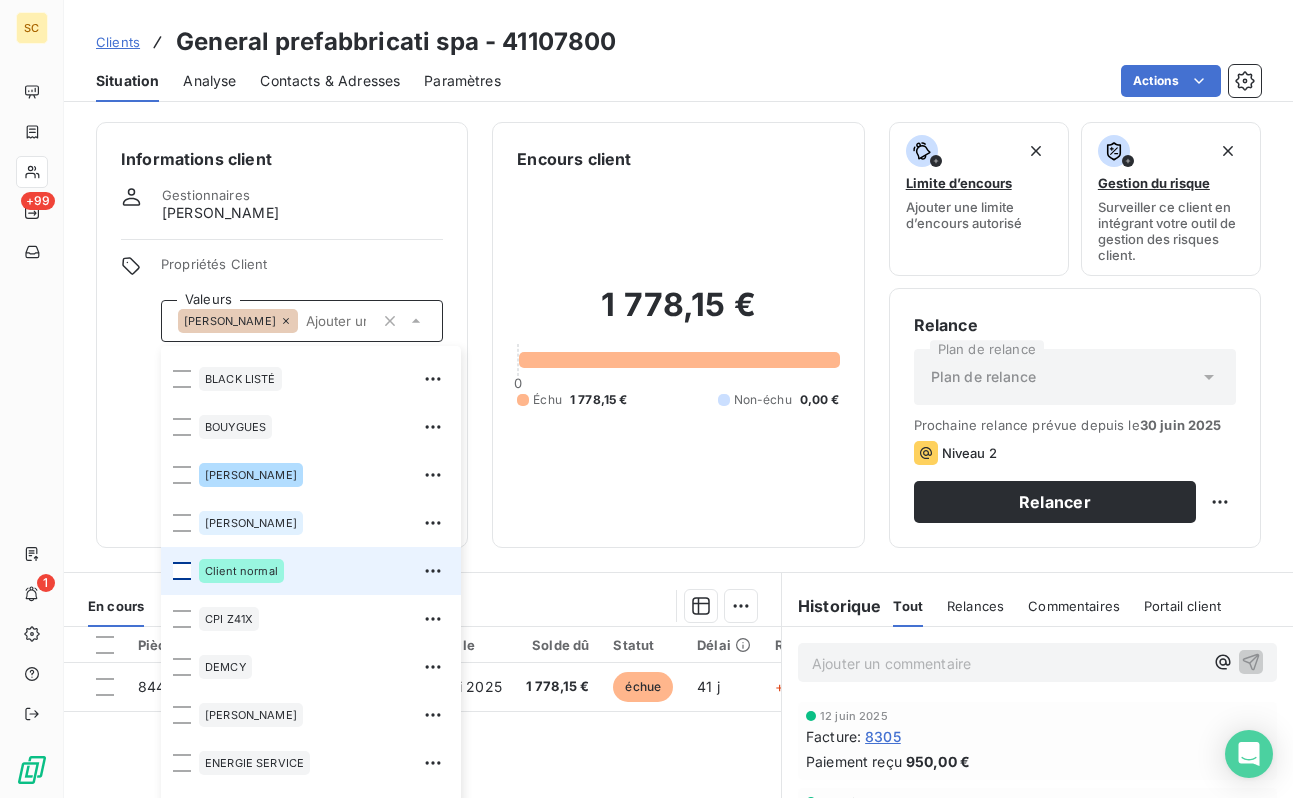 click at bounding box center (182, 571) 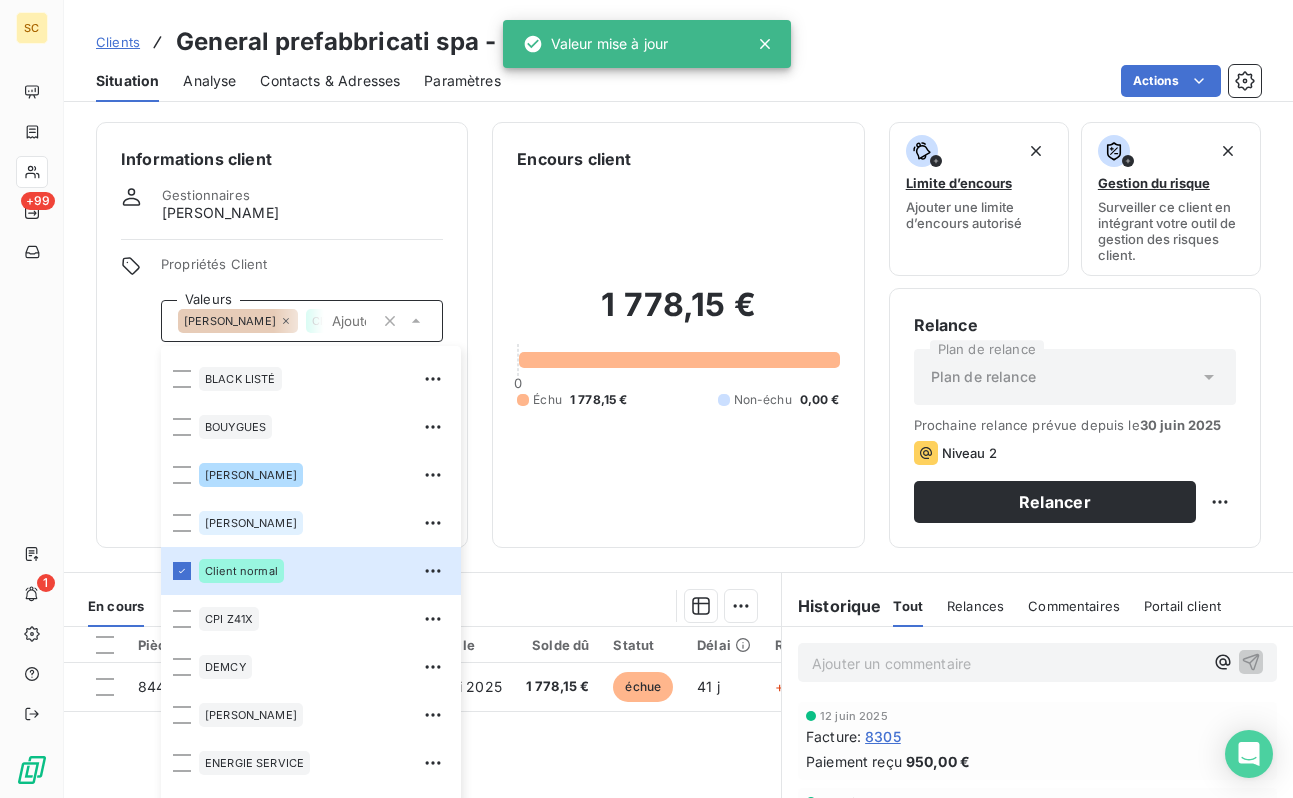 click on "Informations client Gestionnaires [PERSON_NAME] Propriétés Client Valeurs [PERSON_NAME] Client normal 01LITIGE 10% bonne fin 15% de rg et bonne fin 2% reteue 3% pro rata 41101597 9000918612 [PERSON_NAME] AVOCATE BALLESTRERO BLACK LISTÉ BOUYGUES [PERSON_NAME] Client normal CPI Z41X [PERSON_NAME] ENERGIE SERVICE [PERSON_NAME] B08X HAS B09X IEP Z32X immo lucas paiement au 15 de chaque mois REP B11X RETENUE 12% rg 12% RG 5% rg10% [PERSON_NAME] situ differente chez client que les notr ufer Vinci TP" at bounding box center [282, 335] 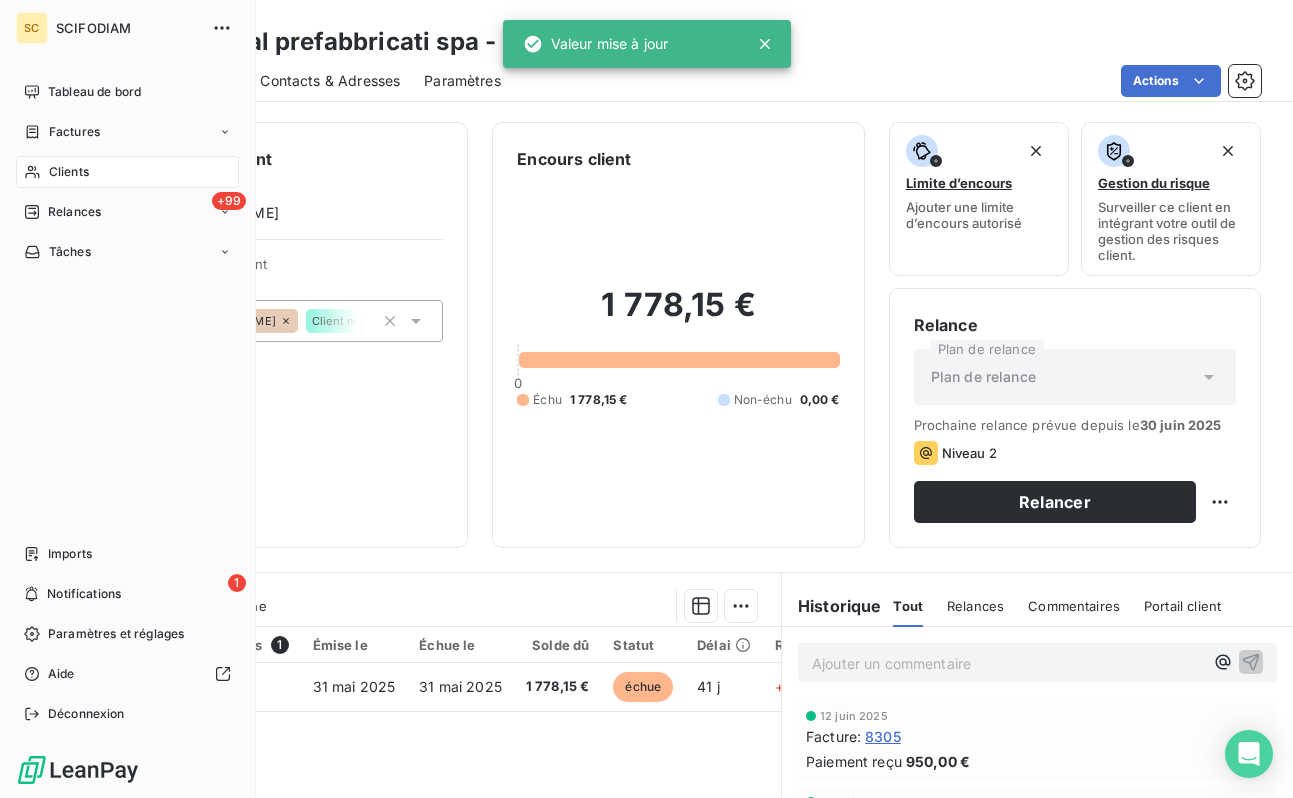 click on "Clients" at bounding box center (127, 172) 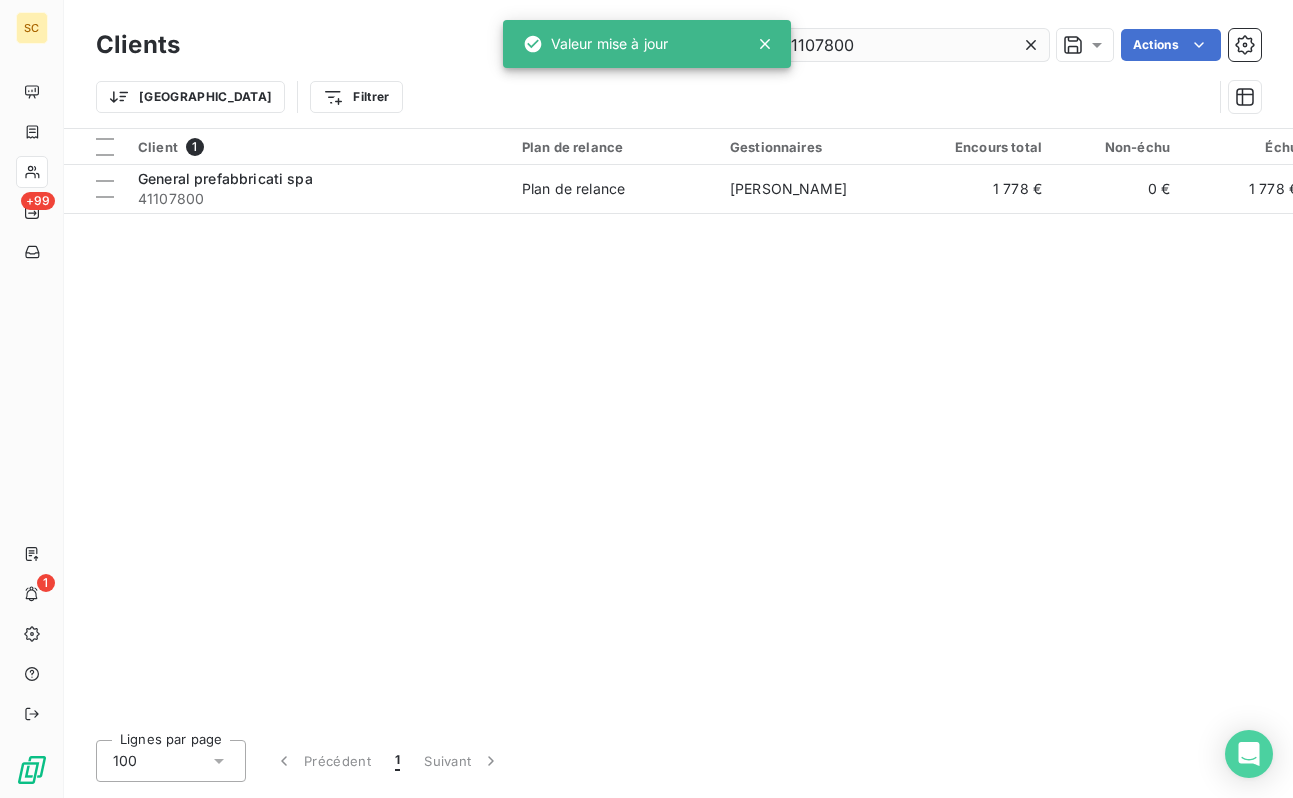 click on "41107800" at bounding box center (899, 45) 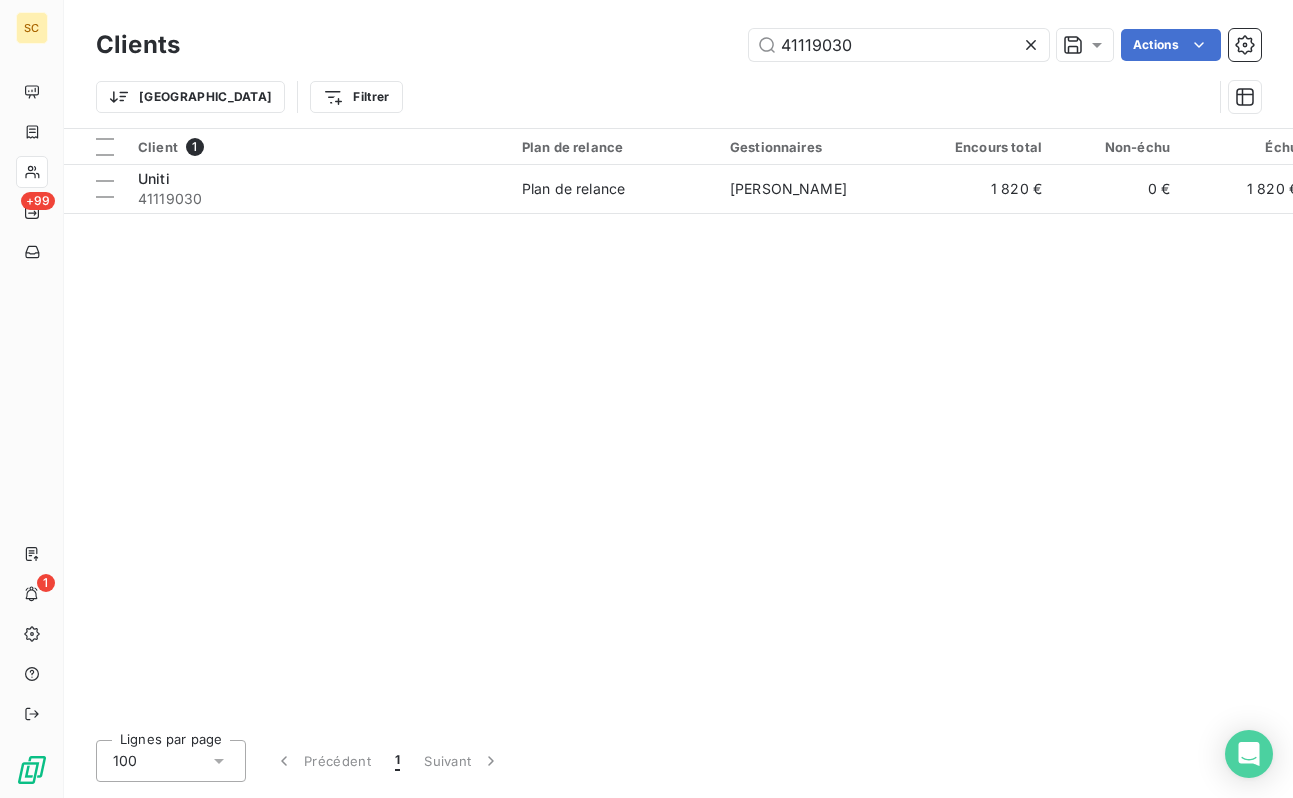 type on "41119030" 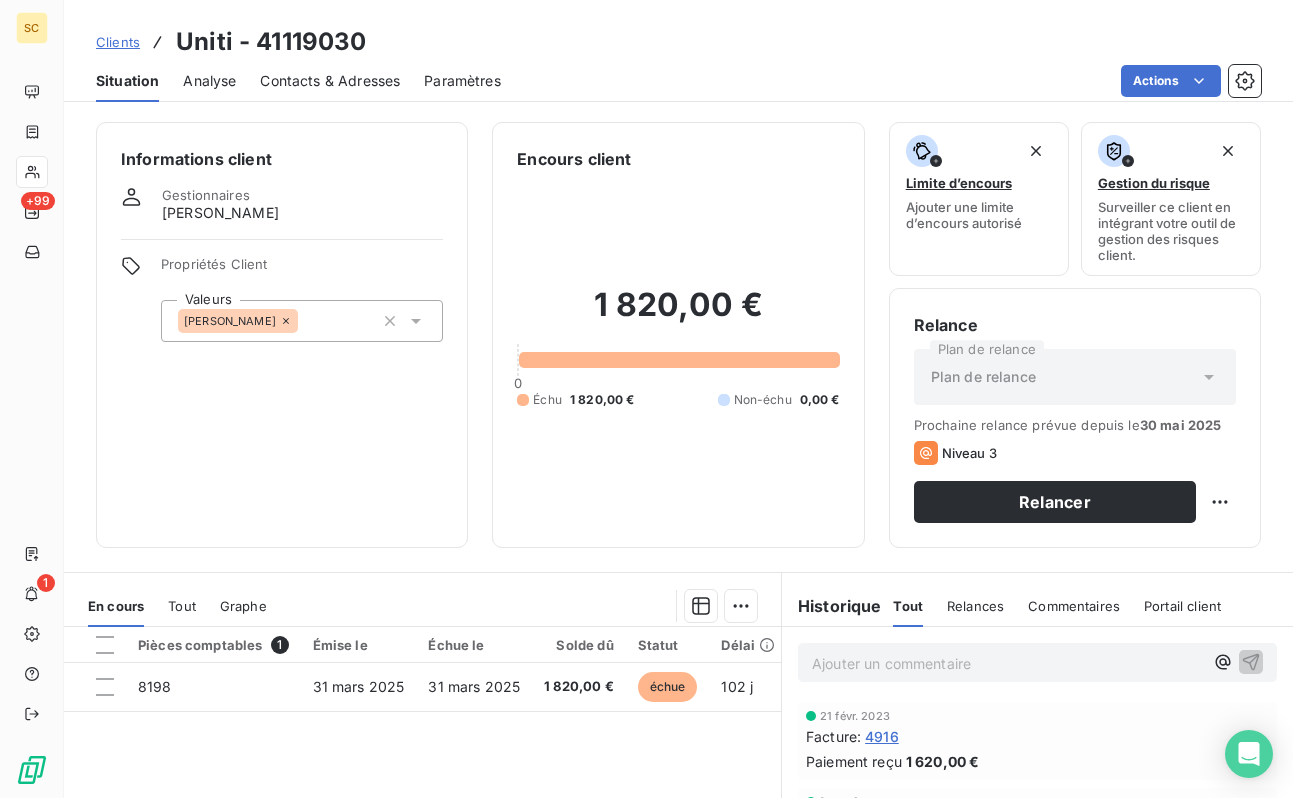 click on "[PERSON_NAME]" at bounding box center (302, 321) 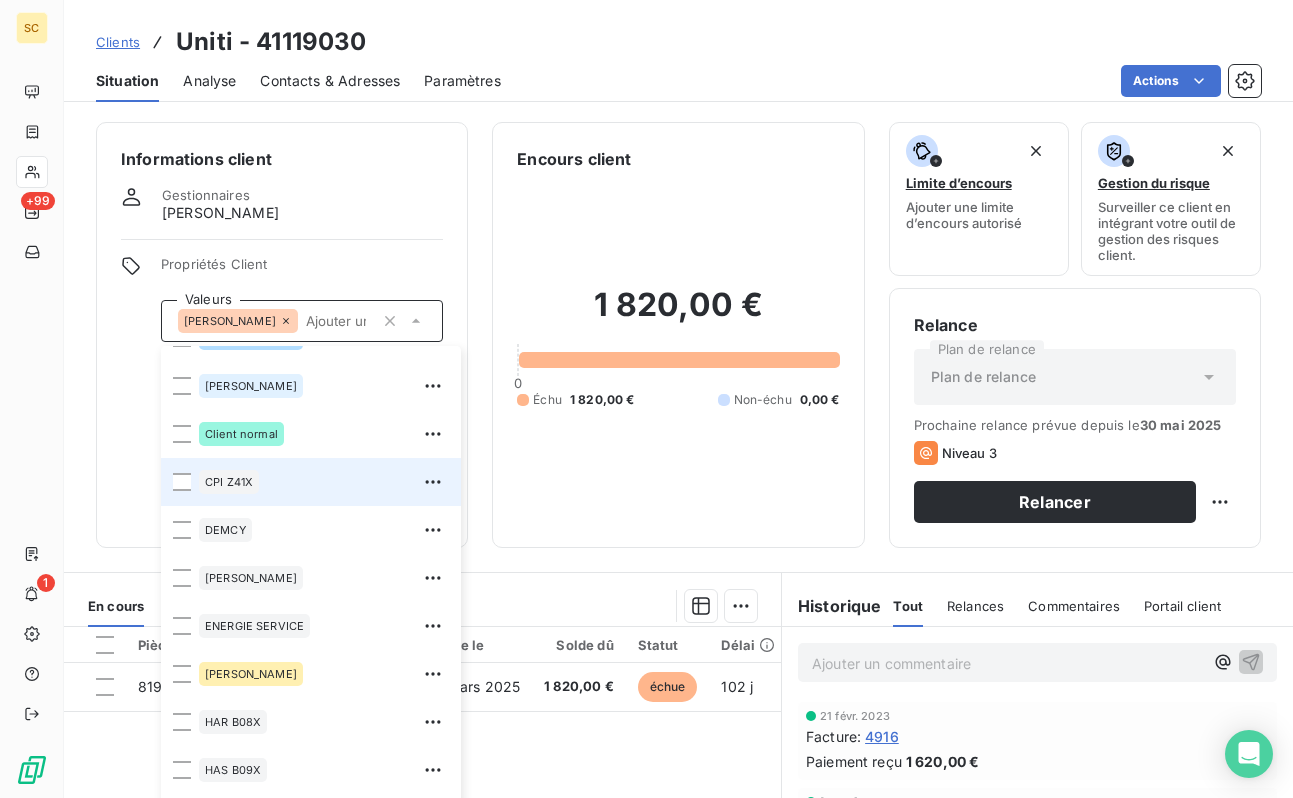 scroll, scrollTop: 634, scrollLeft: 0, axis: vertical 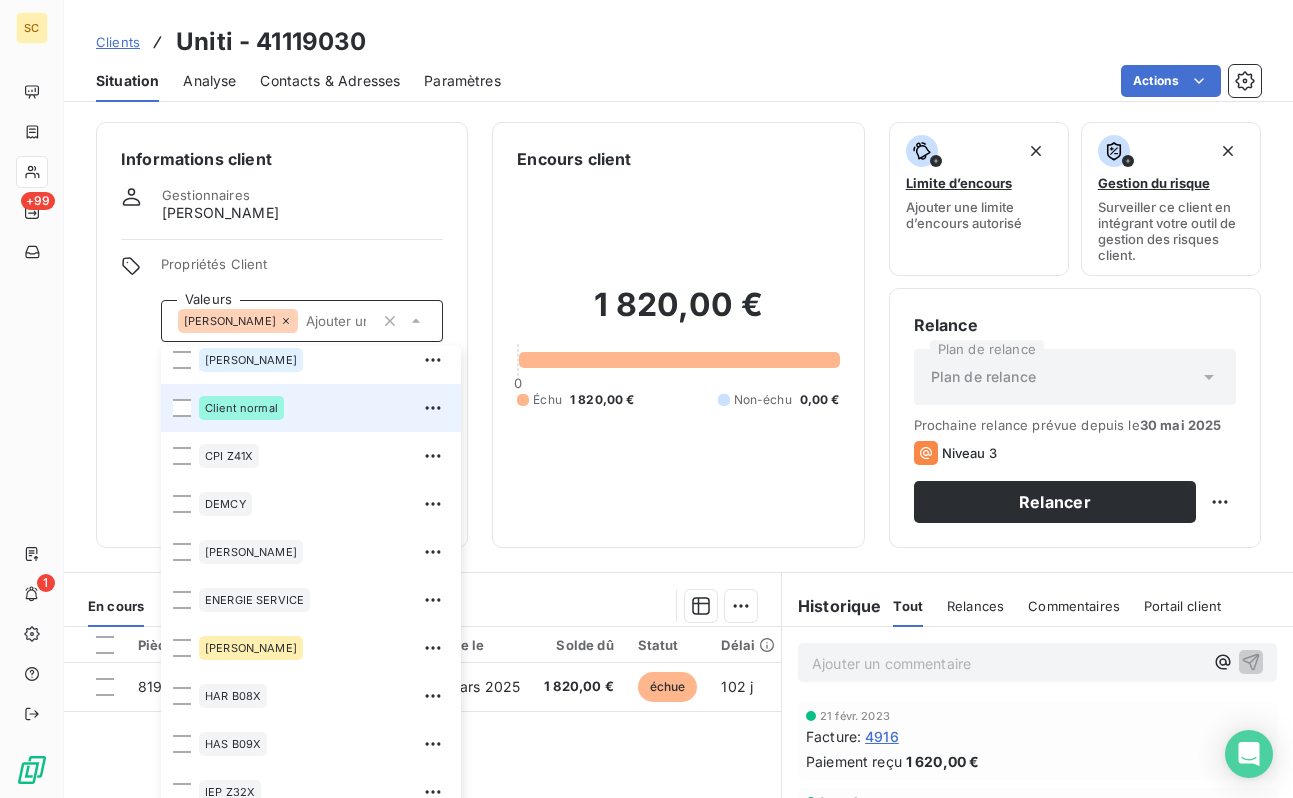 click on "Client normal" at bounding box center [241, 408] 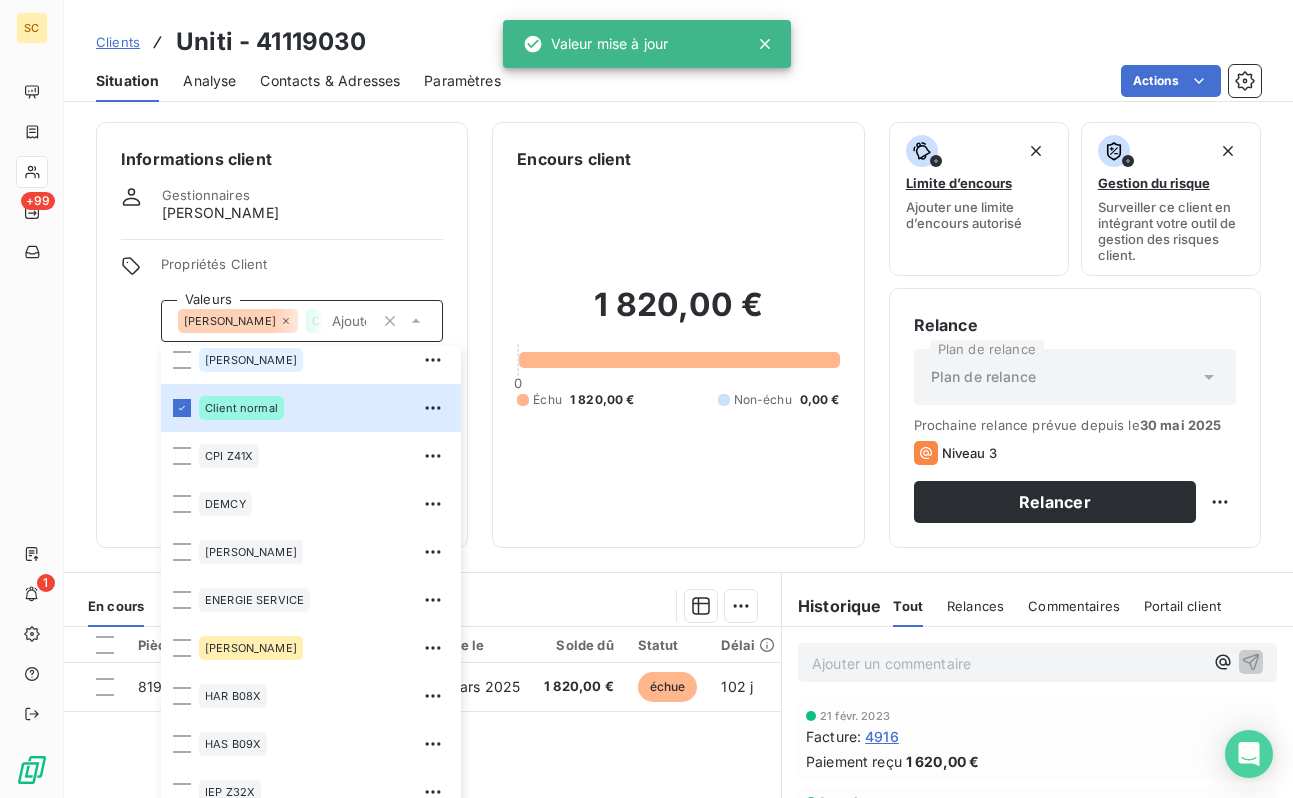 drag, startPoint x: 105, startPoint y: 416, endPoint x: 116, endPoint y: 429, distance: 17.029387 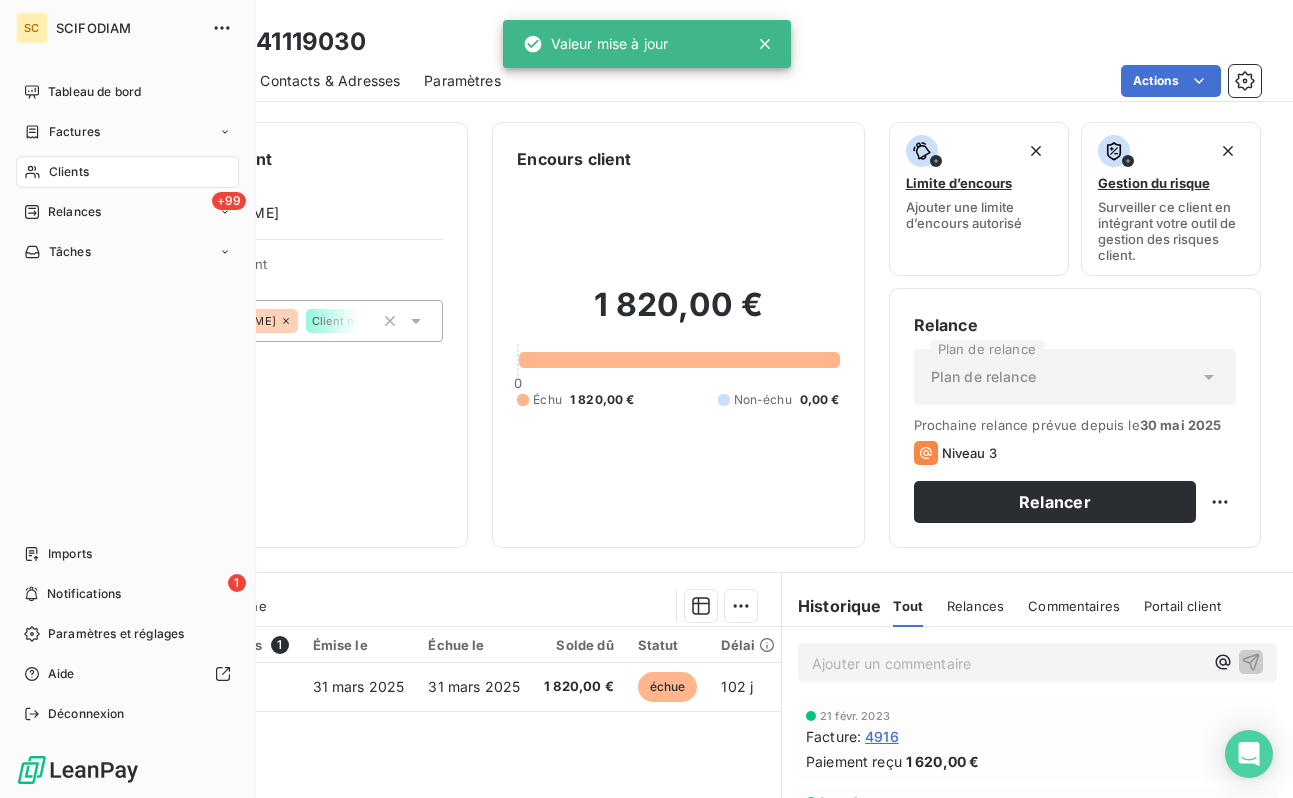 click on "Clients" at bounding box center (127, 172) 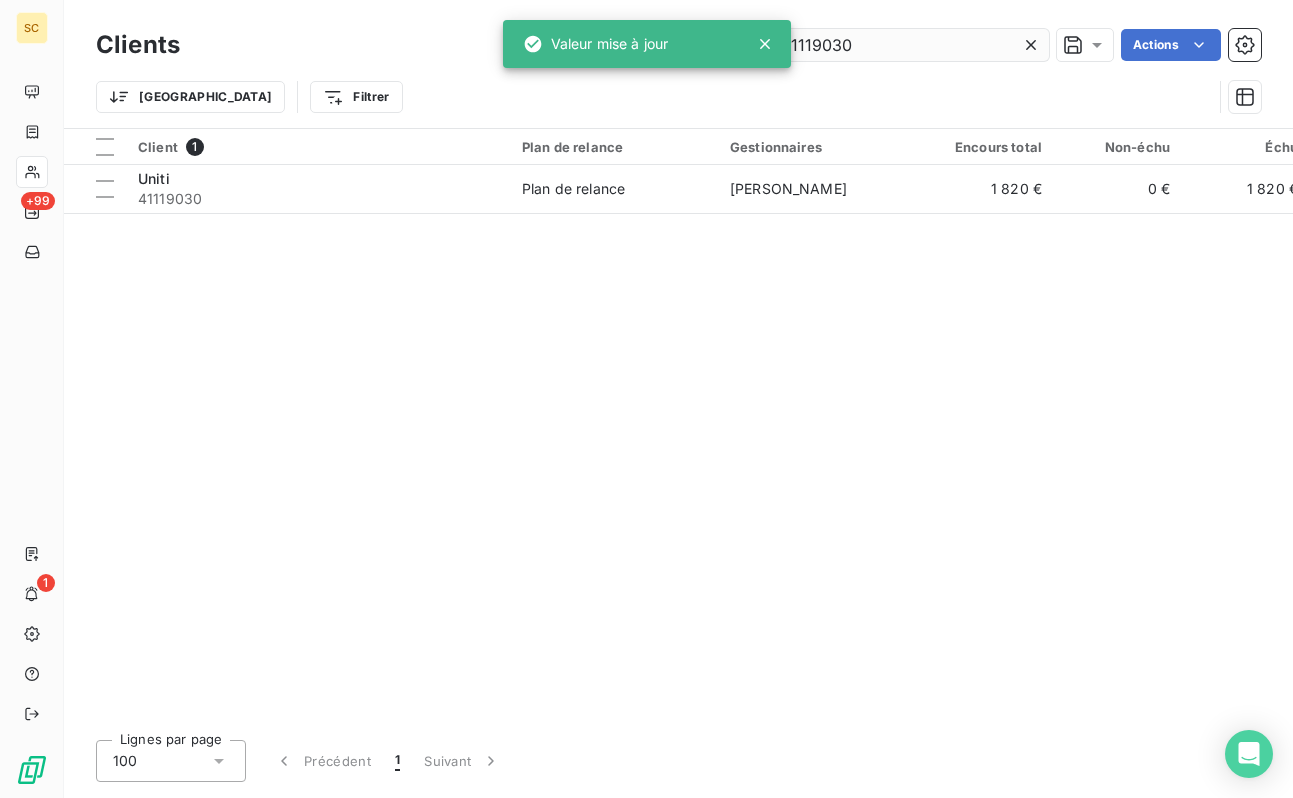 click on "41119030" at bounding box center (899, 45) 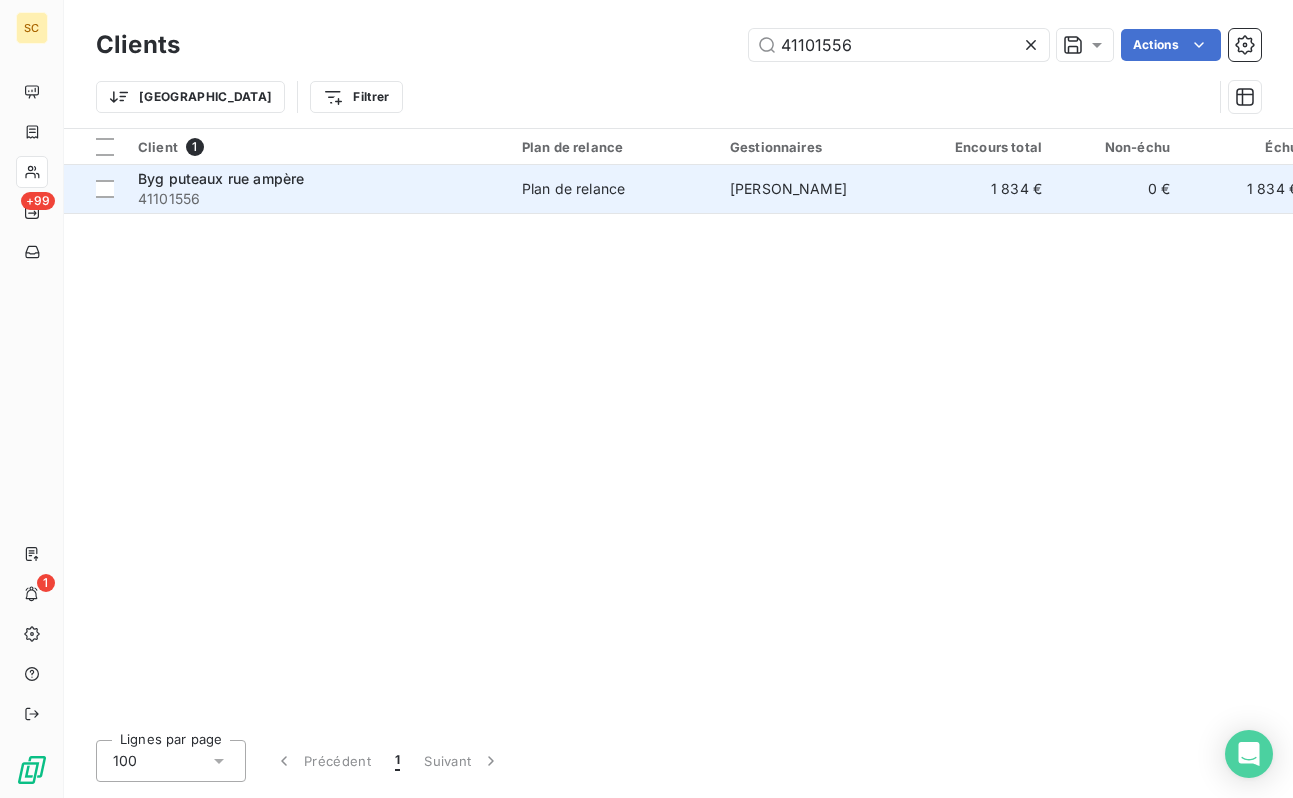 type on "41101556" 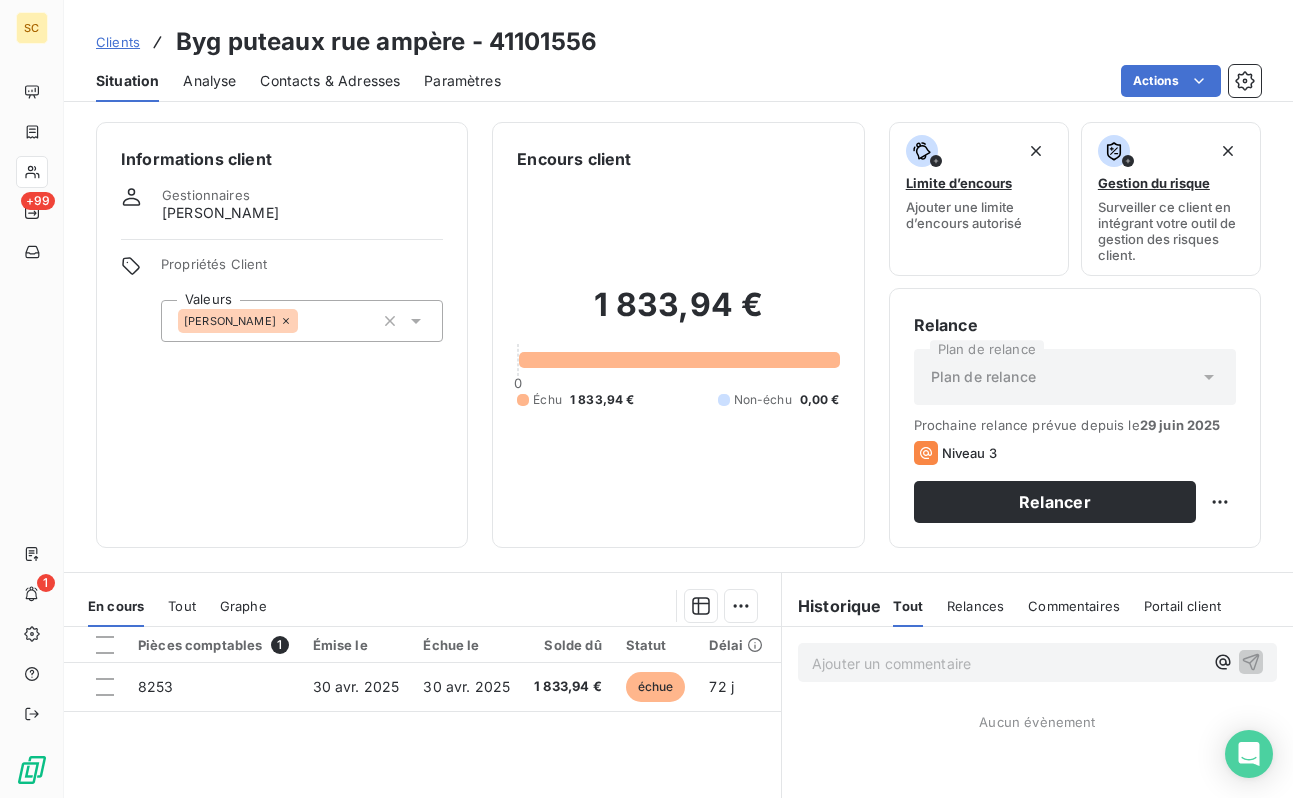 click at bounding box center [306, 321] 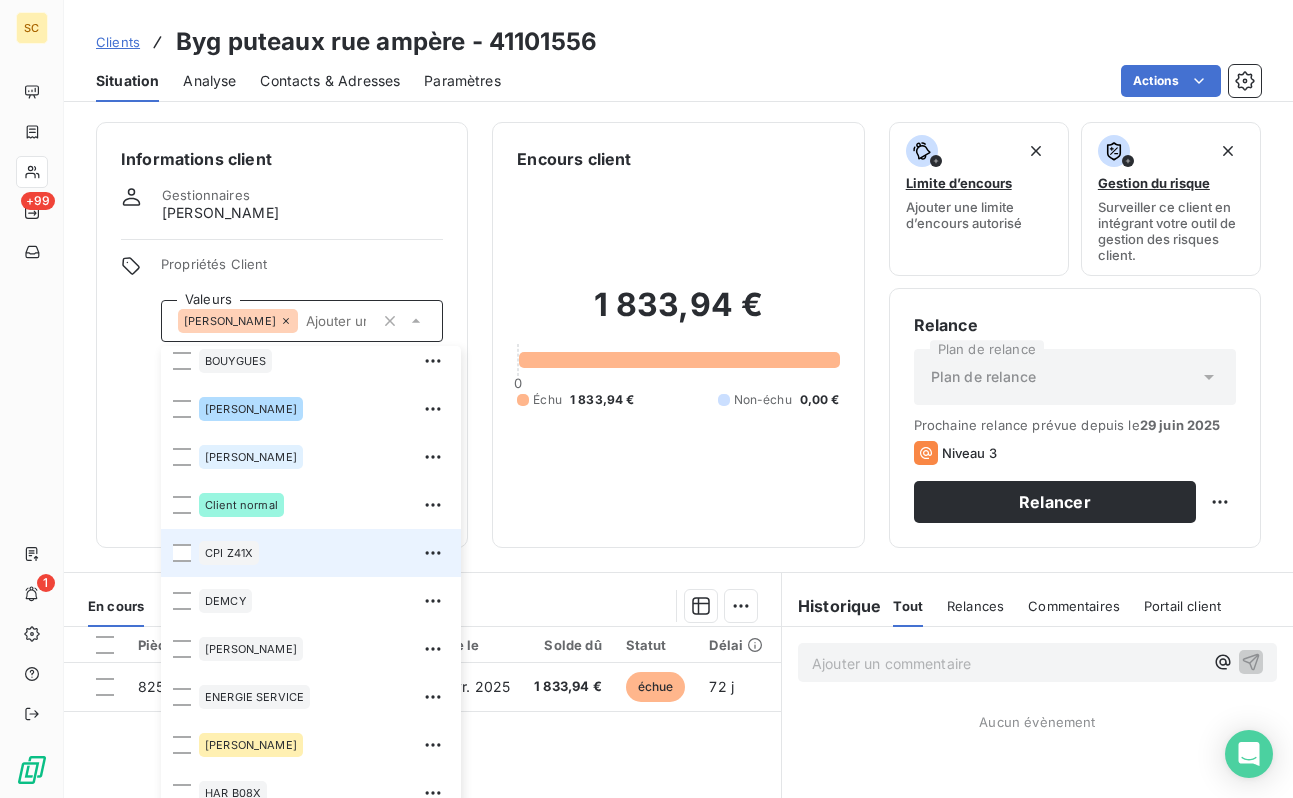 scroll, scrollTop: 546, scrollLeft: 0, axis: vertical 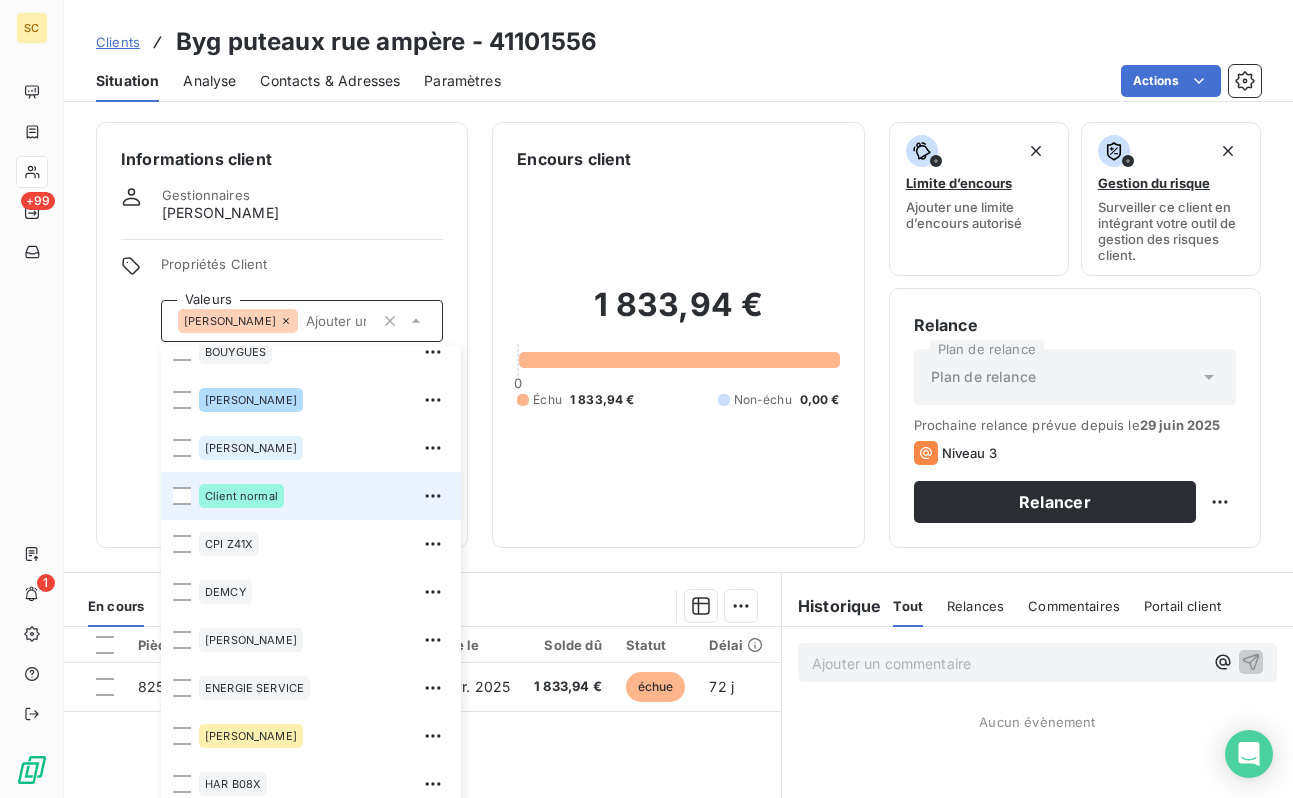 click on "Client normal" at bounding box center [241, 496] 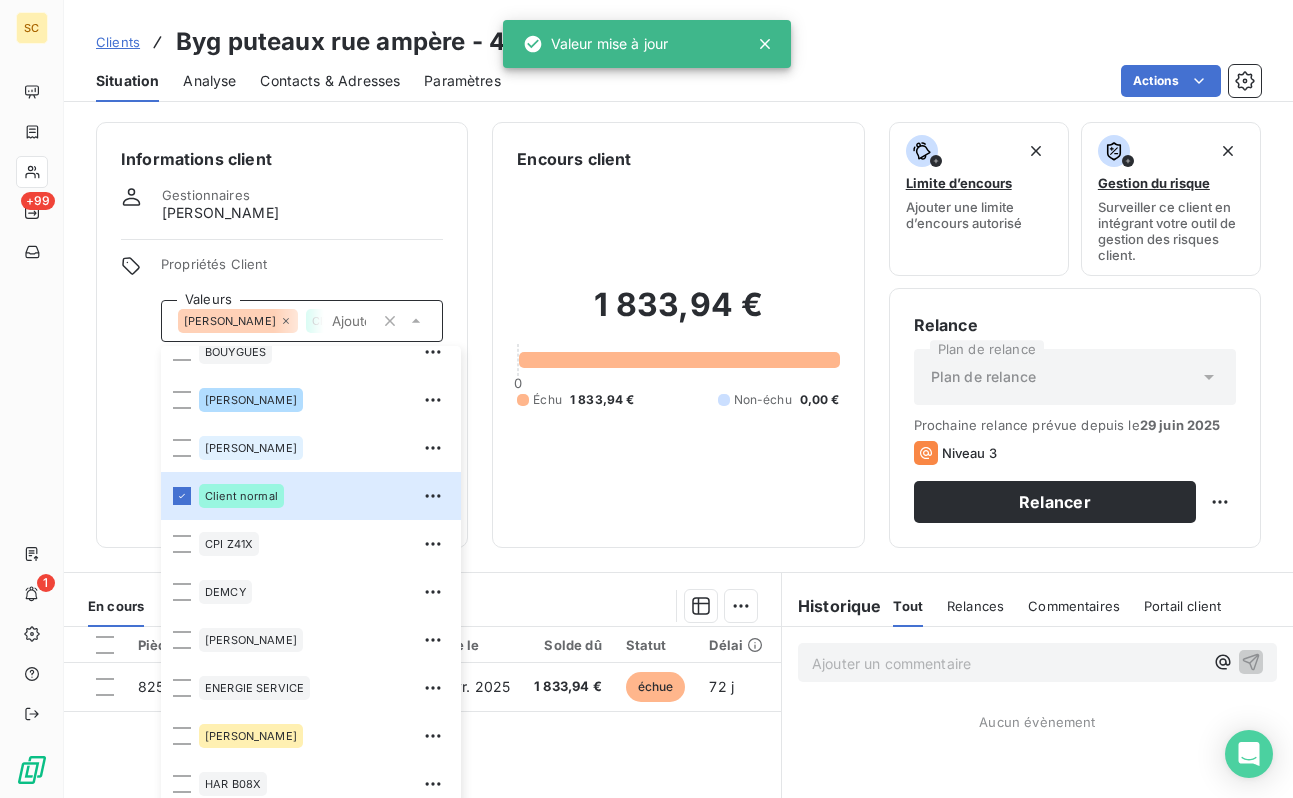 click on "Informations client Gestionnaires [PERSON_NAME] Propriétés Client Valeurs [PERSON_NAME] Client normal 01LITIGE 10% bonne fin 15% de rg et bonne fin 2% reteue 3% pro rata 41101597 9000918612 [PERSON_NAME] AVOCATE BALLESTRERO BLACK LISTÉ BOUYGUES [PERSON_NAME] Client normal CPI Z41X [PERSON_NAME] ENERGIE SERVICE [PERSON_NAME] B08X HAS B09X IEP Z32X immo lucas paiement au 15 de chaque mois REP B11X RETENUE 12% rg 12% RG 5% rg10% [PERSON_NAME] situ differente chez client que les notr ufer Vinci TP" at bounding box center [282, 335] 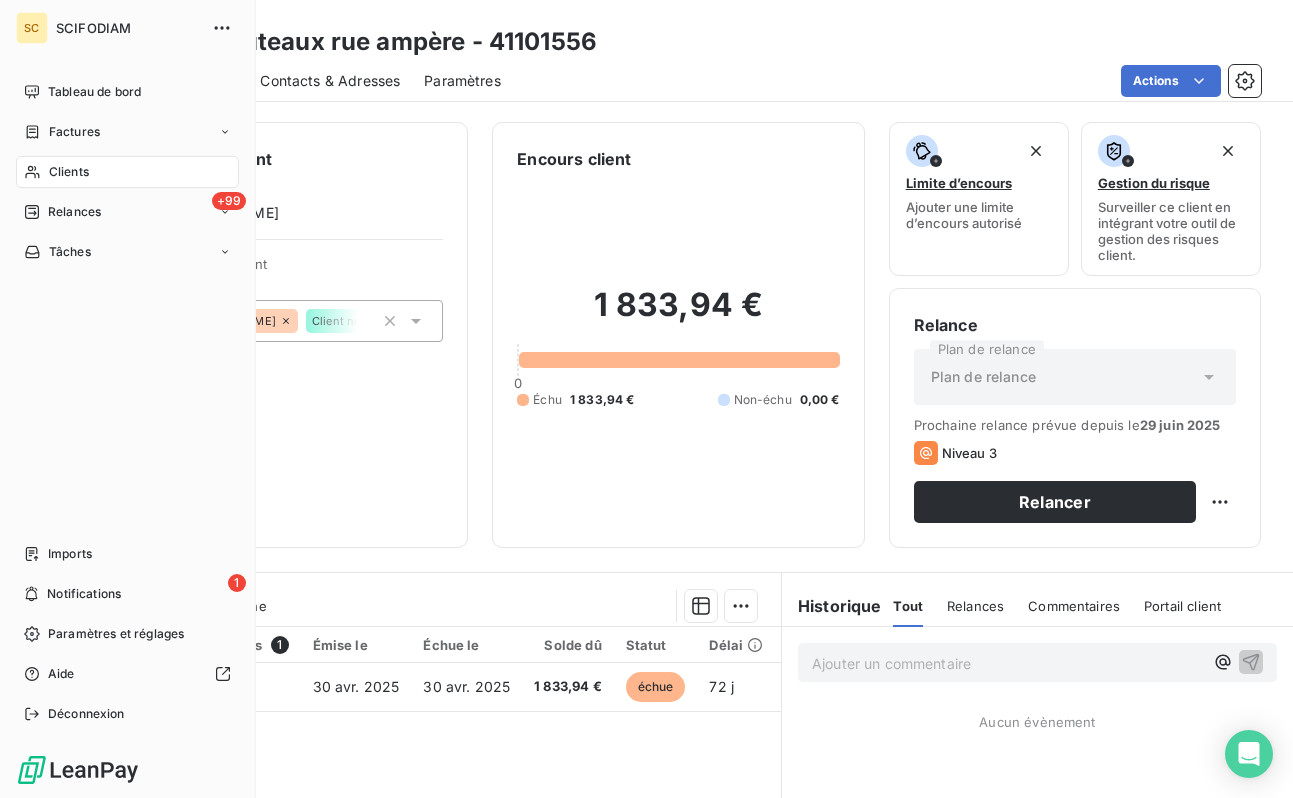 click on "Clients" at bounding box center [127, 172] 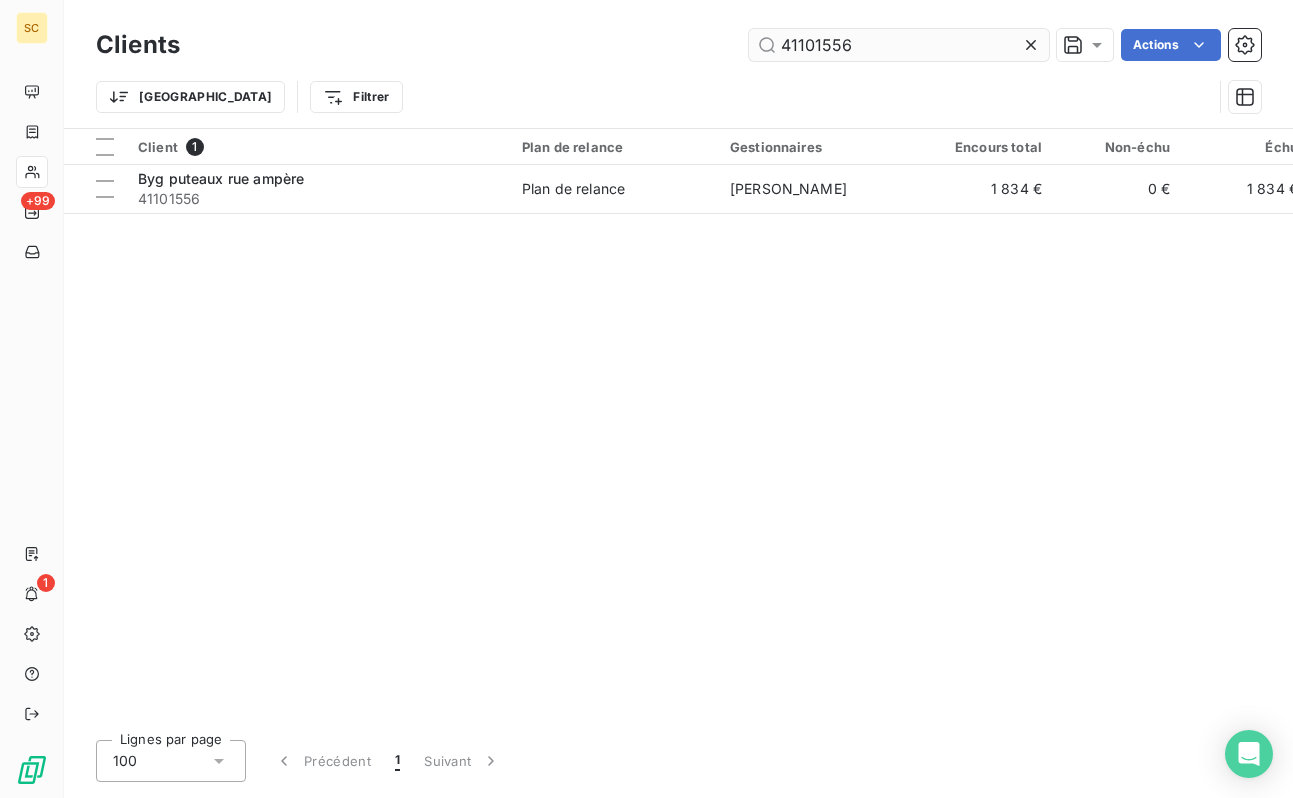 click on "41101556" at bounding box center [899, 45] 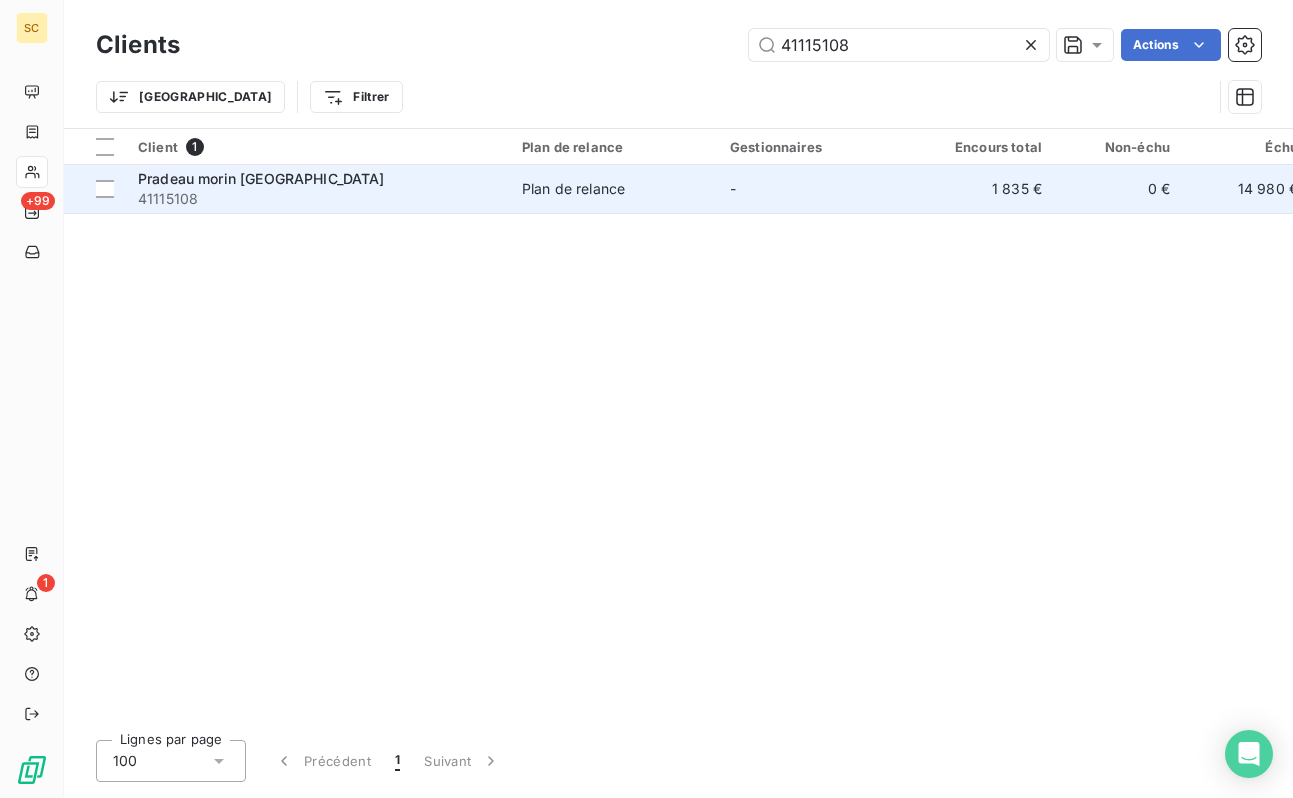 type on "41115108" 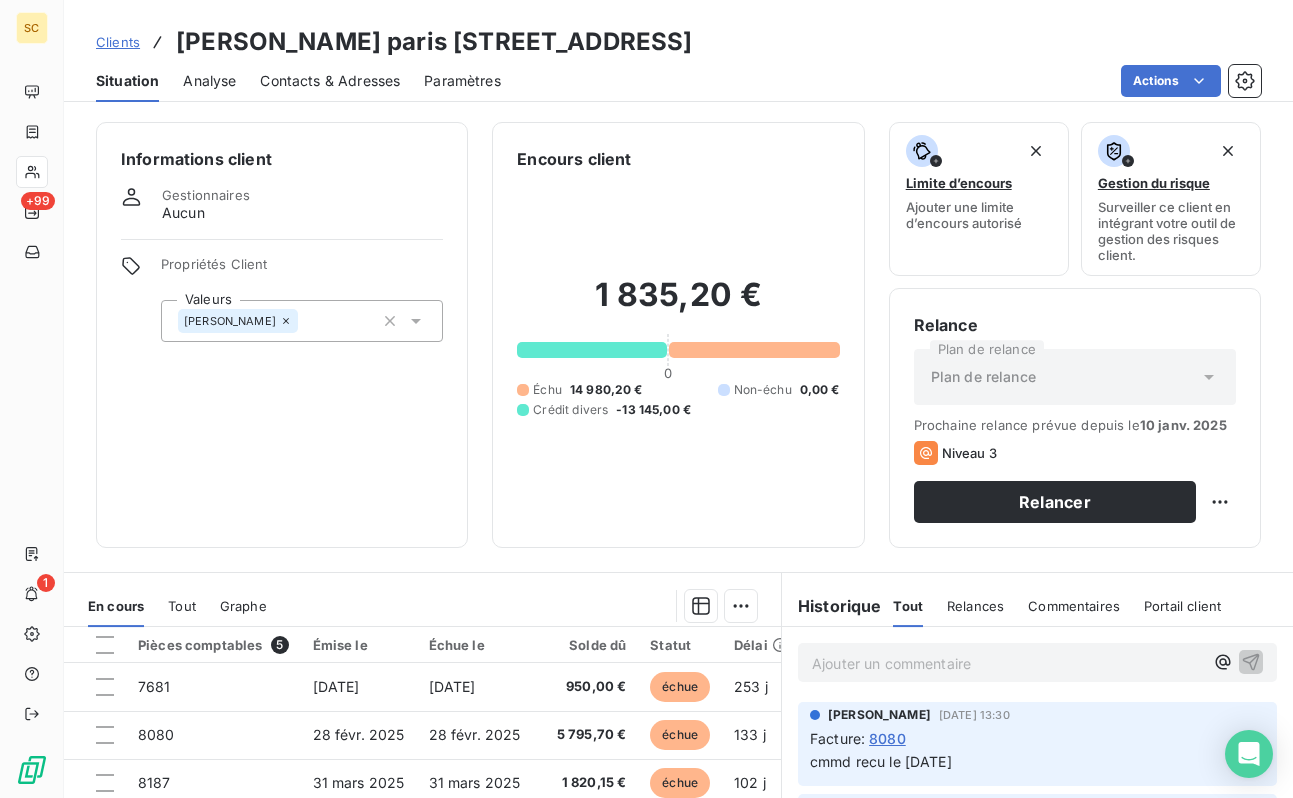 click on "[PERSON_NAME]" at bounding box center (302, 321) 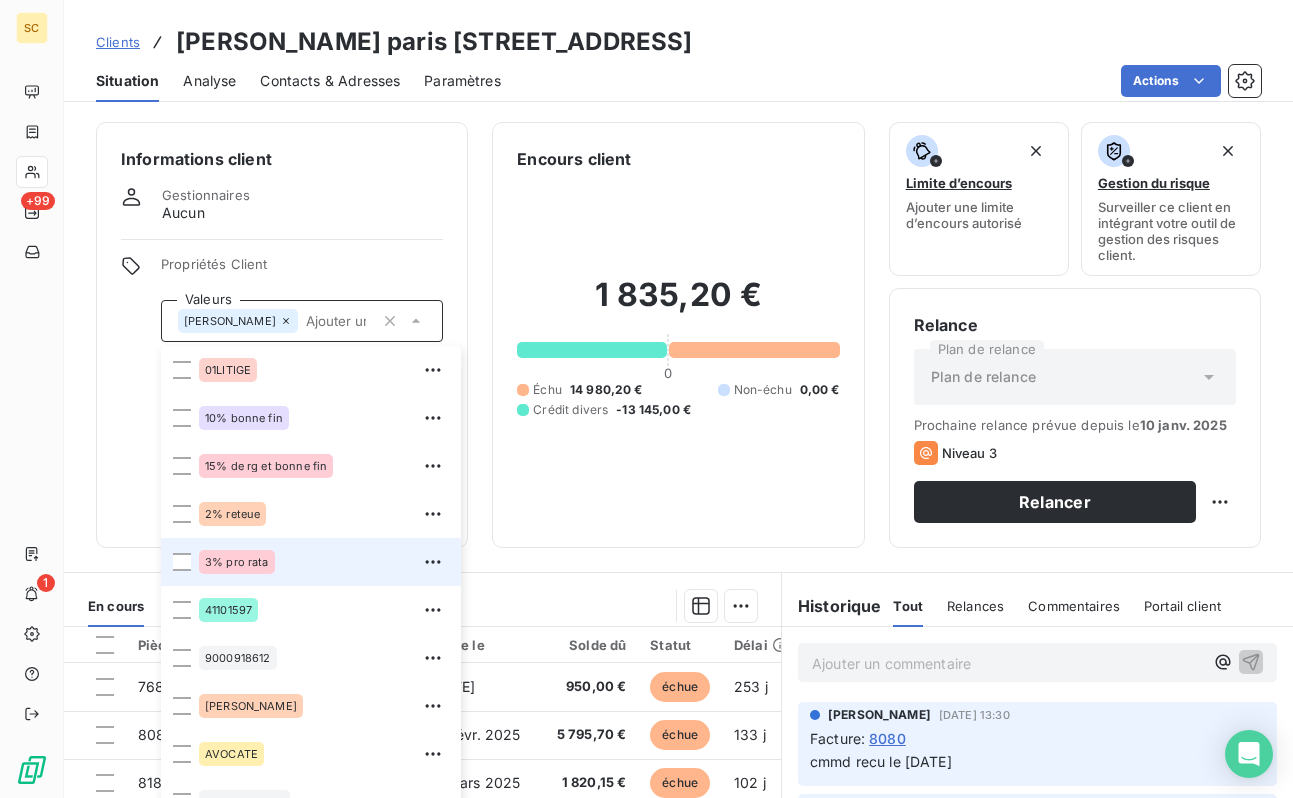 scroll, scrollTop: 28, scrollLeft: 0, axis: vertical 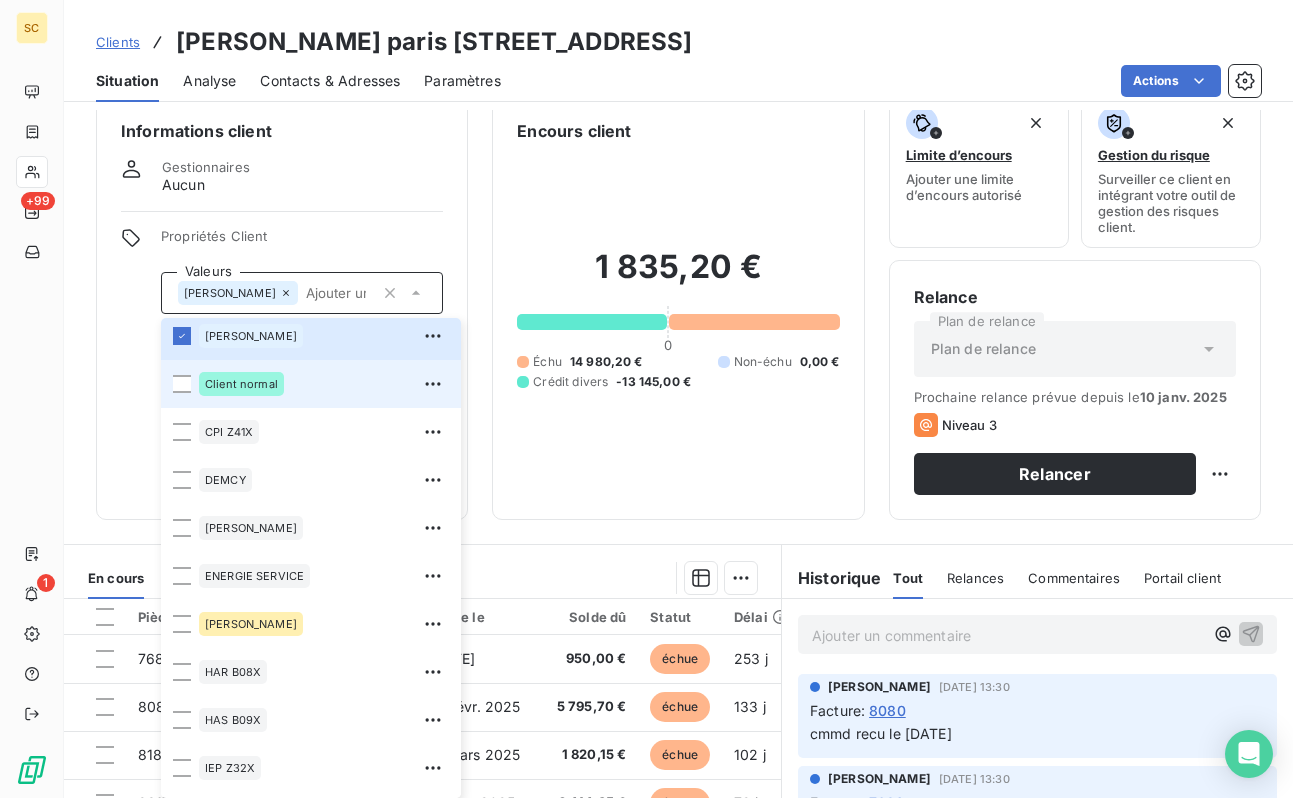 click on "Client normal" at bounding box center [241, 384] 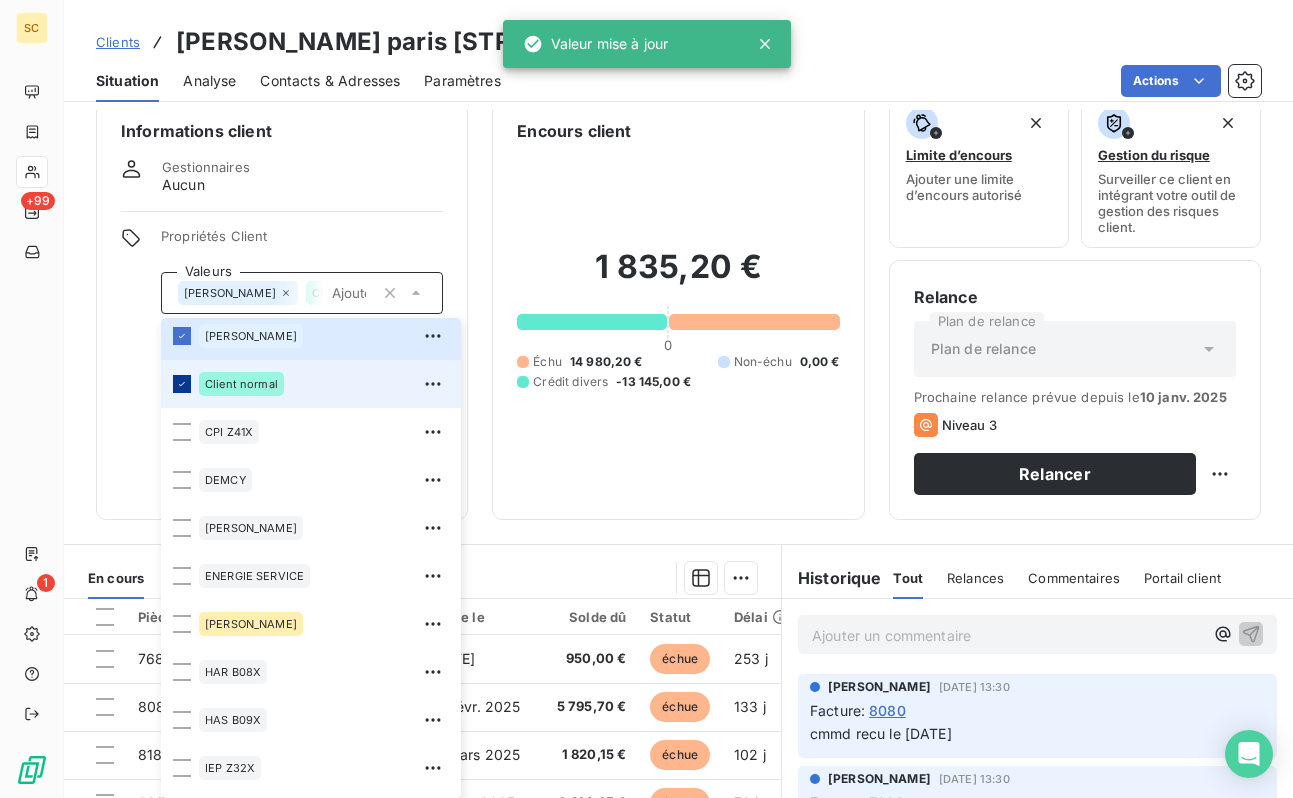 click at bounding box center [182, 384] 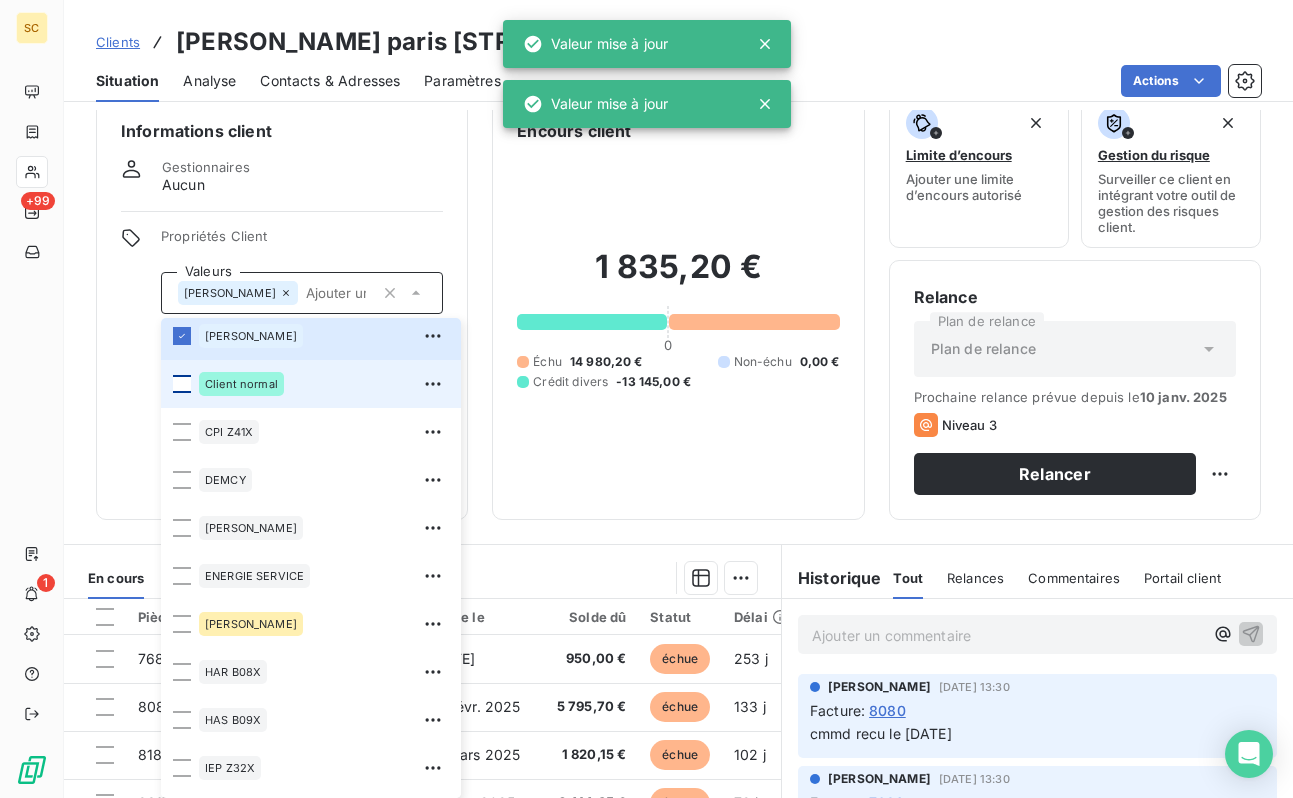 click at bounding box center [182, 384] 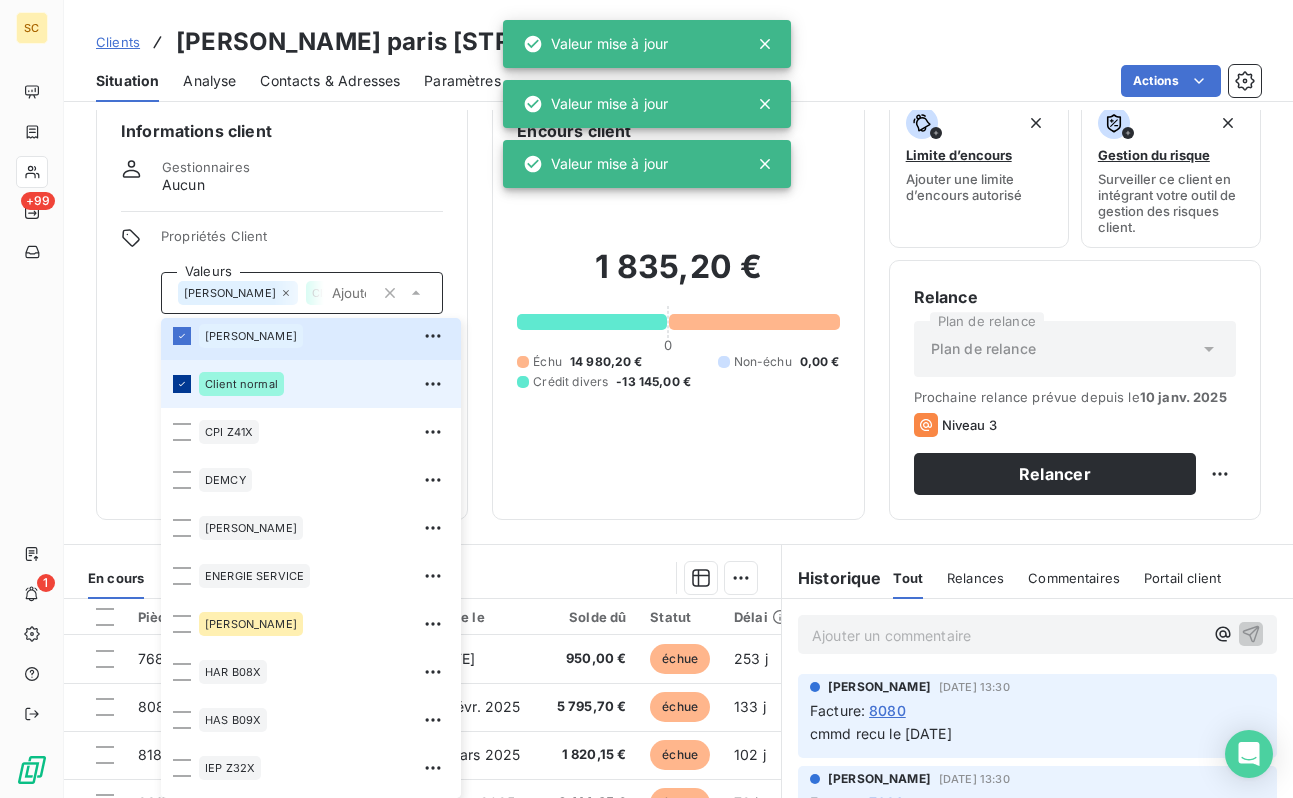 scroll, scrollTop: 629, scrollLeft: 0, axis: vertical 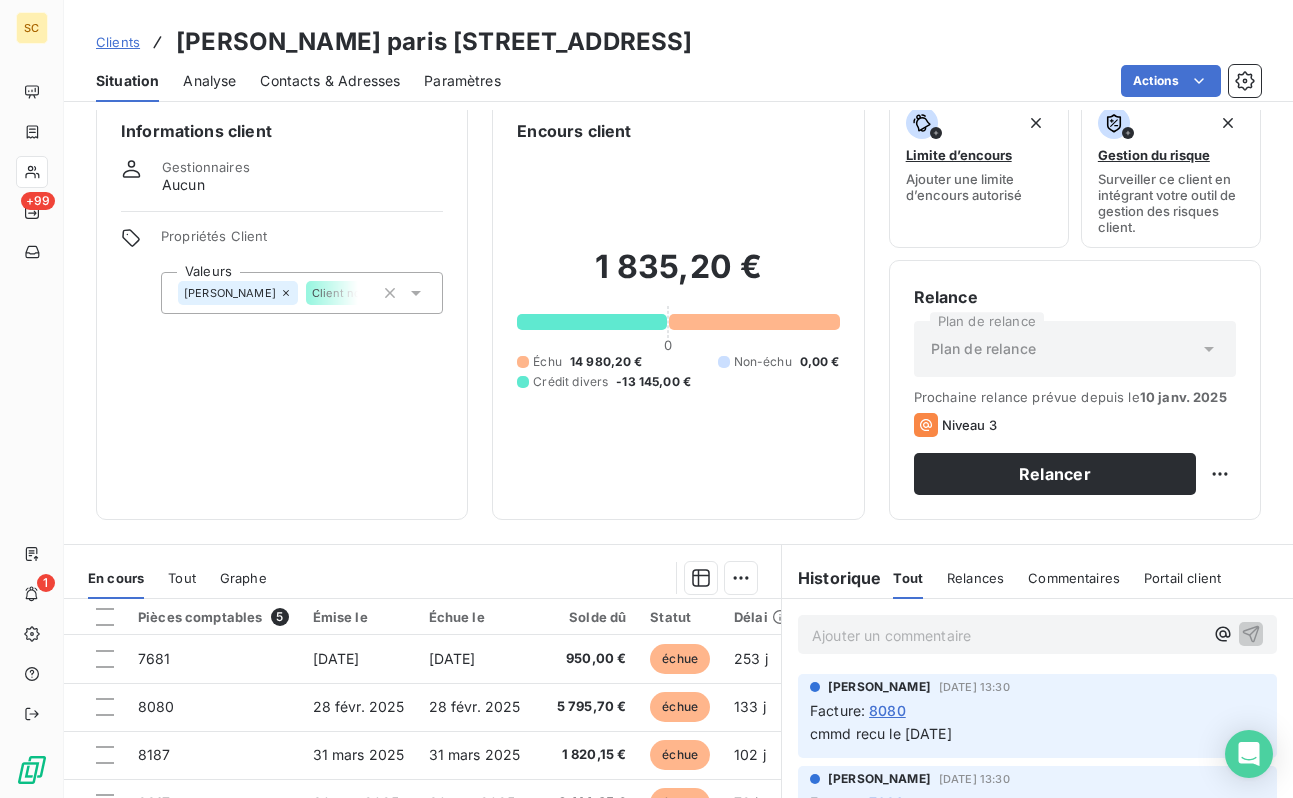 click on "Informations client Gestionnaires Aucun Propriétés Client Valeurs [PERSON_NAME] Client normal Encours client   1 835,20 € 0 Échu 14 980,20 € Non-échu 0,00 €   Crédit divers -13 145,00 €   Limite d’encours Ajouter une limite d’encours autorisé Gestion du risque Surveiller ce client en intégrant votre outil de gestion des risques client. Relance Plan de relance Plan de relance Prochaine relance prévue depuis le  [DATE] Niveau 3 Relancer" at bounding box center (678, 307) 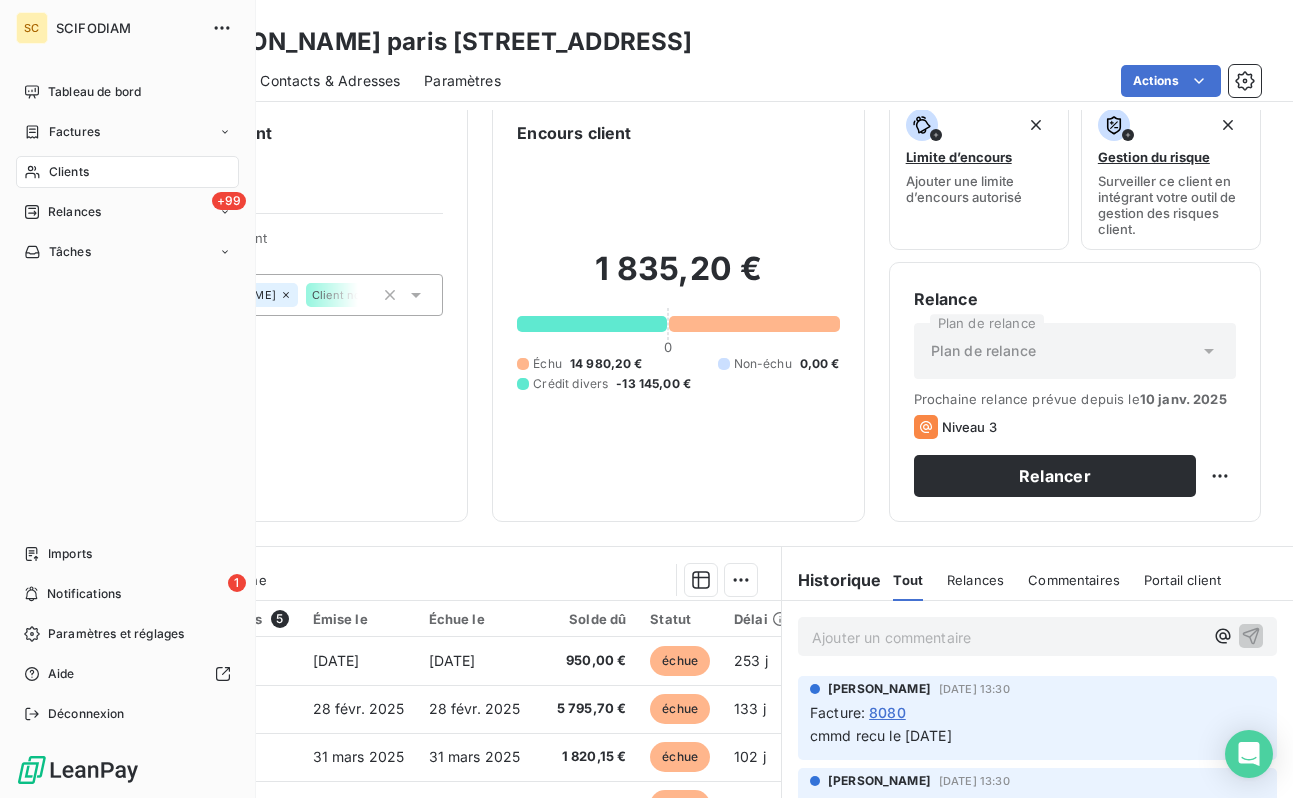 click on "Clients" at bounding box center [127, 172] 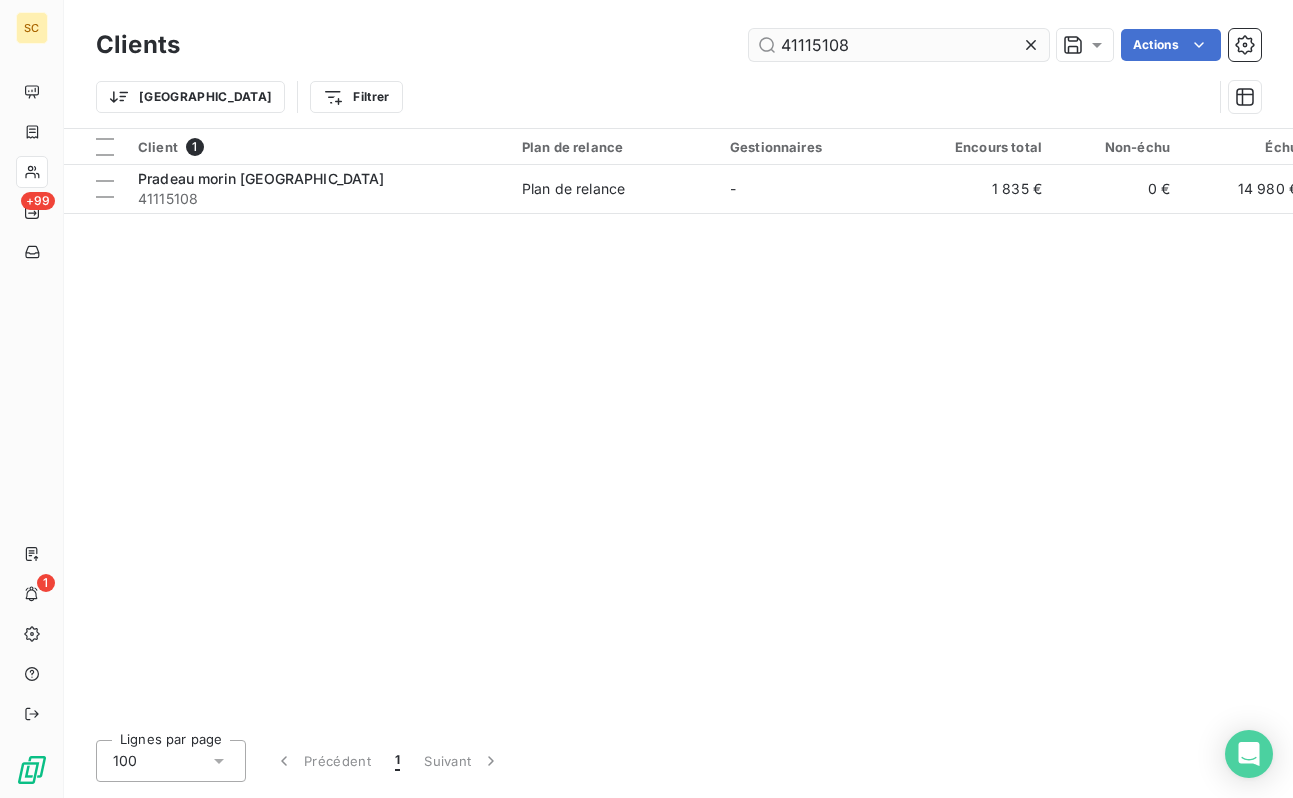 click on "41115108" at bounding box center [899, 45] 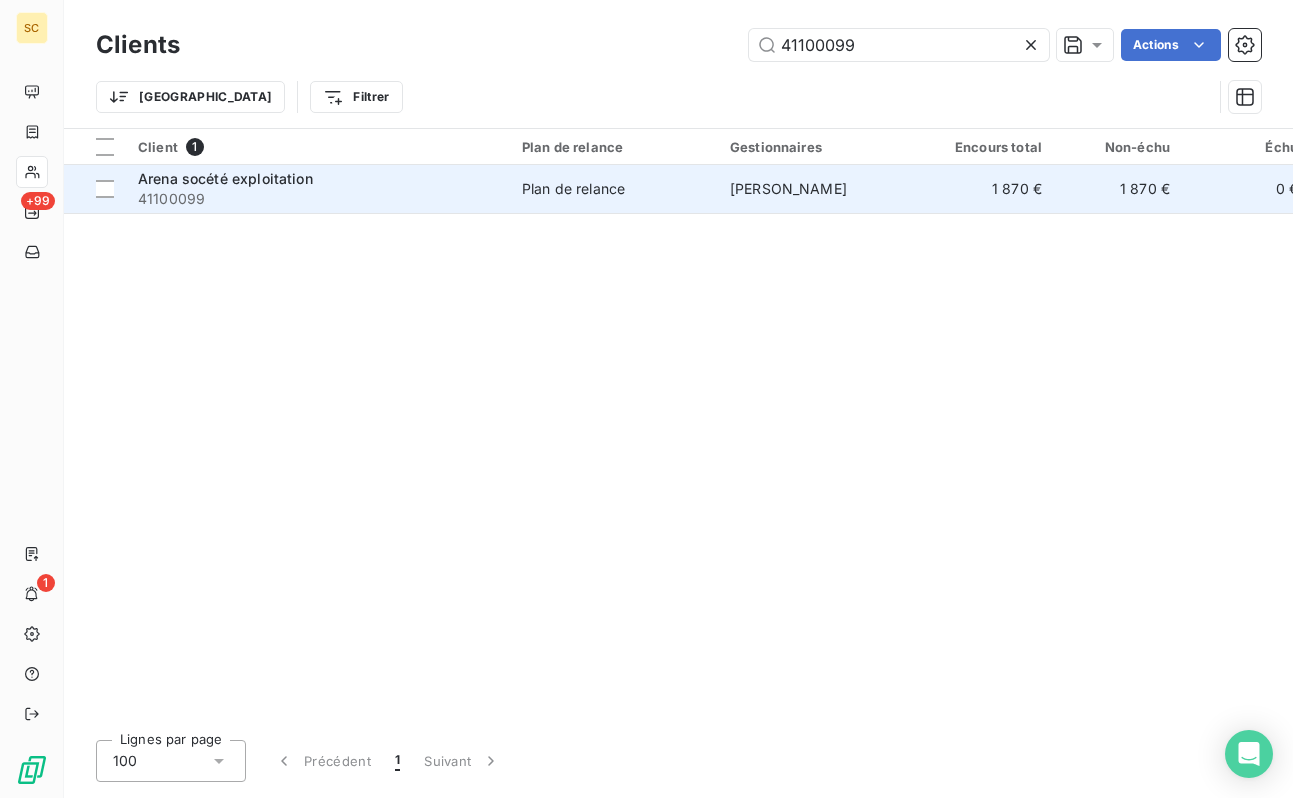 type on "41100099" 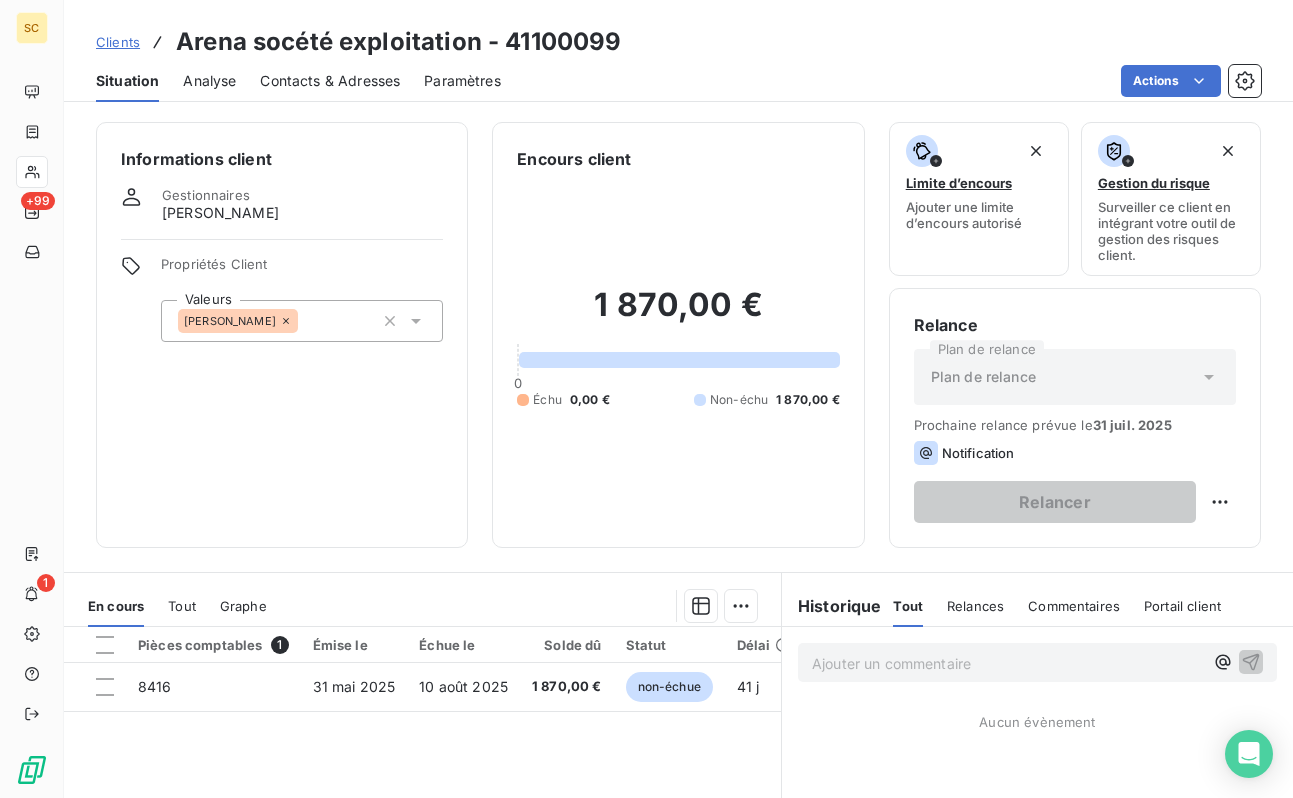 click on "[PERSON_NAME]" at bounding box center [302, 321] 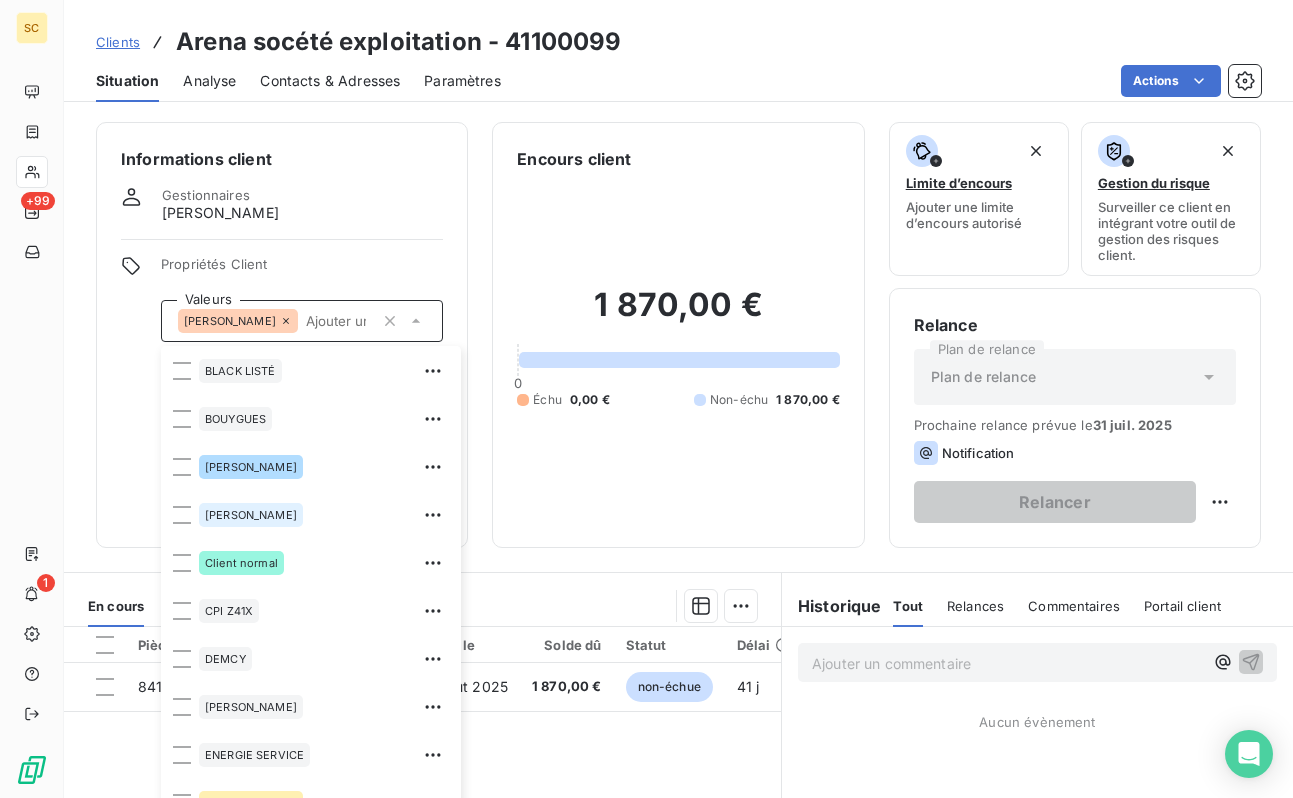 scroll, scrollTop: 485, scrollLeft: 0, axis: vertical 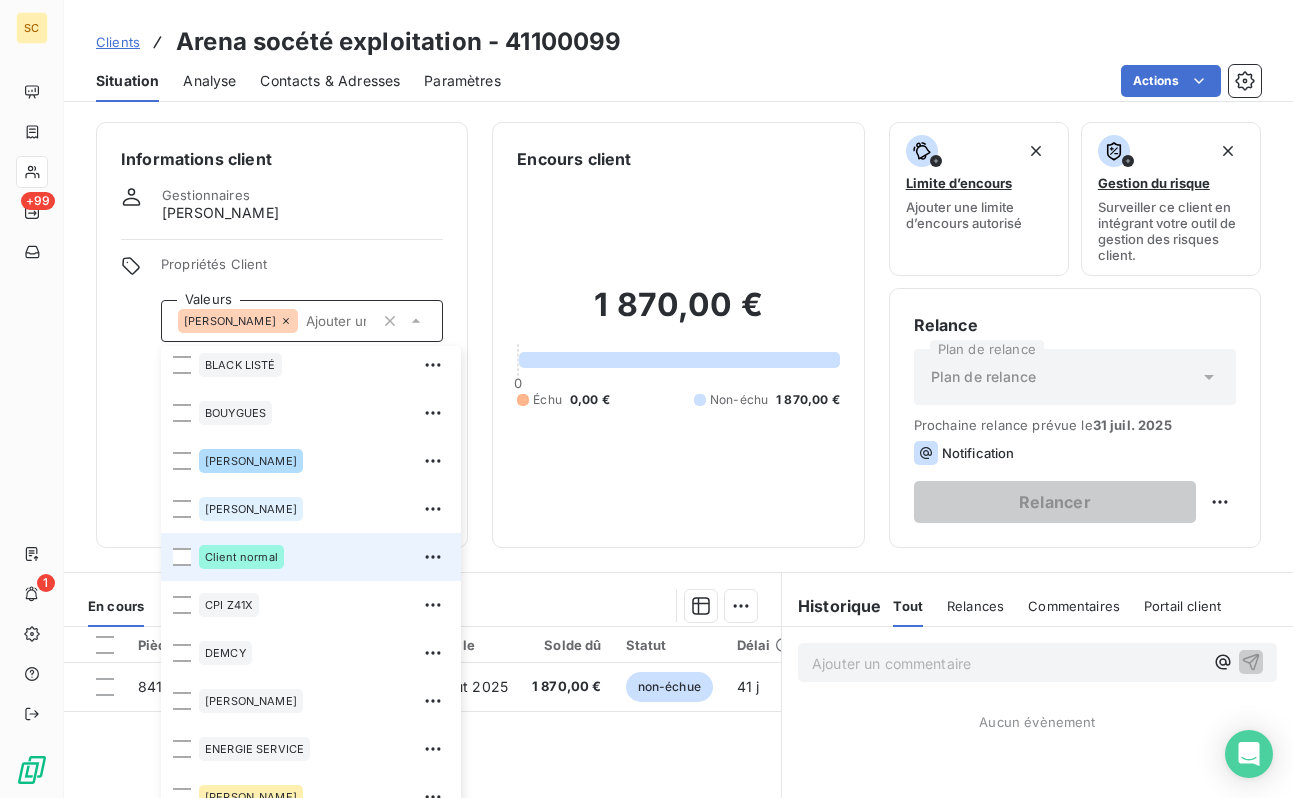 click on "Client normal" at bounding box center (241, 557) 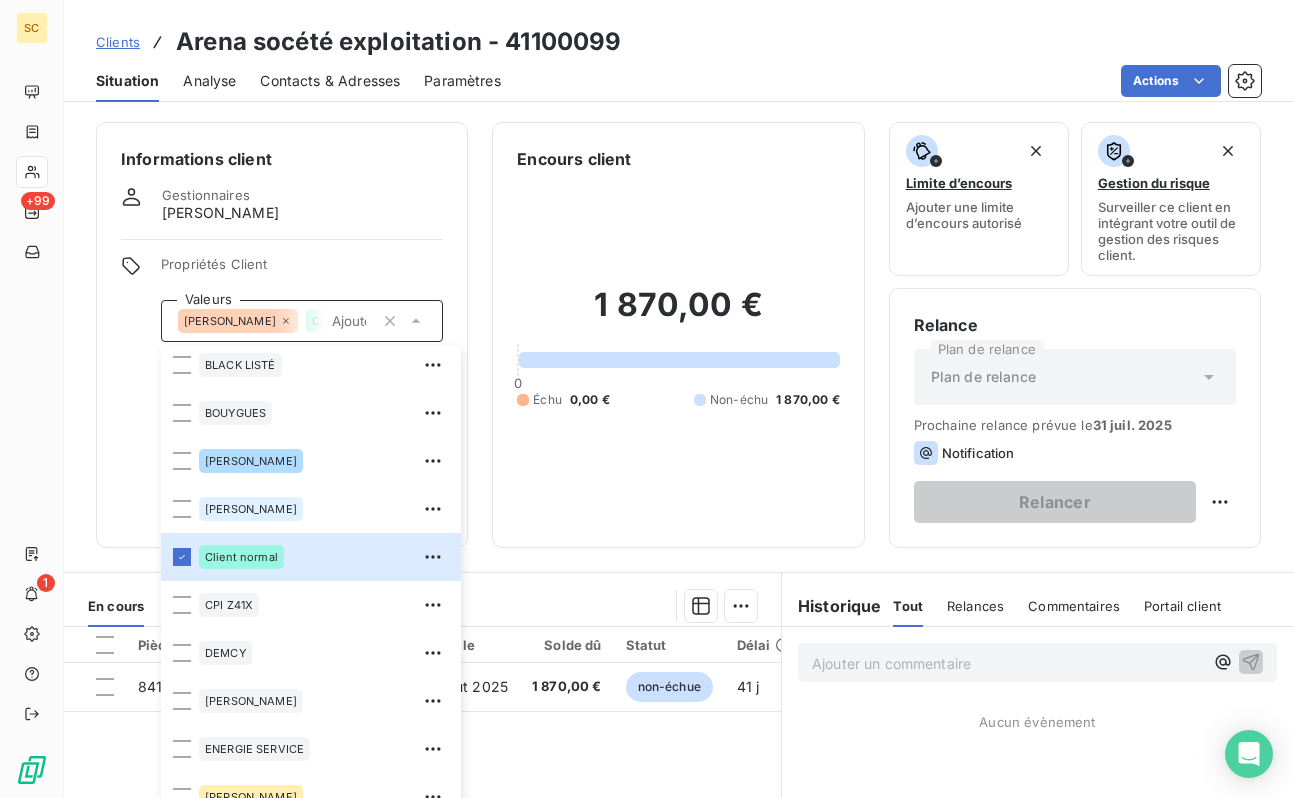click on "Informations client Gestionnaires [PERSON_NAME] Propriétés Client Valeurs [PERSON_NAME] Client normal 01LITIGE 10% bonne fin 15% de rg et bonne fin 2% reteue 3% pro rata 41101597 9000918612 [PERSON_NAME] AVOCATE BALLESTRERO BLACK LISTÉ BOUYGUES [PERSON_NAME] Client normal CPI Z41X [PERSON_NAME] ENERGIE SERVICE [PERSON_NAME] B08X HAS B09X IEP Z32X immo lucas paiement au 15 de chaque mois REP B11X RETENUE 12% rg 12% RG 5% rg10% [PERSON_NAME] situ differente chez client que les notr ufer Vinci TP Encours client   1 870,00 € 0 Échu 0,00 € Non-échu 1 870,00 €     Limite d’encours Ajouter une limite d’encours autorisé Gestion du risque Surveiller ce client en intégrant votre outil de gestion des risques client. Relance Plan de relance Plan de relance Prochaine relance prévue le  [DATE] Notification Relancer" at bounding box center (678, 335) 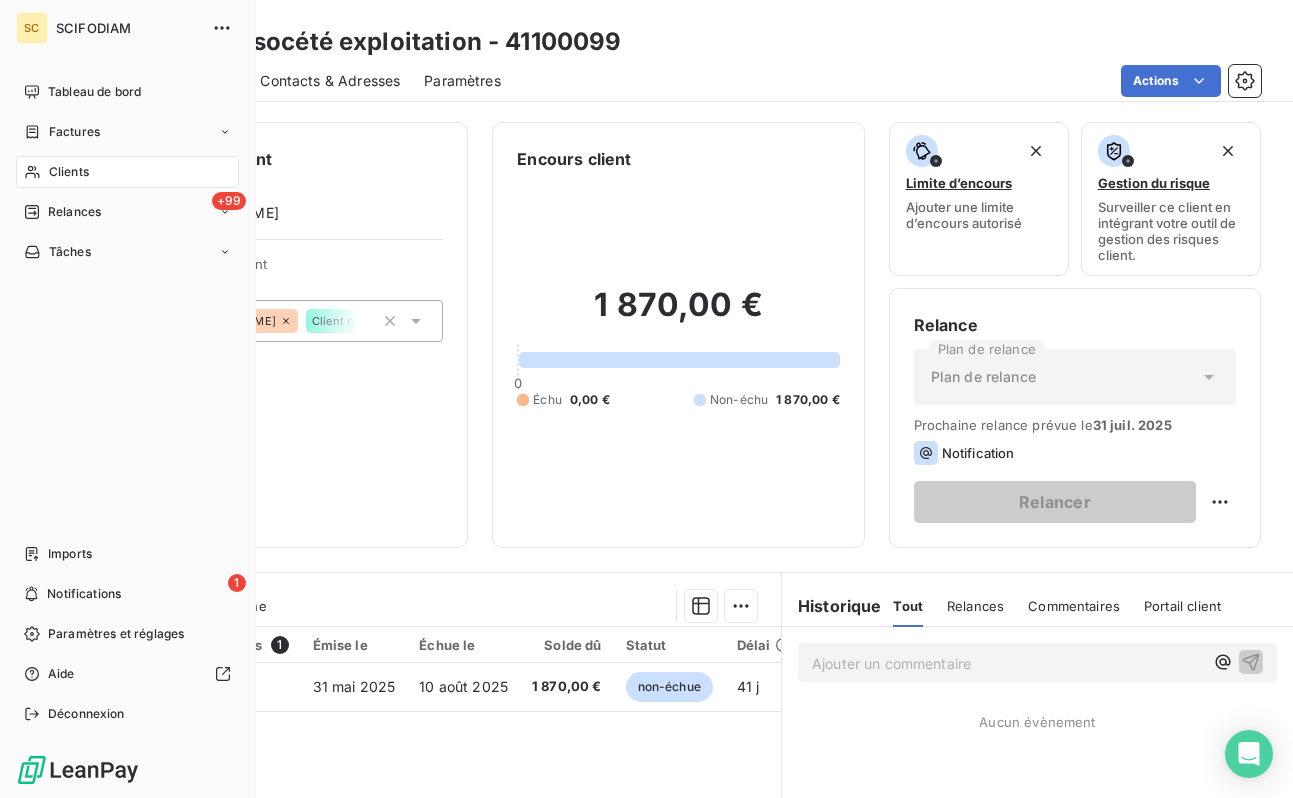 click on "Clients" at bounding box center [127, 172] 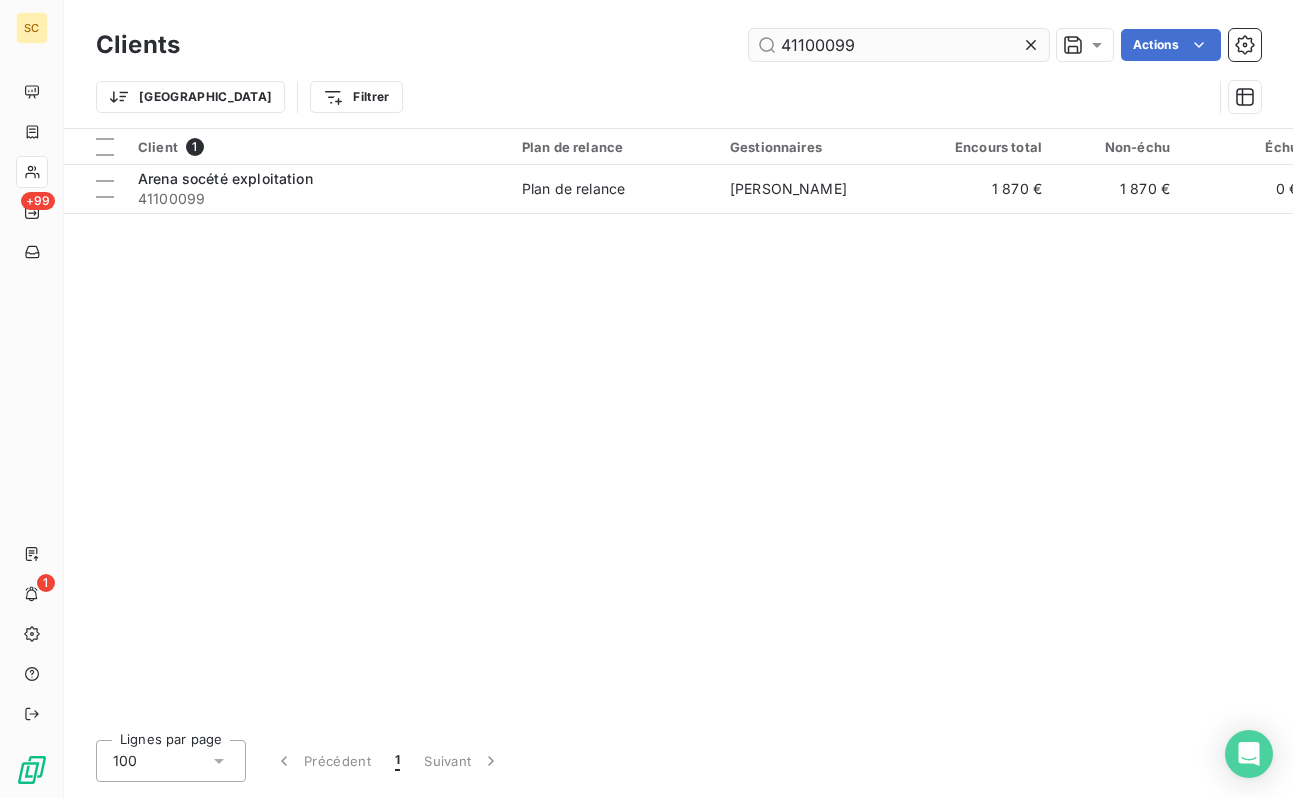 click on "41100099" at bounding box center [899, 45] 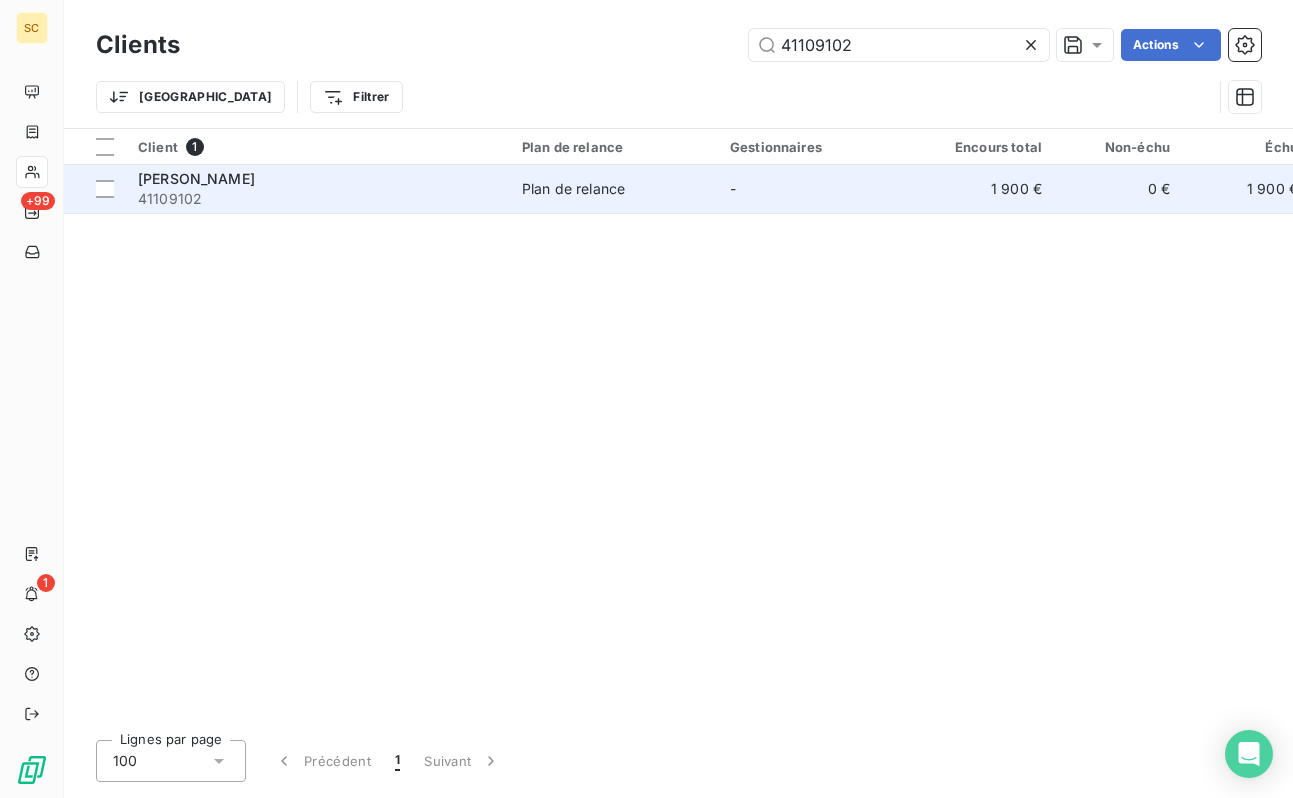 type on "41109102" 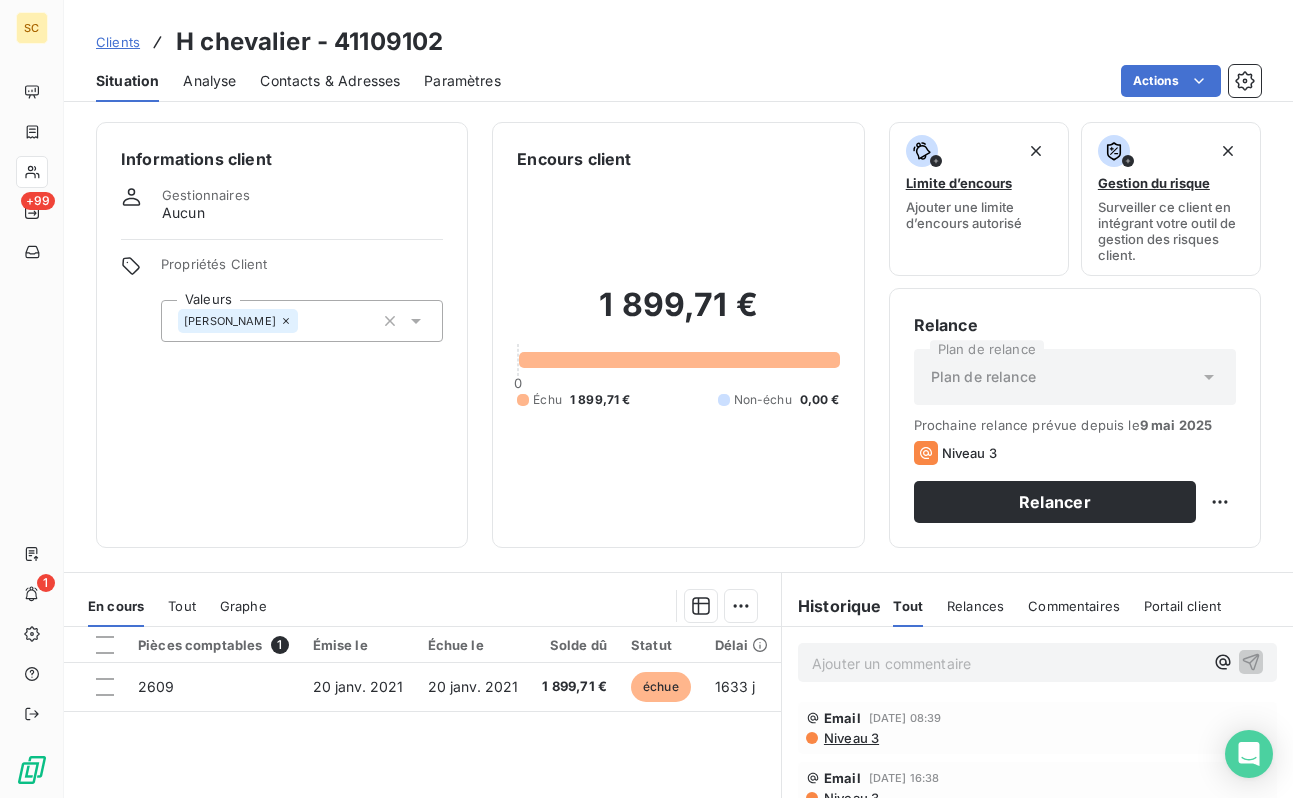 click on "[PERSON_NAME]" at bounding box center [302, 321] 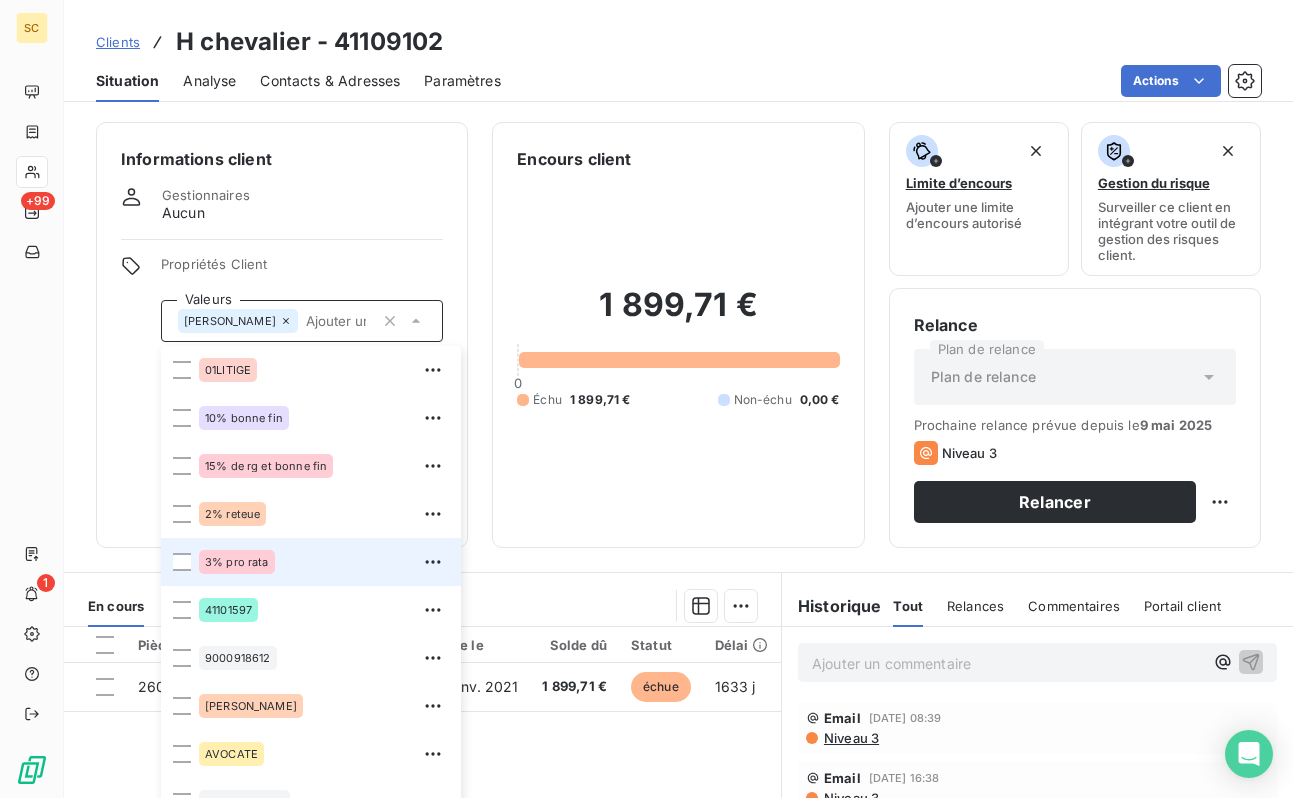scroll, scrollTop: 28, scrollLeft: 0, axis: vertical 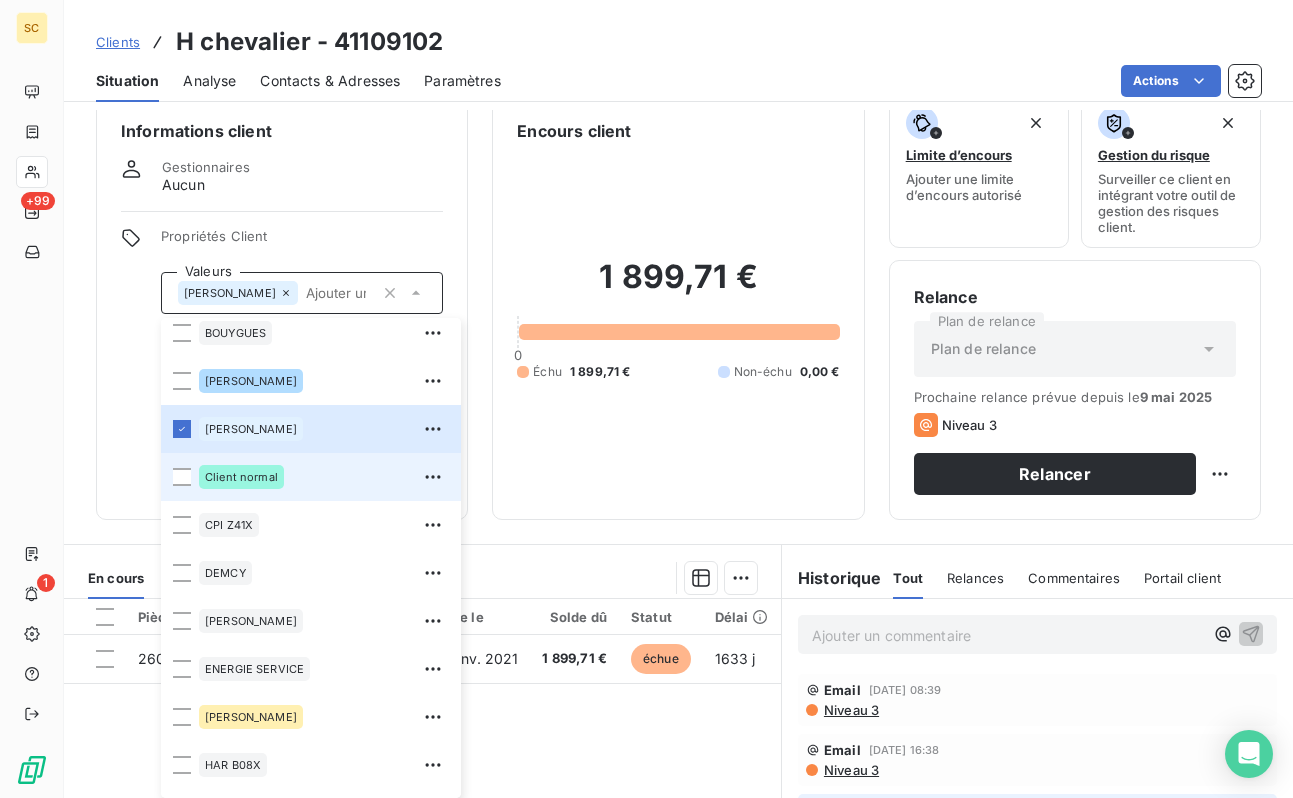 click on "Client normal" at bounding box center (241, 477) 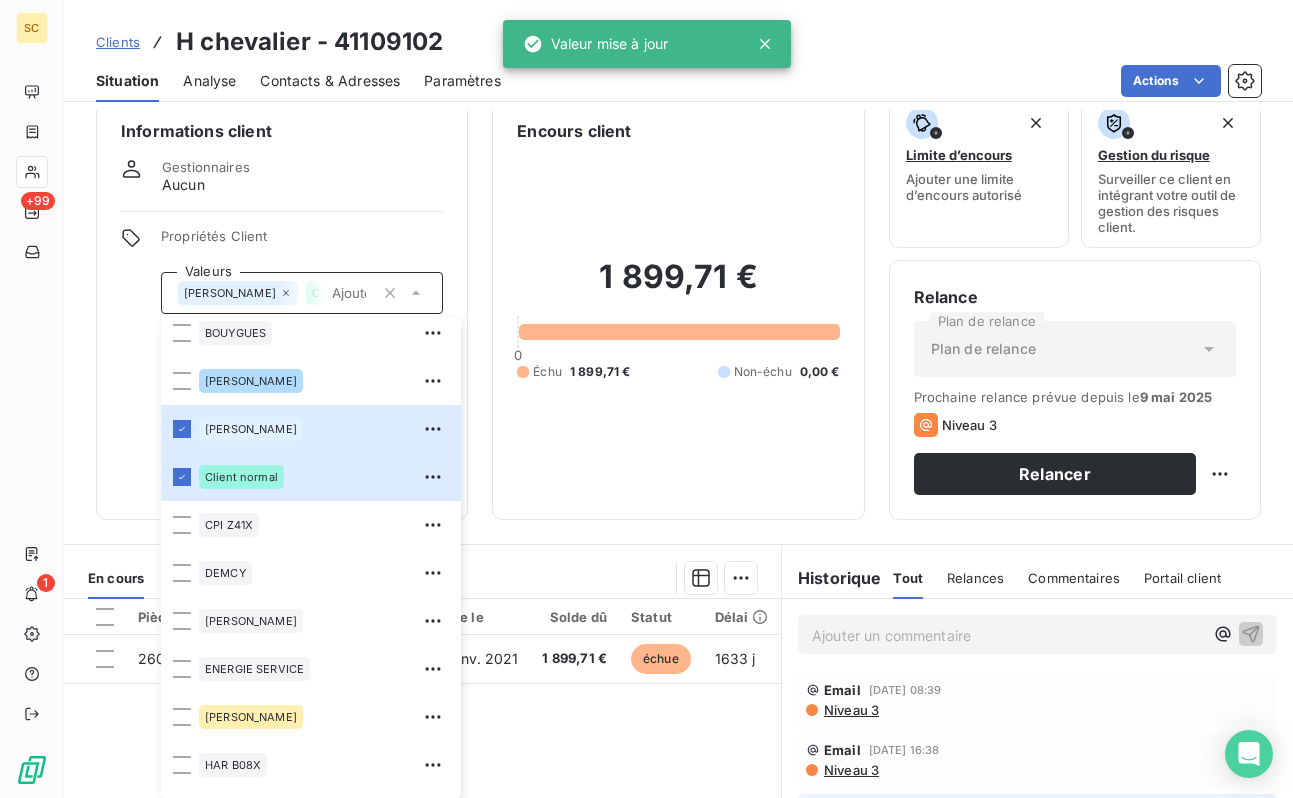 click on "Informations client Gestionnaires Aucun Propriétés Client Valeurs [PERSON_NAME] Client normal 01LITIGE 10% bonne fin 15% de rg et bonne fin 2% reteue 3% pro rata 41101597 9000918612 [PERSON_NAME] AVOCATE BALLESTRERO BLACK LISTÉ BOUYGUES [PERSON_NAME] Client normal CPI Z41X [PERSON_NAME] ENERGIE SERVICE [PERSON_NAME] B08X HAS B09X IEP Z32X immo lucas paiement au 15 de chaque mois REP B11X RETENUE 12% rg 12% RG 5% rg10% [PERSON_NAME] situ differente chez client que les notr ufer Vinci TP" at bounding box center (282, 307) 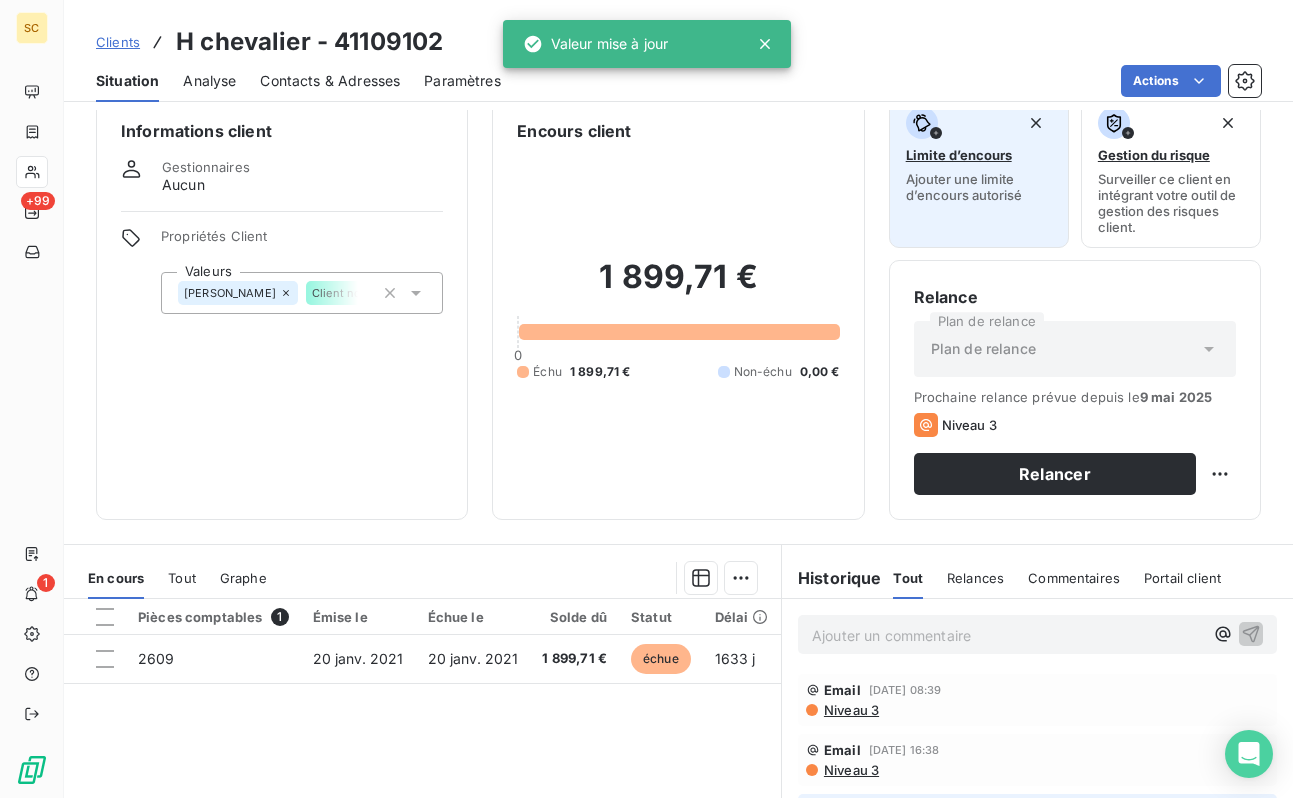 scroll, scrollTop: 27, scrollLeft: 0, axis: vertical 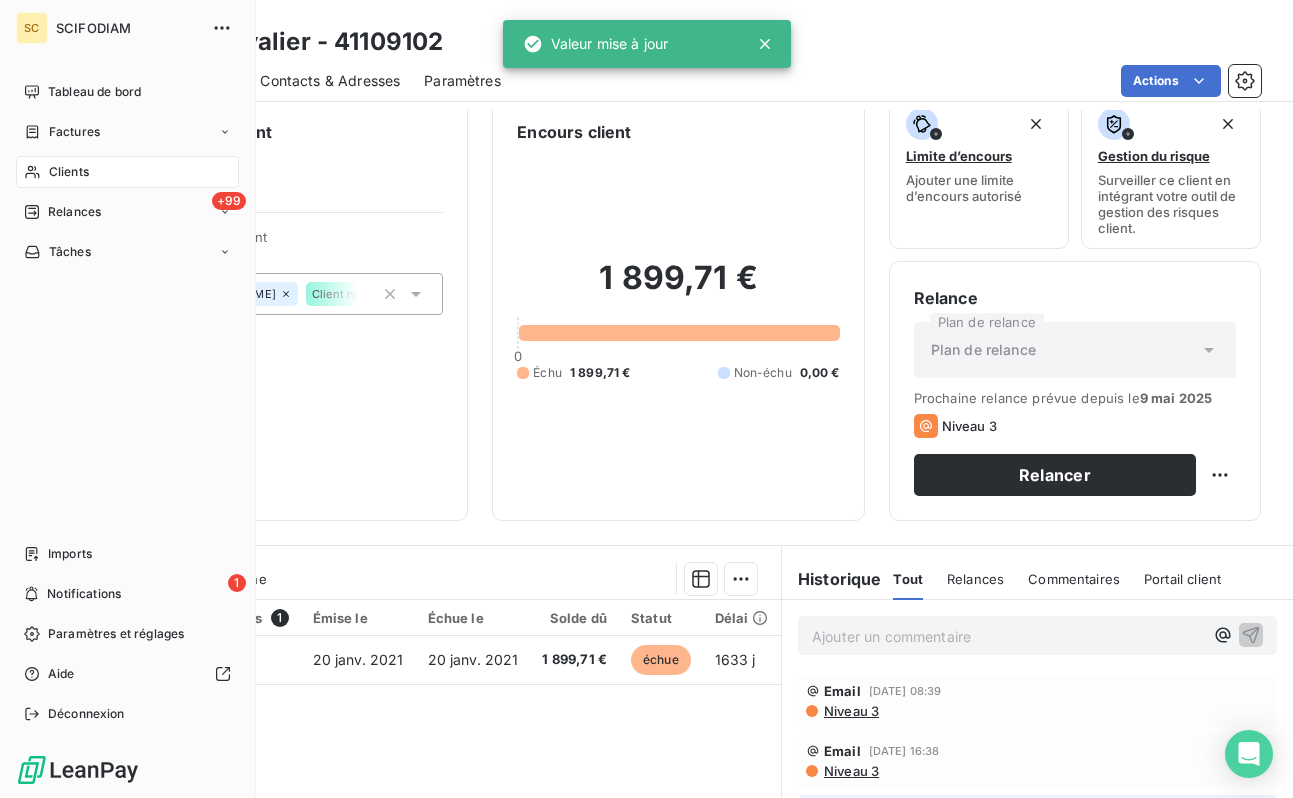 click on "Clients" at bounding box center (69, 172) 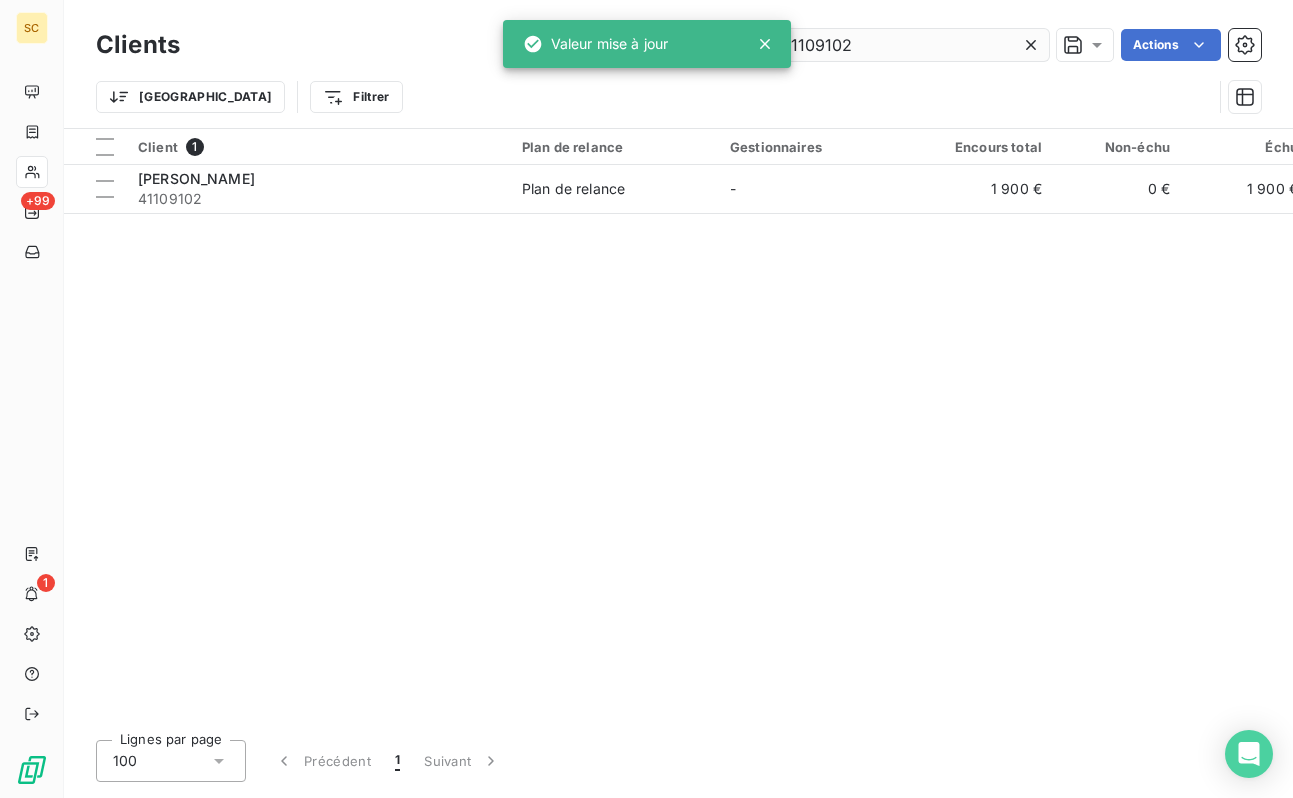 click on "41109102" at bounding box center [899, 45] 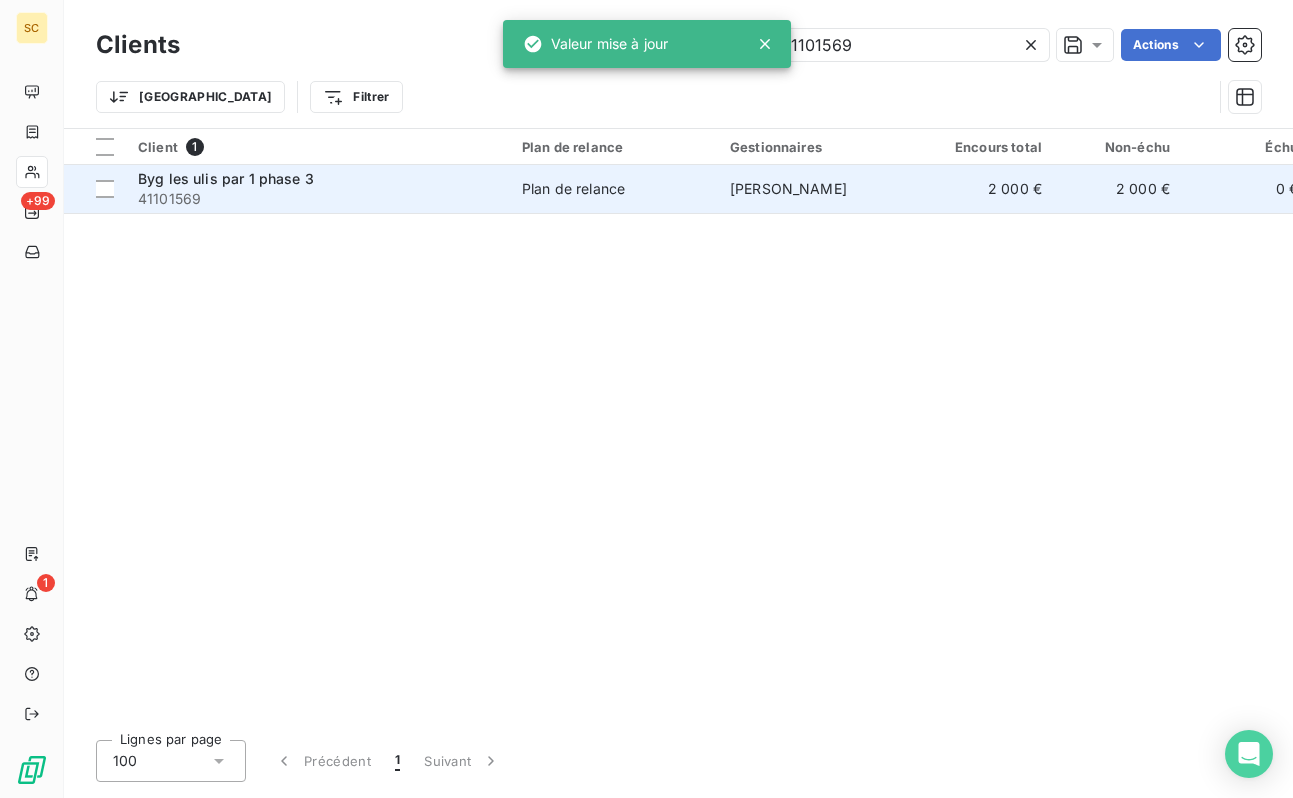 type on "41101569" 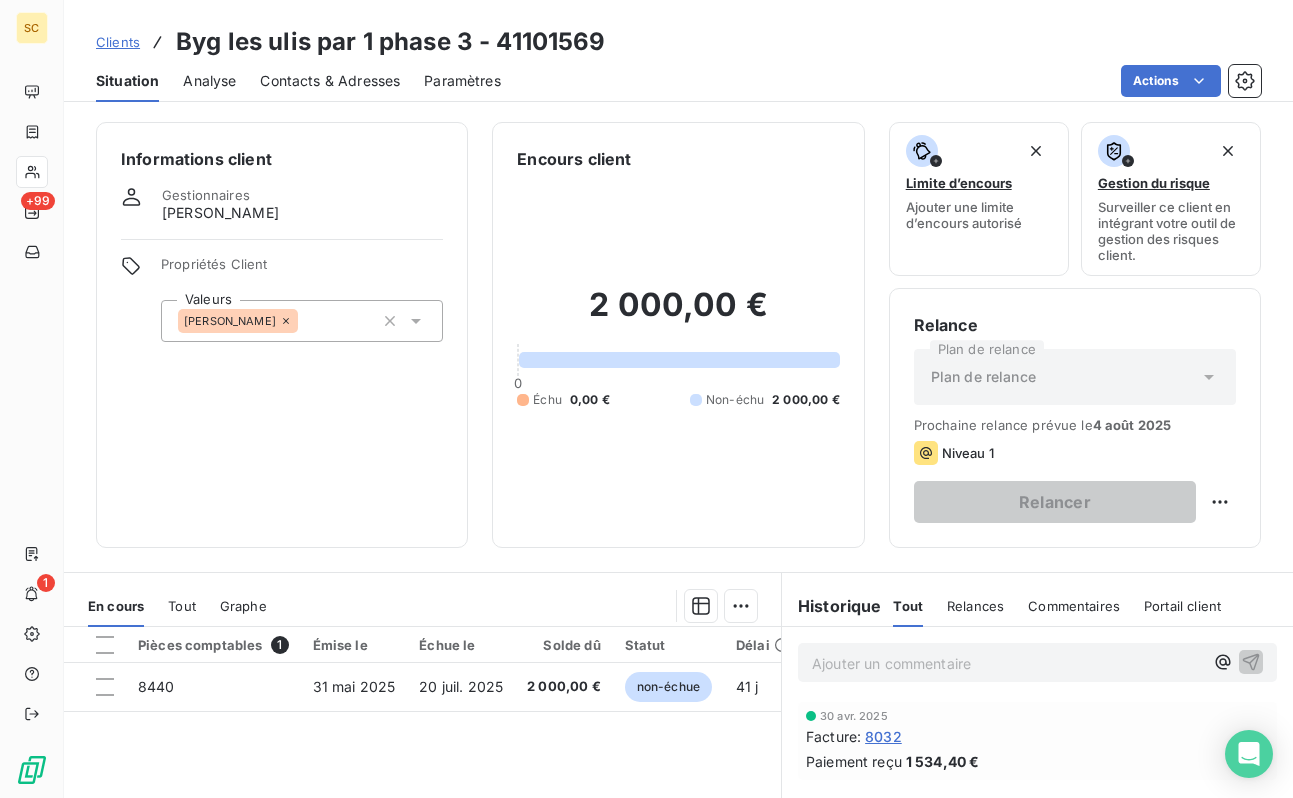 click on "[PERSON_NAME]" at bounding box center (302, 321) 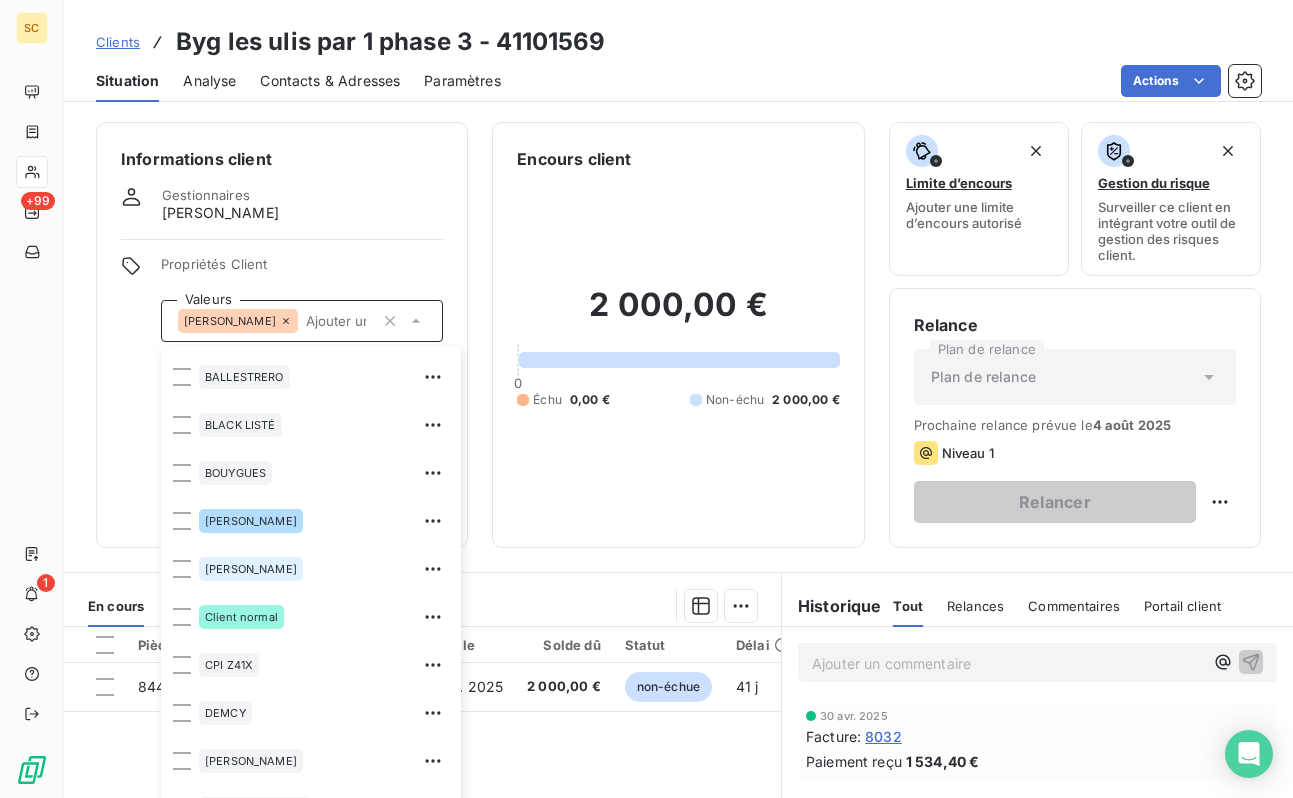 scroll, scrollTop: 438, scrollLeft: 0, axis: vertical 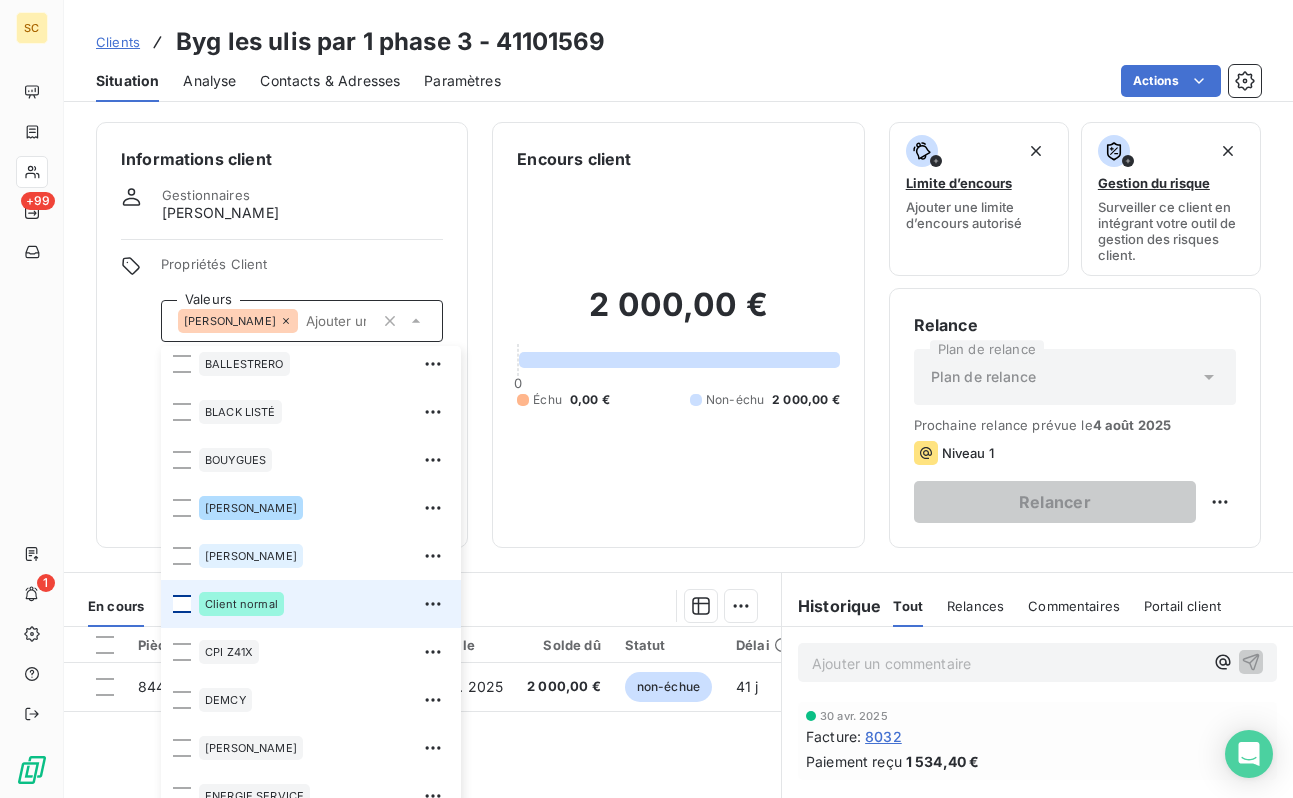 click at bounding box center [182, 604] 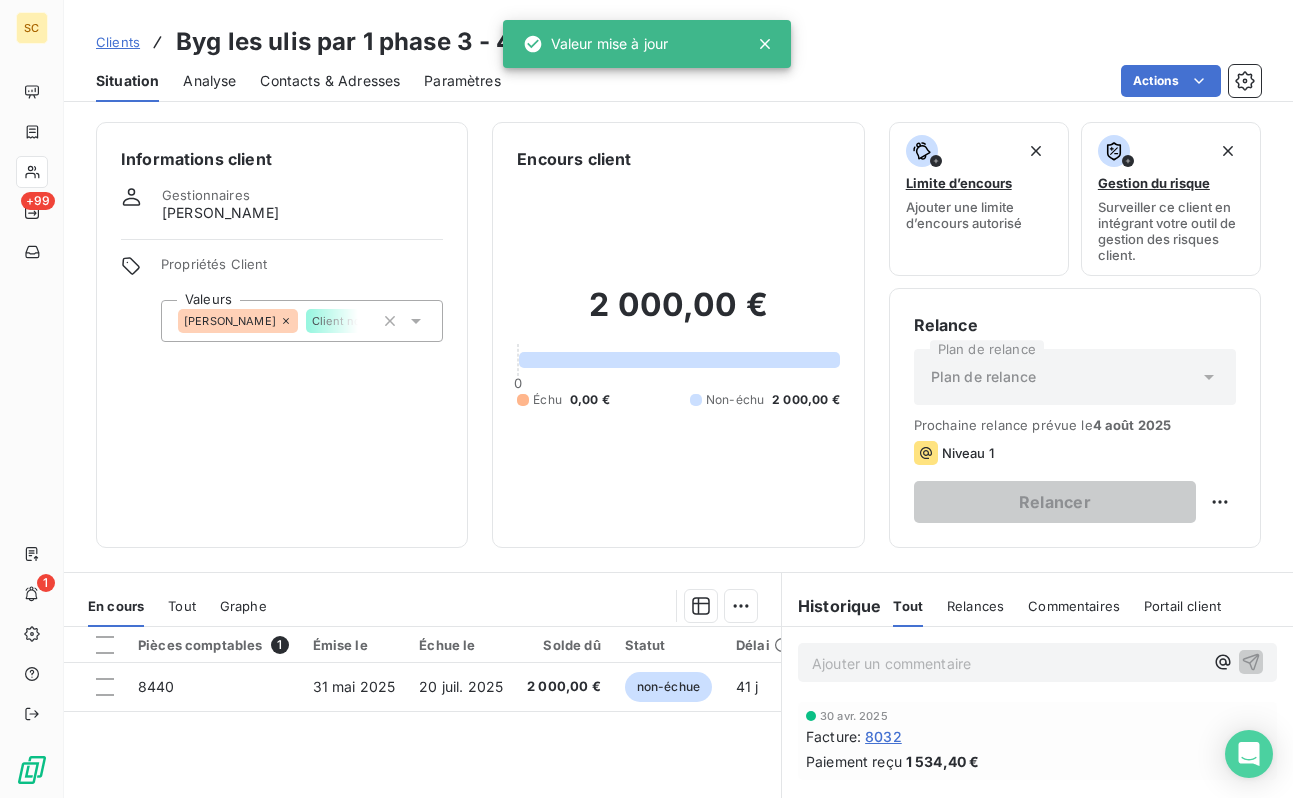 click on "Informations client Gestionnaires [PERSON_NAME] Propriétés Client Valeurs [PERSON_NAME] Client normal" at bounding box center (282, 335) 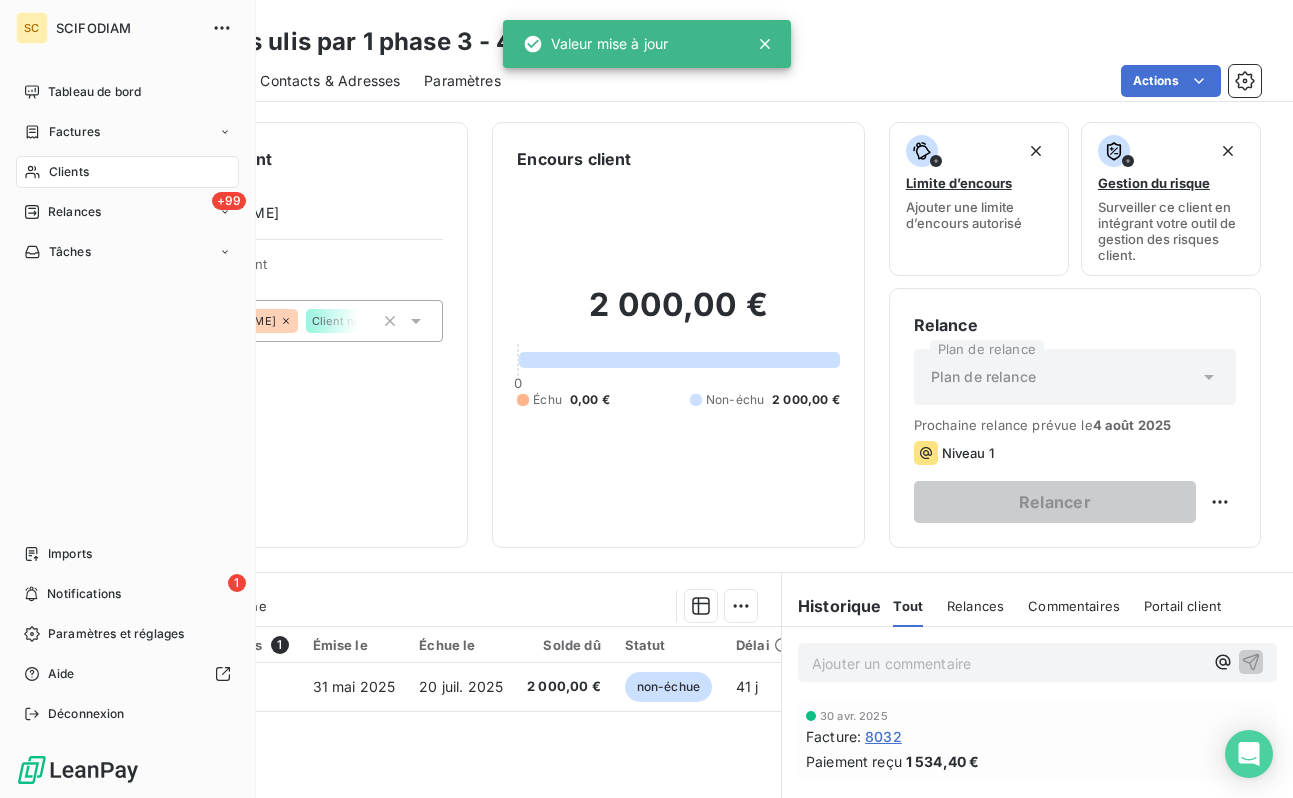 click on "Clients" at bounding box center (127, 172) 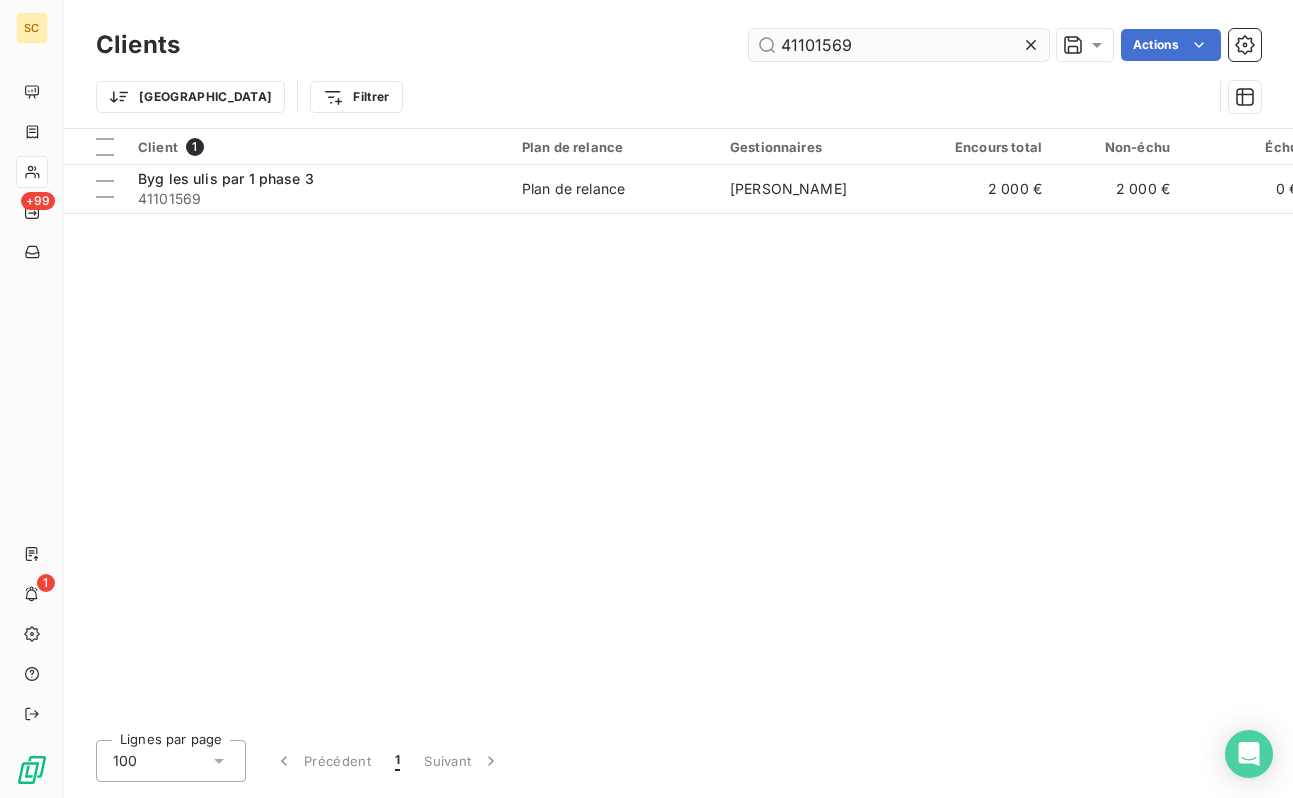 click on "41101569" at bounding box center (899, 45) 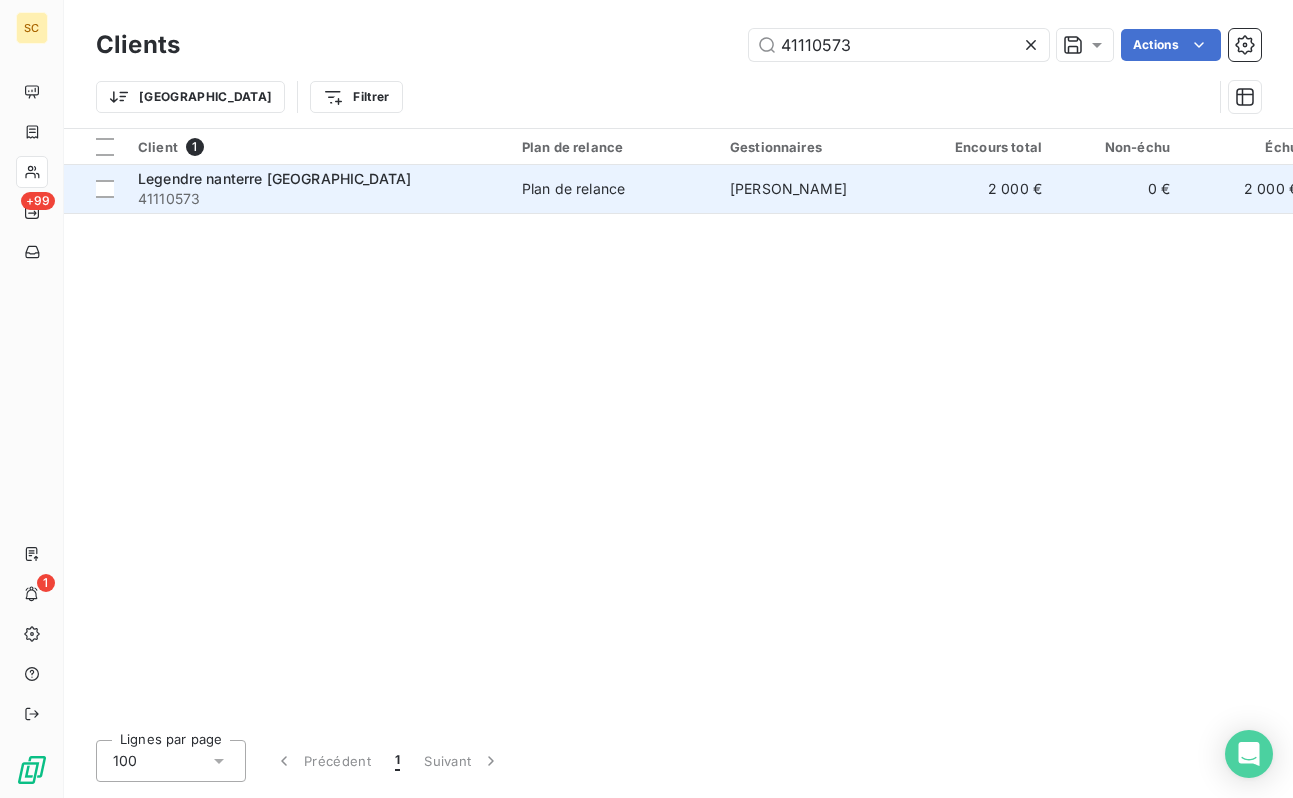 type on "41110573" 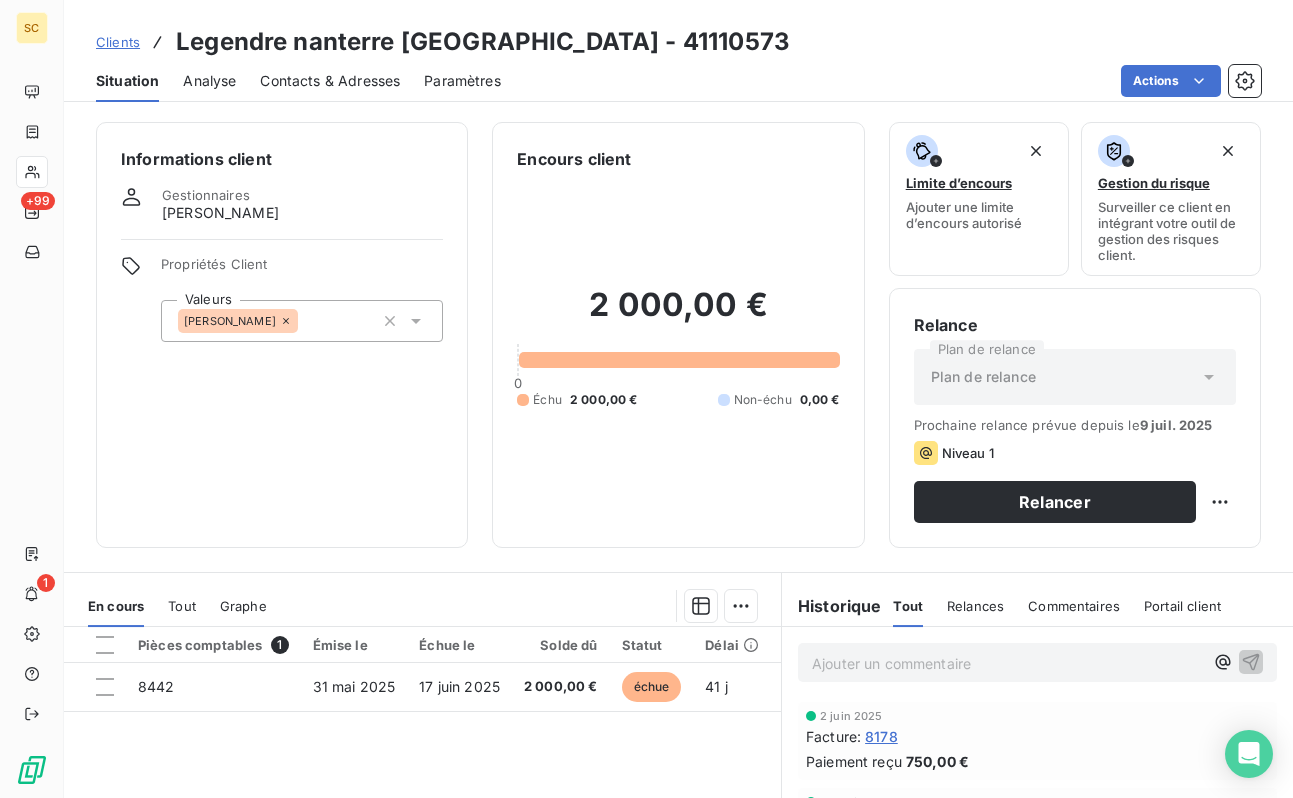 click on "[PERSON_NAME]" at bounding box center [302, 321] 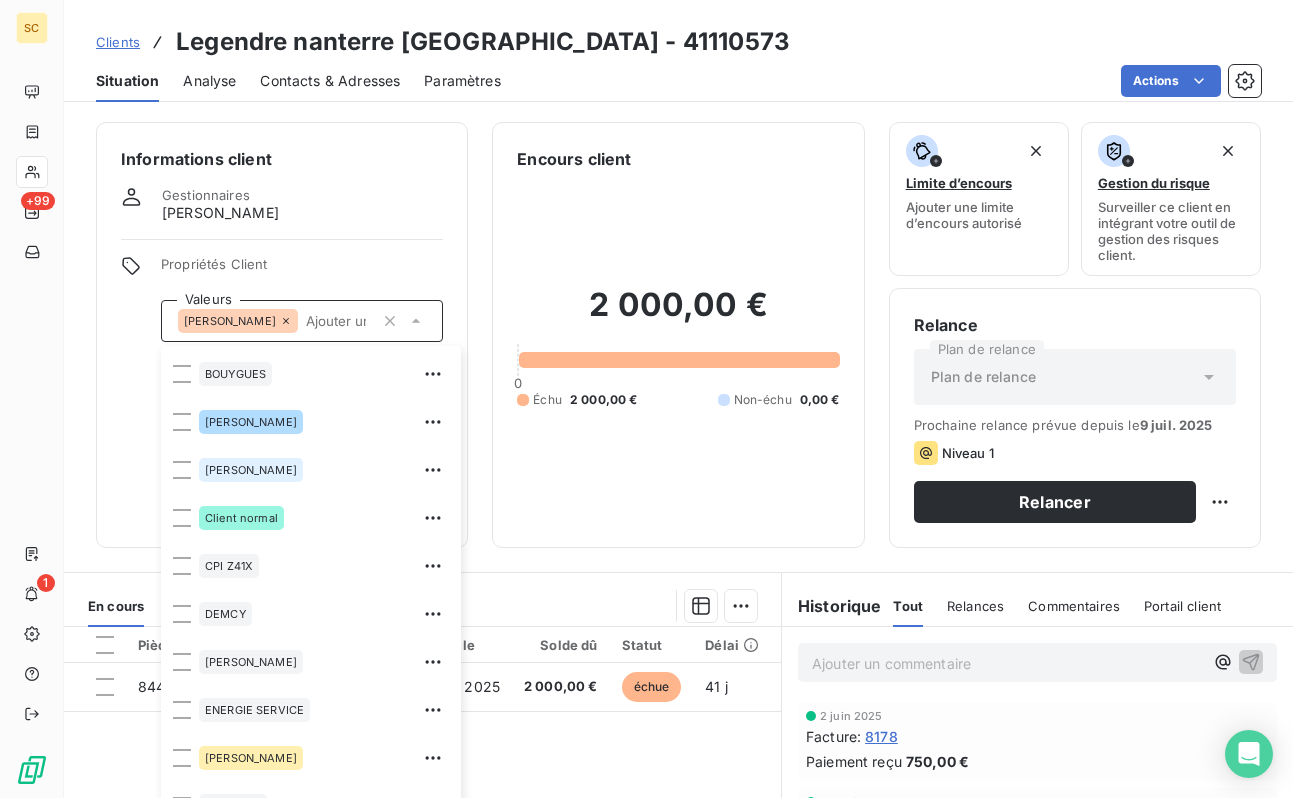 scroll, scrollTop: 526, scrollLeft: 0, axis: vertical 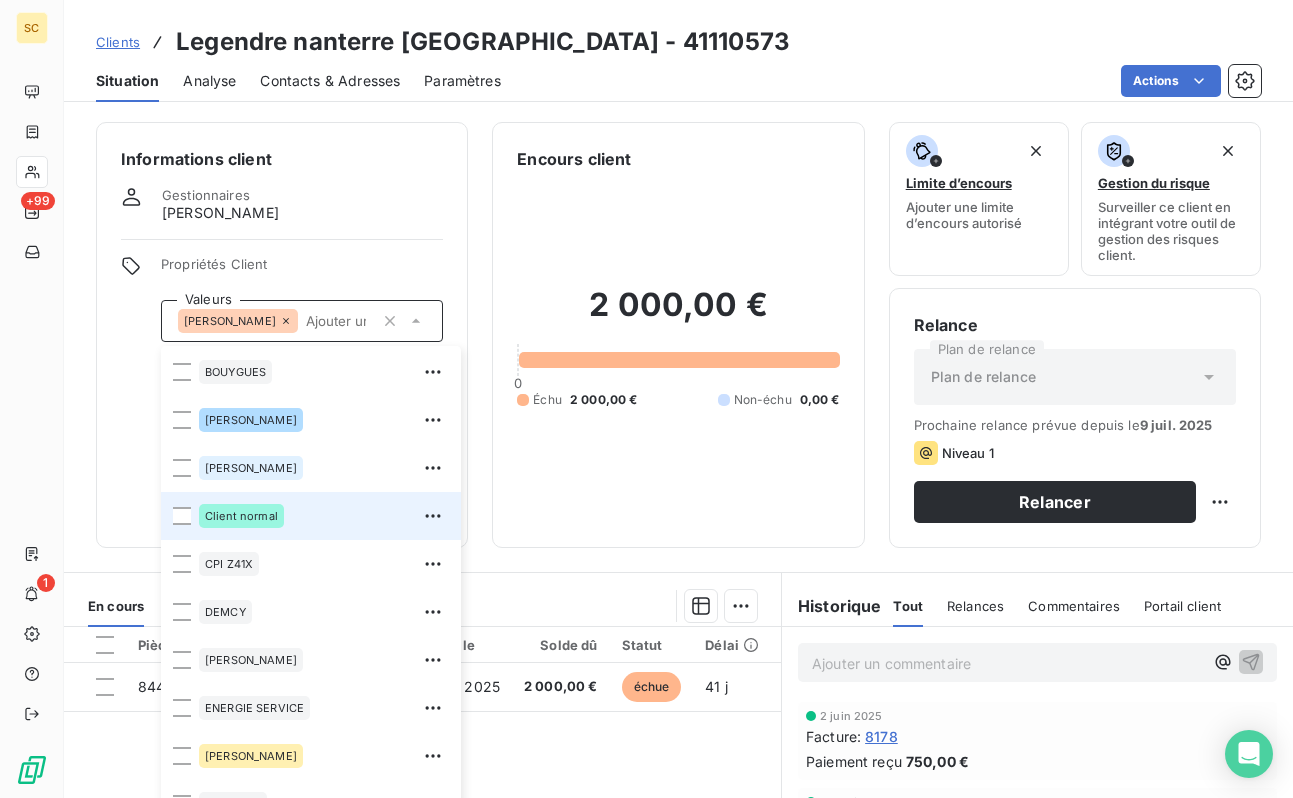 drag, startPoint x: 182, startPoint y: 510, endPoint x: 153, endPoint y: 497, distance: 31.780497 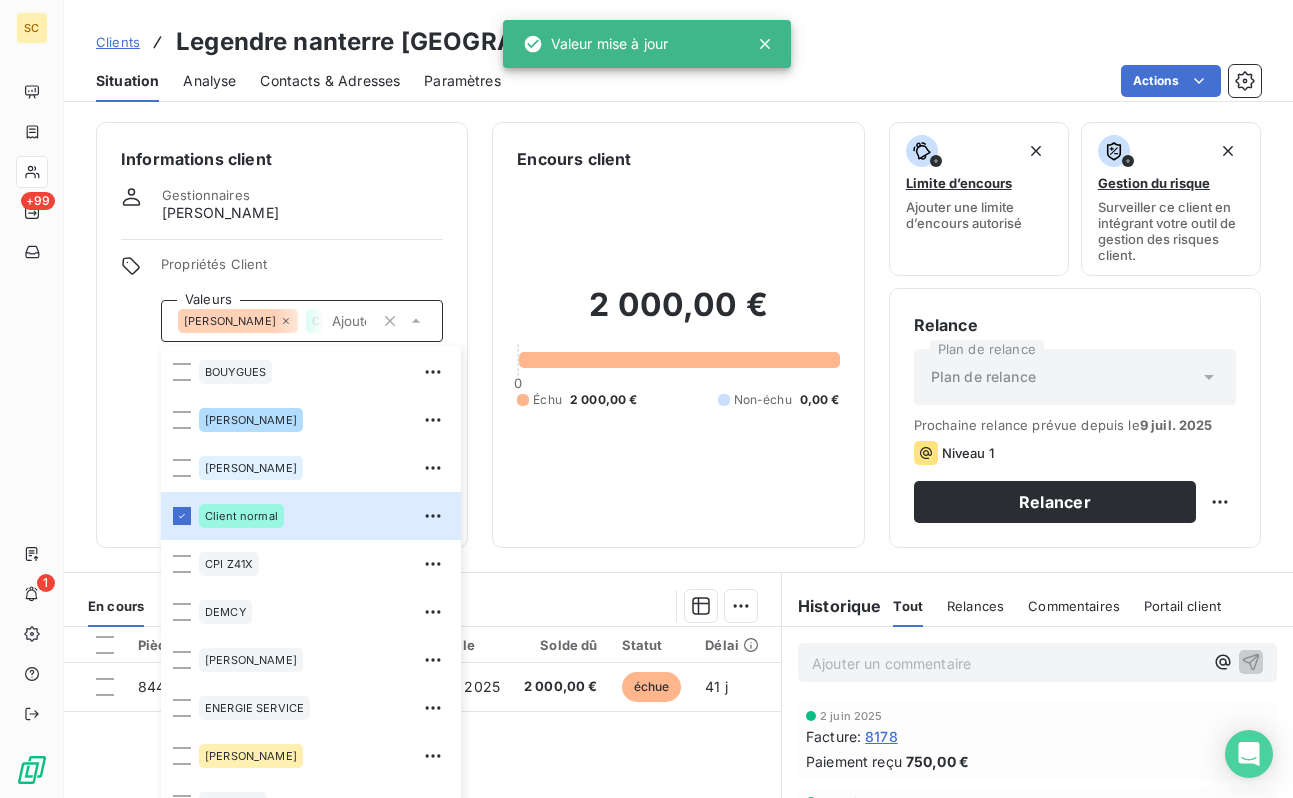 click on "Informations client Gestionnaires [PERSON_NAME] Propriétés Client Valeurs [PERSON_NAME] Client normal 01LITIGE 10% bonne fin 15% de rg et bonne fin 2% reteue 3% pro rata 41101597 9000918612 [PERSON_NAME] AVOCATE BALLESTRERO BLACK LISTÉ BOUYGUES [PERSON_NAME] Client normal CPI Z41X [PERSON_NAME] ENERGIE SERVICE [PERSON_NAME] B08X HAS B09X IEP Z32X immo lucas paiement au 15 de chaque mois REP B11X RETENUE 12% rg 12% RG 5% rg10% [PERSON_NAME] situ differente chez client que les notr ufer Vinci TP" at bounding box center (282, 335) 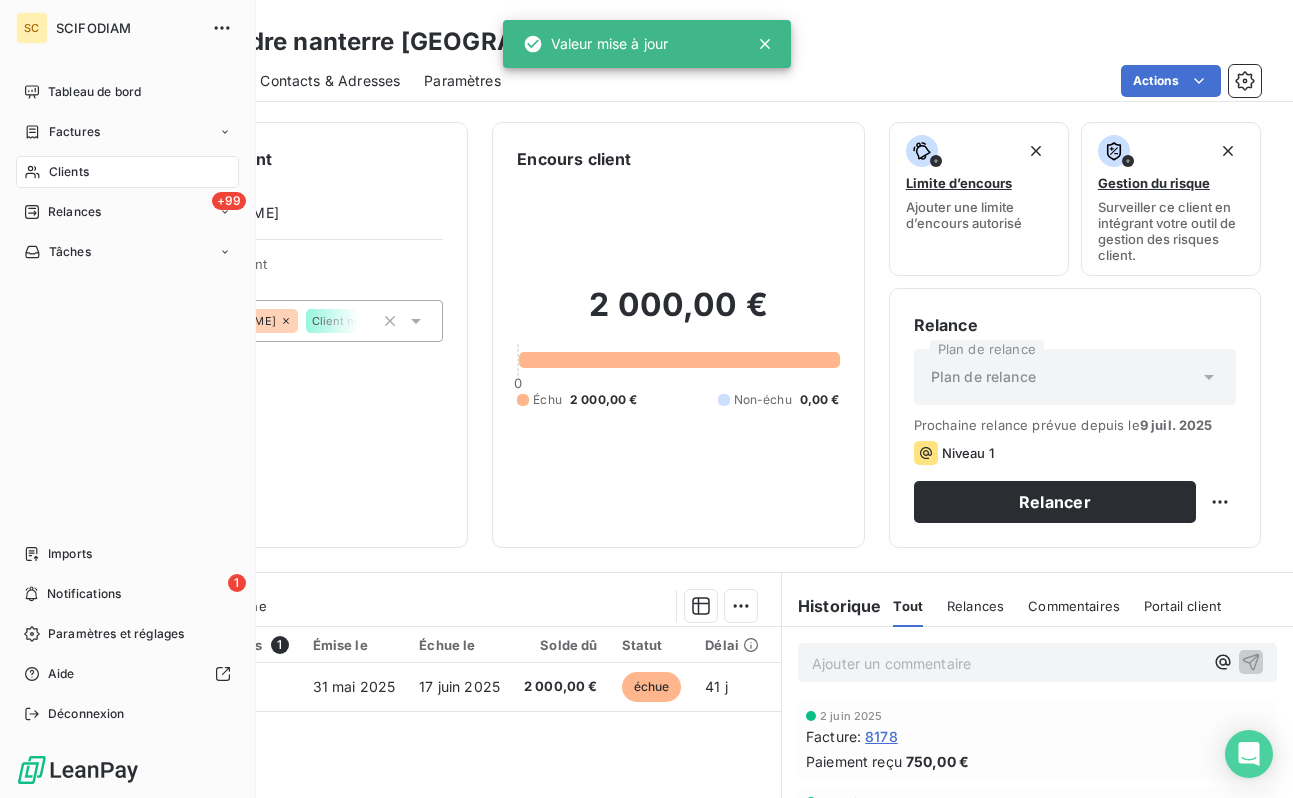click on "Clients" at bounding box center (69, 172) 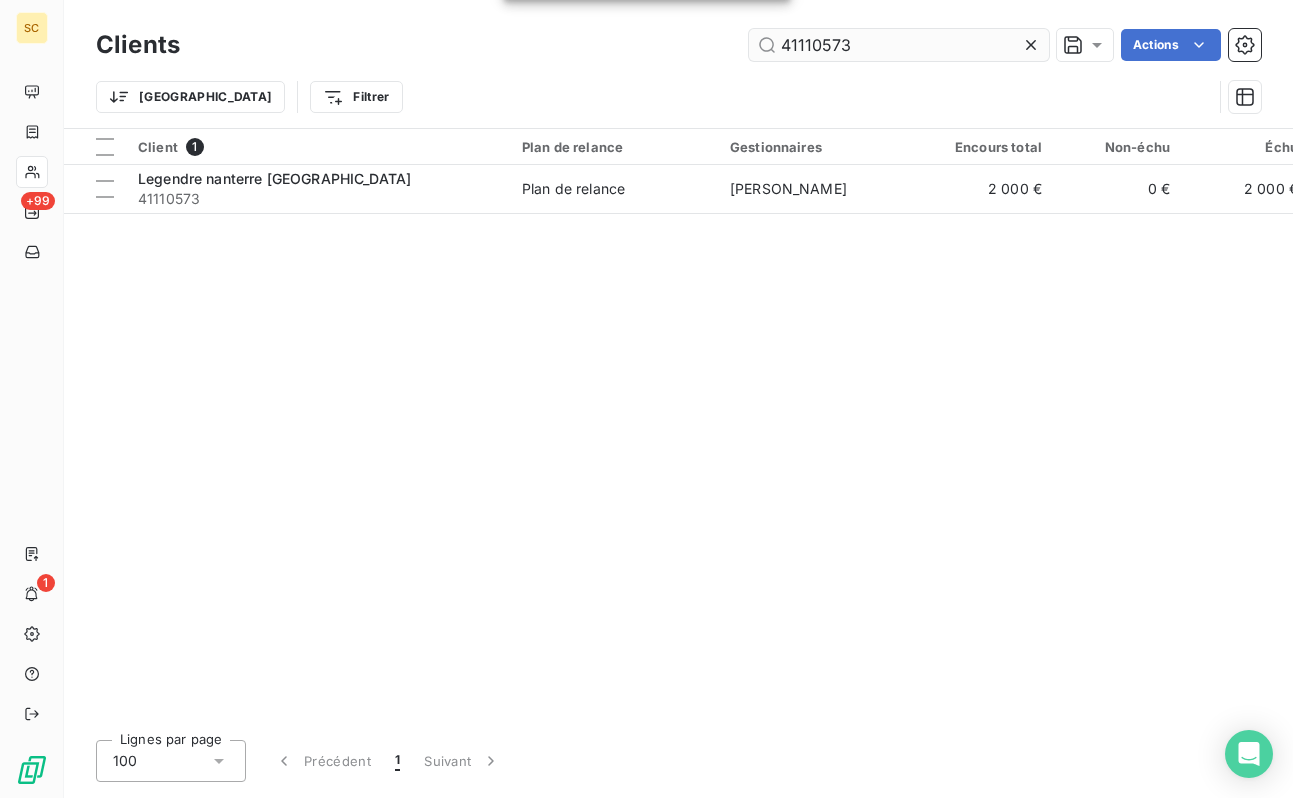 click on "41110573" at bounding box center (899, 45) 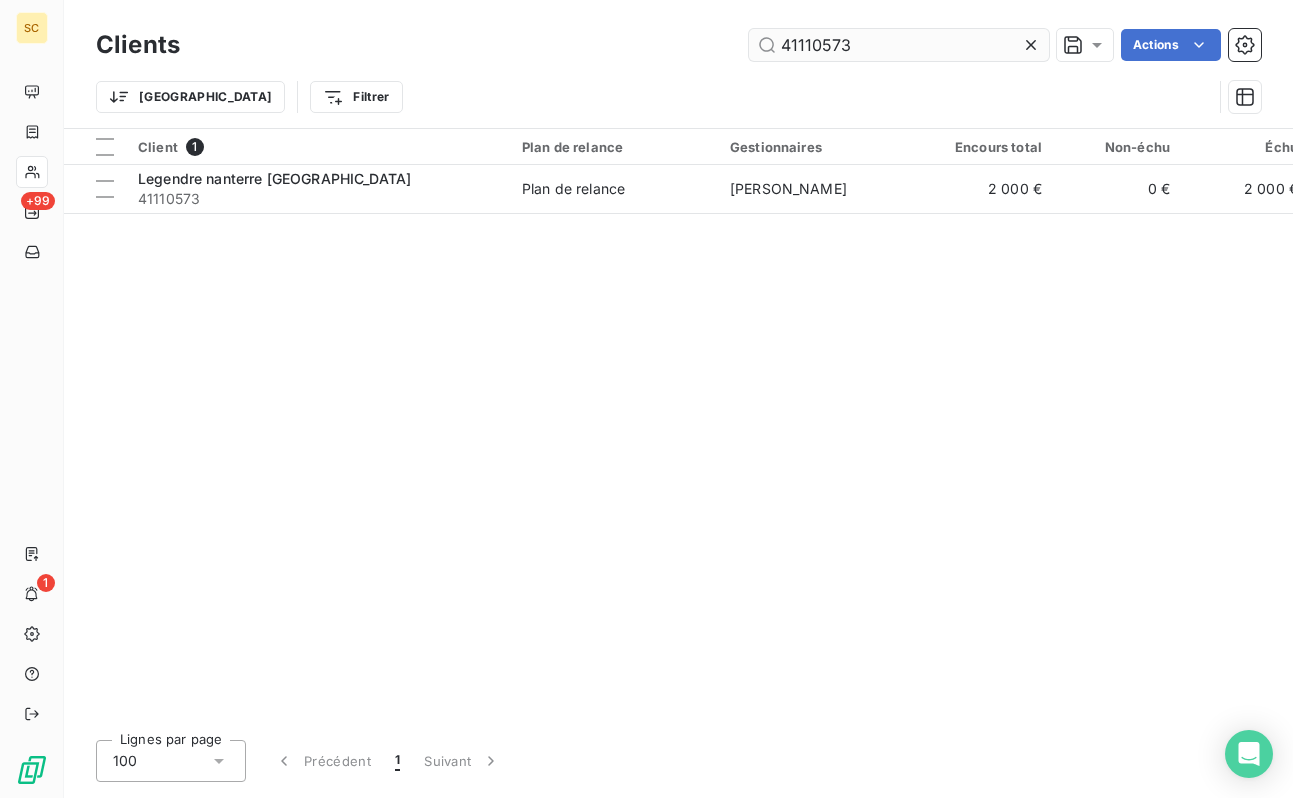 click on "41110573" at bounding box center (899, 45) 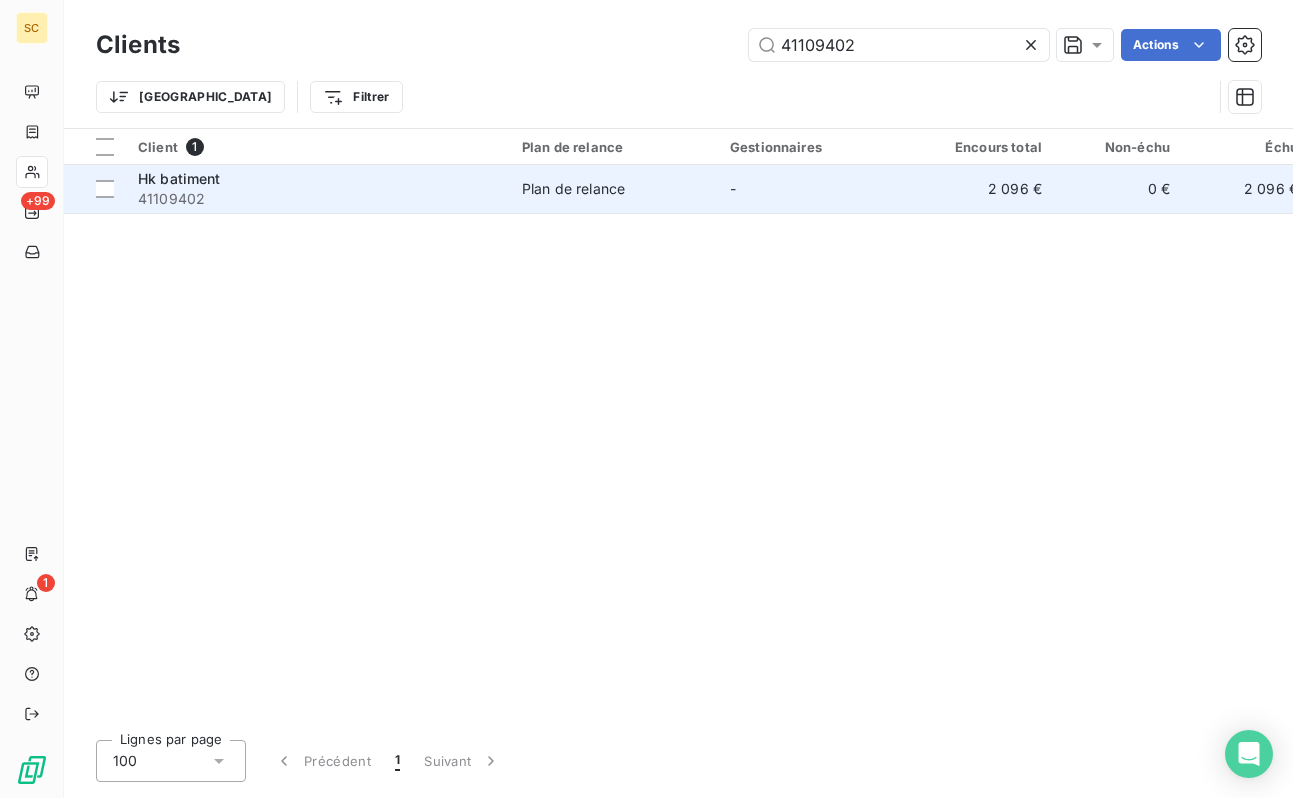 type on "41109402" 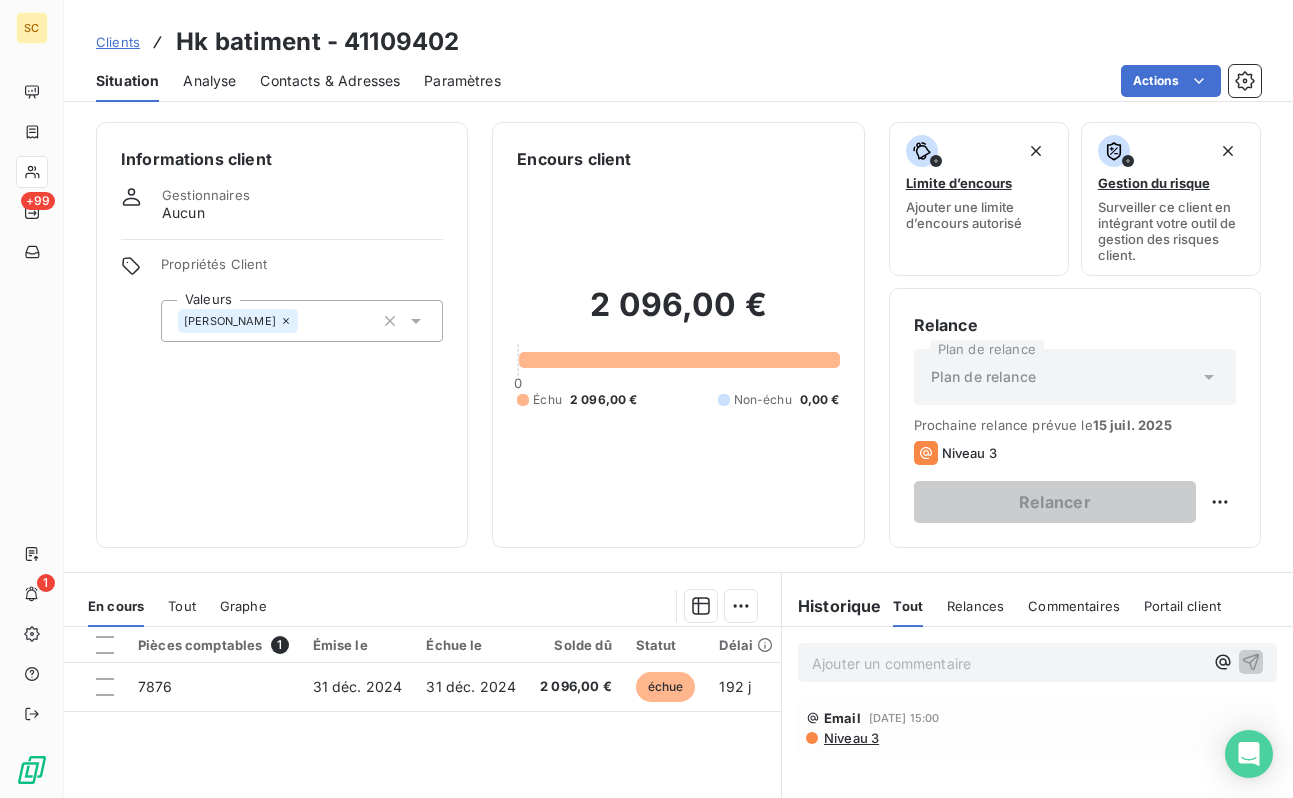 click on "[PERSON_NAME]" at bounding box center [302, 321] 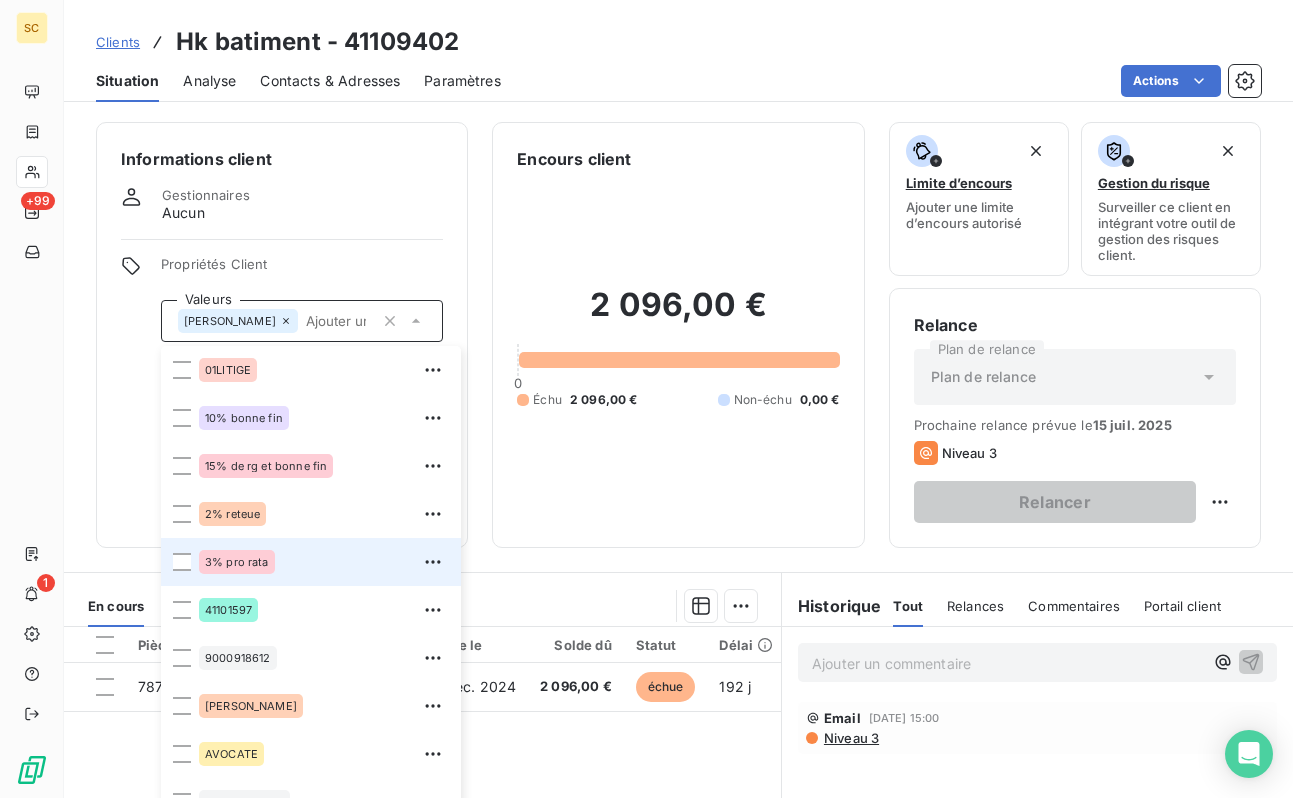 scroll, scrollTop: 28, scrollLeft: 0, axis: vertical 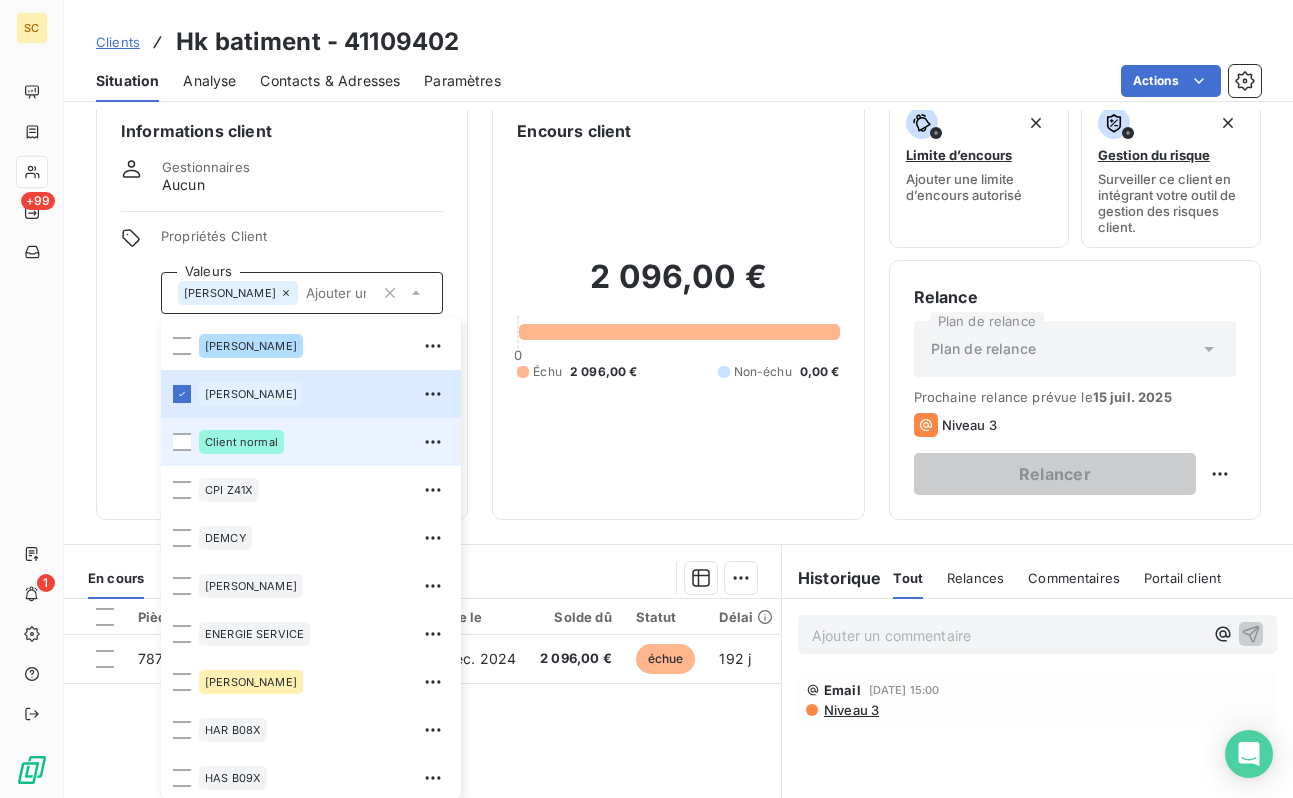 click on "Client normal" at bounding box center (241, 442) 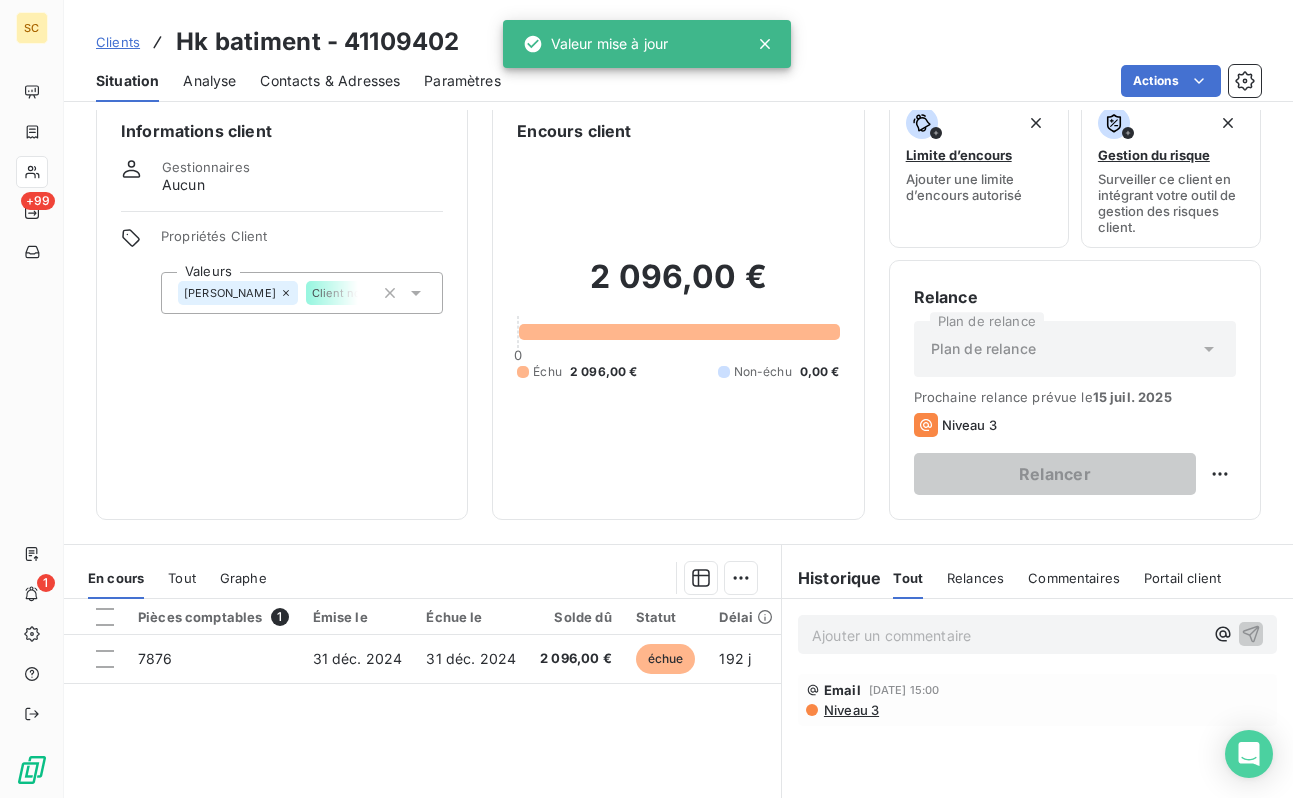 click on "Informations client Gestionnaires Aucun Propriétés Client Valeurs [PERSON_NAME] Client normal" at bounding box center [282, 307] 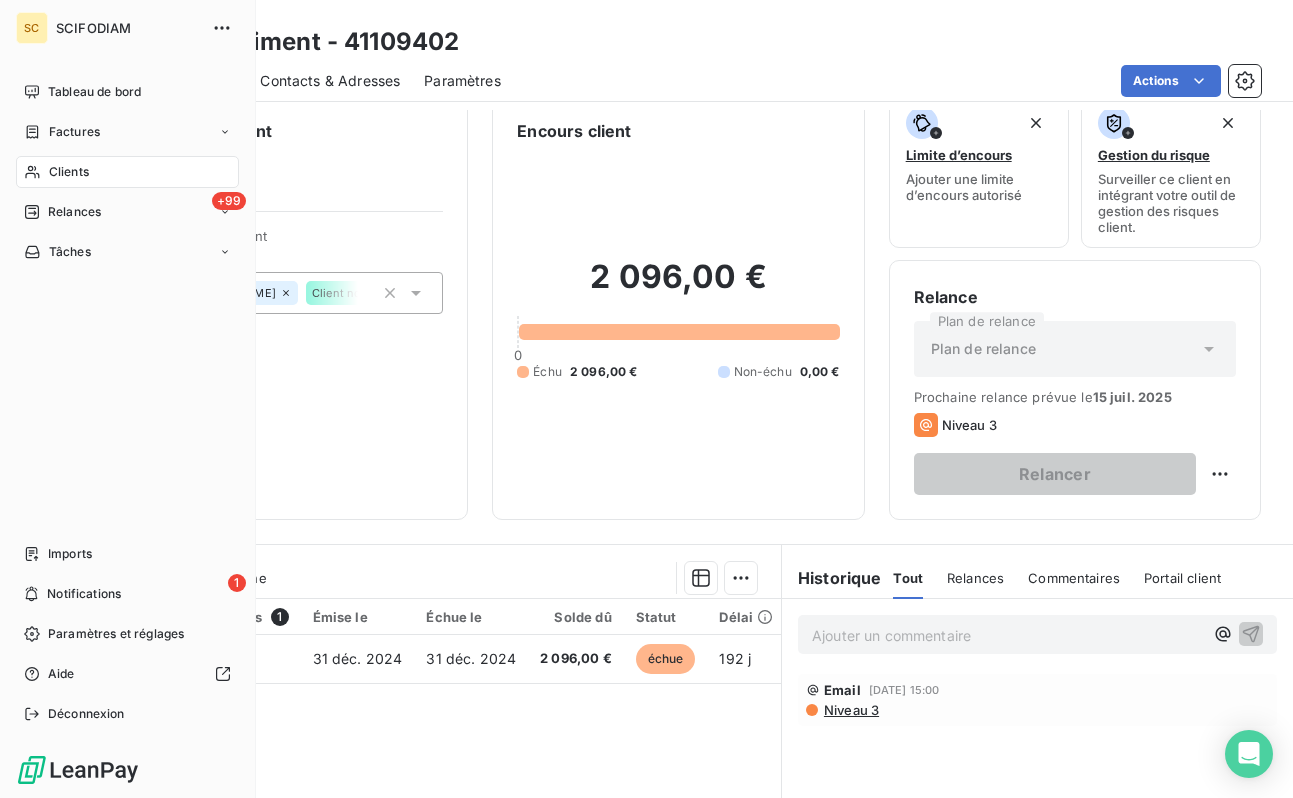click on "Clients" at bounding box center [127, 172] 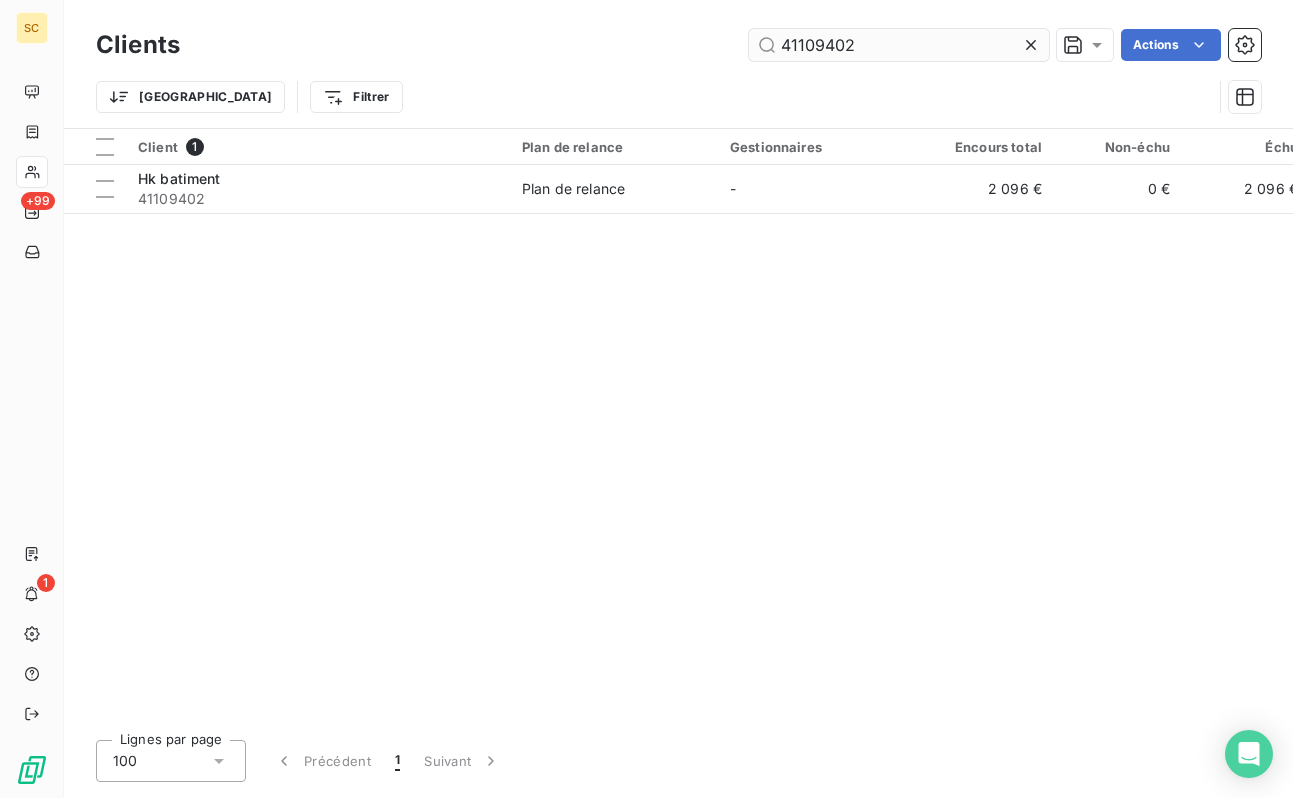 click on "41109402" at bounding box center [899, 45] 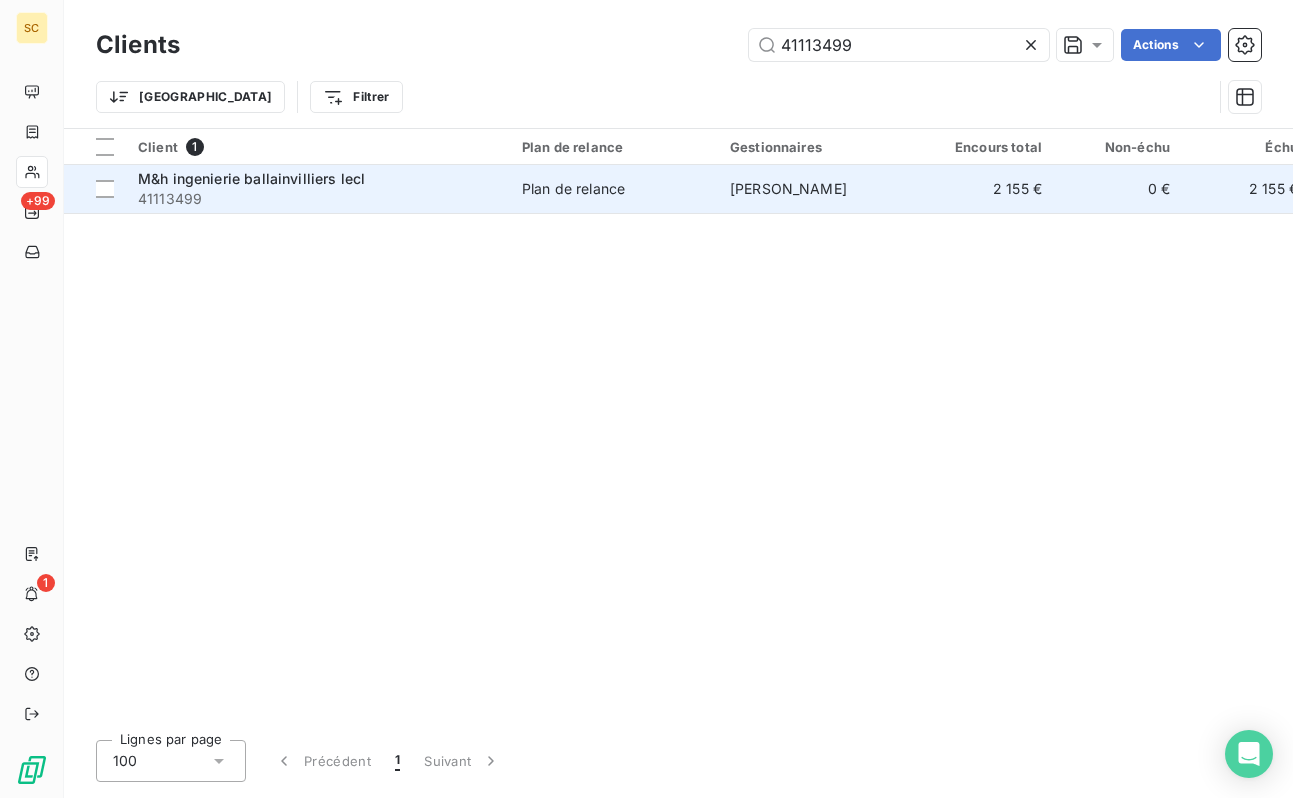 type on "41113499" 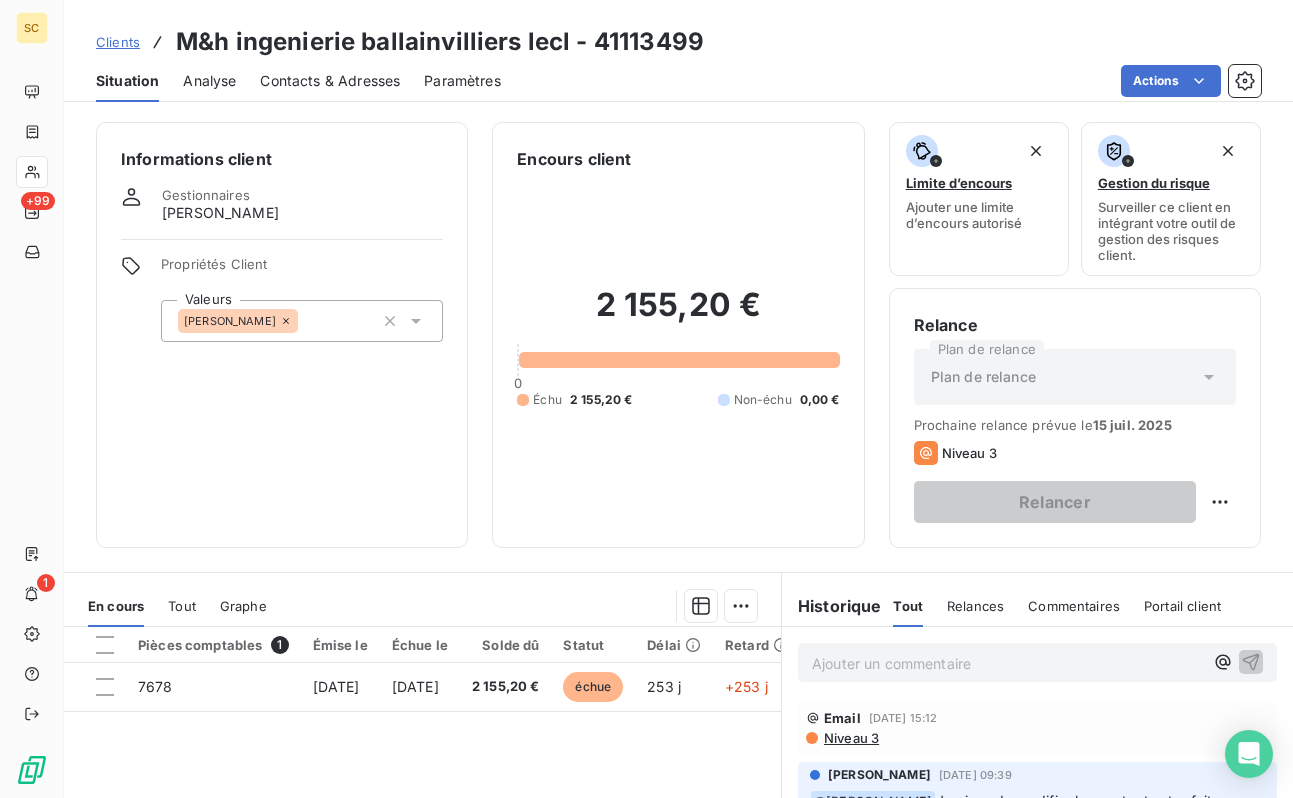 click on "[PERSON_NAME]" at bounding box center [302, 321] 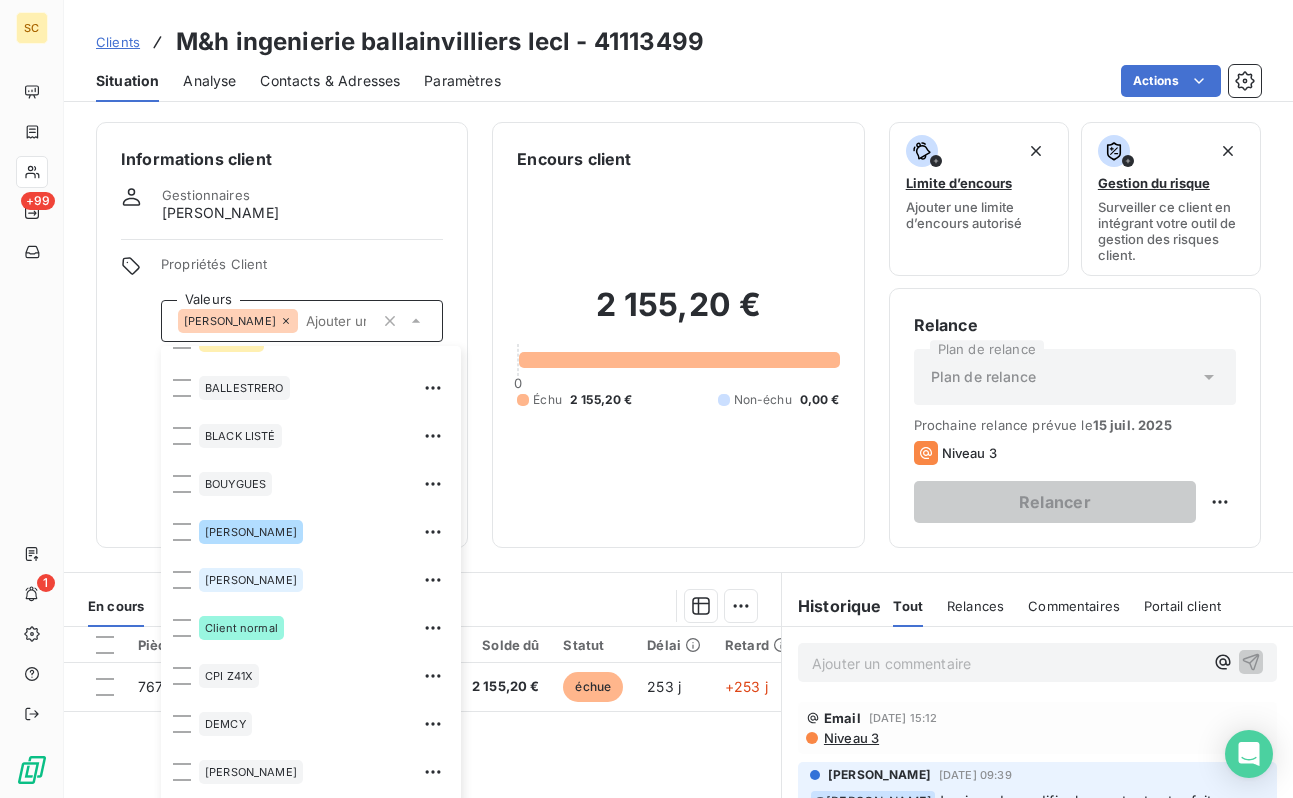 scroll, scrollTop: 513, scrollLeft: 0, axis: vertical 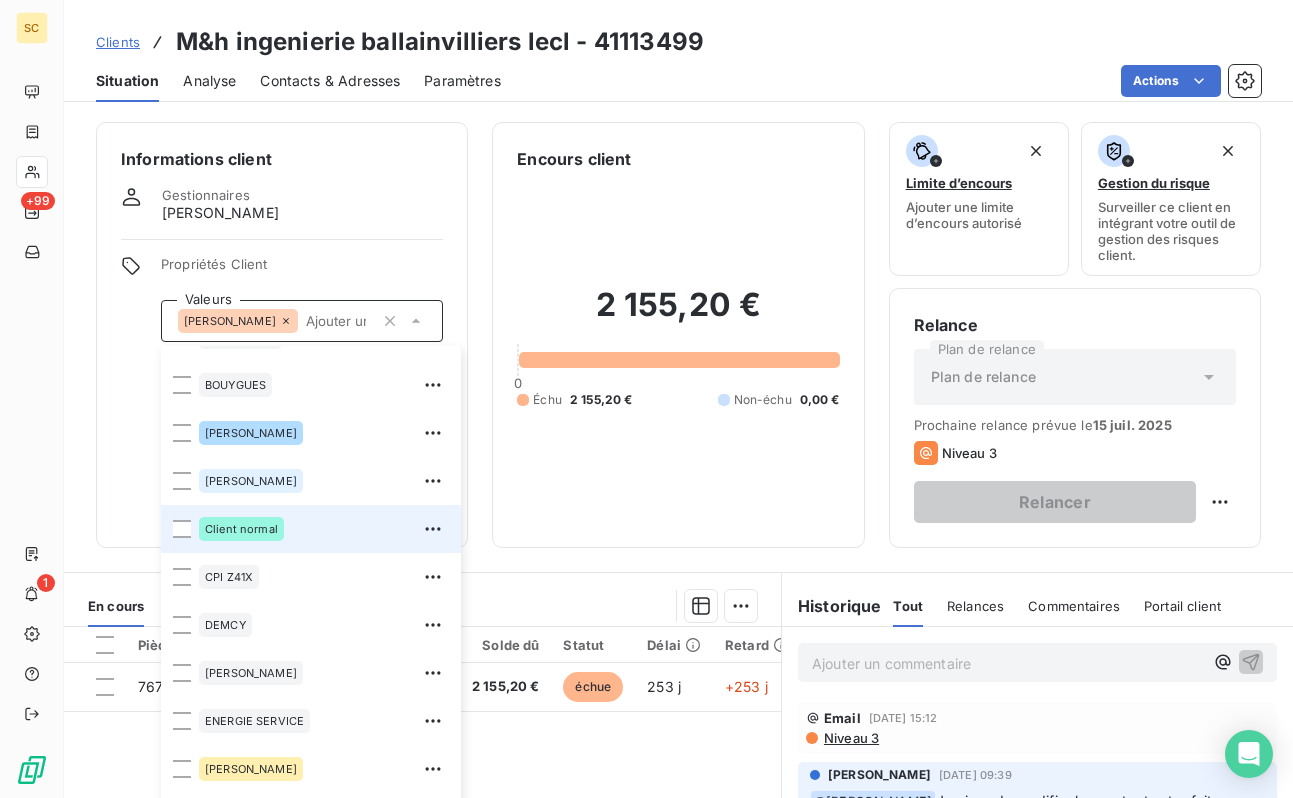 click on "Client normal" at bounding box center [241, 529] 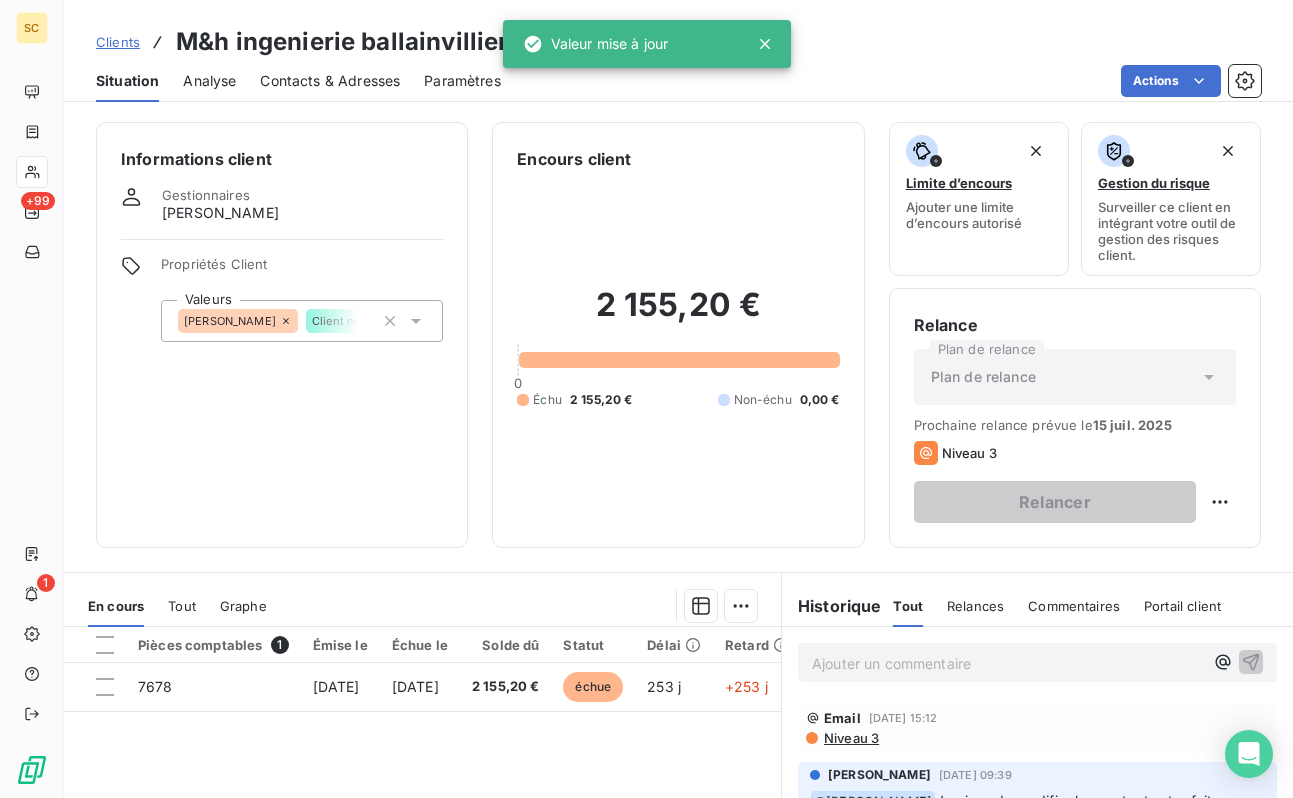 click on "Informations client Gestionnaires [PERSON_NAME] Propriétés Client Valeurs [PERSON_NAME] Client normal" at bounding box center [282, 335] 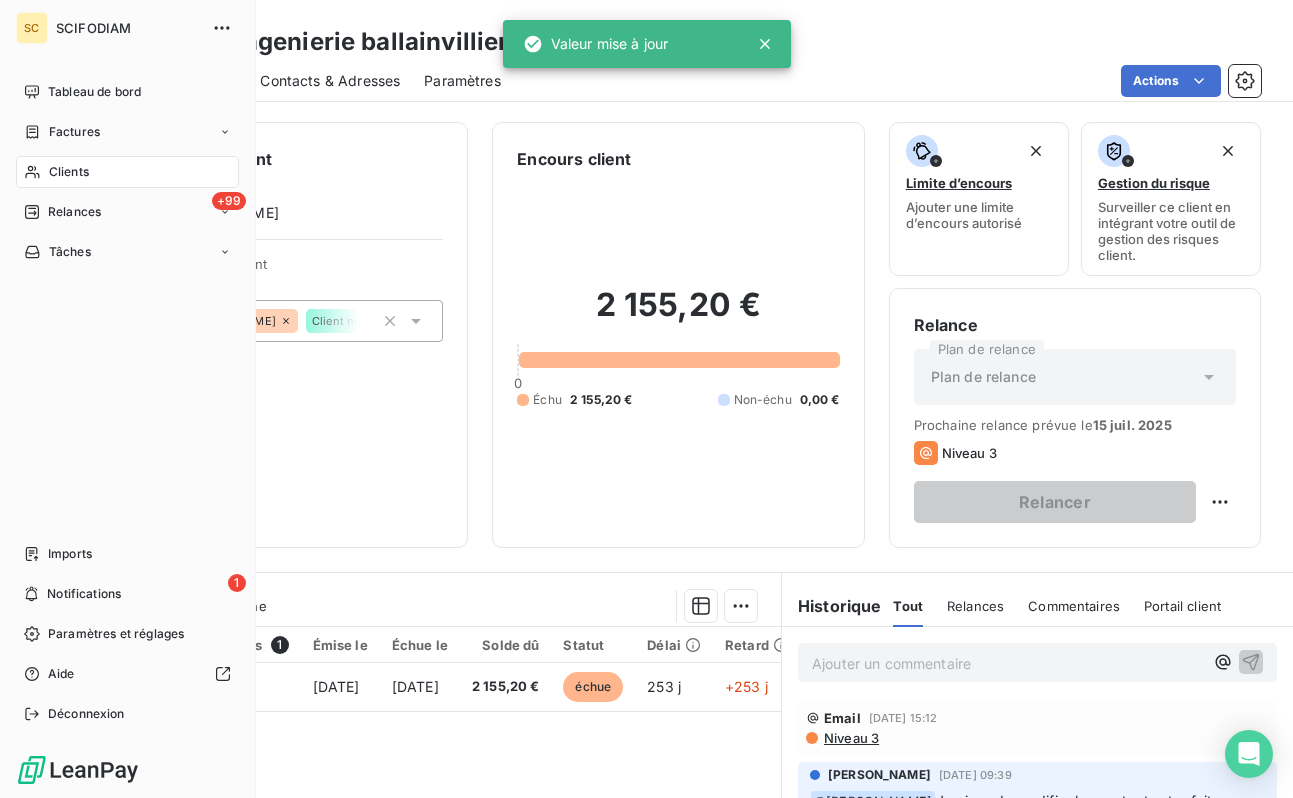 click on "Clients" at bounding box center (127, 172) 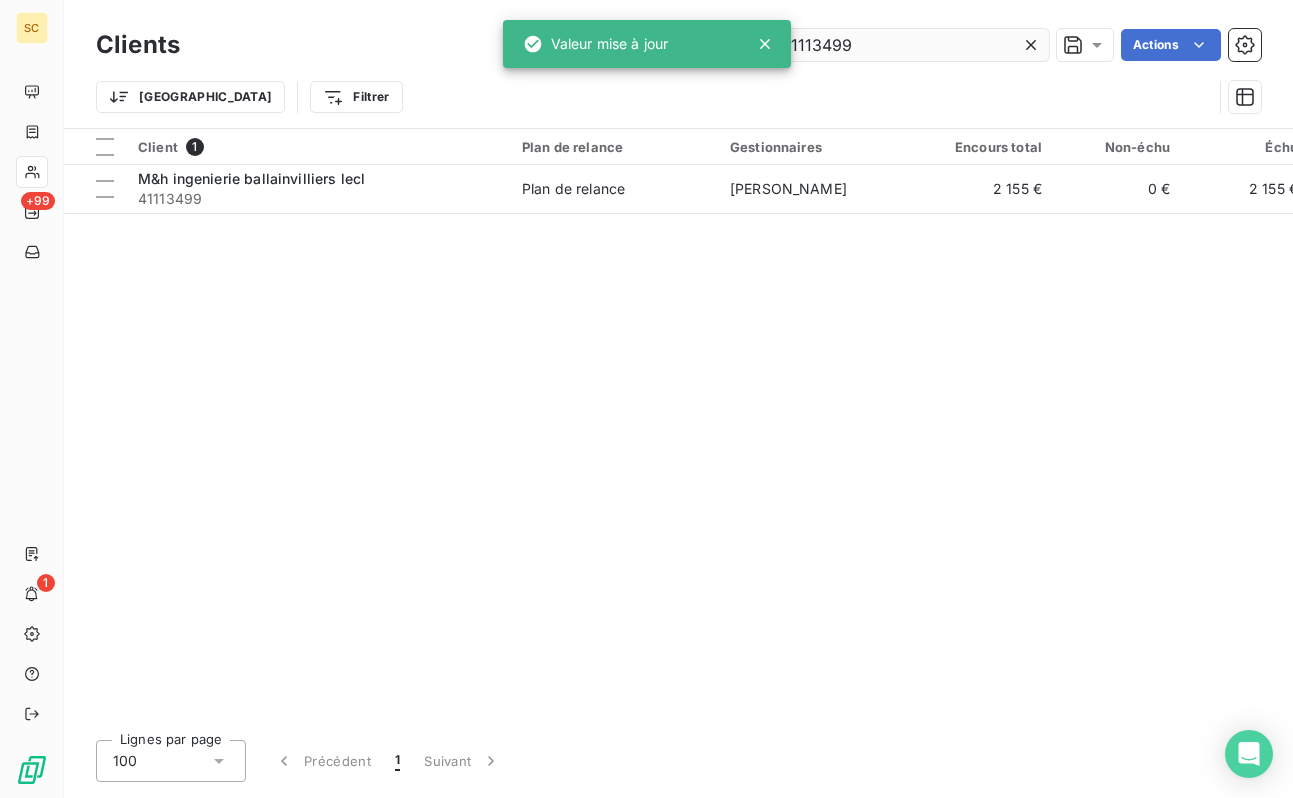 click on "41113499" at bounding box center [899, 45] 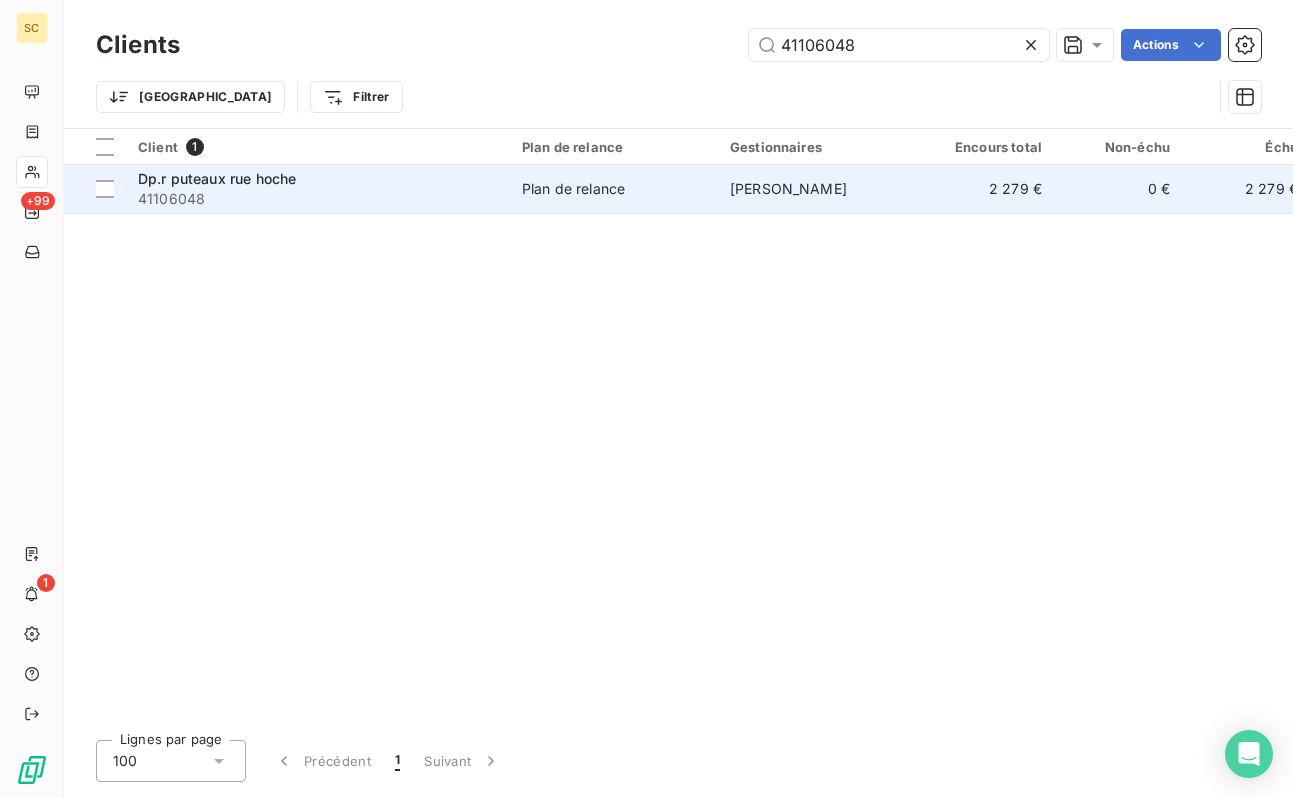 type on "41106048" 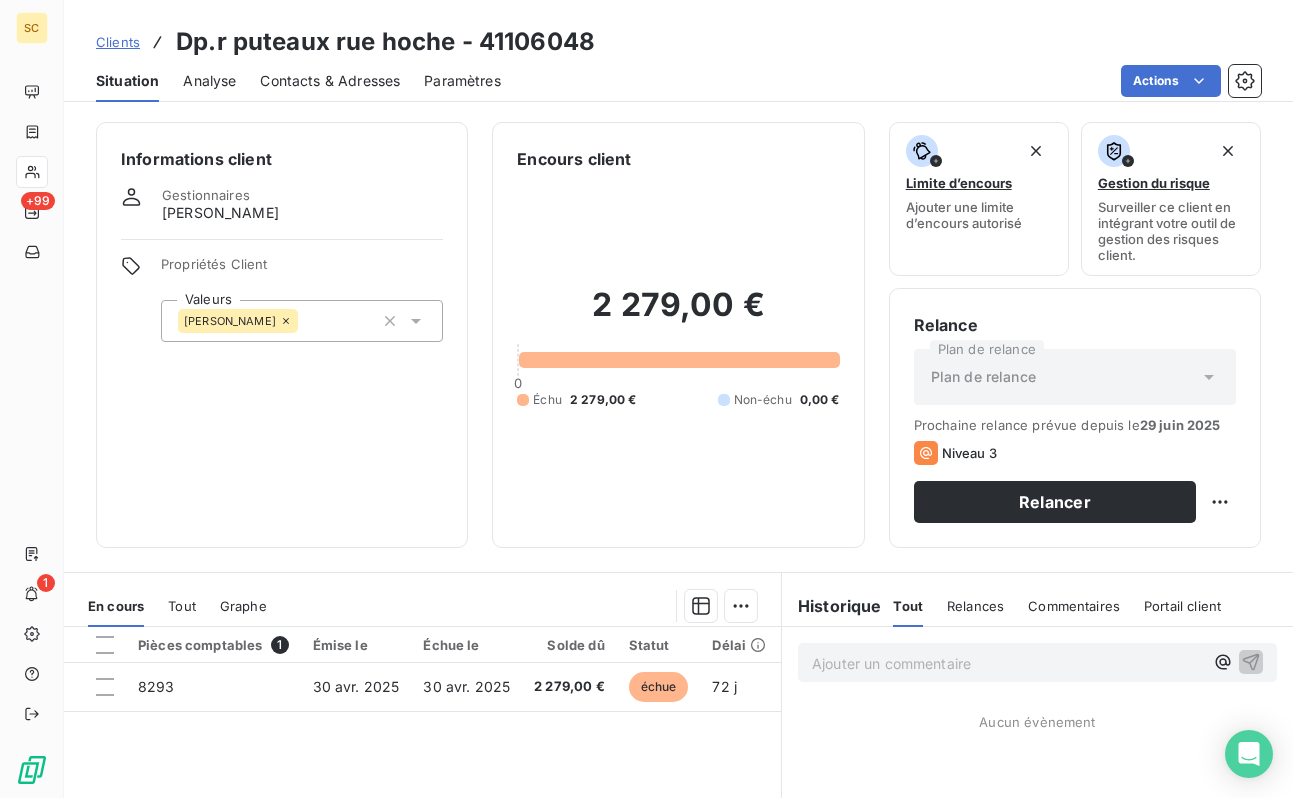 click on "[PERSON_NAME]" at bounding box center [302, 321] 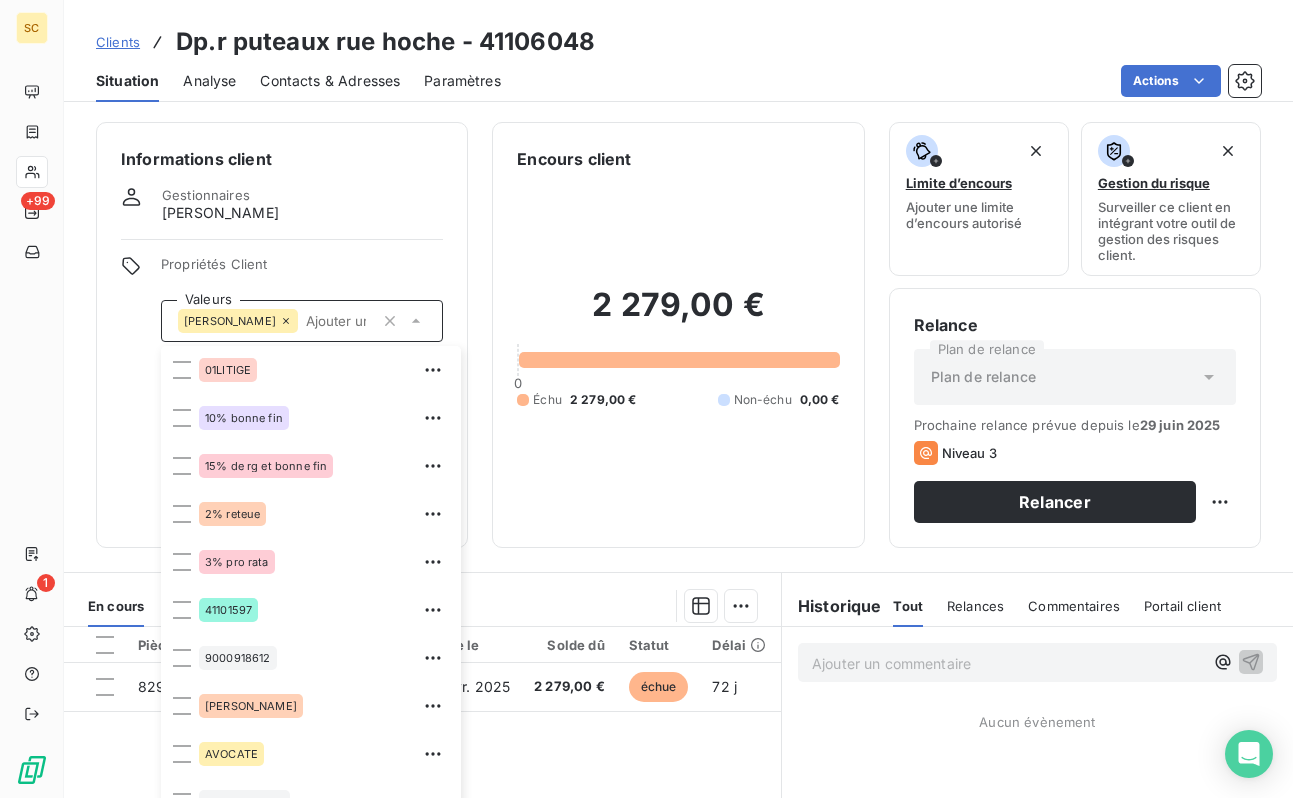 scroll, scrollTop: 28, scrollLeft: 0, axis: vertical 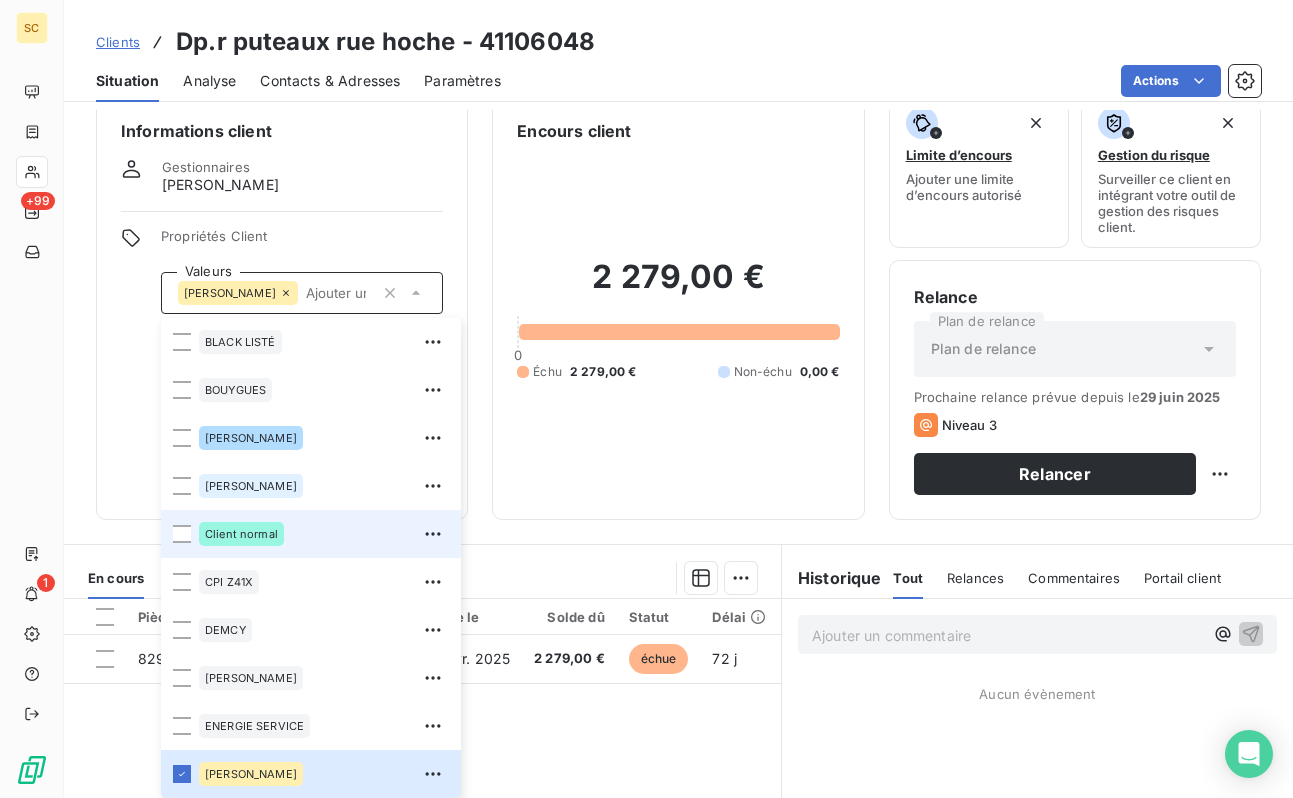 click on "Client normal" at bounding box center (241, 534) 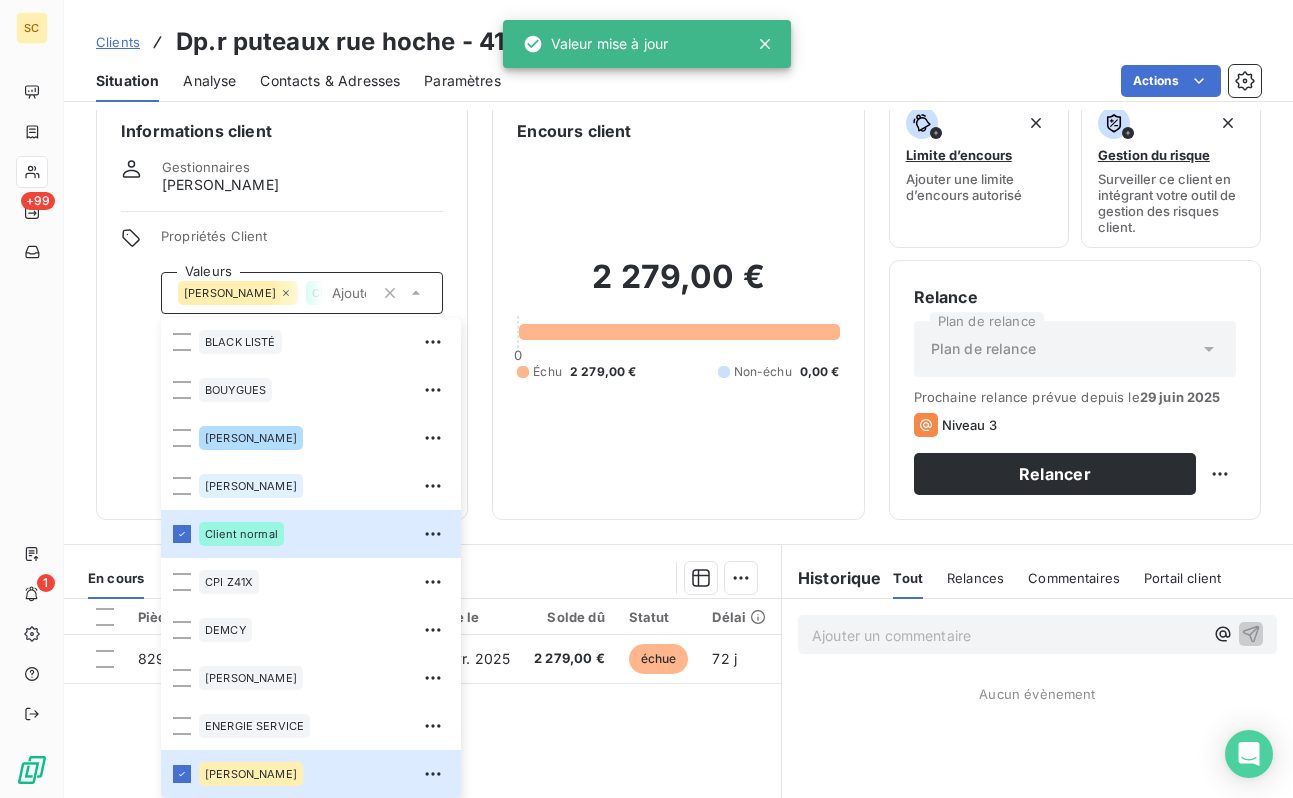 click on "Informations client Gestionnaires [PERSON_NAME] Propriétés Client Valeurs [PERSON_NAME] Client normal 01LITIGE 10% bonne fin 15% de rg et bonne fin 2% reteue 3% pro rata 41101597 9000918612 [PERSON_NAME] AVOCATE BALLESTRERO BLACK LISTÉ BOUYGUES [PERSON_NAME] Client normal CPI Z41X [PERSON_NAME] ENERGIE SERVICE [PERSON_NAME] B08X HAS B09X IEP Z32X immo lucas paiement au 15 de chaque mois REP B11X RETENUE 12% rg 12% RG 5% rg10% [PERSON_NAME] situ differente chez client que les notr ufer Vinci TP" at bounding box center (282, 307) 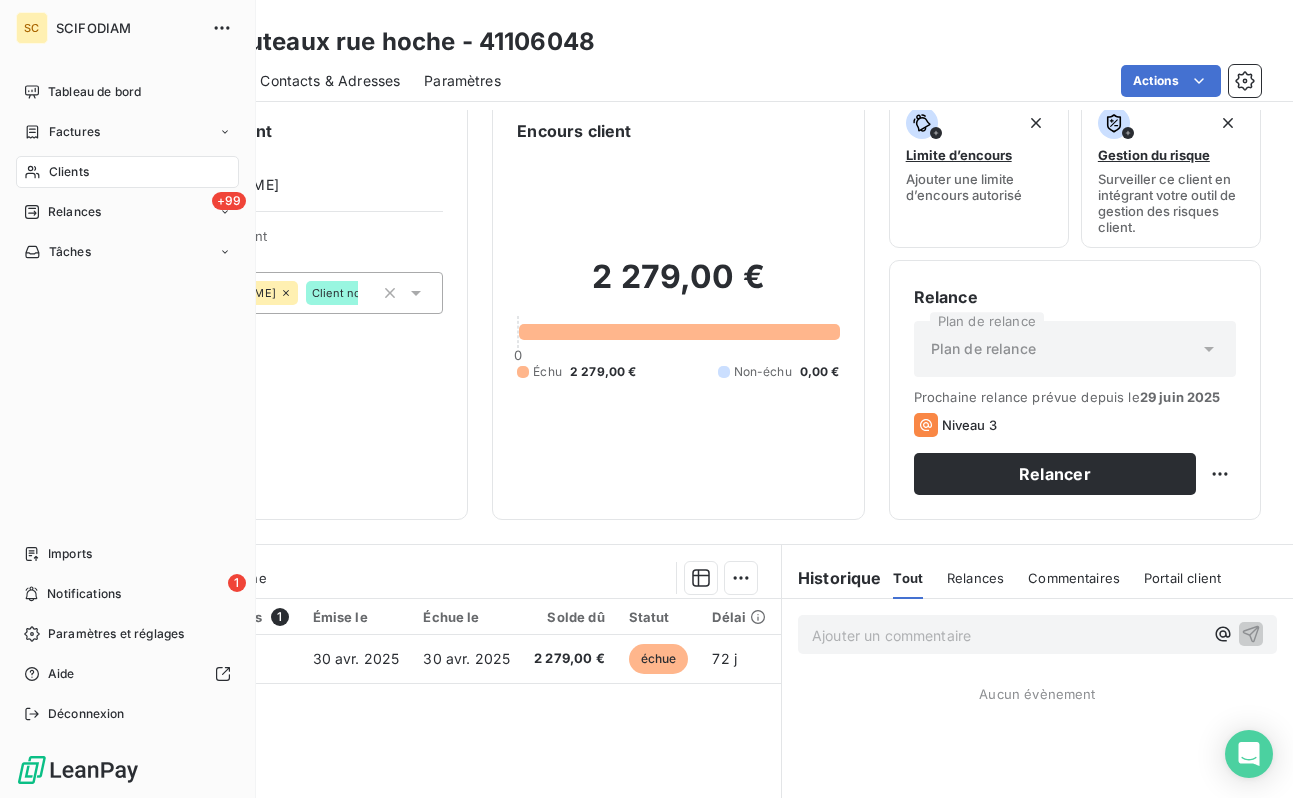 click on "Clients" at bounding box center [69, 172] 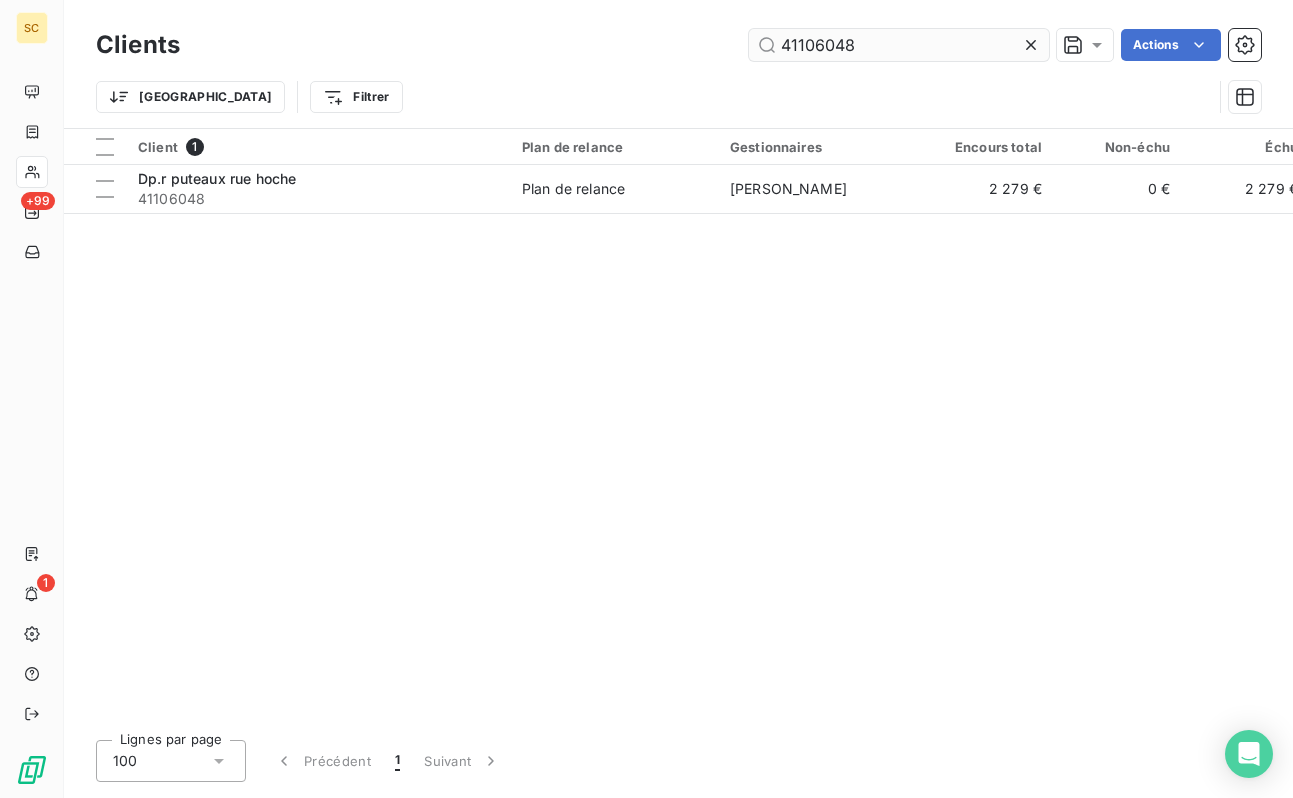 click on "41106048" at bounding box center (899, 45) 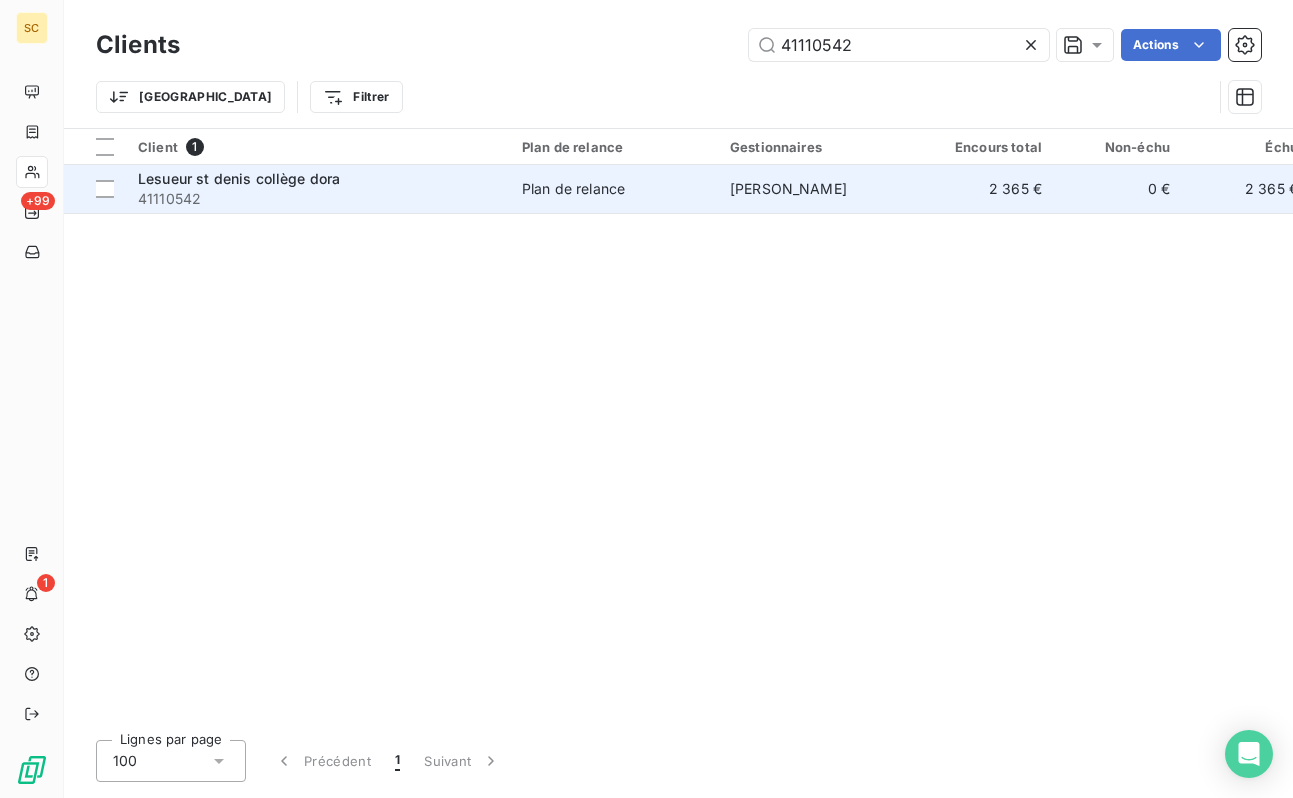 type on "41110542" 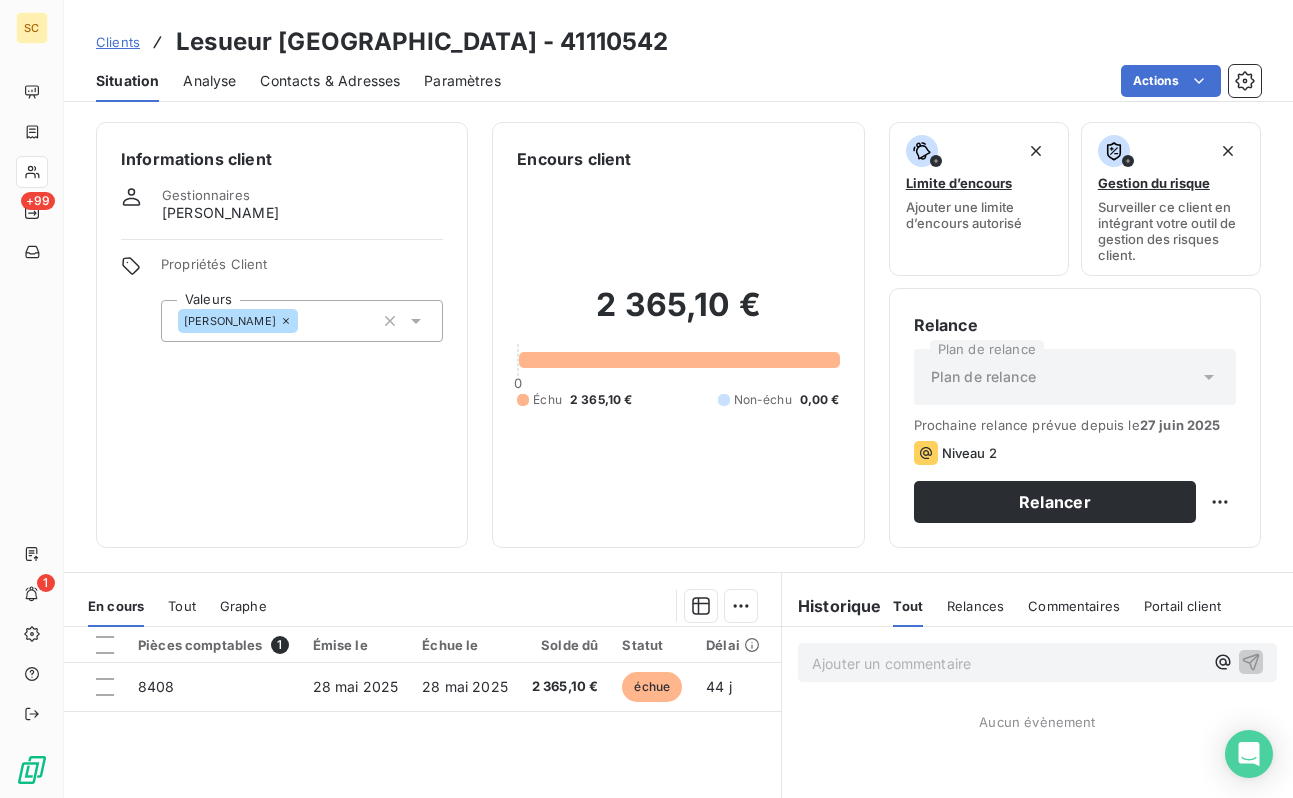 click on "[PERSON_NAME]" at bounding box center [302, 321] 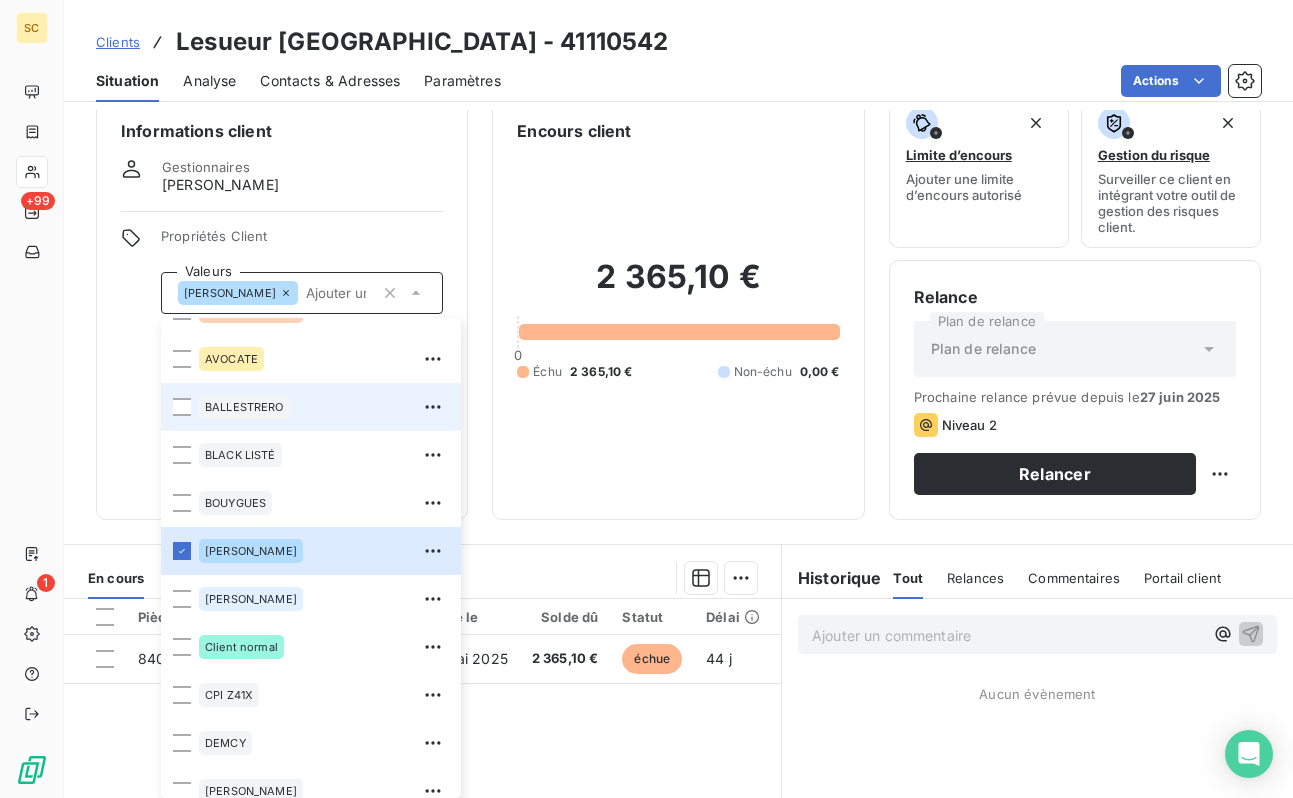 scroll, scrollTop: 448, scrollLeft: 0, axis: vertical 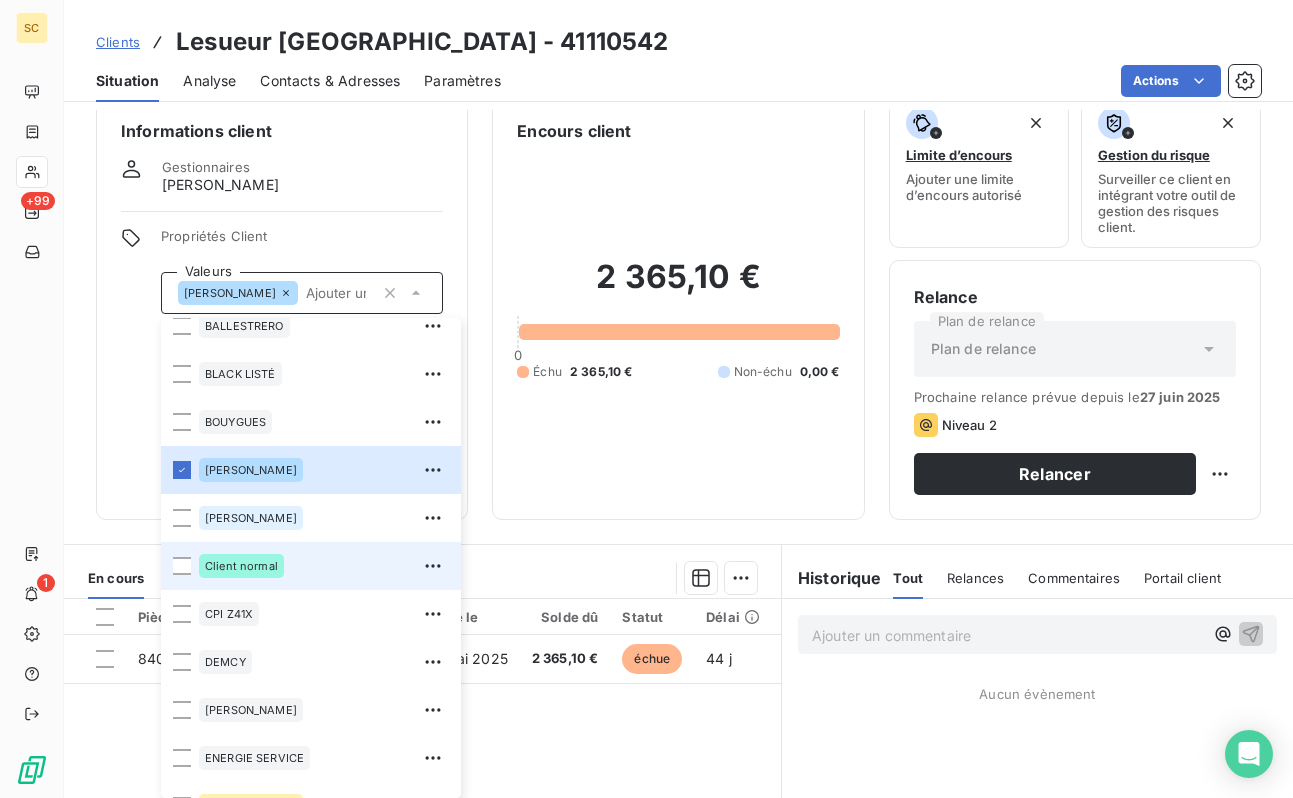 click on "Client normal" at bounding box center (241, 566) 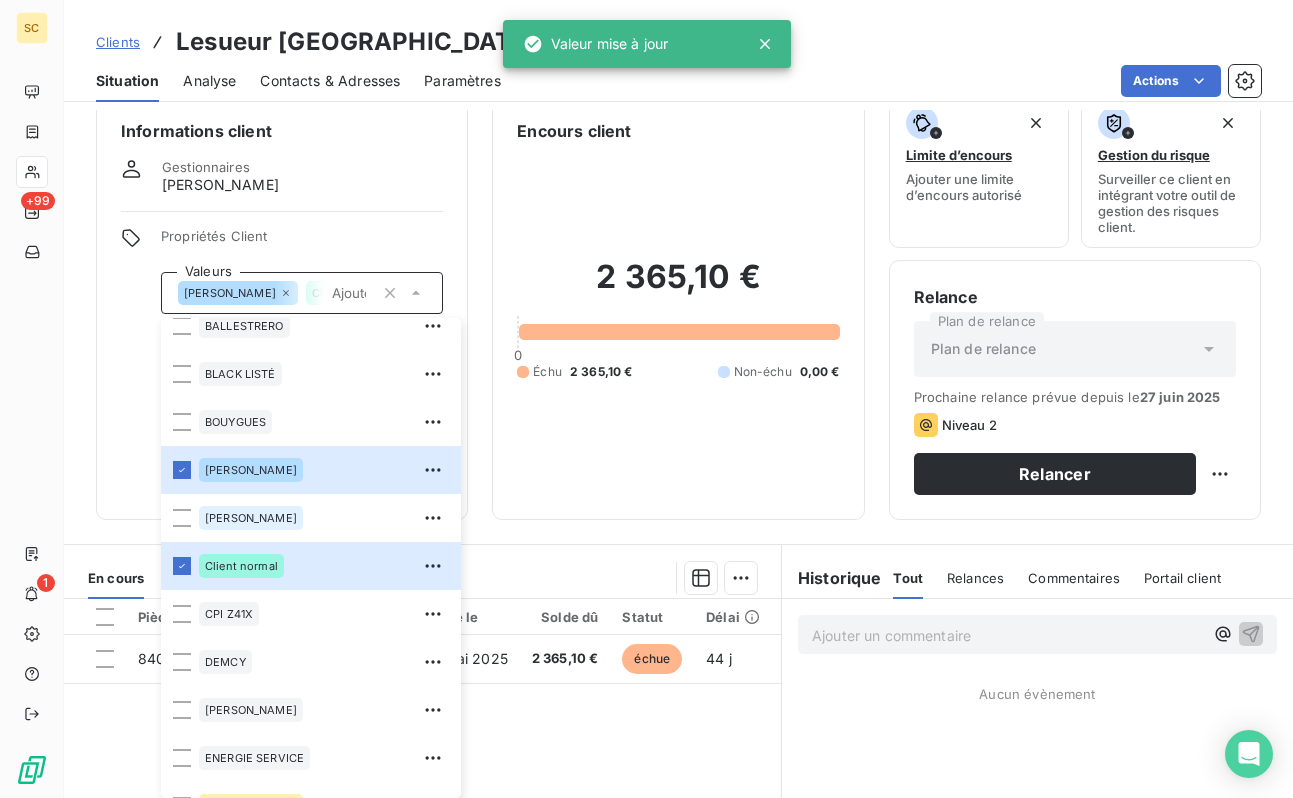 click on "Informations client Gestionnaires [PERSON_NAME] Propriétés Client Valeurs [PERSON_NAME] Client normal 01LITIGE 10% bonne fin 15% de rg et bonne fin 2% reteue 3% pro rata 41101597 9000918612 [PERSON_NAME] AVOCATE BALLESTRERO BLACK LISTÉ BOUYGUES [PERSON_NAME] Client normal CPI Z41X [PERSON_NAME] ENERGIE SERVICE [PERSON_NAME] B08X HAS B09X IEP Z32X immo lucas paiement au 15 de chaque mois REP B11X RETENUE 12% rg 12% RG 5% rg10% [PERSON_NAME] situ differente chez client que les notr ufer Vinci TP" at bounding box center [282, 307] 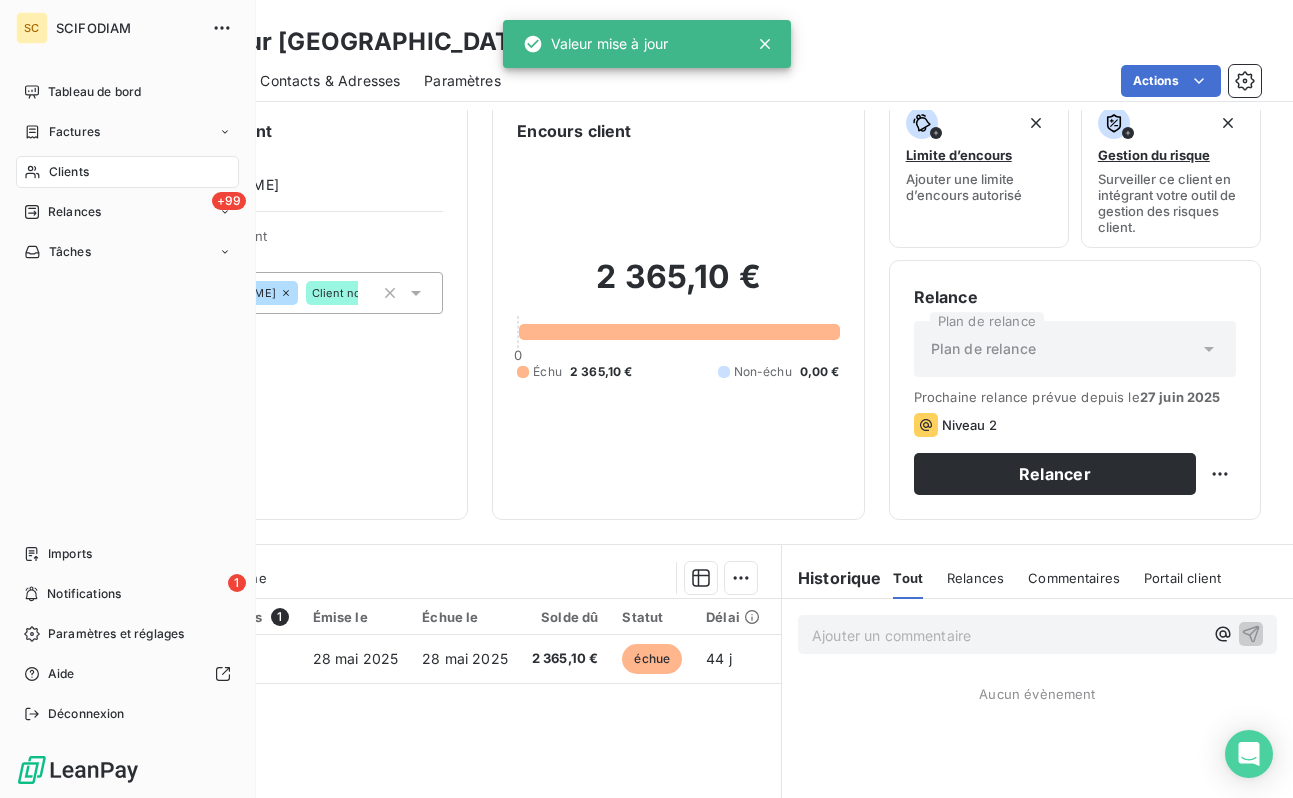 click on "Clients" at bounding box center [69, 172] 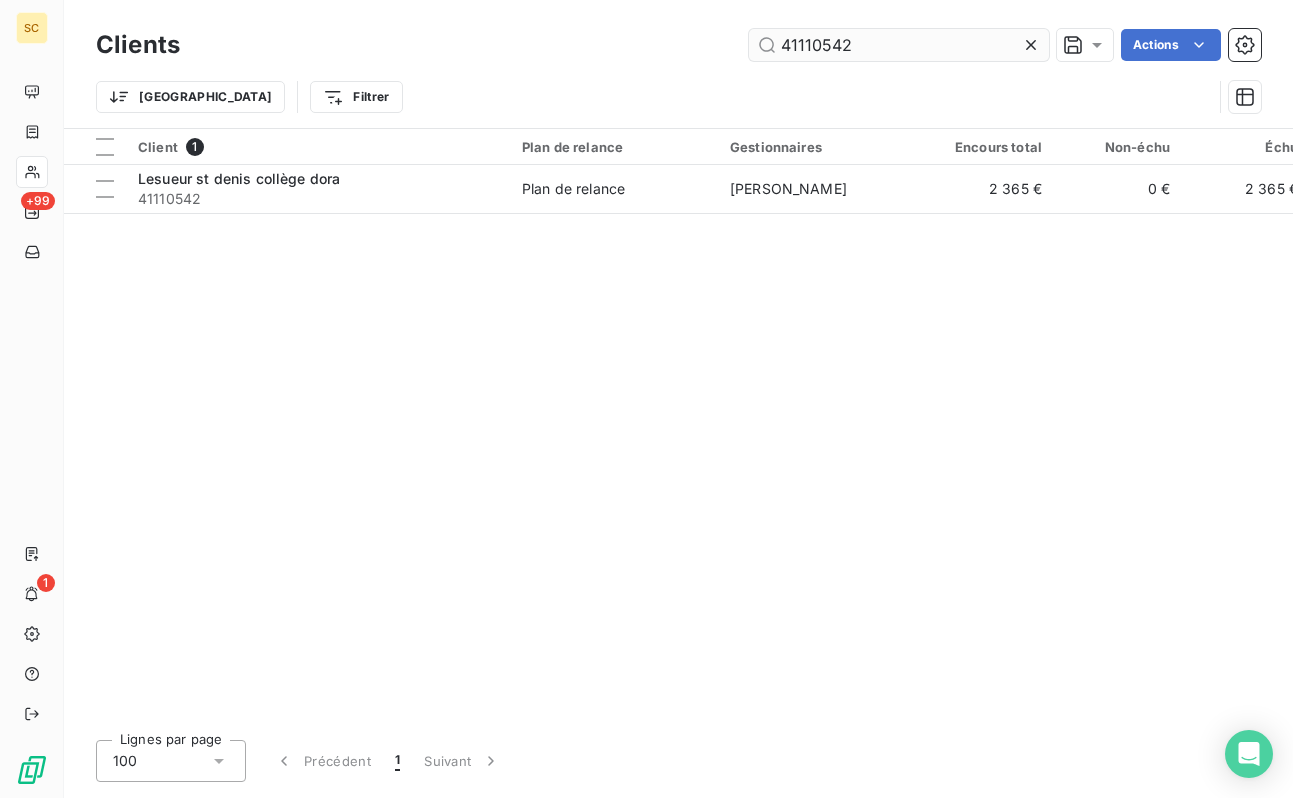 click on "41110542" at bounding box center [899, 45] 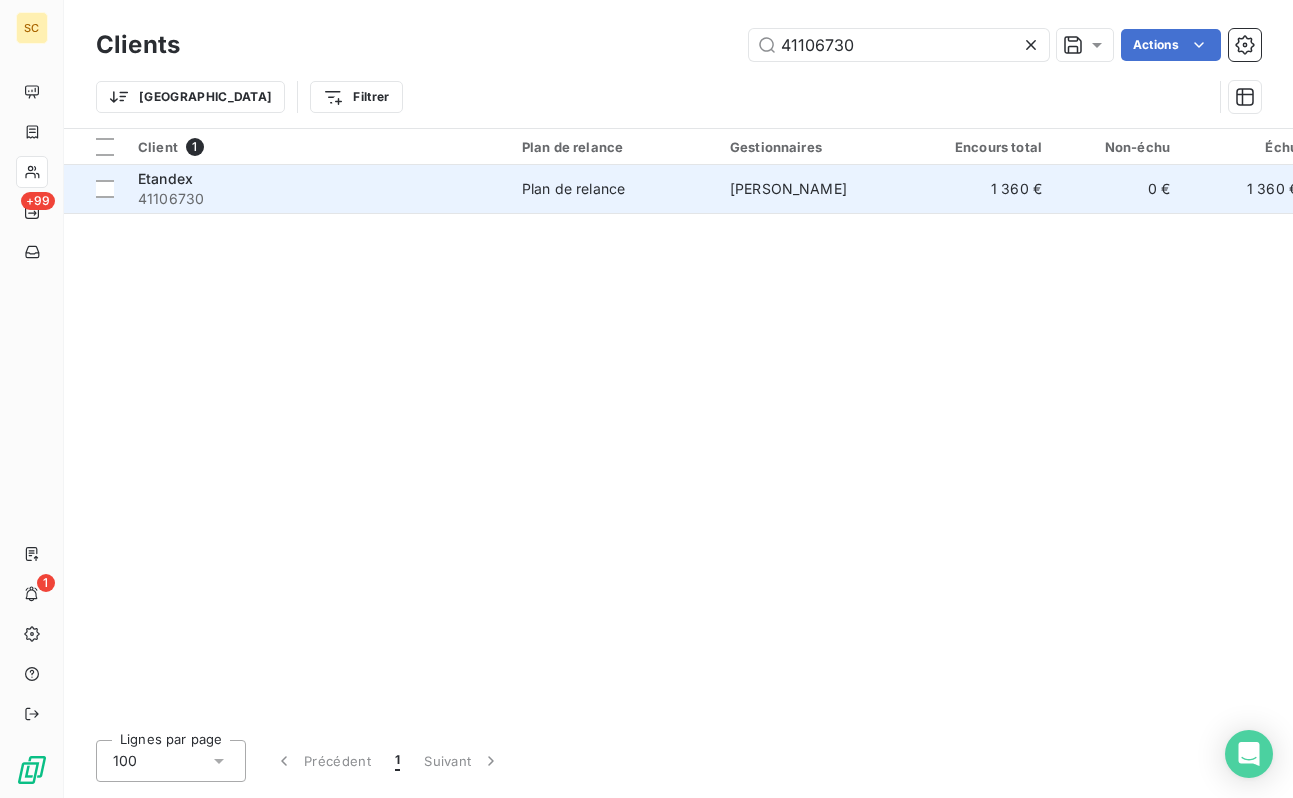 type on "41106730" 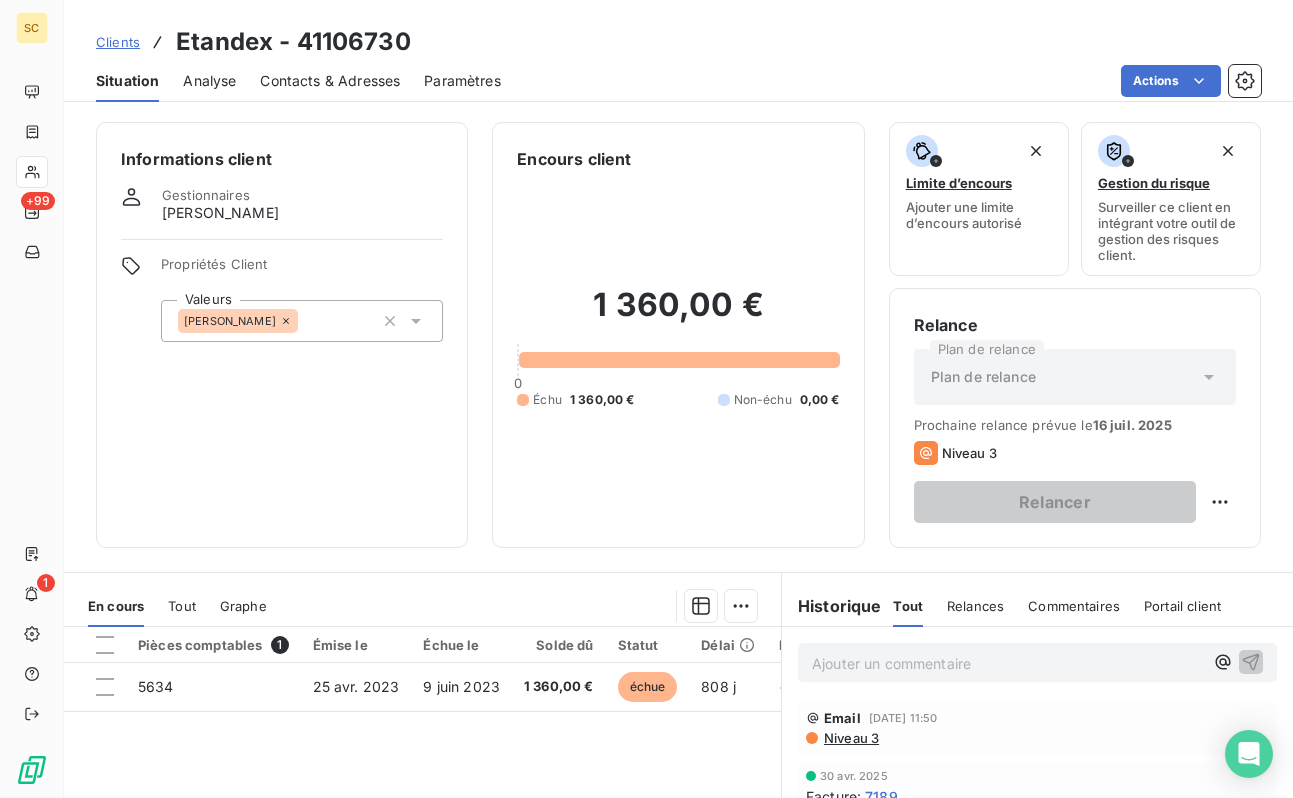 click on "[PERSON_NAME]" at bounding box center [302, 321] 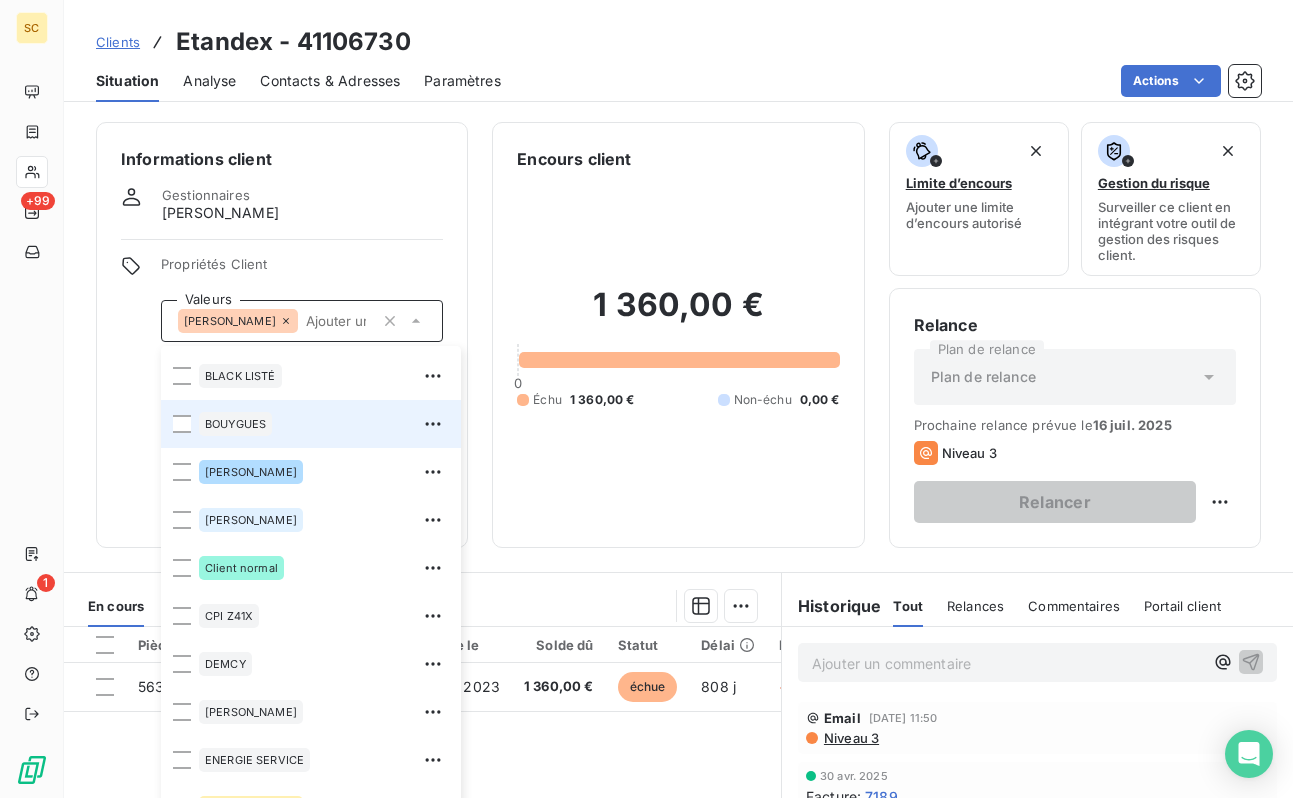 scroll, scrollTop: 506, scrollLeft: 0, axis: vertical 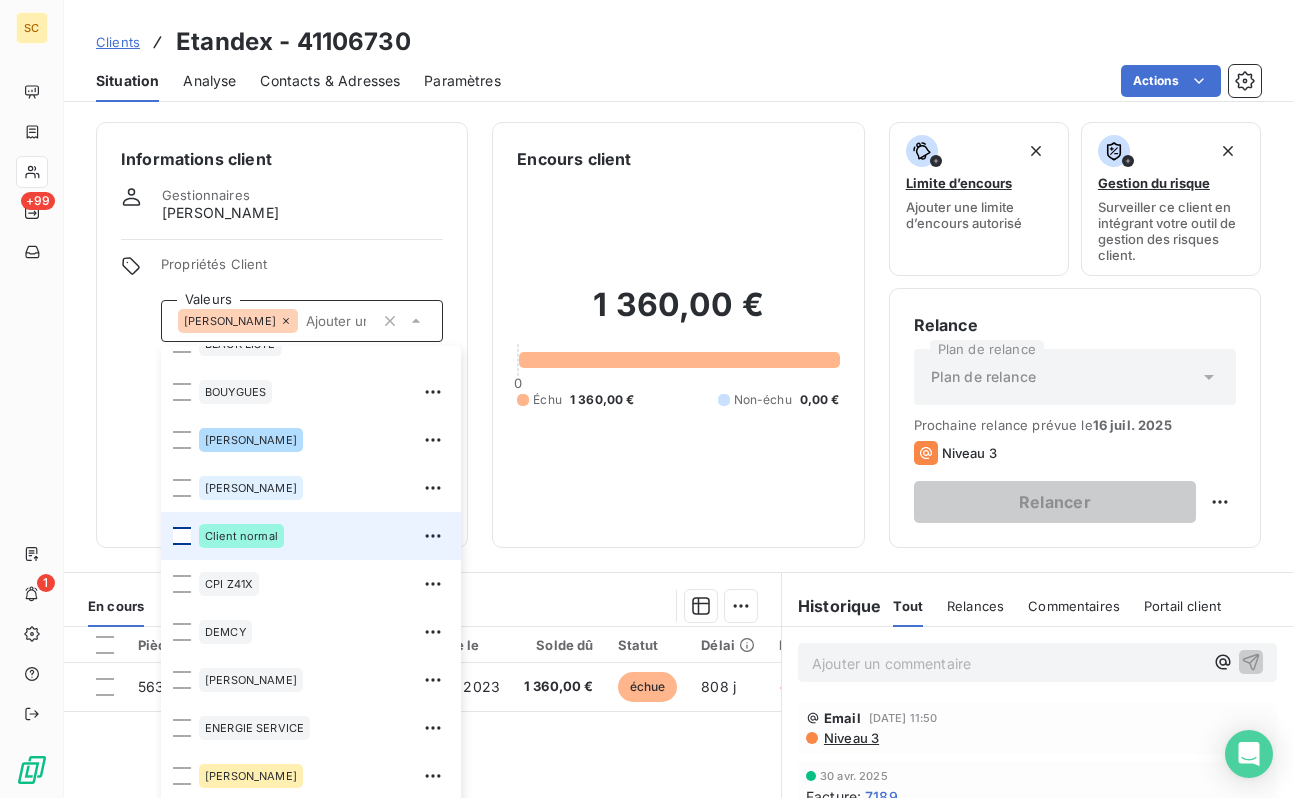 click at bounding box center [182, 536] 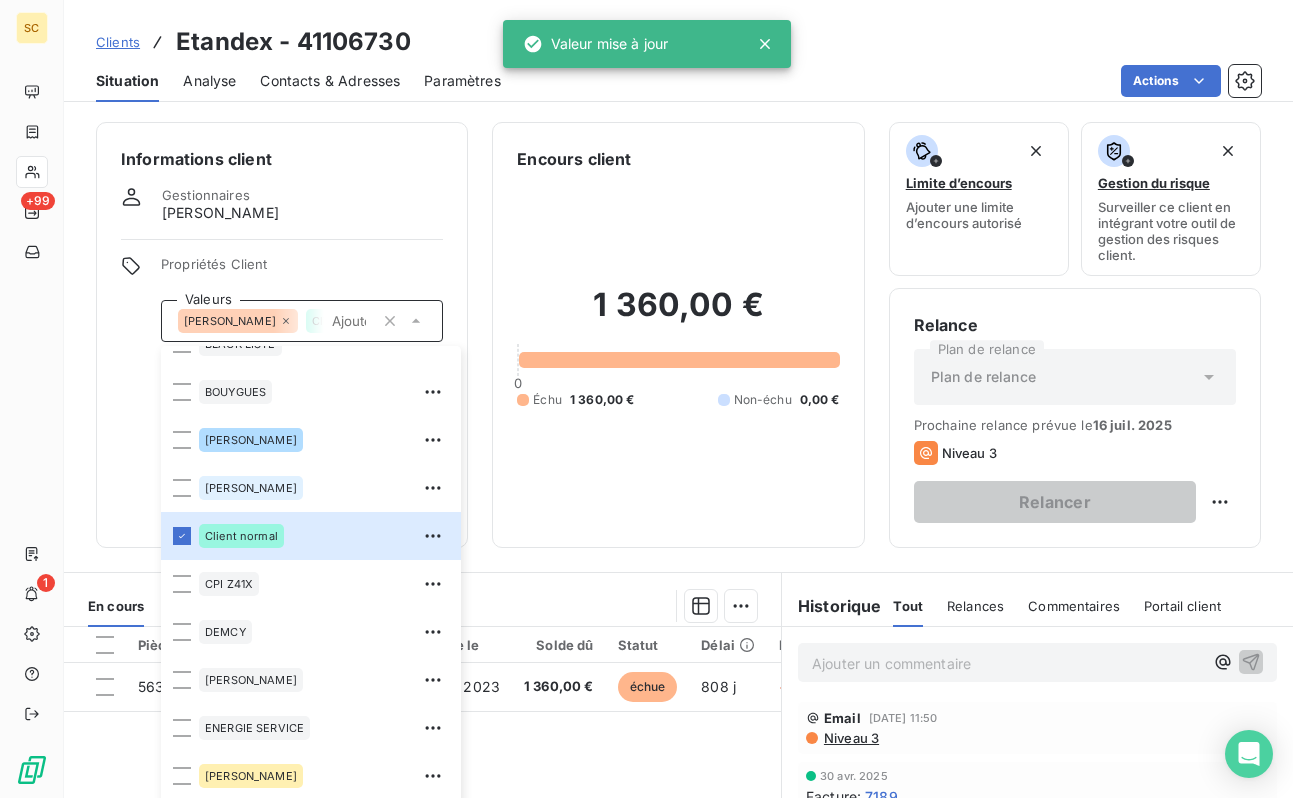 click on "Informations client Gestionnaires [PERSON_NAME] Propriétés Client Valeurs [PERSON_NAME] Client normal 01LITIGE 10% bonne fin 15% de rg et bonne fin 2% reteue 3% pro rata 41101597 9000918612 [PERSON_NAME] AVOCATE BALLESTRERO BLACK LISTÉ BOUYGUES [PERSON_NAME] Client normal CPI Z41X [PERSON_NAME] ENERGIE SERVICE [PERSON_NAME] B08X HAS B09X IEP Z32X immo lucas paiement au 15 de chaque mois REP B11X RETENUE 12% rg 12% RG 5% rg10% [PERSON_NAME] situ differente chez client que les notr ufer Vinci TP" at bounding box center (282, 335) 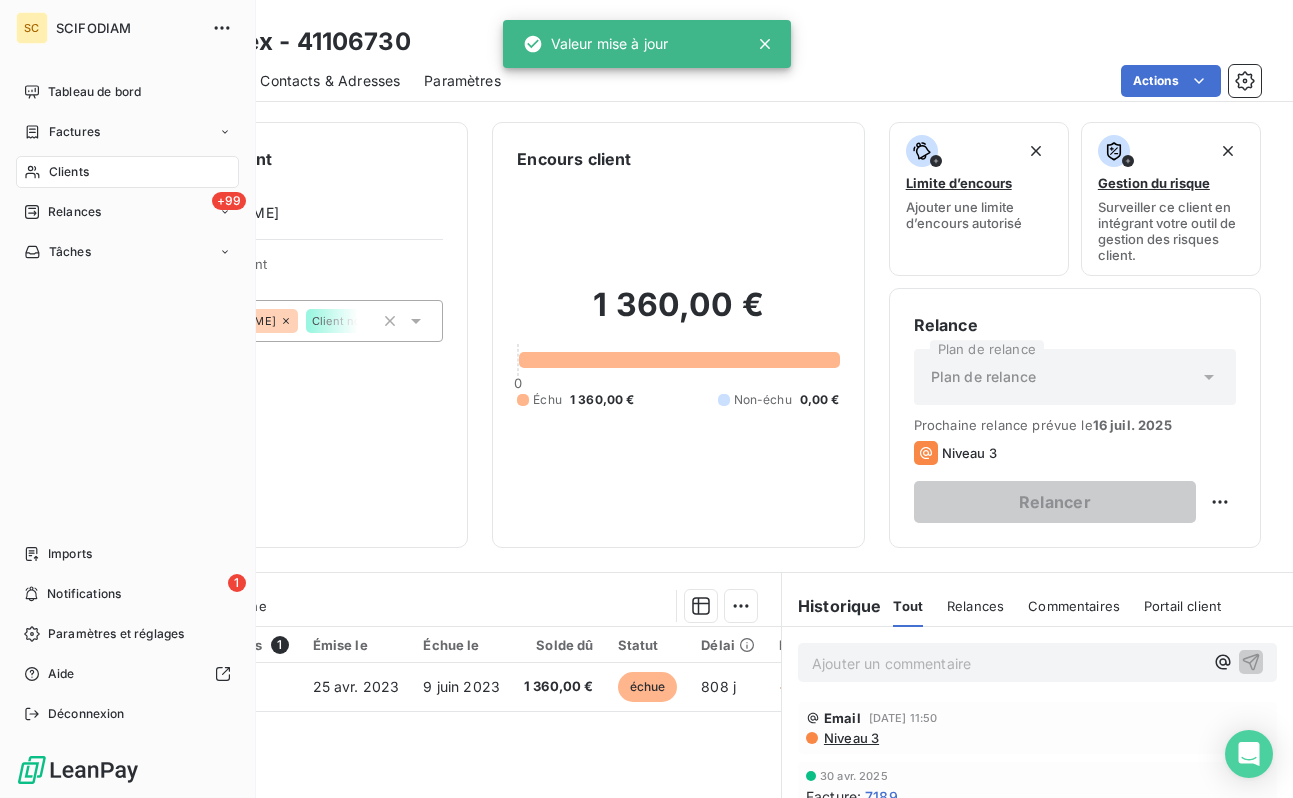 click on "Clients" at bounding box center [69, 172] 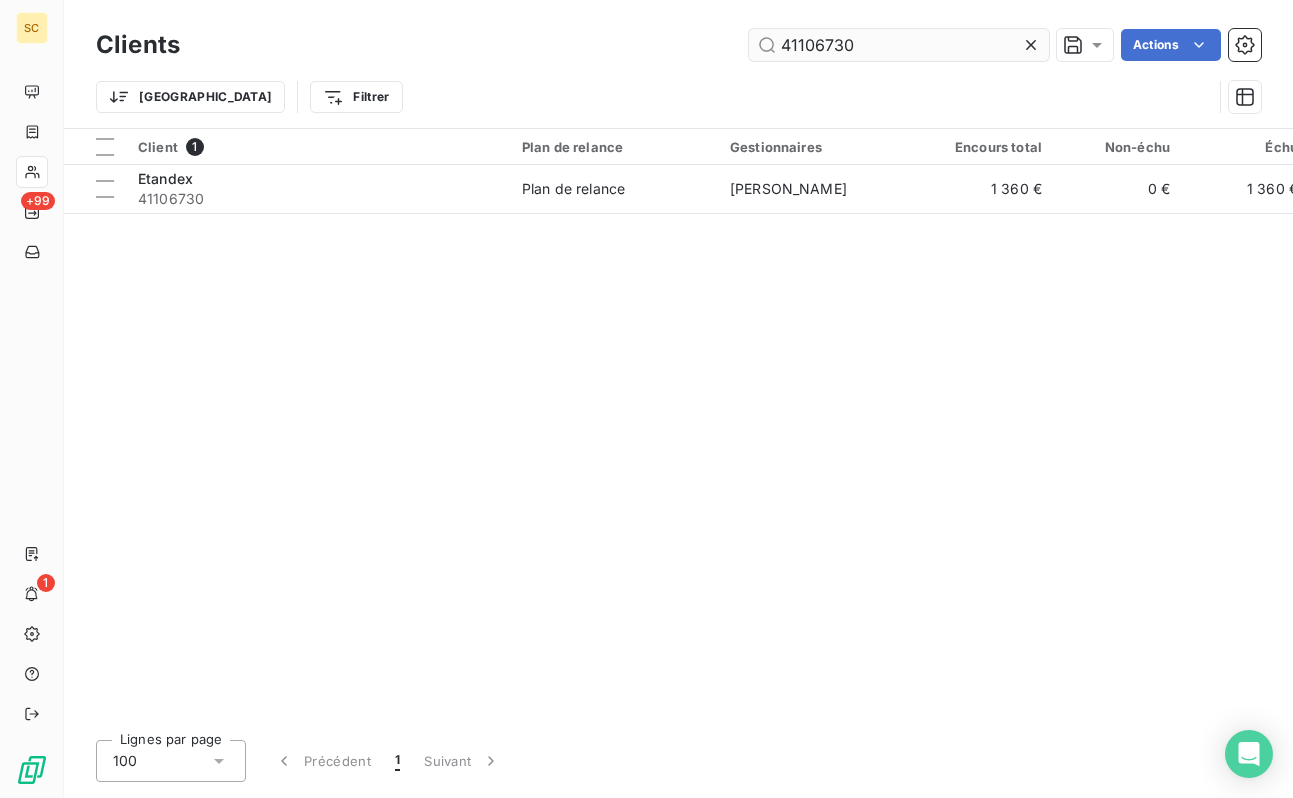 click on "41106730" at bounding box center (899, 45) 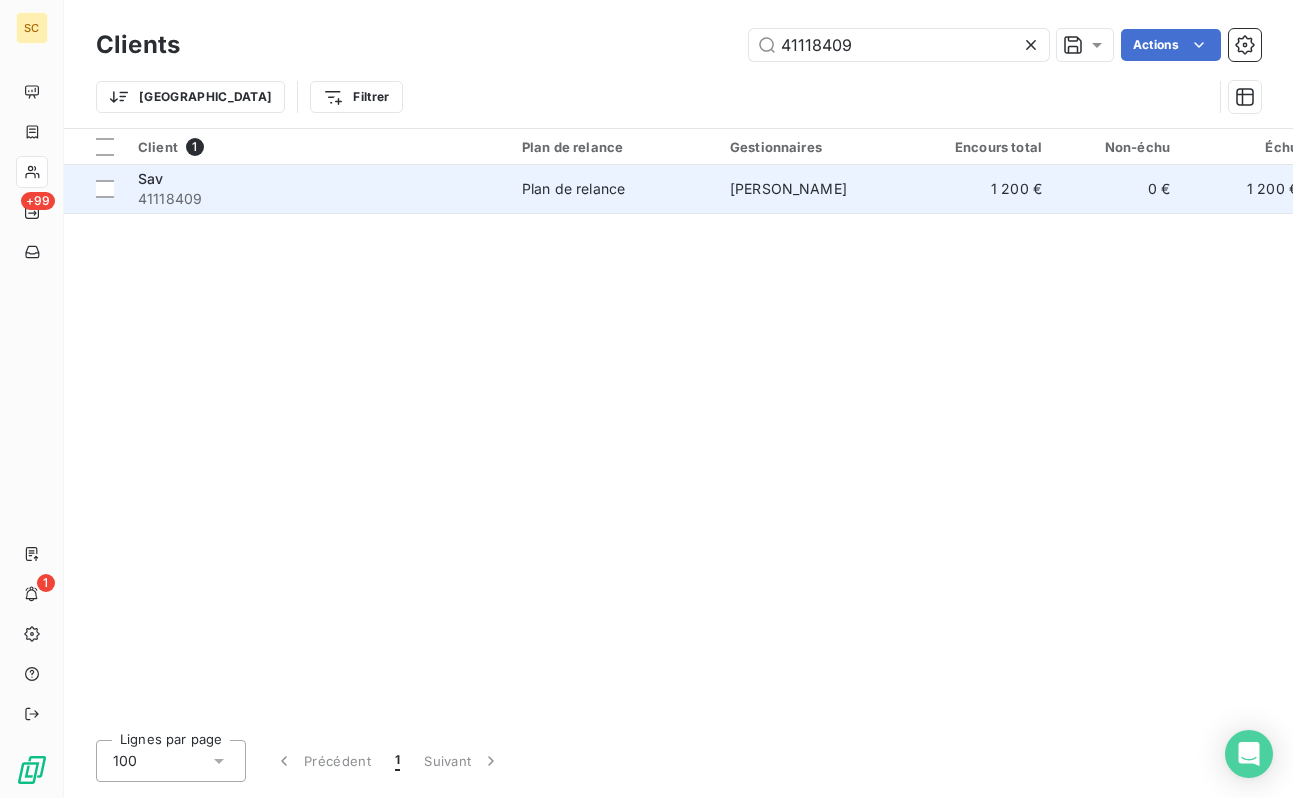 type on "41118409" 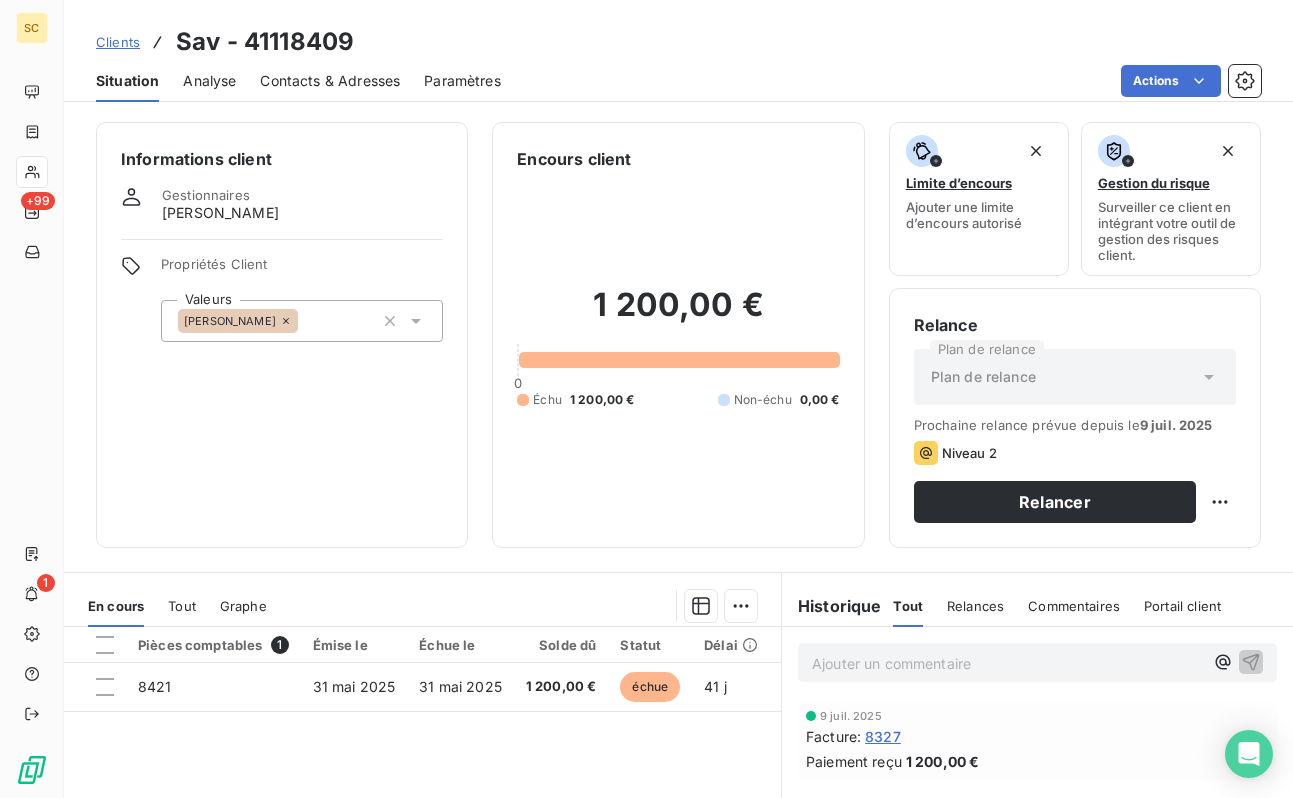 click on "[PERSON_NAME]" at bounding box center [302, 321] 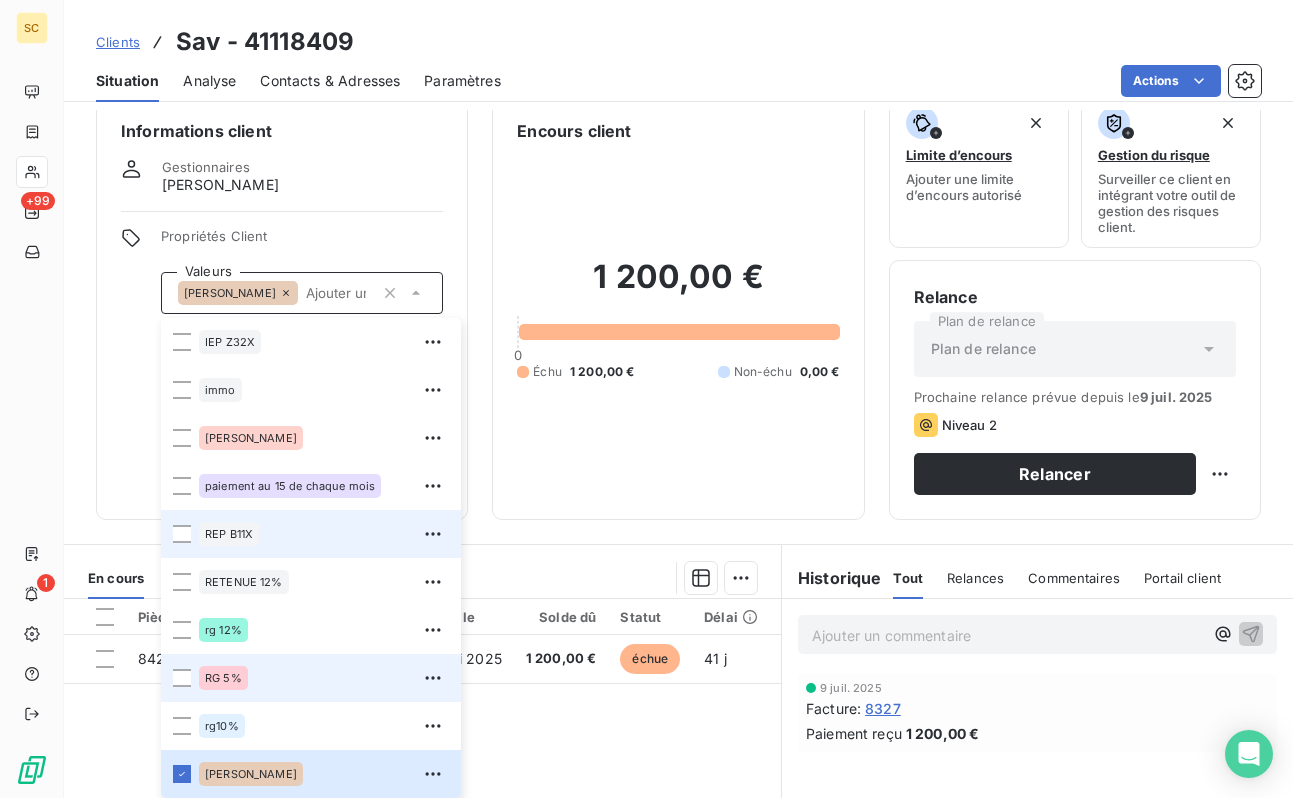 scroll, scrollTop: 1200, scrollLeft: 0, axis: vertical 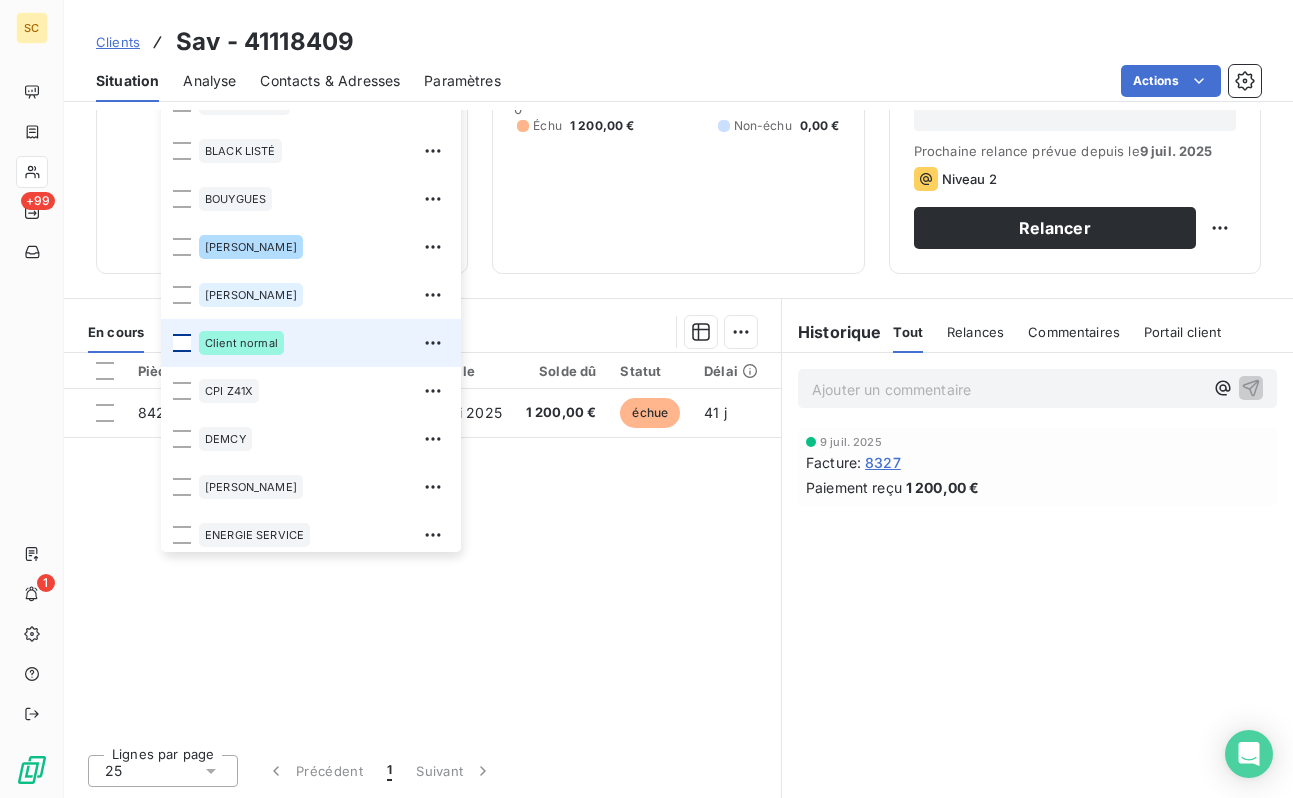 click at bounding box center (182, 343) 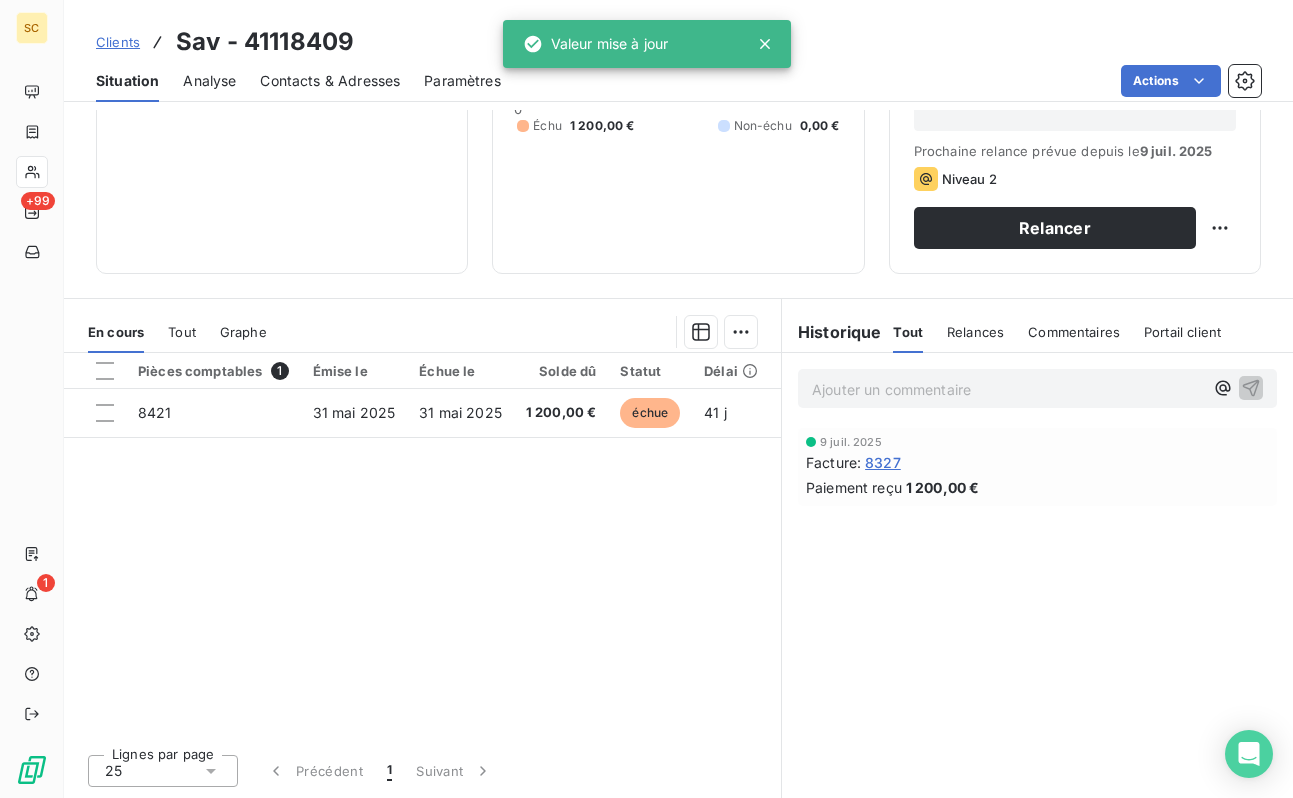 click on "Informations client Gestionnaires [PERSON_NAME] Propriétés Client Valeurs [PERSON_NAME] Client normal" at bounding box center (282, 61) 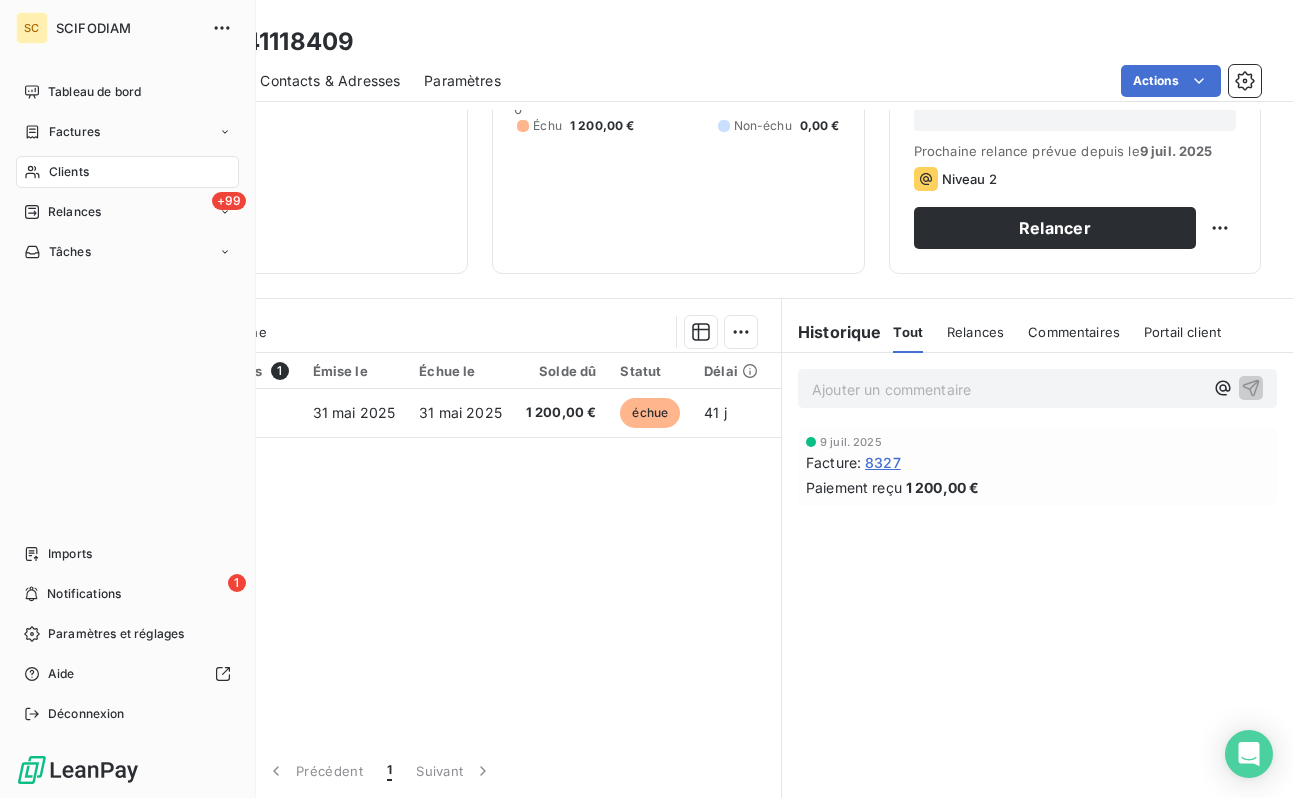 click on "Clients" at bounding box center [127, 172] 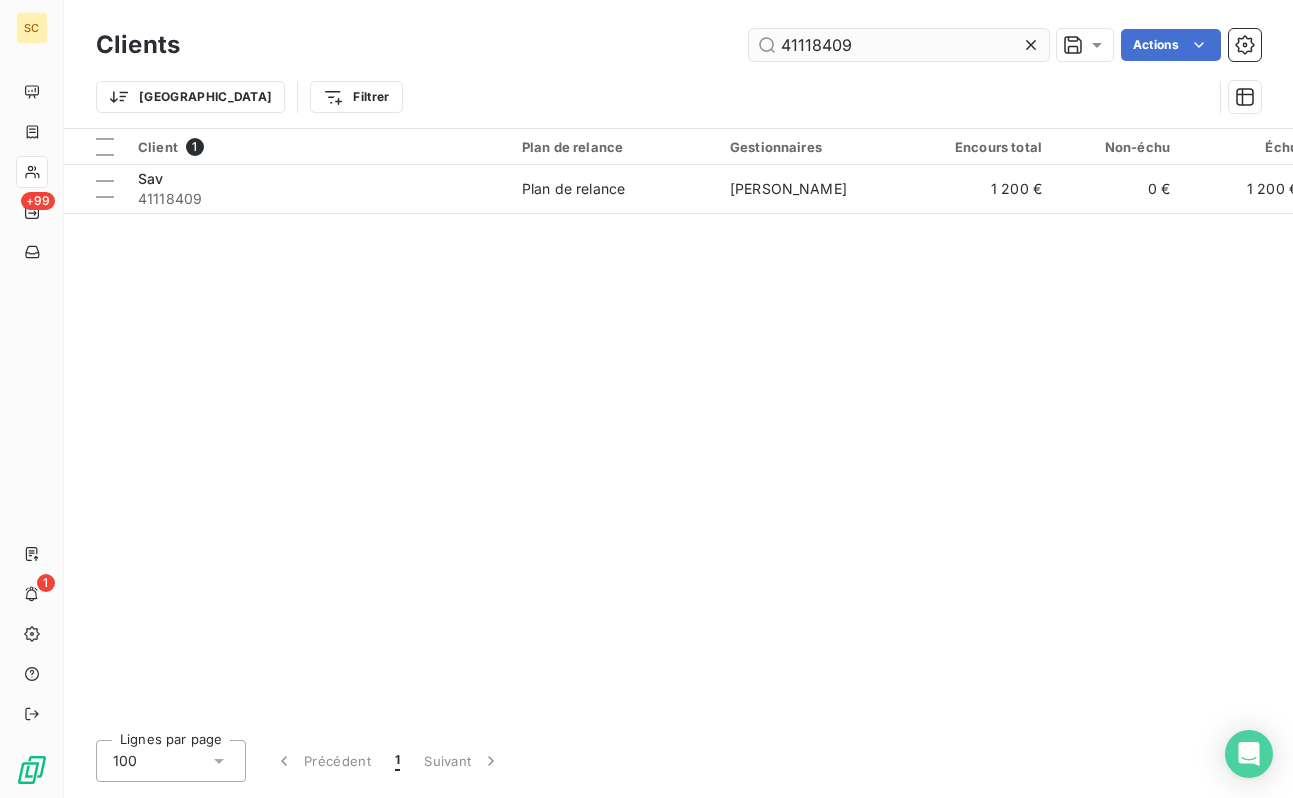 click on "41118409" at bounding box center [899, 45] 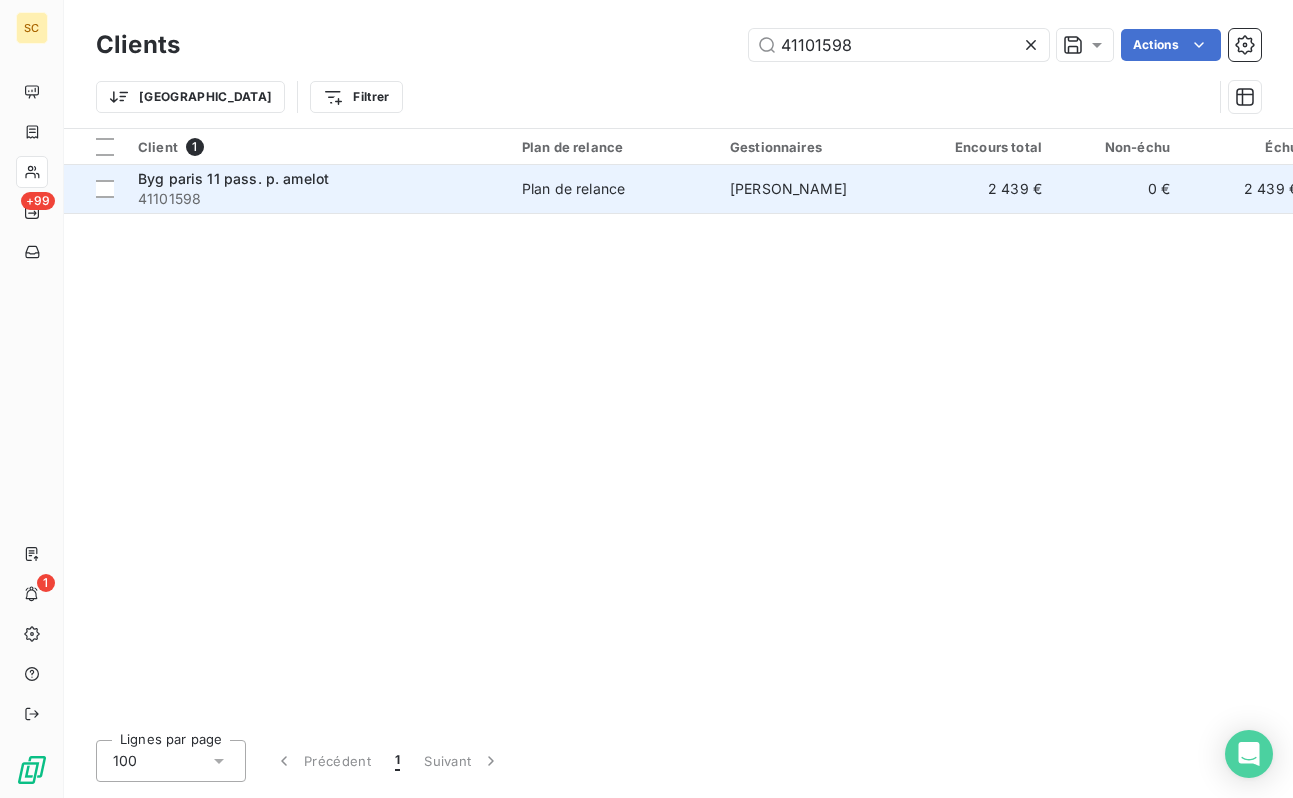 type on "41101598" 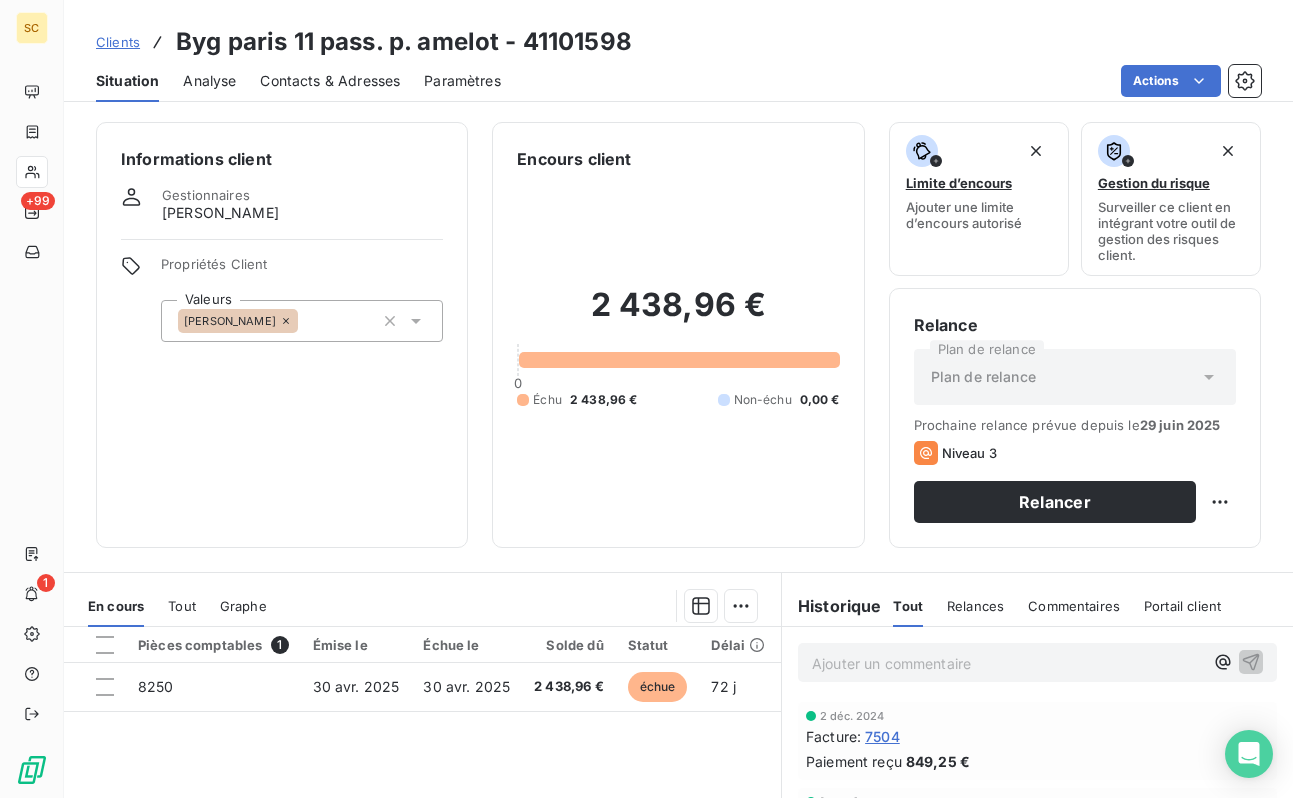 click on "[PERSON_NAME]" at bounding box center [302, 321] 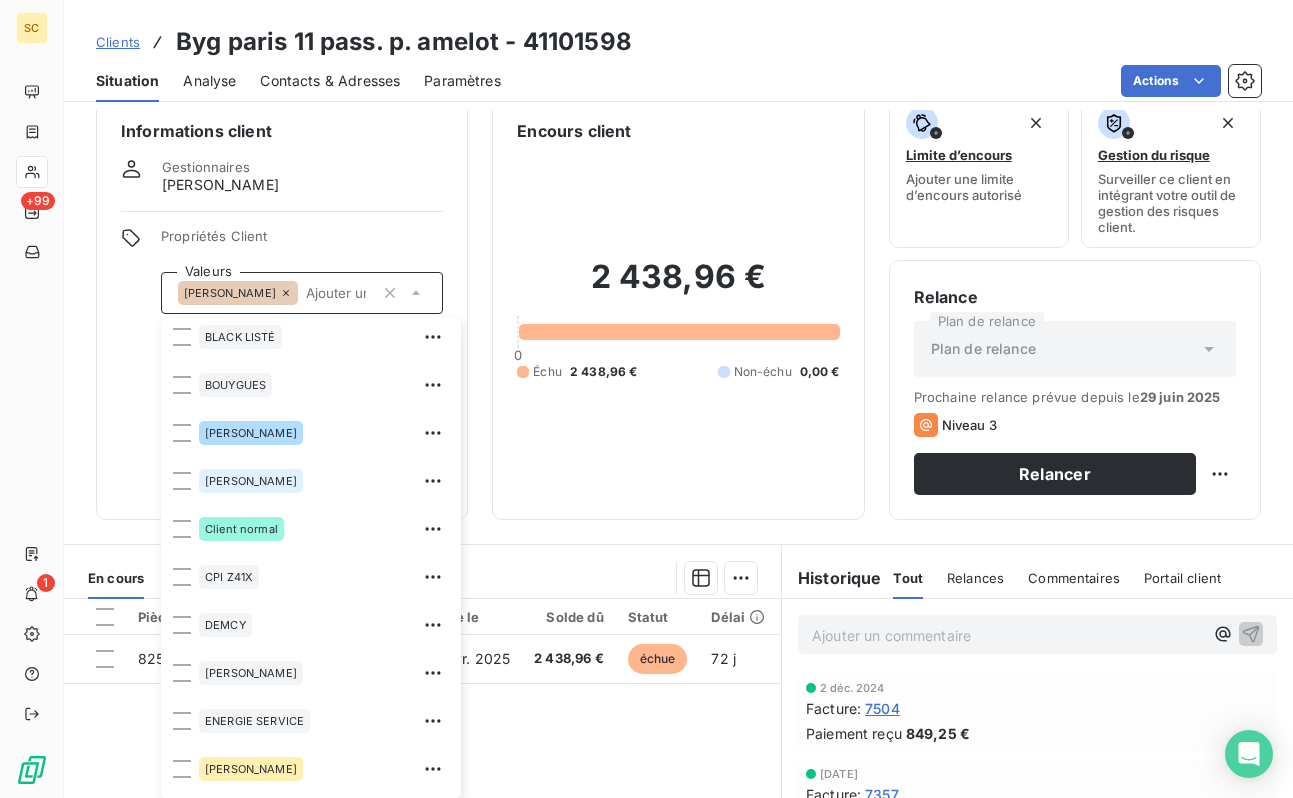 scroll, scrollTop: 455, scrollLeft: 0, axis: vertical 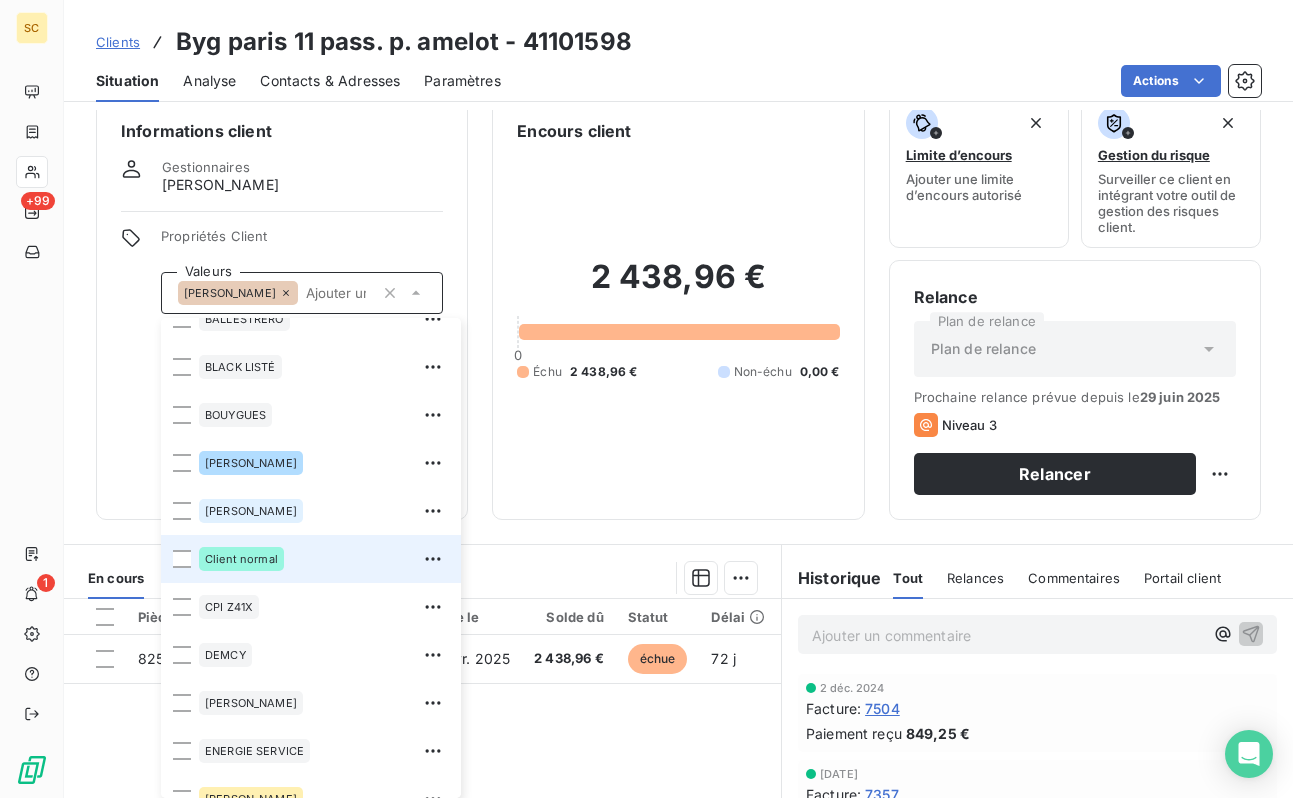click on "Client normal" at bounding box center (241, 559) 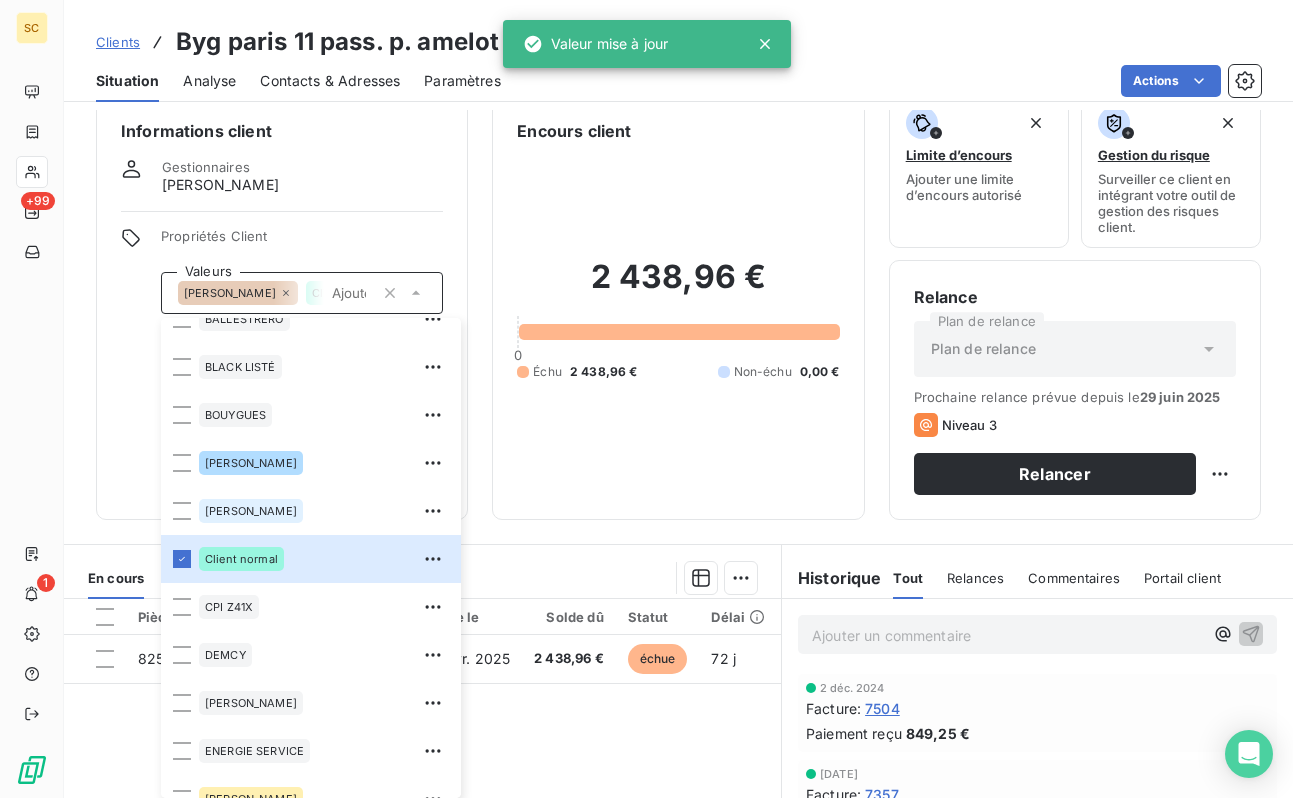 click on "Informations client Gestionnaires [PERSON_NAME] Propriétés Client Valeurs [PERSON_NAME] Client normal 01LITIGE 10% bonne fin 15% de rg et bonne fin 2% reteue 3% pro rata 41101597 9000918612 [PERSON_NAME] AVOCATE BALLESTRERO BLACK LISTÉ BOUYGUES [PERSON_NAME] Client normal CPI Z41X [PERSON_NAME] ENERGIE SERVICE [PERSON_NAME] B08X HAS B09X IEP Z32X immo lucas paiement au 15 de chaque mois REP B11X RETENUE 12% rg 12% RG 5% rg10% [PERSON_NAME] situ differente chez client que les notr ufer Vinci TP Encours client   2 438,96 € 0 Échu 2 438,96 € Non-échu 0,00 €     Limite d’encours Ajouter une limite d’encours autorisé Gestion du risque Surveiller ce client en intégrant votre outil de gestion des risques client. Relance Plan de relance Plan de relance Prochaine relance prévue depuis le  [DATE] Niveau 3 Relancer En cours Tout Graphe Pièces comptables 1 Émise le Échue le Solde dû Statut Délai   Retard   Tag relance   8250 [DATE] [DATE] 2 438,96 € échue 72 j +72 j Lignes par page" at bounding box center (678, 454) 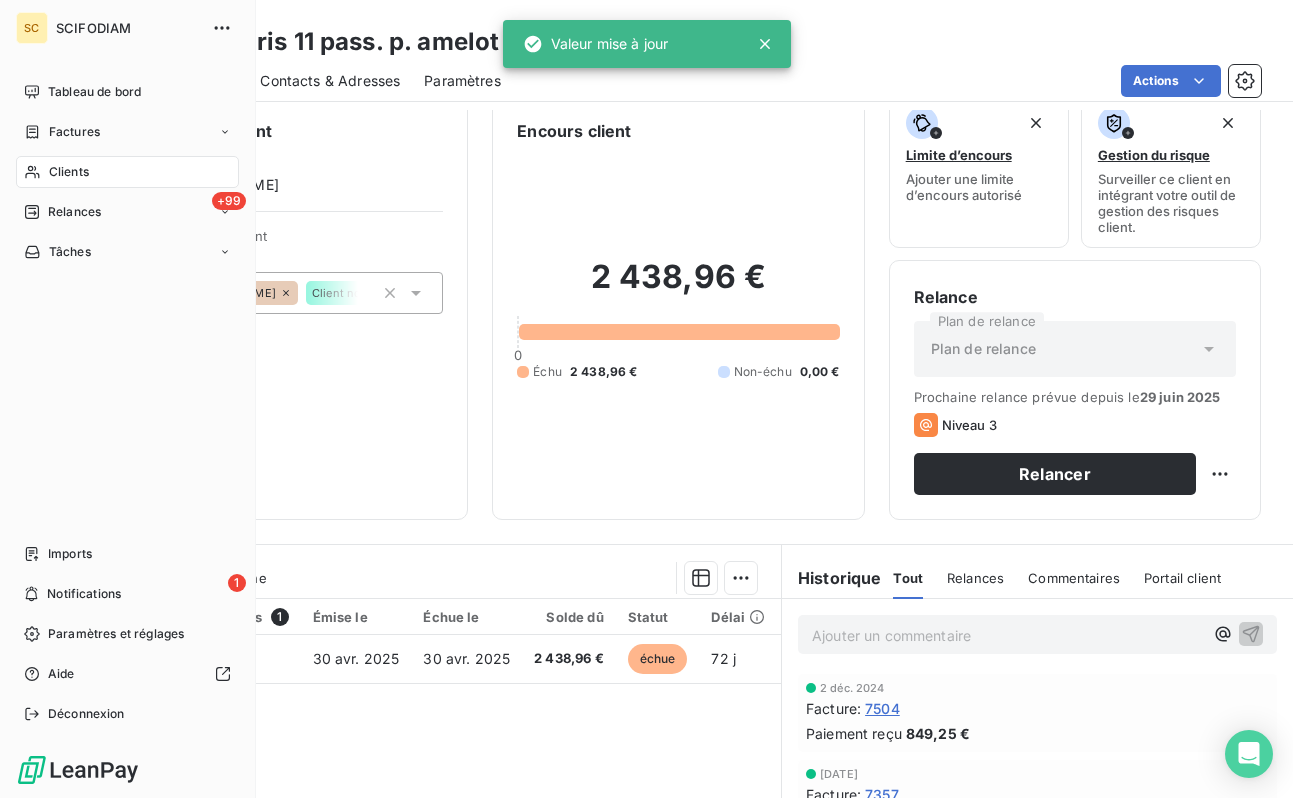 click on "Clients" at bounding box center [69, 172] 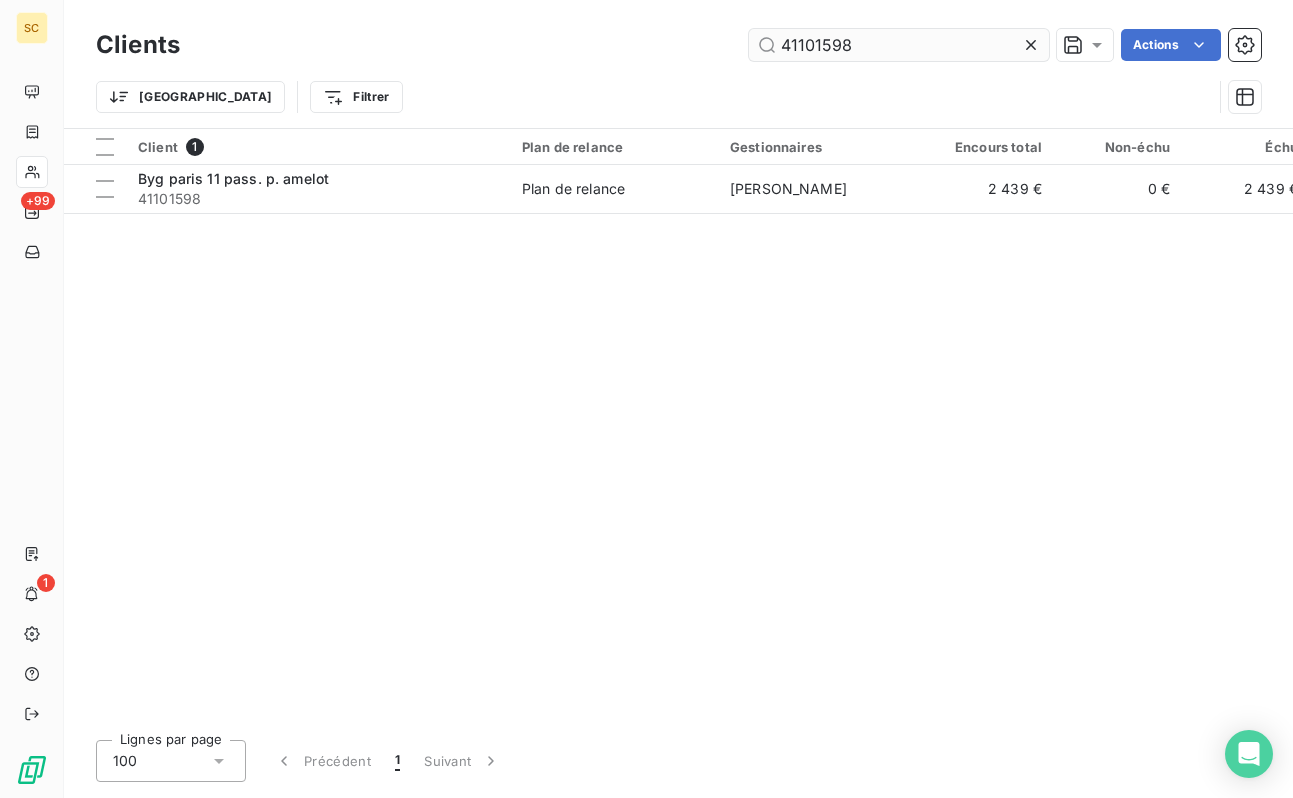 click on "41101598" at bounding box center [899, 45] 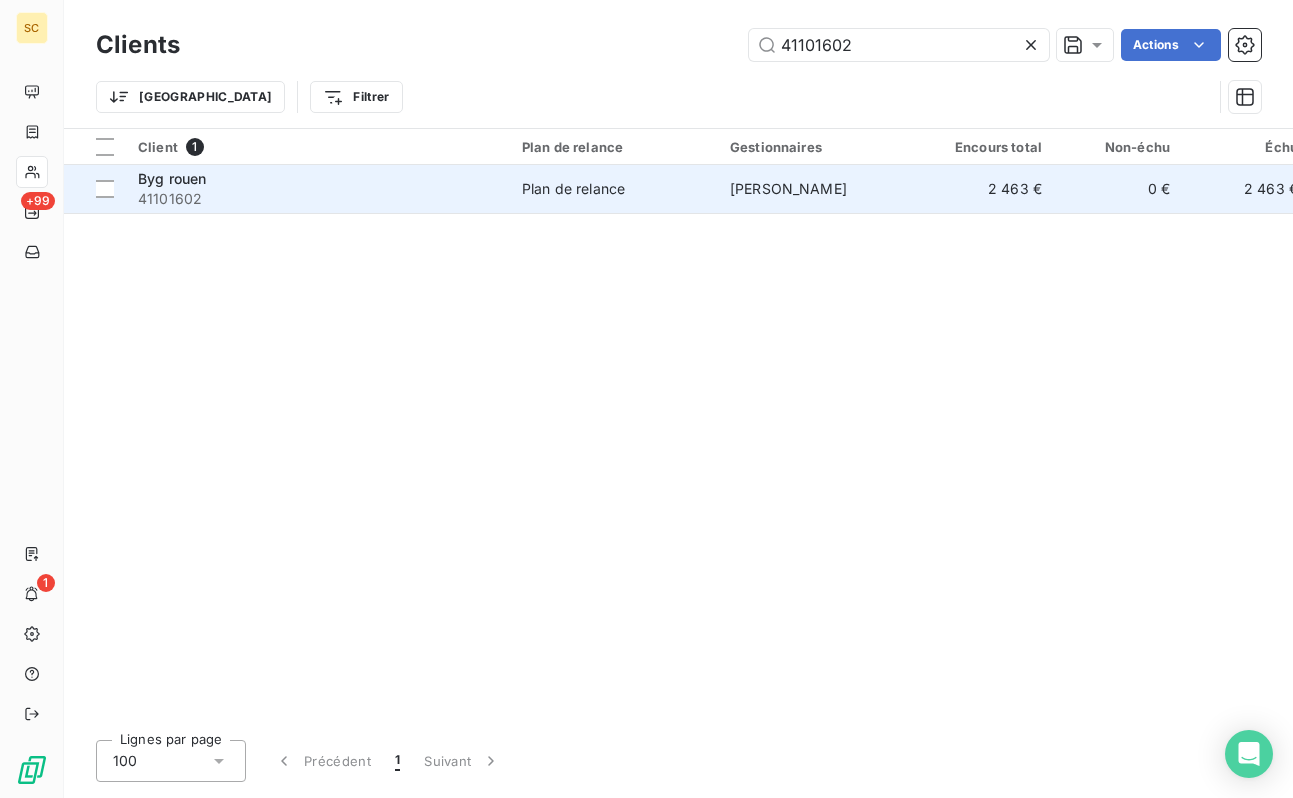 type on "41101602" 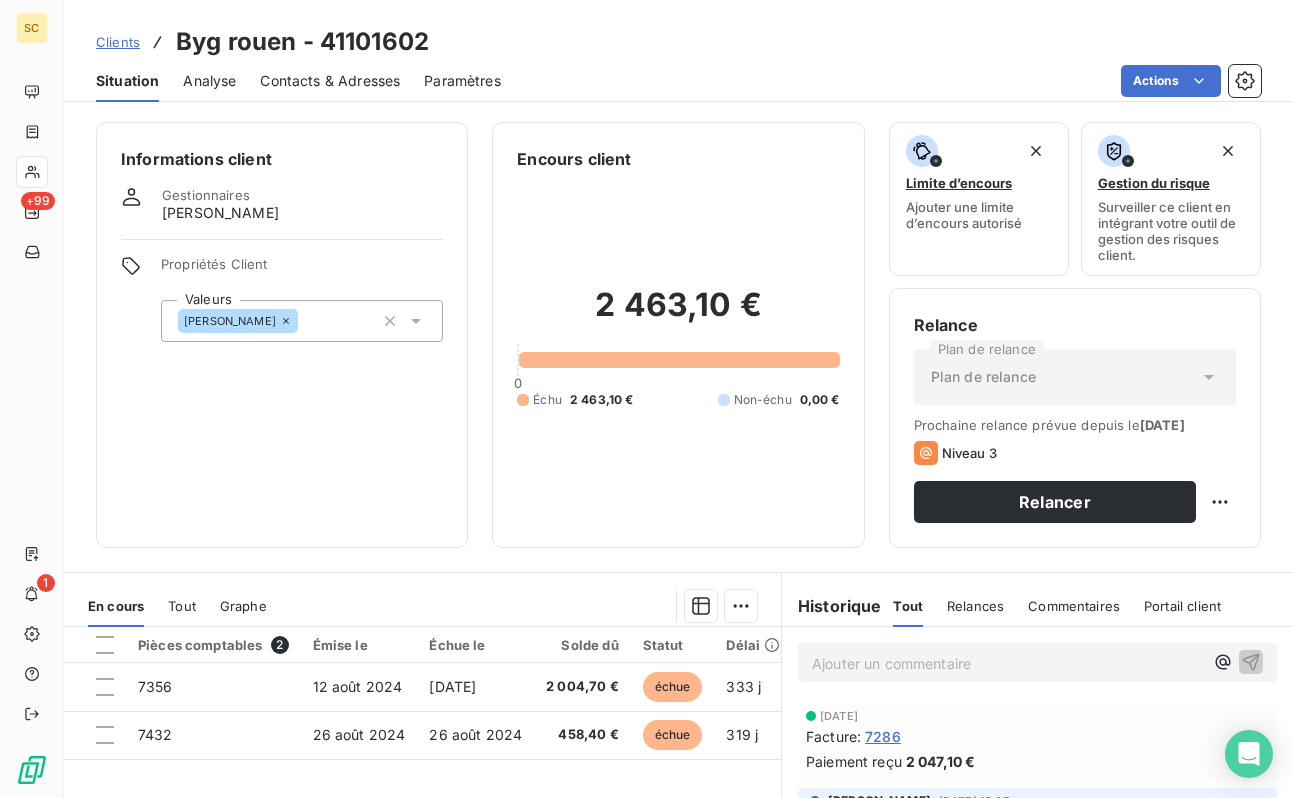 click on "[PERSON_NAME]" at bounding box center (302, 321) 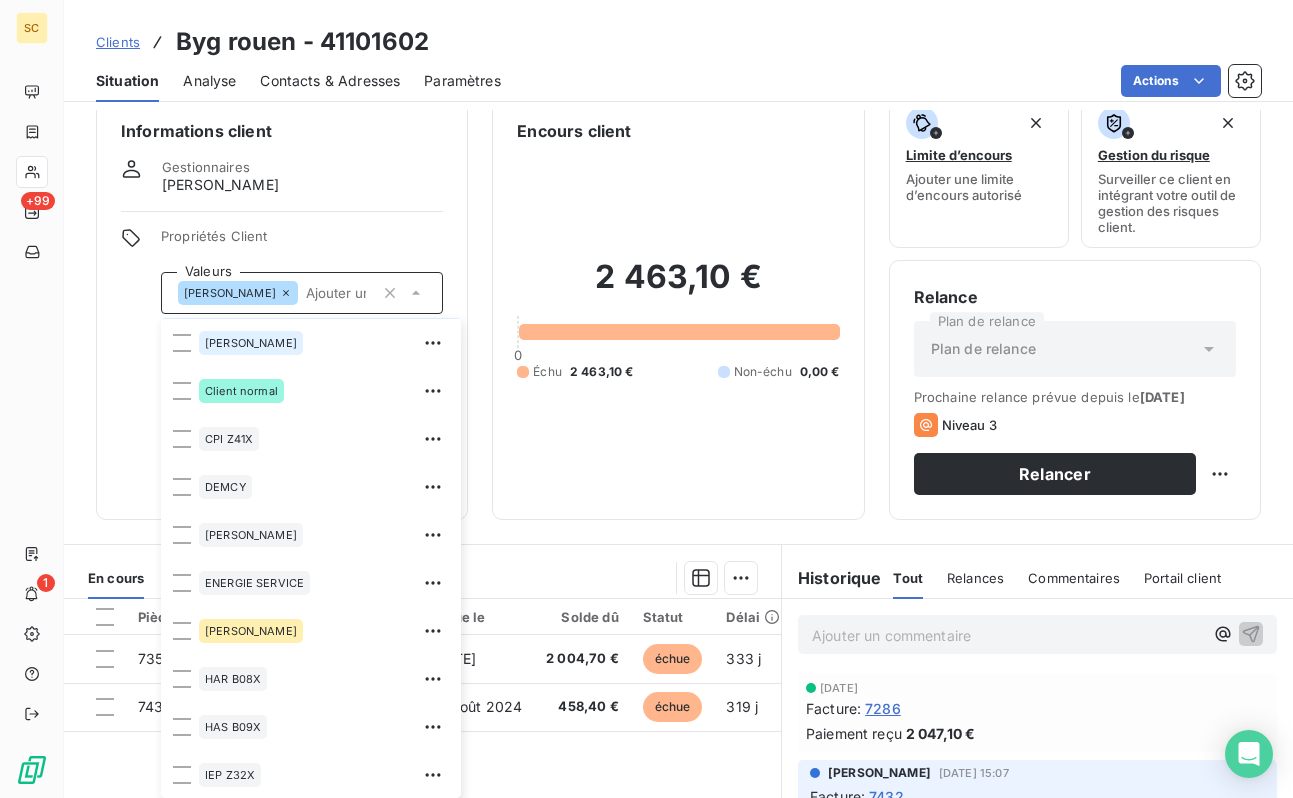 scroll, scrollTop: 615, scrollLeft: 0, axis: vertical 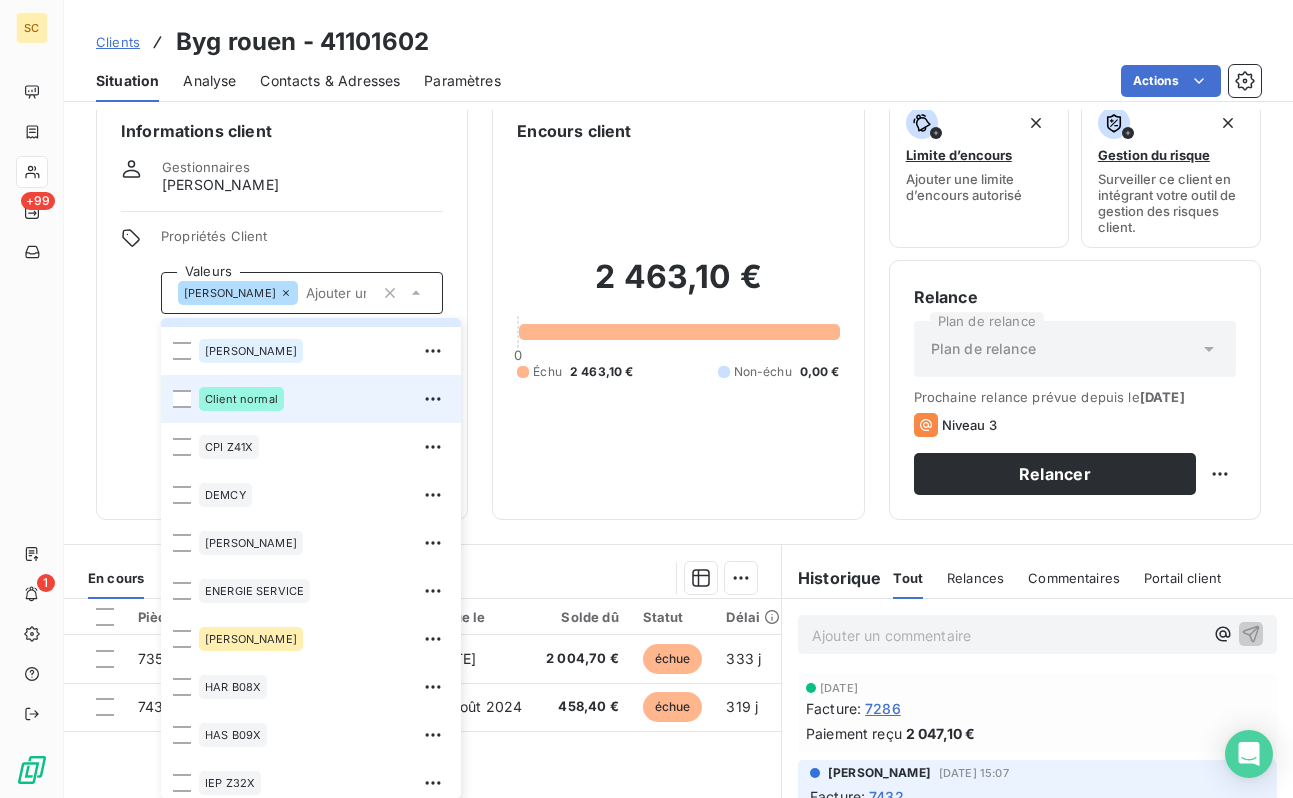 click on "Client normal" at bounding box center [241, 399] 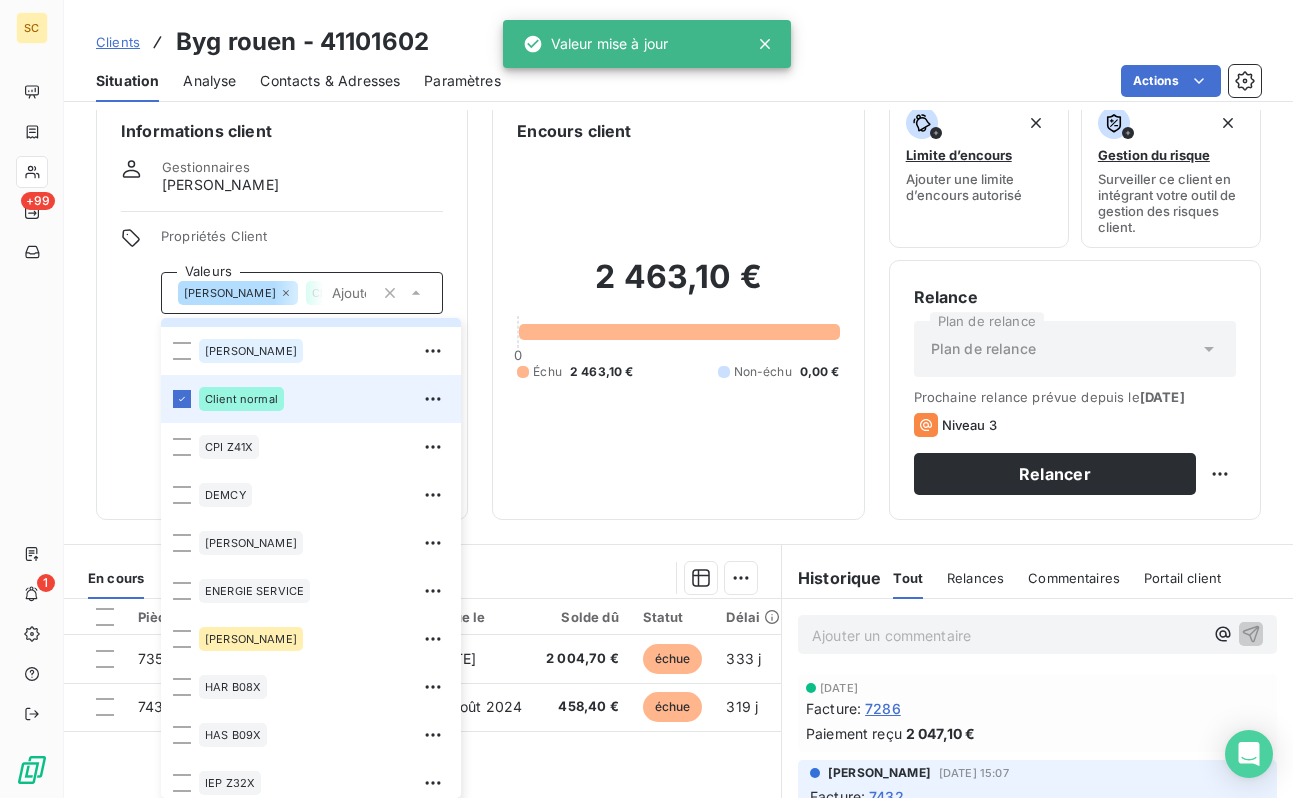 scroll, scrollTop: 614, scrollLeft: 0, axis: vertical 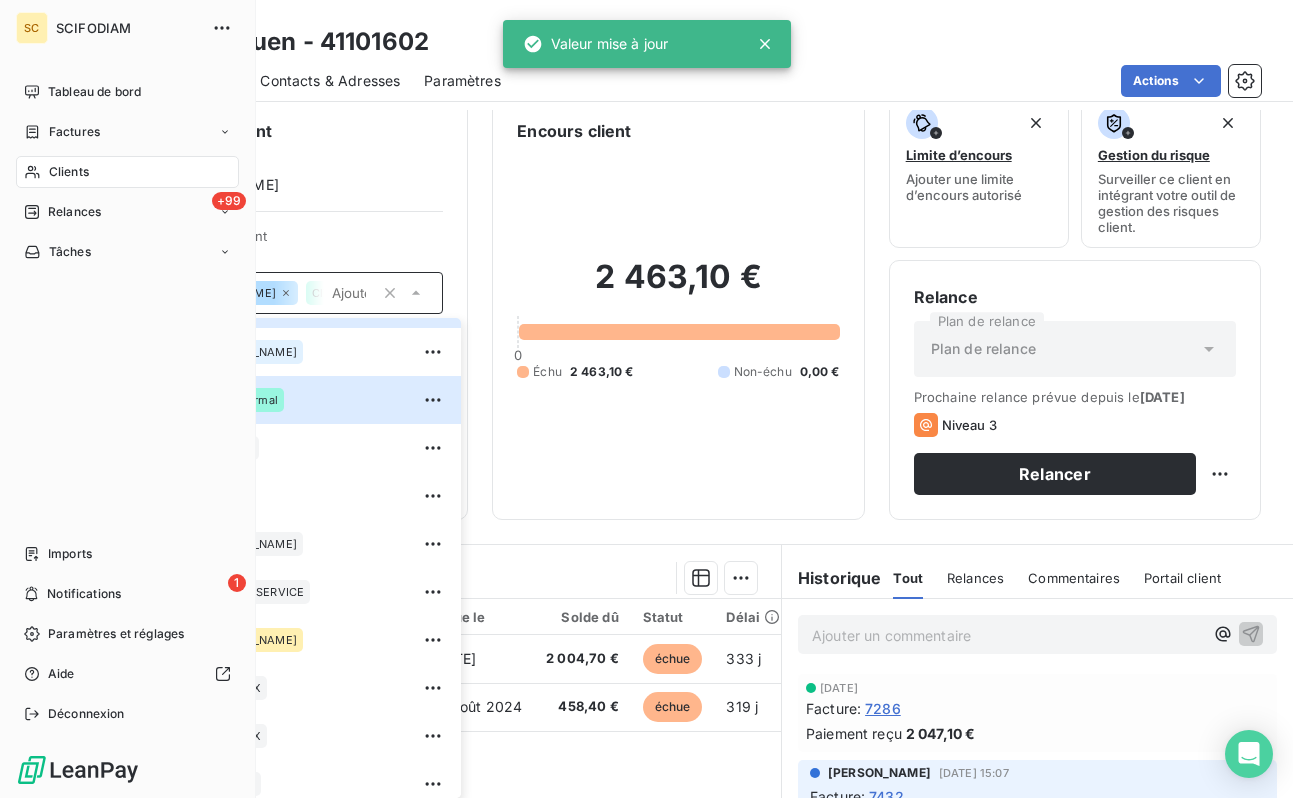 click on "Clients" at bounding box center [69, 172] 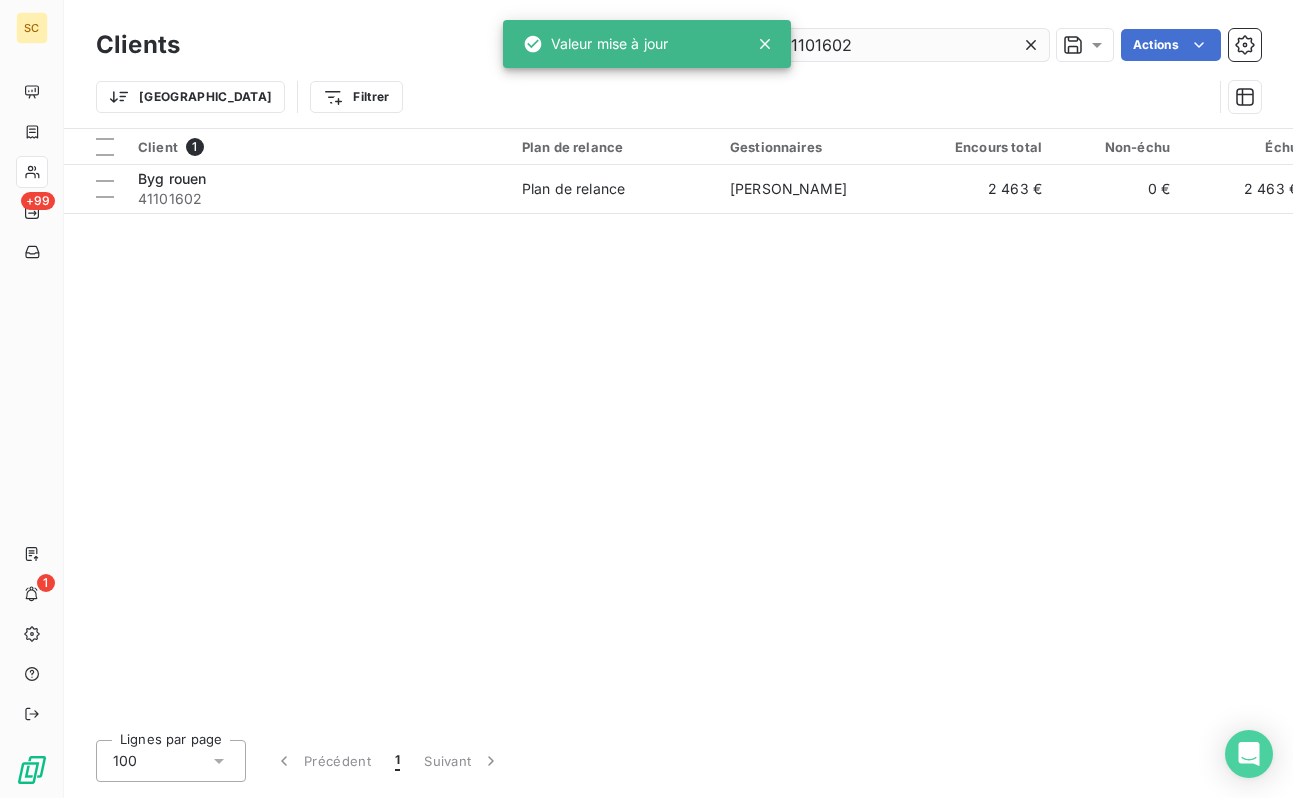 click on "41101602" at bounding box center (899, 45) 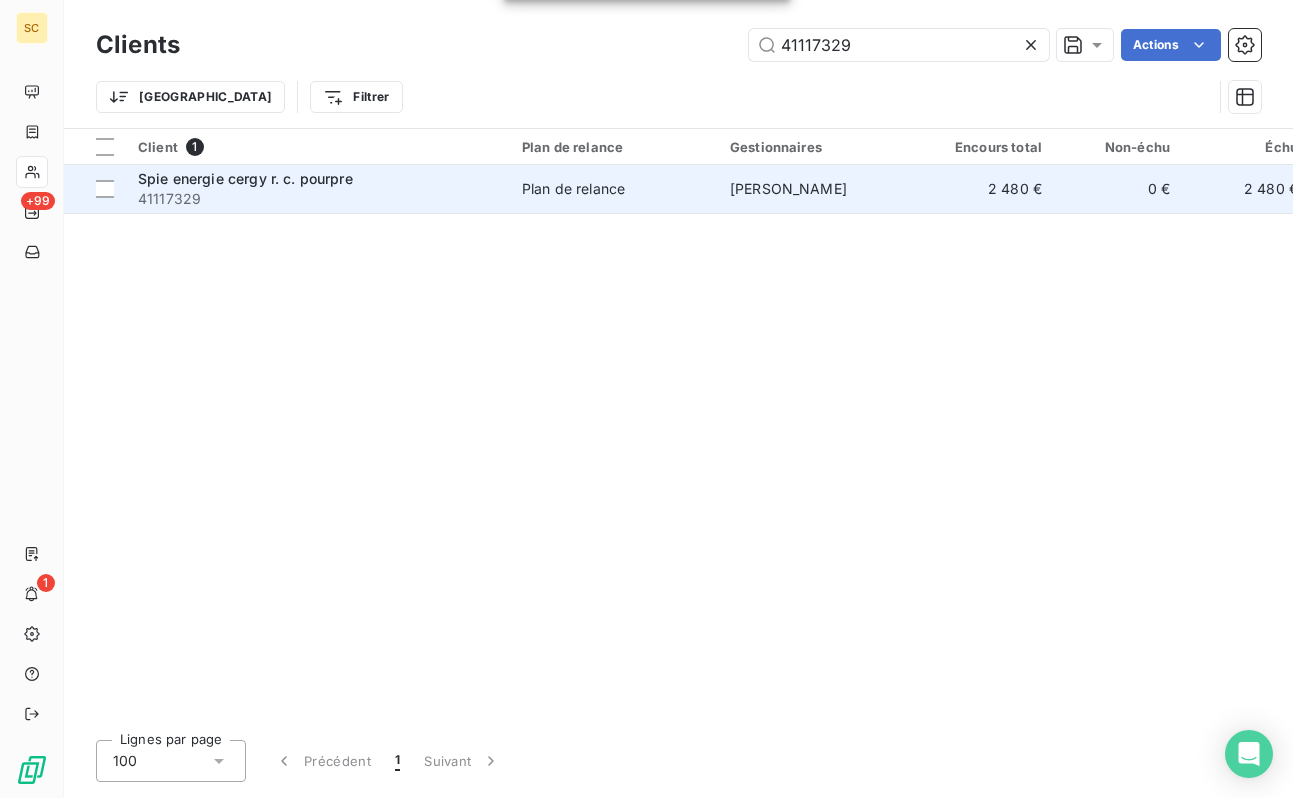 type on "41117329" 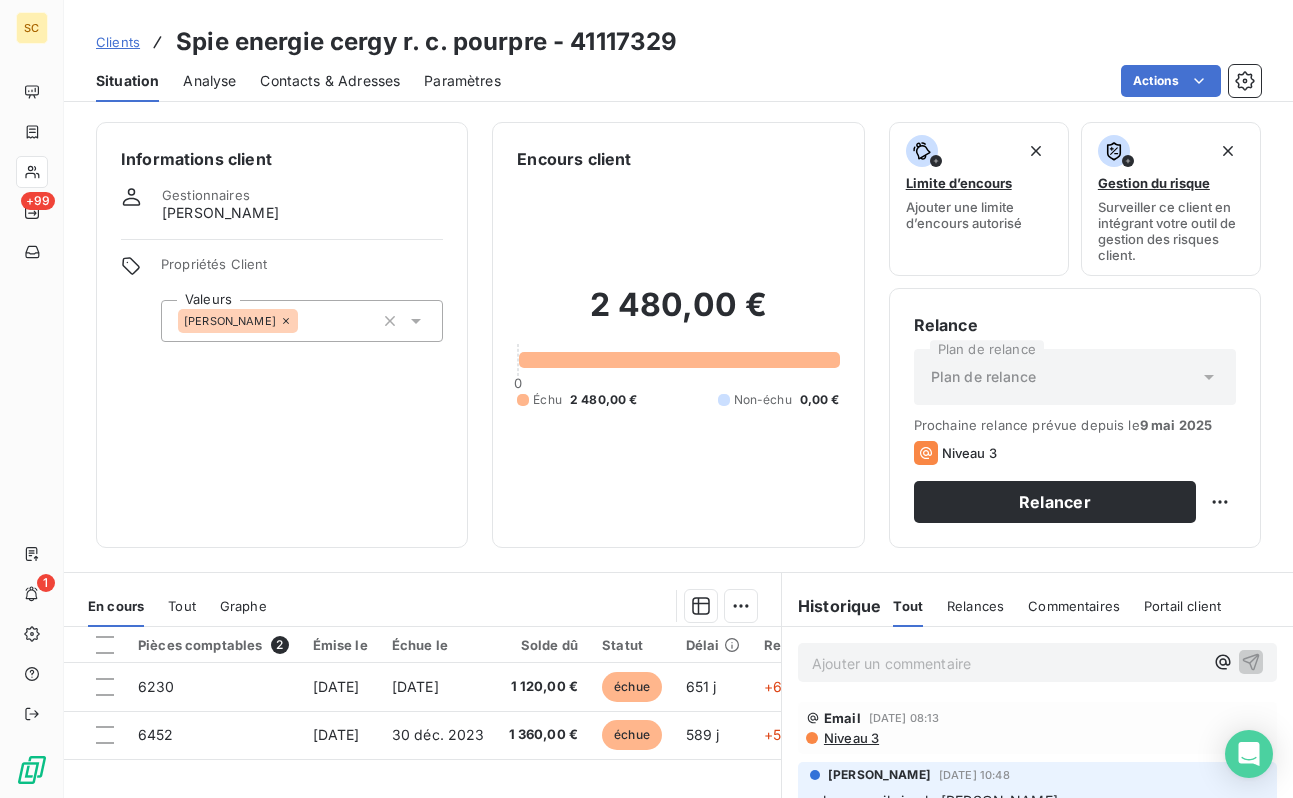 click on "[PERSON_NAME]" at bounding box center (302, 321) 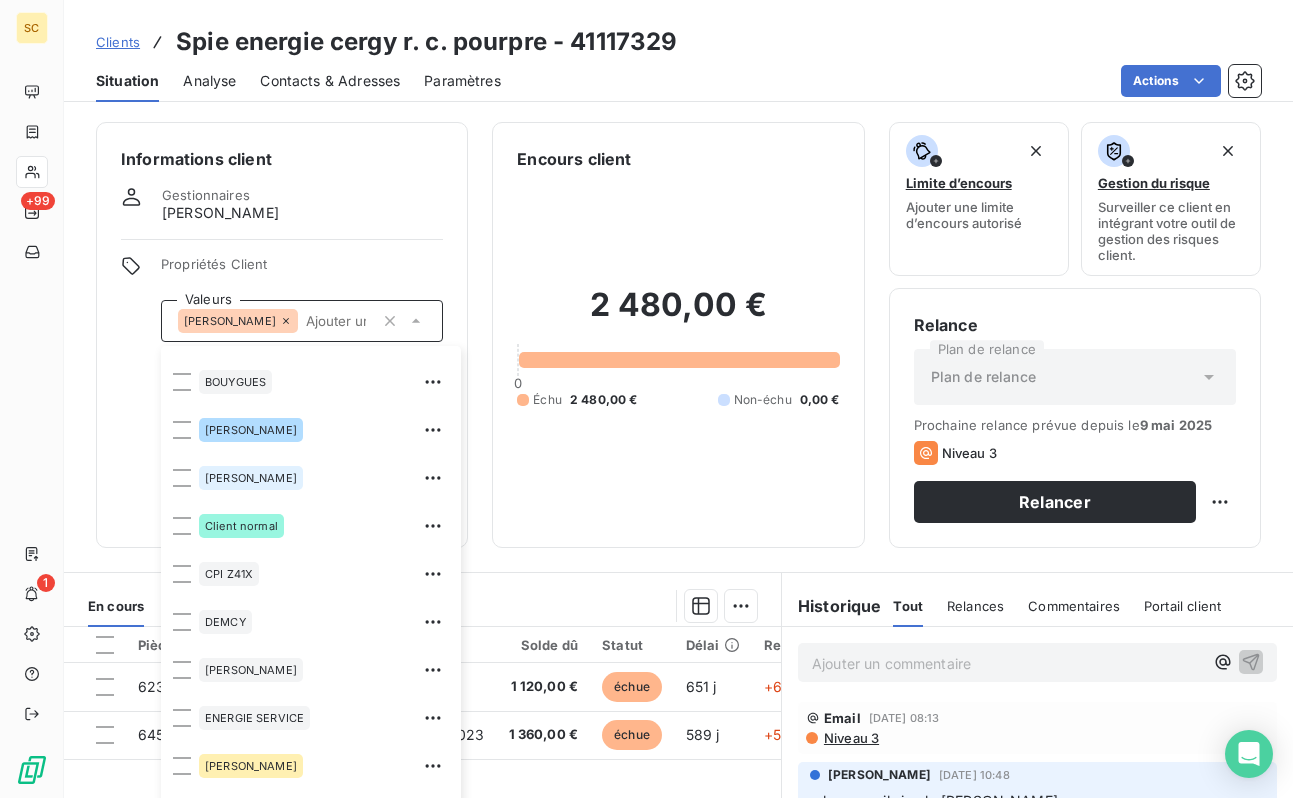 scroll, scrollTop: 528, scrollLeft: 0, axis: vertical 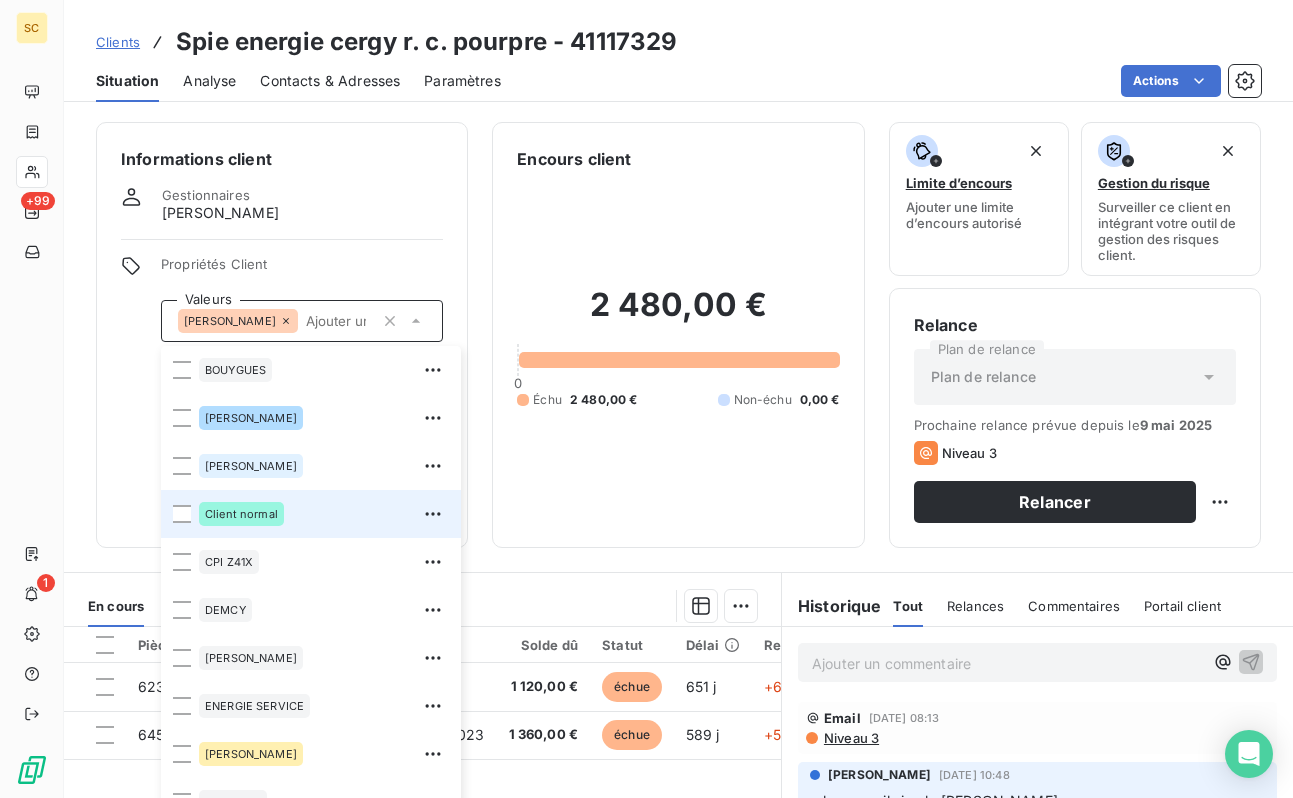 click on "Client normal" at bounding box center (311, 514) 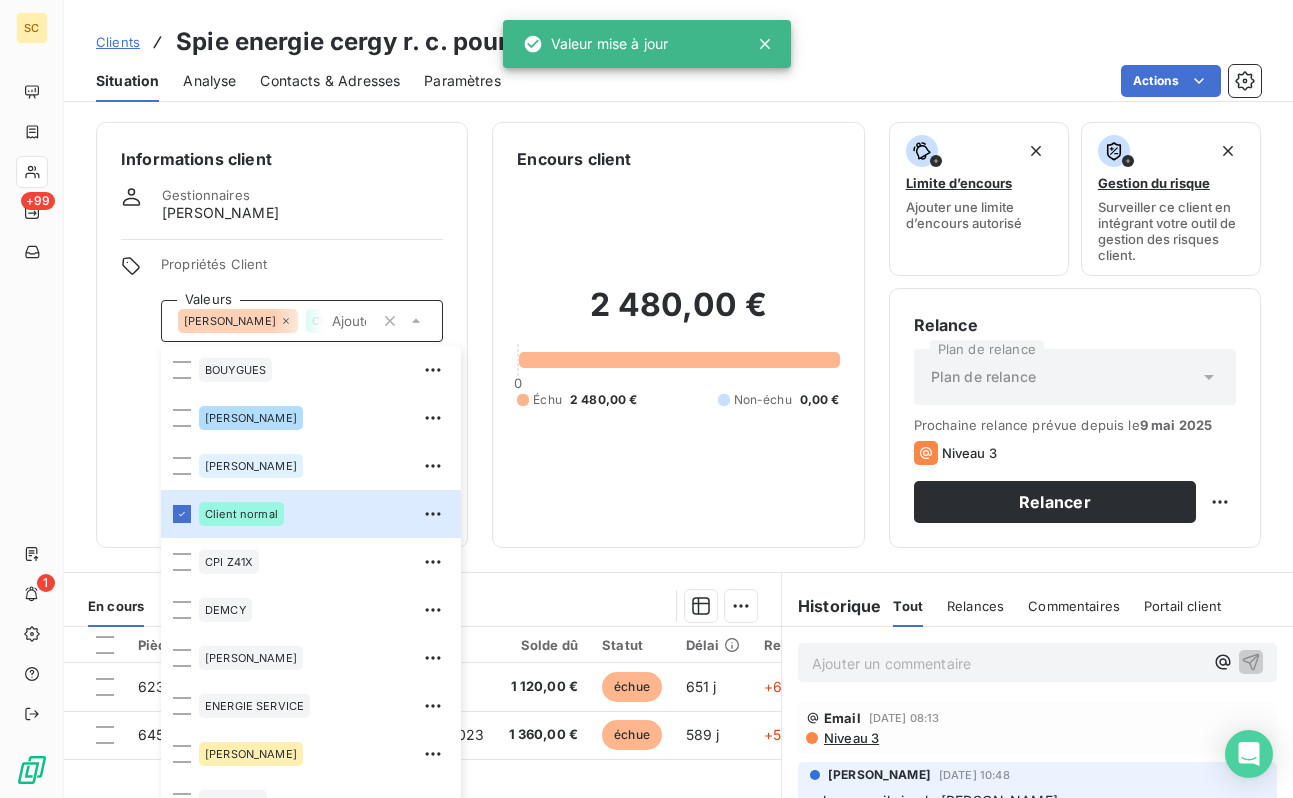 click on "Informations client Gestionnaires [PERSON_NAME] Propriétés Client Valeurs [PERSON_NAME] Client normal 01LITIGE 10% bonne fin 15% de rg et bonne fin 2% reteue 3% pro rata 41101597 9000918612 [PERSON_NAME] AVOCATE BALLESTRERO BLACK LISTÉ BOUYGUES [PERSON_NAME] Client normal CPI Z41X [PERSON_NAME] ENERGIE SERVICE [PERSON_NAME] B08X HAS B09X IEP Z32X immo lucas paiement au 15 de chaque mois REP B11X RETENUE 12% rg 12% RG 5% rg10% [PERSON_NAME] situ differente chez client que les notr ufer Vinci TP" at bounding box center (282, 335) 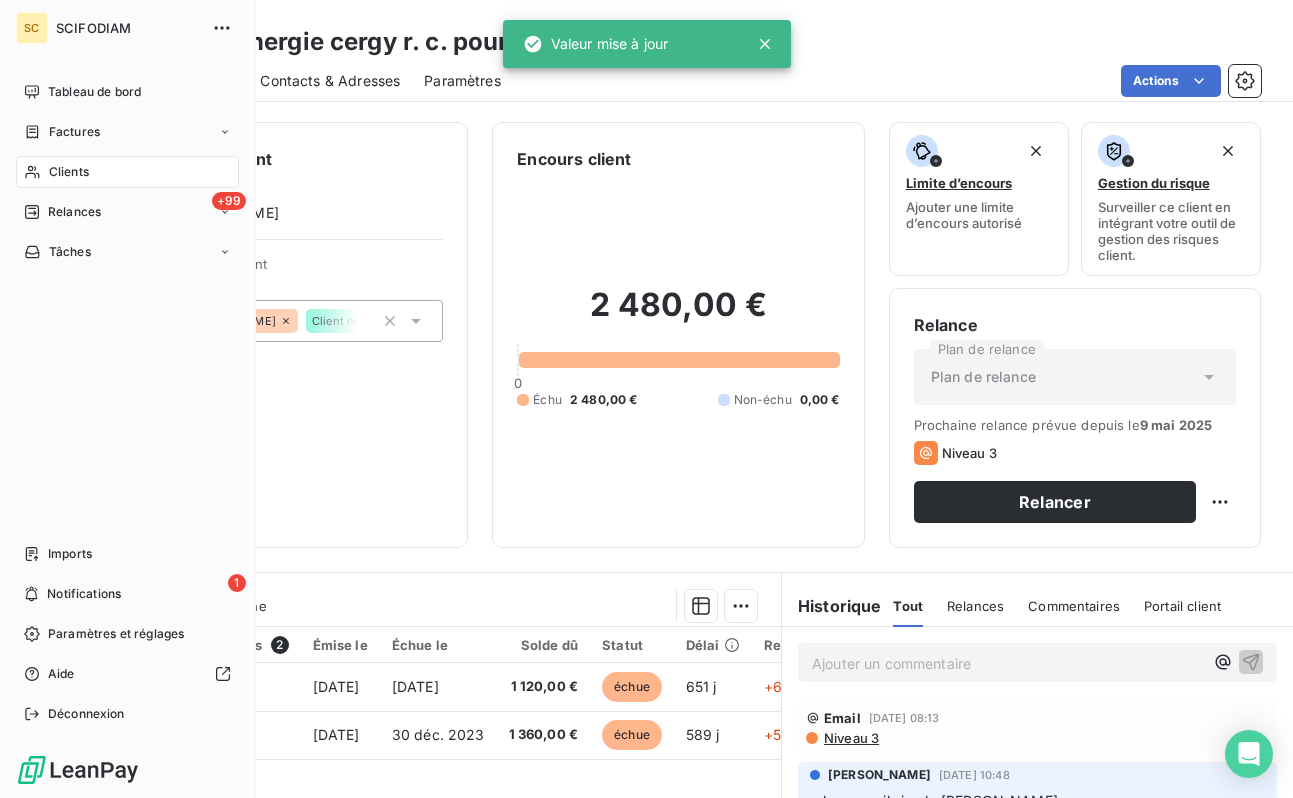click 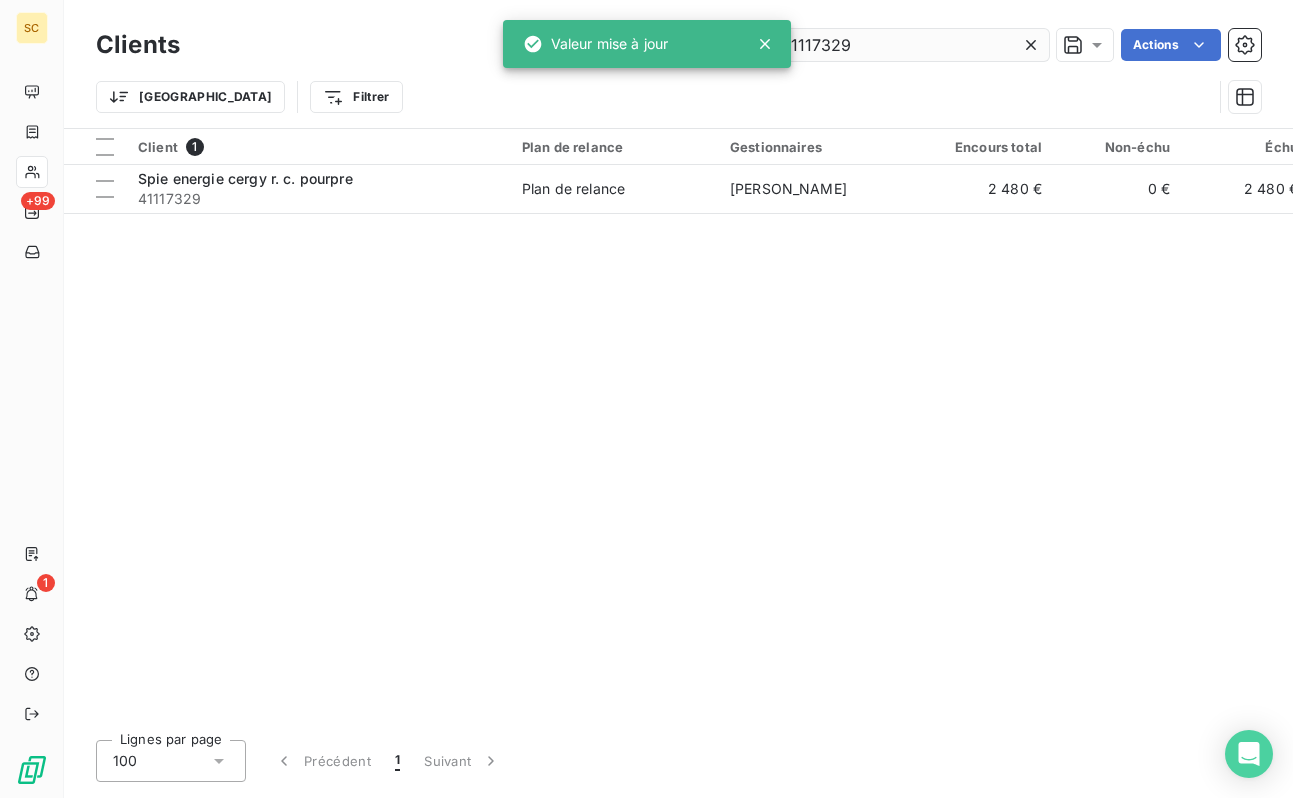 click on "41117329" at bounding box center (899, 45) 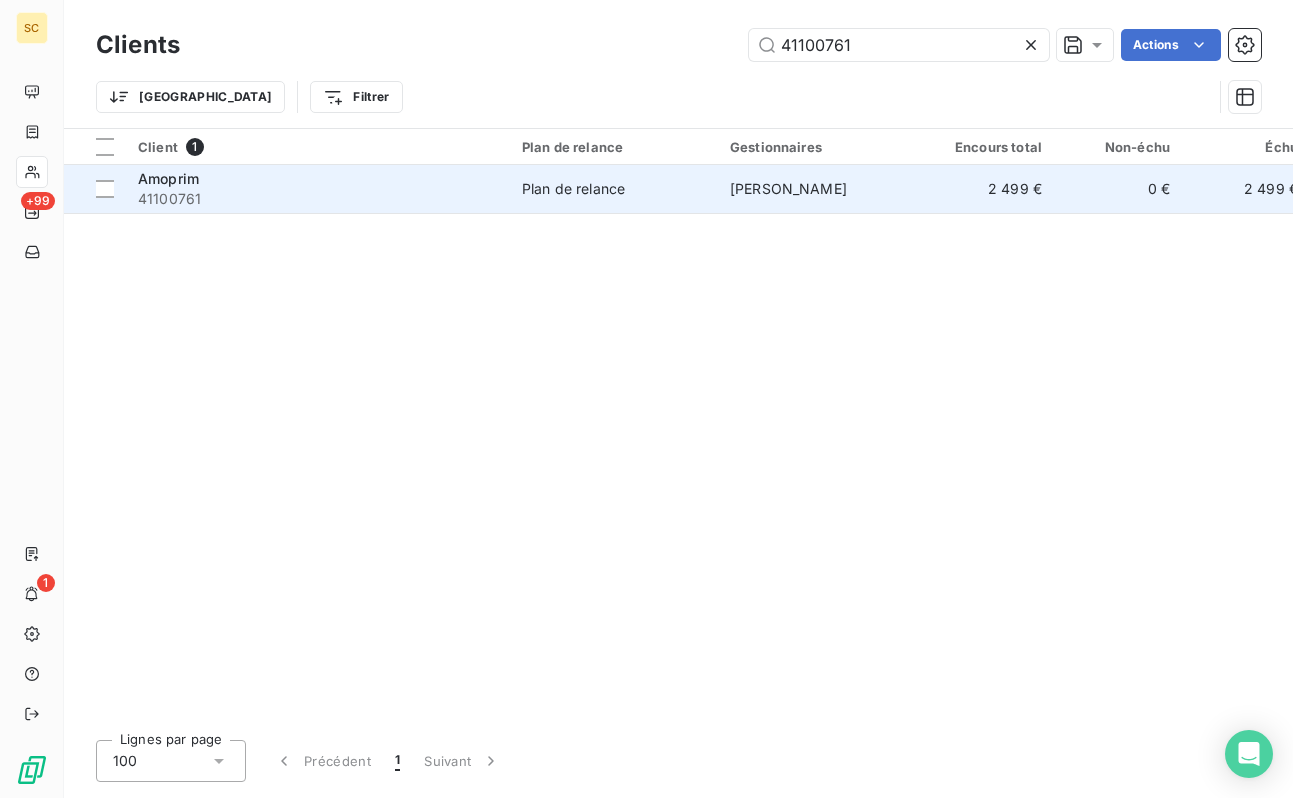 type on "41100761" 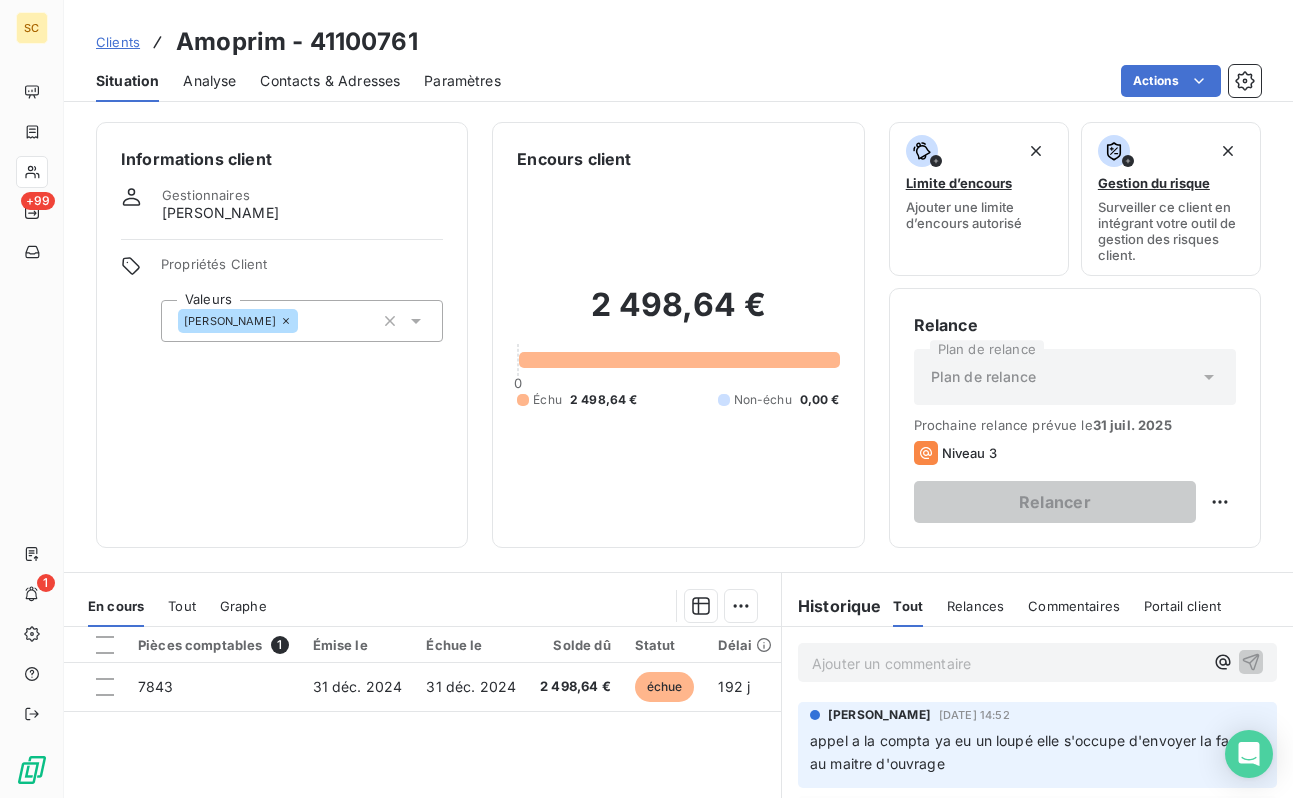 click on "[PERSON_NAME]" at bounding box center (302, 321) 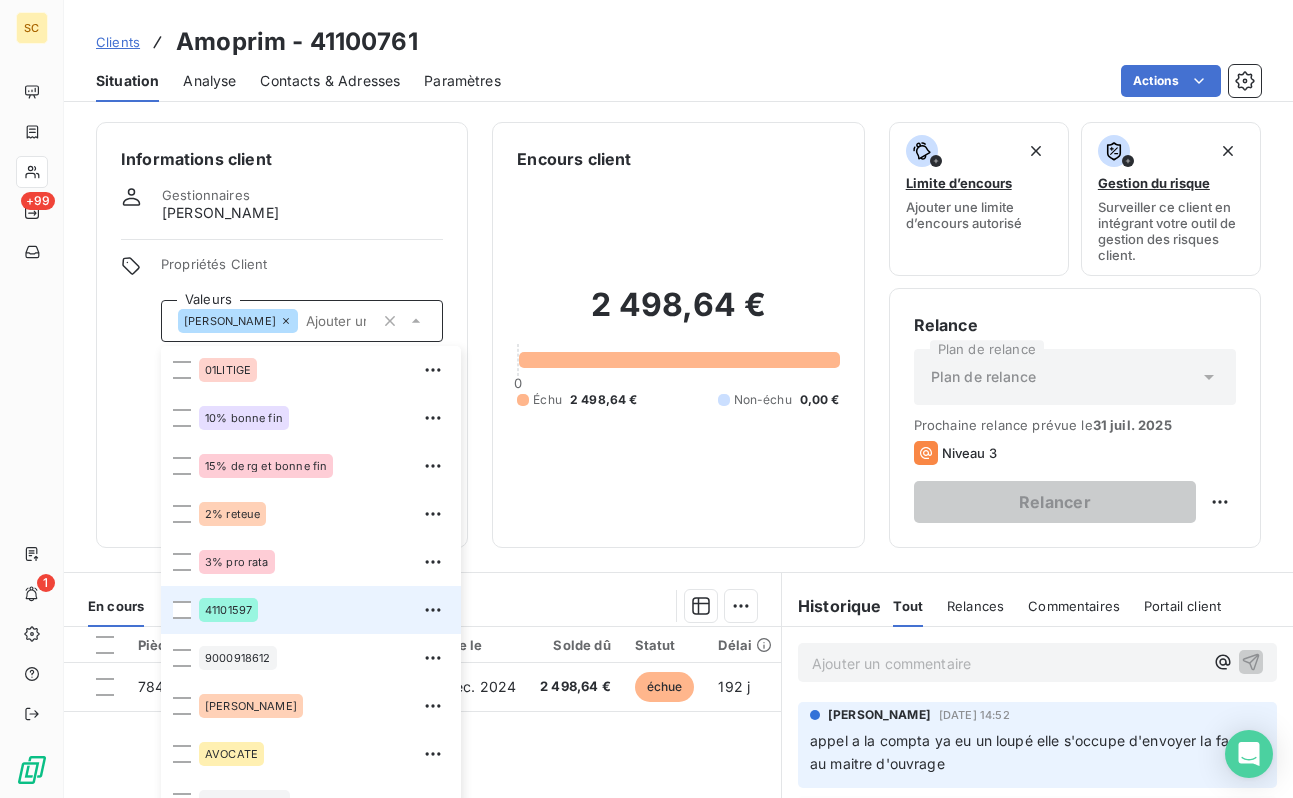 scroll, scrollTop: 28, scrollLeft: 0, axis: vertical 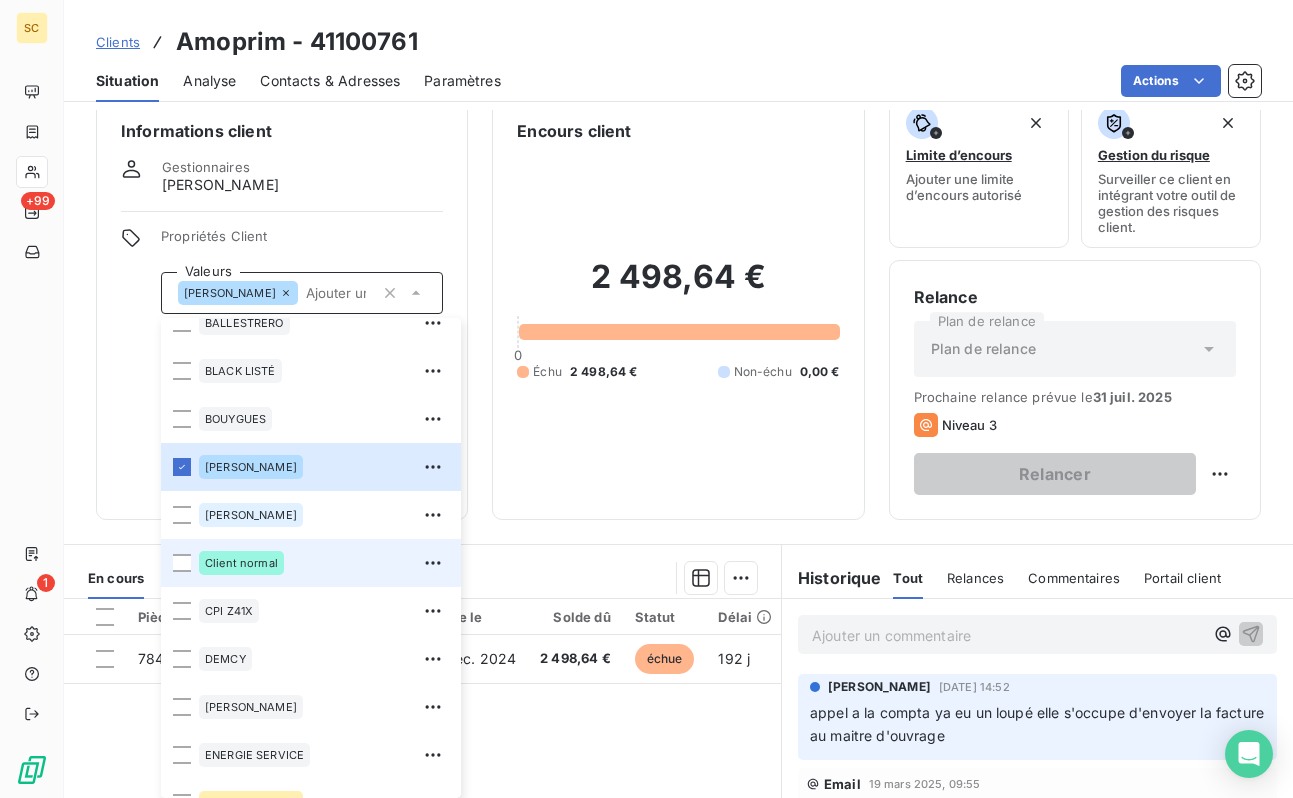 click on "Client normal" at bounding box center [241, 563] 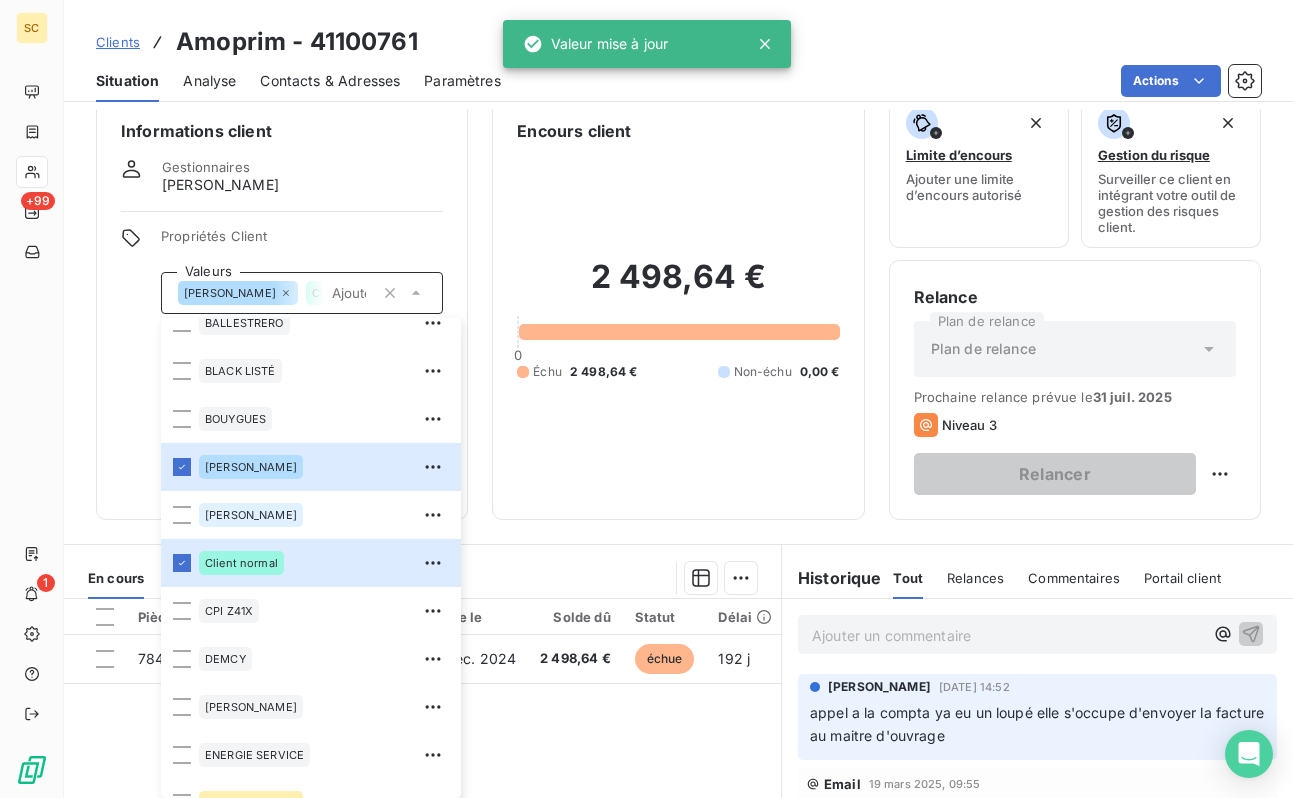 click on "Informations client Gestionnaires [PERSON_NAME] Propriétés Client Valeurs [PERSON_NAME] Client normal 01LITIGE 10% bonne fin 15% de rg et bonne fin 2% reteue 3% pro rata 41101597 9000918612 [PERSON_NAME] AVOCATE BALLESTRERO BLACK LISTÉ BOUYGUES [PERSON_NAME] Client normal CPI Z41X [PERSON_NAME] ENERGIE SERVICE [PERSON_NAME] B08X HAS B09X IEP Z32X immo lucas paiement au 15 de chaque mois REP B11X RETENUE 12% rg 12% RG 5% rg10% [PERSON_NAME] situ differente chez client que les notr ufer Vinci TP" at bounding box center (282, 307) 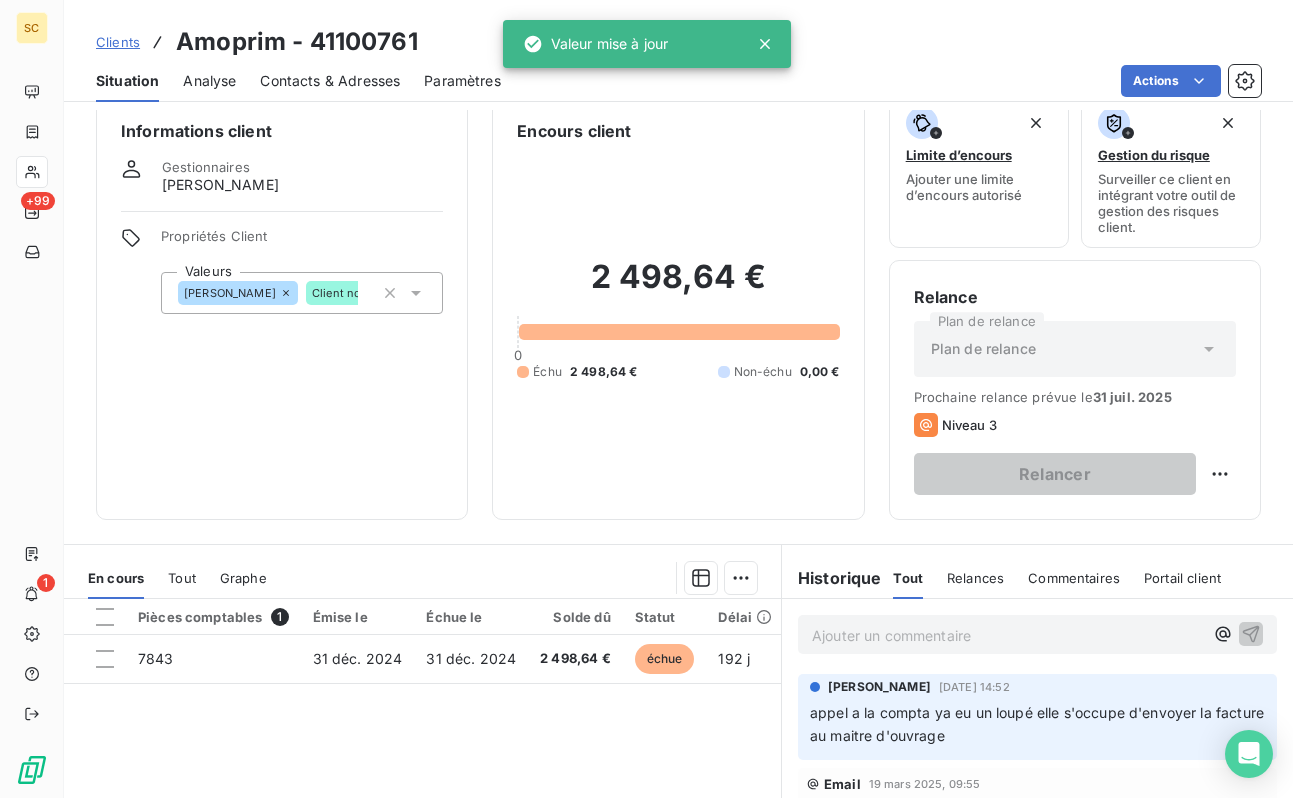 scroll, scrollTop: 27, scrollLeft: 0, axis: vertical 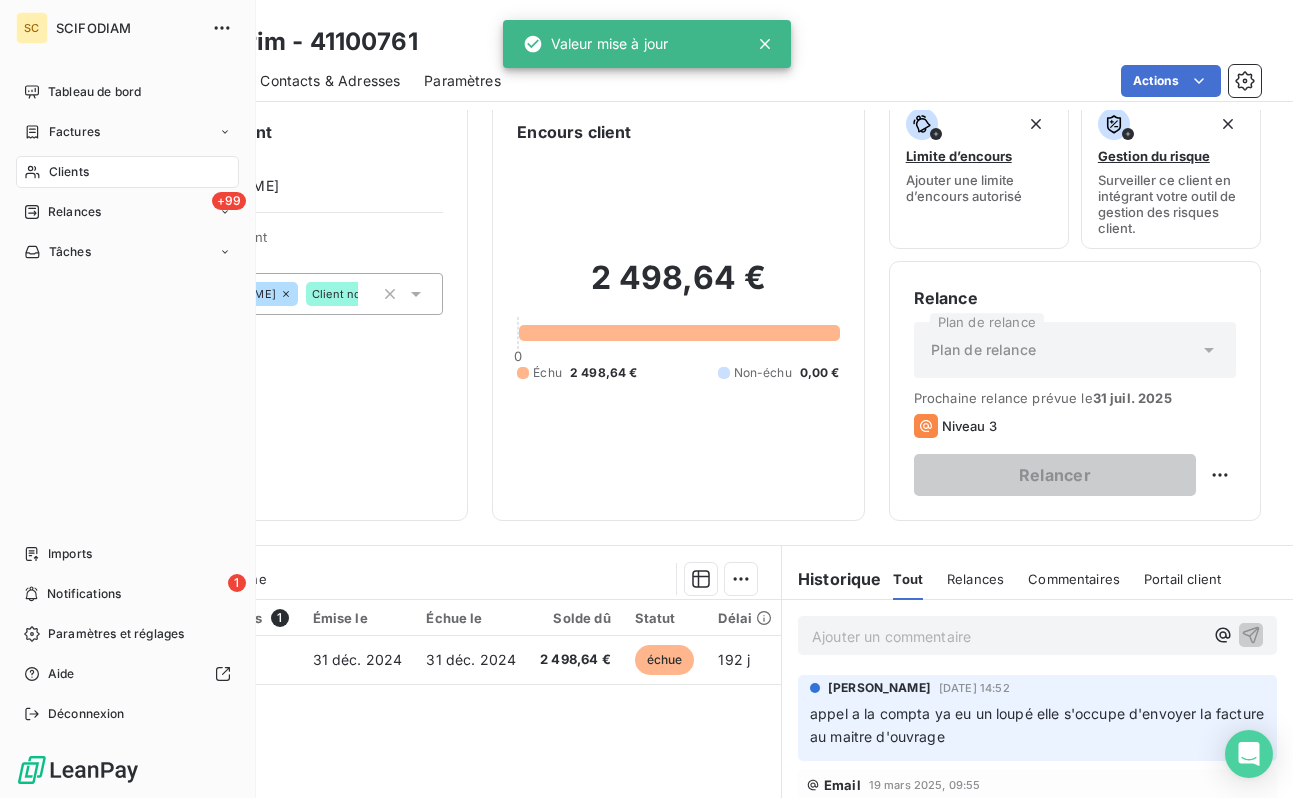 click on "Clients" at bounding box center (127, 172) 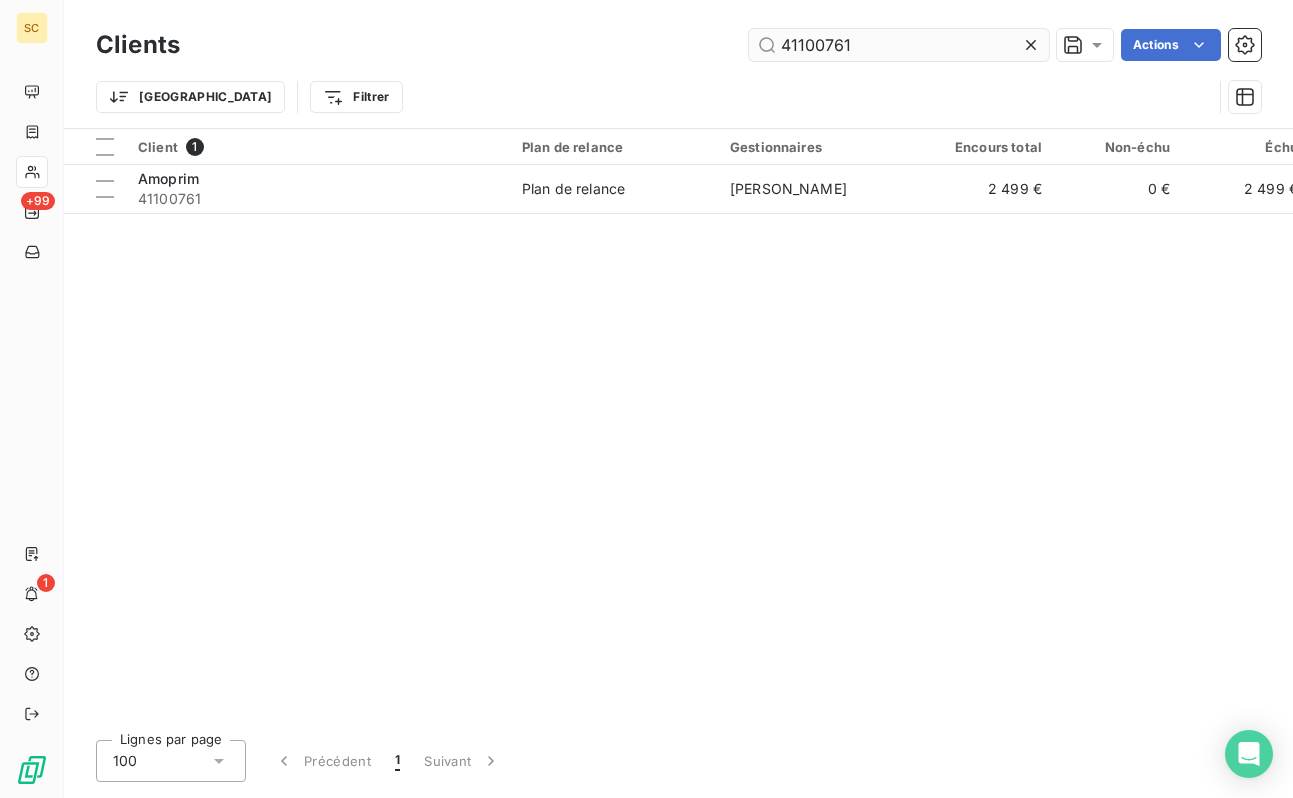 click on "41100761" at bounding box center [899, 45] 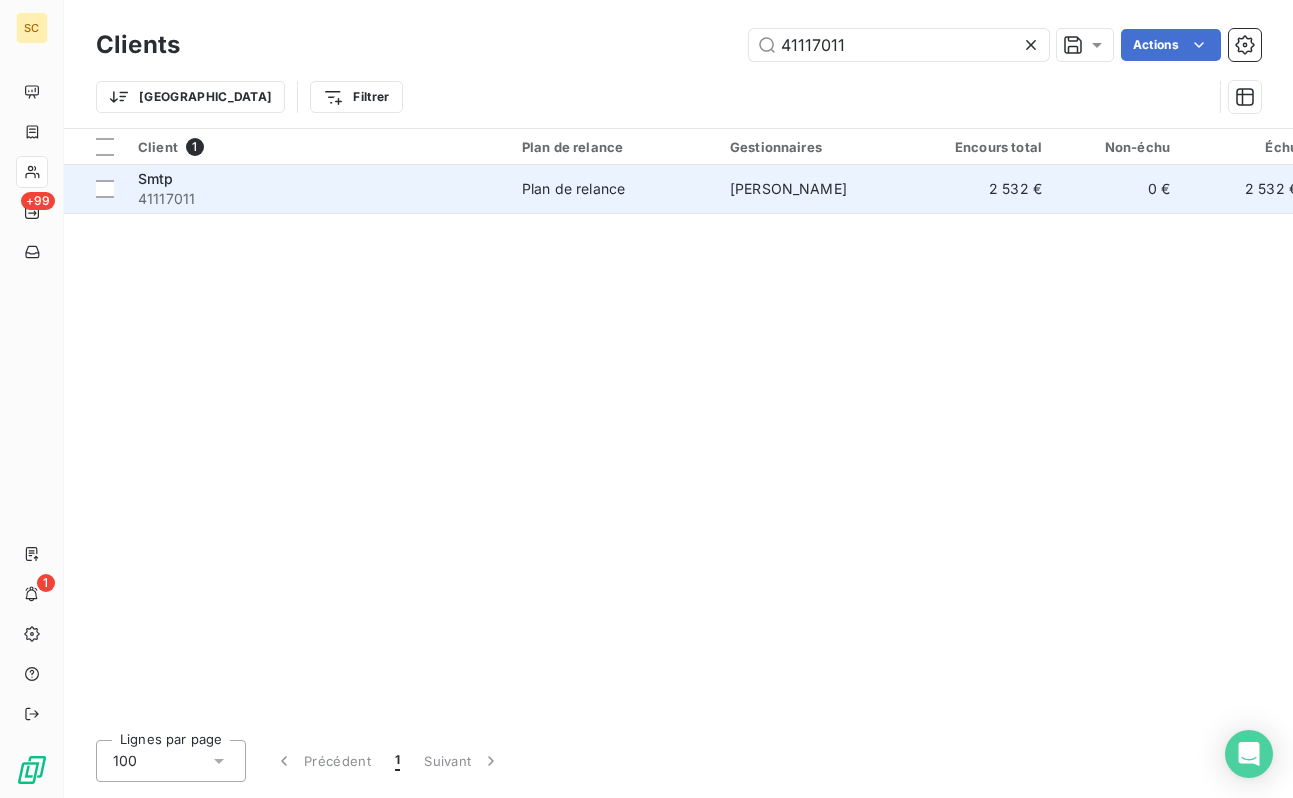 type on "41117011" 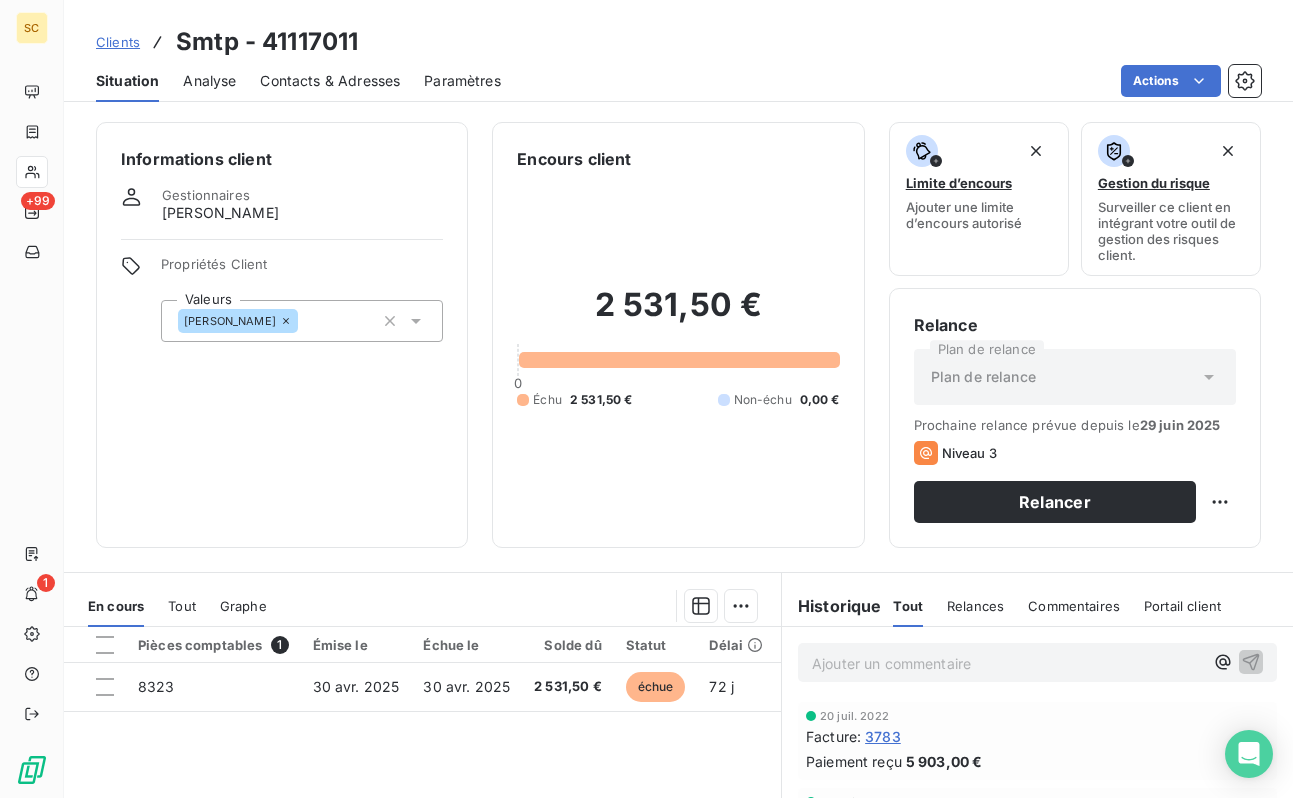 click on "[PERSON_NAME]" at bounding box center [302, 321] 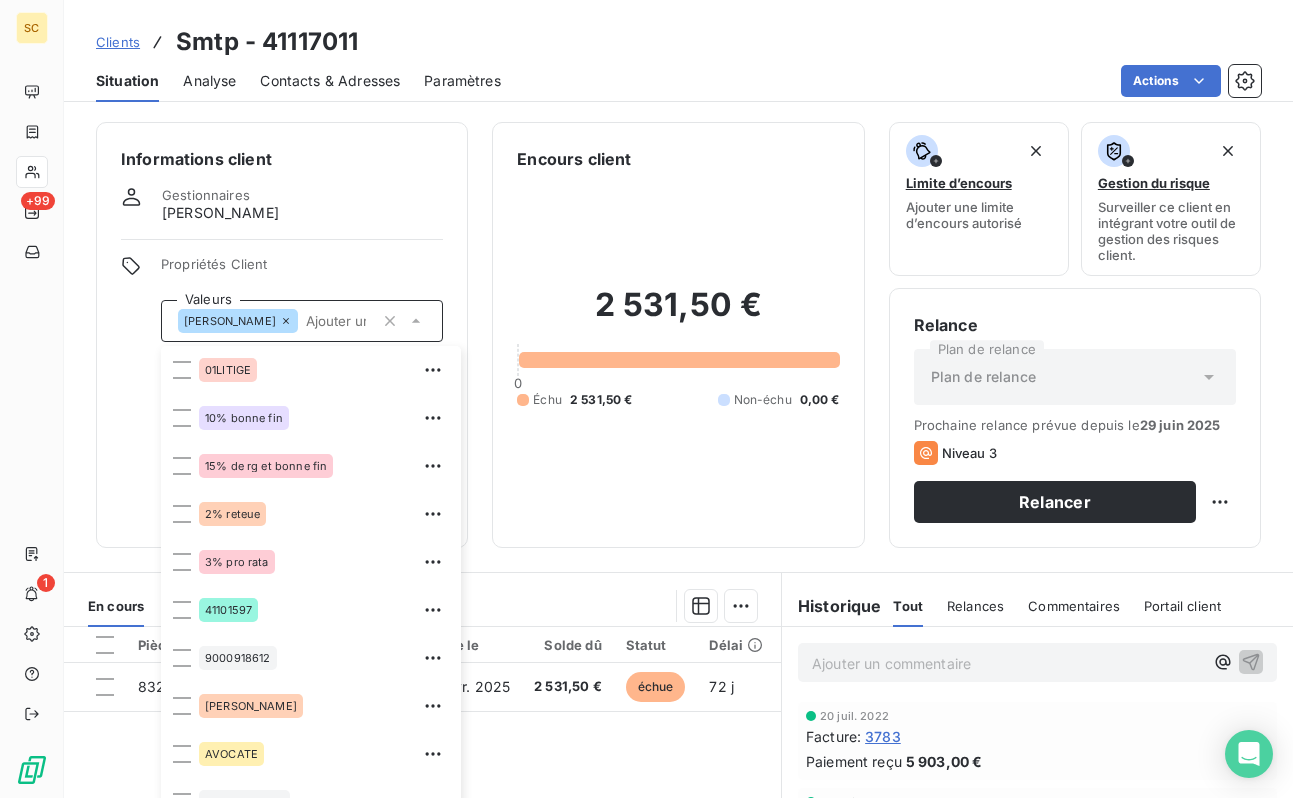scroll, scrollTop: 28, scrollLeft: 0, axis: vertical 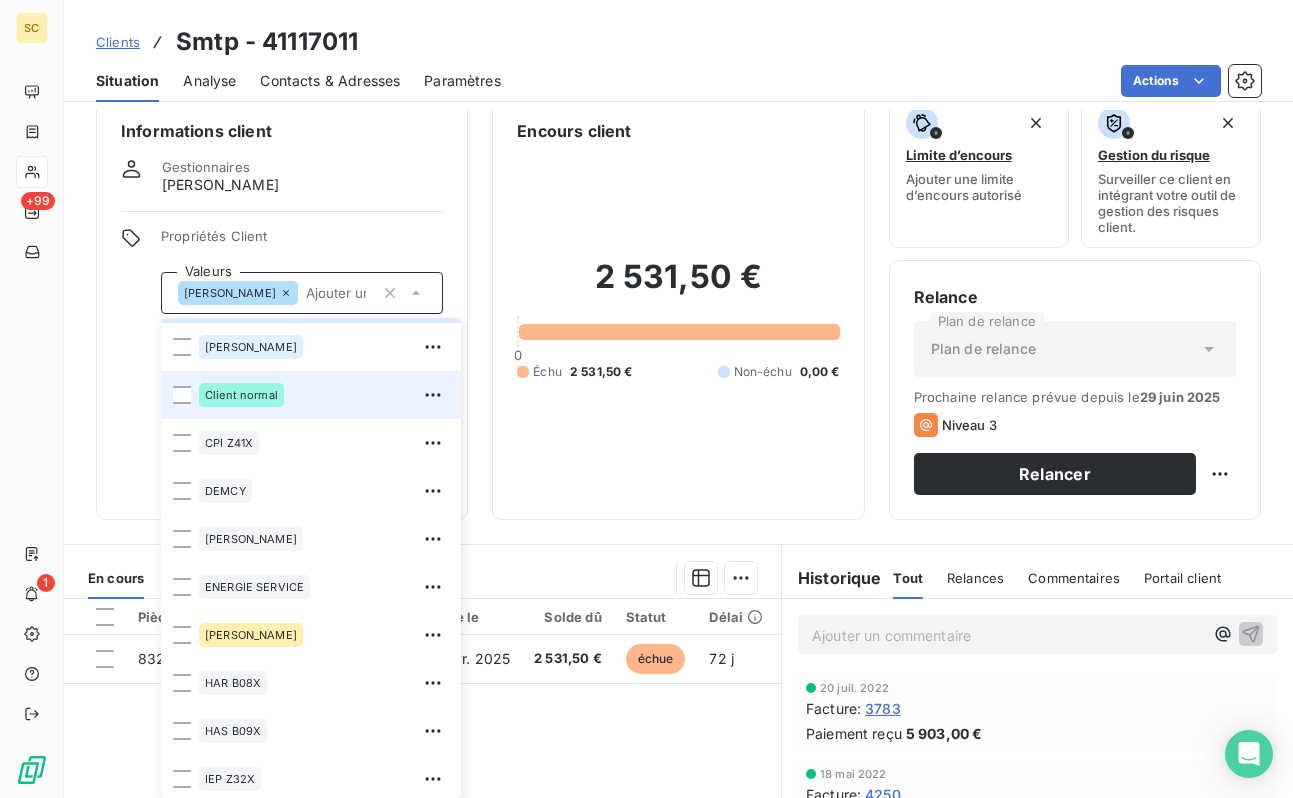 click on "Client normal" at bounding box center (241, 395) 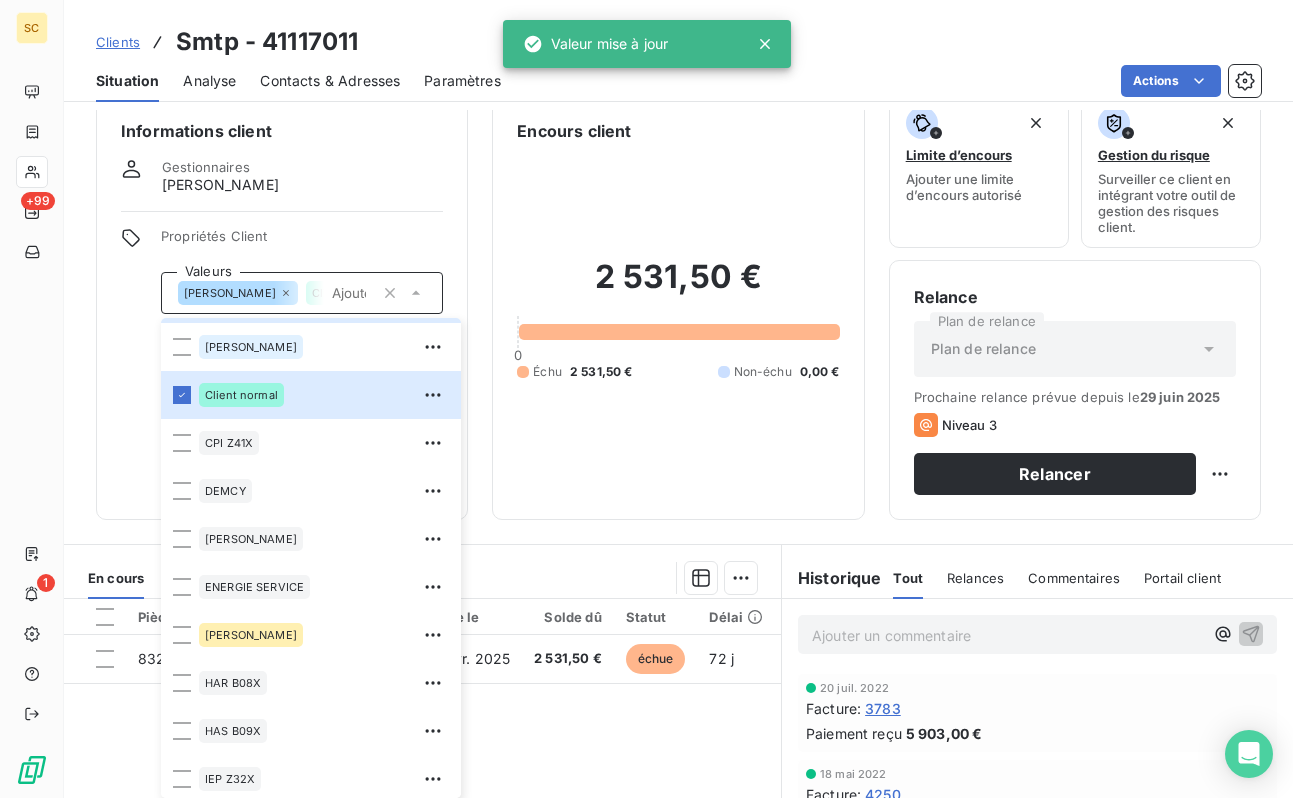 click on "Informations client Gestionnaires [PERSON_NAME] Propriétés Client Valeurs [PERSON_NAME] Client normal 01LITIGE 10% bonne fin 15% de rg et bonne fin 2% reteue 3% pro rata 41101597 9000918612 [PERSON_NAME] AVOCATE BALLESTRERO BLACK LISTÉ BOUYGUES [PERSON_NAME] Client normal CPI Z41X [PERSON_NAME] ENERGIE SERVICE [PERSON_NAME] B08X HAS B09X IEP Z32X immo lucas paiement au 15 de chaque mois REP B11X RETENUE 12% rg 12% RG 5% rg10% [PERSON_NAME] situ differente chez client que les notr ufer Vinci TP" at bounding box center [282, 307] 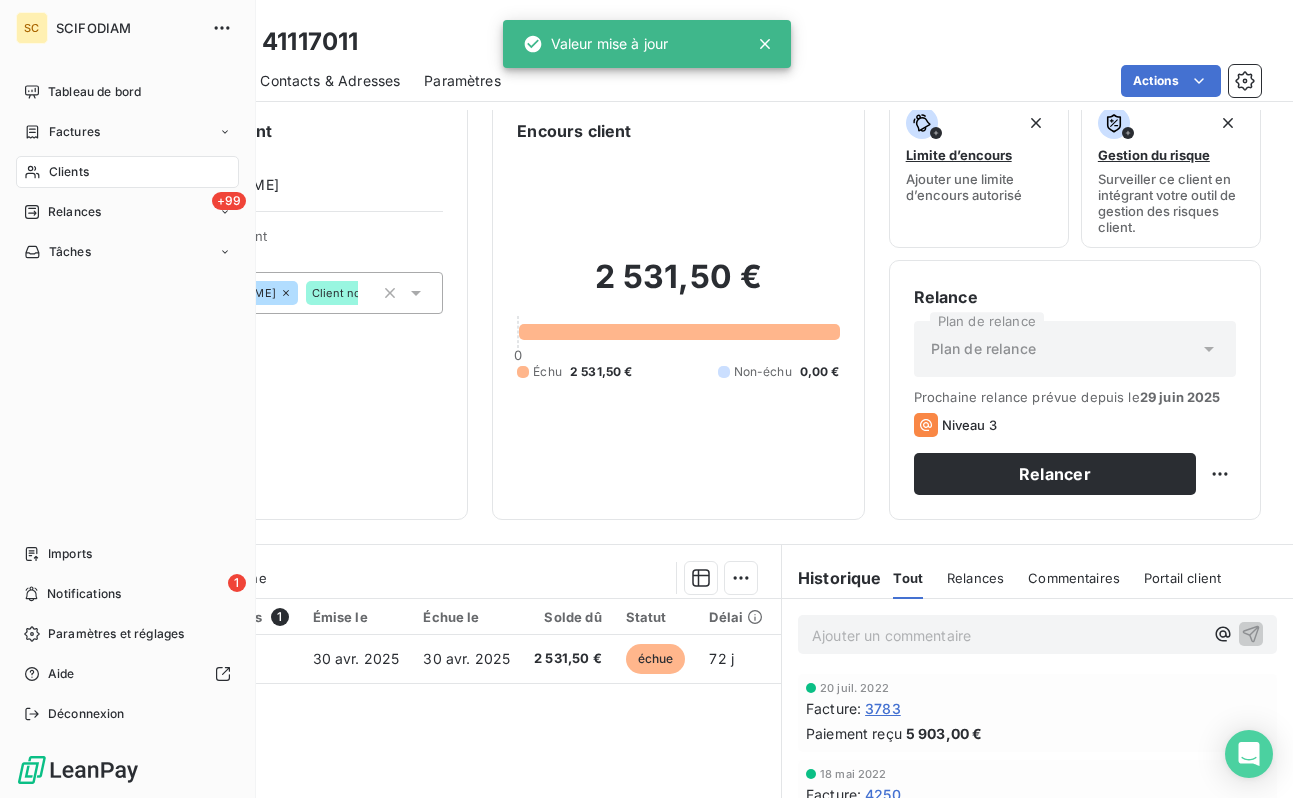 click on "Clients" at bounding box center [69, 172] 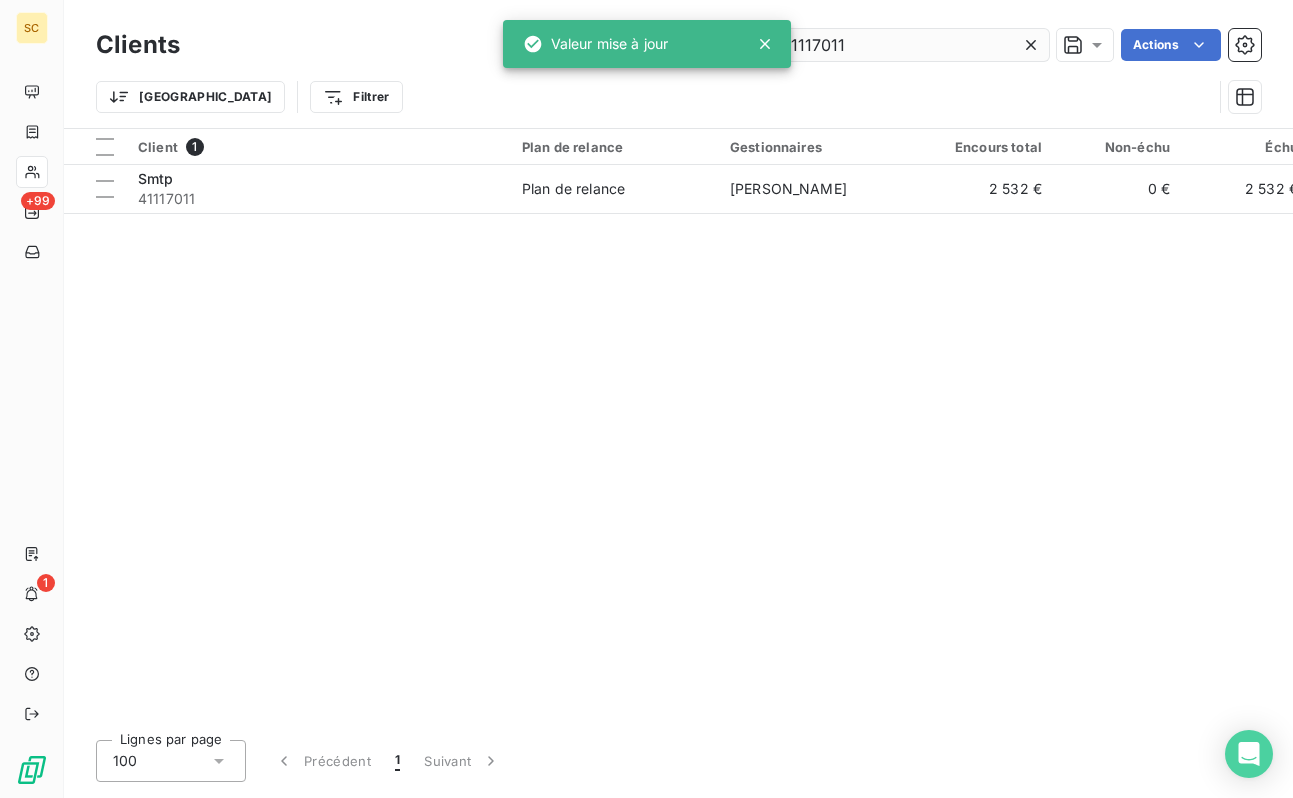 click on "41117011" at bounding box center (899, 45) 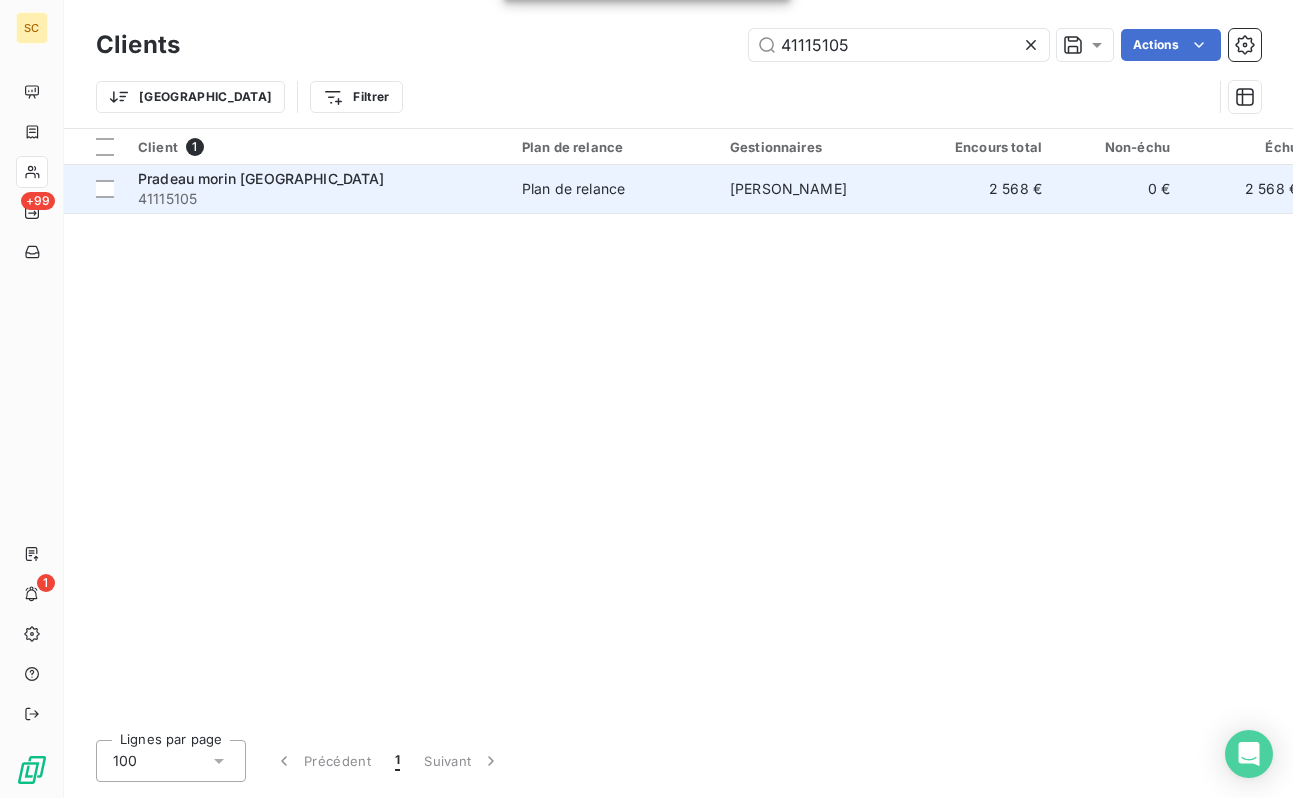 type on "41115105" 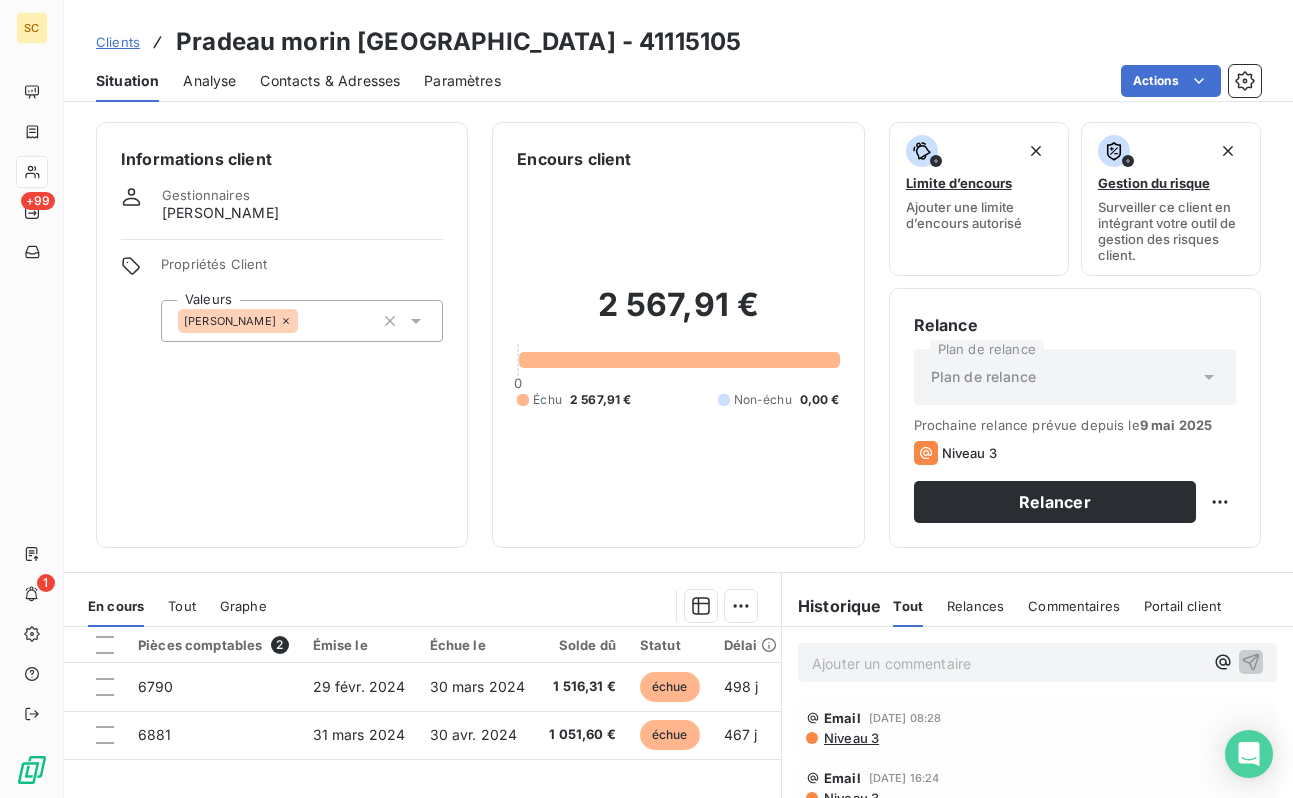 click on "[PERSON_NAME]" at bounding box center [302, 321] 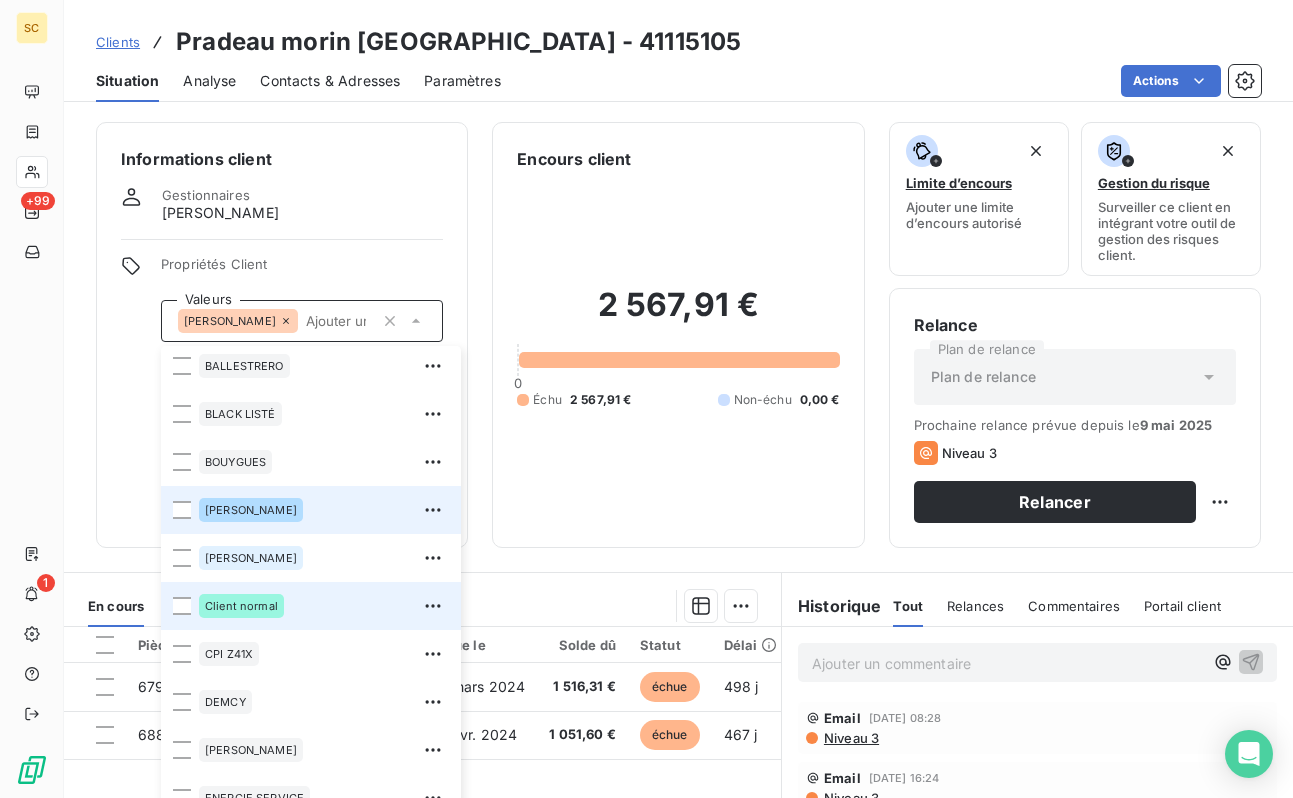 scroll, scrollTop: 440, scrollLeft: 0, axis: vertical 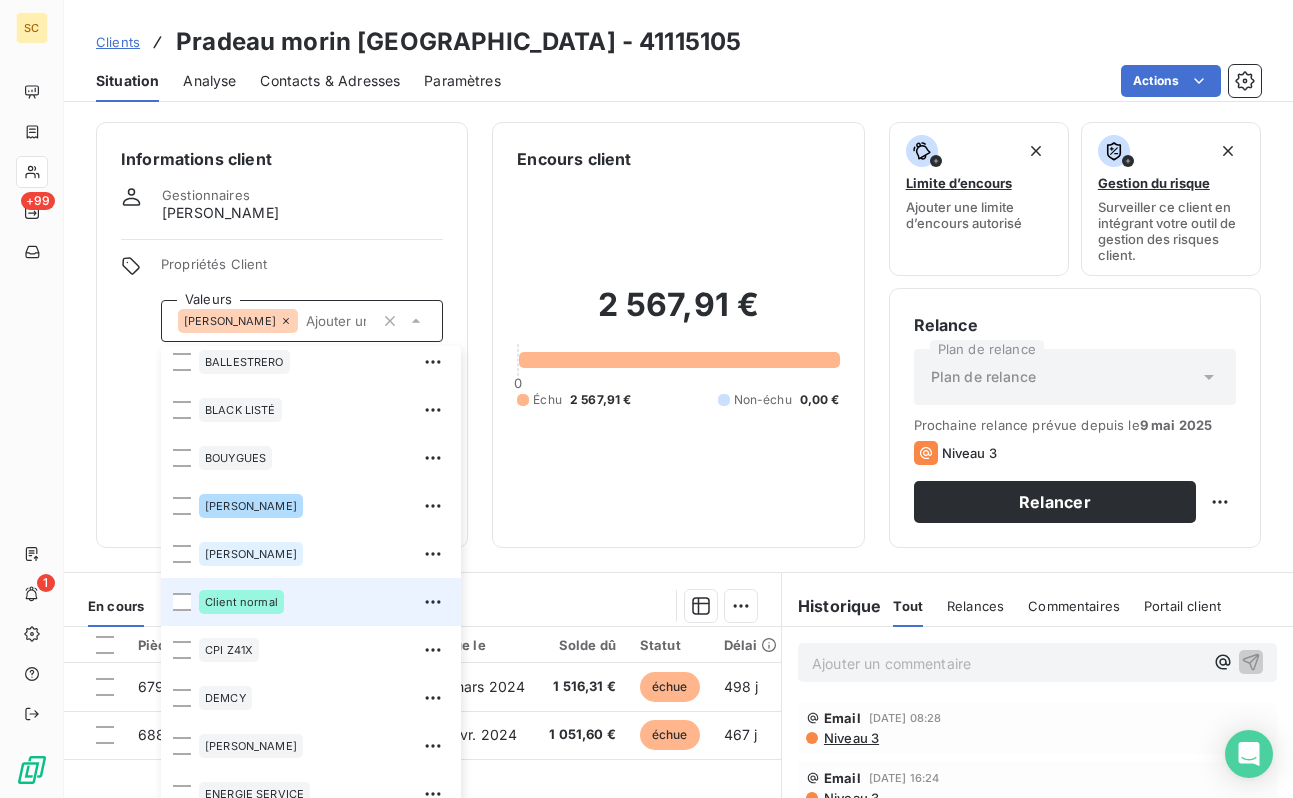 click on "Client normal" at bounding box center [241, 602] 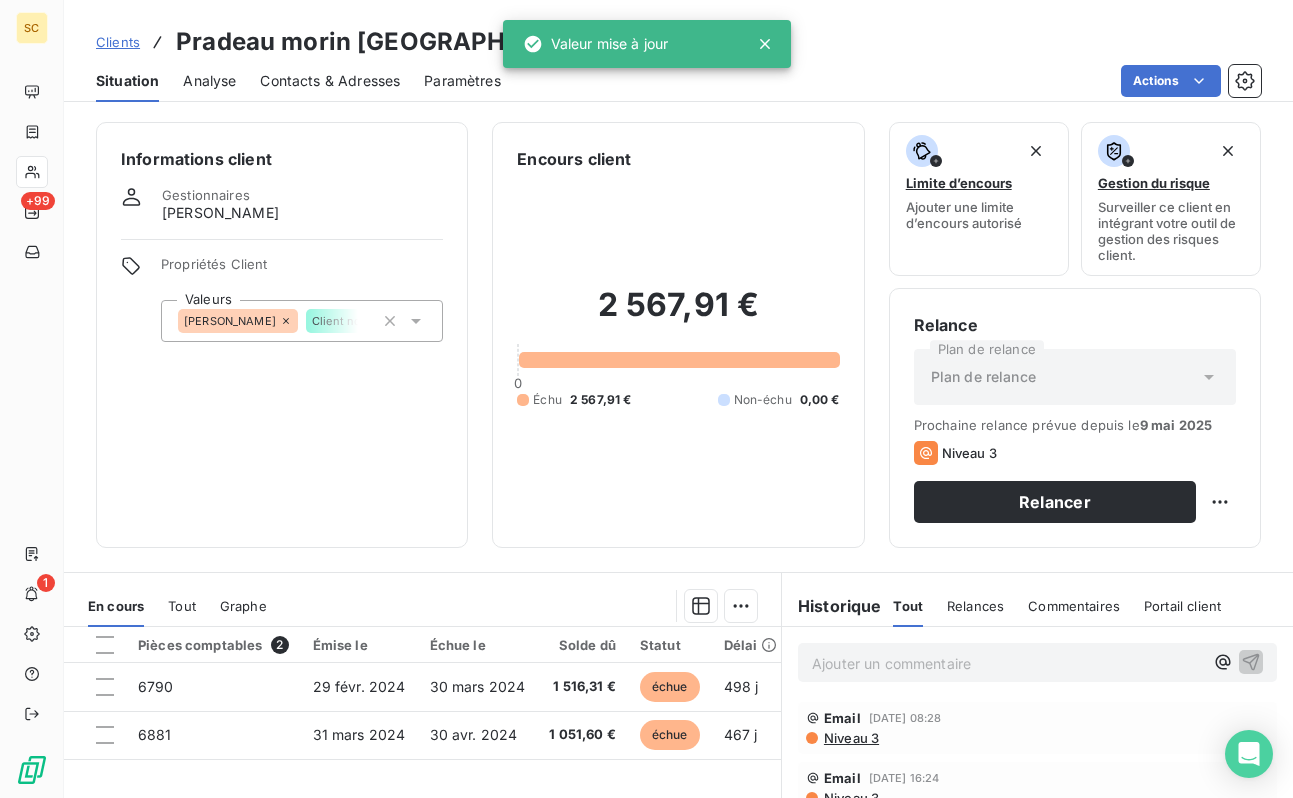click on "Informations client Gestionnaires [PERSON_NAME] Propriétés Client Valeurs [PERSON_NAME] Client normal" at bounding box center (282, 335) 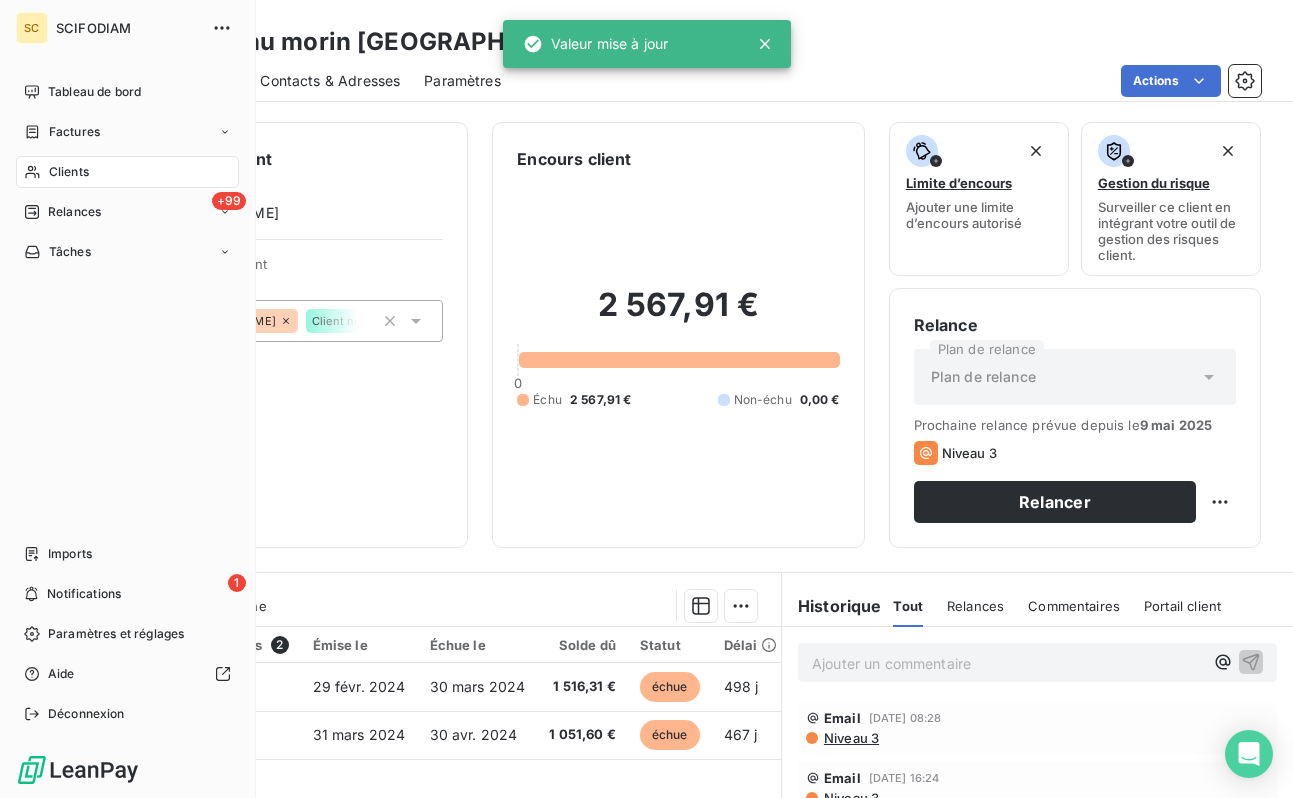 click on "Clients" at bounding box center [69, 172] 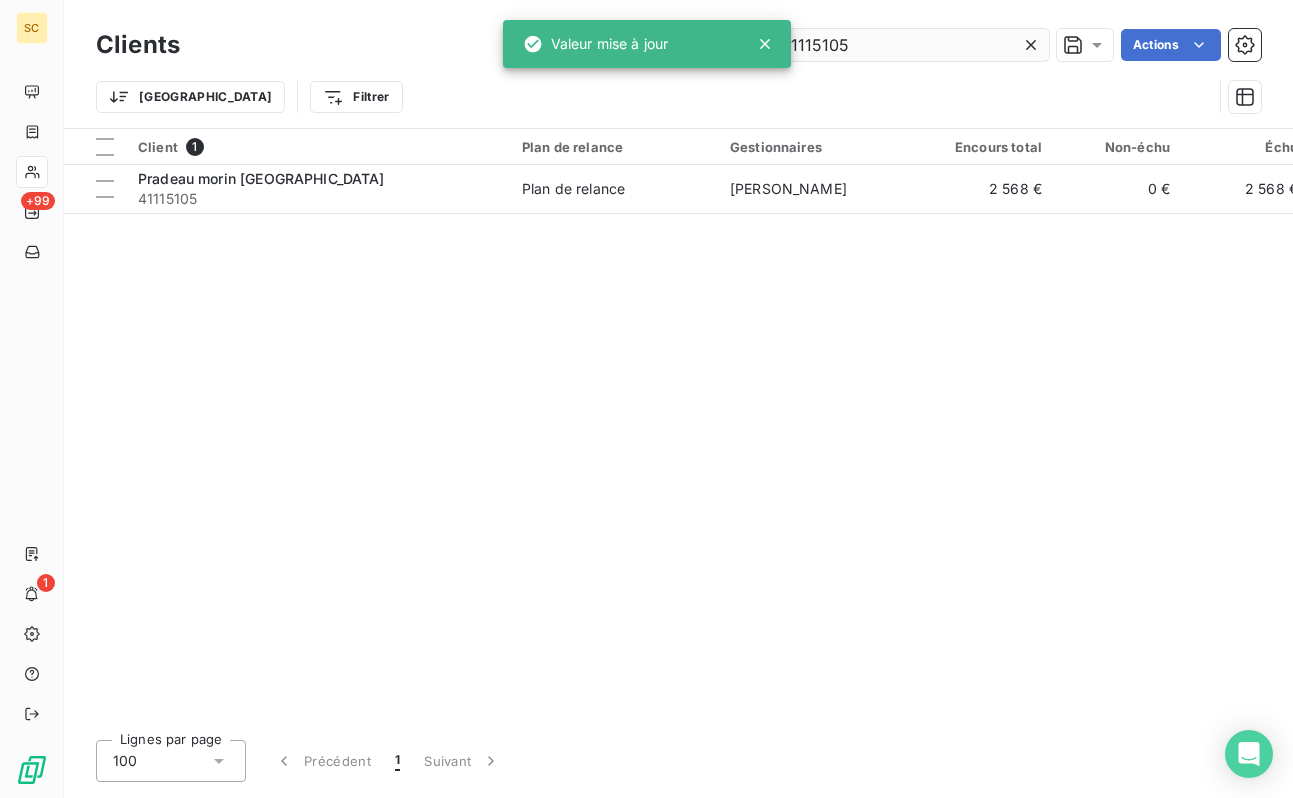 click on "41115105" at bounding box center [899, 45] 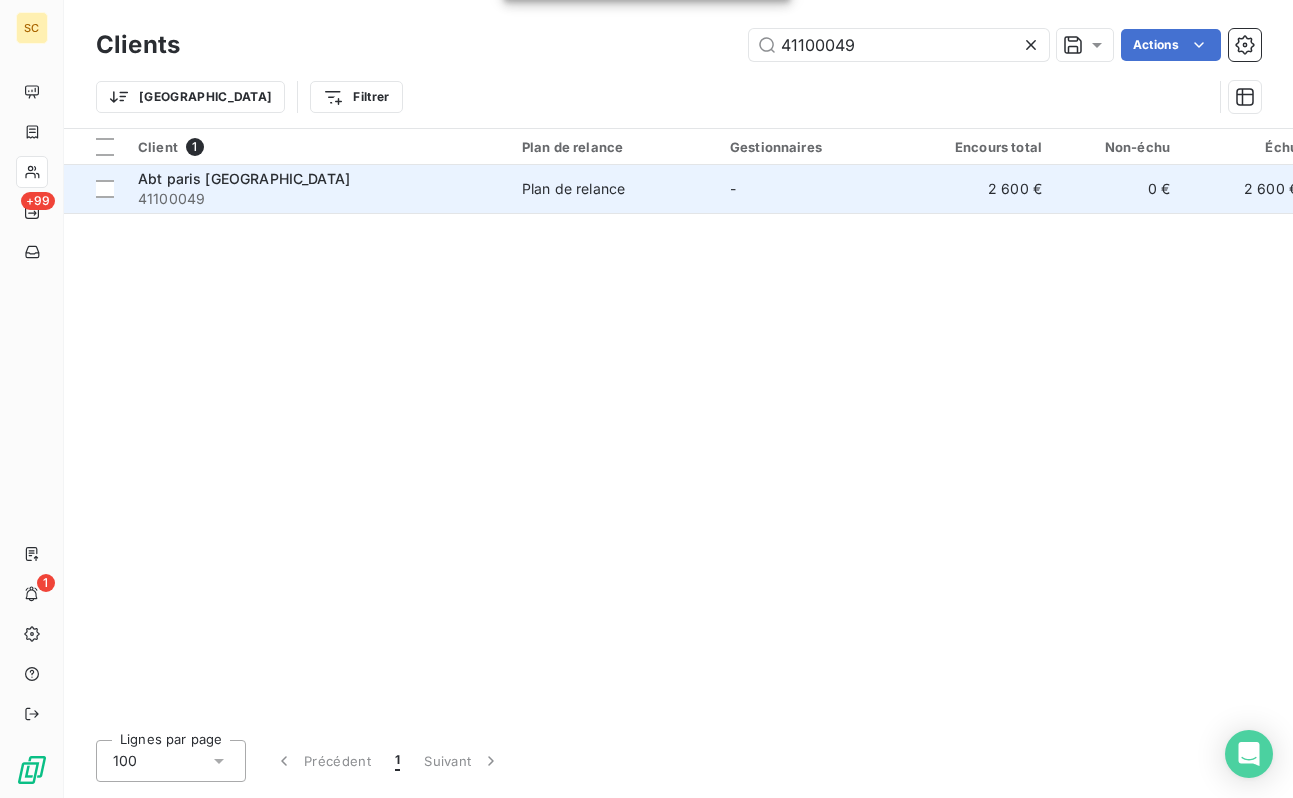 type on "41100049" 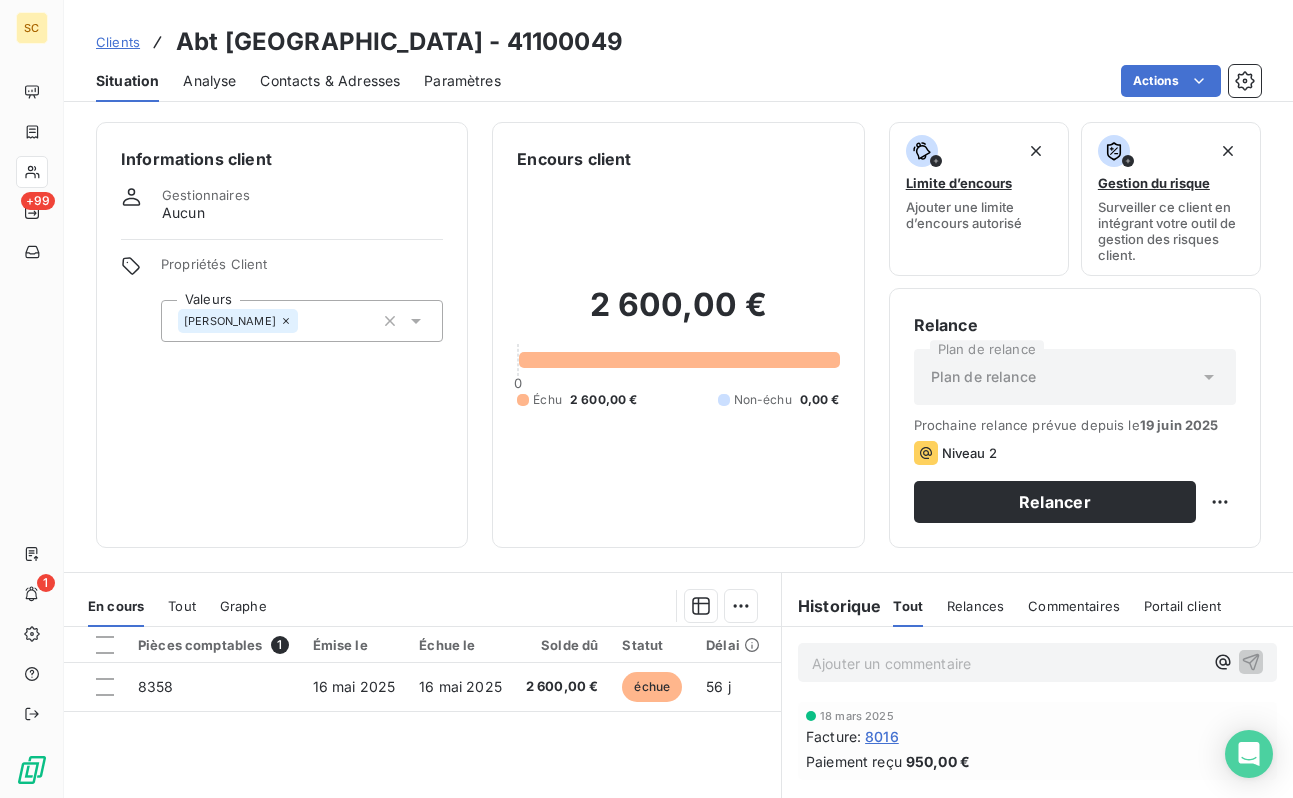 drag, startPoint x: 303, startPoint y: 325, endPoint x: 329, endPoint y: 337, distance: 28.635643 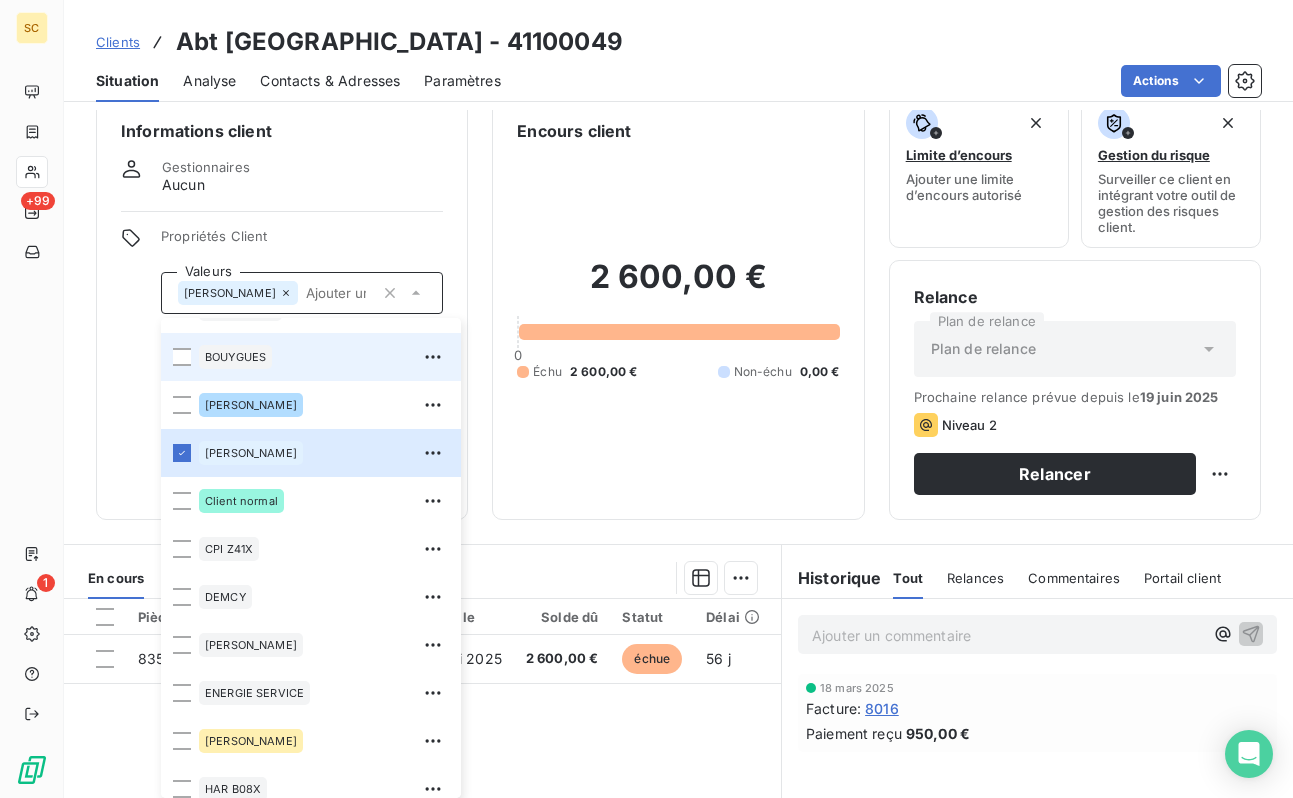 scroll, scrollTop: 518, scrollLeft: 0, axis: vertical 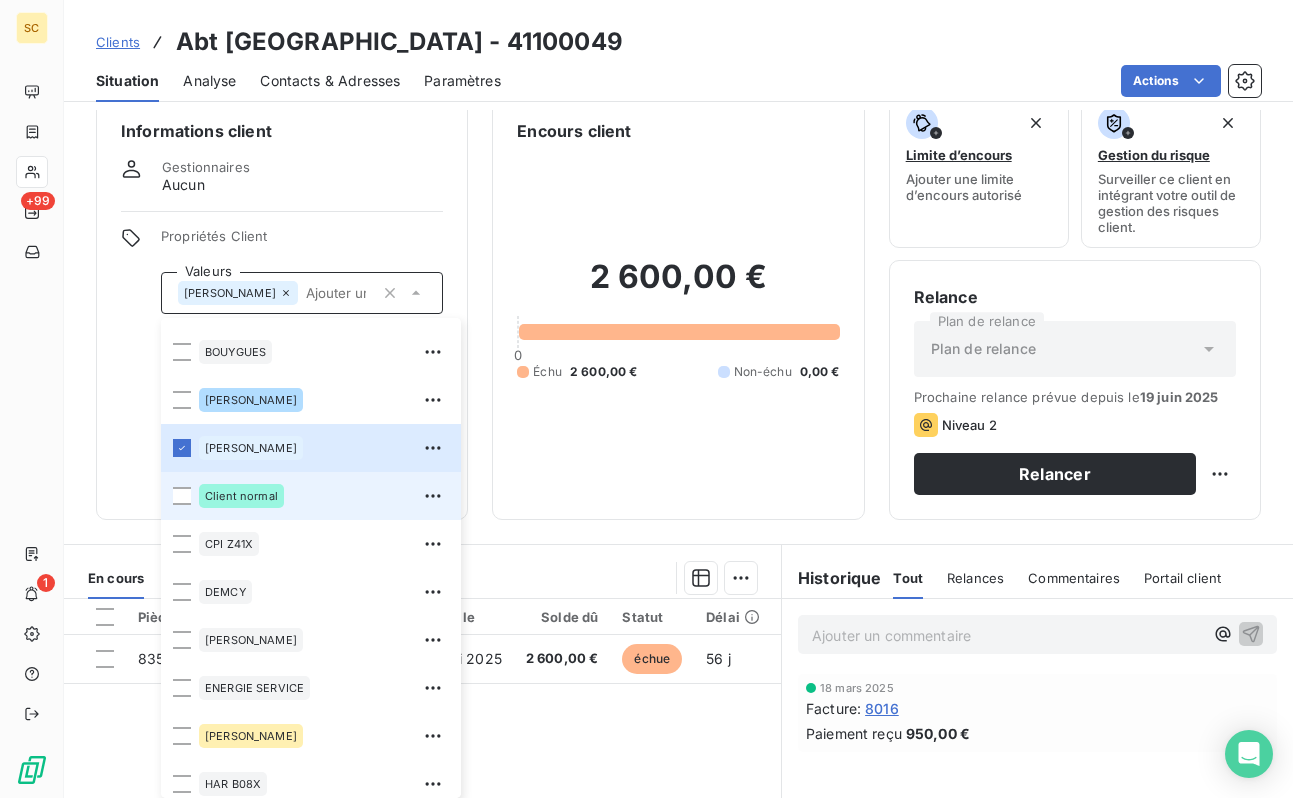 click on "Client normal" at bounding box center (241, 496) 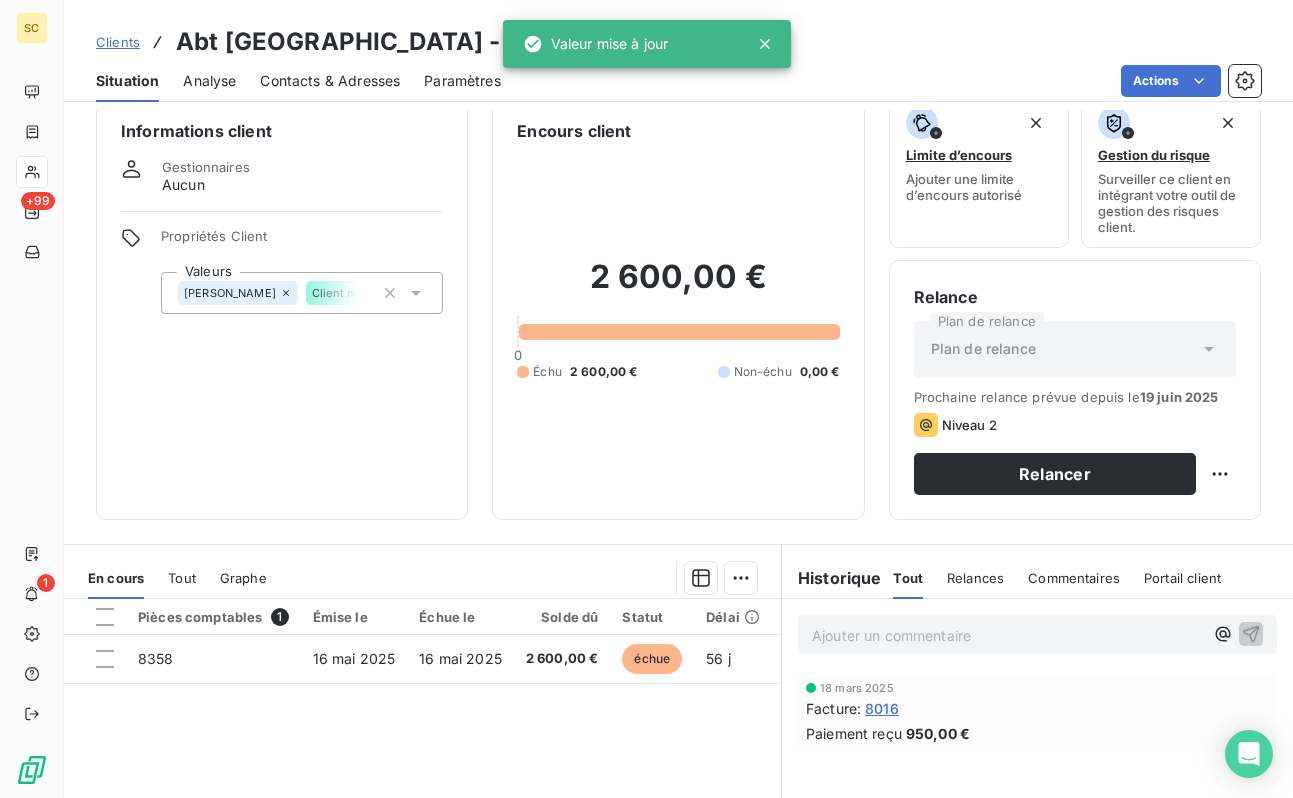 click on "Informations client Gestionnaires Aucun Propriétés Client Valeurs [PERSON_NAME] Client normal Encours client   2 600,00 € 0 Échu 2 600,00 € Non-échu 0,00 €     Limite d’encours Ajouter une limite d’encours autorisé Gestion du risque Surveiller ce client en intégrant votre outil de gestion des risques client. Relance Plan de relance Plan de relance Prochaine relance prévue depuis le  [DATE] Niveau 2 Relancer" at bounding box center [678, 307] 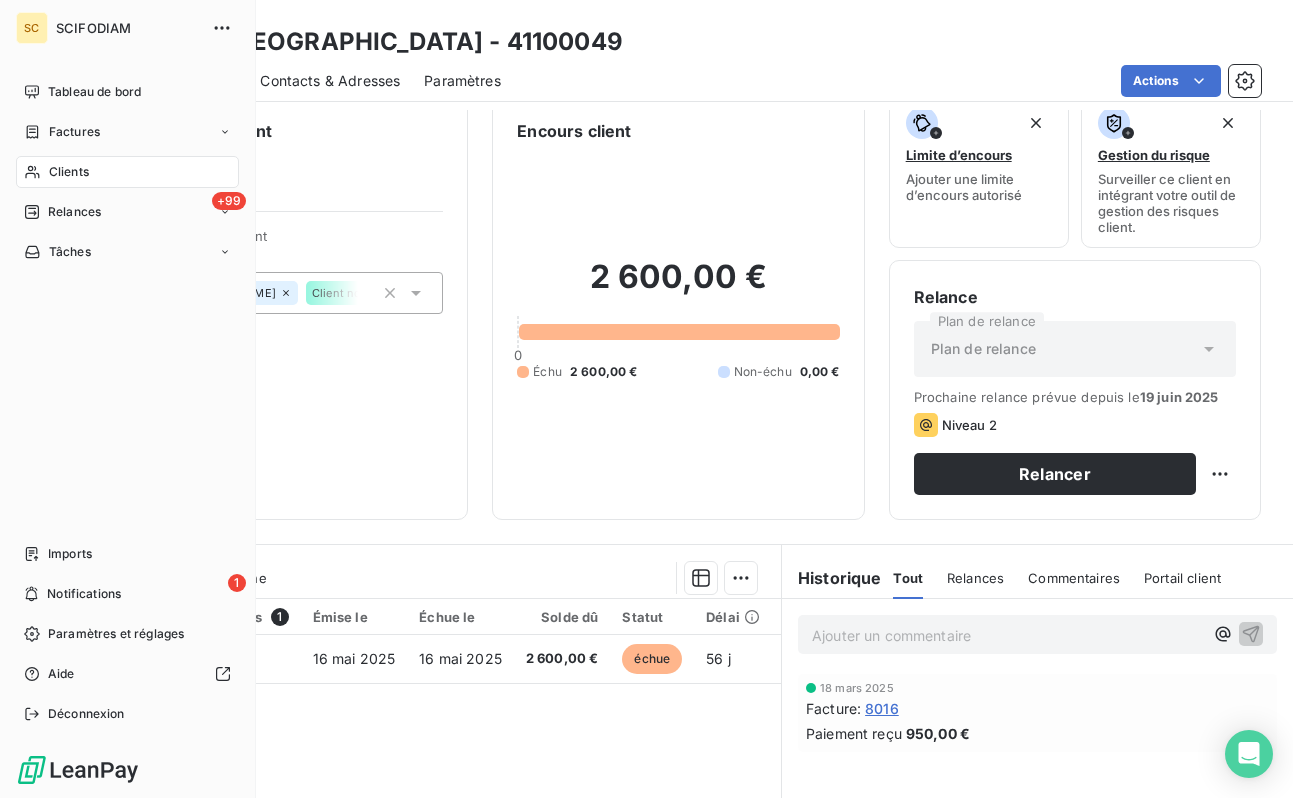 click on "Clients" at bounding box center (127, 172) 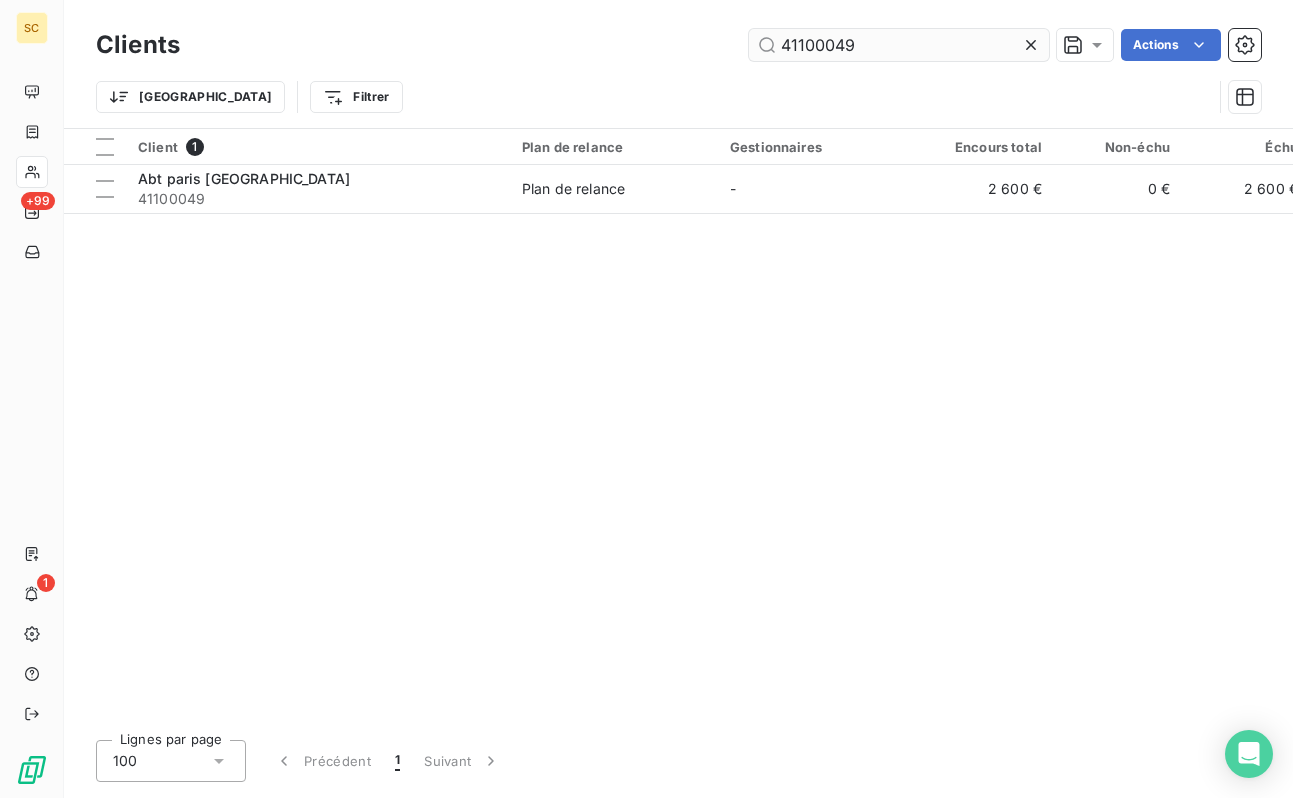 click on "41100049" at bounding box center [899, 45] 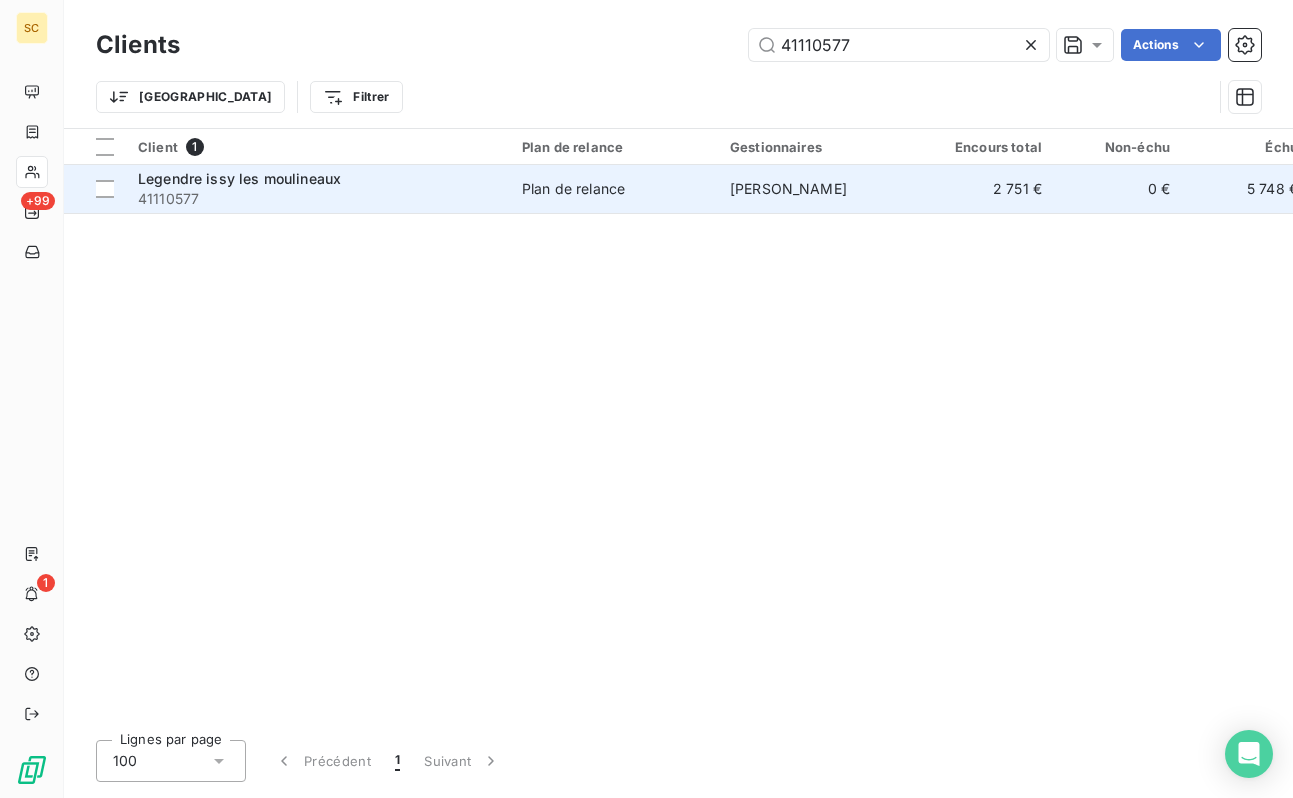 type on "41110577" 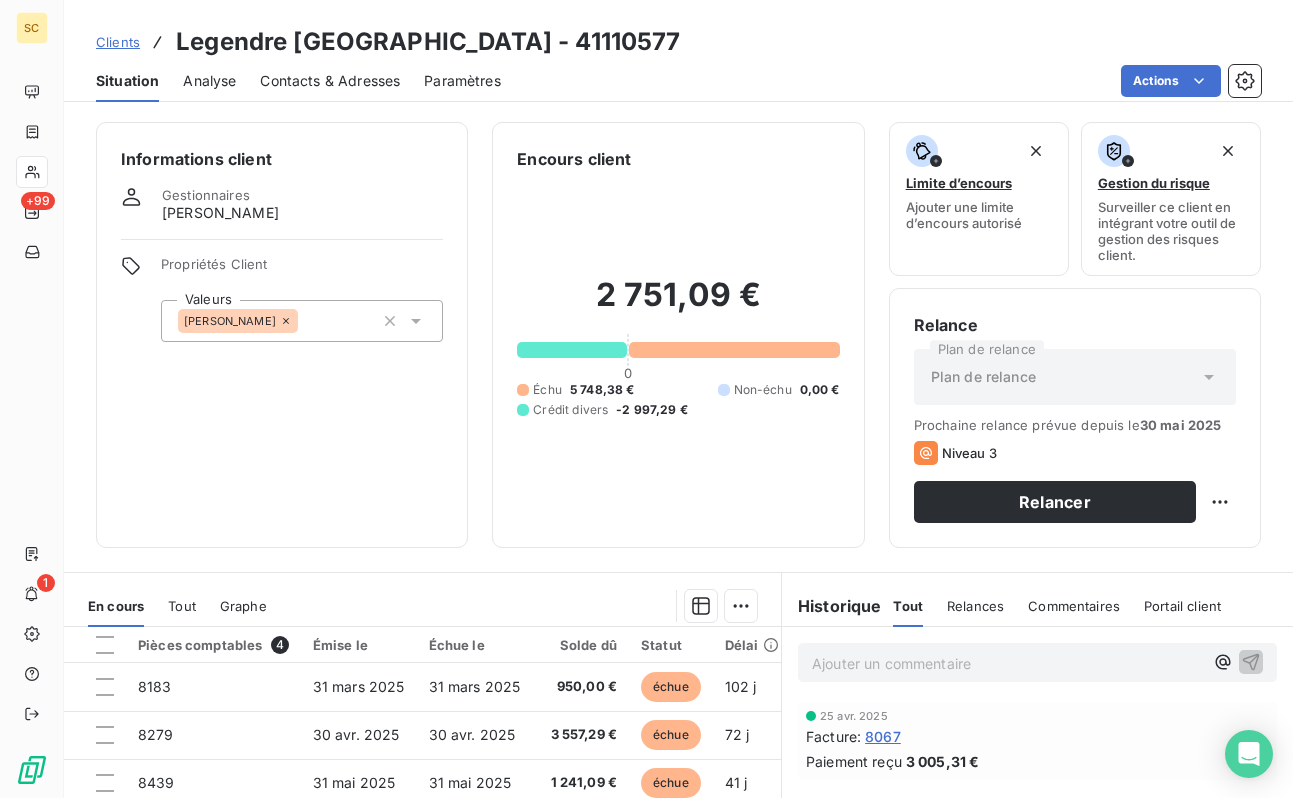 click on "[PERSON_NAME]" at bounding box center (302, 321) 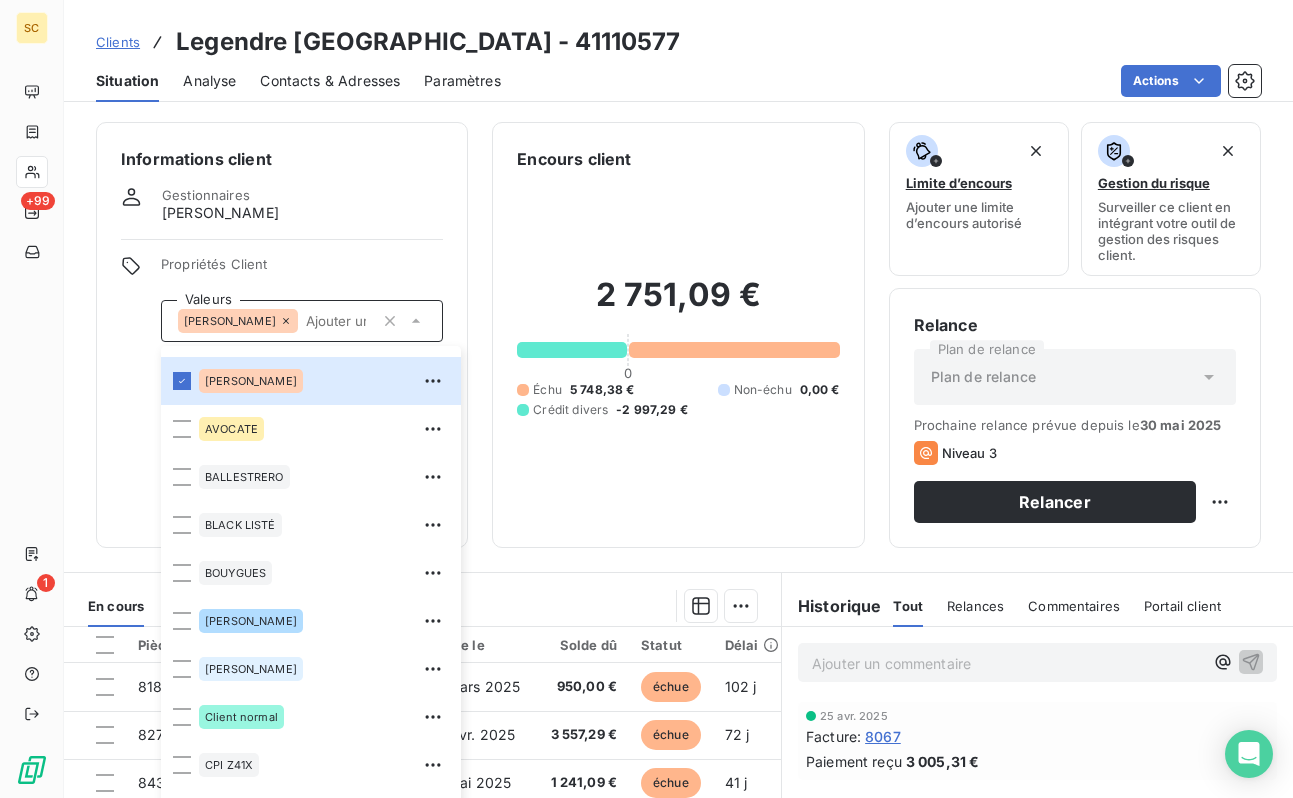 scroll, scrollTop: 435, scrollLeft: 0, axis: vertical 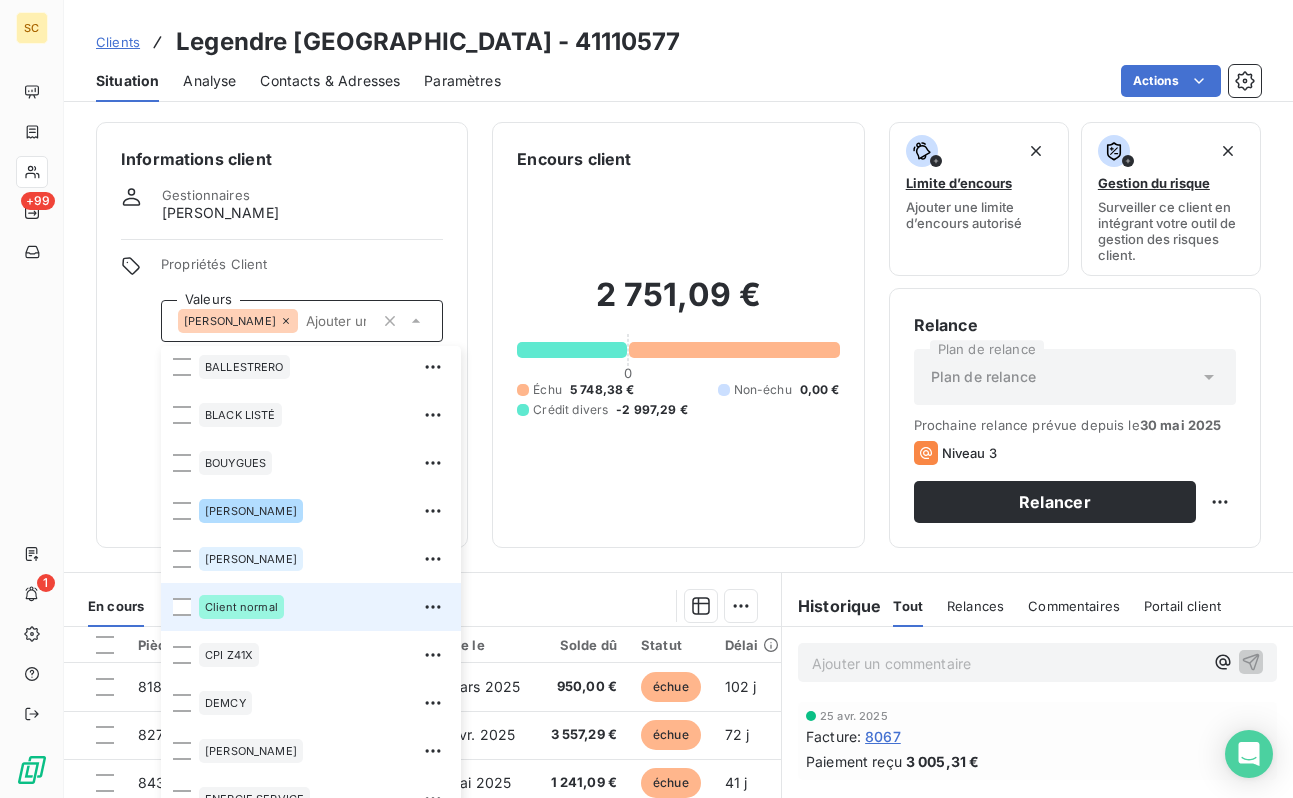 click on "Client normal" at bounding box center [324, 607] 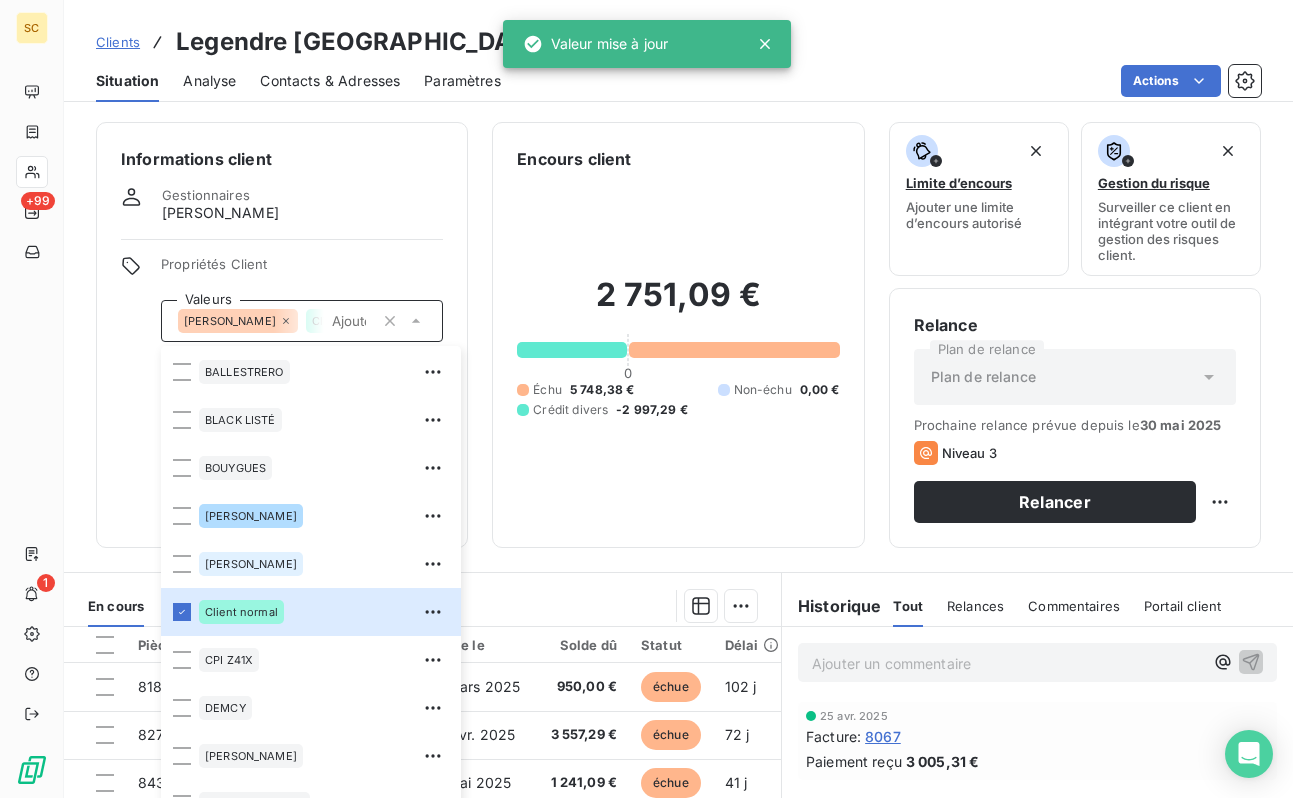 click on "Informations client Gestionnaires [PERSON_NAME] Propriétés Client Valeurs [PERSON_NAME] Client normal 01LITIGE 10% bonne fin 15% de rg et bonne fin 2% reteue 3% pro rata 41101597 9000918612 [PERSON_NAME] AVOCATE BALLESTRERO BLACK LISTÉ BOUYGUES [PERSON_NAME] Client normal CPI Z41X [PERSON_NAME] ENERGIE SERVICE [PERSON_NAME] B08X HAS B09X IEP Z32X immo lucas paiement au 15 de chaque mois REP B11X RETENUE 12% rg 12% RG 5% rg10% [PERSON_NAME] situ differente chez client que les notr ufer Vinci TP" at bounding box center [282, 335] 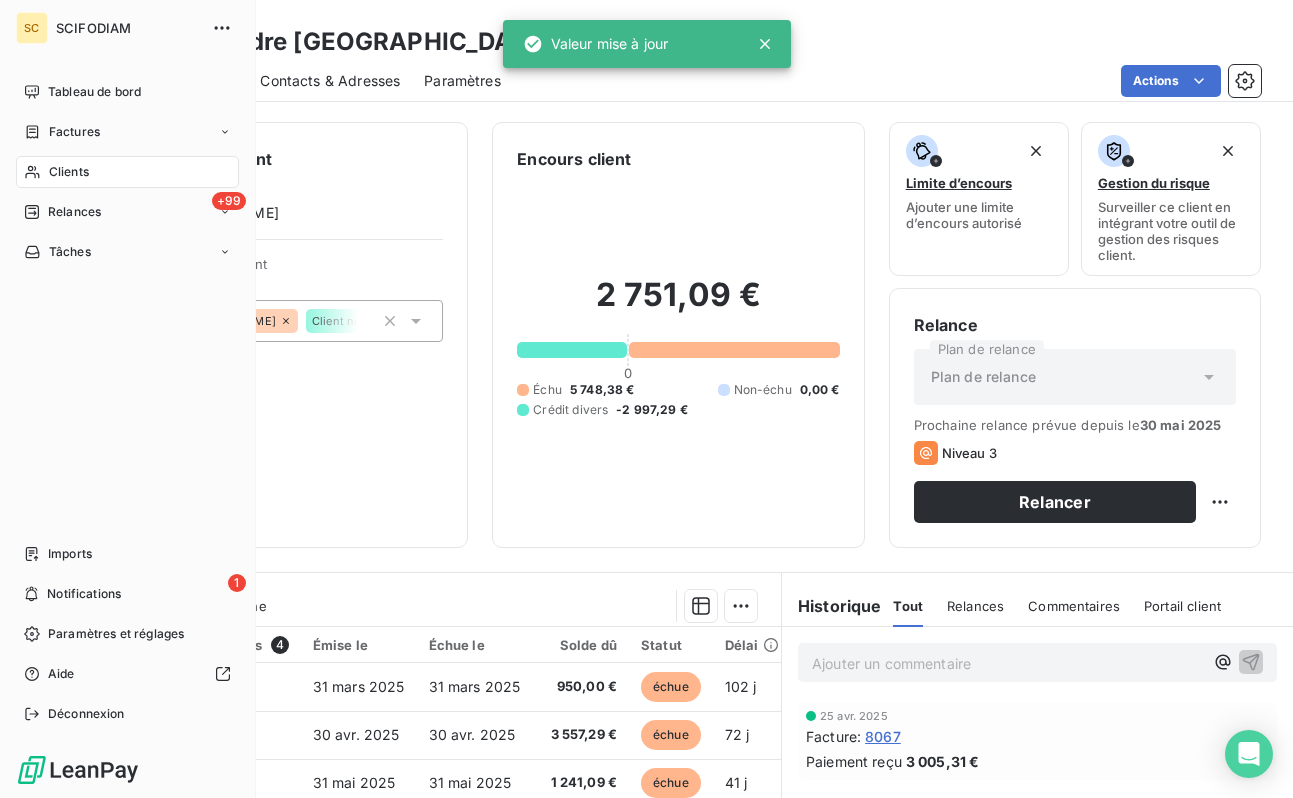 click on "Clients" at bounding box center (127, 172) 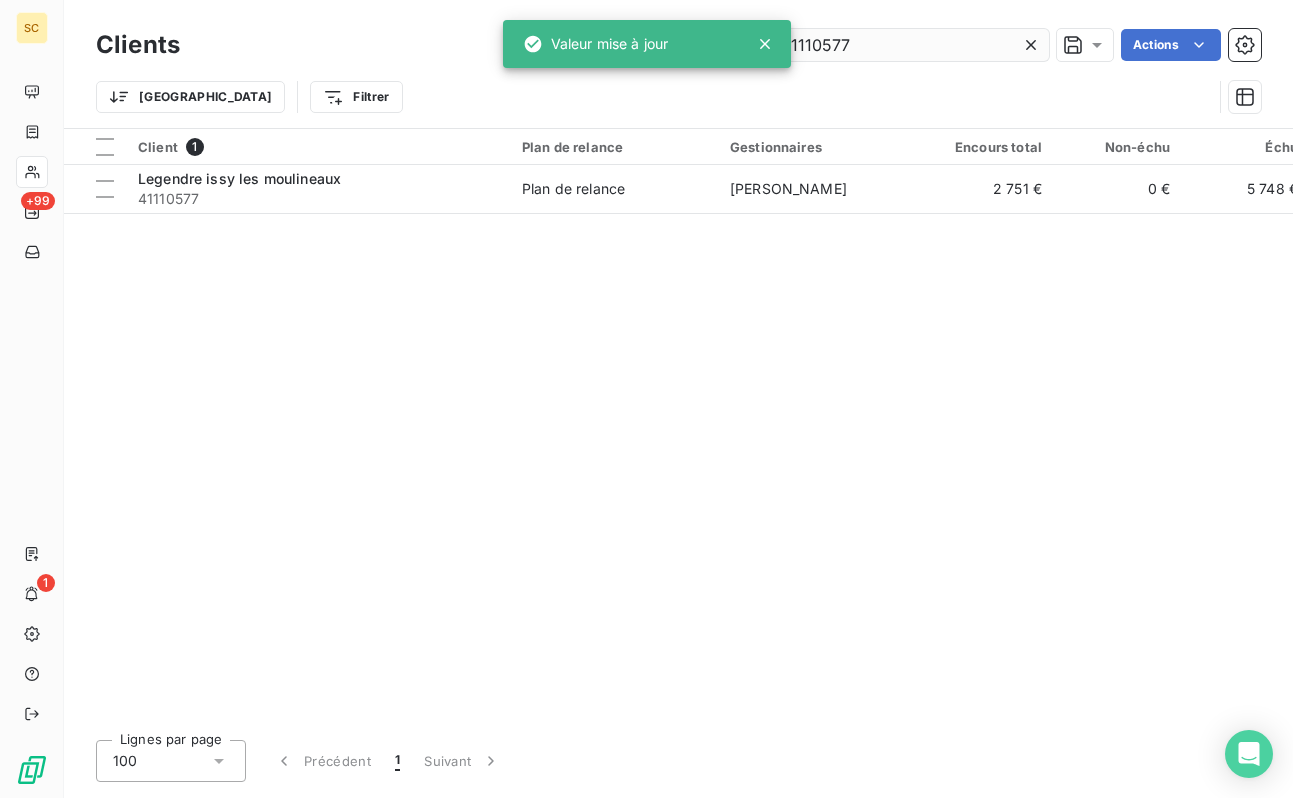 click on "41110577" at bounding box center [899, 45] 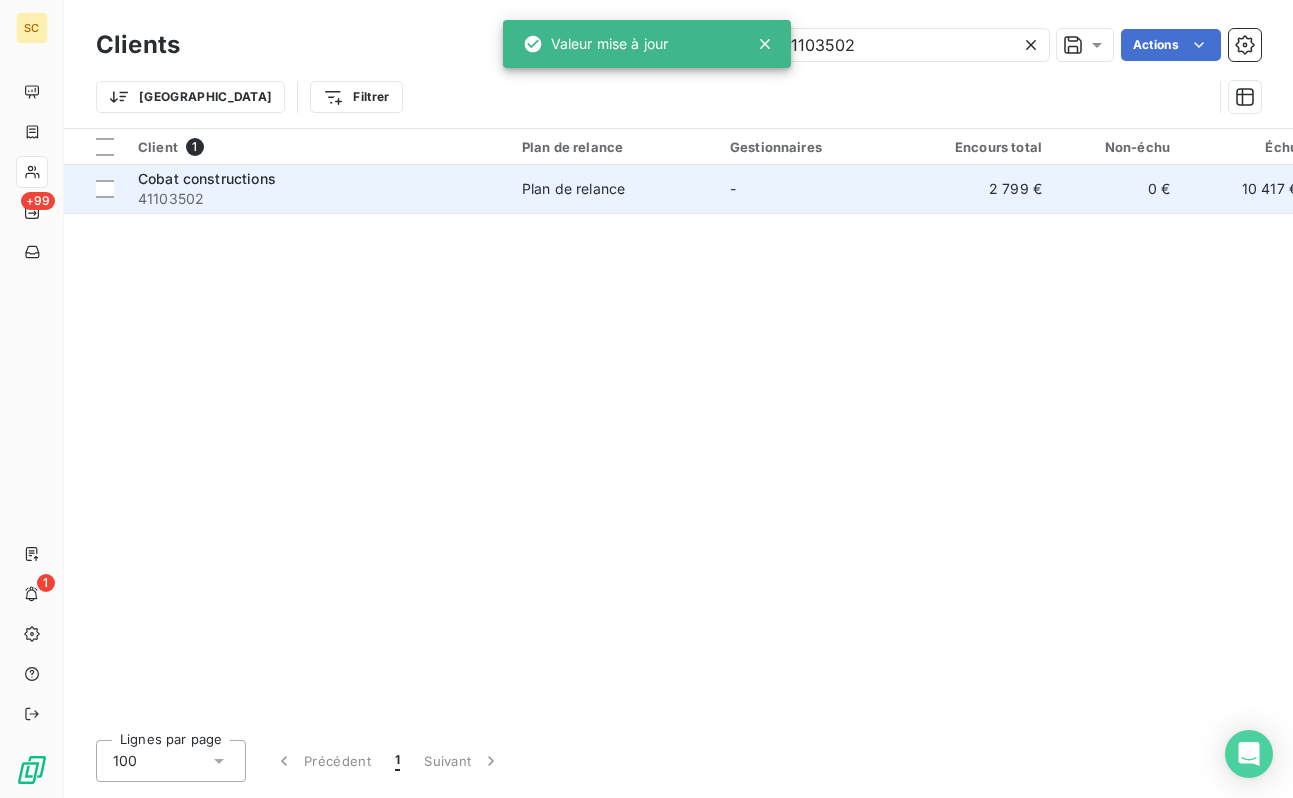 type on "41103502" 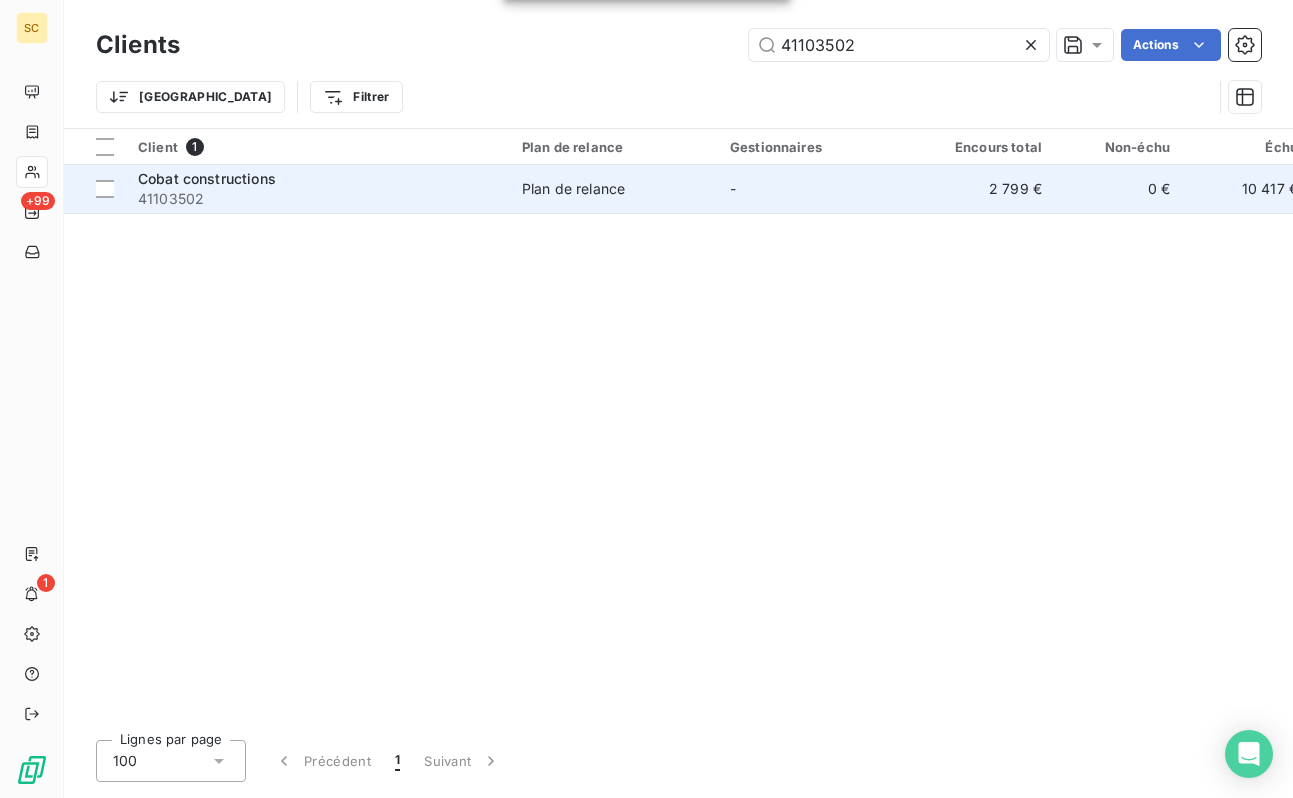 click on "41103502" at bounding box center [318, 199] 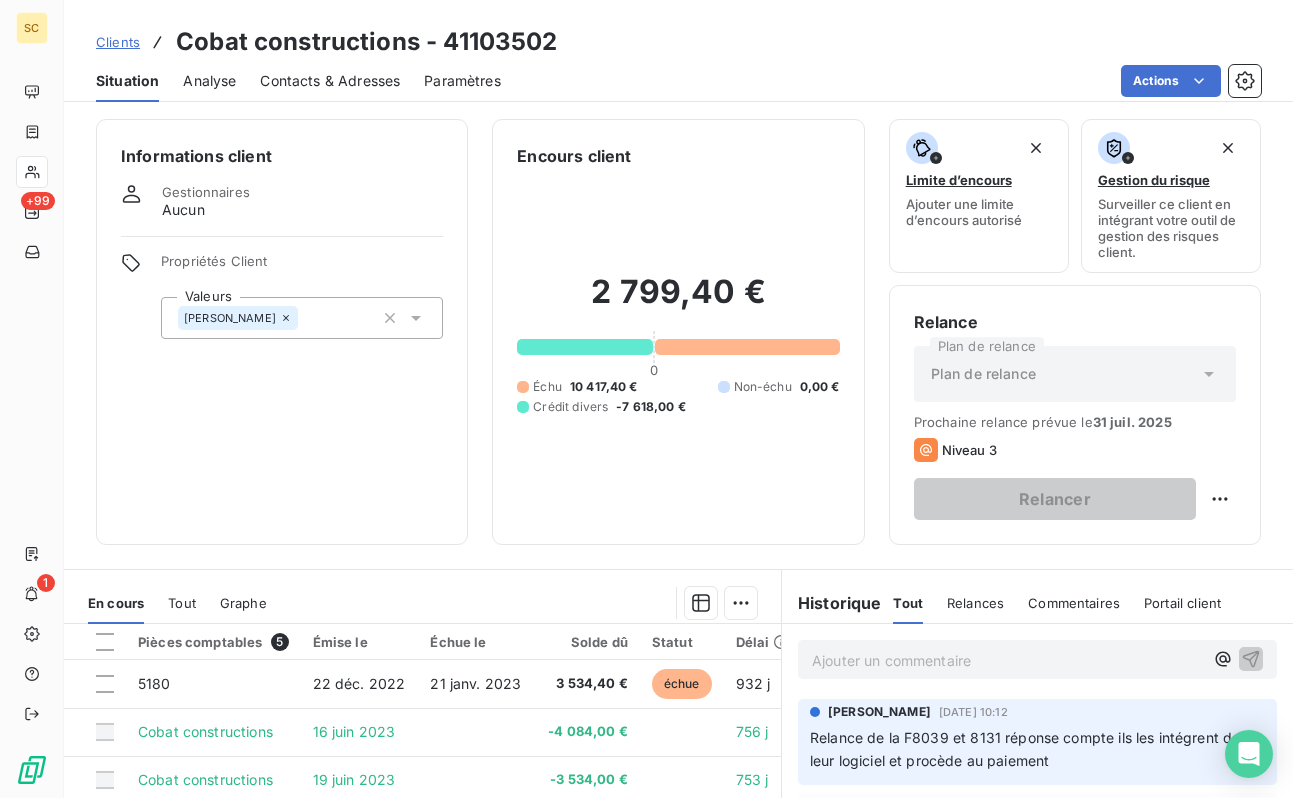 click on "[PERSON_NAME]" at bounding box center (302, 318) 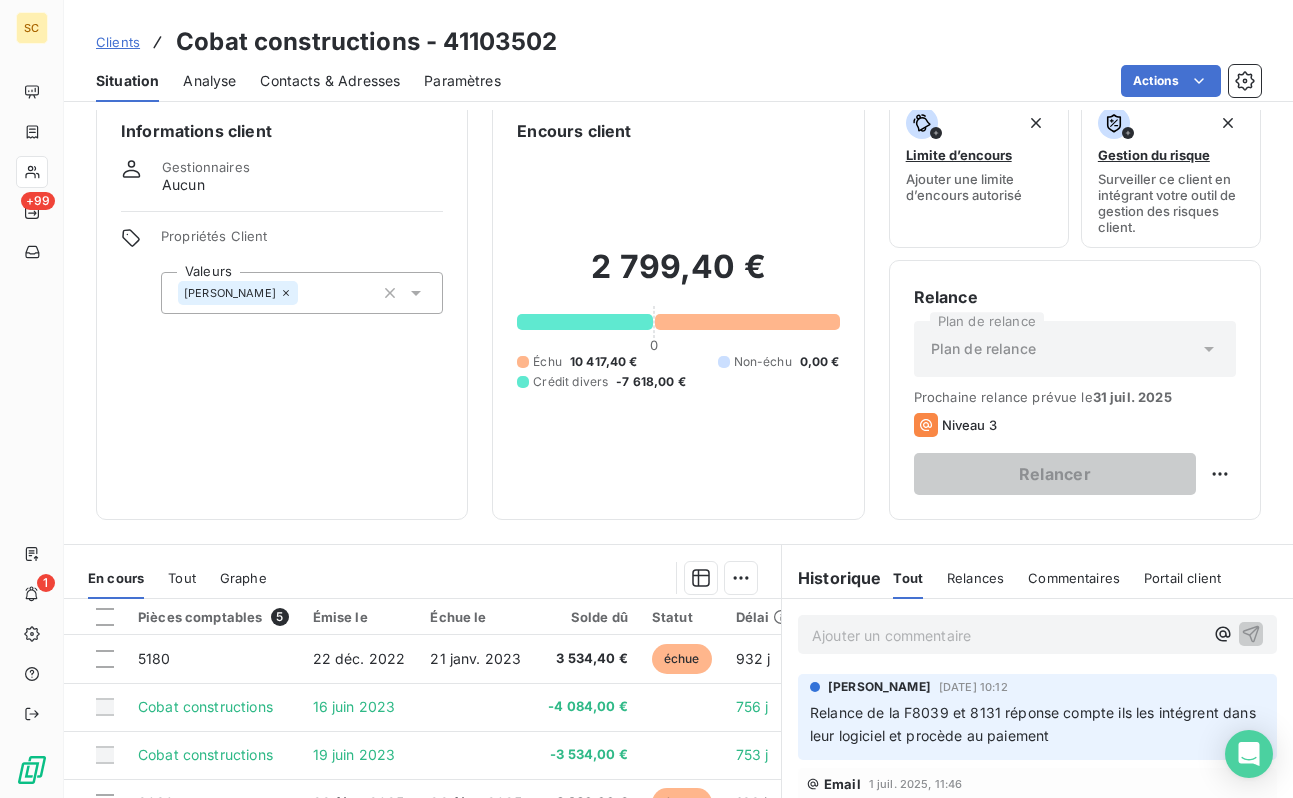 scroll, scrollTop: 25, scrollLeft: 0, axis: vertical 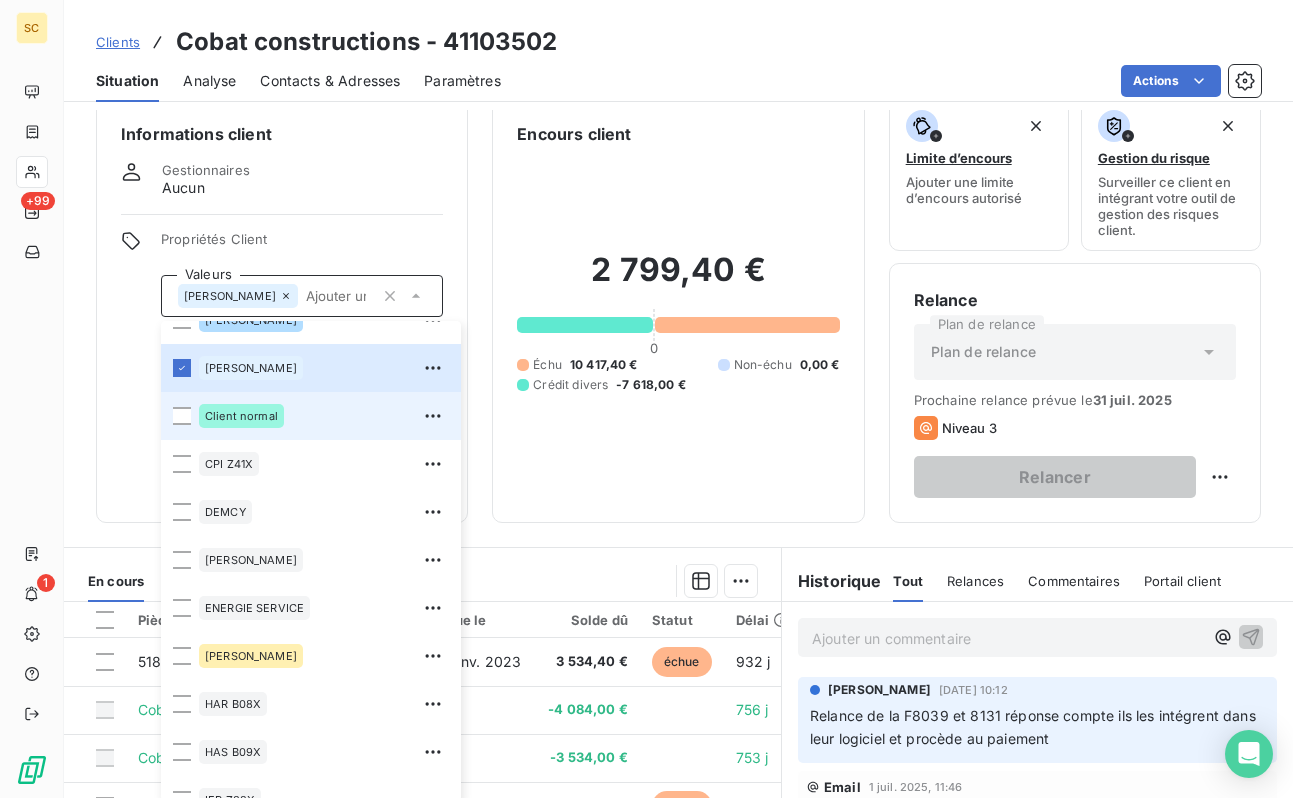 click on "Client normal" at bounding box center (241, 416) 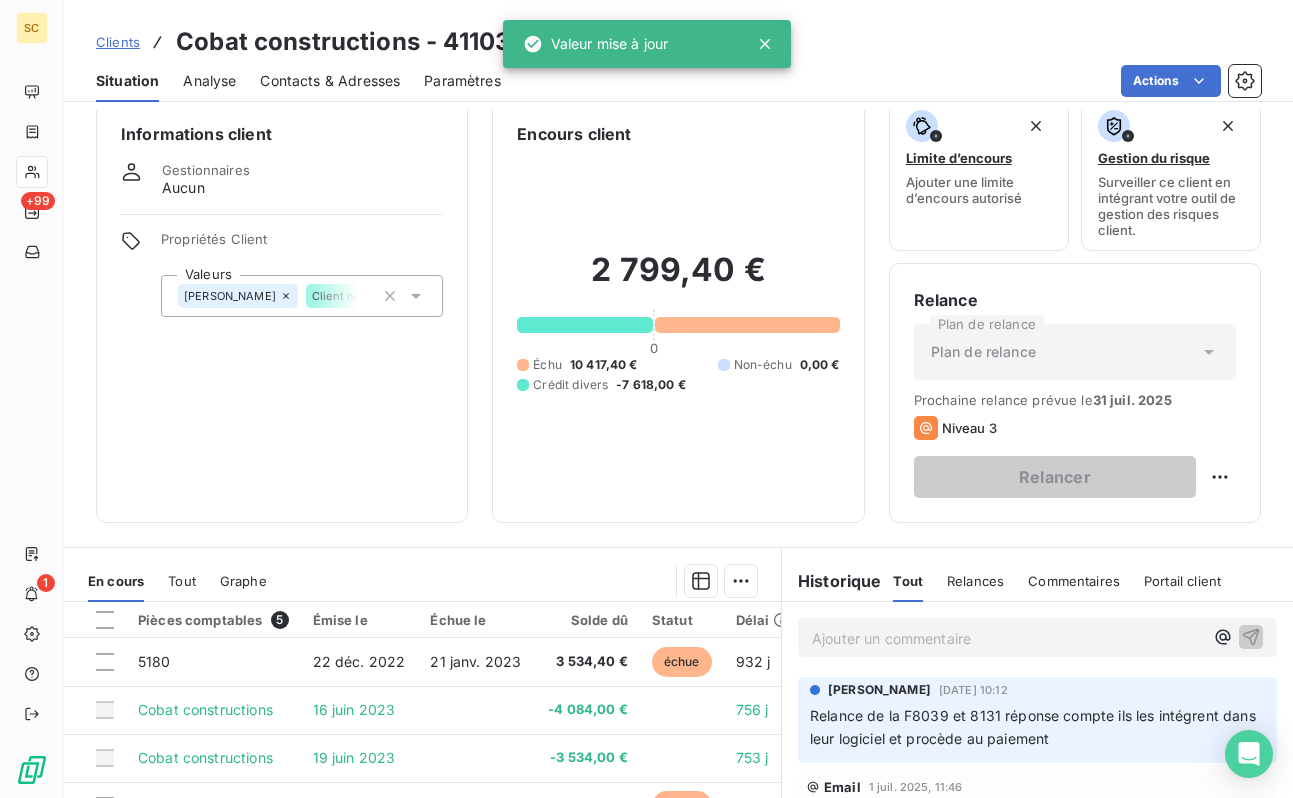 click on "Informations client Gestionnaires Aucun Propriétés Client Valeurs [PERSON_NAME] Client normal" at bounding box center [282, 310] 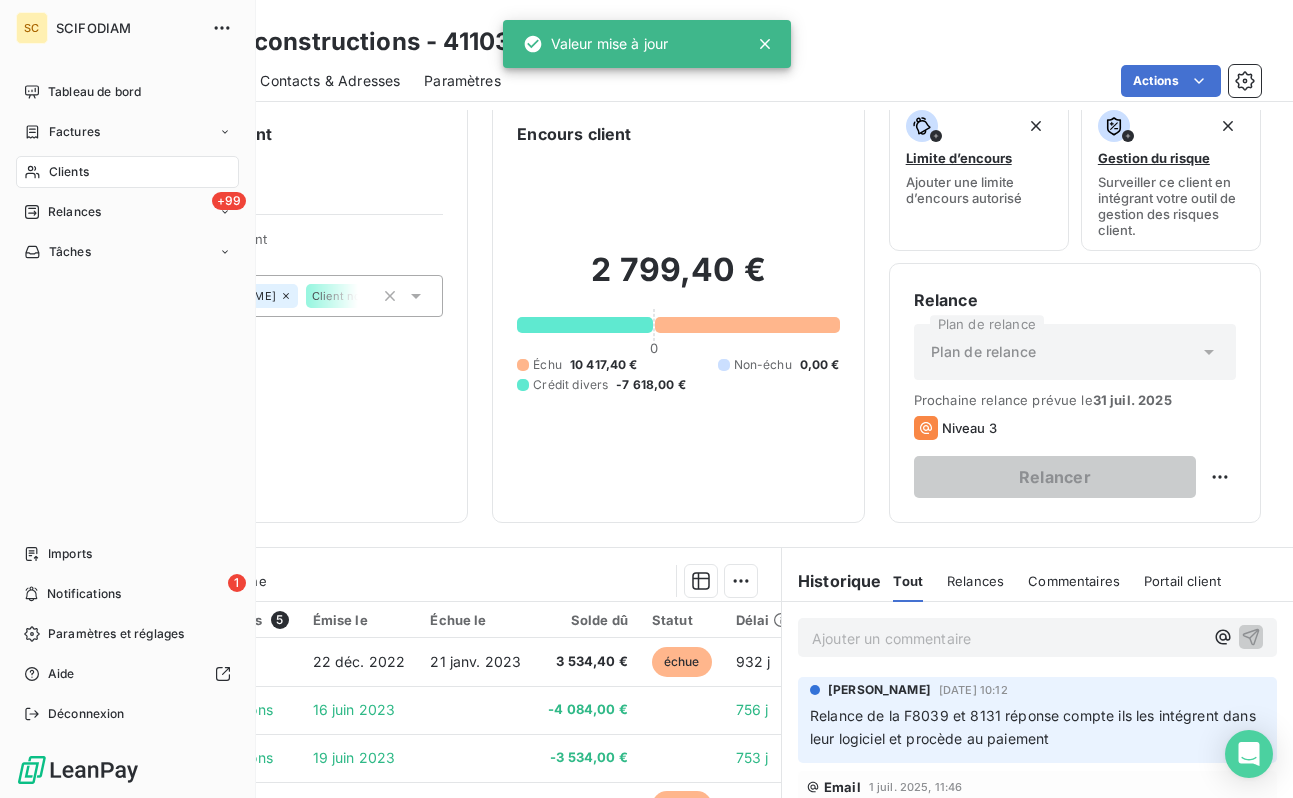click on "Clients" at bounding box center [127, 172] 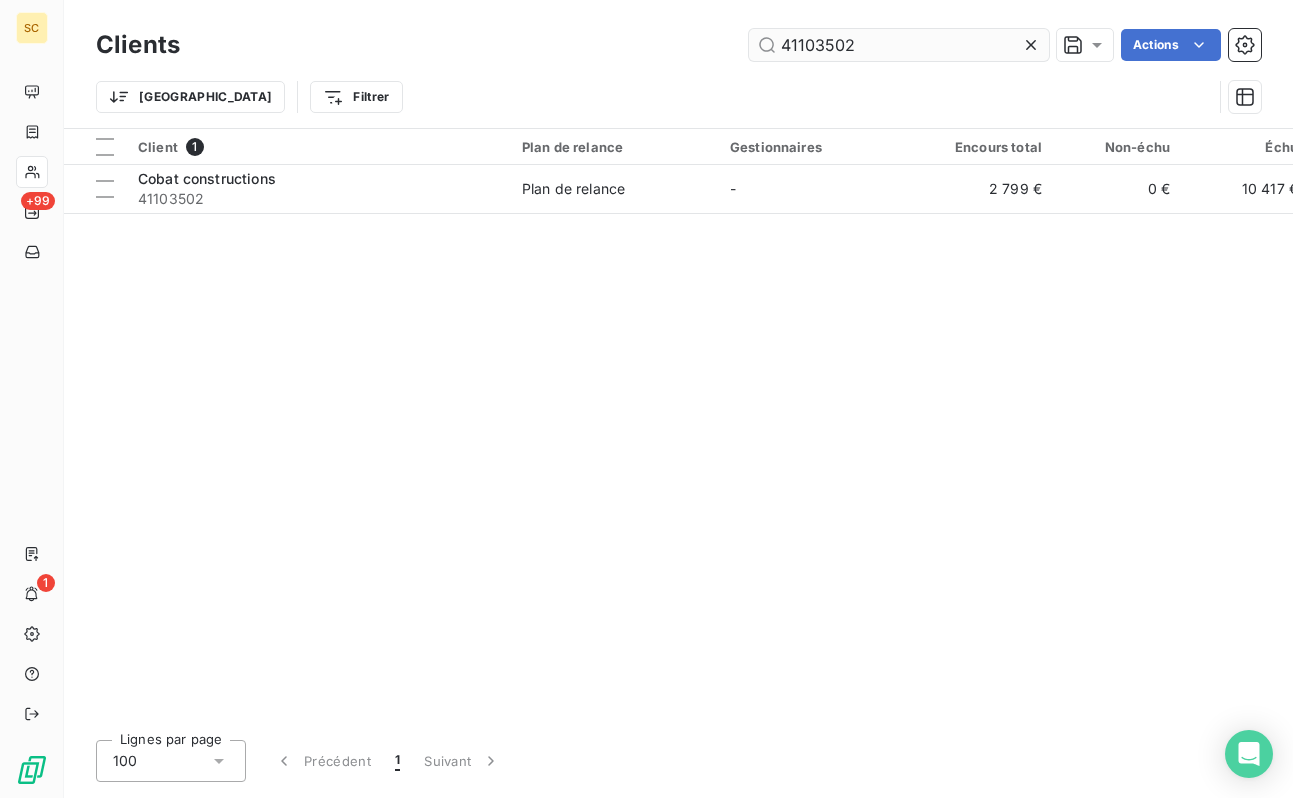click 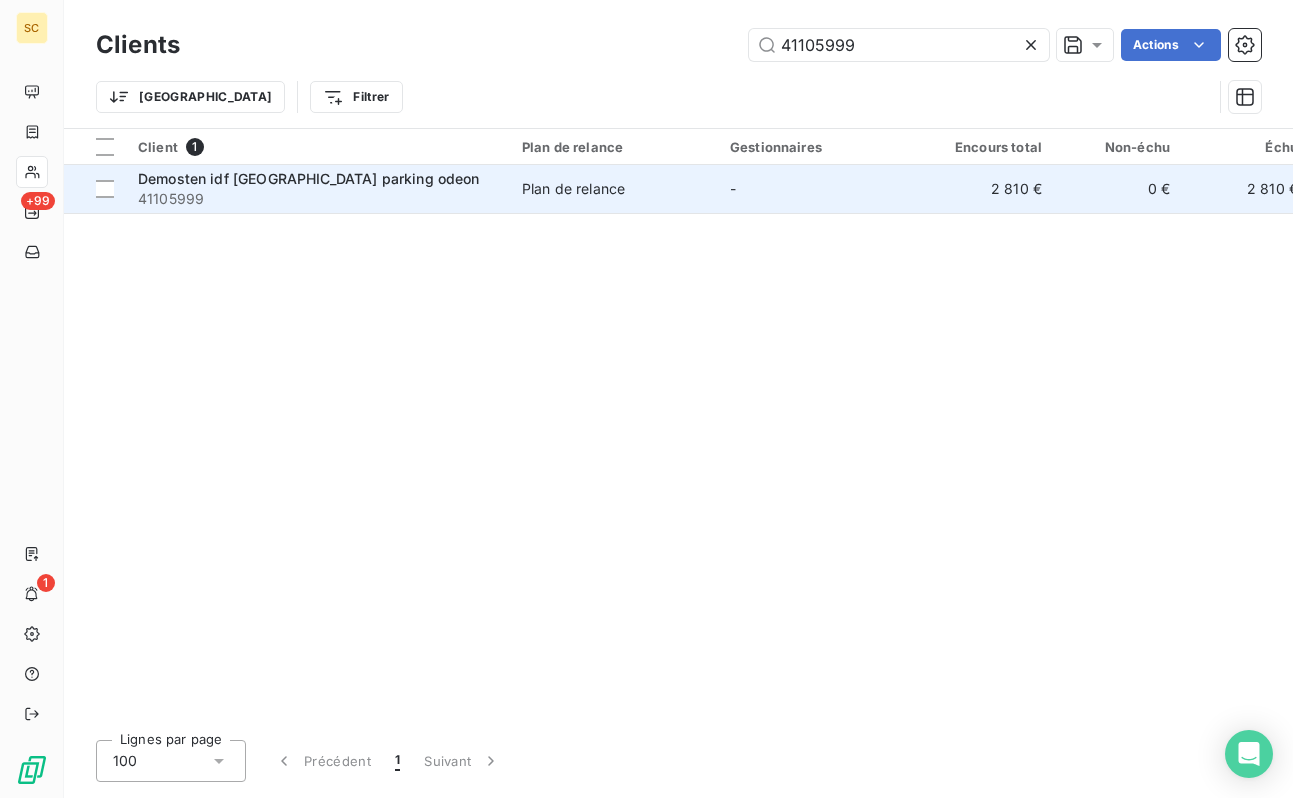type on "41105999" 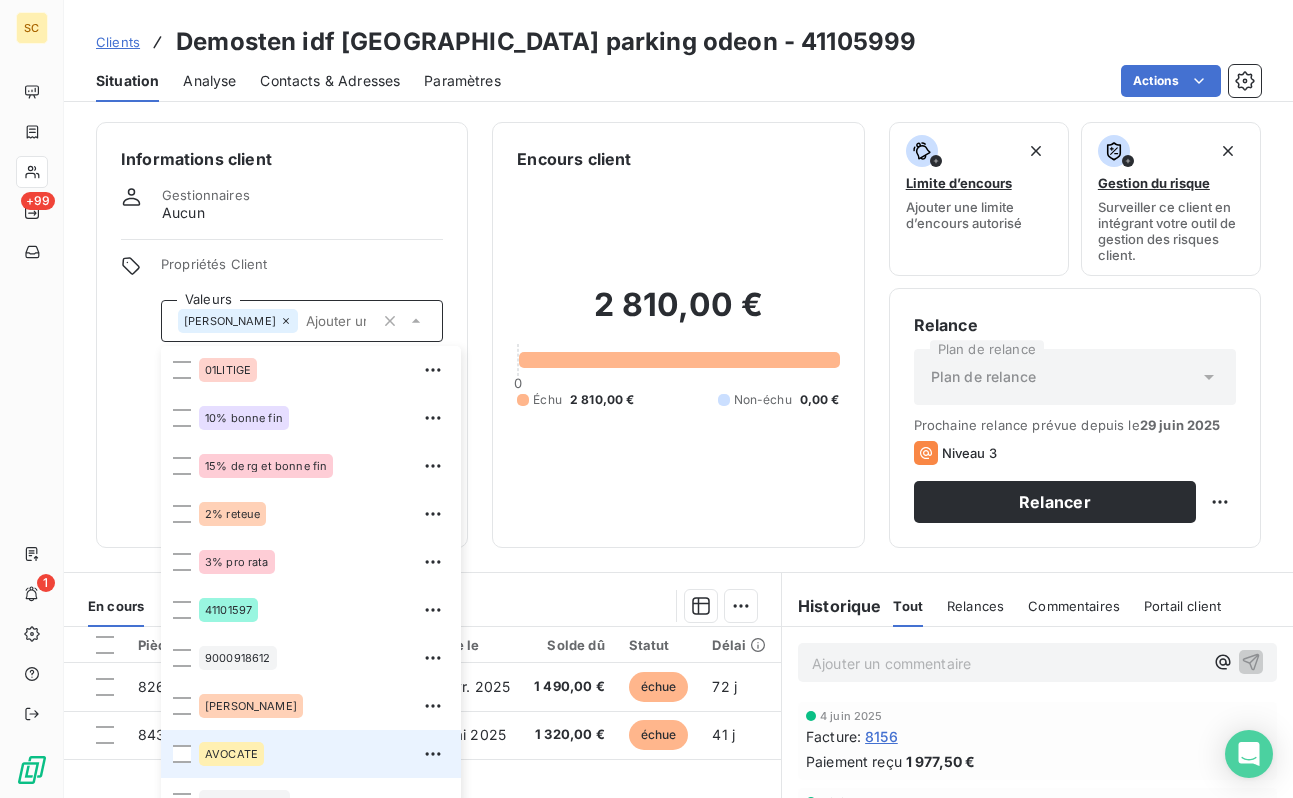 scroll, scrollTop: 28, scrollLeft: 0, axis: vertical 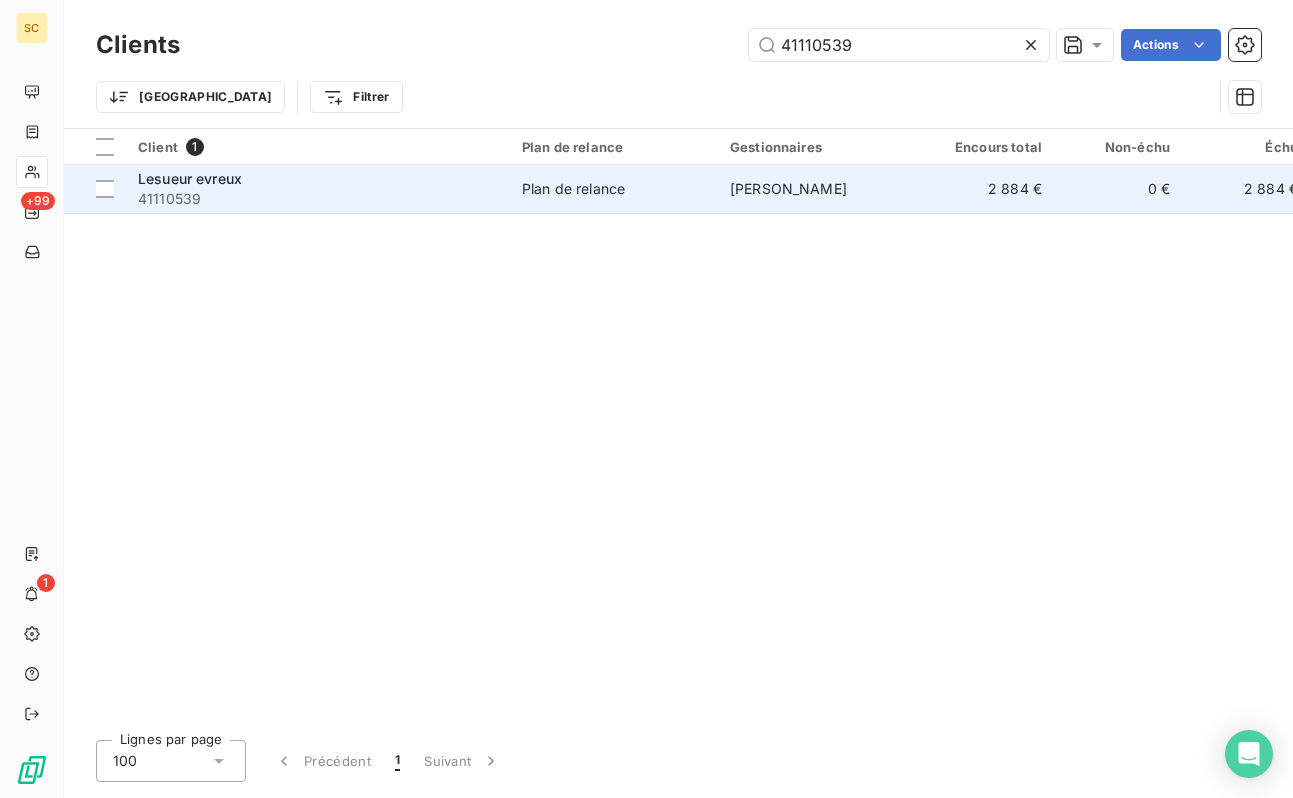 type on "41110539" 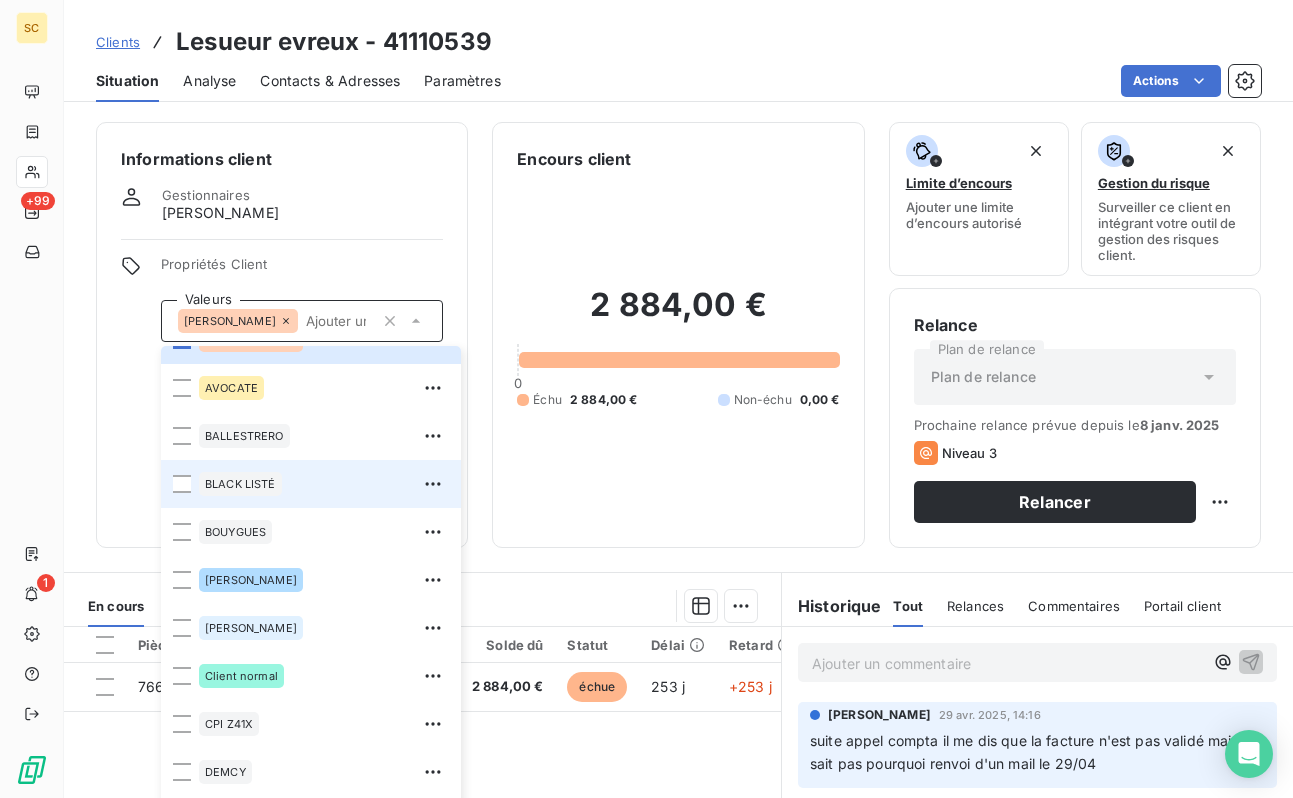 scroll, scrollTop: 383, scrollLeft: 0, axis: vertical 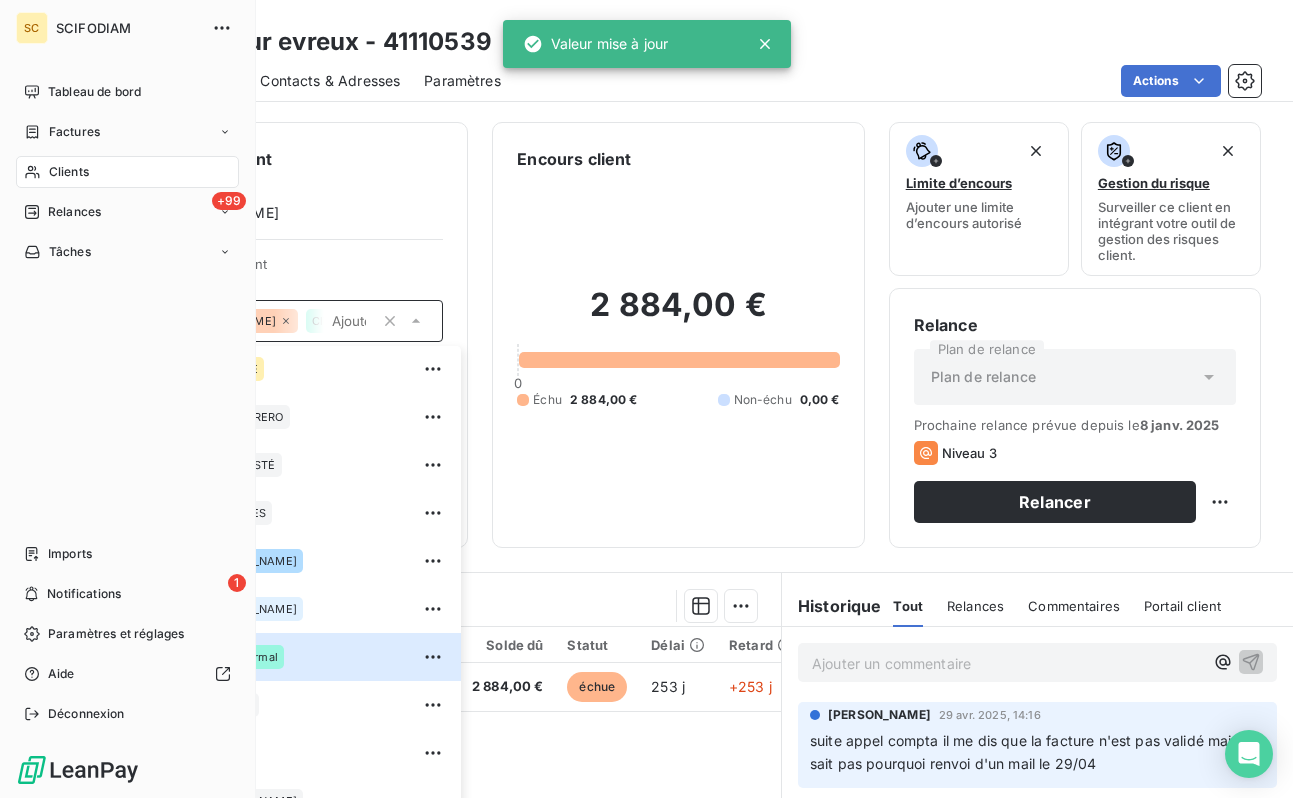 drag, startPoint x: 79, startPoint y: 176, endPoint x: 191, endPoint y: 149, distance: 115.2085 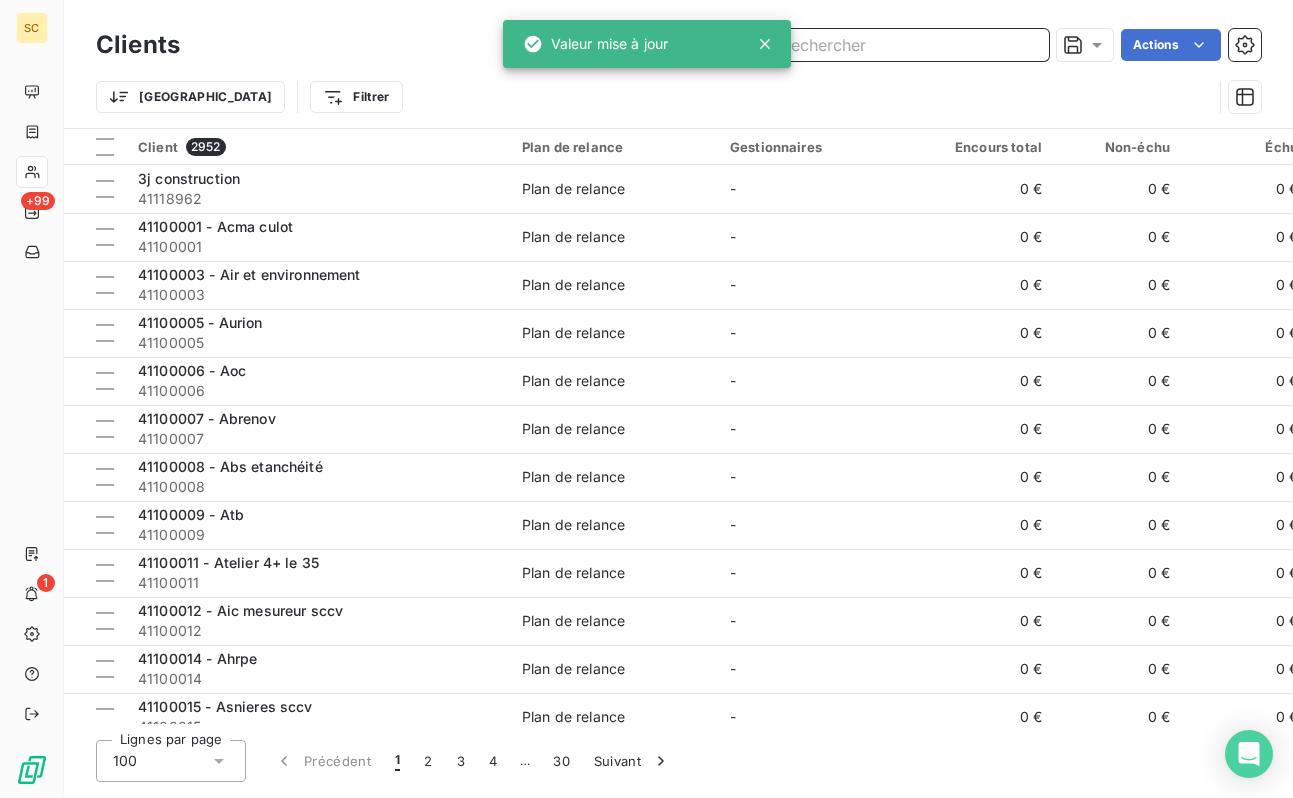paste on "41118225" 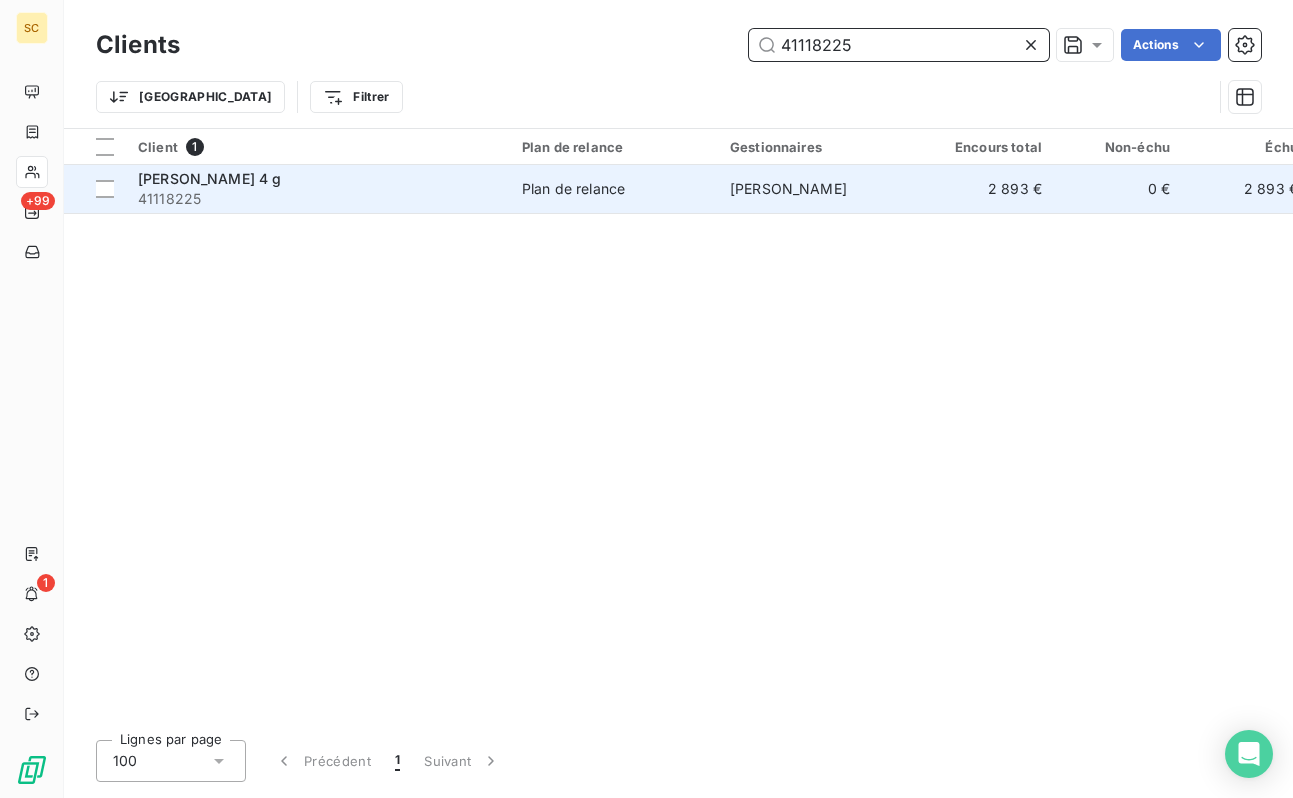 type on "41118225" 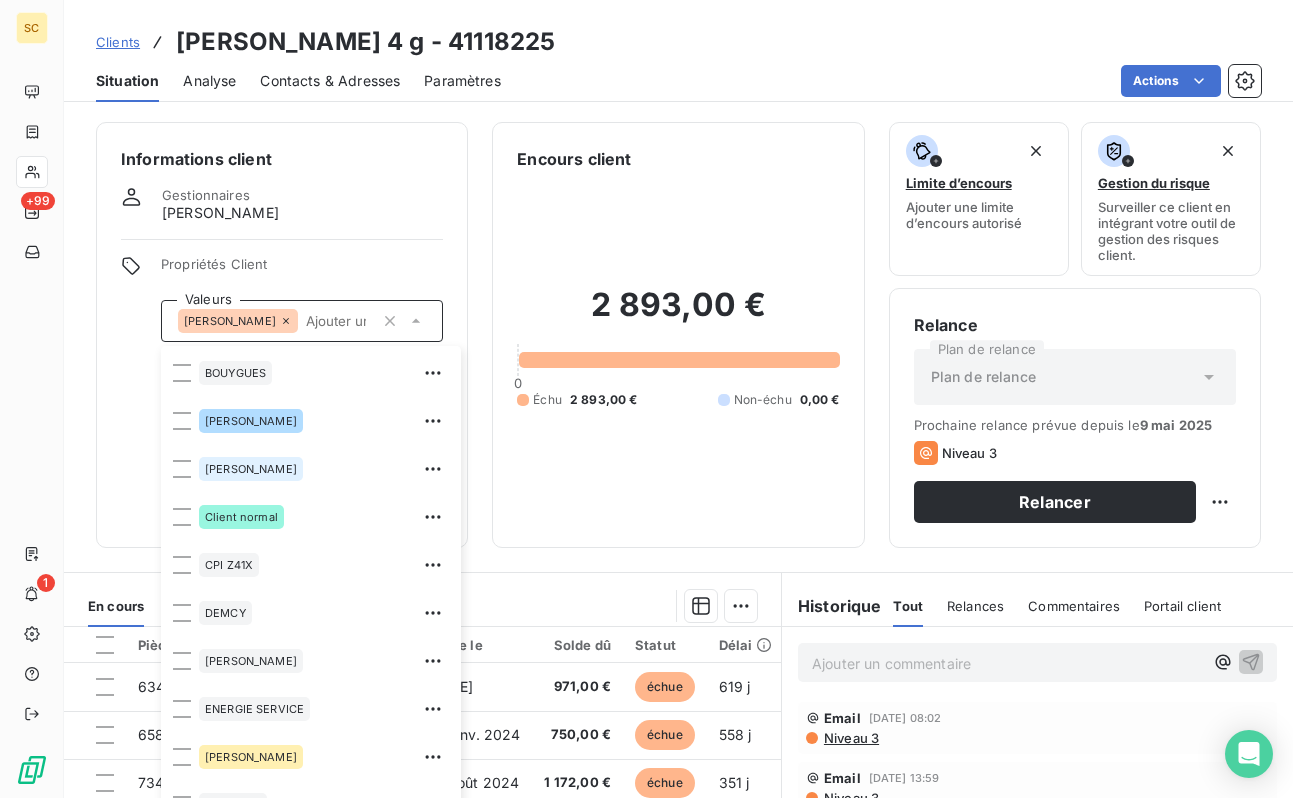 scroll, scrollTop: 532, scrollLeft: 0, axis: vertical 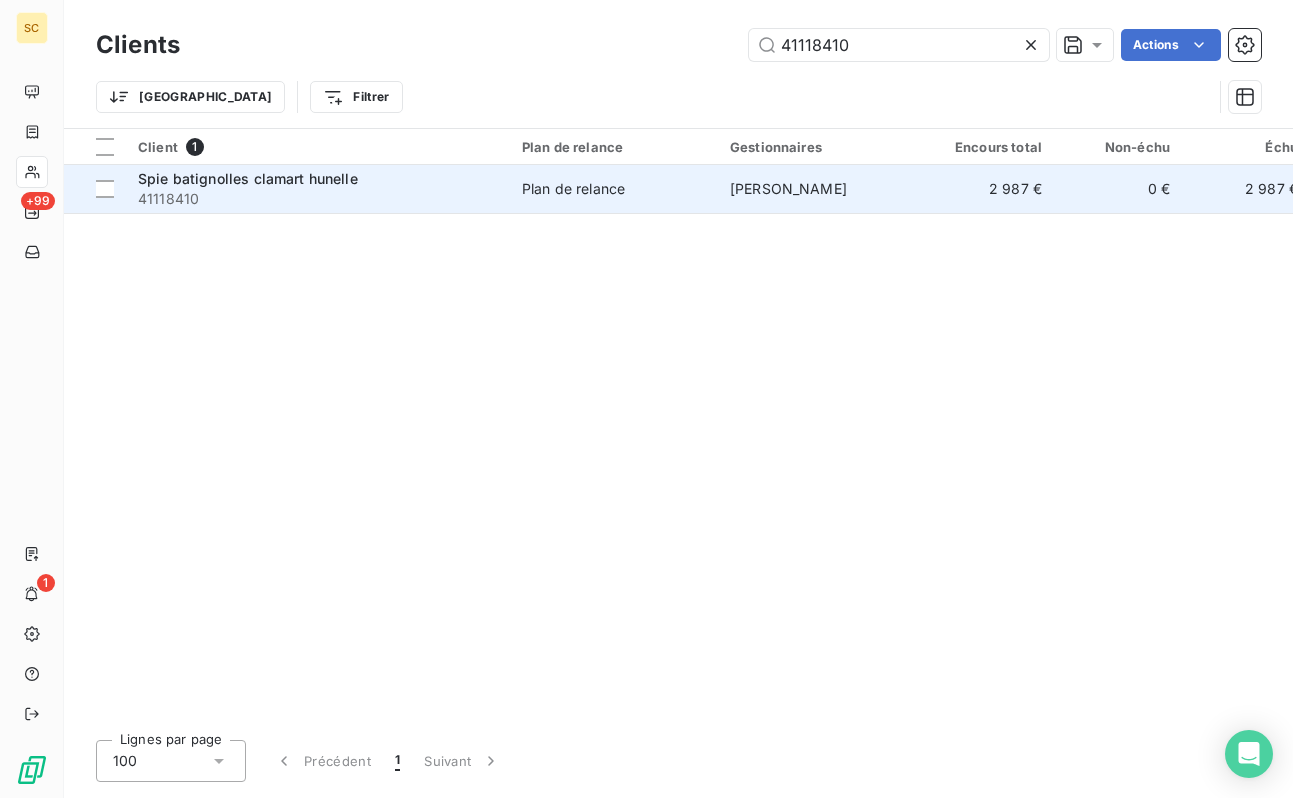 type on "41118410" 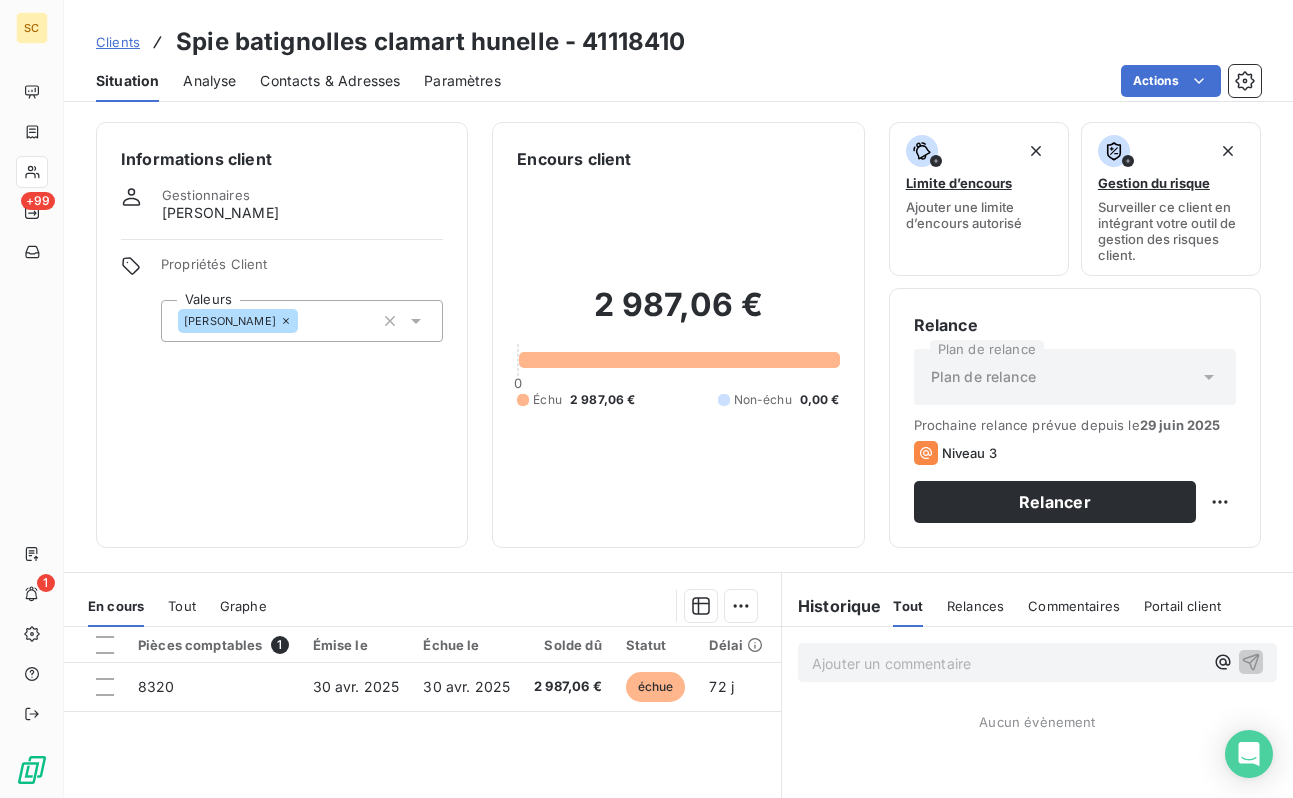 scroll, scrollTop: 28, scrollLeft: 0, axis: vertical 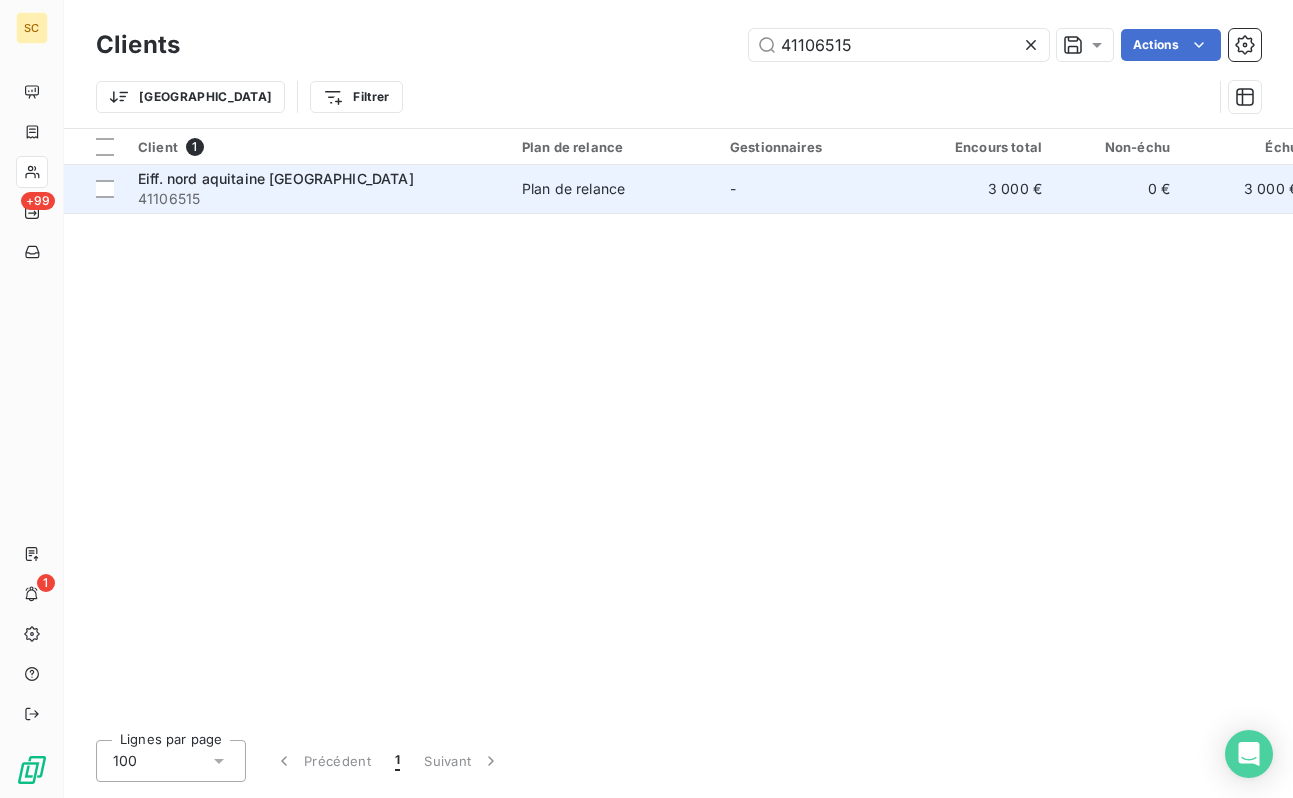 type on "41106515" 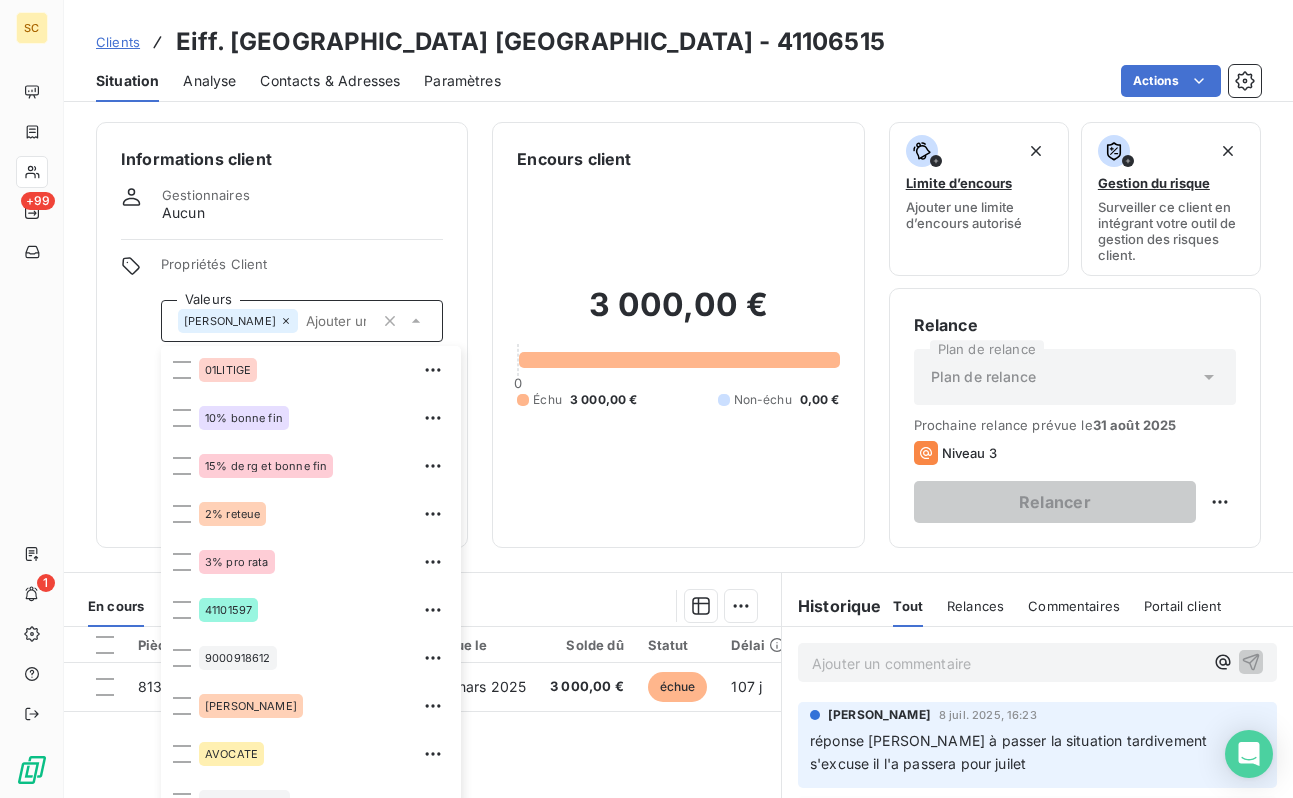 scroll, scrollTop: 28, scrollLeft: 0, axis: vertical 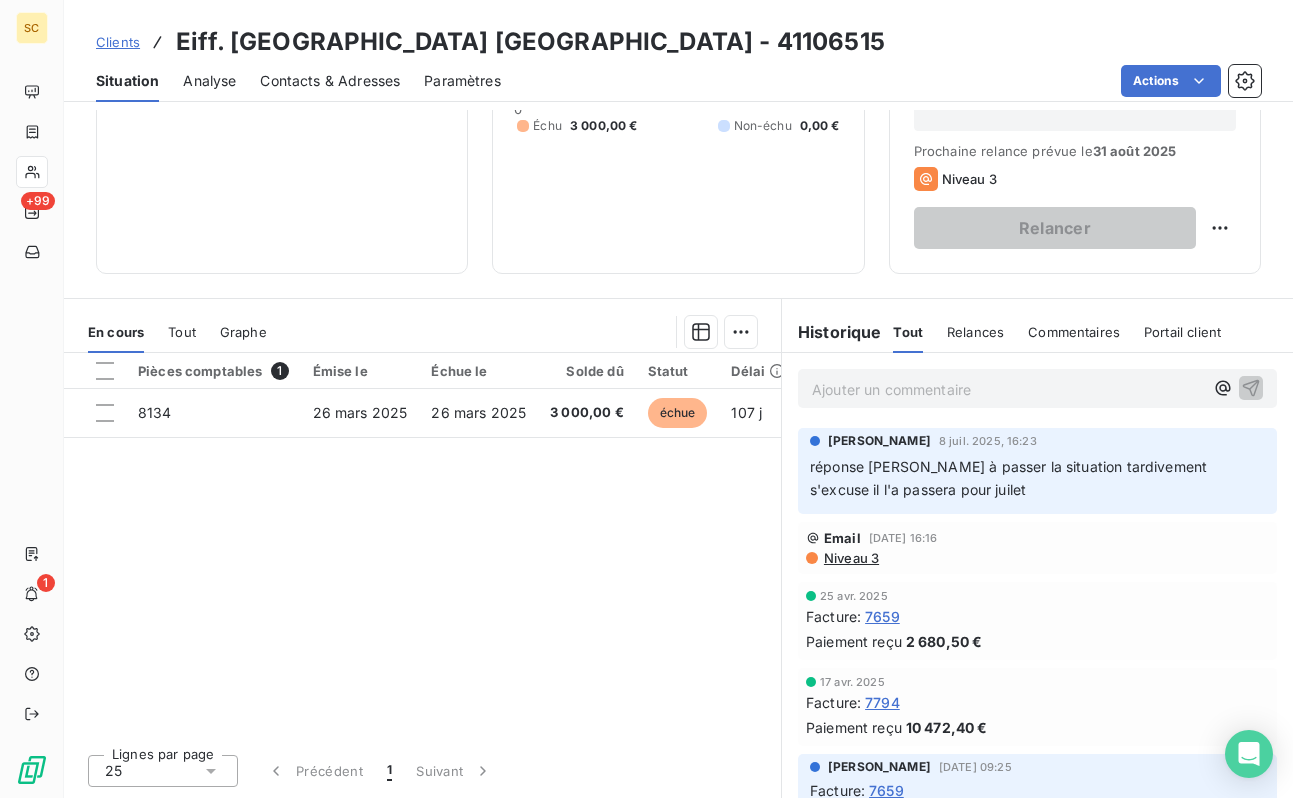 click on "Relances" at bounding box center (975, 332) 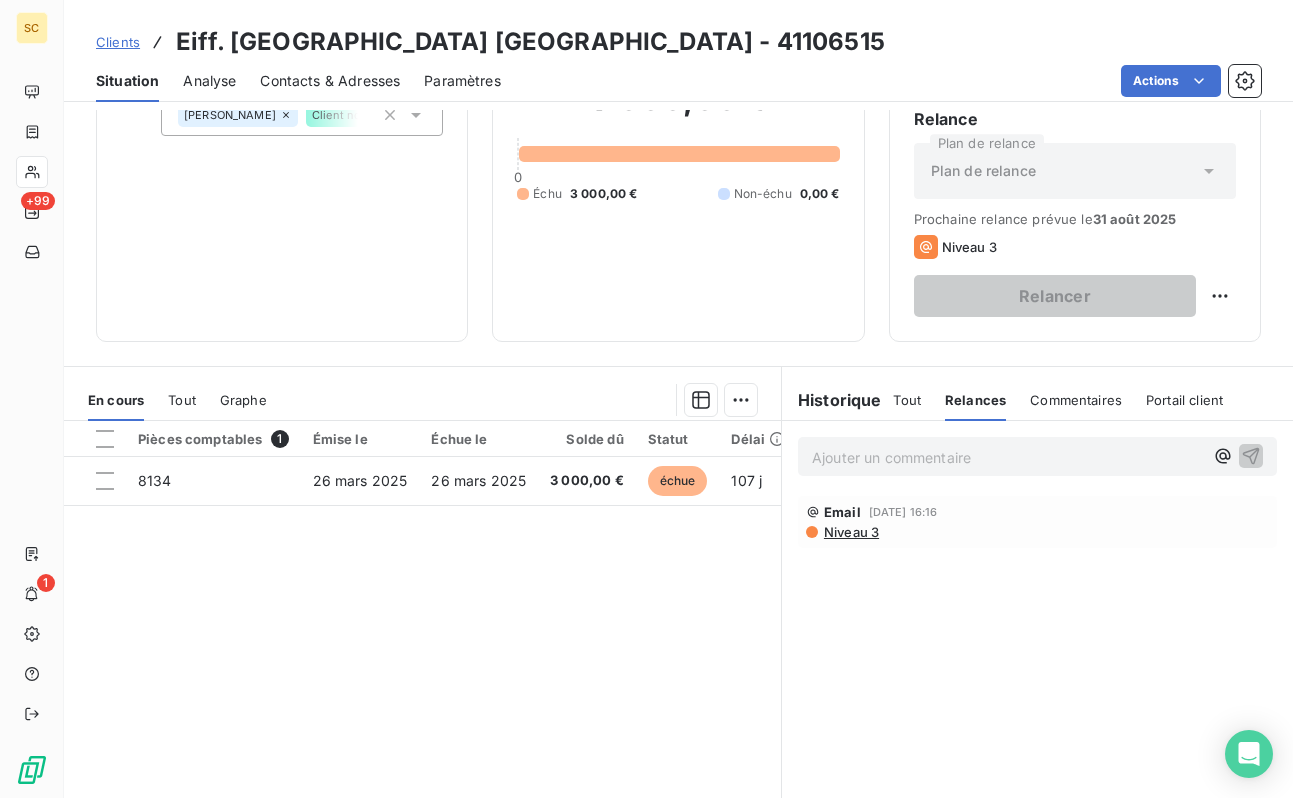 scroll, scrollTop: 0, scrollLeft: 0, axis: both 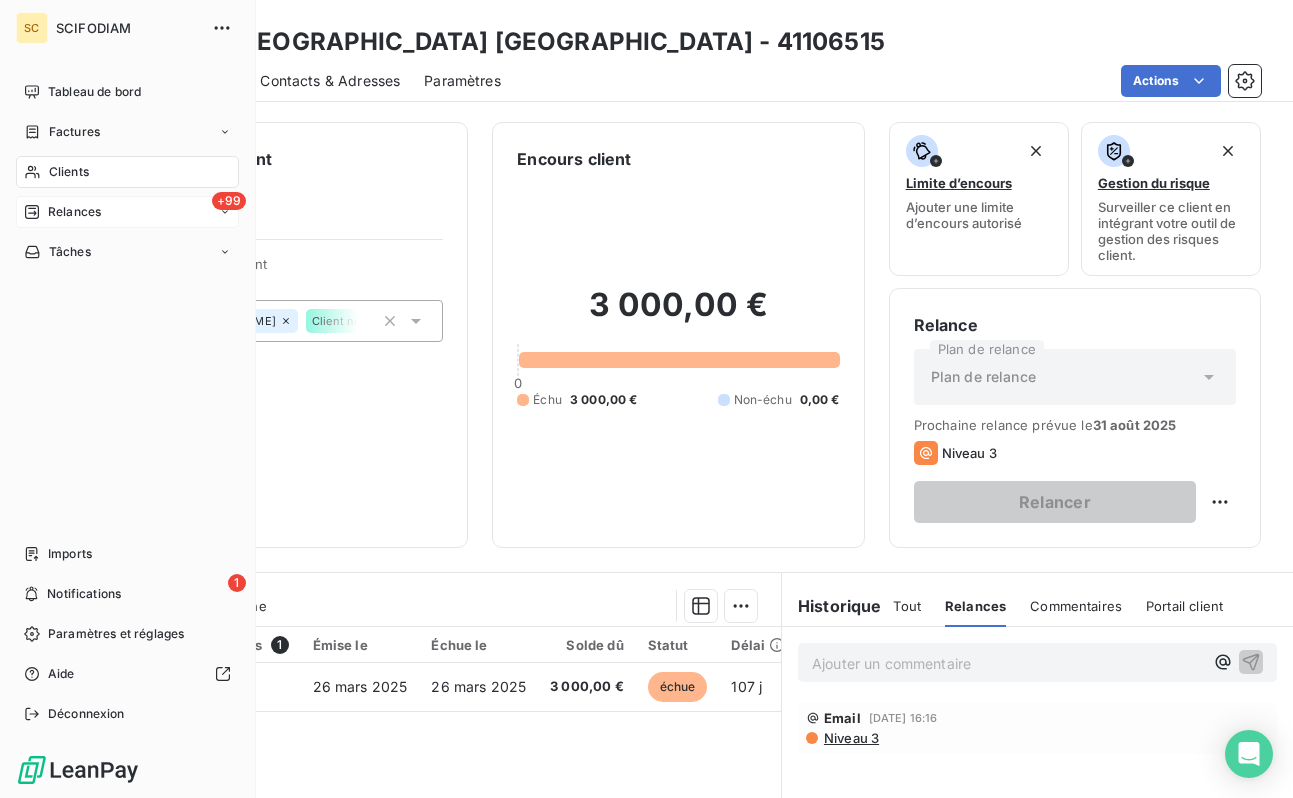 click on "Relances" at bounding box center (74, 212) 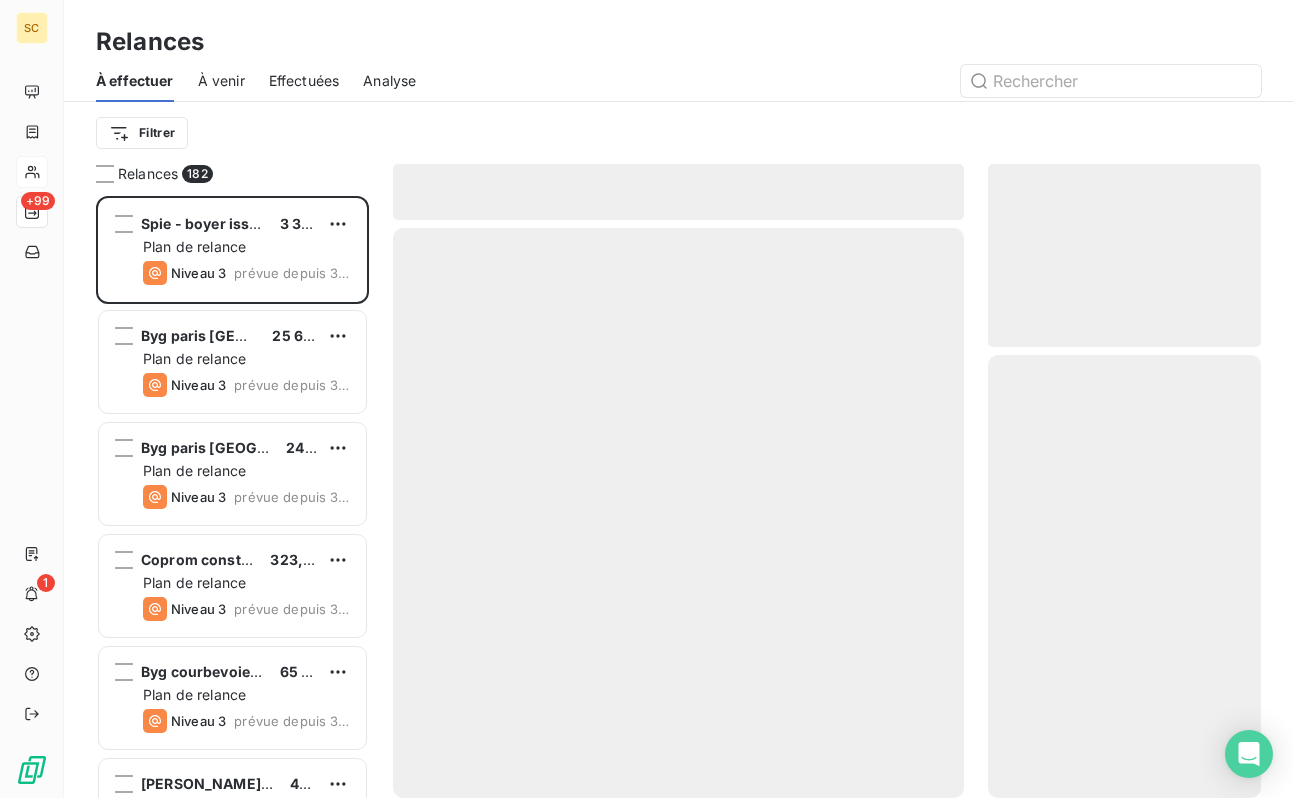 scroll, scrollTop: 1, scrollLeft: 0, axis: vertical 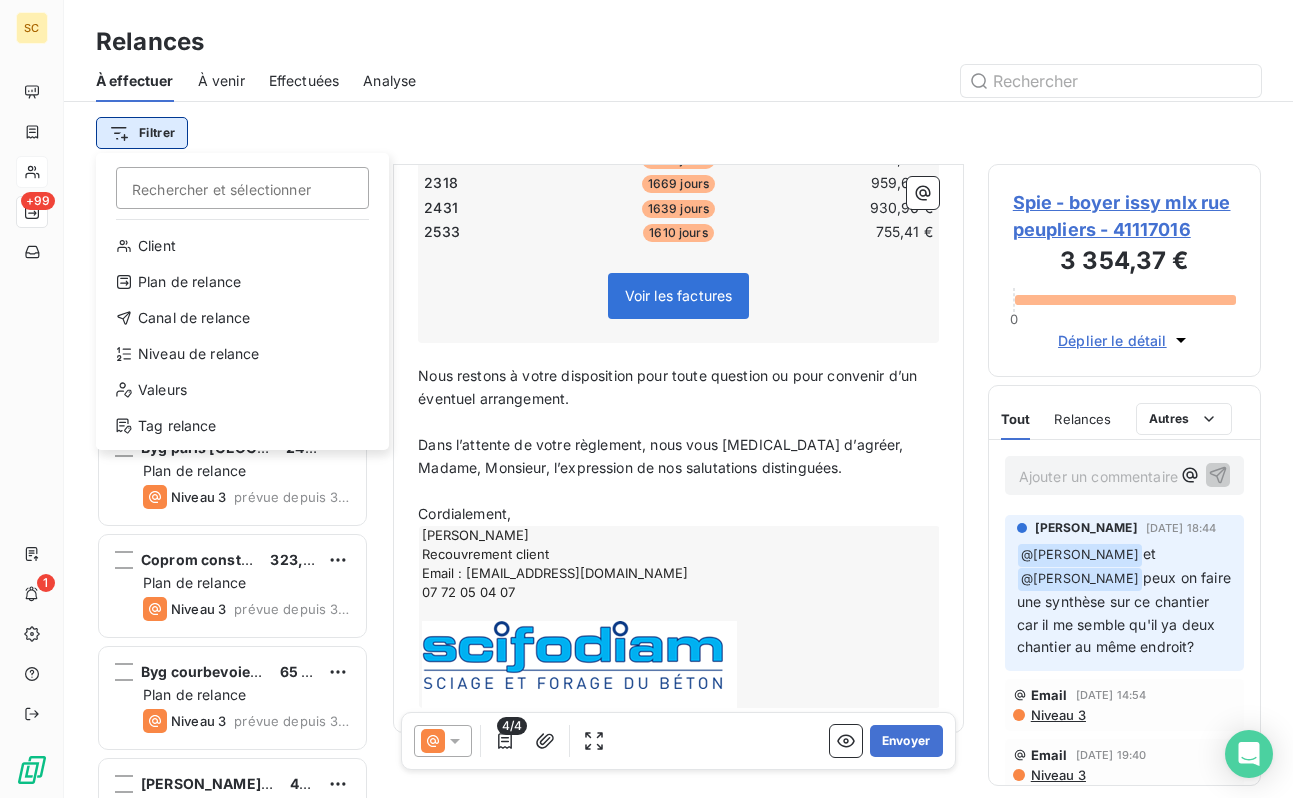 click on "SC +99 1 Relances À effectuer À venir Effectuées Analyse Filtrer Rechercher et sélectionner Client Plan de relance Canal de relance Niveau de relance Valeurs Tag relance Relances 182 Spie - boyer issy mlx rue peupliers 3 354,37 € Plan de relance Niveau 3 prévue depuis 380 jours Byg paris [GEOGRAPHIC_DATA] 25 648,46 € Plan de relance Niveau 3 prévue depuis 343 jours Byg paris 07 rue [PERSON_NAME] 24 140,88 € Plan de relance Niveau 3 prévue depuis 312 jours Coprom construction 323,75 € Plan de relance Niveau 3 prévue depuis 300 jours Byg courbevoie campus seine doumer 65 461,60 € Plan de relance Niveau 3 prévue depuis 300 jours [PERSON_NAME] paris [GEOGRAPHIC_DATA] 438,60 € Plan de relance Niveau 3 prévue depuis 260 jours Les batisseurs venitiens 87 821,10 € Plan de relance Niveau 3 prévue depuis 259 jours Byg rouen 2 463,10 € Plan de relance Niveau 3 prévue depuis 259 jours Snc cardinal rosiers 3 241,59 € Plan de relance Niveau 3 prévue depuis 259 jours -" at bounding box center [646, 399] 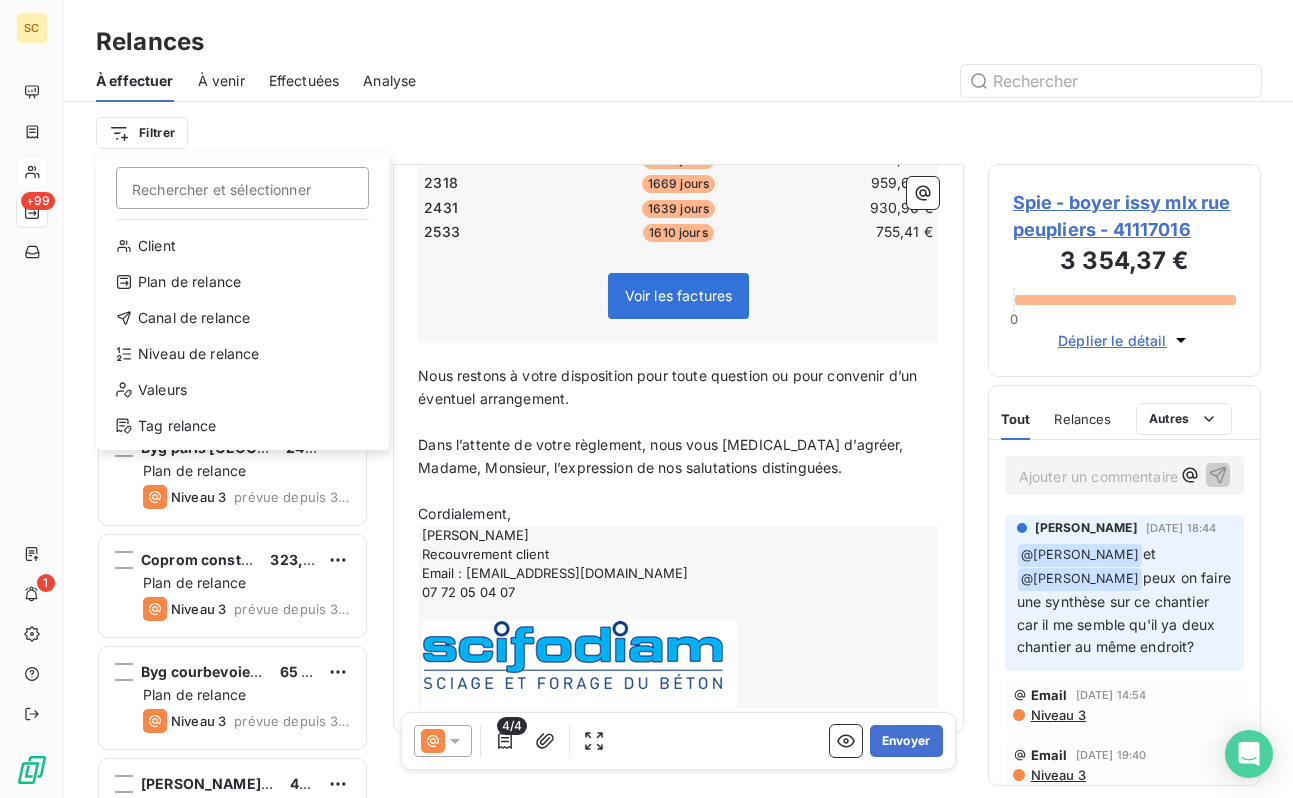 click on "SC +99 1 Relances À effectuer À venir Effectuées Analyse Filtrer Rechercher et sélectionner Client Plan de relance Canal de relance Niveau de relance Valeurs Tag relance Relances 182 Spie - boyer issy mlx rue peupliers 3 354,37 € Plan de relance Niveau 3 prévue depuis 380 jours Byg paris [GEOGRAPHIC_DATA] 25 648,46 € Plan de relance Niveau 3 prévue depuis 343 jours Byg paris 07 rue [PERSON_NAME] 24 140,88 € Plan de relance Niveau 3 prévue depuis 312 jours Coprom construction 323,75 € Plan de relance Niveau 3 prévue depuis 300 jours Byg courbevoie campus seine doumer 65 461,60 € Plan de relance Niveau 3 prévue depuis 300 jours [PERSON_NAME] paris [GEOGRAPHIC_DATA] 438,60 € Plan de relance Niveau 3 prévue depuis 260 jours Les batisseurs venitiens 87 821,10 € Plan de relance Niveau 3 prévue depuis 259 jours Byg rouen 2 463,10 € Plan de relance Niveau 3 prévue depuis 259 jours Snc cardinal rosiers 3 241,59 € Plan de relance Niveau 3 prévue depuis 259 jours -" at bounding box center (646, 399) 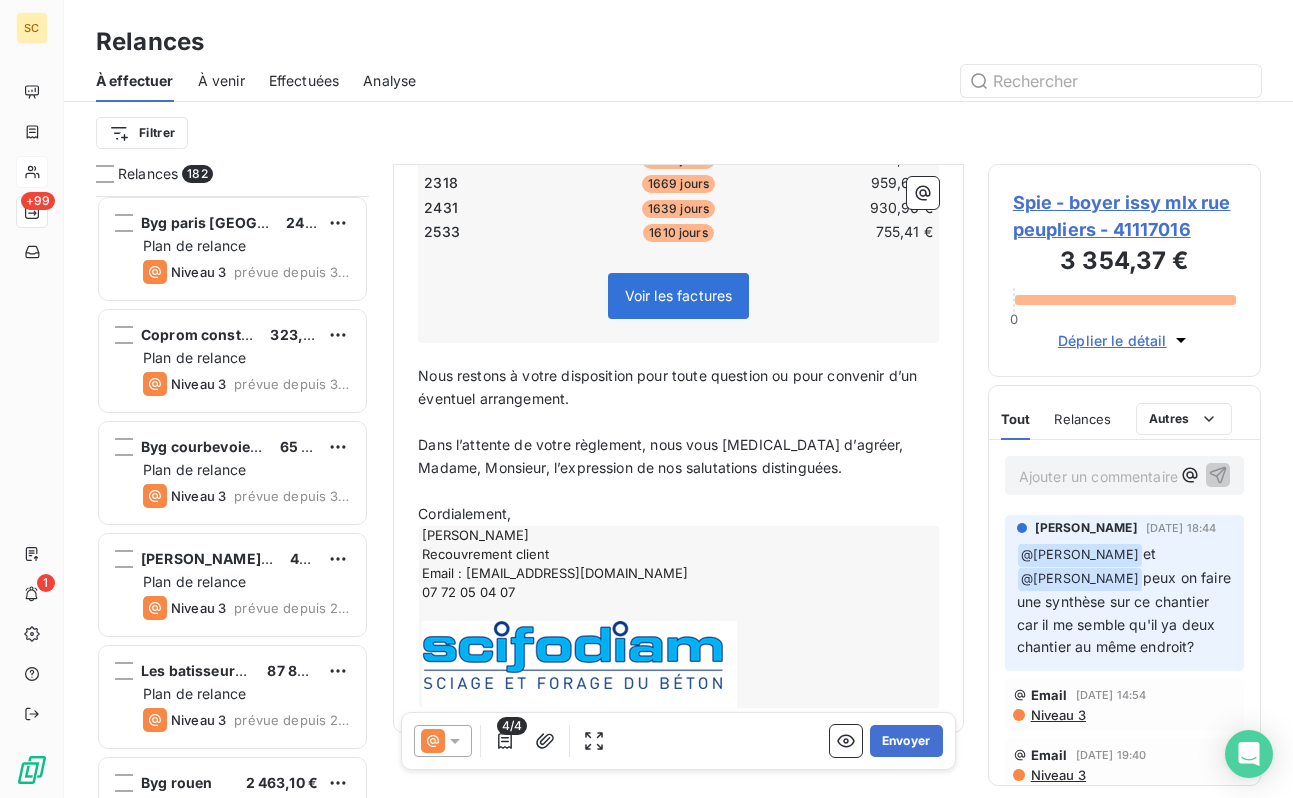 scroll, scrollTop: 0, scrollLeft: 0, axis: both 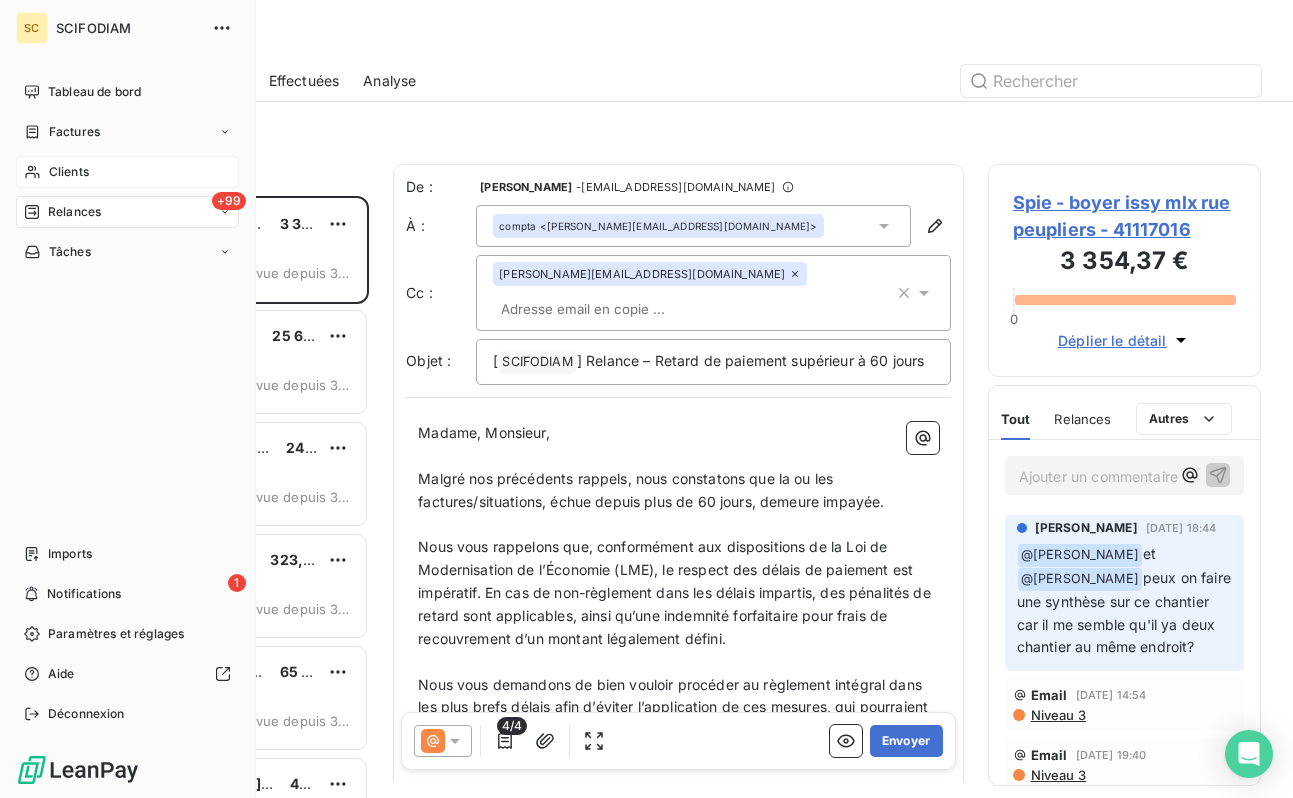 click on "SC" at bounding box center [32, 28] 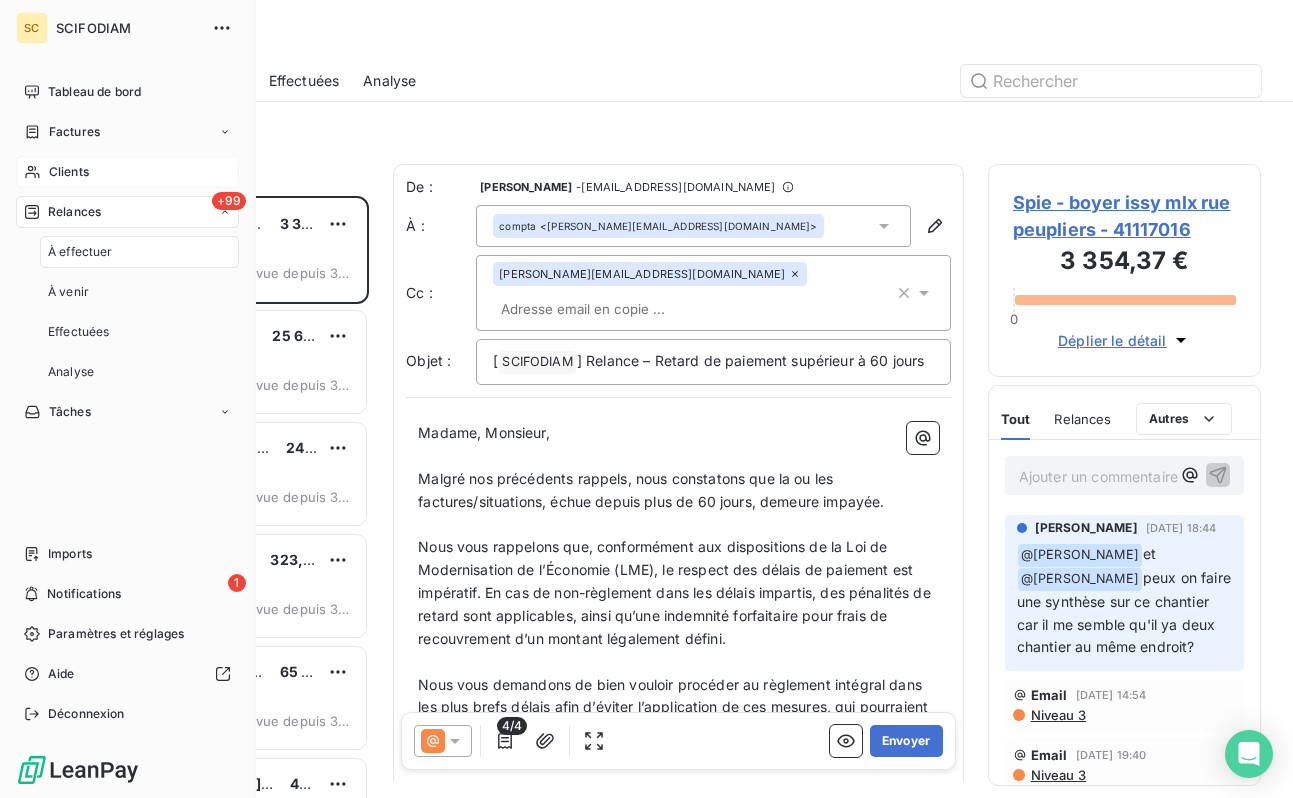 click on "SCIFODIAM" at bounding box center (128, 28) 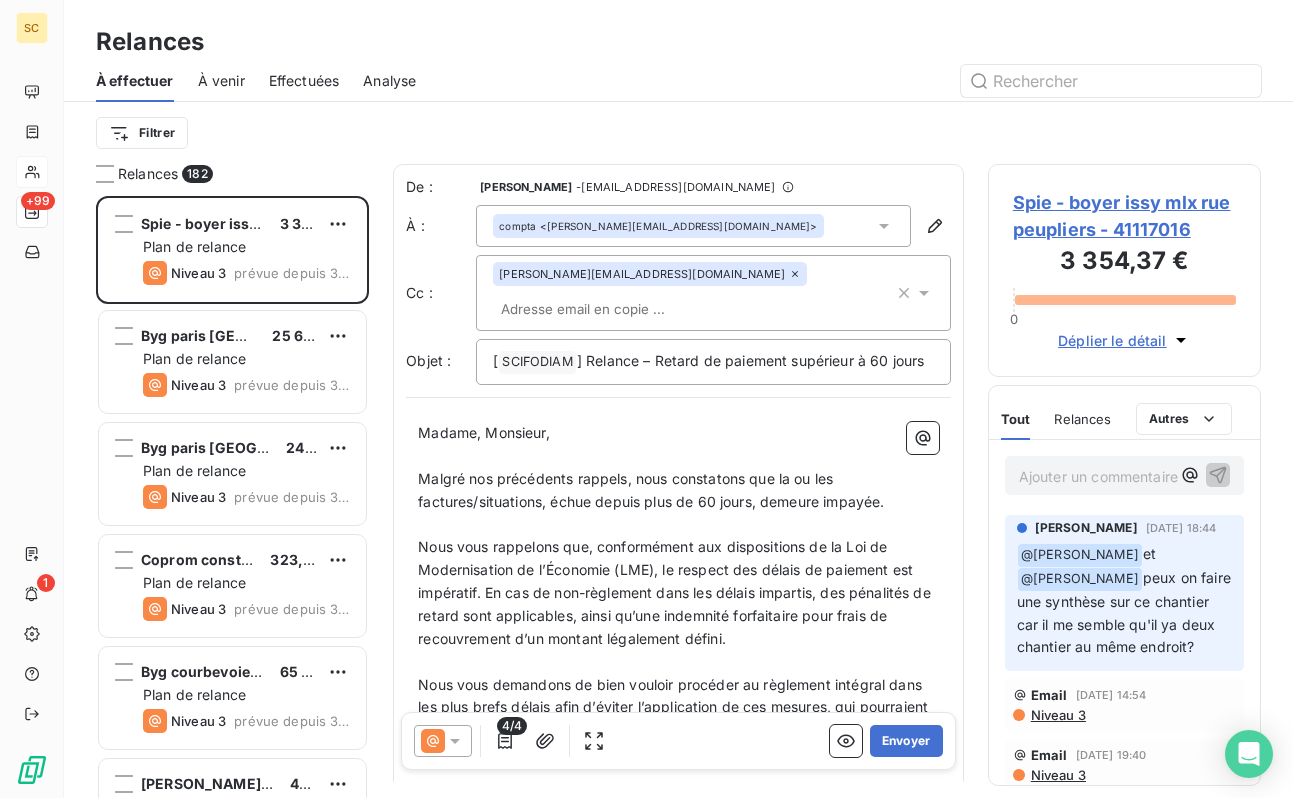 click on "À venir" at bounding box center [221, 81] 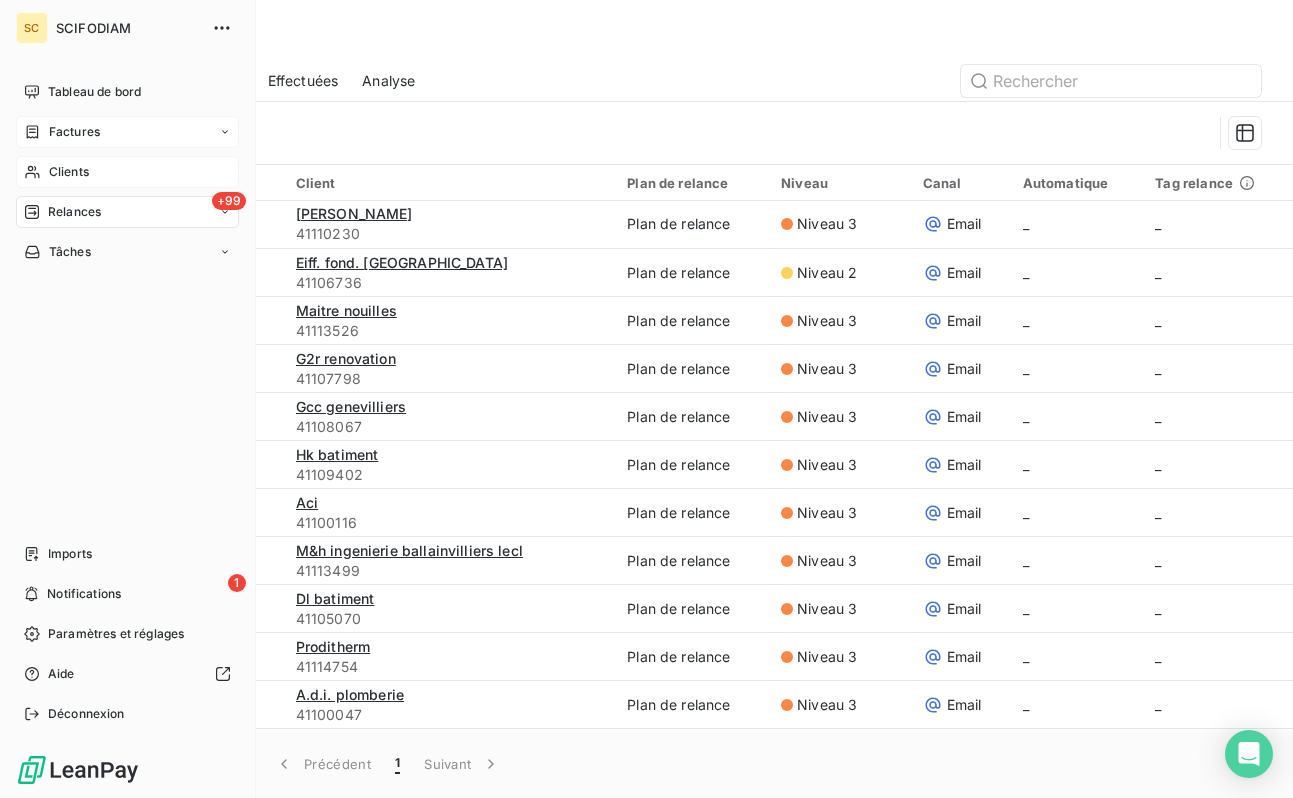 click 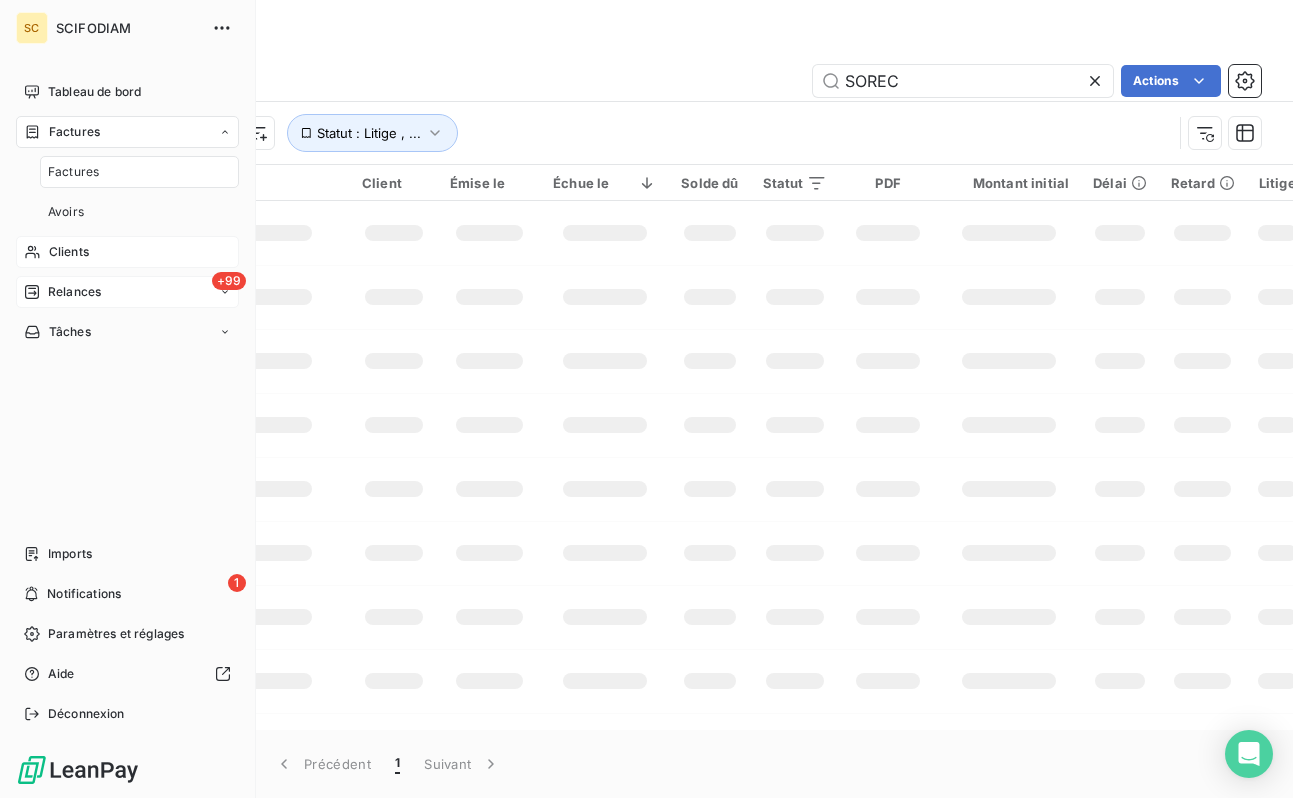 click on "Relances" at bounding box center (74, 292) 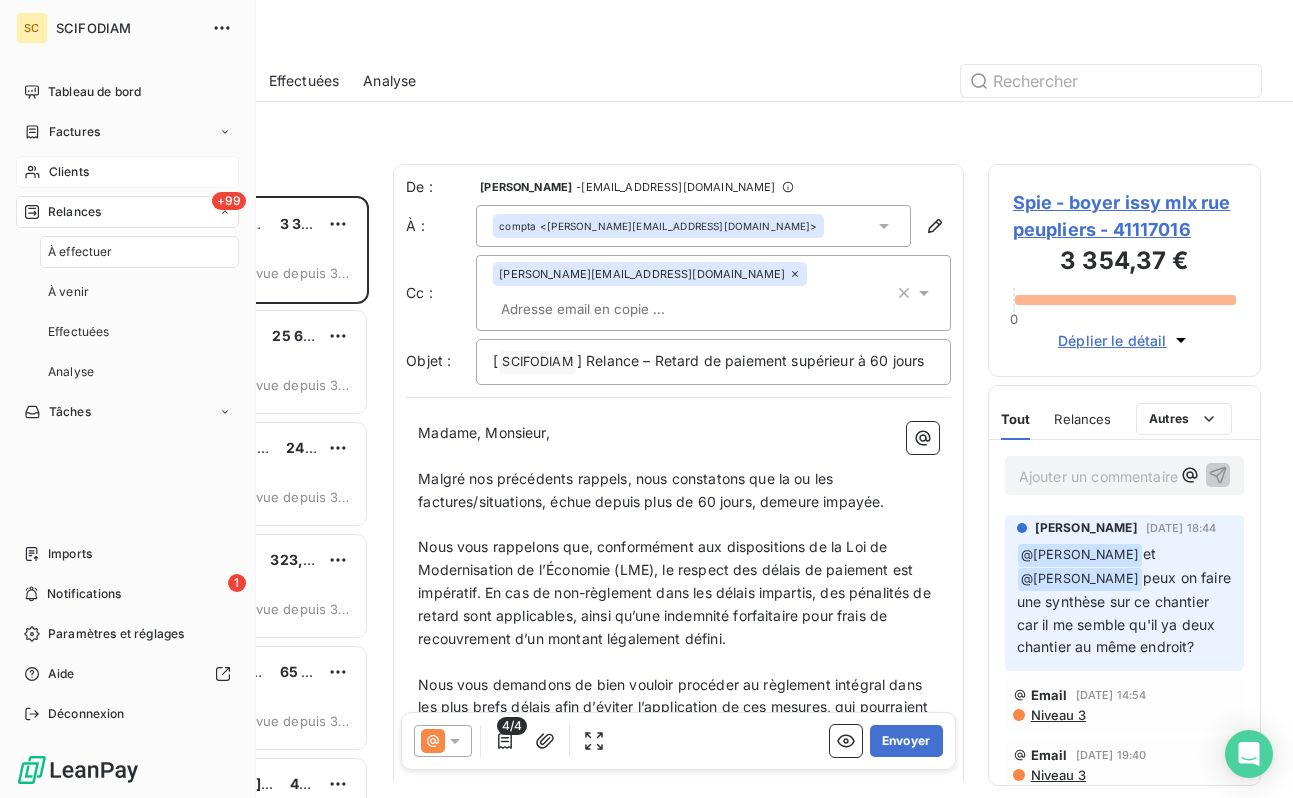 scroll, scrollTop: 1, scrollLeft: 0, axis: vertical 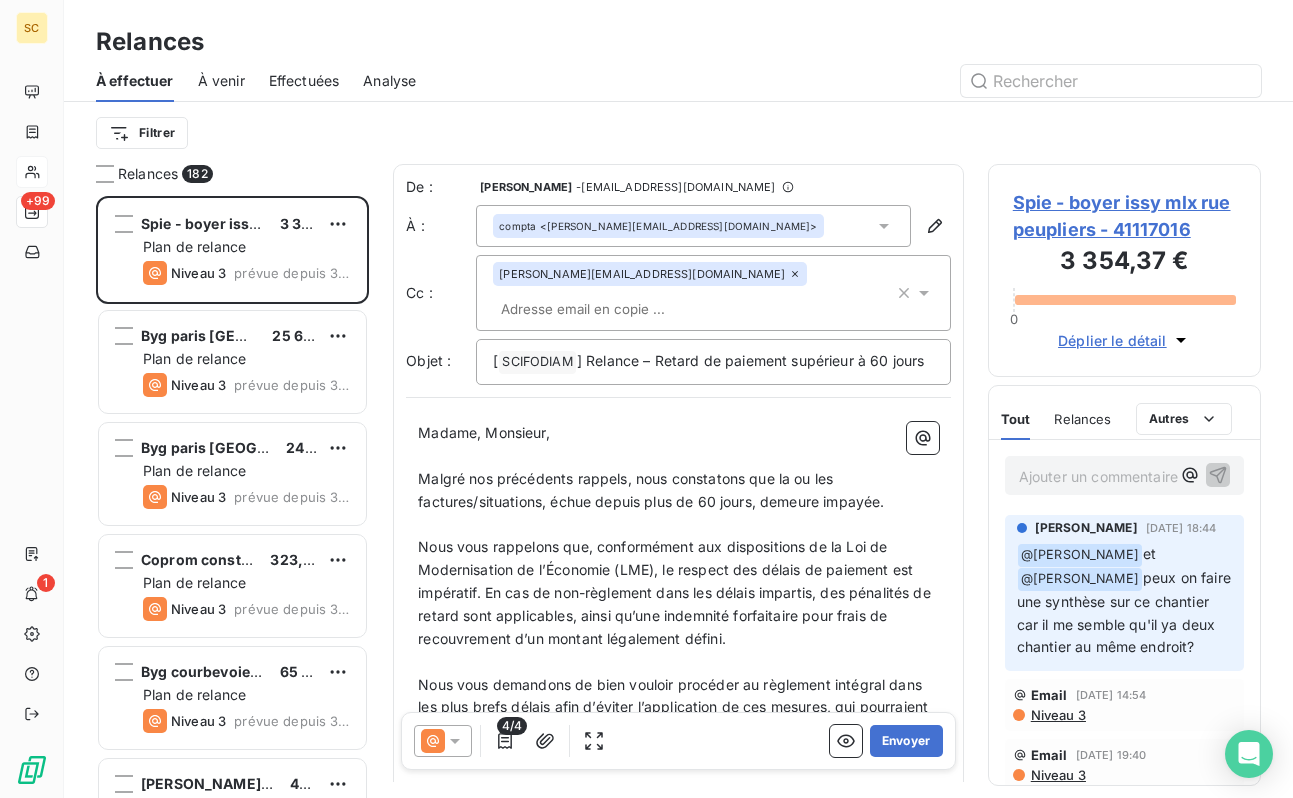 click on "Filtrer" at bounding box center [678, 133] 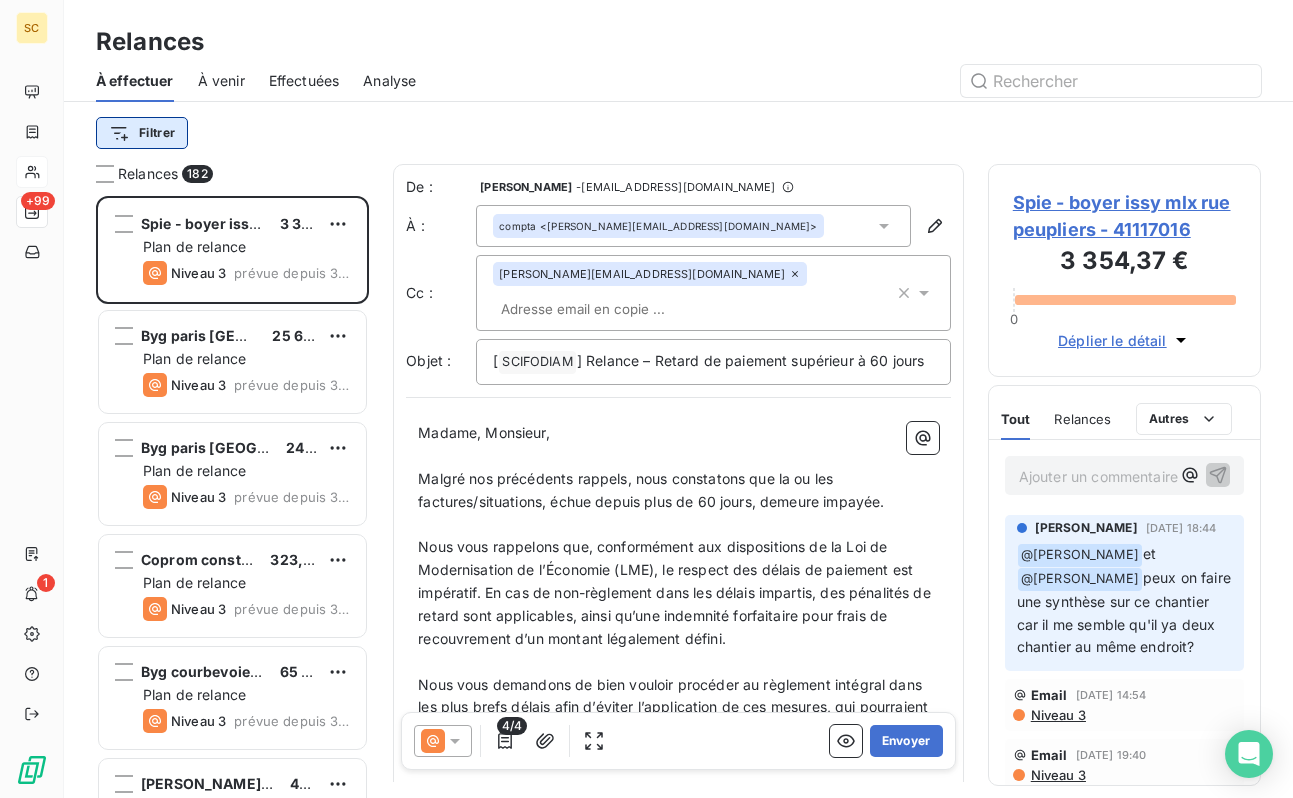 click on "SC +99 1 Relances À effectuer À venir Effectuées Analyse Filtrer Relances 182 Spie - boyer issy mlx rue peupliers 3 354,37 € Plan de relance Niveau 3 prévue depuis 380 jours Byg paris [GEOGRAPHIC_DATA] 25 648,46 € Plan de relance Niveau 3 prévue depuis 343 jours Byg paris [GEOGRAPHIC_DATA][PERSON_NAME] 24 140,88 € Plan de relance Niveau 3 prévue depuis 312 jours Coprom construction 323,75 € Plan de relance Niveau 3 prévue depuis 300 jours Byg courbevoie campus seine doumer 65 461,60 € Plan de relance Niveau 3 prévue depuis 300 jours [PERSON_NAME] paris [STREET_ADDRESS] € Plan de relance Niveau 3 prévue depuis 260 jours Les batisseurs venitiens 87 821,10 € Plan de relance Niveau 3 prévue depuis 259 jours Byg rouen 2 463,10 € Plan de relance Niveau 3 prévue depuis 259 jours Snc cardinal rosiers 3 241,59 € Plan de relance Niveau 3 prévue depuis 259 jours Byg paris 10 bd la villette 2 224,96 € Plan de relance Niveau 3 prévue depuis 258 jours 650,00 € De :" at bounding box center (646, 399) 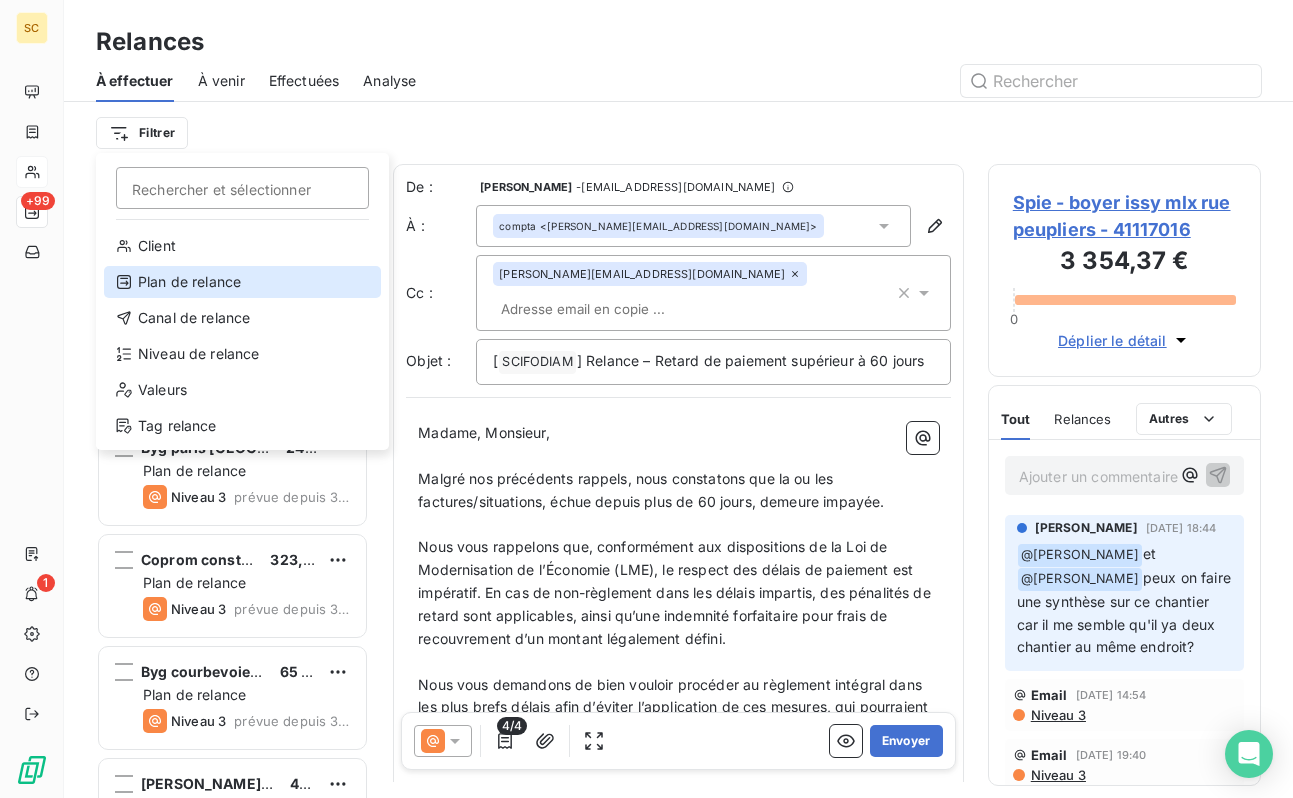 click on "Plan de relance" at bounding box center [242, 282] 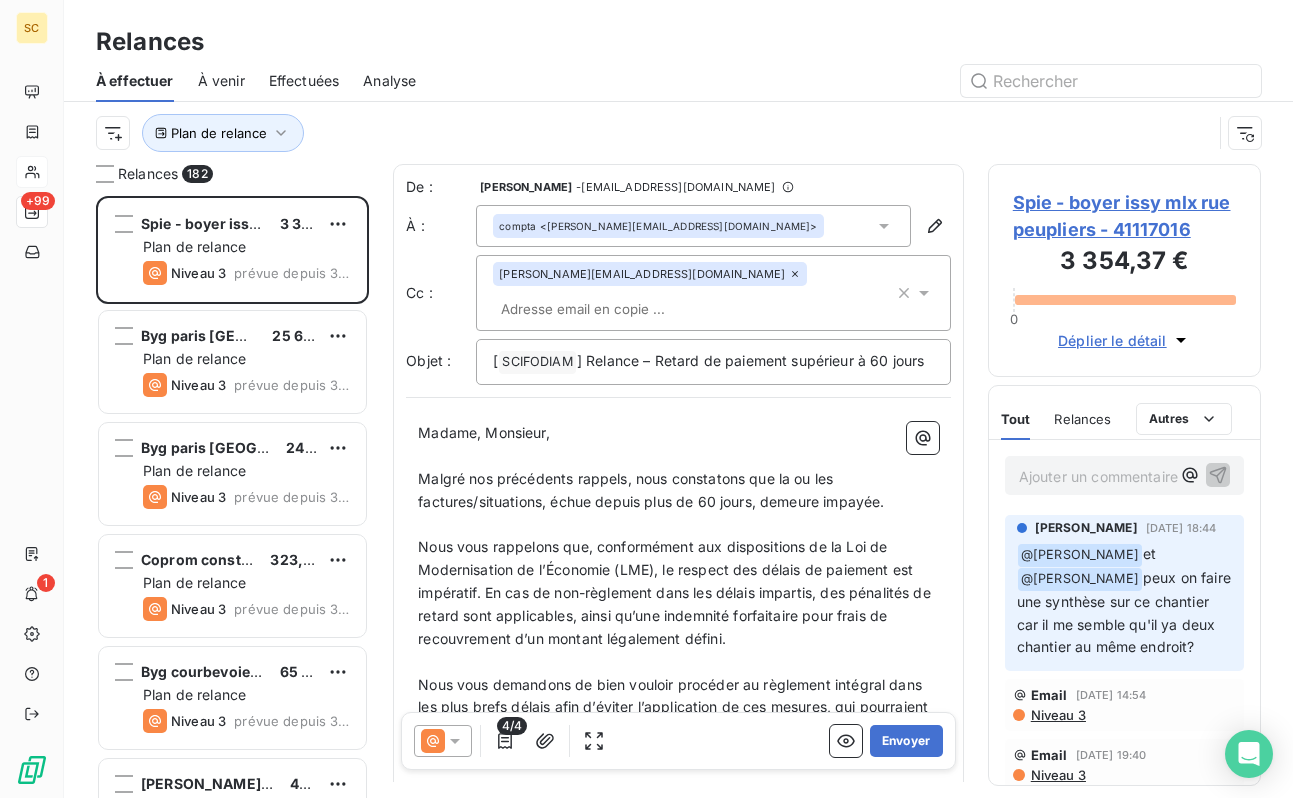 click at bounding box center [850, 81] 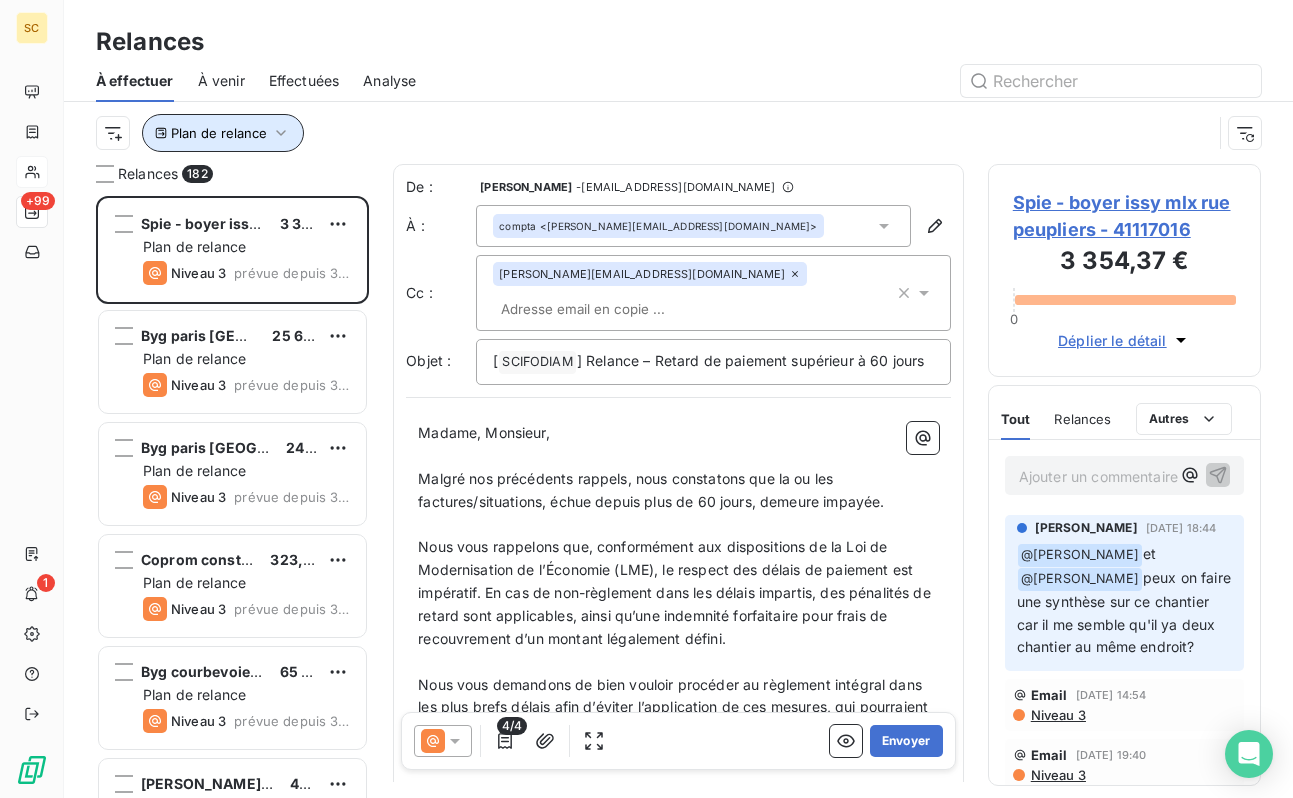click 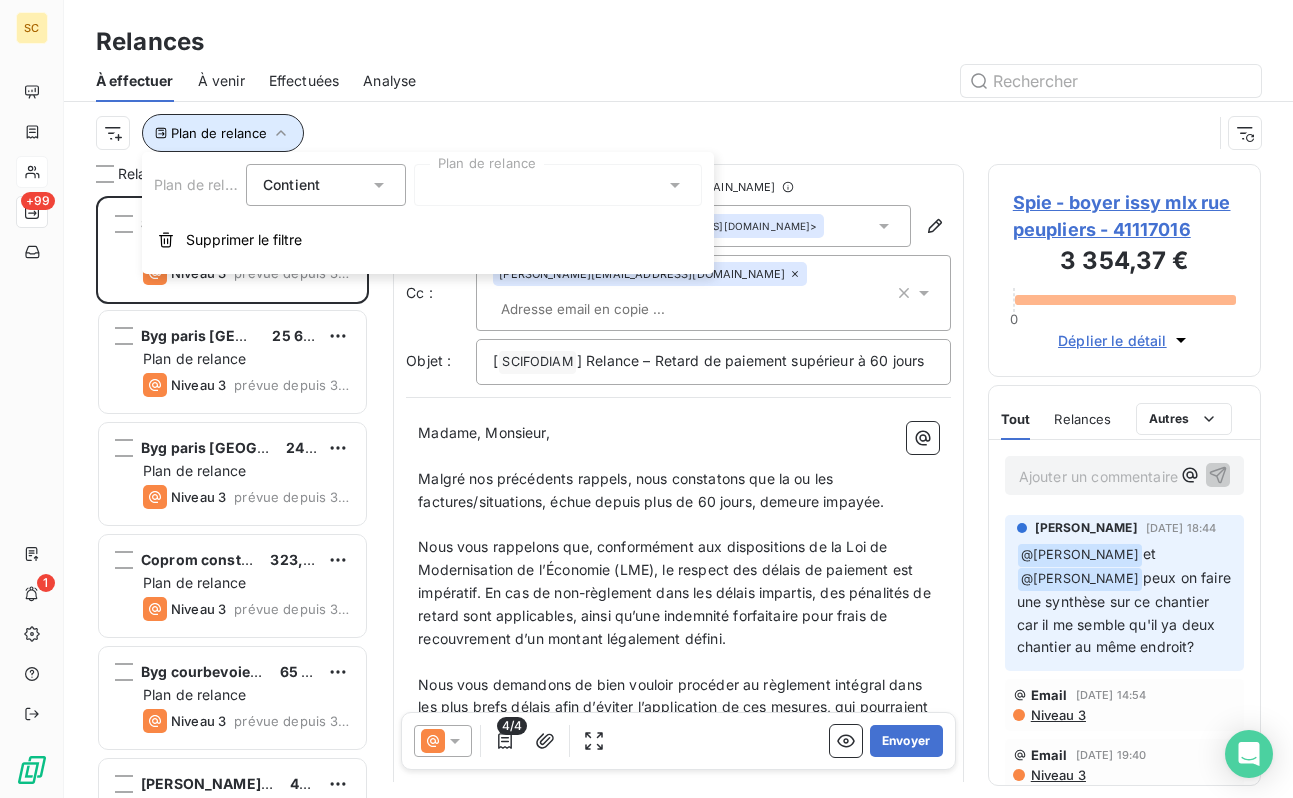 click 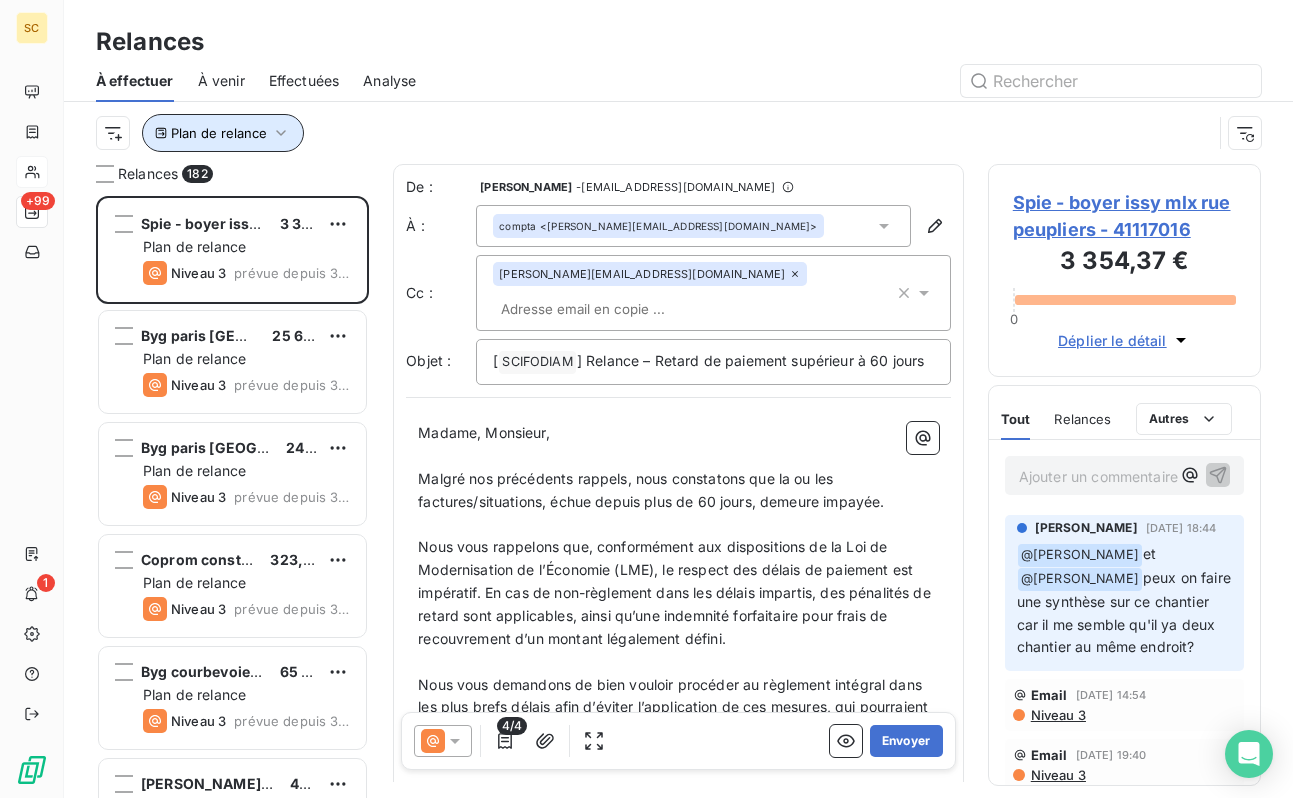 click on "Effectuées" at bounding box center [304, 81] 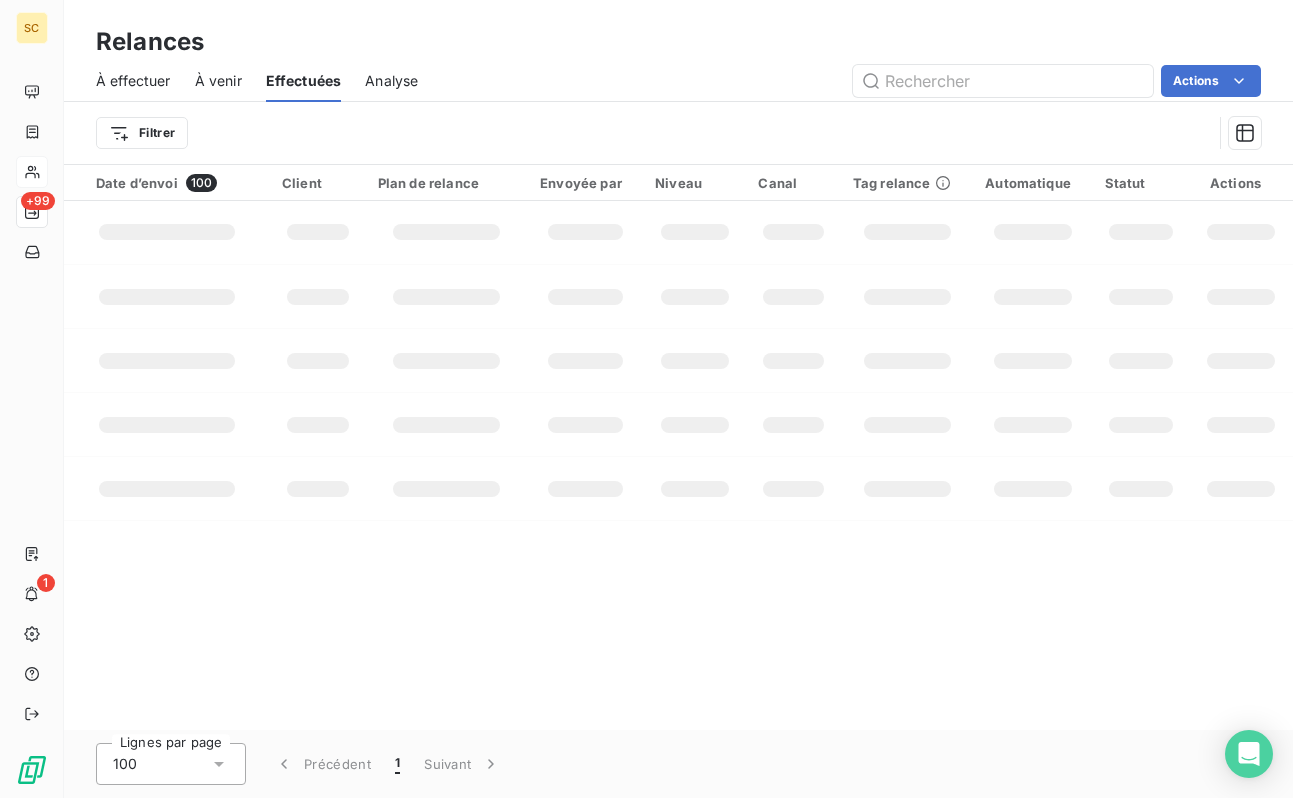 click on "À effectuer" at bounding box center [133, 81] 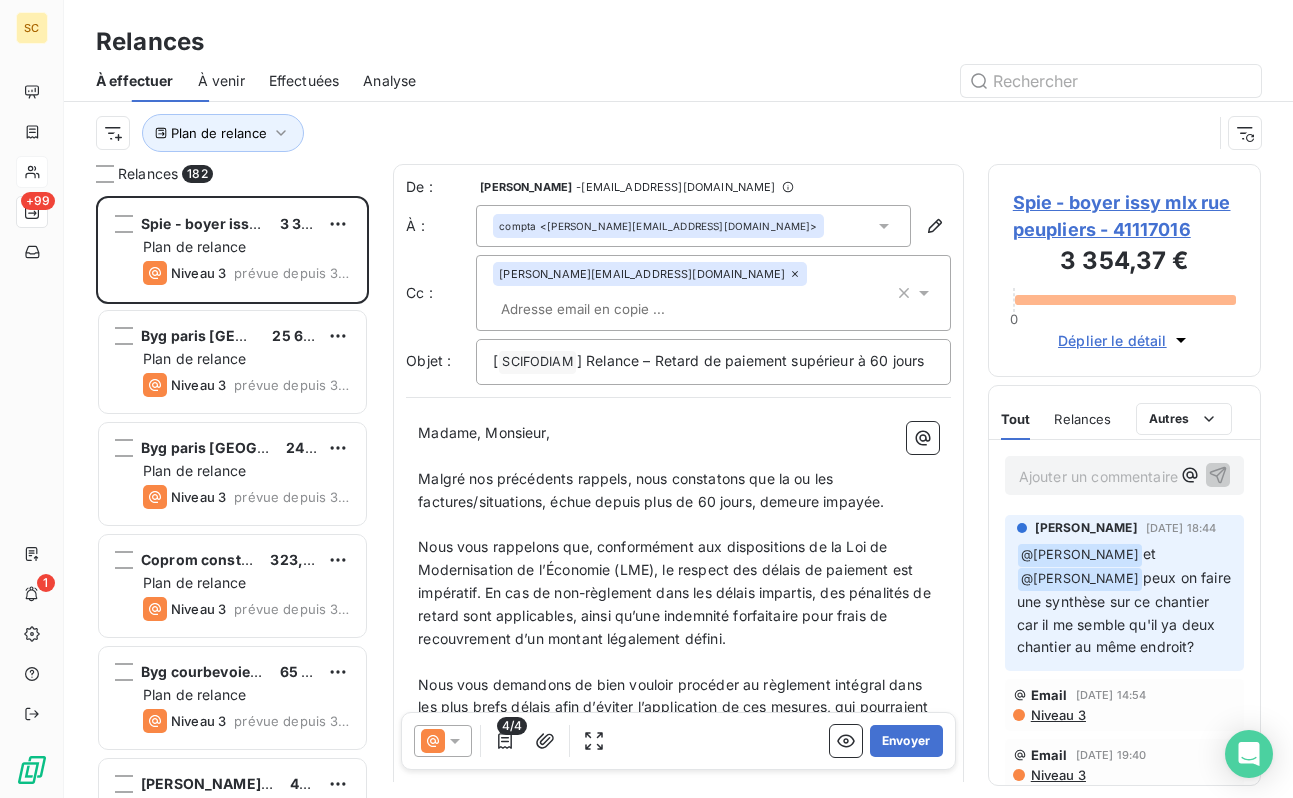 scroll, scrollTop: 1, scrollLeft: 0, axis: vertical 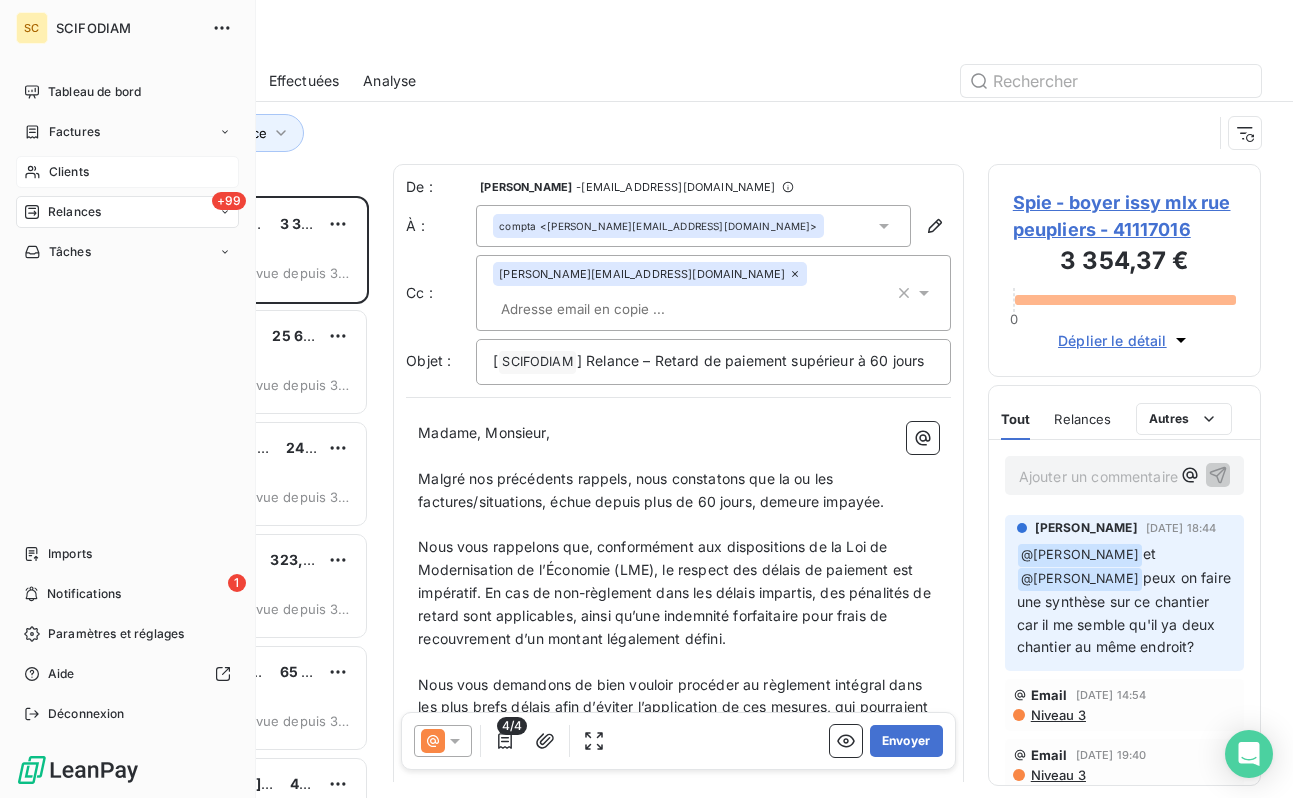 click on "Relances" at bounding box center (74, 212) 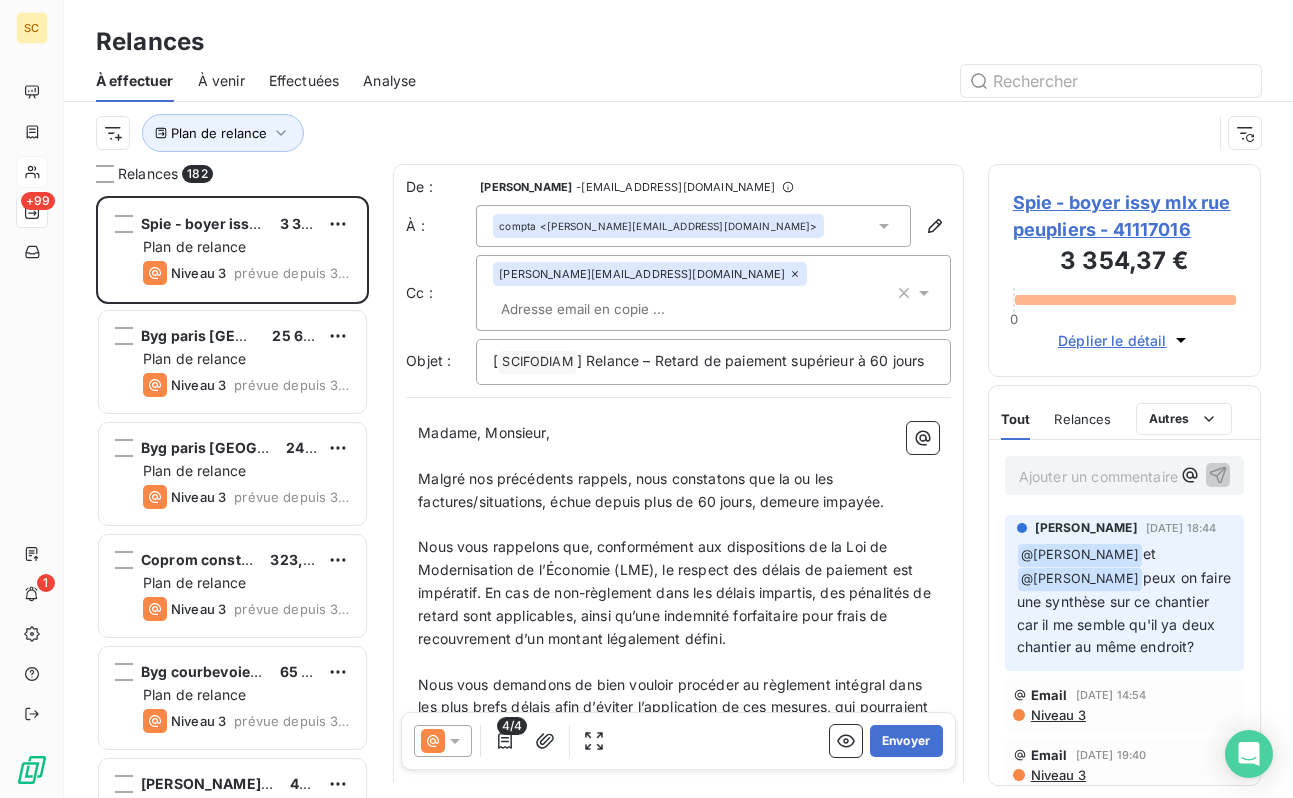 click on "Relances" at bounding box center [678, 42] 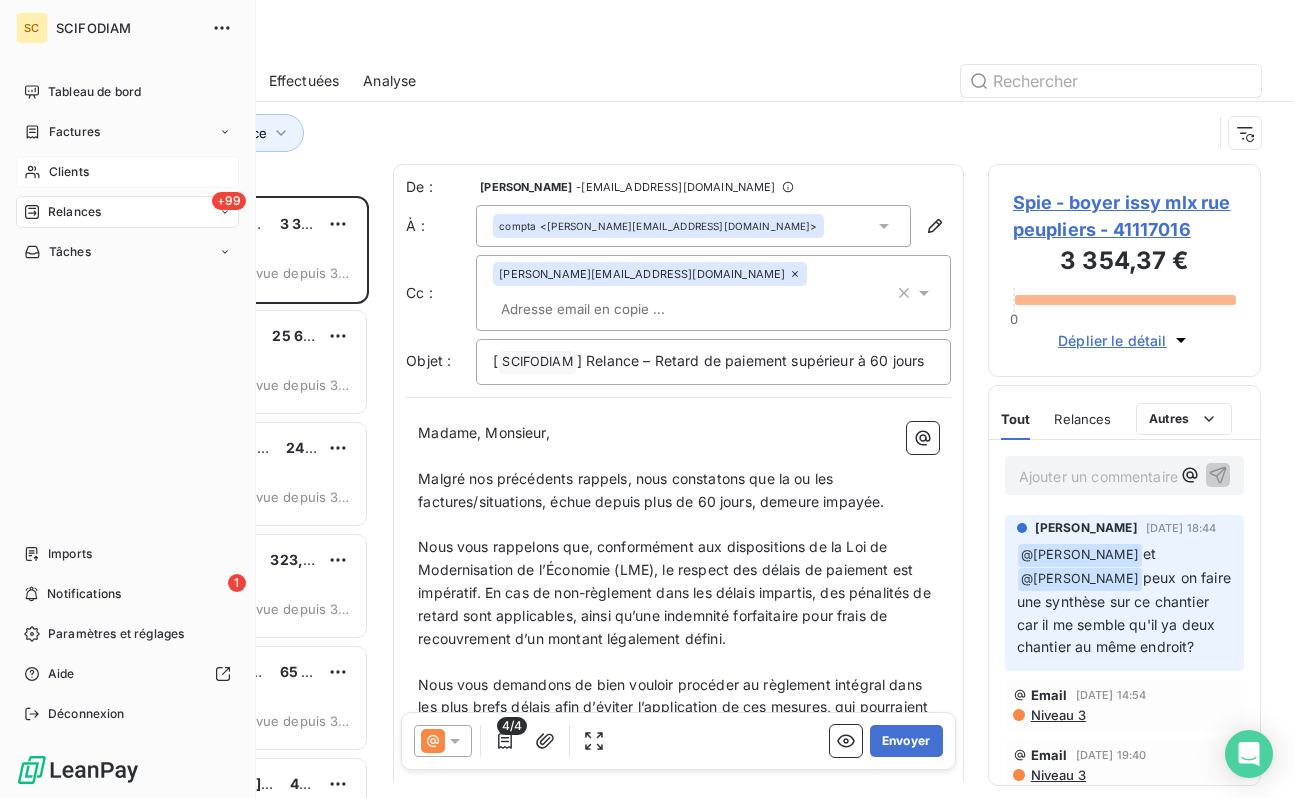 click on "+99" at bounding box center [229, 201] 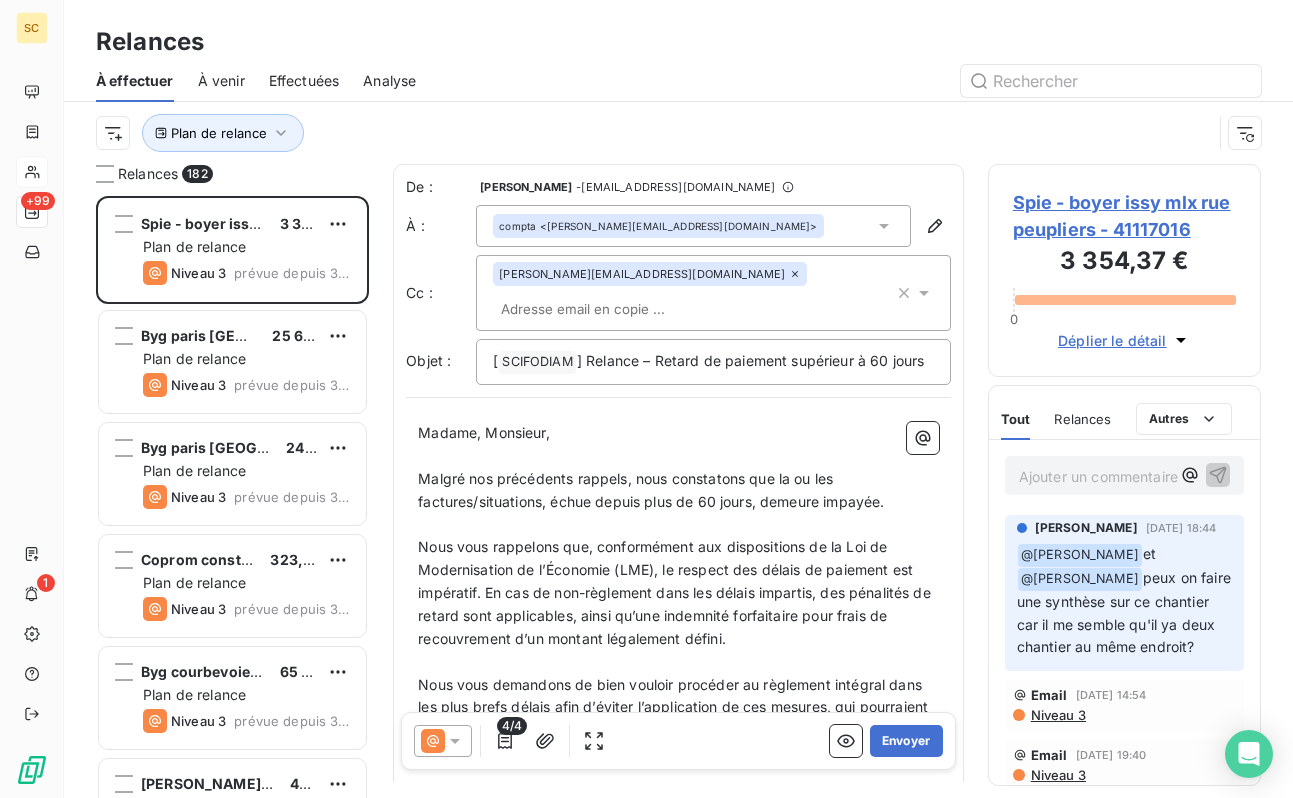 click on "À effectuer À venir Effectuées Analyse" at bounding box center [678, 81] 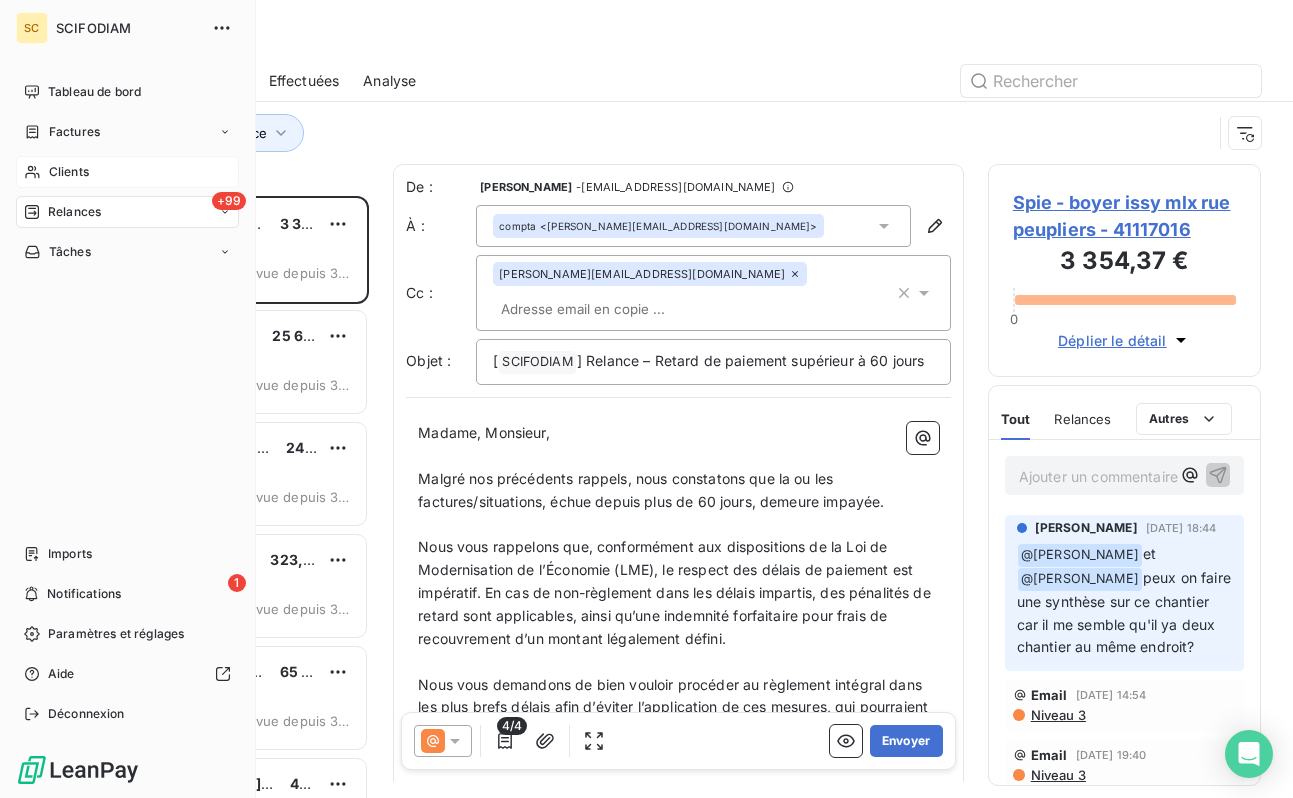 click on "Clients" at bounding box center (69, 172) 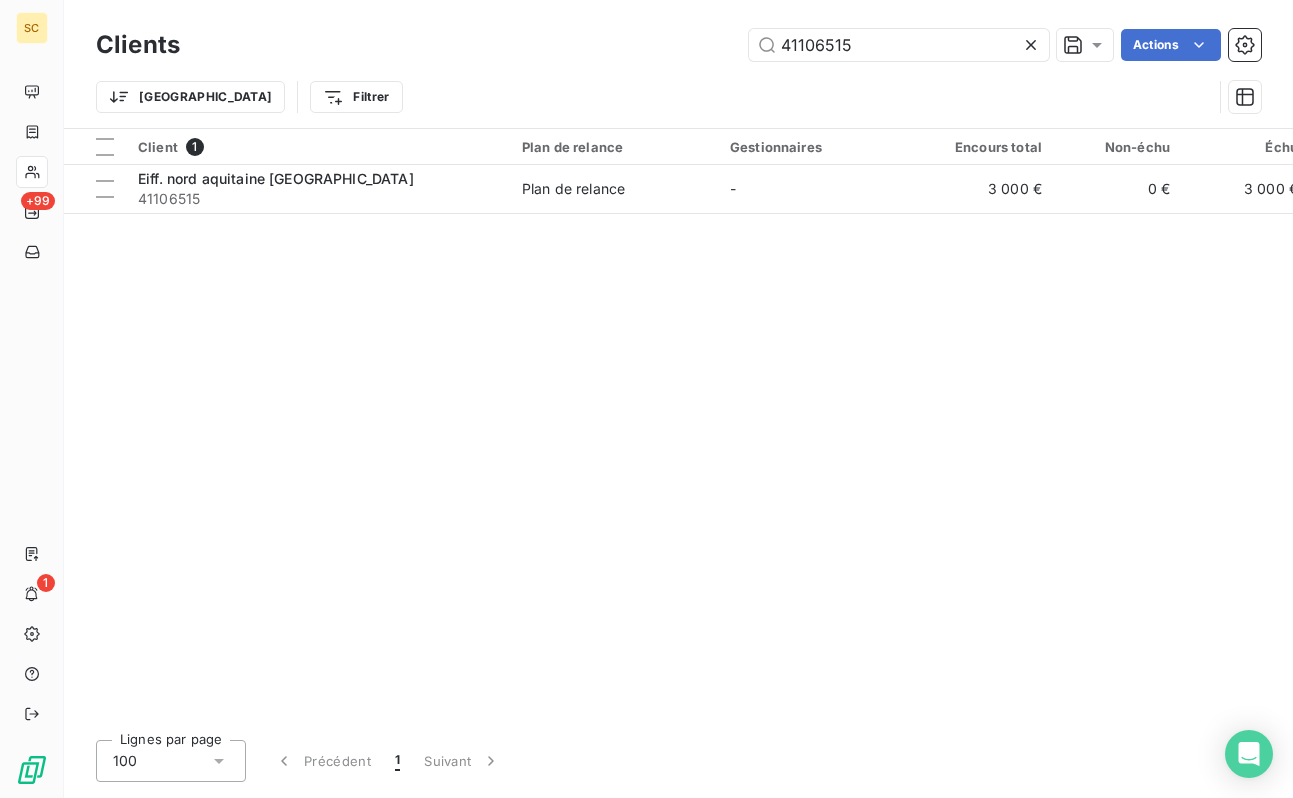 click on "41106515 Actions" at bounding box center (732, 45) 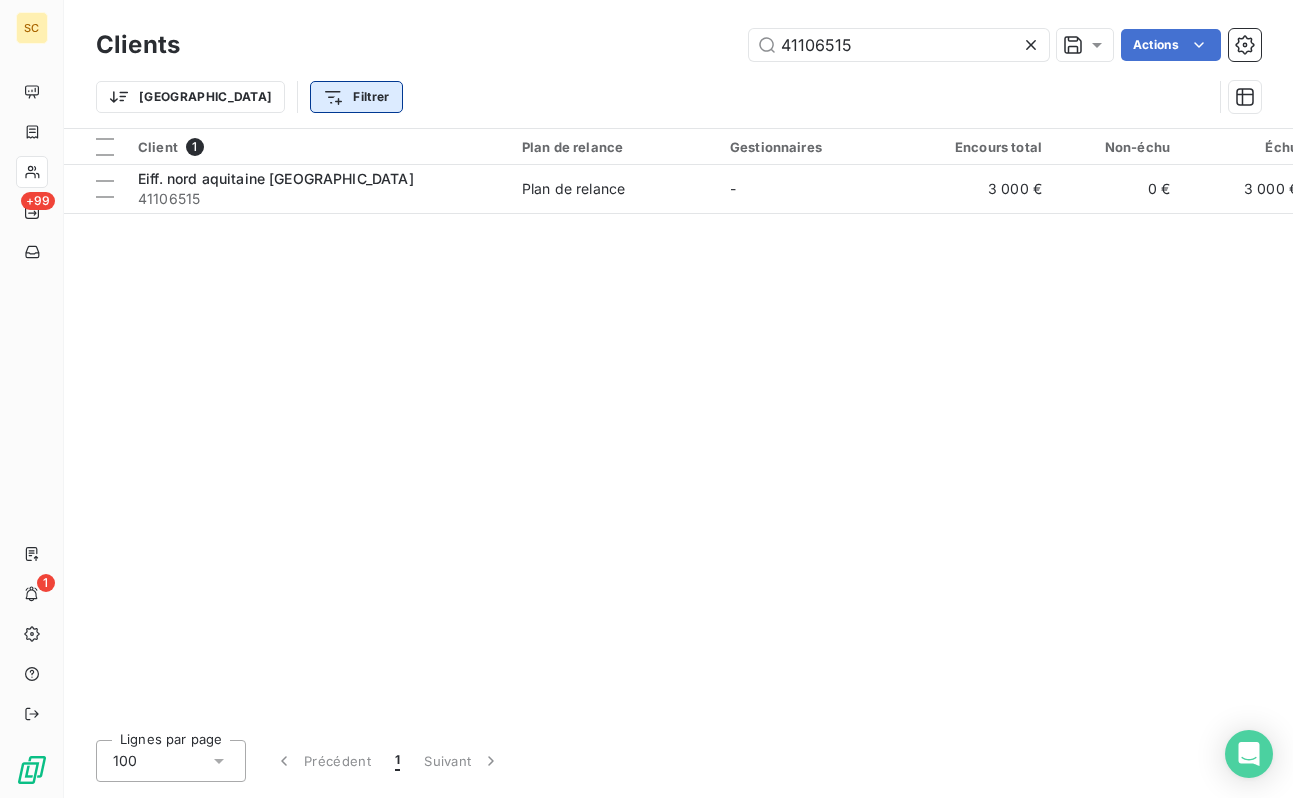 click on "SC +99 1 Clients 41106515 Actions Trier Filtrer Client 1 Plan de relance Gestionnaires Encours total Non-échu Échu Limite d’encours Délai moyen de paiement Valeurs Eiff. [GEOGRAPHIC_DATA] [GEOGRAPHIC_DATA] 41106515 Plan de relance - 3 000 € 0 € 3 000 € - 146 jours [PERSON_NAME] + 1 Lignes par page 100 Précédent 1 Suivant" at bounding box center [646, 399] 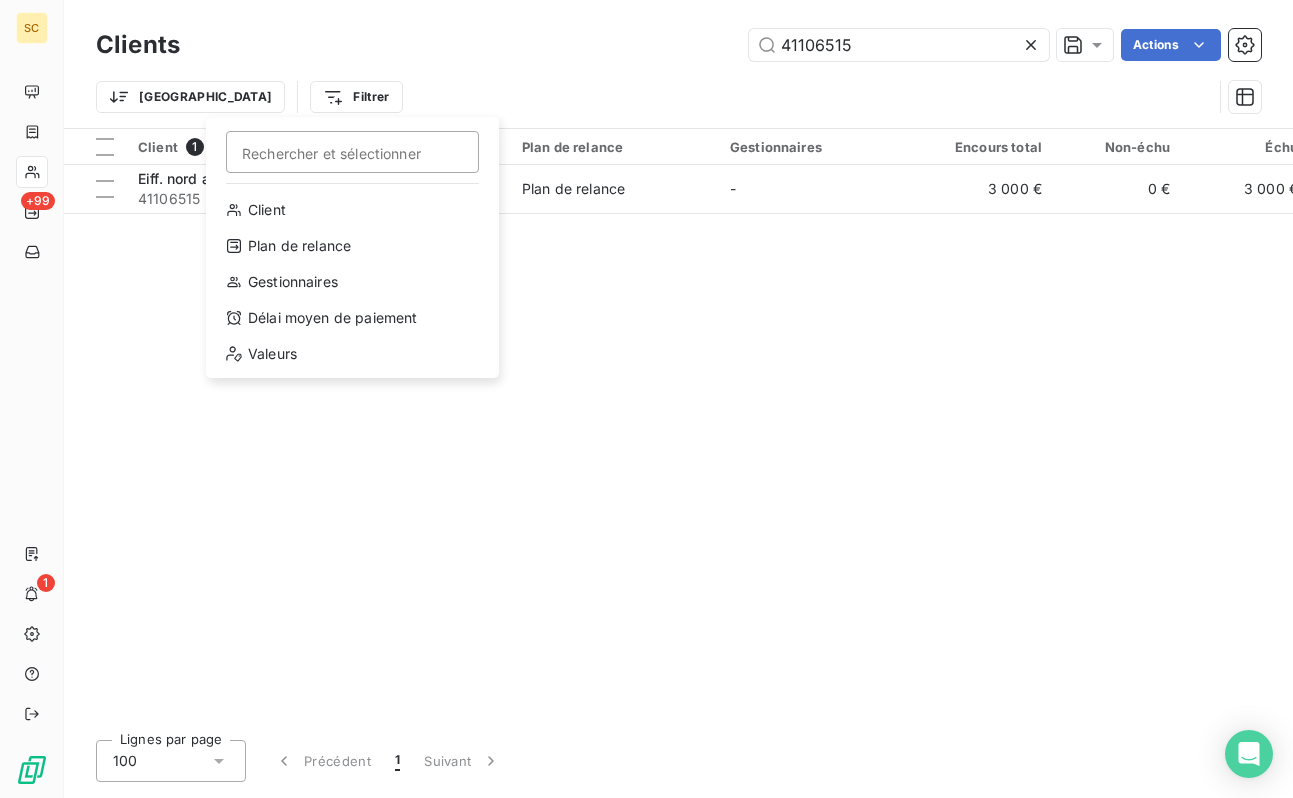 click on "SC +99 1 Clients 41106515 Actions Trier Filtrer Rechercher et sélectionner Client Plan de relance Gestionnaires Délai moyen de paiement Valeurs Client 1 Plan de relance Gestionnaires Encours total Non-échu Échu Limite d’encours Délai moyen de paiement Valeurs Eiff. [GEOGRAPHIC_DATA] [GEOGRAPHIC_DATA] 41106515 Plan de relance - 3 000 € 0 € 3 000 € - 146 jours [PERSON_NAME] + 1 Lignes par page 100 Précédent 1 Suivant" at bounding box center [646, 399] 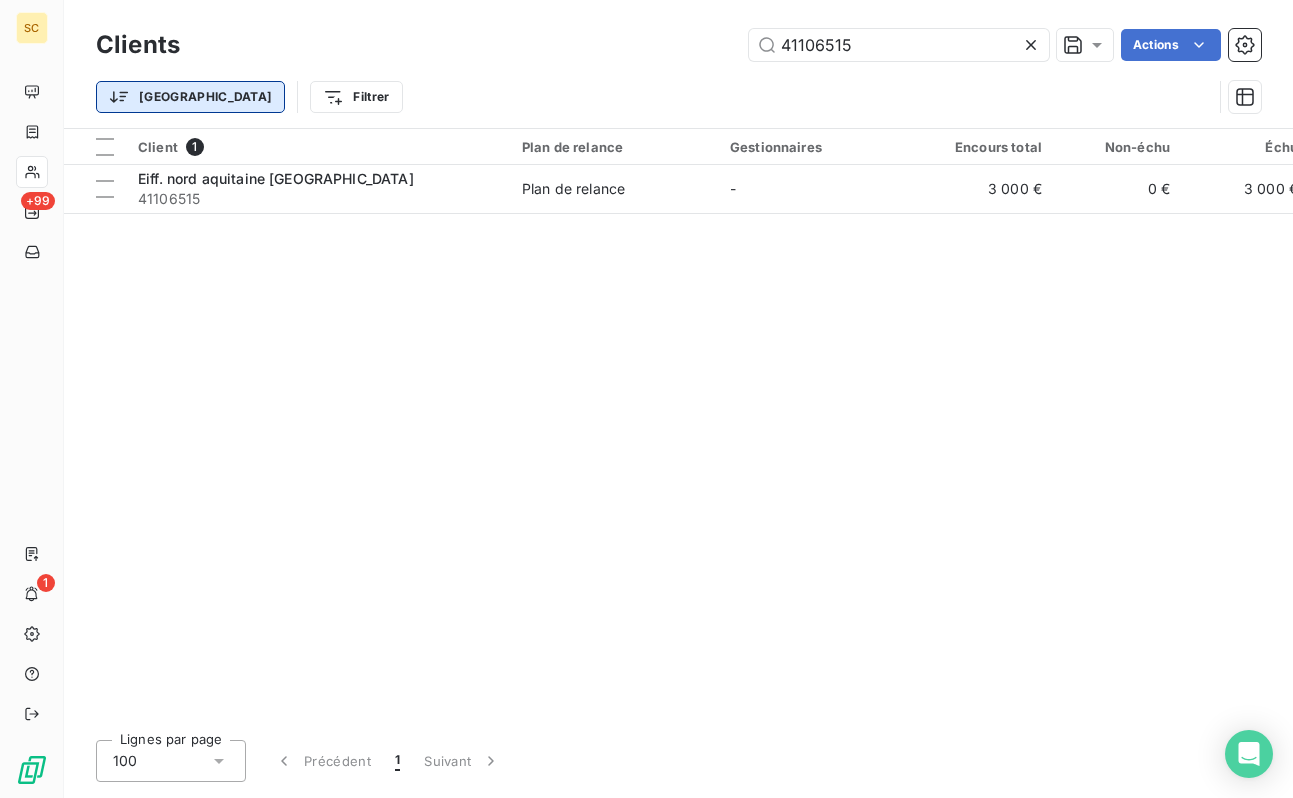 click on "SC +99 1 Clients 41106515 Actions Trier Filtrer Client 1 Plan de relance Gestionnaires Encours total Non-échu Échu Limite d’encours Délai moyen de paiement Valeurs Eiff. [GEOGRAPHIC_DATA] [GEOGRAPHIC_DATA] 41106515 Plan de relance - 3 000 € 0 € 3 000 € - 146 jours [PERSON_NAME] + 1 Lignes par page 100 Précédent 1 Suivant" at bounding box center [646, 399] 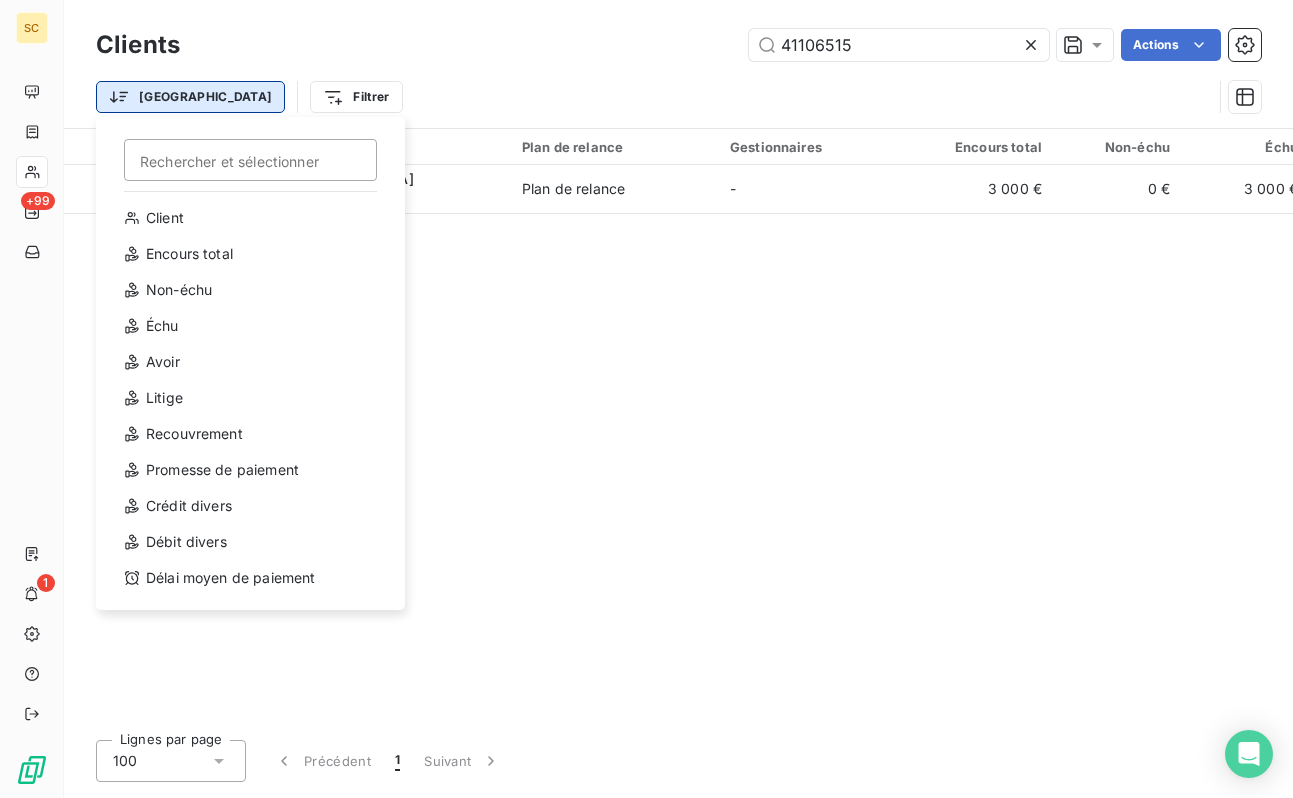 click on "SC +99 1 Clients 41106515 Actions Trier Rechercher et sélectionner Client Encours total Non-échu Échu Avoir Litige Recouvrement Promesse de paiement Crédit divers Débit divers Délai moyen de paiement Filtrer Client 1 Plan de relance Gestionnaires Encours total Non-échu Échu Limite d’encours Délai moyen de paiement Valeurs Eiff. [GEOGRAPHIC_DATA] [GEOGRAPHIC_DATA] 41106515 Plan de relance - 3 000 € 0 € 3 000 € - 146 jours [PERSON_NAME] + 1 Lignes par page 100 Précédent 1 Suivant" at bounding box center [646, 399] 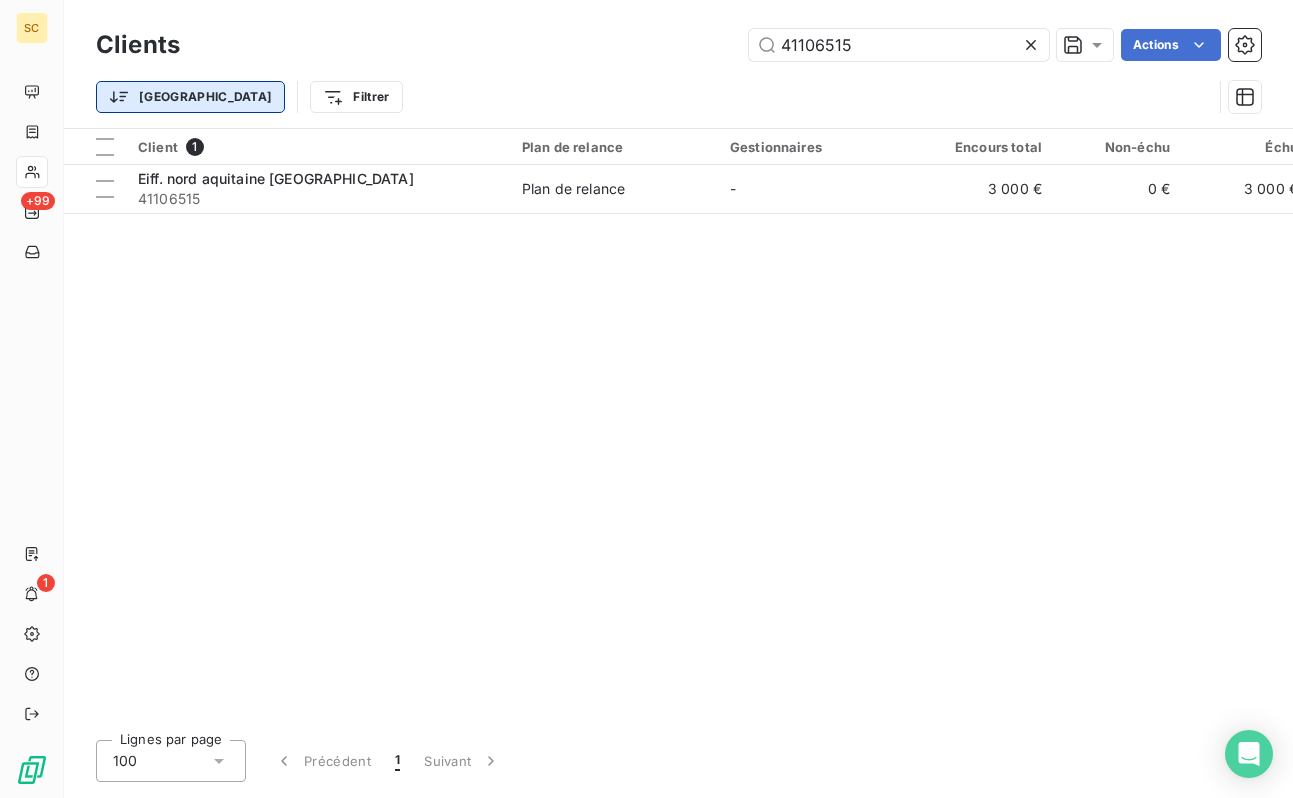 click on "SC +99 1 Clients 41106515 Actions Trier Filtrer Client 1 Plan de relance Gestionnaires Encours total Non-échu Échu Limite d’encours Délai moyen de paiement Valeurs Eiff. [GEOGRAPHIC_DATA] [GEOGRAPHIC_DATA] 41106515 Plan de relance - 3 000 € 0 € 3 000 € - 146 jours [PERSON_NAME] + 1 Lignes par page 100 Précédent 1 Suivant" at bounding box center [646, 399] 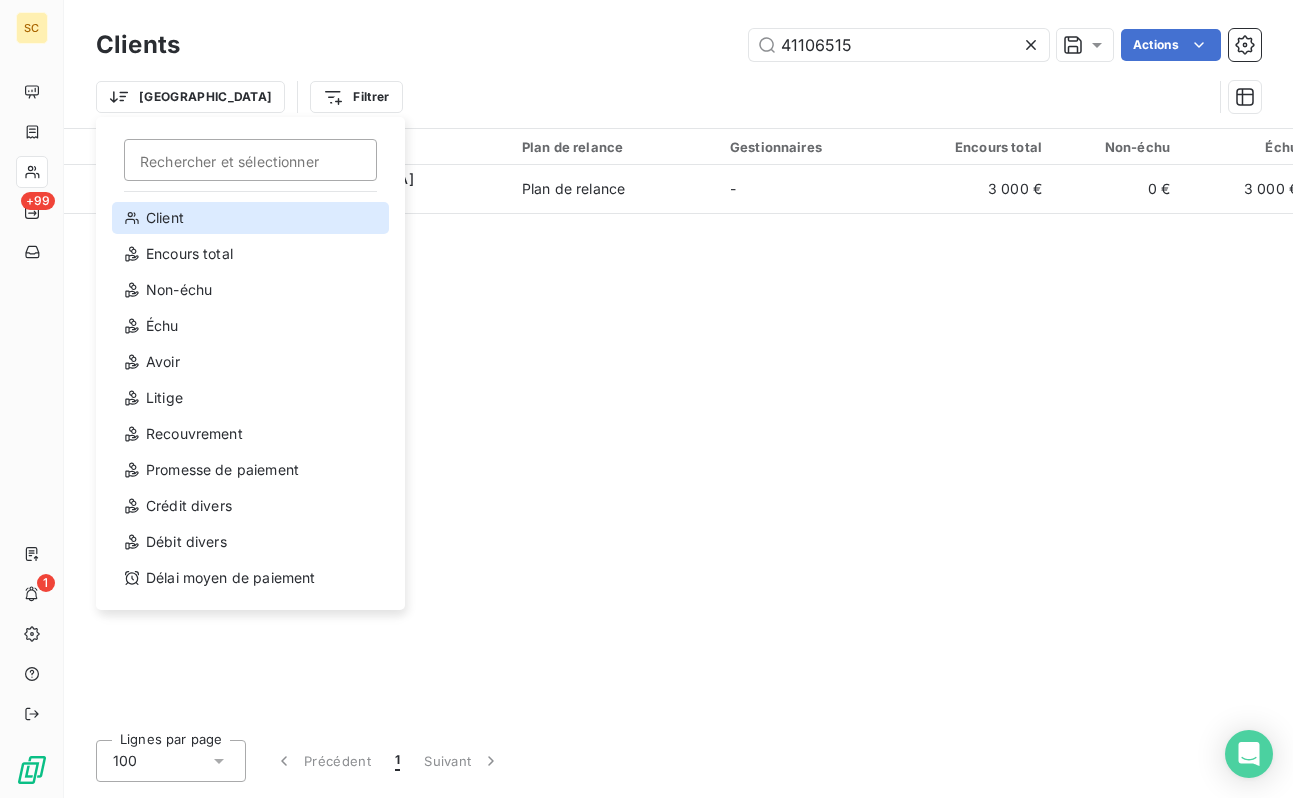 click on "Client" at bounding box center [250, 218] 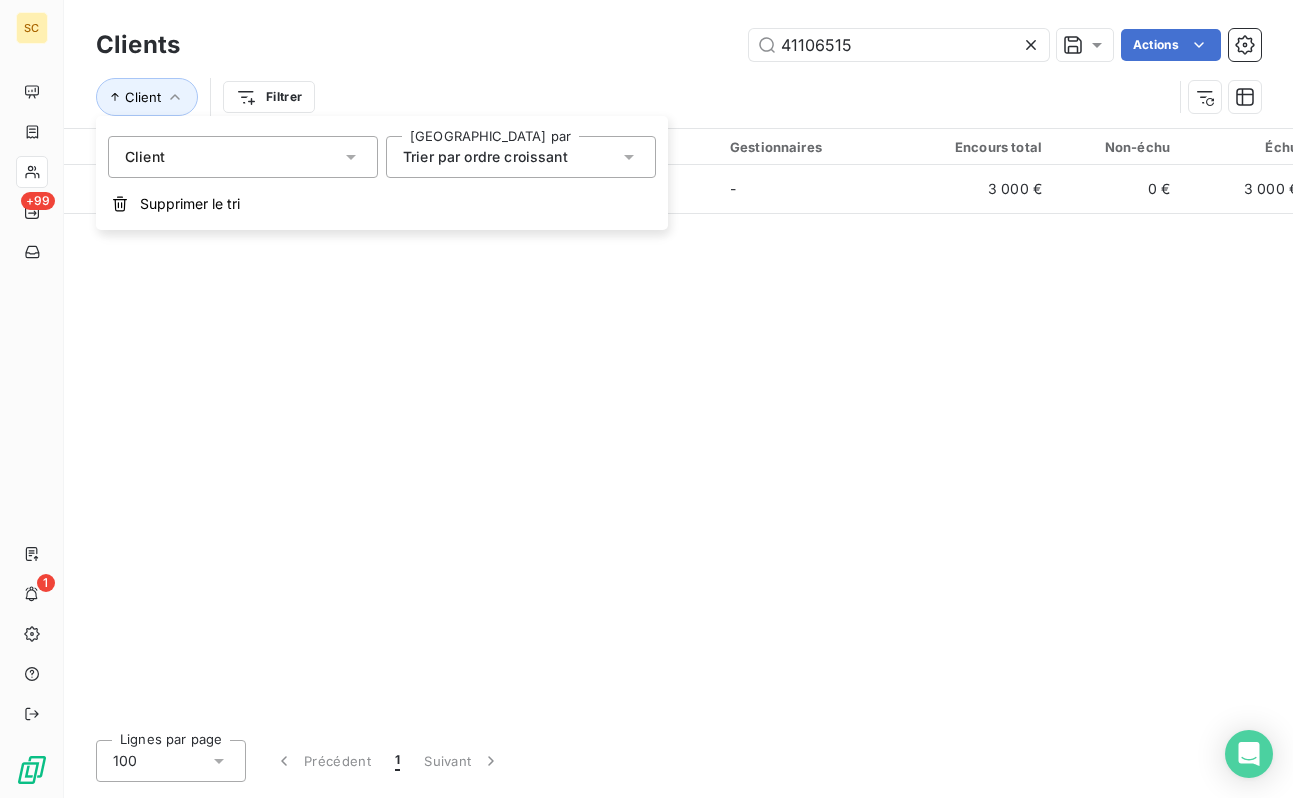 click on "Client Filtrer" at bounding box center (634, 97) 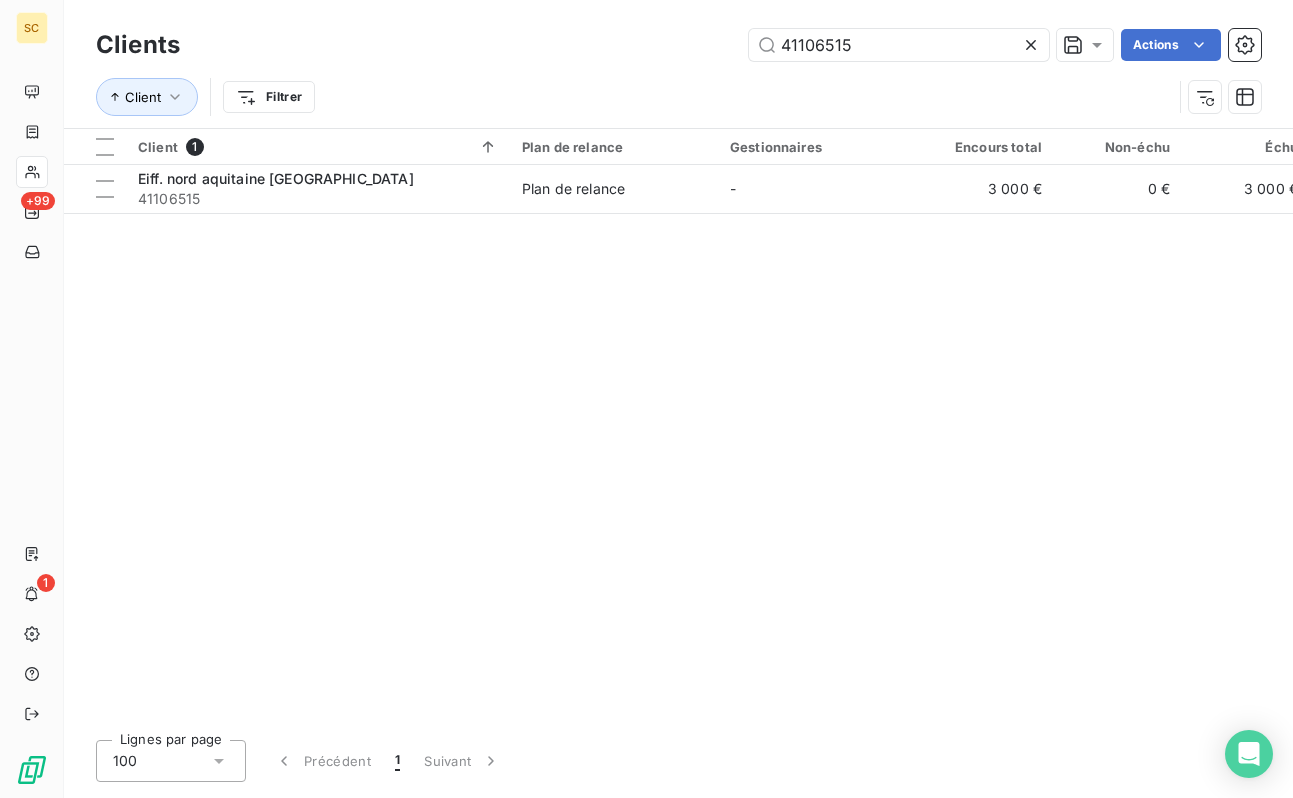 click 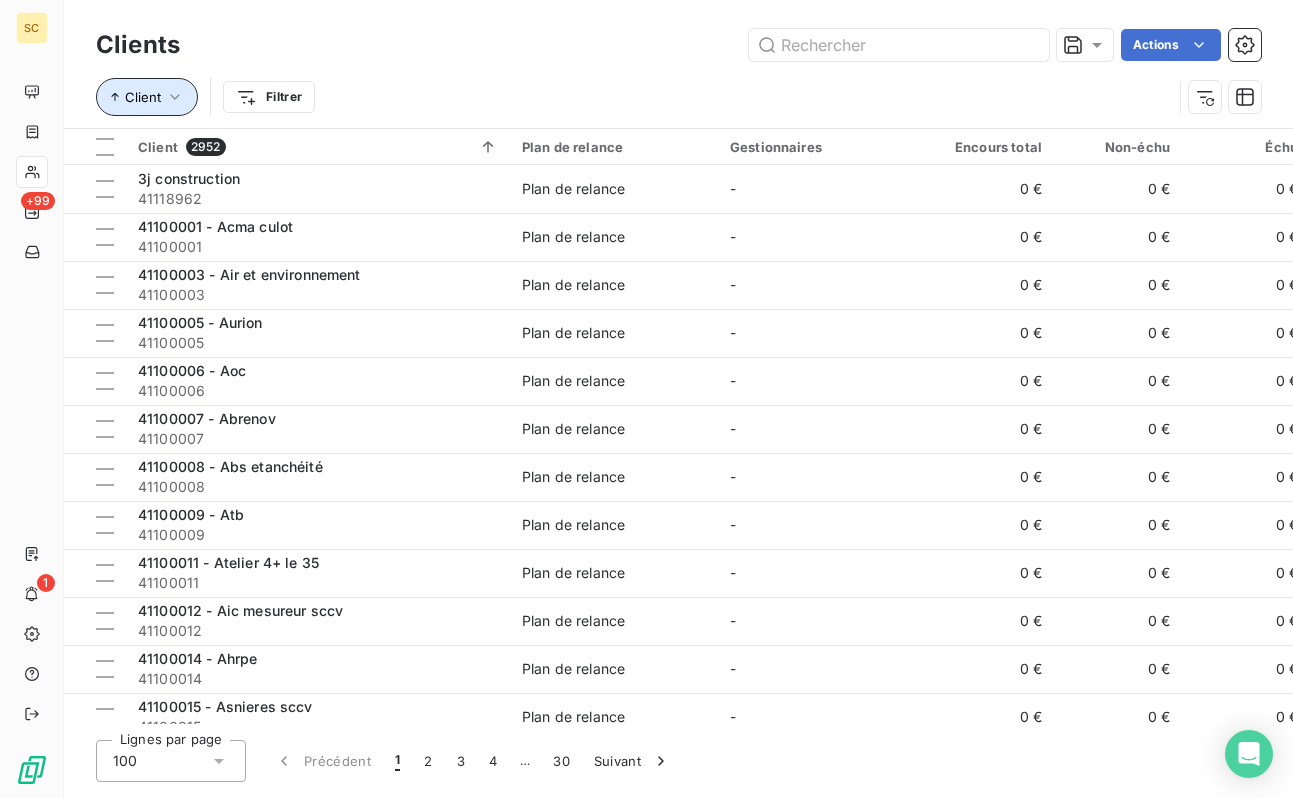click on "Client" at bounding box center [147, 97] 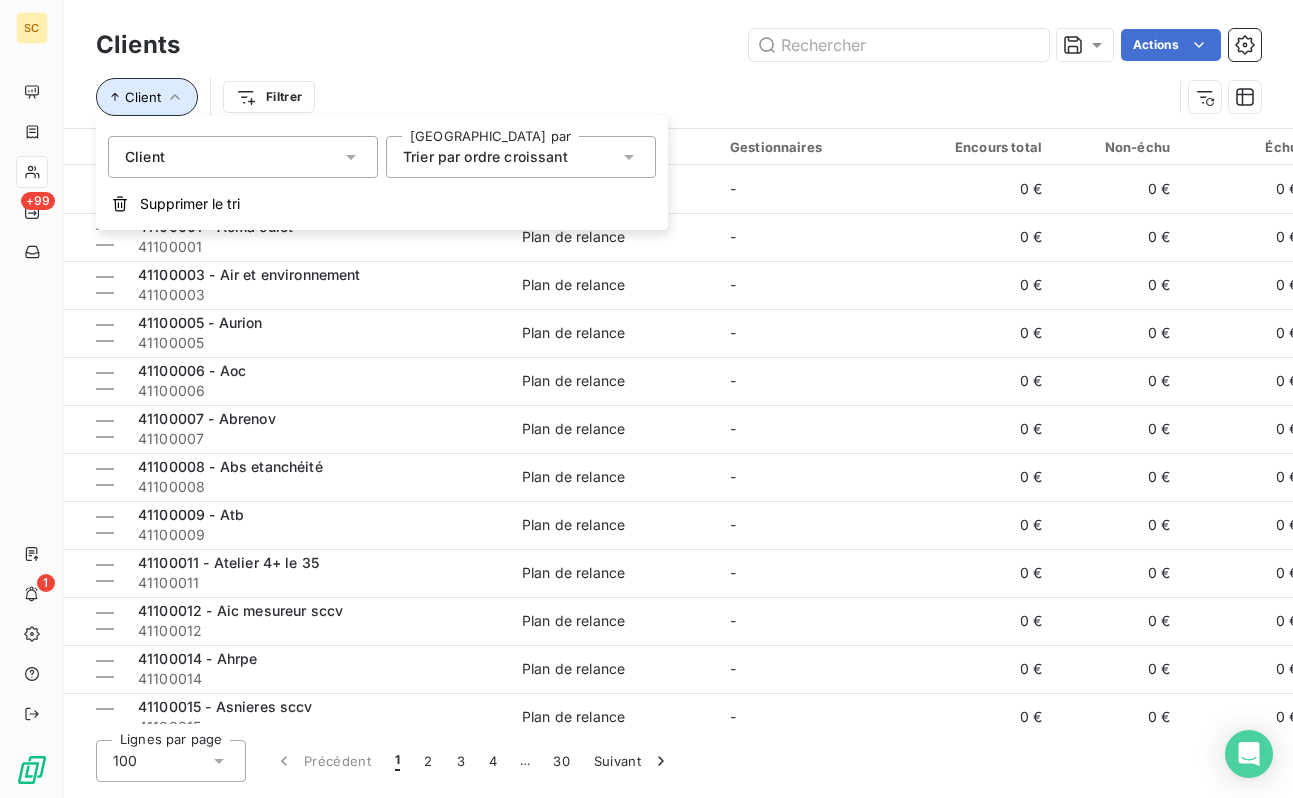click on "Client" at bounding box center (147, 97) 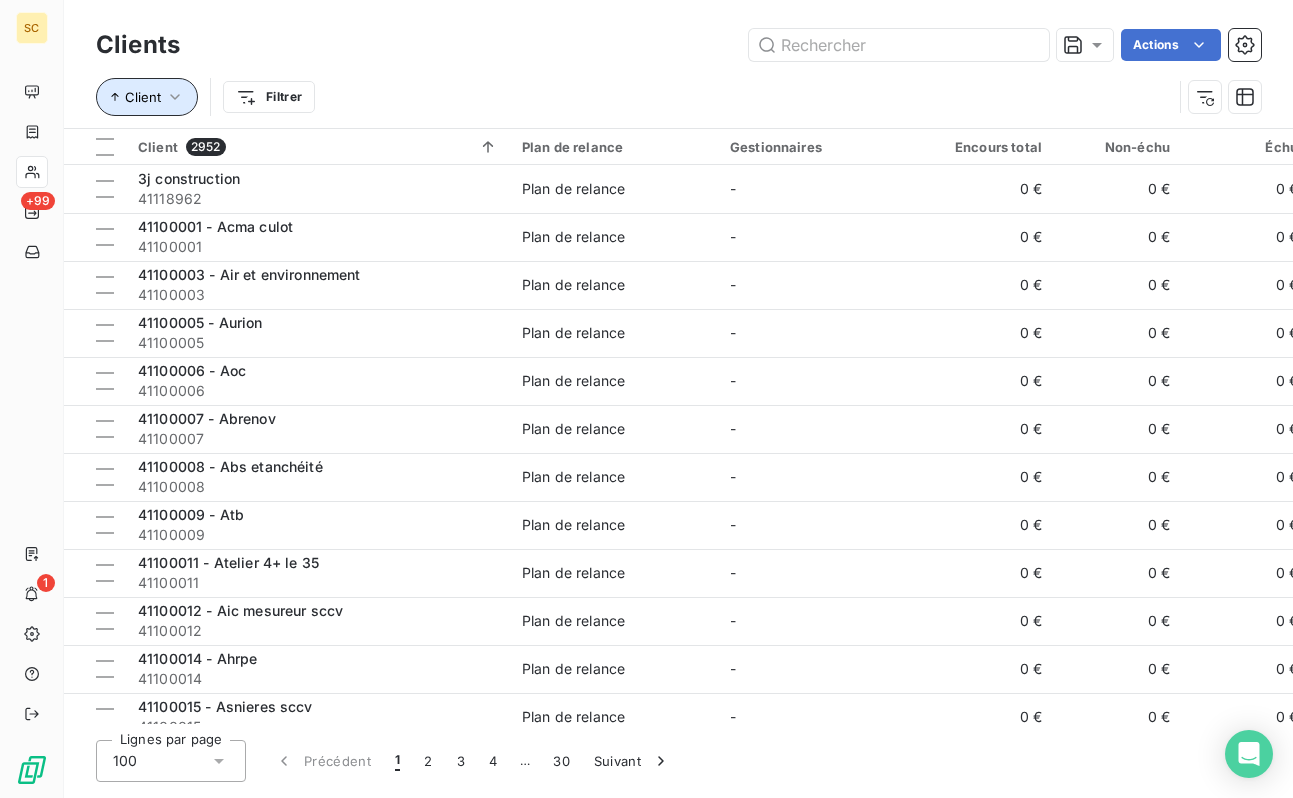 click on "Client" at bounding box center (147, 97) 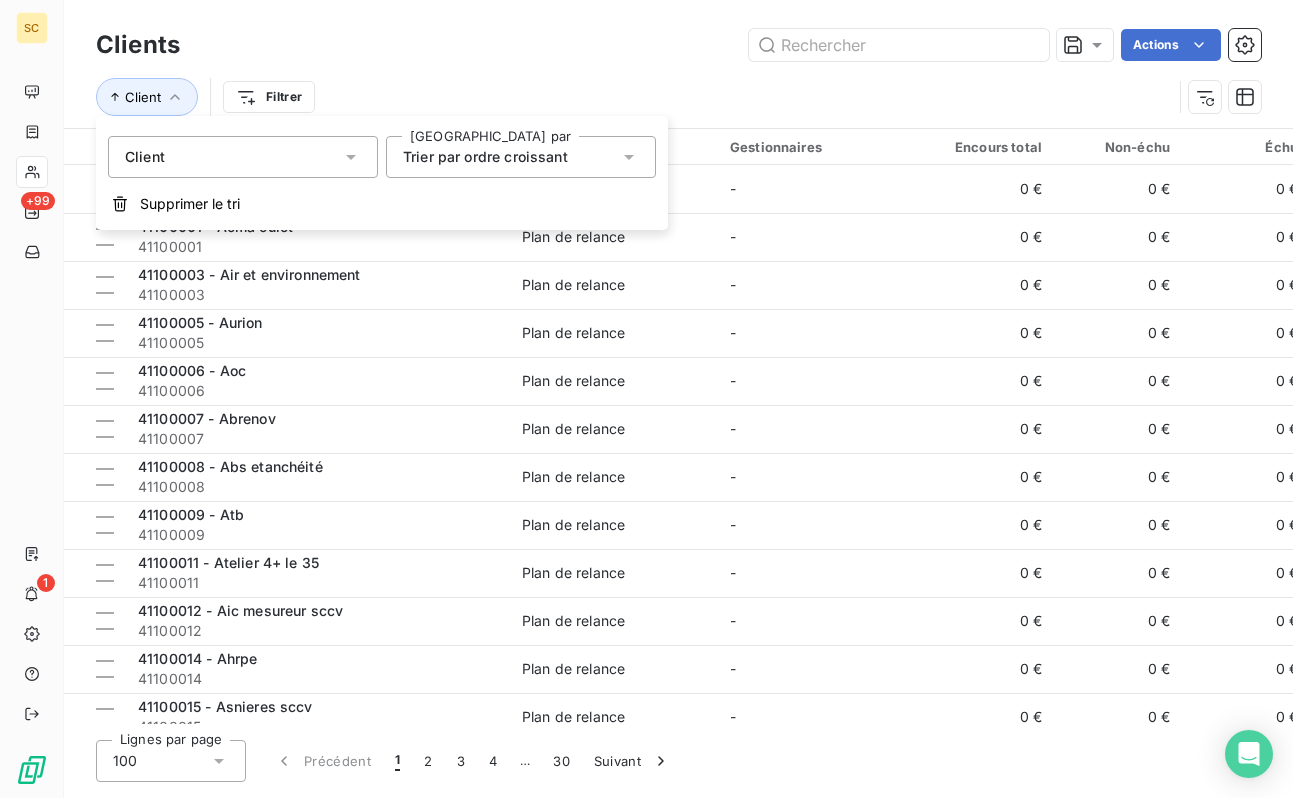 click on "Trier par ordre croissant" at bounding box center [485, 156] 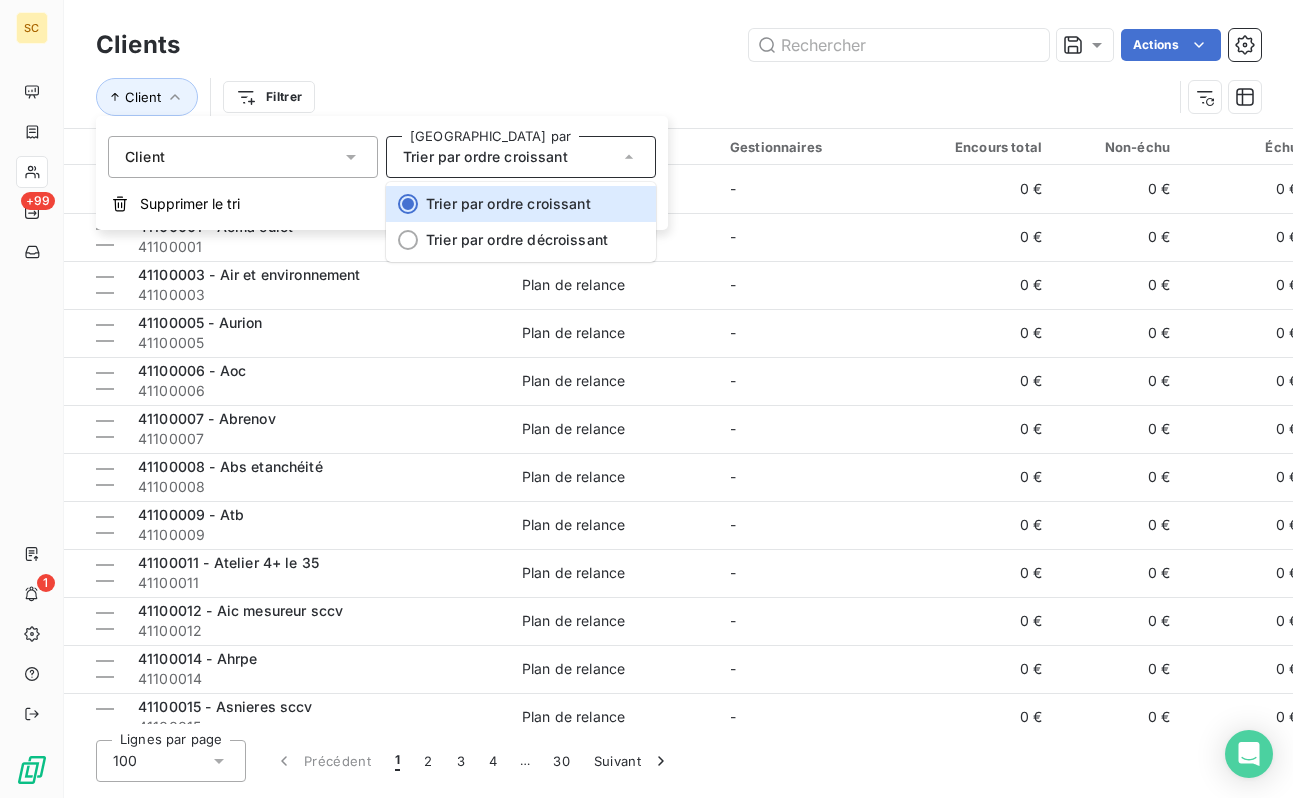 click on "Trier par ordre croissant" at bounding box center (485, 156) 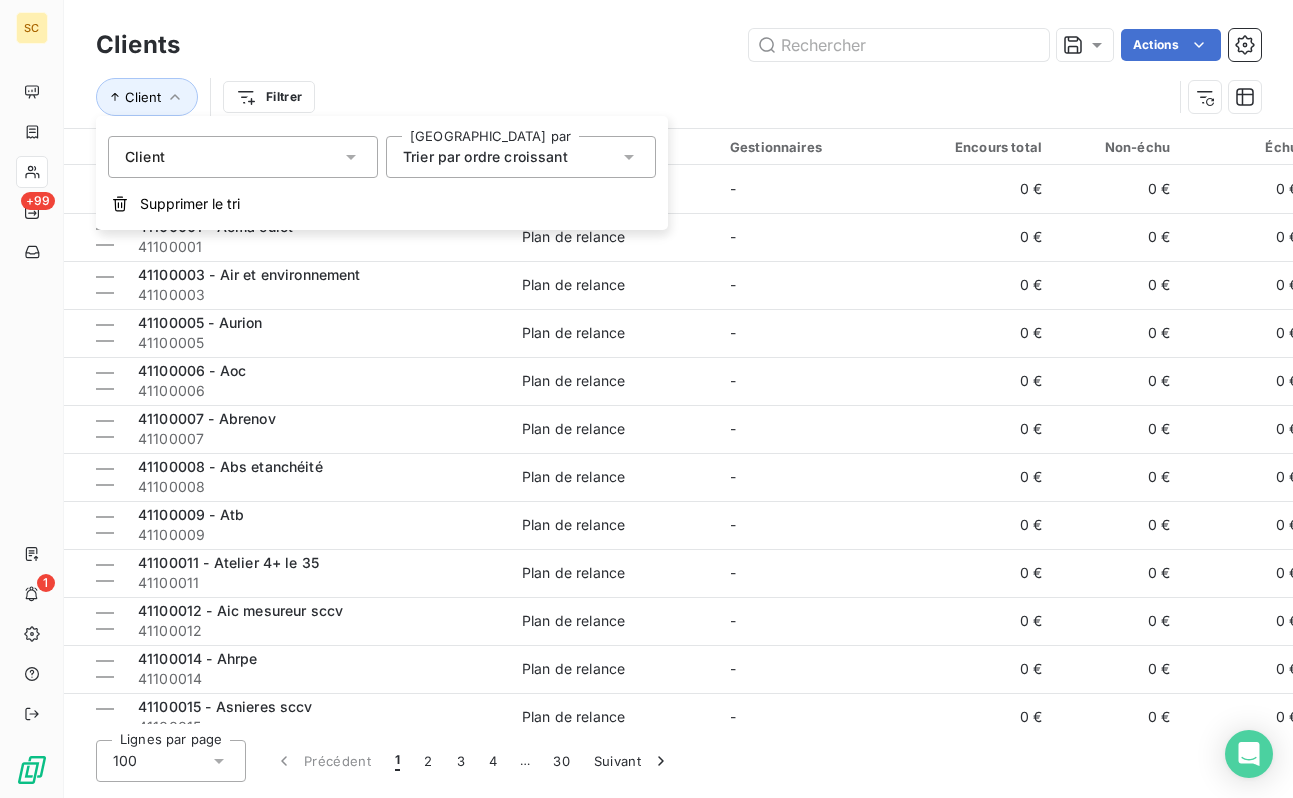 click on "Supprimer le tri" at bounding box center [382, 204] 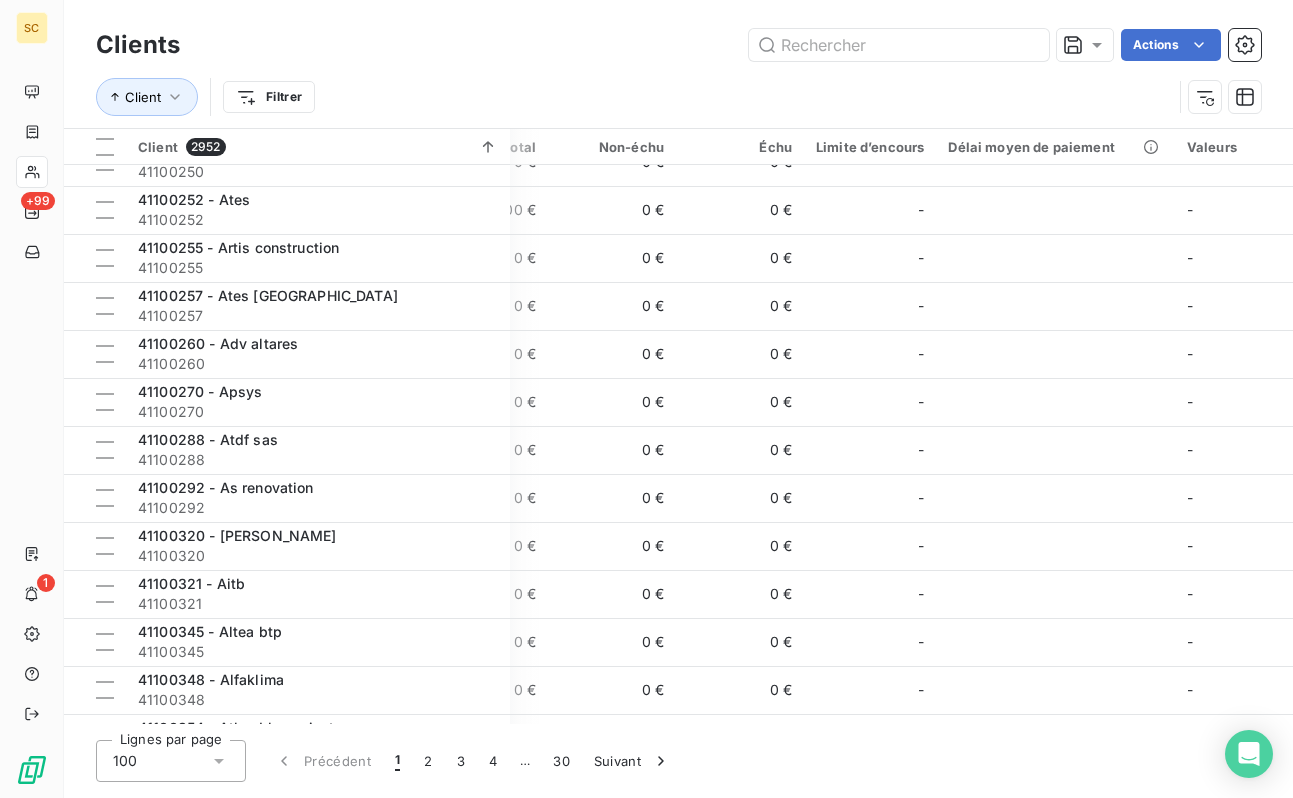 scroll, scrollTop: 1899, scrollLeft: 506, axis: both 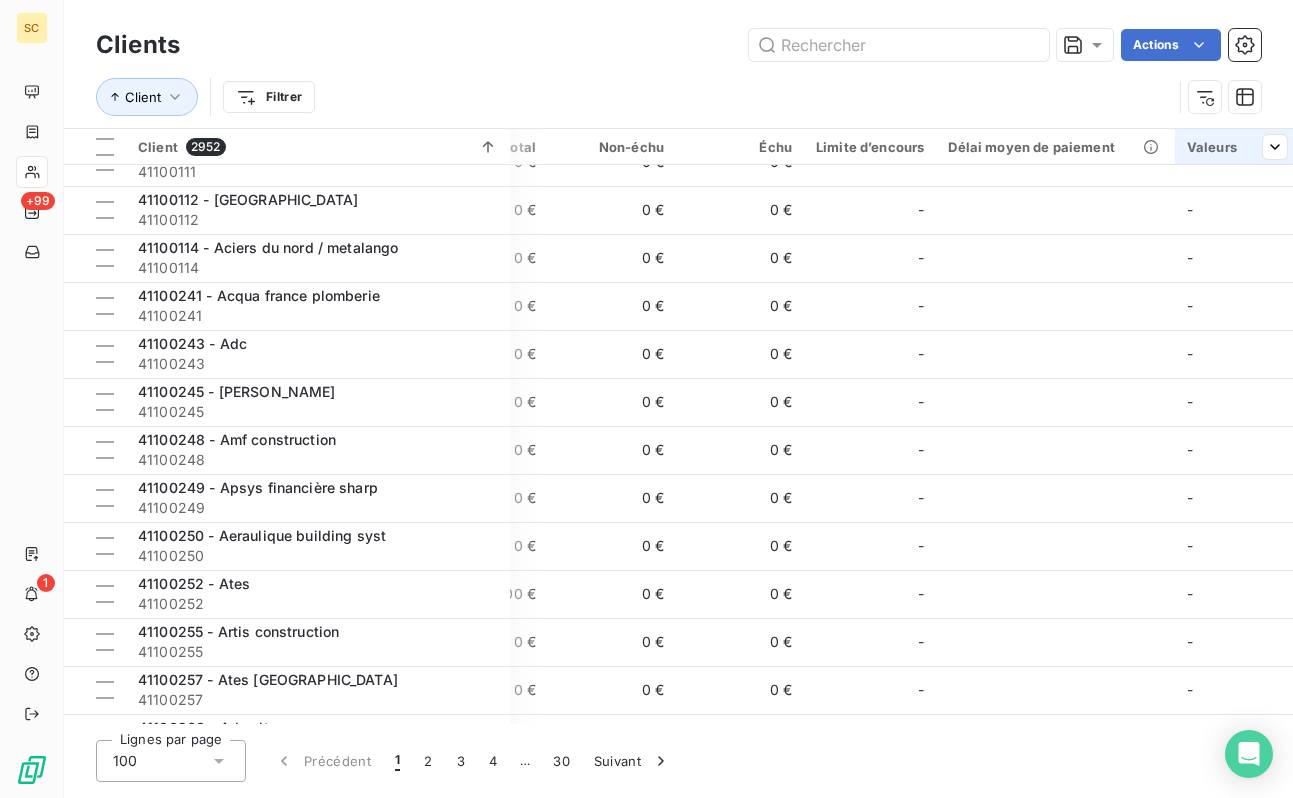 click on "Valeurs" at bounding box center [1237, 147] 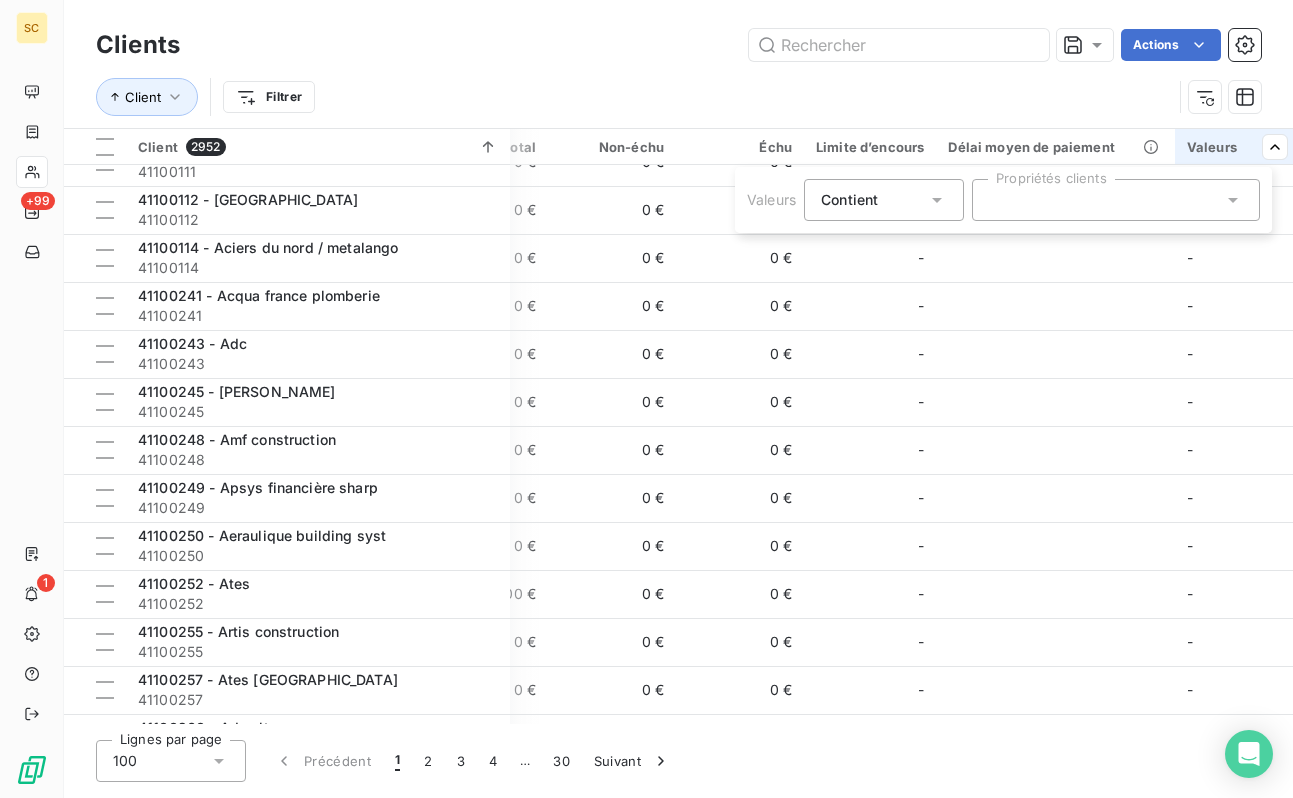 click at bounding box center (1116, 200) 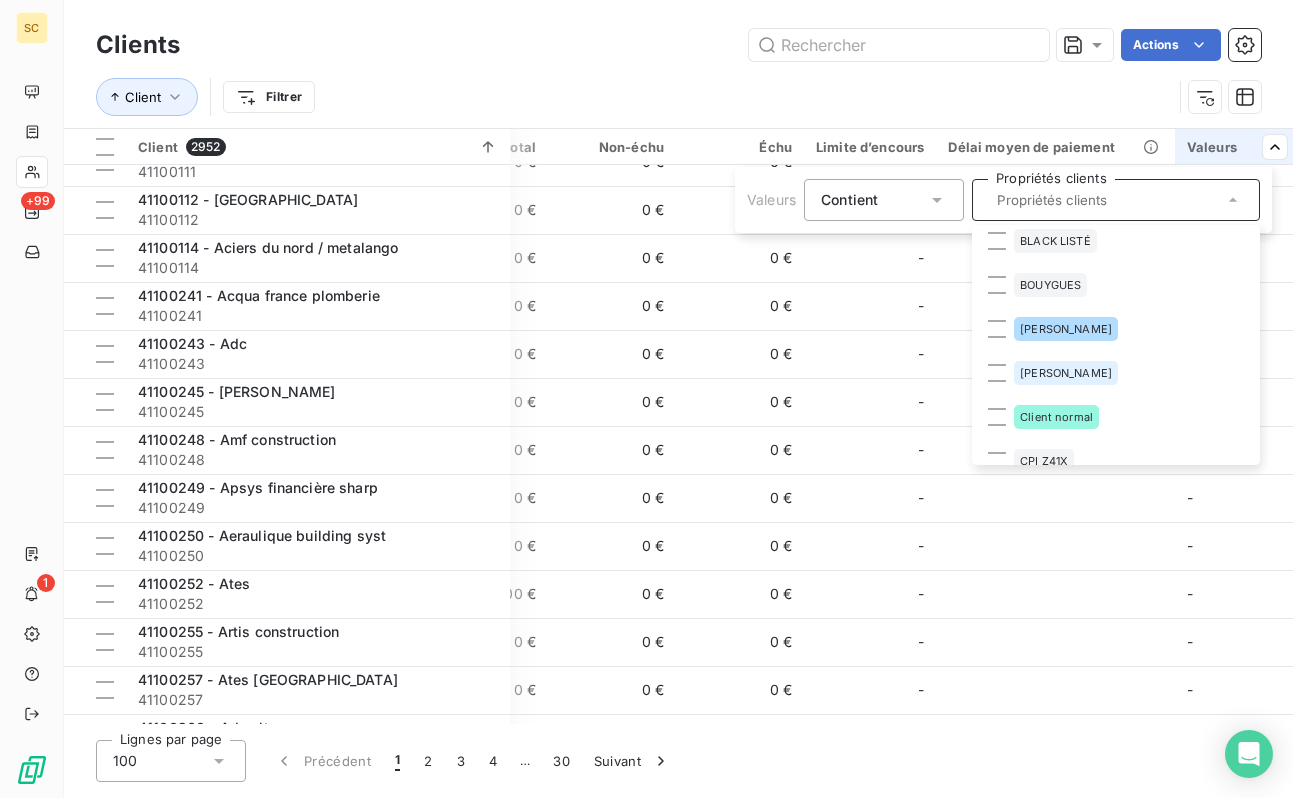 scroll, scrollTop: 450, scrollLeft: 0, axis: vertical 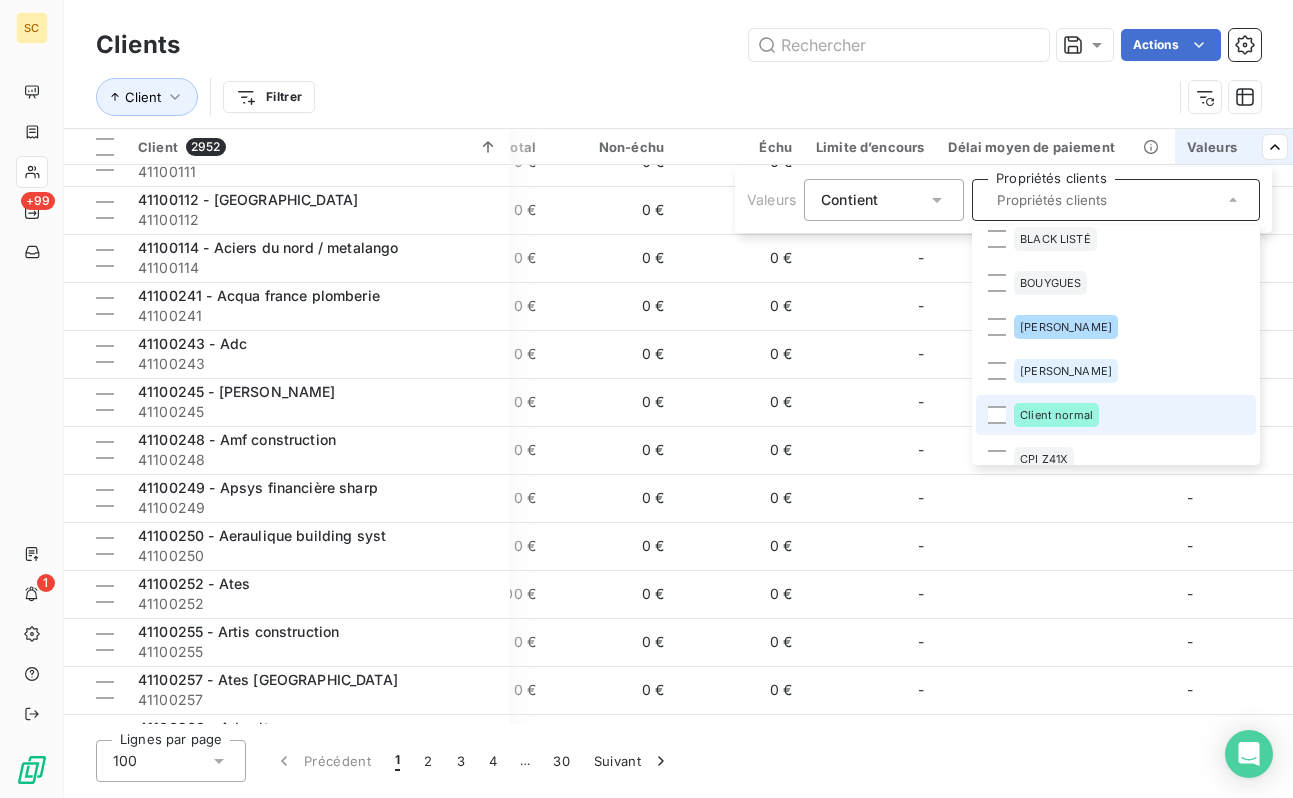 click on "Client normal" at bounding box center [1056, 415] 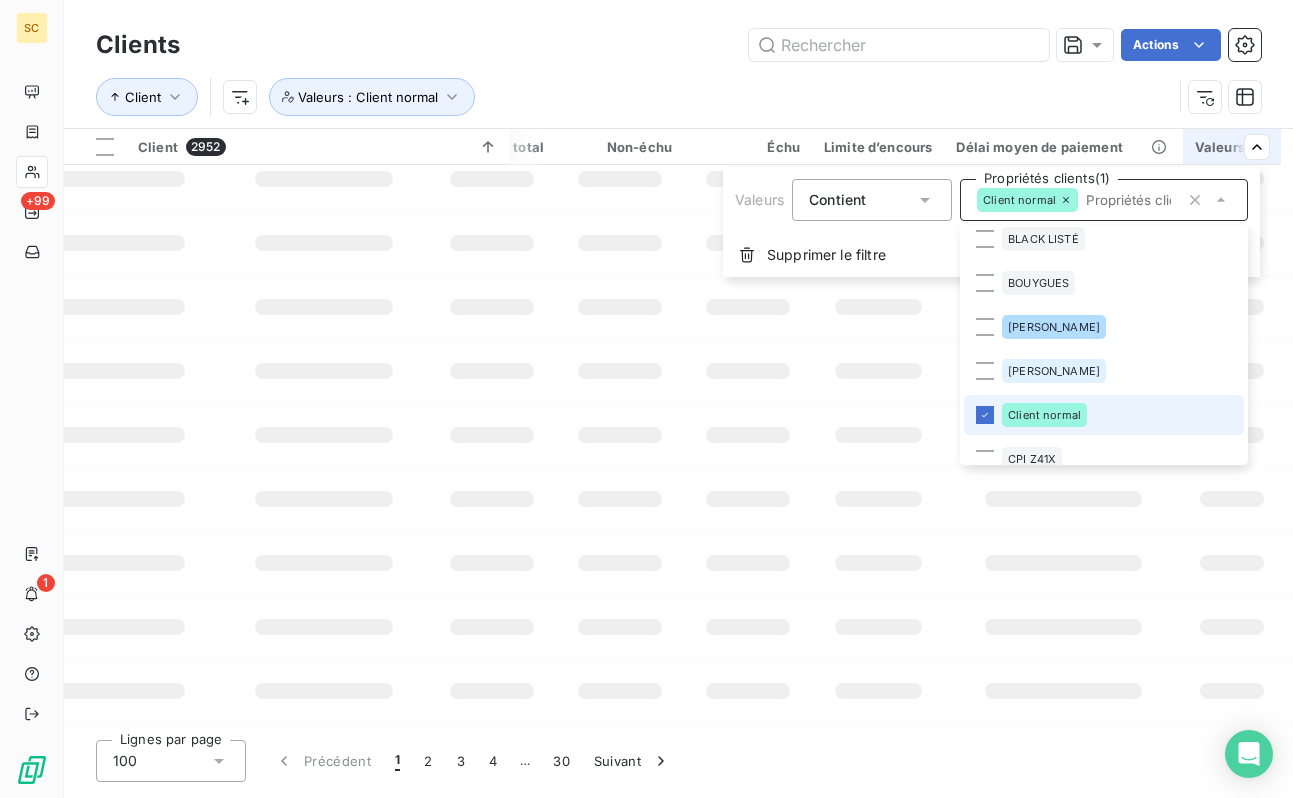 scroll, scrollTop: 1899, scrollLeft: 501, axis: both 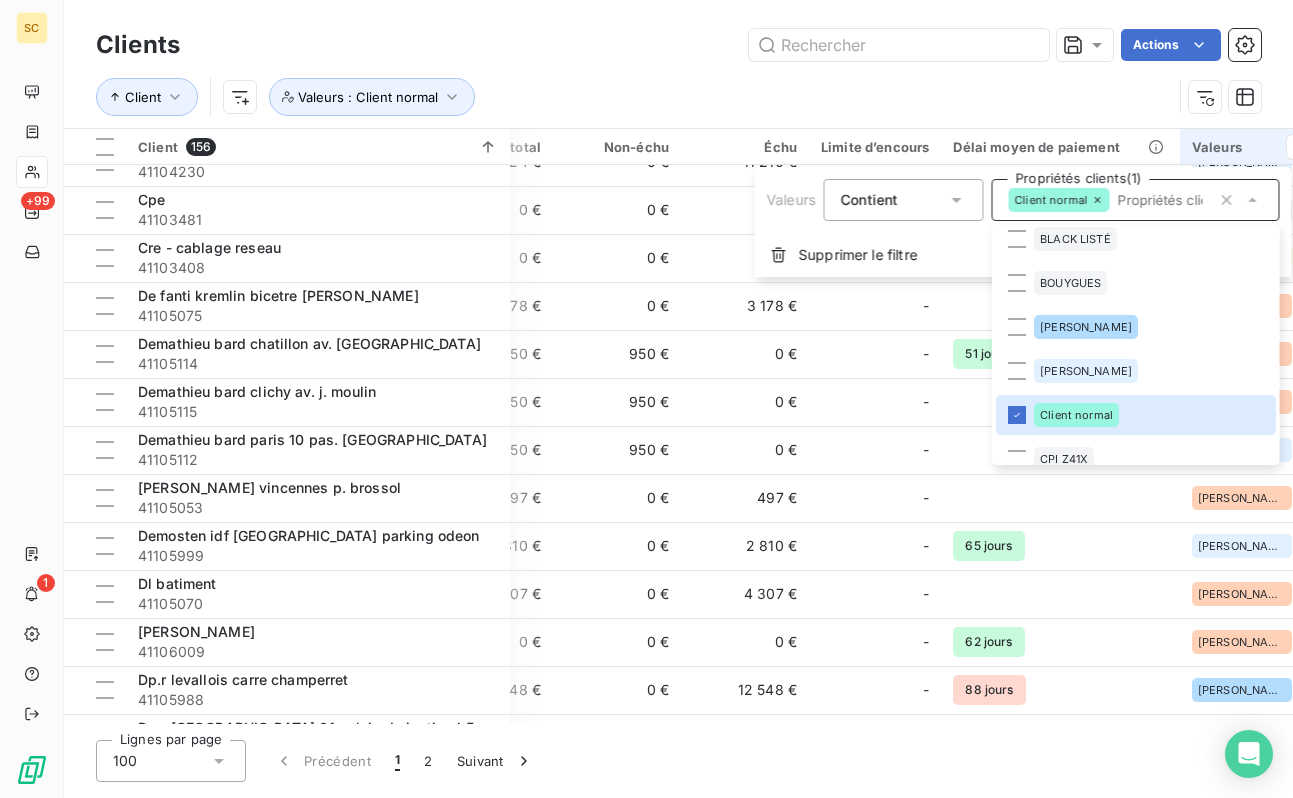 click on "SC +99 1 Clients Actions Client Valeurs  : Client normal  Client 156 Plan de relance Gestionnaires Encours total Non-échu Échu Limite d’encours Délai moyen de paiement Valeurs Abt paris [GEOGRAPHIC_DATA] 41100049 Plan de relance - 2 600 € 0 € 2 600 € - [PERSON_NAME] + 1 Aci 41100116 Plan de relance [PERSON_NAME] 1 116 € 0 € 1 116 € - [PERSON_NAME] + 1 A.d.i. plomberie 41100047 Plan de relance [PERSON_NAME] 650 € 0 € 650 € - [PERSON_NAME] + 1 Alati 41100352 Plan de relance - 950 € 0 € 950 € - [PERSON_NAME] + 1 Amoprim 41100761 Plan de relance [PERSON_NAME] 2 499 € 0 € 2 499 € - [PERSON_NAME] + 1 Arc groupe versailles al maronniers 41100464 Plan de relance [PERSON_NAME] 1 000 € 0 € 2 905 € - [PERSON_NAME] + 1 Arena socété exploitation 41100099 Plan de relance [PERSON_NAME] 1 870 € 1 870 € 0 € - [PERSON_NAME] + [DATE].n marcoussis 41101108 Plan de relance [PERSON_NAME] 3 455 € 0 € 3 455 € - [PERSON_NAME] + 1 Bg construction 41101040 Plan de relance 0 € -" at bounding box center [646, 399] 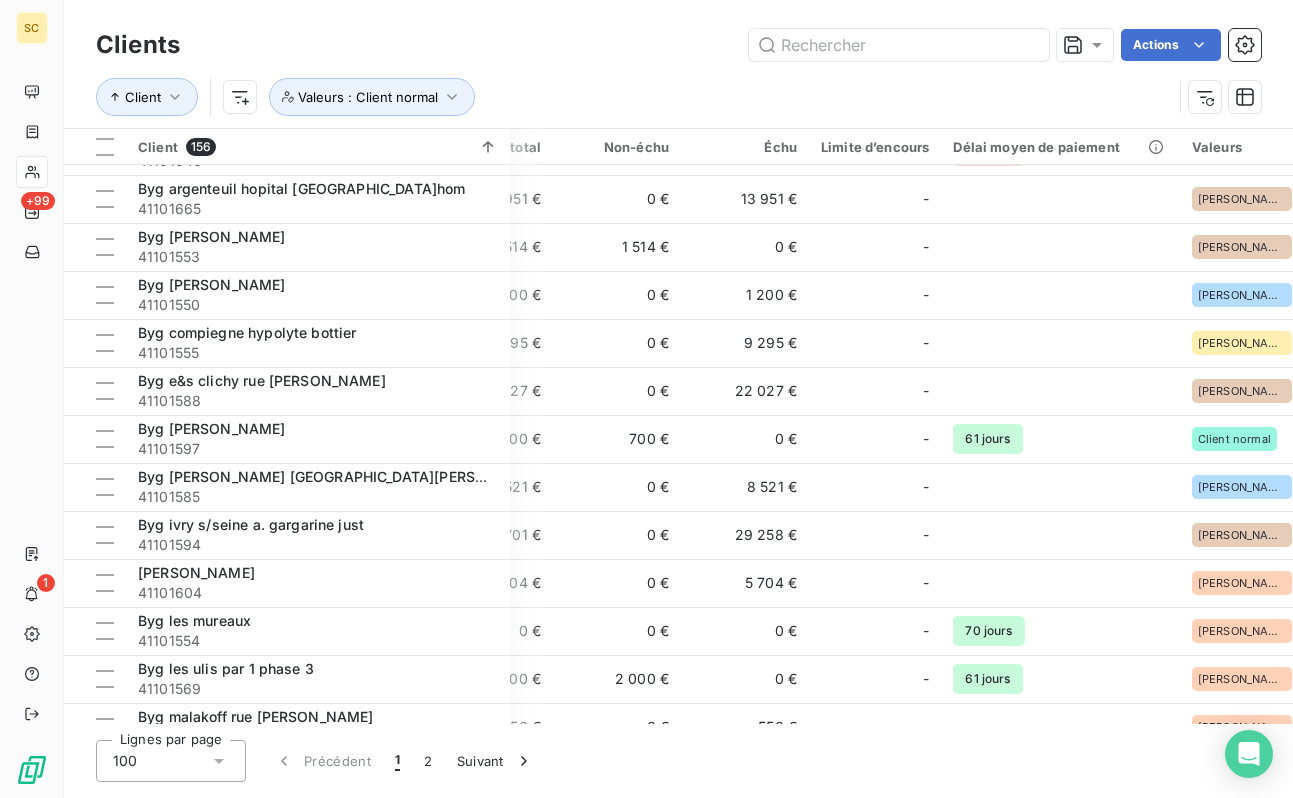 scroll, scrollTop: 0, scrollLeft: 501, axis: horizontal 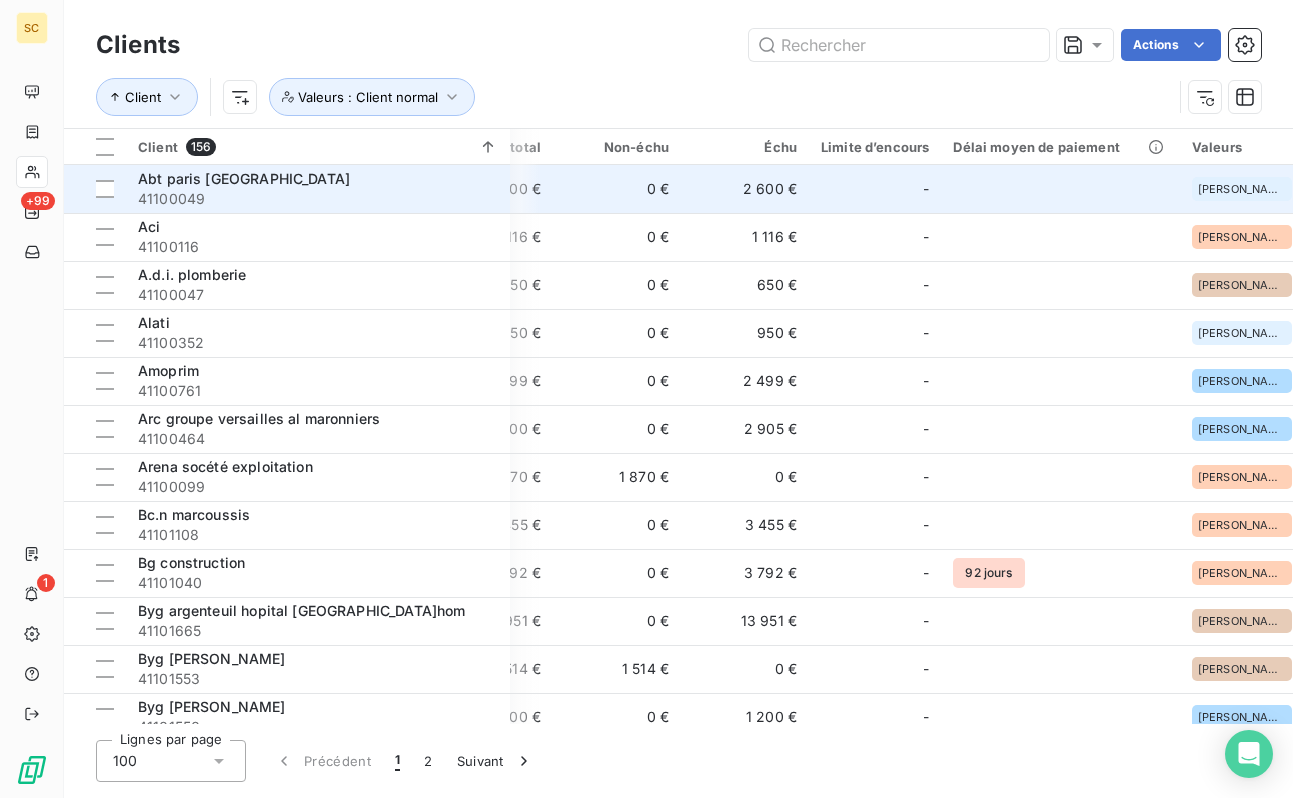 click on "41100049" at bounding box center (318, 199) 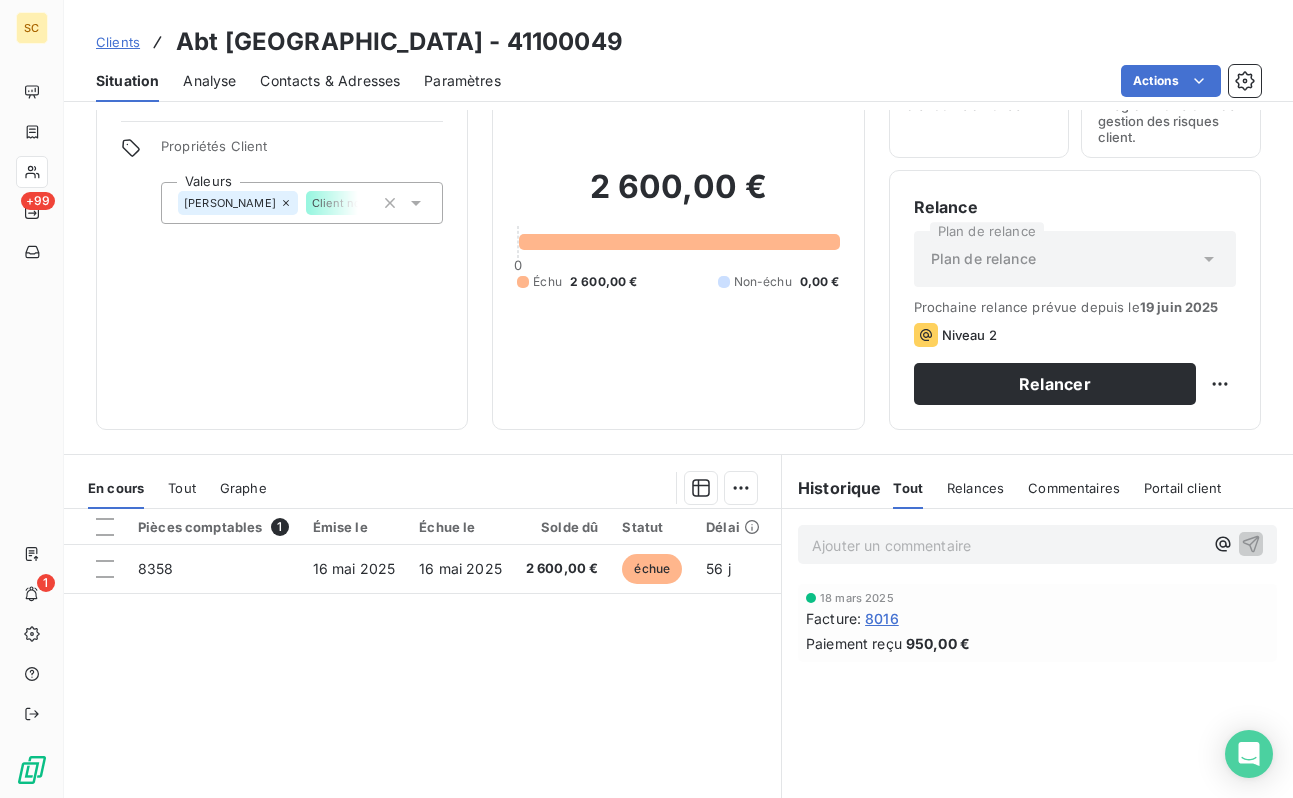 scroll, scrollTop: 120, scrollLeft: 0, axis: vertical 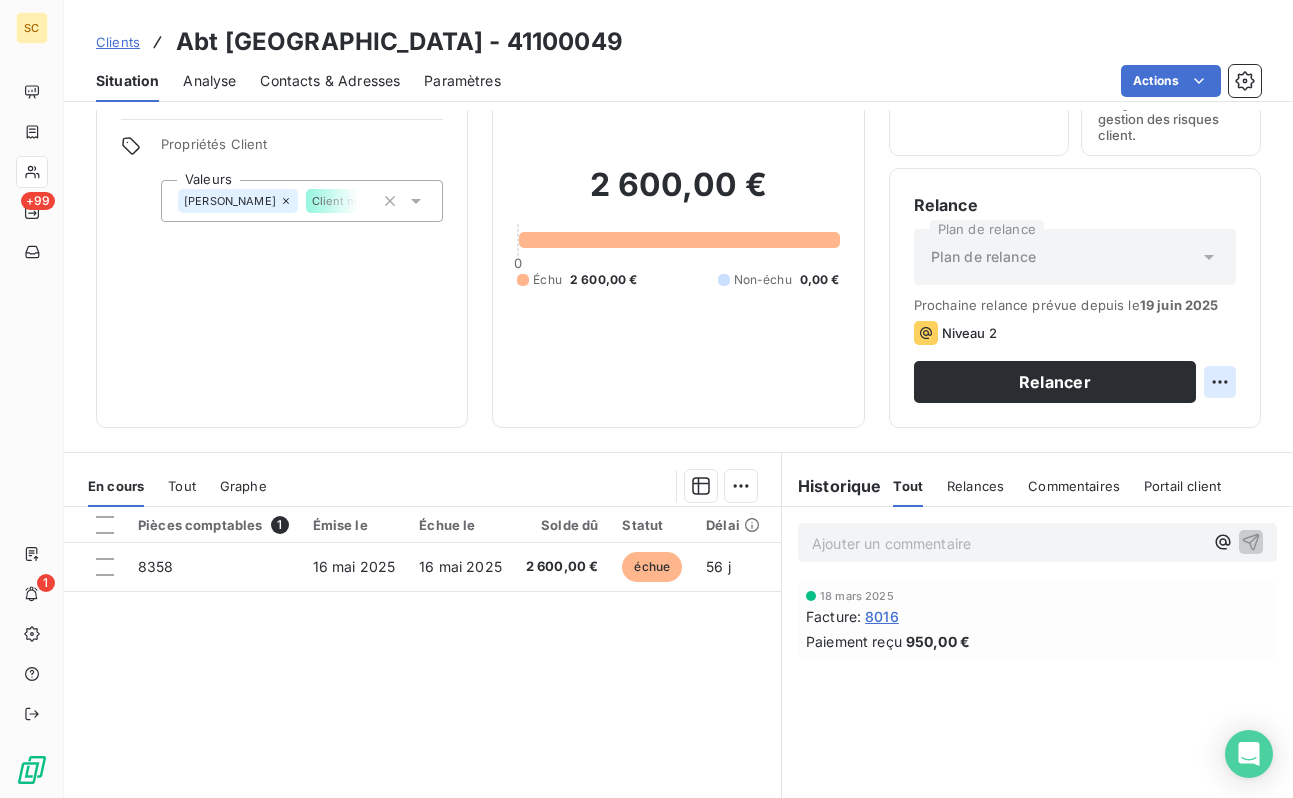 click on "SC +99 1 Clients Abt [GEOGRAPHIC_DATA] - 41100049 Situation Analyse Contacts & Adresses Paramètres Actions Informations client Gestionnaires Aucun Propriétés Client Valeurs [PERSON_NAME] Client normal Encours client   2 600,00 € 0 Échu 2 600,00 € Non-échu 0,00 €     Limite d’encours Ajouter une limite d’encours autorisé Gestion du risque Surveiller ce client en intégrant votre outil de gestion des risques client. Relance Plan de relance Plan de relance Prochaine relance prévue depuis le  [DATE] Niveau 2 Relancer En cours Tout Graphe Pièces comptables 1 Émise le Échue le Solde dû Statut Délai   Retard   Tag relance   8358 [DATE] [DATE] 2 600,00 € échue 56 j +56 j Lignes par page 25 Précédent 1 Suivant Historique Tout Relances Commentaires Portail client Tout Relances Commentaires Portail client Ajouter un commentaire ﻿ [DATE] Facture  : 8016 Paiement reçu 950,00 €" at bounding box center (646, 399) 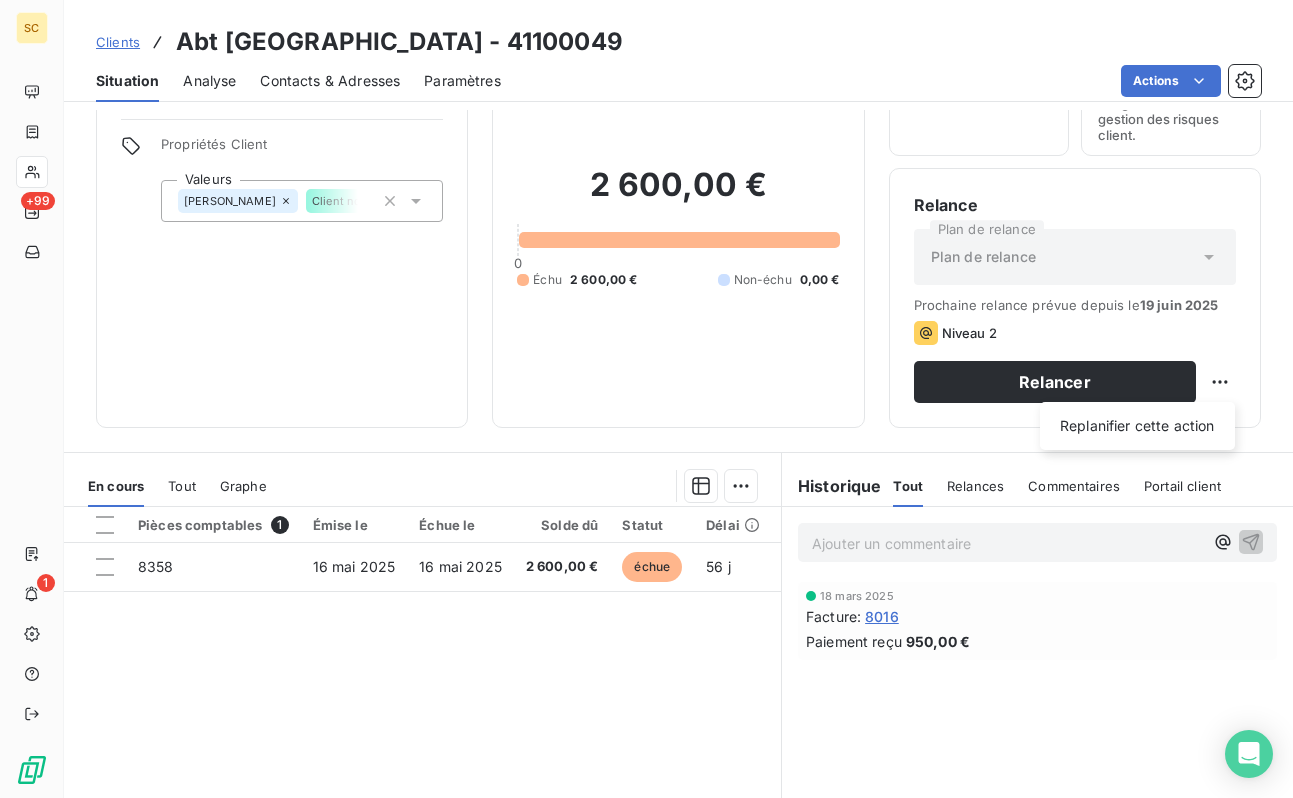 click on "SC +99 1 Clients Abt [GEOGRAPHIC_DATA] - 41100049 Situation Analyse Contacts & Adresses Paramètres Actions Informations client Gestionnaires Aucun Propriétés Client Valeurs [PERSON_NAME] Client normal Encours client   2 600,00 € 0 Échu 2 600,00 € Non-échu 0,00 €     Limite d’encours Ajouter une limite d’encours autorisé Gestion du risque Surveiller ce client en intégrant votre outil de gestion des risques client. Relance Plan de relance Plan de relance Prochaine relance prévue depuis le  [DATE] Niveau 2 Relancer Replanifier cette action En cours Tout Graphe Pièces comptables 1 Émise le Échue le Solde dû Statut Délai   Retard   Tag relance   8358 [DATE] [DATE] 2 600,00 € échue 56 j +56 j Lignes par page 25 Précédent 1 Suivant Historique Tout Relances Commentaires Portail client Tout Relances Commentaires Portail client Ajouter un commentaire ﻿ [DATE] Facture  : 8016 Paiement reçu 950,00 €" at bounding box center [646, 399] 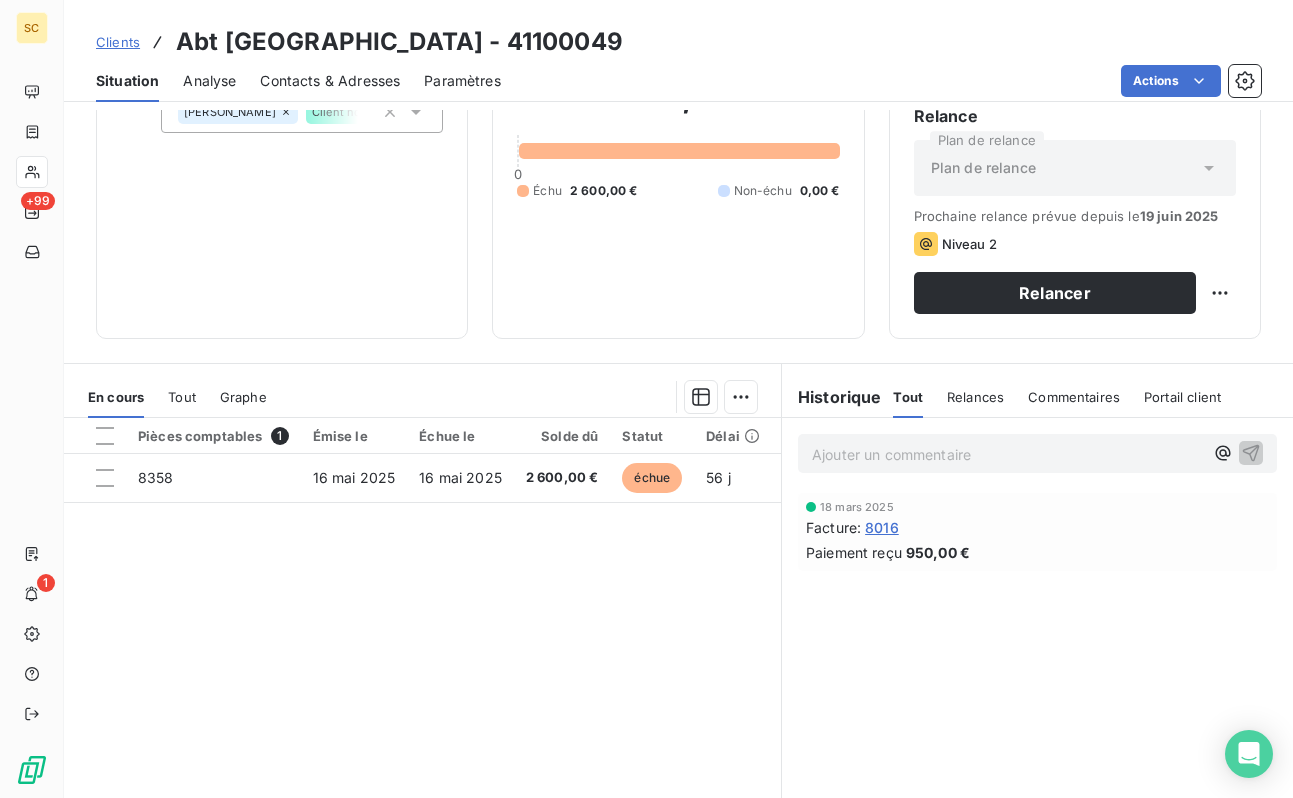 scroll, scrollTop: 212, scrollLeft: 0, axis: vertical 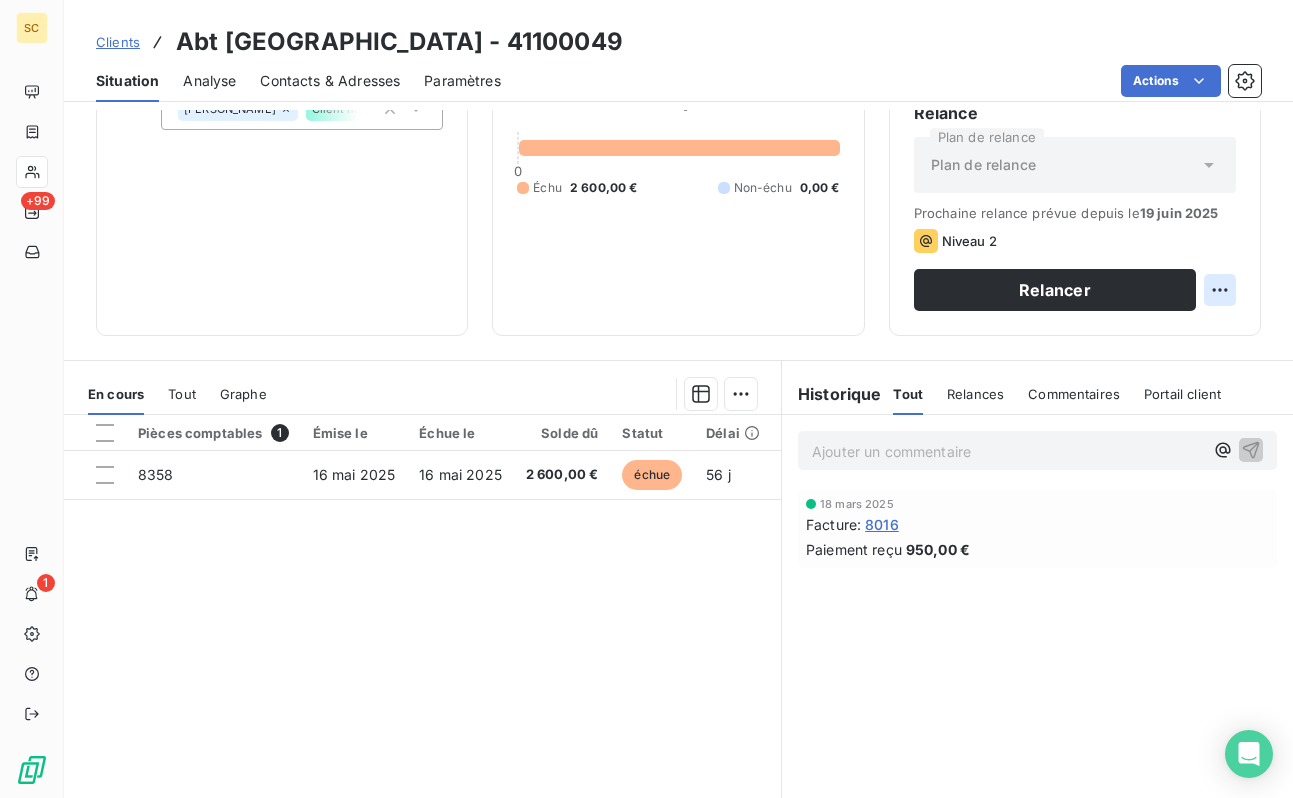 click on "SC +99 1 Clients Abt [GEOGRAPHIC_DATA] - 41100049 Situation Analyse Contacts & Adresses Paramètres Actions Informations client Gestionnaires Aucun Propriétés Client Valeurs [PERSON_NAME] Client normal Encours client   2 600,00 € 0 Échu 2 600,00 € Non-échu 0,00 €     Limite d’encours Ajouter une limite d’encours autorisé Gestion du risque Surveiller ce client en intégrant votre outil de gestion des risques client. Relance Plan de relance Plan de relance Prochaine relance prévue depuis le  [DATE] Niveau 2 Relancer En cours Tout Graphe Pièces comptables 1 Émise le Échue le Solde dû Statut Délai   Retard   Tag relance   8358 [DATE] [DATE] 2 600,00 € échue 56 j +56 j Lignes par page 25 Précédent 1 Suivant Historique Tout Relances Commentaires Portail client Tout Relances Commentaires Portail client Ajouter un commentaire ﻿ [DATE] Facture  : 8016 Paiement reçu 950,00 €" at bounding box center (646, 399) 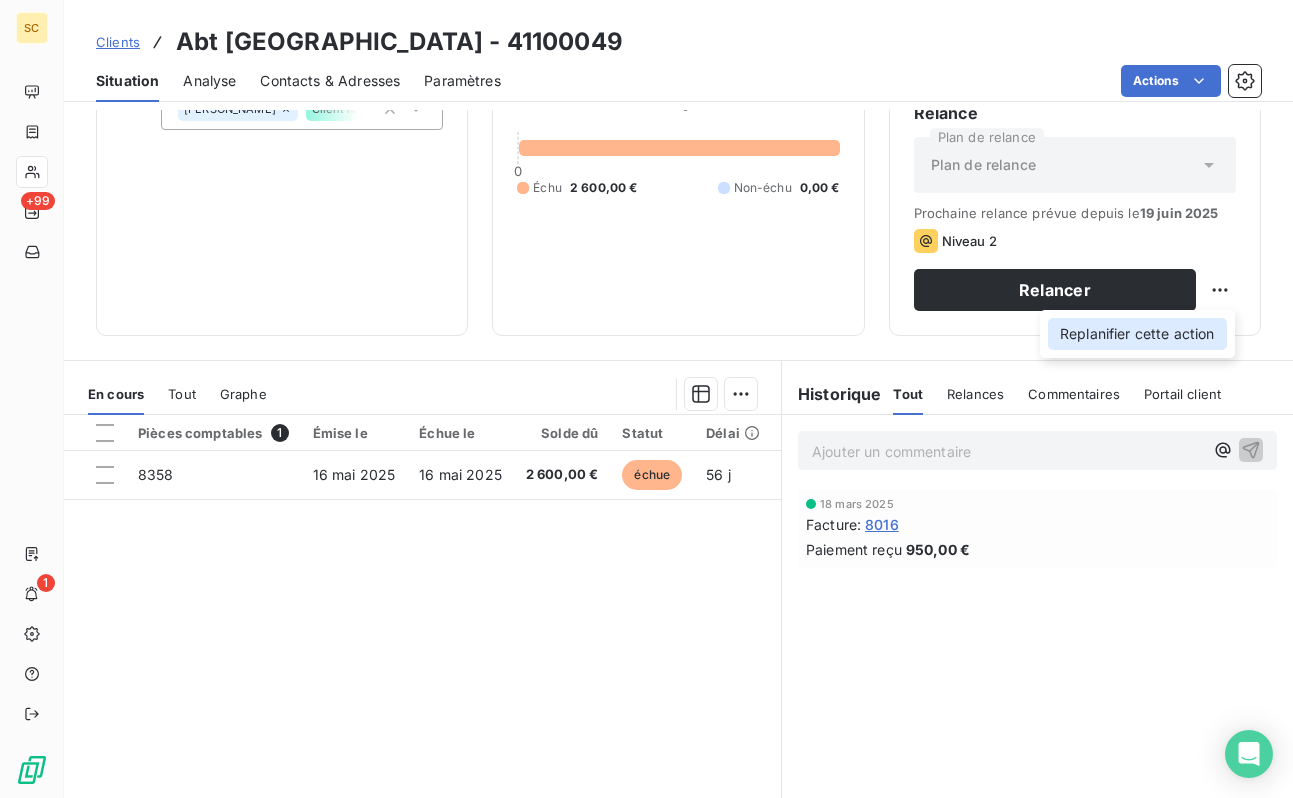 click on "Replanifier cette action" at bounding box center [1137, 334] 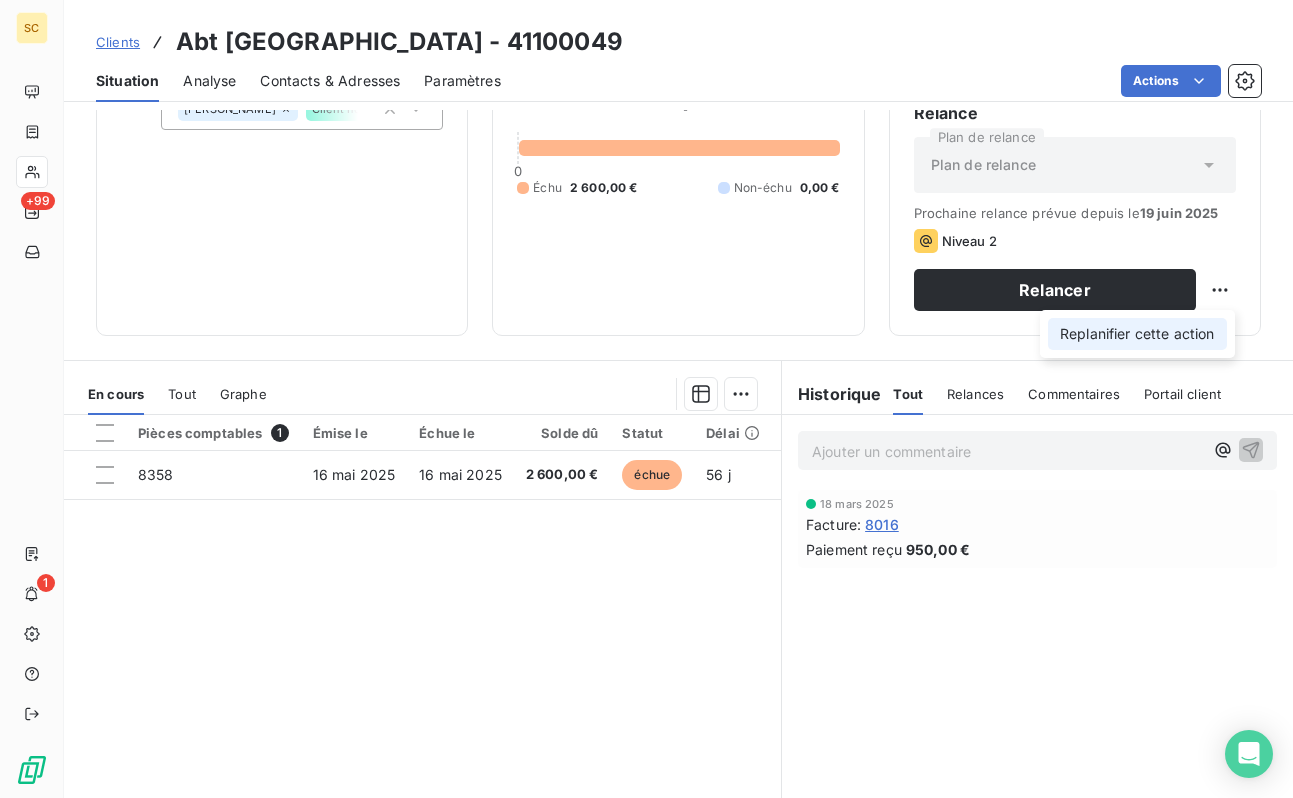 select on "6" 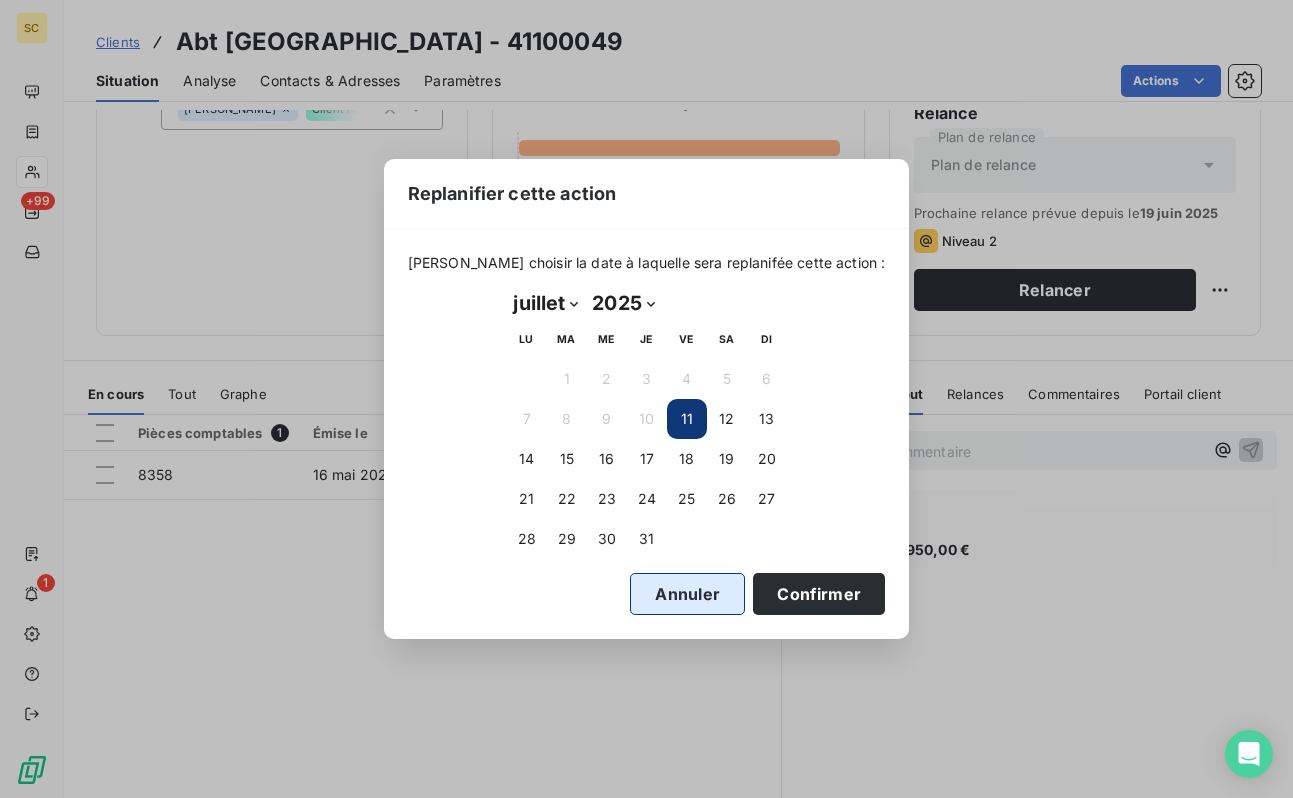 click on "Annuler" at bounding box center (687, 594) 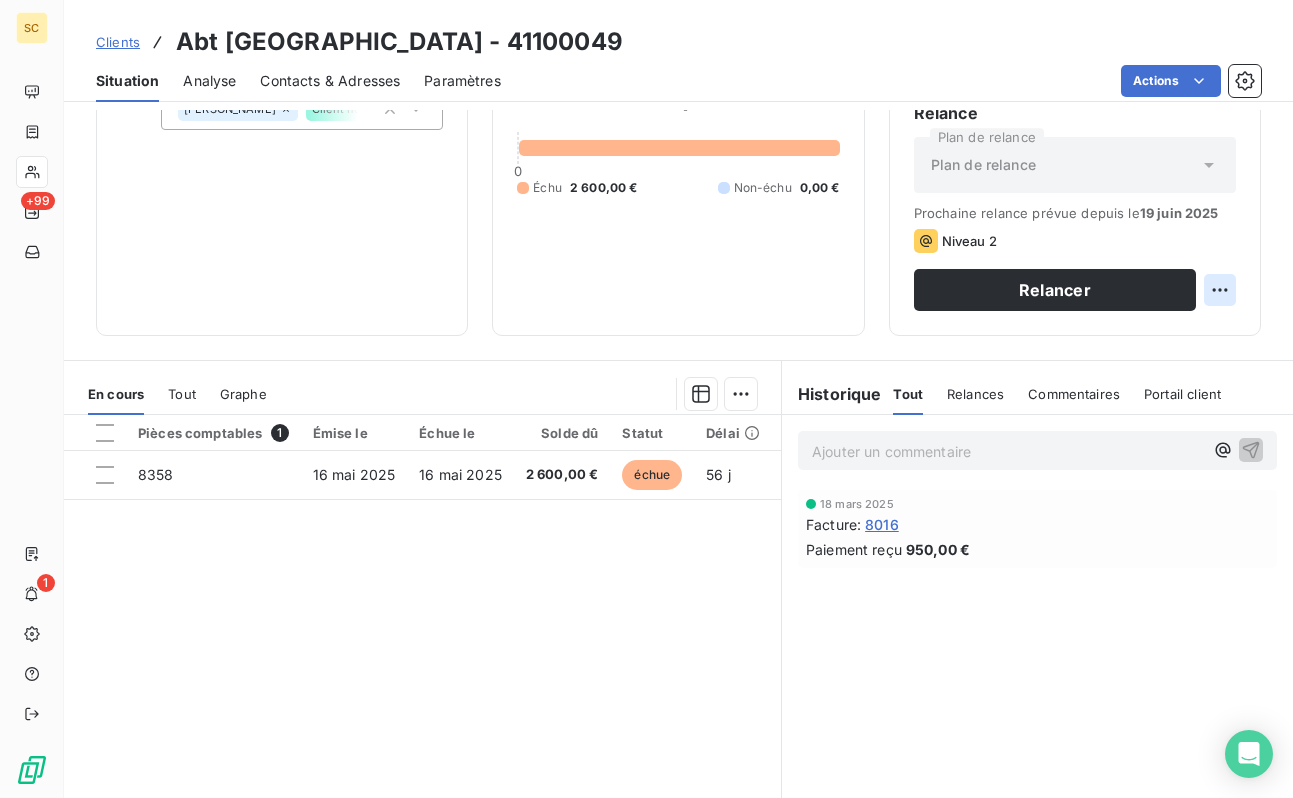 click on "SC +99 1 Clients Abt [GEOGRAPHIC_DATA] - 41100049 Situation Analyse Contacts & Adresses Paramètres Actions Informations client Gestionnaires Aucun Propriétés Client Valeurs [PERSON_NAME] Client normal Encours client   2 600,00 € 0 Échu 2 600,00 € Non-échu 0,00 €     Limite d’encours Ajouter une limite d’encours autorisé Gestion du risque Surveiller ce client en intégrant votre outil de gestion des risques client. Relance Plan de relance Plan de relance Prochaine relance prévue depuis le  [DATE] Niveau 2 Relancer En cours Tout Graphe Pièces comptables 1 Émise le Échue le Solde dû Statut Délai   Retard   Tag relance   8358 [DATE] [DATE] 2 600,00 € échue 56 j +56 j Lignes par page 25 Précédent 1 Suivant Historique Tout Relances Commentaires Portail client Tout Relances Commentaires Portail client Ajouter un commentaire ﻿ [DATE] Facture  : 8016 Paiement reçu 950,00 €" at bounding box center (646, 399) 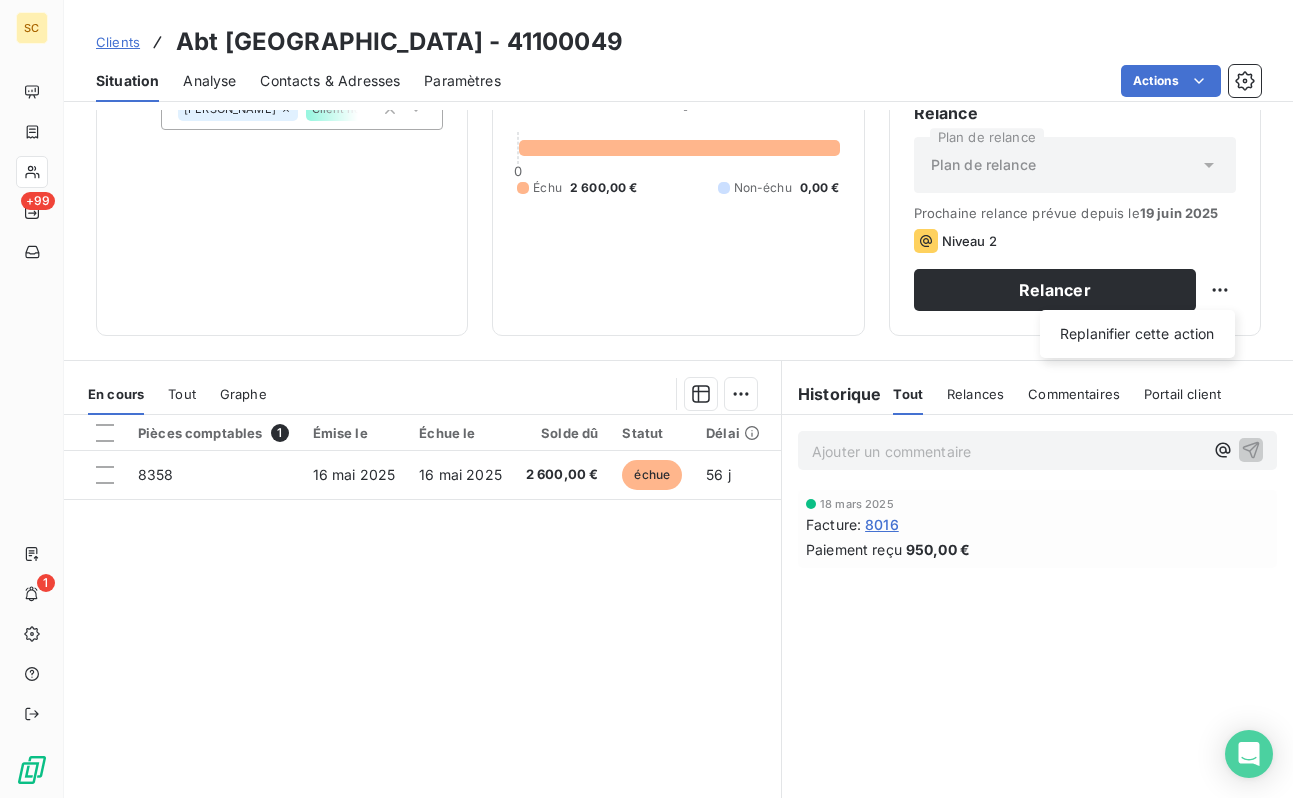 click on "SC +99 1 Clients Abt [GEOGRAPHIC_DATA] - 41100049 Situation Analyse Contacts & Adresses Paramètres Actions Informations client Gestionnaires Aucun Propriétés Client Valeurs [PERSON_NAME] Client normal Encours client   2 600,00 € 0 Échu 2 600,00 € Non-échu 0,00 €     Limite d’encours Ajouter une limite d’encours autorisé Gestion du risque Surveiller ce client en intégrant votre outil de gestion des risques client. Relance Plan de relance Plan de relance Prochaine relance prévue depuis le  [DATE] Niveau 2 Relancer Replanifier cette action En cours Tout Graphe Pièces comptables 1 Émise le Échue le Solde dû Statut Délai   Retard   Tag relance   8358 [DATE] [DATE] 2 600,00 € échue 56 j +56 j Lignes par page 25 Précédent 1 Suivant Historique Tout Relances Commentaires Portail client Tout Relances Commentaires Portail client Ajouter un commentaire ﻿ [DATE] Facture  : 8016 Paiement reçu 950,00 €" at bounding box center [646, 399] 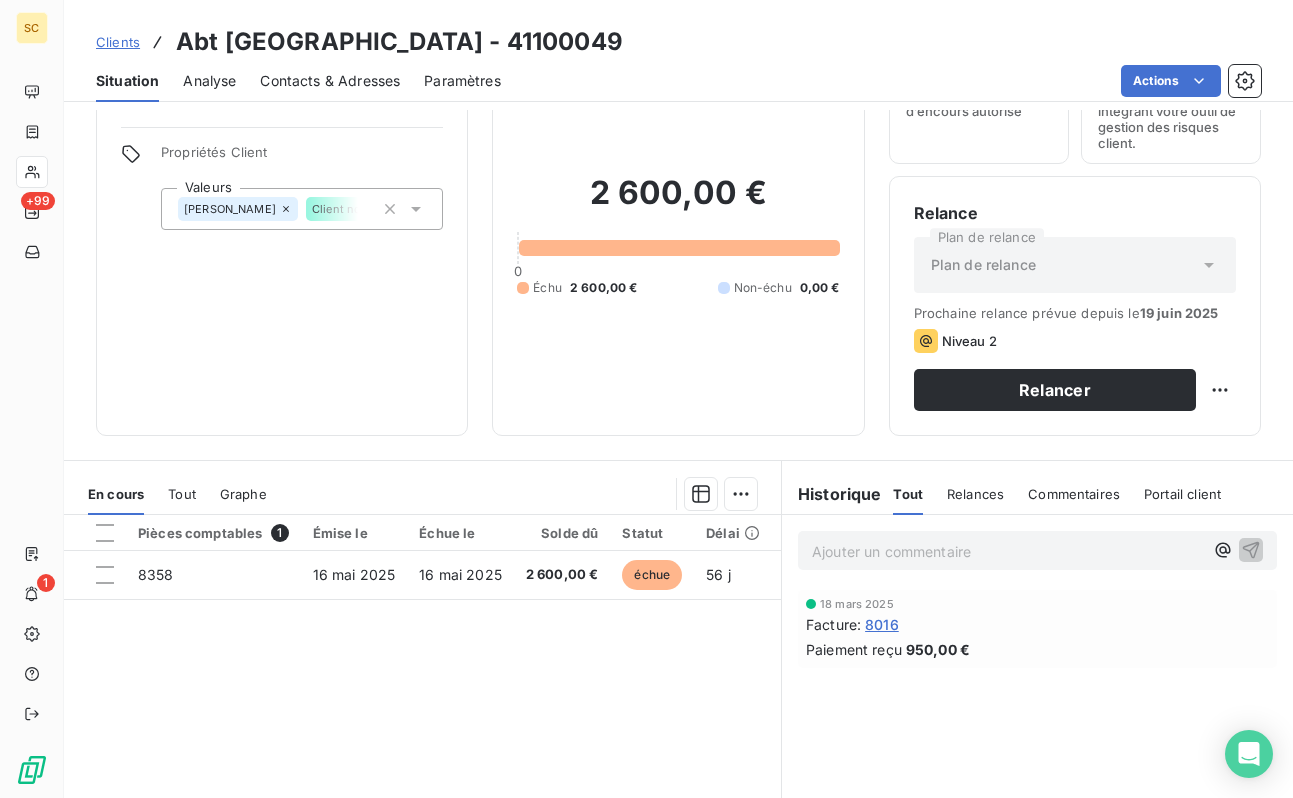 scroll, scrollTop: 0, scrollLeft: 0, axis: both 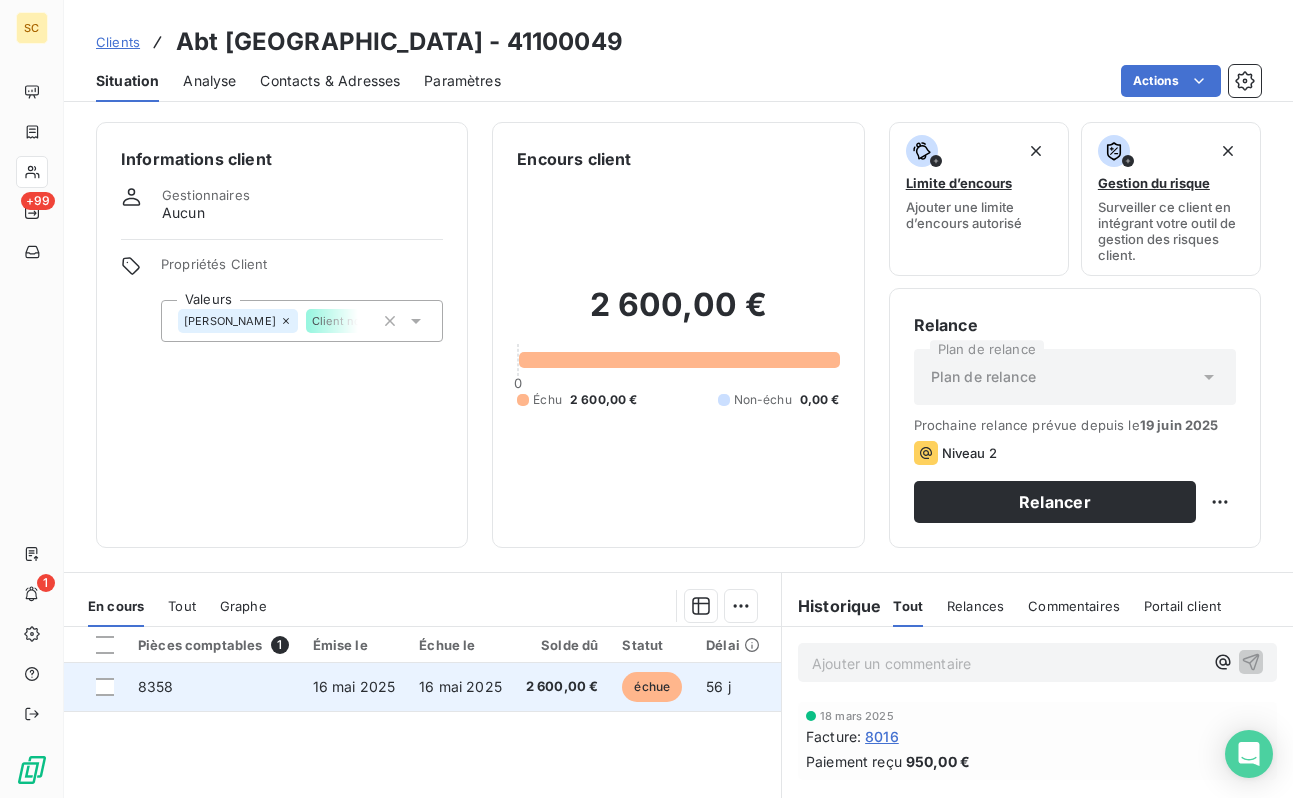 click on "16 mai 2025" at bounding box center [460, 686] 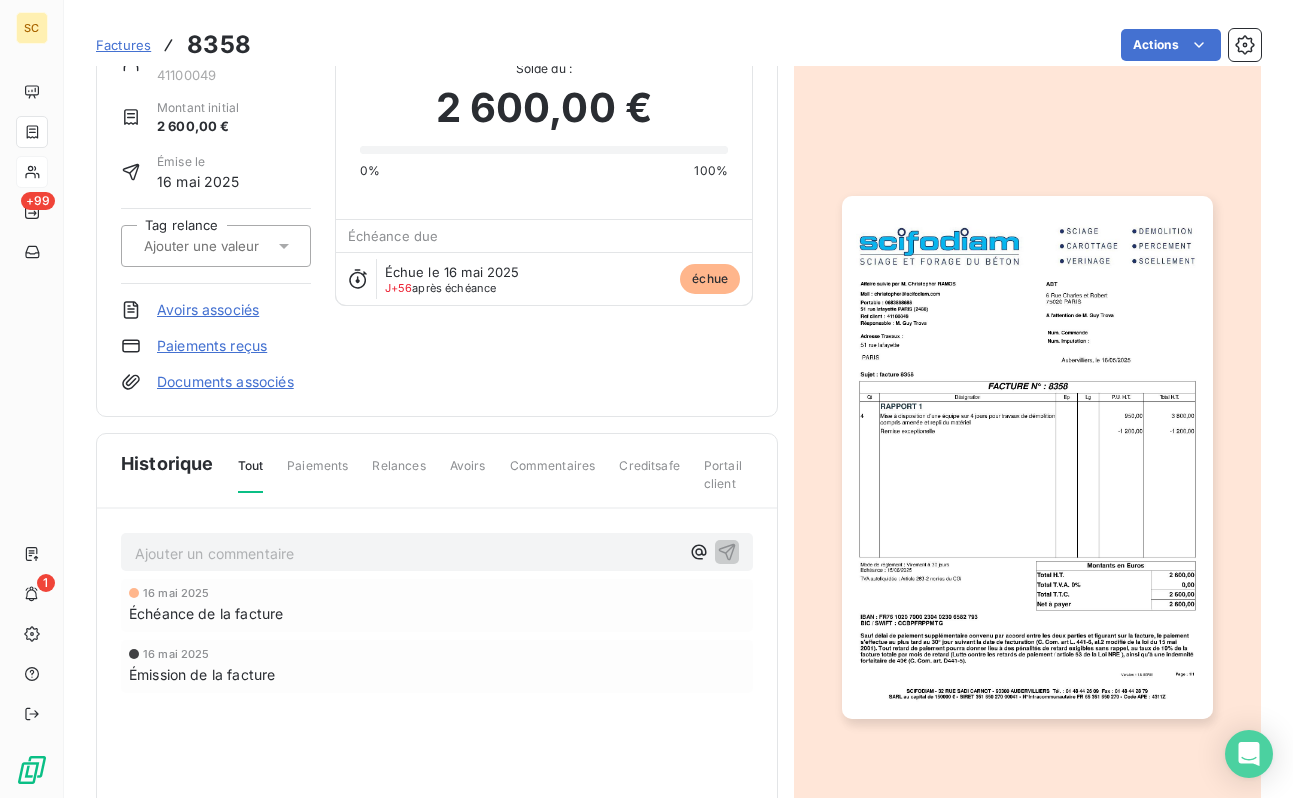 scroll, scrollTop: 0, scrollLeft: 0, axis: both 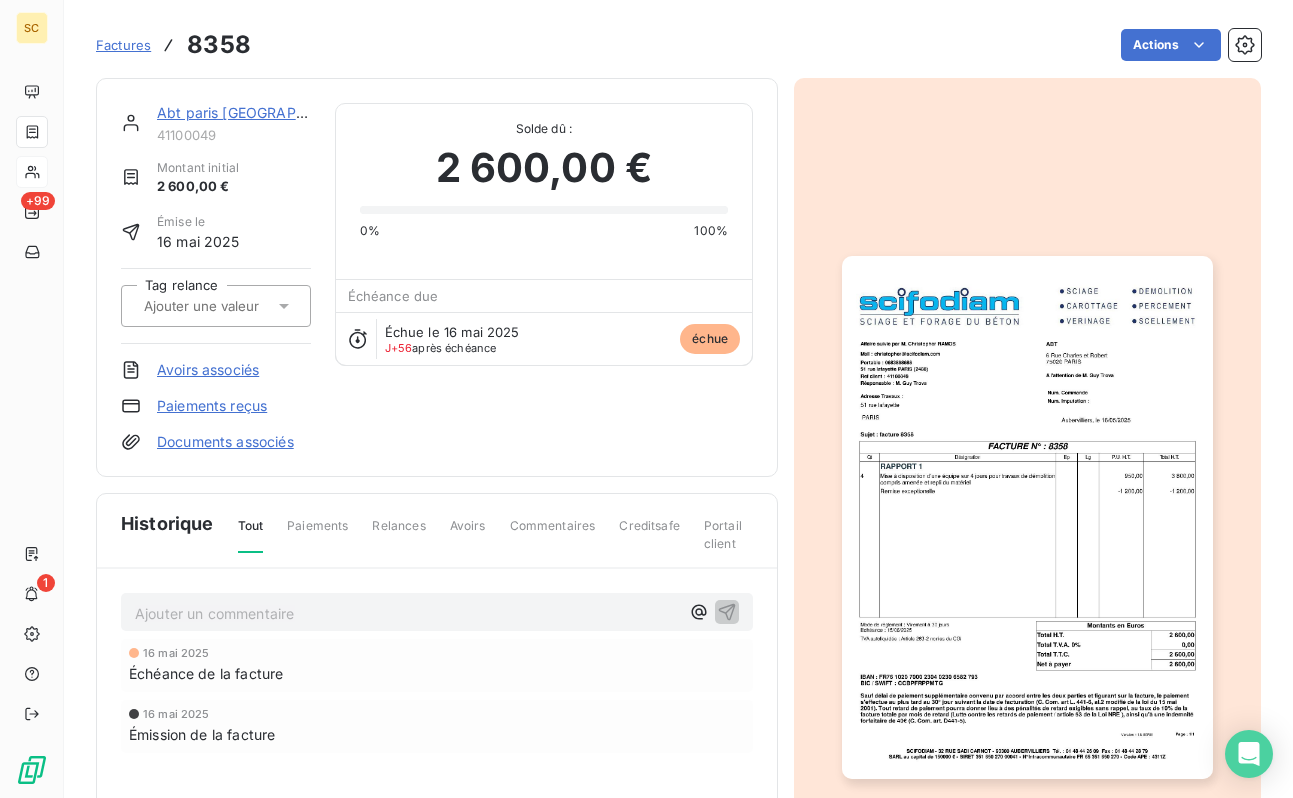 click at bounding box center (1027, 517) 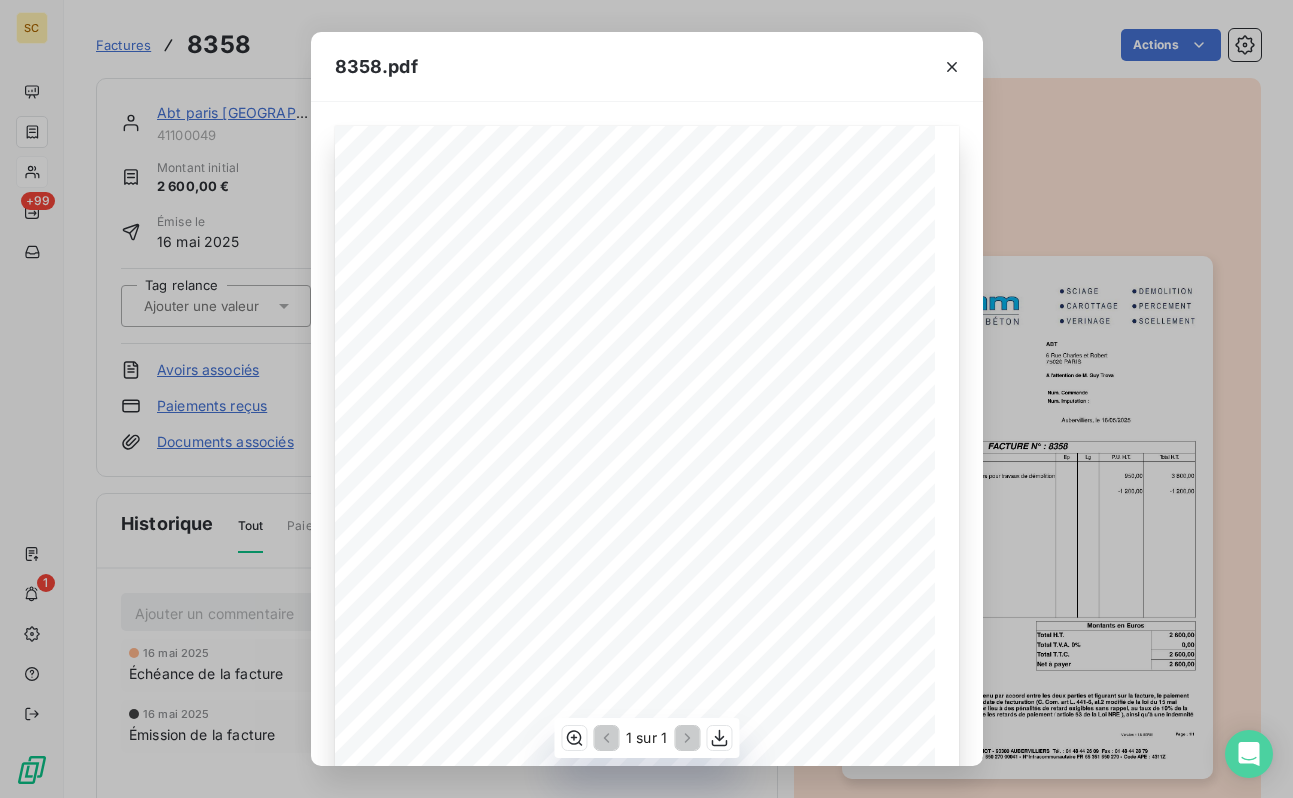 scroll, scrollTop: 232, scrollLeft: 0, axis: vertical 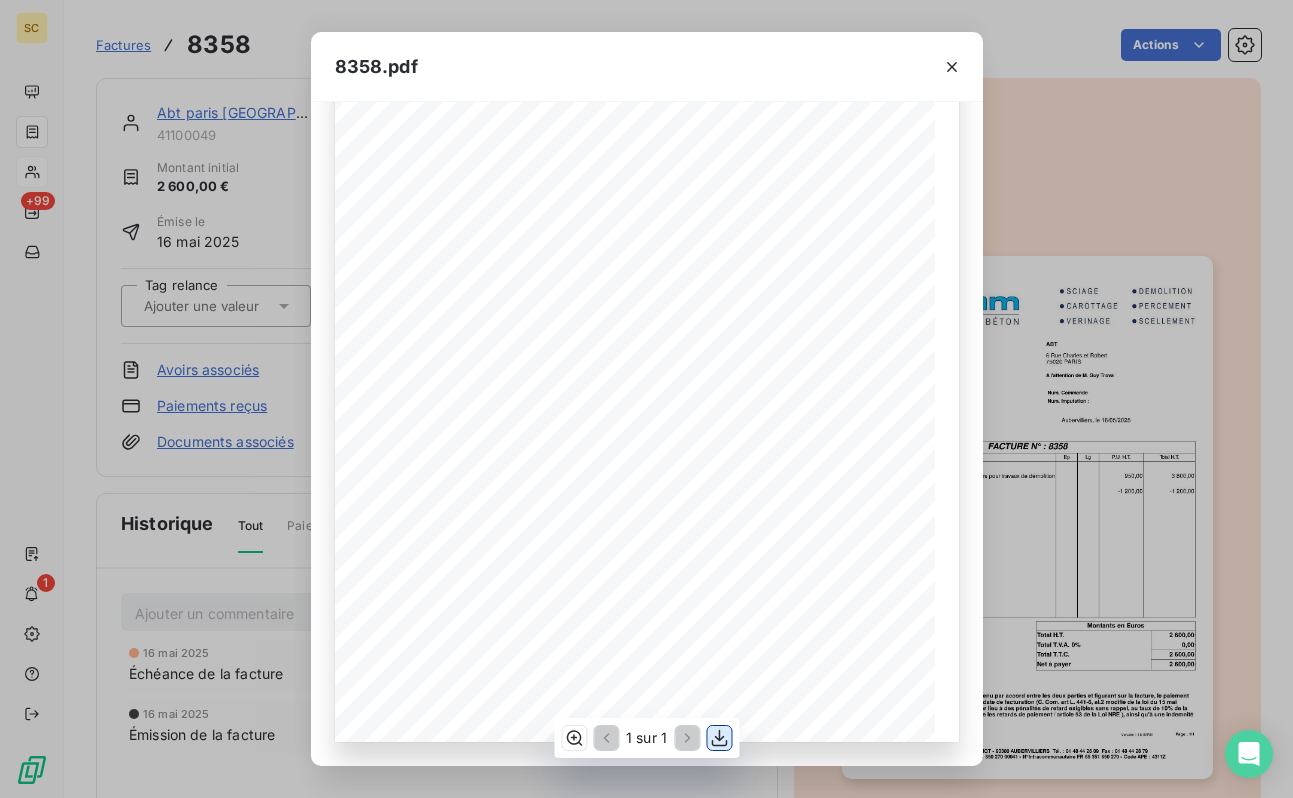 click 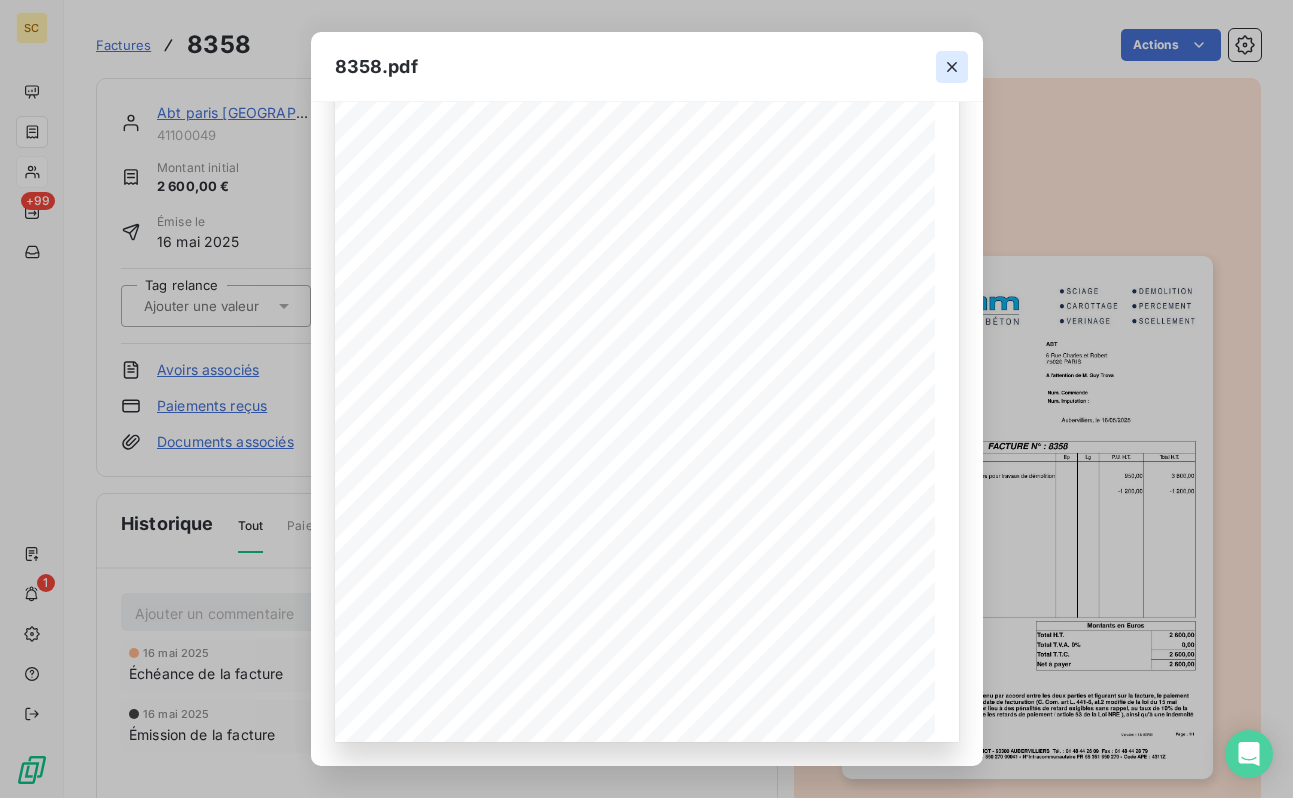 click 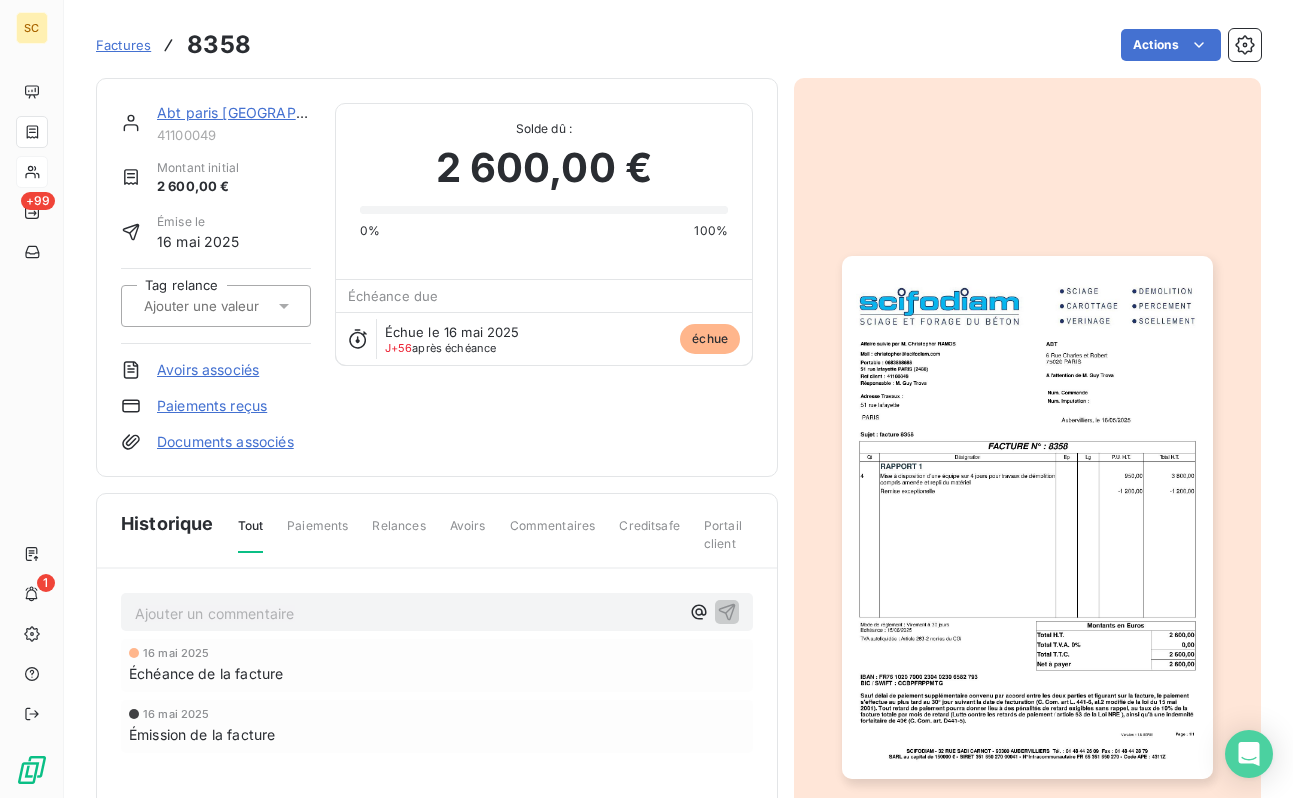 click on "Actions" at bounding box center (768, 45) 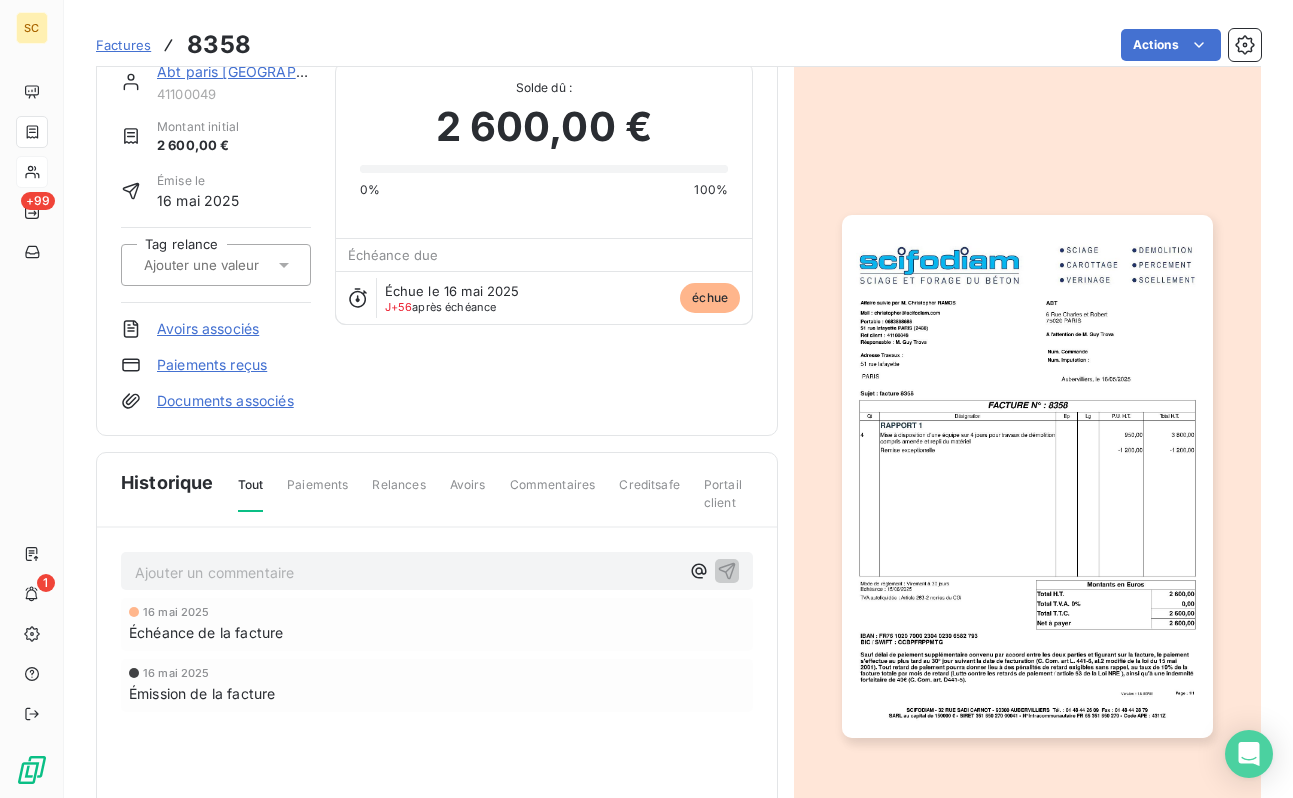 scroll, scrollTop: 0, scrollLeft: 0, axis: both 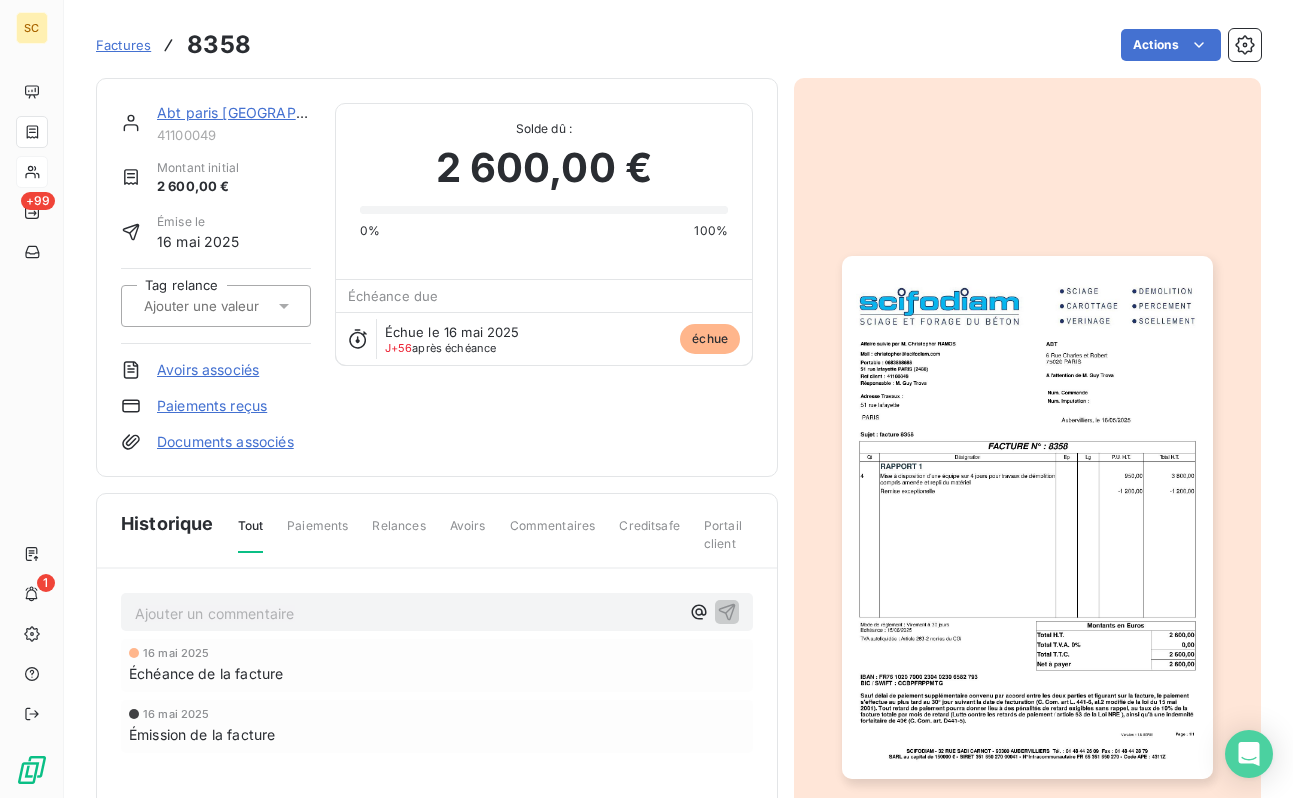 click on "Historique" at bounding box center [167, 523] 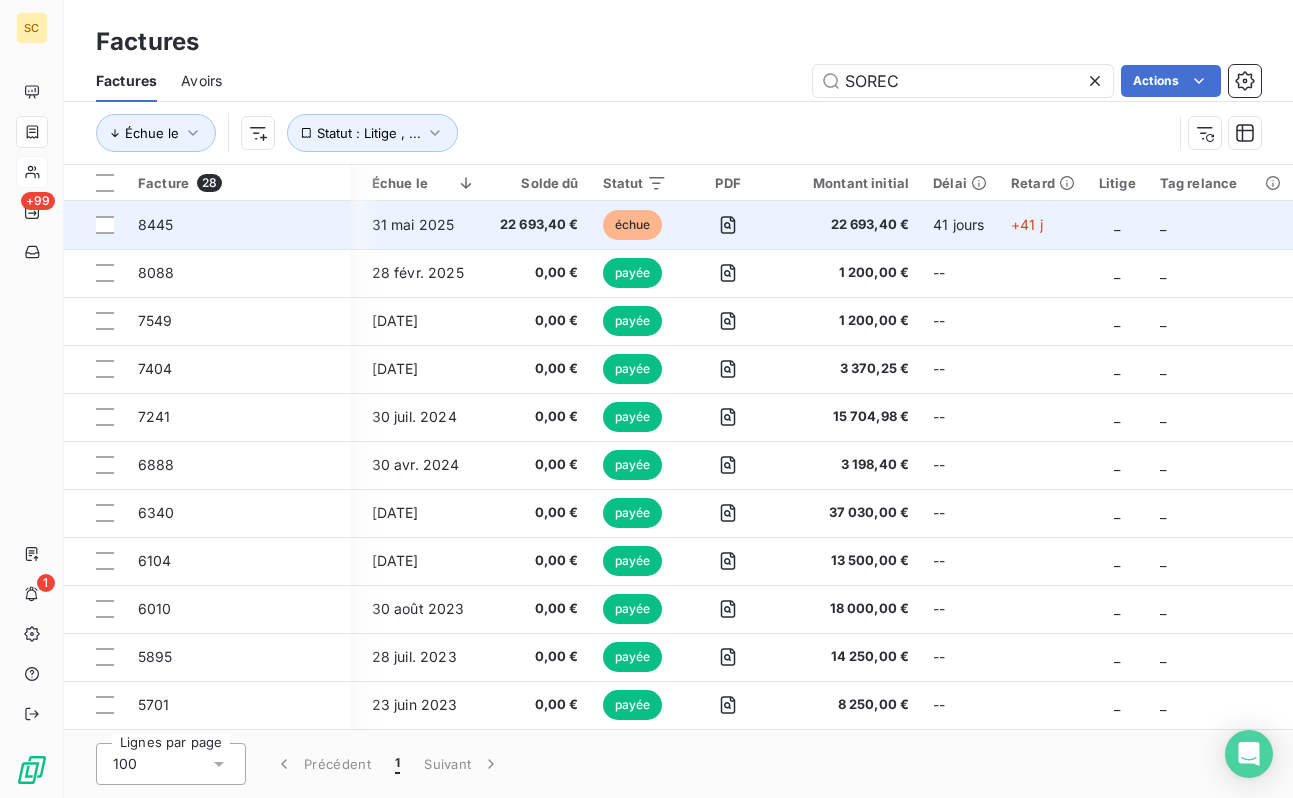 scroll, scrollTop: 0, scrollLeft: 0, axis: both 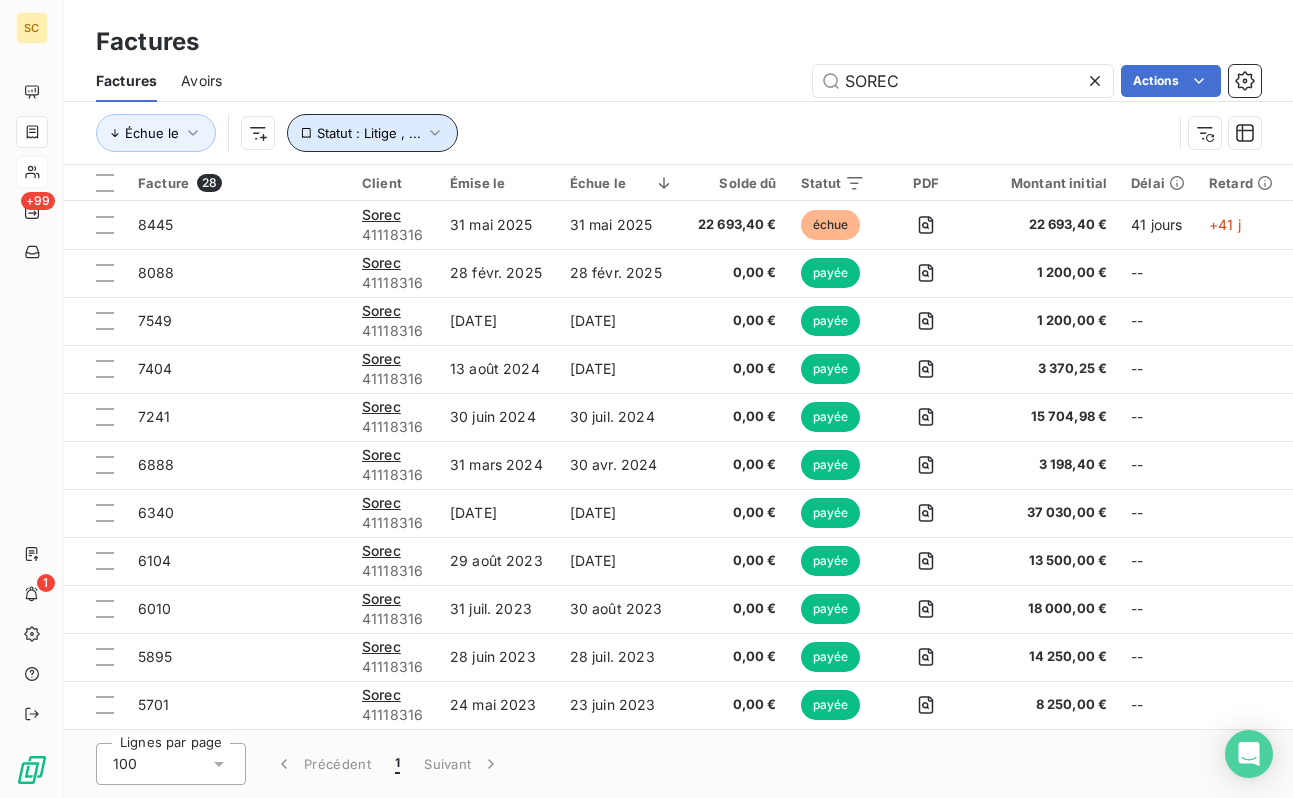 click on "Statut  : Litige , ..." at bounding box center (372, 133) 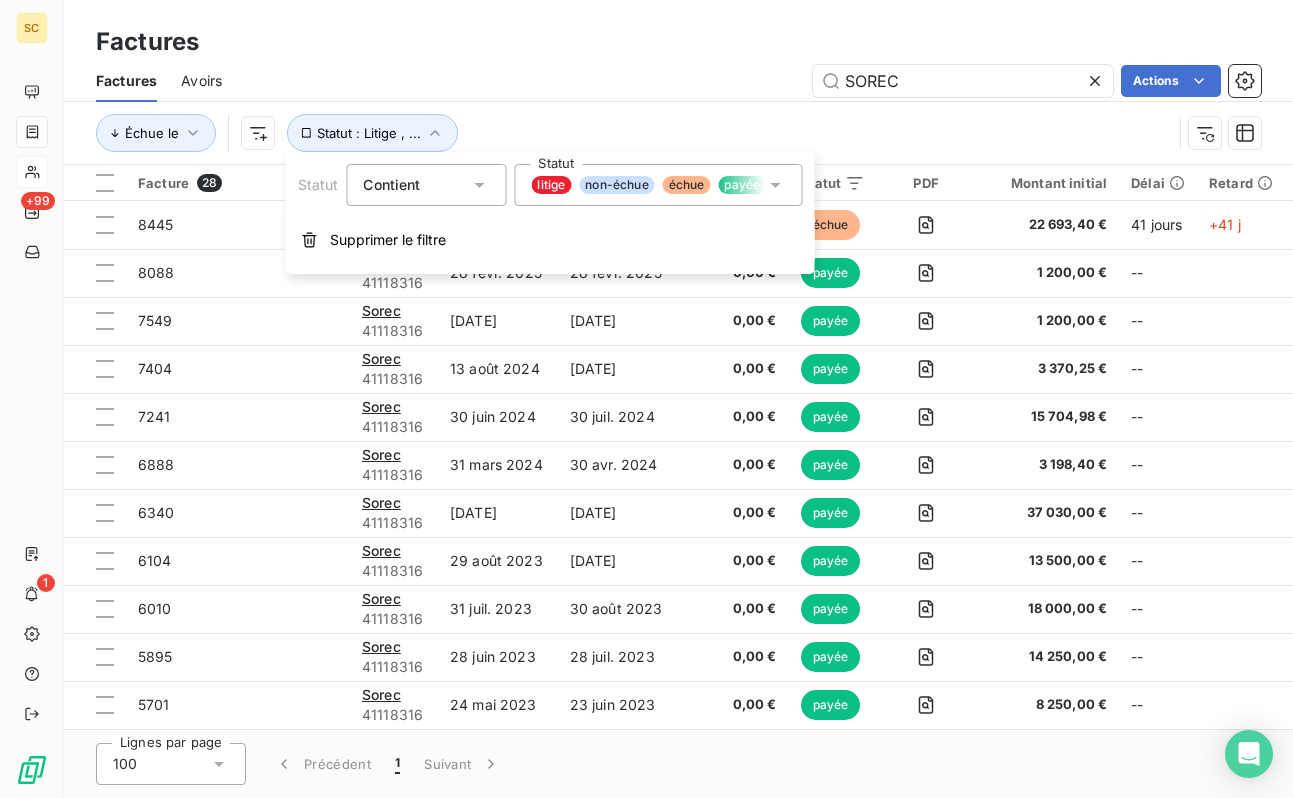click on "Échue le Statut  : Litige , ..." at bounding box center [678, 133] 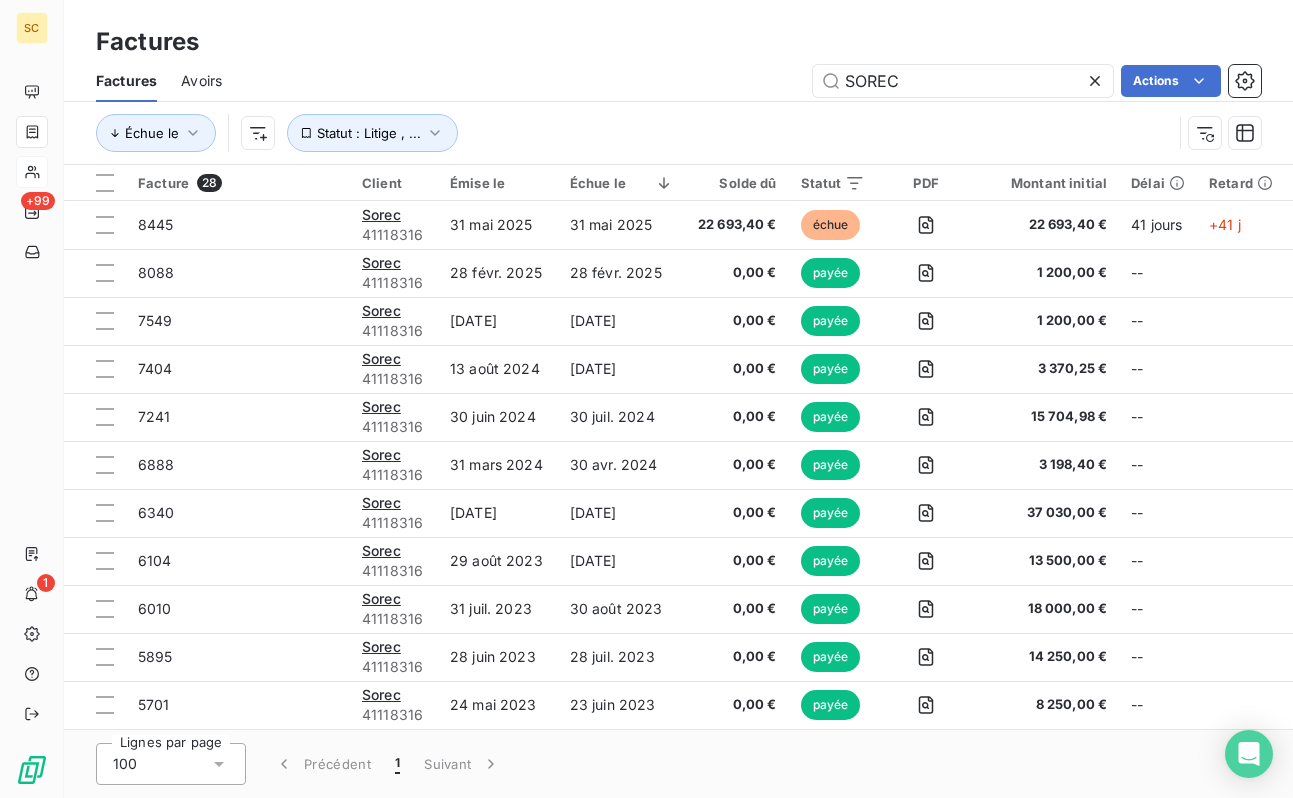 click 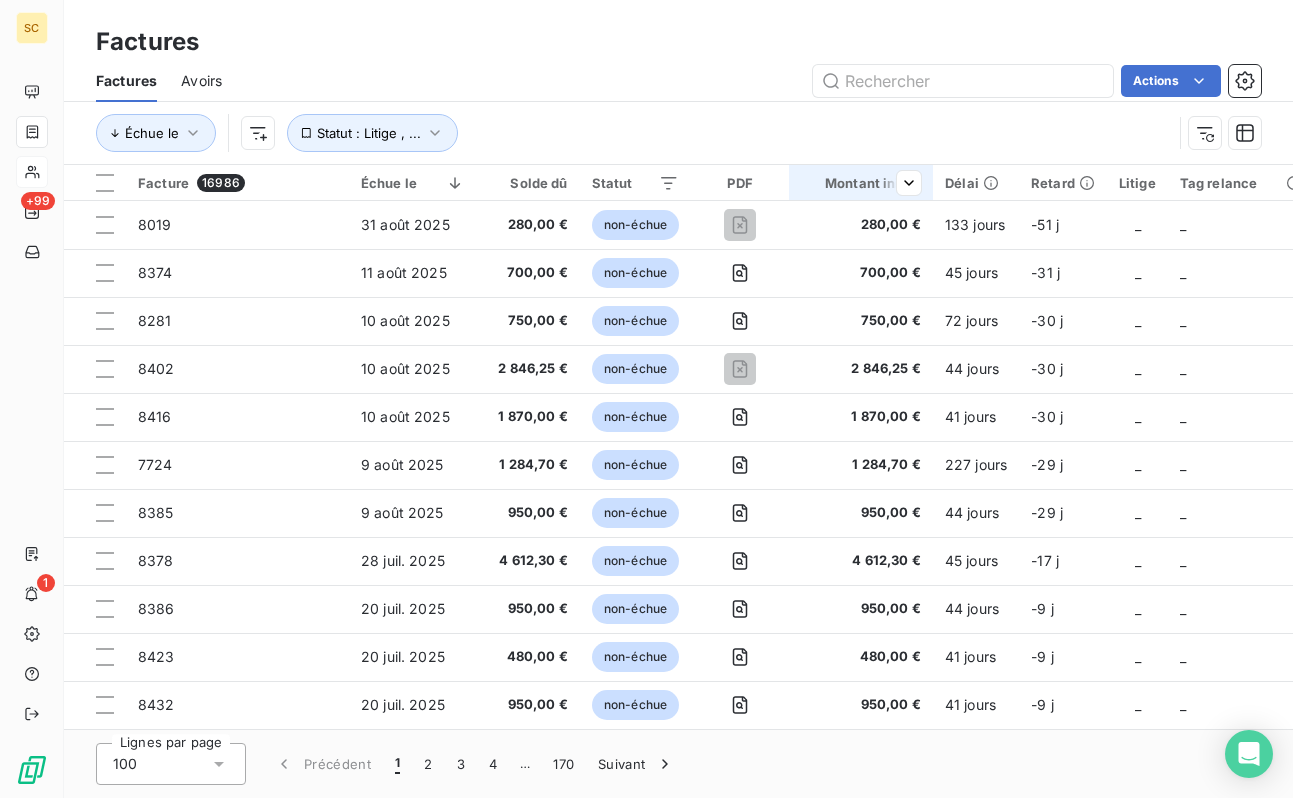 scroll, scrollTop: 0, scrollLeft: 416, axis: horizontal 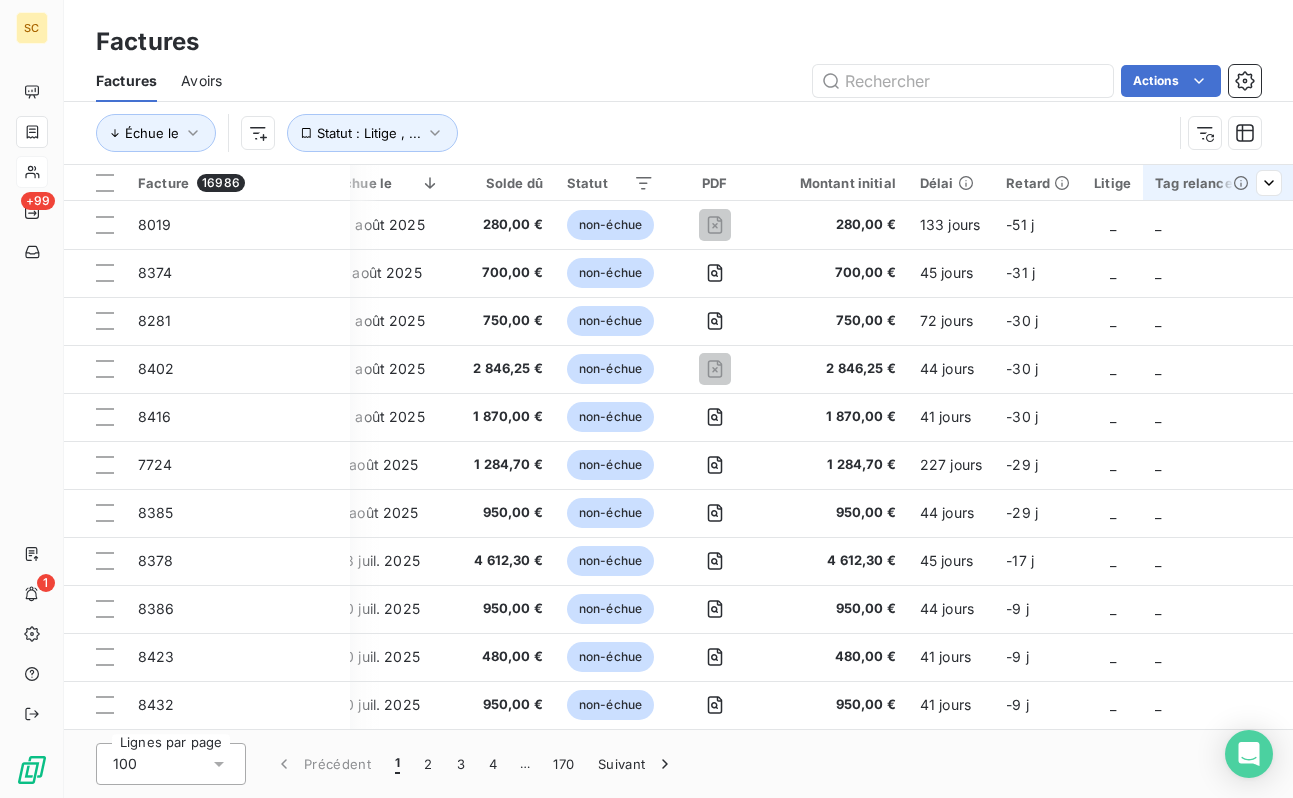 click on "Tag relance" at bounding box center (1218, 183) 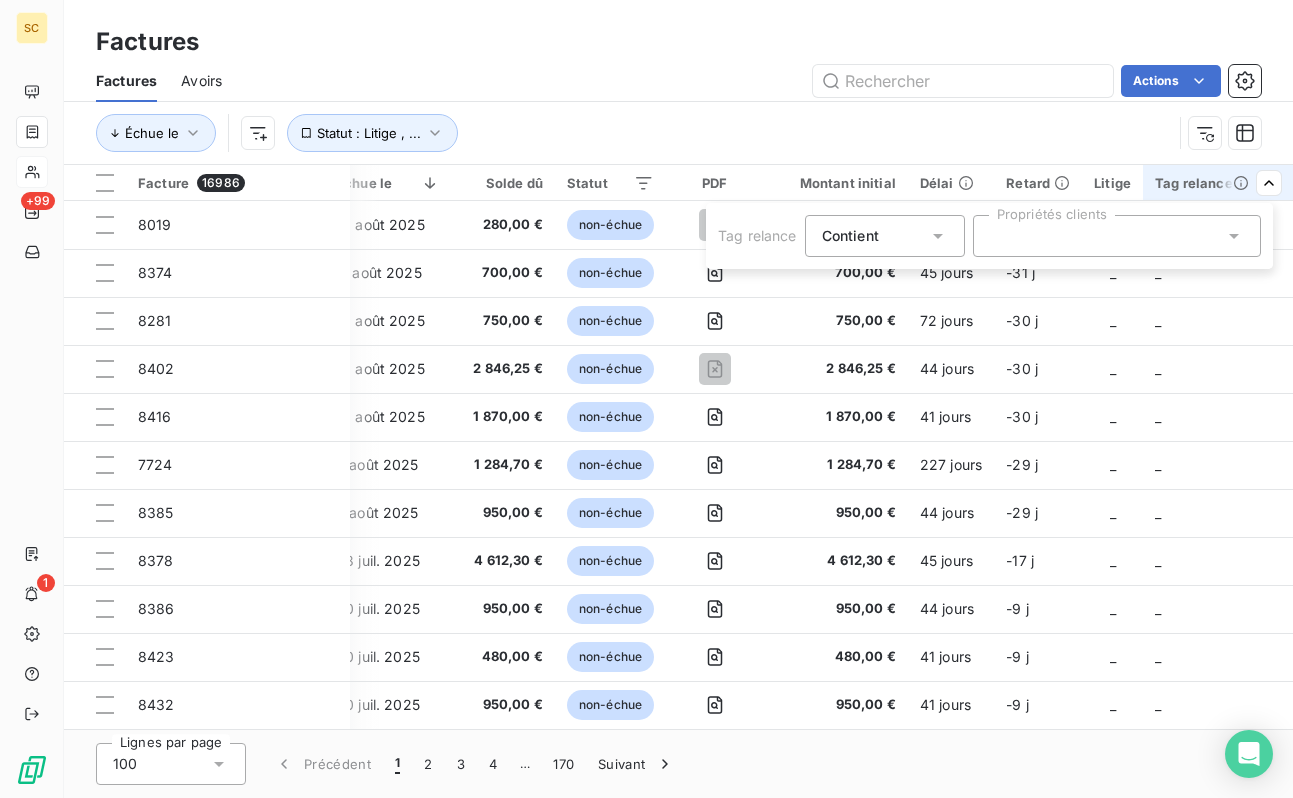 click at bounding box center (1117, 236) 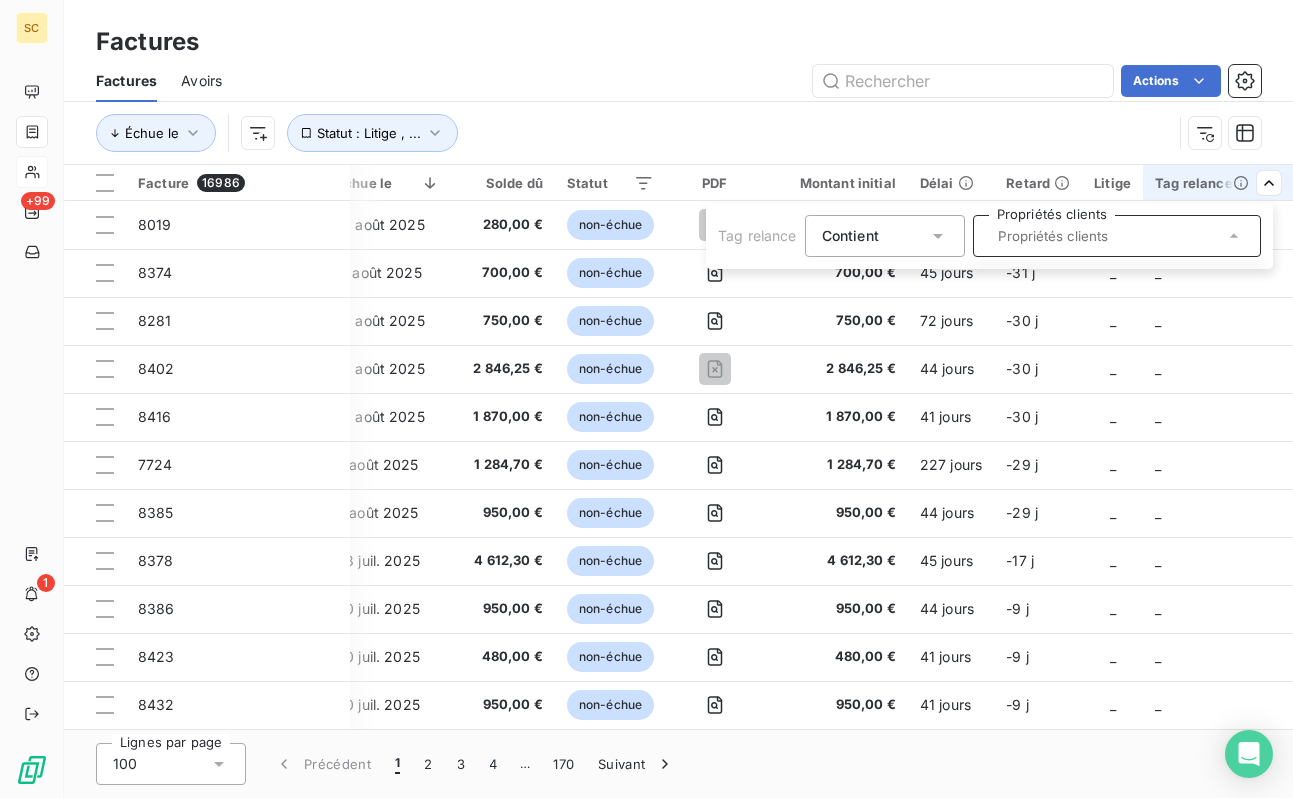 click 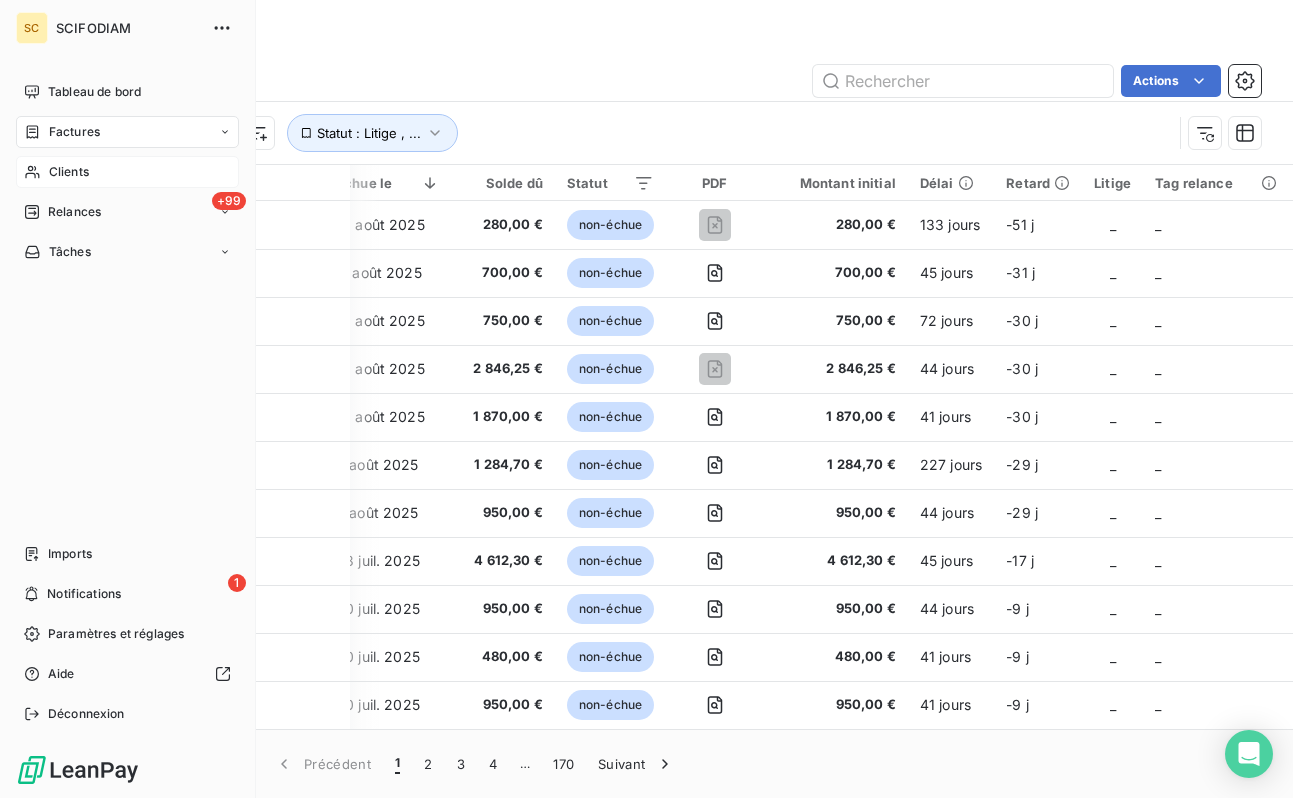 click on "SC SCIFODIAM Tableau de bord Factures Clients +99 Relances Tâches Imports 1 Notifications Paramètres et réglages Aide Déconnexion Factures Factures Avoirs Actions Échue le Statut  : Litige , ... Facture 16986 Client Émise le Échue le Solde dû Statut PDF Montant initial Délai Retard   Litige Tag relance 8019 Mgbr 41112165 [DATE] [DATE] 280,00 € non-échue 280,00 € 133 jours -51 j _ _ 8374 Byg fleury merogis 41101597 [DATE] [DATE] 700,00 € non-échue 700,00 € 45 jours -31 j _ _ 8281 [PERSON_NAME] argenteuil 7 [PERSON_NAME] 41111134 [DATE] [DATE] 750,00 € non-échue 750,00 € 72 jours -30 j _ _ 8402 Legendre l'hay les roses 41110575 [DATE] [DATE] 2 846,25 € non-échue 2 846,25 € 44 jours -30 j _ _ 8416 Arena socété exploitation 41100099 [DATE] [DATE] 1 870,00 € non-échue 1 870,00 € 41 jours -30 j _ _ 7724 Eiff. vitry s/seine rue [PERSON_NAME] 41106733 [DATE] [DATE] 1 284,70 € _ _" at bounding box center (646, 399) 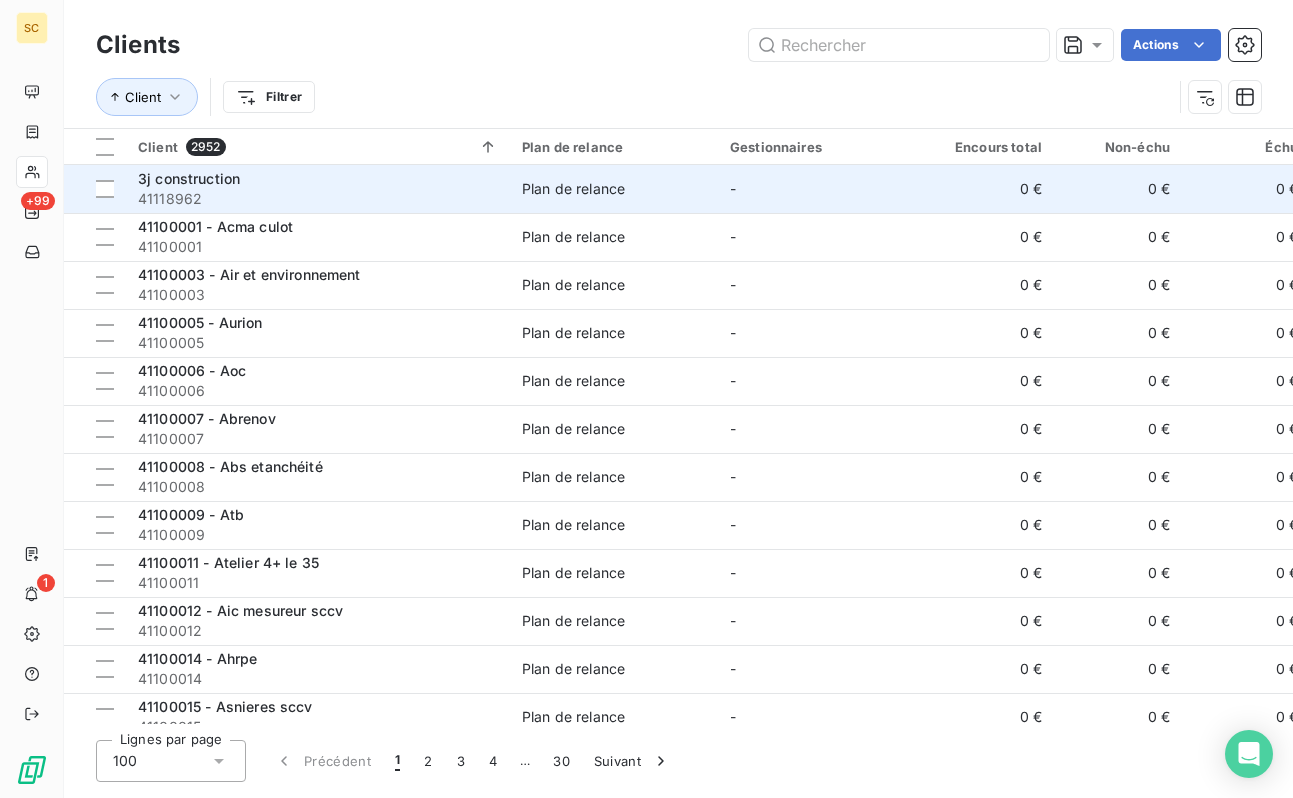 scroll, scrollTop: 0, scrollLeft: 506, axis: horizontal 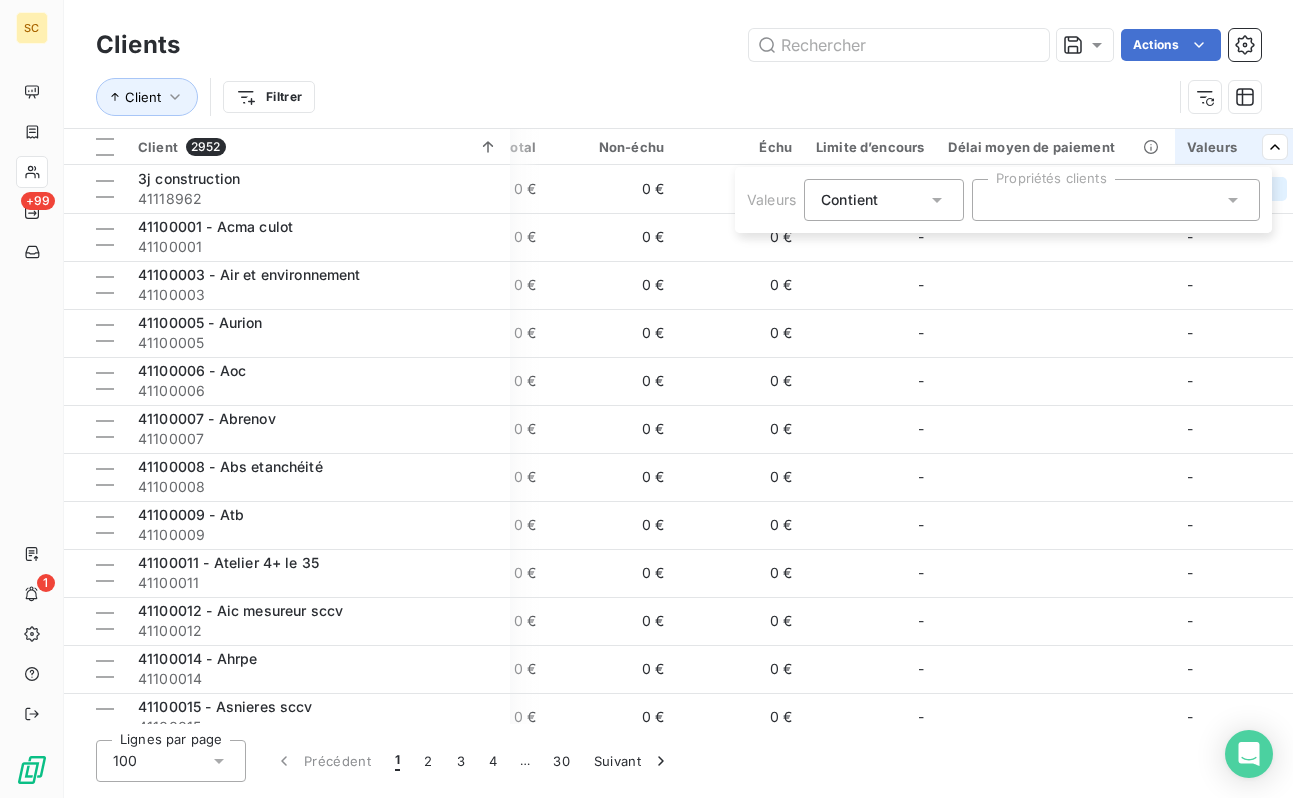 click at bounding box center [1116, 200] 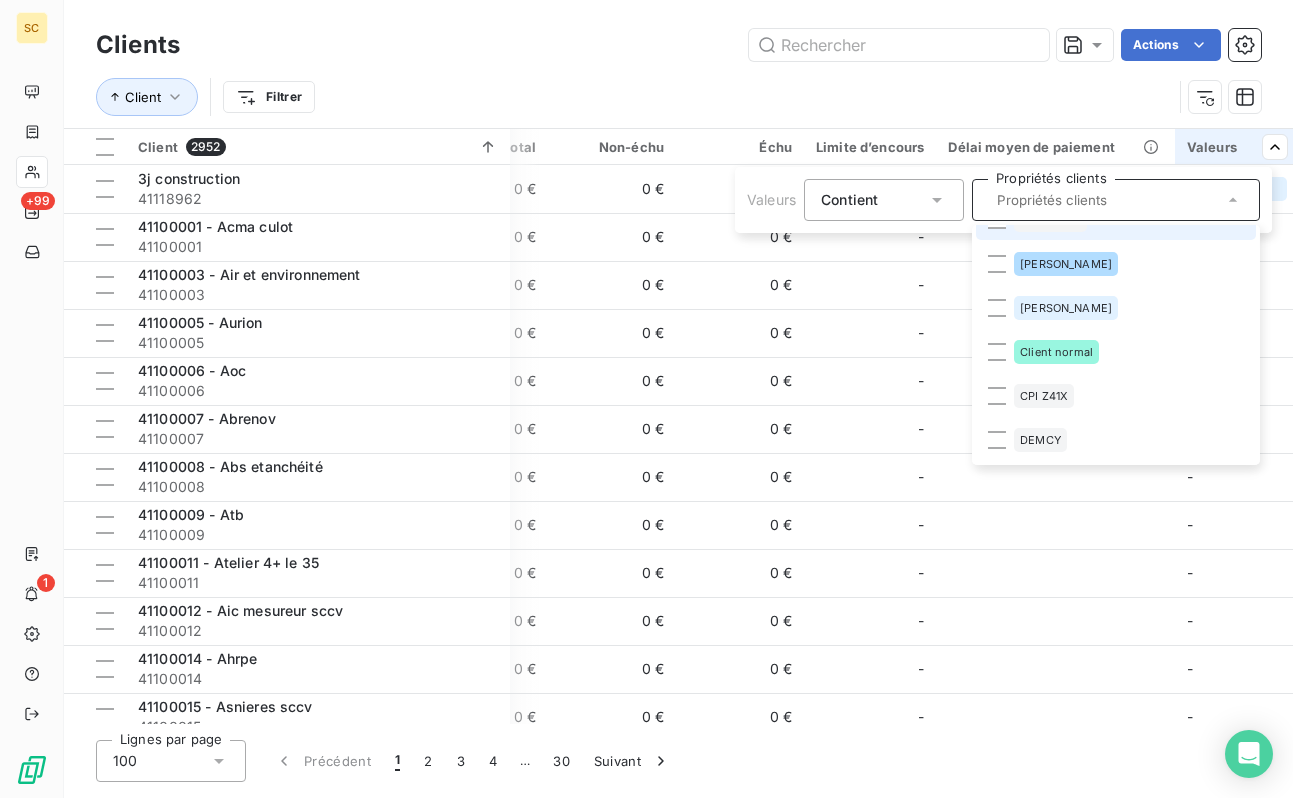 scroll, scrollTop: 522, scrollLeft: 0, axis: vertical 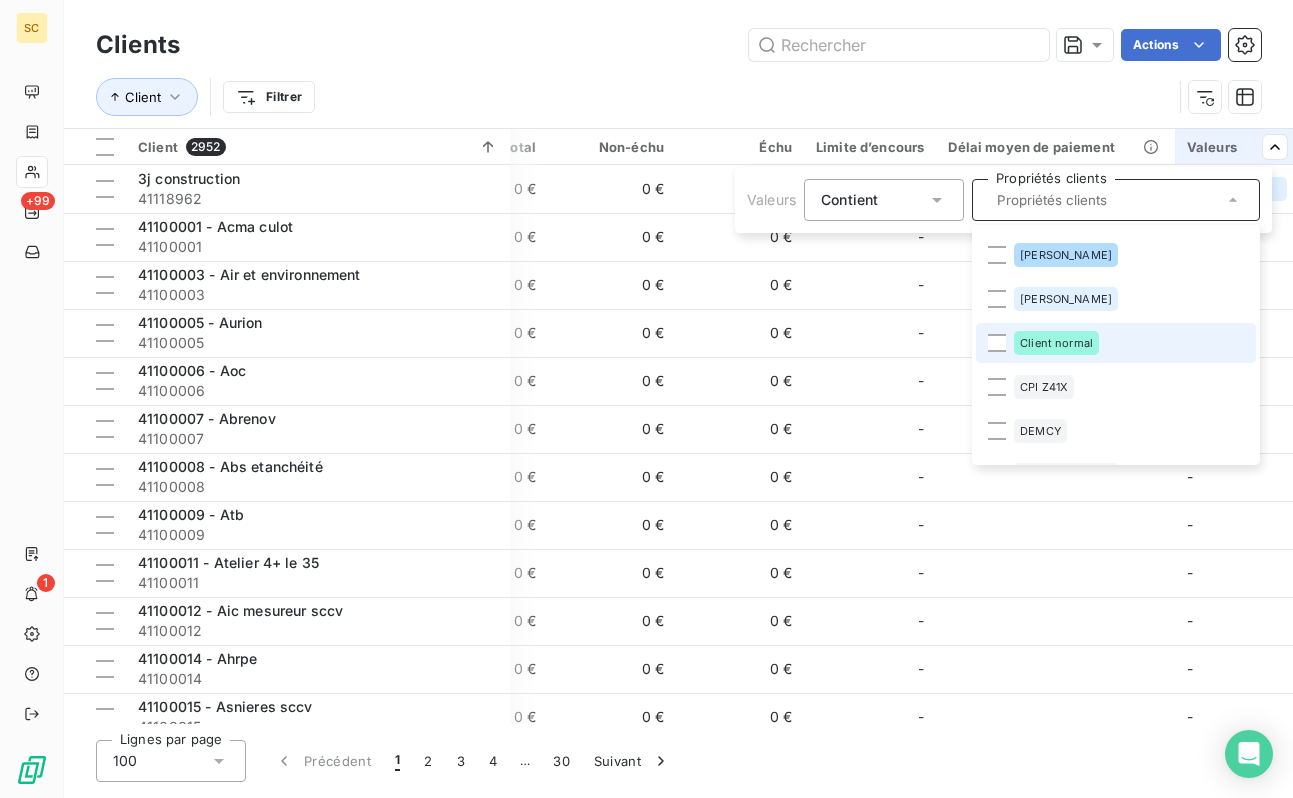 click on "Client normal" at bounding box center [1056, 343] 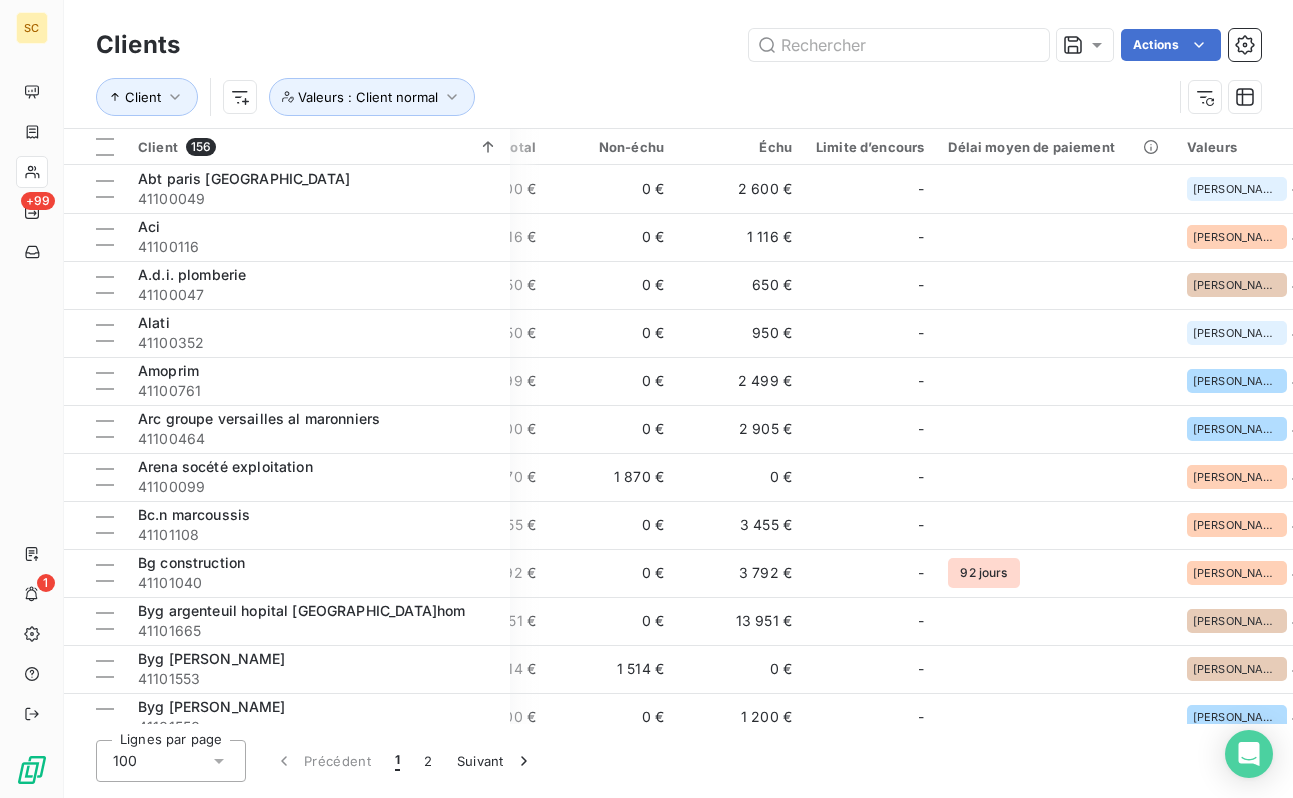 click on "SC +99 1 Clients Actions Client Valeurs  : Client normal  Client 156 Plan de relance Gestionnaires Encours total Non-échu Échu Limite d’encours Délai moyen de paiement Valeurs Abt paris [GEOGRAPHIC_DATA] 41100049 Plan de relance - 2 600 € 0 € 2 600 € - [PERSON_NAME] + 1 Aci 41100116 Plan de relance [PERSON_NAME] 1 116 € 0 € 1 116 € - [PERSON_NAME] + 1 A.d.i. plomberie 41100047 Plan de relance [PERSON_NAME] 650 € 0 € 650 € - [PERSON_NAME] + 1 Alati 41100352 Plan de relance - 950 € 0 € 950 € - [PERSON_NAME] + 1 Amoprim 41100761 Plan de relance [PERSON_NAME] 2 499 € 0 € 2 499 € - [PERSON_NAME] + 1 Arc groupe versailles al maronniers 41100464 Plan de relance [PERSON_NAME] 1 000 € 0 € 2 905 € - [PERSON_NAME] + 1 Arena socété exploitation 41100099 Plan de relance [PERSON_NAME] 1 870 € 1 870 € 0 € - [PERSON_NAME] + [DATE].n marcoussis 41101108 Plan de relance [PERSON_NAME] 3 455 € 0 € 3 455 € - [PERSON_NAME] + 1 Bg construction 41101040 Plan de relance 0 € -" at bounding box center (646, 399) 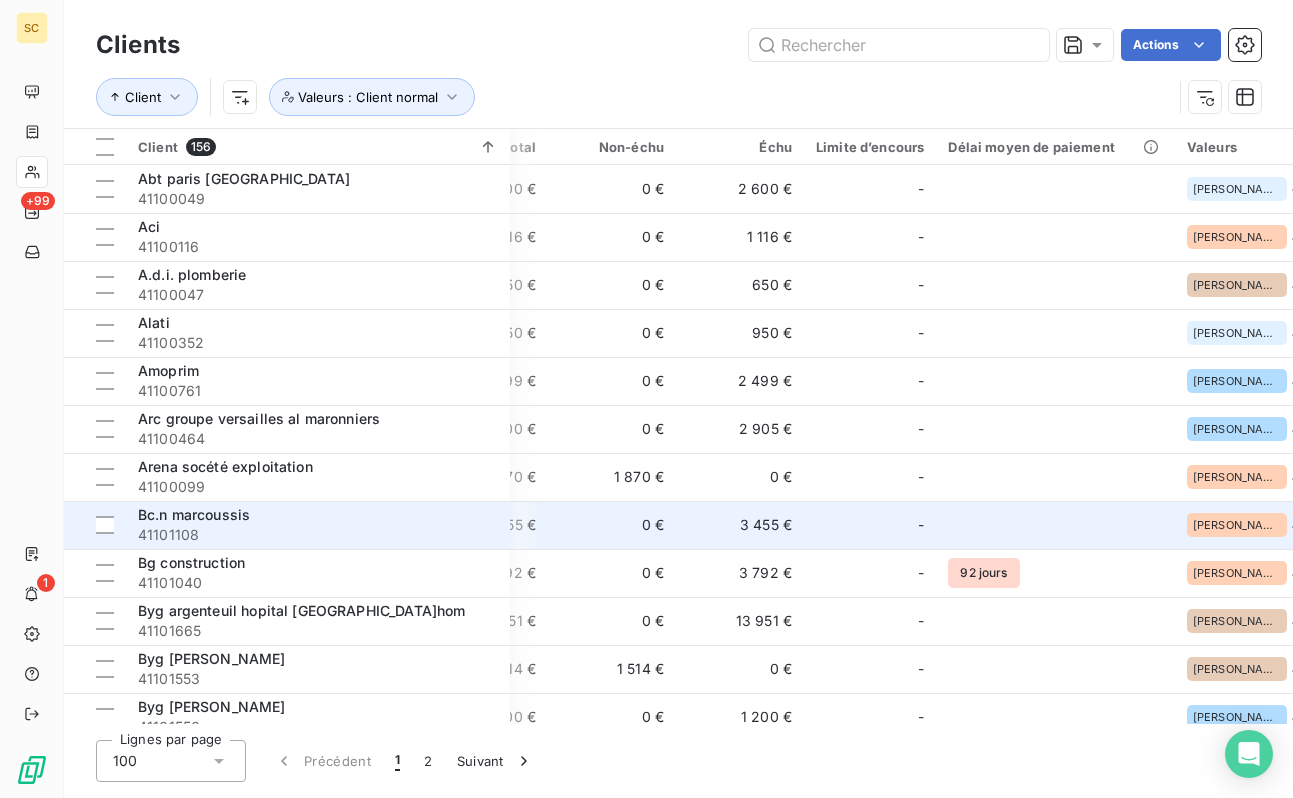 click on "41101108" at bounding box center (318, 535) 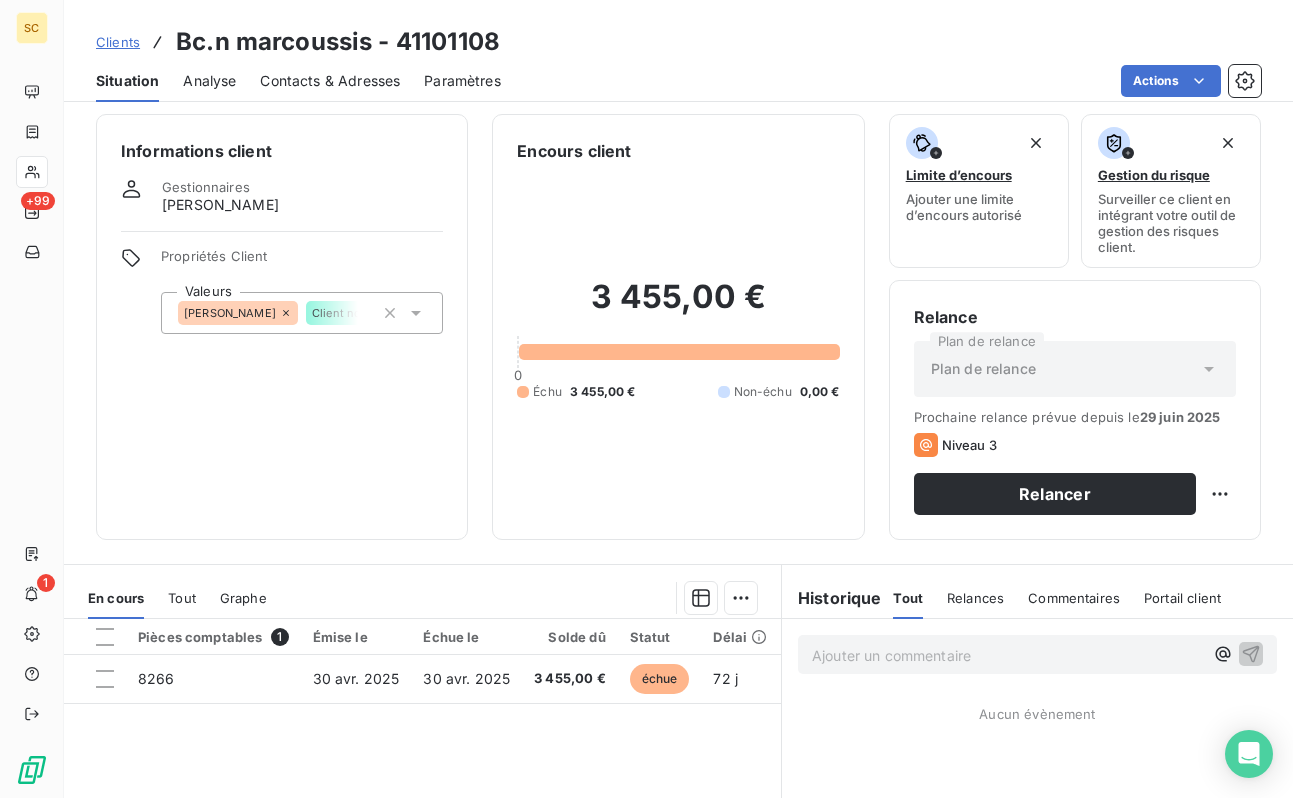 scroll, scrollTop: 0, scrollLeft: 0, axis: both 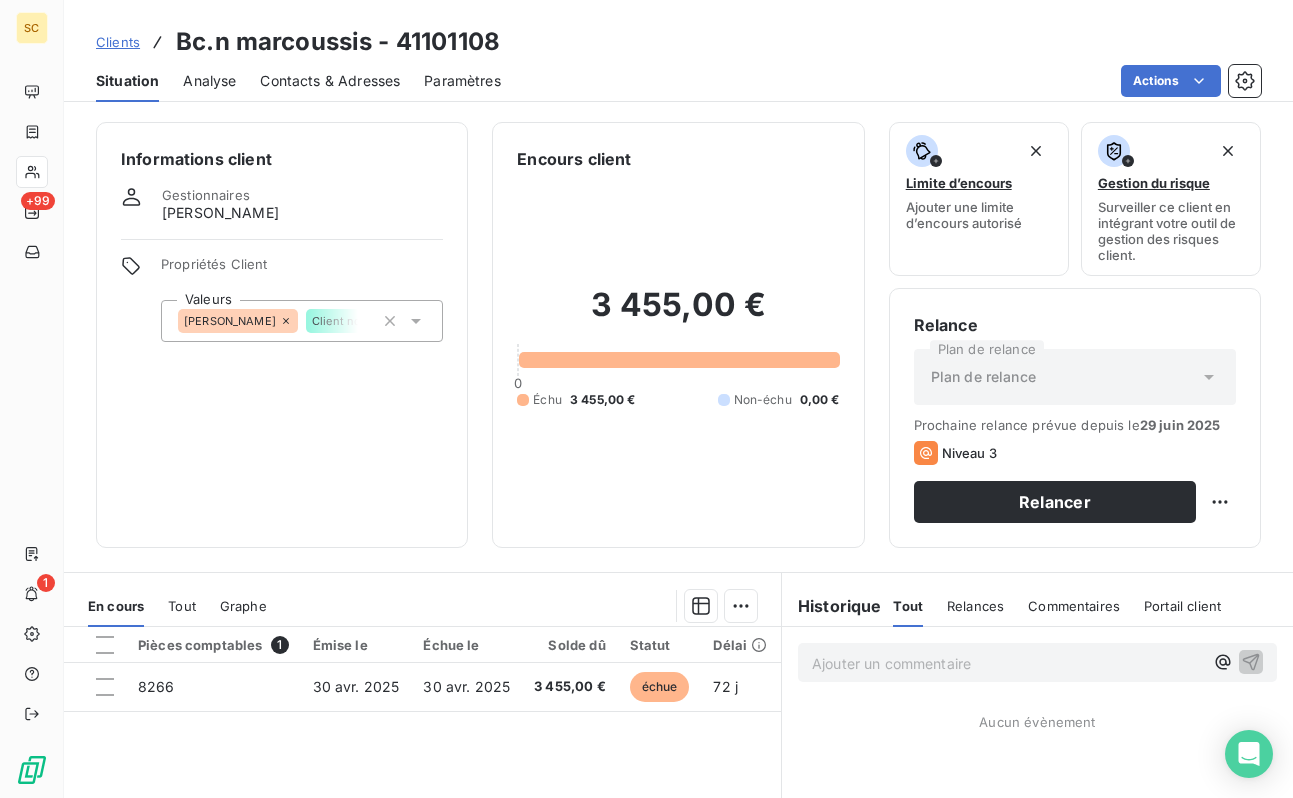 click on "Contacts & Adresses" at bounding box center [330, 81] 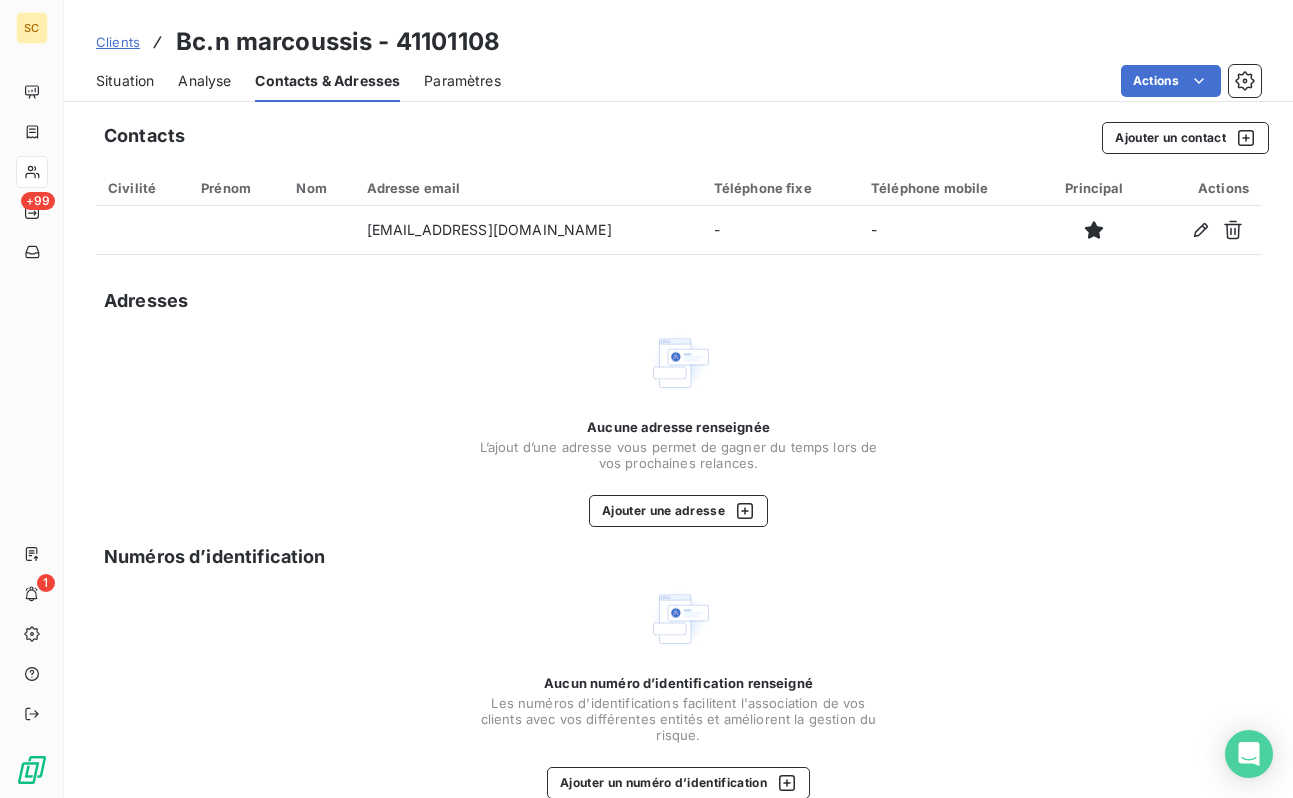 click on "Analyse" at bounding box center (204, 81) 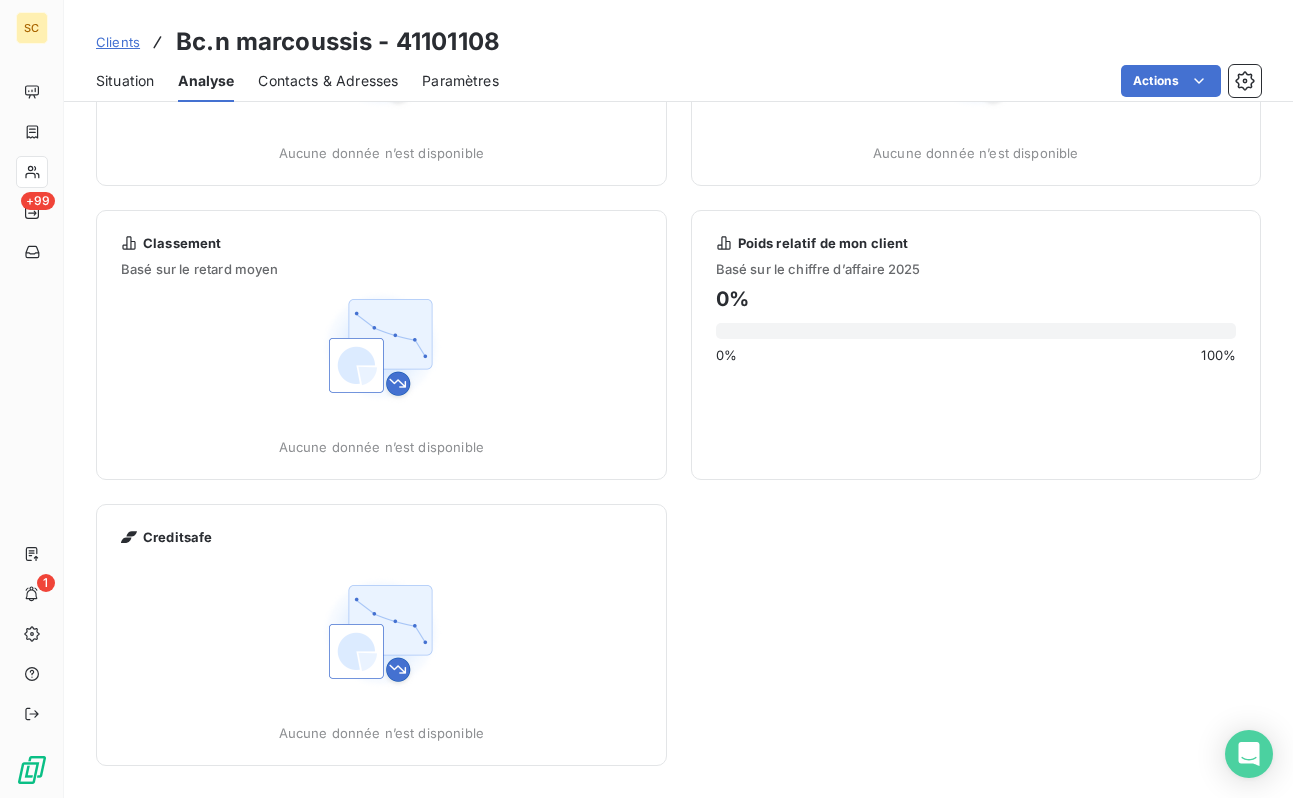 scroll, scrollTop: 0, scrollLeft: 0, axis: both 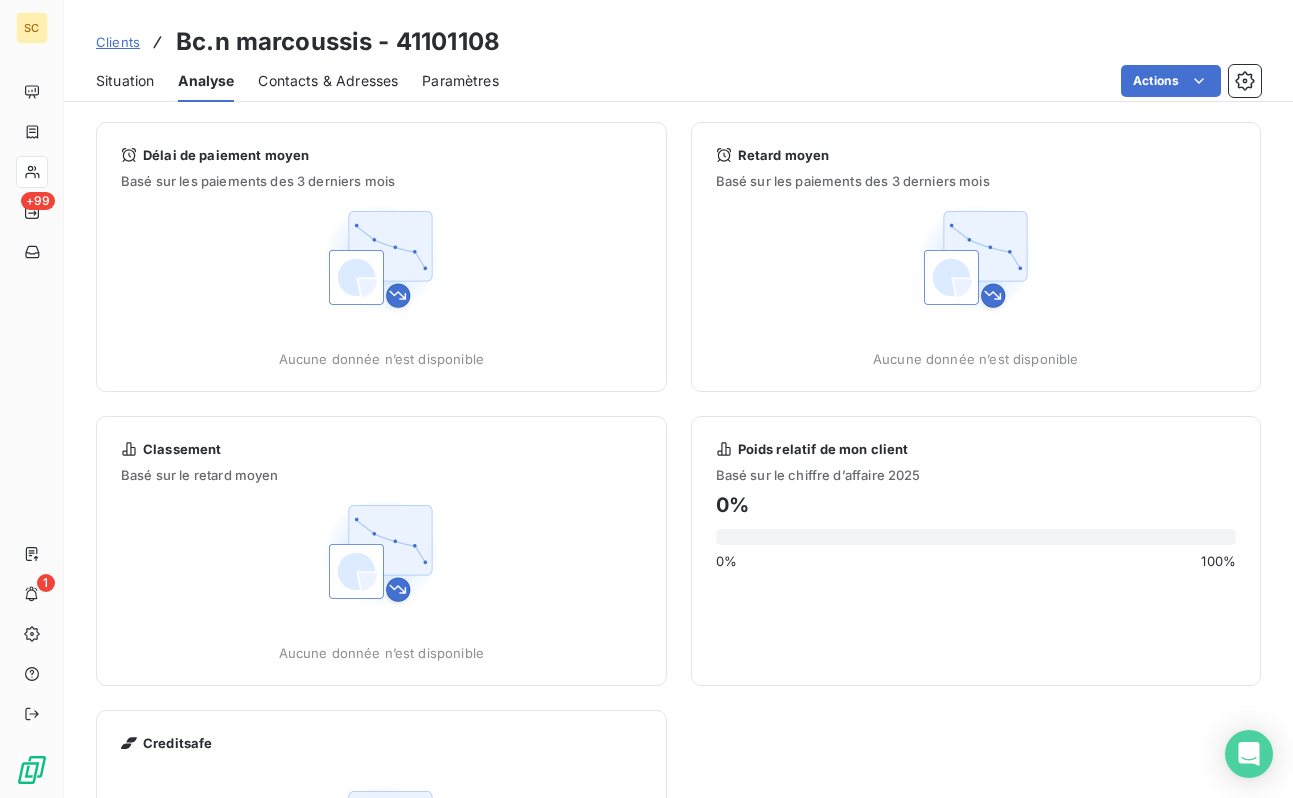 click on "Situation" at bounding box center [125, 81] 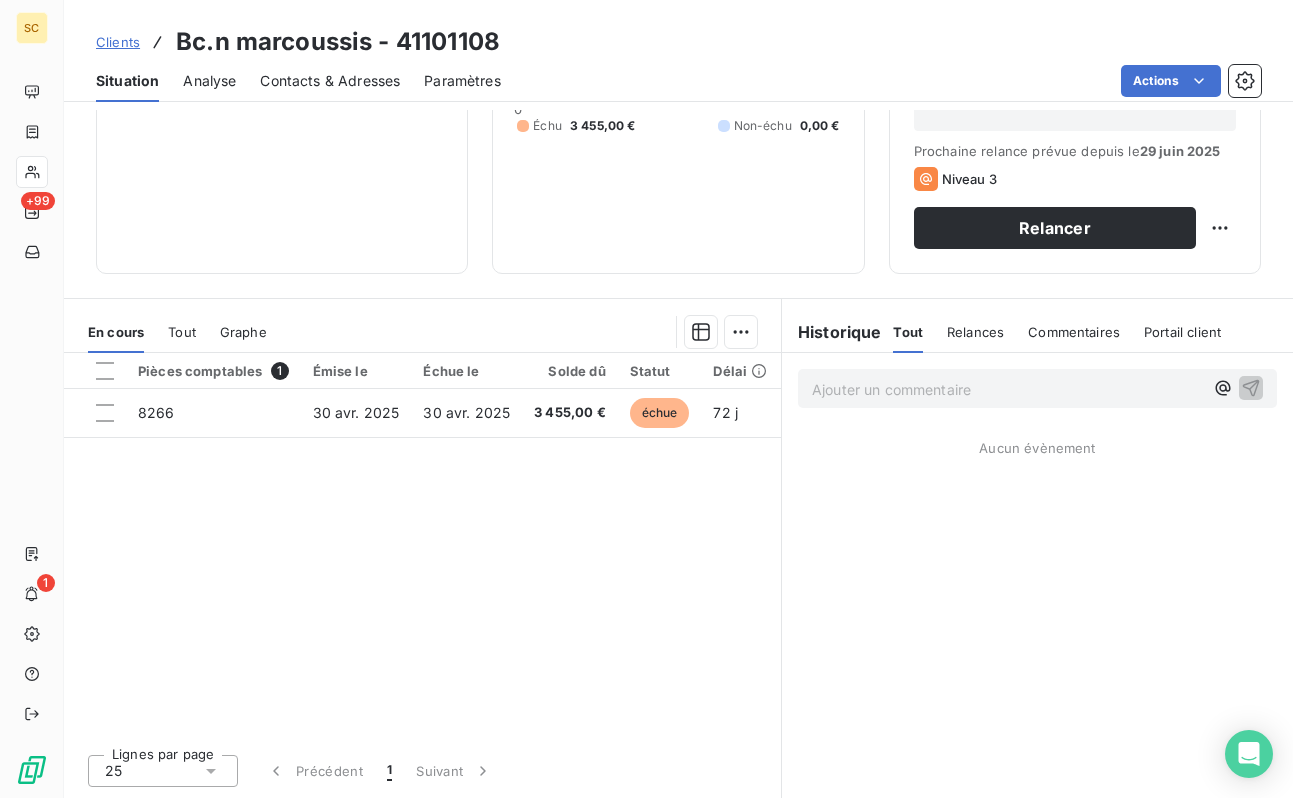 scroll, scrollTop: 0, scrollLeft: 0, axis: both 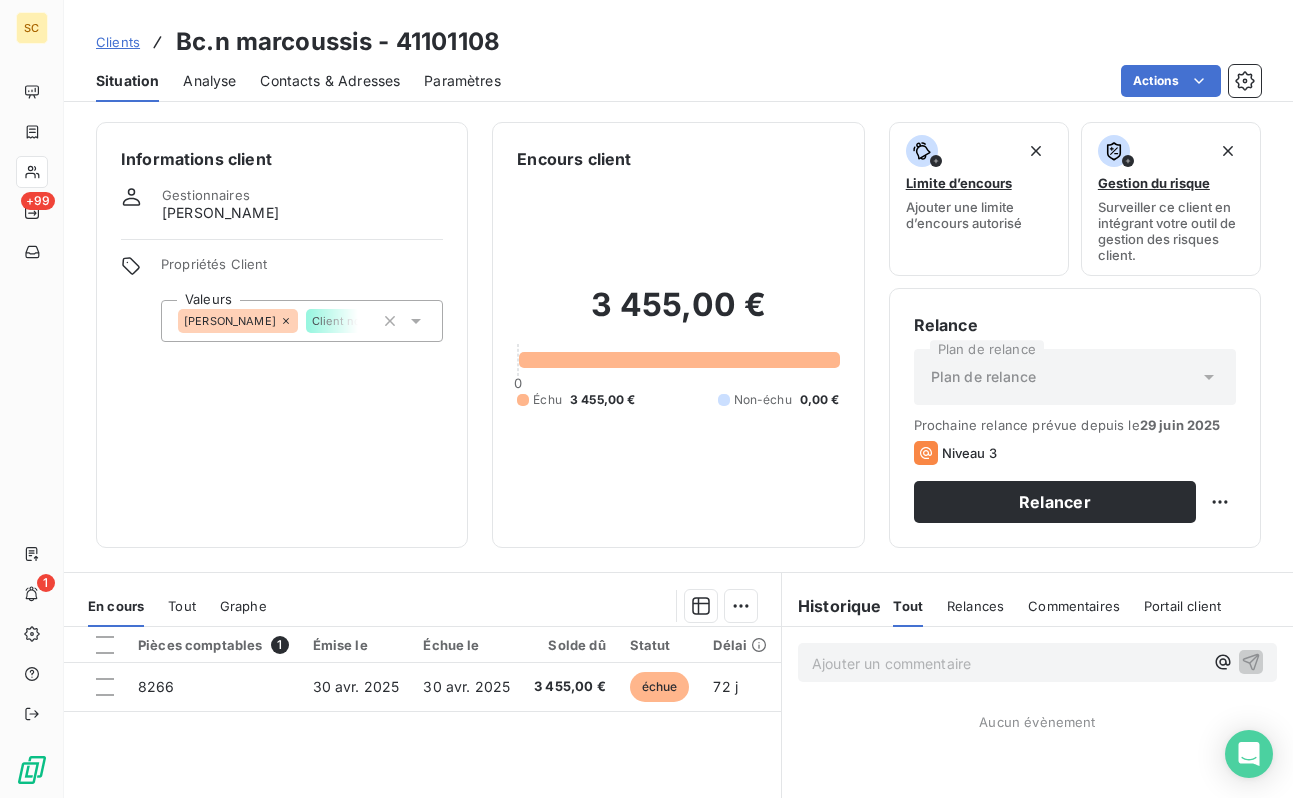 click on "Relances" at bounding box center [975, 606] 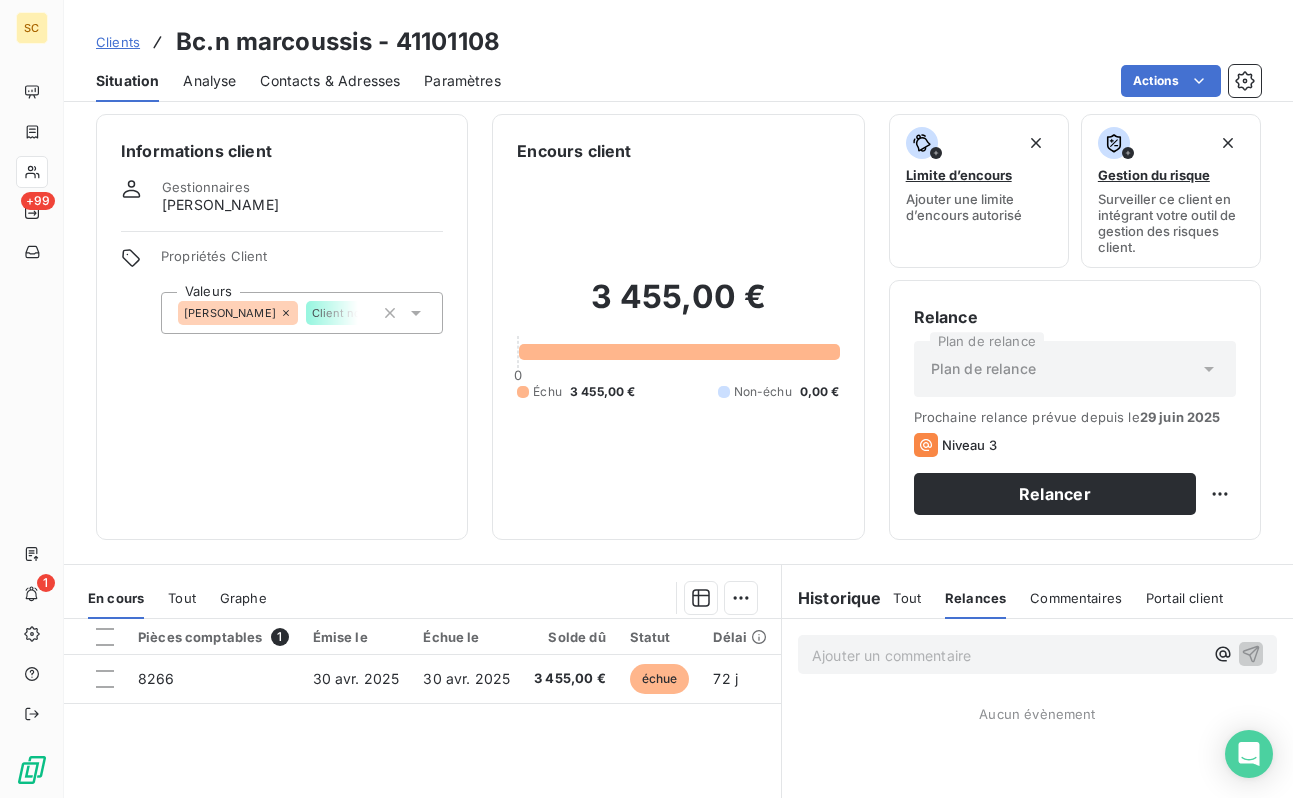 scroll, scrollTop: 0, scrollLeft: 0, axis: both 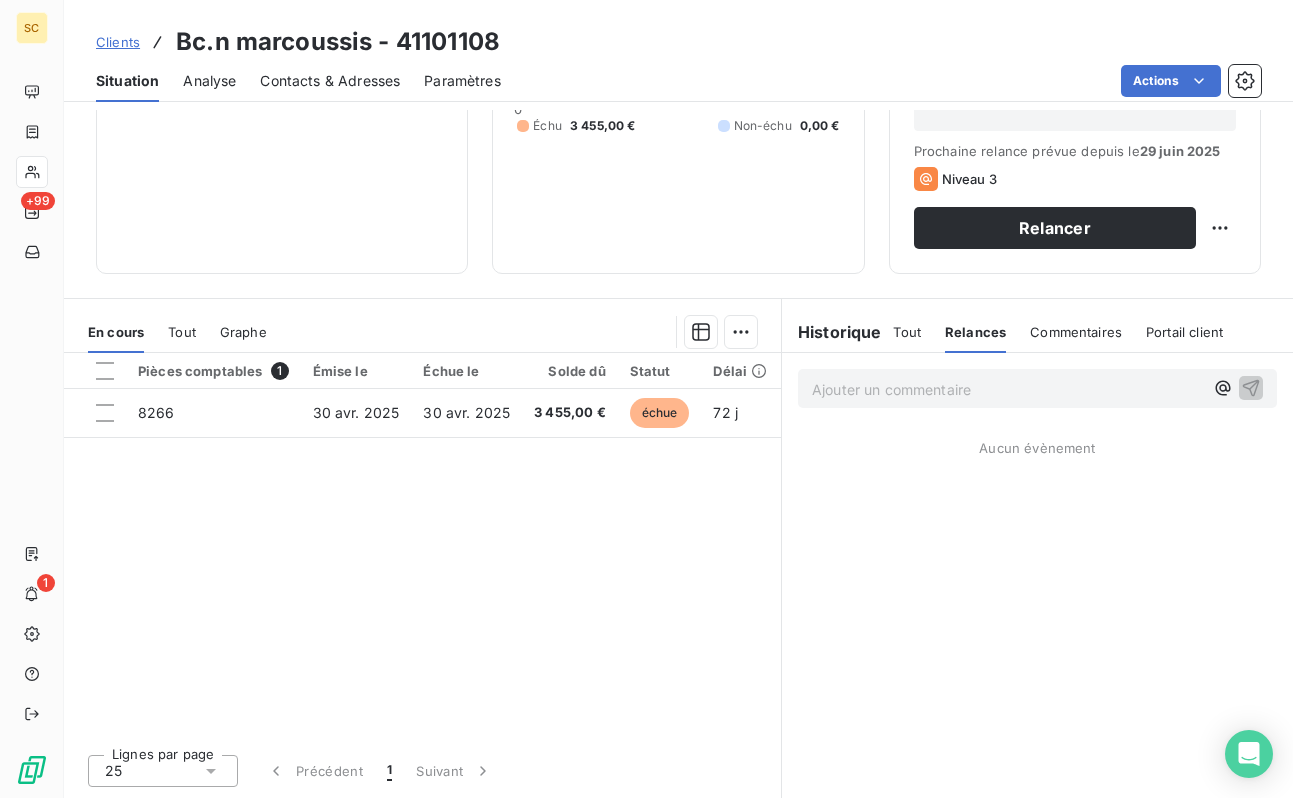 click on "Tout" at bounding box center [907, 332] 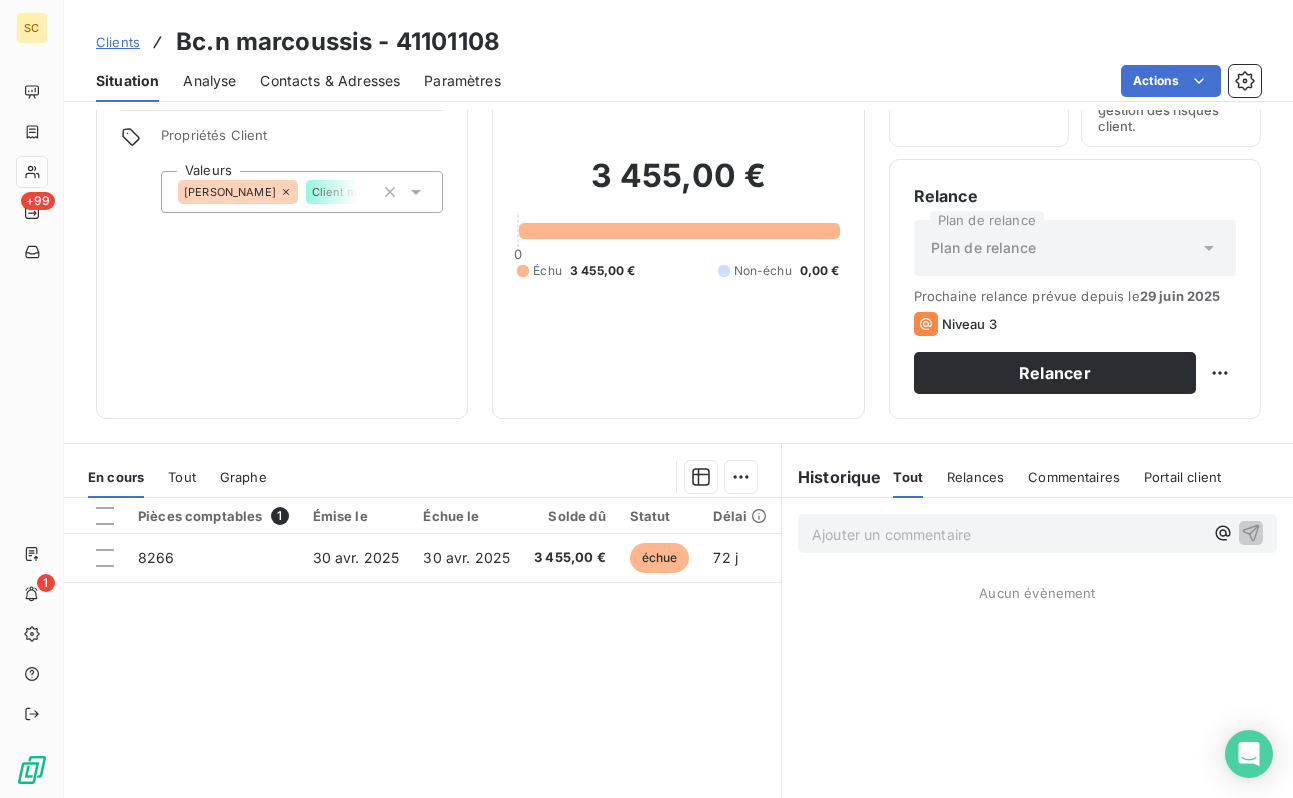 scroll, scrollTop: 0, scrollLeft: 0, axis: both 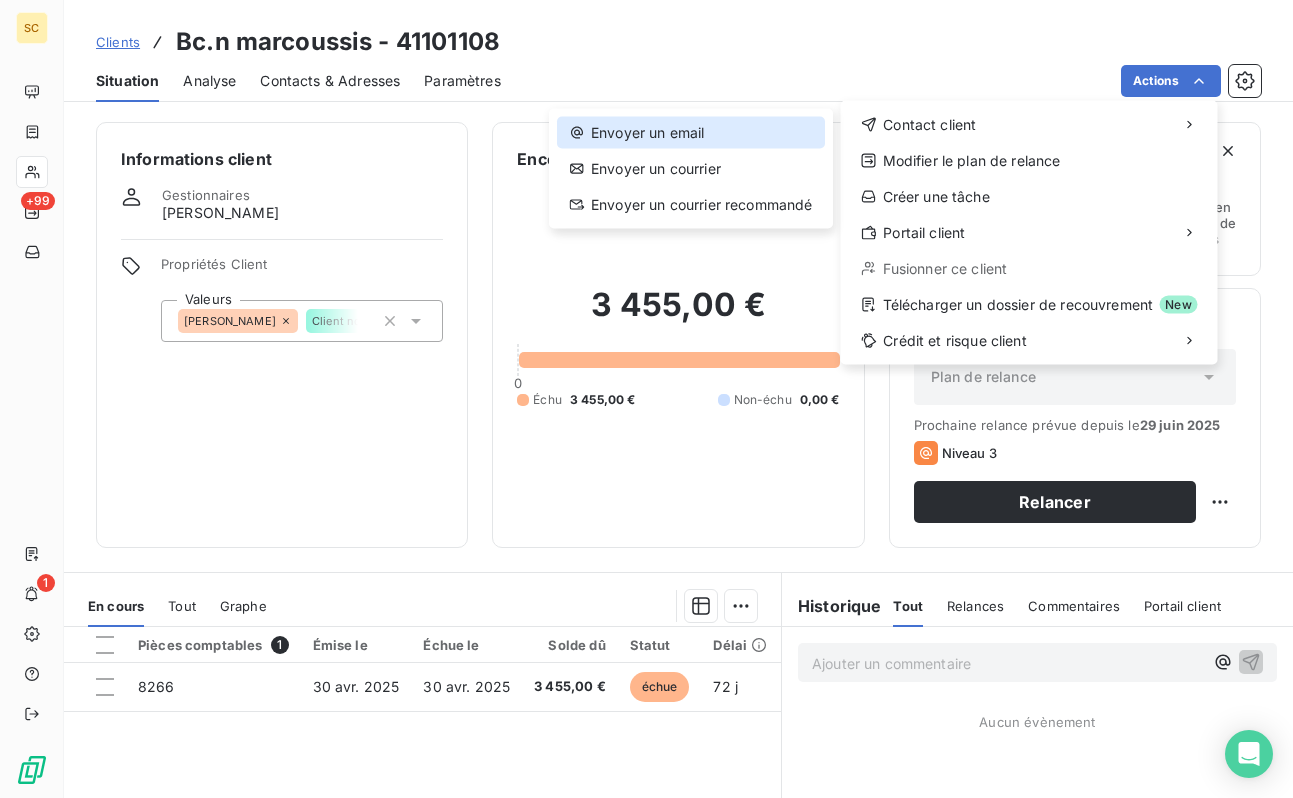 click on "Envoyer un email" at bounding box center [691, 133] 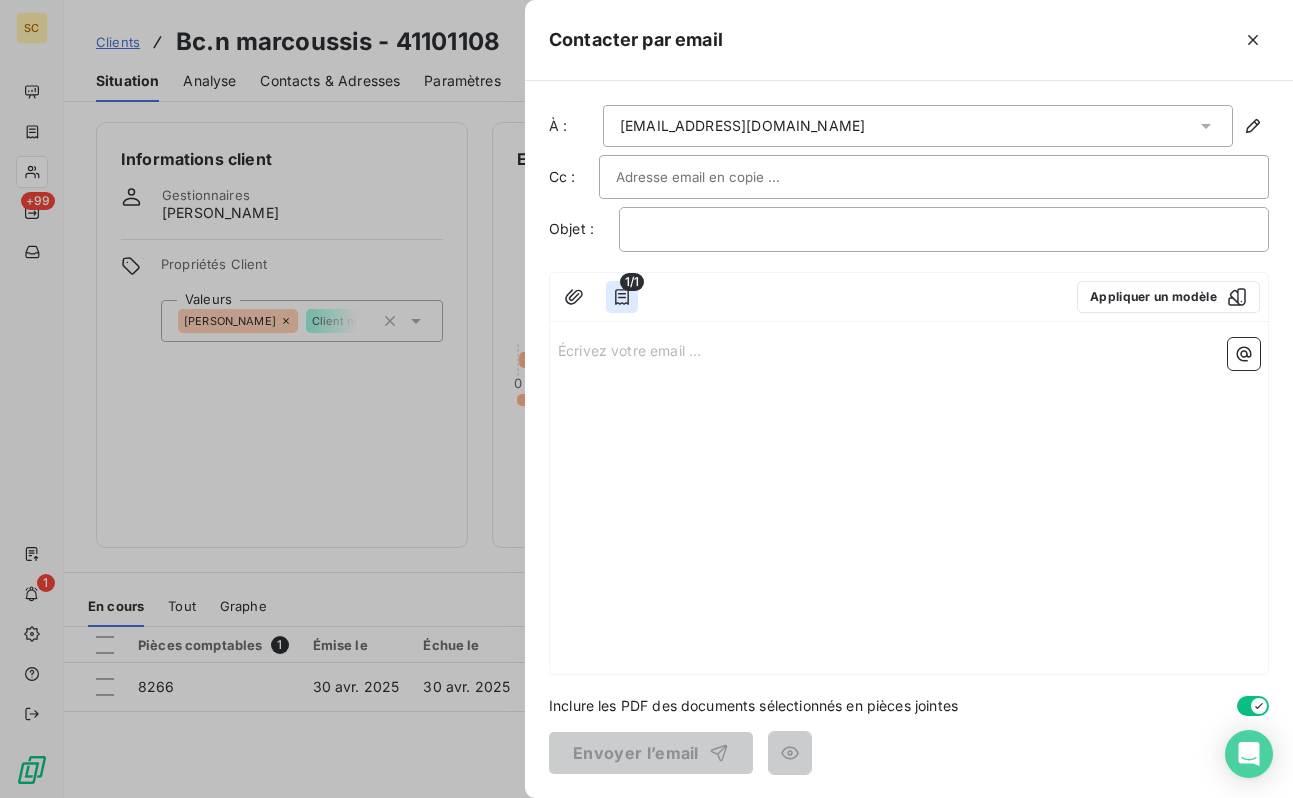 click 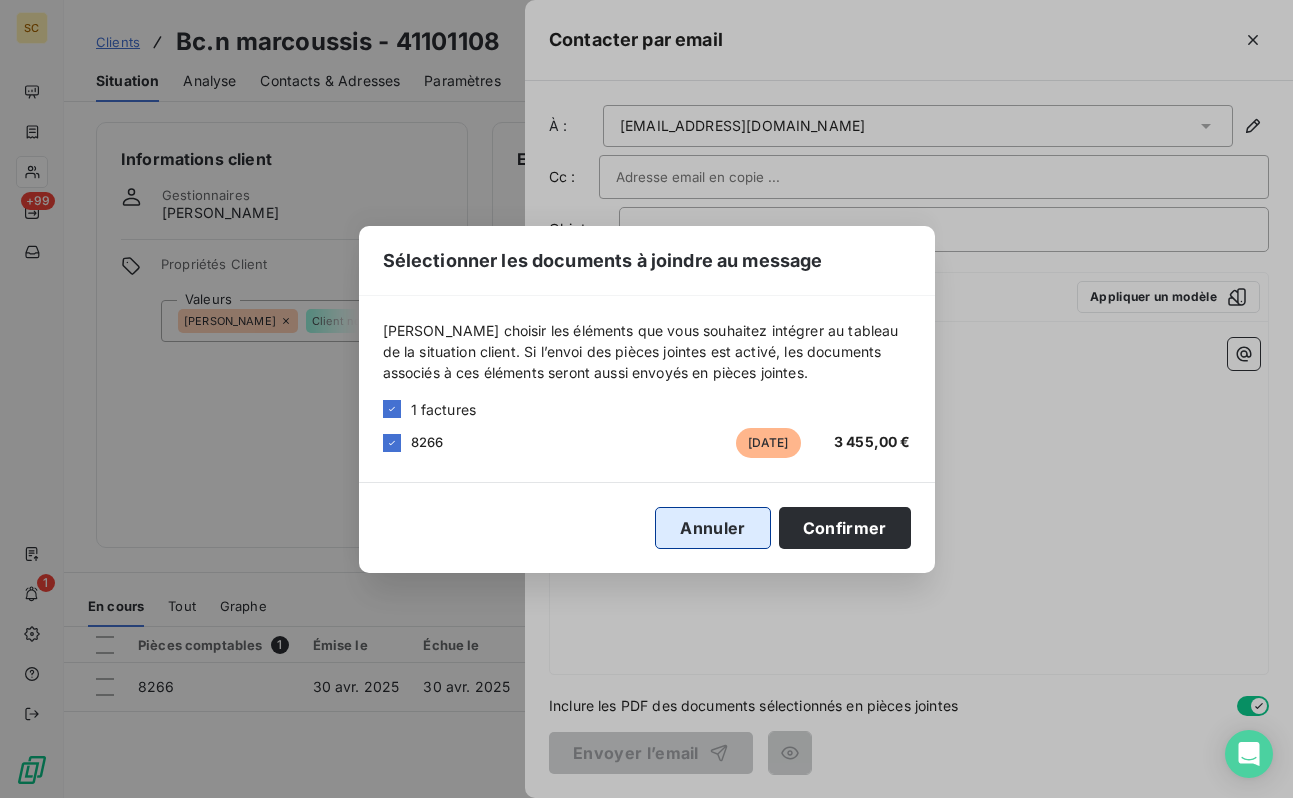 click on "Annuler" at bounding box center [712, 528] 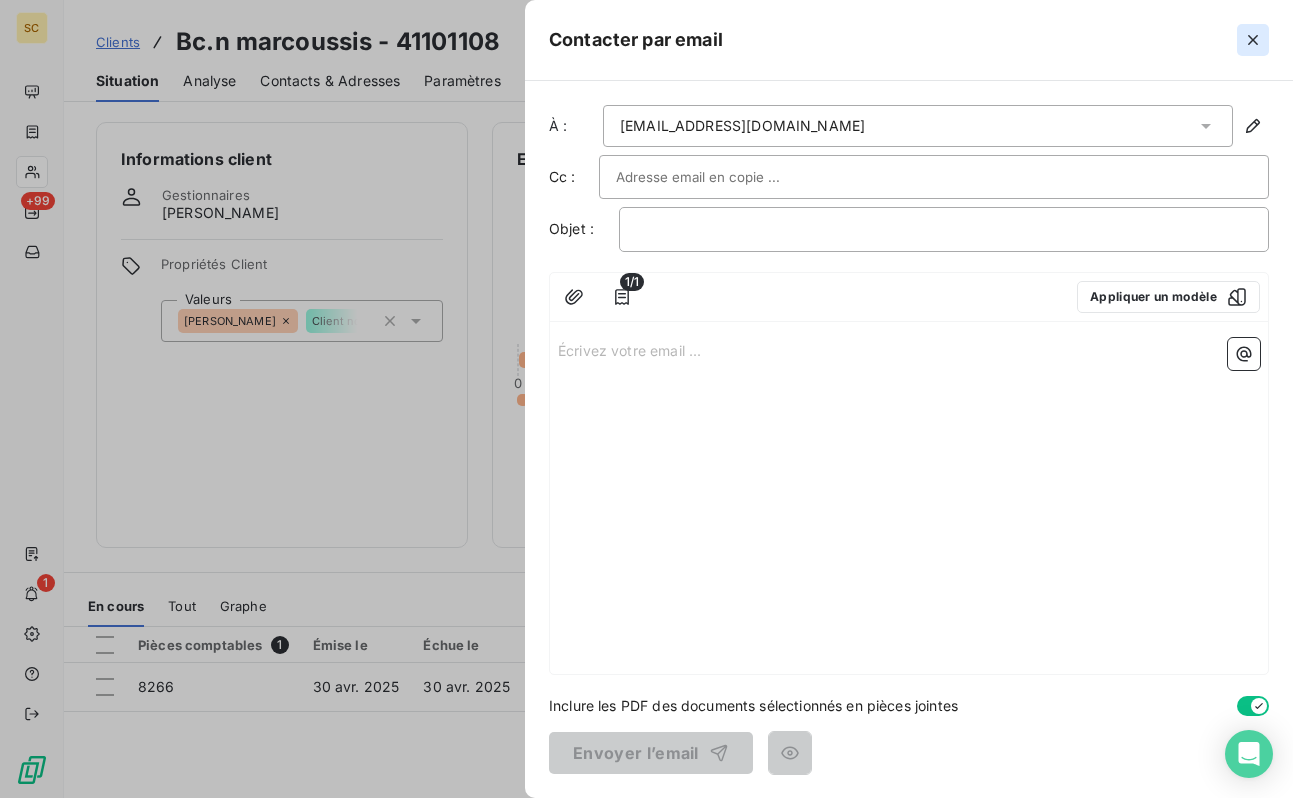 click 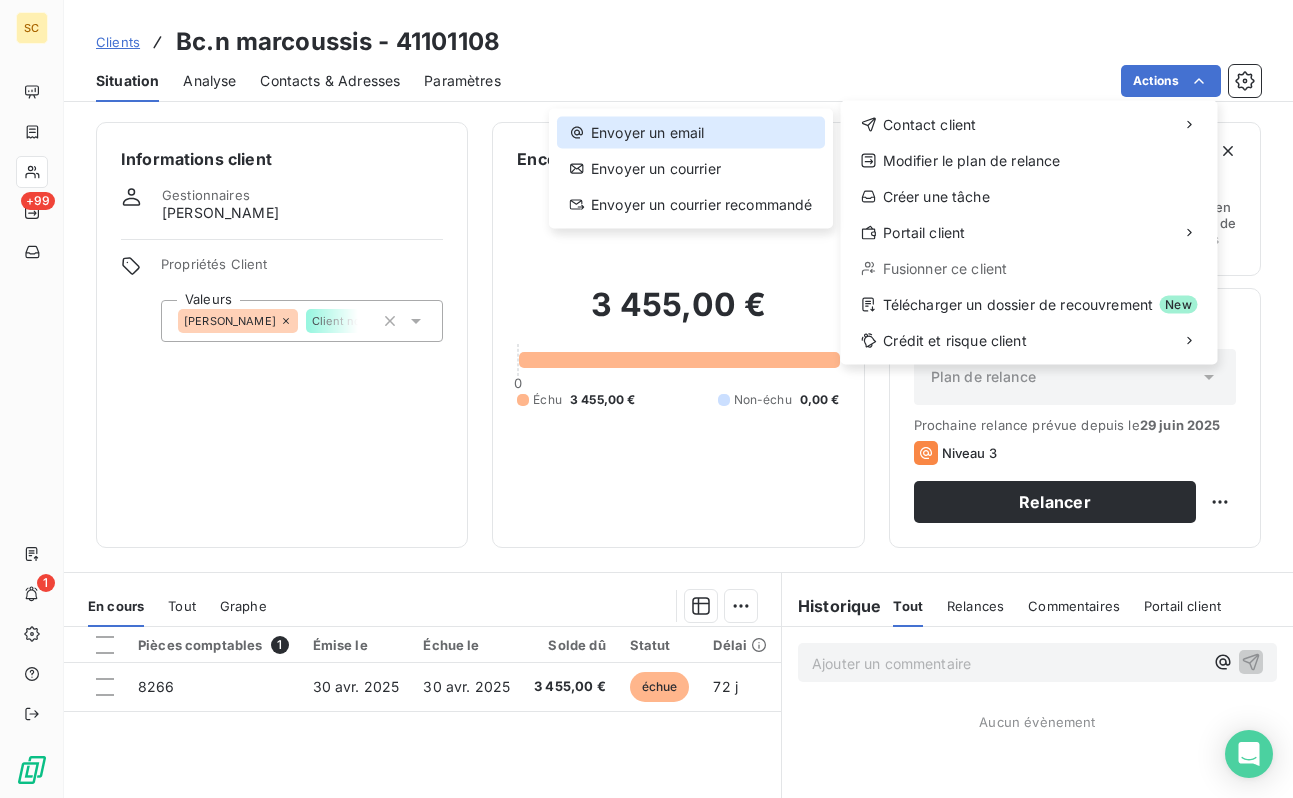 click on "Envoyer un email" at bounding box center [691, 133] 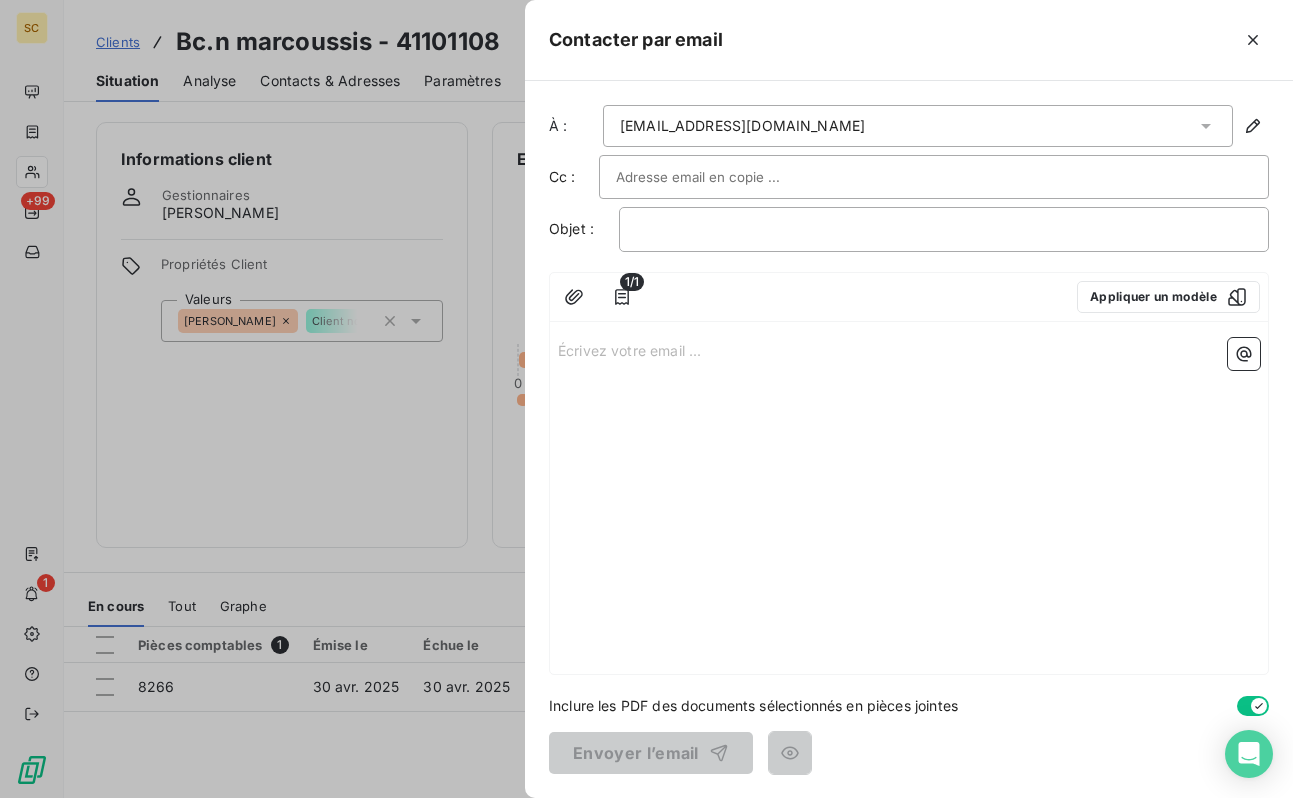 click at bounding box center (723, 177) 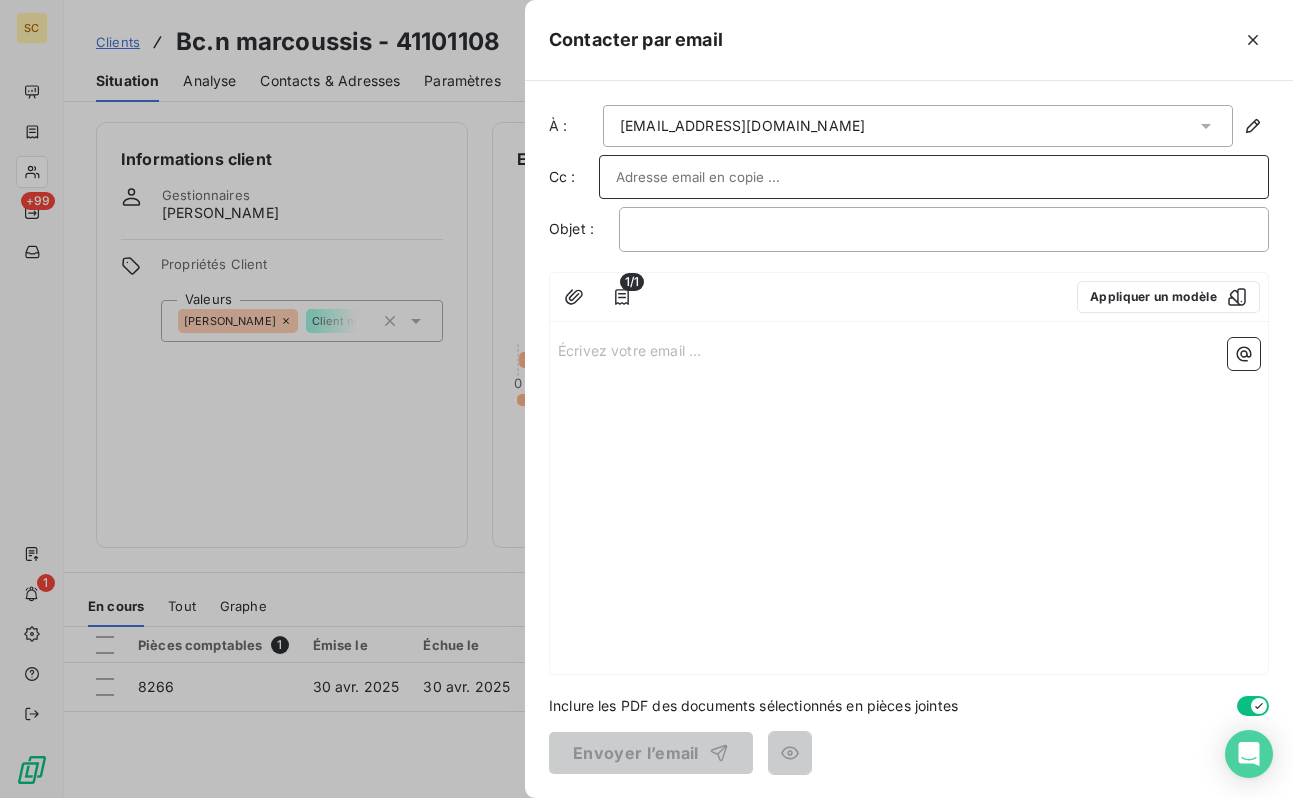 click at bounding box center (646, 399) 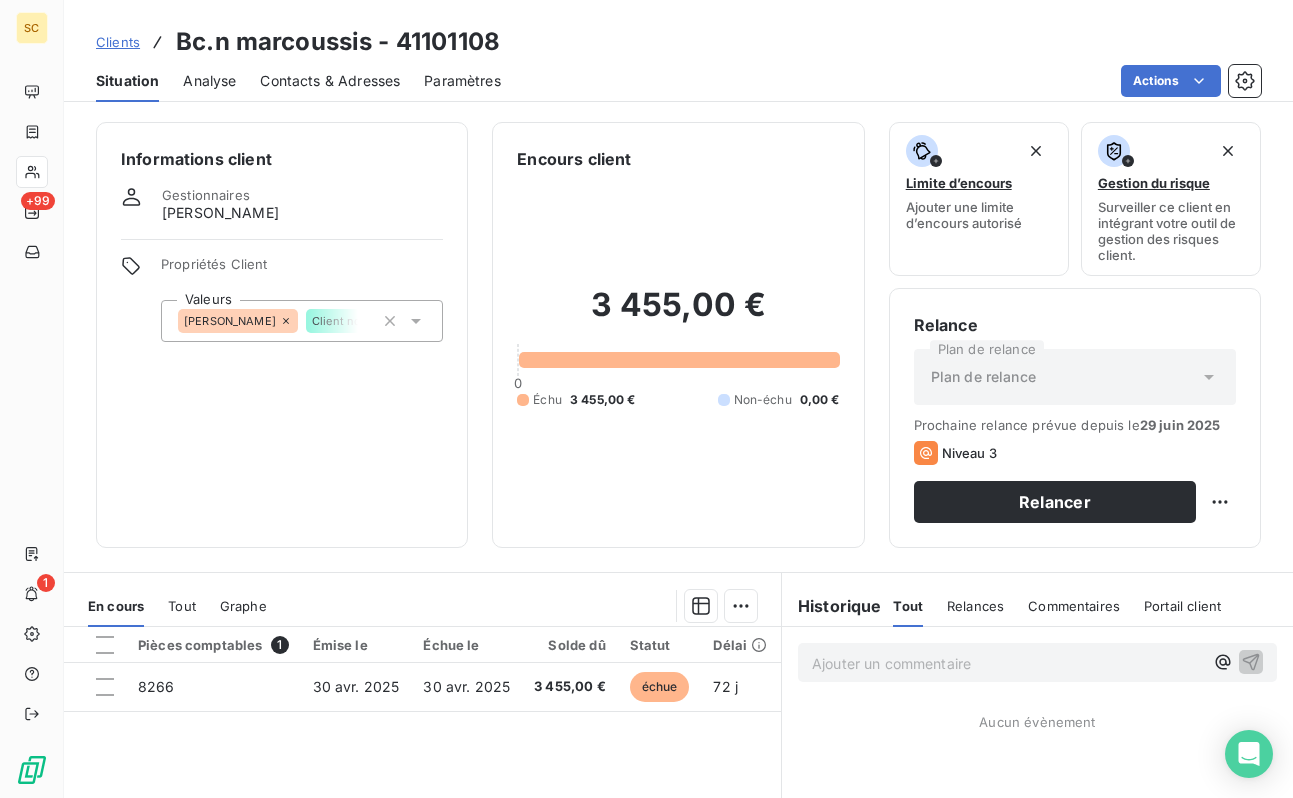 click on "Contacts & Adresses" at bounding box center [330, 81] 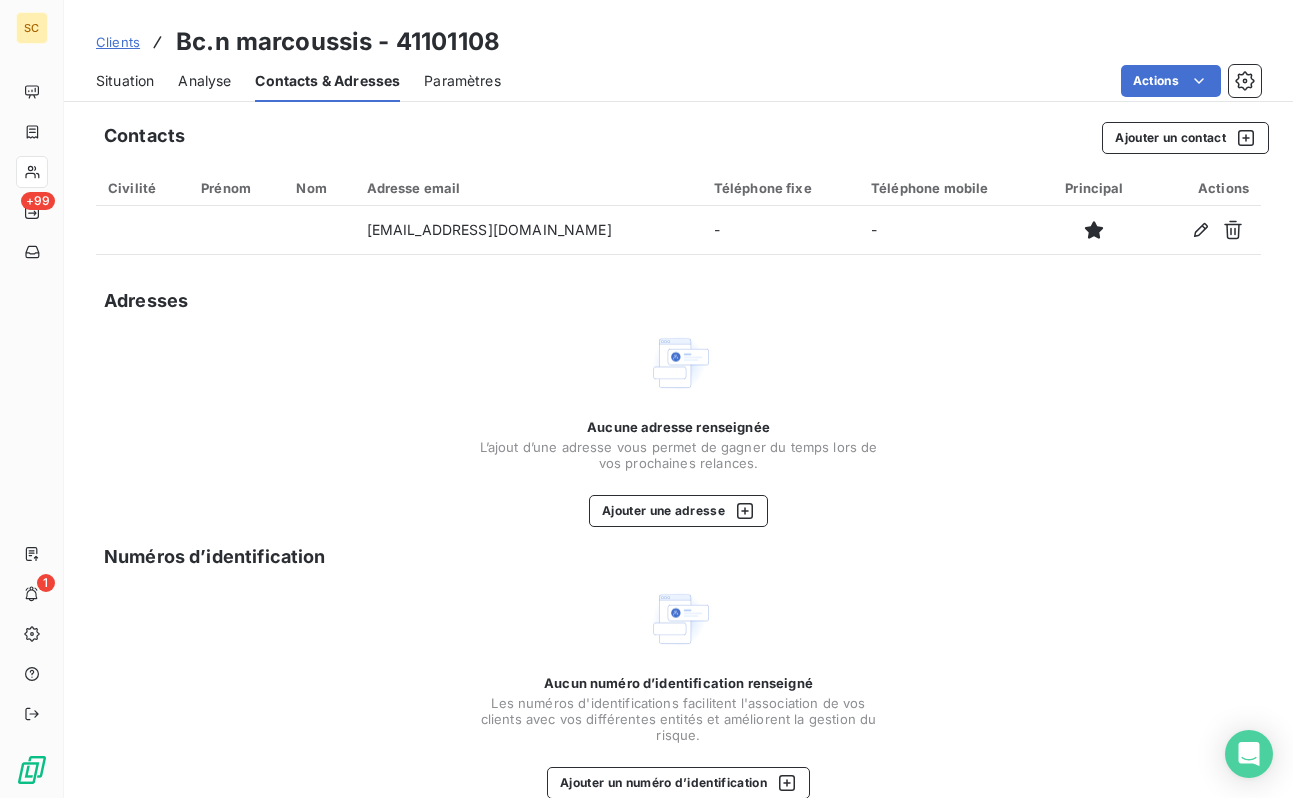 click on "Clients Bc.n marcoussis - 41101108" at bounding box center (678, 42) 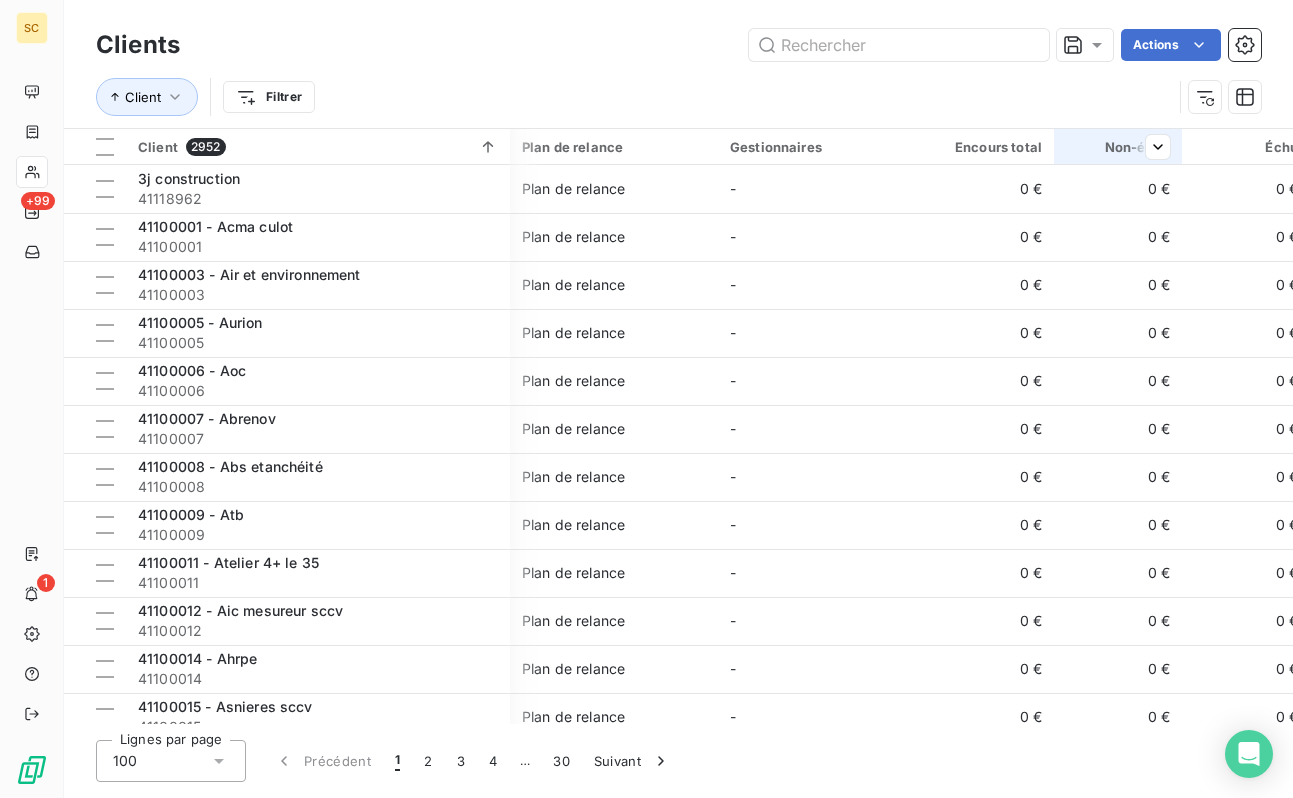 scroll, scrollTop: 0, scrollLeft: 506, axis: horizontal 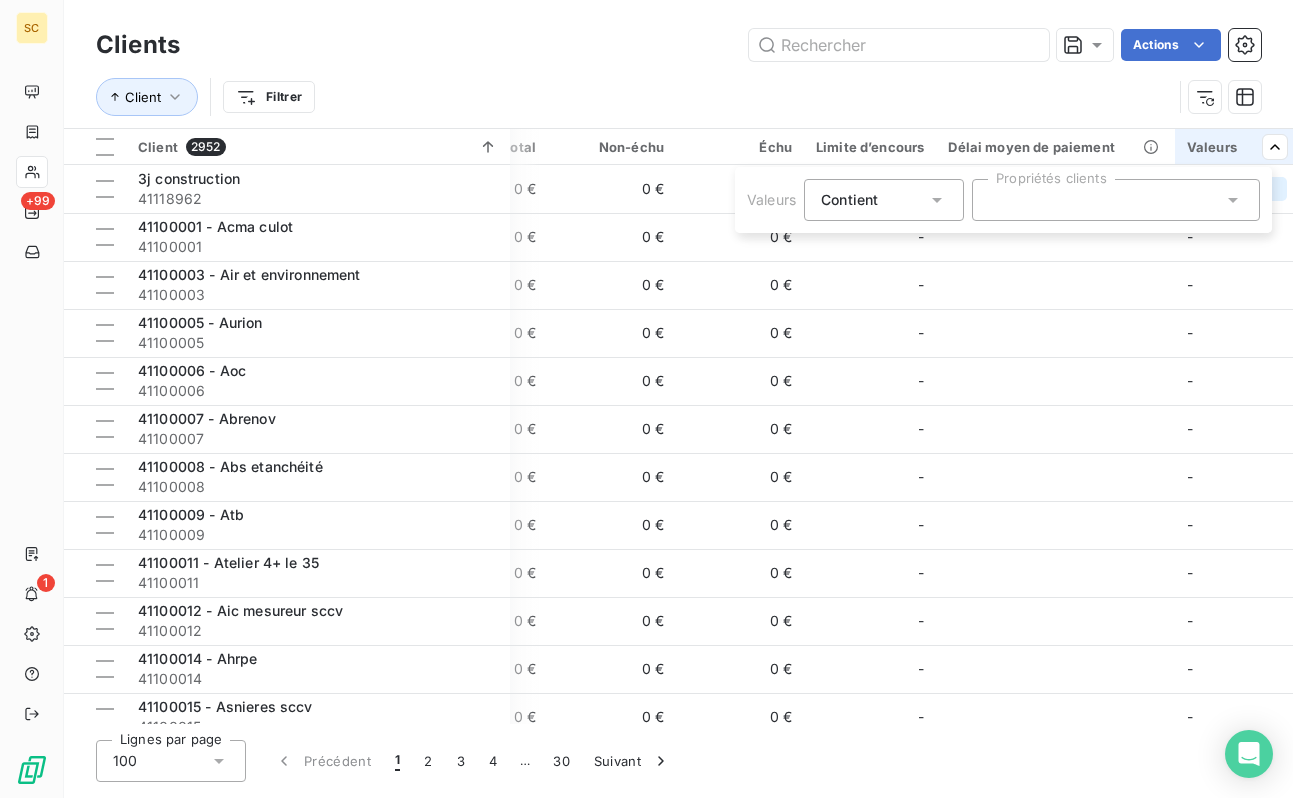 click at bounding box center (1116, 200) 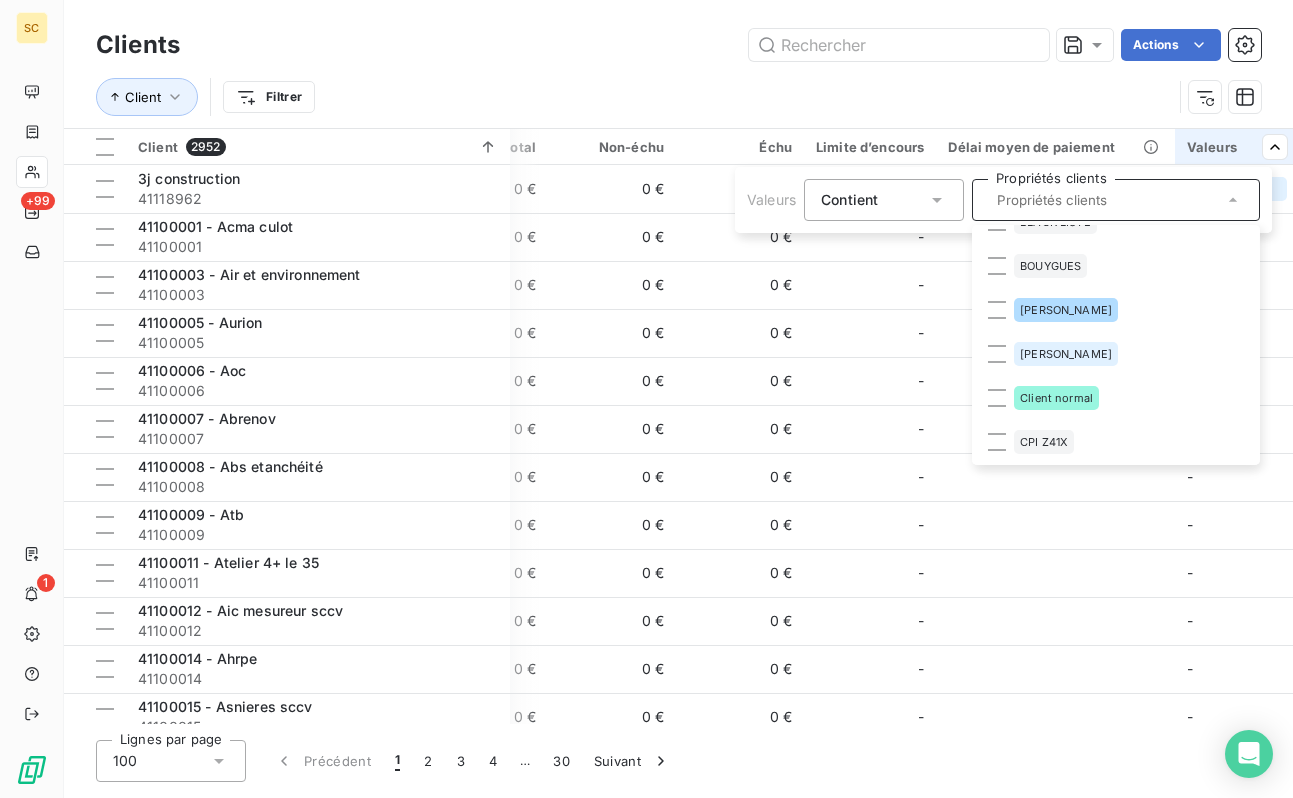 scroll, scrollTop: 579, scrollLeft: 0, axis: vertical 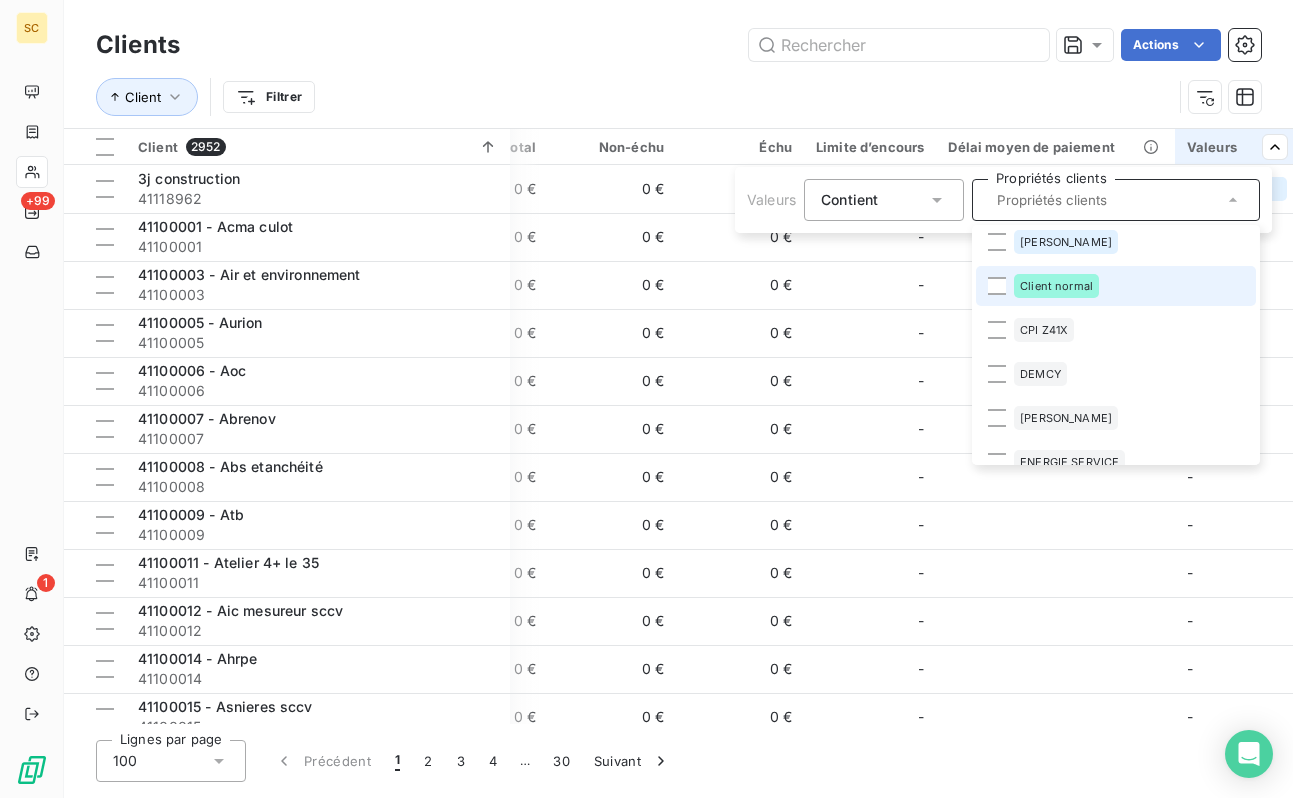 click on "Client normal" at bounding box center [1056, 286] 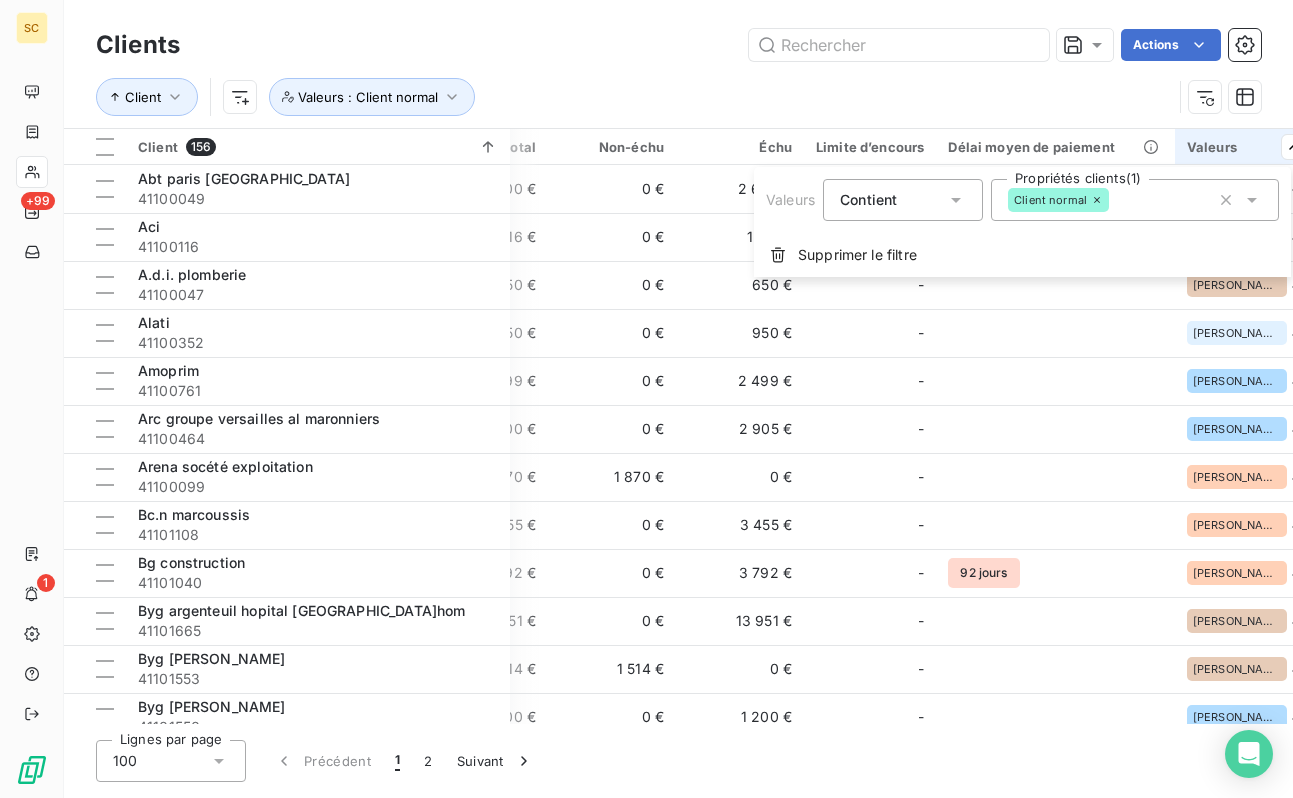 click on "SC +99 1 Clients Actions Client Valeurs  : Client normal  Client 156 Plan de relance Gestionnaires Encours total Non-échu Échu Limite d’encours Délai moyen de paiement Valeurs Abt paris [GEOGRAPHIC_DATA] 41100049 Plan de relance - 2 600 € 0 € 2 600 € - [PERSON_NAME] + 1 Aci 41100116 Plan de relance [PERSON_NAME] 1 116 € 0 € 1 116 € - [PERSON_NAME] + 1 A.d.i. plomberie 41100047 Plan de relance [PERSON_NAME] 650 € 0 € 650 € - [PERSON_NAME] + 1 Alati 41100352 Plan de relance - 950 € 0 € 950 € - [PERSON_NAME] + 1 Amoprim 41100761 Plan de relance [PERSON_NAME] 2 499 € 0 € 2 499 € - [PERSON_NAME] + 1 Arc groupe versailles al maronniers 41100464 Plan de relance [PERSON_NAME] 1 000 € 0 € 2 905 € - [PERSON_NAME] + 1 Arena socété exploitation 41100099 Plan de relance [PERSON_NAME] 1 870 € 1 870 € 0 € - [PERSON_NAME] + [DATE].n marcoussis 41101108 Plan de relance [PERSON_NAME] 3 455 € 0 € 3 455 € - [PERSON_NAME] + 1 Bg construction 41101040 Plan de relance 0 € -" at bounding box center (646, 399) 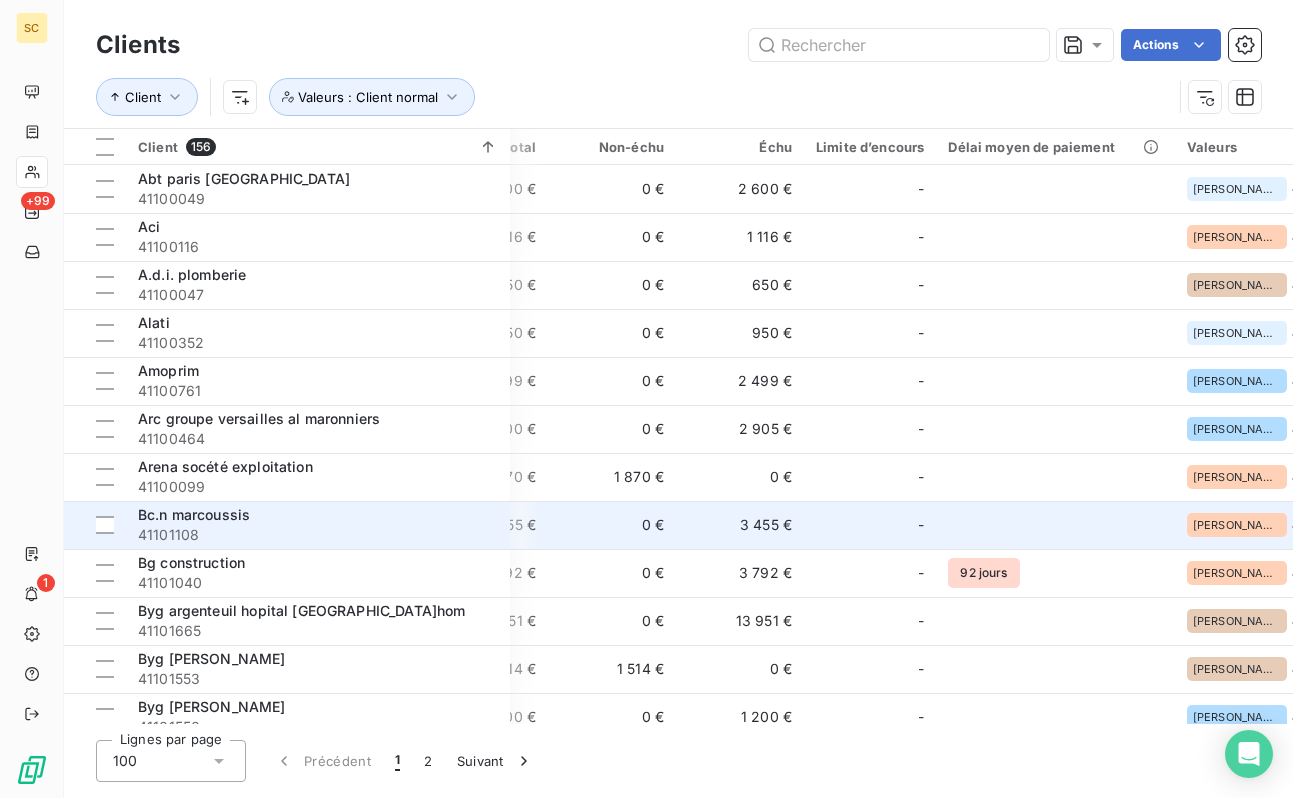 scroll, scrollTop: 38, scrollLeft: 506, axis: both 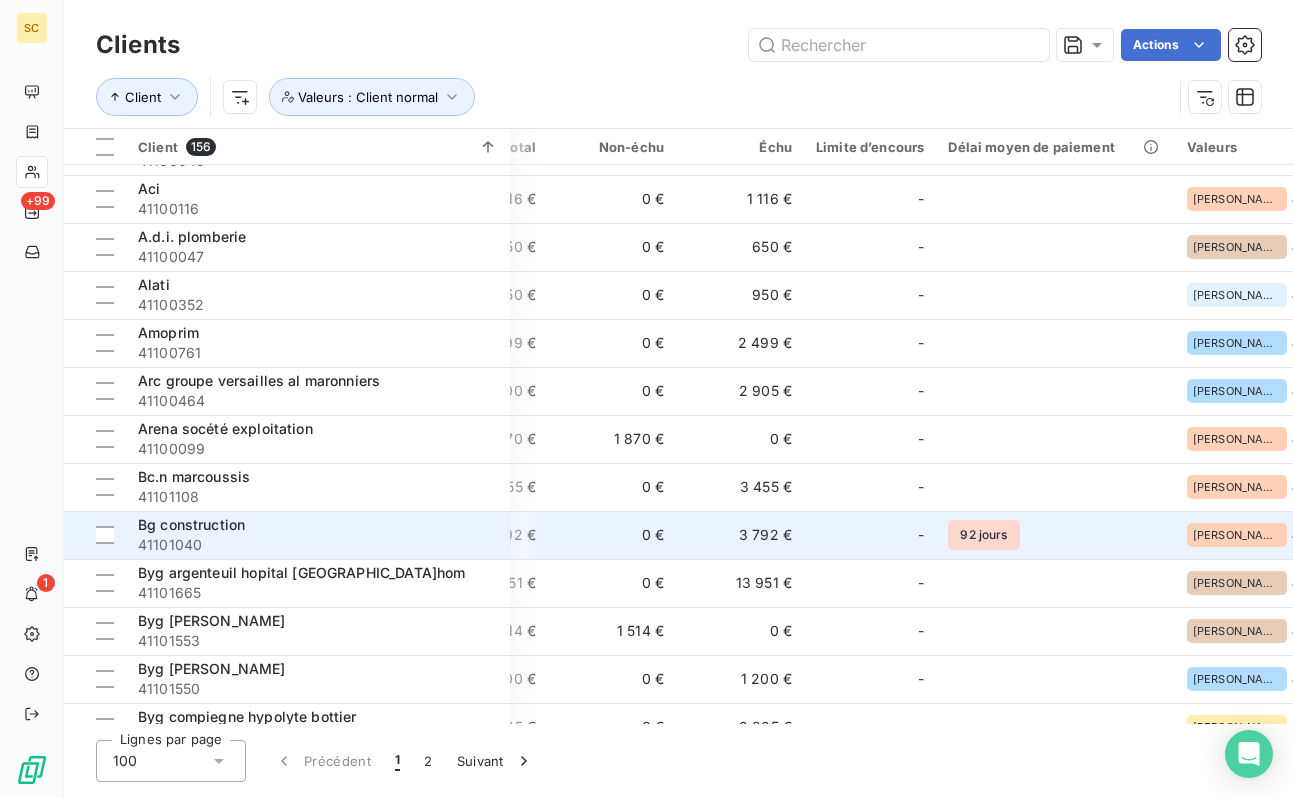 click on "41101040" at bounding box center (318, 545) 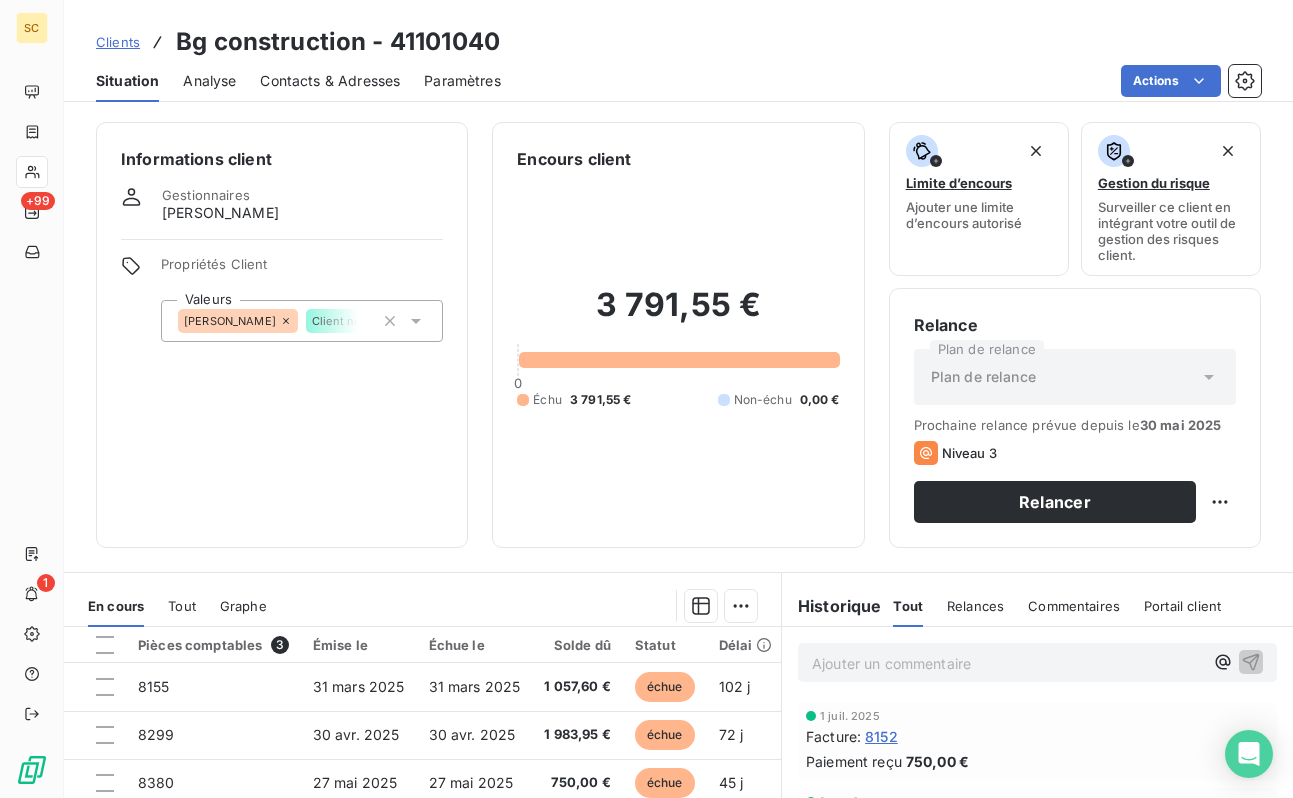 click on "Contacts & Adresses" at bounding box center [330, 81] 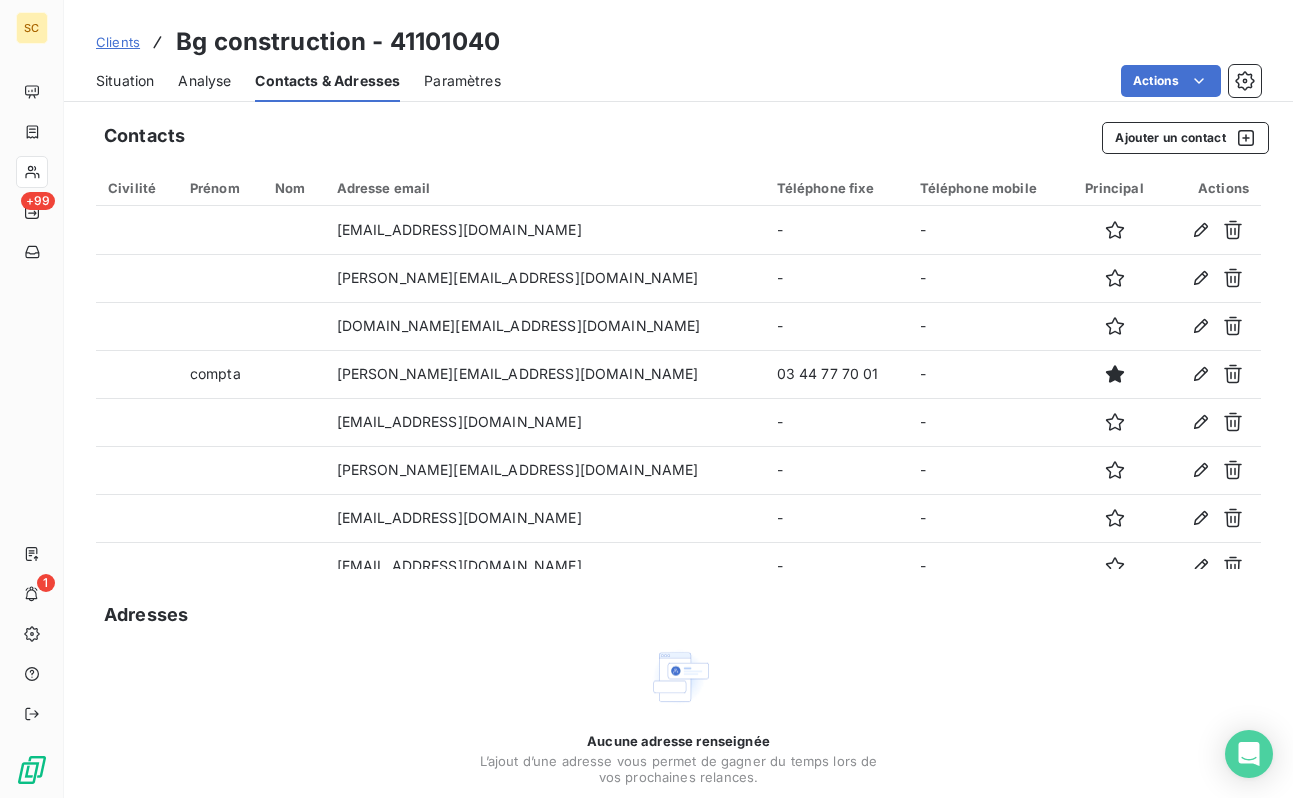 click on "Situation" at bounding box center (125, 81) 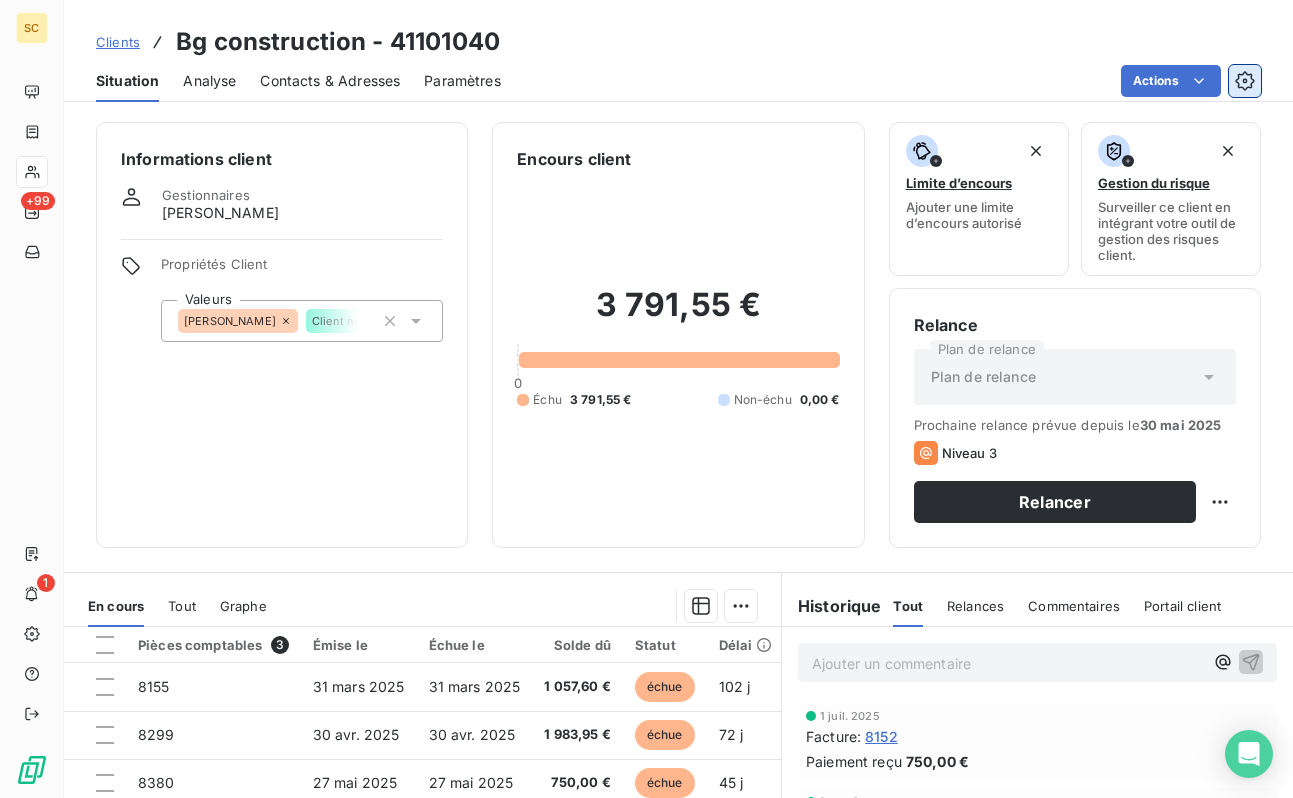 click 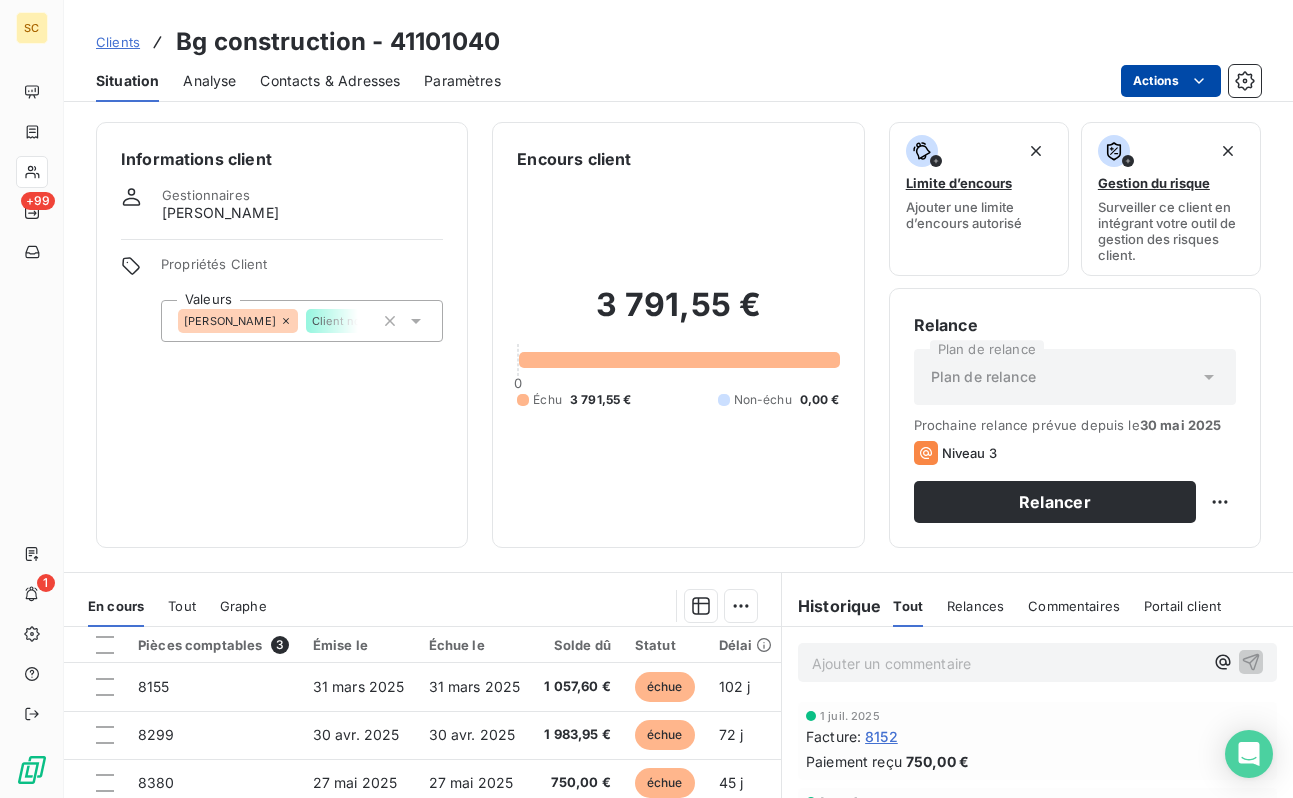 click on "SC +99 1 Clients Bg construction - 41101040 Situation Analyse Contacts & Adresses Paramètres Actions Informations client Gestionnaires [PERSON_NAME] Propriétés Client Valeurs [PERSON_NAME] Client normal Encours client   3 791,55 € 0 Échu 3 791,55 € Non-échu 0,00 €     Limite d’encours Ajouter une limite d’encours autorisé Gestion du risque Surveiller ce client en intégrant votre outil de gestion des risques client. Relance Plan de relance Plan de relance Prochaine relance prévue depuis le  [DATE] Niveau 3 Relancer En cours Tout Graphe Pièces comptables 3 Émise le Échue le Solde dû Statut Délai   Retard   Tag relance   8155 [DATE] [DATE] 1 057,60 € échue 102 j +102 j 8299 [DATE] [DATE] 1 983,95 € échue 72 j +72 j 8380 [DATE] [DATE] 750,00 € échue 45 j +45 j Lignes par page 25 Précédent 1 Suivant Historique Tout Relances Commentaires Portail client Tout Relances Commentaires Portail client Ajouter un commentaire ﻿  :" at bounding box center (646, 399) 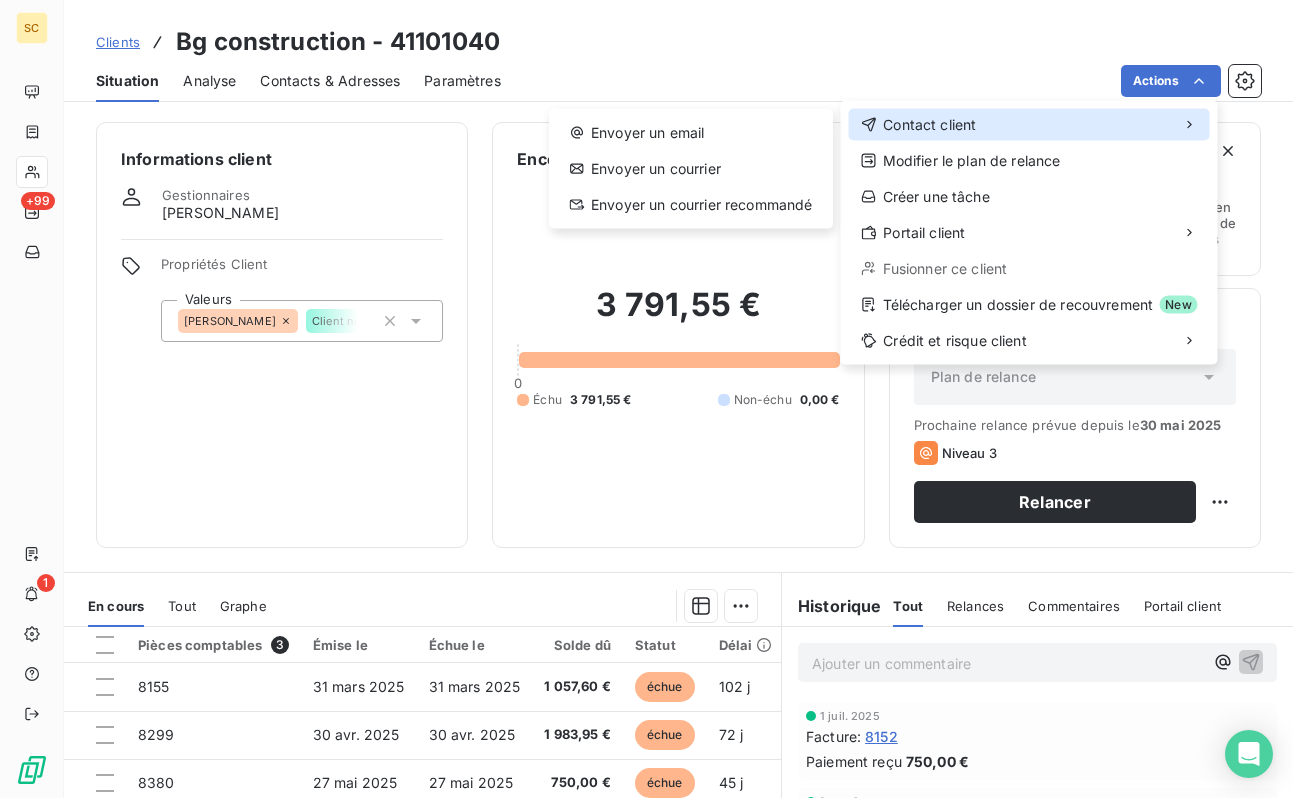 click on "Contact client" at bounding box center (1029, 125) 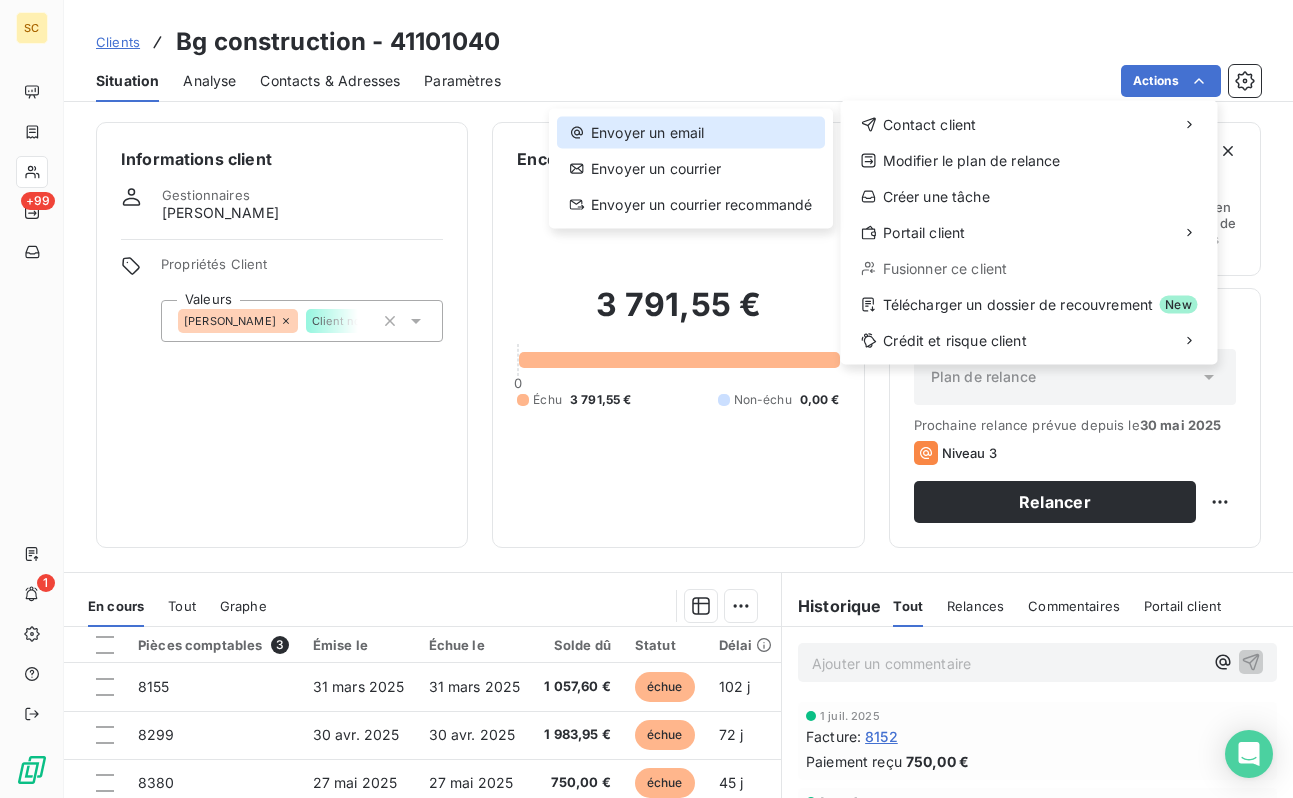 click on "Envoyer un email" at bounding box center [691, 133] 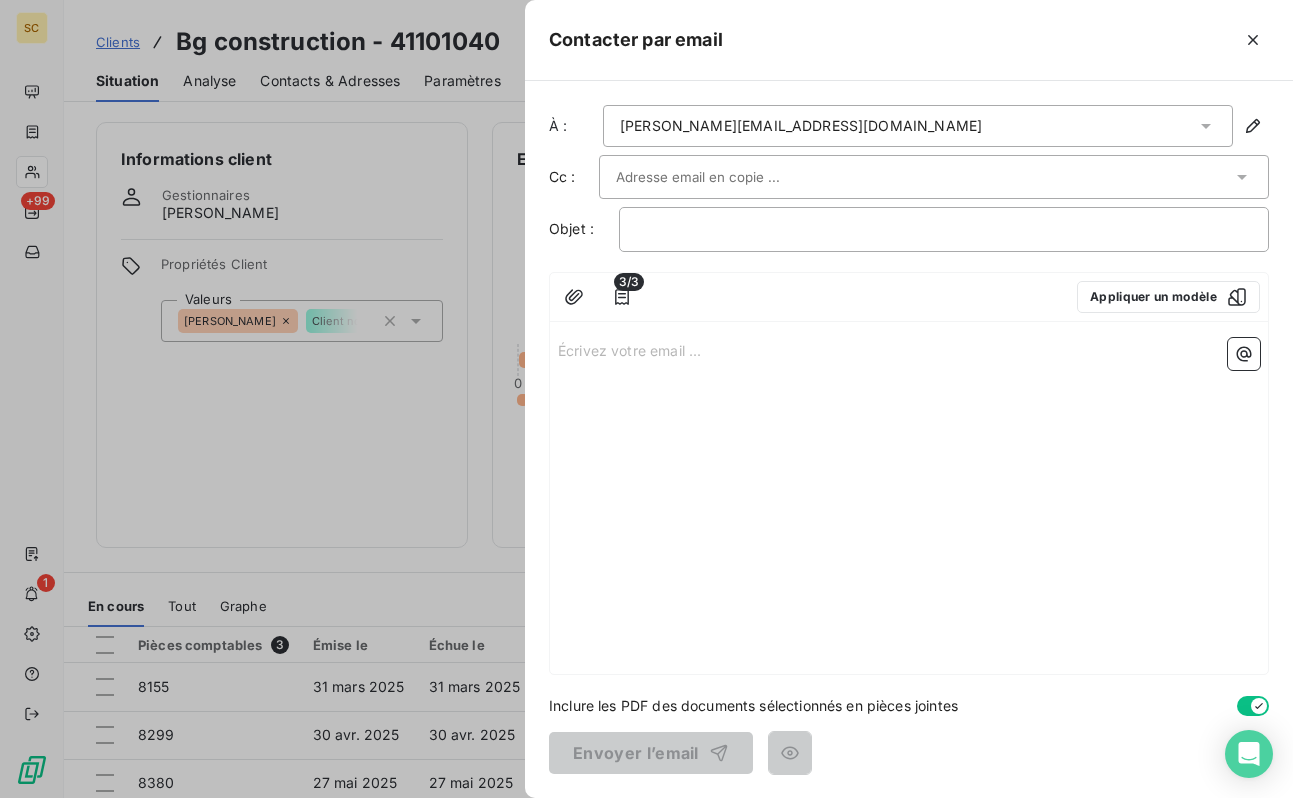 click on "[PERSON_NAME][EMAIL_ADDRESS][DOMAIN_NAME]" at bounding box center [801, 126] 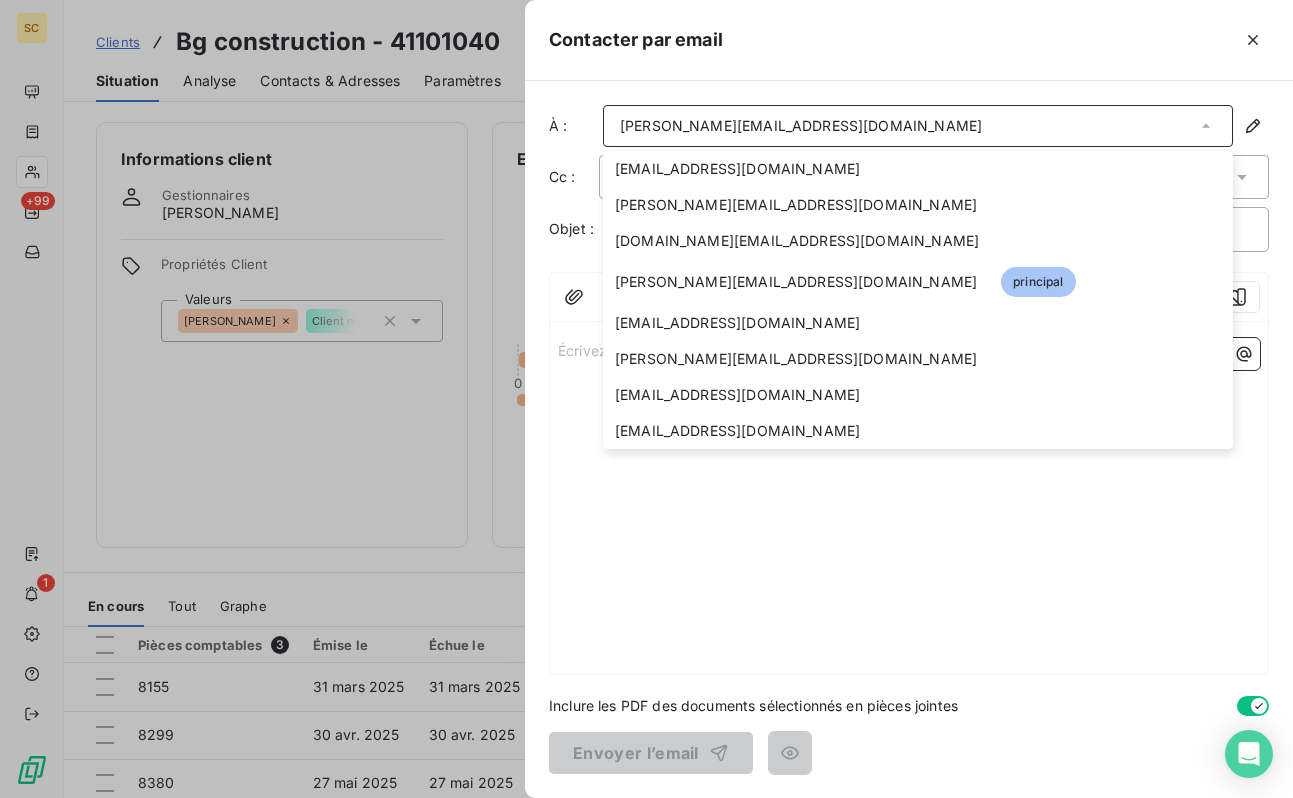 click at bounding box center [646, 399] 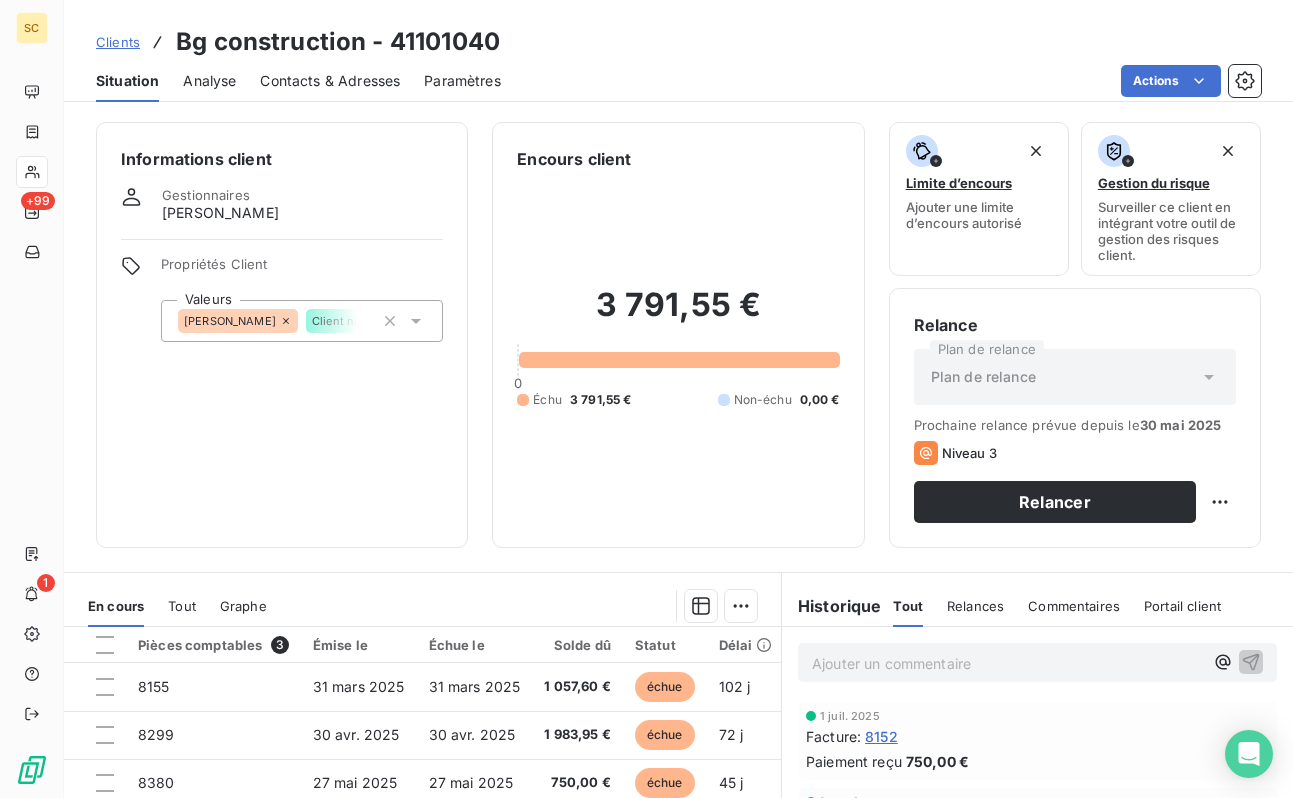 click on "Contacts & Adresses" at bounding box center (330, 81) 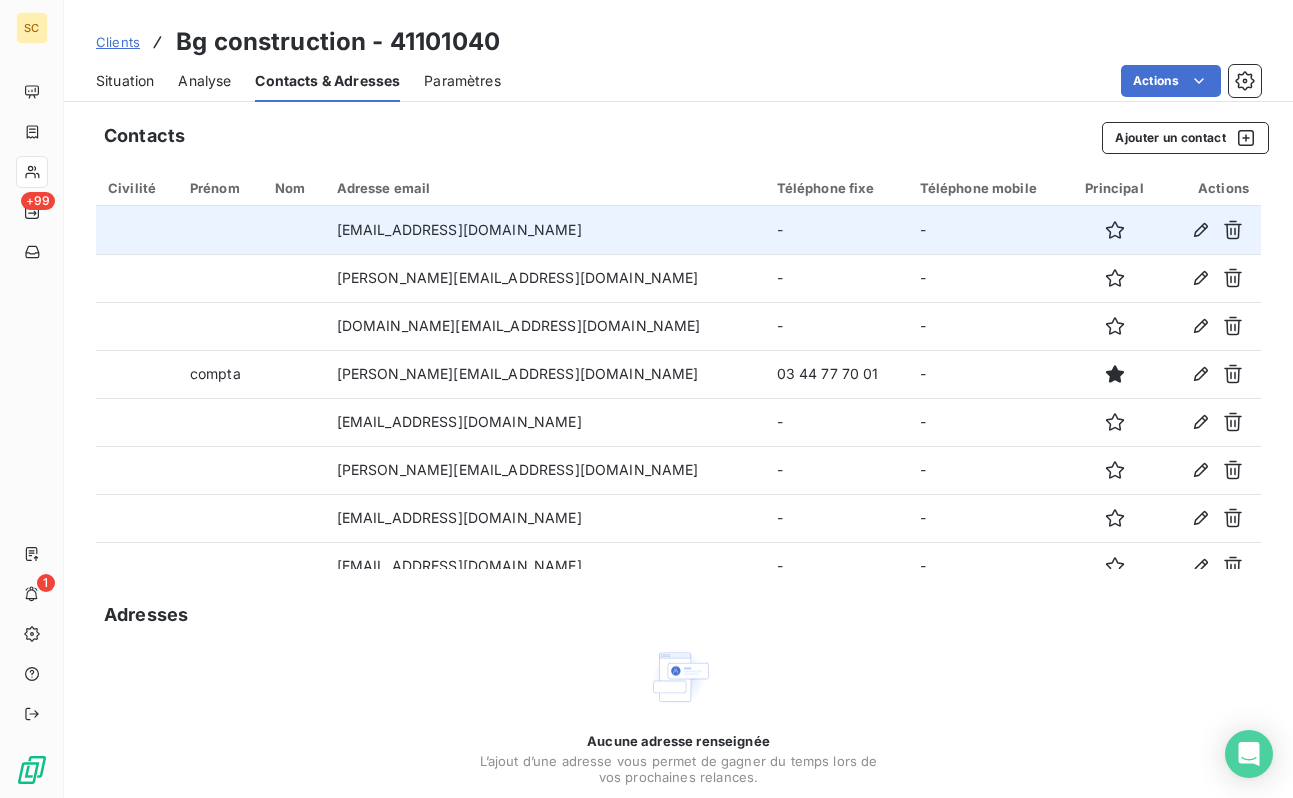 scroll, scrollTop: 21, scrollLeft: 0, axis: vertical 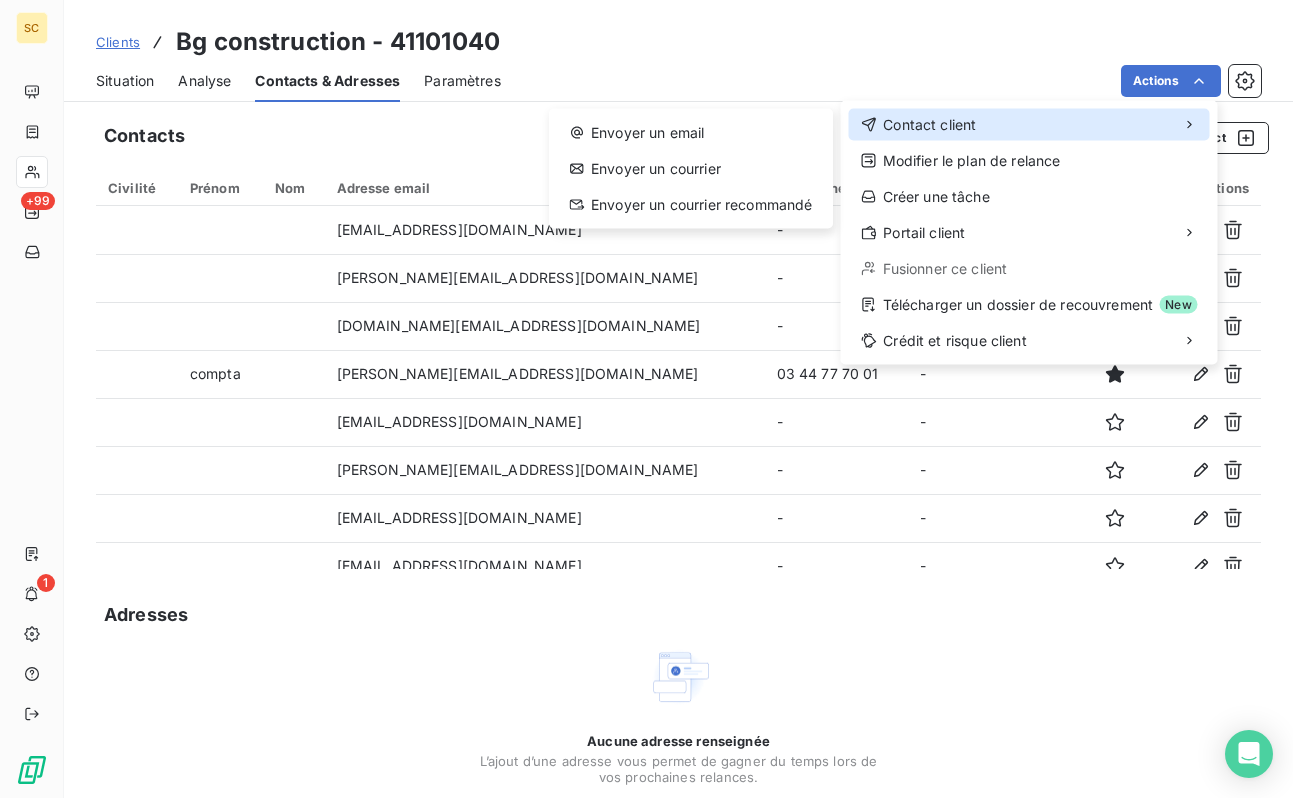 click on "Contact client" at bounding box center [1029, 125] 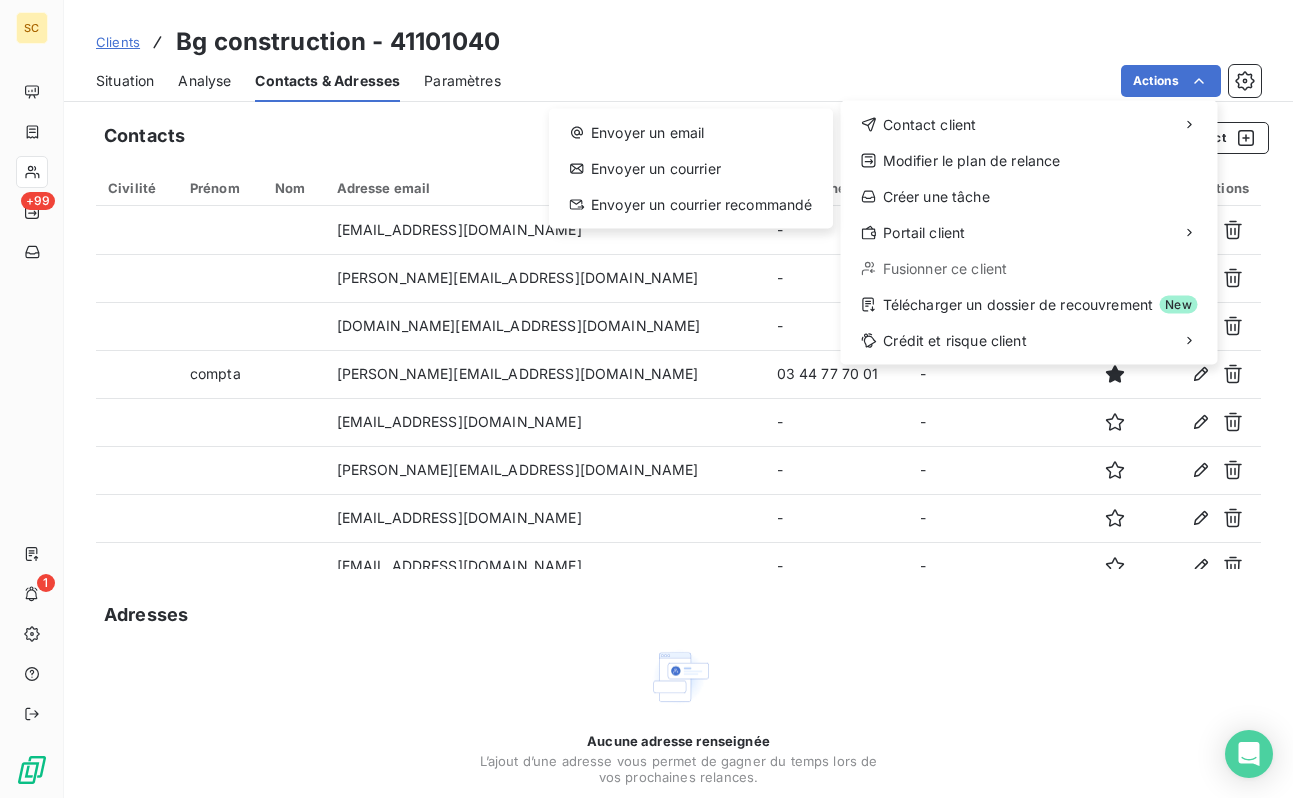 click on "Envoyer un email Envoyer un courrier Envoyer un courrier recommandé" at bounding box center (691, 169) 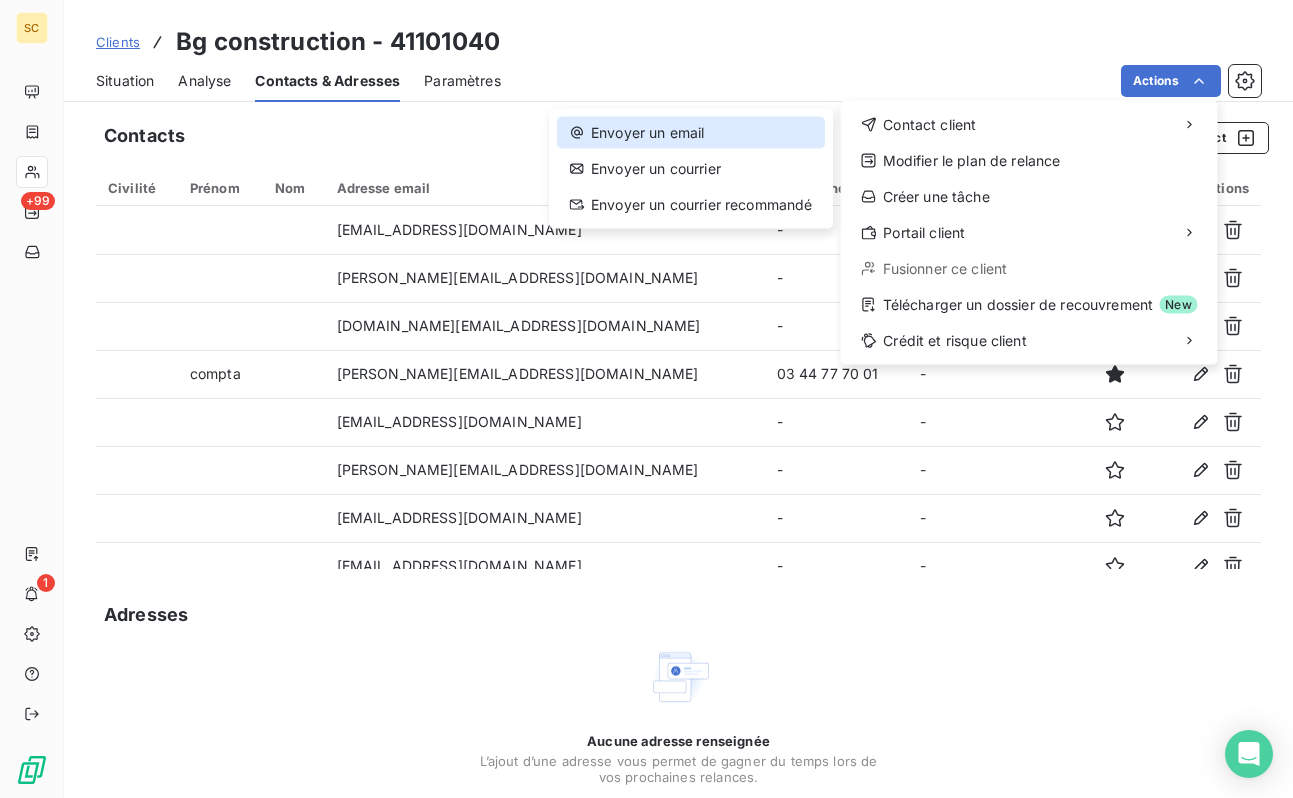click on "Envoyer un email" at bounding box center [691, 133] 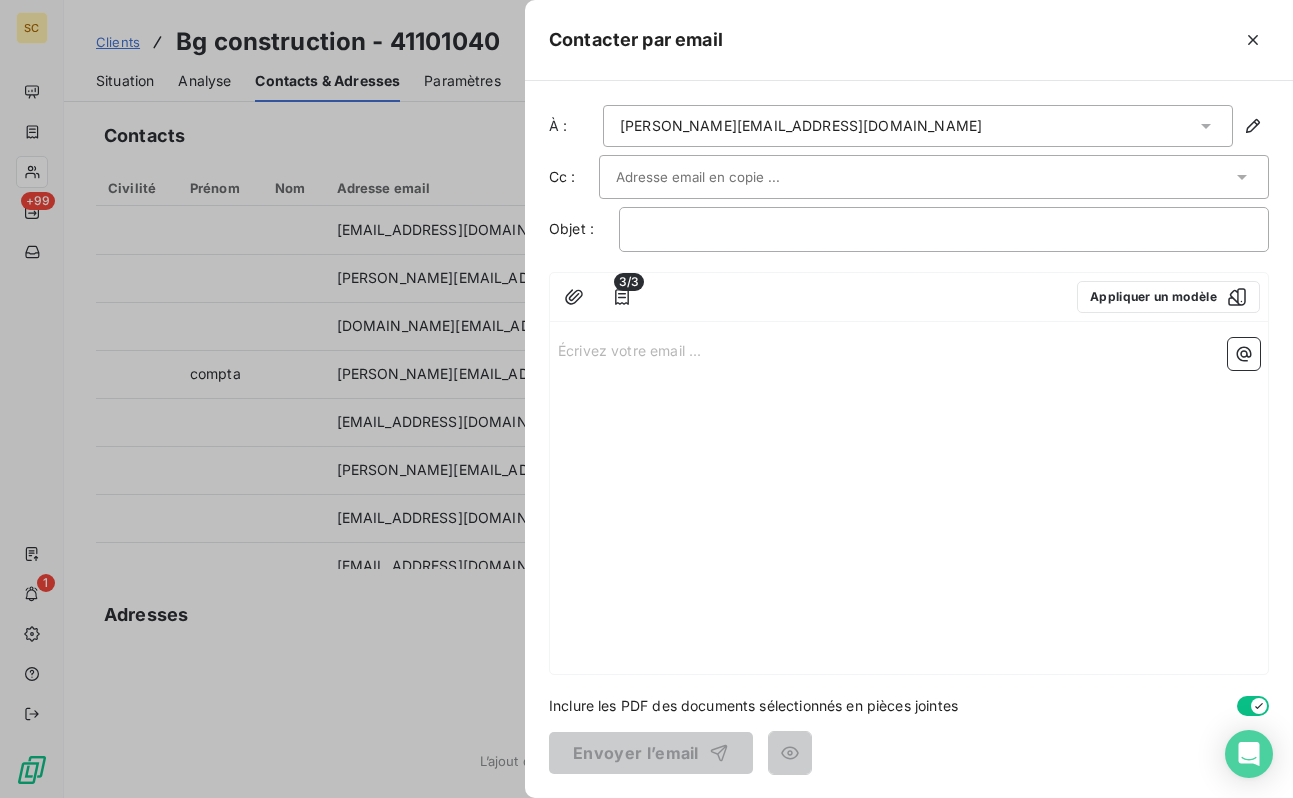 click on "[PERSON_NAME][EMAIL_ADDRESS][DOMAIN_NAME]" at bounding box center (918, 126) 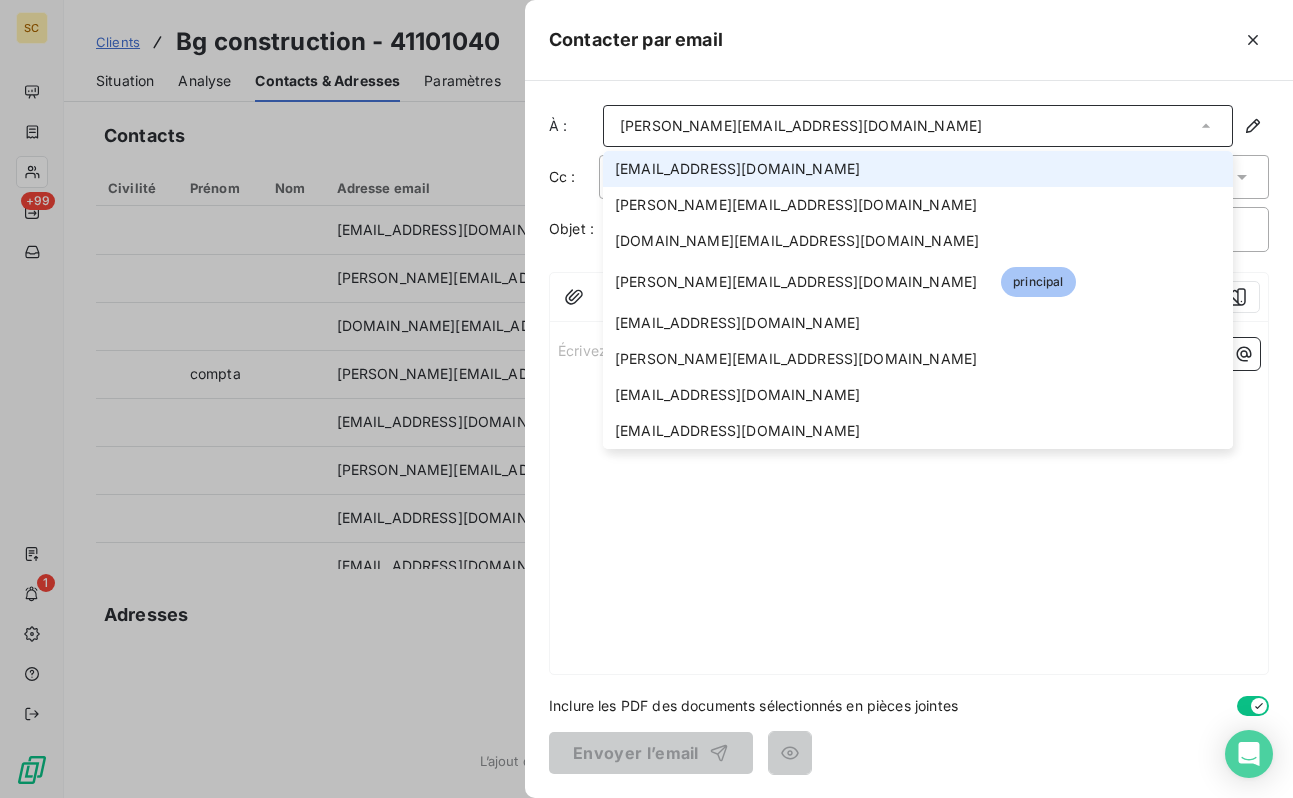 click on "[PERSON_NAME][EMAIL_ADDRESS][DOMAIN_NAME]" at bounding box center [918, 126] 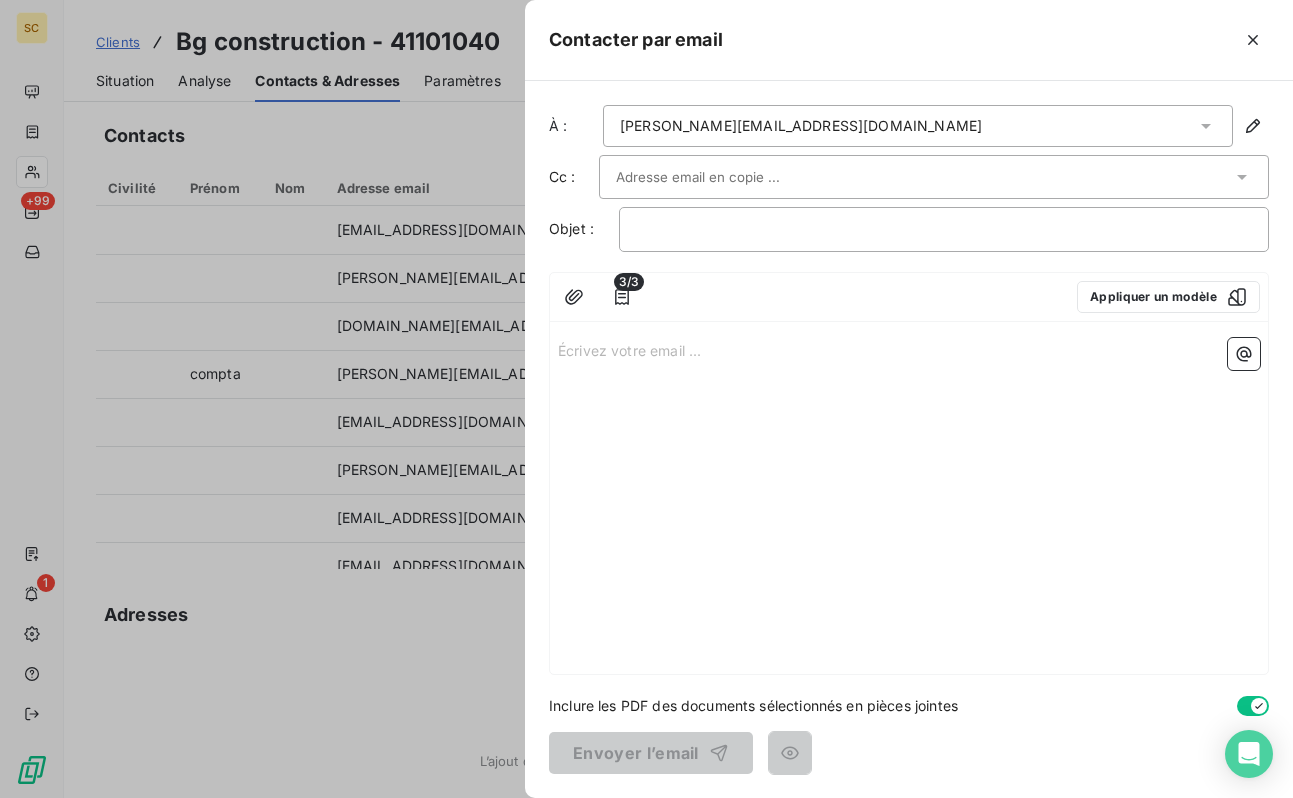 click on "3/3   Appliquer un modèle Écrivez votre email ... ﻿" at bounding box center (909, 473) 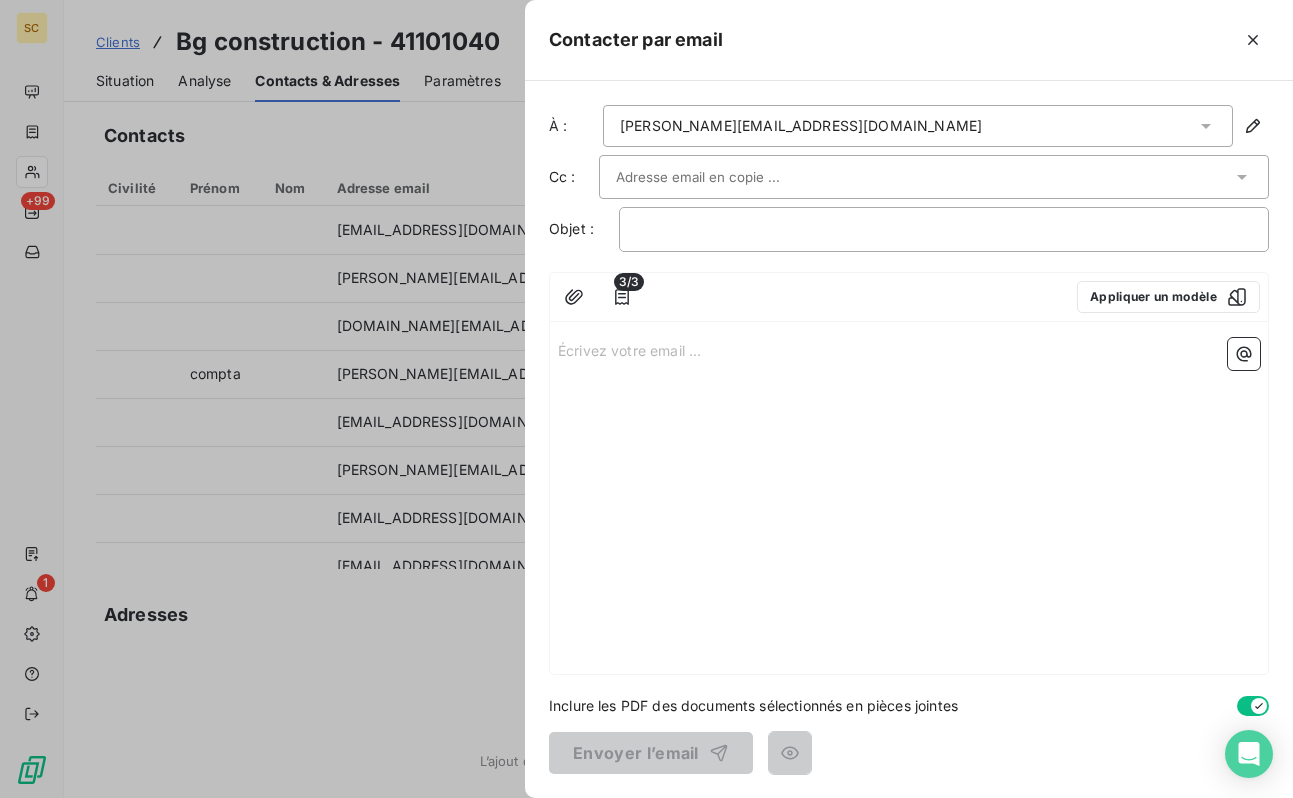 click on "Écrivez votre email ... ﻿" at bounding box center [909, 349] 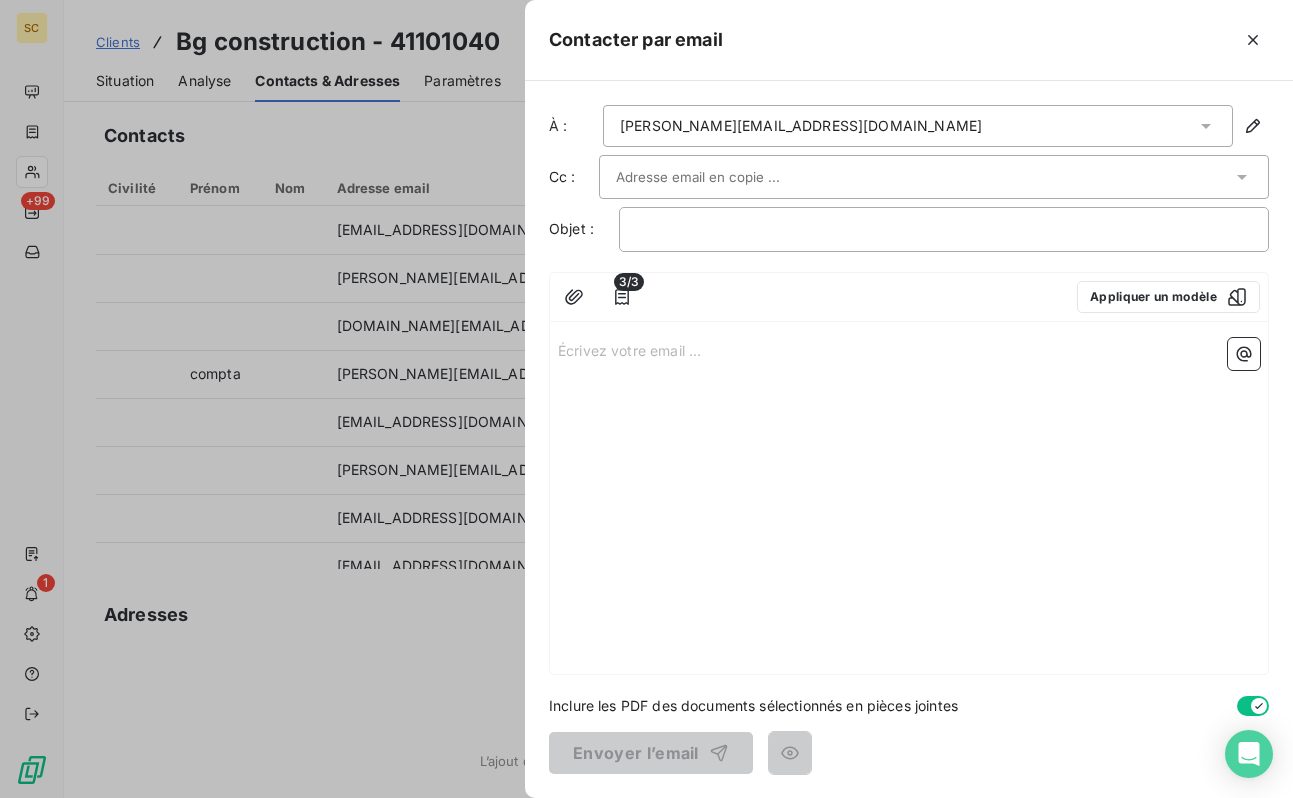 click on "Écrivez votre email ... ﻿" at bounding box center [909, 349] 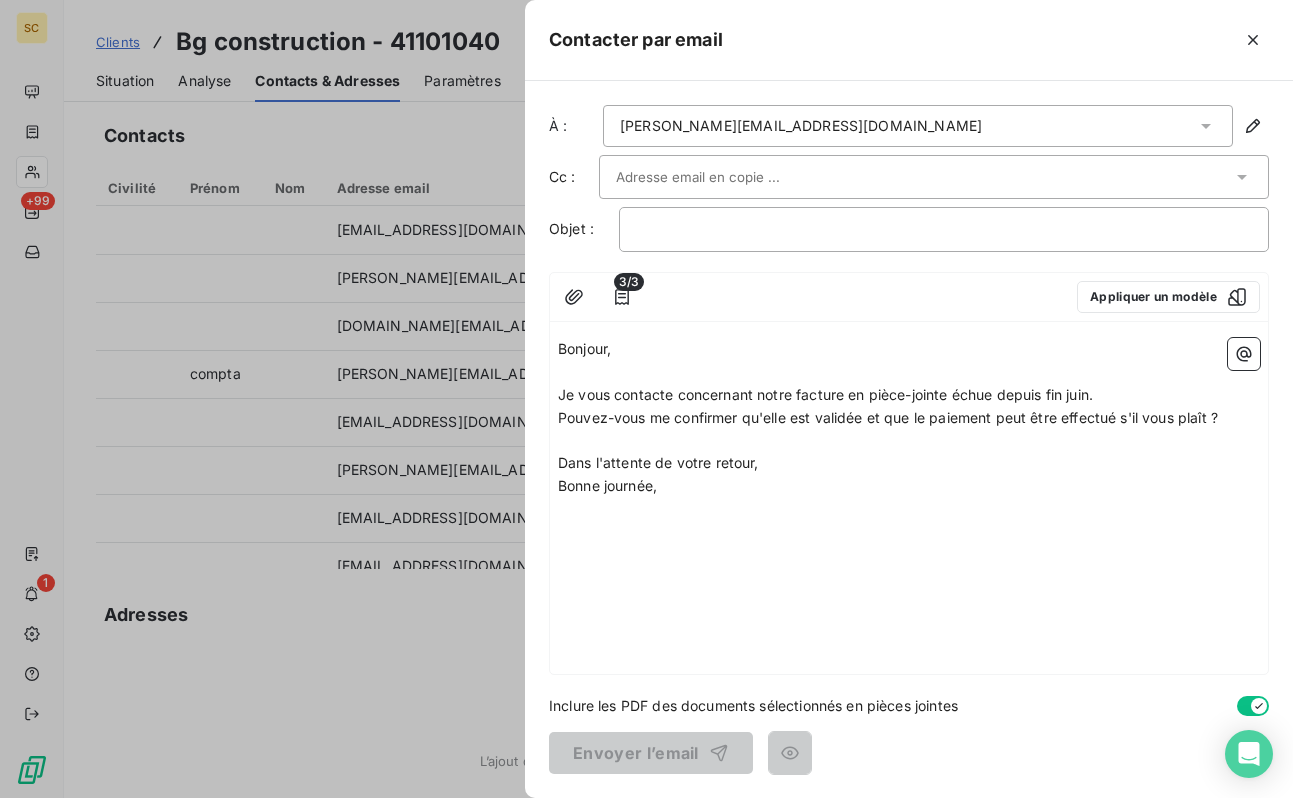 click on "Pouvez-vous me confirmer qu'elle est validée et que le paiement peut être effectué s'il vous plaît ?" at bounding box center (888, 417) 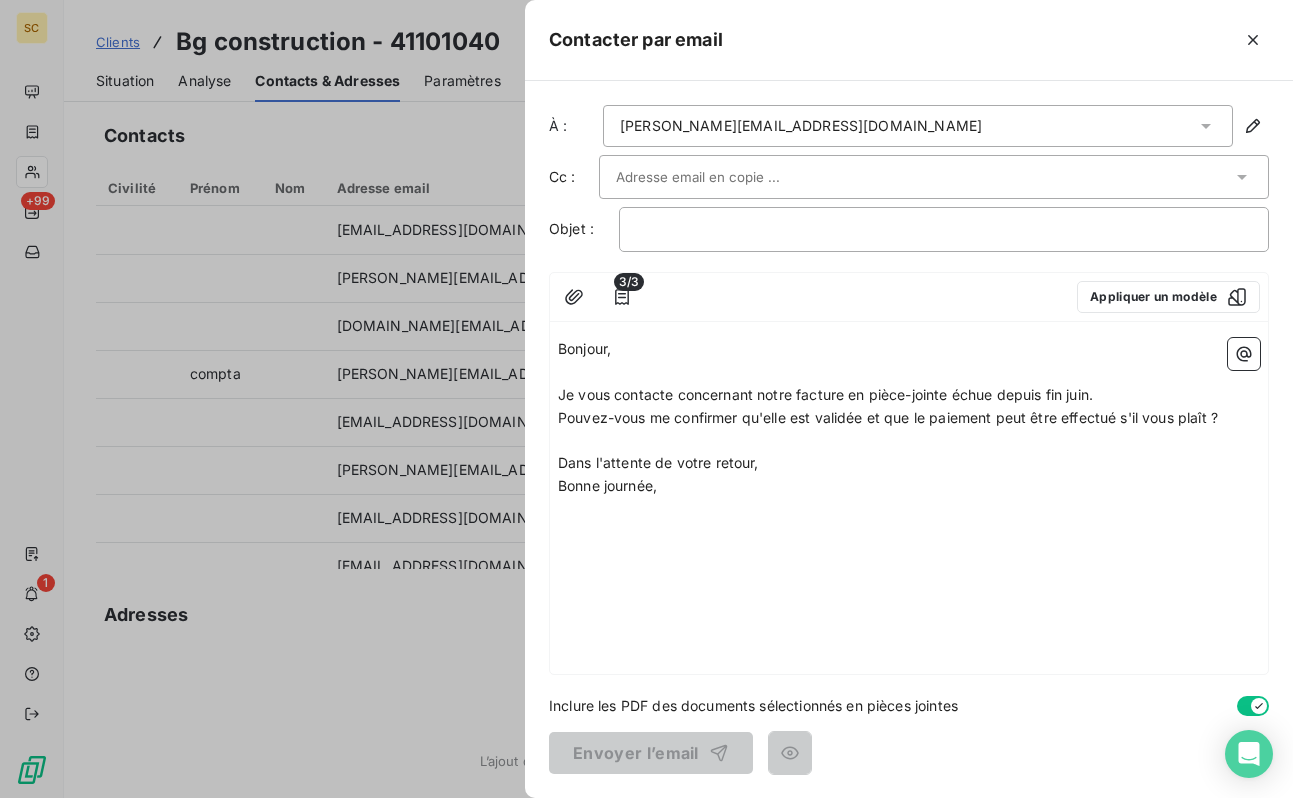 click on "Je vous contacte concernant notre facture en pièce-jointe échue depuis fin juin." at bounding box center [825, 394] 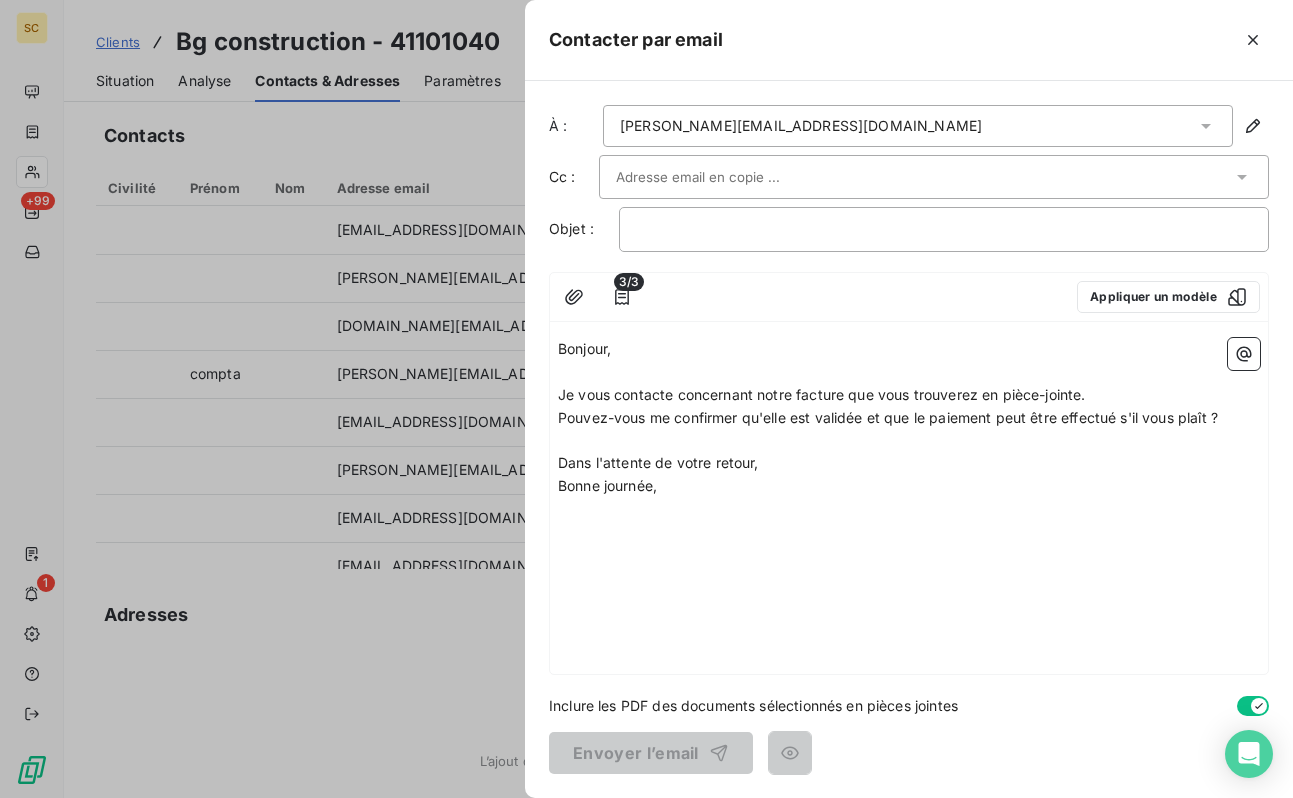 click on "Pouvez-vous me confirmer qu'elle est validée et que le paiement peut être effectué s'il vous plaît ?" at bounding box center (888, 417) 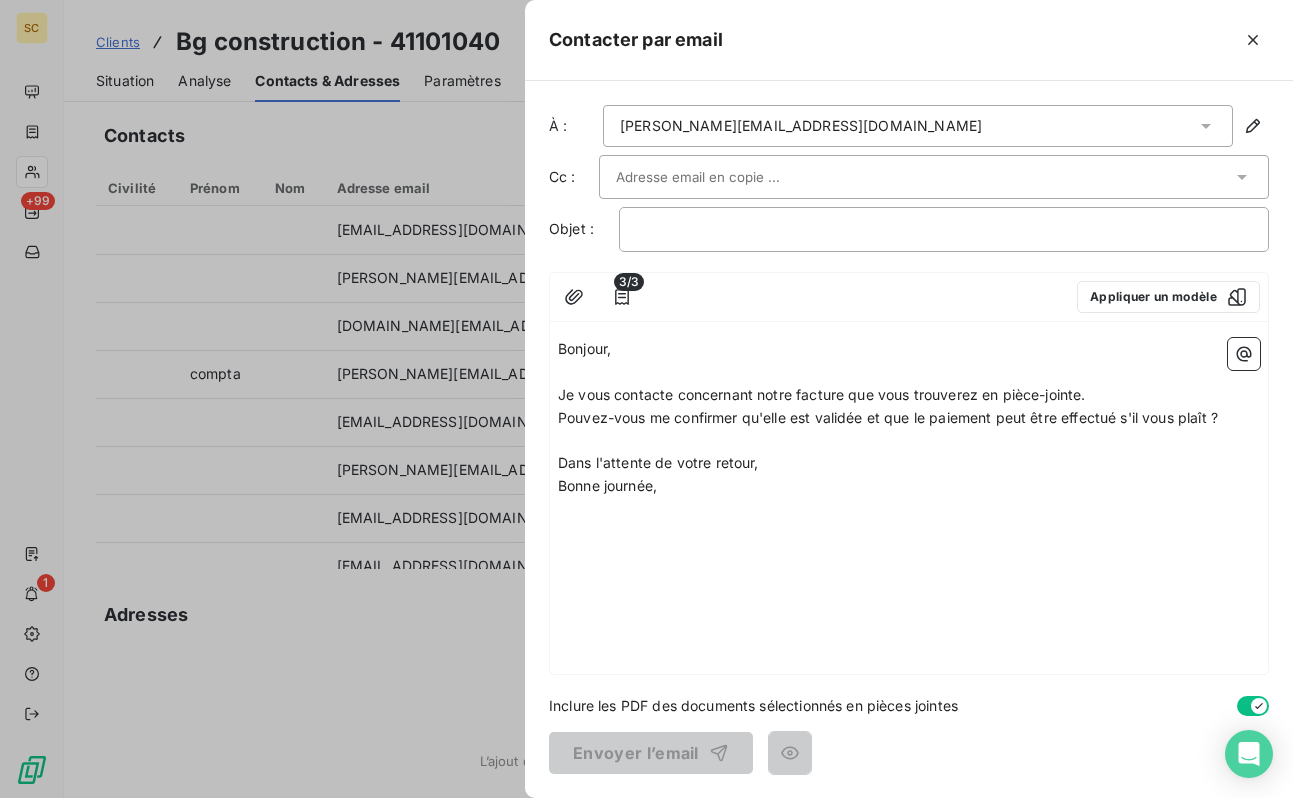 drag, startPoint x: 757, startPoint y: 416, endPoint x: 773, endPoint y: 428, distance: 20 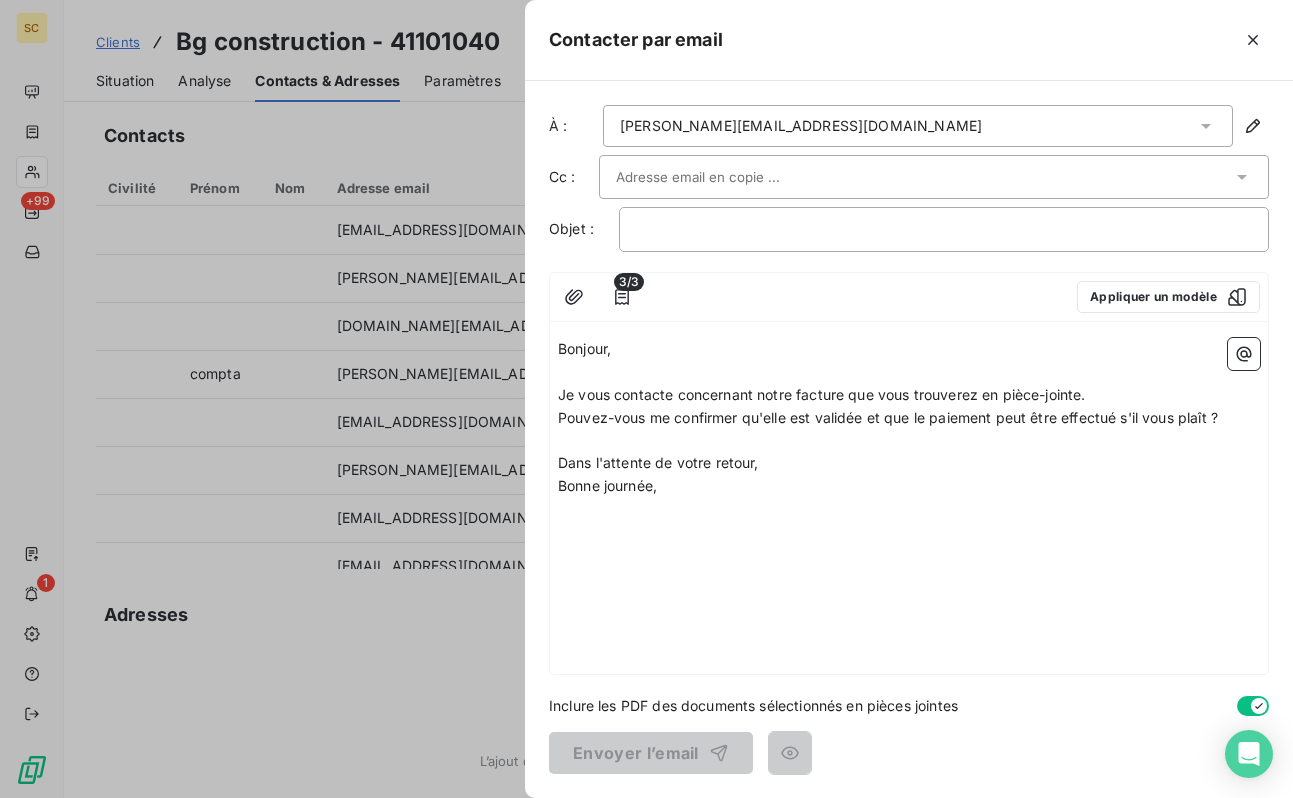 drag, startPoint x: 881, startPoint y: 417, endPoint x: 902, endPoint y: 417, distance: 21 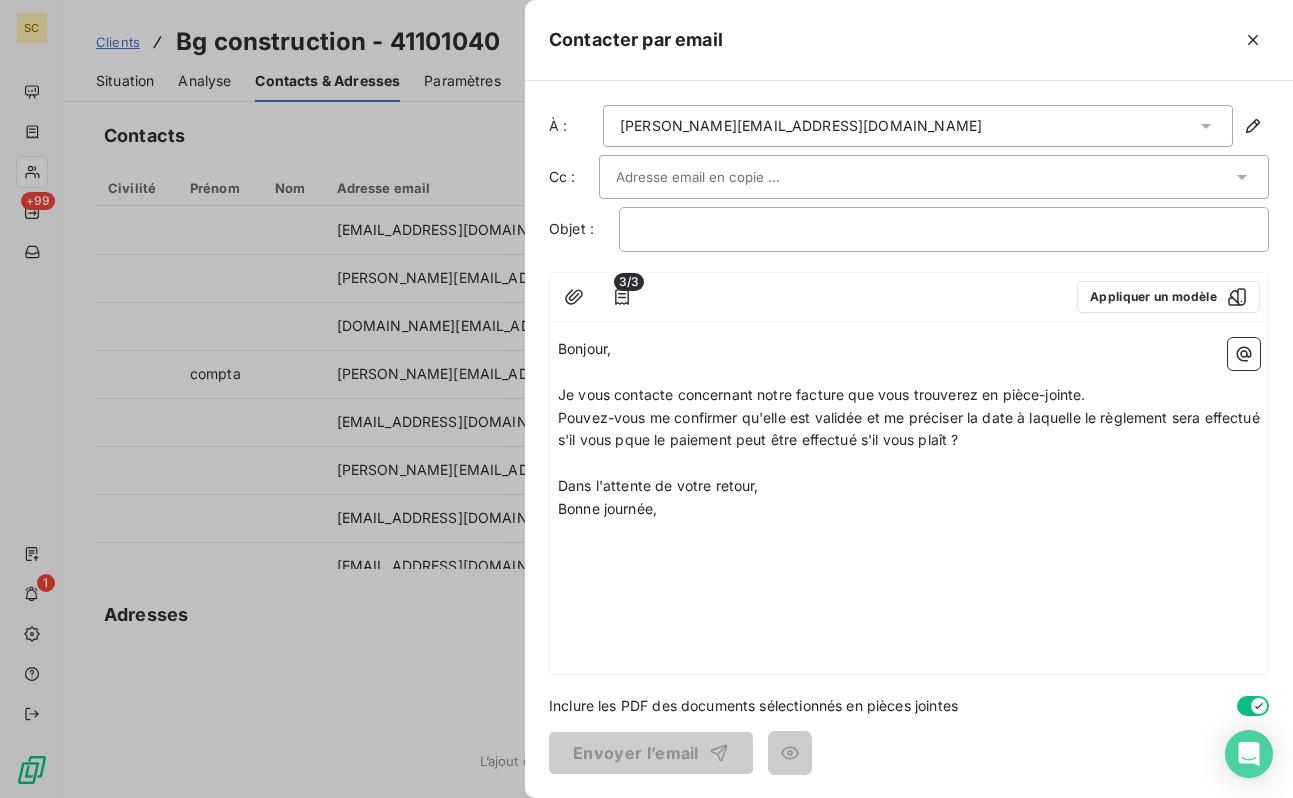 type 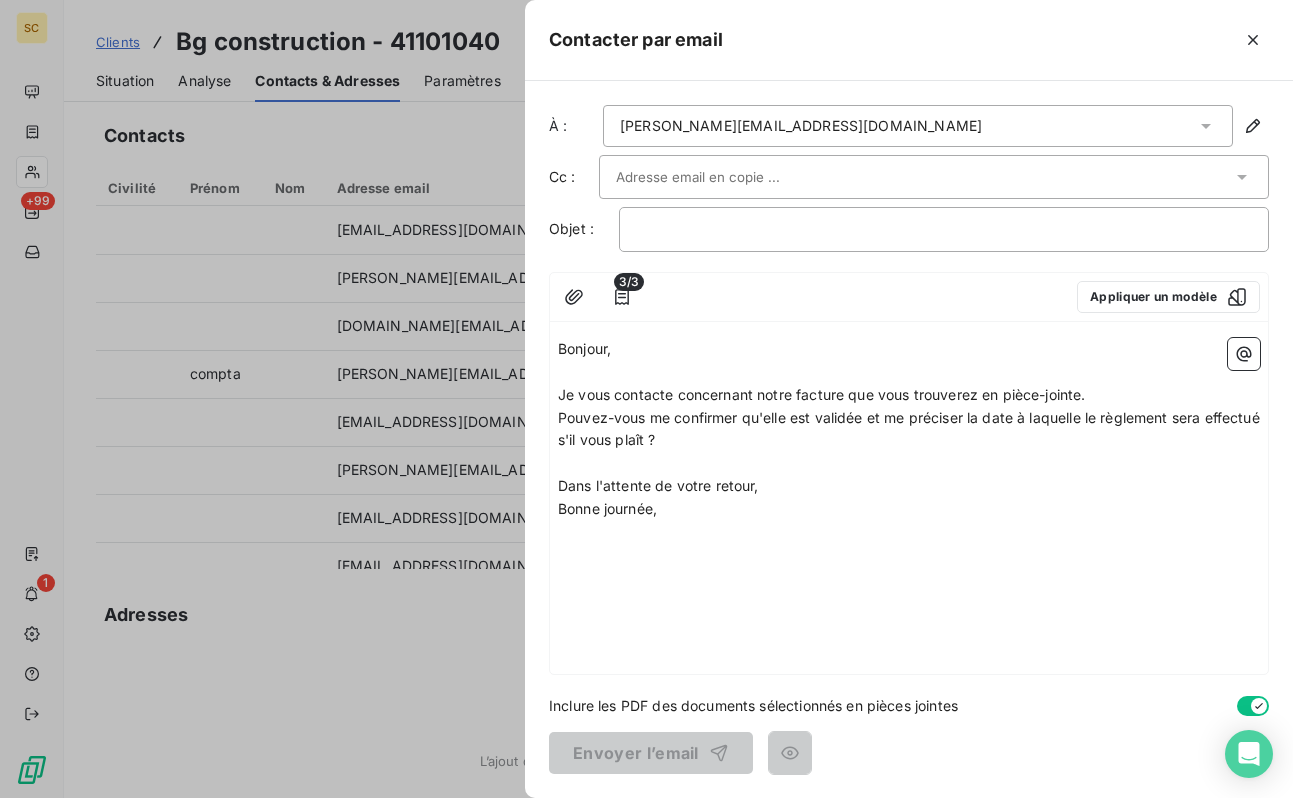 click on "Pouvez-vous me confirmer qu'elle est validée et me préciser la date à laquelle le règlement sera effectué s'il vous plaît ?" at bounding box center [911, 429] 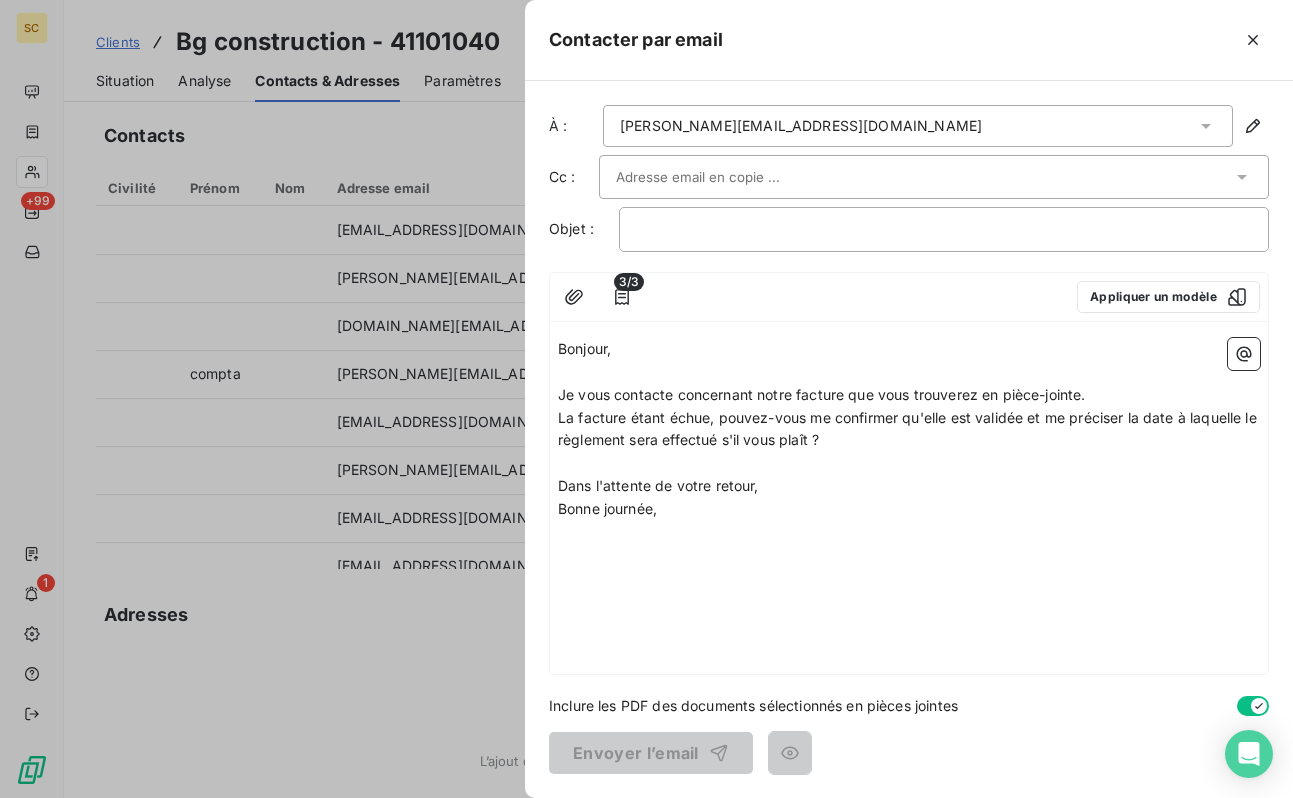 click on "Bonne journée," at bounding box center [909, 509] 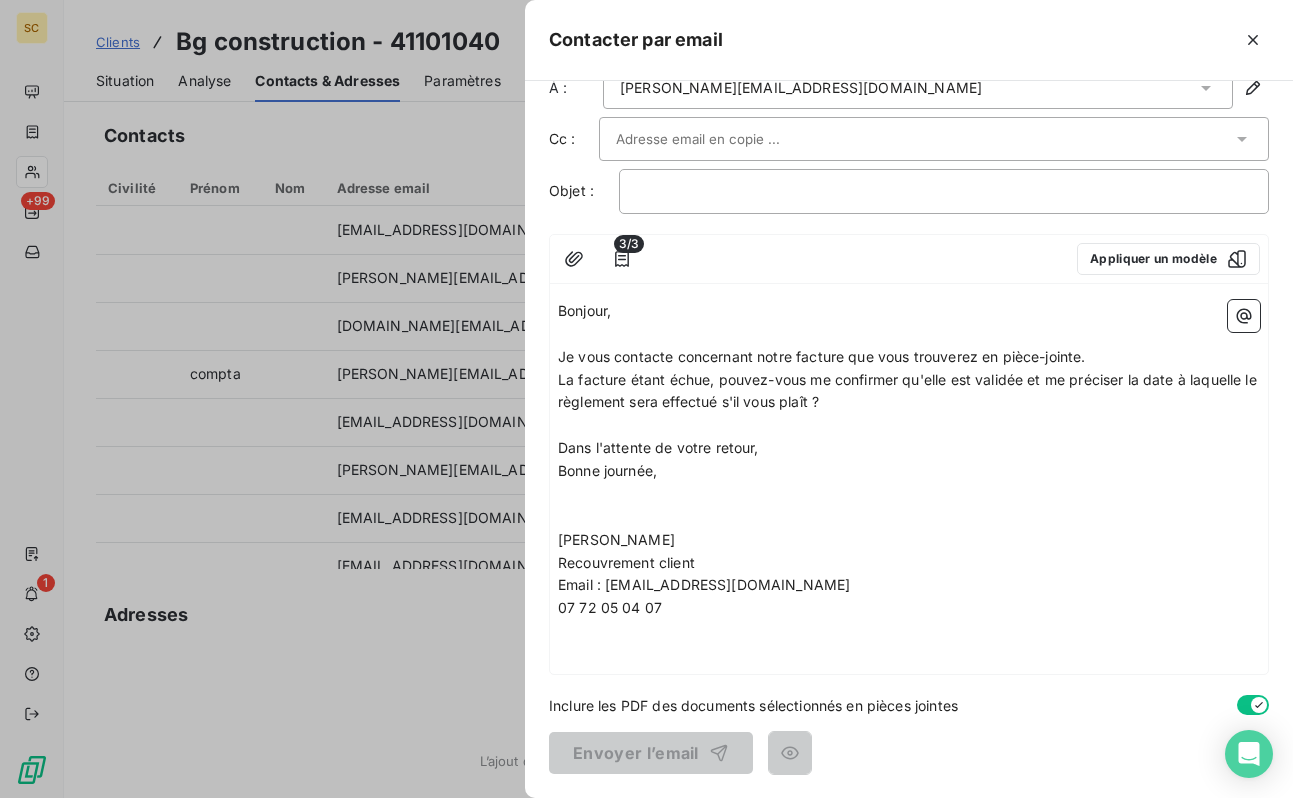 scroll, scrollTop: 36, scrollLeft: 0, axis: vertical 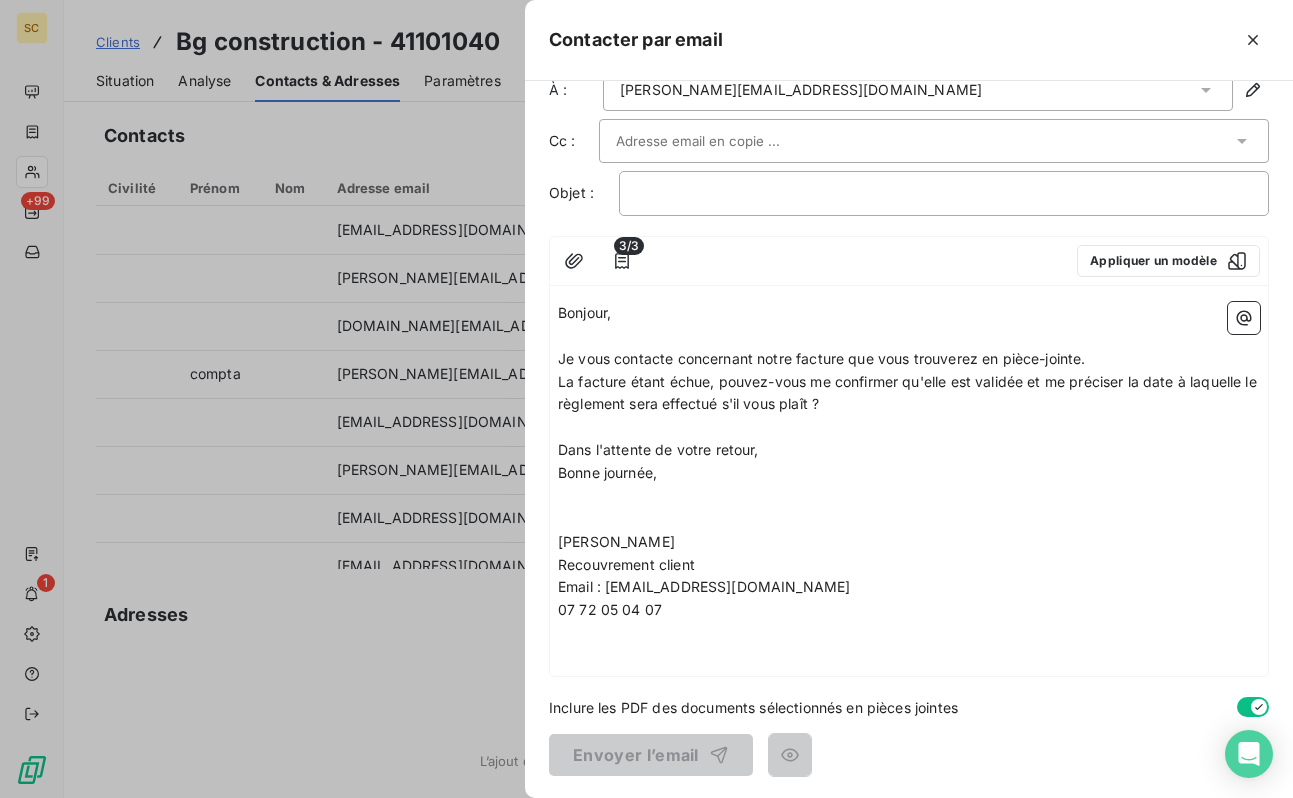 click on "﻿" at bounding box center [909, 496] 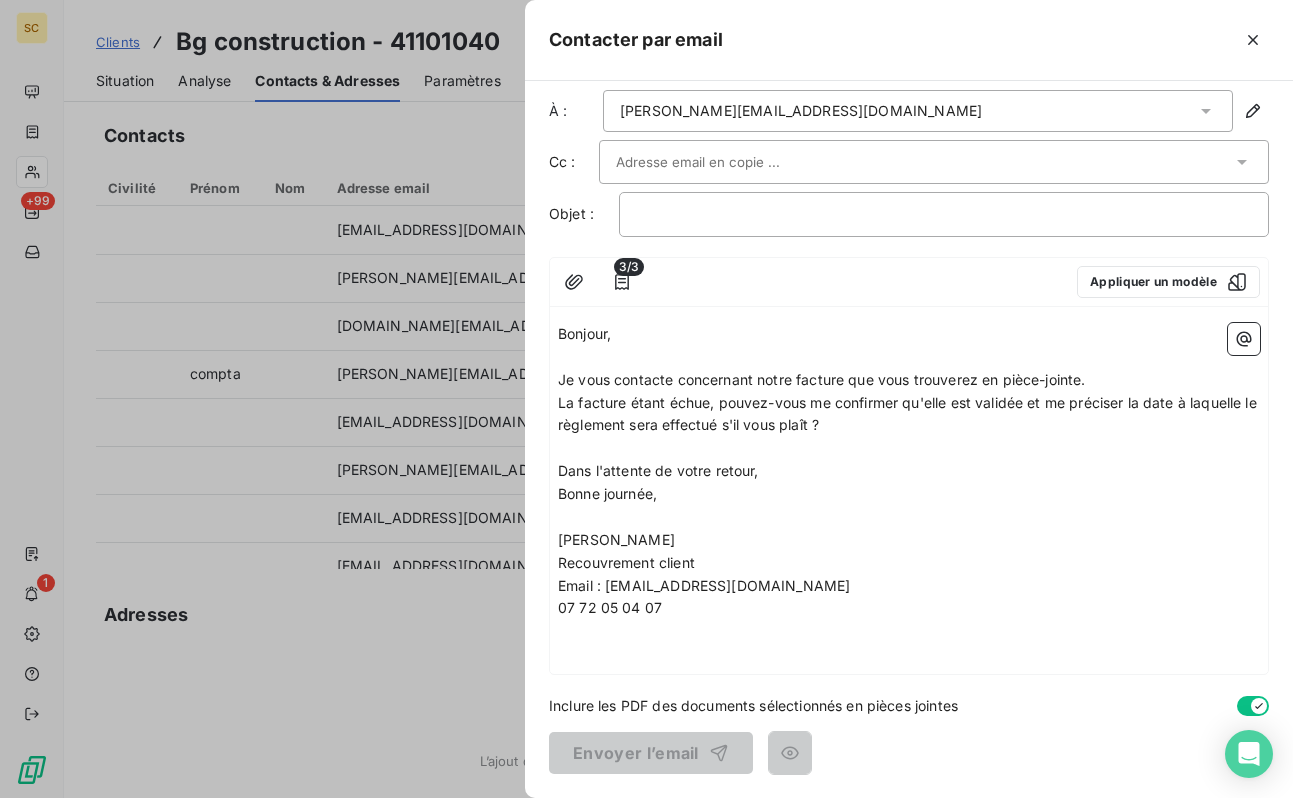 scroll, scrollTop: 15, scrollLeft: 0, axis: vertical 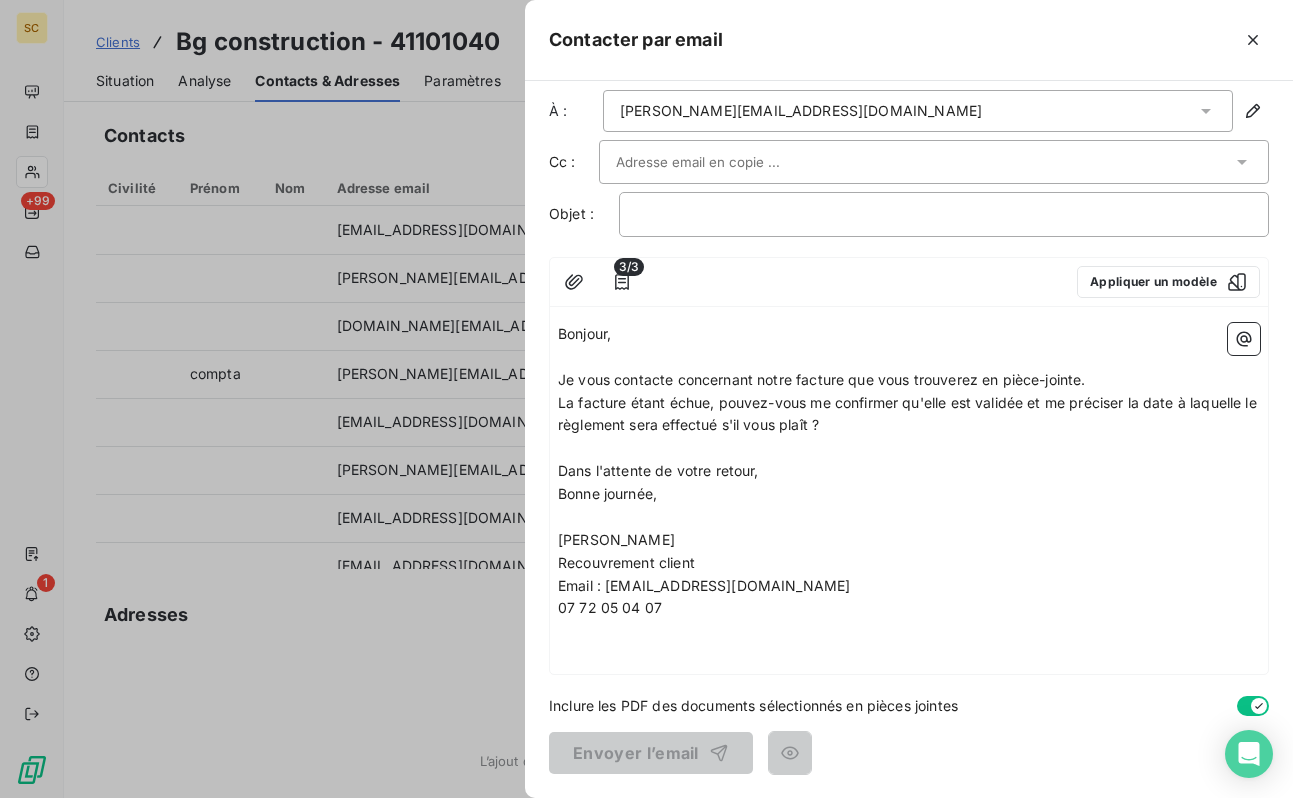 click on "[PERSON_NAME]" at bounding box center (909, 540) 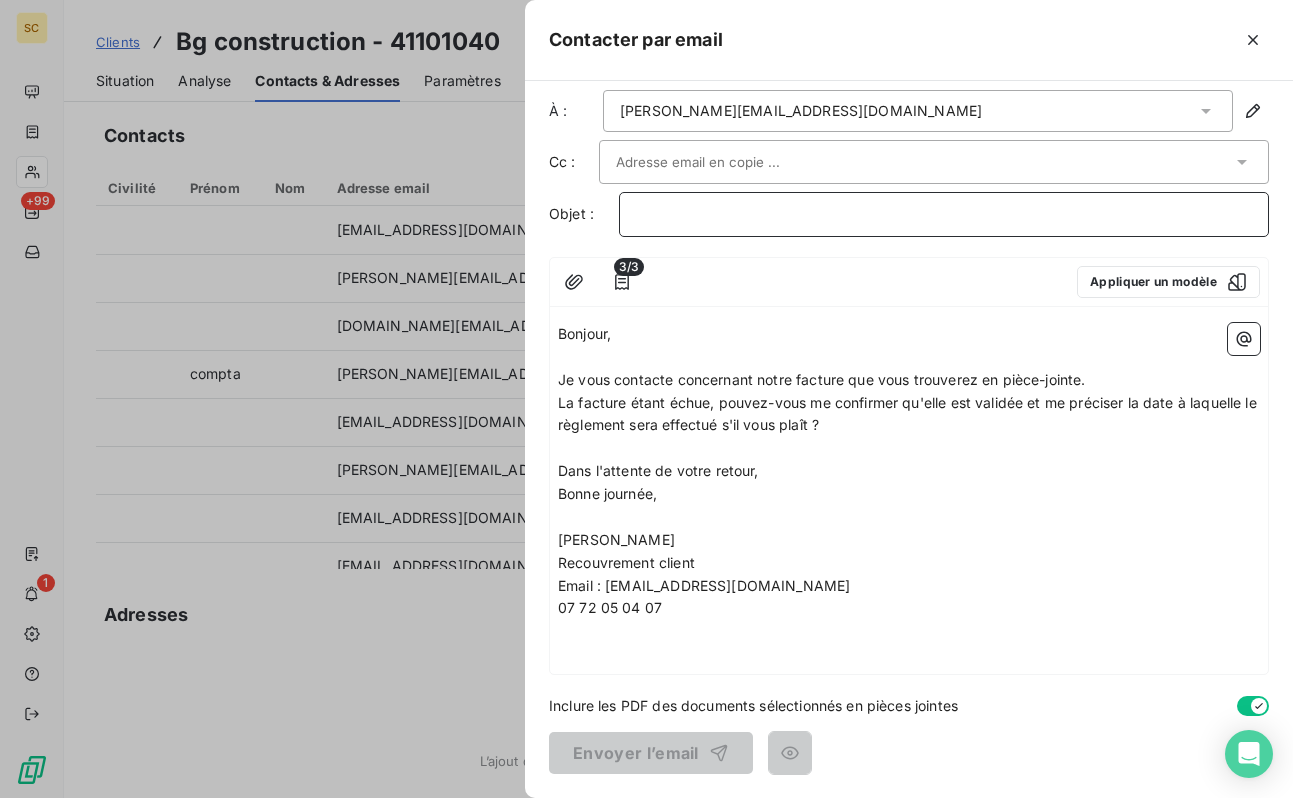 click on "﻿" at bounding box center (944, 214) 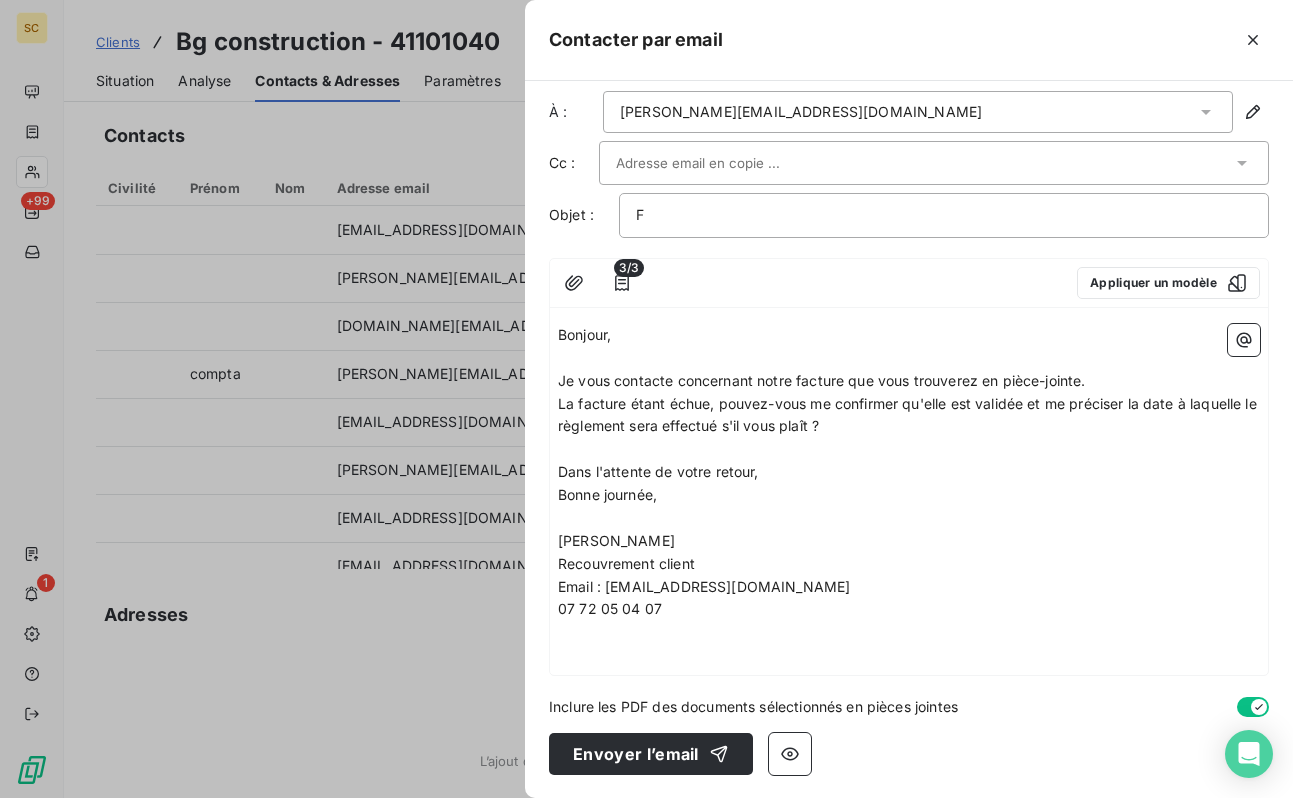 type 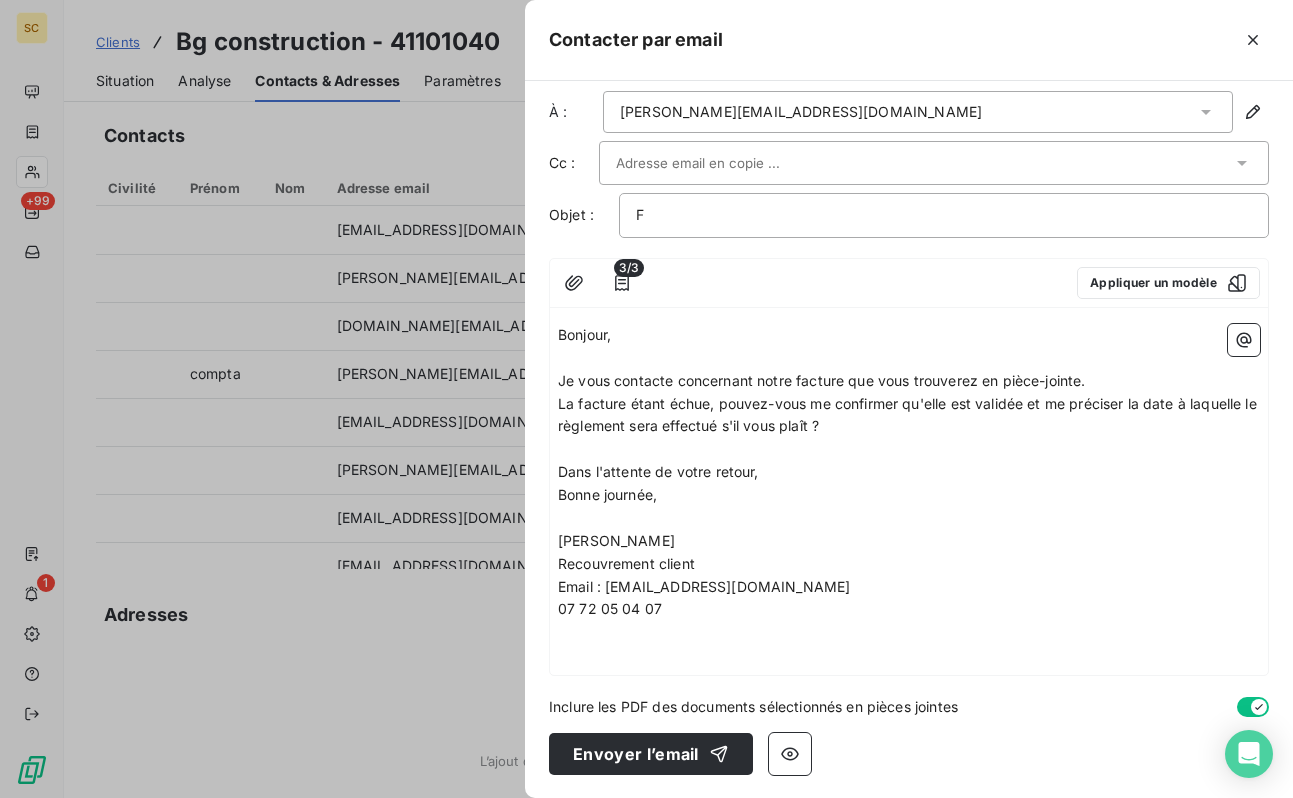 click on "F" at bounding box center [944, 215] 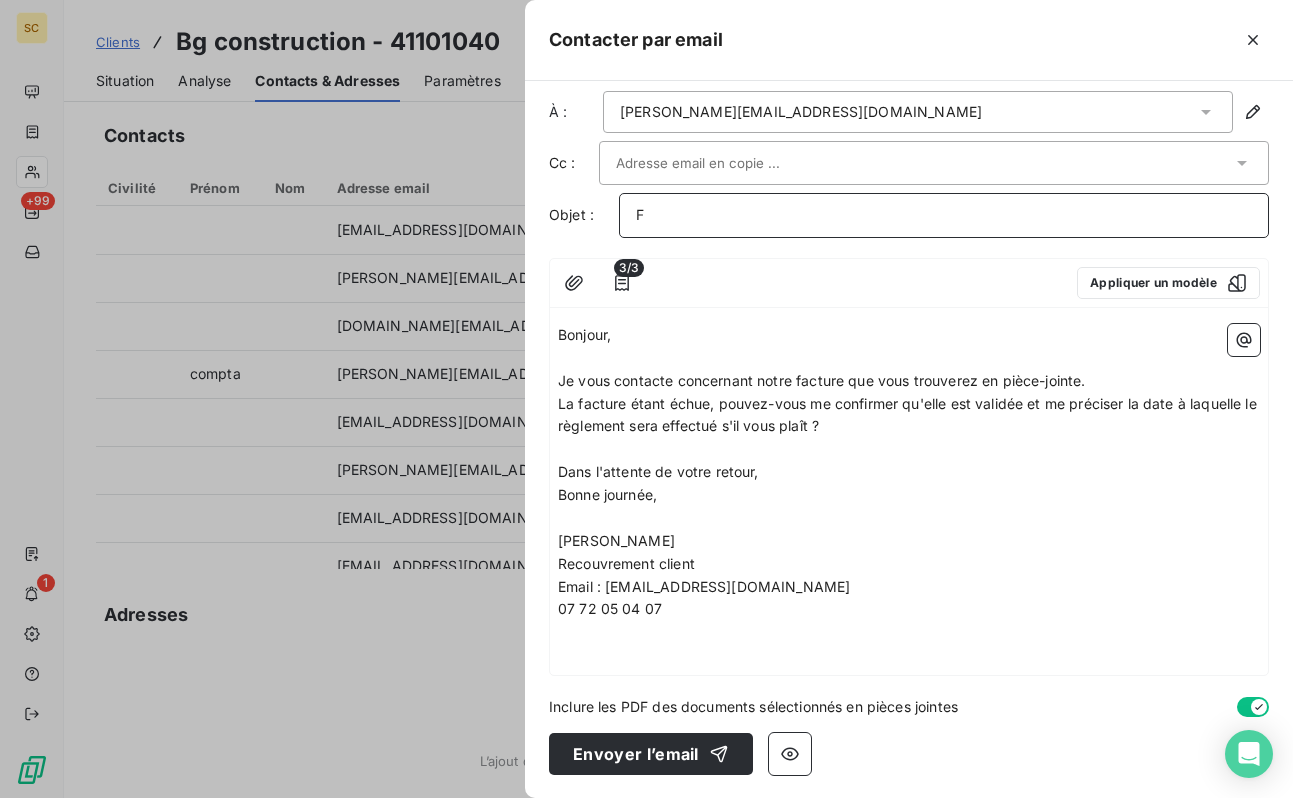 click on "F" at bounding box center [944, 215] 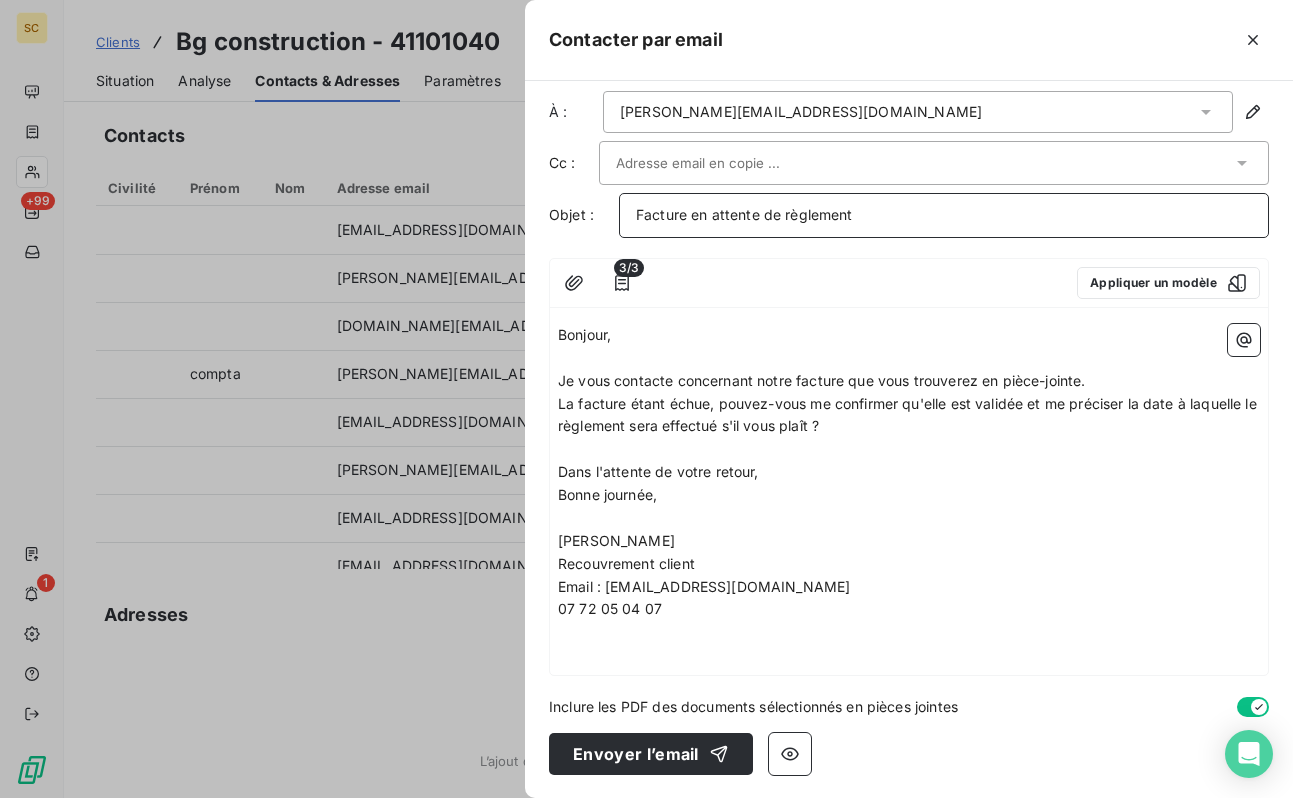 click on "Facture en attente de règlement" at bounding box center (744, 214) 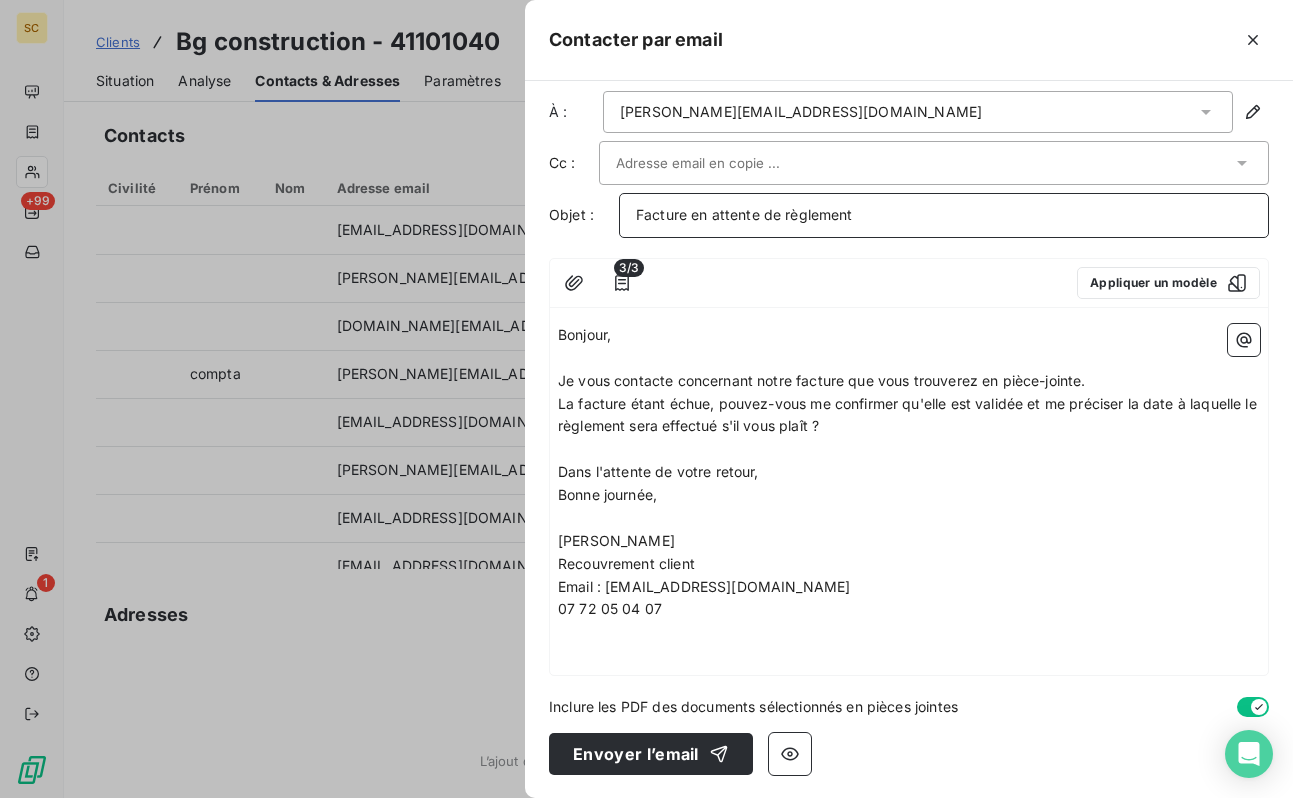 click on "Facture en attente de règlement" at bounding box center (744, 214) 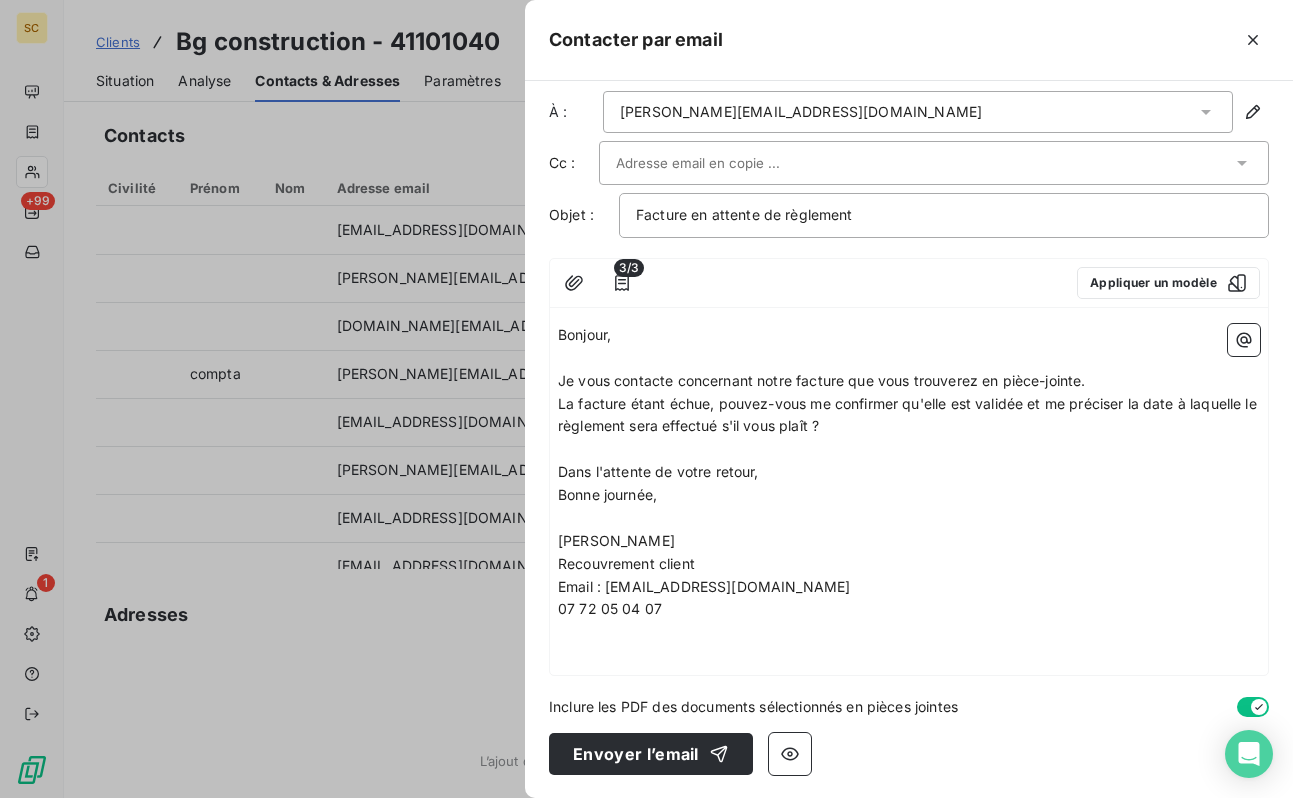 drag, startPoint x: 496, startPoint y: 35, endPoint x: 208, endPoint y: 39, distance: 288.02777 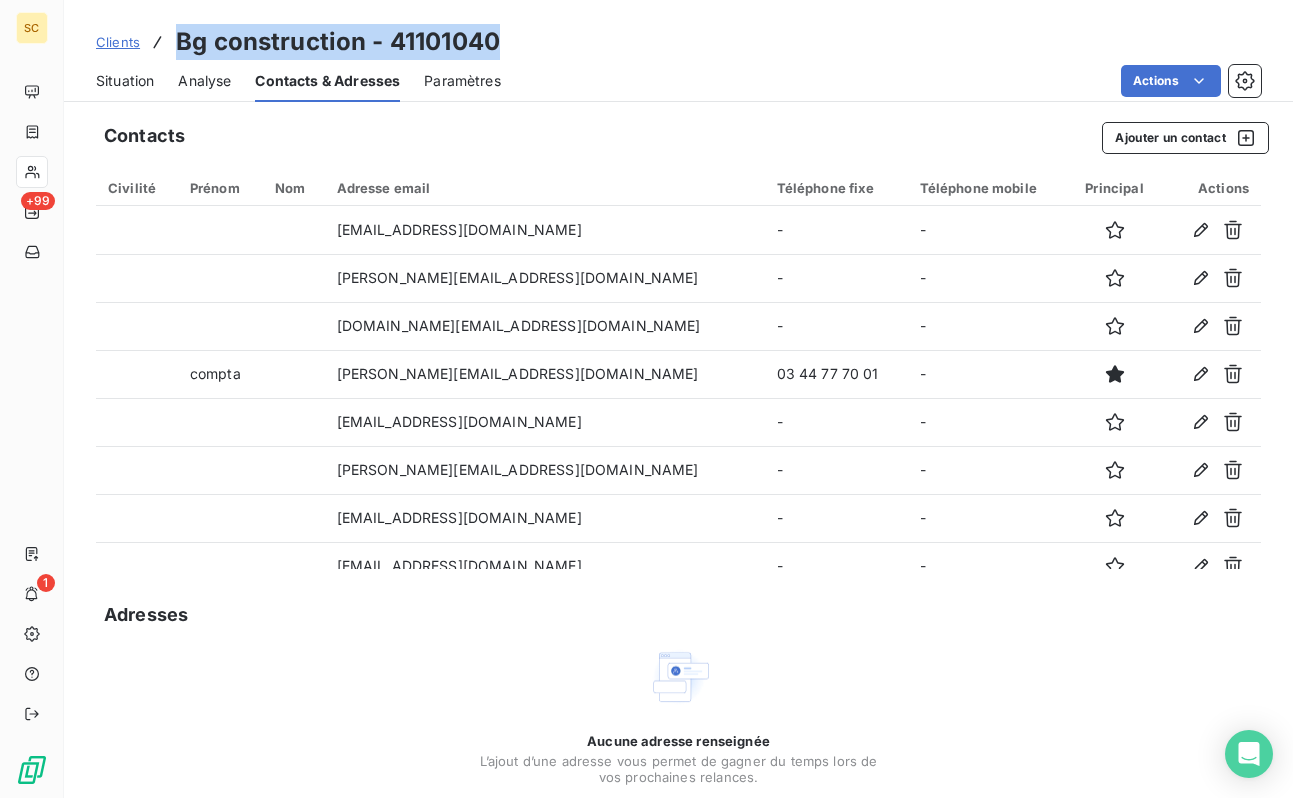 drag, startPoint x: 492, startPoint y: 42, endPoint x: 161, endPoint y: 36, distance: 331.05438 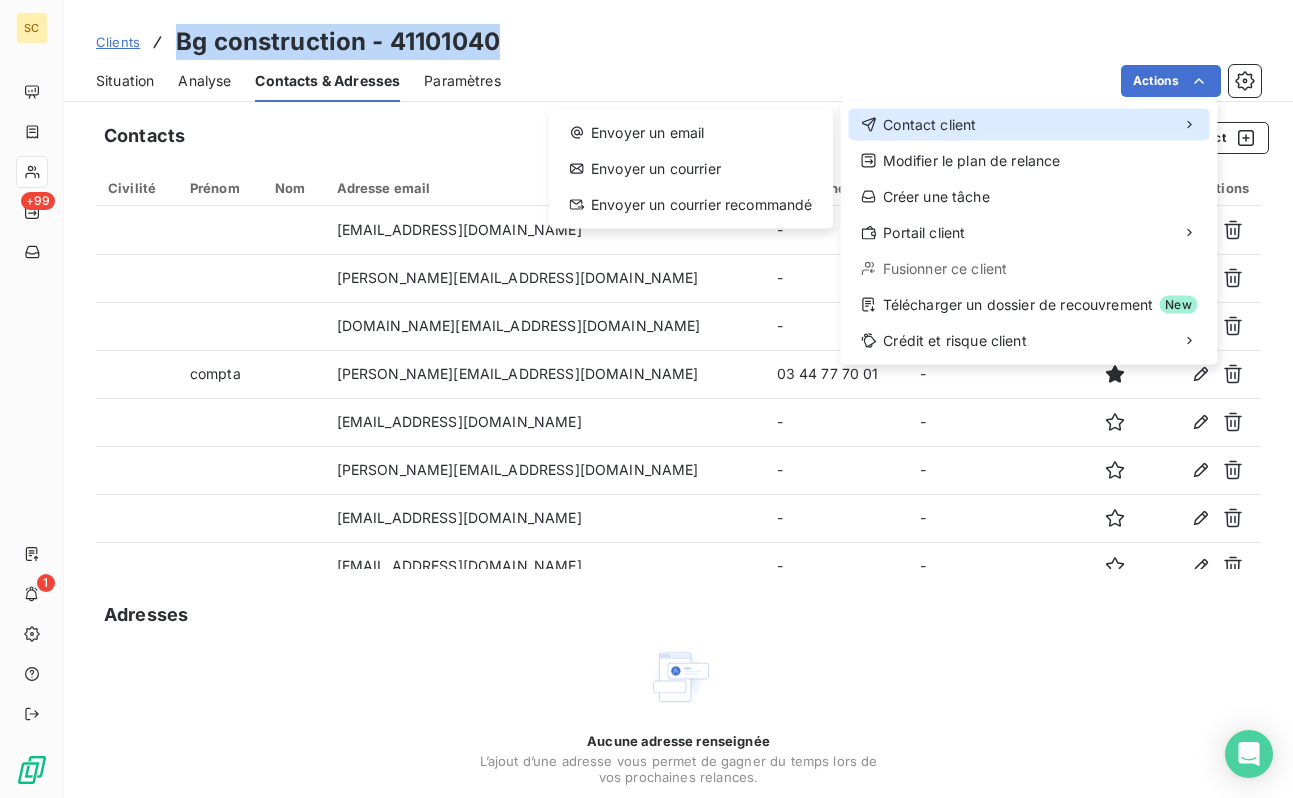 click on "Contact client" at bounding box center [1029, 125] 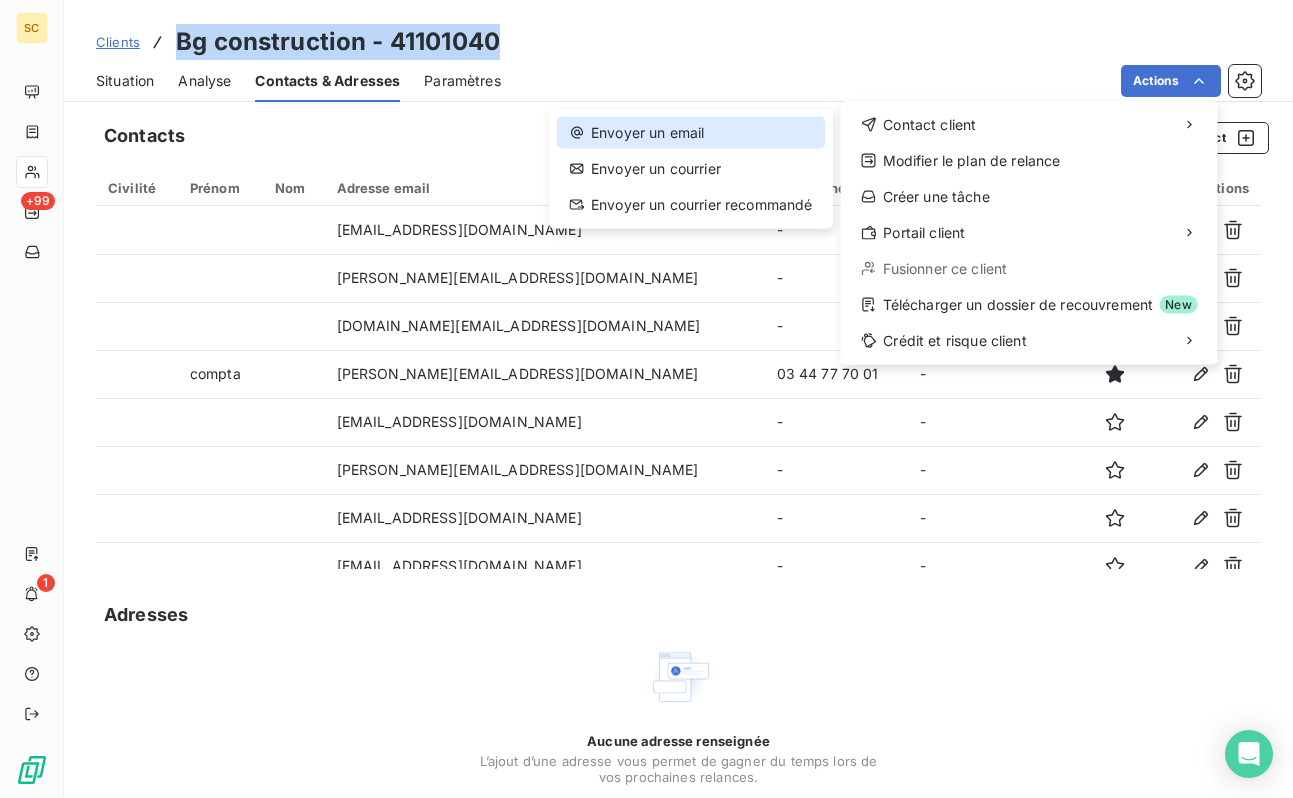 click on "Envoyer un email" at bounding box center (691, 133) 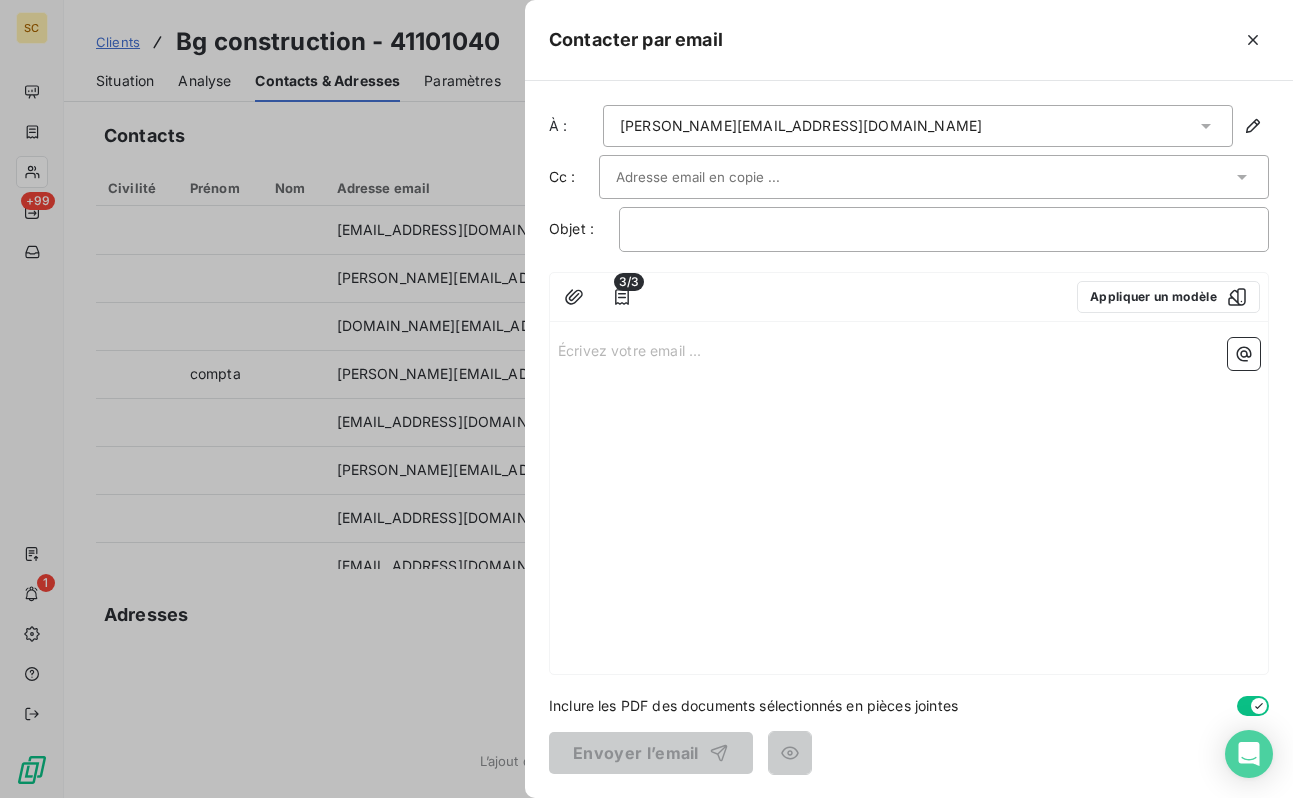 click on "Écrivez votre email ... ﻿" at bounding box center [909, 502] 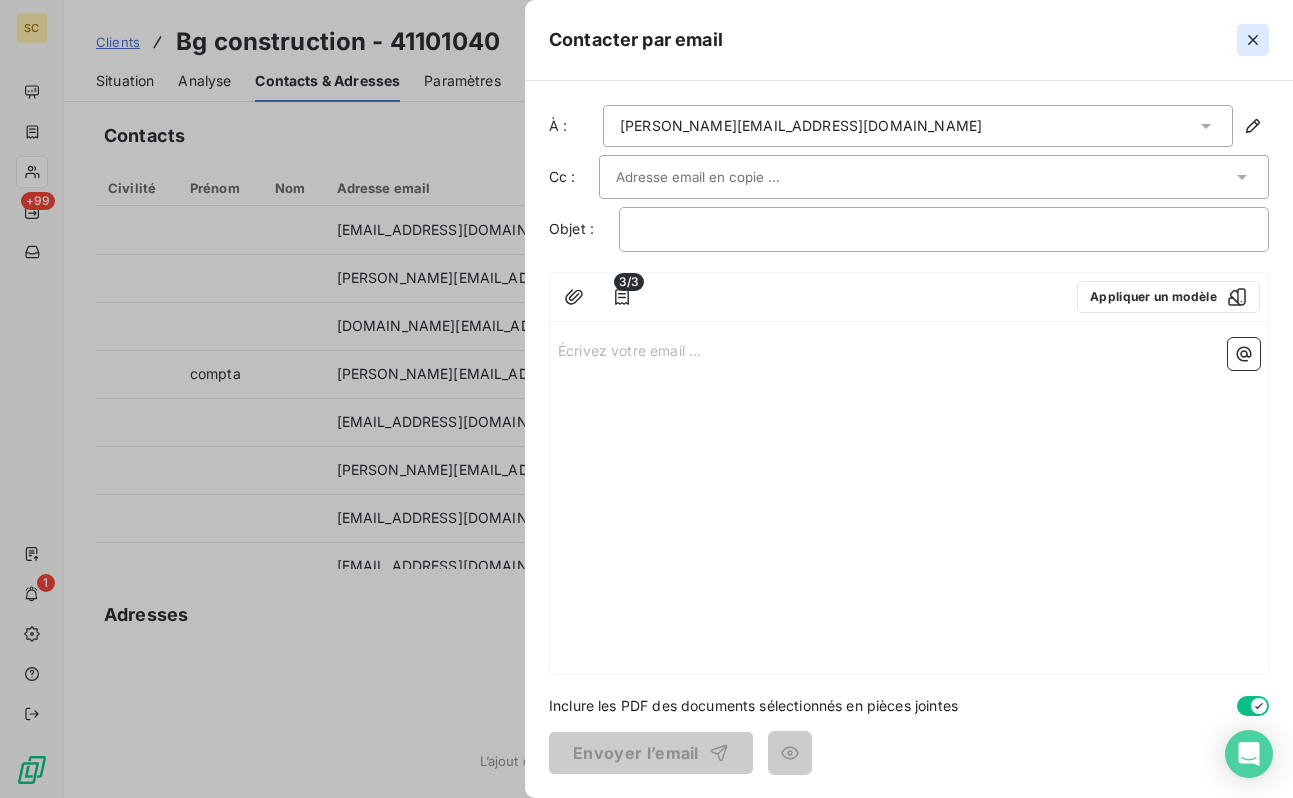 click at bounding box center [1253, 40] 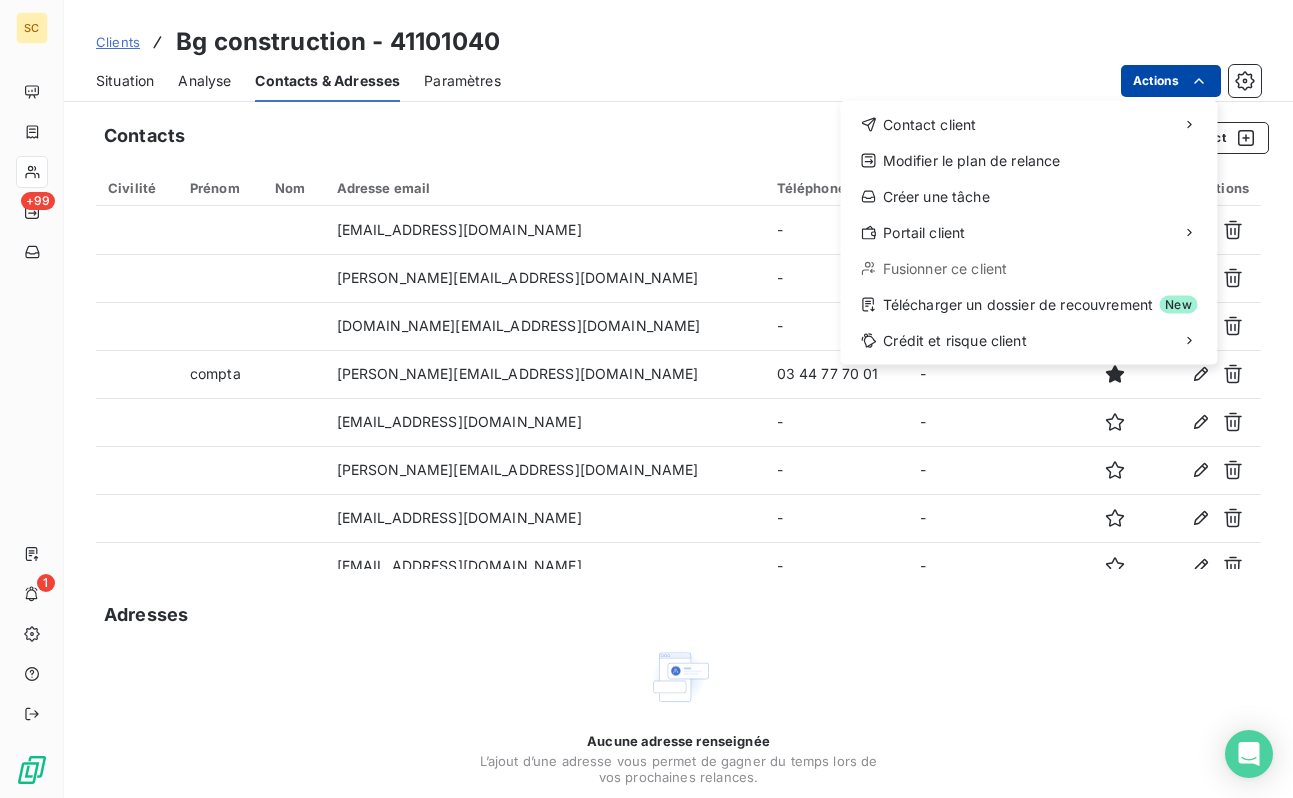click on "SC +99 1 Clients Bg construction - 41101040 Situation Analyse Contacts & Adresses Paramètres Actions Contact client Modifier le plan de relance Créer une tâche Portail client Fusionner ce client Télécharger un dossier de recouvrement New Crédit et risque client Contacts Ajouter un contact Civilité Prénom Nom Adresse email Téléphone fixe Téléphone mobile Principal Actions [EMAIL_ADDRESS][DOMAIN_NAME] - - [DOMAIN_NAME][EMAIL_ADDRESS][DOMAIN_NAME] - - [DOMAIN_NAME][EMAIL_ADDRESS][DOMAIN_NAME] - - compta [PERSON_NAME][EMAIL_ADDRESS][DOMAIN_NAME] 03 44 77 70 01 - [EMAIL_ADDRESS][DOMAIN_NAME] - - [DOMAIN_NAME][EMAIL_ADDRESS][DOMAIN_NAME] - - [EMAIL_ADDRESS][DOMAIN_NAME] - - [EMAIL_ADDRESS][DOMAIN_NAME] - - Adresses Aucune adresse renseignée L’ajout d’une adresse vous permet de gagner du temps lors de vos prochaines relances. Ajouter une adresse Numéros d’identification Aucun numéro d’identification renseigné Ajouter un numéro d’identification" at bounding box center (646, 399) 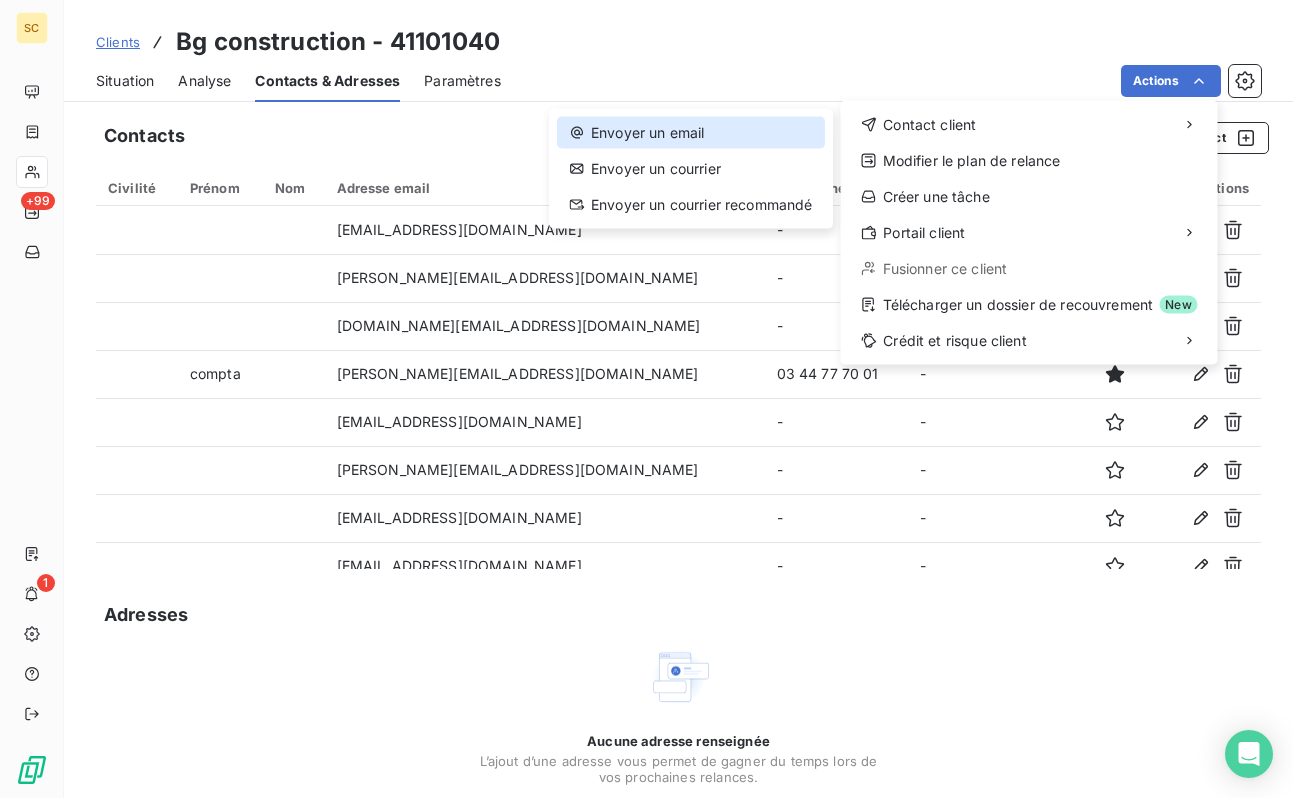 click on "Envoyer un email" at bounding box center [691, 133] 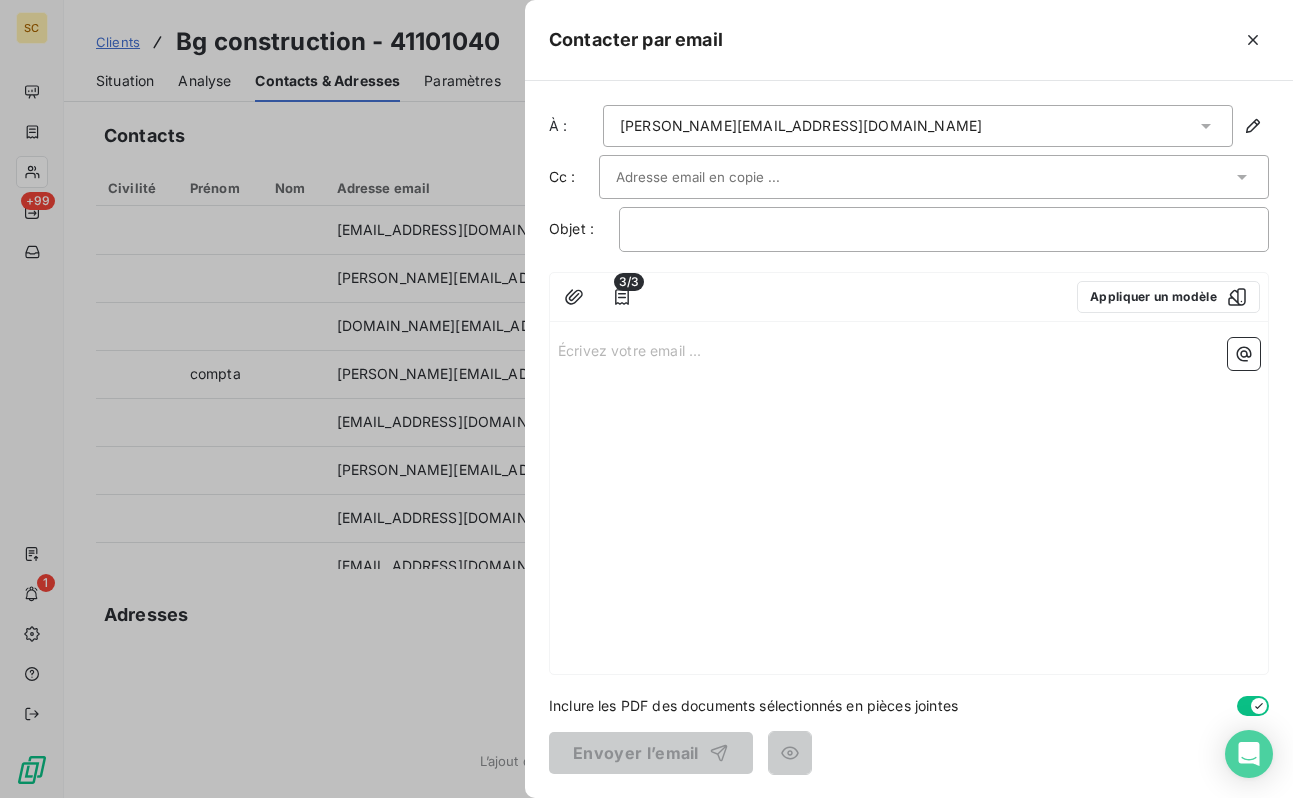 click on "Écrivez votre email ... ﻿" at bounding box center [909, 502] 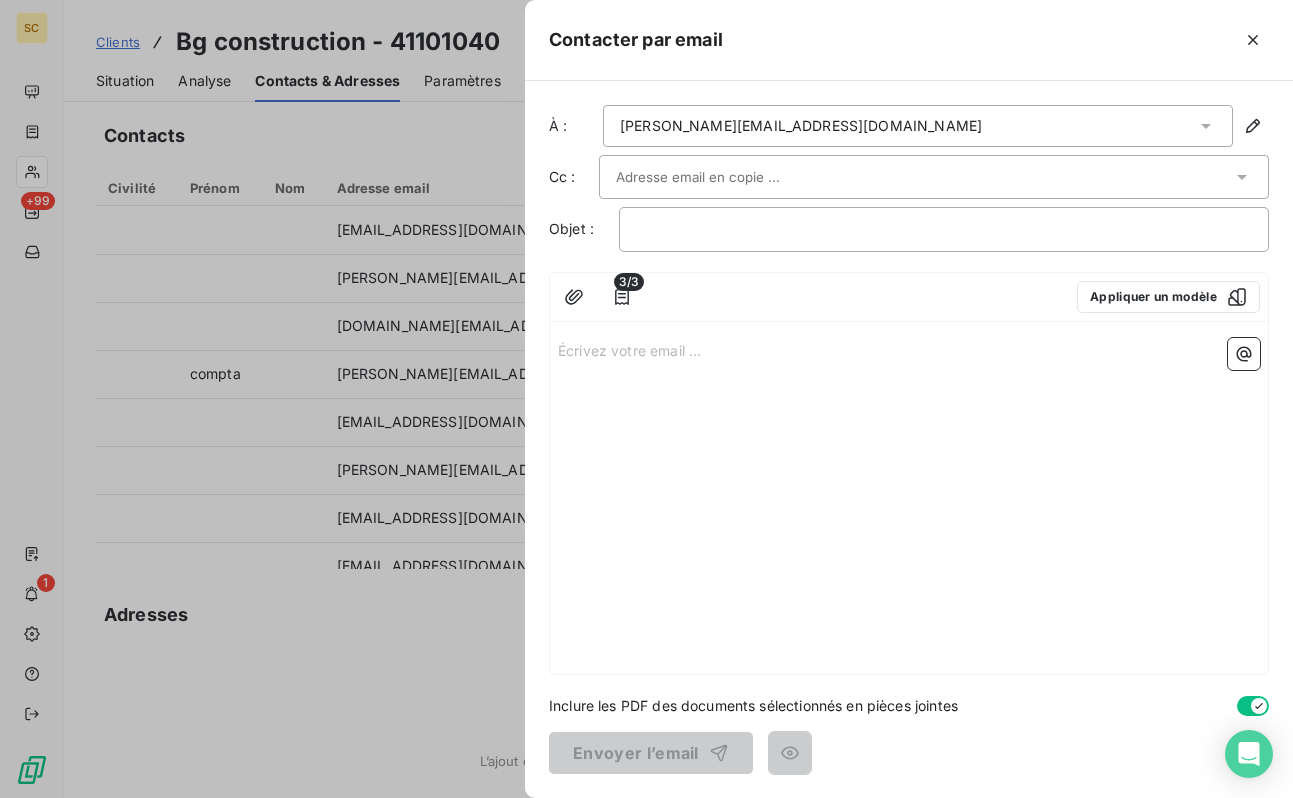 click at bounding box center (723, 177) 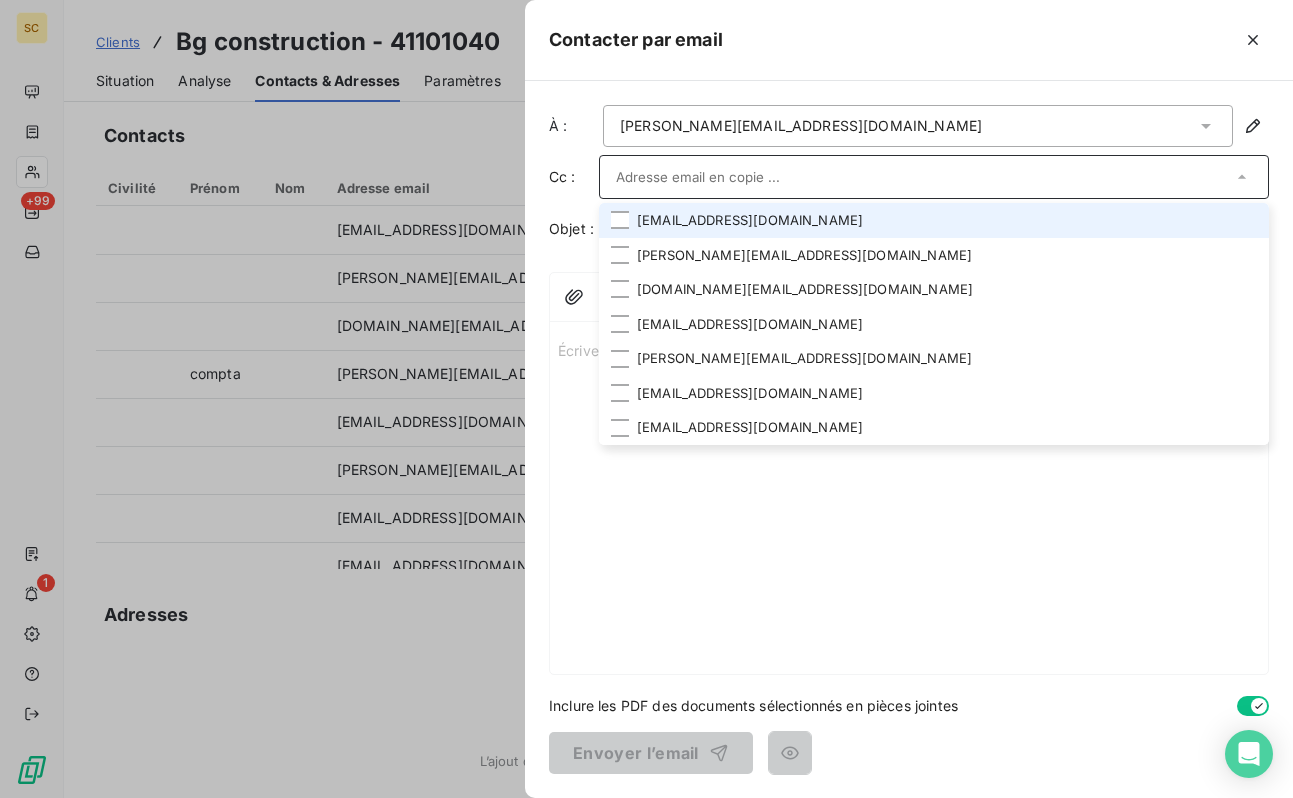 click on "[EMAIL_ADDRESS][DOMAIN_NAME]" at bounding box center [934, 220] 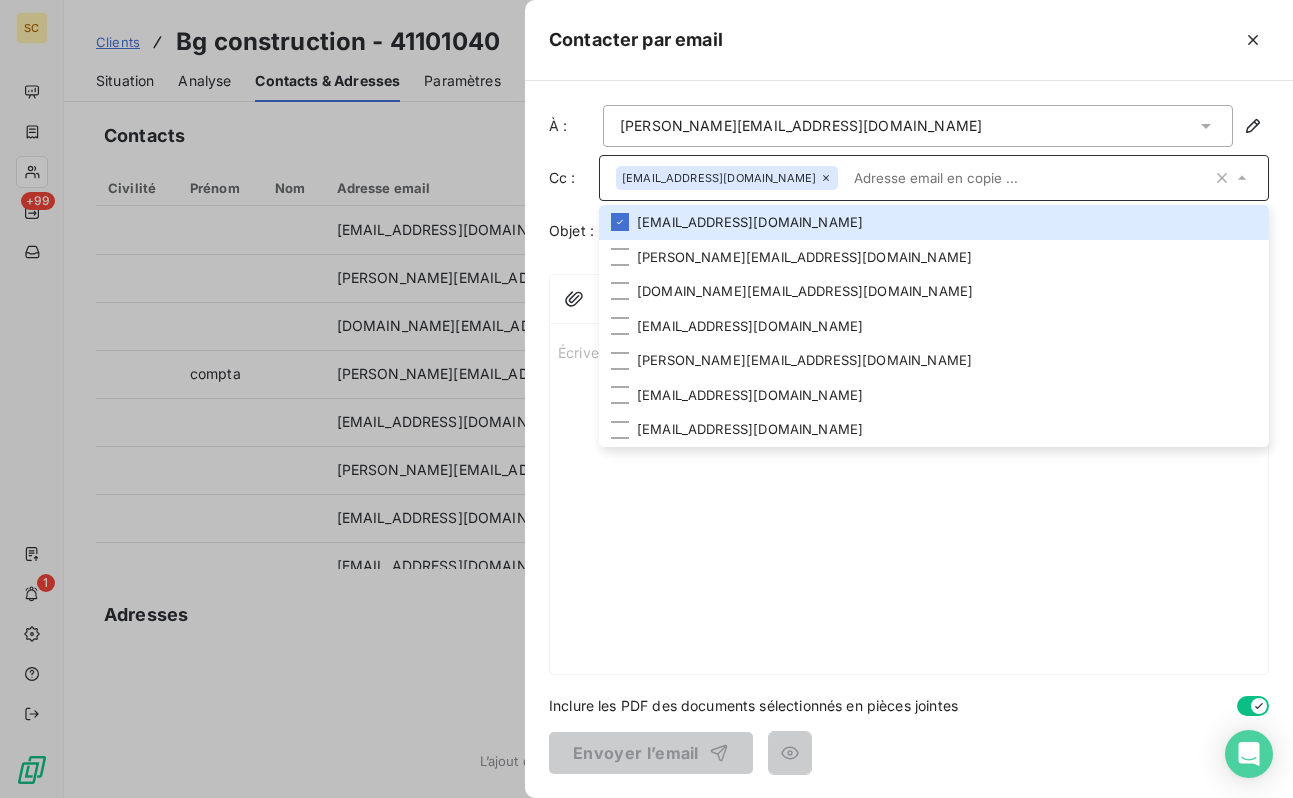 click 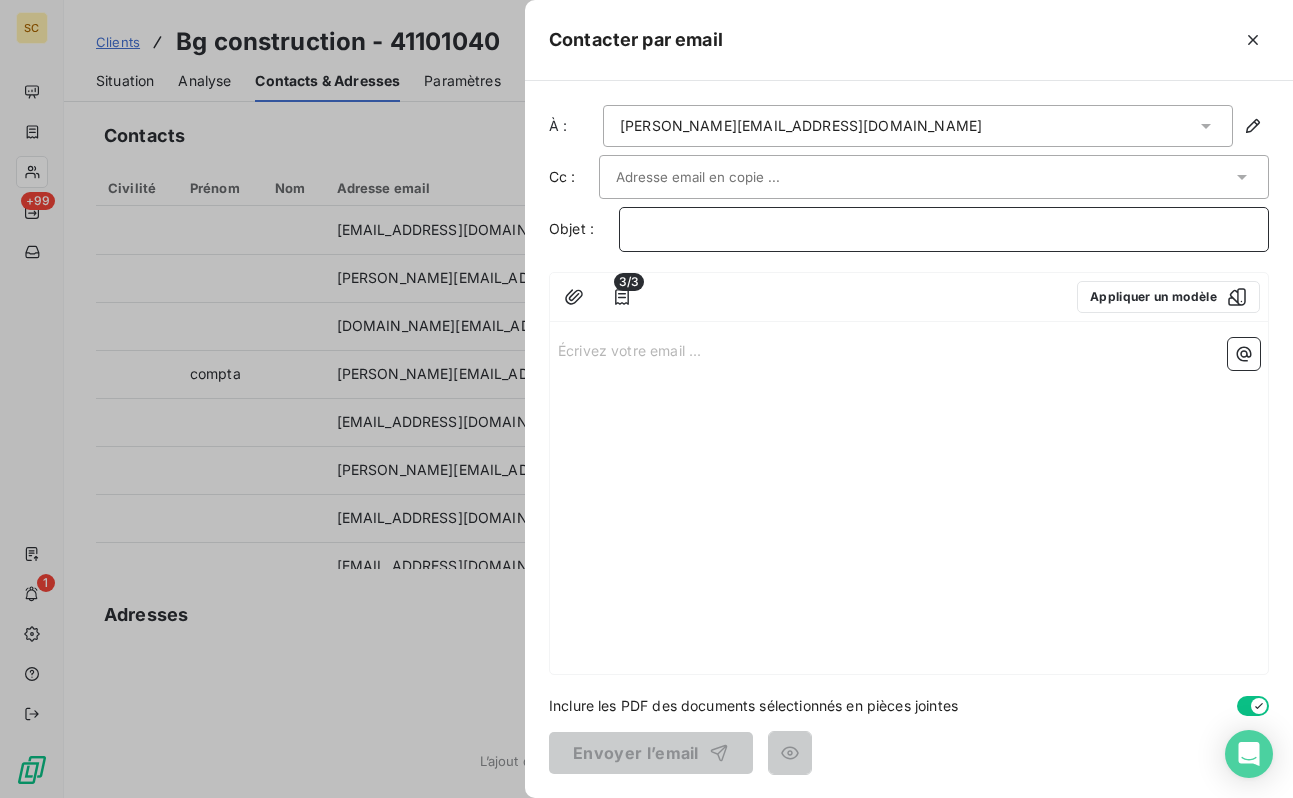 click on "﻿" at bounding box center (944, 229) 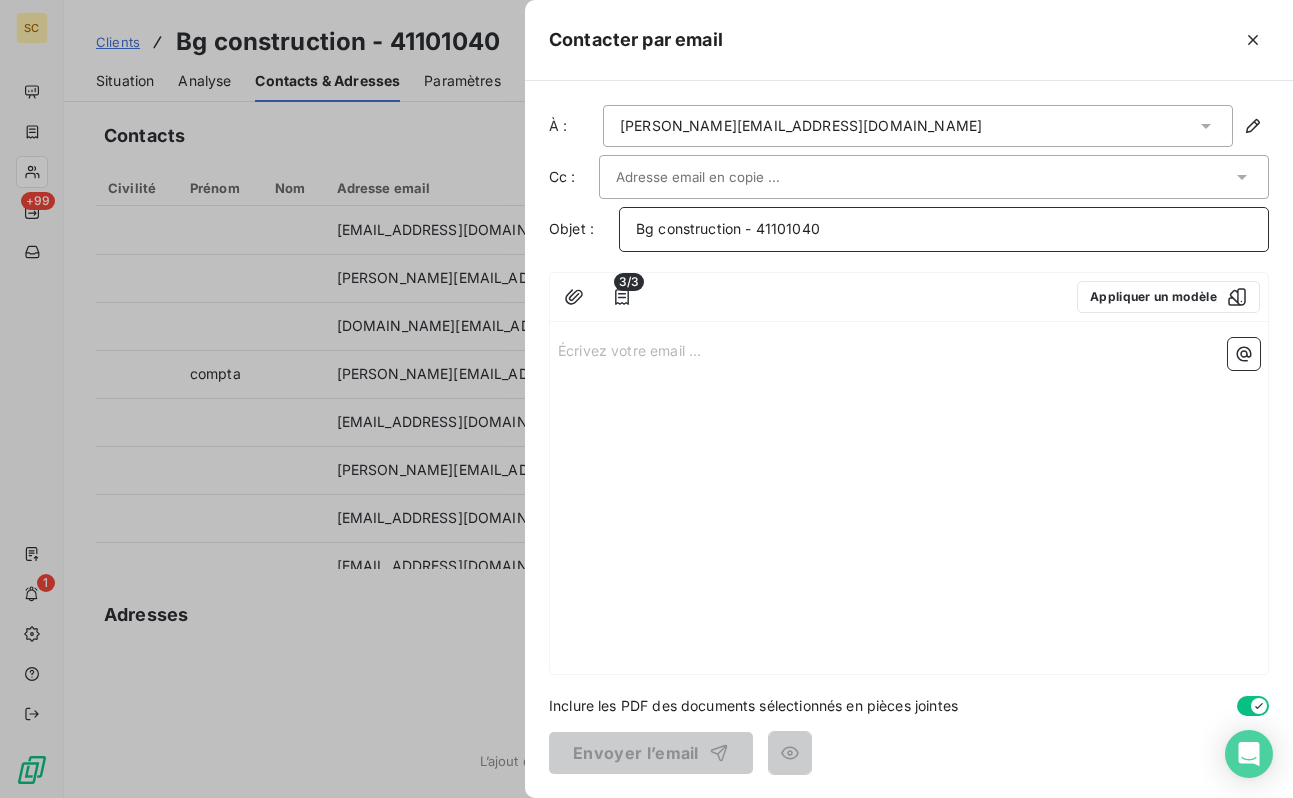 drag, startPoint x: 728, startPoint y: 229, endPoint x: 655, endPoint y: 233, distance: 73.109505 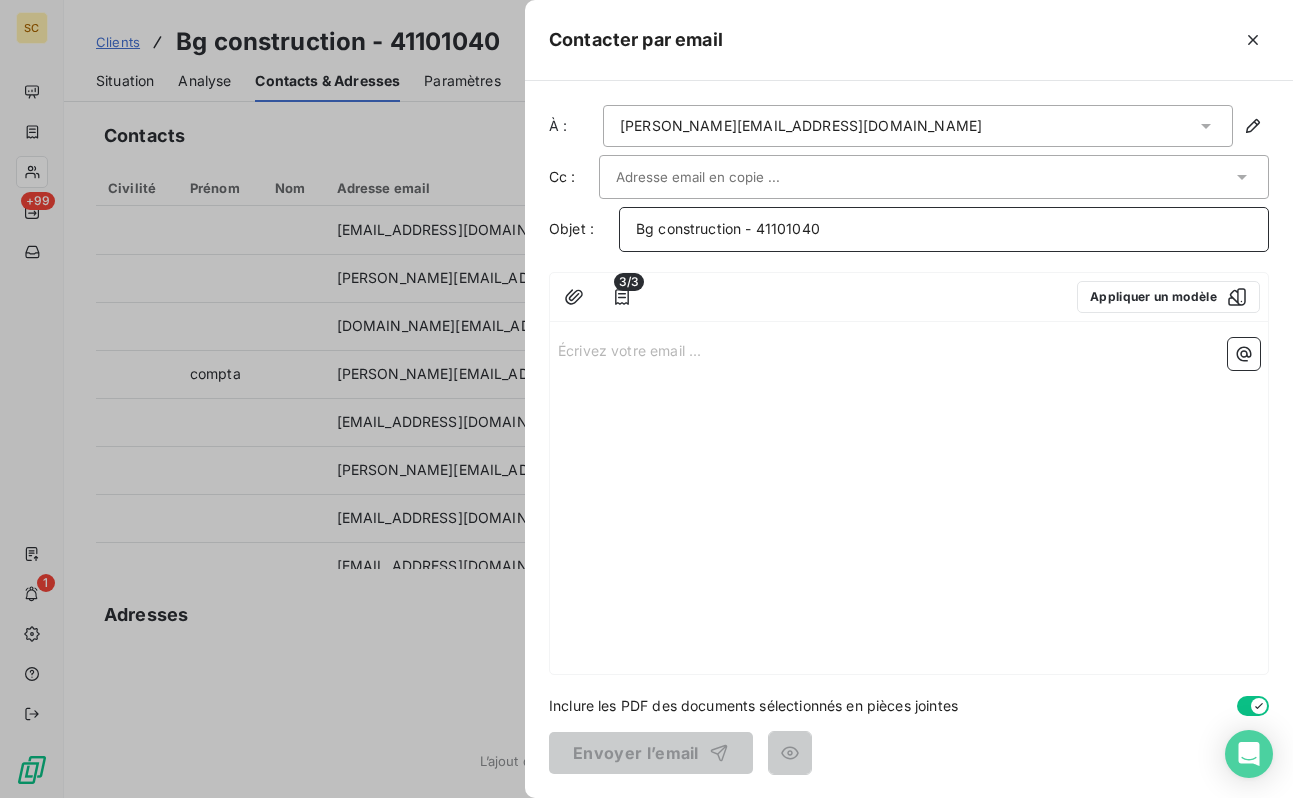 click on "Bg construction - 41101040" at bounding box center (728, 228) 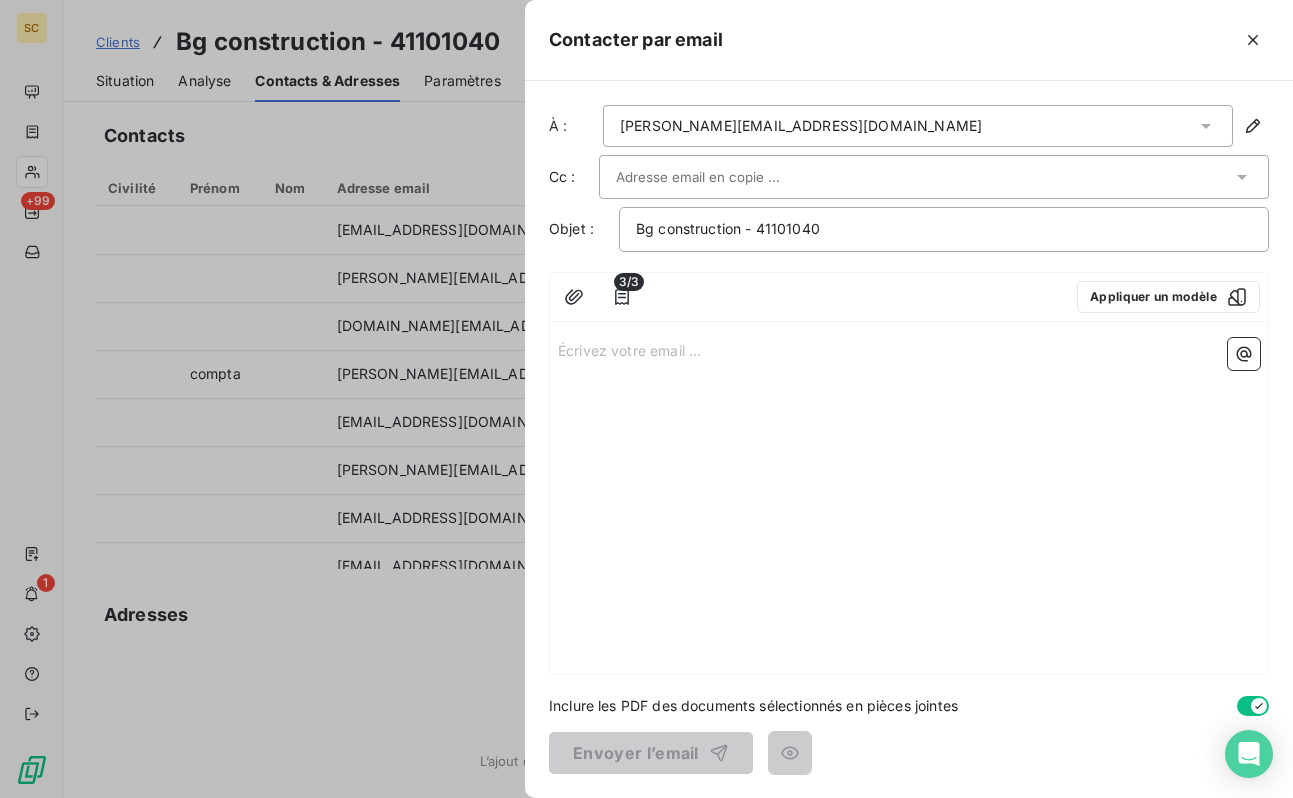 click on "Bg construction - 41101040" at bounding box center [944, 229] 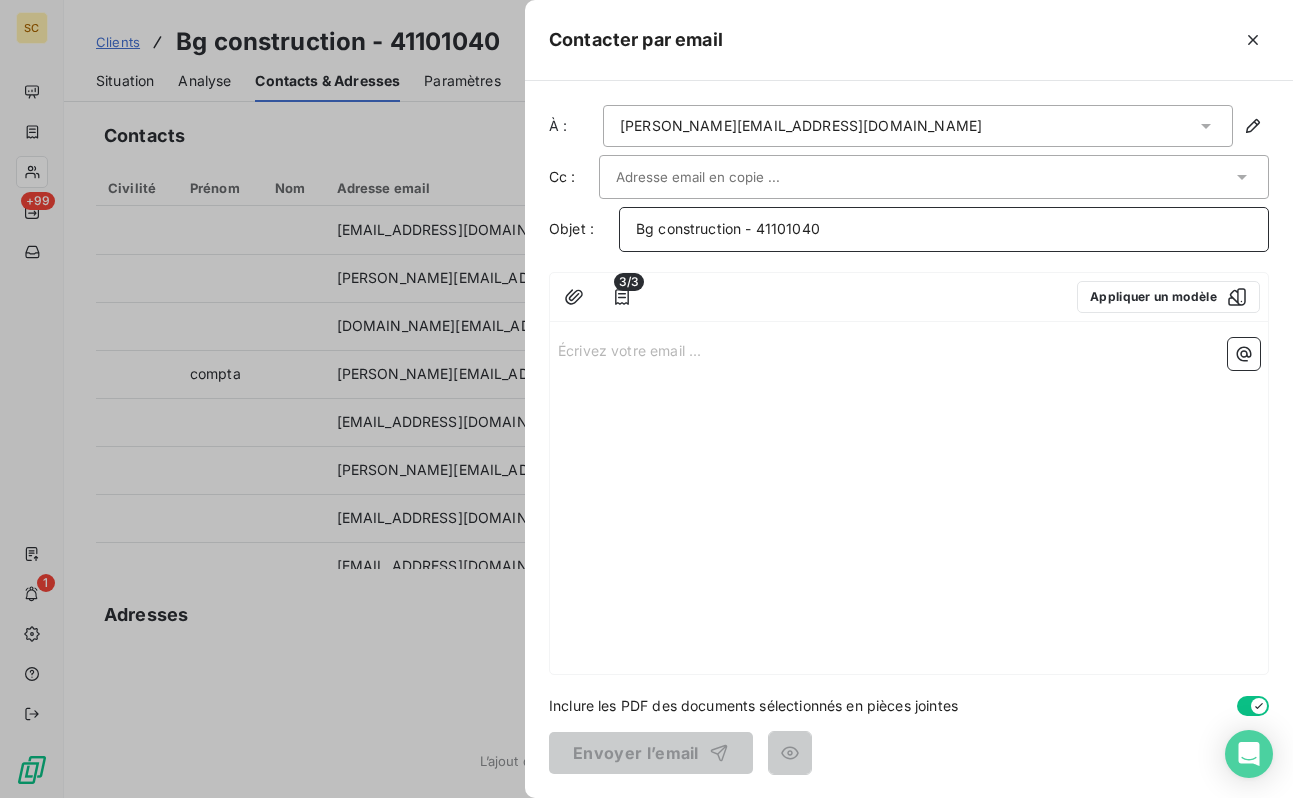 click on "Bg construction - 41101040" at bounding box center [728, 228] 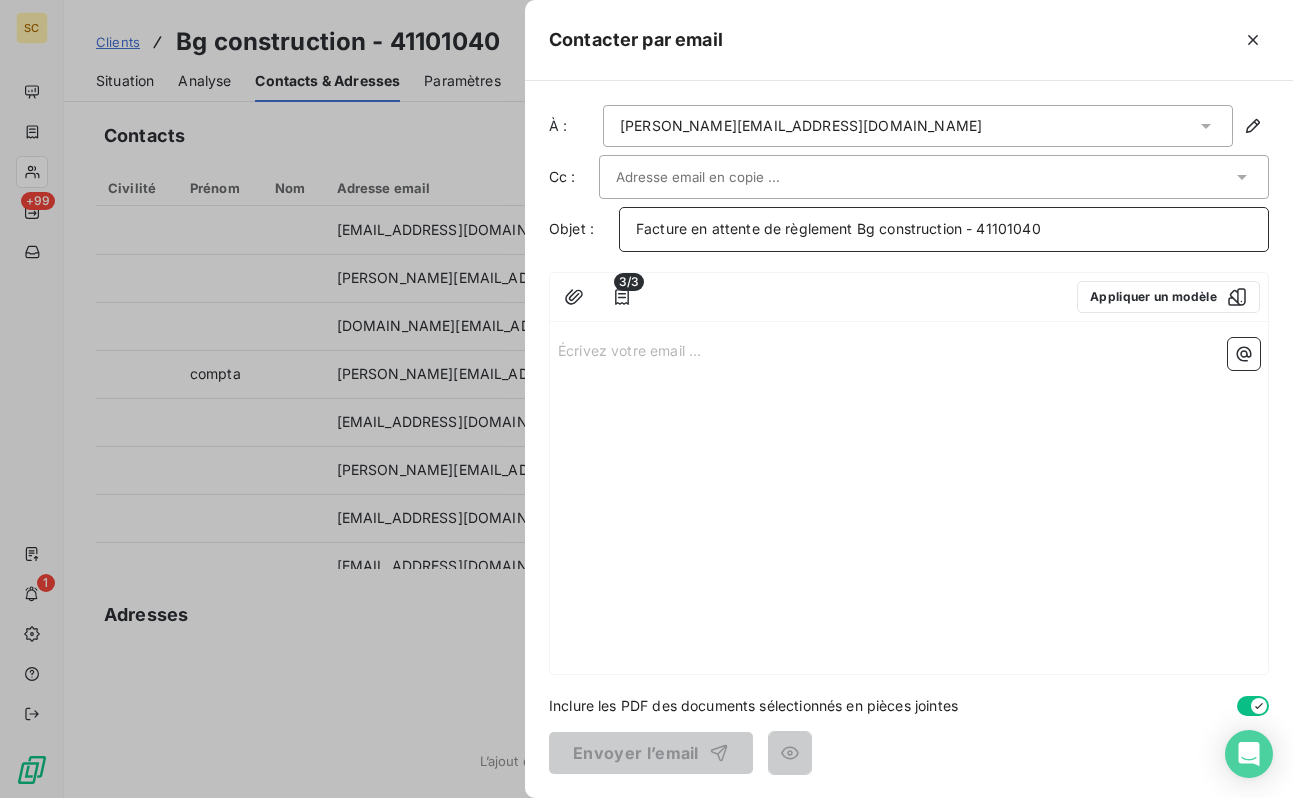 click on "Facture en attente de règlement Bg construction - 41101040" at bounding box center [838, 228] 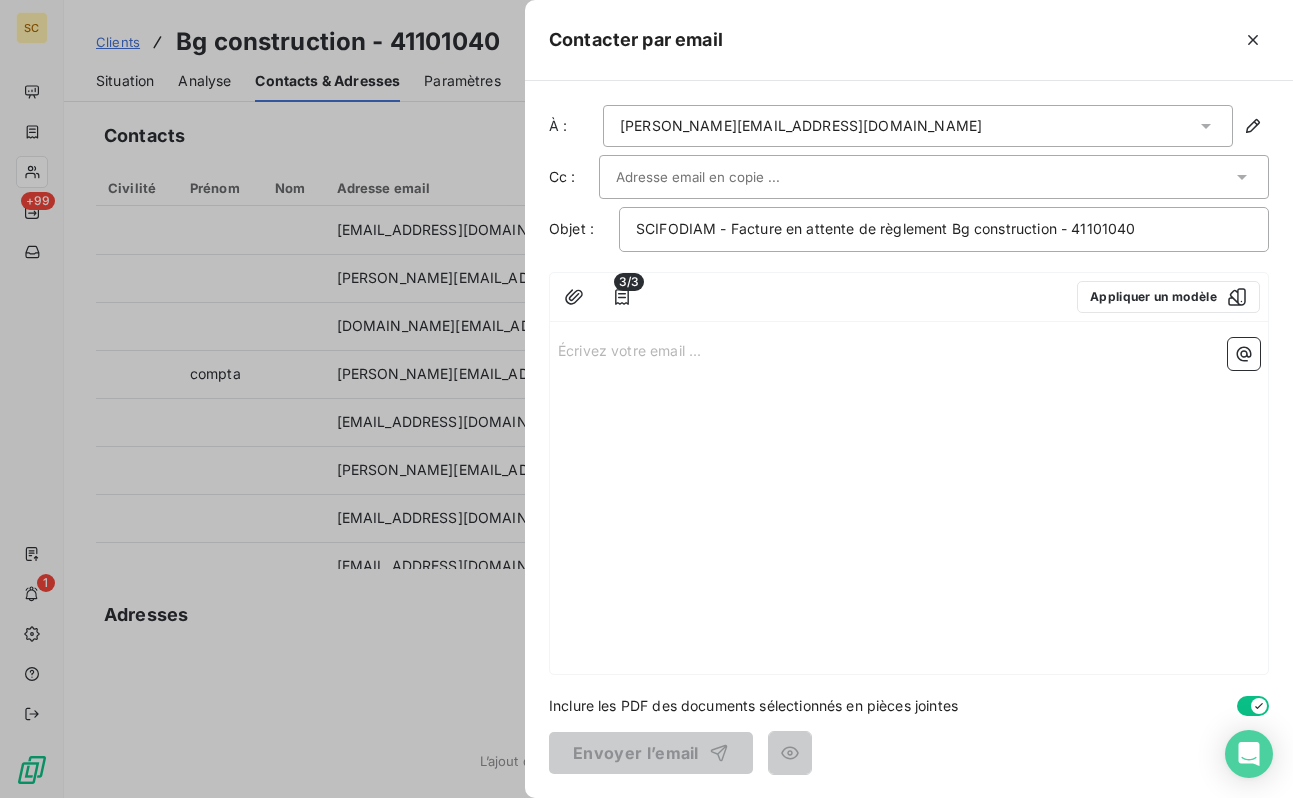 click on "Écrivez votre email ... ﻿" at bounding box center [909, 502] 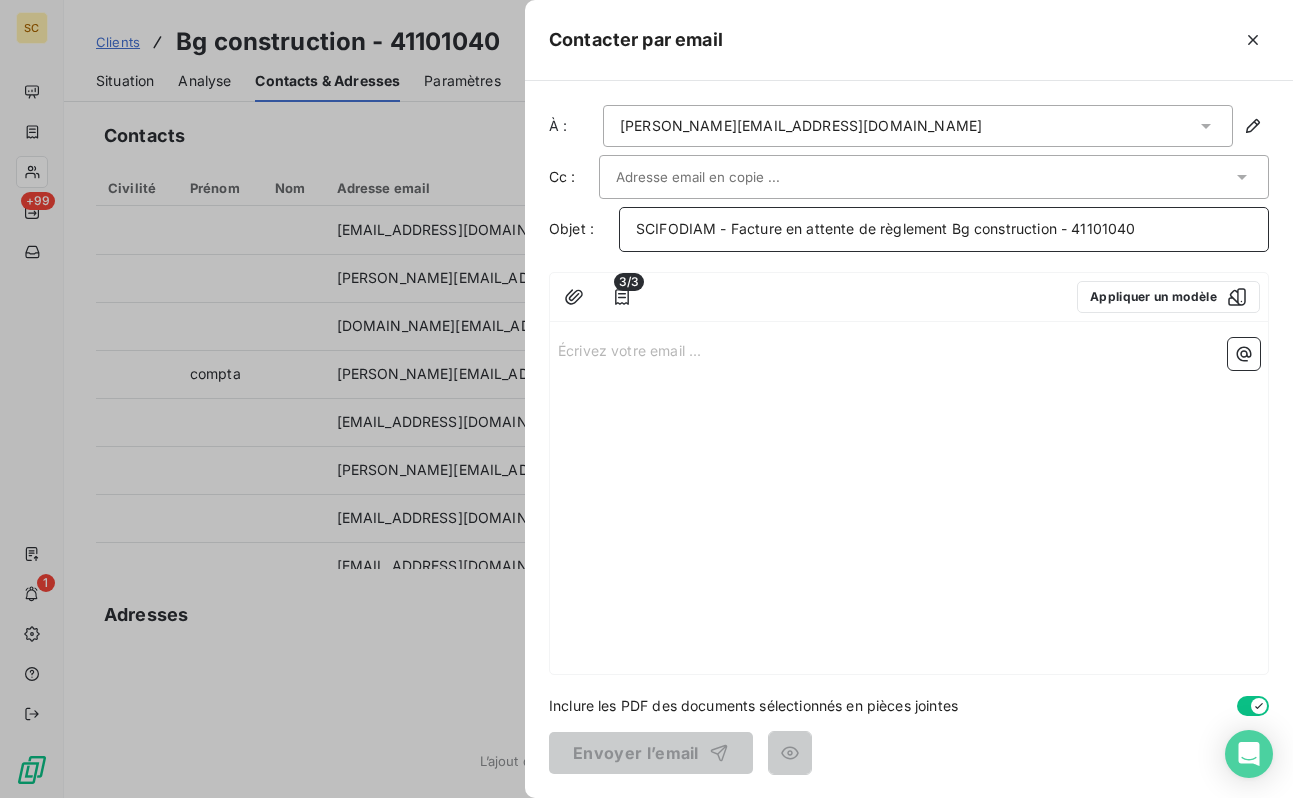 click on "SCIFODIAM - Facture en attente de règlement Bg construction - 41101040" at bounding box center (886, 228) 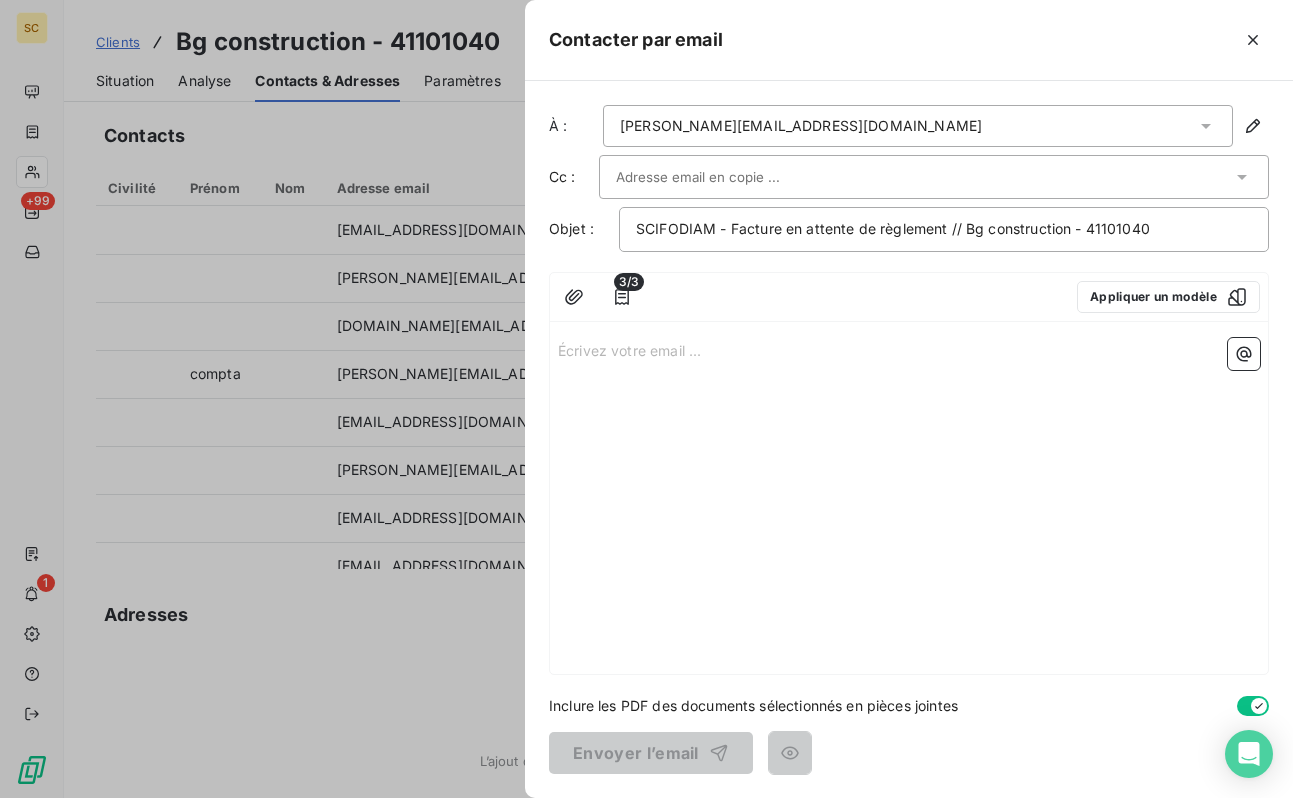 click on "Écrivez votre email ... ﻿" at bounding box center [909, 502] 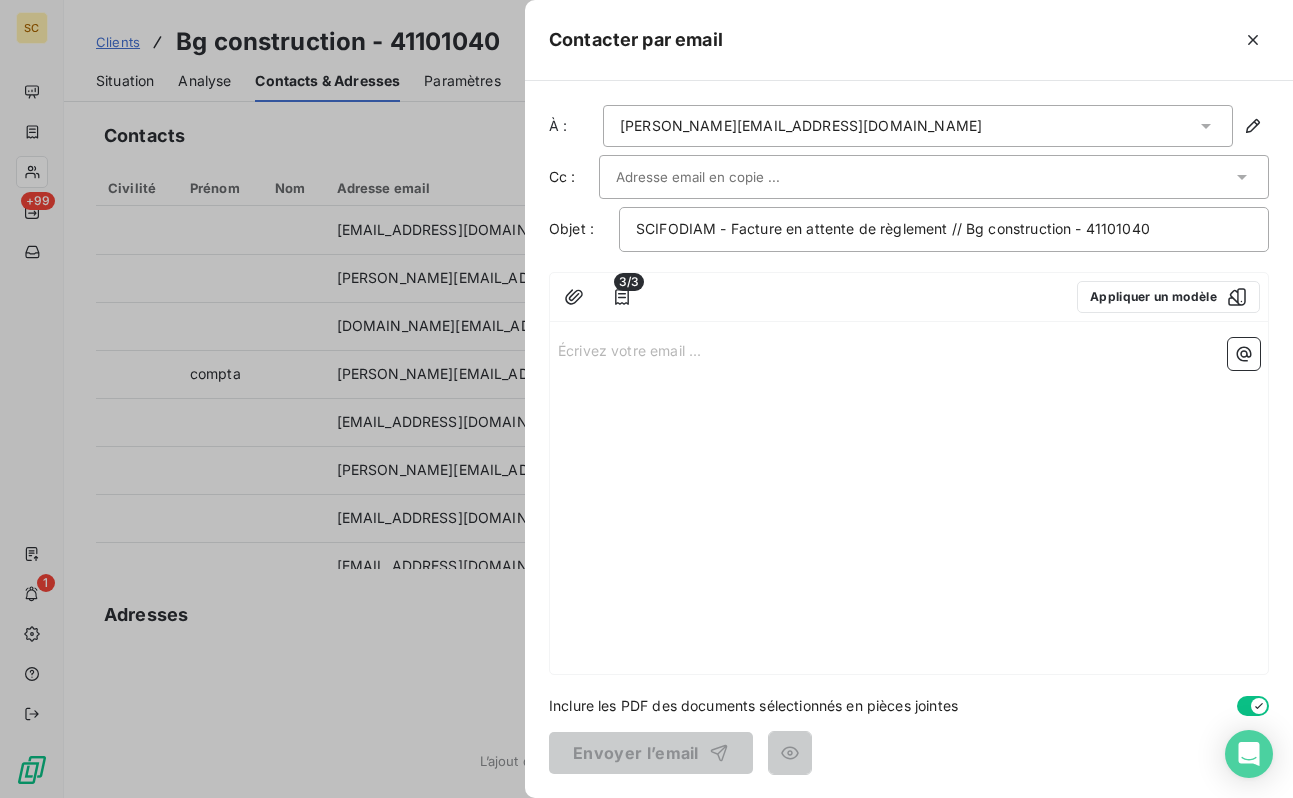 click on "Écrivez votre email ... ﻿" at bounding box center (909, 502) 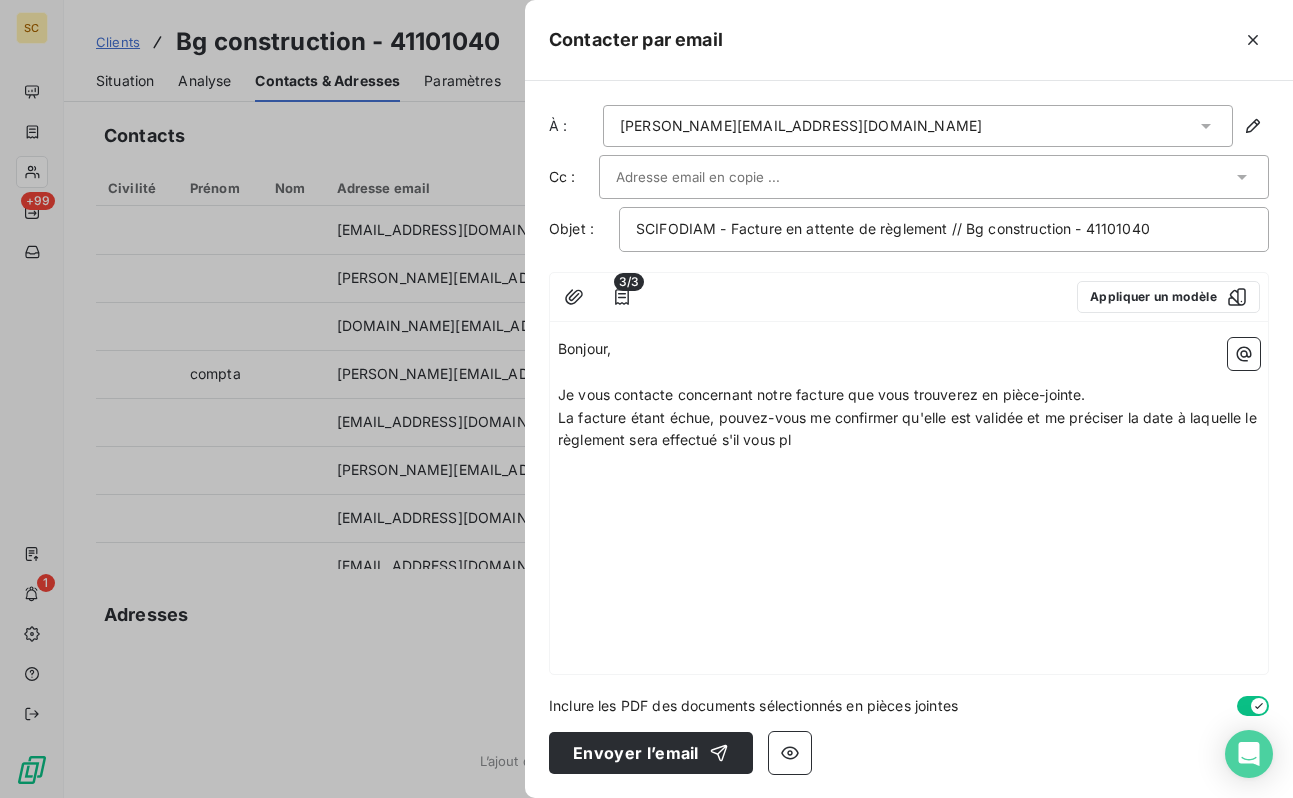 type 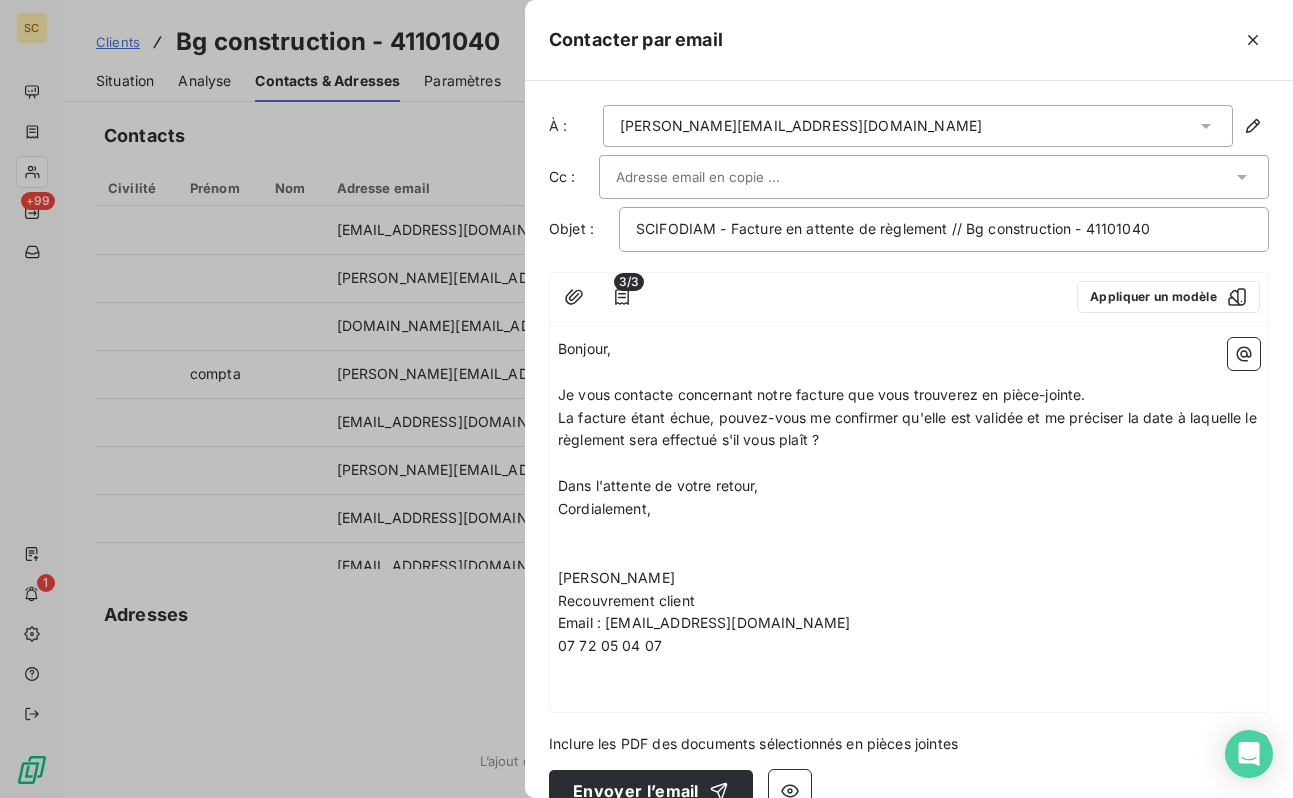 click on "﻿" at bounding box center [909, 532] 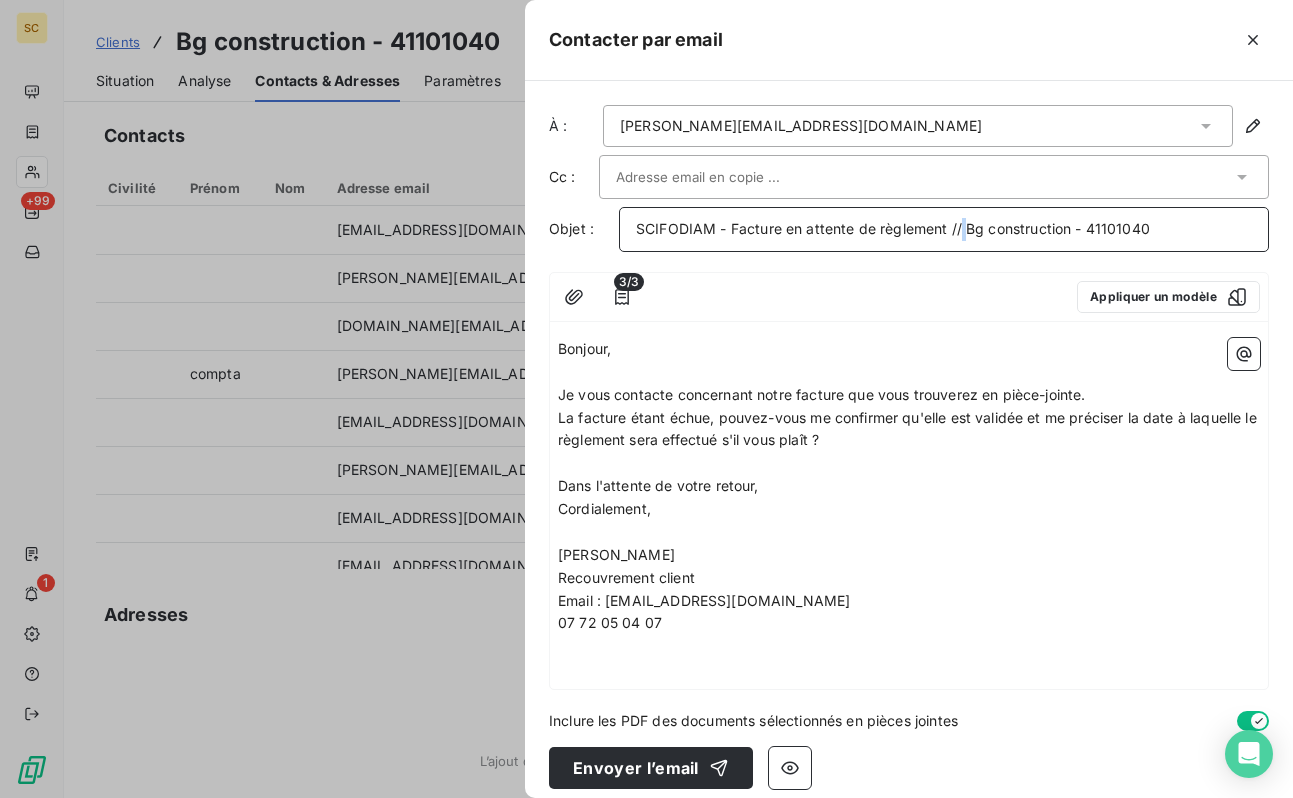 drag, startPoint x: 1173, startPoint y: 236, endPoint x: 959, endPoint y: 232, distance: 214.03738 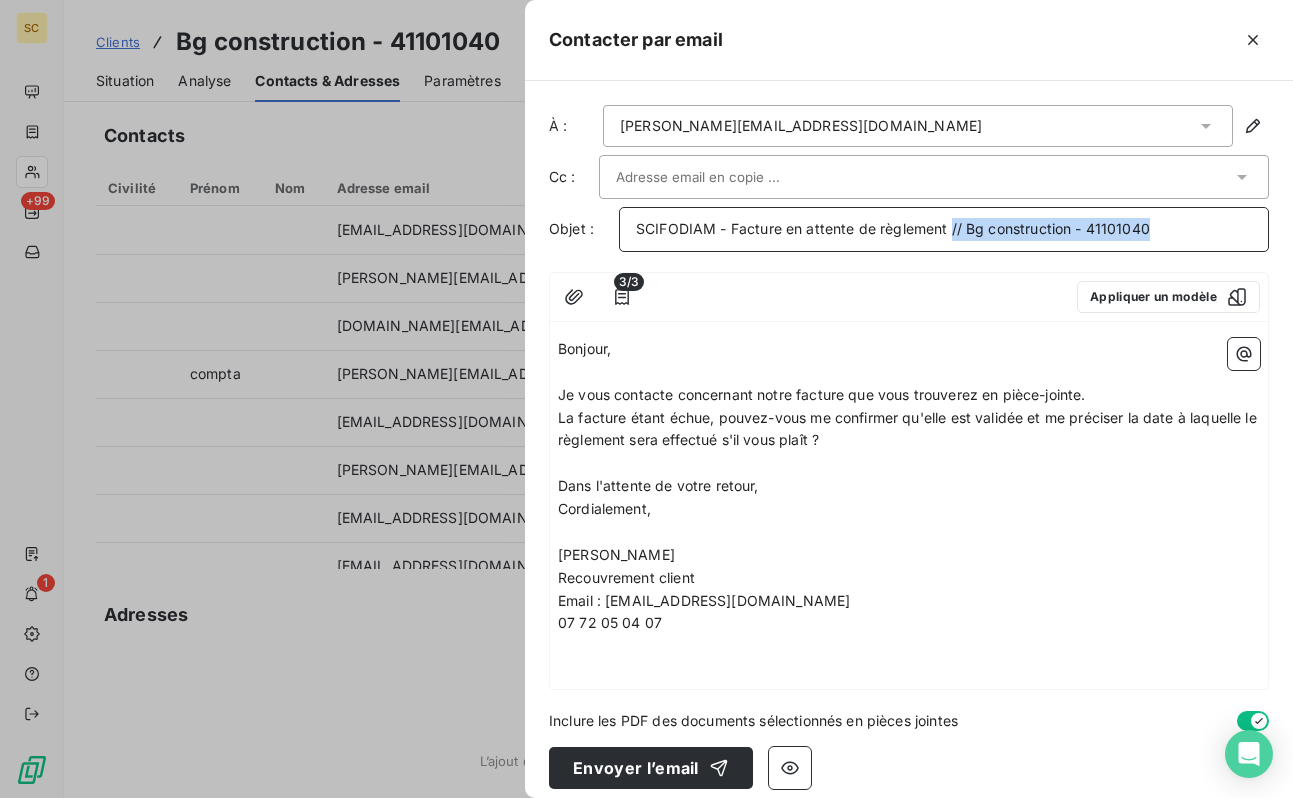 drag, startPoint x: 952, startPoint y: 228, endPoint x: 1159, endPoint y: 226, distance: 207.00966 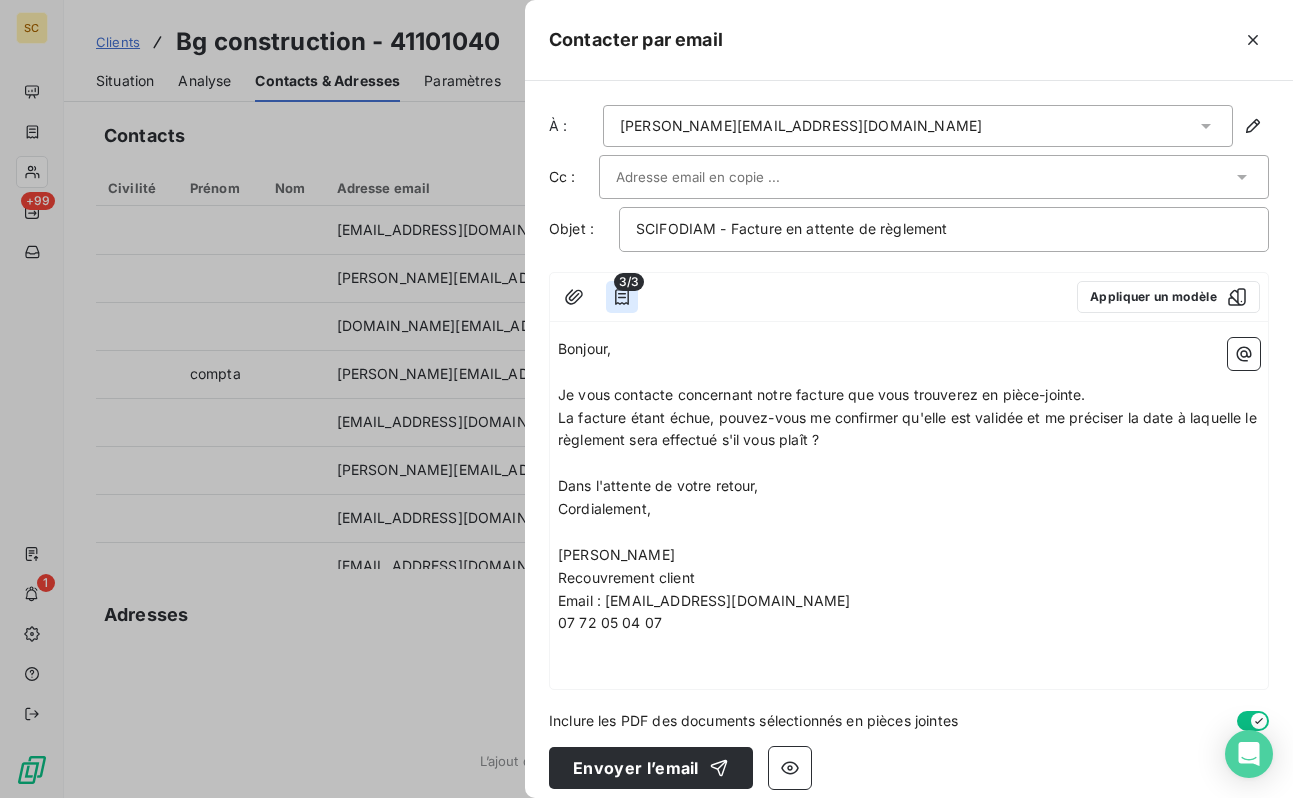 click at bounding box center [622, 297] 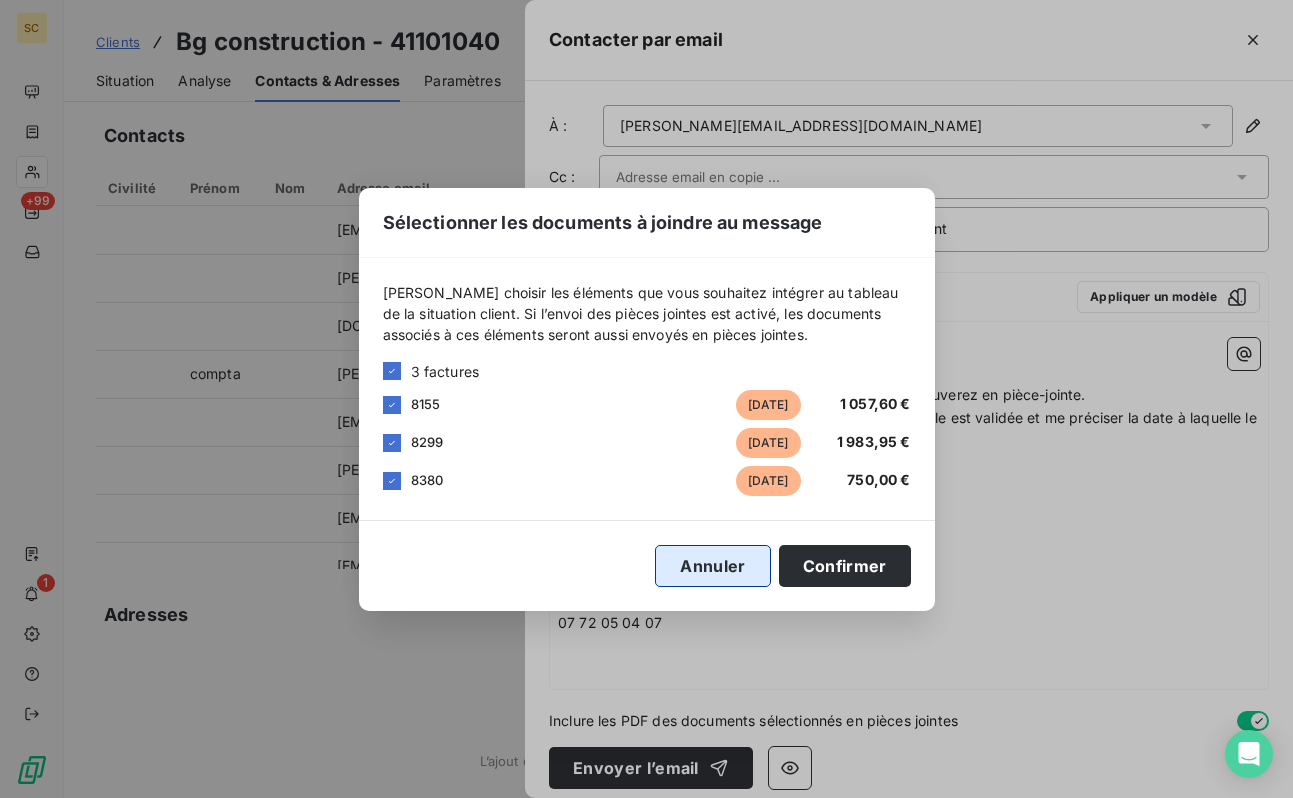click on "Annuler" at bounding box center (712, 566) 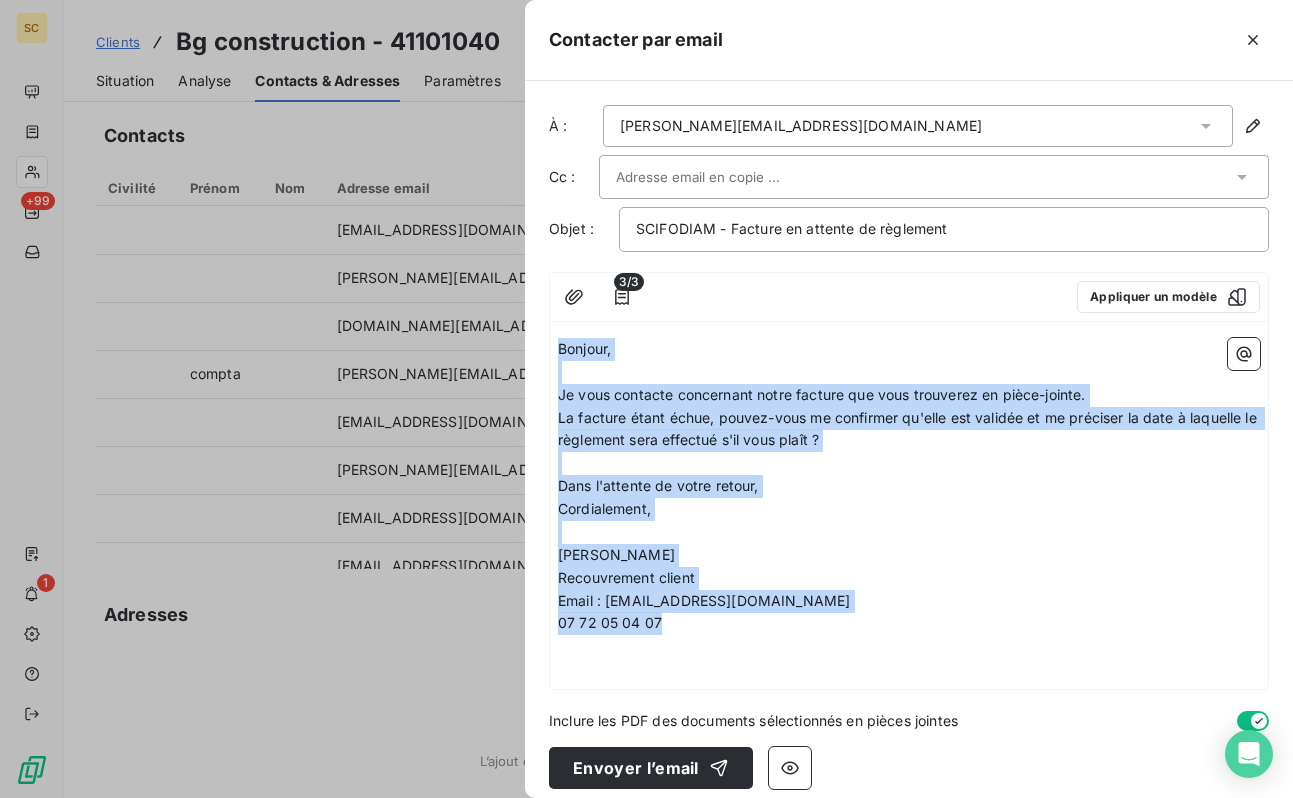 drag, startPoint x: 666, startPoint y: 620, endPoint x: 522, endPoint y: 322, distance: 330.96826 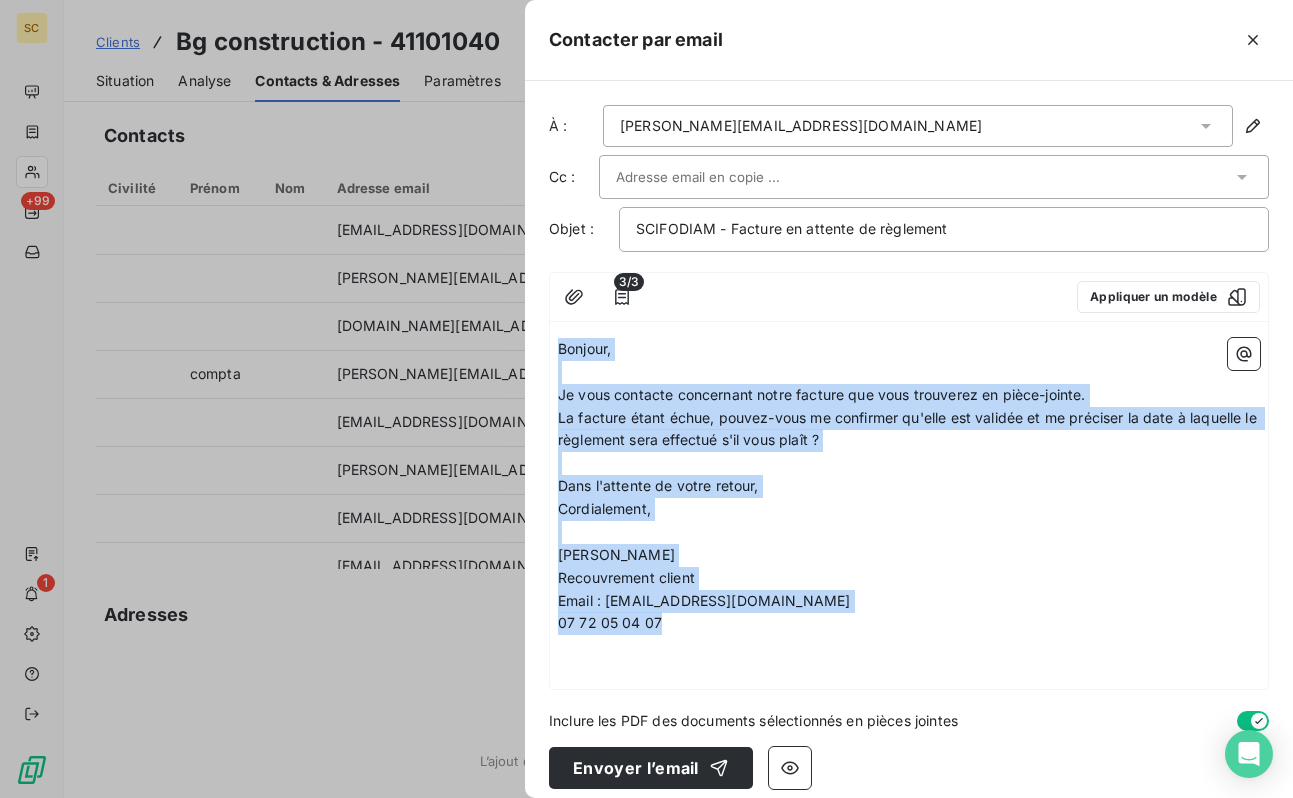 click on "[PERSON_NAME]" at bounding box center [909, 555] 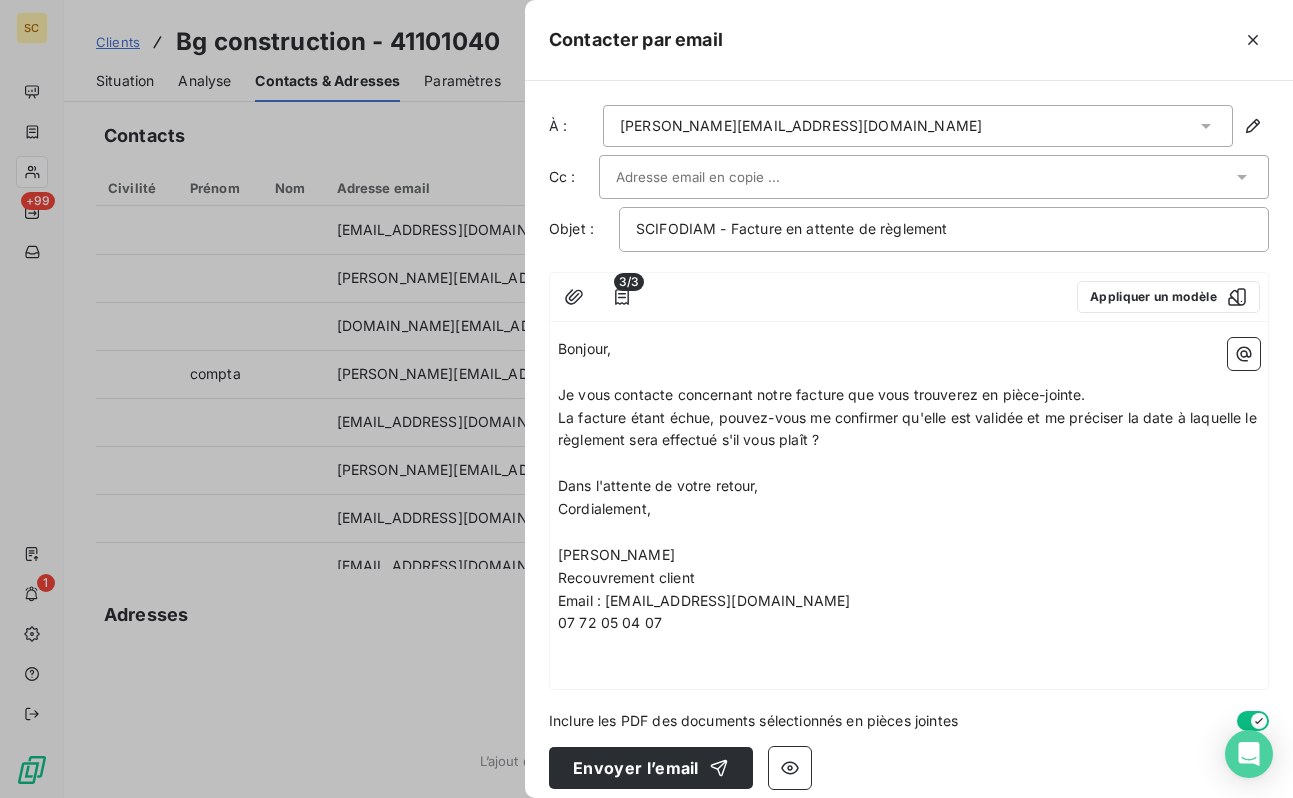 click on "[PERSON_NAME][EMAIL_ADDRESS][DOMAIN_NAME]" at bounding box center (801, 126) 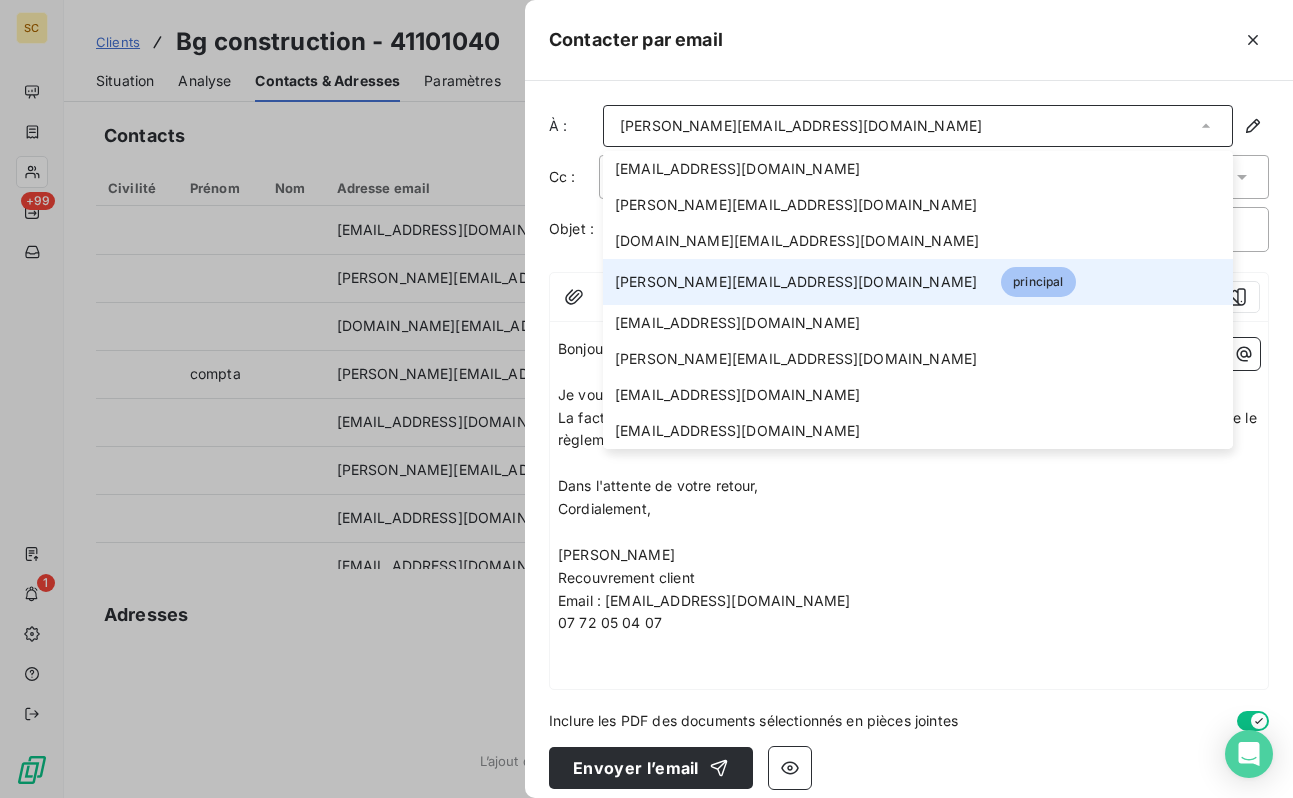 click on "[PERSON_NAME][EMAIL_ADDRESS][DOMAIN_NAME]" at bounding box center [796, 282] 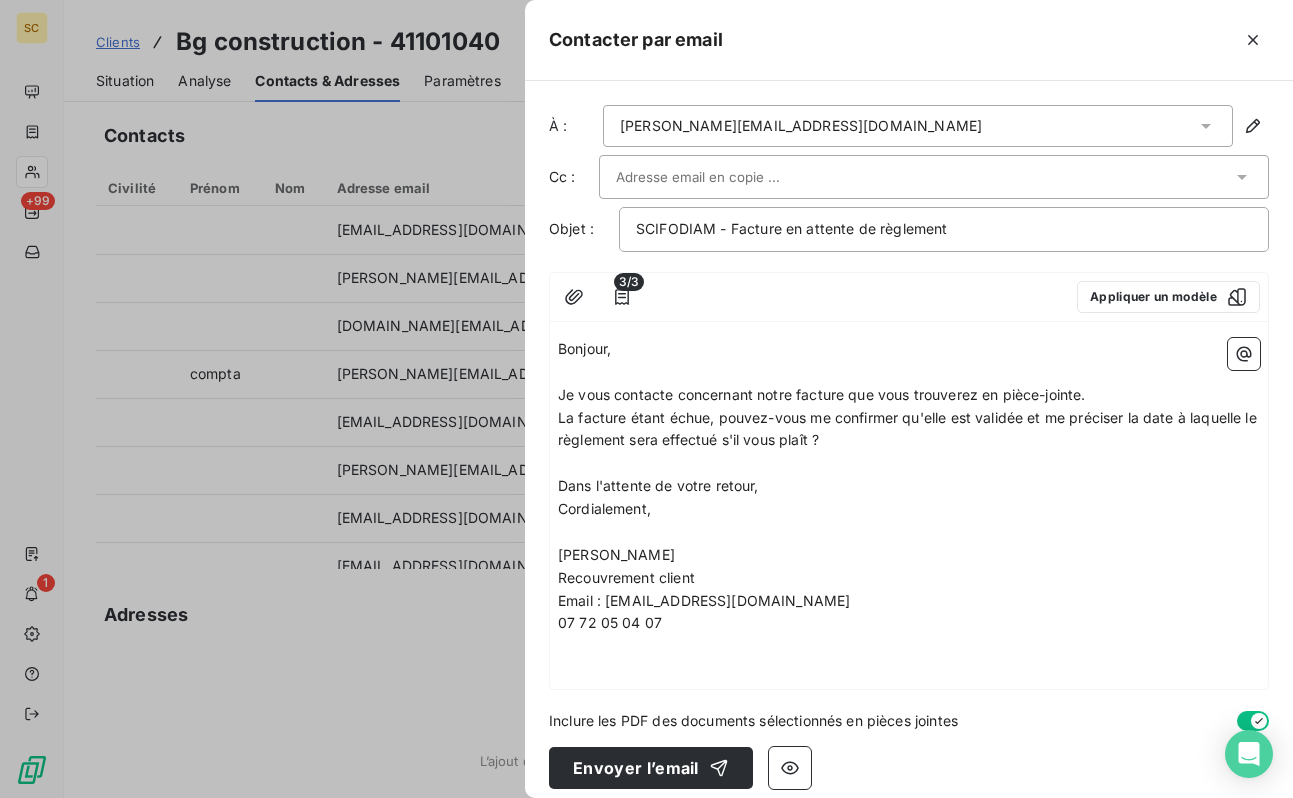 click on "﻿" at bounding box center [909, 532] 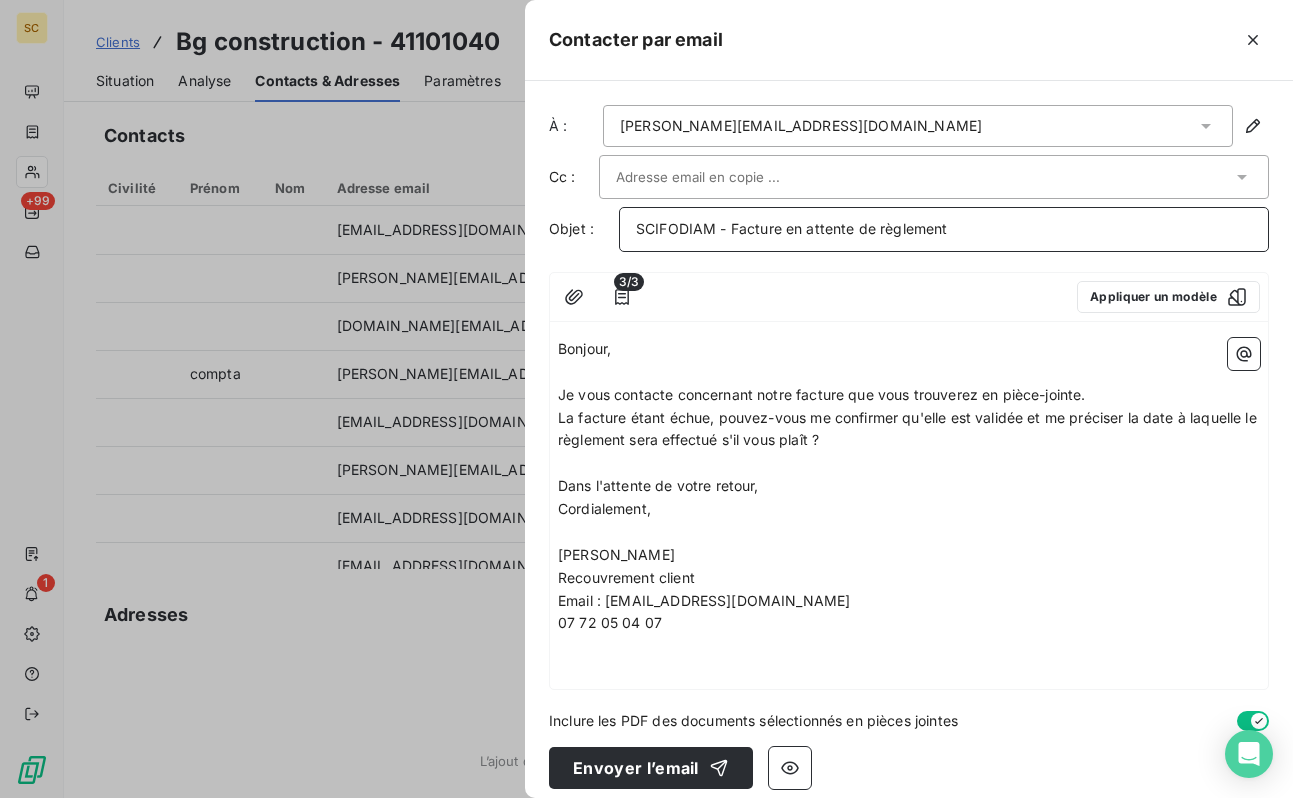 drag, startPoint x: 780, startPoint y: 231, endPoint x: 795, endPoint y: 248, distance: 22.671568 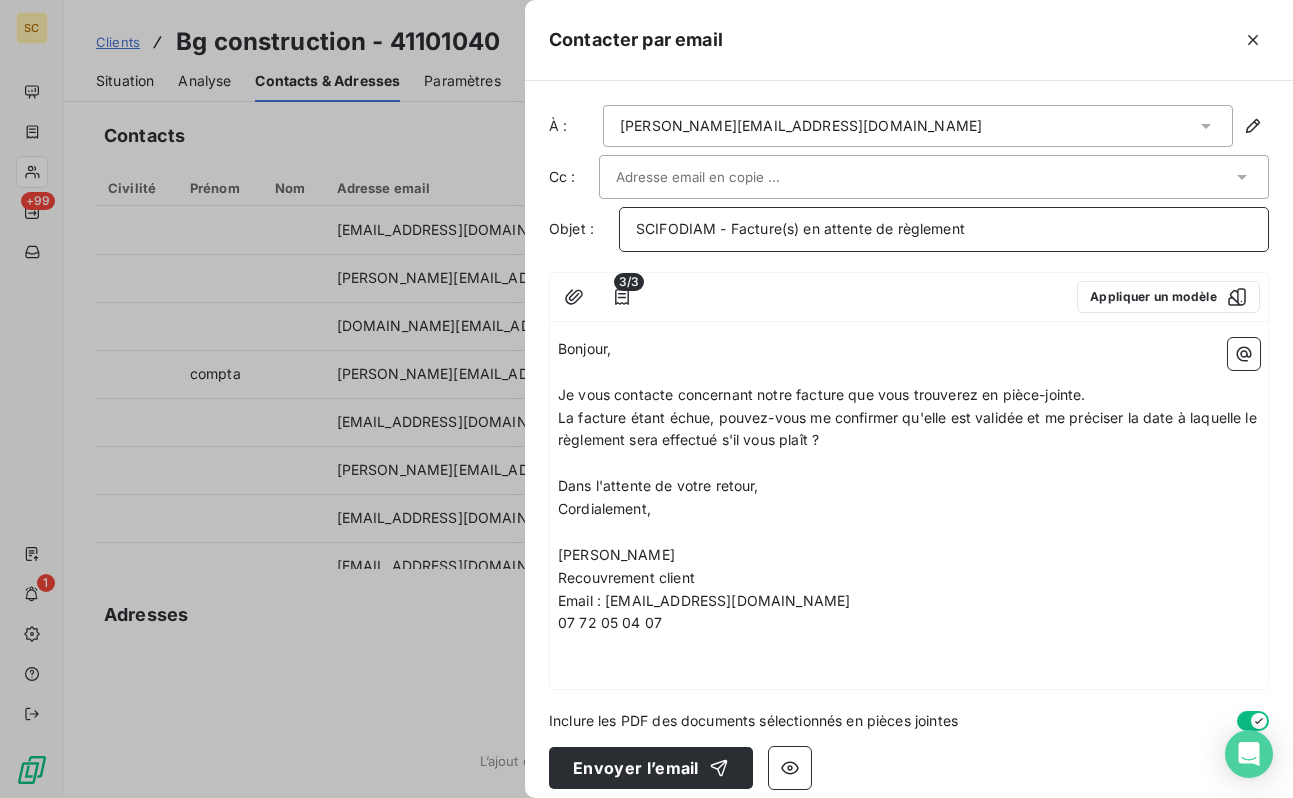 drag, startPoint x: 948, startPoint y: 226, endPoint x: 563, endPoint y: 215, distance: 385.1571 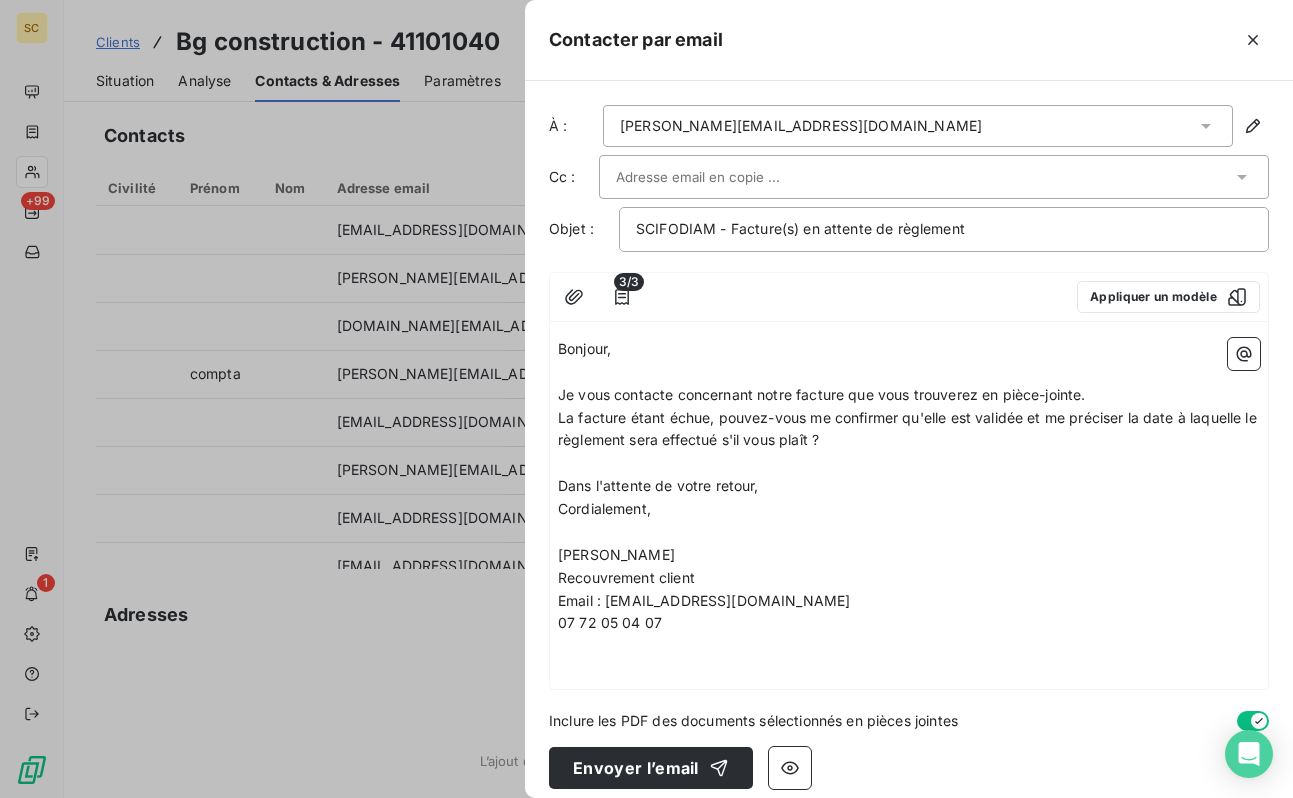 click on "[PERSON_NAME]" at bounding box center (909, 555) 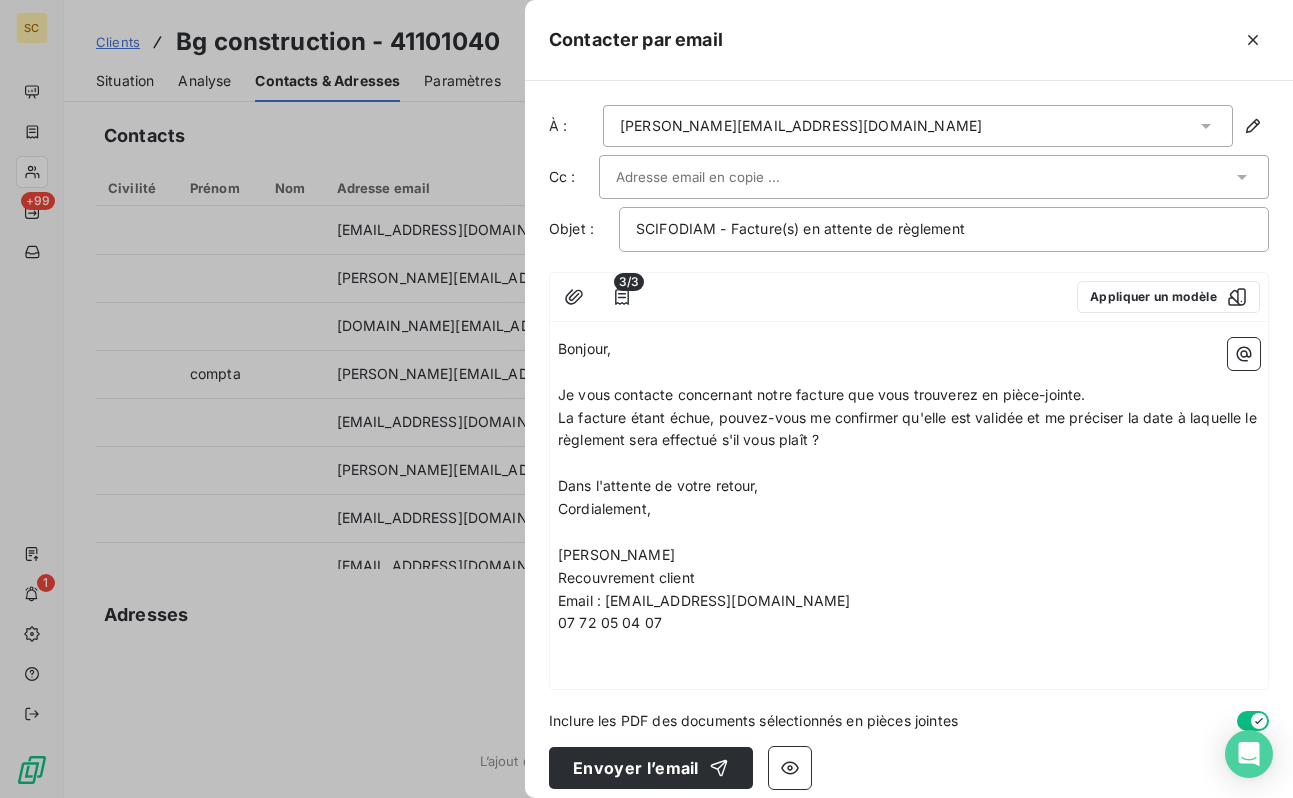 click on "La facture étant échue, pouvez-vous me confirmer qu'elle est validée et me préciser la date à laquelle le règlement sera effectué s'il vous plaît ?" at bounding box center (909, 429) 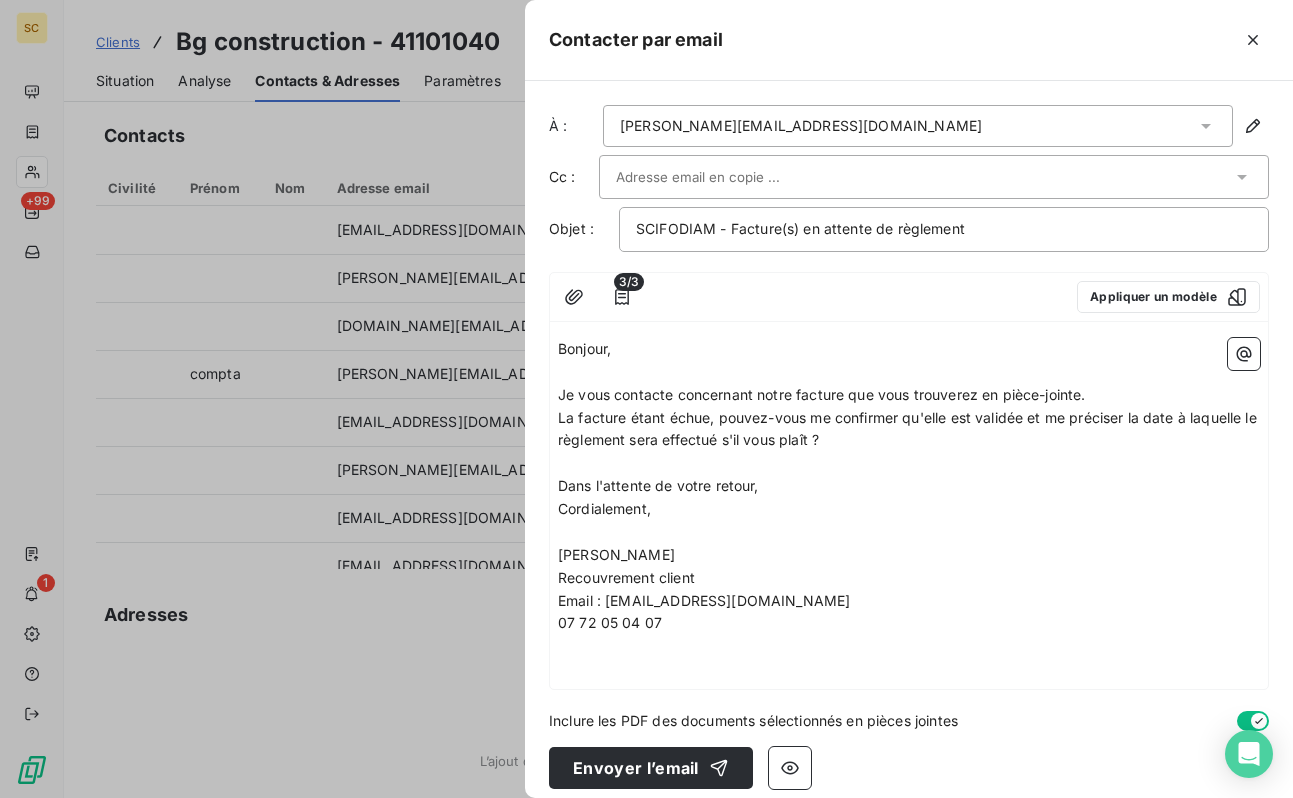 click on "﻿" at bounding box center [909, 463] 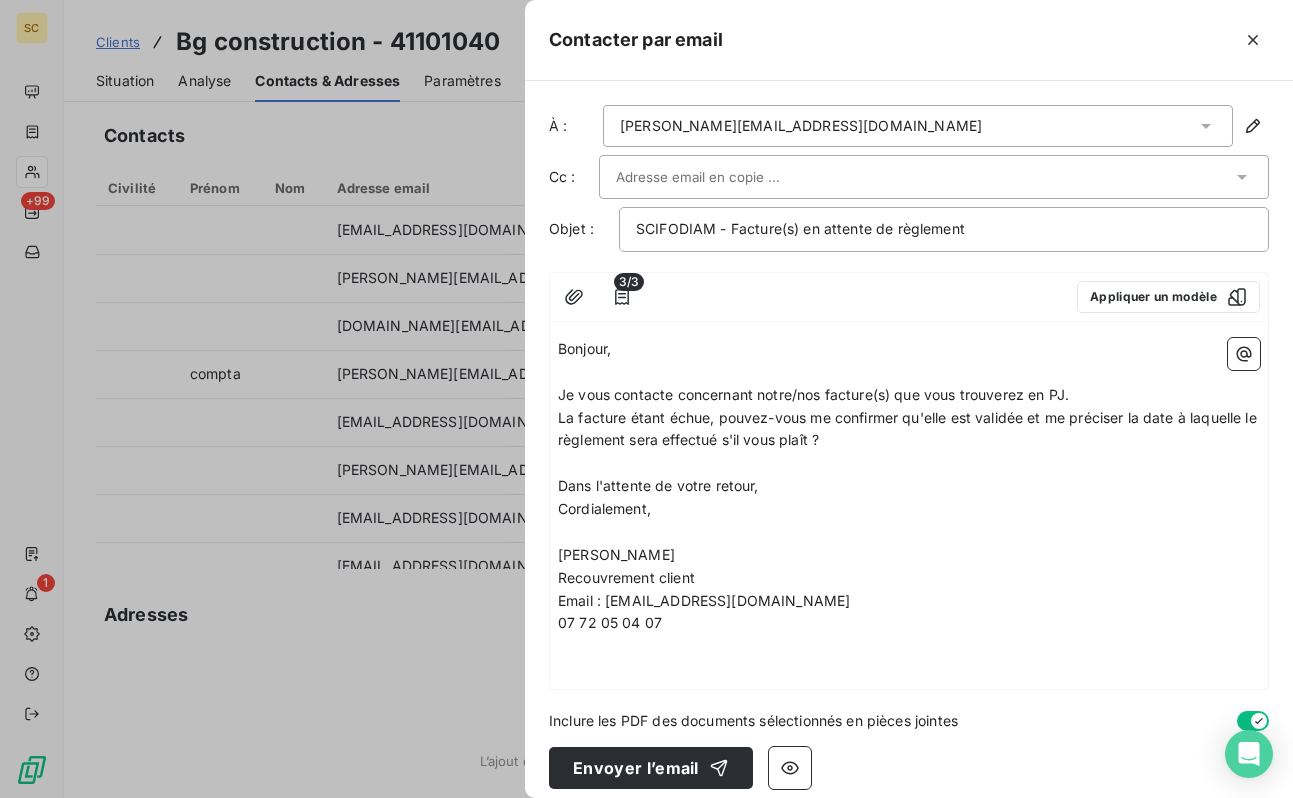 click on "La facture étant échue, pouvez-vous me confirmer qu'elle est validée et me préciser la date à laquelle le règlement sera effectué s'il vous plaît ?" at bounding box center [909, 429] 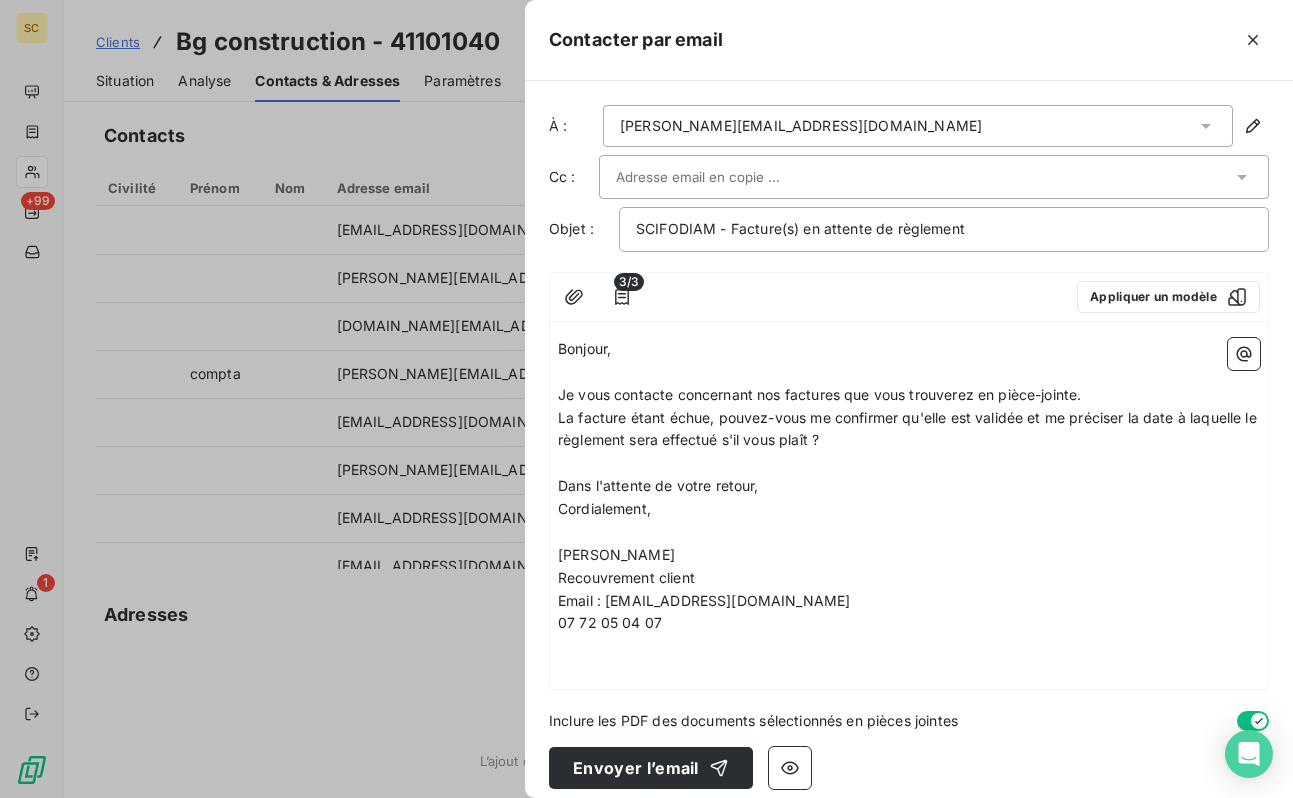 click on "﻿" at bounding box center [909, 463] 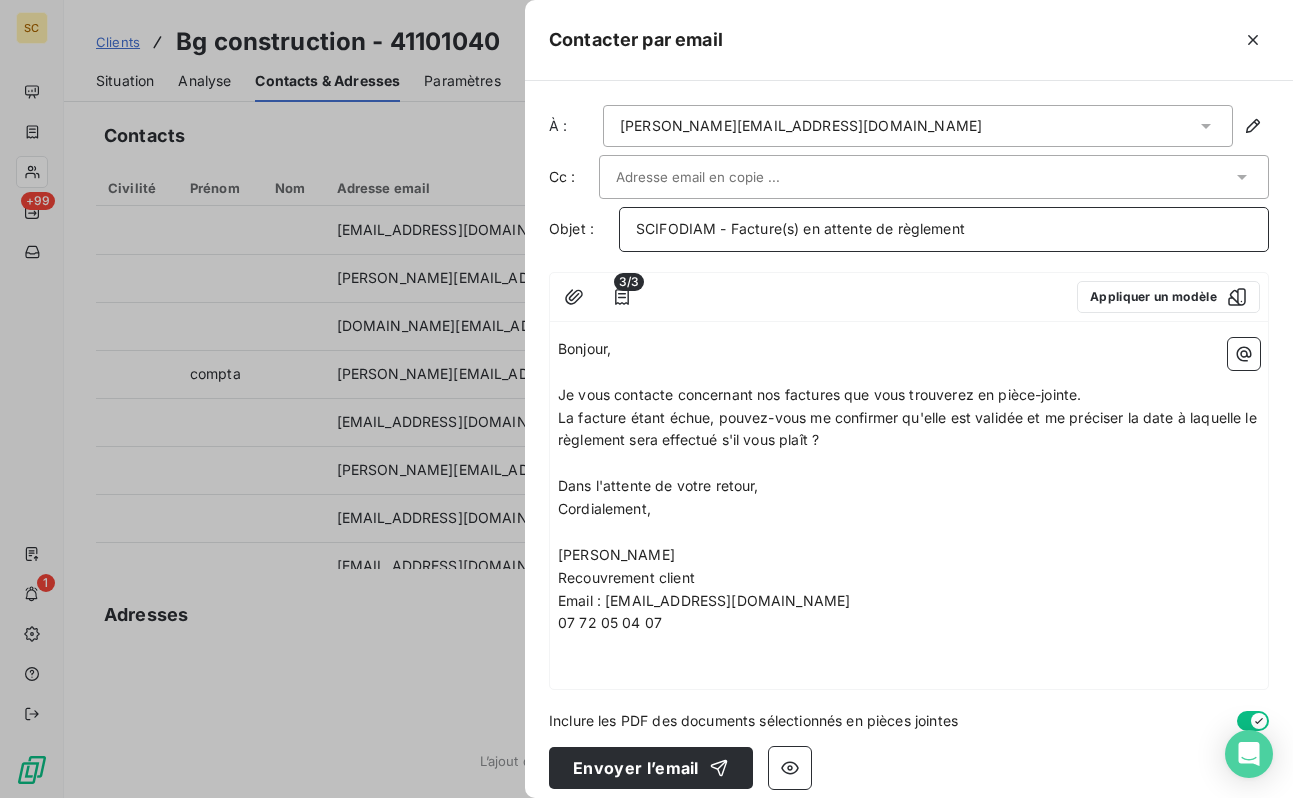 drag, startPoint x: 1018, startPoint y: 227, endPoint x: 585, endPoint y: 225, distance: 433.0046 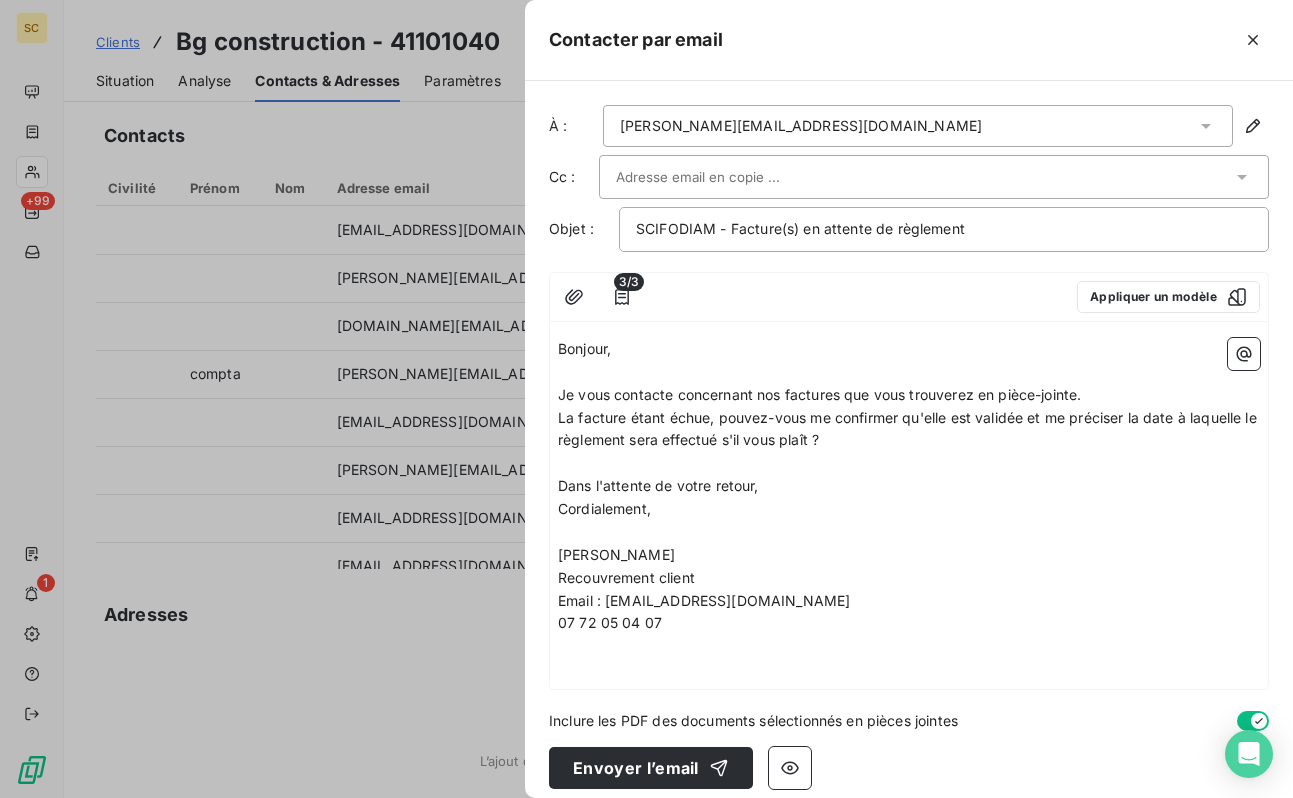 click on "La facture étant échue, pouvez-vous me confirmer qu'elle est validée et me préciser la date à laquelle le règlement sera effectué s'il vous plaît ?" at bounding box center (909, 429) 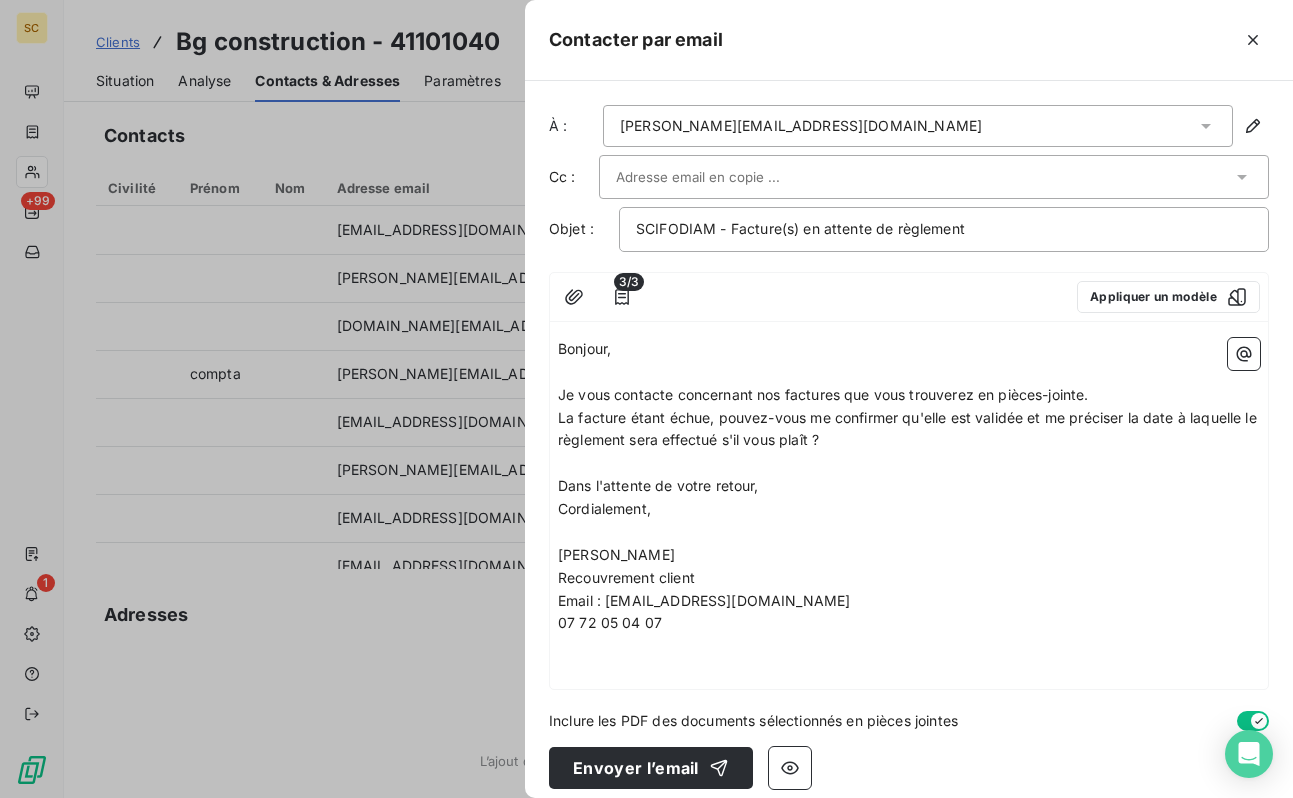 click on "Je vous contacte concernant nos factures que vous trouverez en pièces-jointe." at bounding box center [823, 394] 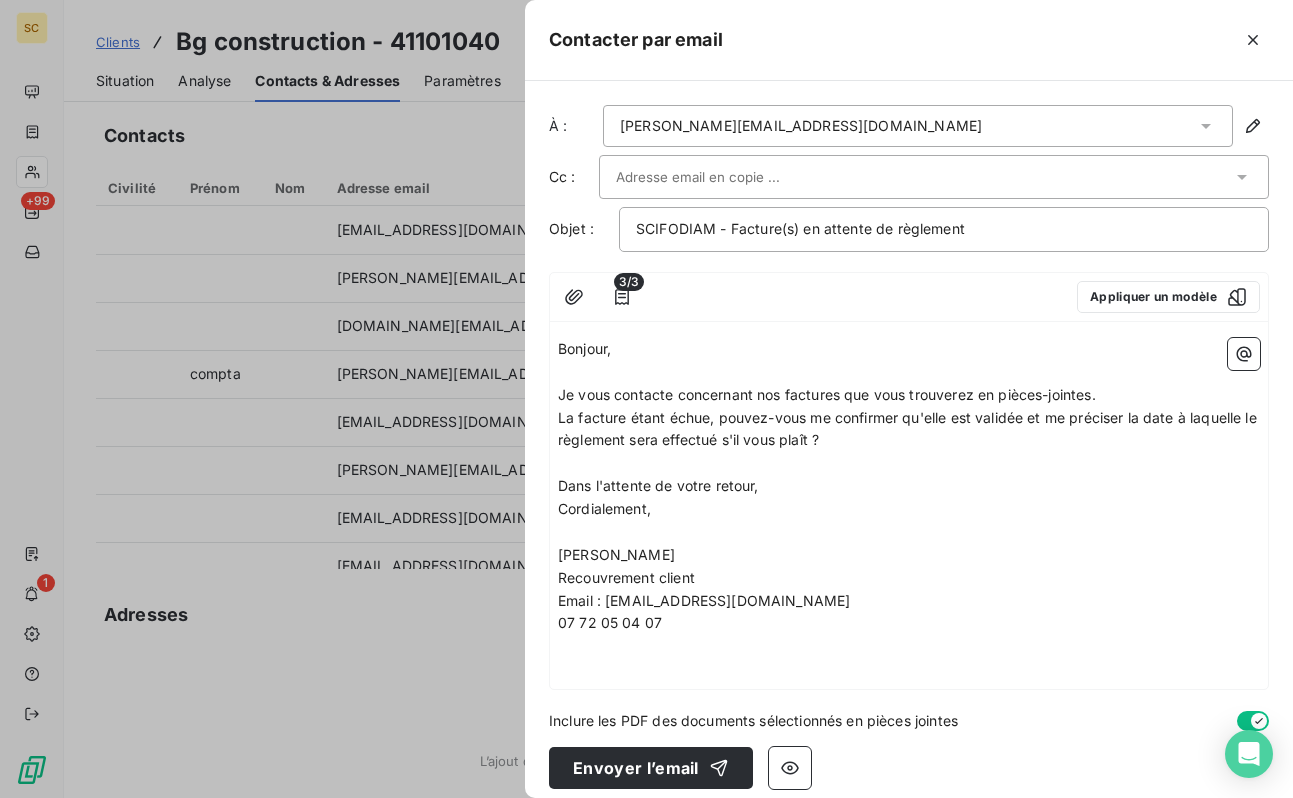 click on "La facture étant échue, pouvez-vous me confirmer qu'elle est validée et me préciser la date à laquelle le règlement sera effectué s'il vous plaît ?" at bounding box center [909, 429] 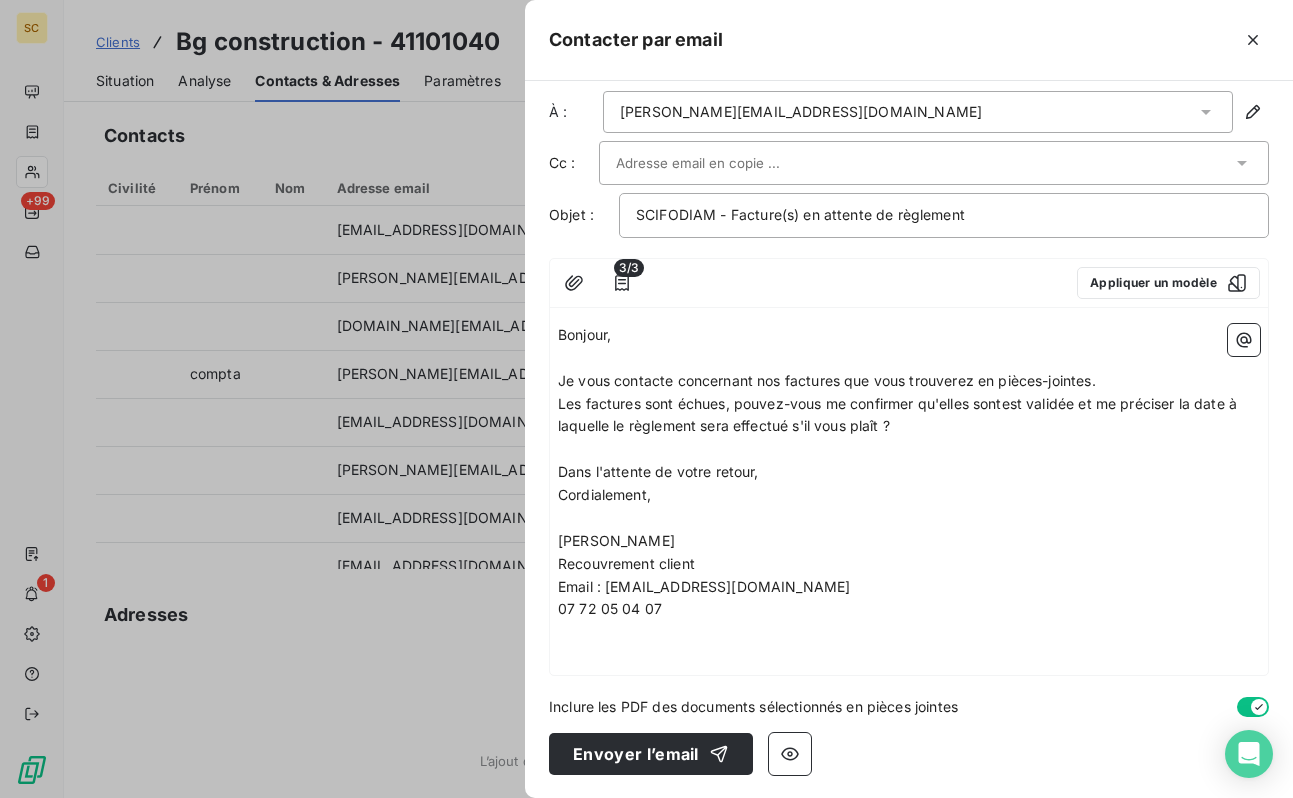 scroll, scrollTop: 15, scrollLeft: 0, axis: vertical 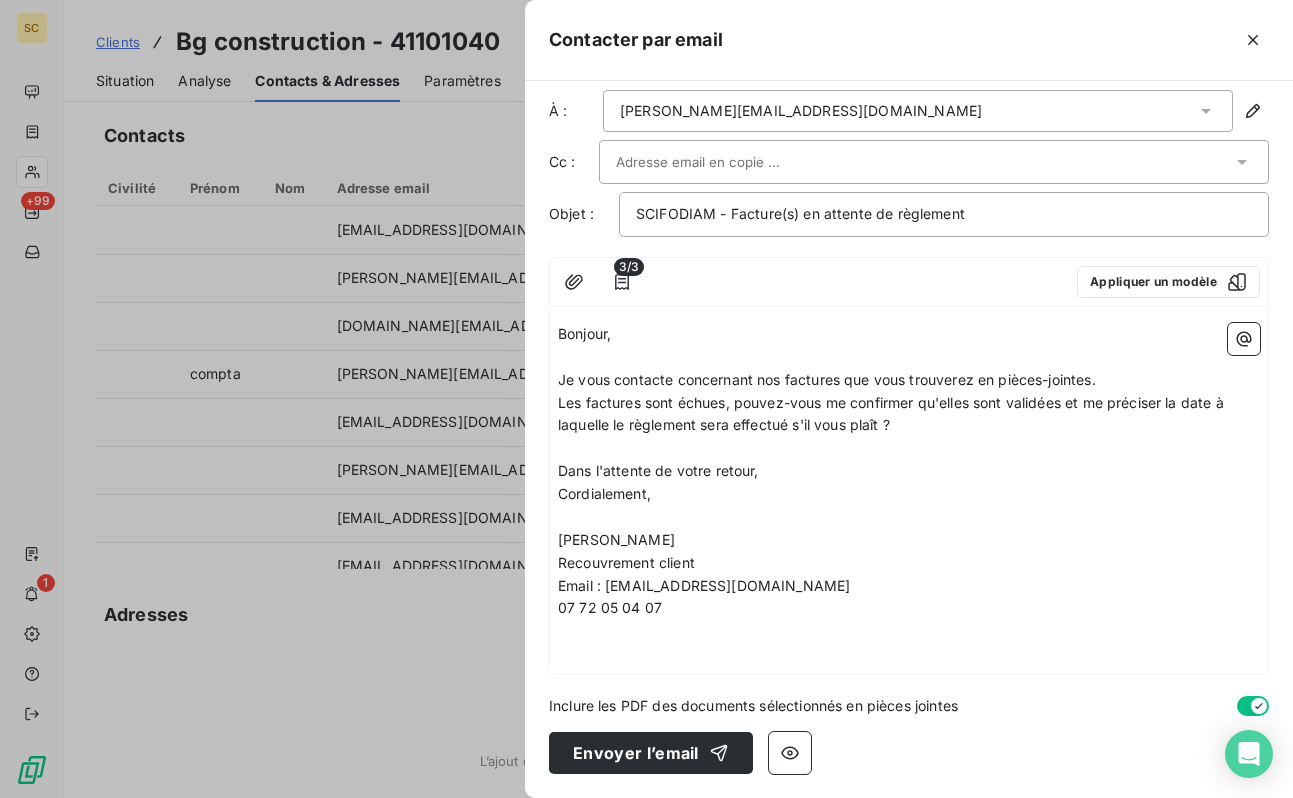 click on "Cordialement," at bounding box center [909, 494] 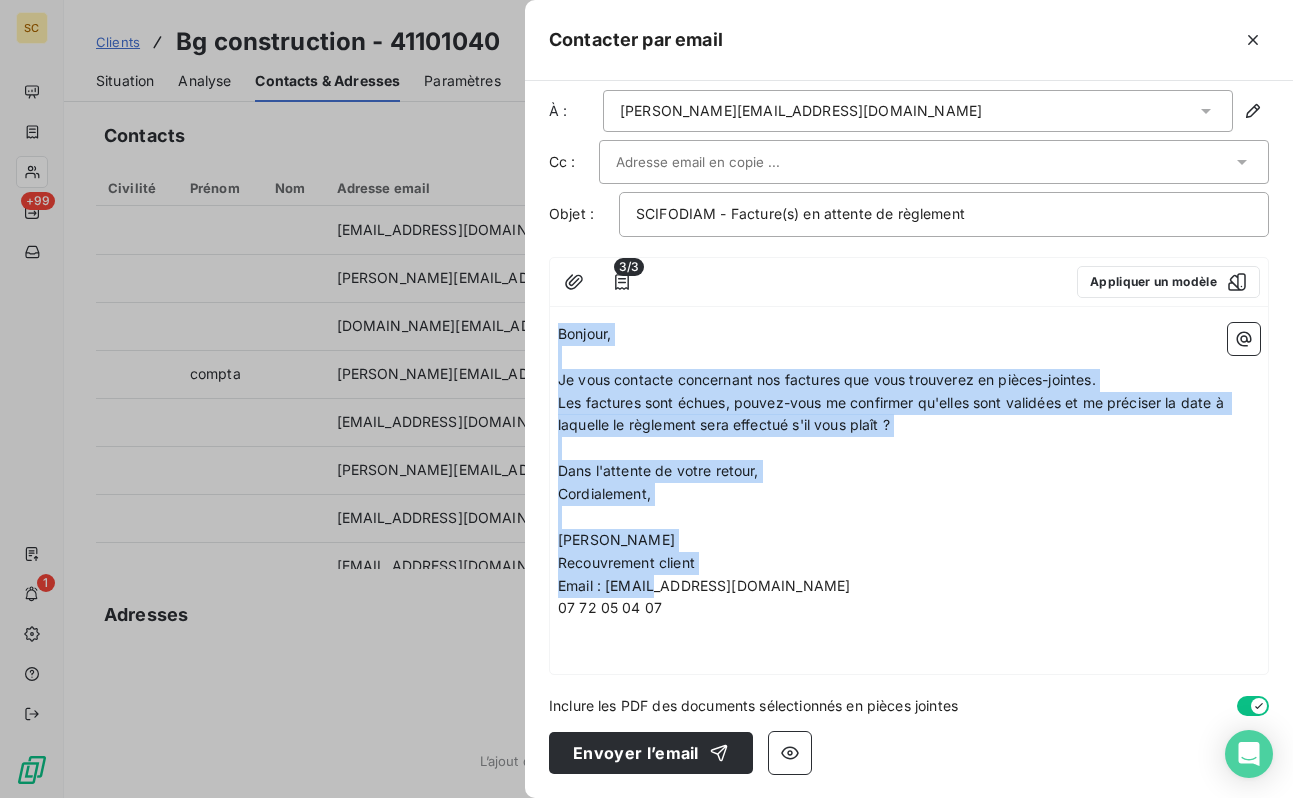 drag, startPoint x: 679, startPoint y: 611, endPoint x: 543, endPoint y: 318, distance: 323.02478 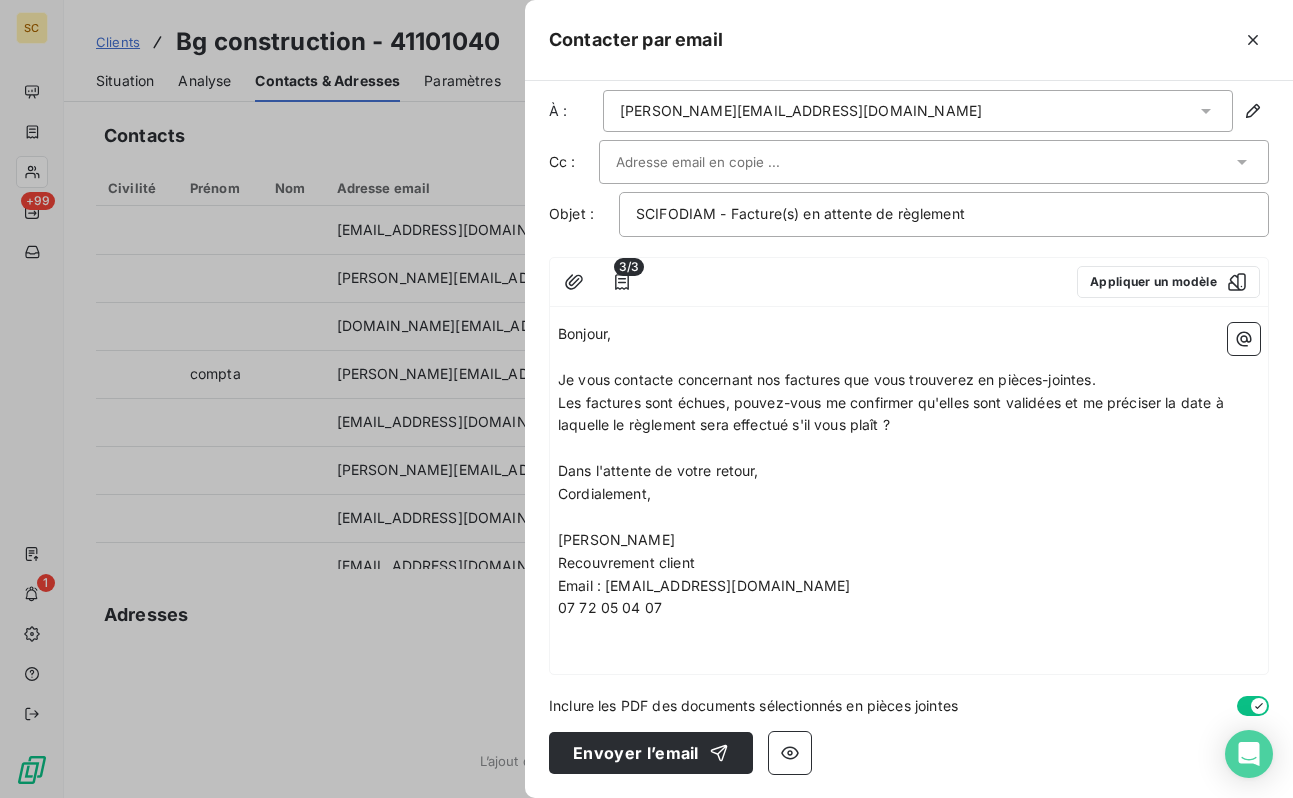 drag, startPoint x: 729, startPoint y: 535, endPoint x: 730, endPoint y: 557, distance: 22.022715 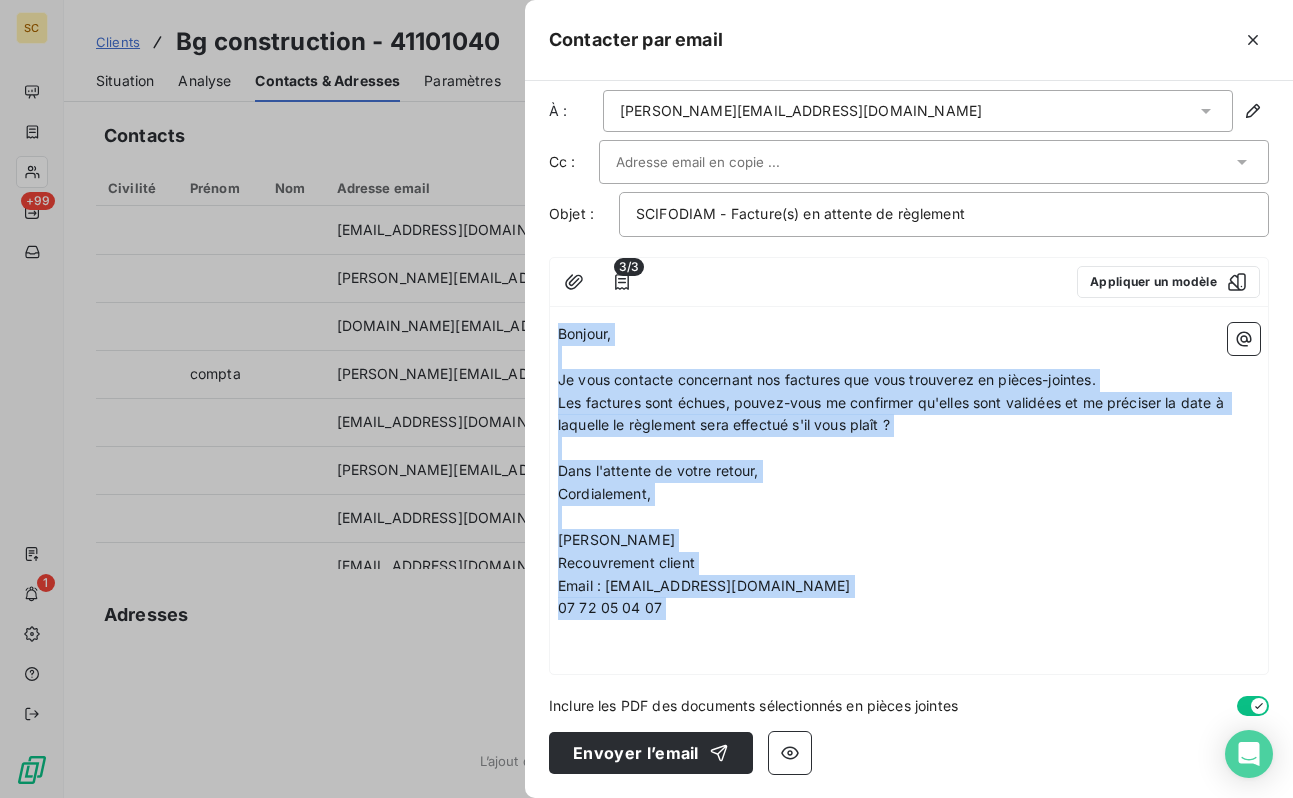drag, startPoint x: 707, startPoint y: 622, endPoint x: 543, endPoint y: 300, distance: 361.35855 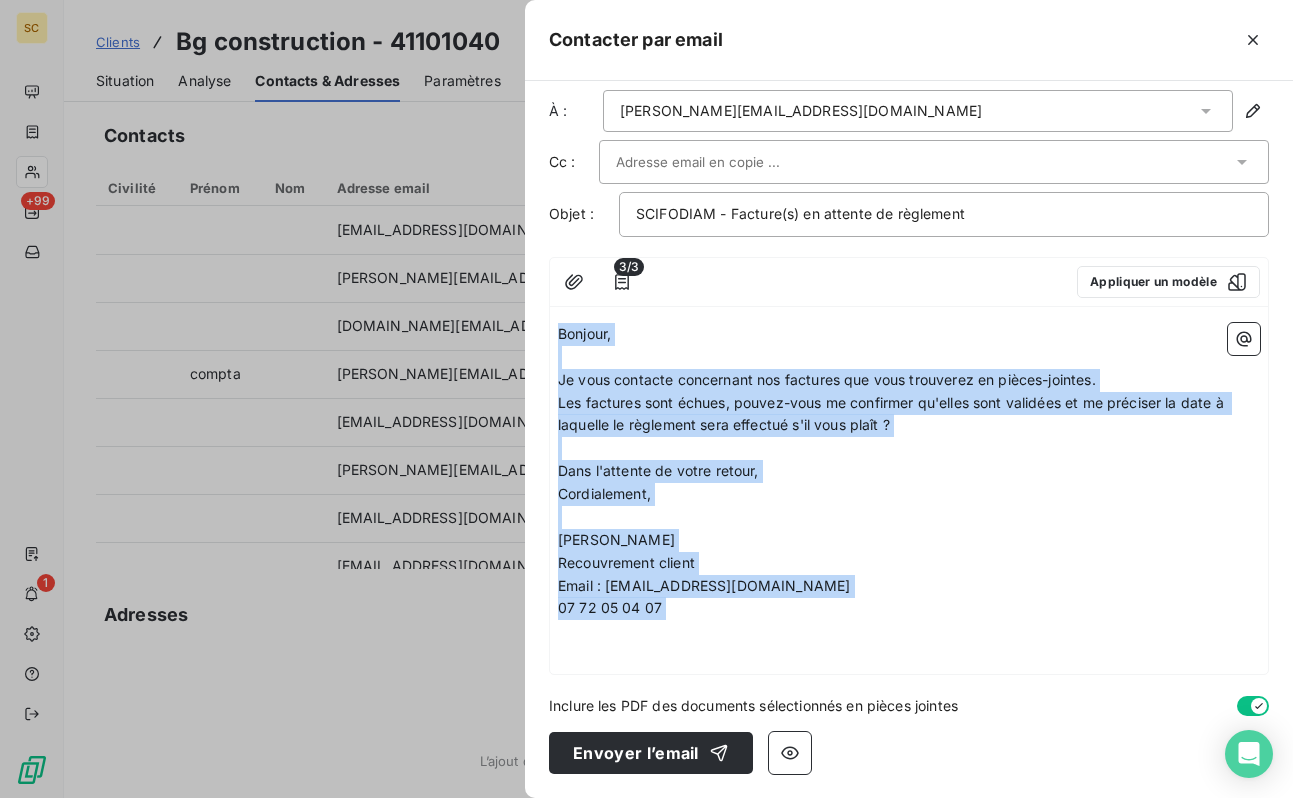 copy on "Bonjour, ﻿ Je vous contacte concernant nos factures que vous trouverez en pièces-jointes.  Les factures sont échues, pouvez-vous me confirmer qu'elles sont validées et me préciser la date à laquelle le règlement sera effectué s'il vous plaît ?  ﻿ Dans l'attente de votre retour, Cordialement, ﻿ [PERSON_NAME] Recouvrement client Email : [EMAIL_ADDRESS][DOMAIN_NAME] 07 72 05 04 07 ﻿" 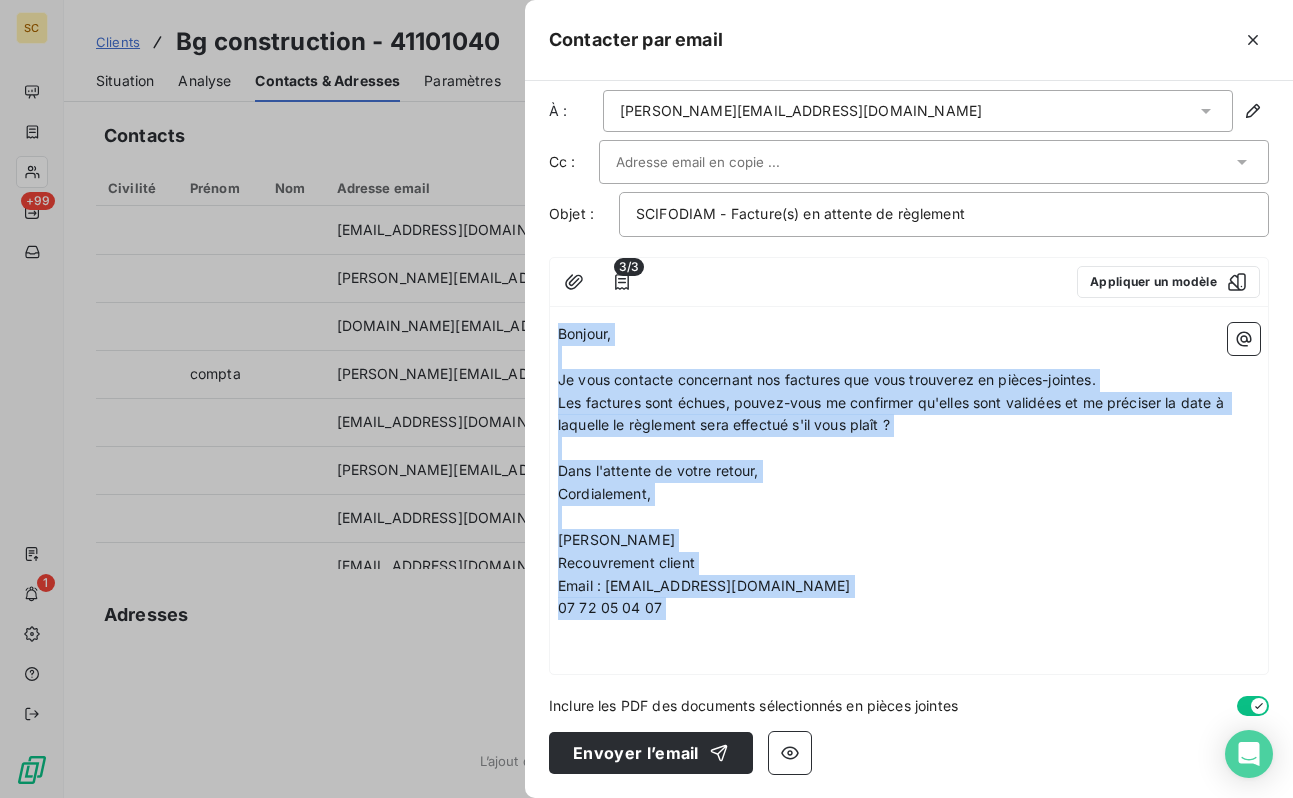 click on "Dans l'attente de votre retour," at bounding box center [909, 471] 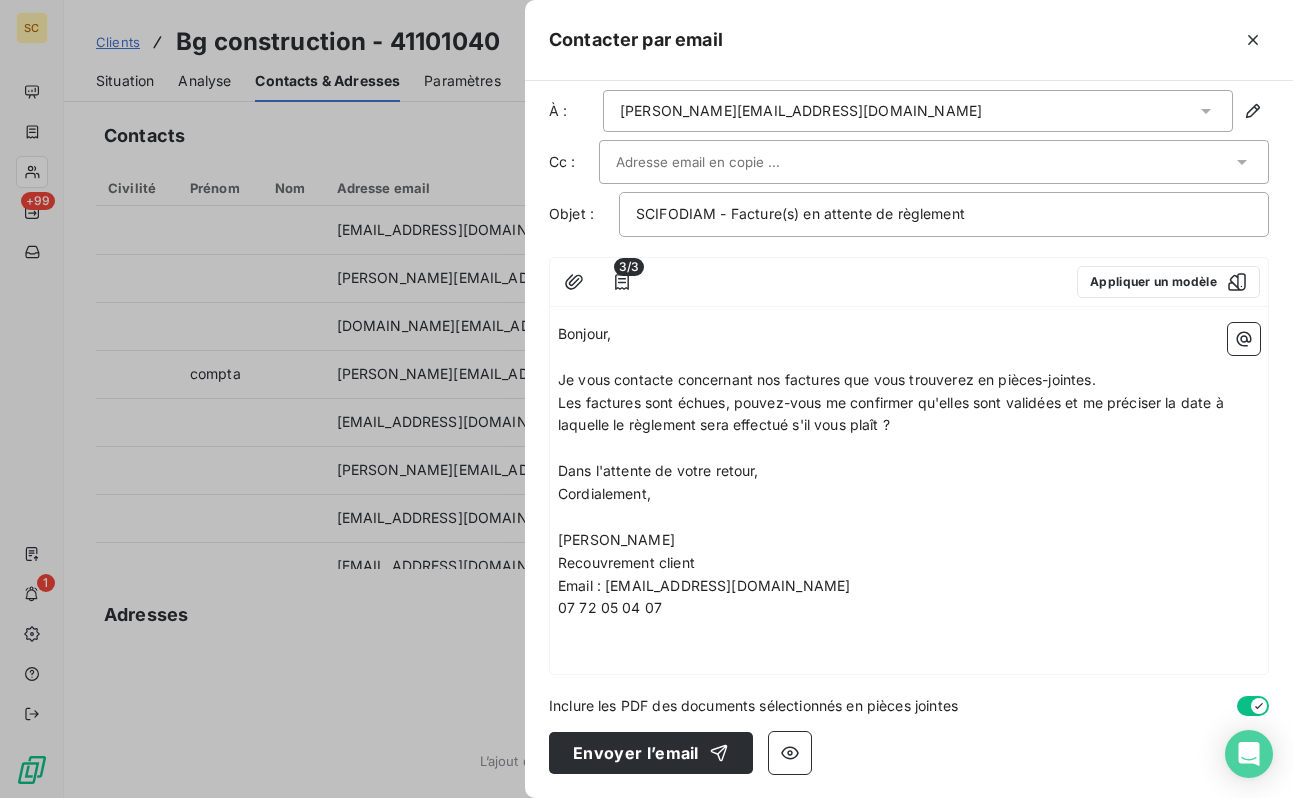 click on "Je vous contacte concernant nos factures que vous trouverez en pièces-jointes." at bounding box center [827, 379] 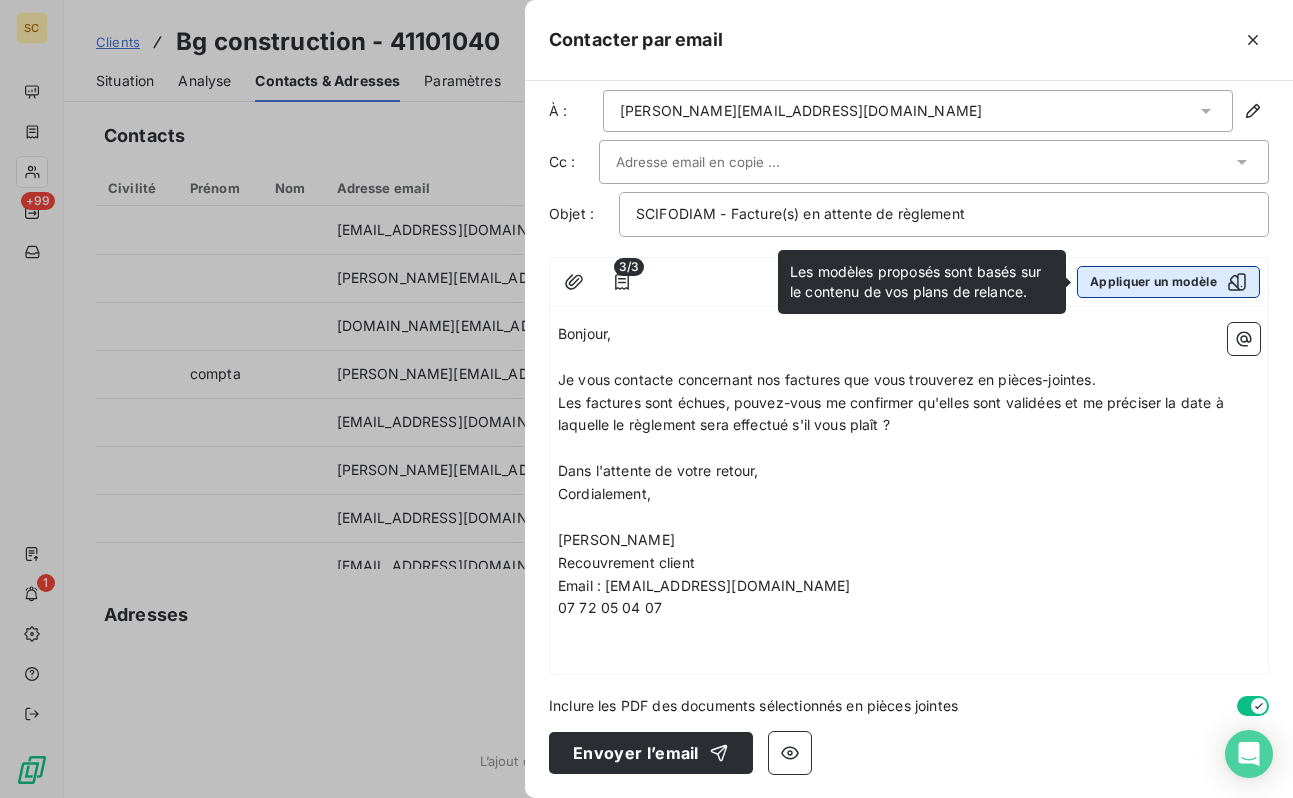 click on "Appliquer un modèle" at bounding box center (1168, 282) 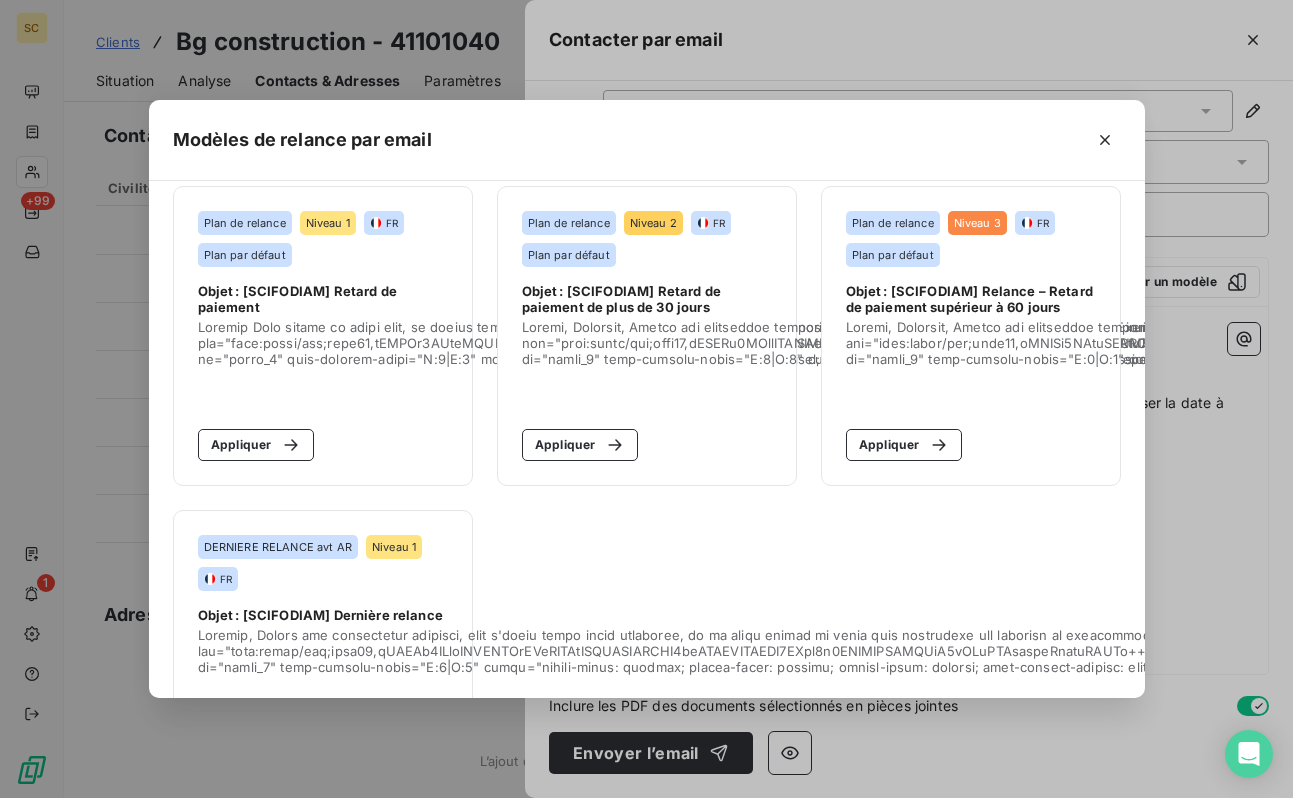 scroll, scrollTop: 34, scrollLeft: 0, axis: vertical 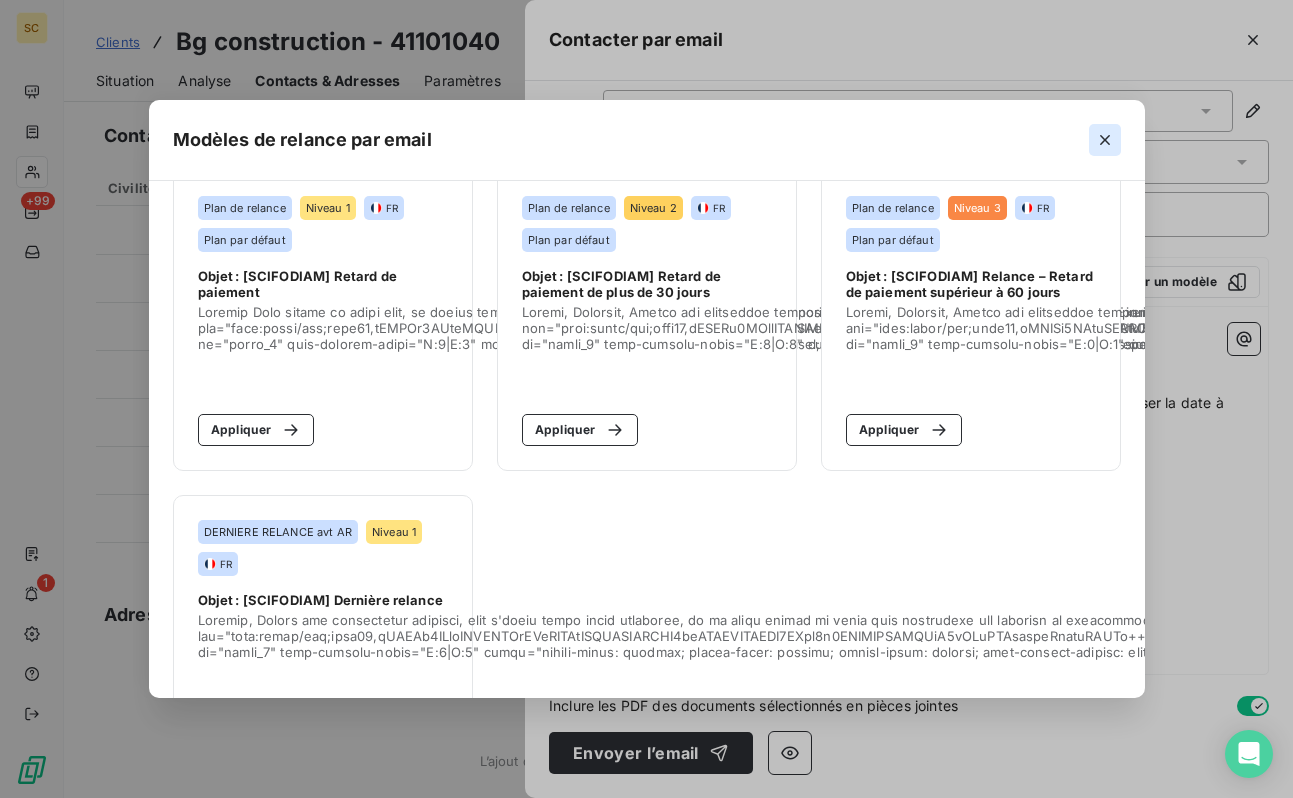 click 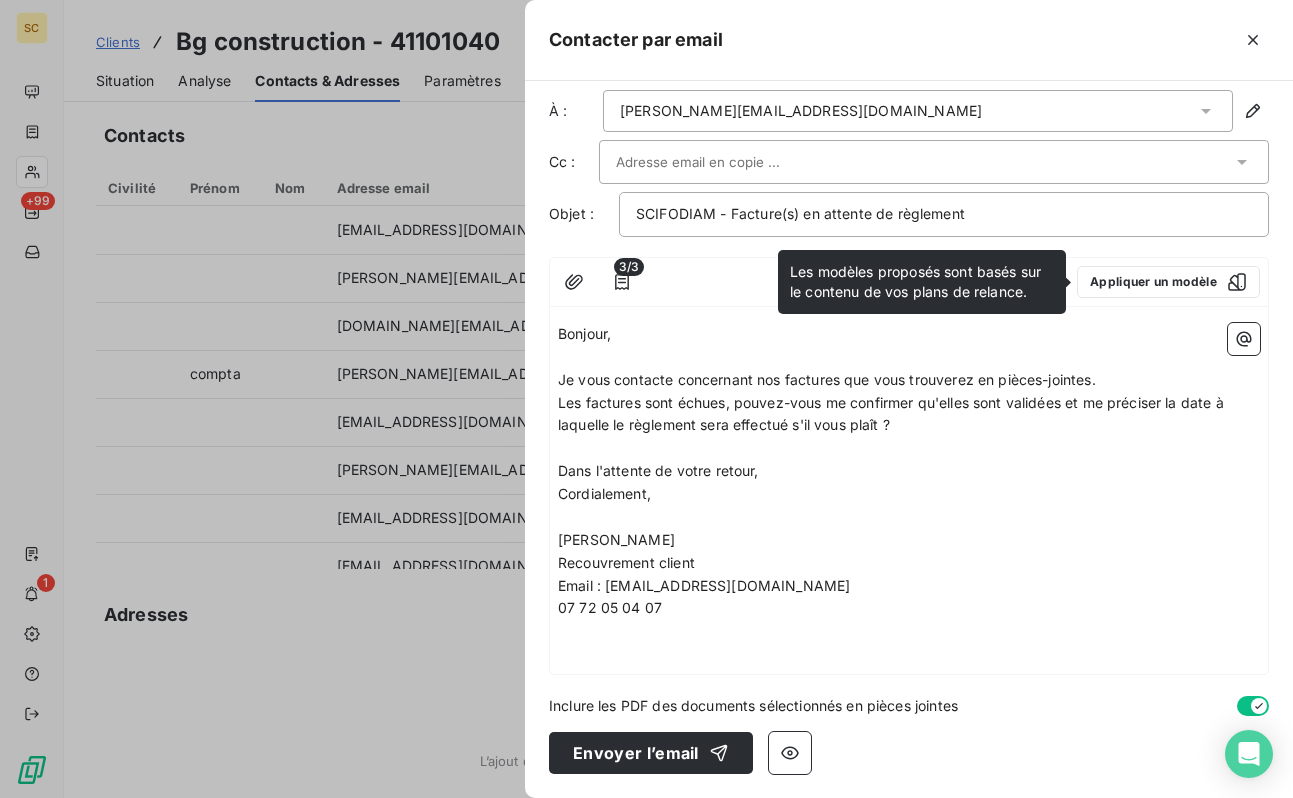 click on "Les factures sont échues, pouvez-vous me confirmer qu'elles sont validées et me préciser la date à laquelle le règlement sera effectué s'il vous plaît ?" at bounding box center [909, 415] 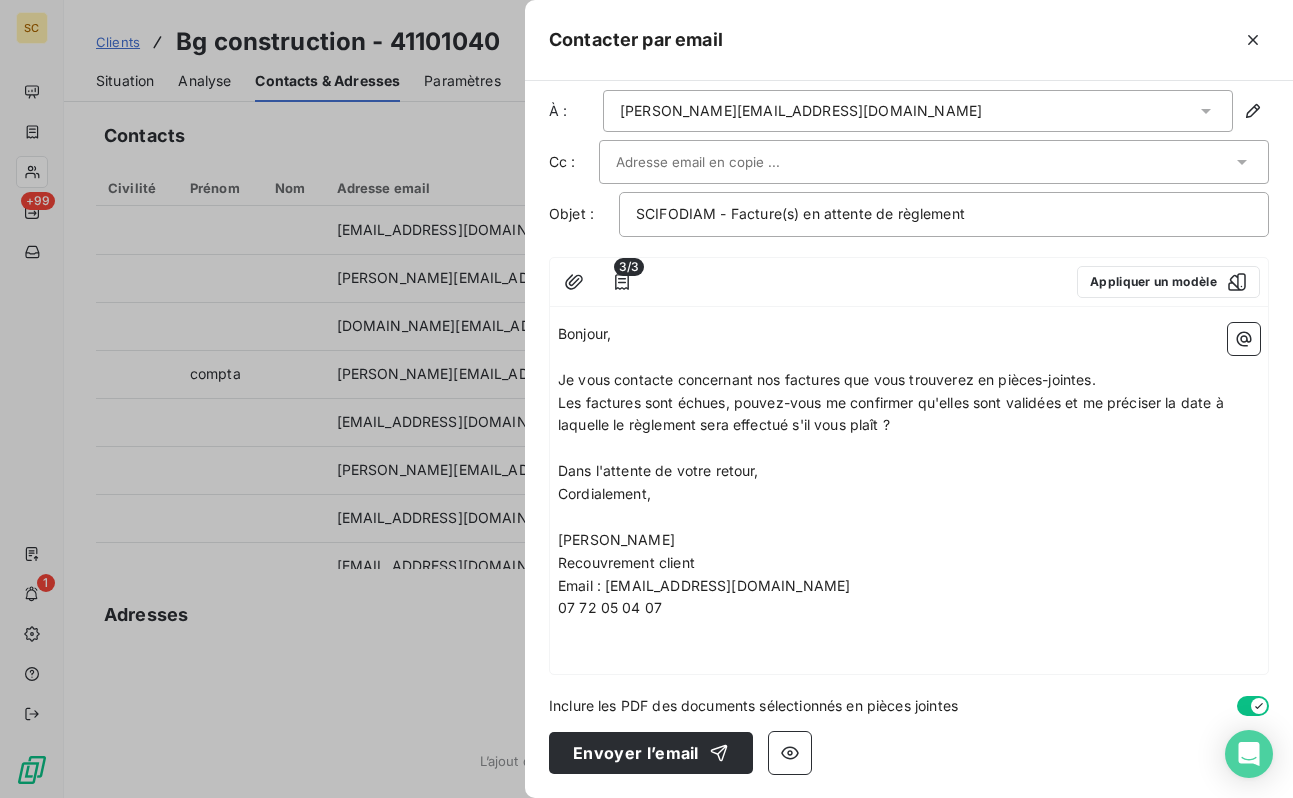 scroll, scrollTop: 0, scrollLeft: 0, axis: both 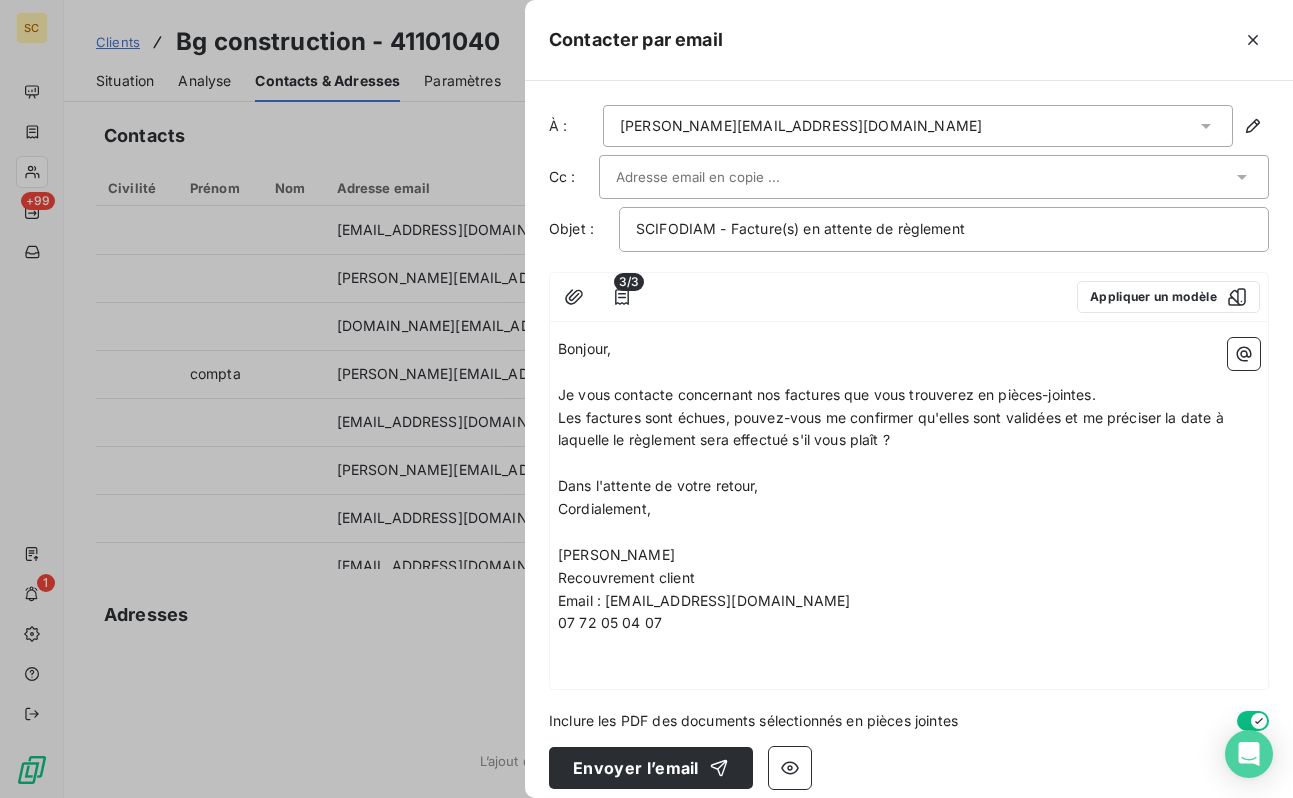 click on "07 72 05 04 07" at bounding box center [909, 623] 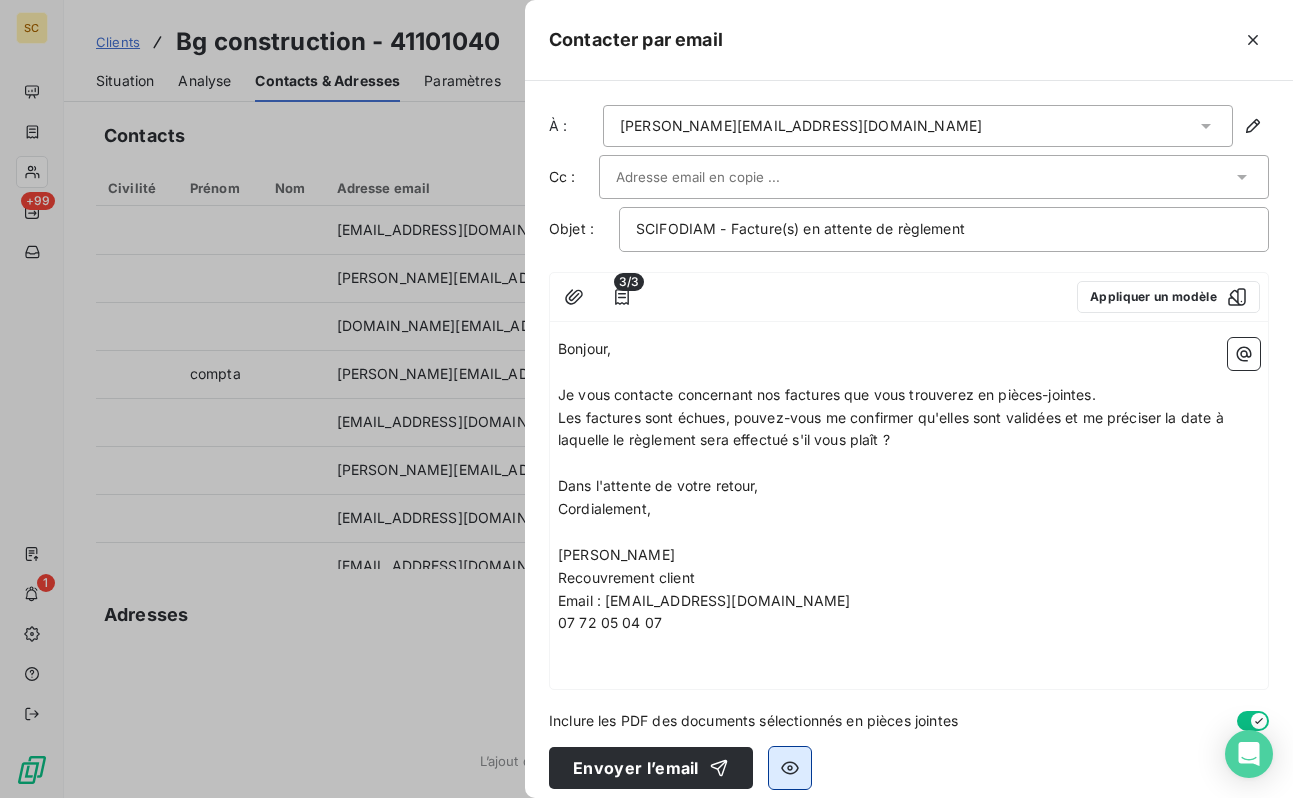 click 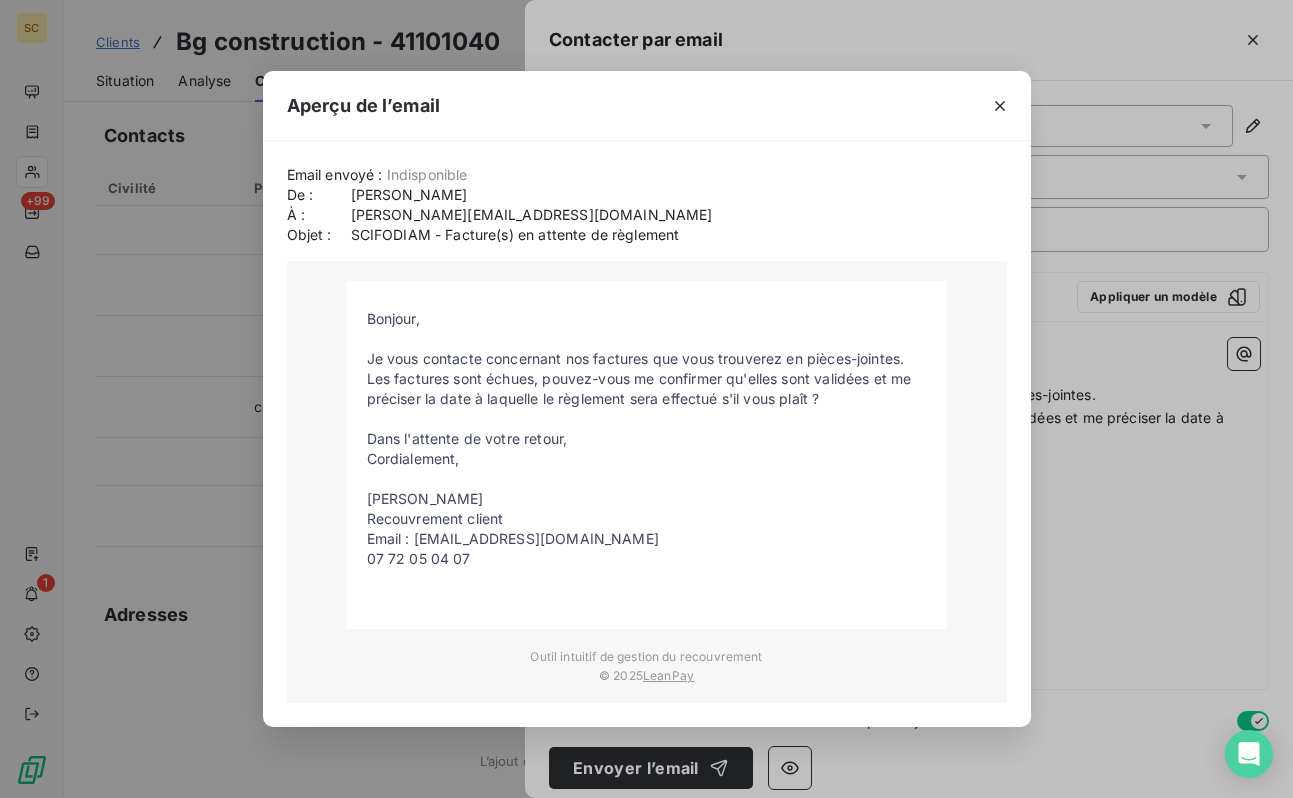 click on "Aperçu de l’email Email envoyé : Indisponible De : [PERSON_NAME] À : [PERSON_NAME][EMAIL_ADDRESS][DOMAIN_NAME] Objet : SCIFODIAM - Facture(s) en attente de règlement
[GEOGRAPHIC_DATA],
Je vous contacte concernant nos factures que vous trouverez en pièces-jointes.
Les factures sont échues, pouvez-vous me confirmer qu'elles sont validées et me préciser la date à laquelle le règlement sera effectué s'il vous plaît ?
Dans l'attente de votre retour,
Cordialement,
[PERSON_NAME]
Recouvrement client" at bounding box center (646, 399) 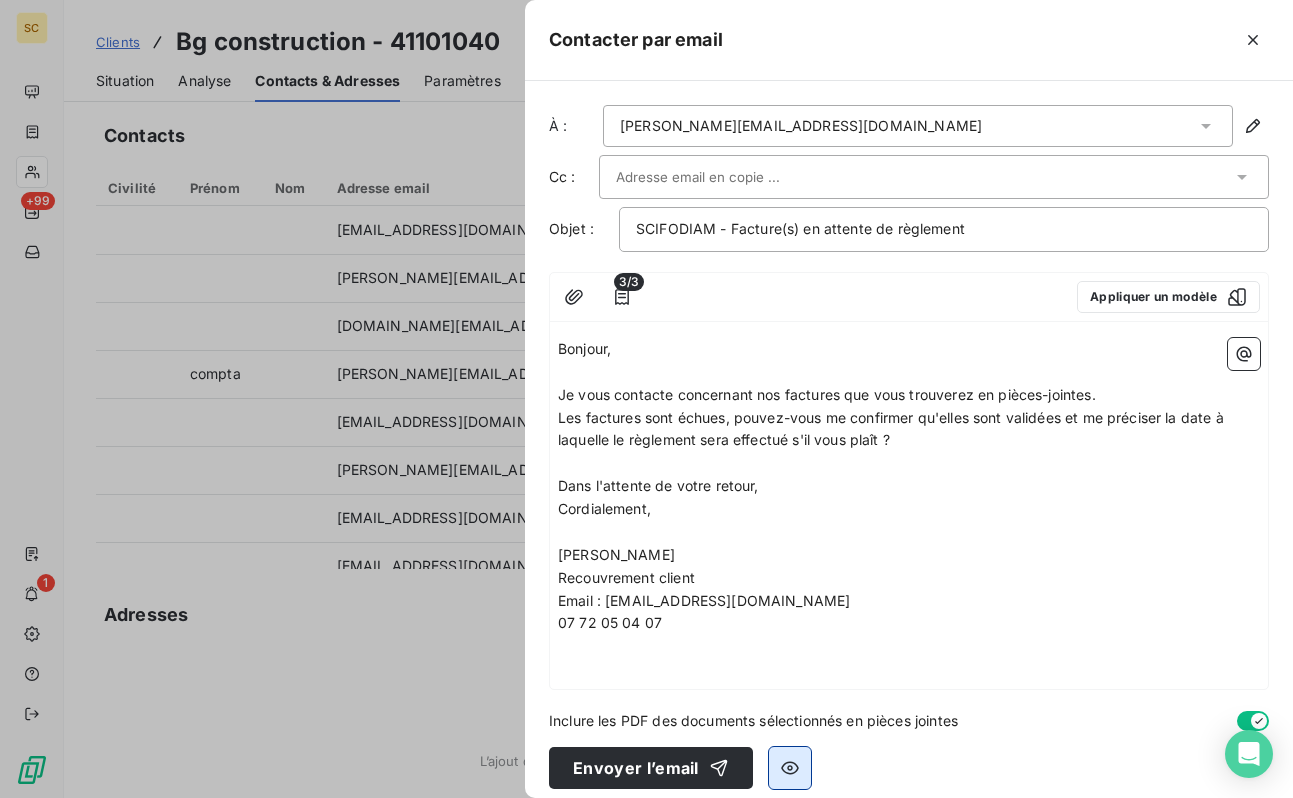 click 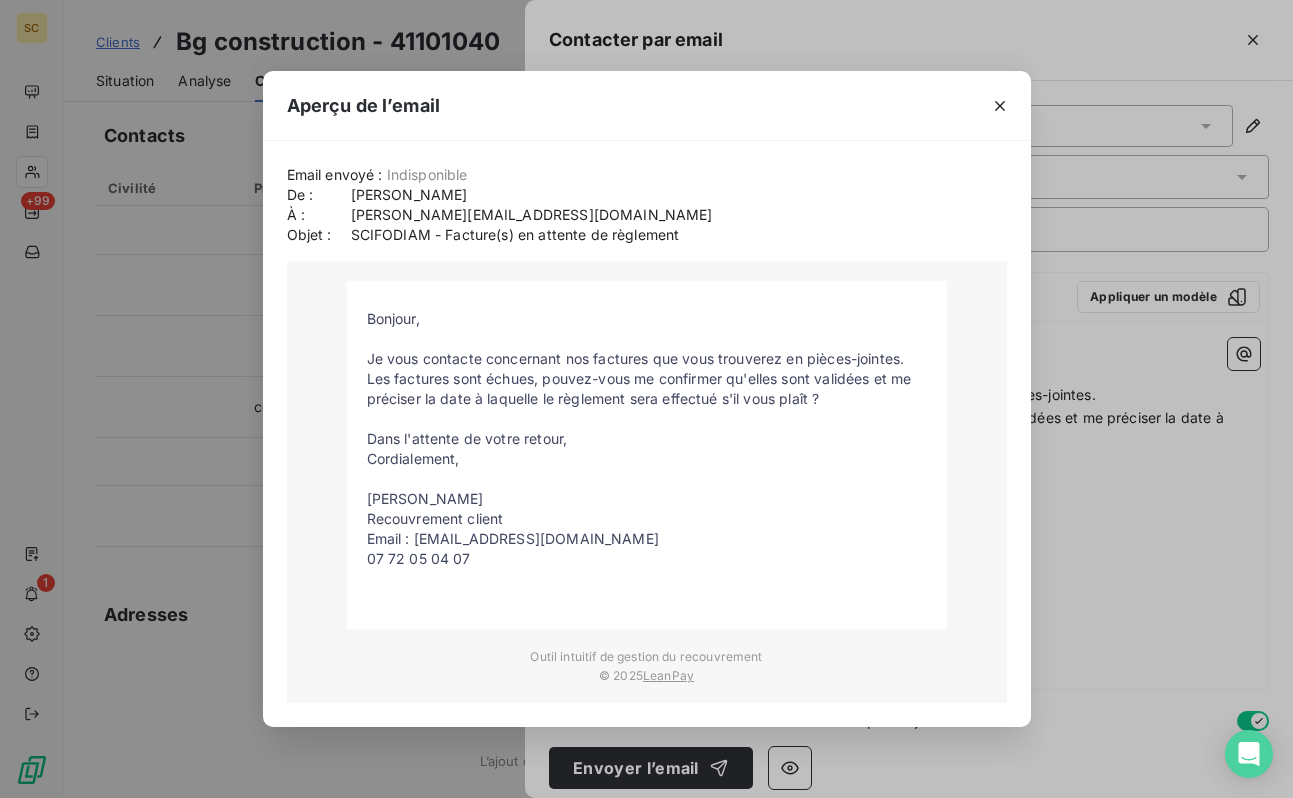drag, startPoint x: 287, startPoint y: 201, endPoint x: 529, endPoint y: 197, distance: 242.03305 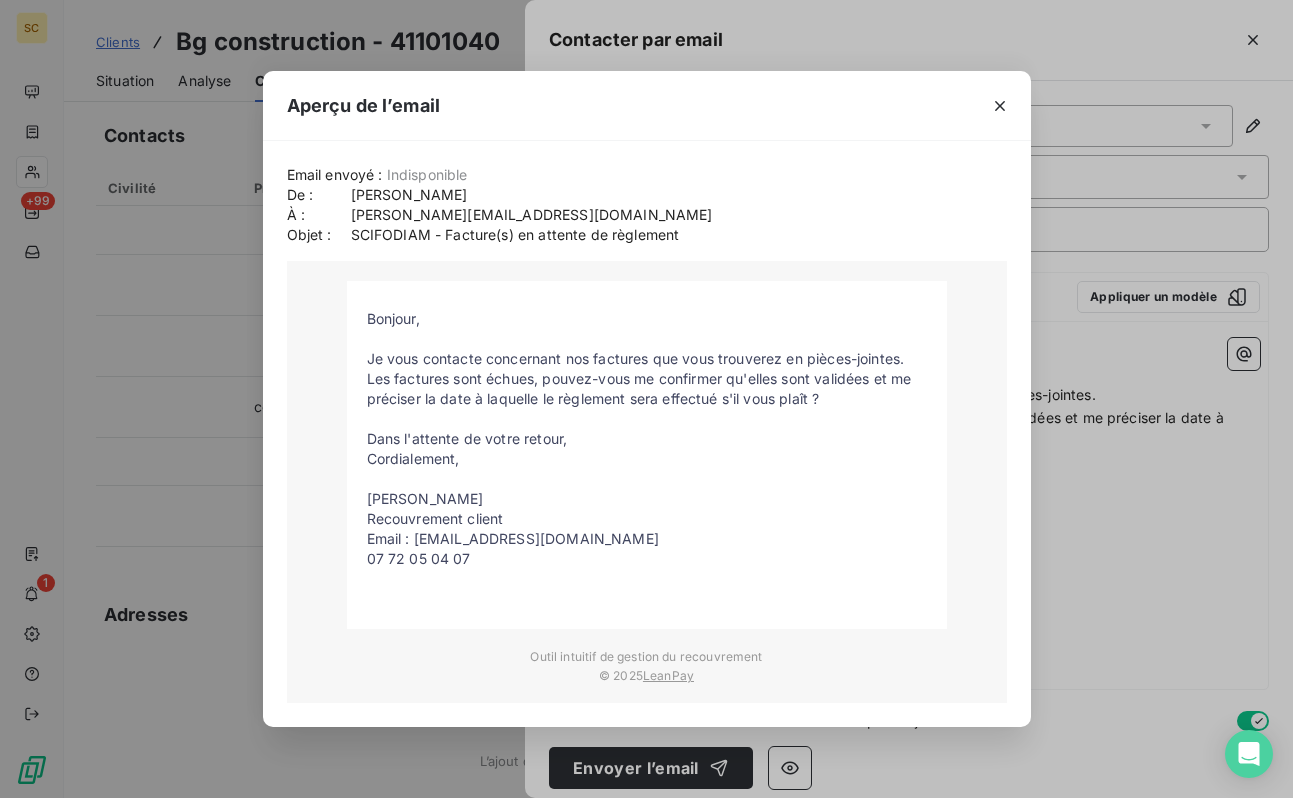 click on "Aperçu de l’email Email envoyé : Indisponible De : [PERSON_NAME] À : [PERSON_NAME][EMAIL_ADDRESS][DOMAIN_NAME] Objet : SCIFODIAM - Facture(s) en attente de règlement
[GEOGRAPHIC_DATA],
Je vous contacte concernant nos factures que vous trouverez en pièces-jointes.
Les factures sont échues, pouvez-vous me confirmer qu'elles sont validées et me préciser la date à laquelle le règlement sera effectué s'il vous plaît ?
Dans l'attente de votre retour,
Cordialement,
[PERSON_NAME]
Recouvrement client" at bounding box center (646, 399) 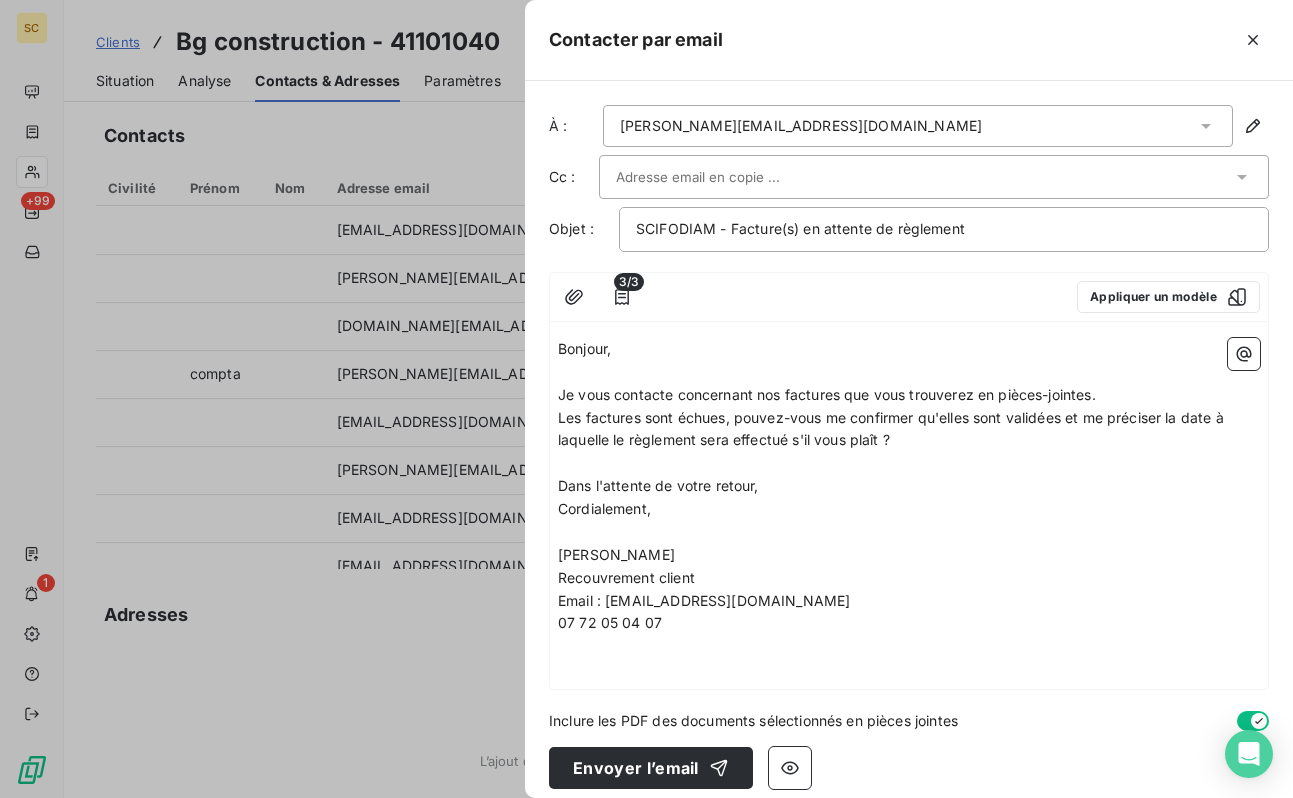 click on "Cordialement," at bounding box center [909, 509] 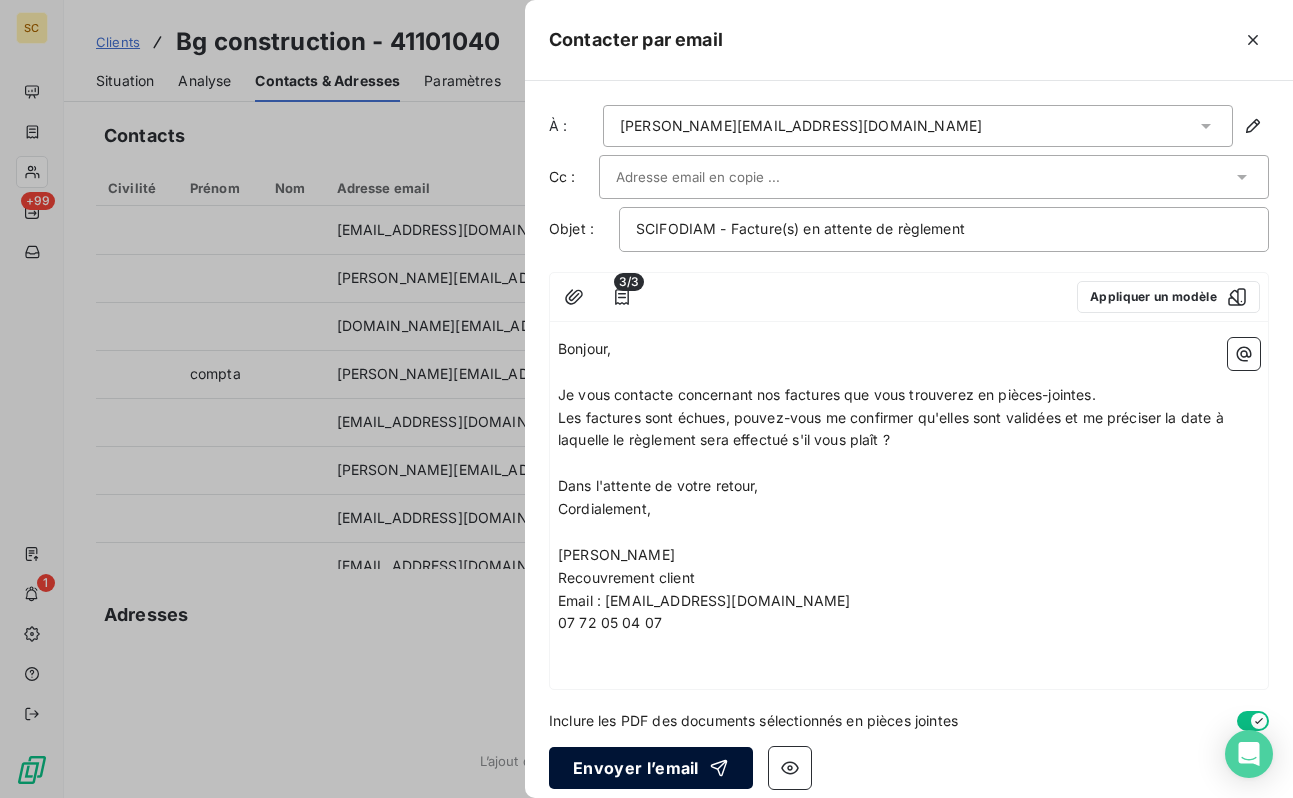 click on "Envoyer l’email" at bounding box center (651, 768) 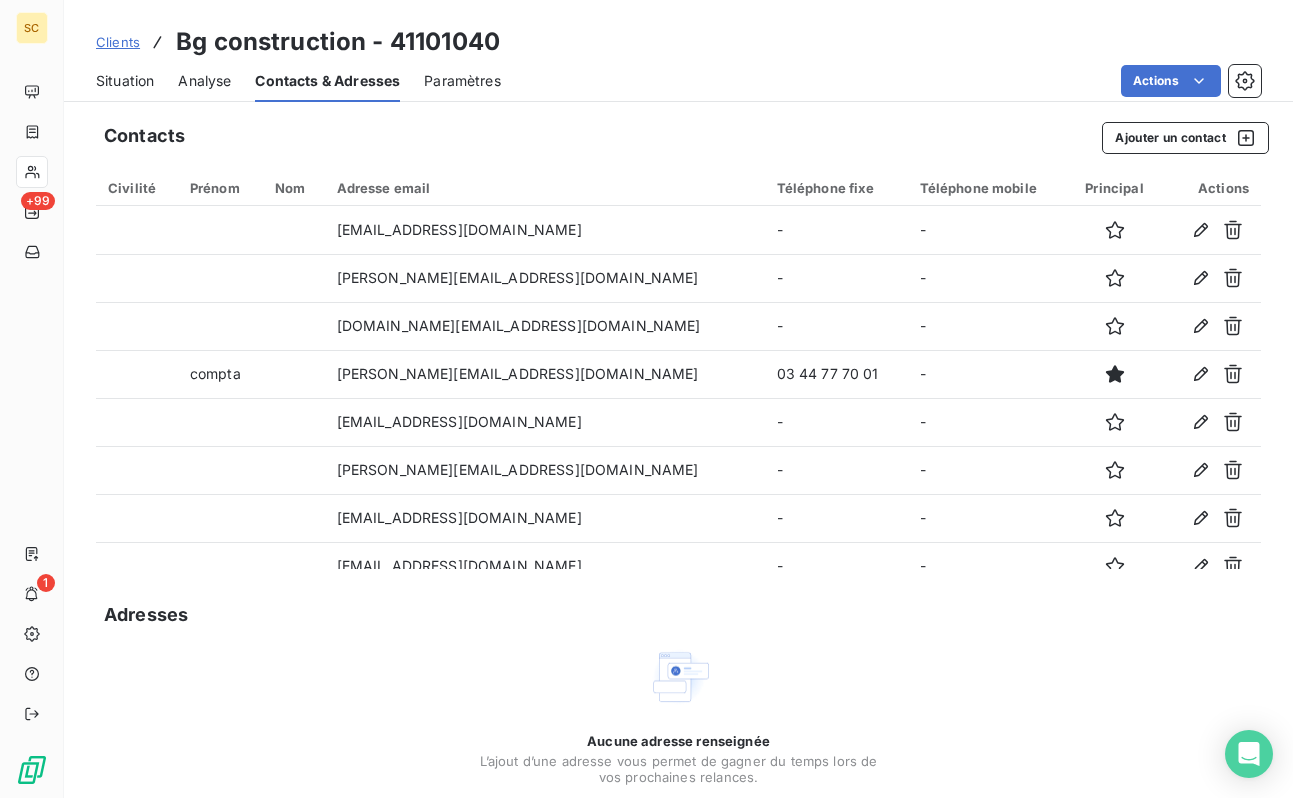click on "Situation" at bounding box center [125, 81] 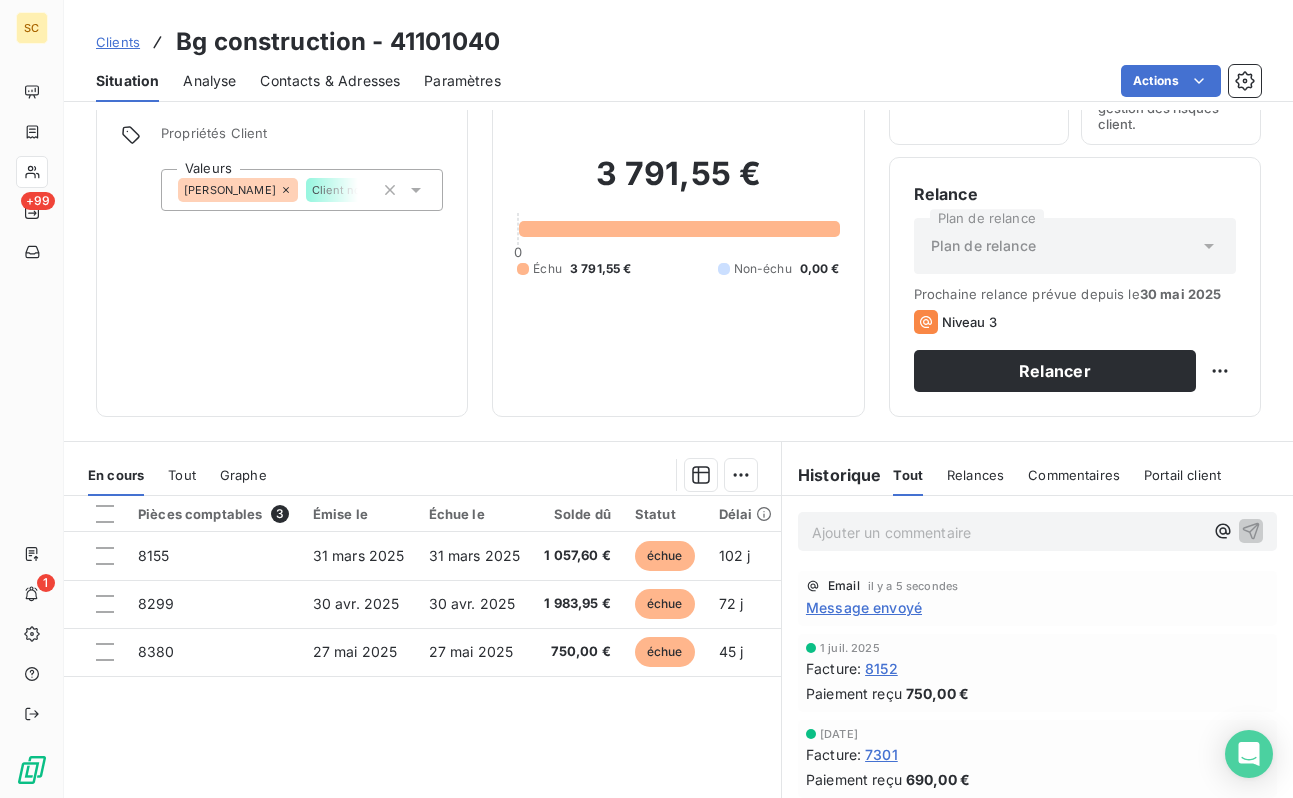 scroll, scrollTop: 274, scrollLeft: 0, axis: vertical 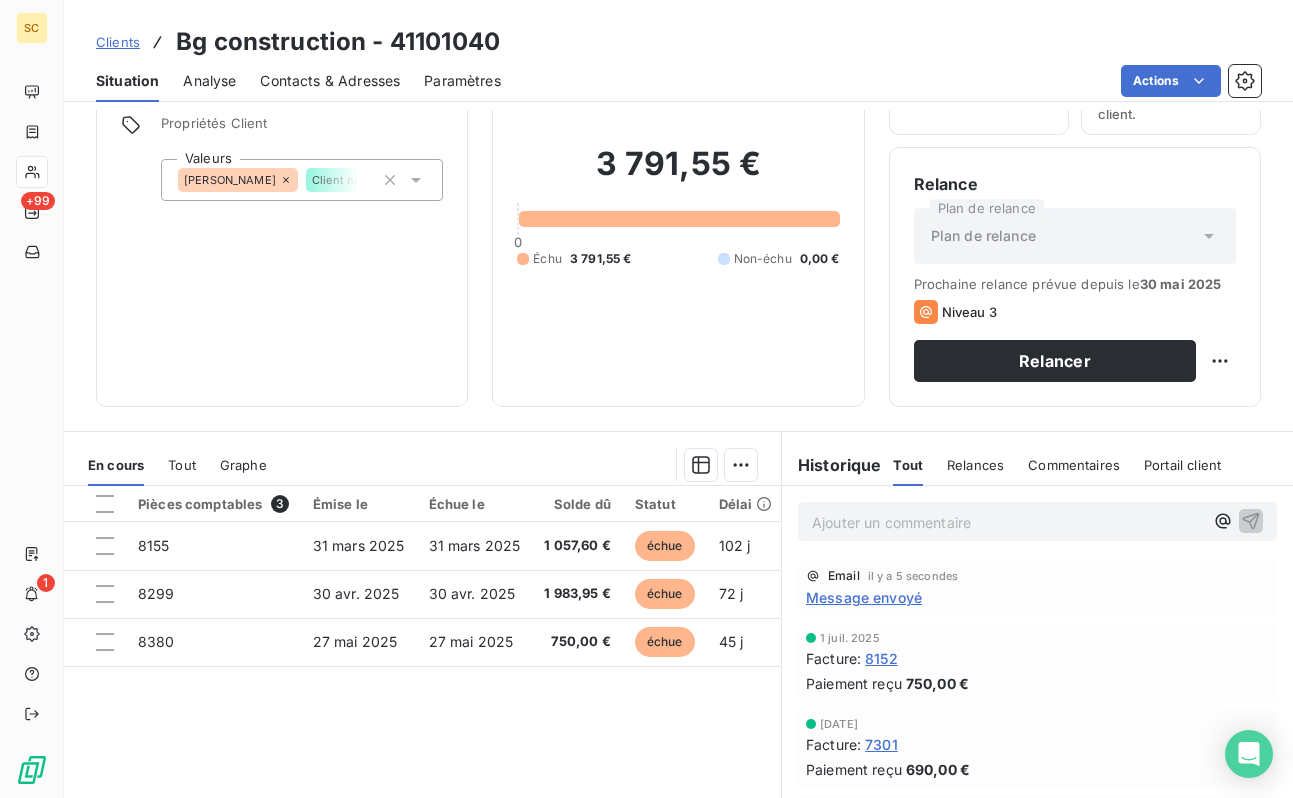 click on "Relances" at bounding box center (975, 465) 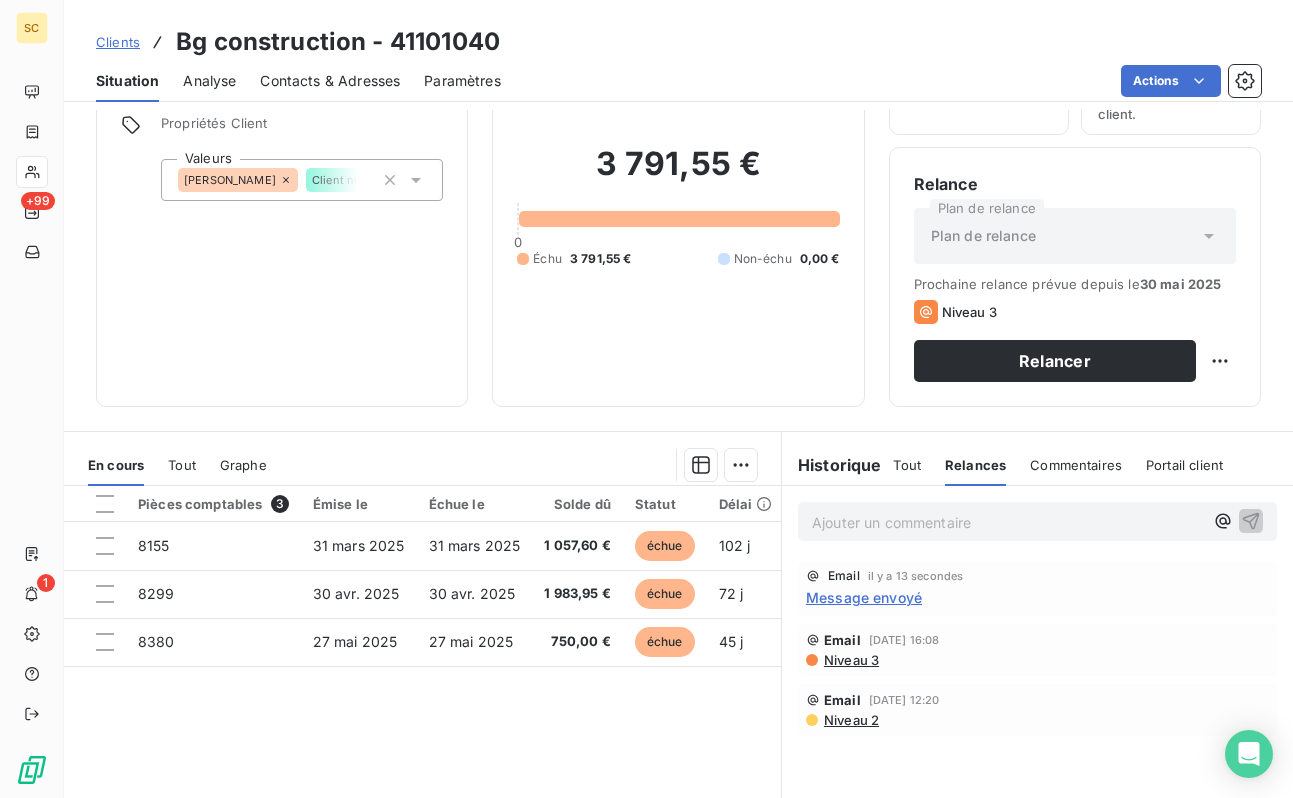 click on "Tout" at bounding box center (907, 465) 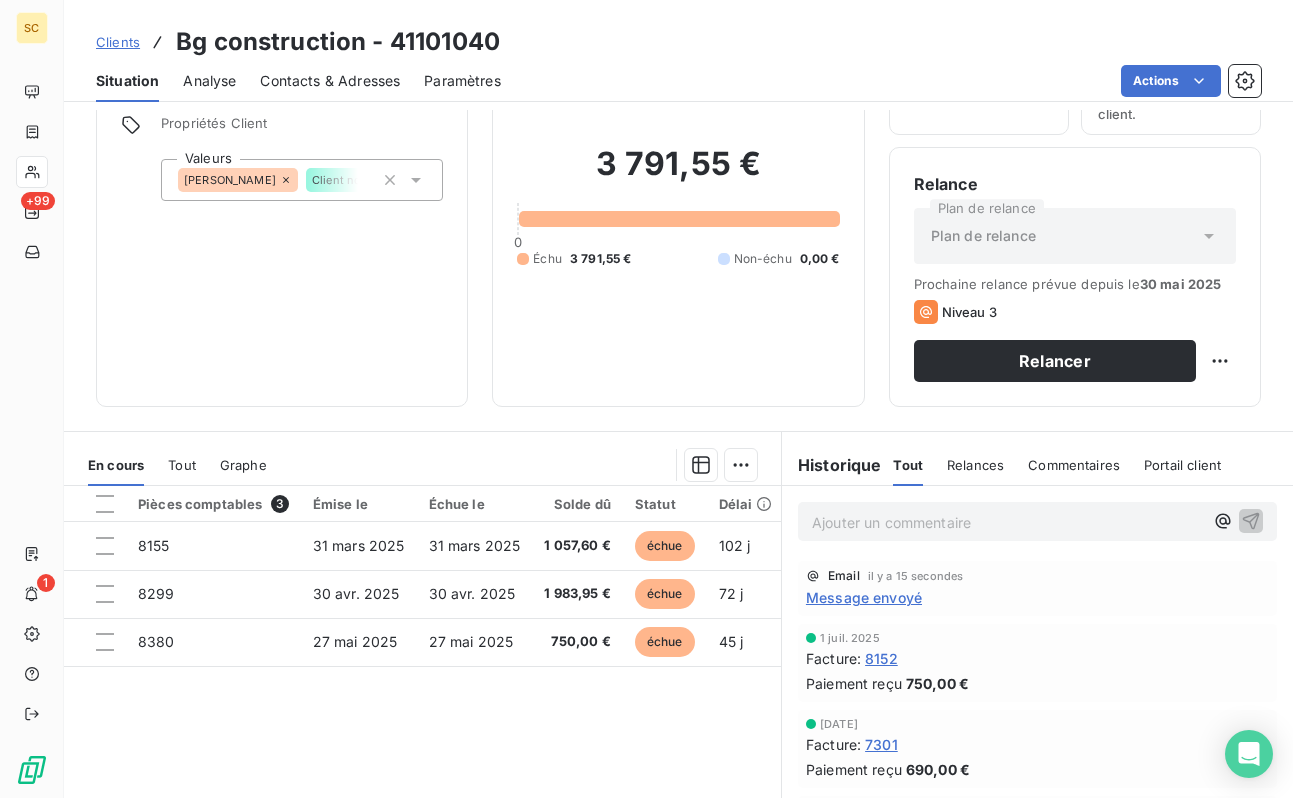 click on "Relances" at bounding box center [975, 465] 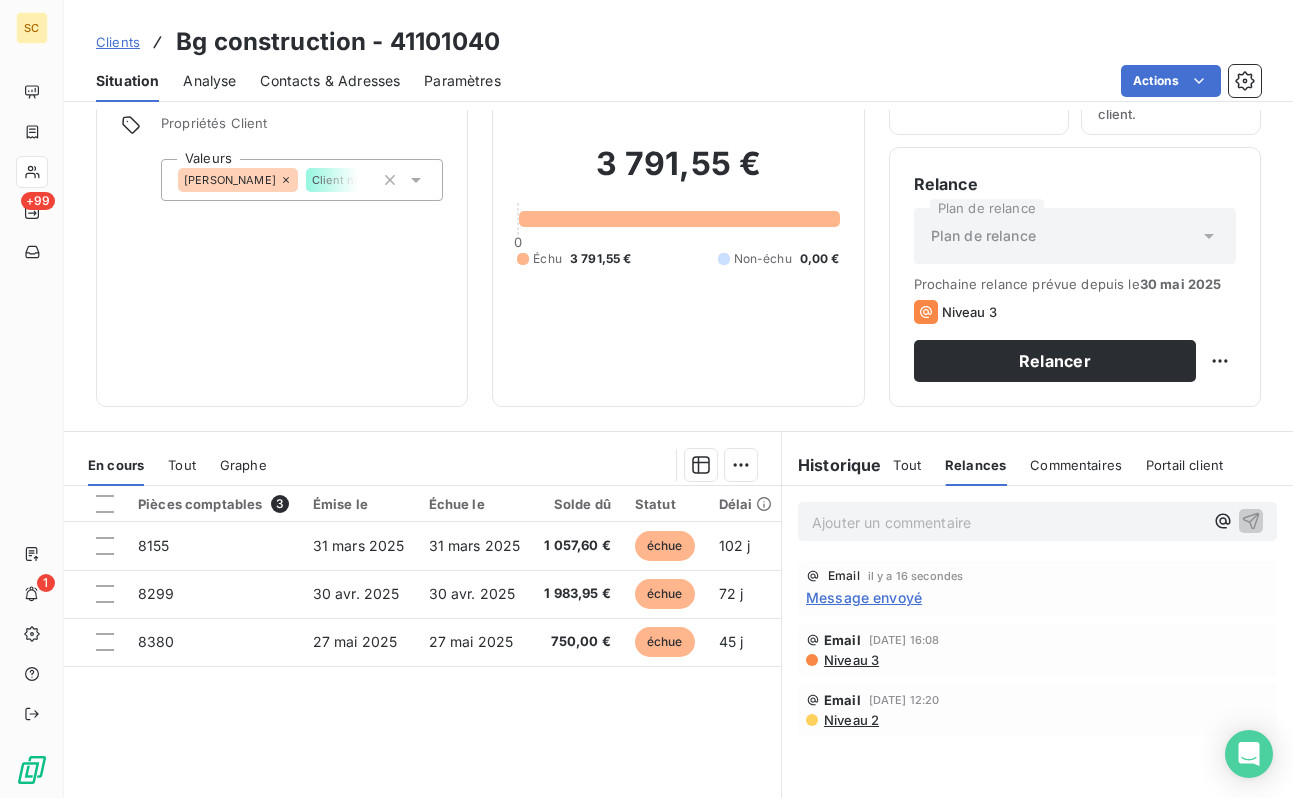 click on "Tout Relances Commentaires Portail client" at bounding box center (1058, 465) 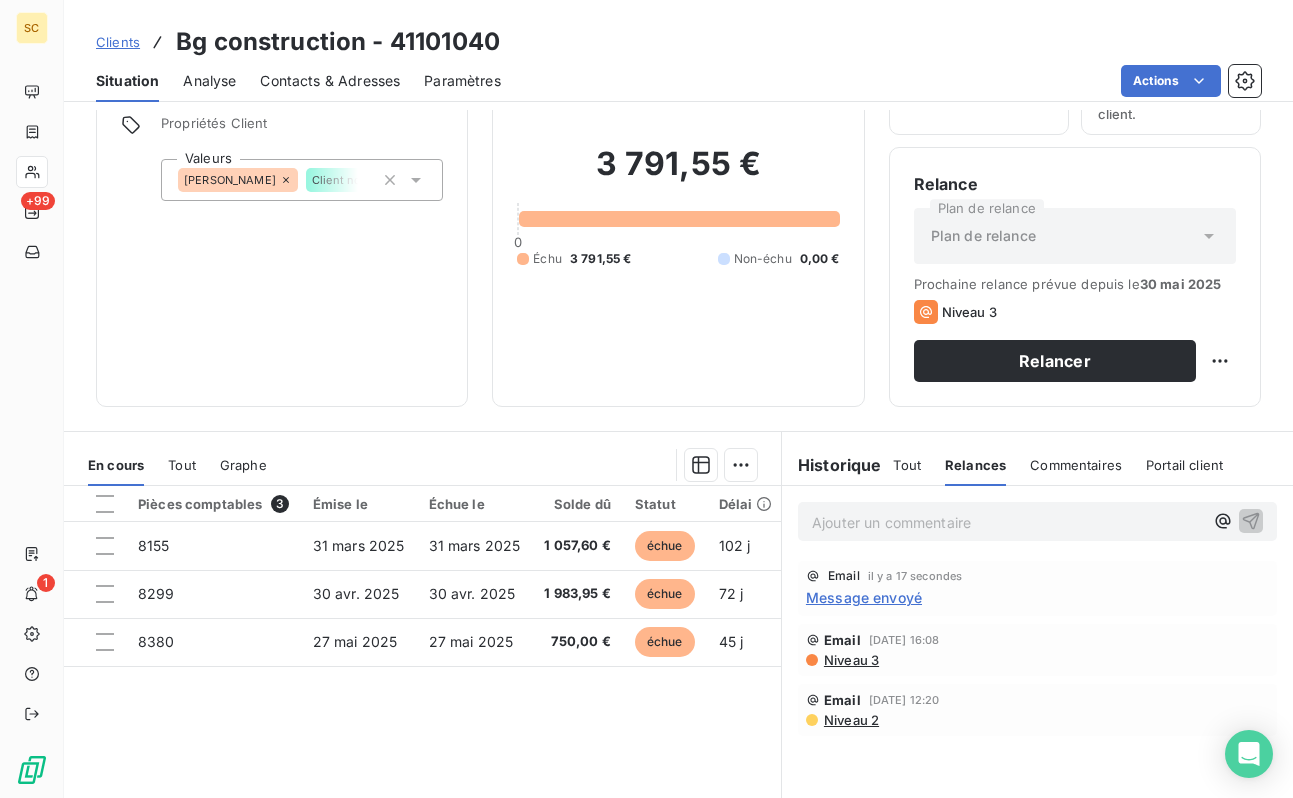 click on "Message envoyé" at bounding box center [864, 597] 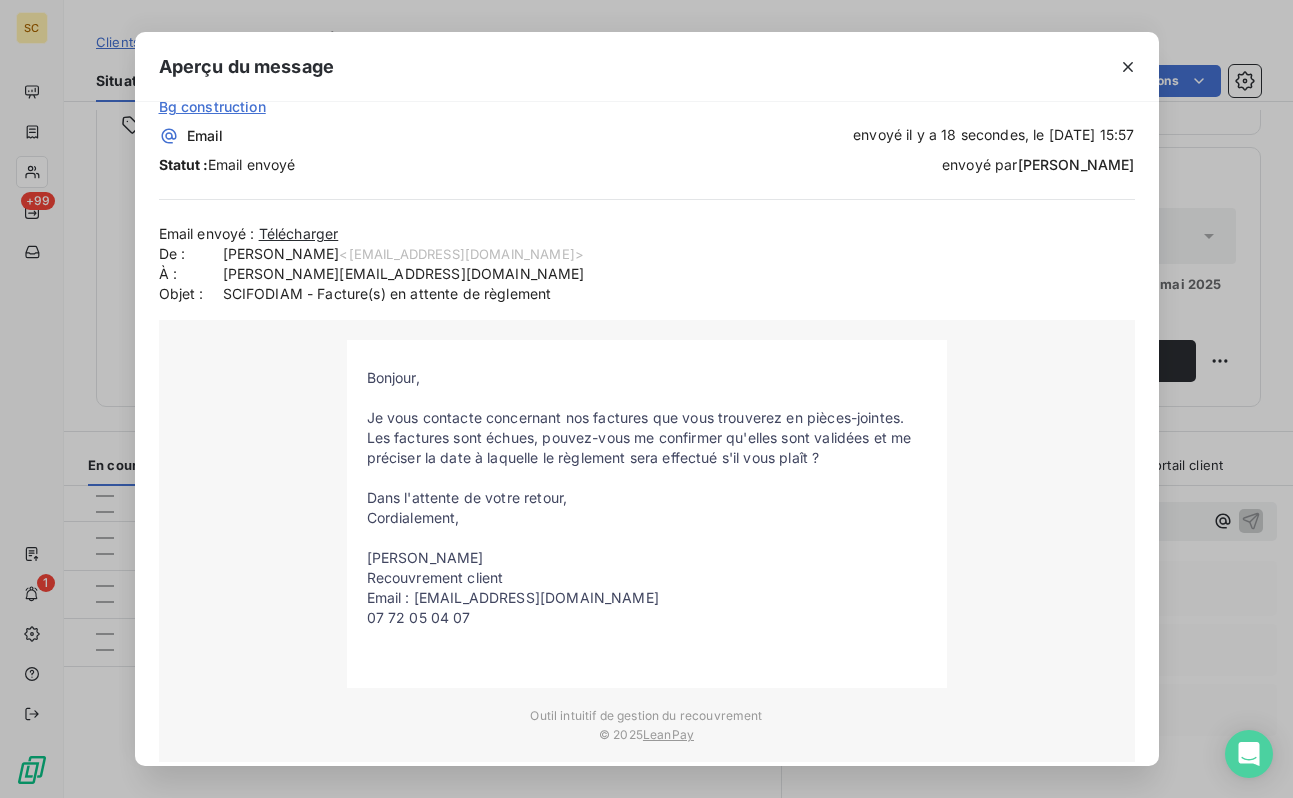 scroll, scrollTop: 50, scrollLeft: 0, axis: vertical 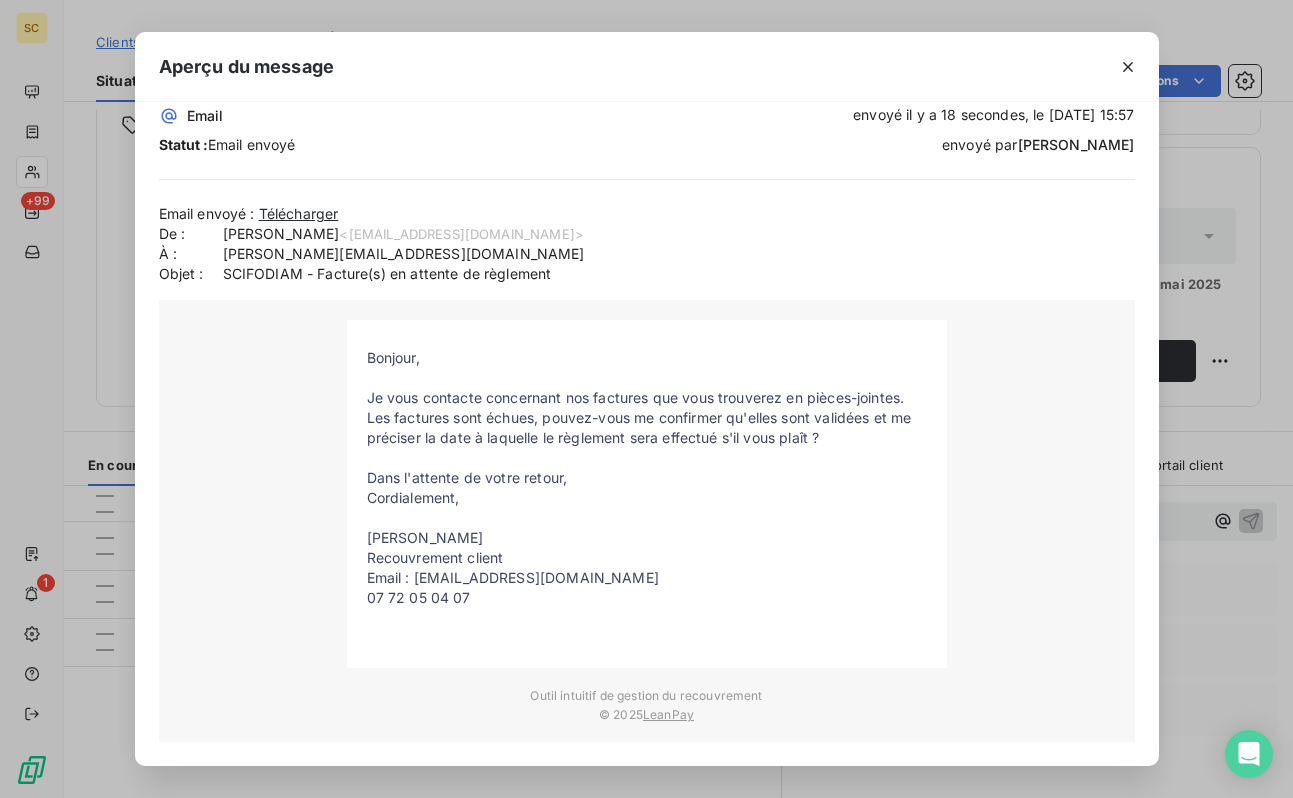 click on "Télécharger" at bounding box center [299, 214] 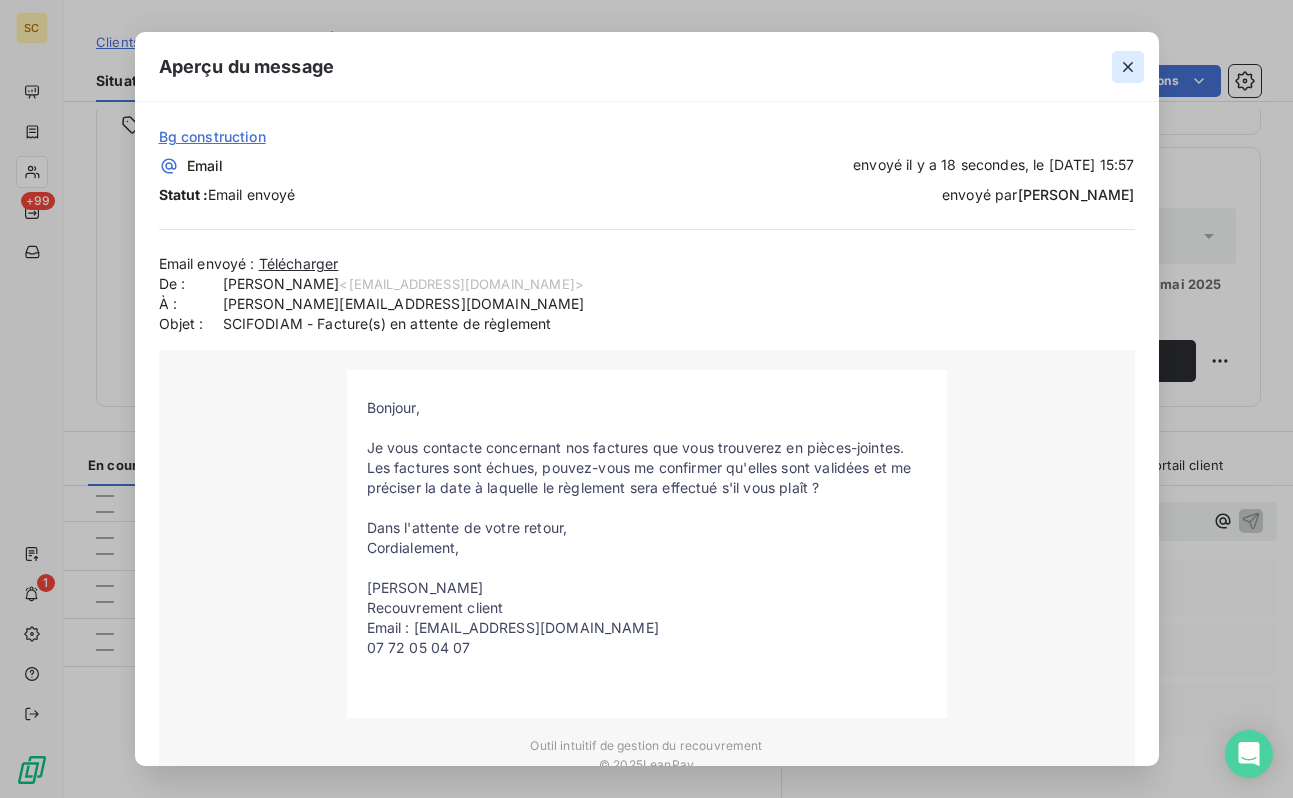 click 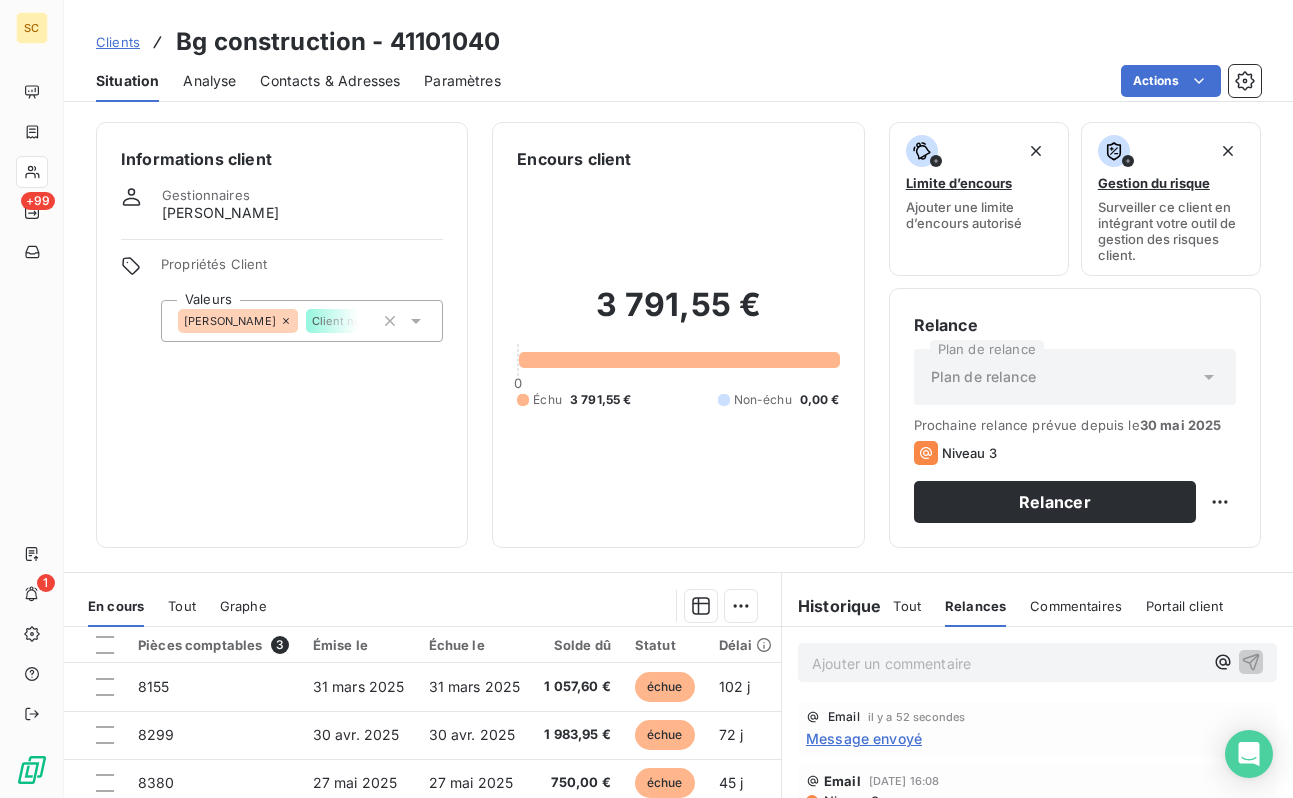 scroll, scrollTop: 274, scrollLeft: 0, axis: vertical 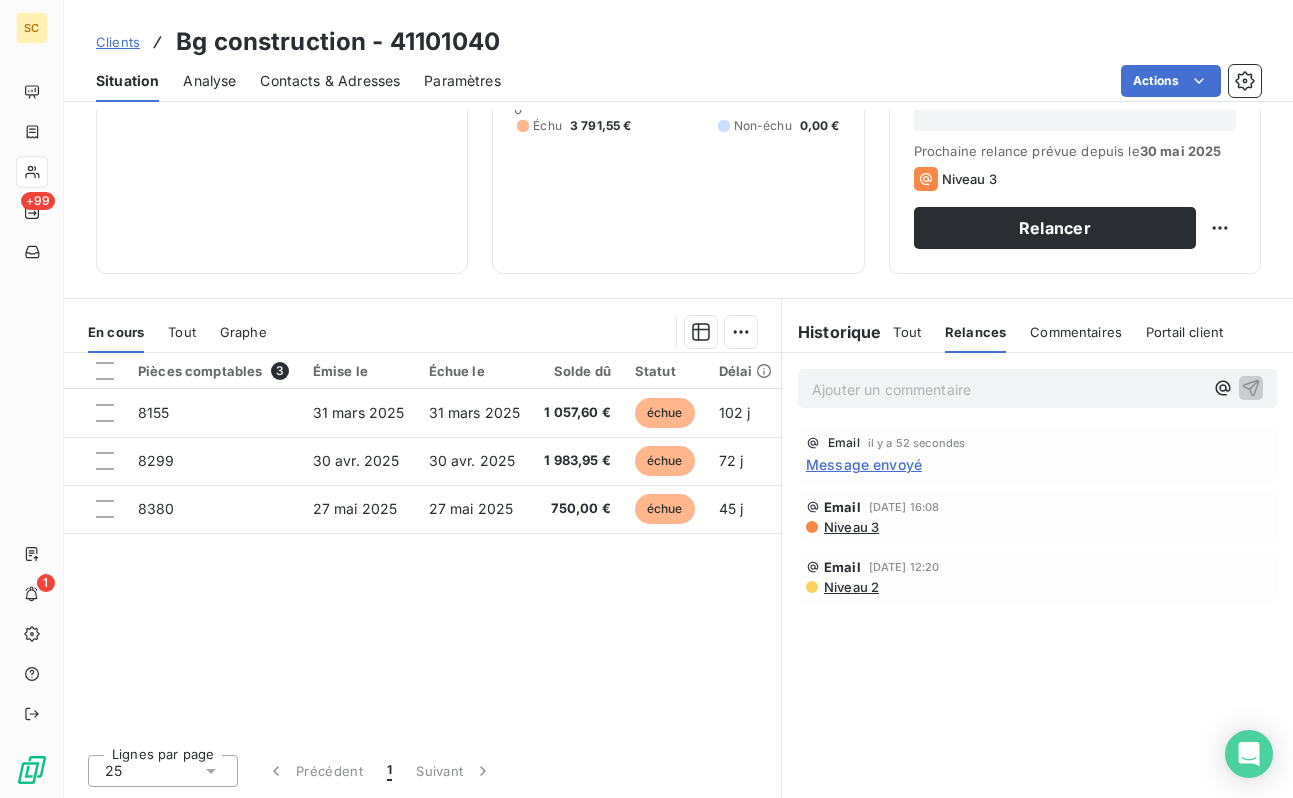 click on "Historique" at bounding box center [832, 332] 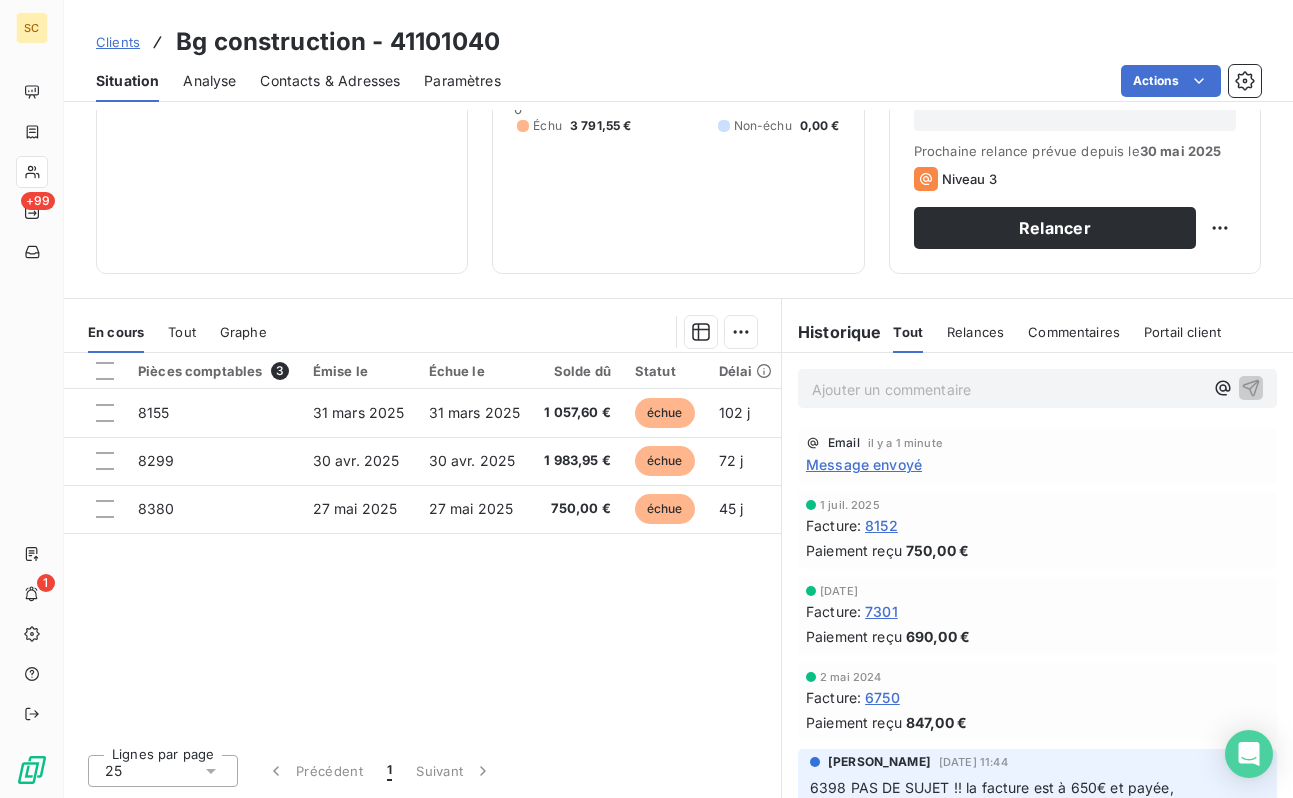 click on "Message envoyé" at bounding box center [864, 464] 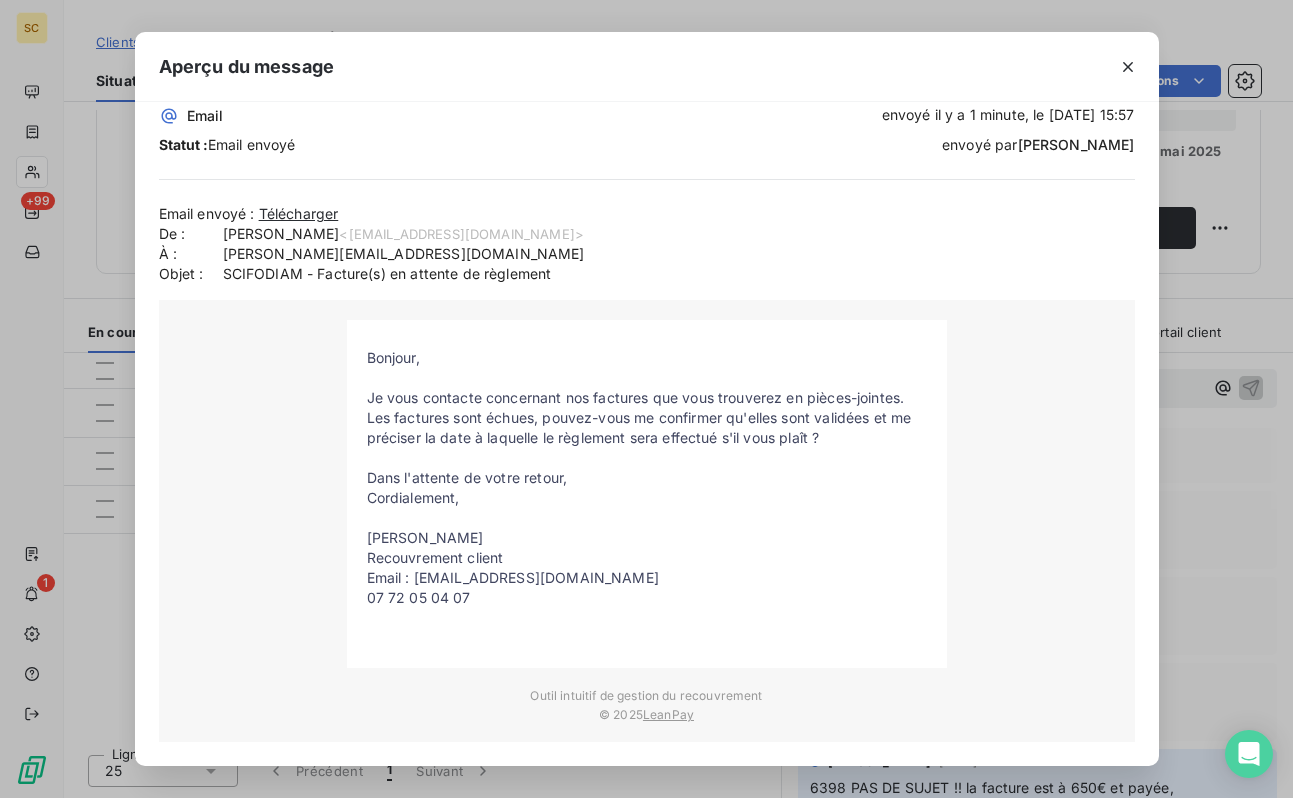 scroll, scrollTop: 0, scrollLeft: 0, axis: both 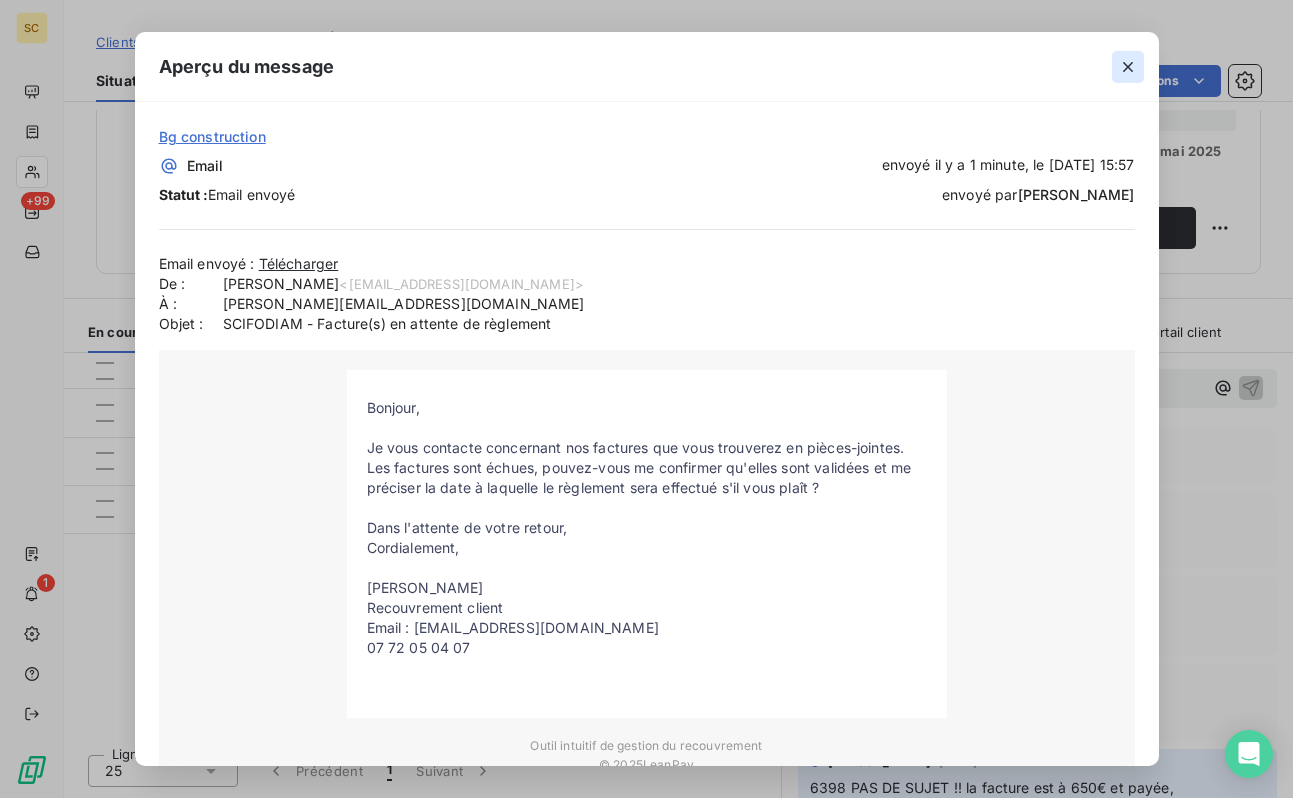 click at bounding box center [1128, 67] 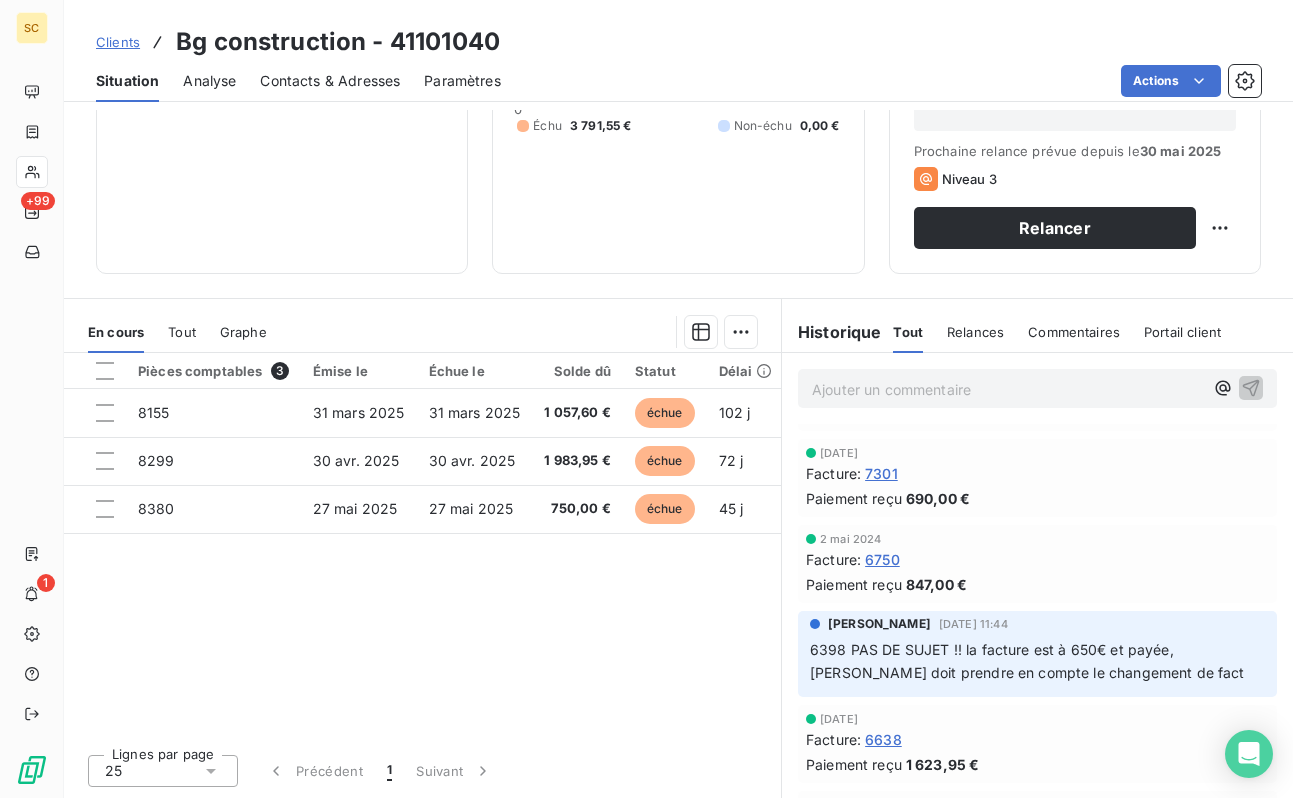 scroll, scrollTop: 0, scrollLeft: 0, axis: both 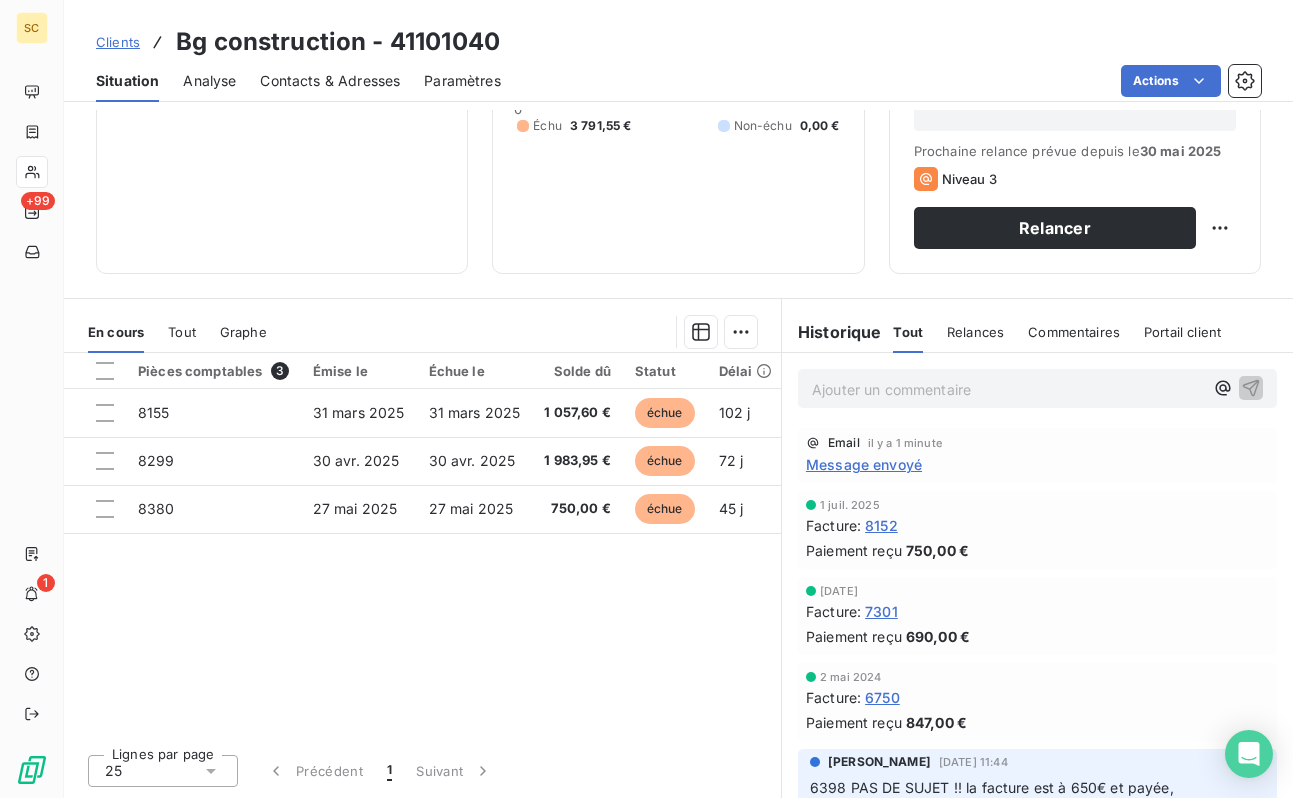 click on "Relances" at bounding box center [975, 332] 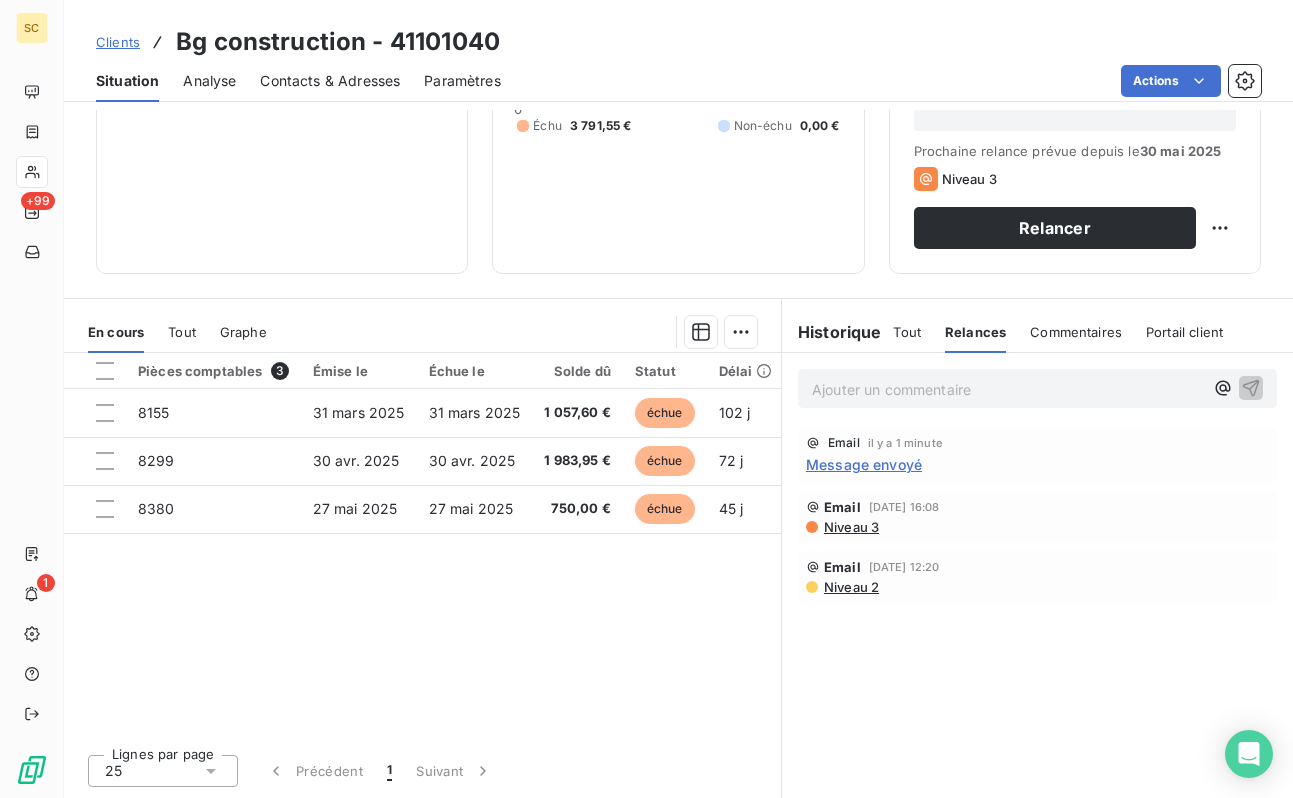 click on "Tout" at bounding box center [907, 332] 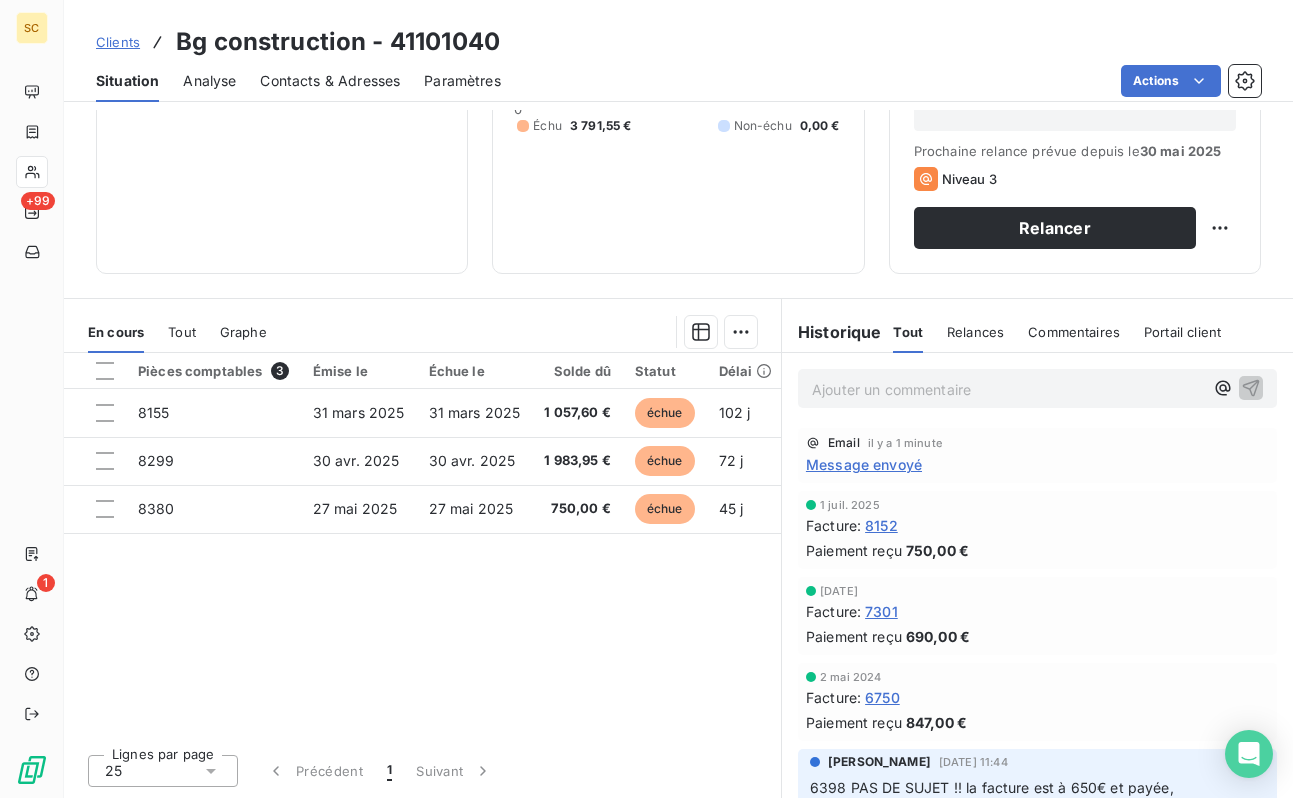 click on "Message envoyé" at bounding box center [864, 464] 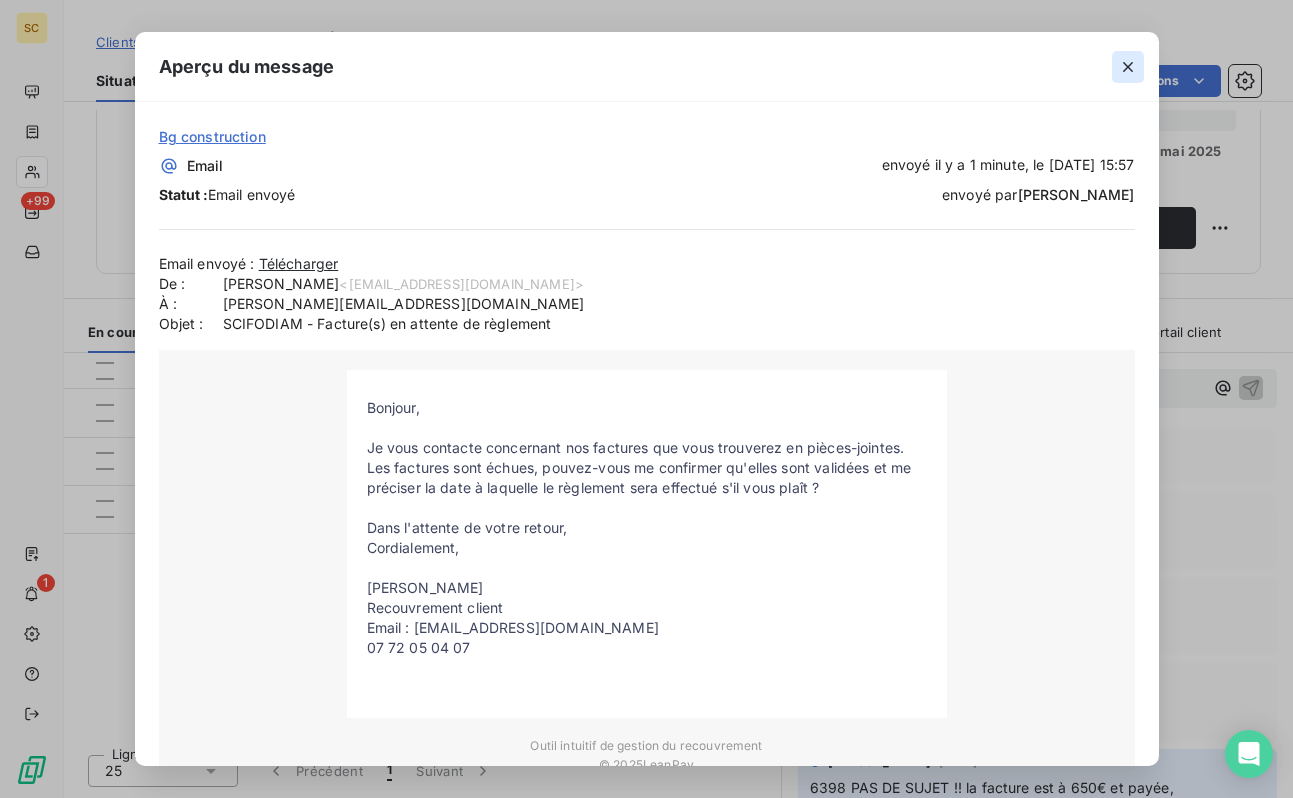 click 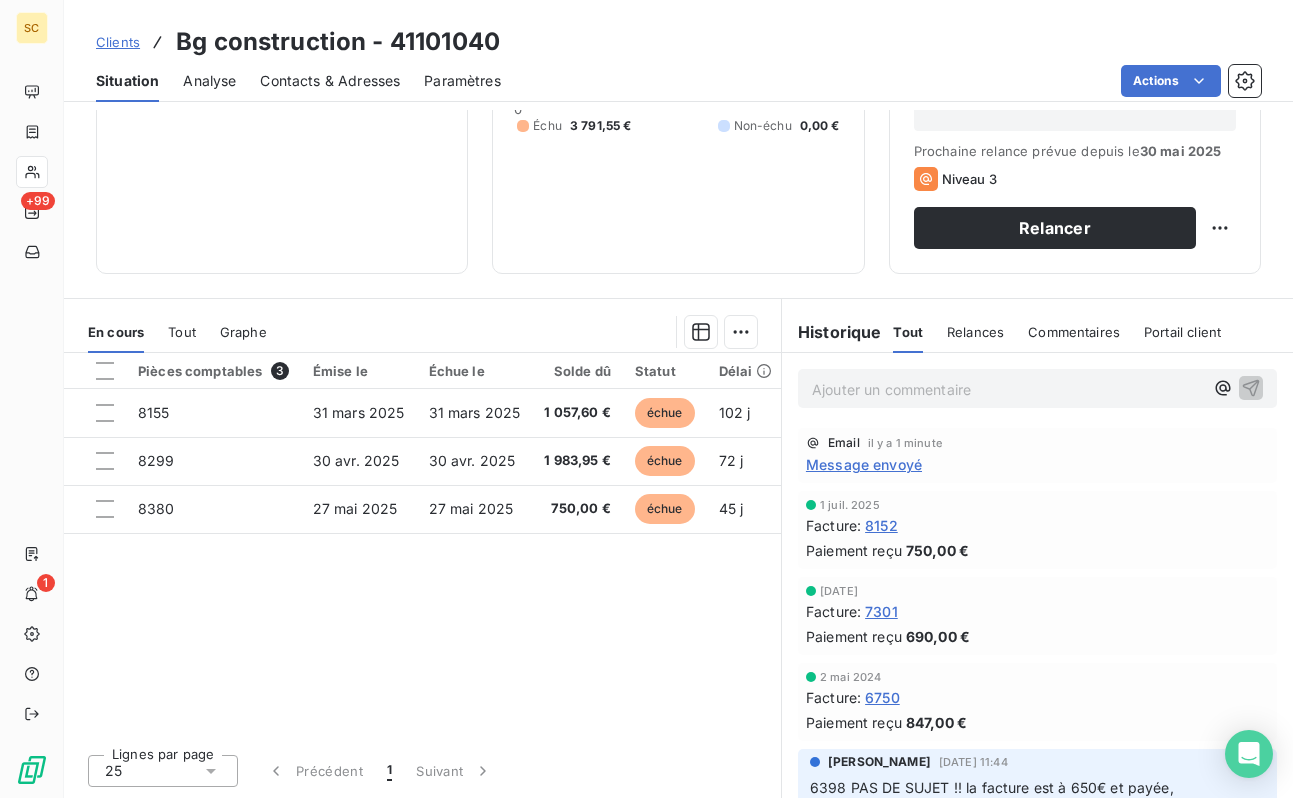 click on "Pièces comptables 3" at bounding box center (213, 371) 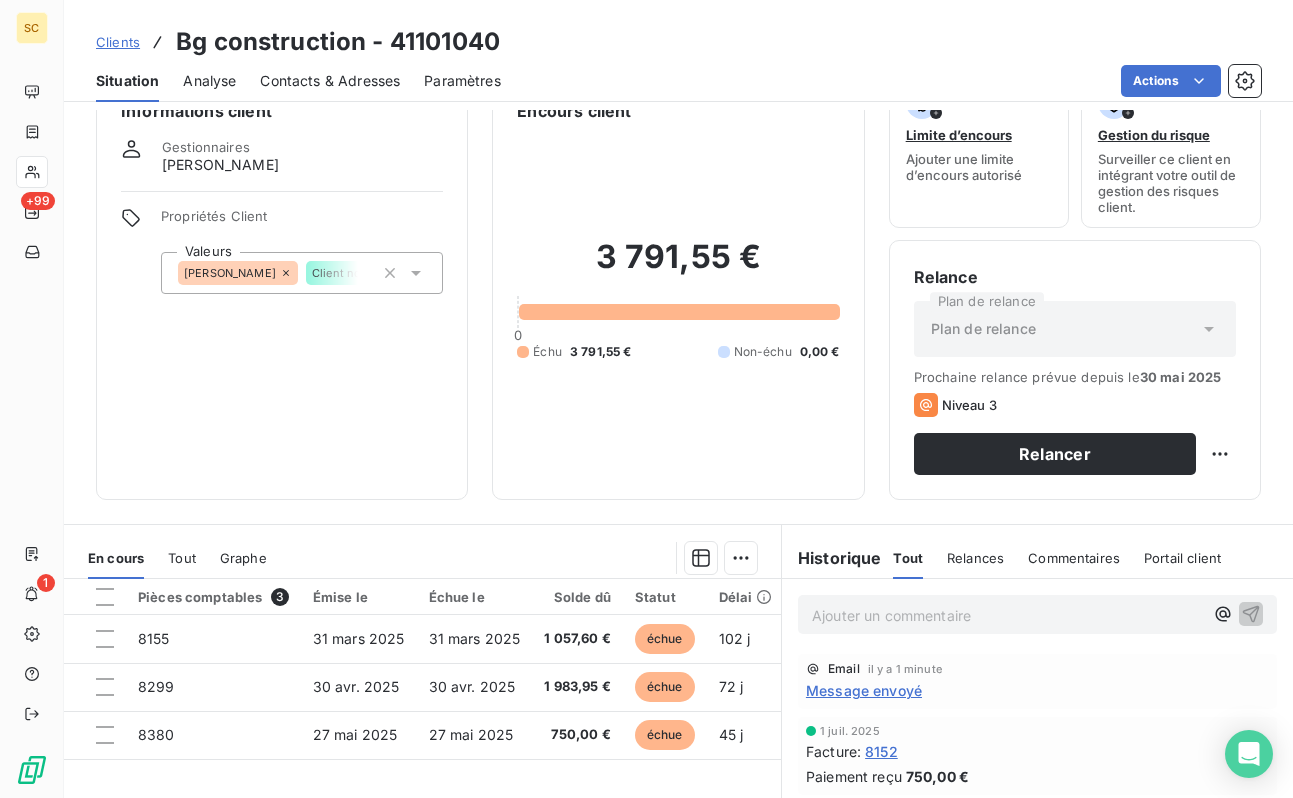 scroll, scrollTop: 274, scrollLeft: 0, axis: vertical 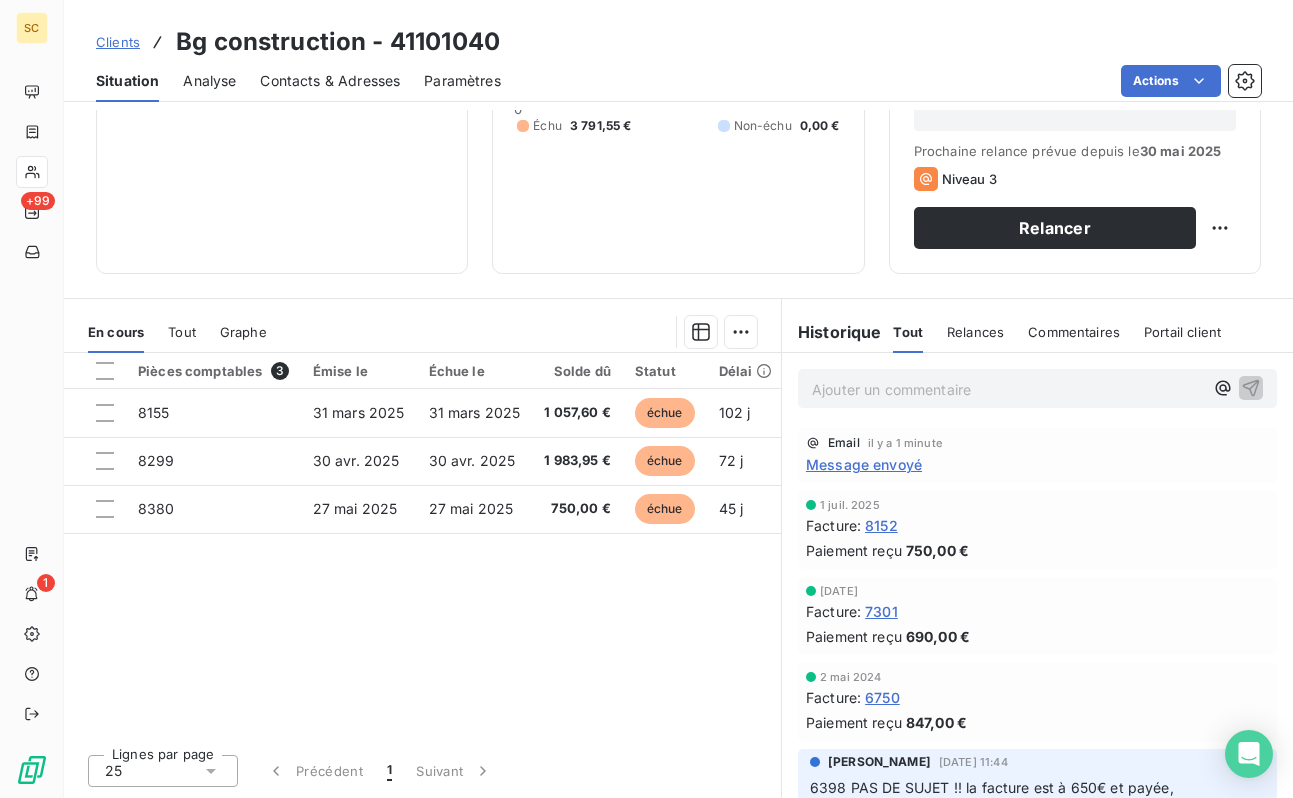 click on "Message envoyé" at bounding box center [864, 464] 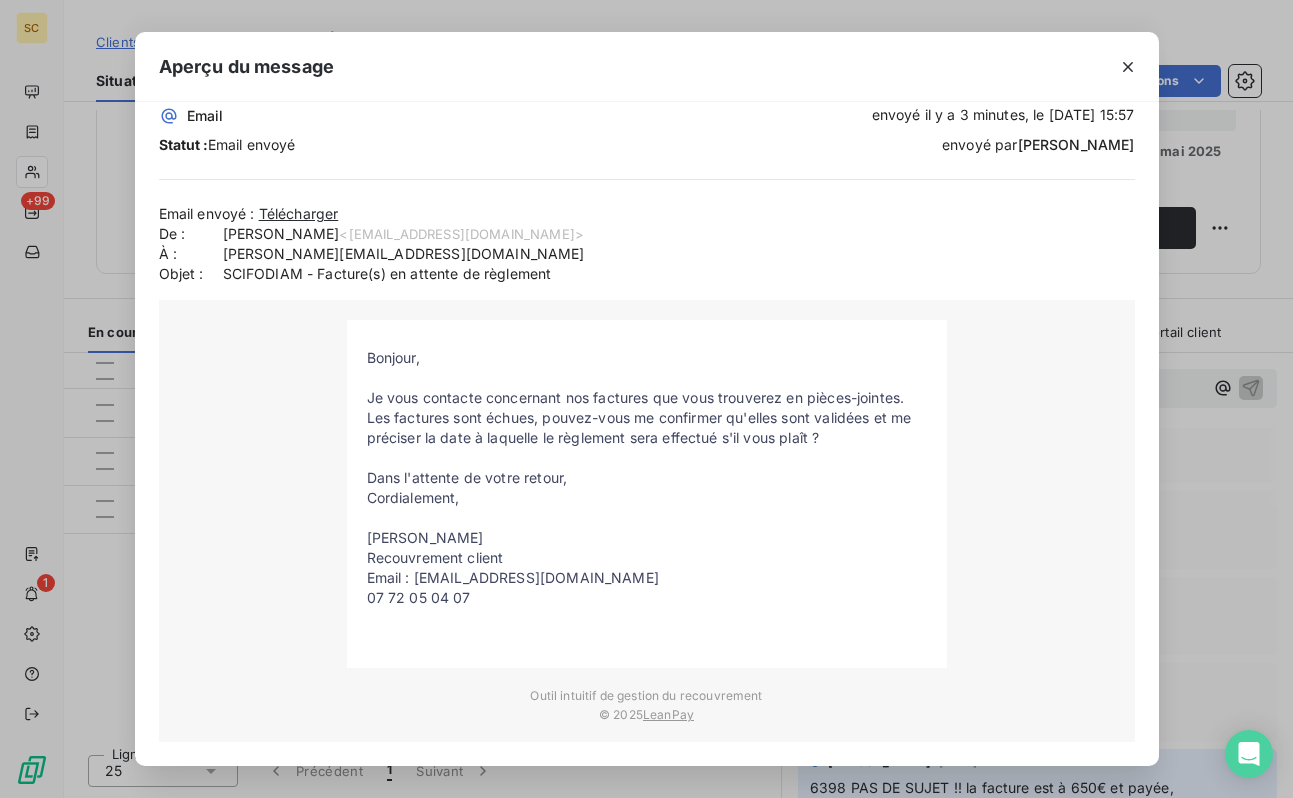 scroll, scrollTop: 0, scrollLeft: 0, axis: both 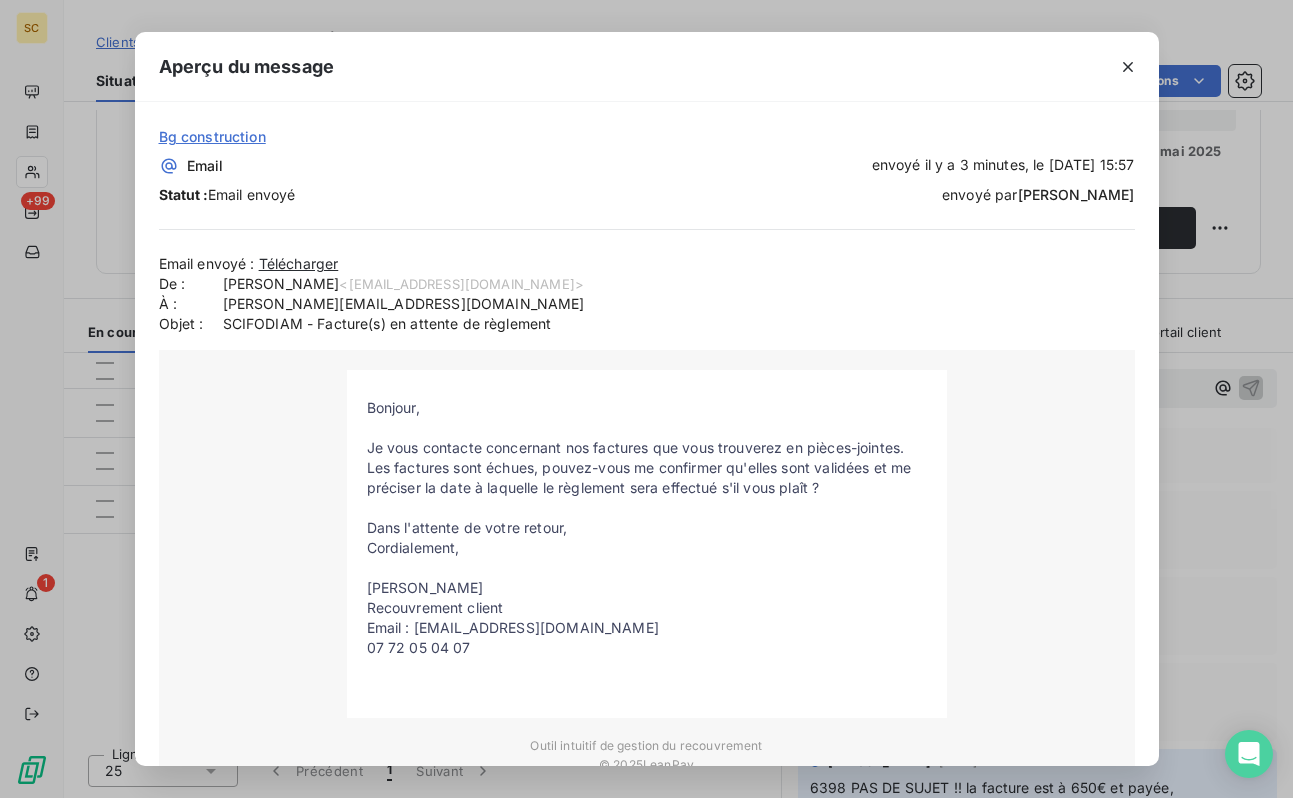 click on "Bg construction" at bounding box center [647, 136] 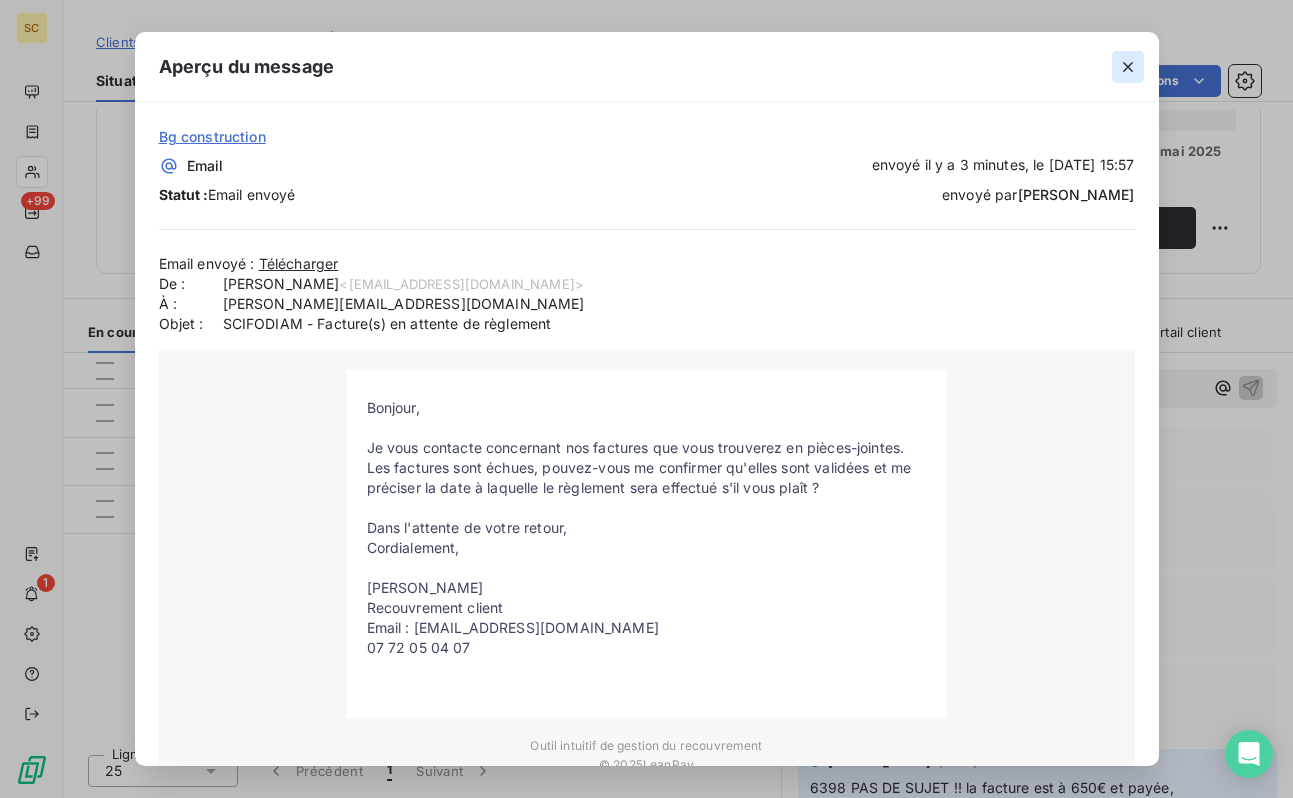 click 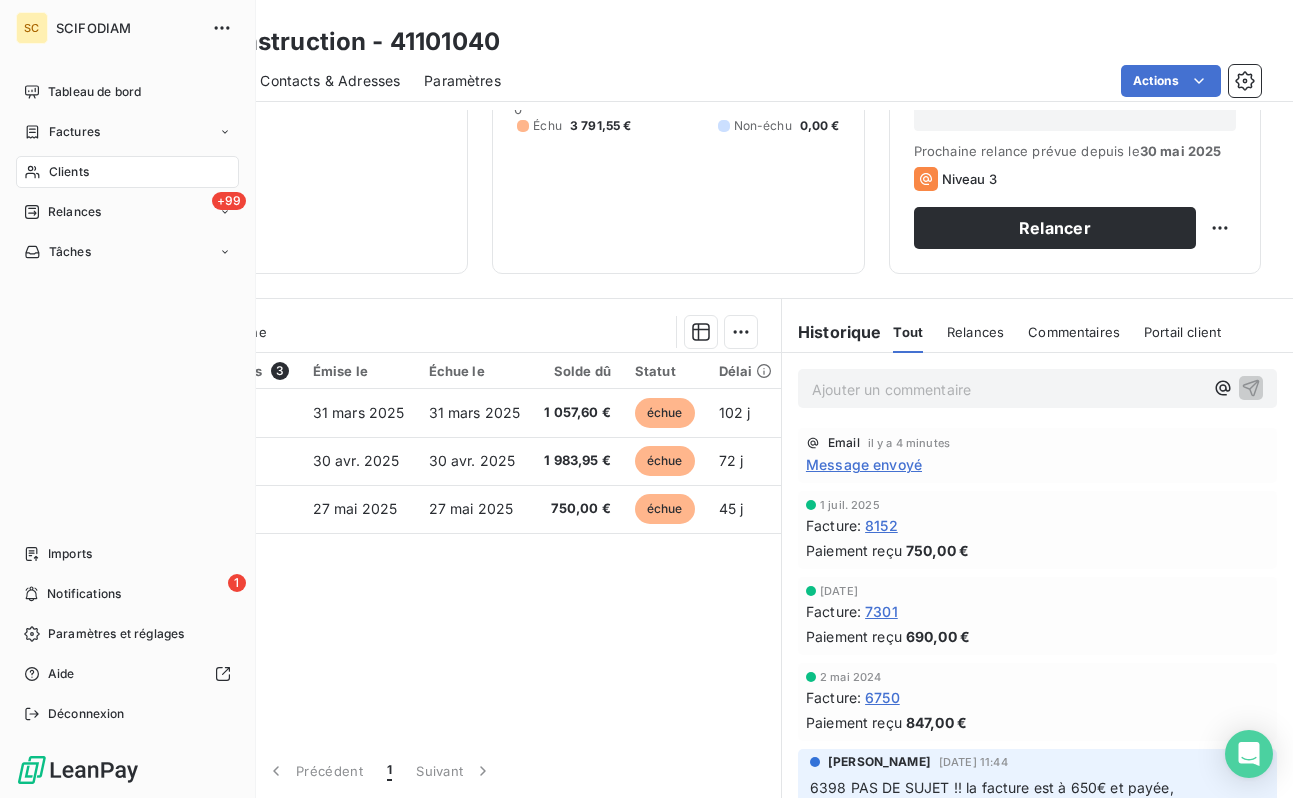 click on "Clients" at bounding box center [127, 172] 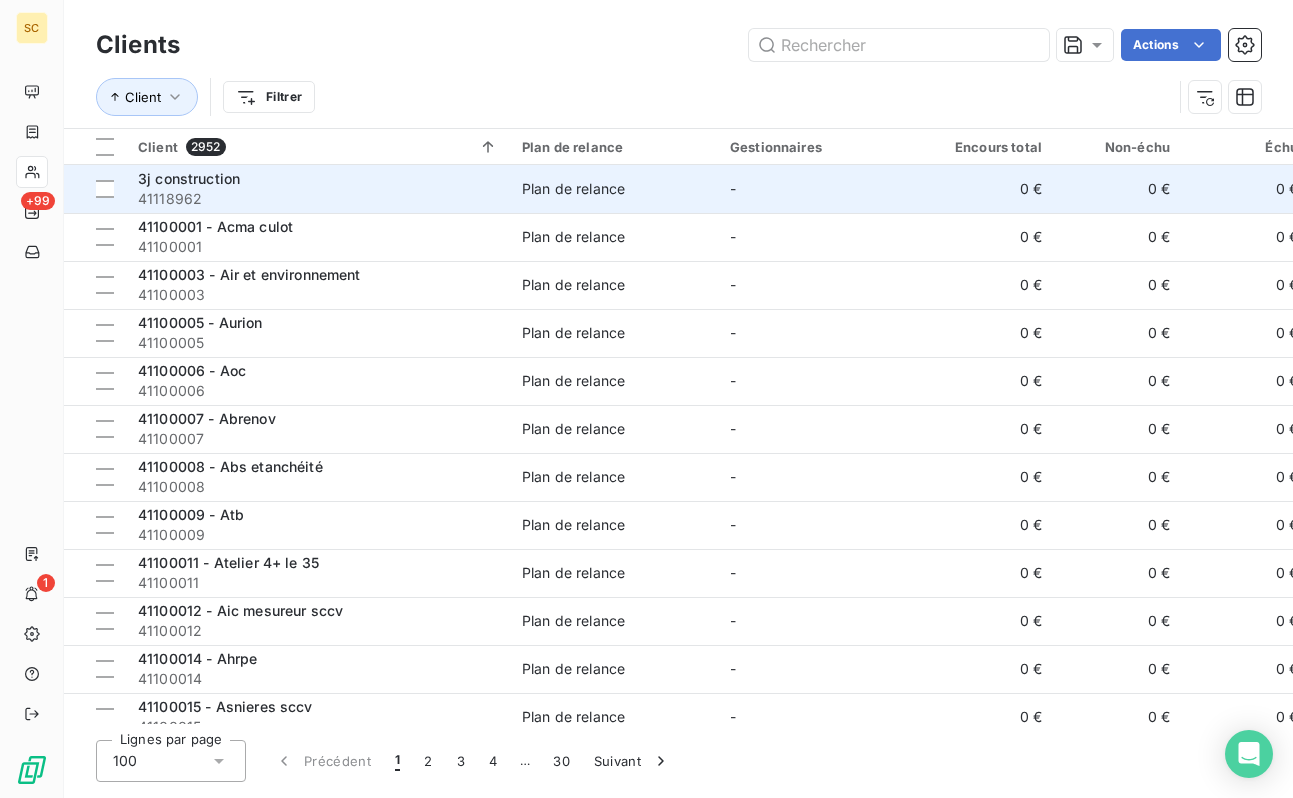 scroll, scrollTop: 0, scrollLeft: 506, axis: horizontal 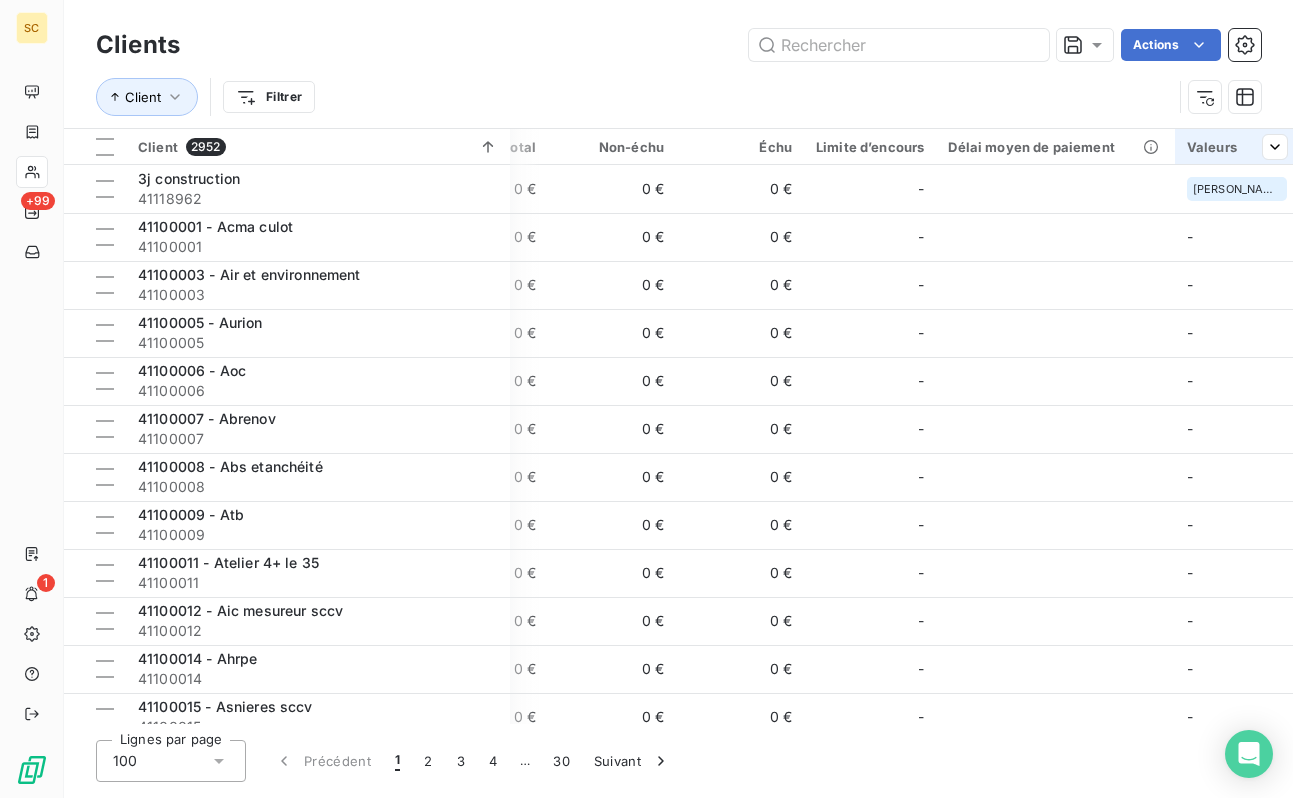 click on "Valeurs" at bounding box center (1237, 147) 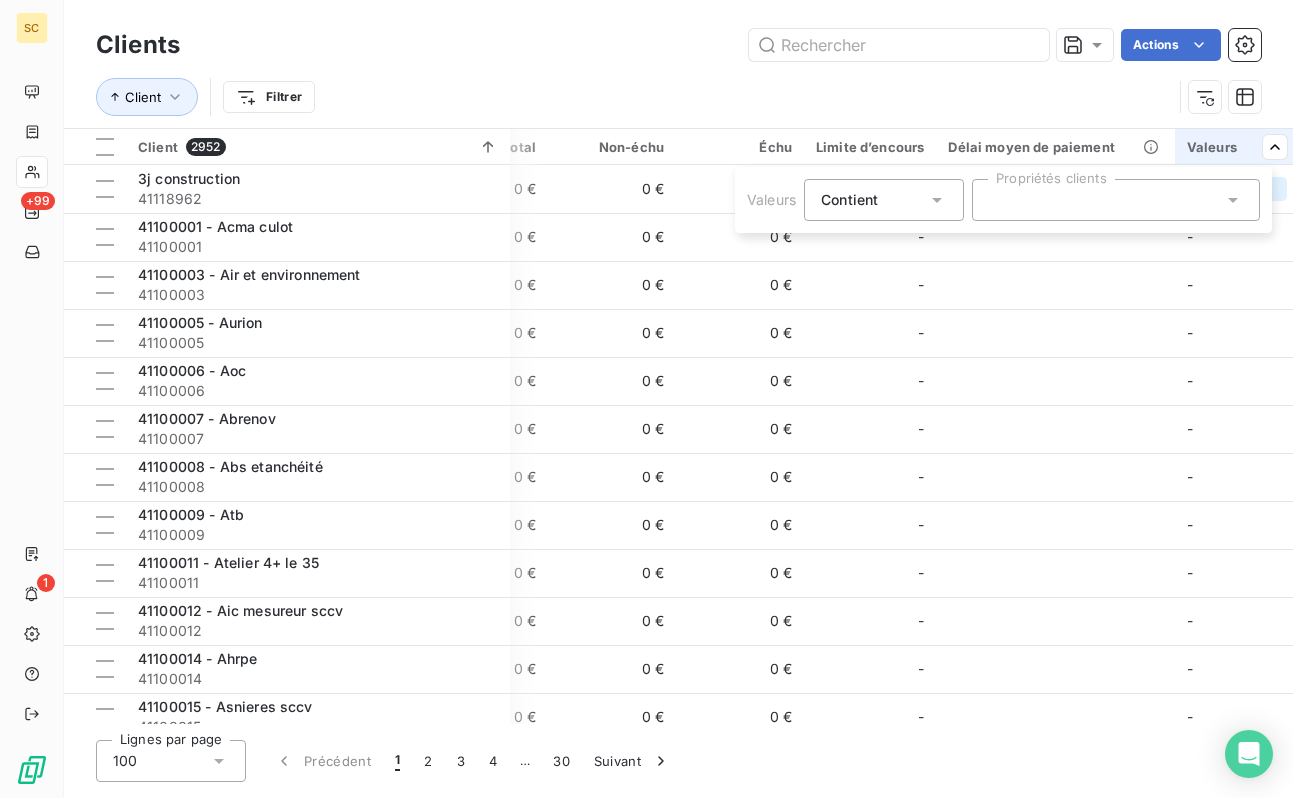click at bounding box center (1116, 200) 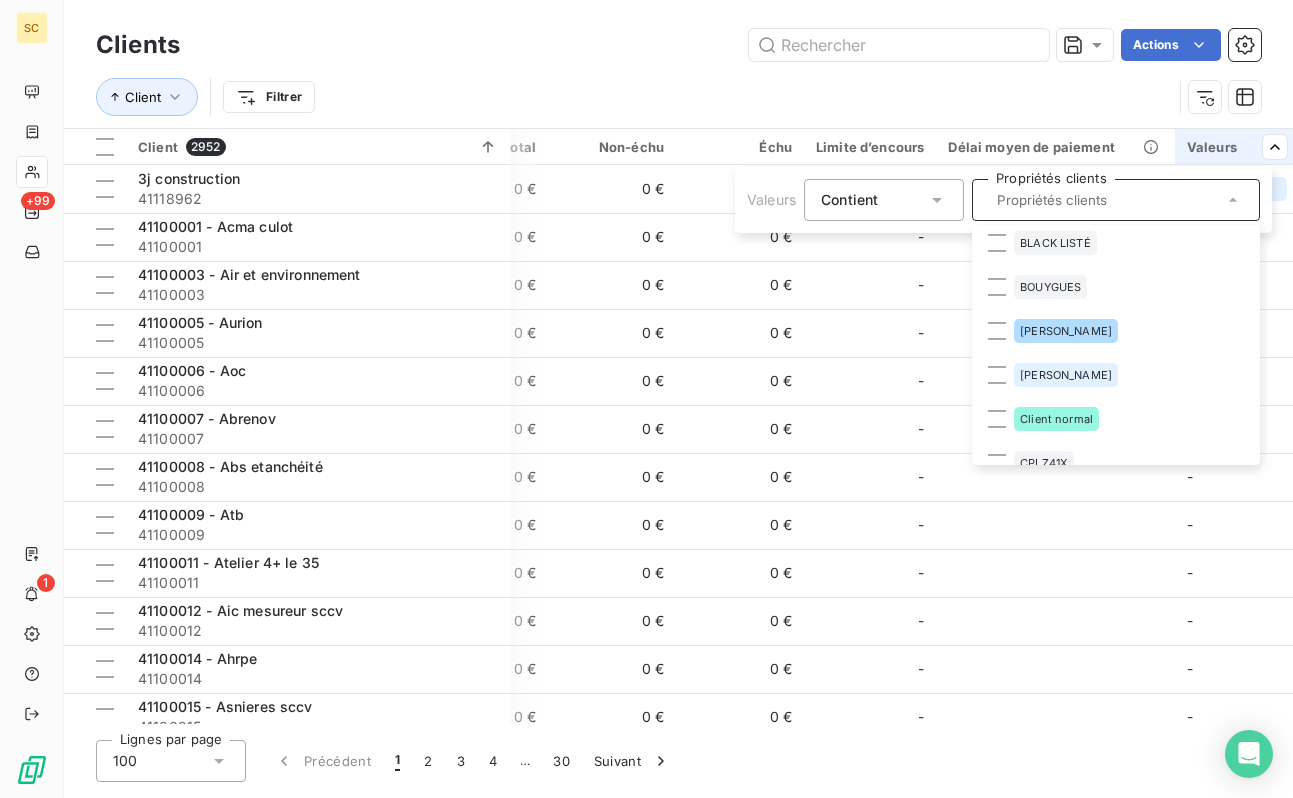 scroll, scrollTop: 529, scrollLeft: 0, axis: vertical 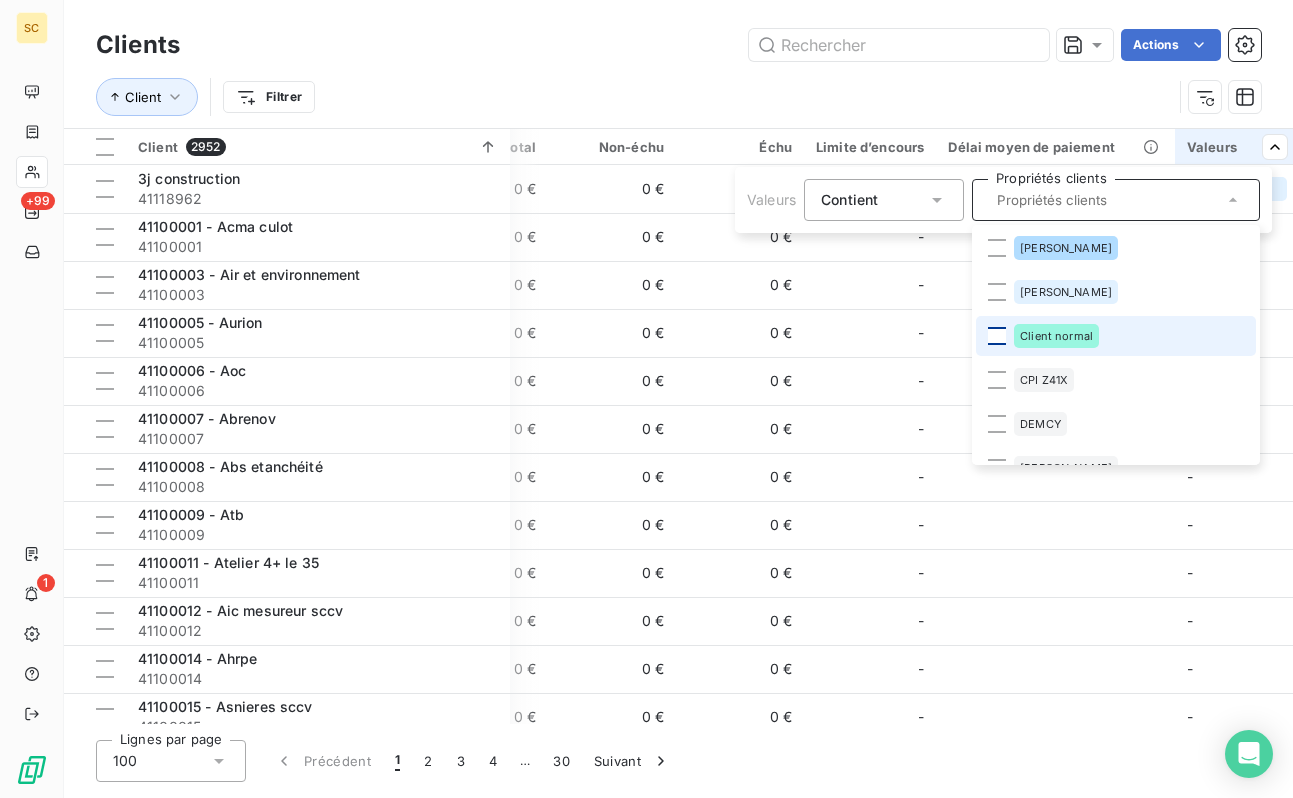 click at bounding box center [997, 336] 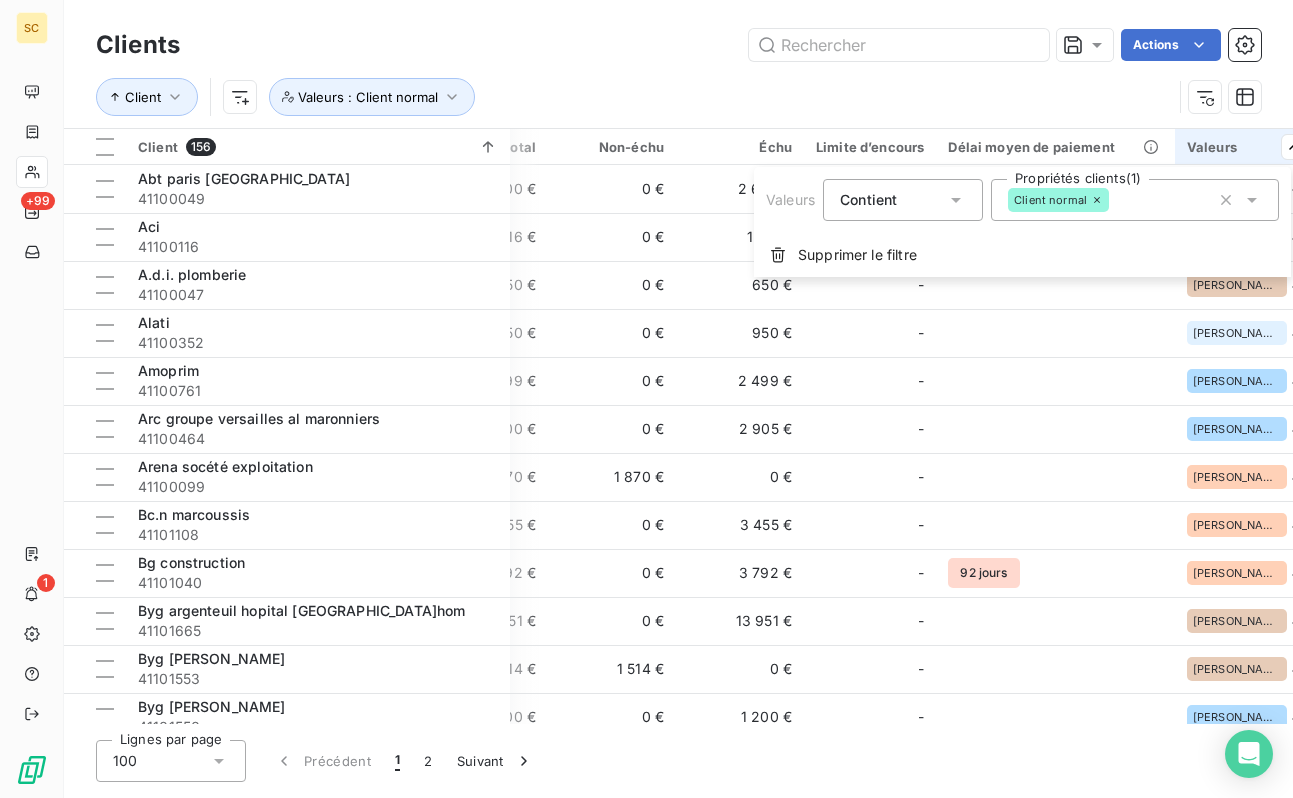 click on "SC +99 1 Clients Actions Client Valeurs  : Client normal  Client 156 Plan de relance Gestionnaires Encours total Non-échu Échu Limite d’encours Délai moyen de paiement Valeurs Abt paris [GEOGRAPHIC_DATA] 41100049 Plan de relance - 2 600 € 0 € 2 600 € - [PERSON_NAME] + 1 Aci 41100116 Plan de relance [PERSON_NAME] 1 116 € 0 € 1 116 € - [PERSON_NAME] + 1 A.d.i. plomberie 41100047 Plan de relance [PERSON_NAME] 650 € 0 € 650 € - [PERSON_NAME] + 1 Alati 41100352 Plan de relance - 950 € 0 € 950 € - [PERSON_NAME] + 1 Amoprim 41100761 Plan de relance [PERSON_NAME] 2 499 € 0 € 2 499 € - [PERSON_NAME] + 1 Arc groupe versailles al maronniers 41100464 Plan de relance [PERSON_NAME] 1 000 € 0 € 2 905 € - [PERSON_NAME] + 1 Arena socété exploitation 41100099 Plan de relance [PERSON_NAME] 1 870 € 1 870 € 0 € - [PERSON_NAME] + [DATE].n marcoussis 41101108 Plan de relance [PERSON_NAME] 3 455 € 0 € 3 455 € - [PERSON_NAME] + 1 Bg construction 41101040 Plan de relance 0 € -" at bounding box center [646, 399] 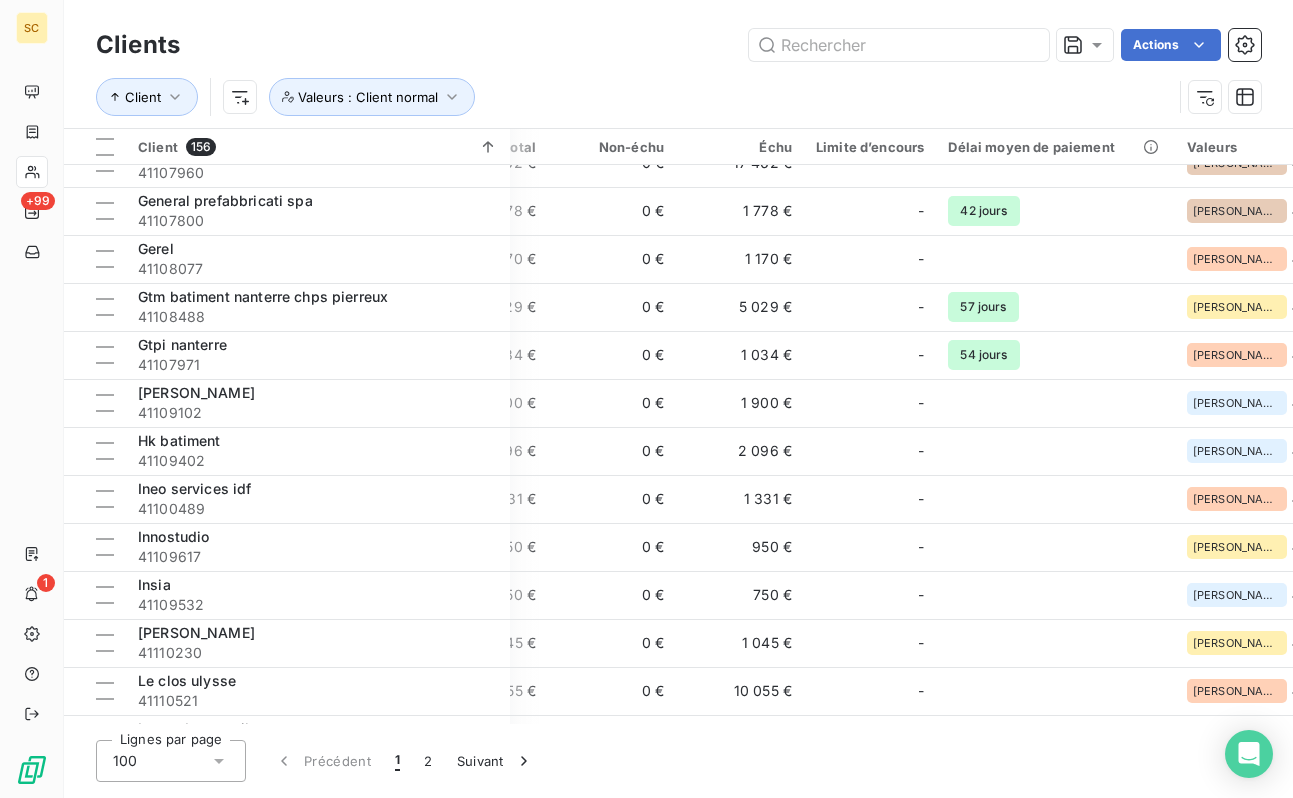 scroll, scrollTop: 4249, scrollLeft: 506, axis: both 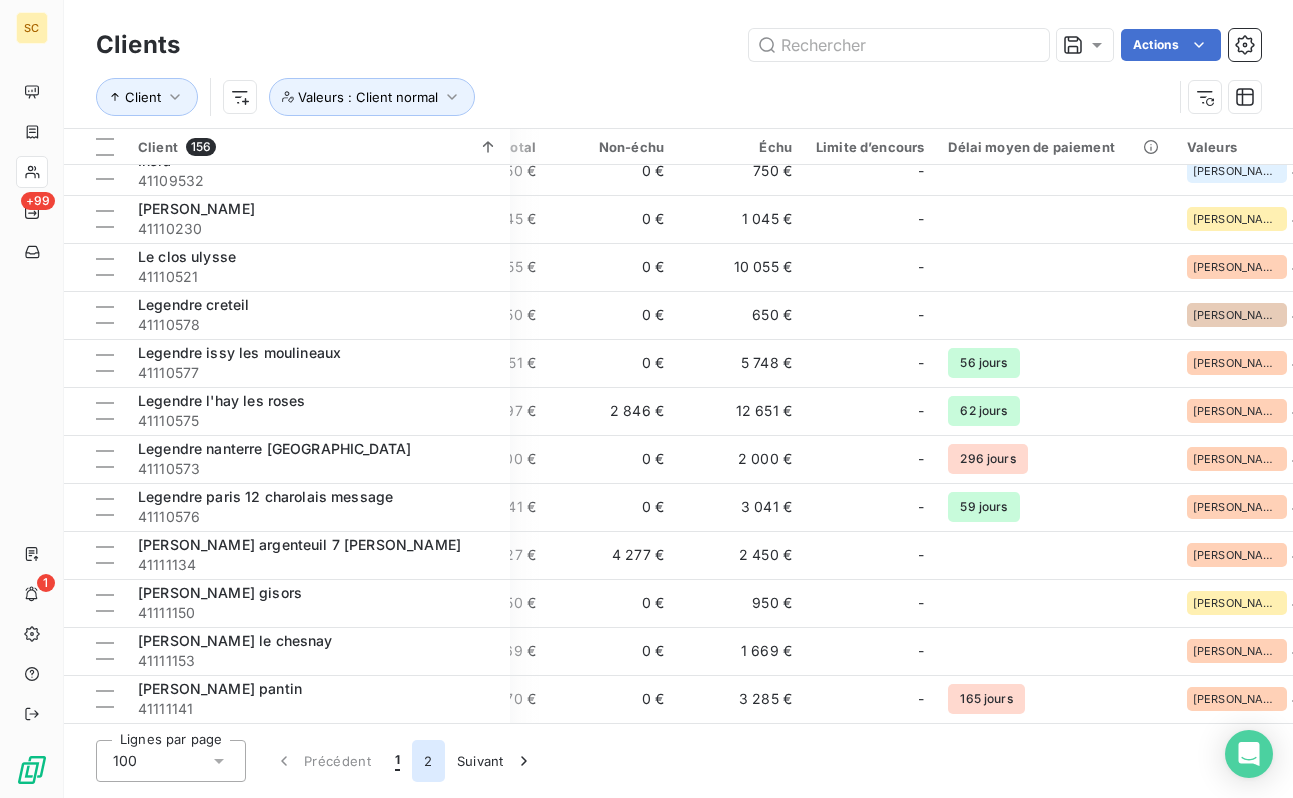 click on "2" at bounding box center (428, 761) 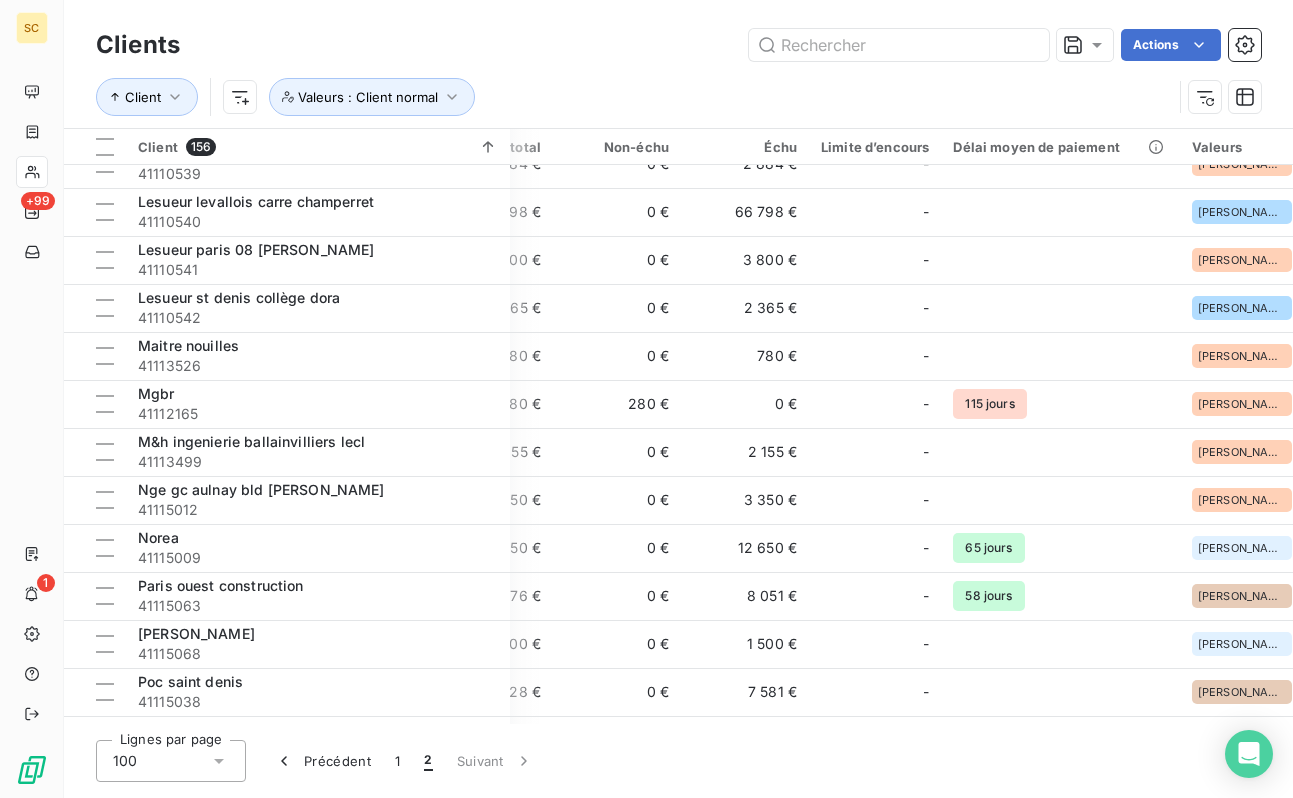 scroll, scrollTop: 2137, scrollLeft: 501, axis: both 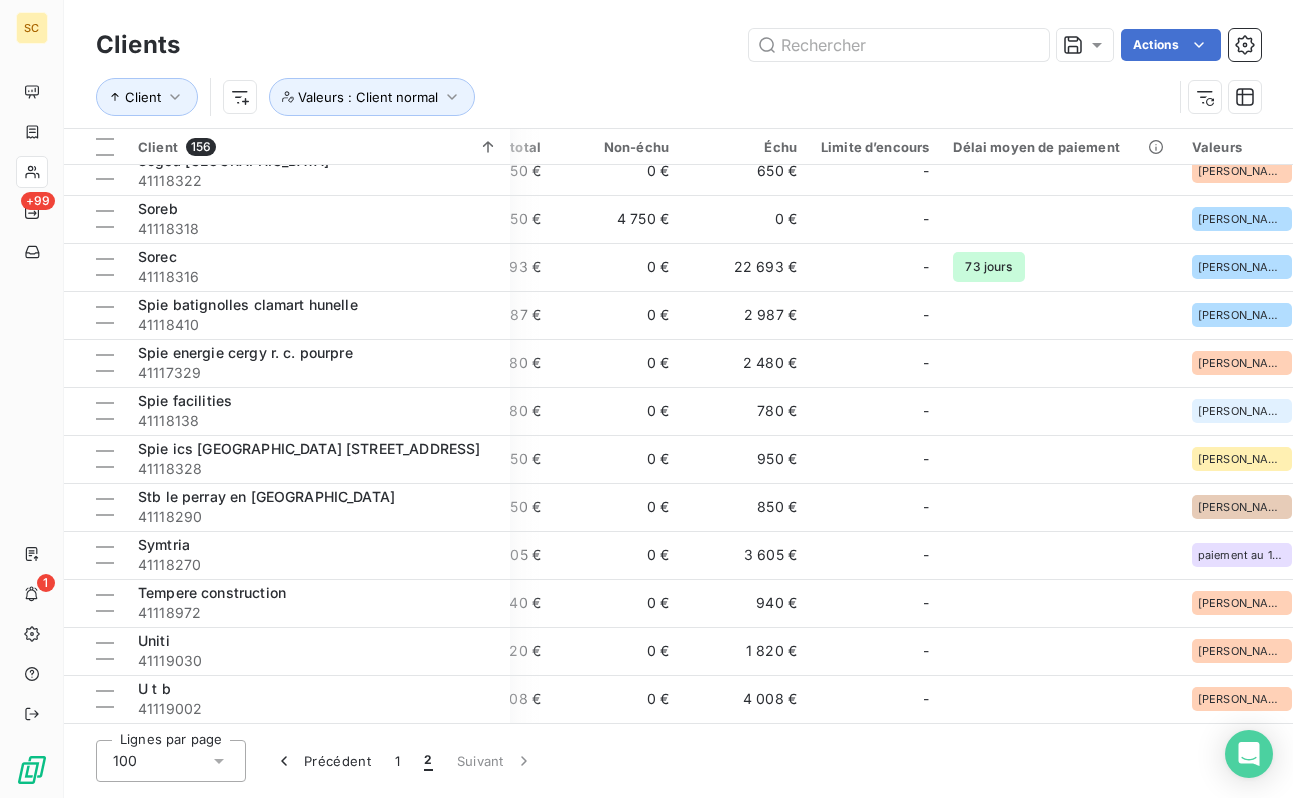 click on "Clients Actions Client Valeurs  : Client normal  Client 156 Plan de relance Gestionnaires Encours total Non-échu Échu Limite d’encours Délai moyen de paiement Valeurs [PERSON_NAME] [GEOGRAPHIC_DATA] 12 [GEOGRAPHIC_DATA] 41111151 Plan de relance [PERSON_NAME] 10 000 € 0 € 10 000 € - [PERSON_NAME] + 1 [PERSON_NAME] [GEOGRAPHIC_DATA] 14 denf rochereau 41111152 Plan de relance [PERSON_NAME] 950 € 0 € 950 € - [PERSON_NAME] + 1 [PERSON_NAME] paris [STREET_ADDRESS] 41111146 Plan de relance [PERSON_NAME] 6 415 € 0 € 6 415 € - [PERSON_NAME] + 1 [PERSON_NAME] paris [STREET_ADDRESS] Plan de relance [PERSON_NAME] 439 € 0 € 8 772 € - [PERSON_NAME] + 1 [PERSON_NAME] st cyr l'ecole iris 41111138 Plan de relance [PERSON_NAME] 8 298 € 0 € 8 298 € - 53 jours [PERSON_NAME] + 1 [PERSON_NAME] 41111140 Plan de relance [PERSON_NAME] 750 € 0 € 750 € - [PERSON_NAME] + 1 Les nouveaux constructeurs ivry s/s 41111529 LITIGE - 1 140 € 0 € 1 140 € - [PERSON_NAME] + 1 Lesueur [GEOGRAPHIC_DATA] 41110536 Plan de relance - +" at bounding box center (678, 399) 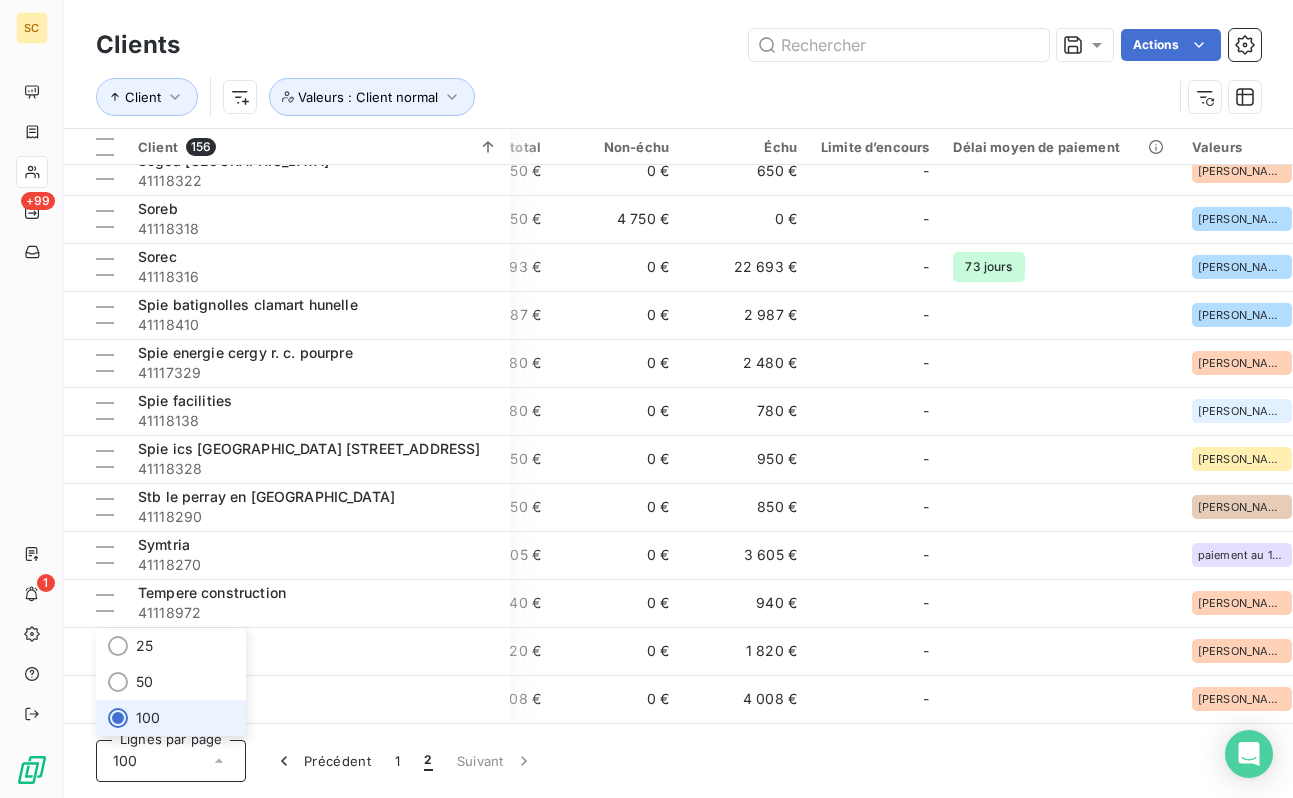 click on "100" at bounding box center [171, 761] 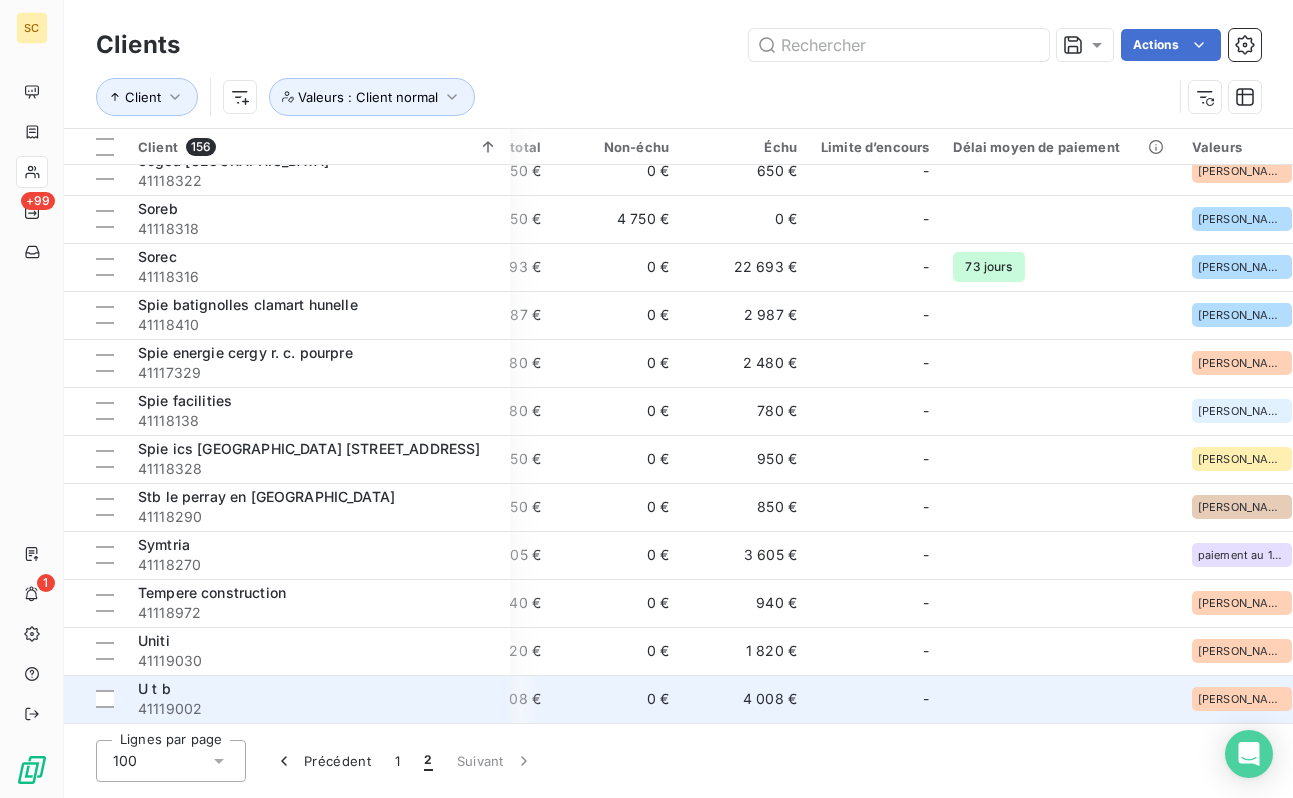 click on "U t b" at bounding box center (154, 688) 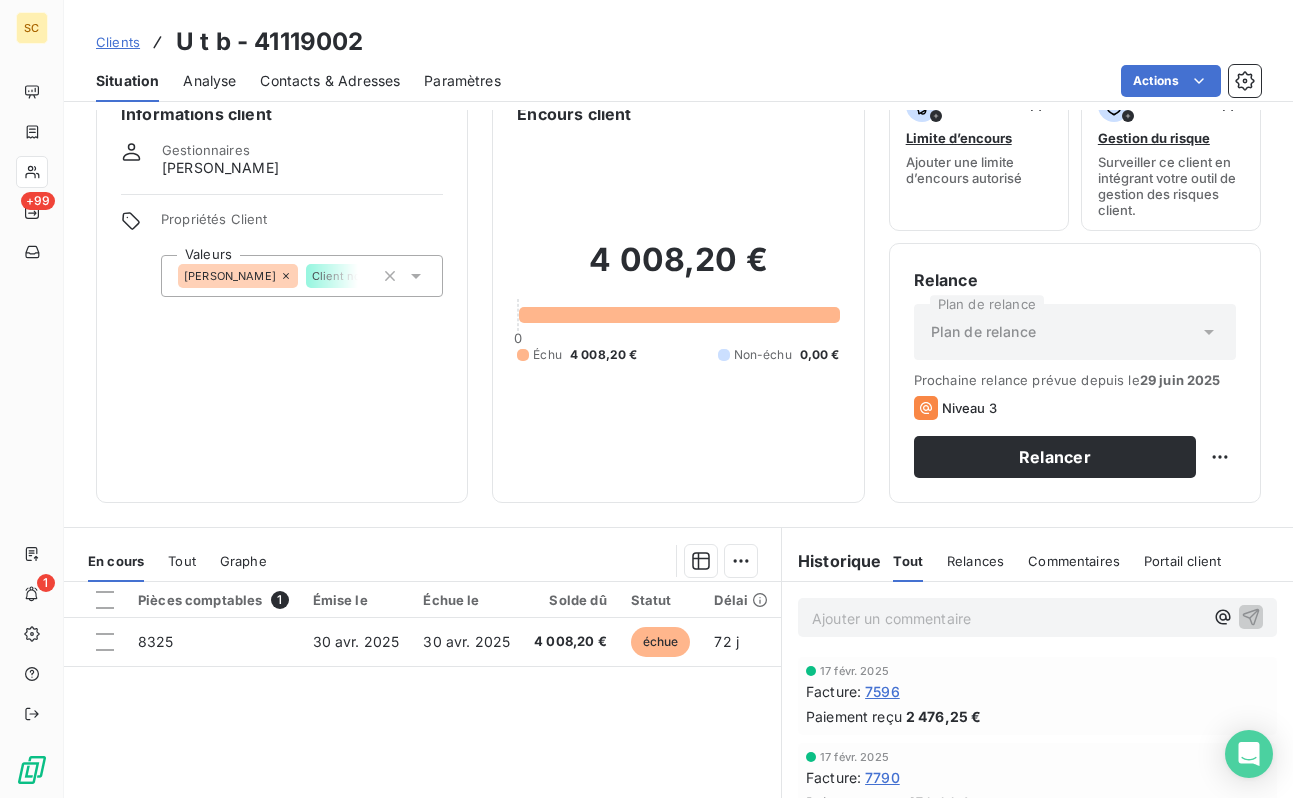 scroll, scrollTop: 0, scrollLeft: 0, axis: both 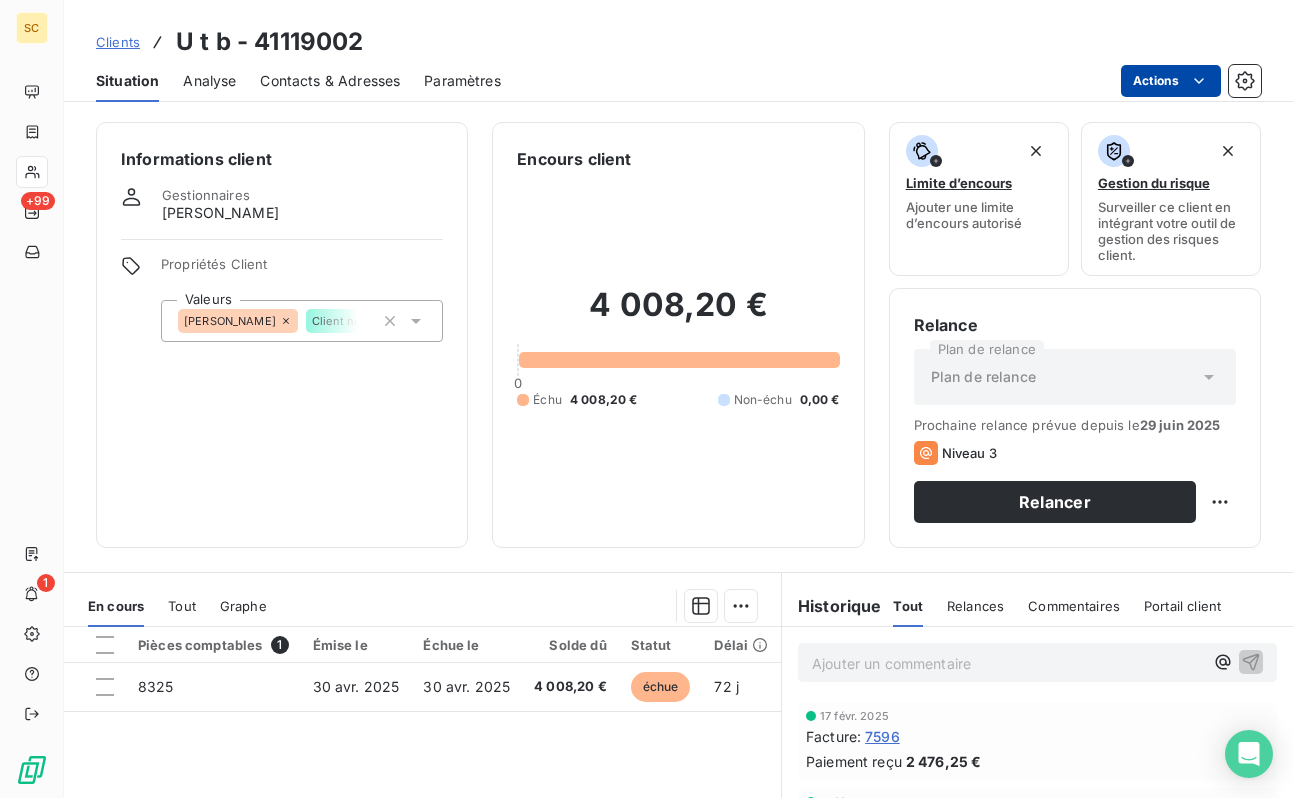 click on "SC +99 1 Clients U t b - 41119002 Situation Analyse Contacts & Adresses Paramètres Actions Informations client Gestionnaires [PERSON_NAME] Propriétés Client Valeurs [PERSON_NAME] Client normal Encours client   4 008,20 € 0 Échu 4 008,20 € Non-échu 0,00 €     Limite d’encours Ajouter une limite d’encours autorisé Gestion du risque Surveiller ce client en intégrant votre outil de gestion des risques client. Relance Plan de relance Plan de relance Prochaine relance prévue depuis le  [DATE] Niveau 3 Relancer En cours Tout Graphe Pièces comptables 1 Émise le Échue le Solde dû Statut Délai   Retard   Tag relance   8325 [DATE] [DATE] 4 008,20 € échue 72 j +72 j Lignes par page 25 Précédent 1 Suivant Historique Tout Relances Commentaires Portail client Tout Relances Commentaires Portail client Ajouter un commentaire ﻿ [DATE] Facture  : 7596 Paiement reçu 2 476,25 € [DATE] Facture  : 7790 Paiement reçu 450,00 € [DATE]  :" at bounding box center [646, 399] 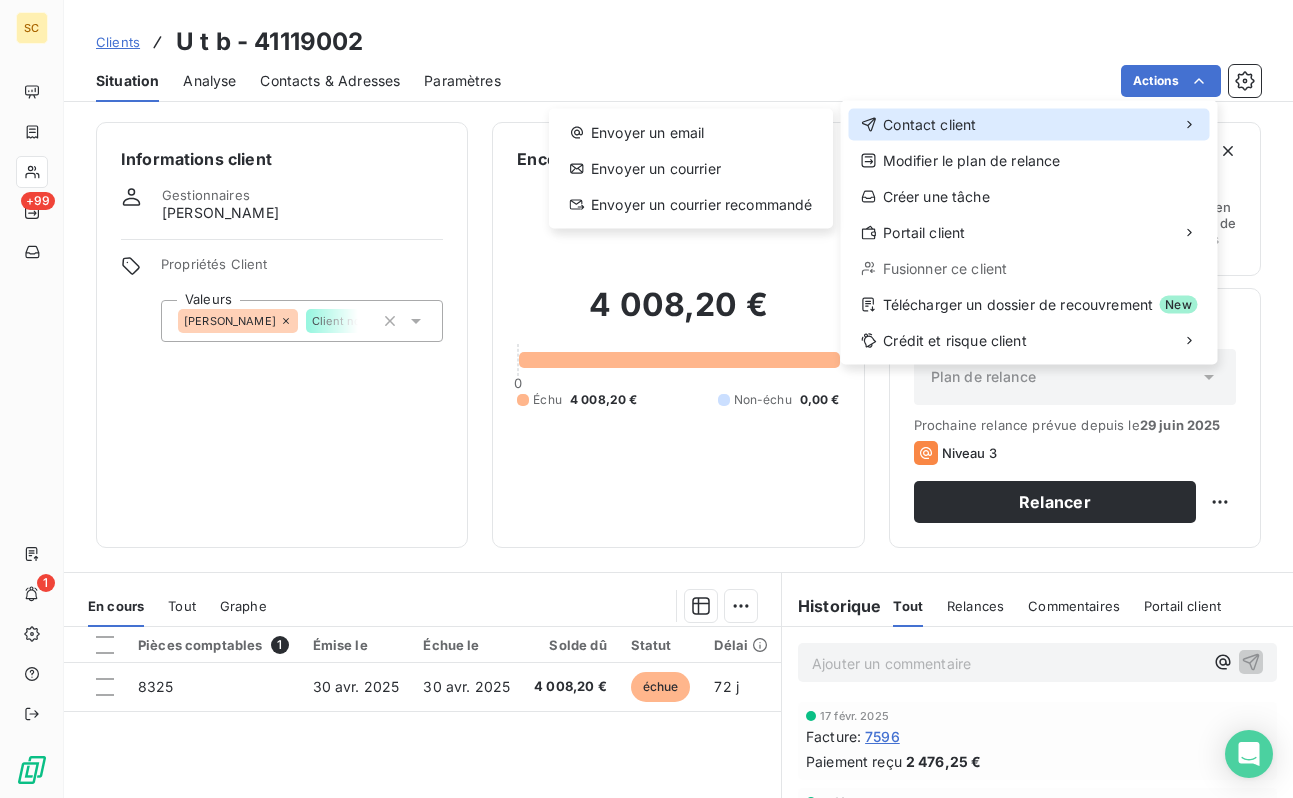 click on "Contact client" at bounding box center [1029, 125] 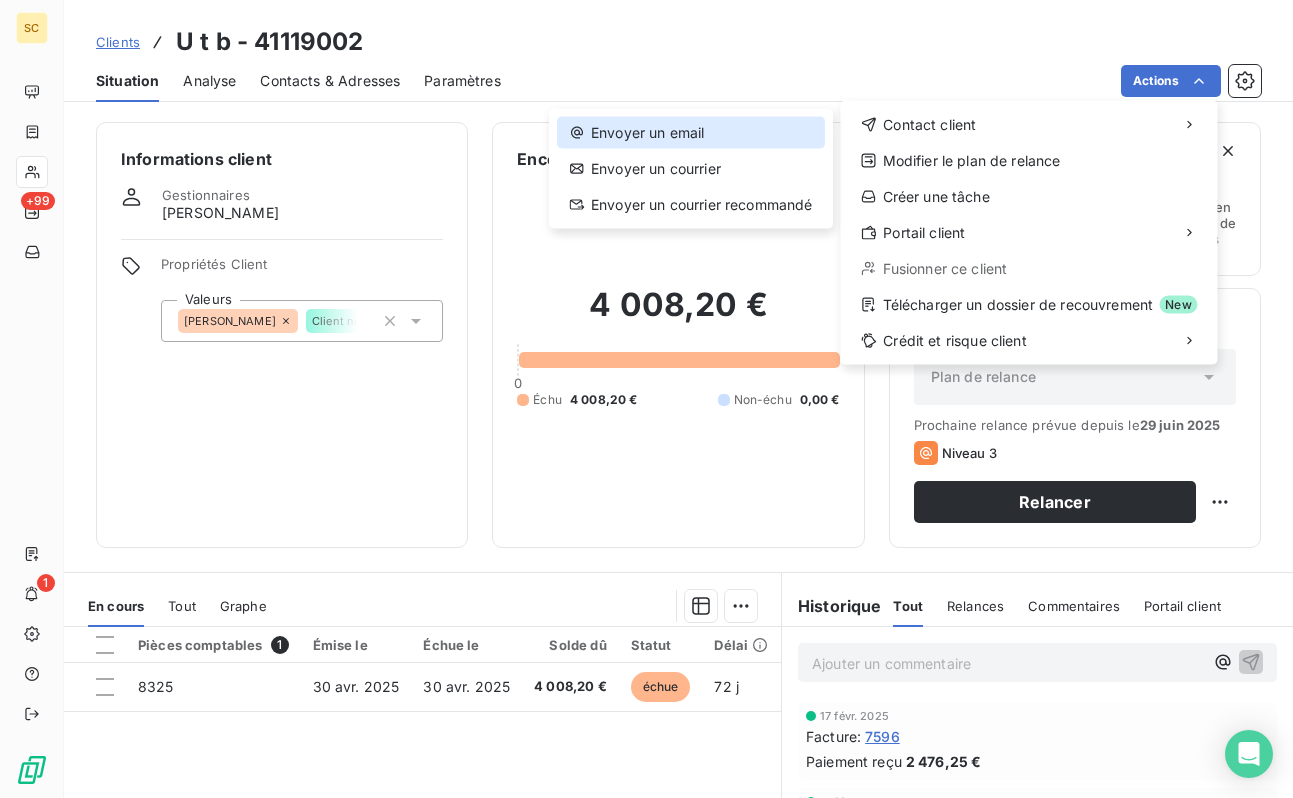 click on "Envoyer un email" at bounding box center [691, 133] 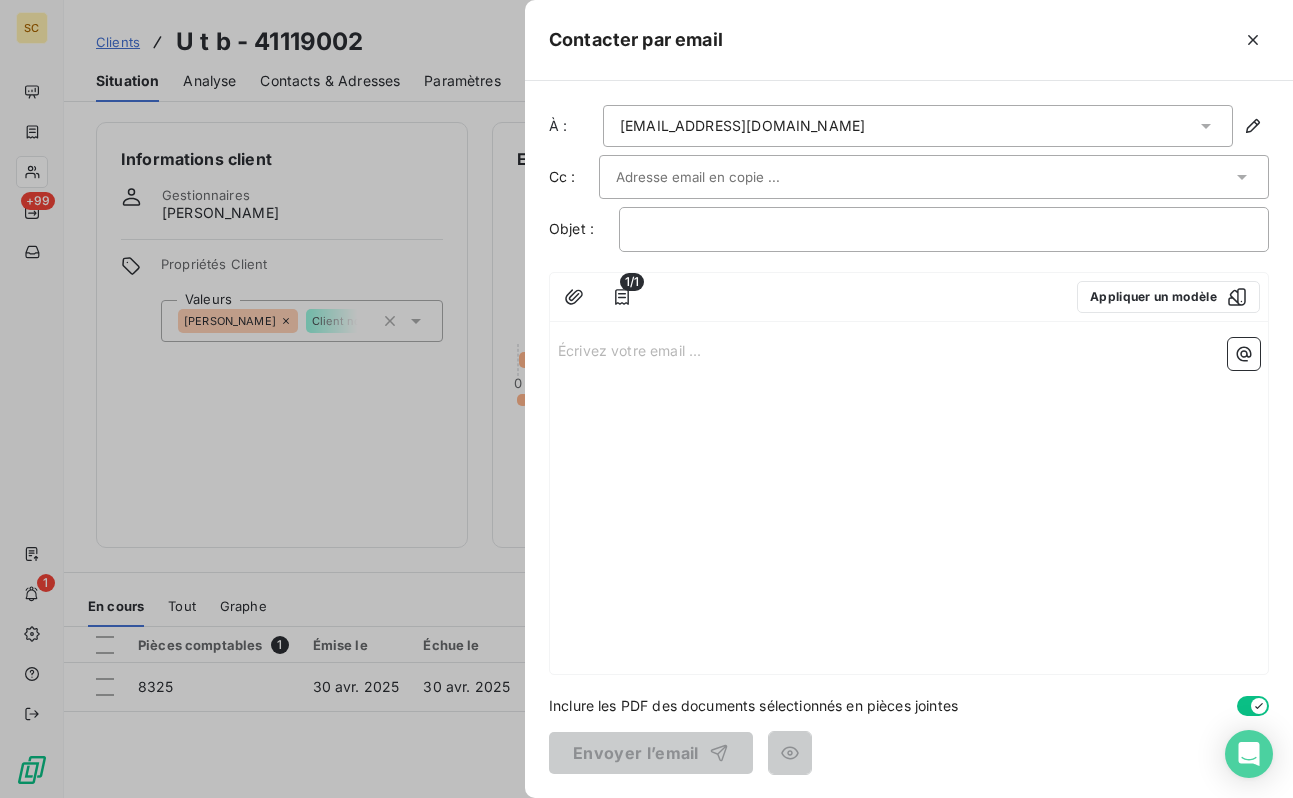 click at bounding box center (723, 177) 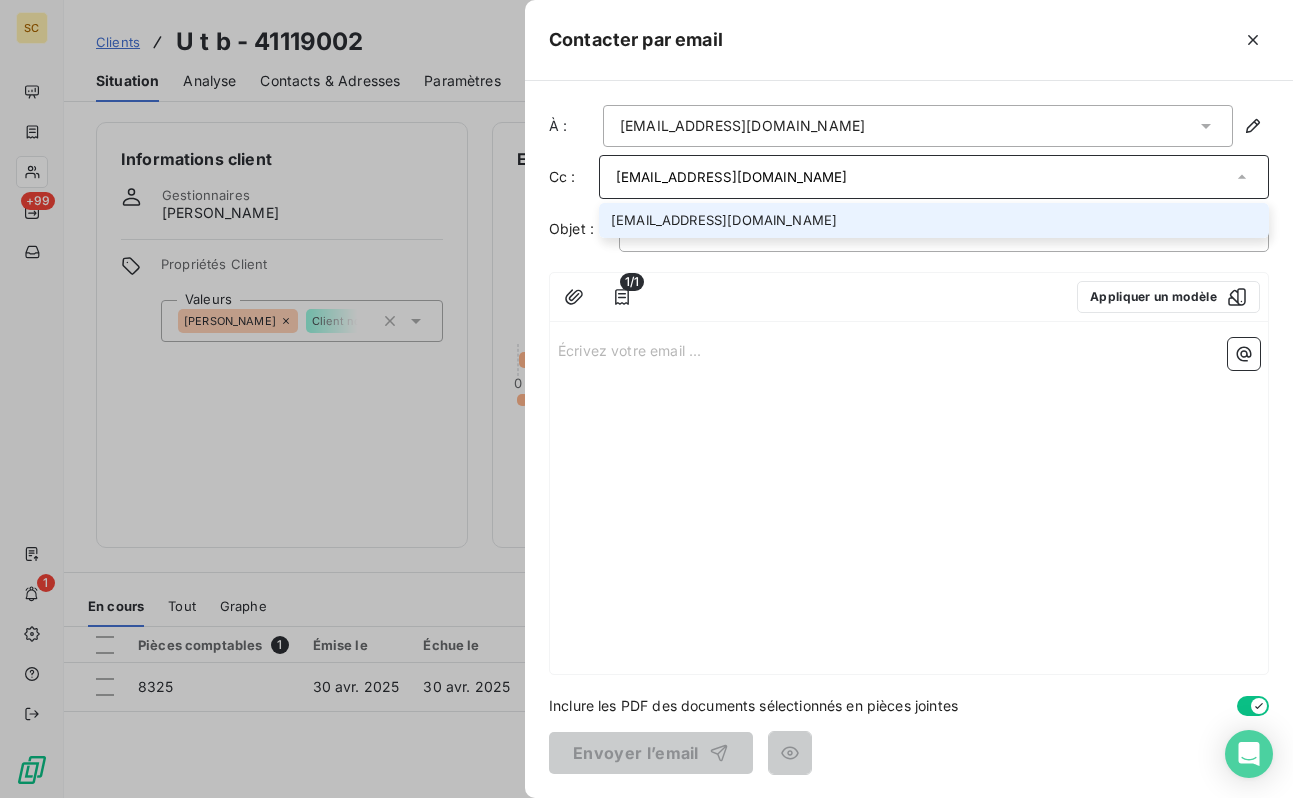 type on "[EMAIL_ADDRESS][DOMAIN_NAME]" 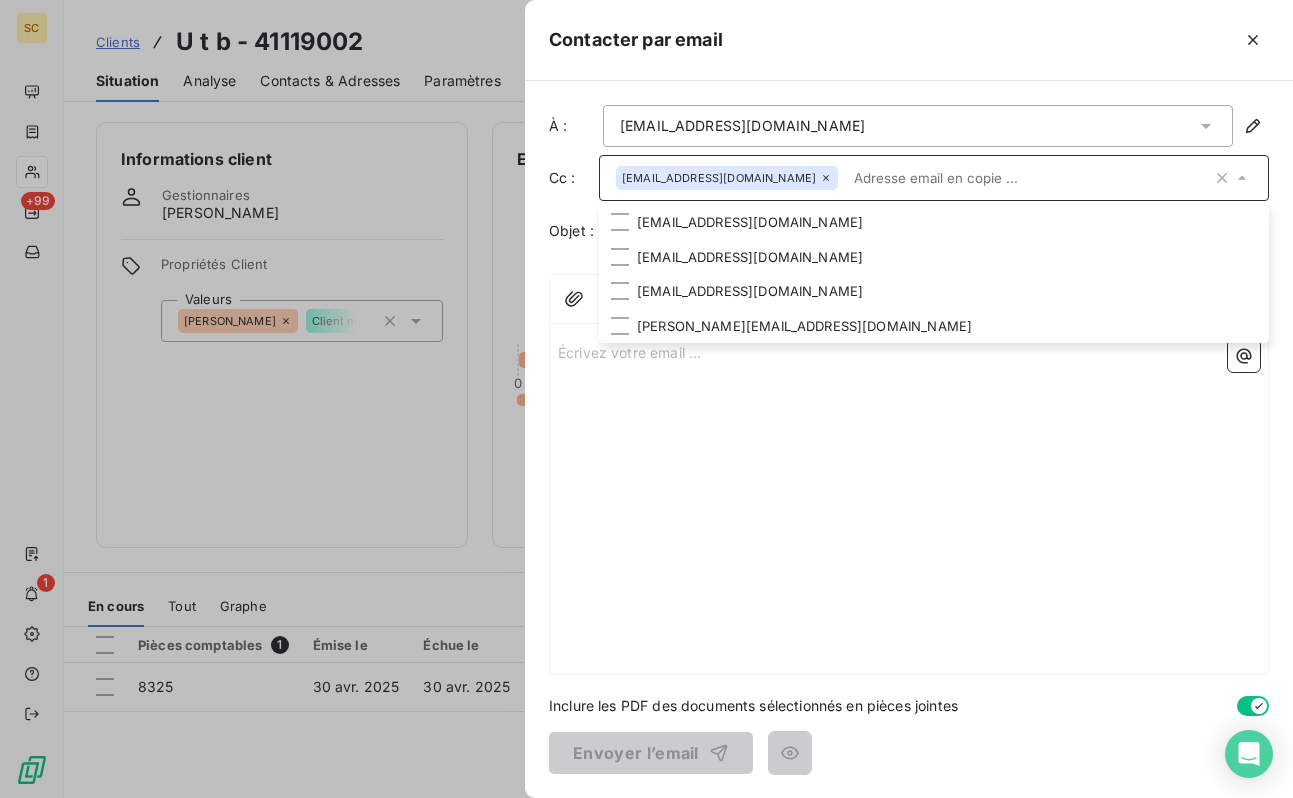 click on "Écrivez votre email ... ﻿" at bounding box center (909, 503) 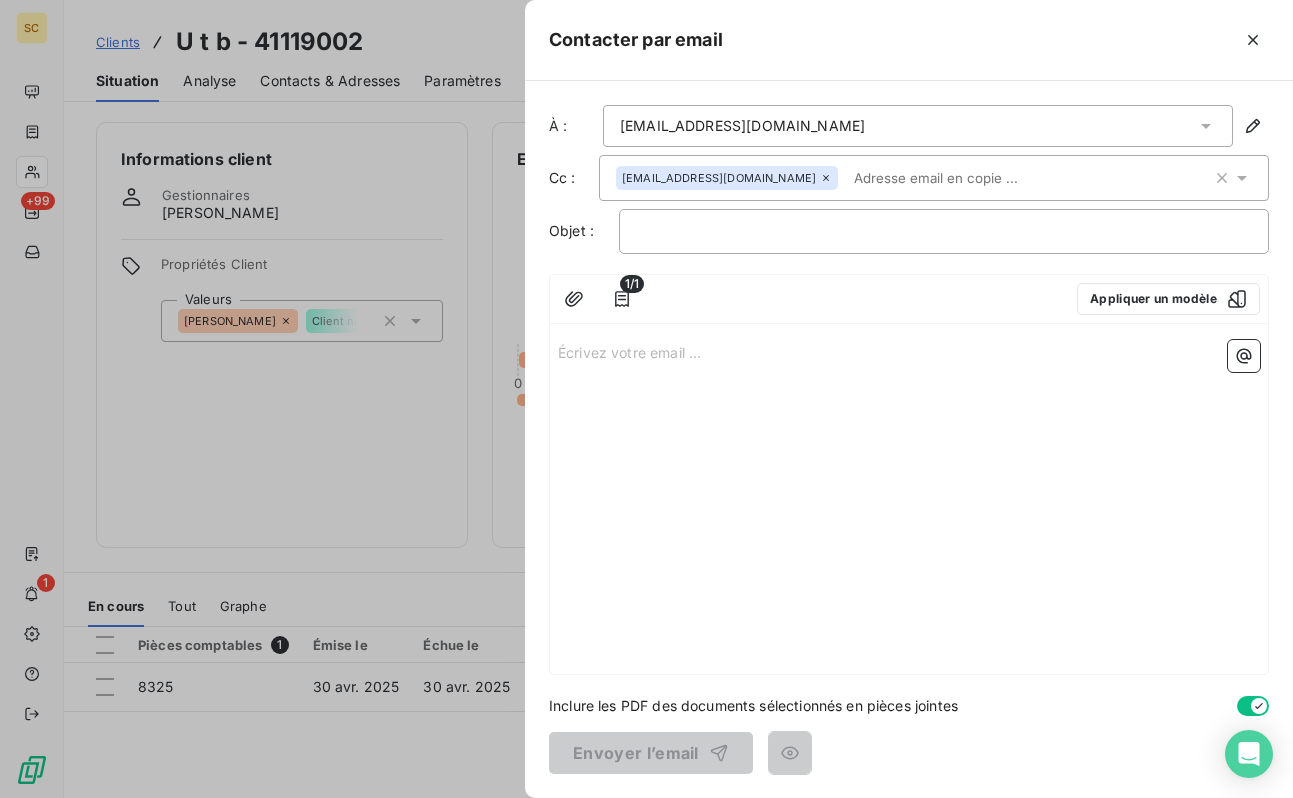 click on "Écrivez votre email ... ﻿" at bounding box center (909, 503) 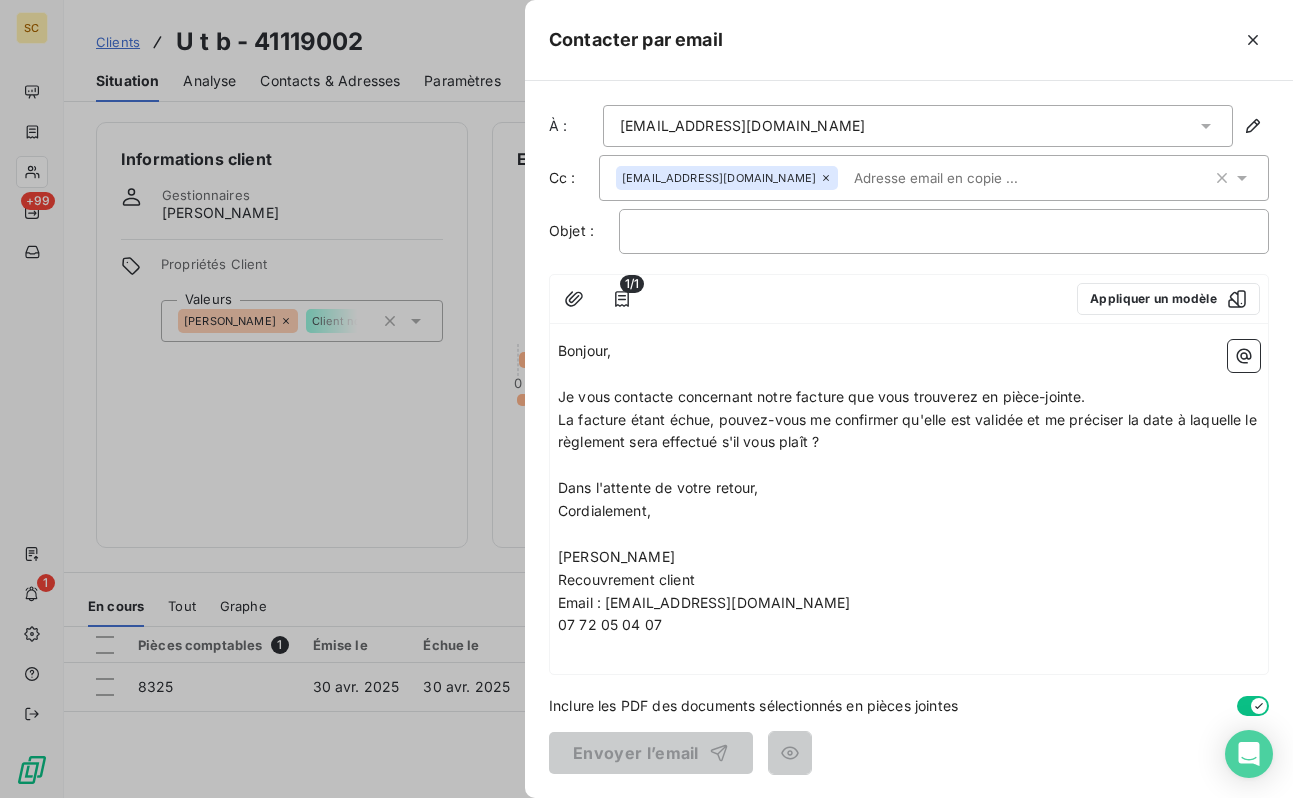 drag, startPoint x: 737, startPoint y: 460, endPoint x: 724, endPoint y: 416, distance: 45.88028 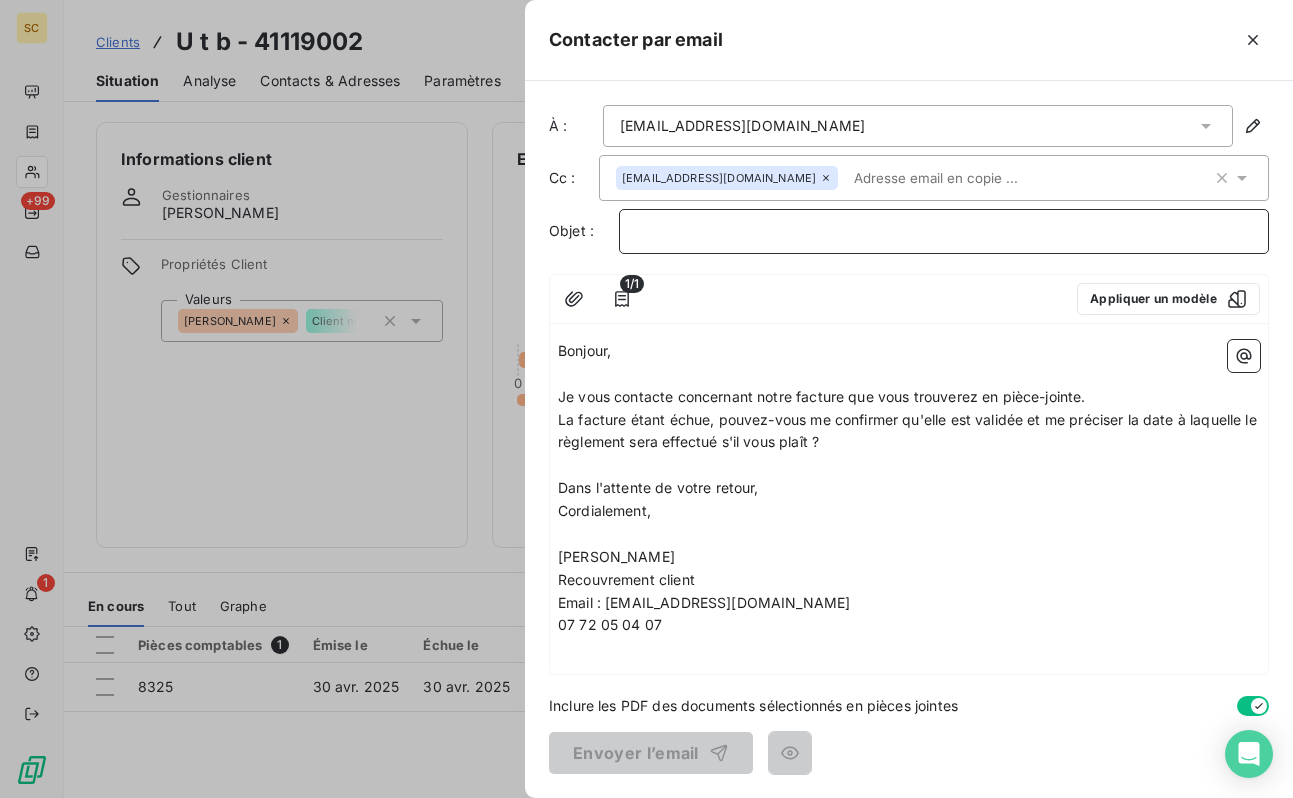 click on "﻿" at bounding box center (944, 231) 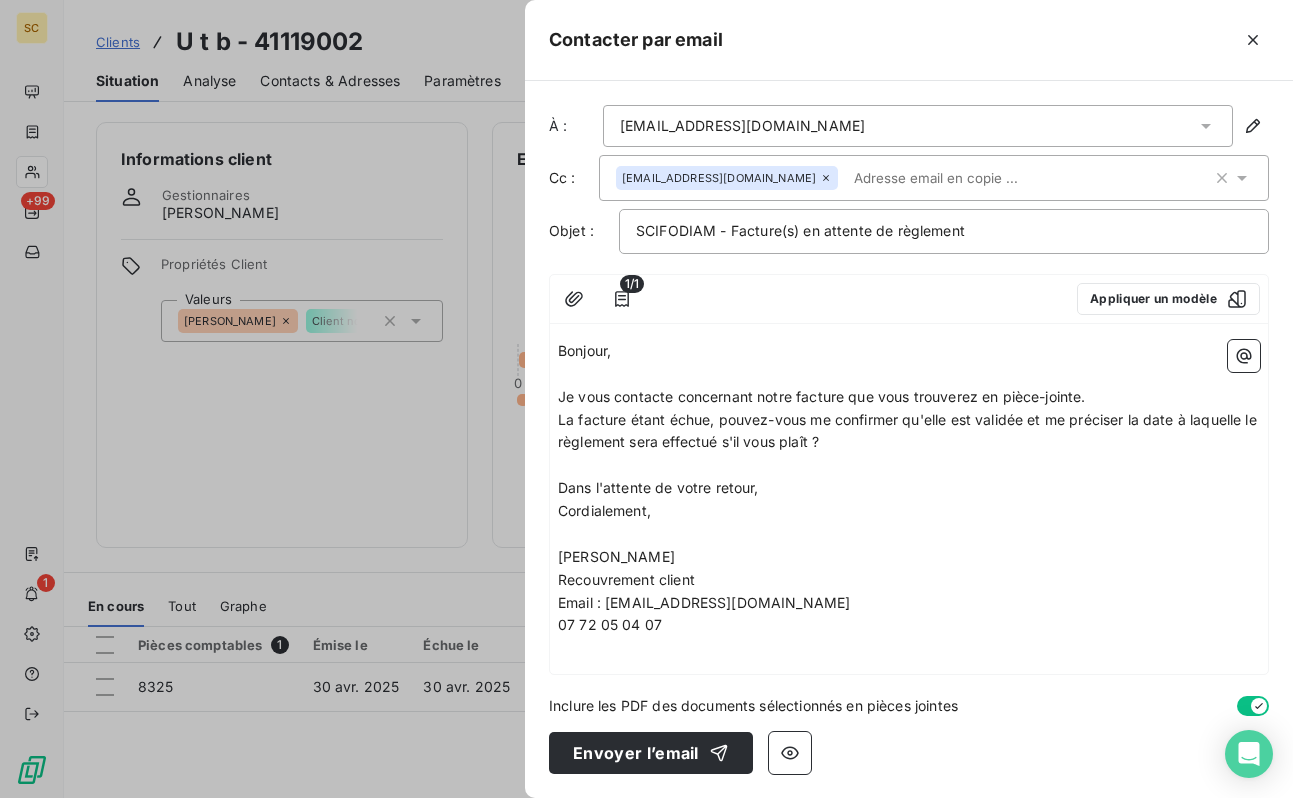 click on "La facture étant échue, pouvez-vous me confirmer qu'elle est validée et me préciser la date à laquelle le règlement sera effectué s'il vous plaît ?" at bounding box center [909, 431] 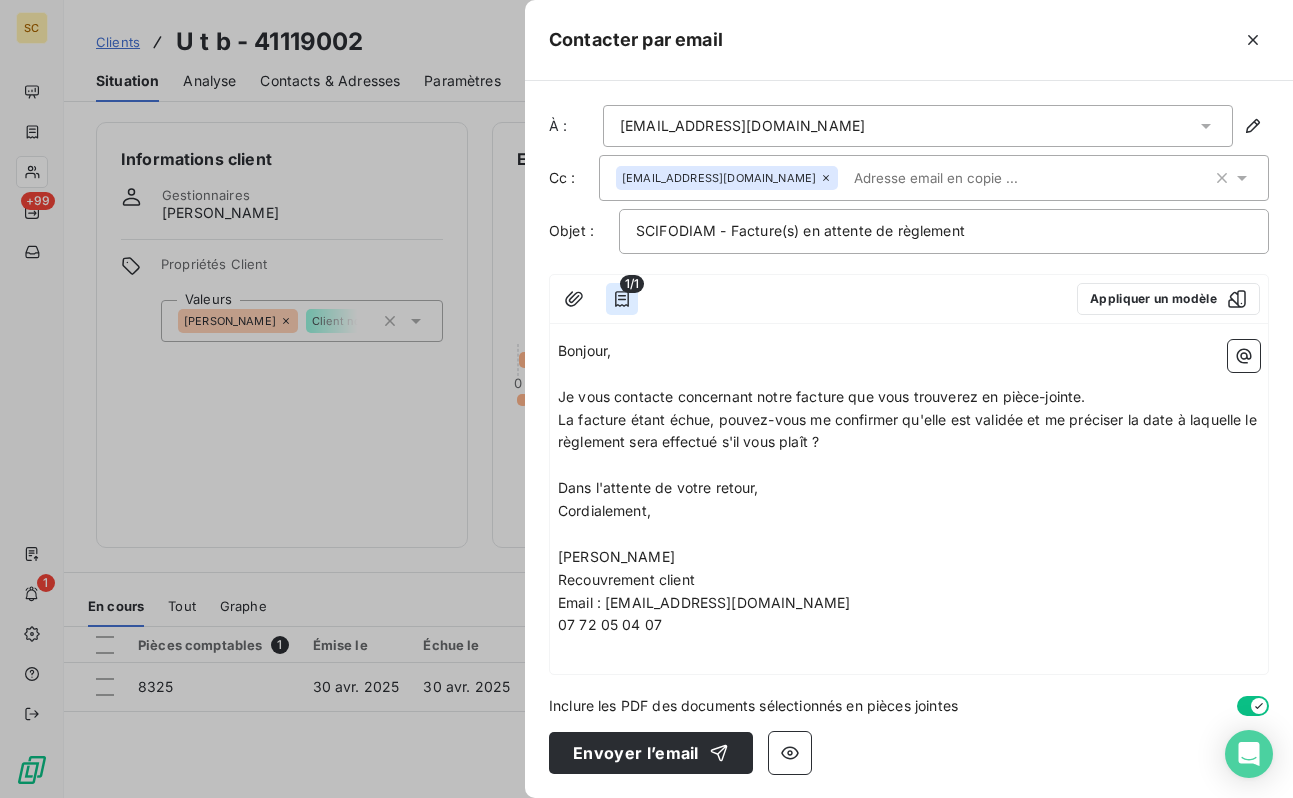 click 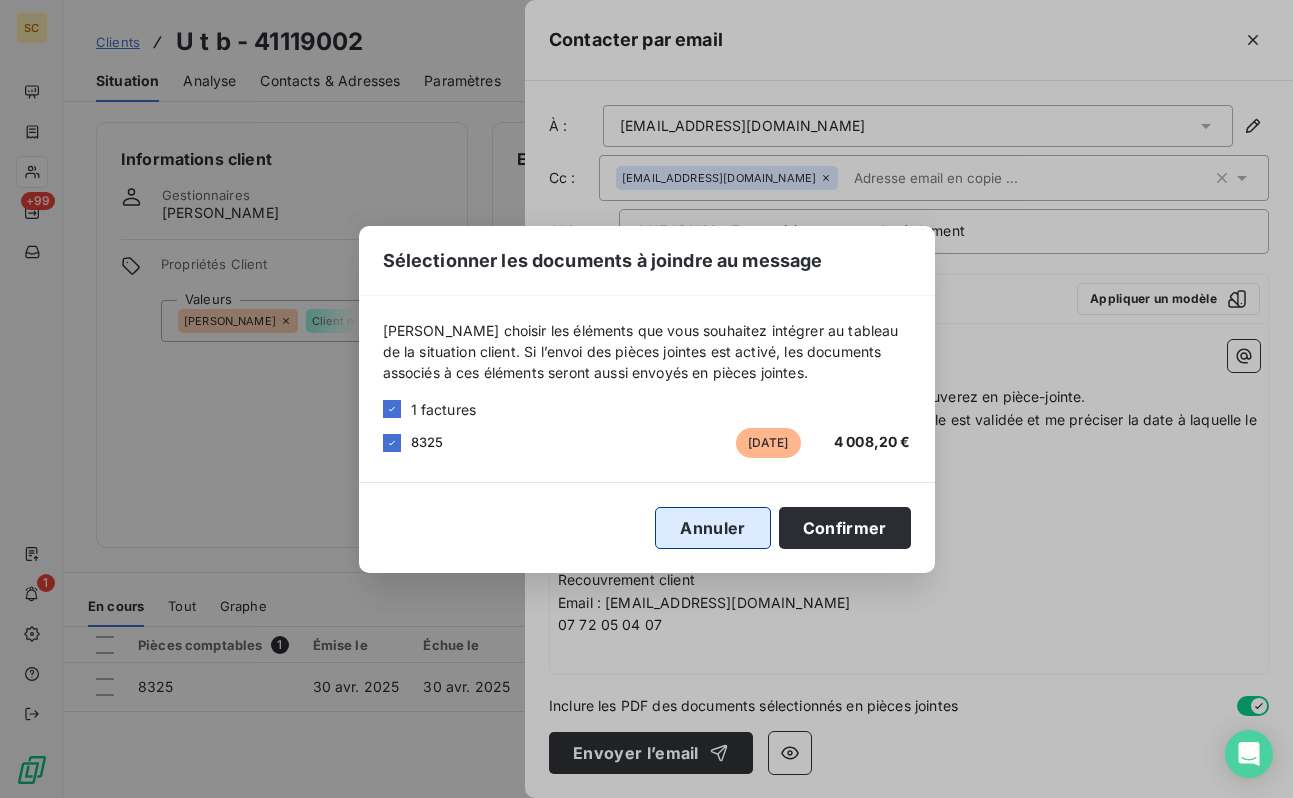 click on "Annuler" at bounding box center [712, 528] 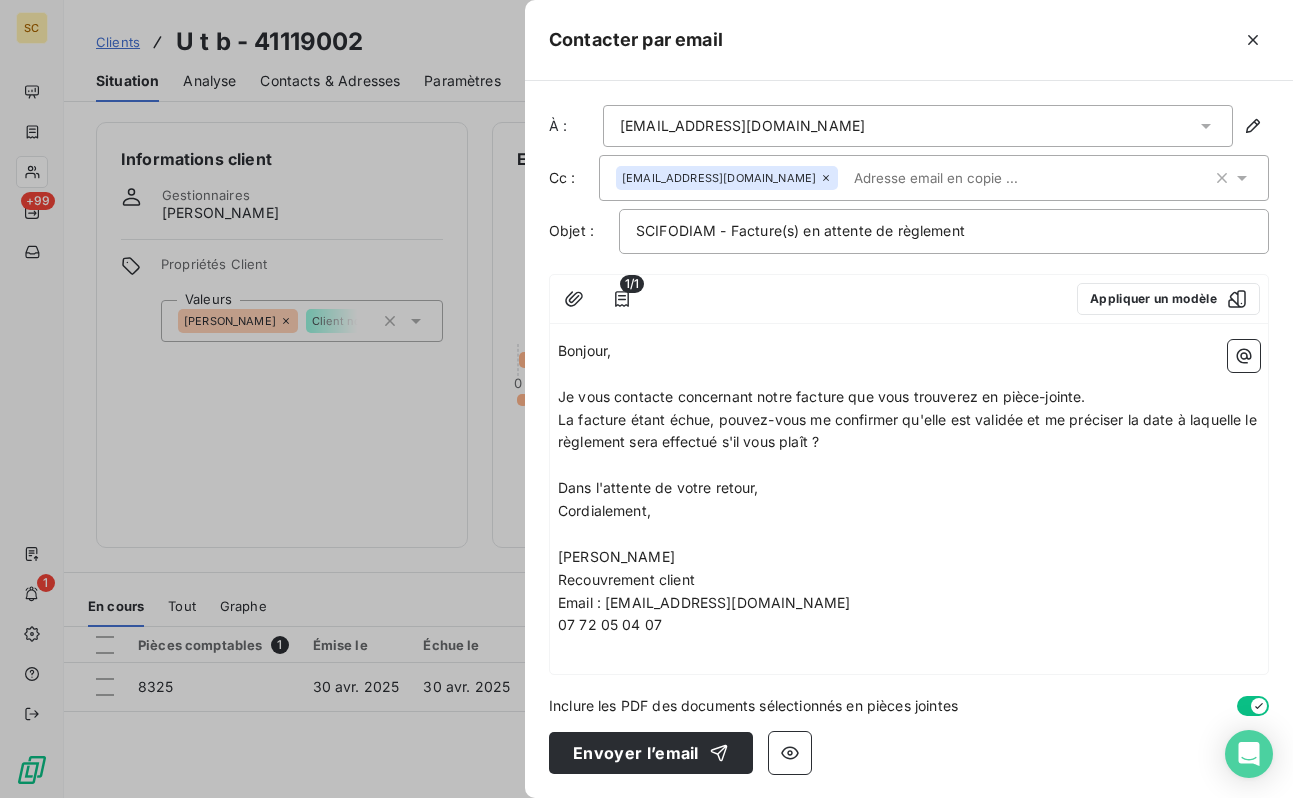 click on "﻿" at bounding box center (909, 465) 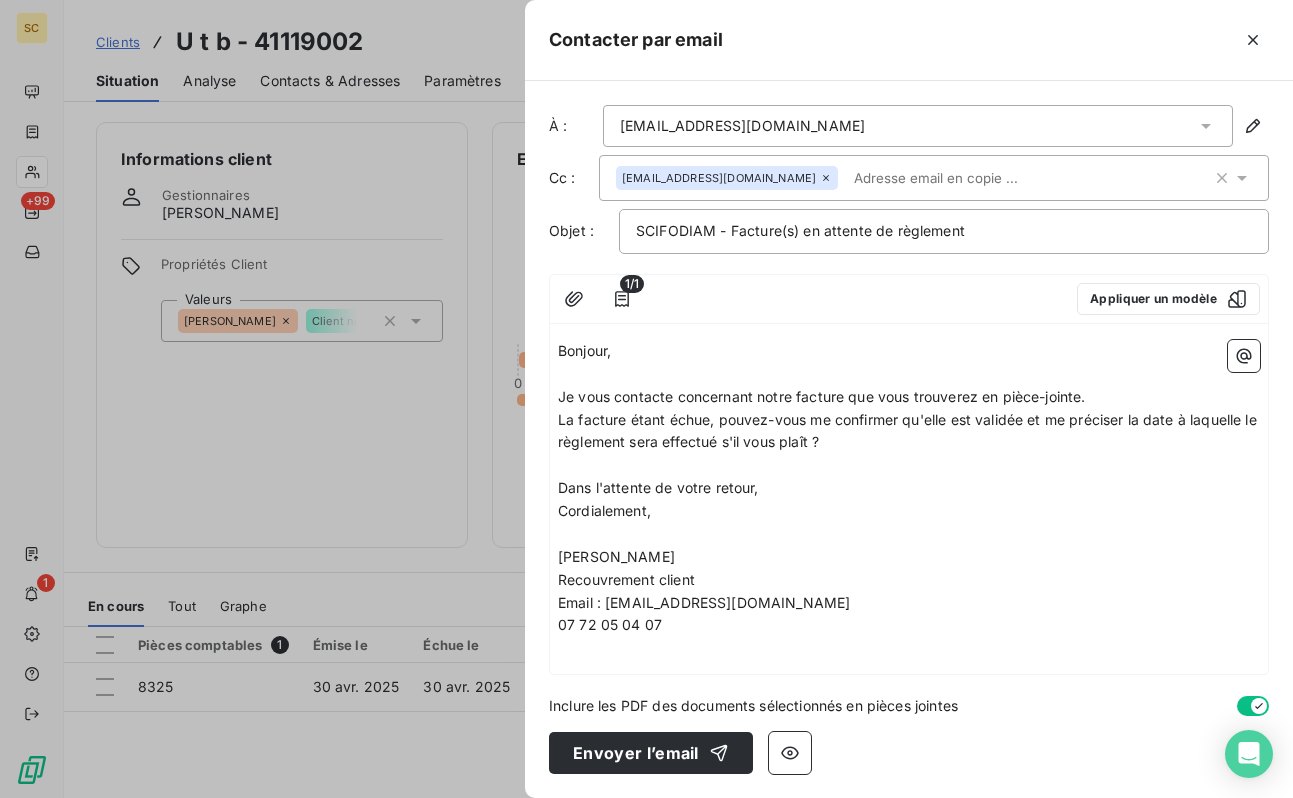 click on "La facture étant échue, pouvez-vous me confirmer qu'elle est validée et me préciser la date à laquelle le règlement sera effectué s'il vous plaît ?" at bounding box center [909, 432] 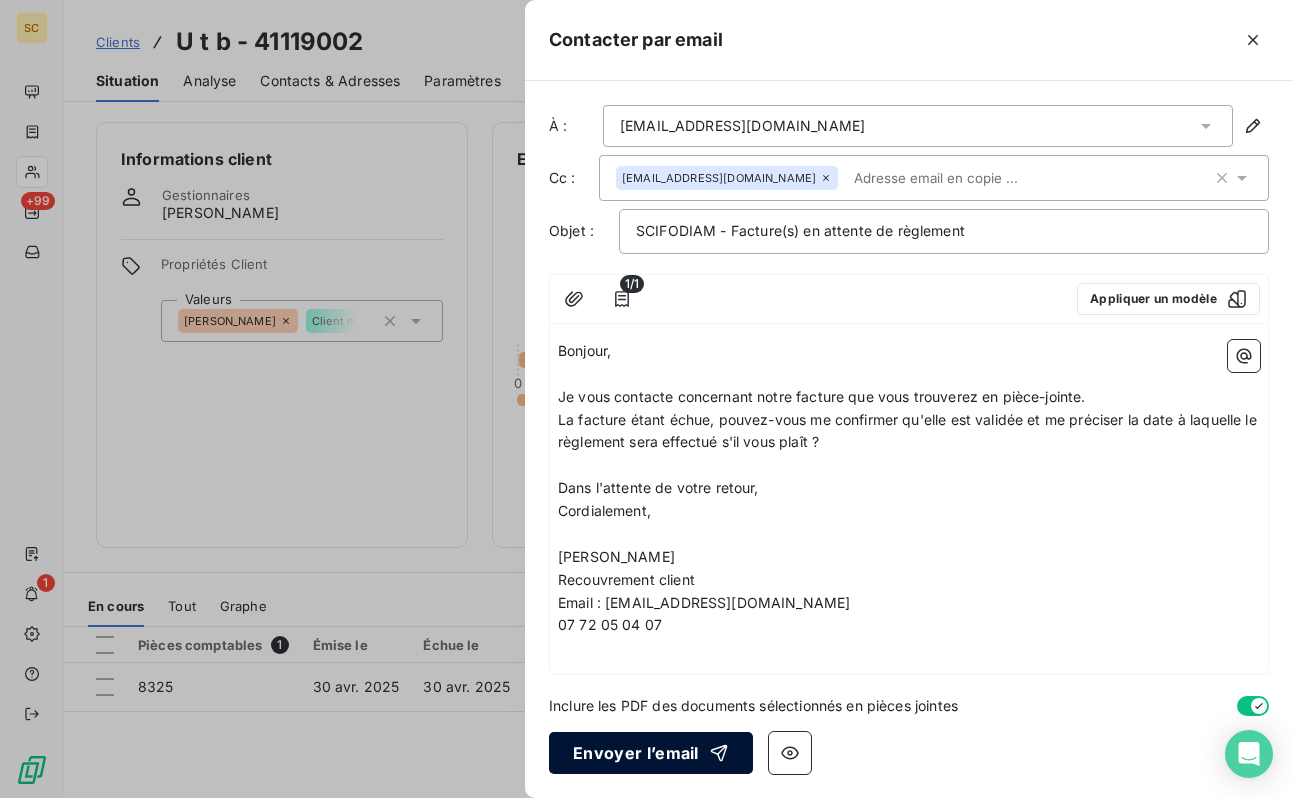 click on "Envoyer l’email" at bounding box center (651, 753) 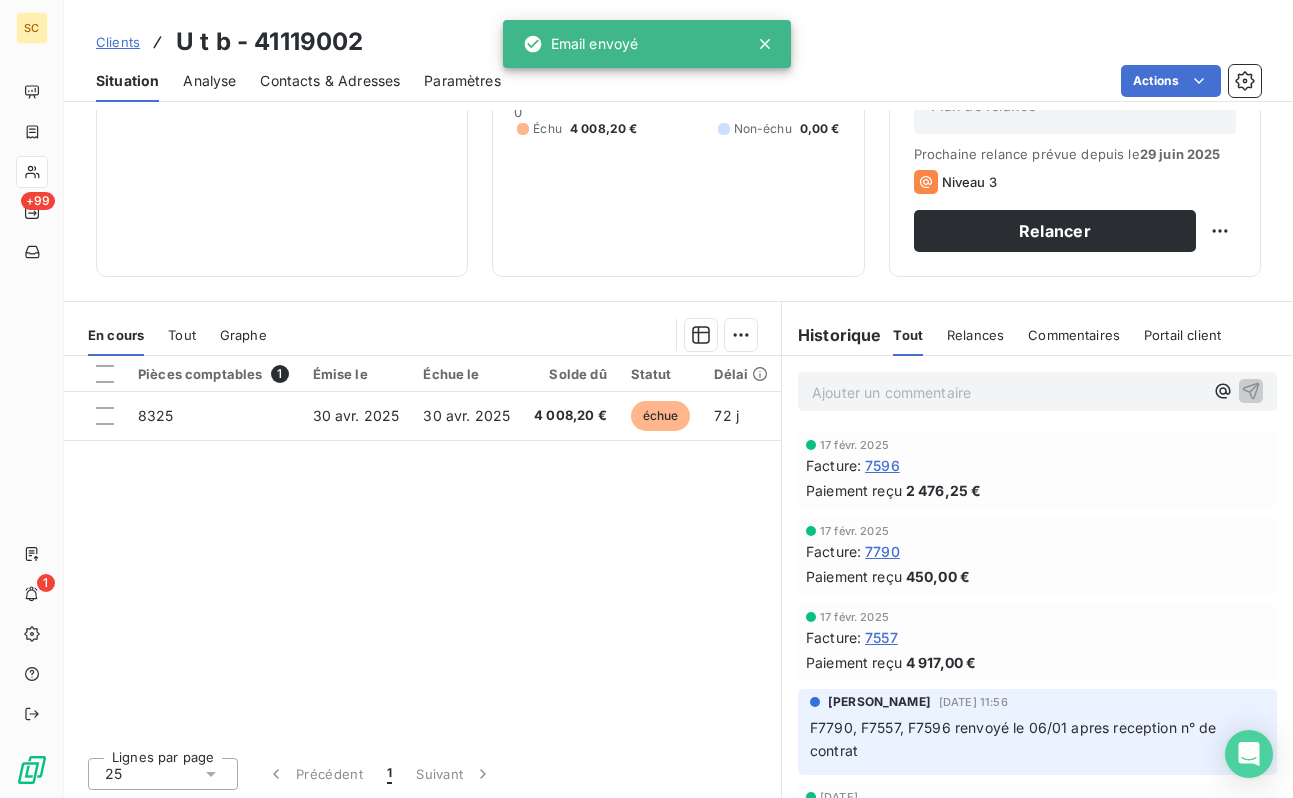 scroll, scrollTop: 274, scrollLeft: 0, axis: vertical 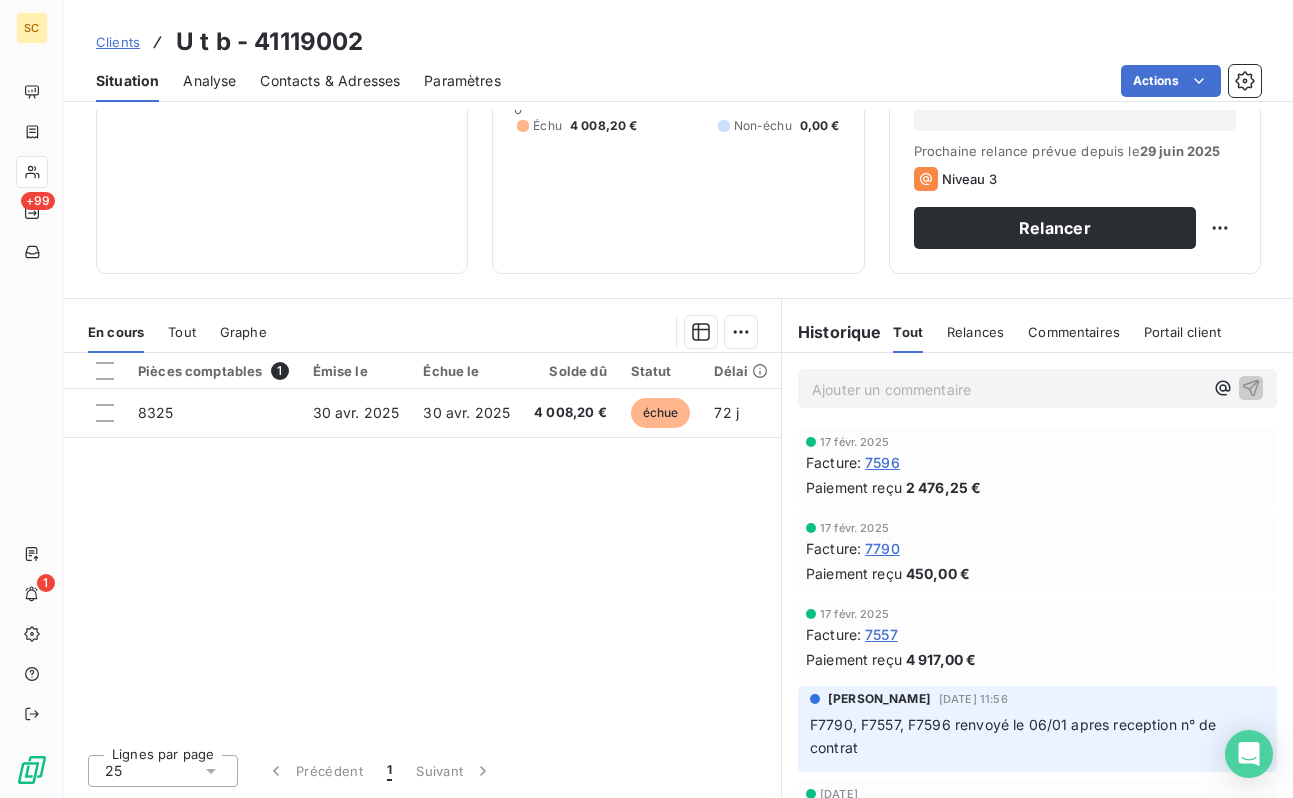 click on "Relances" at bounding box center (975, 332) 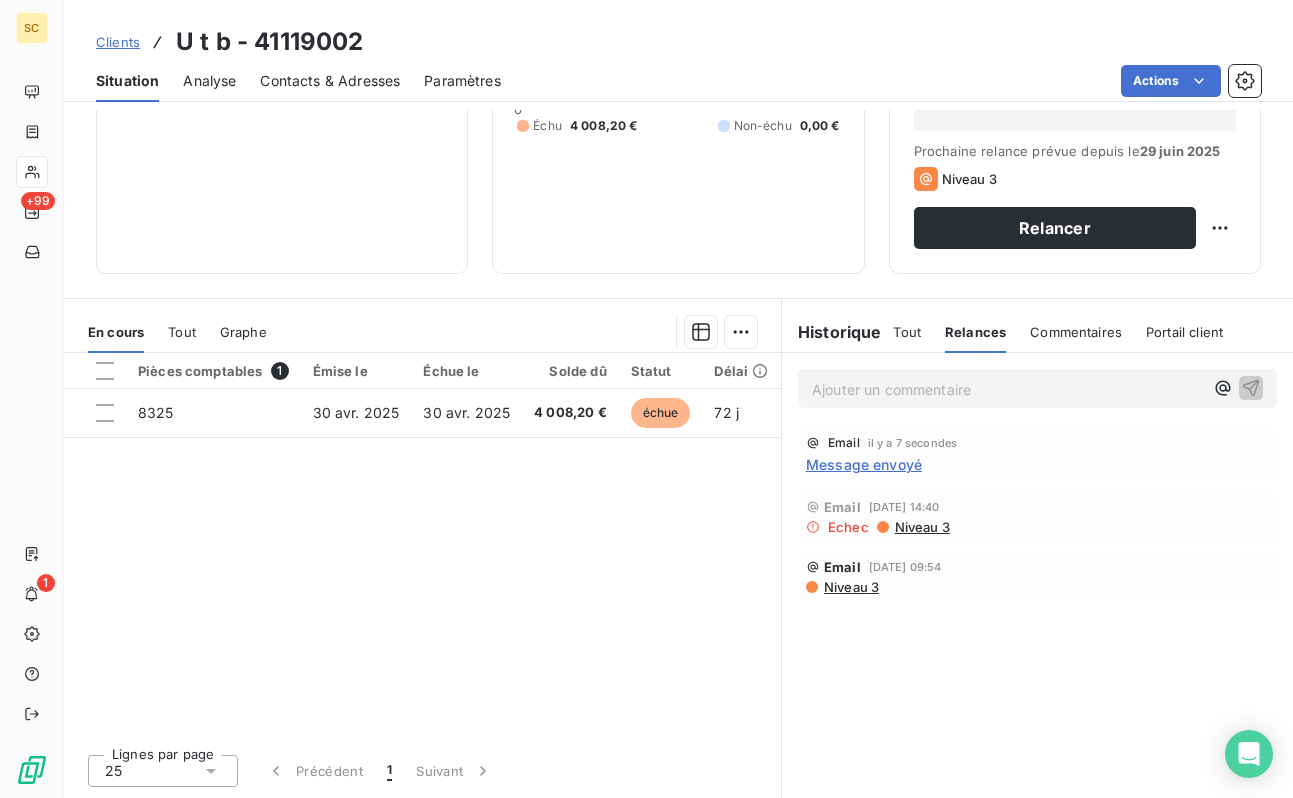 click on "Tout" at bounding box center [907, 332] 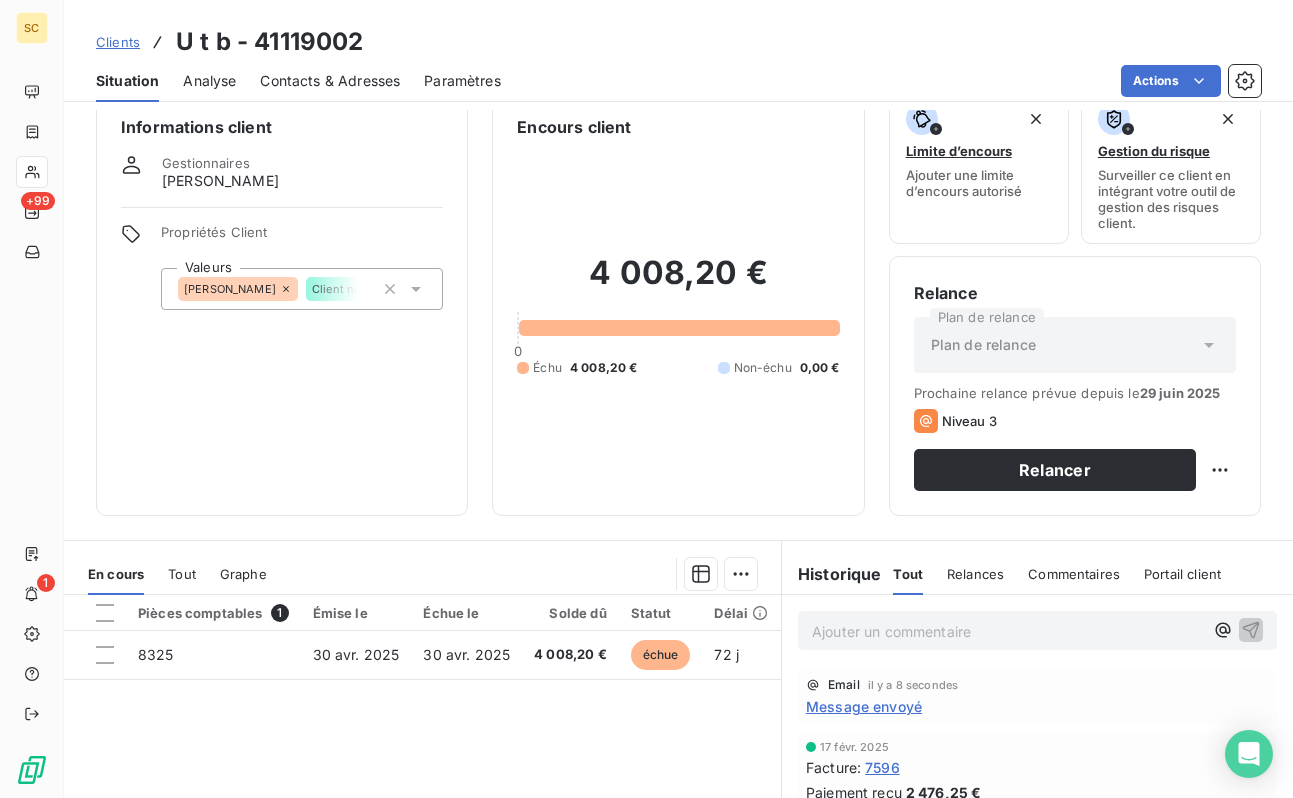 scroll, scrollTop: 0, scrollLeft: 0, axis: both 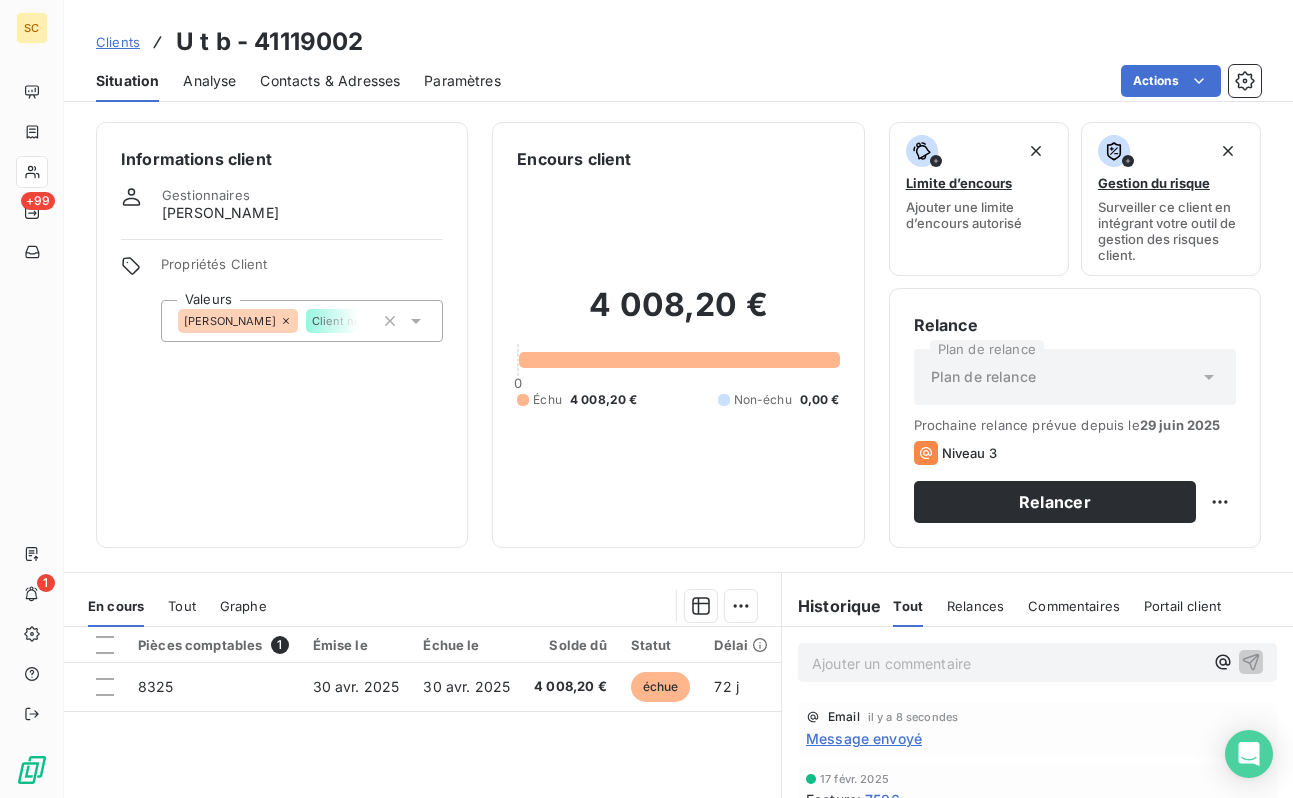 click on "Clients" at bounding box center [118, 42] 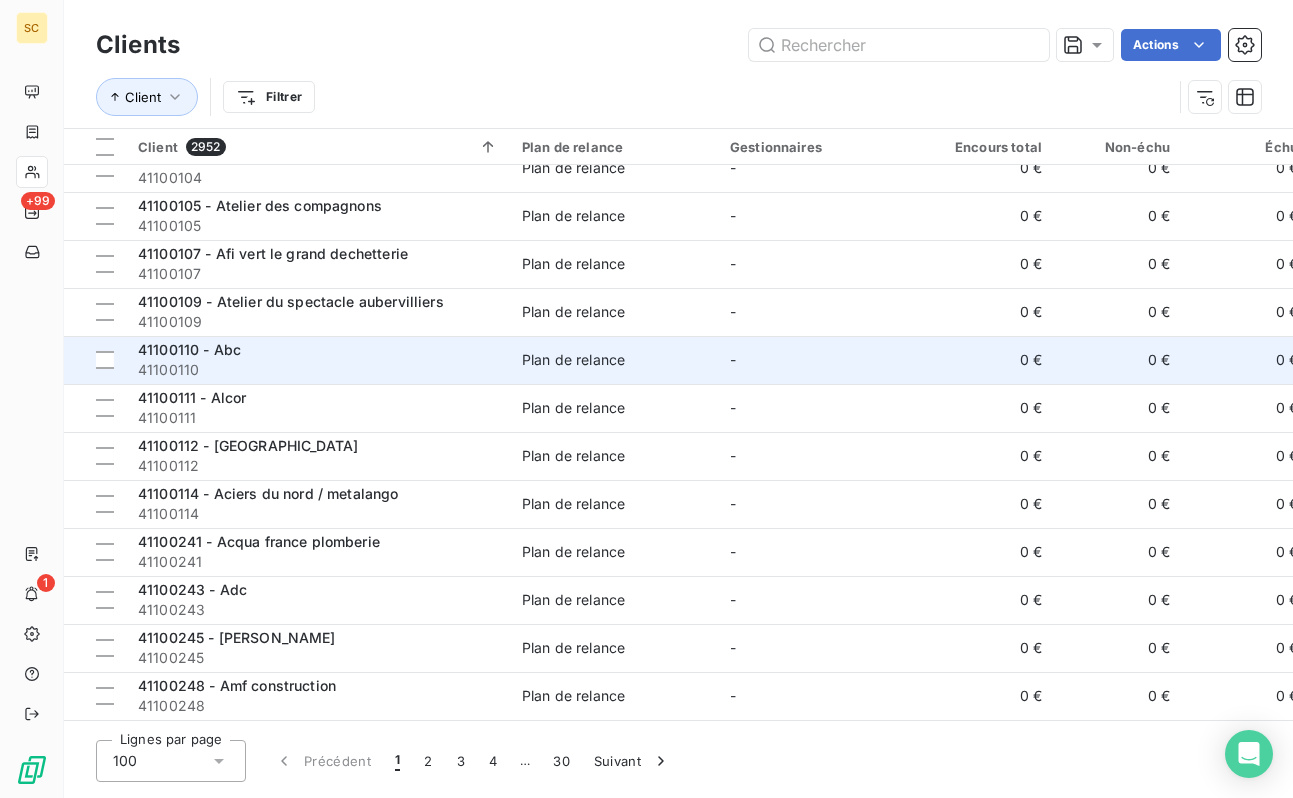 scroll, scrollTop: 1653, scrollLeft: 506, axis: both 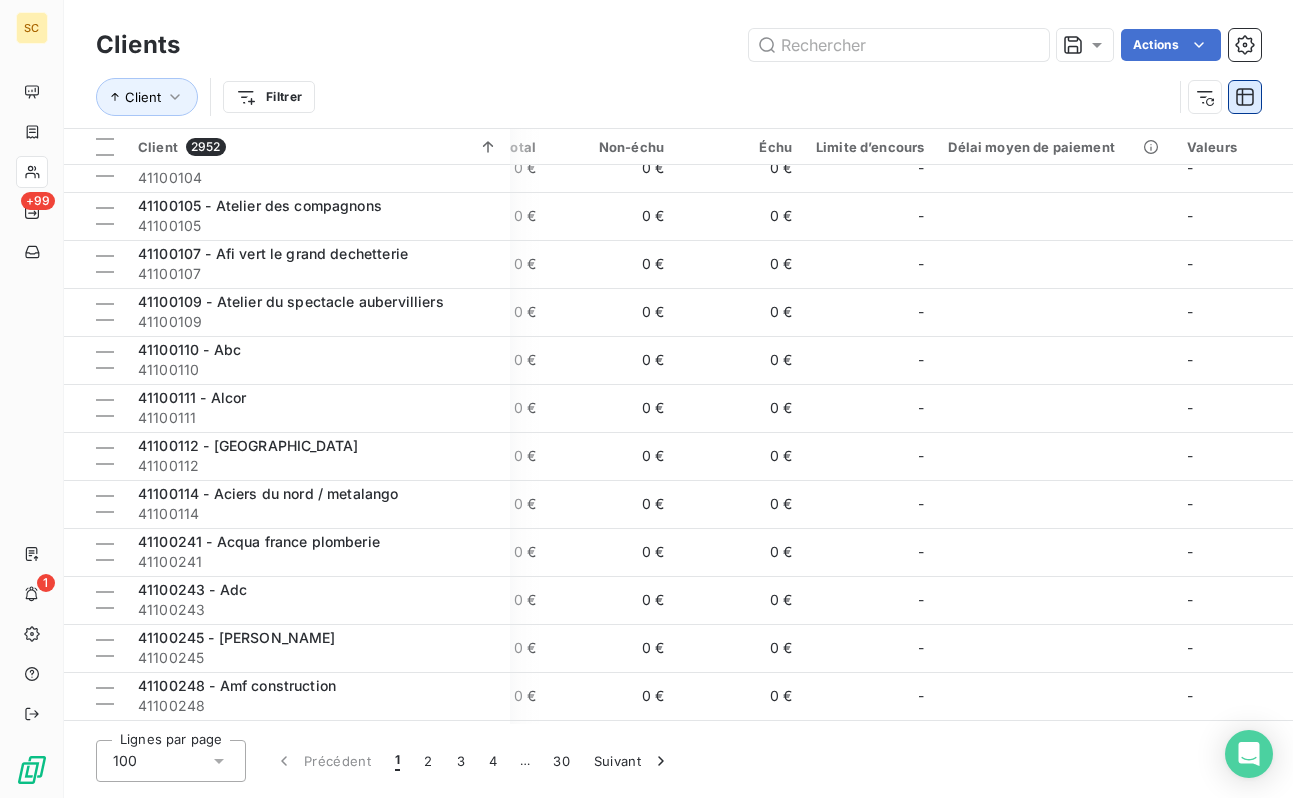 click 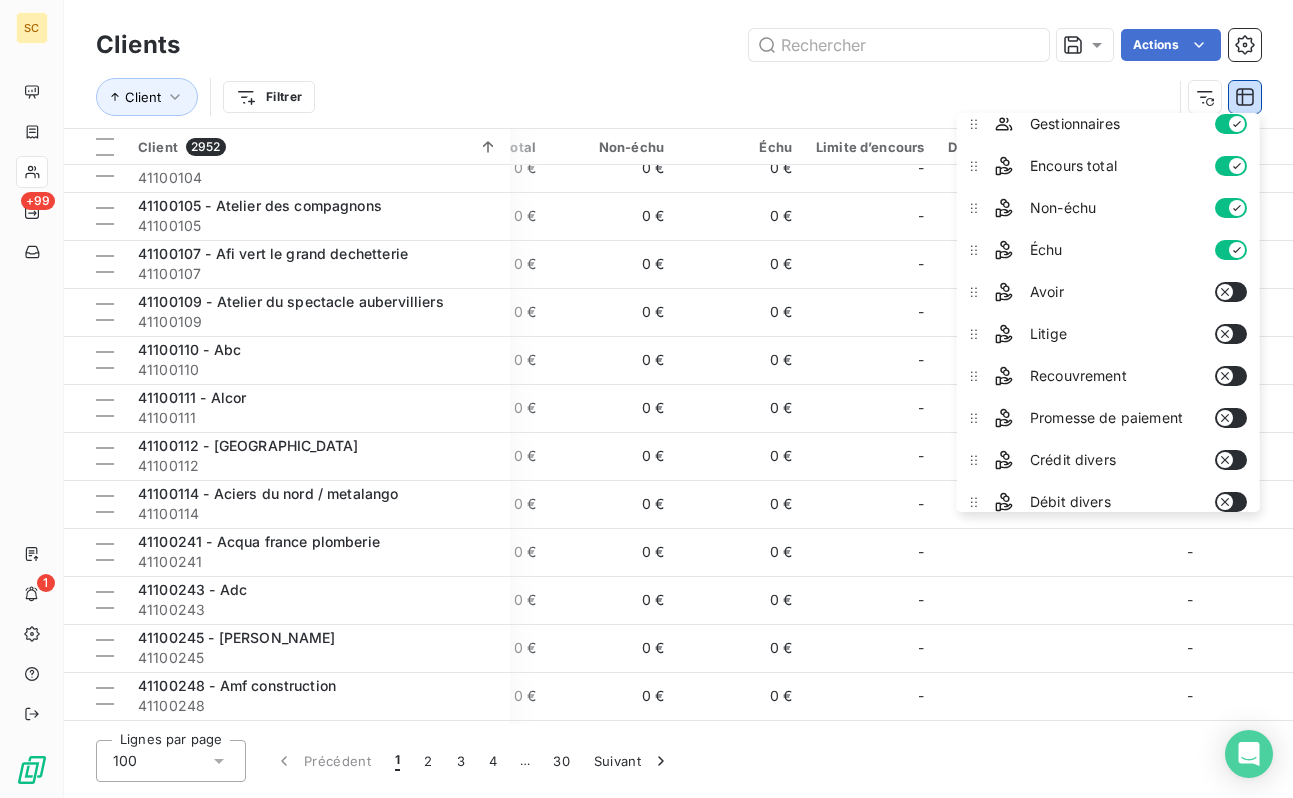 scroll, scrollTop: 0, scrollLeft: 0, axis: both 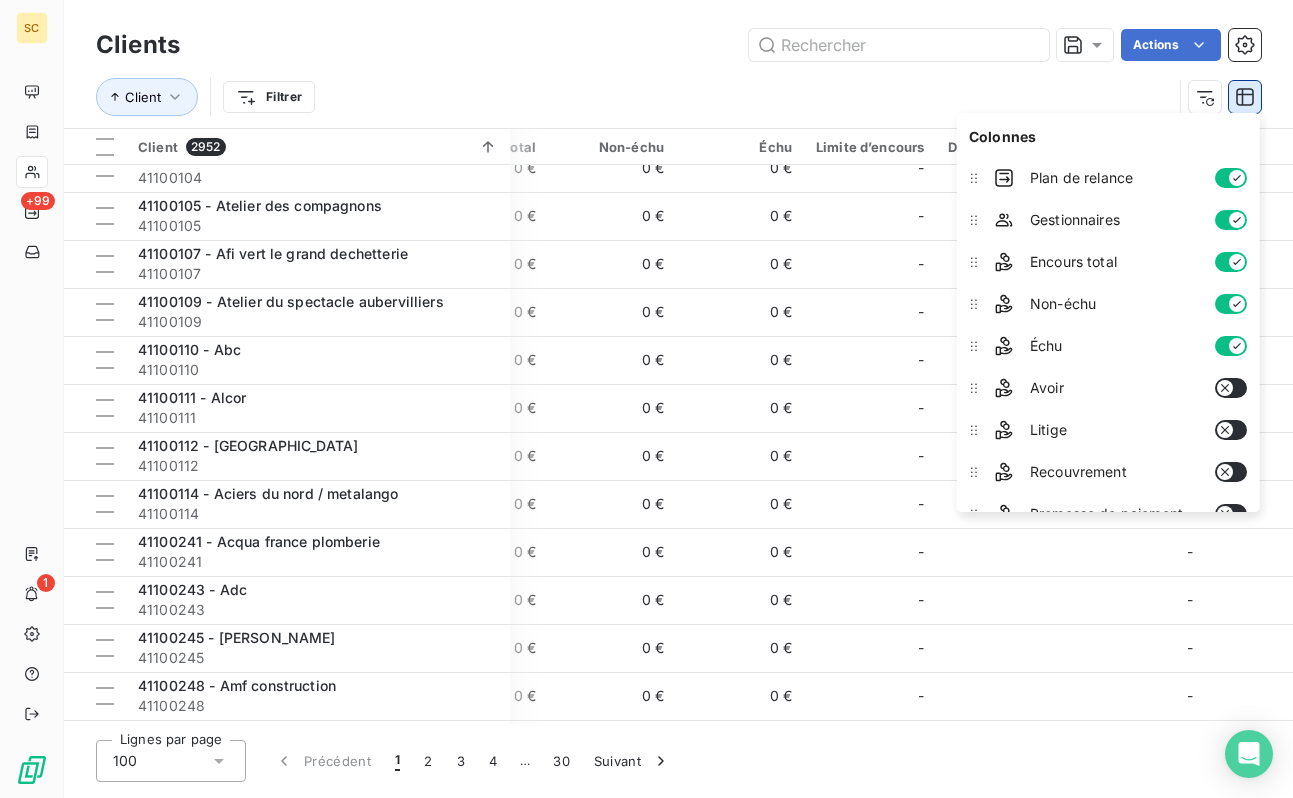 click 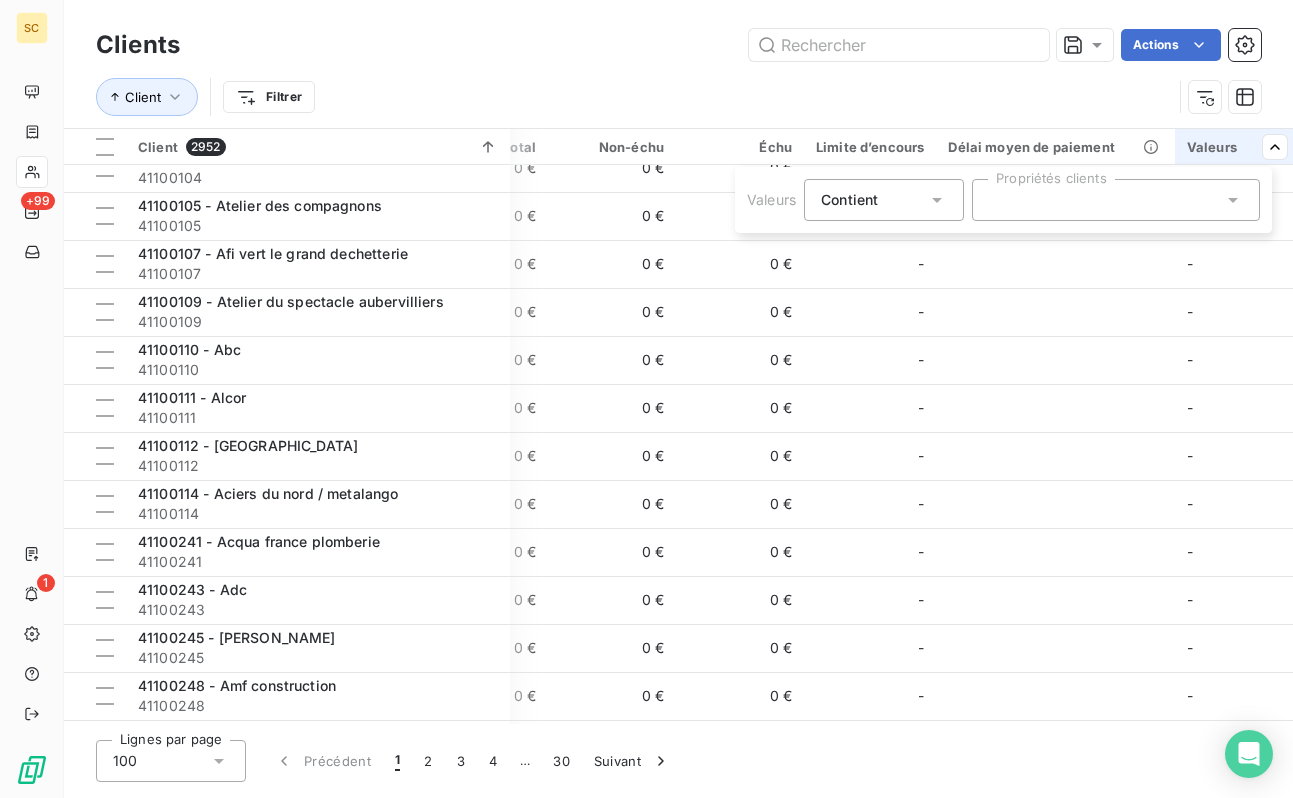 click at bounding box center [1116, 200] 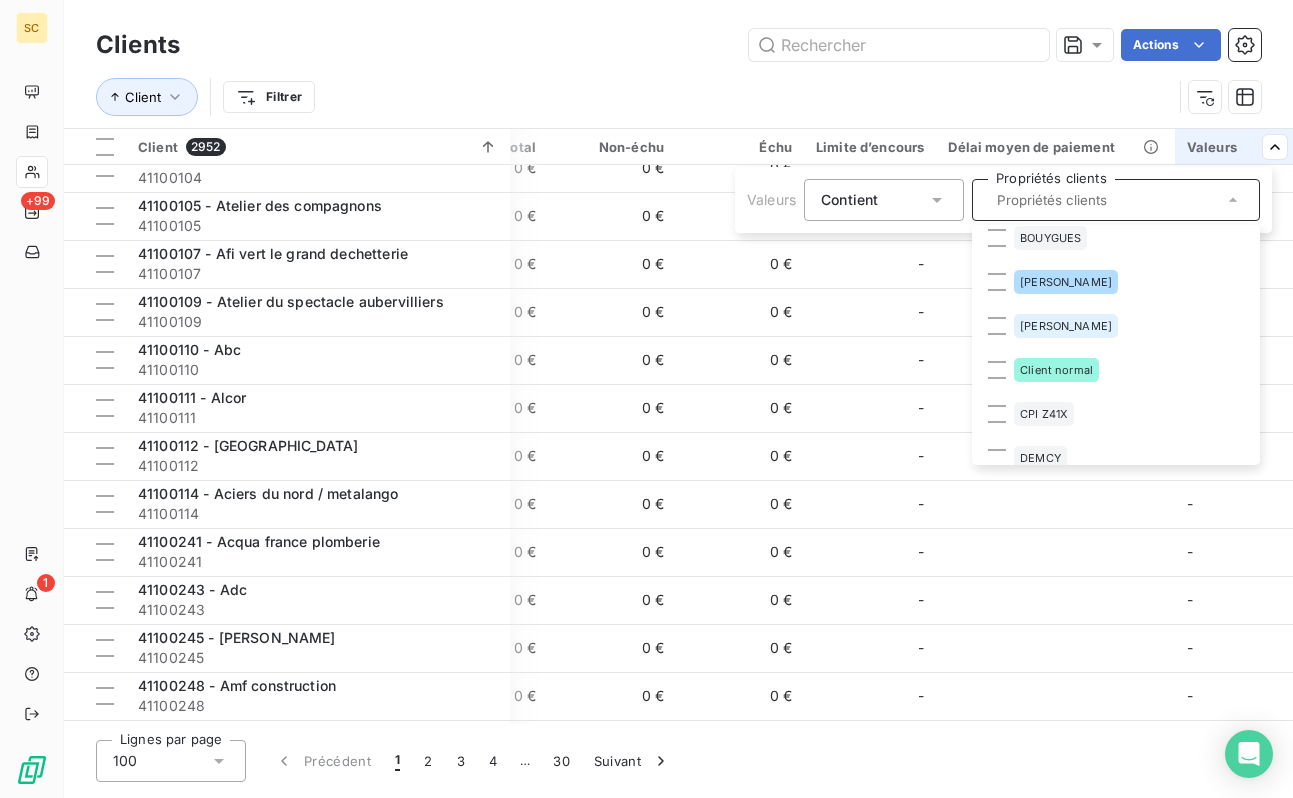 scroll, scrollTop: 550, scrollLeft: 0, axis: vertical 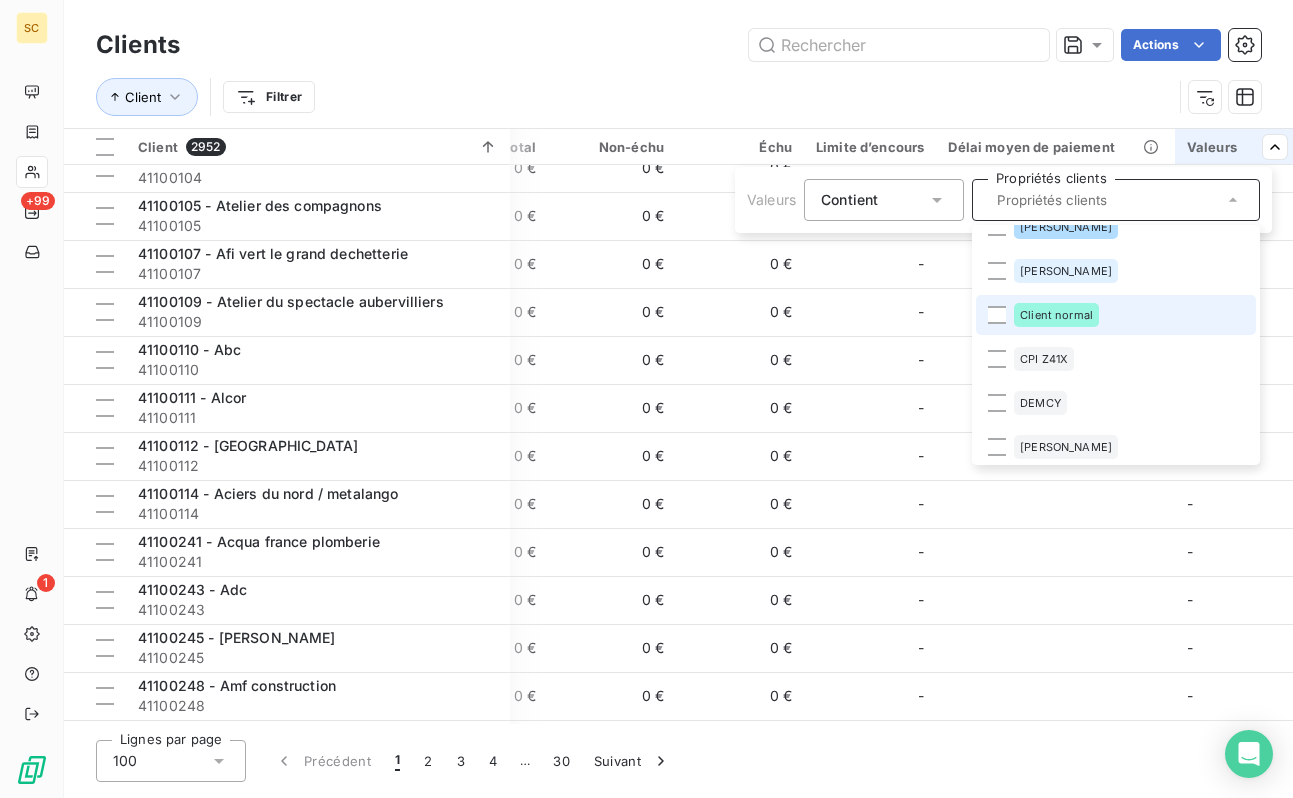 click on "Client normal" at bounding box center [1056, 315] 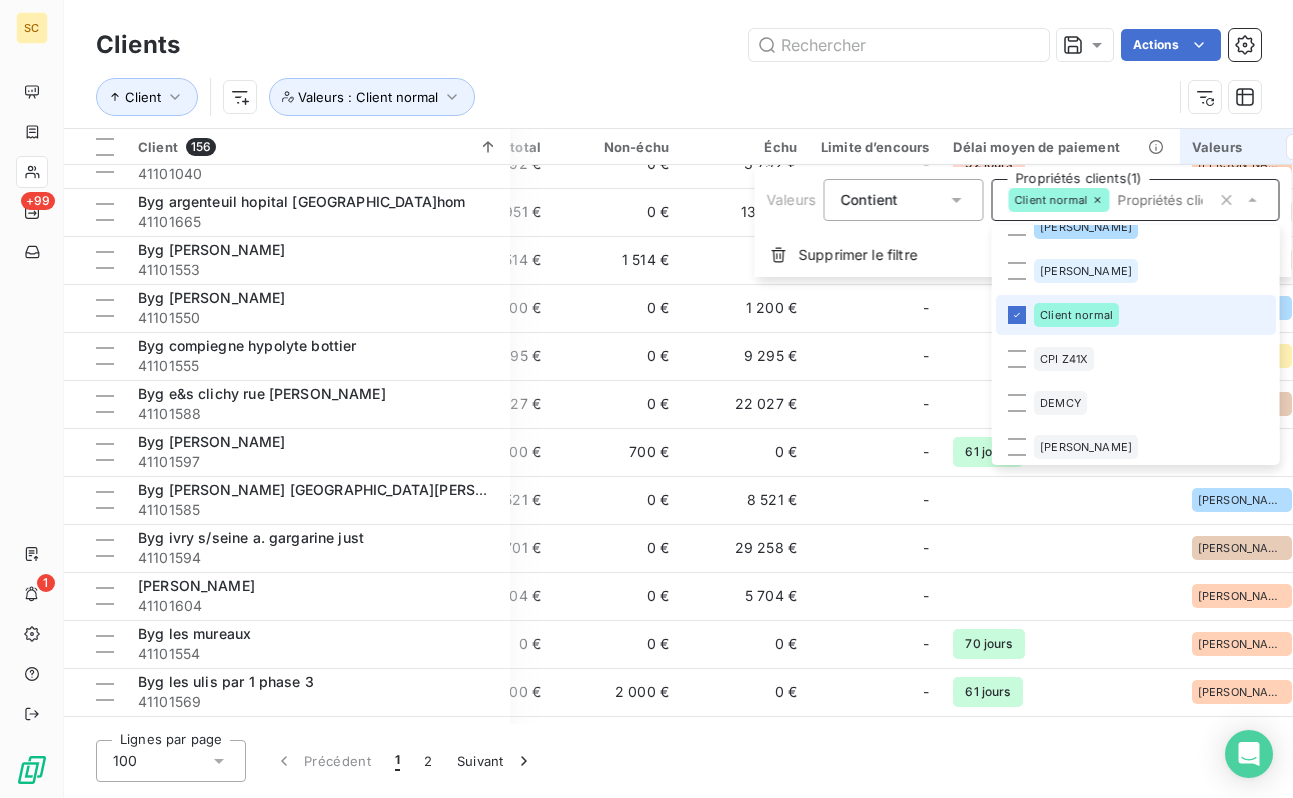 scroll, scrollTop: 1653, scrollLeft: 501, axis: both 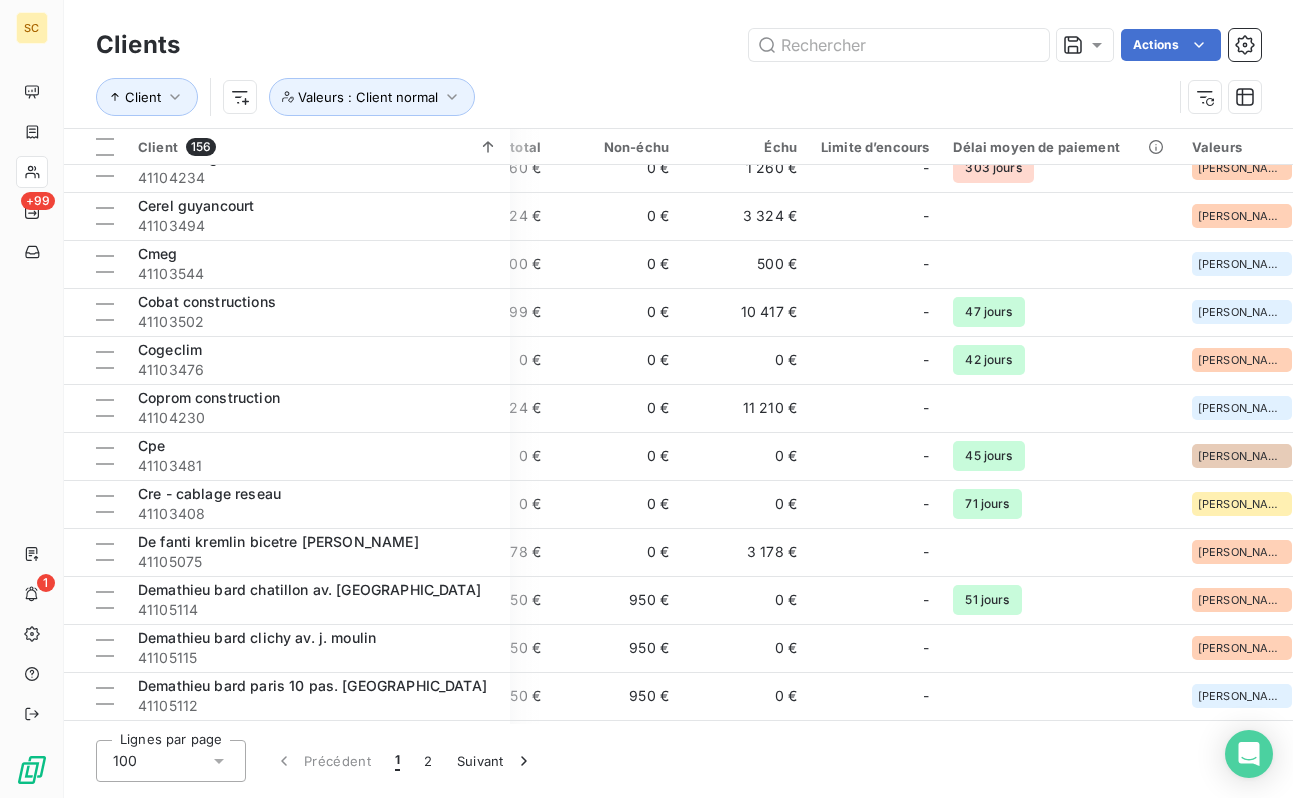 click on "SC +99 1 Clients Actions Client Valeurs  : Client normal  Client 156 Plan de relance Gestionnaires Encours total Non-échu Échu Limite d’encours Délai moyen de paiement Valeurs Abt paris [GEOGRAPHIC_DATA] 41100049 Plan de relance - 2 600 € 0 € 2 600 € - [PERSON_NAME] + 1 Aci 41100116 Plan de relance [PERSON_NAME] 1 116 € 0 € 1 116 € - [PERSON_NAME] + 1 A.d.i. plomberie 41100047 Plan de relance [PERSON_NAME] 650 € 0 € 650 € - [PERSON_NAME] + 1 Alati 41100352 Plan de relance - 950 € 0 € 950 € - [PERSON_NAME] + 1 Amoprim 41100761 Plan de relance [PERSON_NAME] 2 499 € 0 € 2 499 € - [PERSON_NAME] + 1 Arc groupe versailles al maronniers 41100464 Plan de relance [PERSON_NAME] 1 000 € 0 € 2 905 € - [PERSON_NAME] + 1 Arena socété exploitation 41100099 Plan de relance [PERSON_NAME] 1 870 € 1 870 € 0 € - [PERSON_NAME] + [DATE].n marcoussis 41101108 Plan de relance [PERSON_NAME] 3 455 € 0 € 3 455 € - [PERSON_NAME] + 1 Bg construction 41101040 Plan de relance 0 € -" at bounding box center [646, 399] 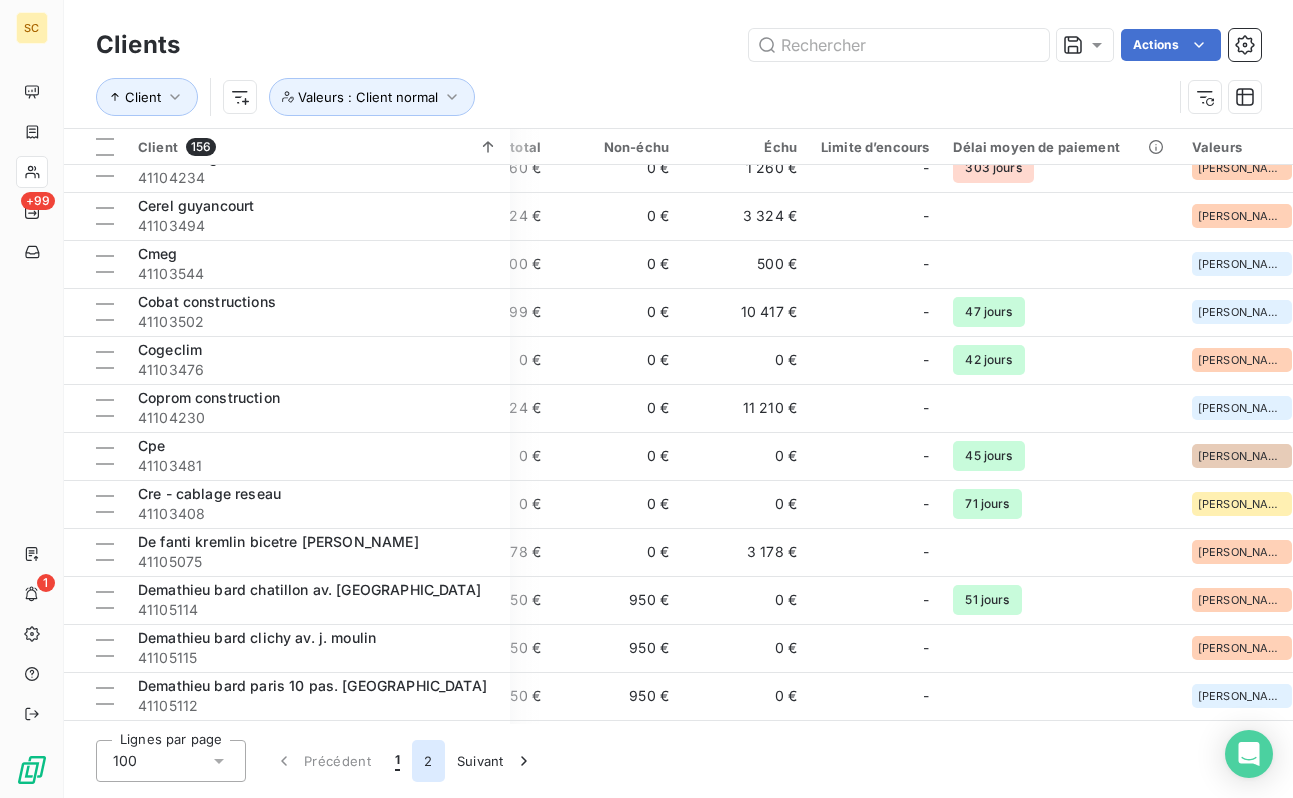 click on "2" at bounding box center [428, 761] 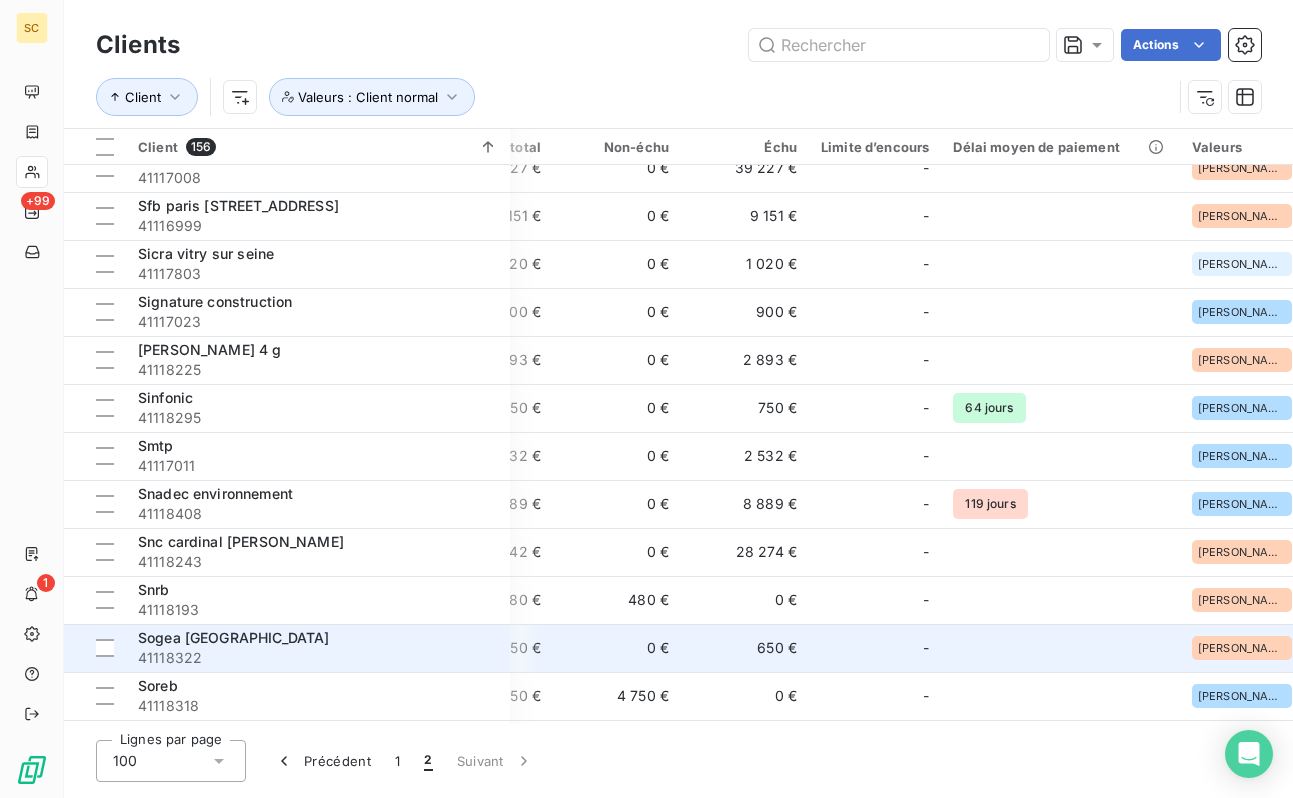 scroll, scrollTop: 2137, scrollLeft: 501, axis: both 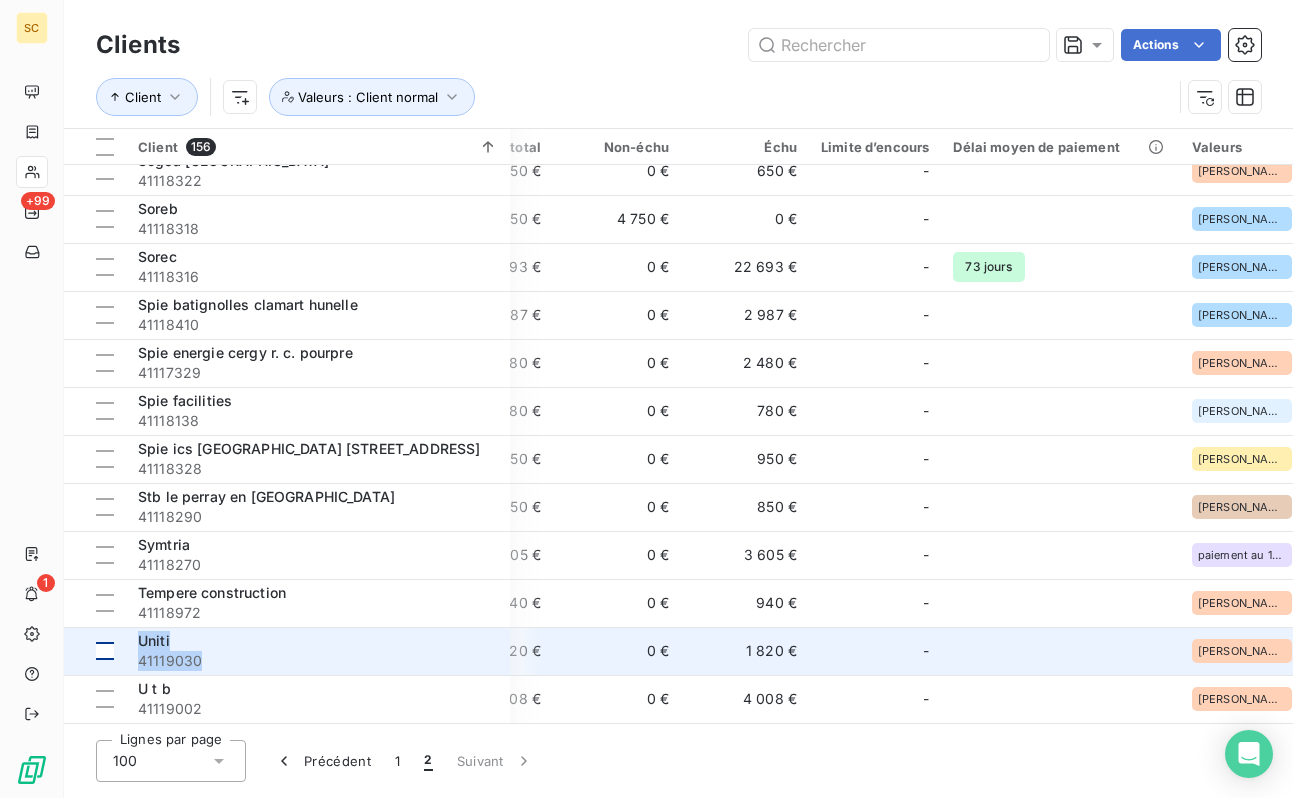 drag, startPoint x: 194, startPoint y: 655, endPoint x: 125, endPoint y: 654, distance: 69.00725 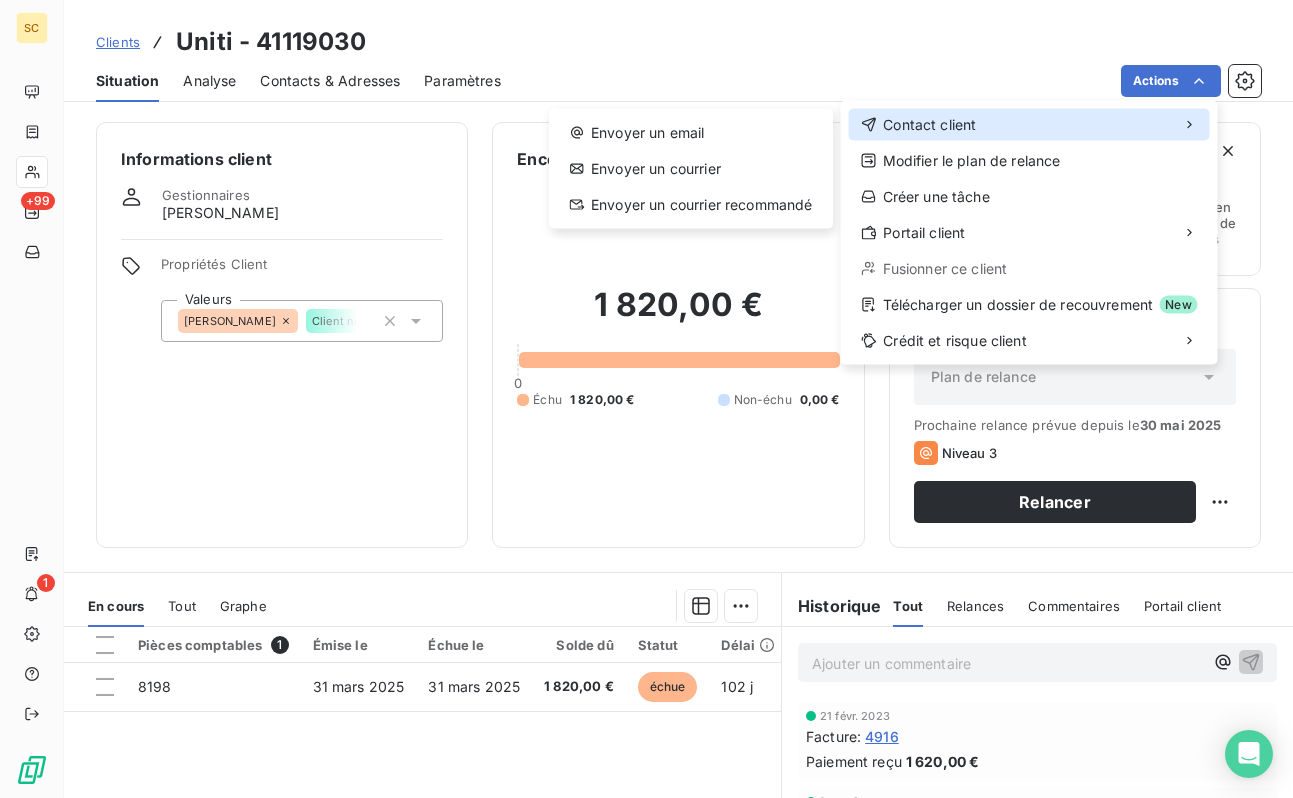 click on "Contact client" at bounding box center [1029, 125] 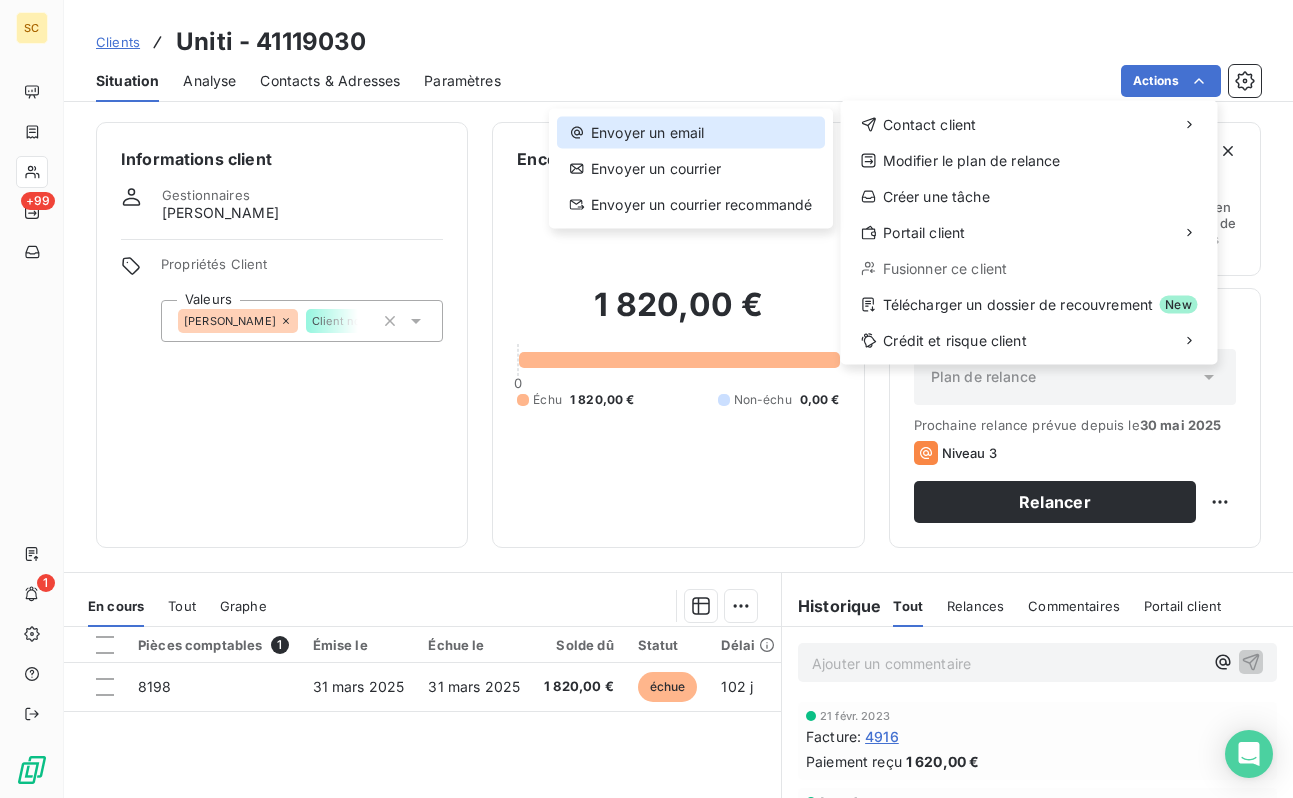 click on "Envoyer un email" at bounding box center [691, 133] 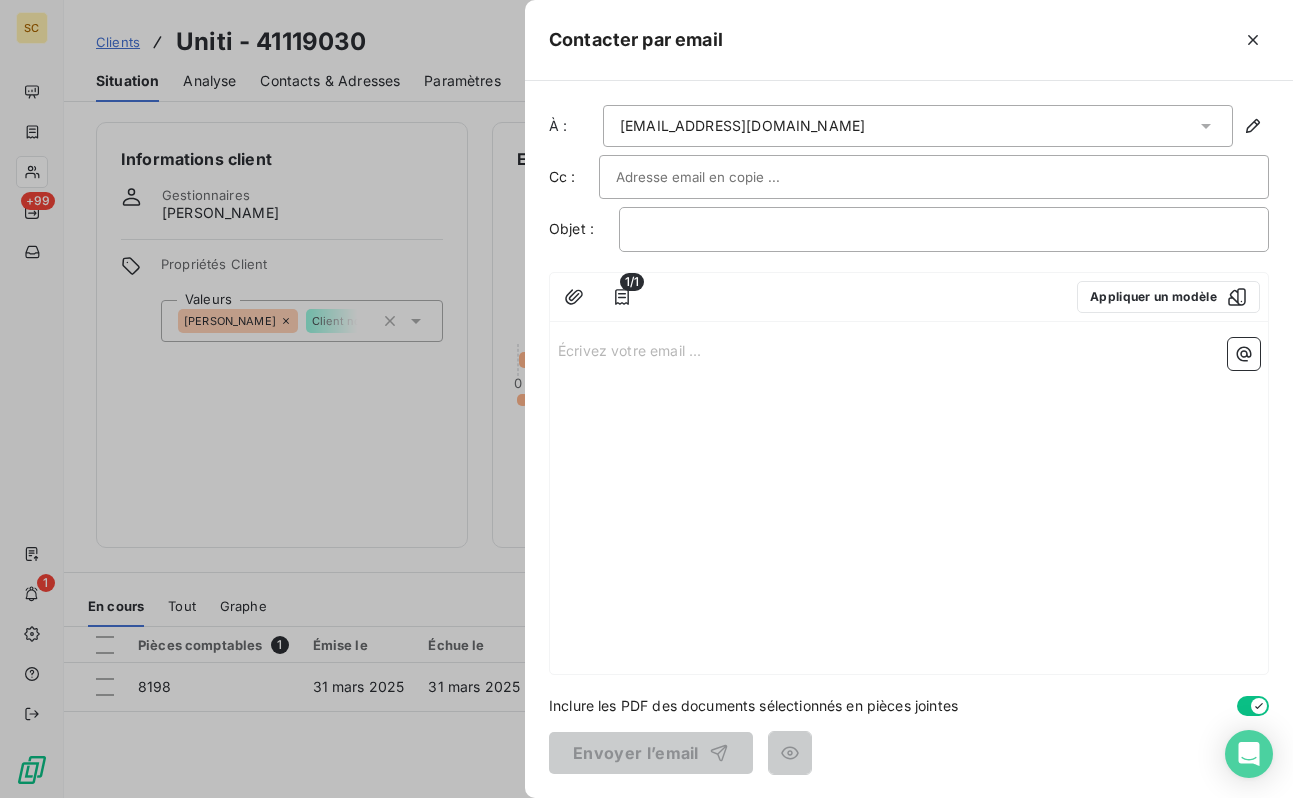 click at bounding box center (723, 177) 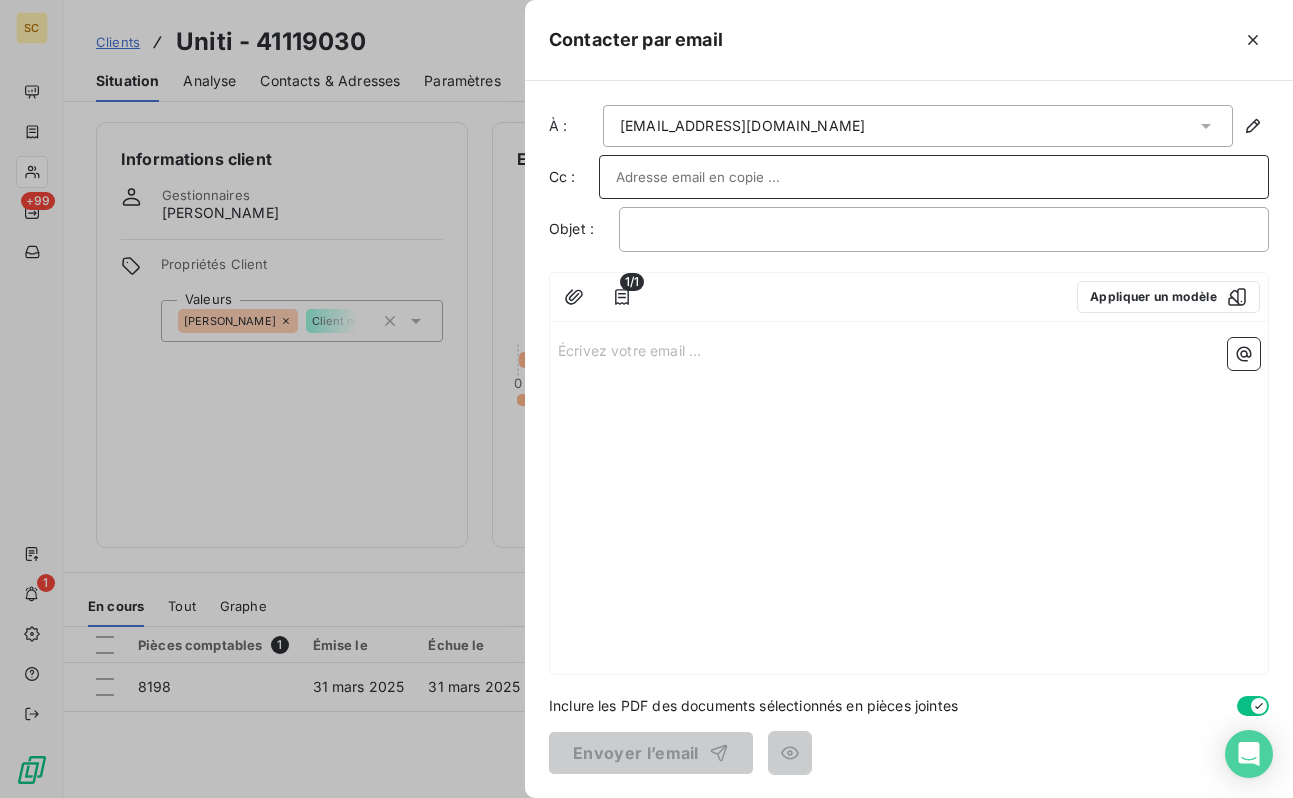 click on "[EMAIL_ADDRESS][DOMAIN_NAME]" at bounding box center [918, 126] 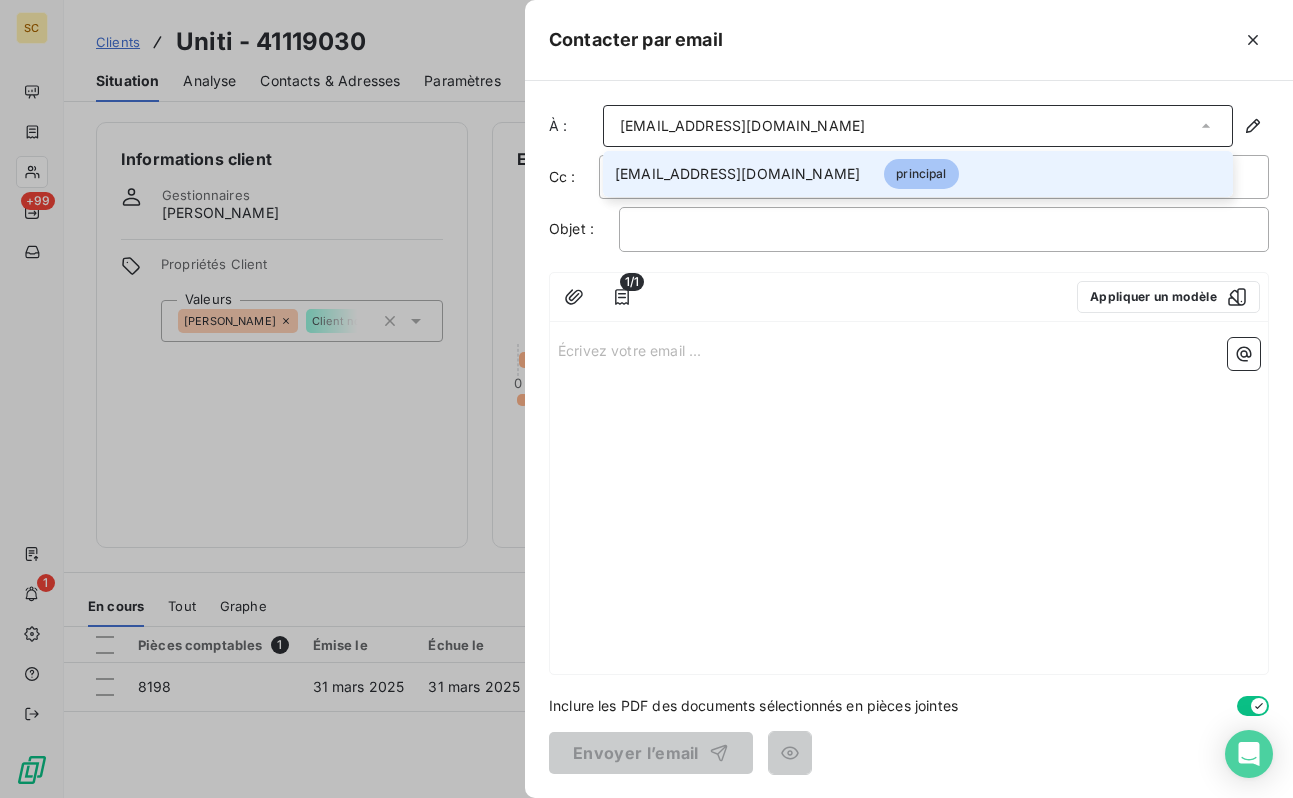 click on "[EMAIL_ADDRESS][DOMAIN_NAME]" at bounding box center (918, 126) 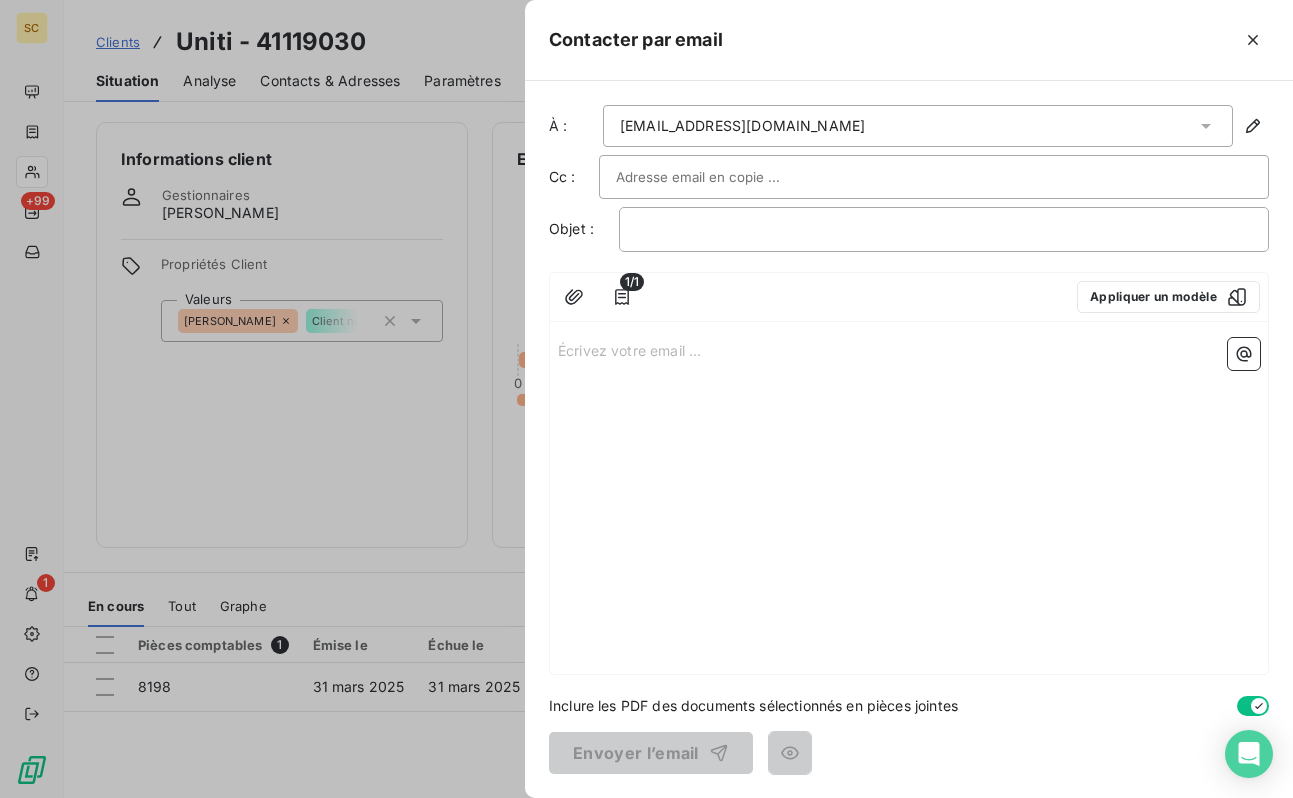 click at bounding box center [723, 177] 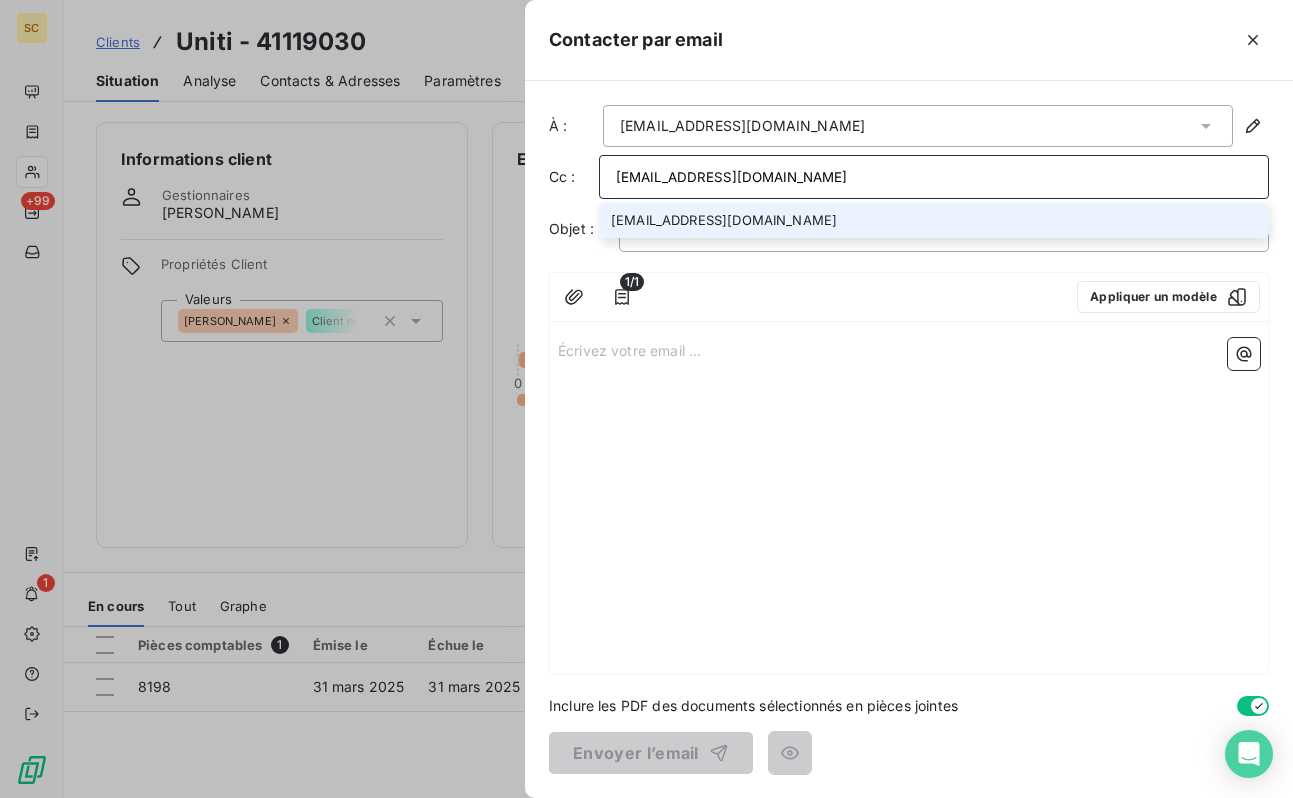 type on "[EMAIL_ADDRESS][DOMAIN_NAME]" 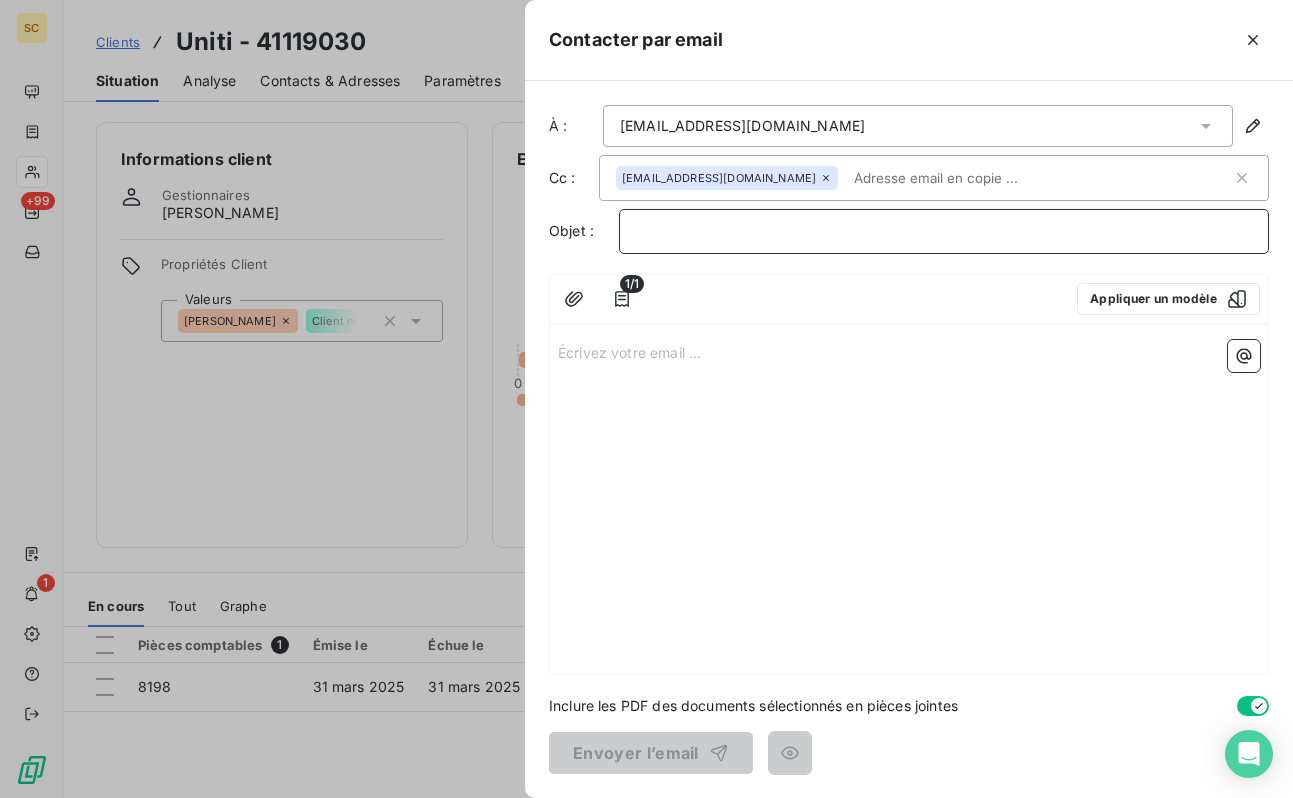 click on "﻿" at bounding box center (944, 231) 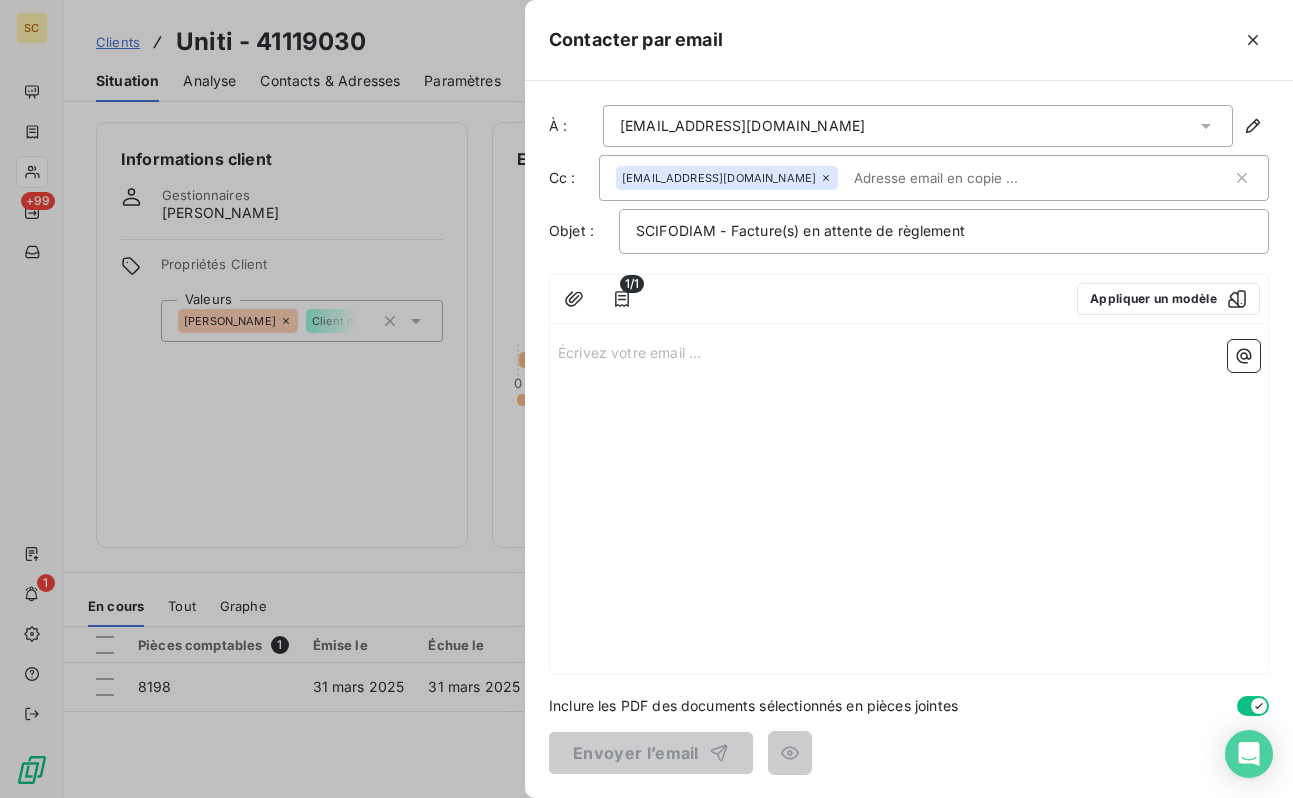 drag, startPoint x: 1021, startPoint y: 456, endPoint x: 973, endPoint y: 425, distance: 57.14018 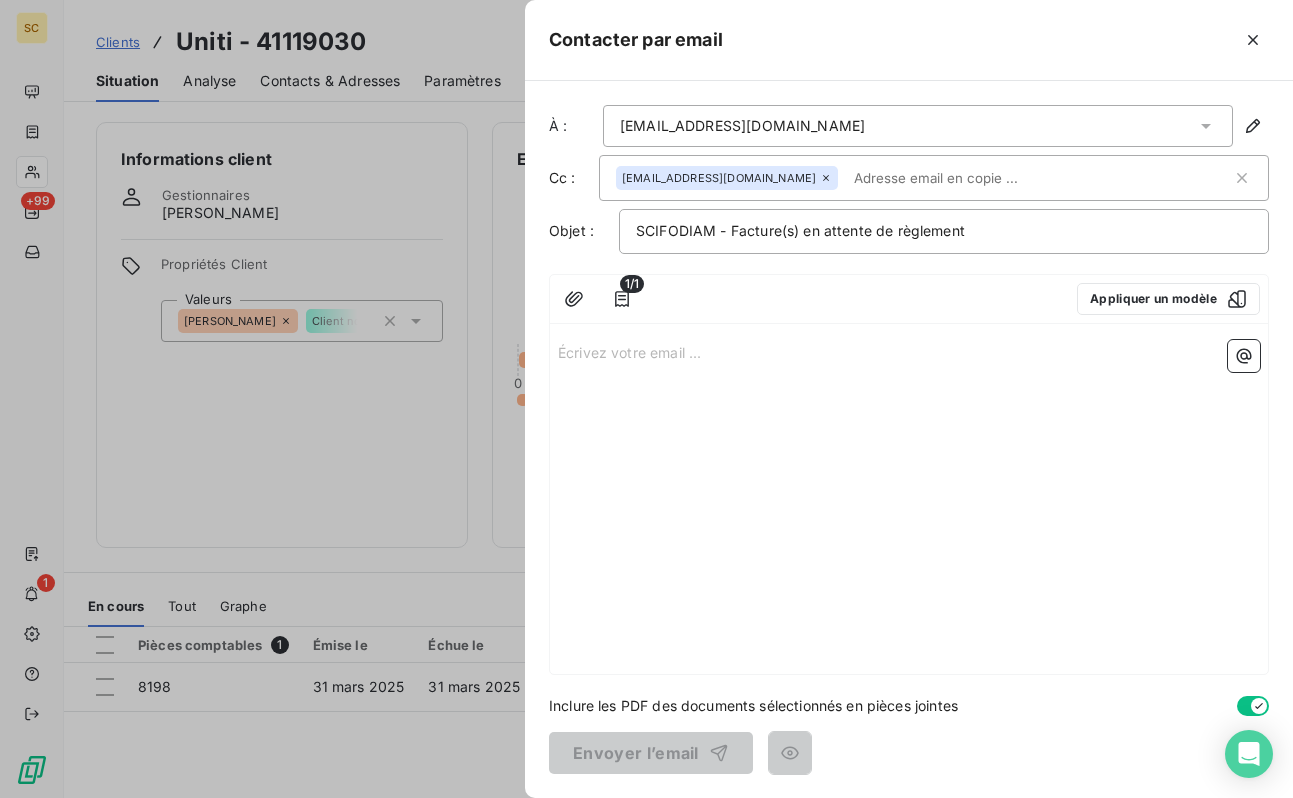 click on "Écrivez votre email ... ﻿" at bounding box center (909, 351) 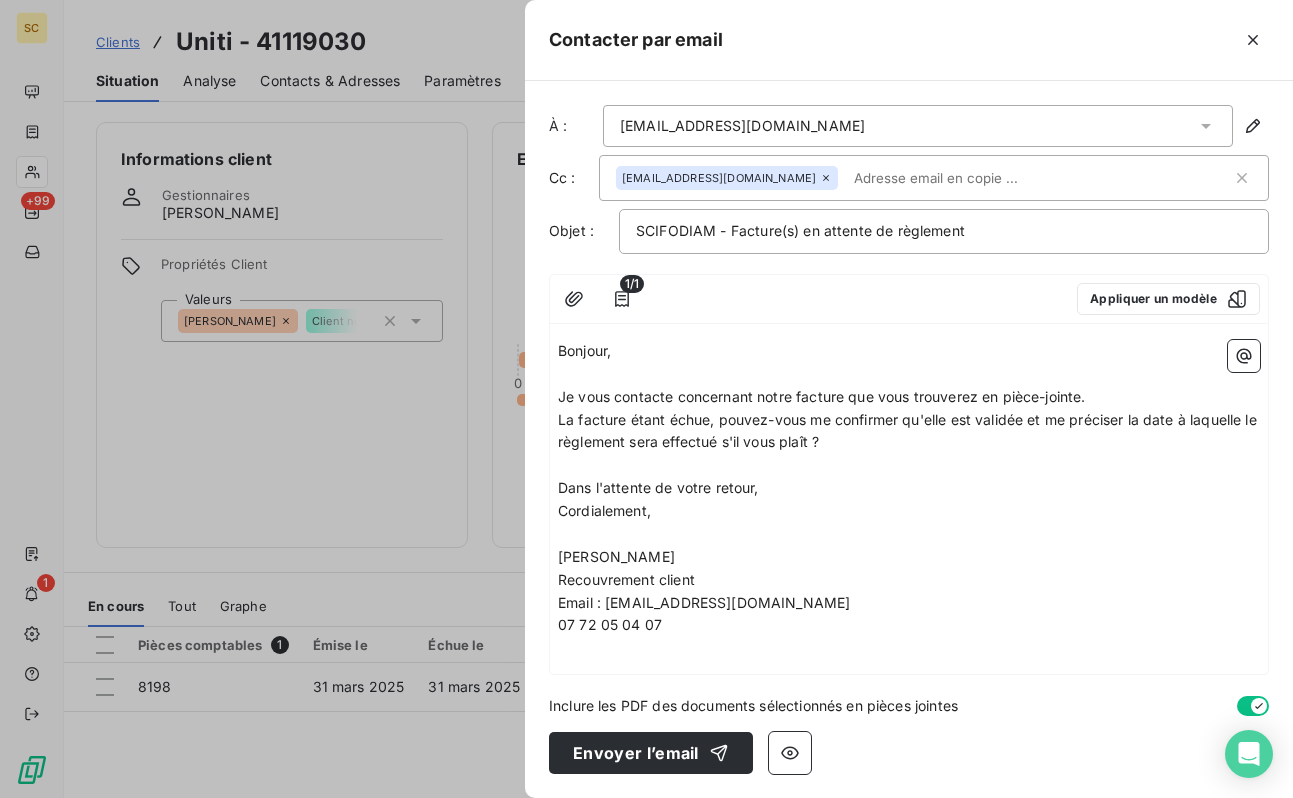 click on "﻿" at bounding box center (909, 534) 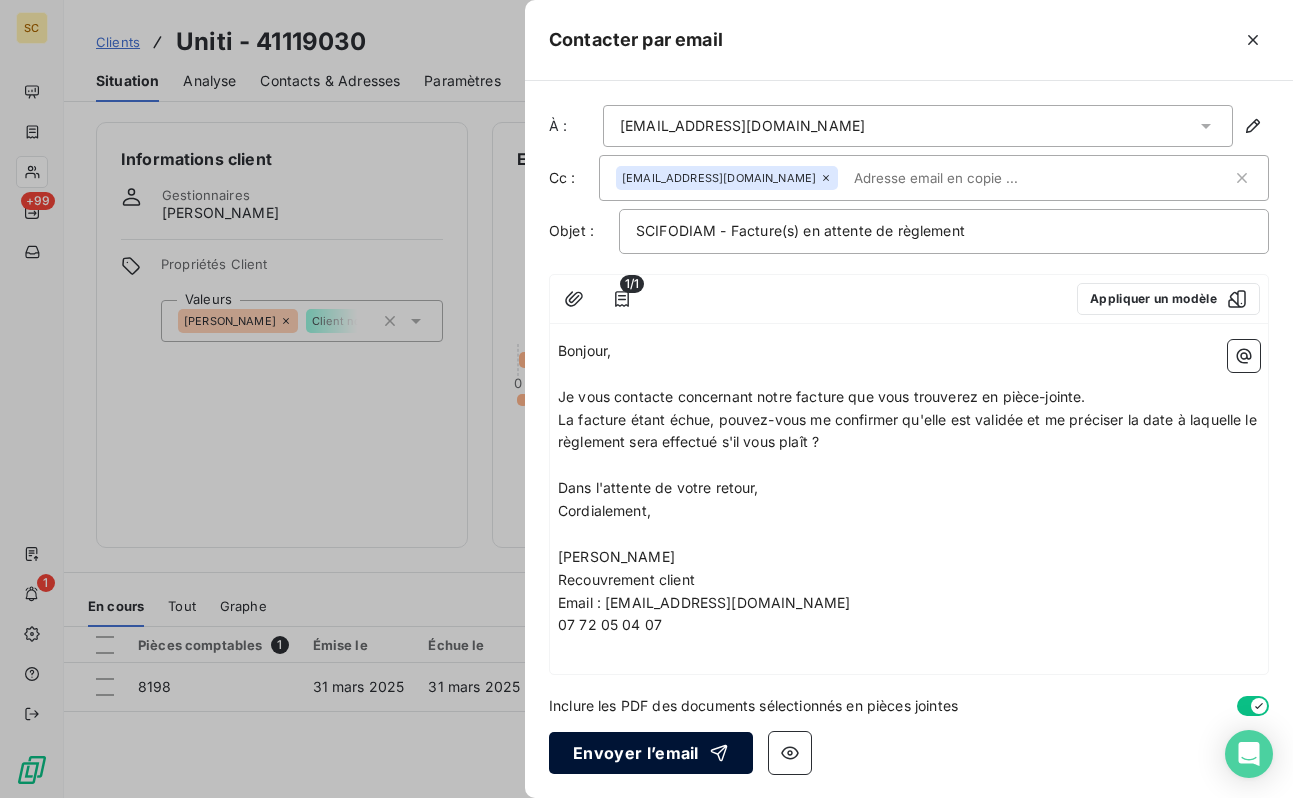 click on "Envoyer l’email" at bounding box center (651, 753) 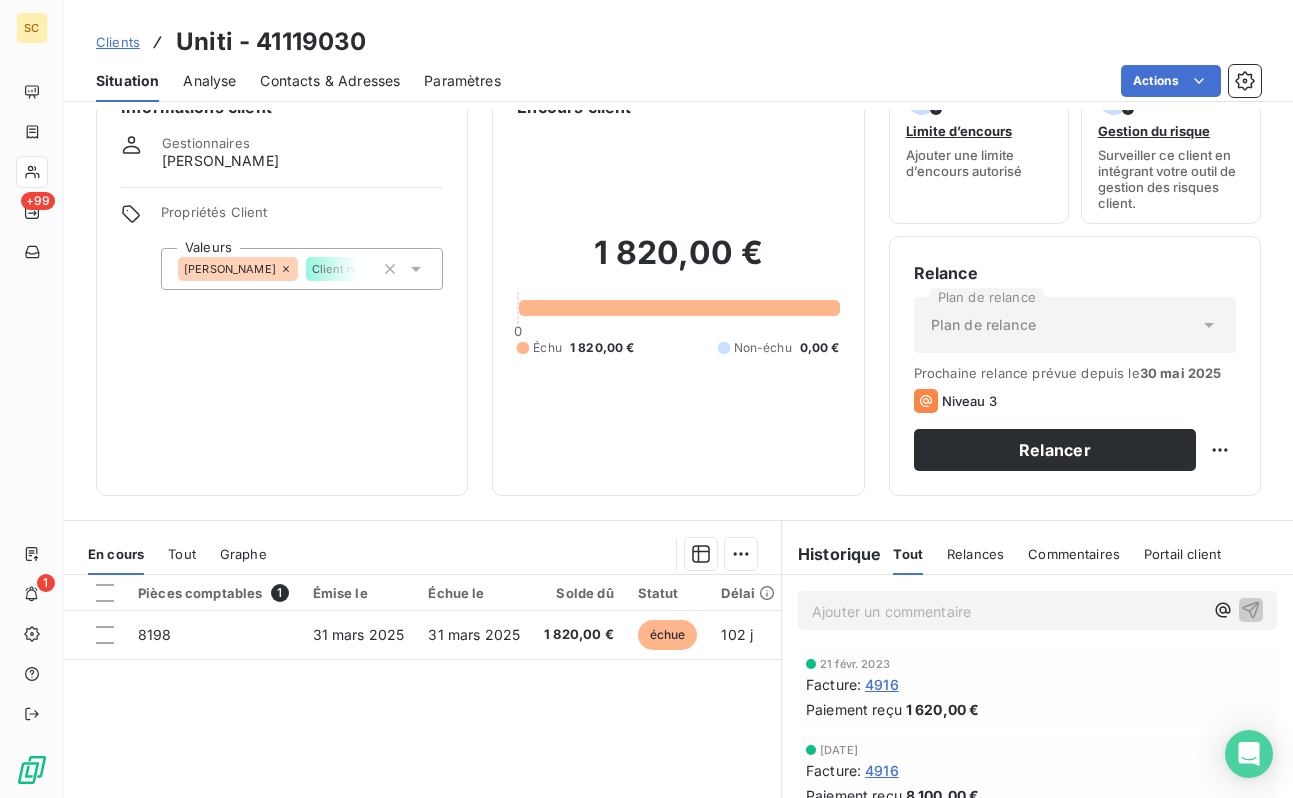 scroll, scrollTop: 53, scrollLeft: 0, axis: vertical 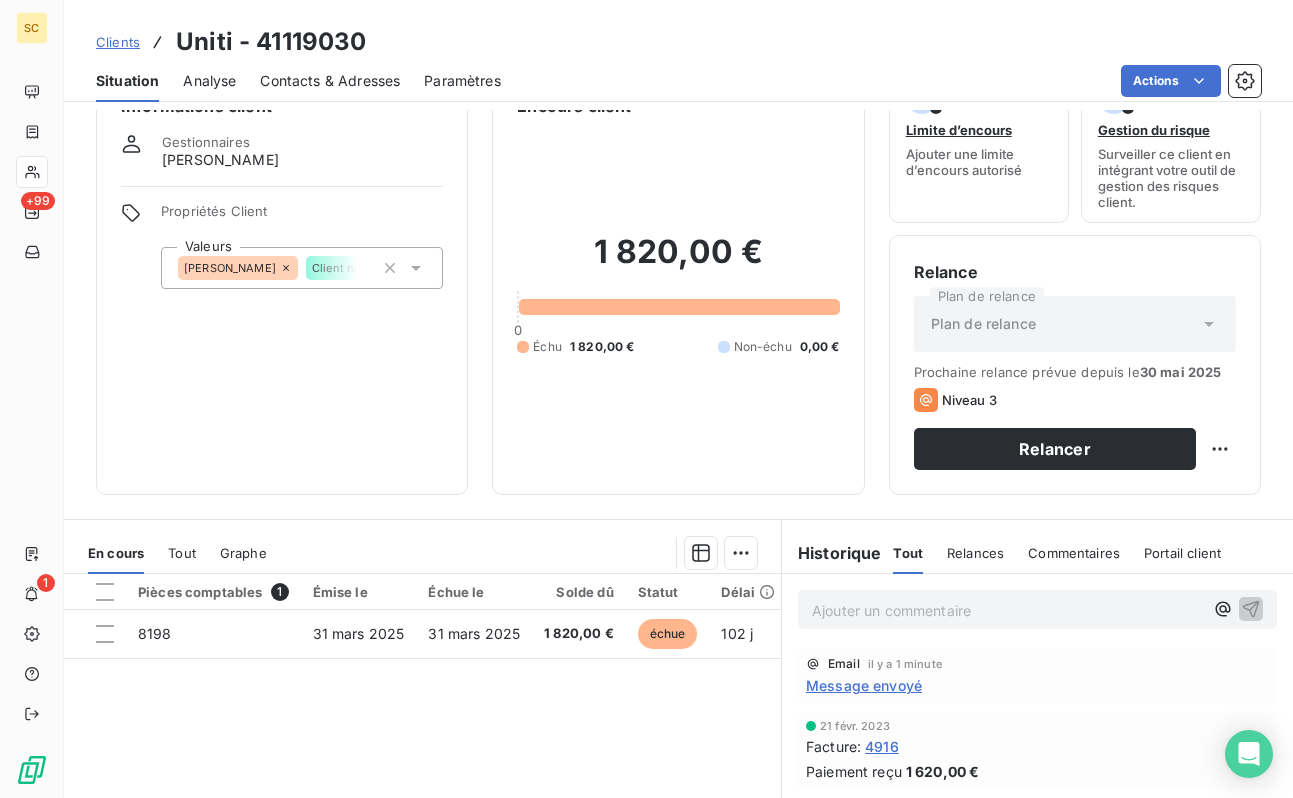 click on "Clients" at bounding box center (118, 42) 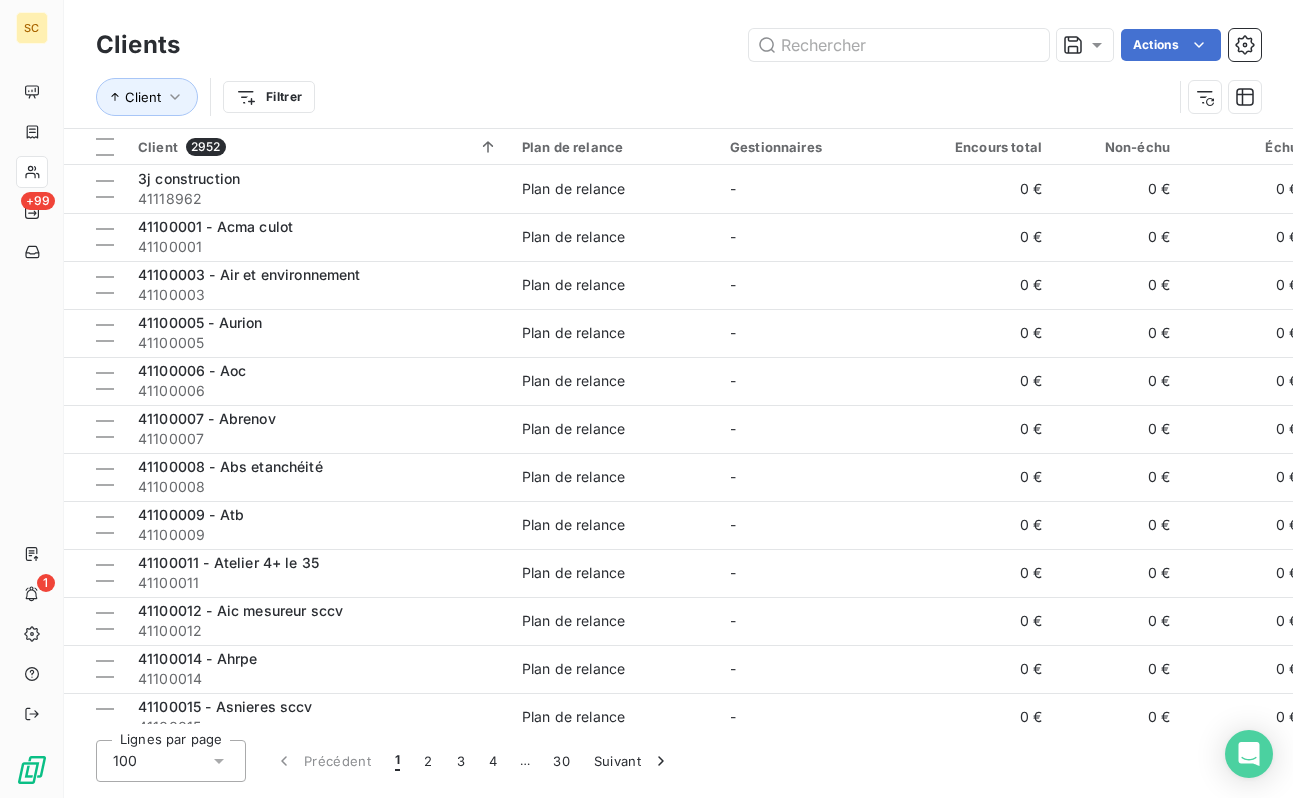 scroll, scrollTop: 0, scrollLeft: 506, axis: horizontal 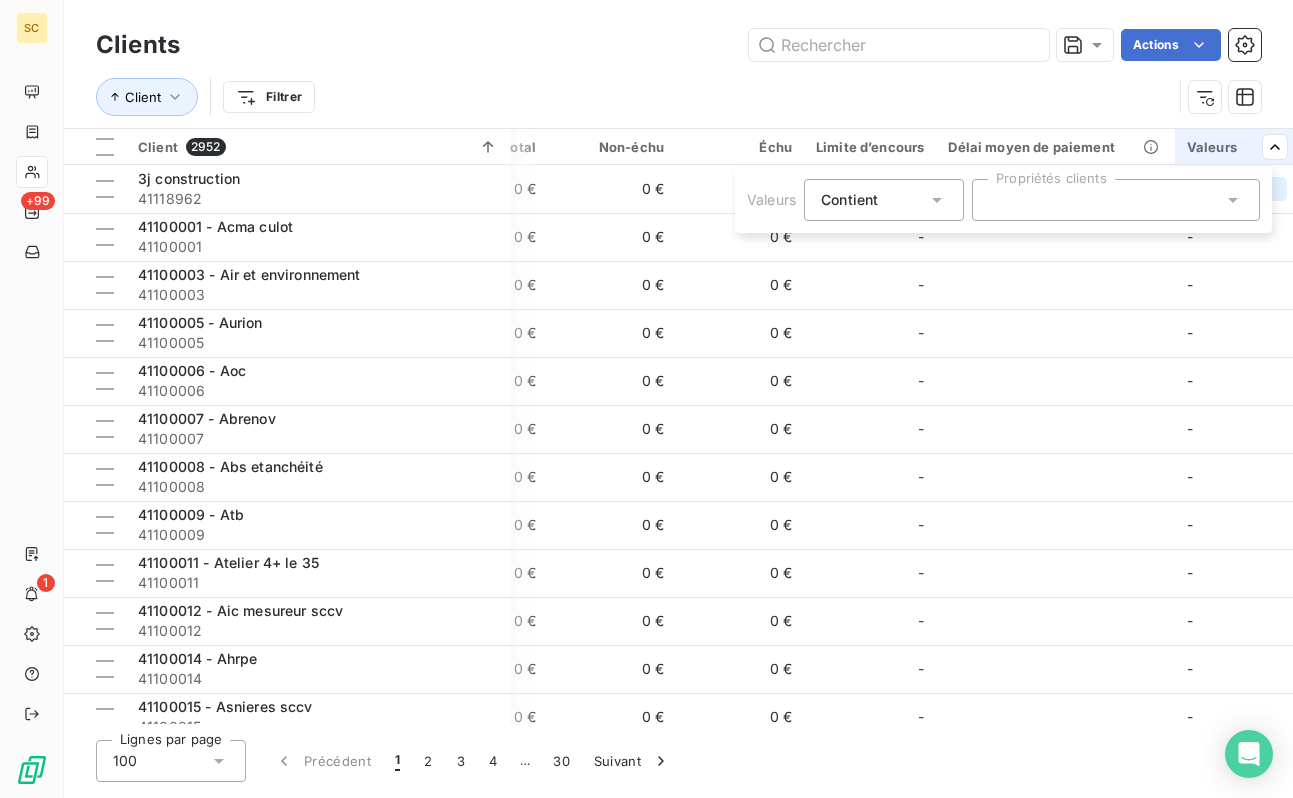 click at bounding box center (1116, 200) 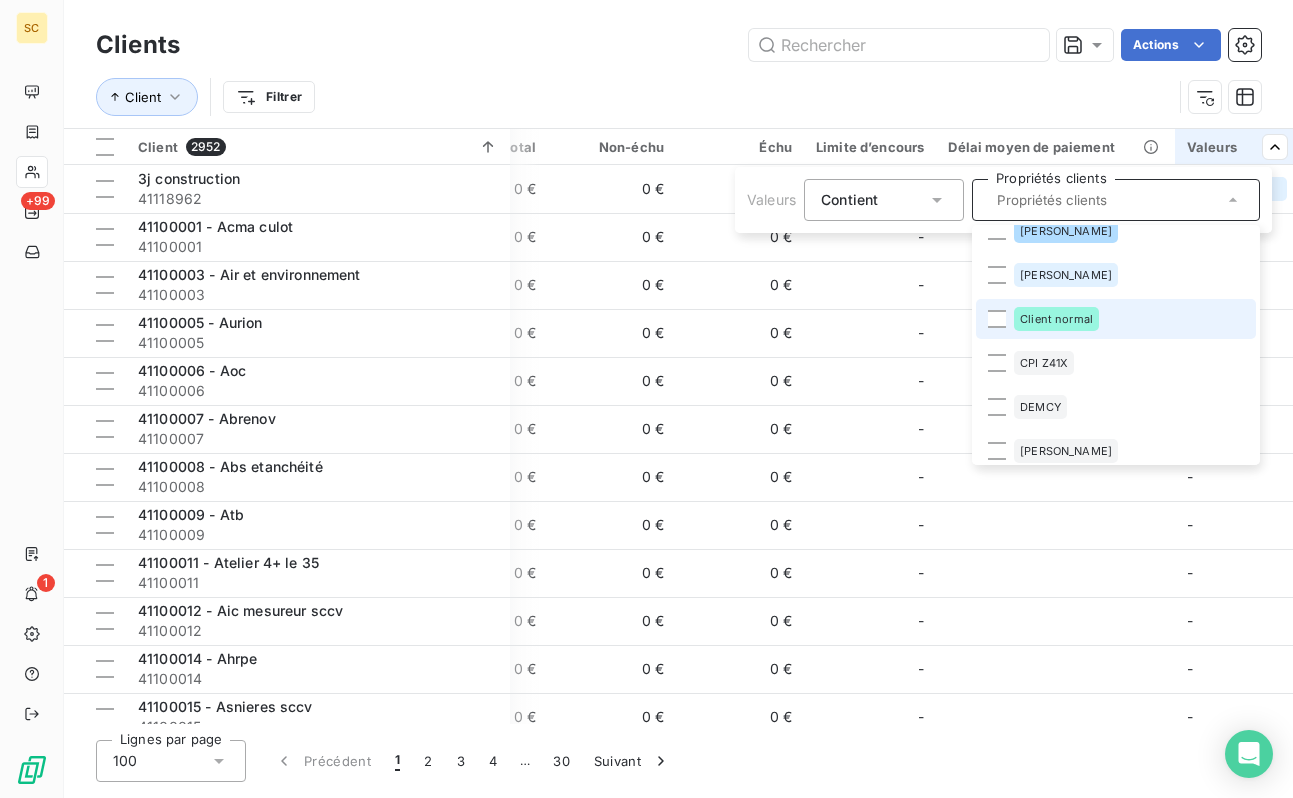 click on "Client normal" at bounding box center (1056, 319) 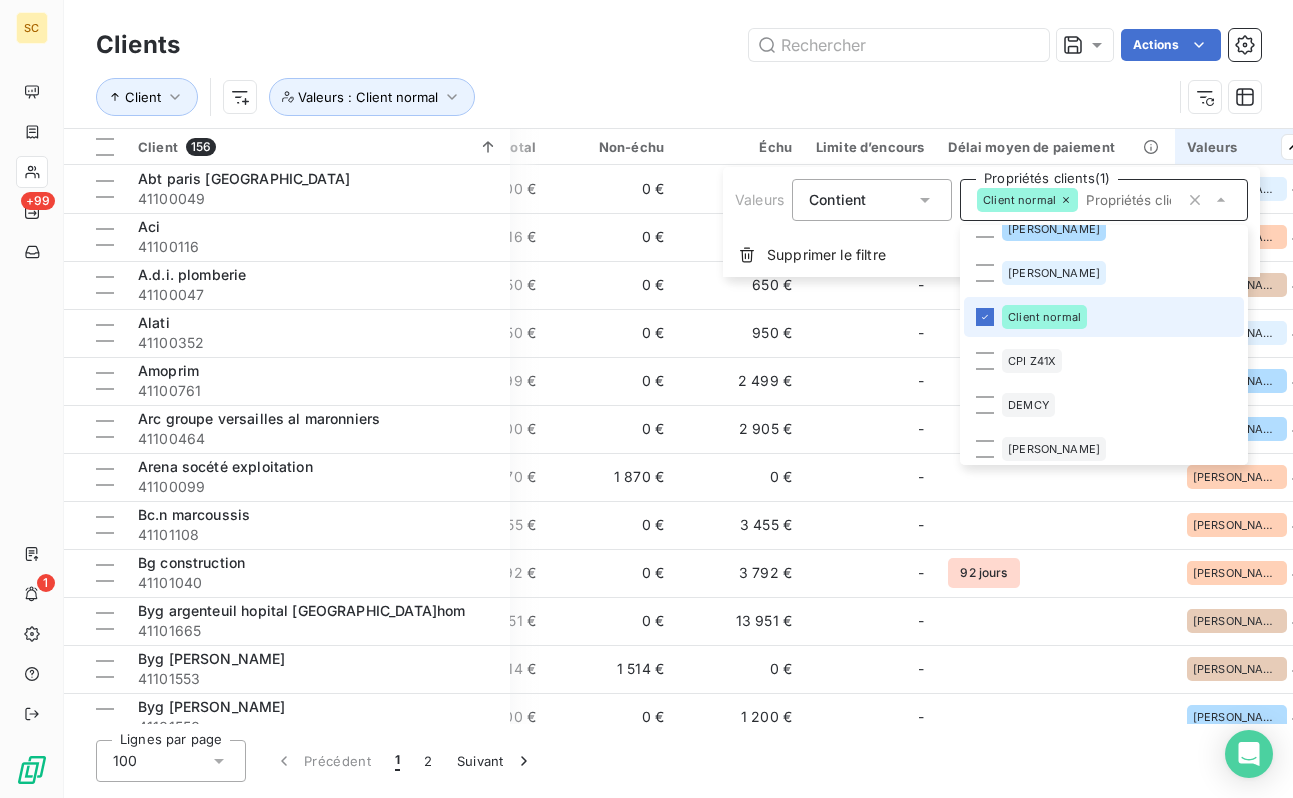 scroll, scrollTop: 0, scrollLeft: 501, axis: horizontal 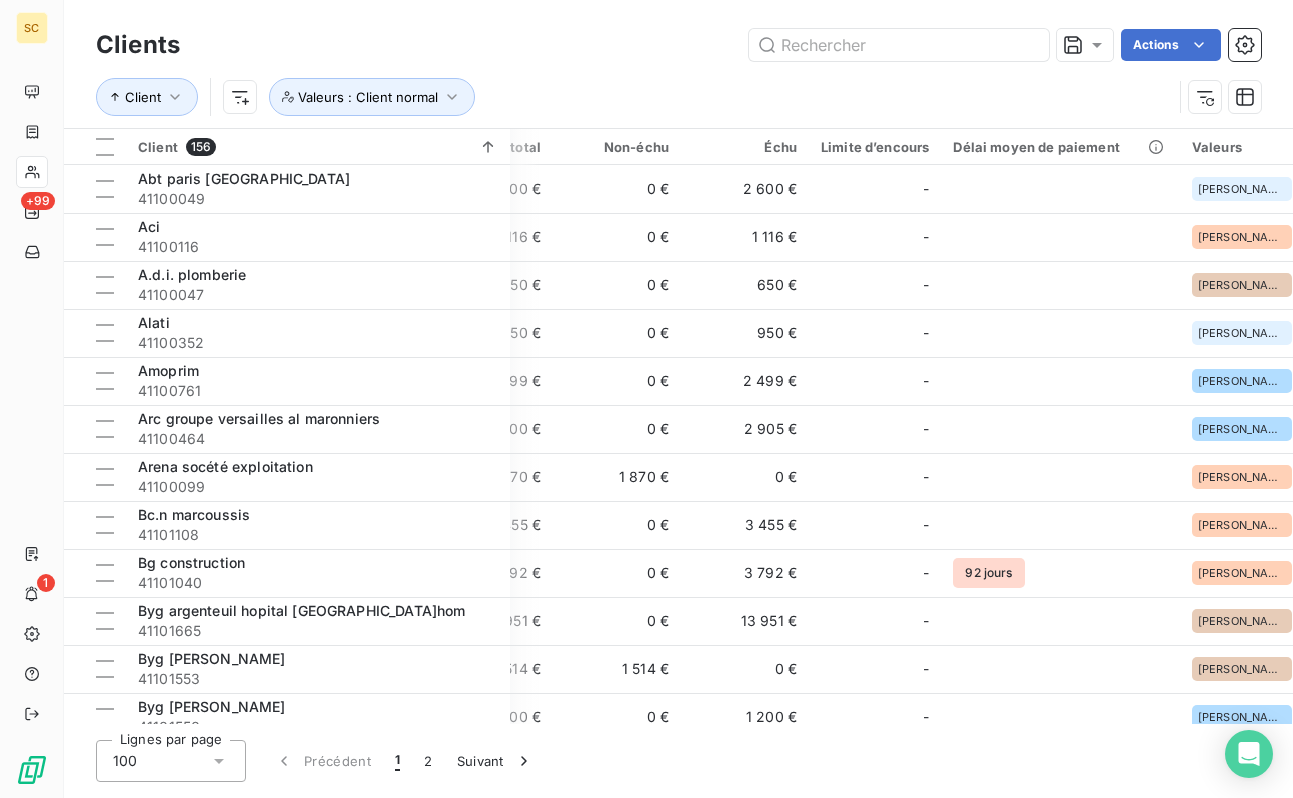 click on "SC +99 1 Clients Actions Client Valeurs  : Client normal  Client 156 Plan de relance Gestionnaires Encours total Non-échu Échu Limite d’encours Délai moyen de paiement Valeurs Abt paris [GEOGRAPHIC_DATA] 41100049 Plan de relance - 2 600 € 0 € 2 600 € - [PERSON_NAME] + 1 Aci 41100116 Plan de relance [PERSON_NAME] 1 116 € 0 € 1 116 € - [PERSON_NAME] + 1 A.d.i. plomberie 41100047 Plan de relance [PERSON_NAME] 650 € 0 € 650 € - [PERSON_NAME] + 1 Alati 41100352 Plan de relance - 950 € 0 € 950 € - [PERSON_NAME] + 1 Amoprim 41100761 Plan de relance [PERSON_NAME] 2 499 € 0 € 2 499 € - [PERSON_NAME] + 1 Arc groupe versailles al maronniers 41100464 Plan de relance [PERSON_NAME] 1 000 € 0 € 2 905 € - [PERSON_NAME] + 1 Arena socété exploitation 41100099 Plan de relance [PERSON_NAME] 1 870 € 1 870 € 0 € - [PERSON_NAME] + [DATE].n marcoussis 41101108 Plan de relance [PERSON_NAME] 3 455 € 0 € 3 455 € - [PERSON_NAME] + 1 Bg construction 41101040 Plan de relance 0 € -" at bounding box center [646, 399] 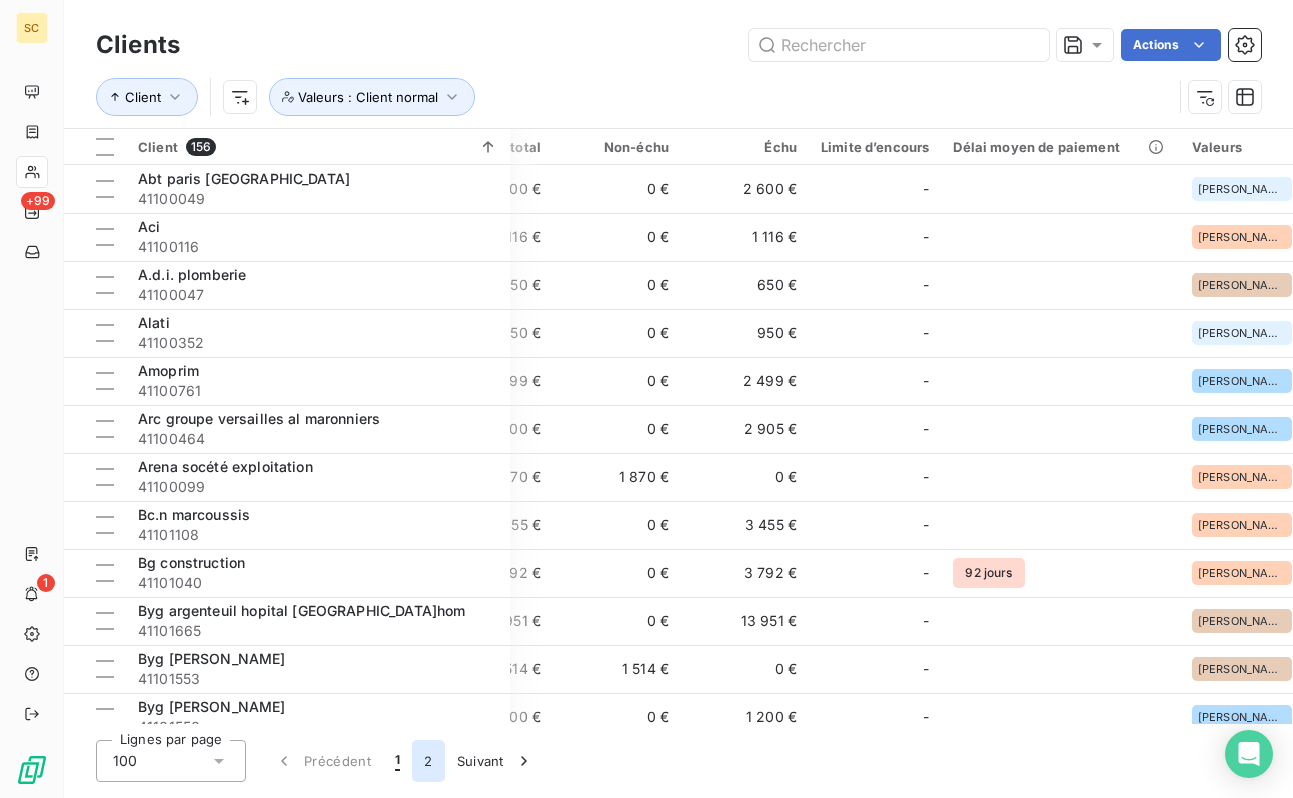 click on "2" at bounding box center [428, 761] 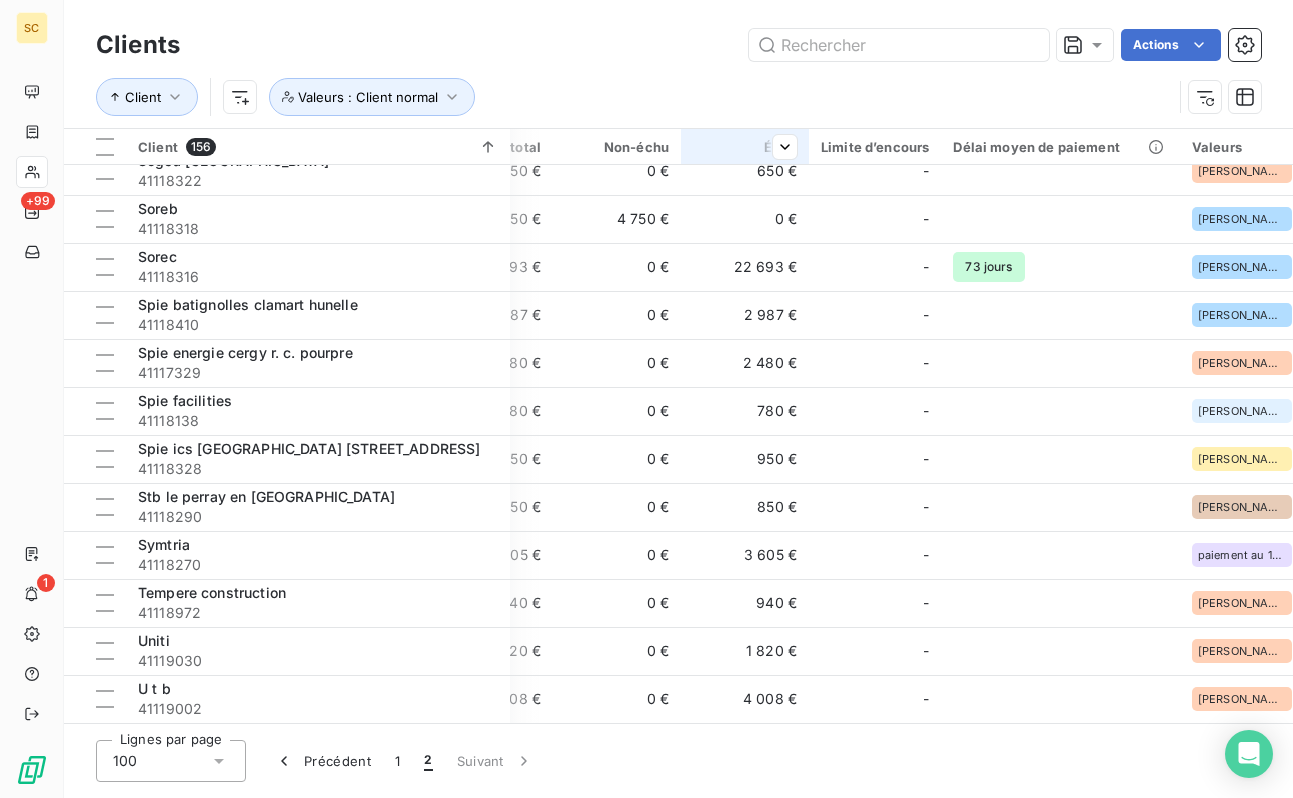 scroll, scrollTop: 2137, scrollLeft: 501, axis: both 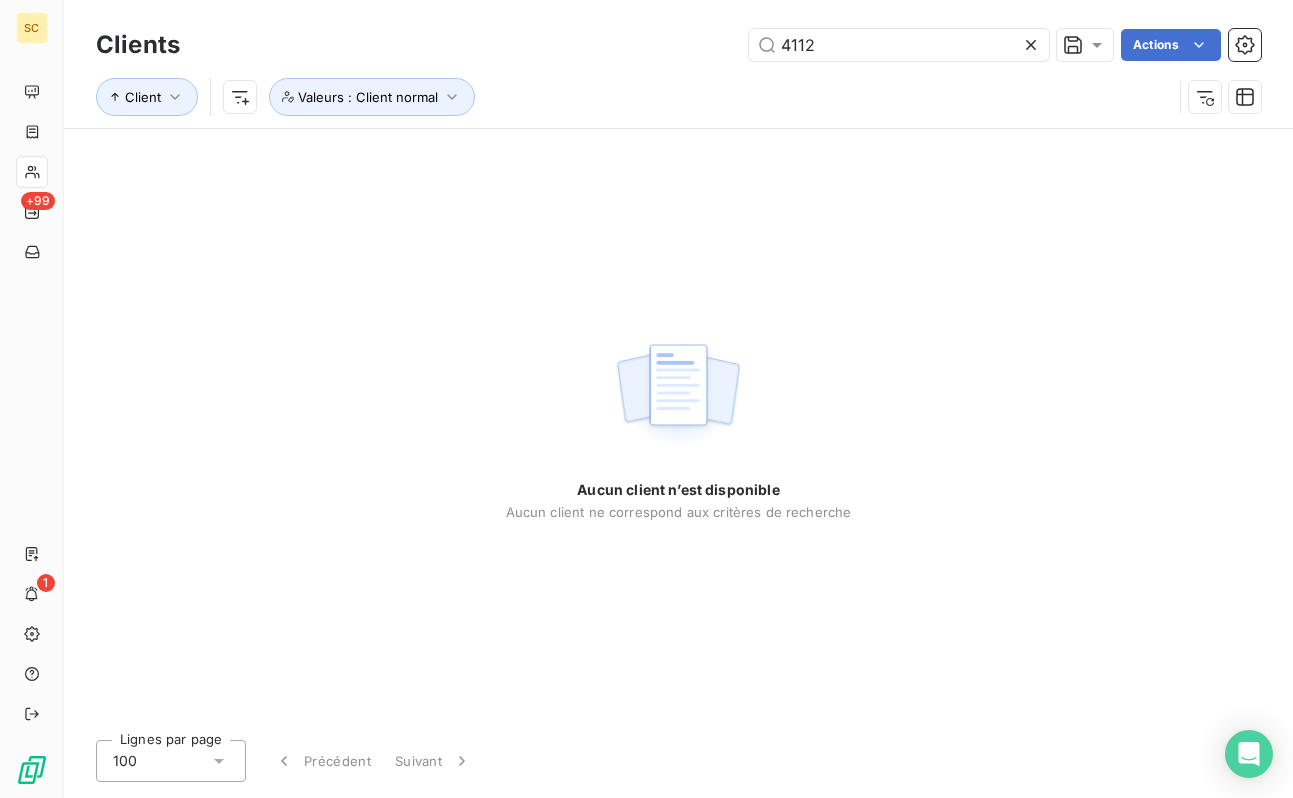 type on "41128270" 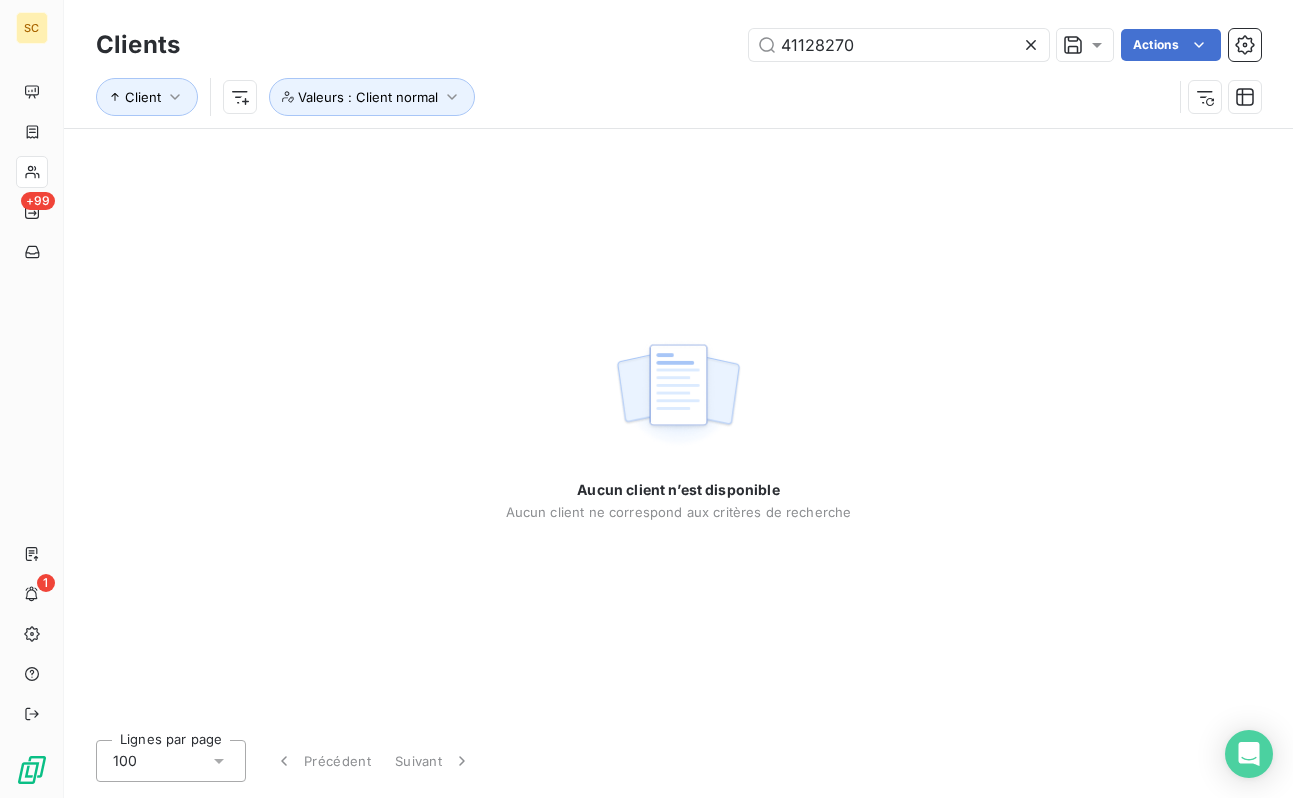 click 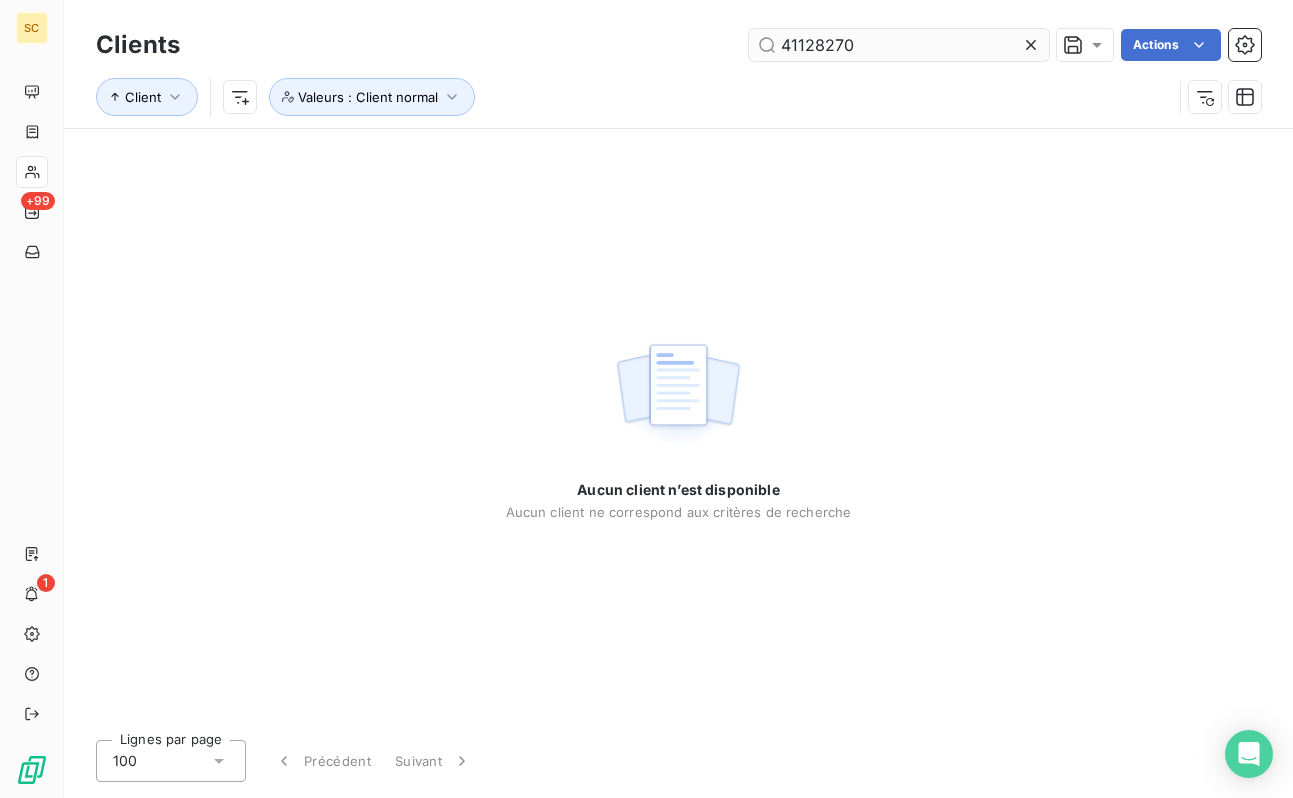 type 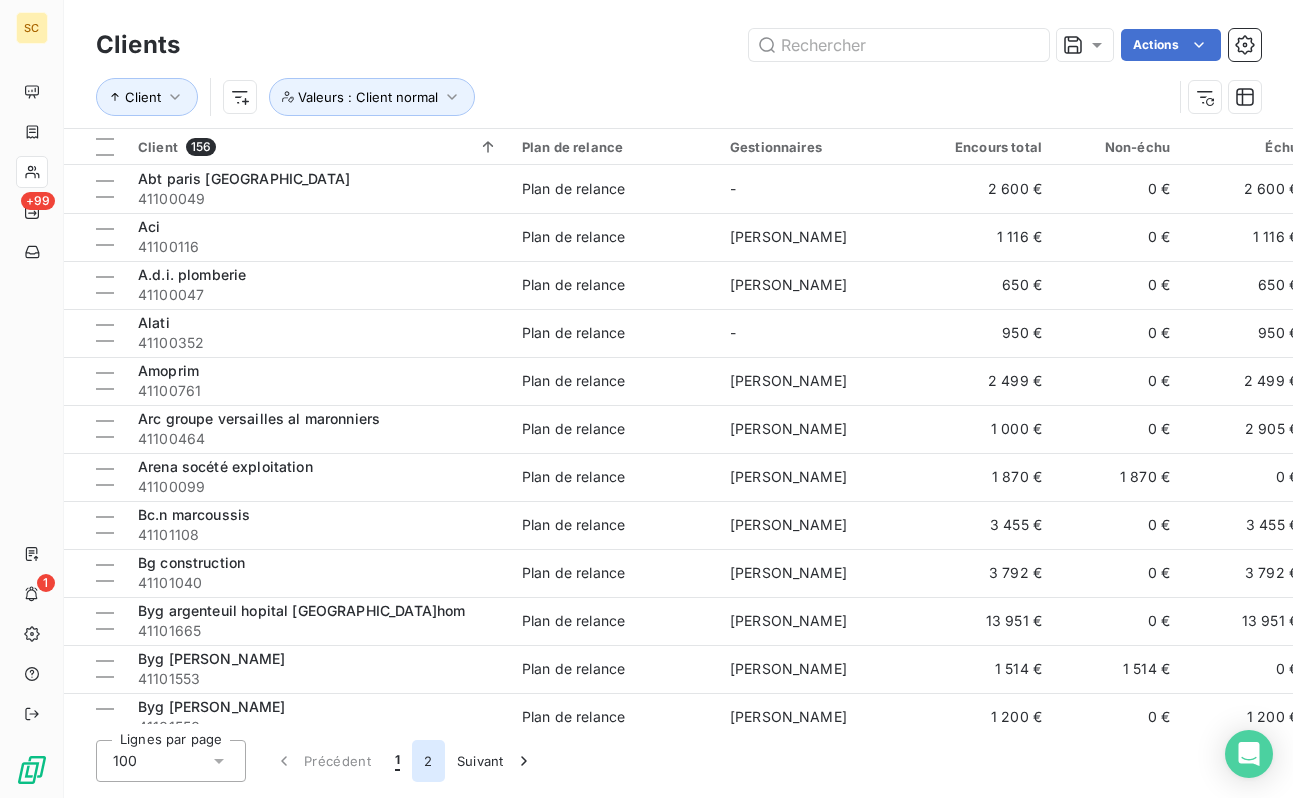 click on "2" at bounding box center (428, 761) 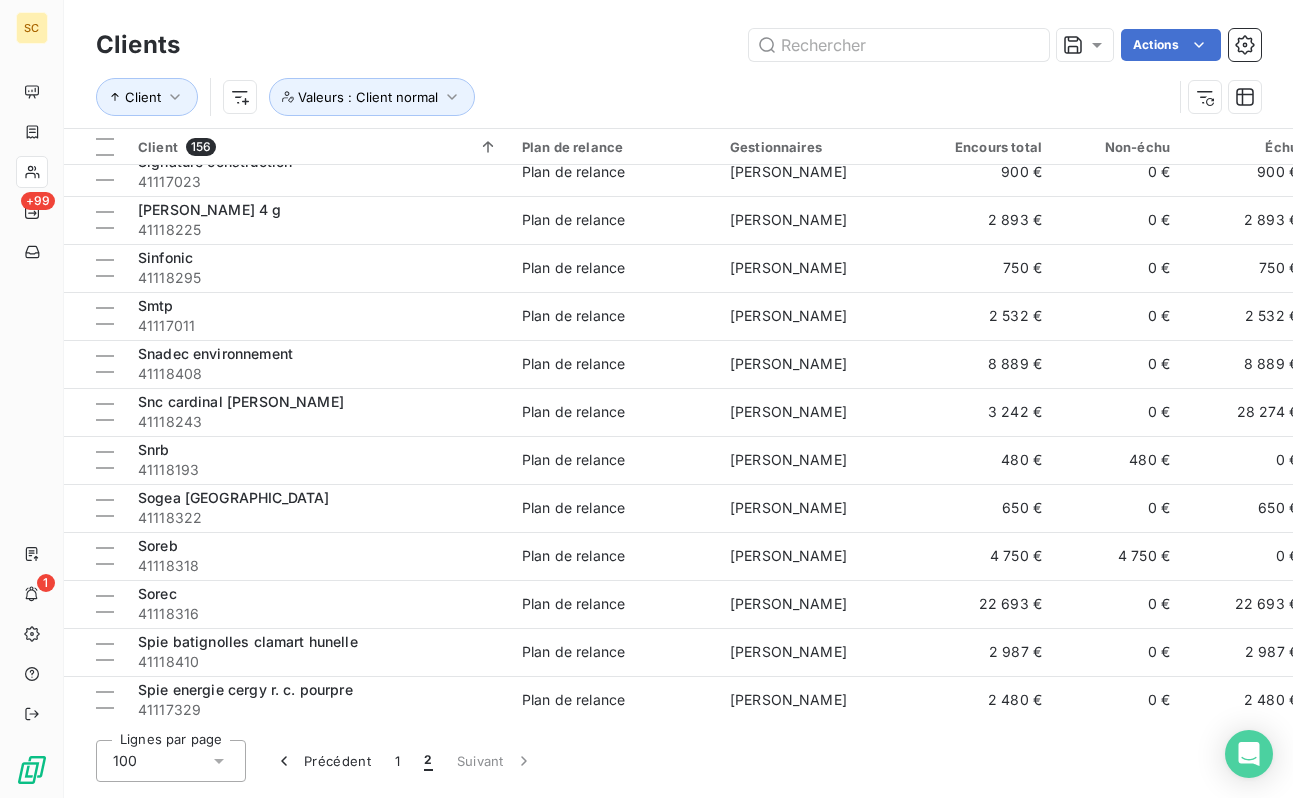 scroll, scrollTop: 2137, scrollLeft: 0, axis: vertical 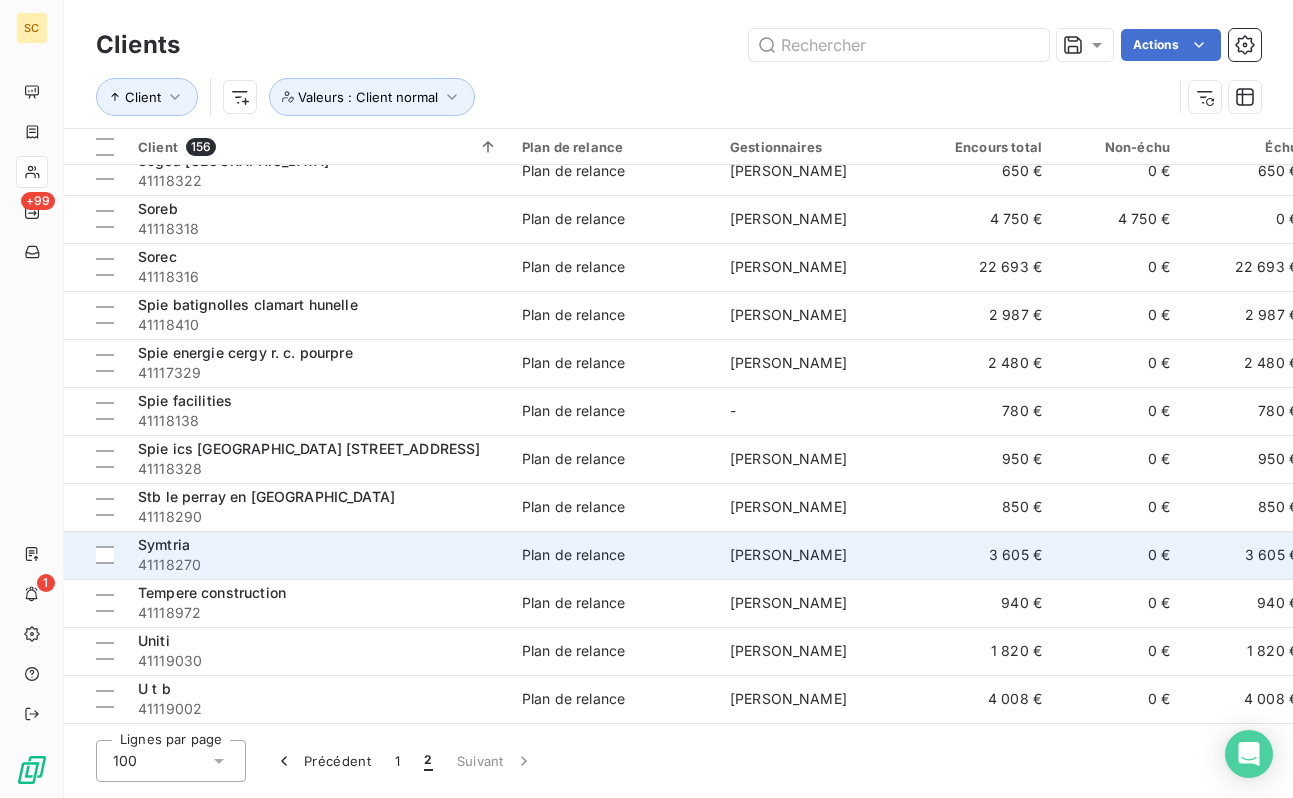 click on "41118270" at bounding box center (318, 565) 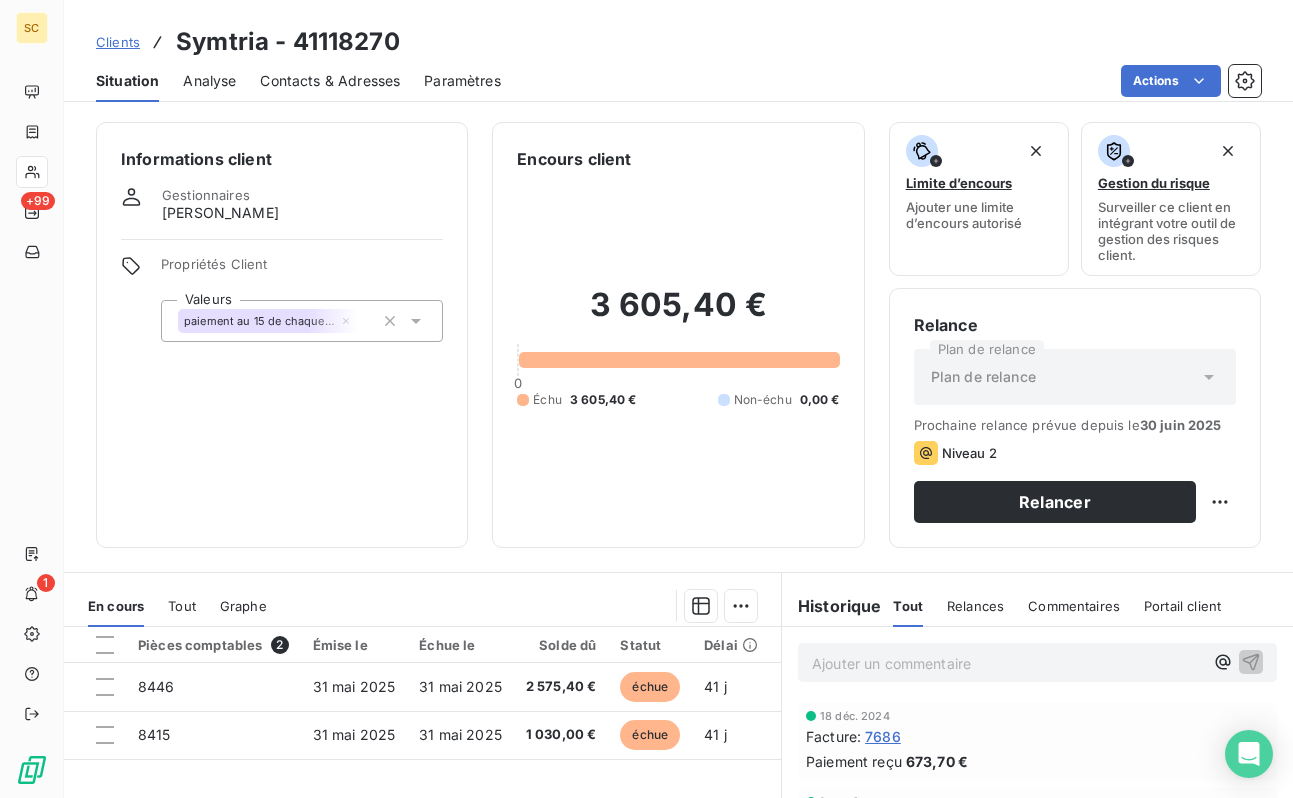 scroll, scrollTop: 1, scrollLeft: 0, axis: vertical 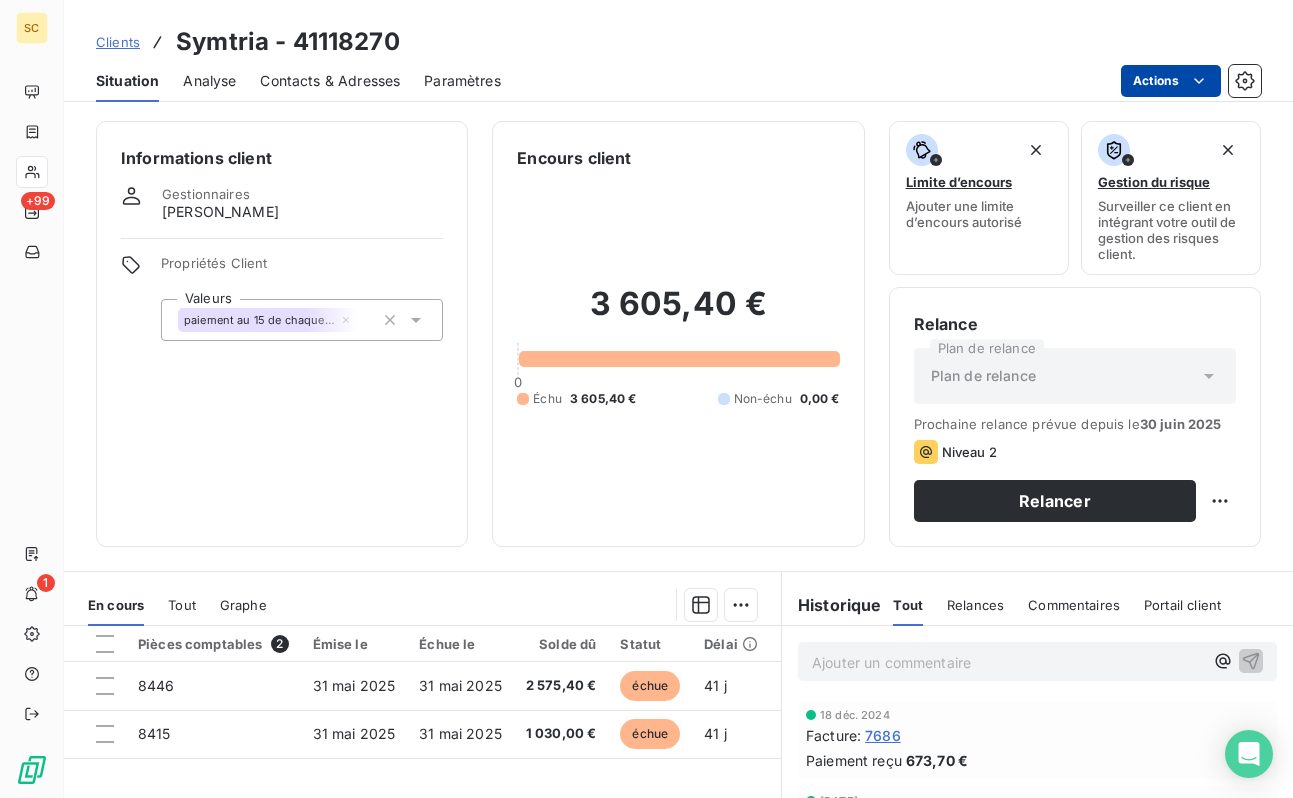 click on "SC +99 1 Clients Symtria - 41118270 Situation Analyse Contacts & Adresses Paramètres Actions Informations client Gestionnaires [PERSON_NAME] Propriétés Client Valeurs paiement au 15 de chaque mois [PERSON_NAME] Client normal Encours client   3 605,40 € 0 Échu 3 605,40 € Non-échu 0,00 €     Limite d’encours Ajouter une limite d’encours autorisé Gestion du risque Surveiller ce client en intégrant votre outil de gestion des risques client. Relance Plan de relance Plan de relance Prochaine relance prévue depuis le  [DATE] Niveau 2 Relancer En cours Tout Graphe Pièces comptables 2 Émise le Échue le Solde dû Statut Délai   Retard   Tag relance   8446 [DATE] [DATE] 2 575,40 € échue 41 j +41 j 8415 [DATE] [DATE] 1 030,00 € échue 41 j +41 j Lignes par page 25 Précédent 1 Suivant Historique Tout Relances Commentaires Portail client Tout Relances Commentaires Portail client Ajouter un commentaire ﻿ [DATE] Facture  : 7686 Paiement reçu" at bounding box center (646, 399) 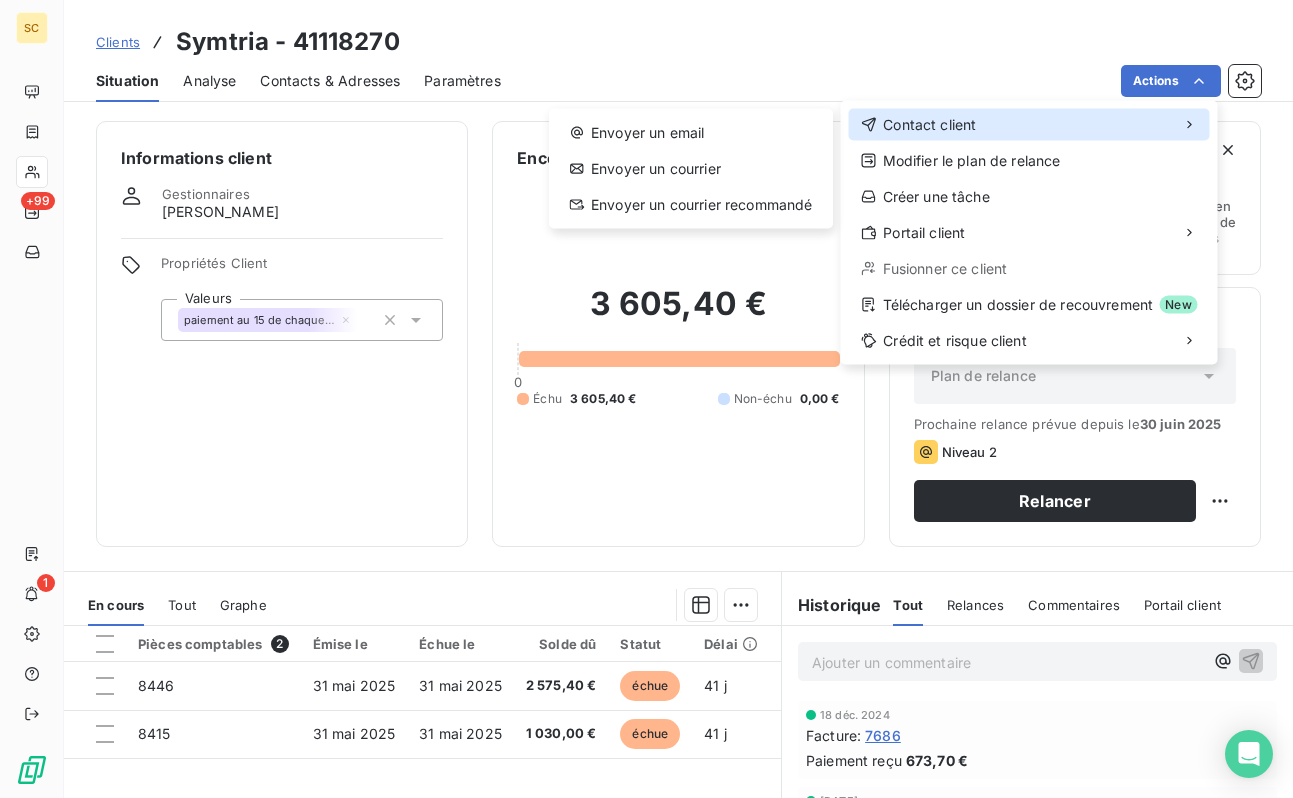 drag, startPoint x: 1097, startPoint y: 119, endPoint x: 1093, endPoint y: 130, distance: 11.7046995 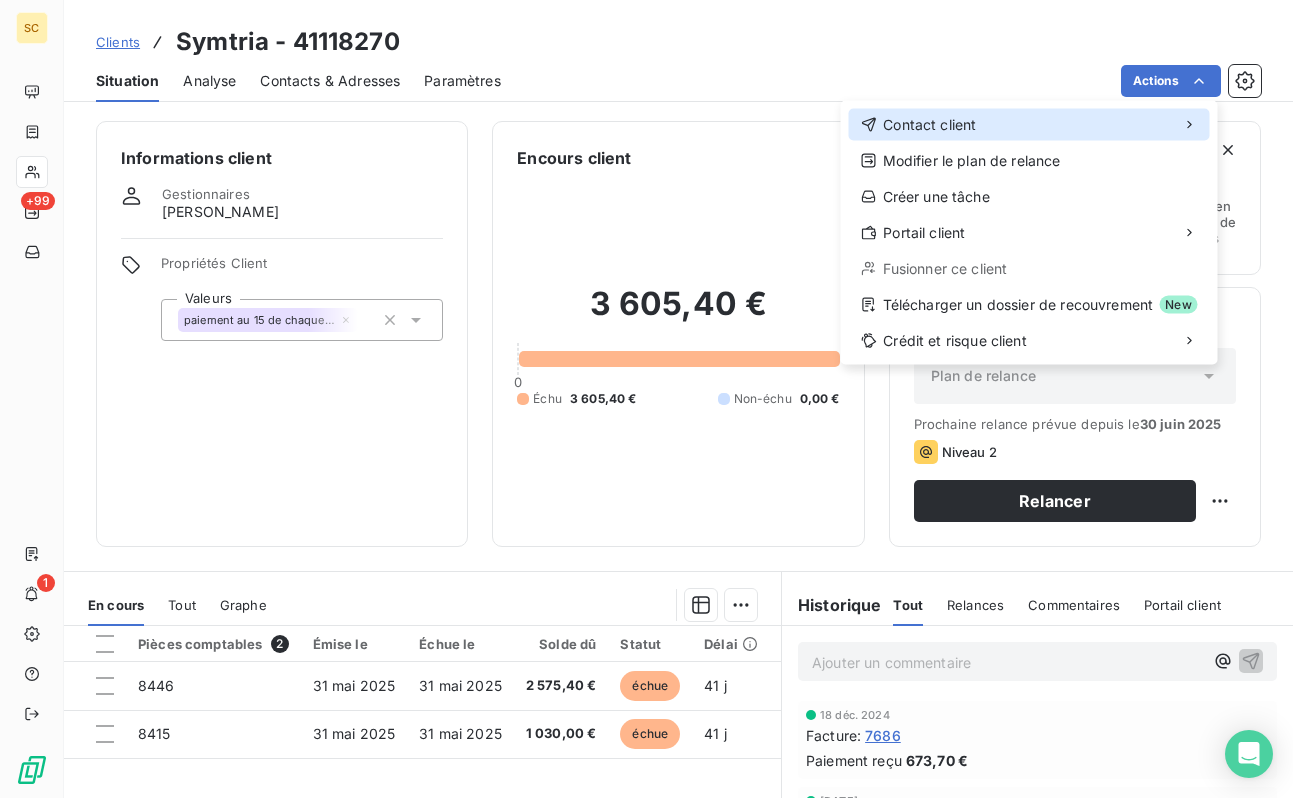 click on "Contact client" at bounding box center (929, 125) 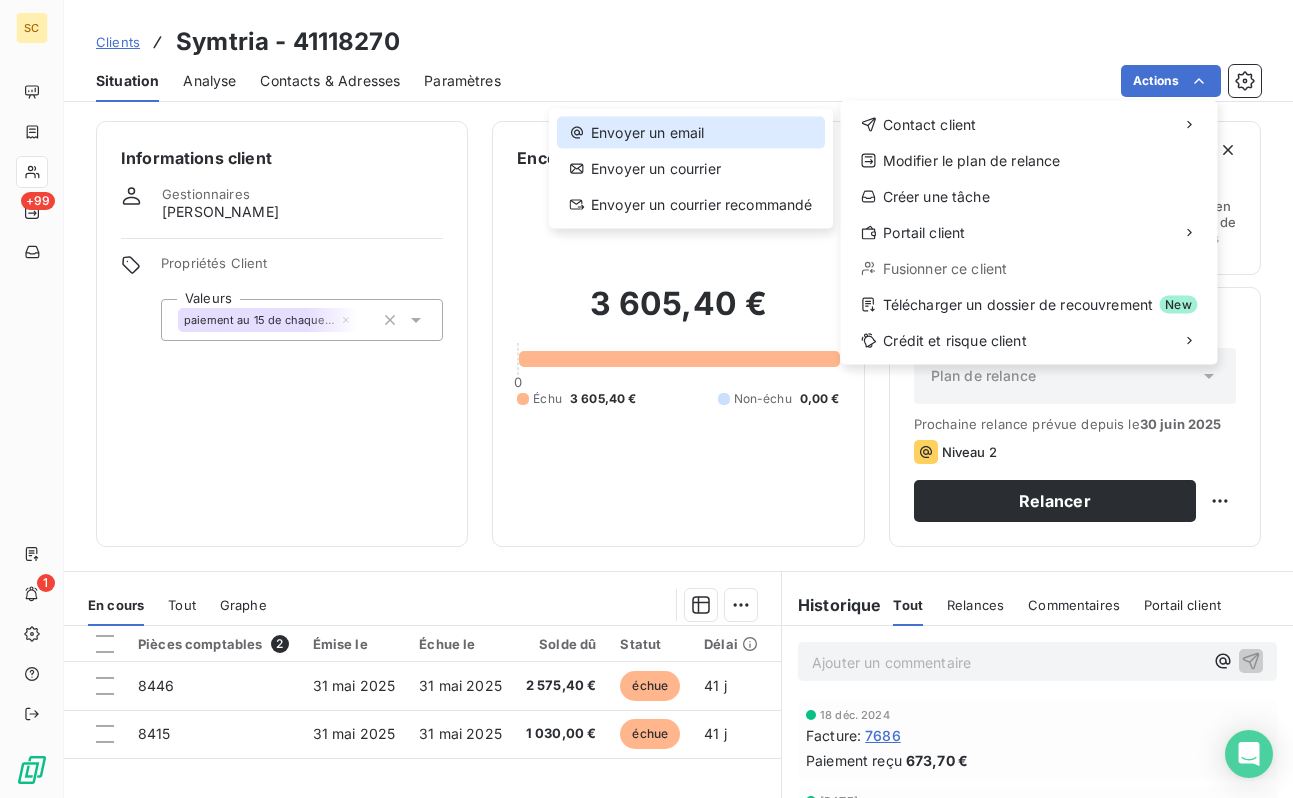 click on "Envoyer un email" at bounding box center (691, 133) 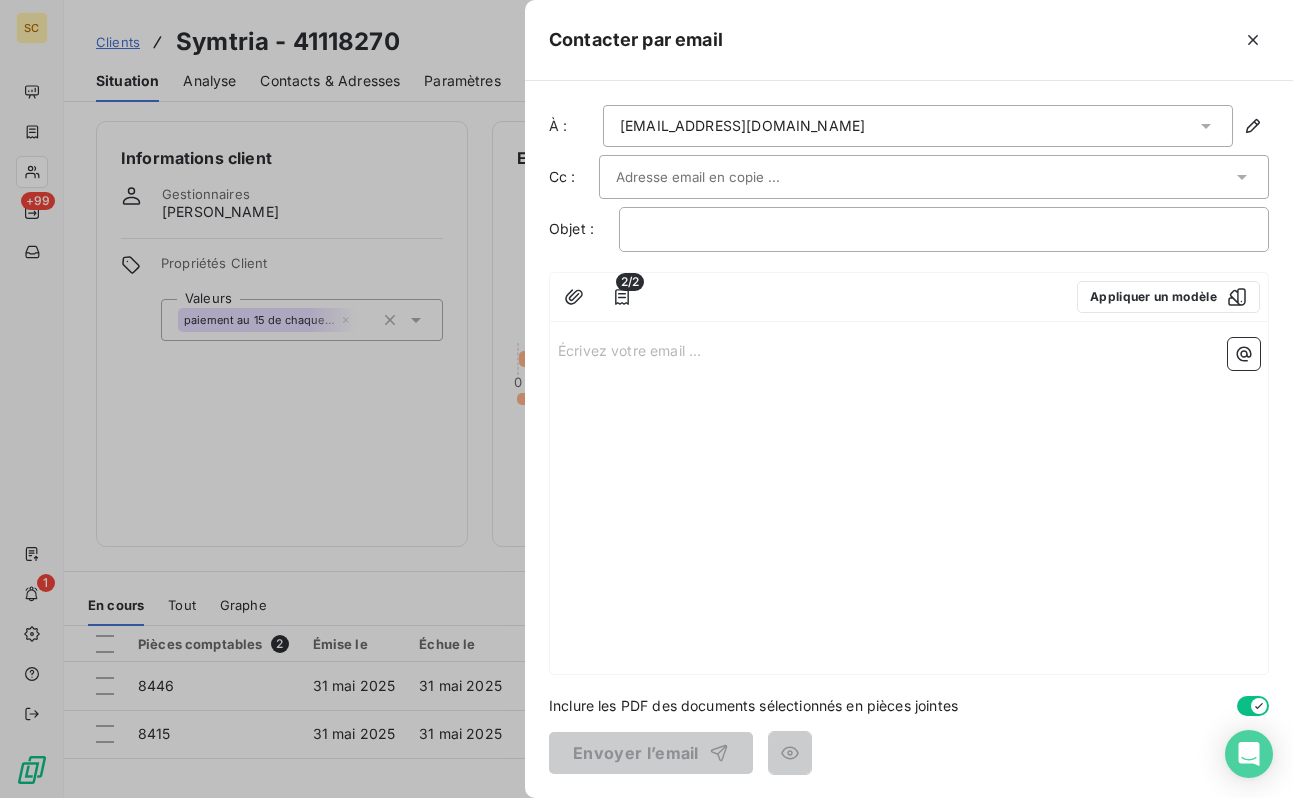 click at bounding box center (723, 177) 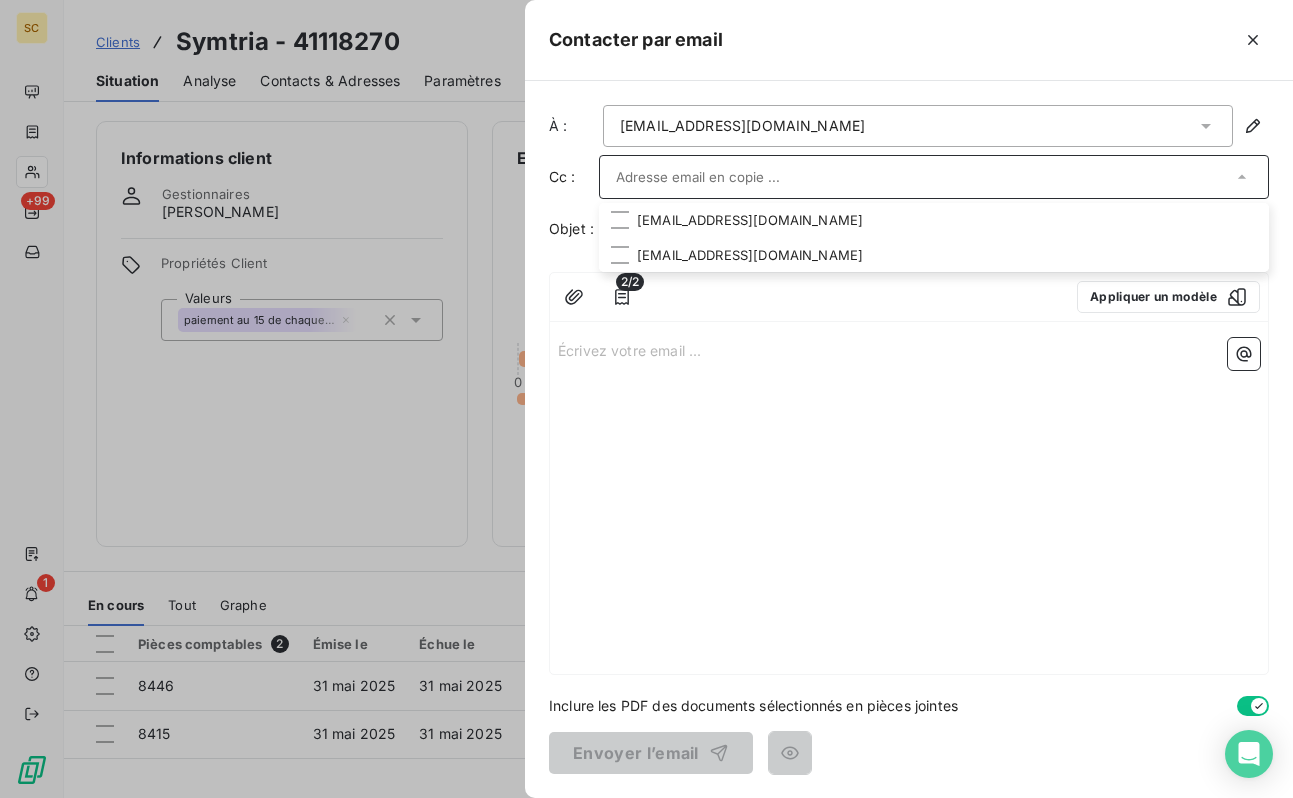 click at bounding box center (924, 177) 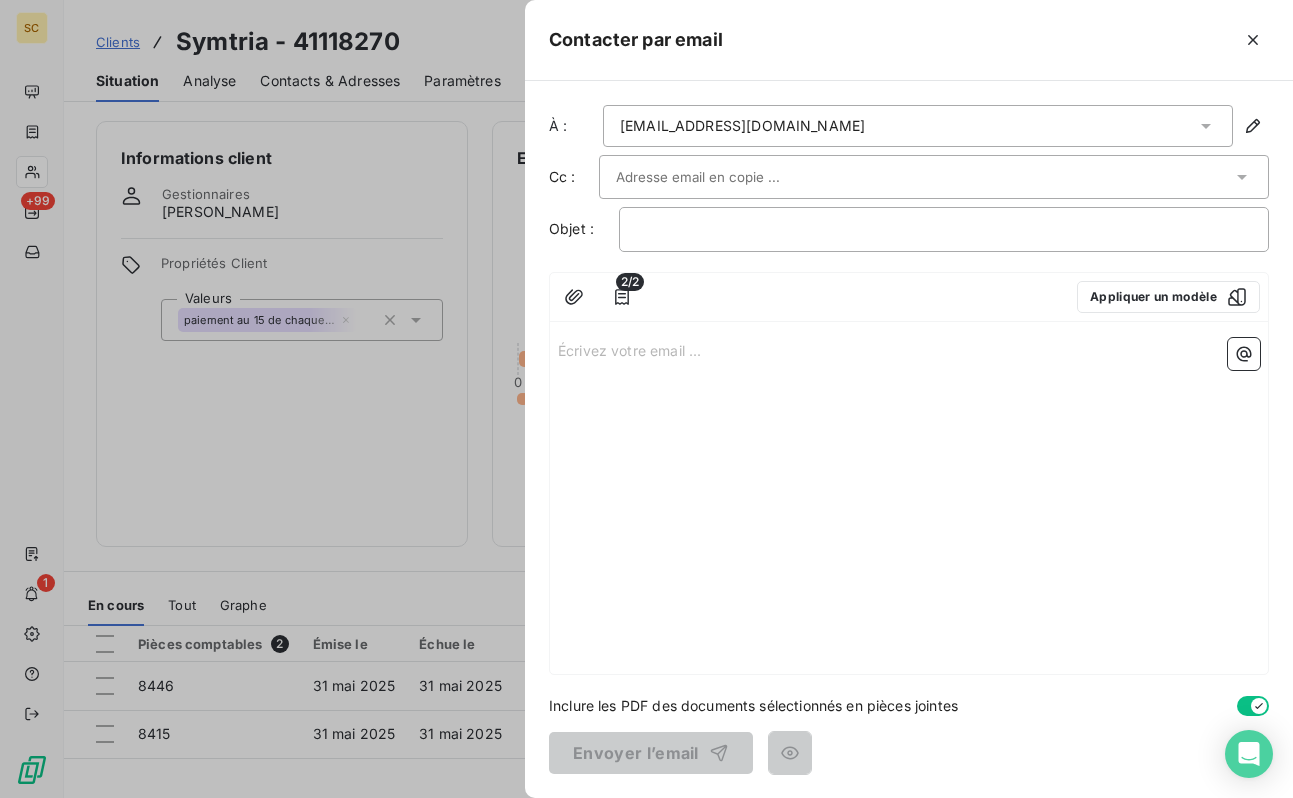 click on "[EMAIL_ADDRESS][DOMAIN_NAME]" at bounding box center (918, 126) 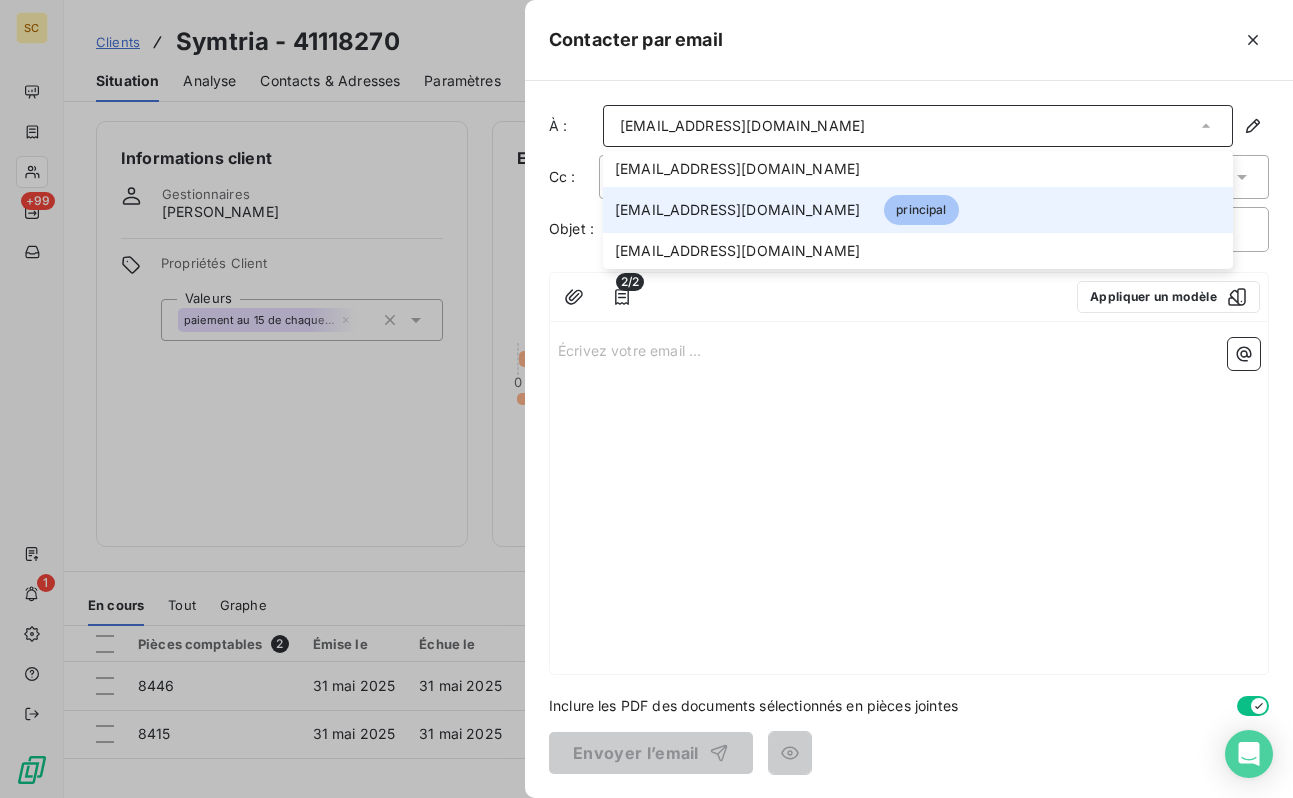 click on "[EMAIL_ADDRESS][DOMAIN_NAME]" at bounding box center [737, 210] 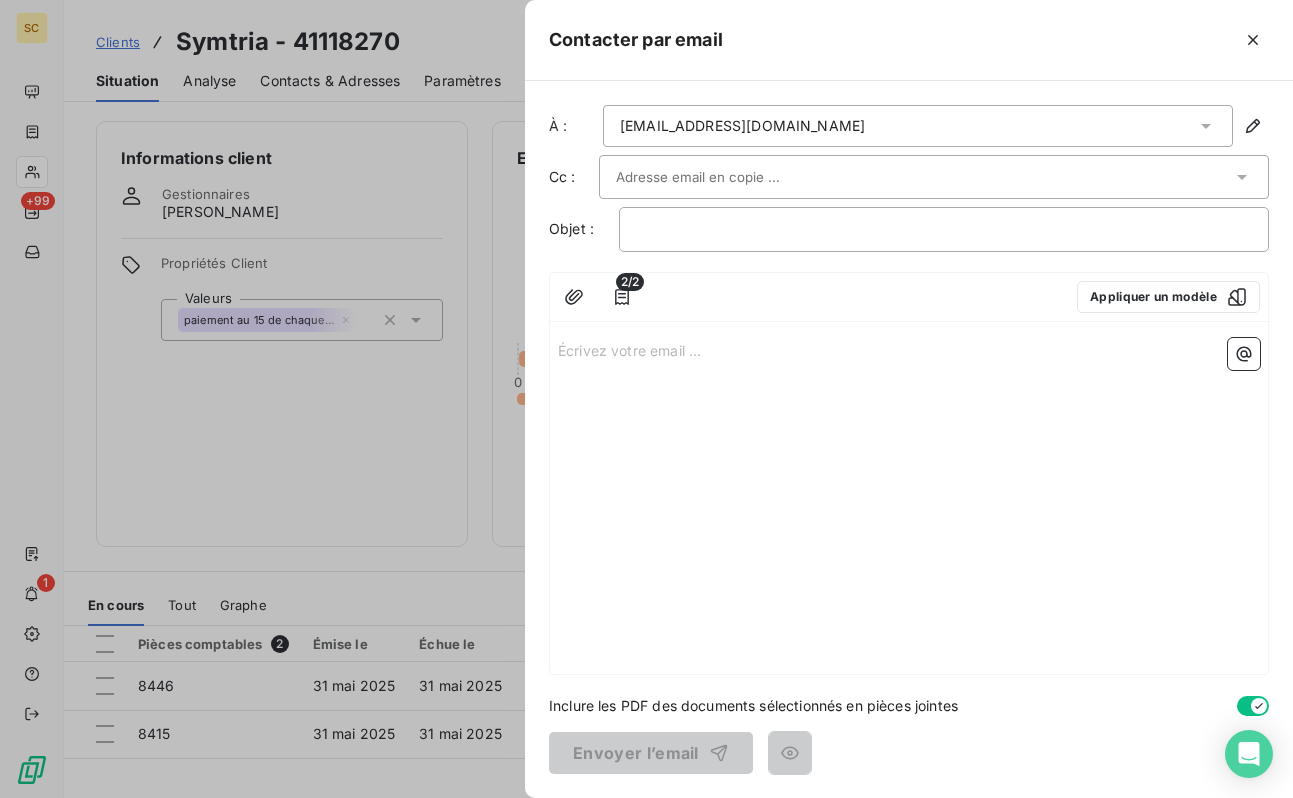 click at bounding box center (723, 177) 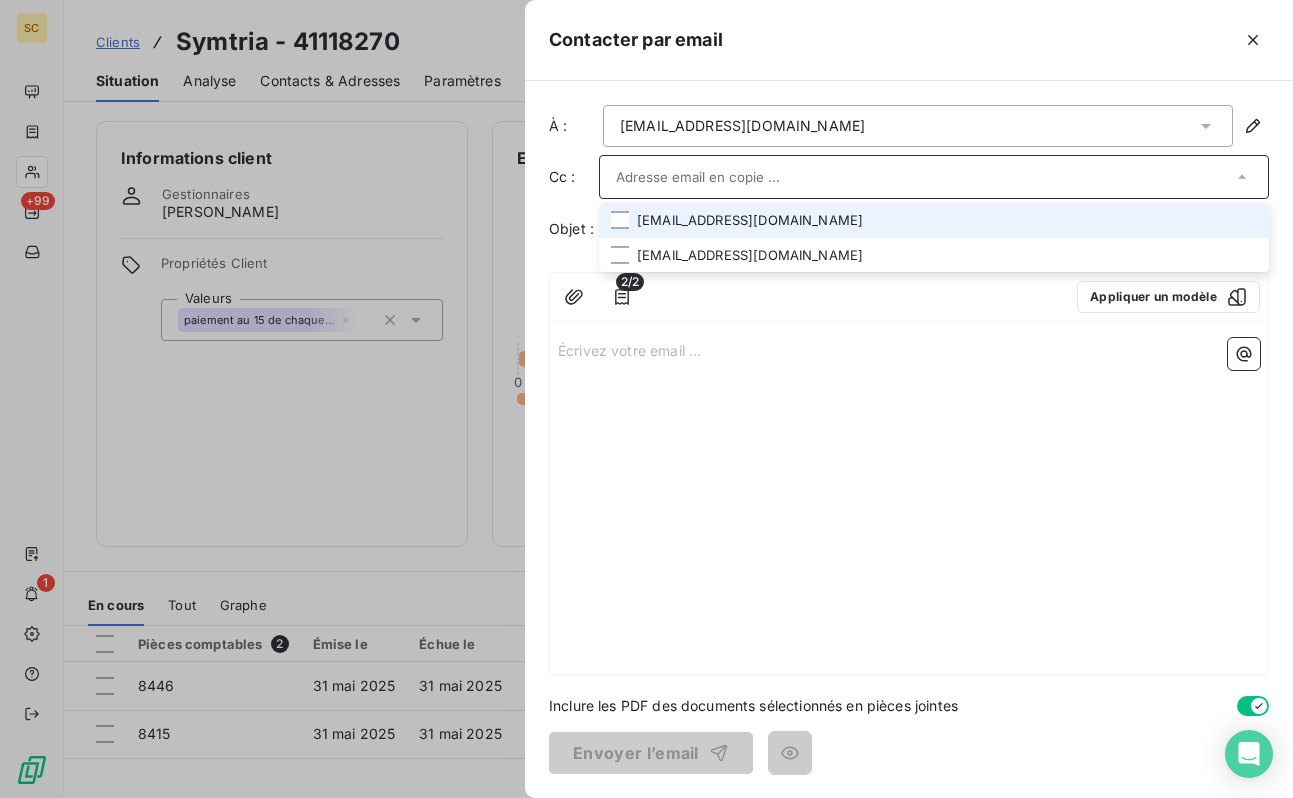 paste on "SCIFODIAM - Facture(s) en attente de règlement" 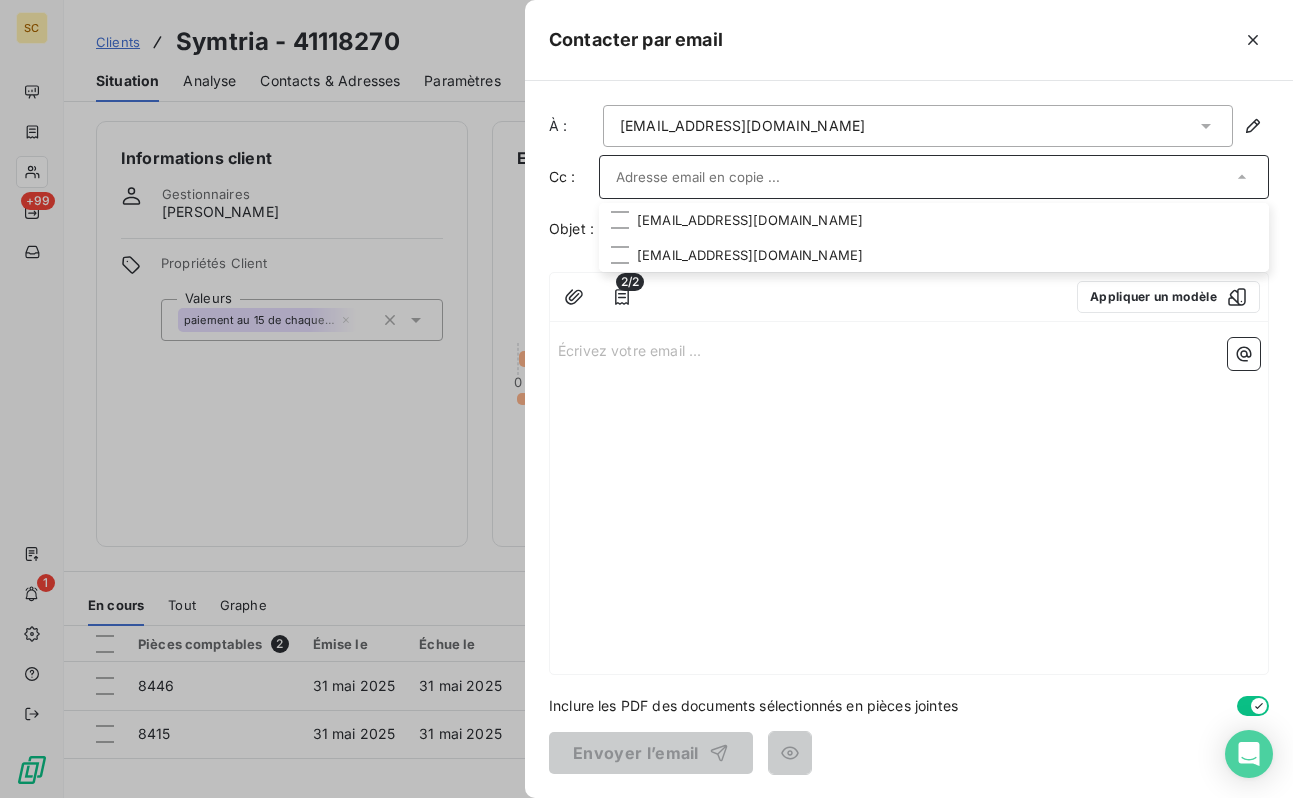 drag, startPoint x: 818, startPoint y: 386, endPoint x: 803, endPoint y: 352, distance: 37.161808 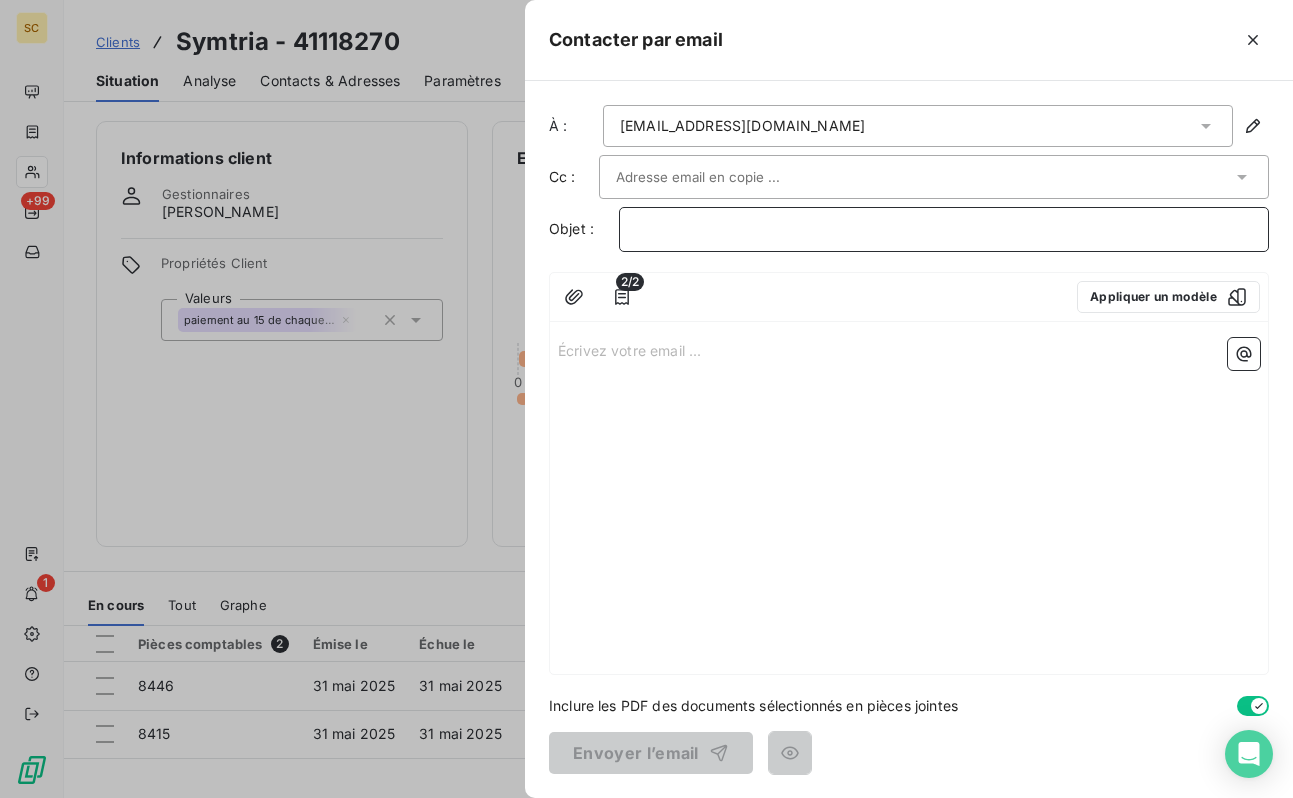 click on "﻿" at bounding box center (944, 229) 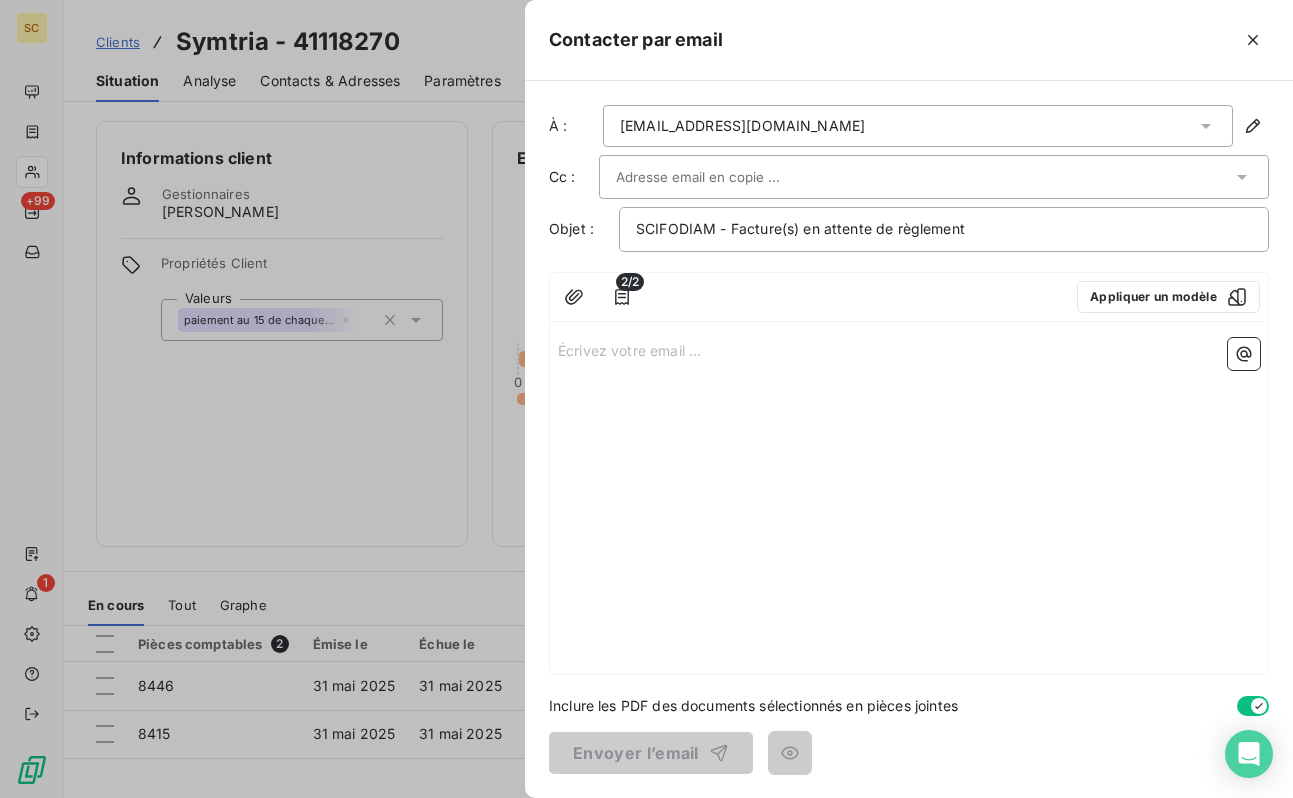 click at bounding box center (723, 177) 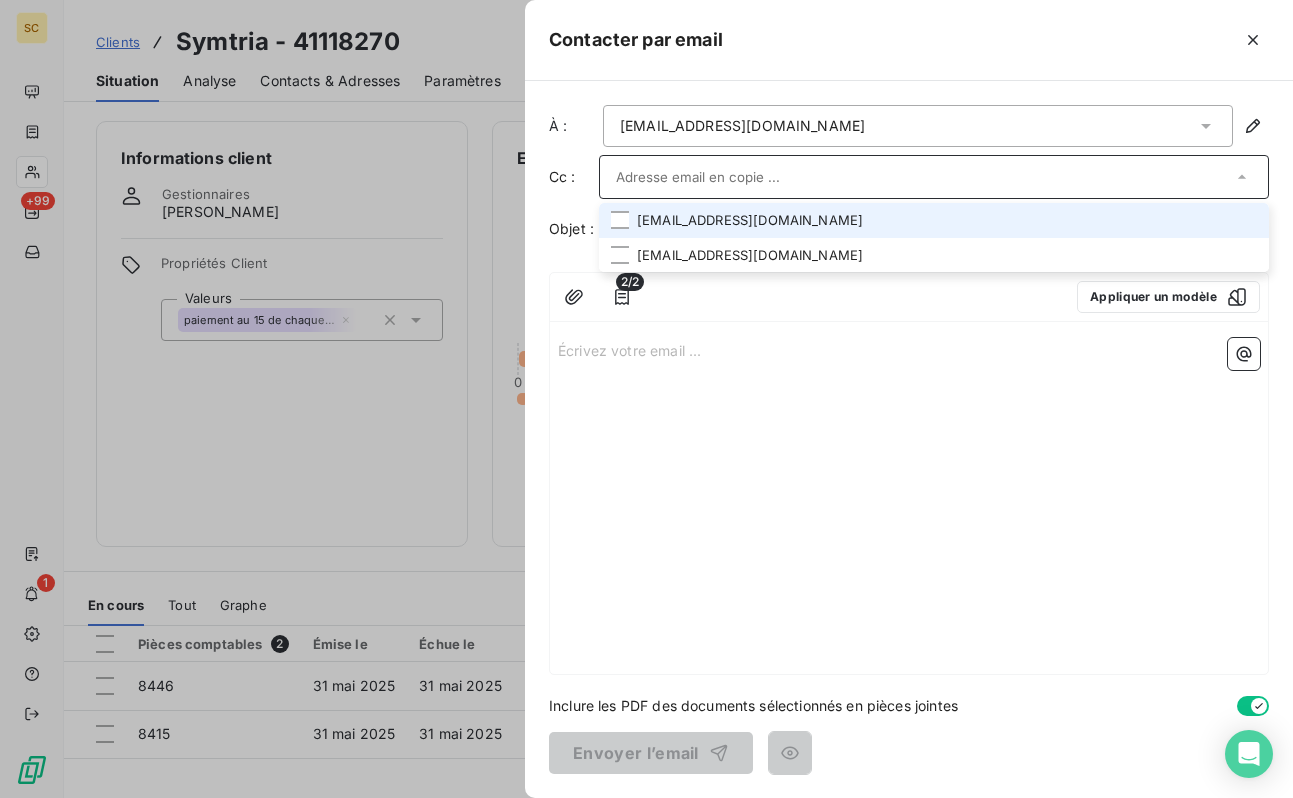 paste on "[EMAIL_ADDRESS][DOMAIN_NAME]" 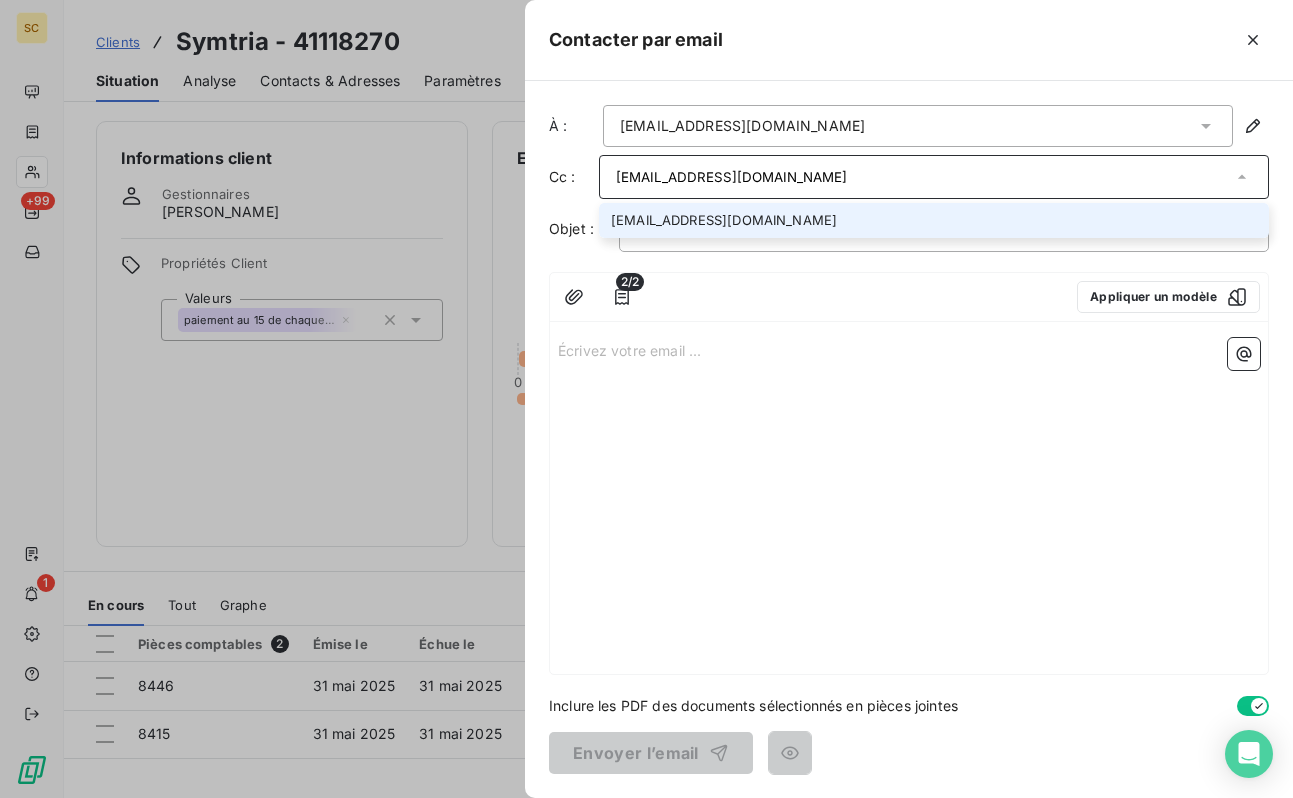 type on "[EMAIL_ADDRESS][DOMAIN_NAME]" 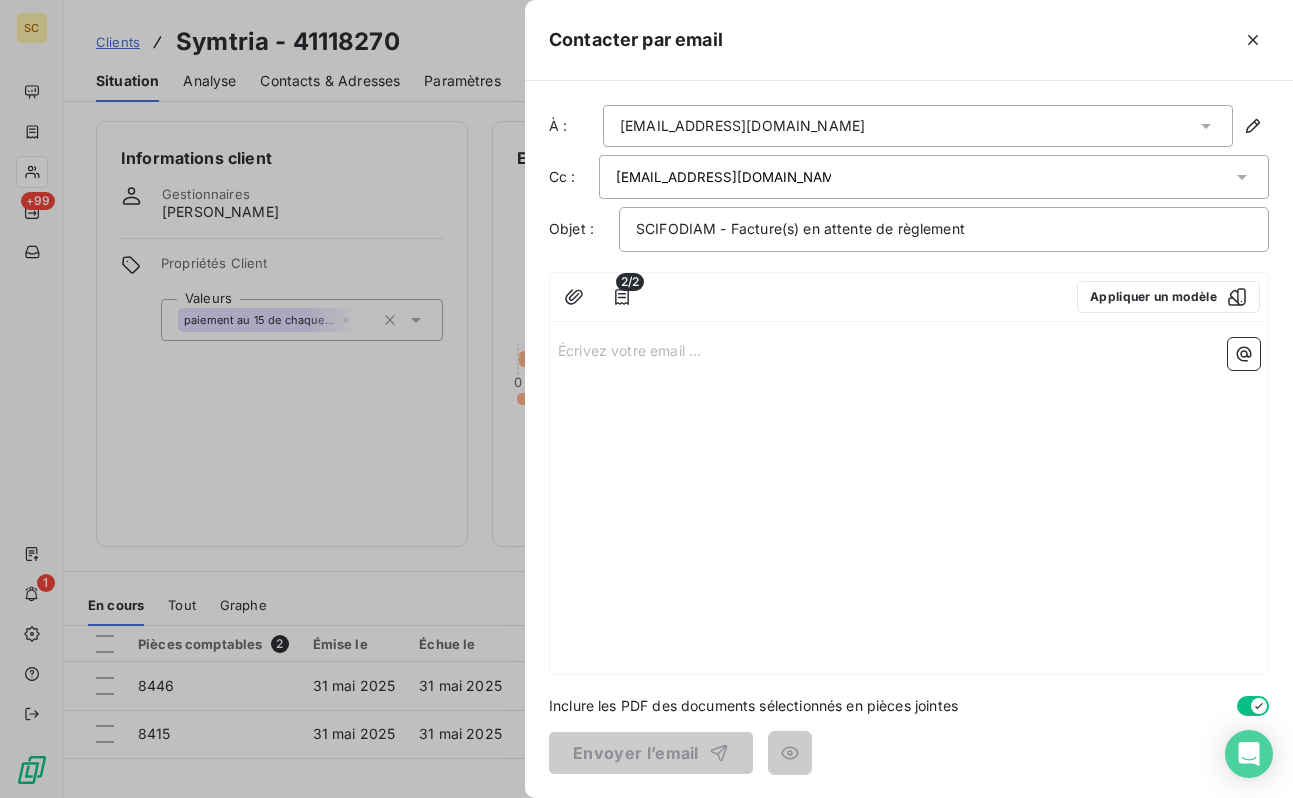 click on "Écrivez votre email ... ﻿" at bounding box center [909, 502] 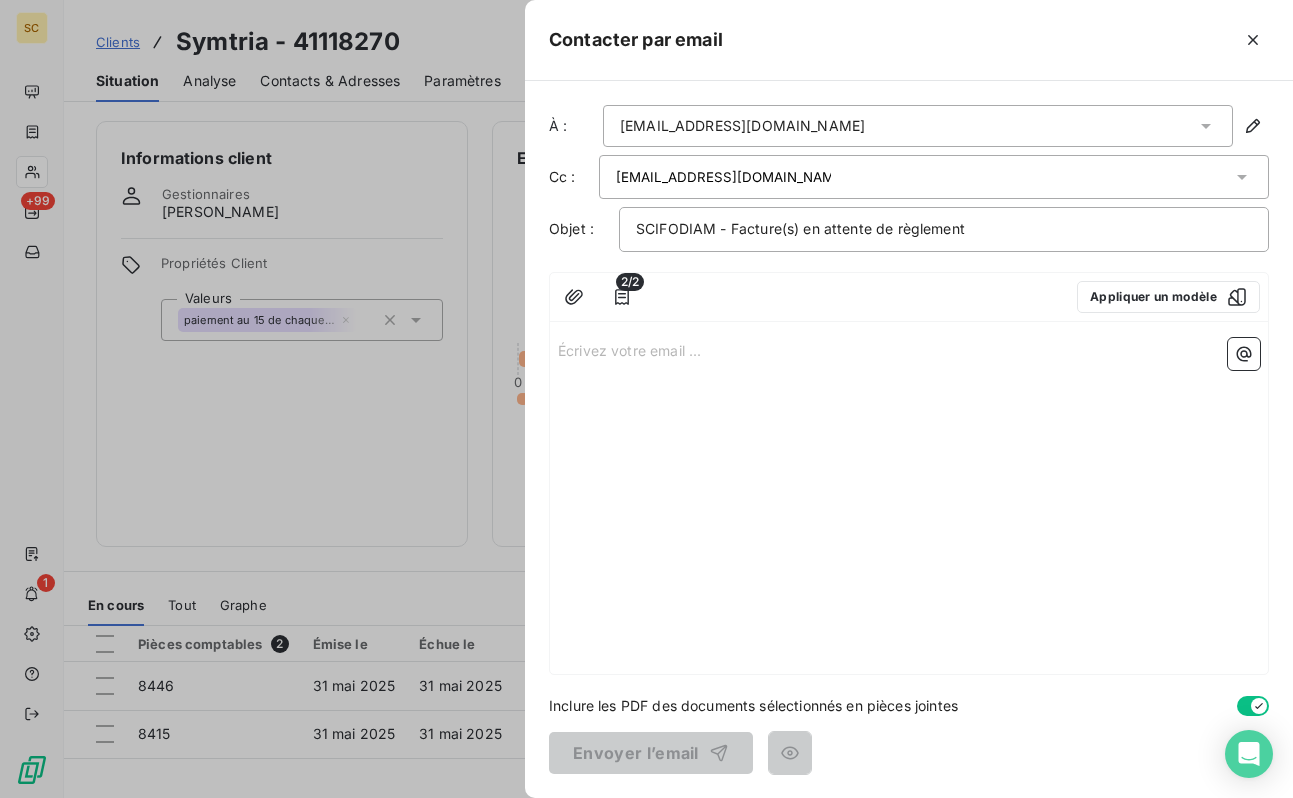click on "Écrivez votre email ... ﻿" at bounding box center (909, 502) 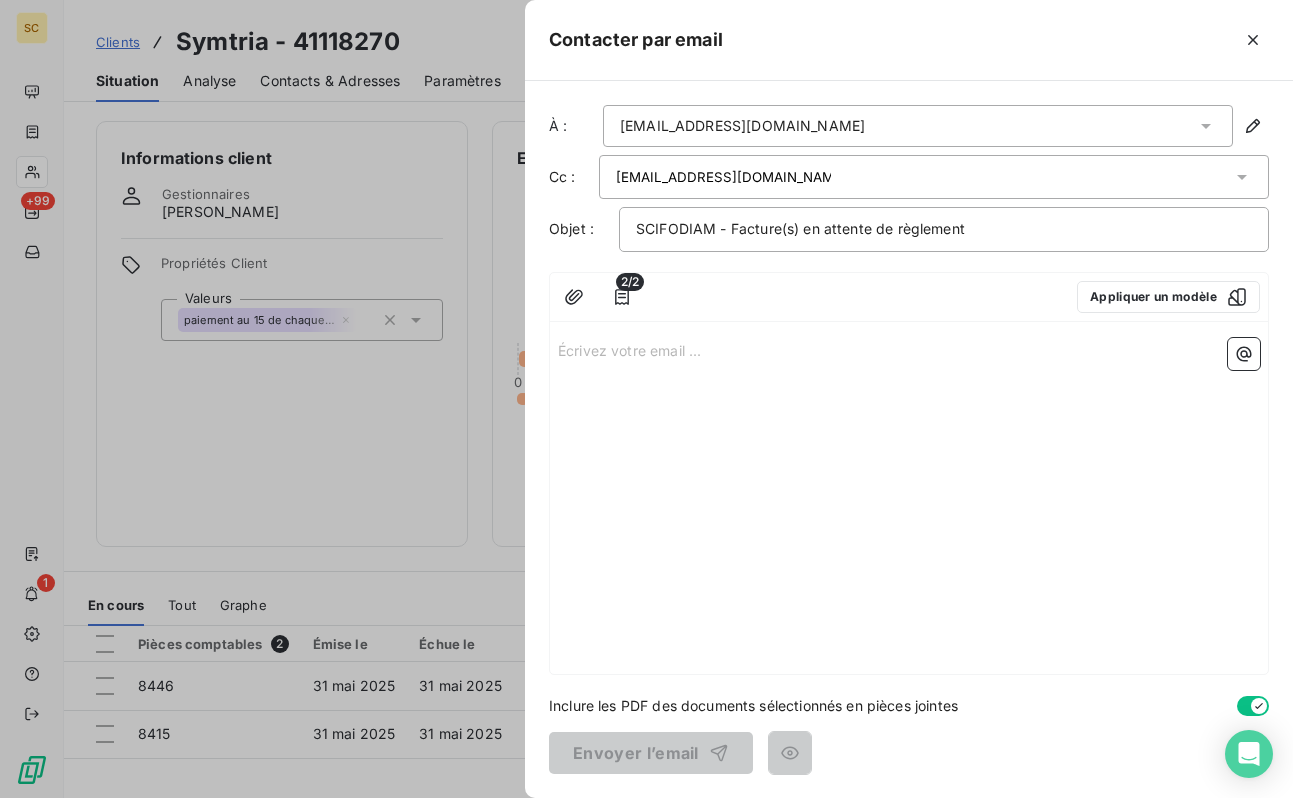 drag, startPoint x: 713, startPoint y: 361, endPoint x: 702, endPoint y: 361, distance: 11 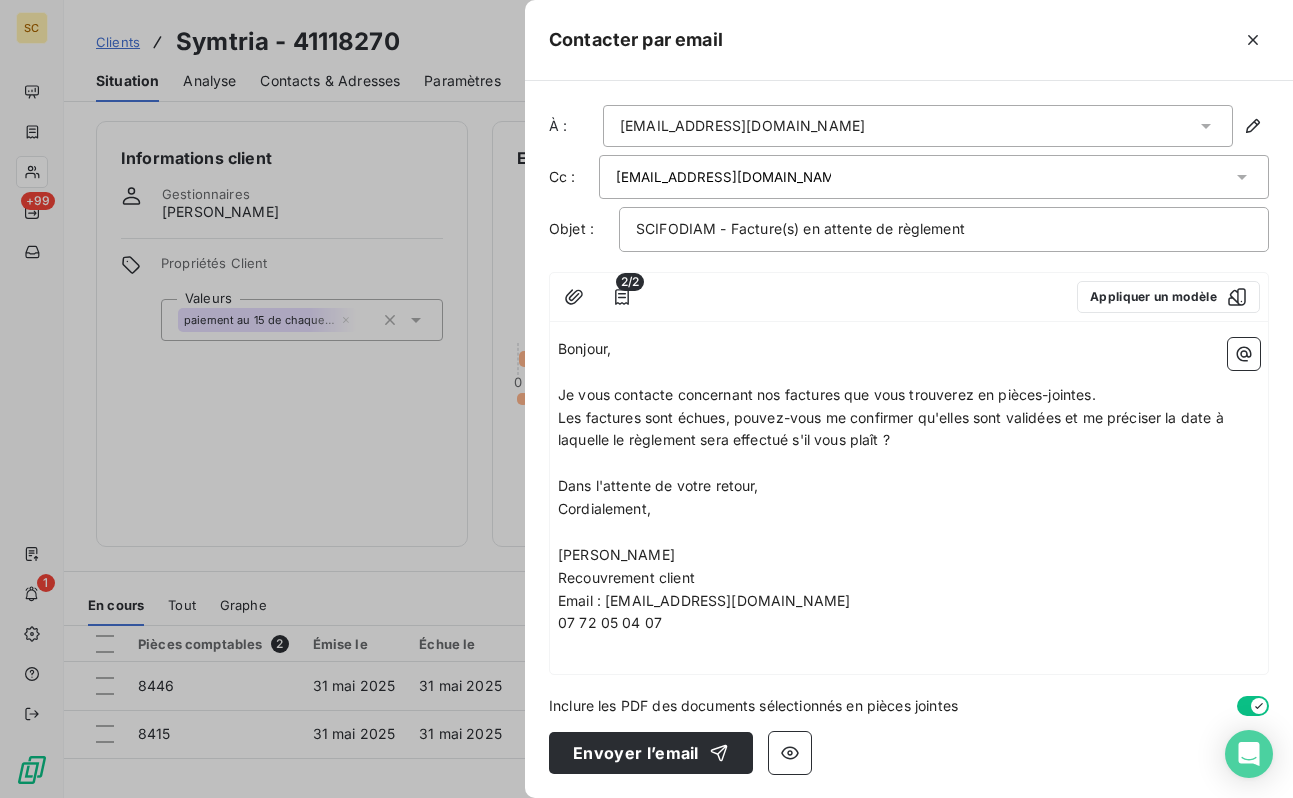 click on "Recouvrement client" at bounding box center [909, 578] 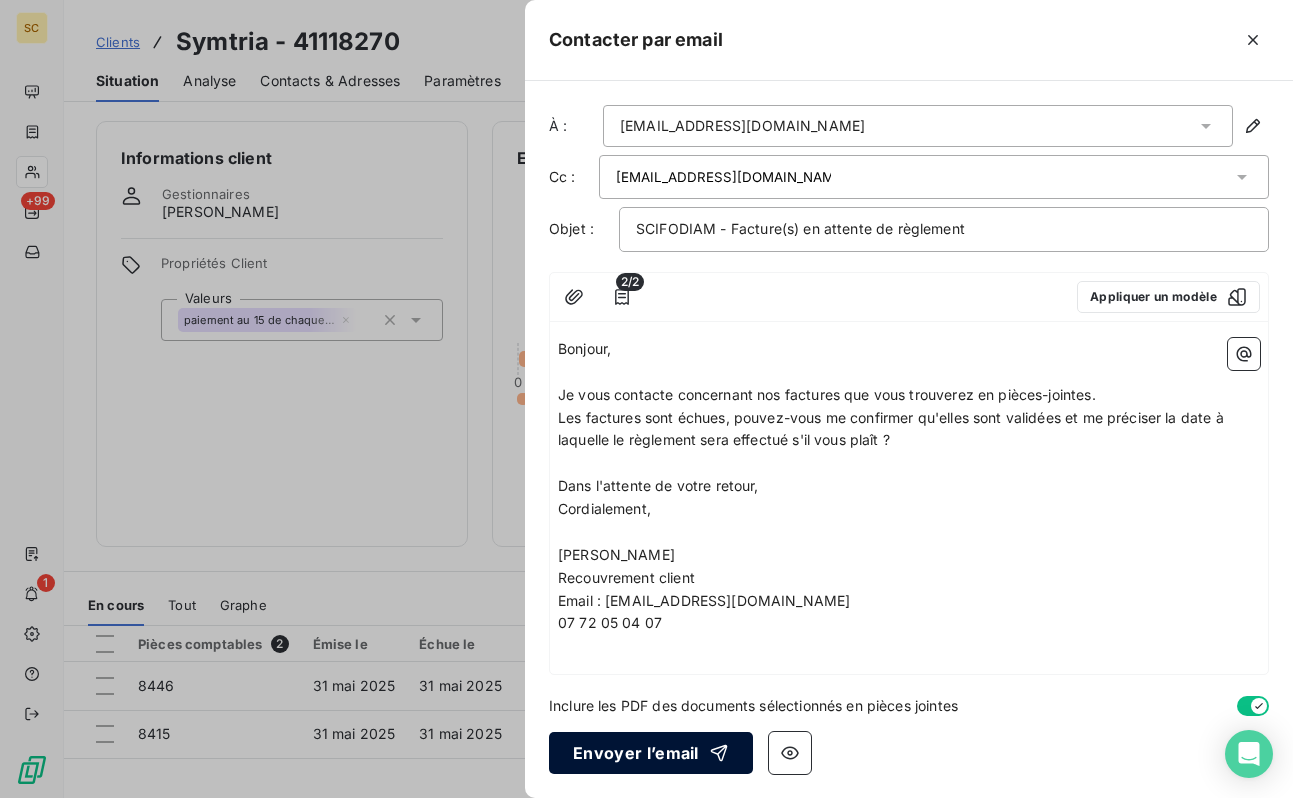 click on "Envoyer l’email" at bounding box center (651, 753) 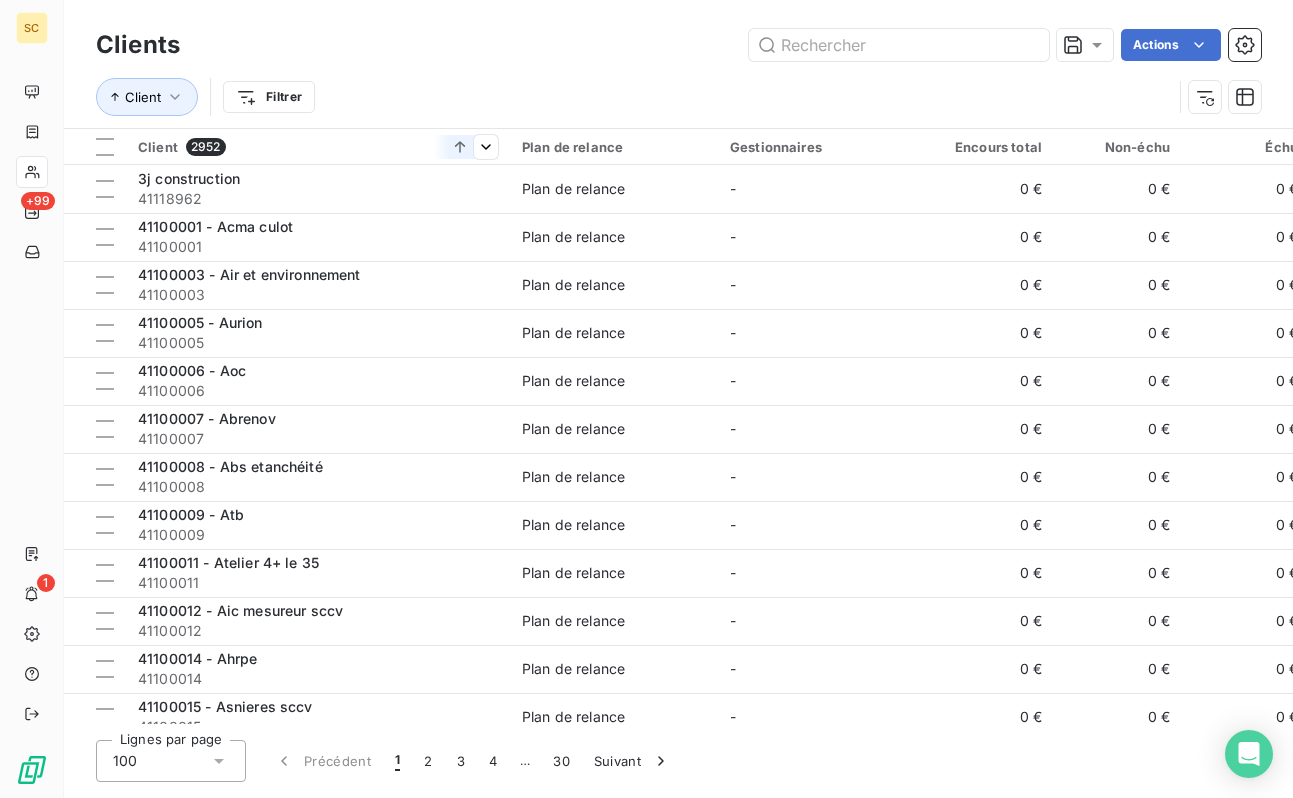 scroll, scrollTop: 0, scrollLeft: 506, axis: horizontal 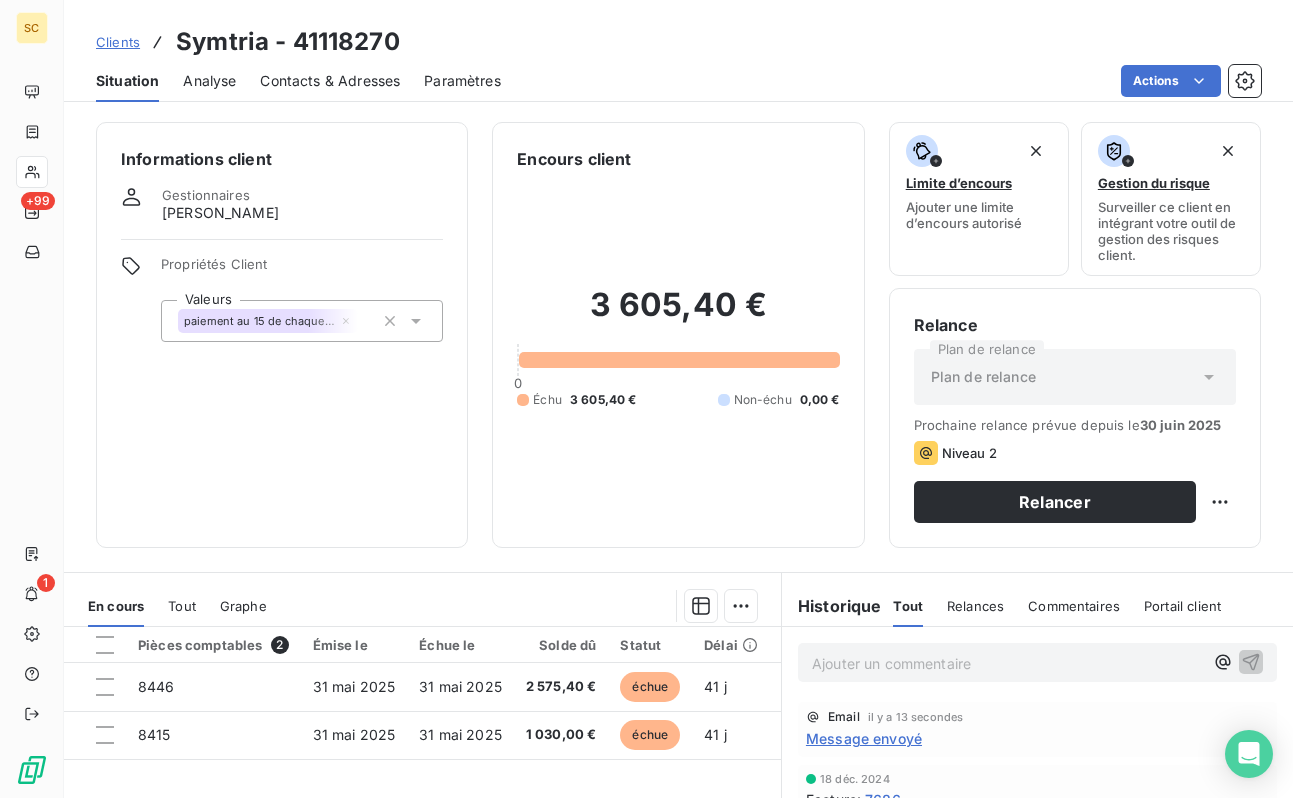 click on "Clients" at bounding box center (118, 42) 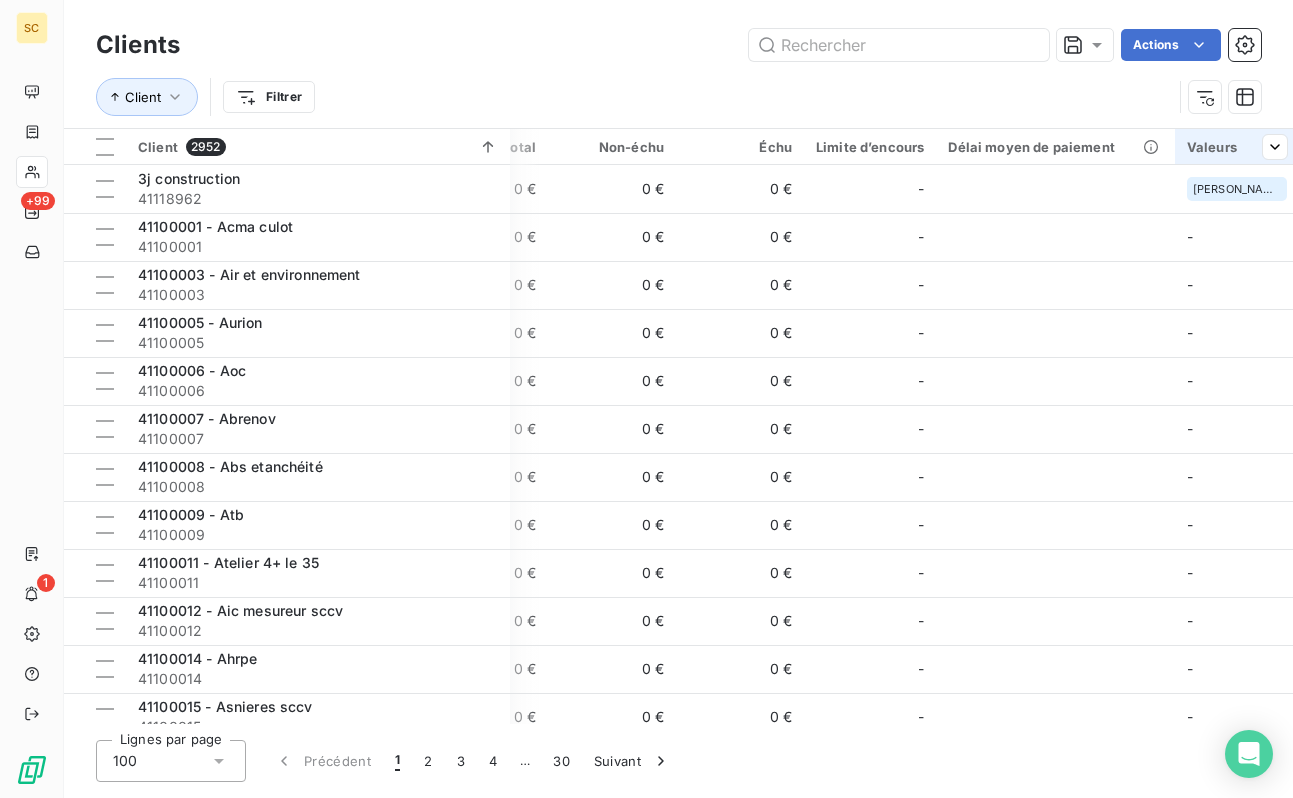 scroll, scrollTop: 1, scrollLeft: 506, axis: both 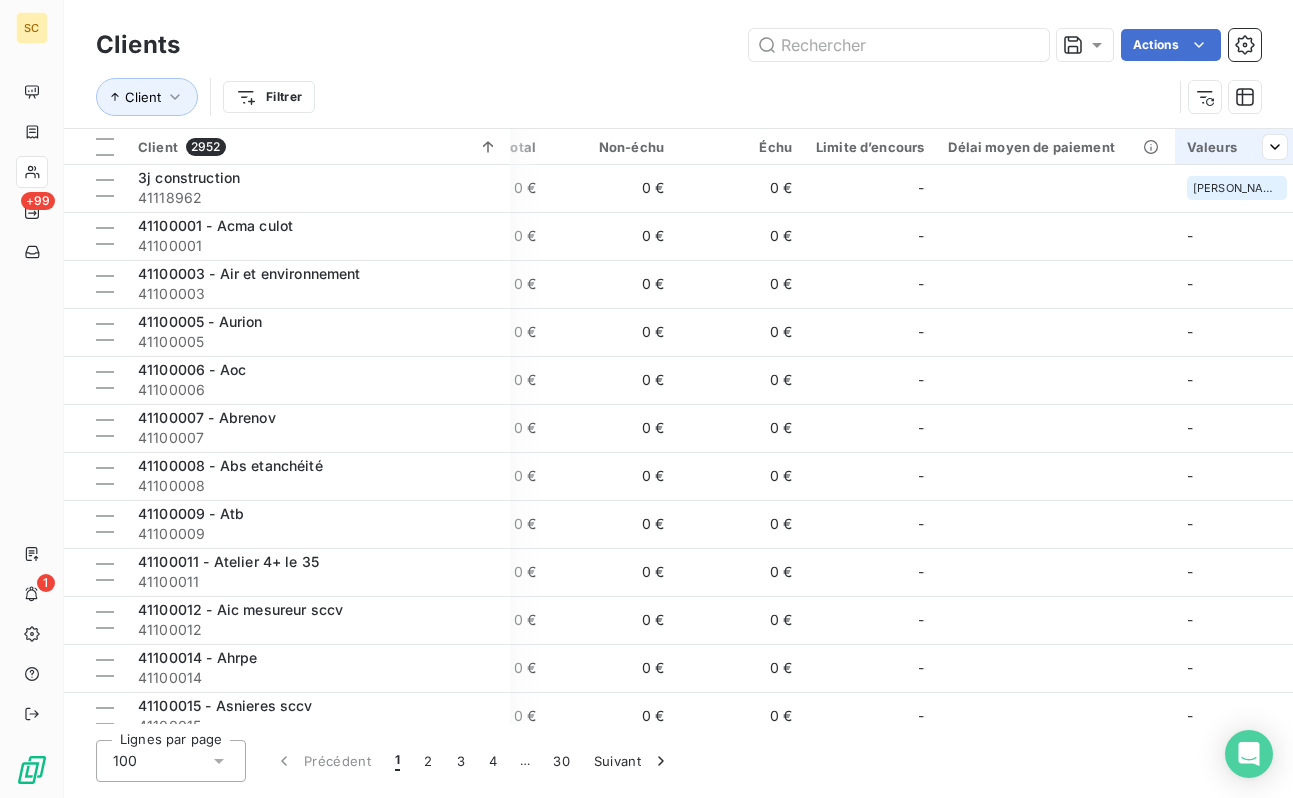 click on "Valeurs" at bounding box center (1237, 147) 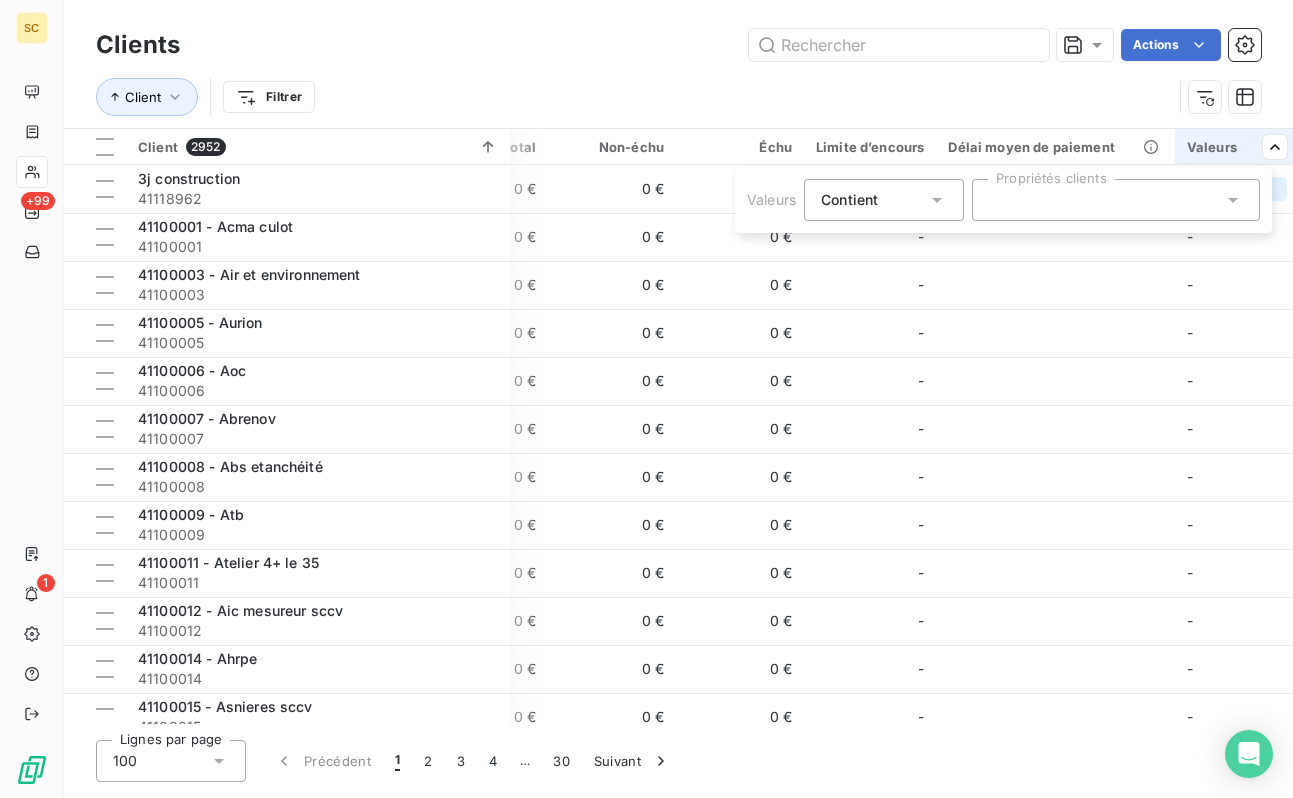 click at bounding box center [1116, 200] 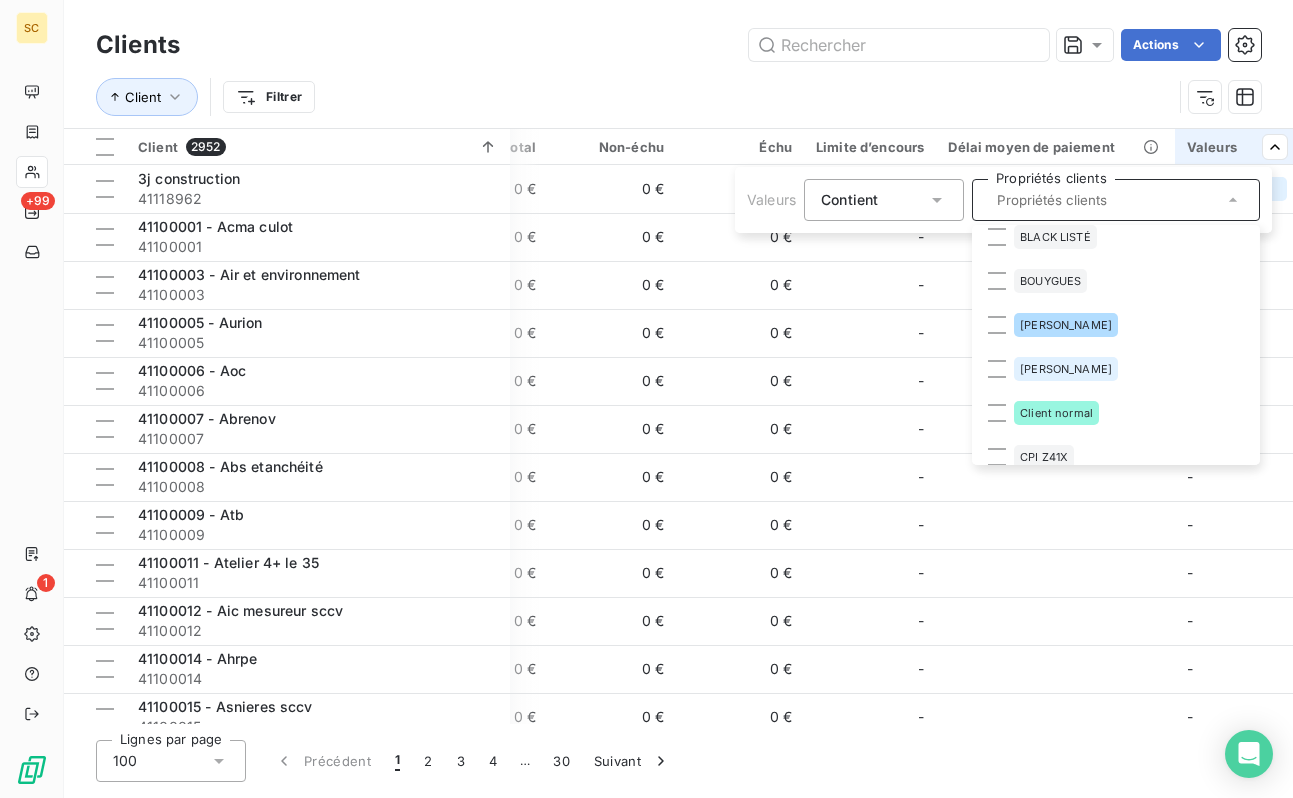 scroll, scrollTop: 473, scrollLeft: 0, axis: vertical 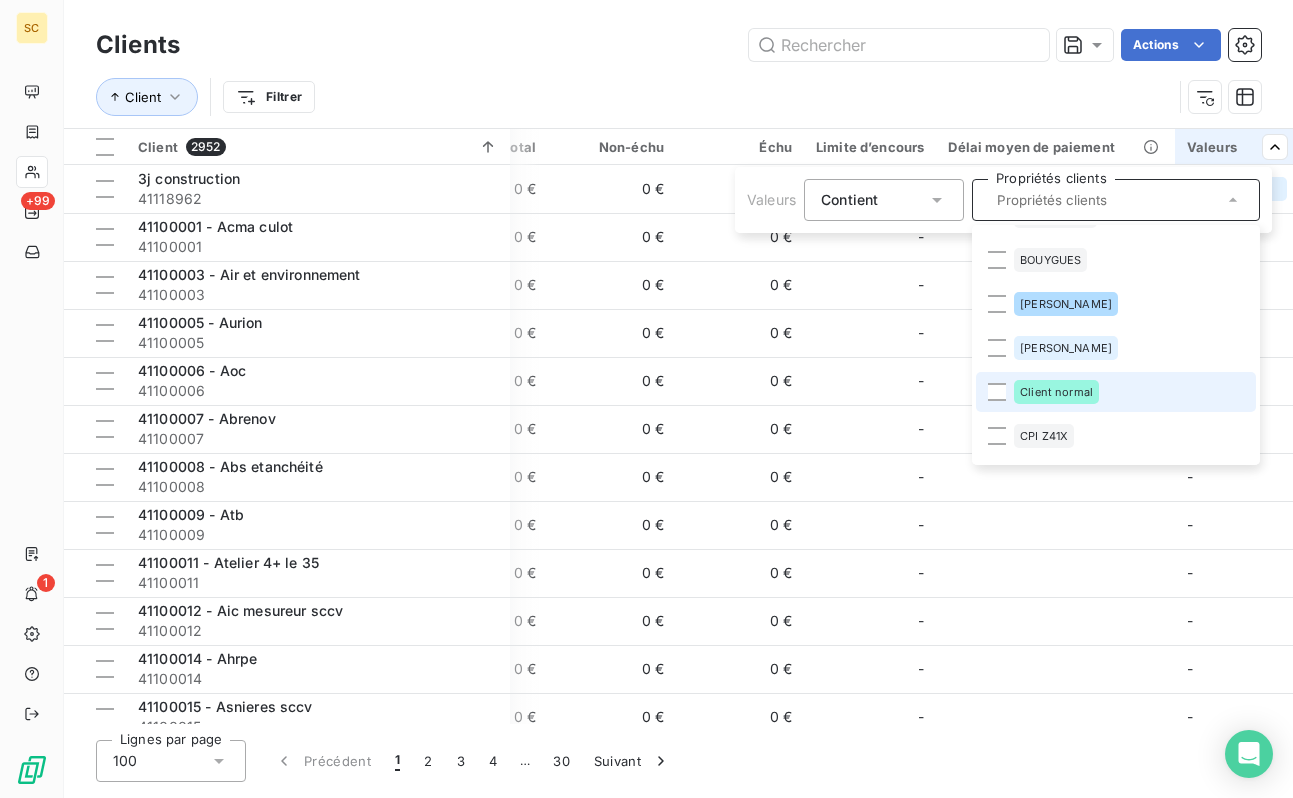 click on "Client normal" at bounding box center [1056, 392] 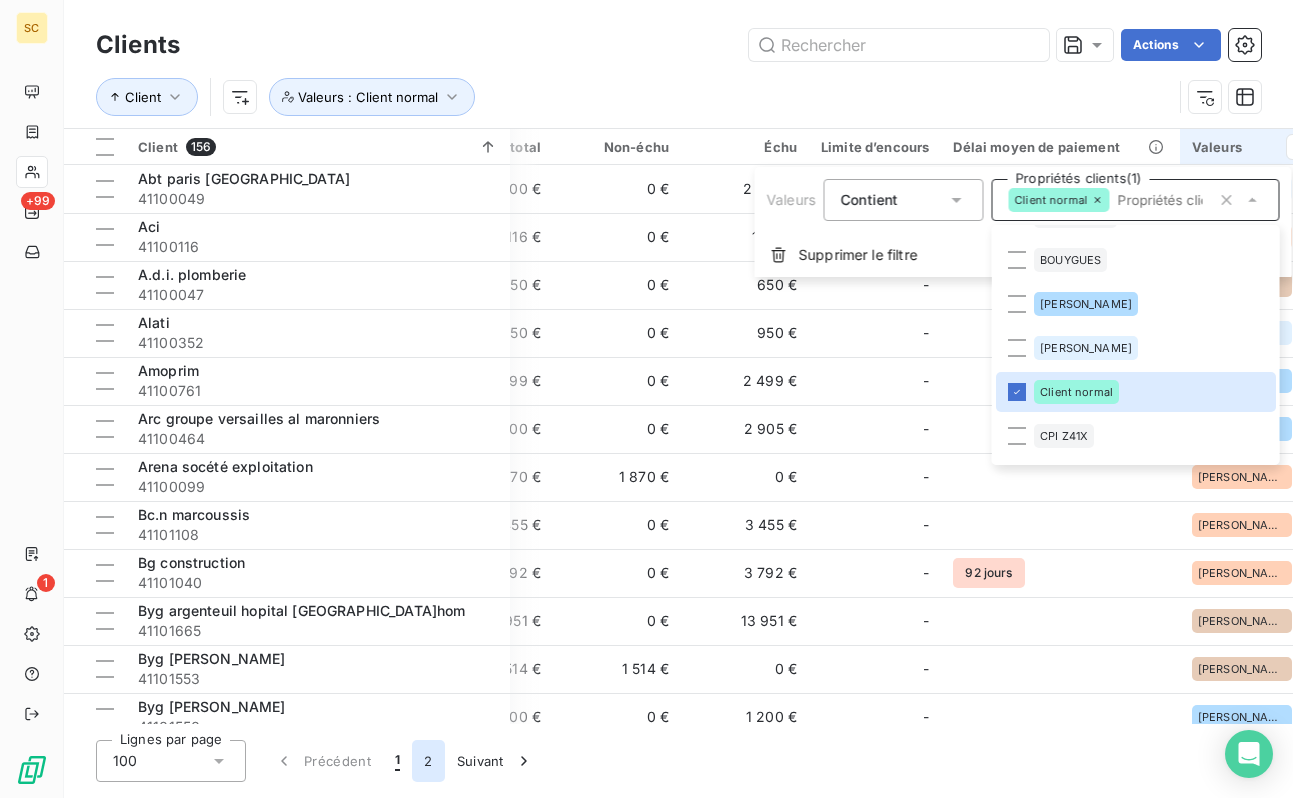 click on "SC +99 1 Clients Actions Client Valeurs  : Client normal  Client 156 Plan de relance Gestionnaires Encours total Non-échu Échu Limite d’encours Délai moyen de paiement Valeurs Abt paris [GEOGRAPHIC_DATA] 41100049 Plan de relance - 2 600 € 0 € 2 600 € - [PERSON_NAME] + 1 Aci 41100116 Plan de relance [PERSON_NAME] 1 116 € 0 € 1 116 € - [PERSON_NAME] + 1 A.d.i. plomberie 41100047 Plan de relance [PERSON_NAME] 650 € 0 € 650 € - [PERSON_NAME] + 1 Alati 41100352 Plan de relance - 950 € 0 € 950 € - [PERSON_NAME] + 1 Amoprim 41100761 Plan de relance [PERSON_NAME] 2 499 € 0 € 2 499 € - [PERSON_NAME] + 1 Arc groupe versailles al maronniers 41100464 Plan de relance [PERSON_NAME] 1 000 € 0 € 2 905 € - [PERSON_NAME] + 1 Arena socété exploitation 41100099 Plan de relance [PERSON_NAME] 1 870 € 1 870 € 0 € - [PERSON_NAME] + [DATE].n marcoussis 41101108 Plan de relance [PERSON_NAME] 3 455 € 0 € 3 455 € - [PERSON_NAME] + 1 Bg construction 41101040 Plan de relance 0 € -" at bounding box center (646, 399) 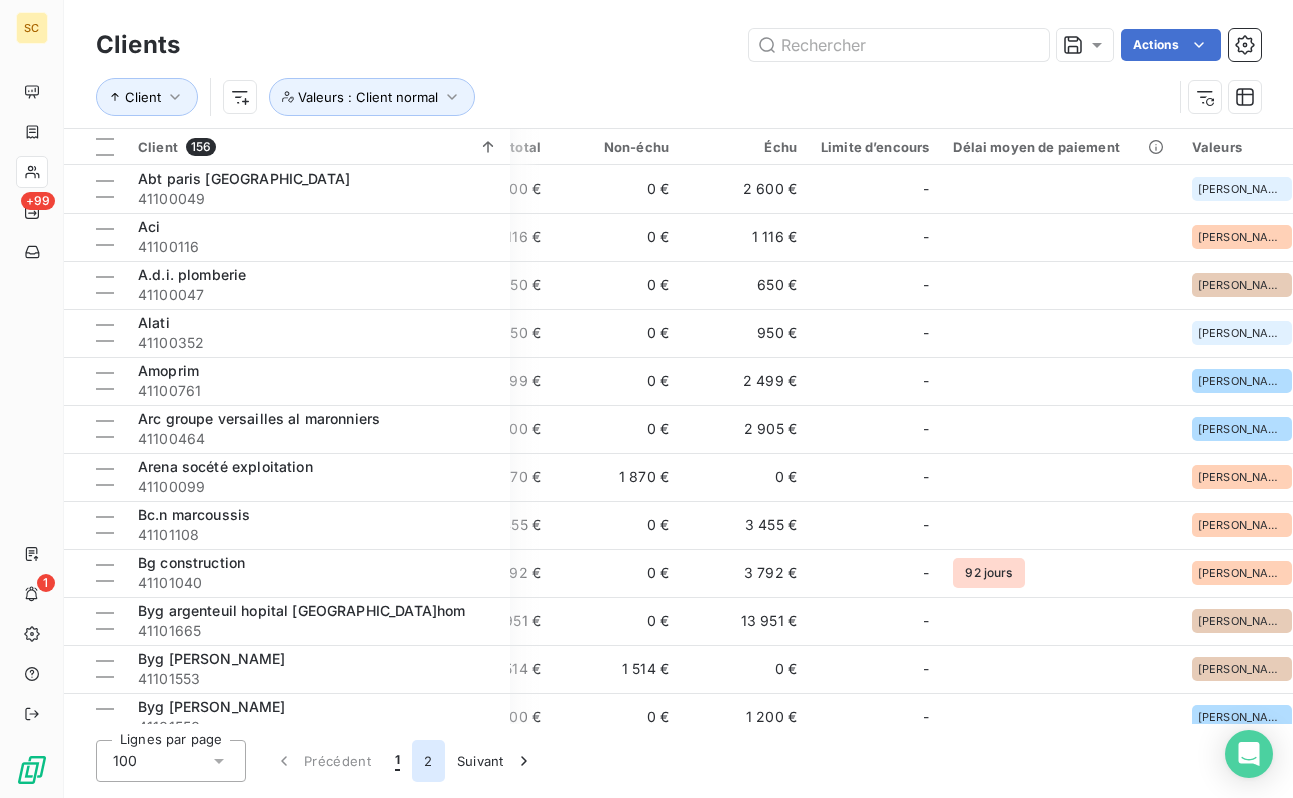 click on "2" at bounding box center (428, 761) 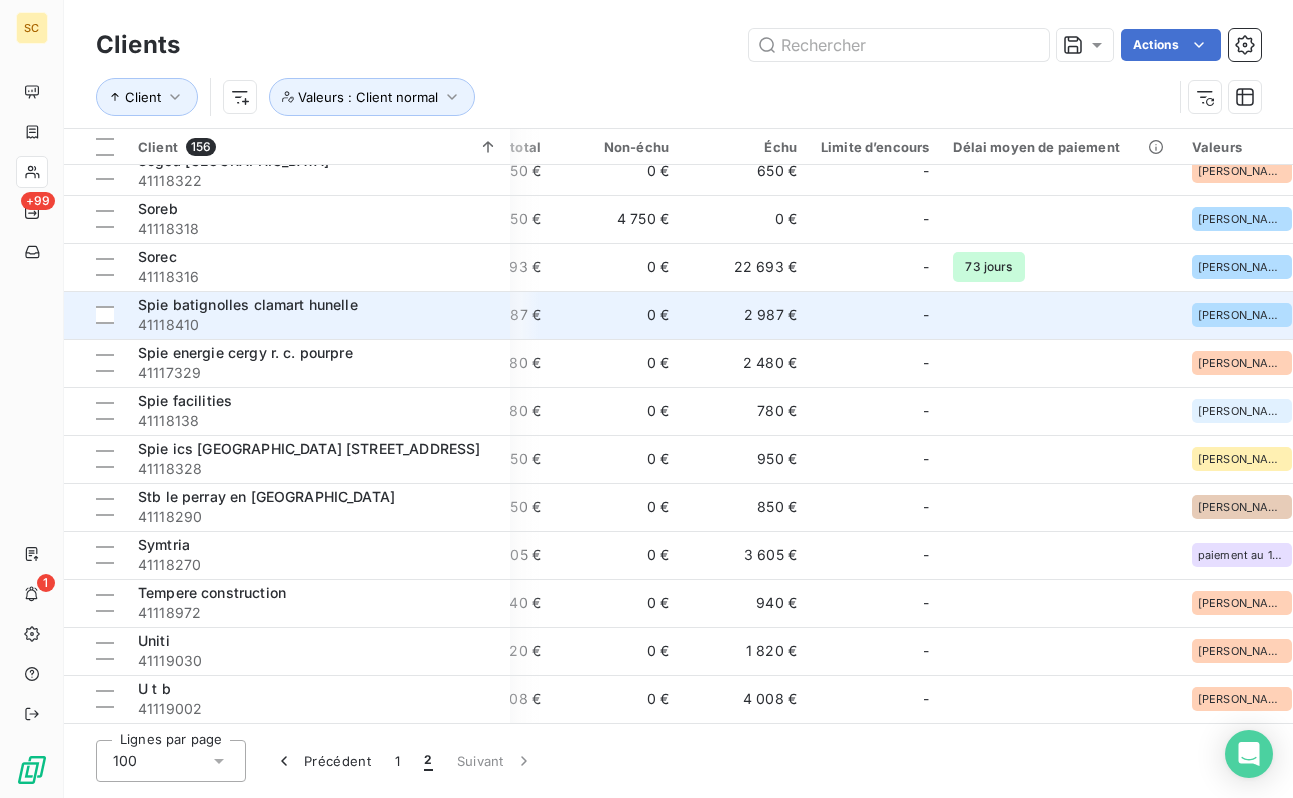 scroll, scrollTop: 2137, scrollLeft: 501, axis: both 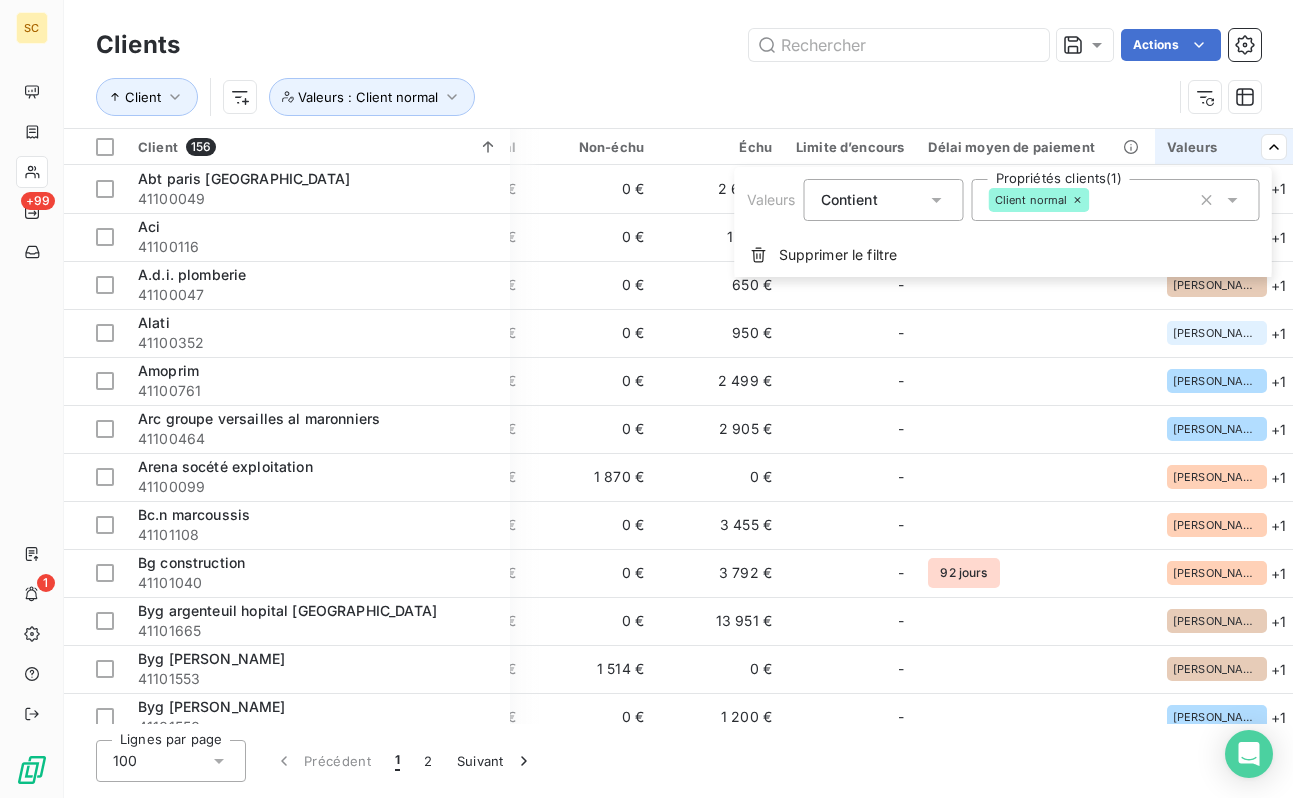 click on "SC +99 1 Clients Actions Client Valeurs  : Client normal  Client 156 Plan de relance Gestionnaires Encours total Non-échu Échu Limite d’encours Délai moyen de paiement Valeurs Abt paris [GEOGRAPHIC_DATA] 41100049 Plan de relance - 2 600 € 0 € 2 600 € - [PERSON_NAME] + 1 Aci 41100116 Plan de relance [PERSON_NAME] 1 116 € 0 € 1 116 € - [PERSON_NAME] + 1 A.d.i. plomberie 41100047 Plan de relance [PERSON_NAME] 650 € 0 € 650 € - [PERSON_NAME] + 1 Alati 41100352 Plan de relance - 950 € 0 € 950 € - [PERSON_NAME] + 1 Amoprim 41100761 Plan de relance [PERSON_NAME] 2 499 € 0 € 2 499 € - [PERSON_NAME] + 1 Arc groupe versailles al maronniers 41100464 Plan de relance [PERSON_NAME] 1 000 € 0 € 2 905 € - [PERSON_NAME] + 1 Arena socété exploitation 41100099 Plan de relance [PERSON_NAME] 1 870 € 1 870 € 0 € - [PERSON_NAME] + [DATE].n marcoussis 41101108 Plan de relance [PERSON_NAME] 3 455 € 0 € 3 455 € - [PERSON_NAME] + 1 Bg construction 41101040 Plan de relance 0 € -" at bounding box center [646, 399] 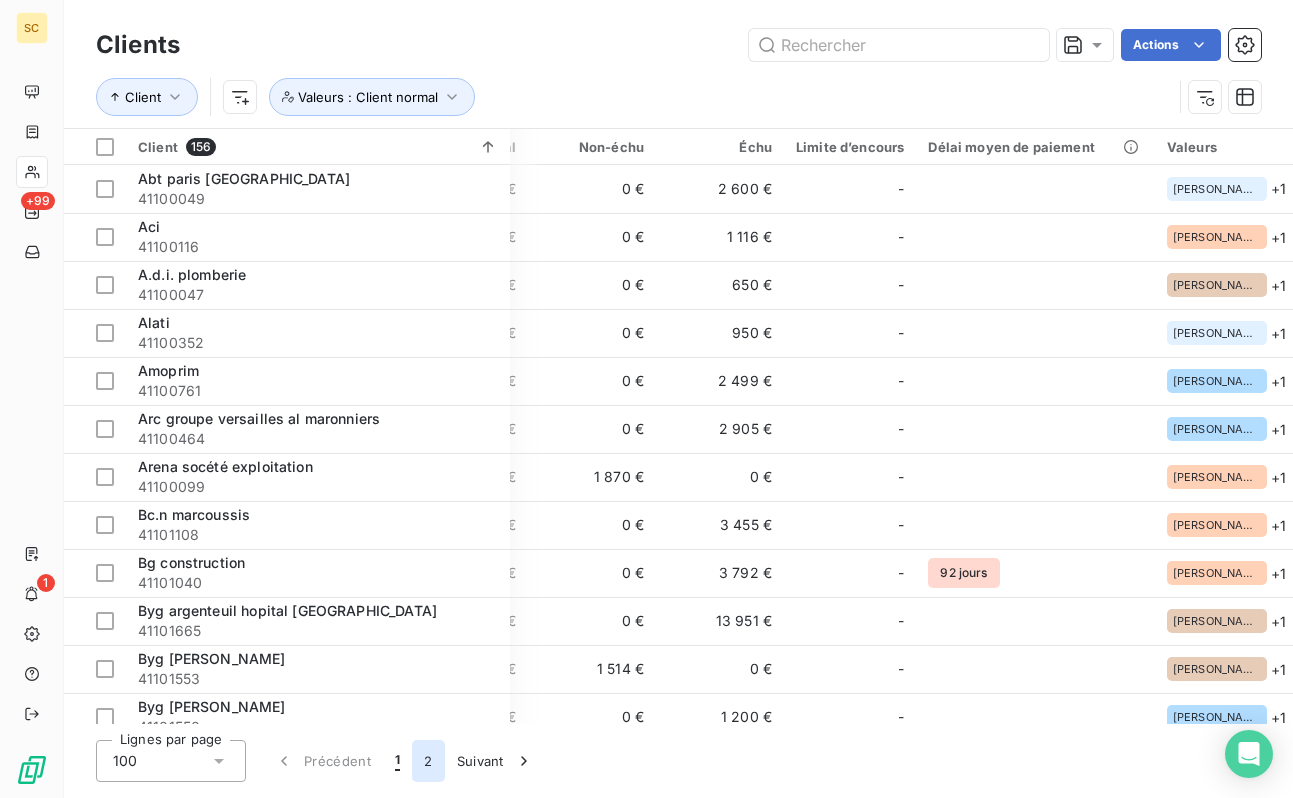 click on "2" at bounding box center [428, 761] 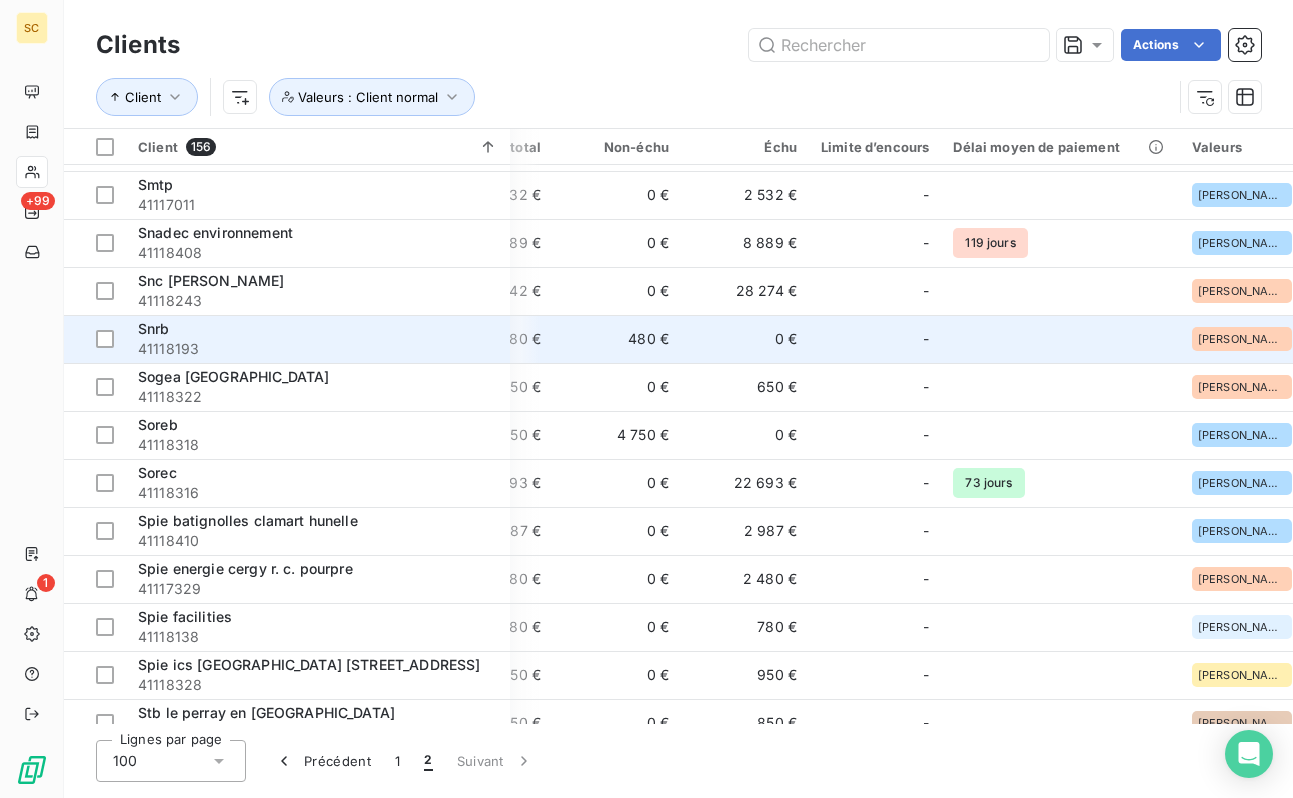 scroll, scrollTop: 2137, scrollLeft: 501, axis: both 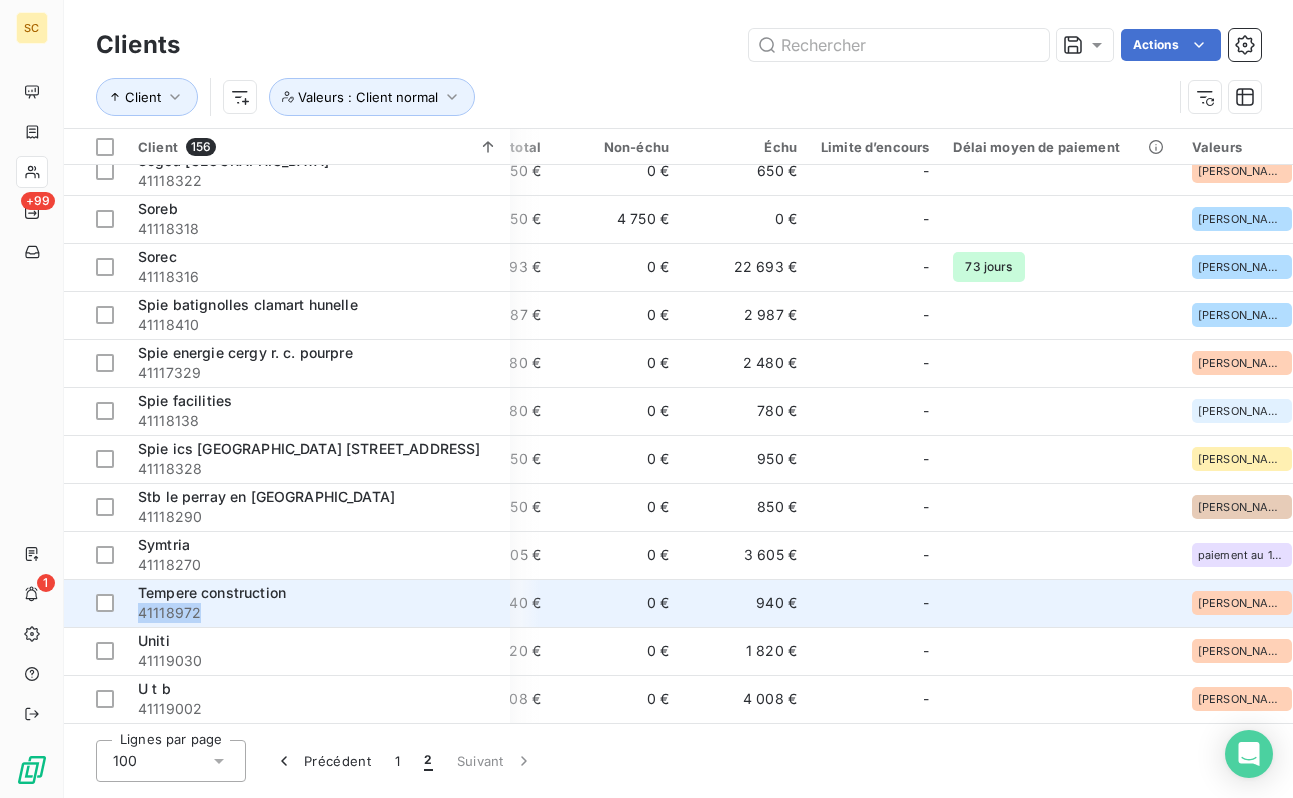 drag, startPoint x: 226, startPoint y: 606, endPoint x: 140, endPoint y: 607, distance: 86.00581 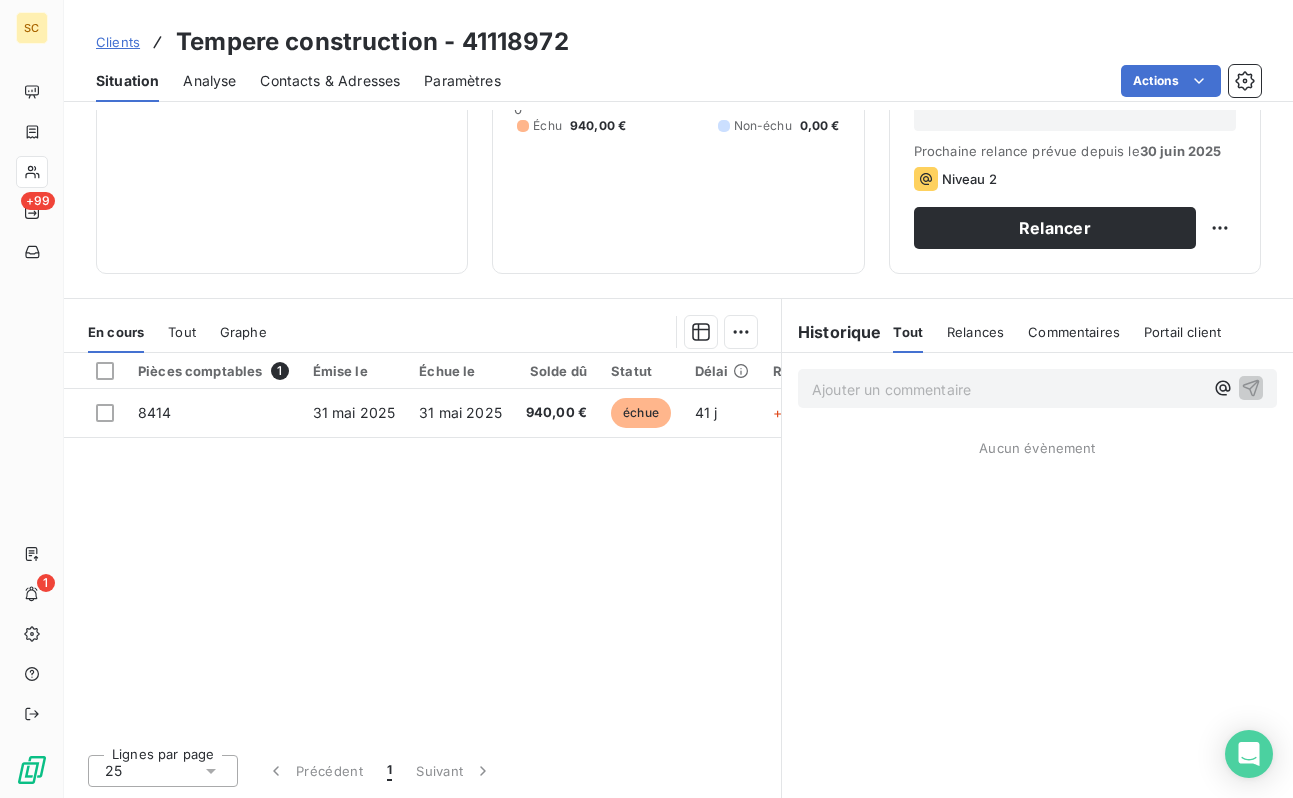 scroll, scrollTop: 0, scrollLeft: 0, axis: both 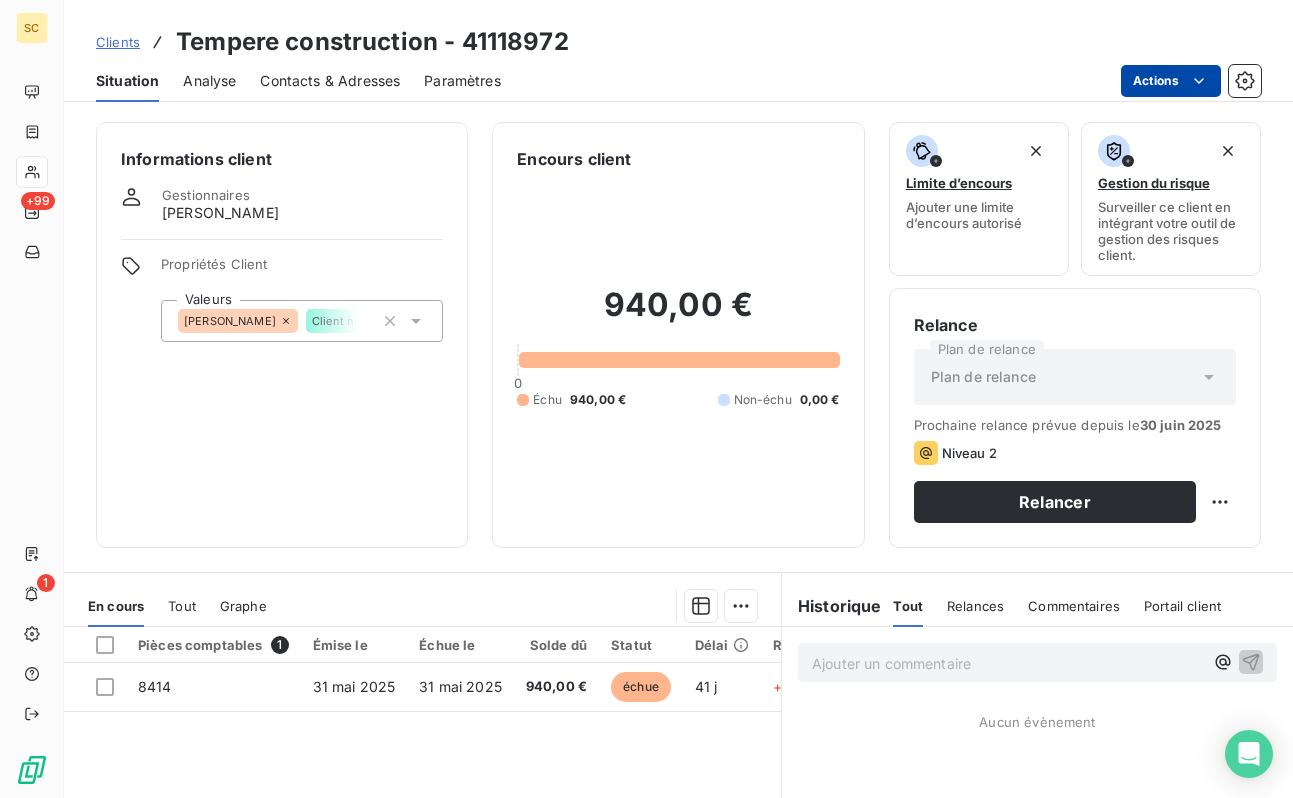 click on "SC +99 1 Clients Tempere construction - 41118972 Situation Analyse Contacts & Adresses Paramètres Actions Informations client Gestionnaires antonio faria Propriétés Client Valeurs ANTONIO Client normal Encours client   940,00 € 0 Échu 940,00 € Non-échu 0,00 €     Limite d’encours Ajouter une limite d’encours autorisé Gestion du risque Surveiller ce client en intégrant votre outil de gestion des risques client. Relance Plan de relance Plan de relance Prochaine relance prévue depuis le  30 juin 2025 Niveau 2 Relancer En cours Tout Graphe Pièces comptables 1 Émise le Échue le Solde dû Statut Délai   Retard   Tag relance   8414 31 mai 2025 31 mai 2025 940,00 € échue 41 j +41 j Lignes par page 25 Précédent 1 Suivant Historique Tout Relances Commentaires Portail client Tout Relances Commentaires Portail client Ajouter un commentaire ﻿ Aucun évènement" at bounding box center [646, 399] 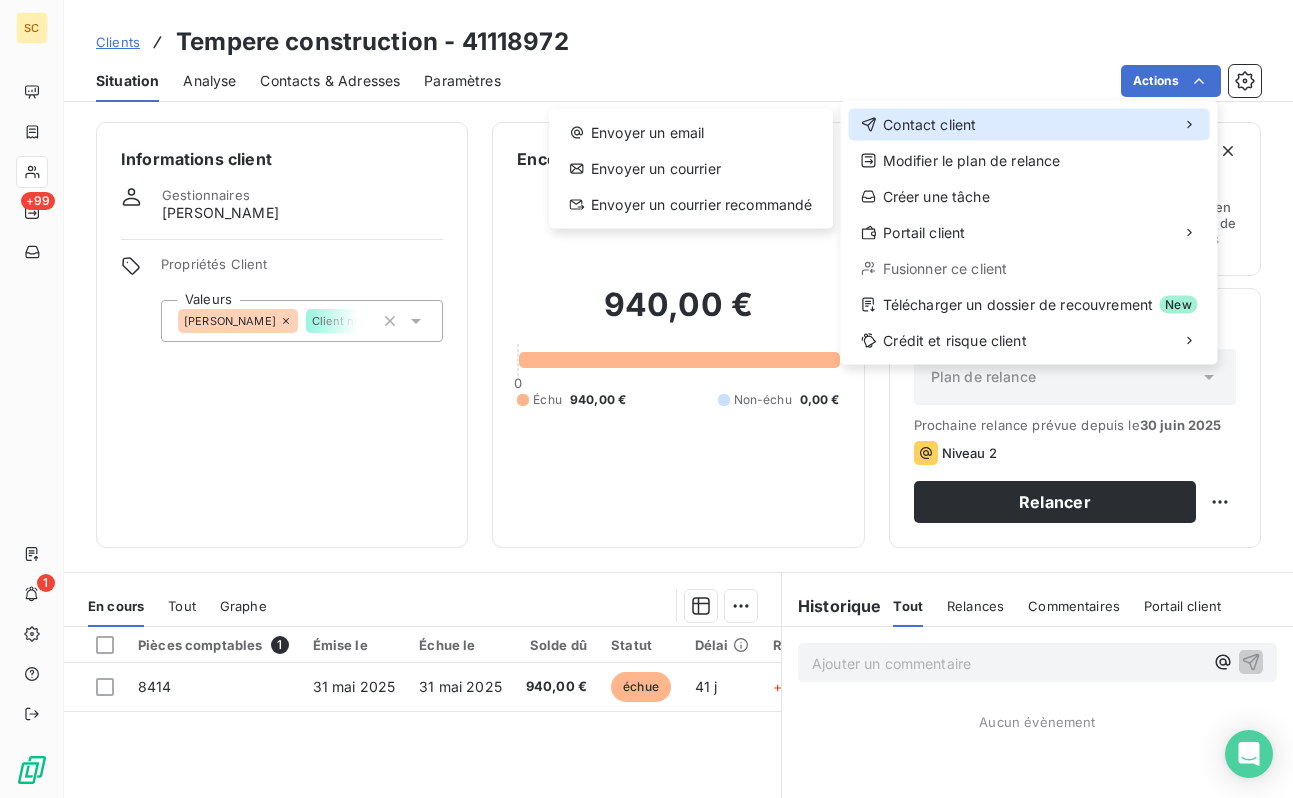click on "Contact client" at bounding box center [1029, 125] 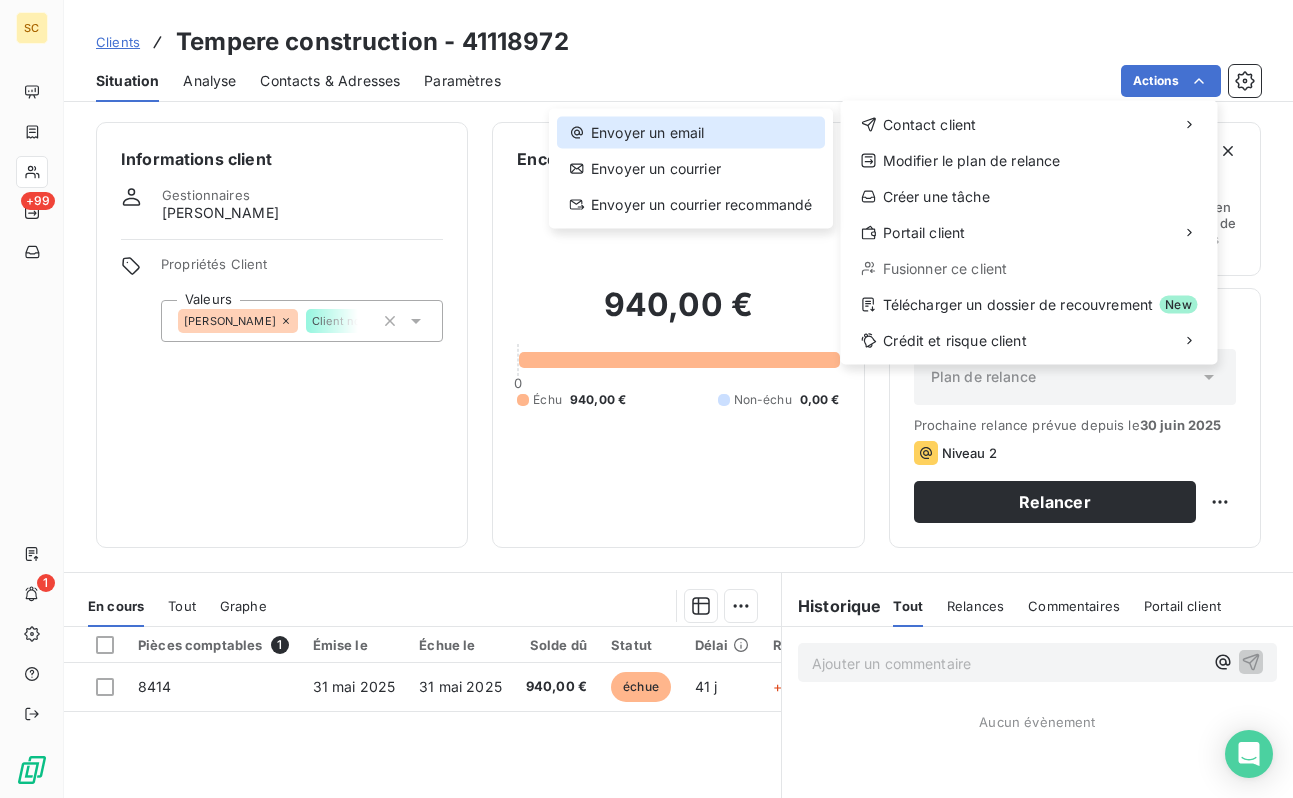 click on "Envoyer un email" at bounding box center (691, 133) 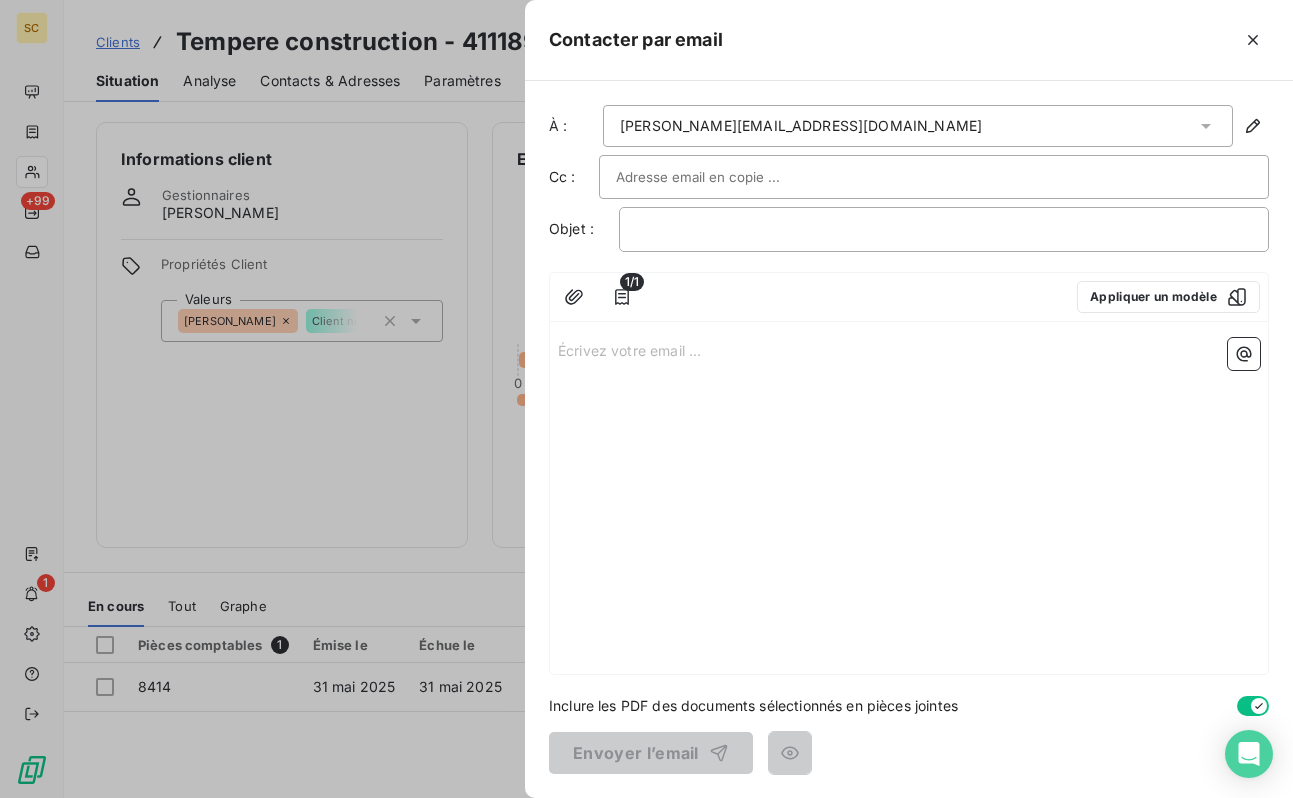 click on "dacosta.tempere@yahoo.com" at bounding box center [801, 126] 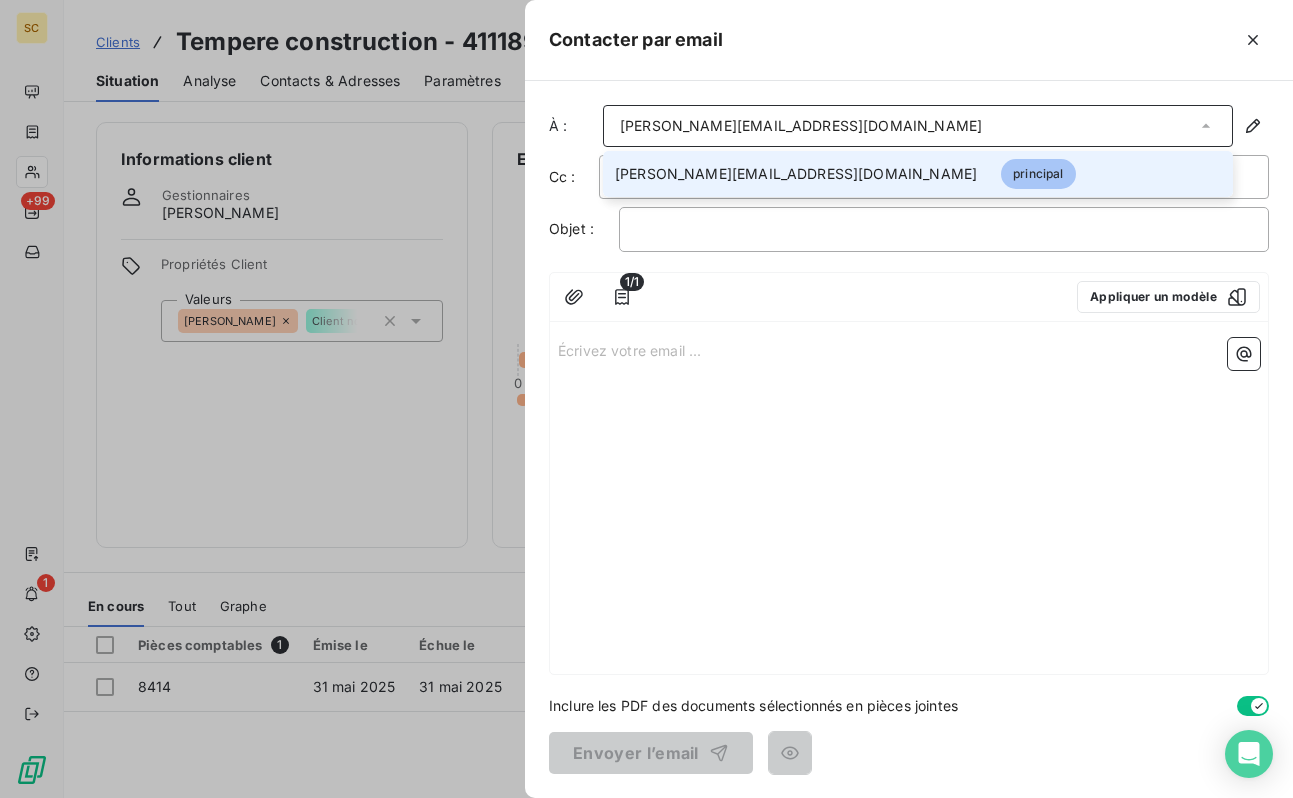 click on "dacosta.tempere@yahoo.com" at bounding box center [801, 126] 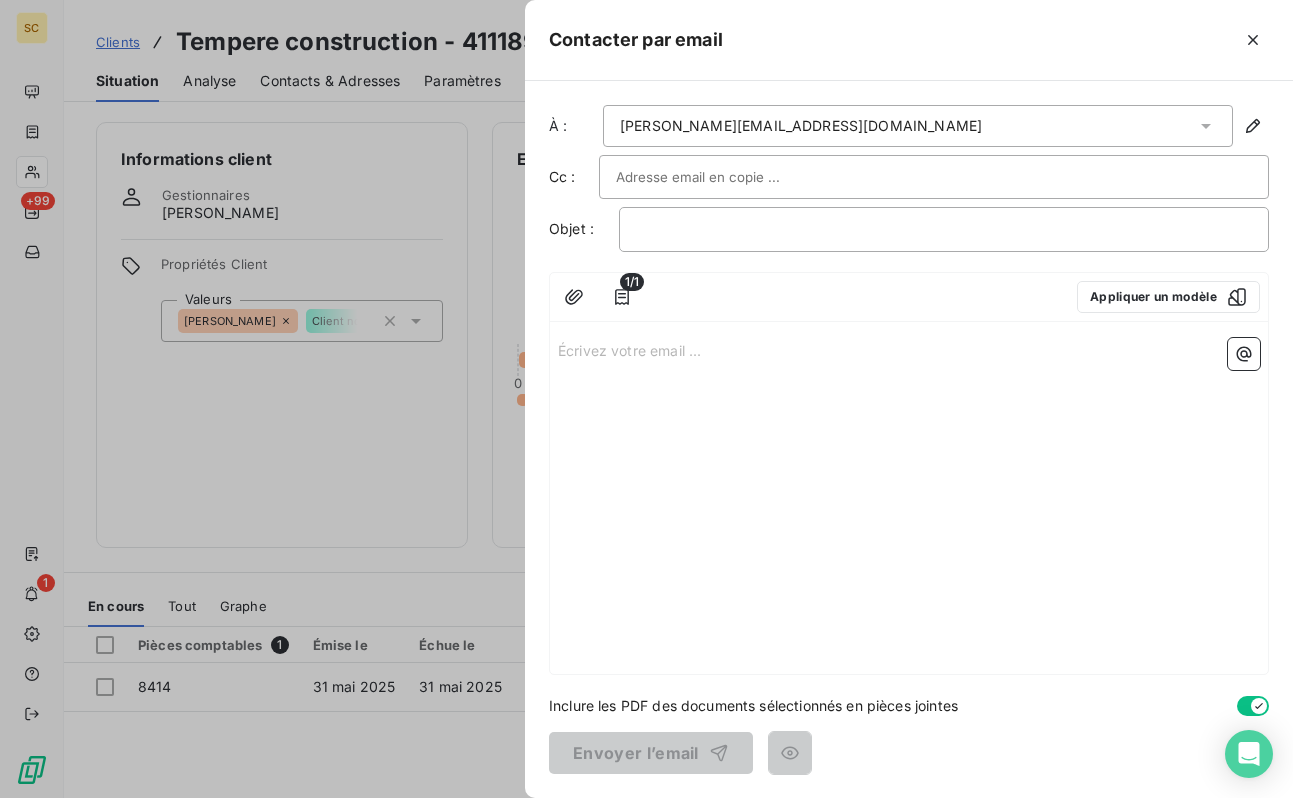 click at bounding box center (723, 177) 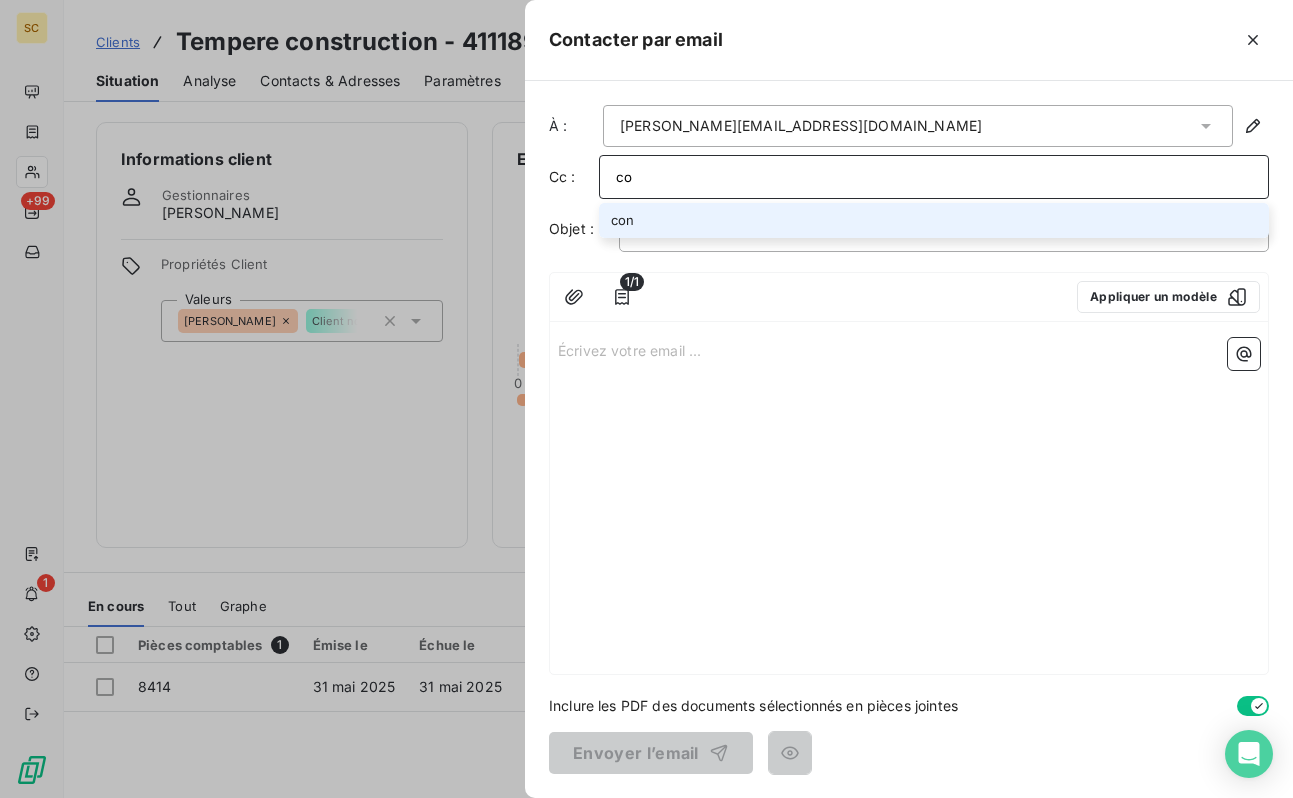 type on "c" 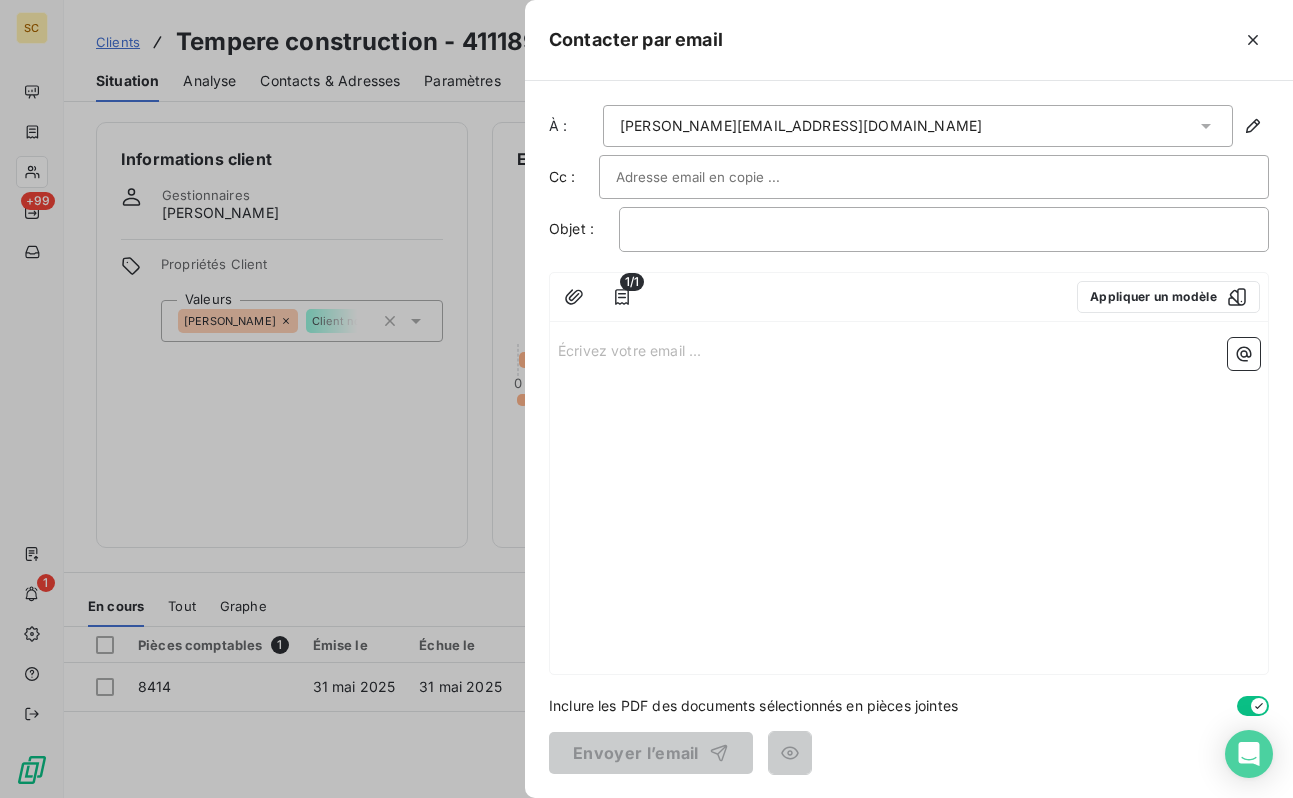 paste on "[EMAIL_ADDRESS][DOMAIN_NAME]" 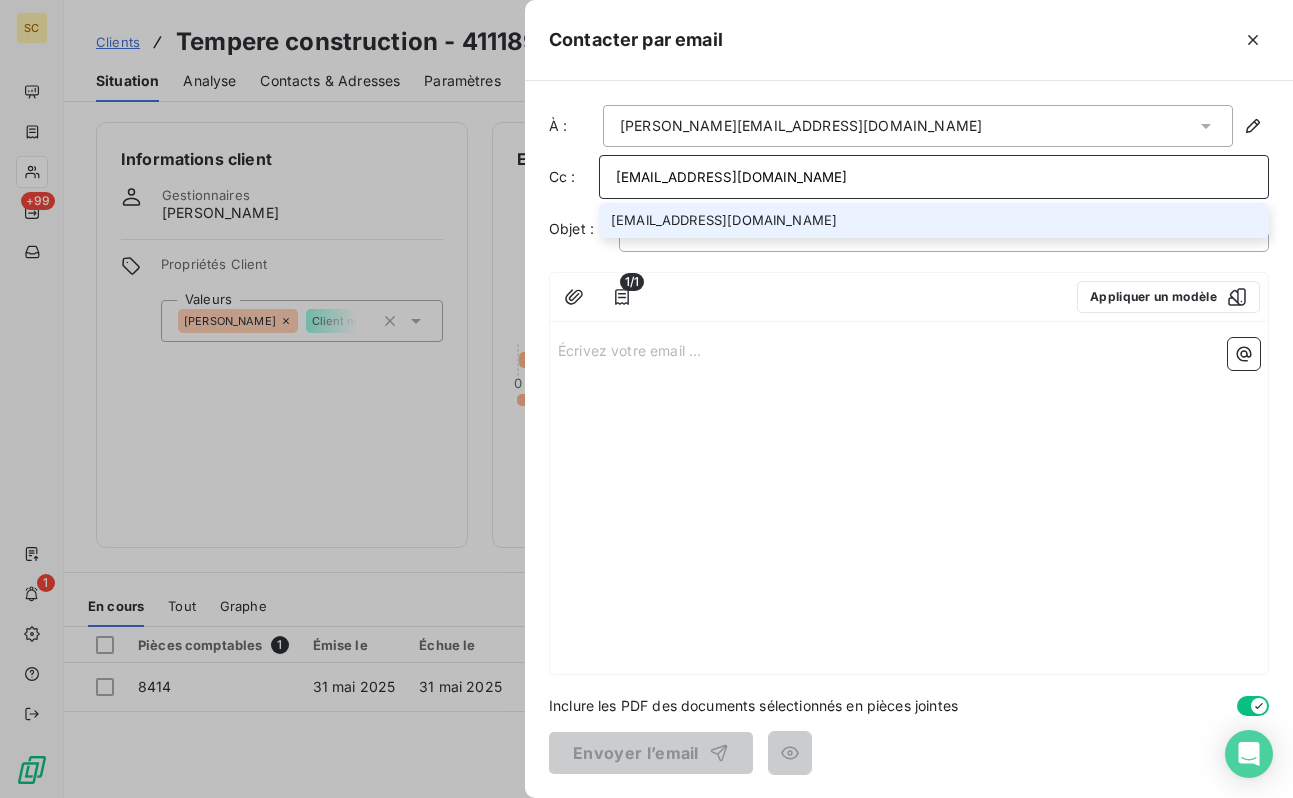 type on "[EMAIL_ADDRESS][DOMAIN_NAME]" 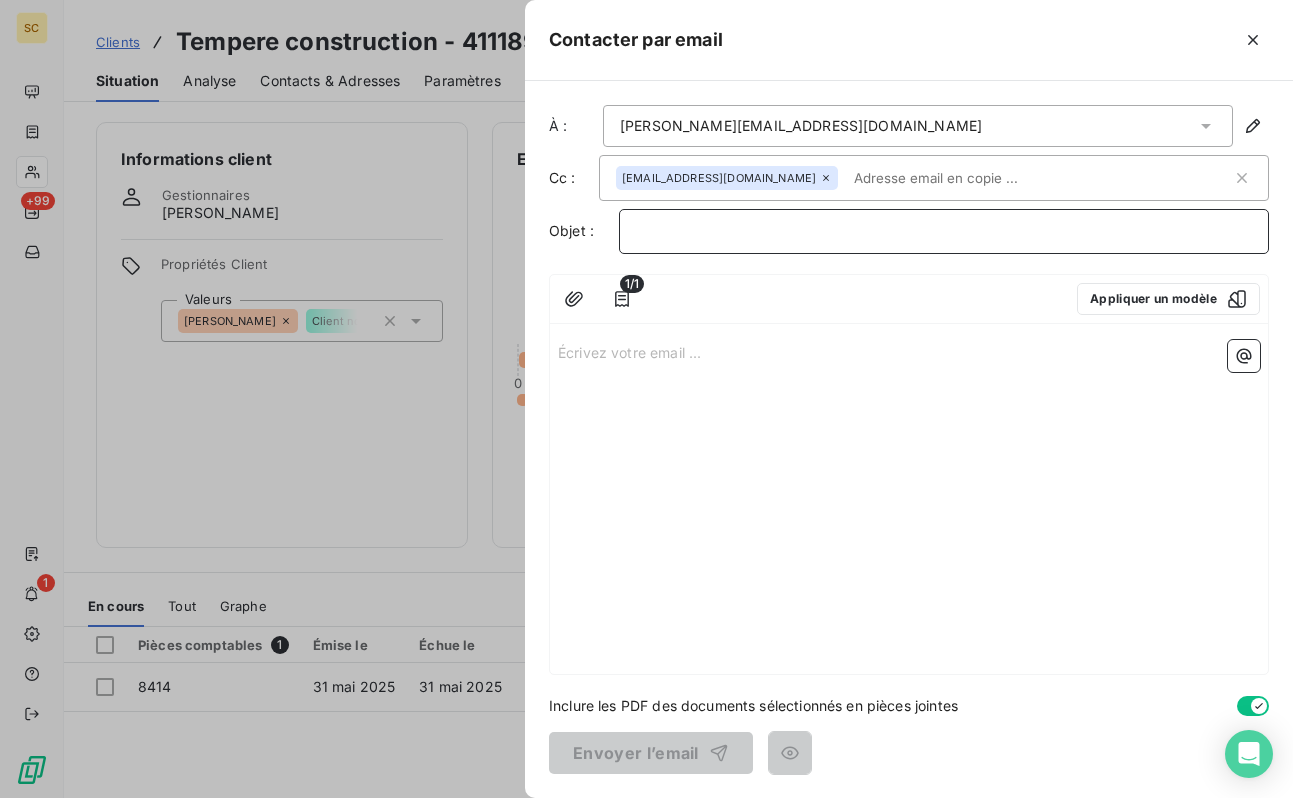 click on "﻿" at bounding box center [944, 231] 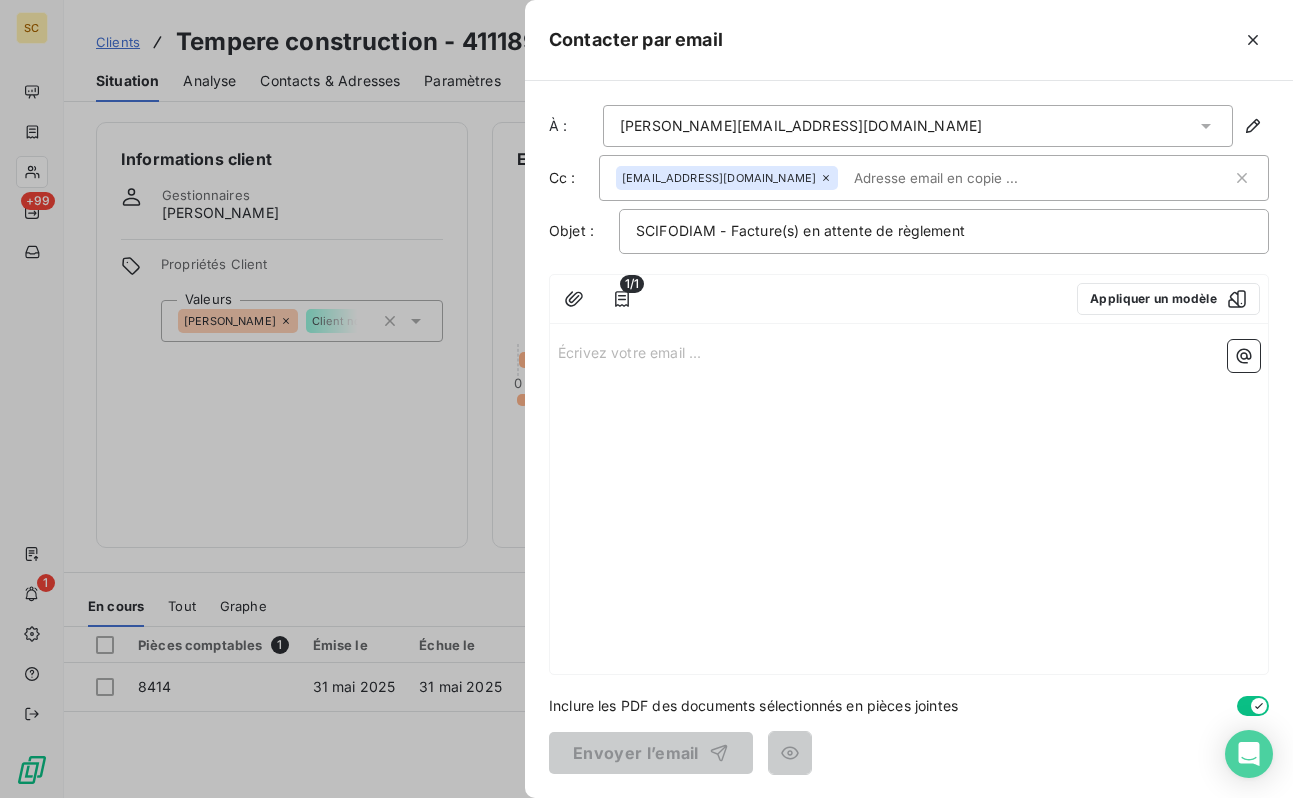 drag, startPoint x: 967, startPoint y: 469, endPoint x: 935, endPoint y: 459, distance: 33.526108 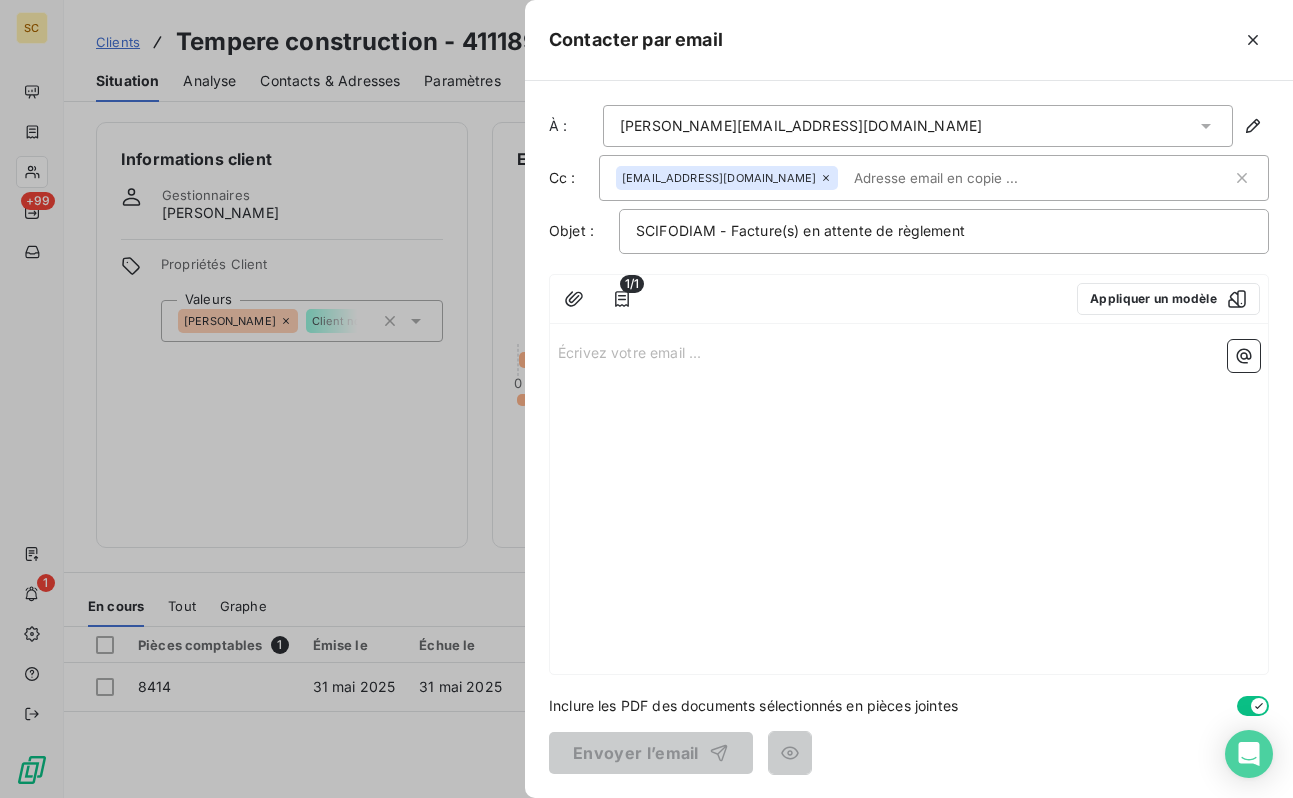 click on "Écrivez votre email ... ﻿" at bounding box center (909, 351) 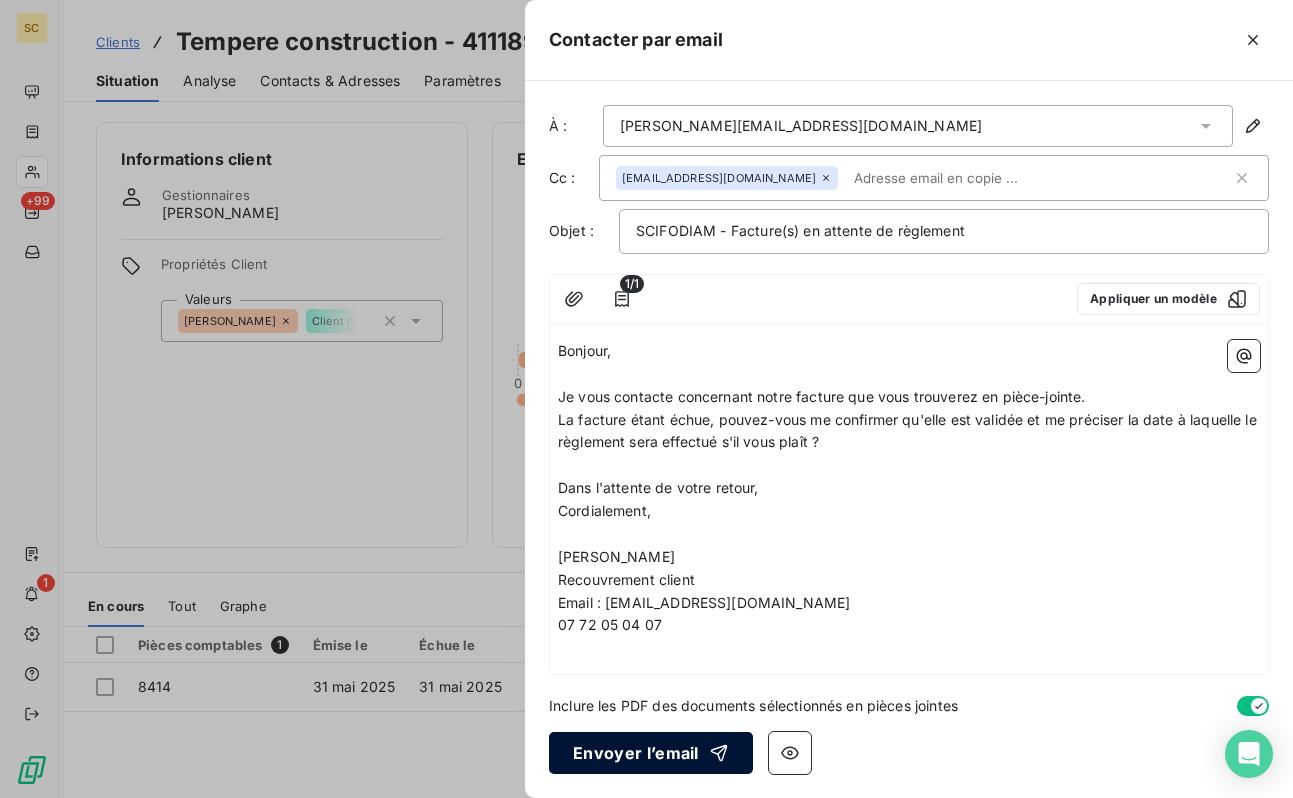 click on "Envoyer l’email" at bounding box center [651, 753] 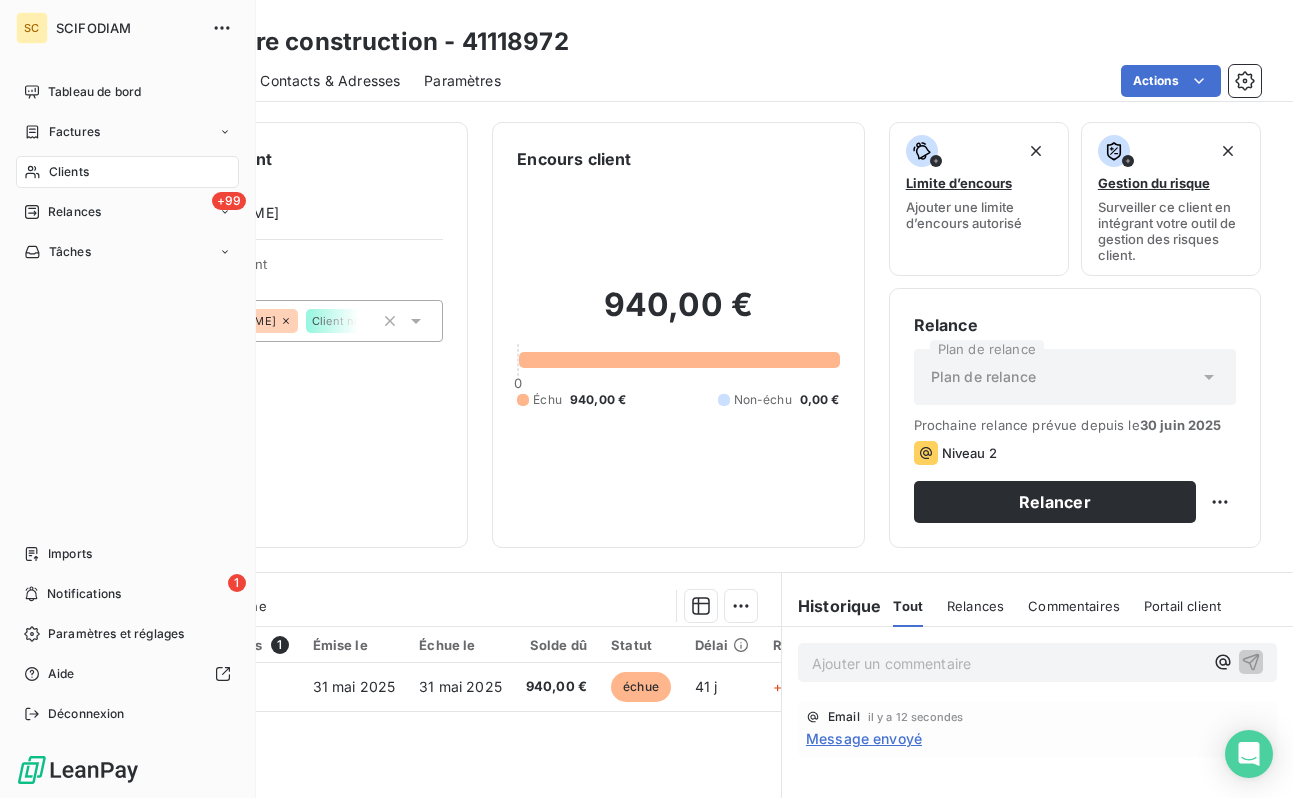 click on "Clients" at bounding box center (69, 172) 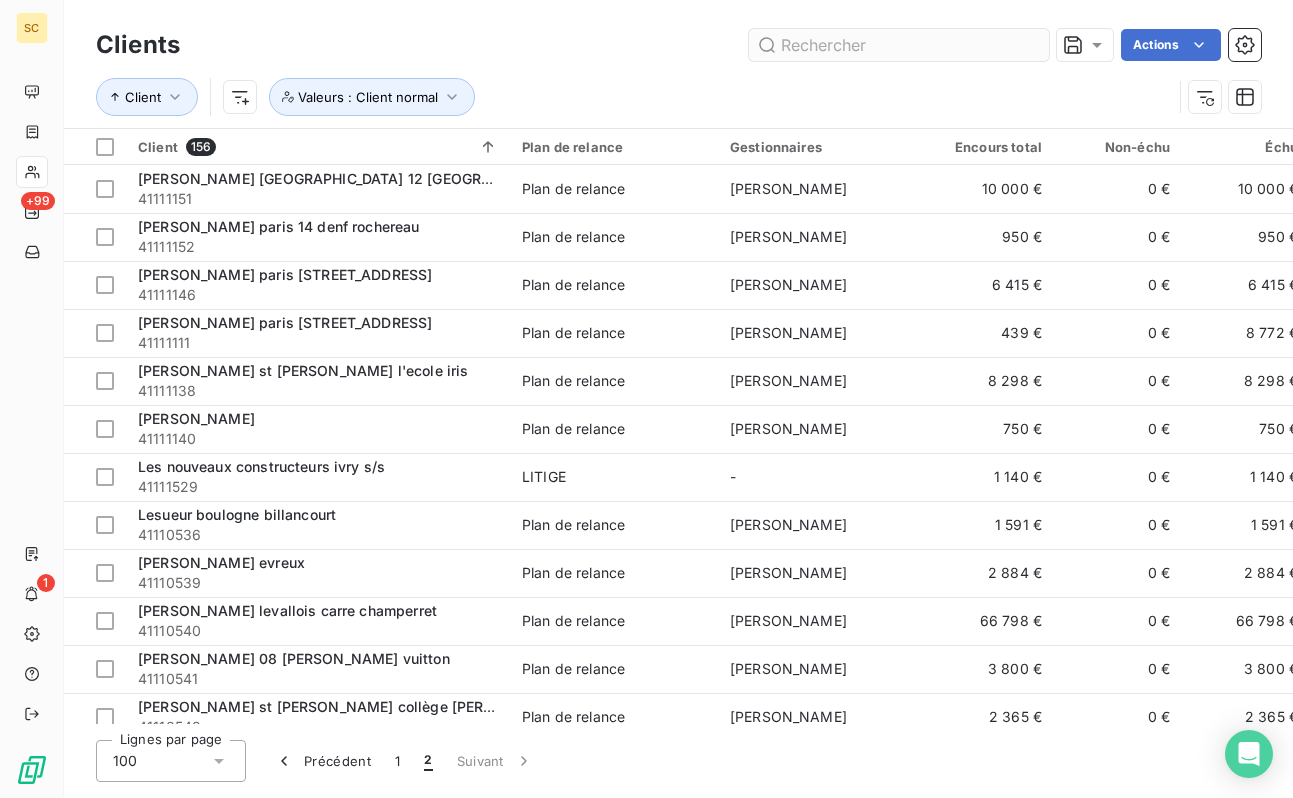 click at bounding box center [899, 45] 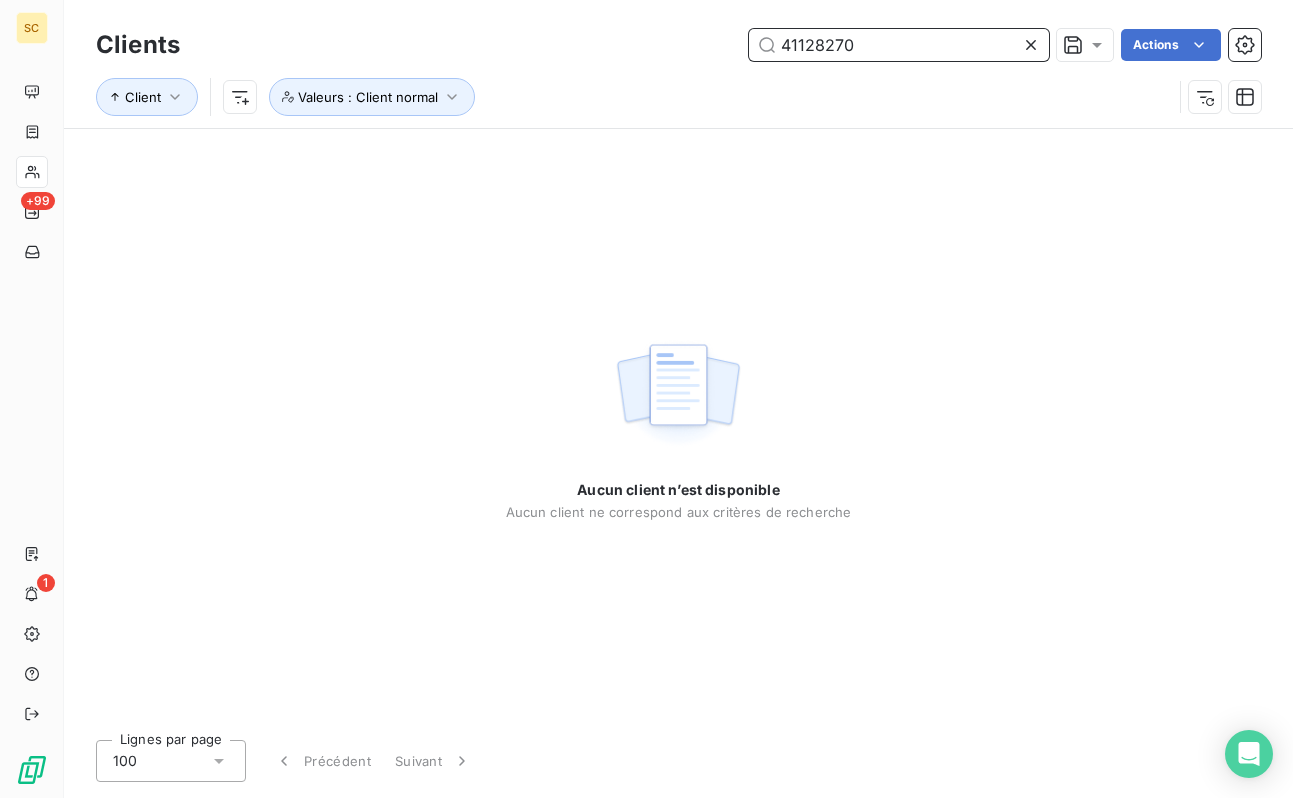 type on "41128270" 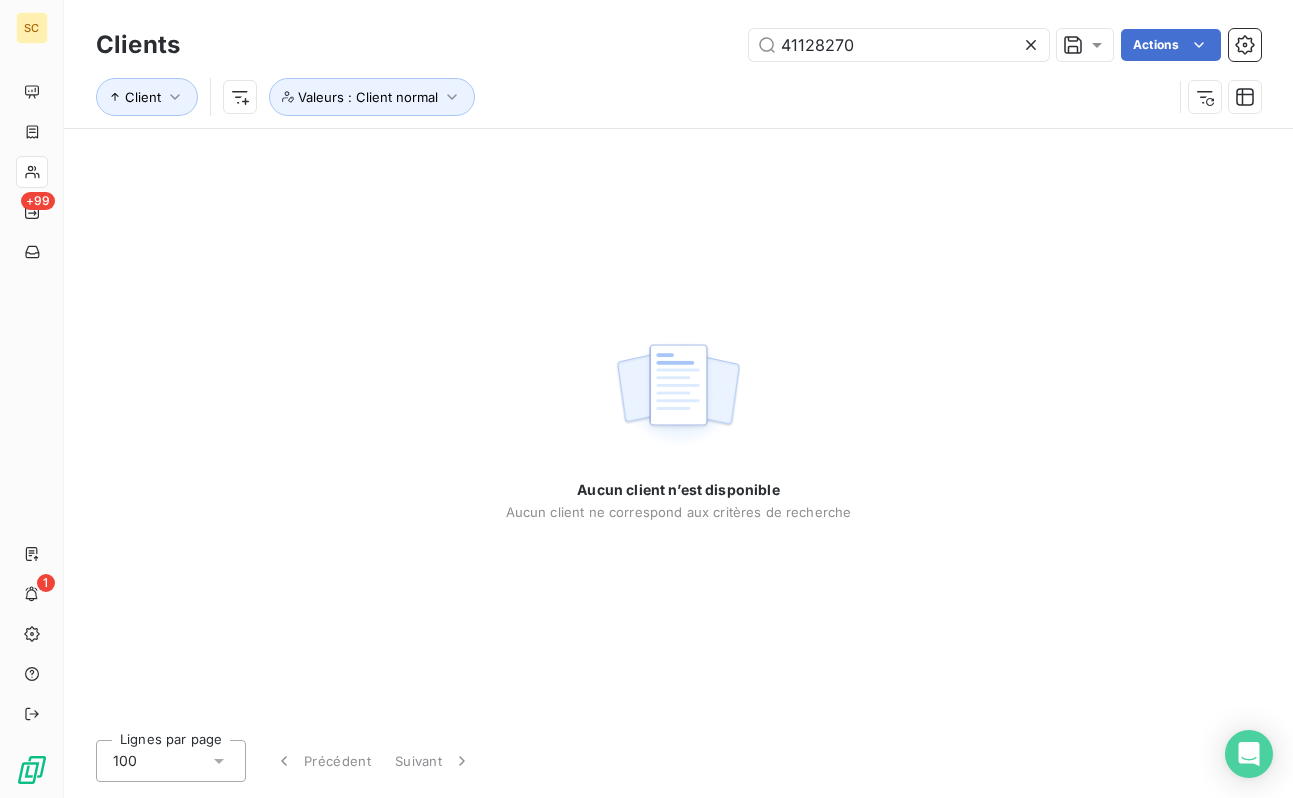 type 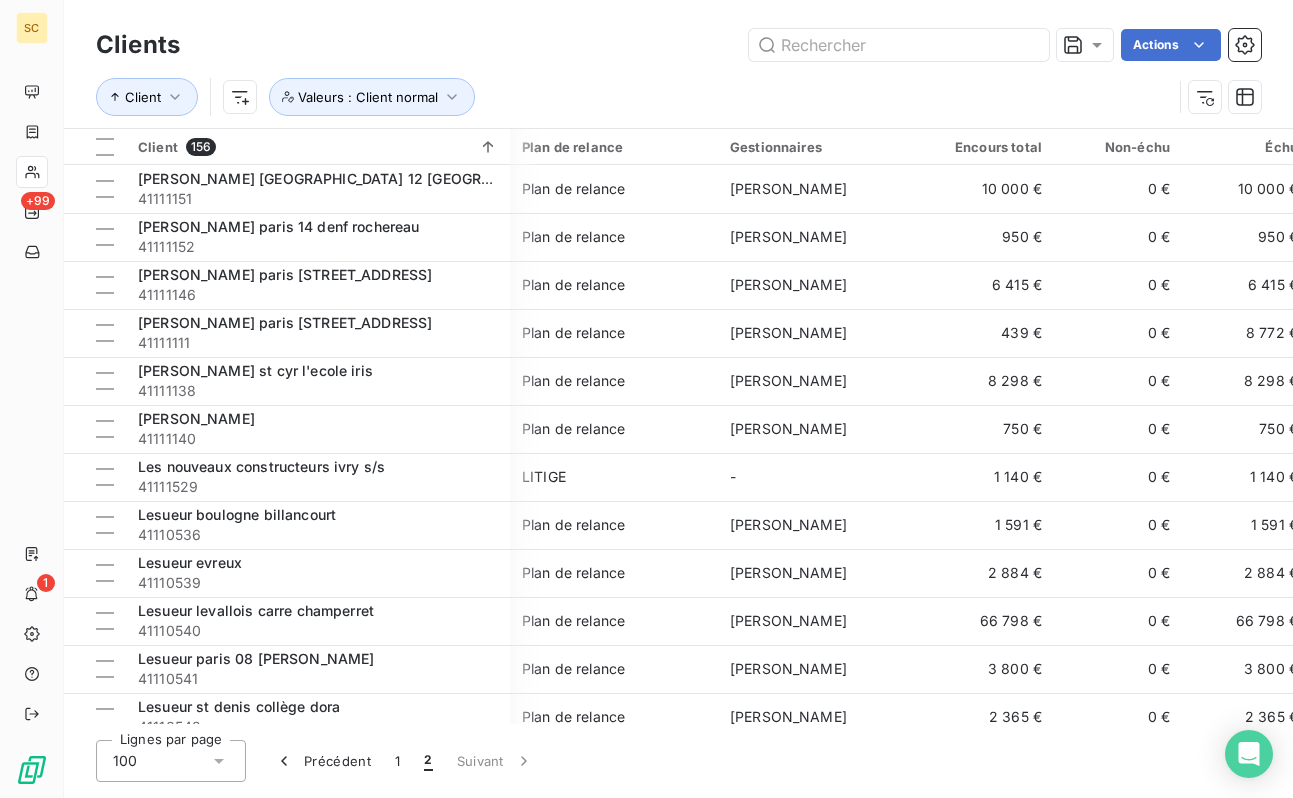 scroll, scrollTop: 0, scrollLeft: 0, axis: both 